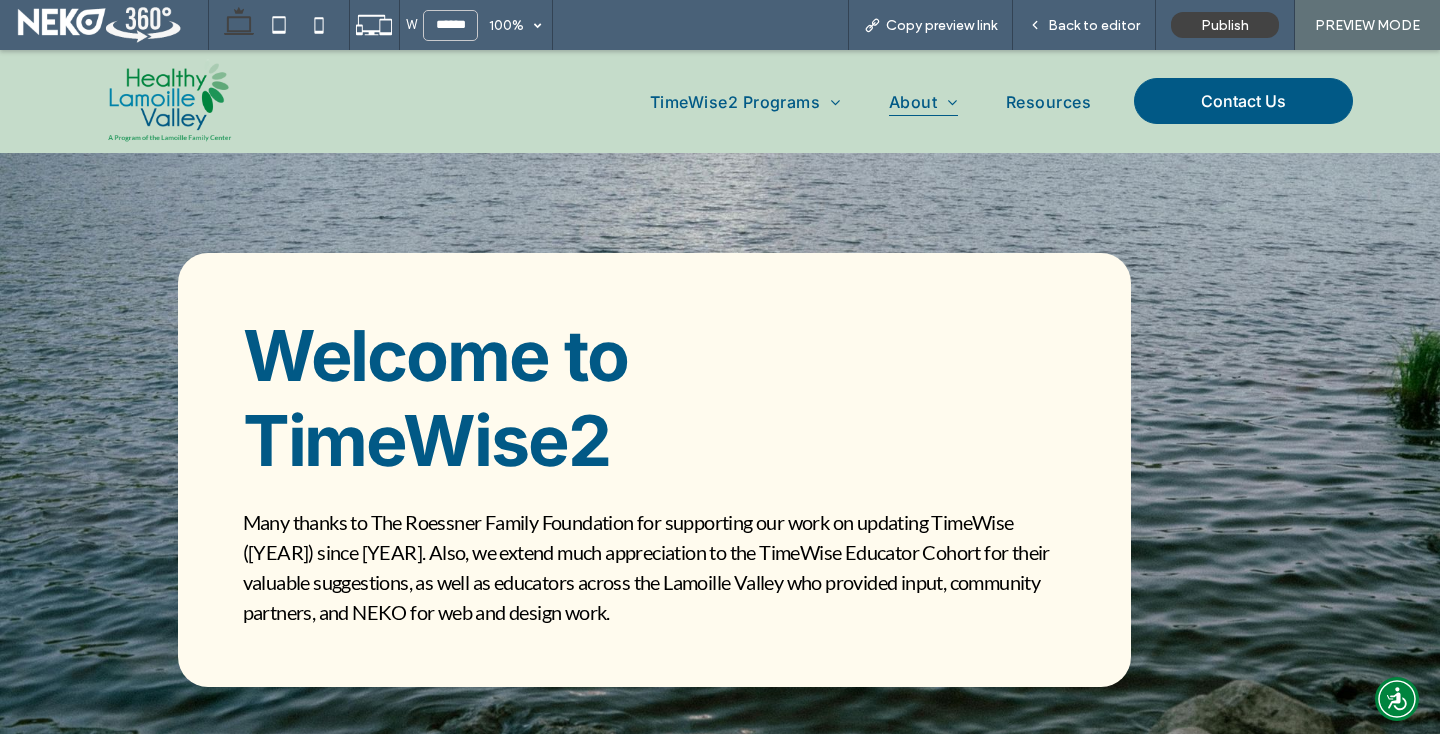 scroll, scrollTop: 0, scrollLeft: 0, axis: both 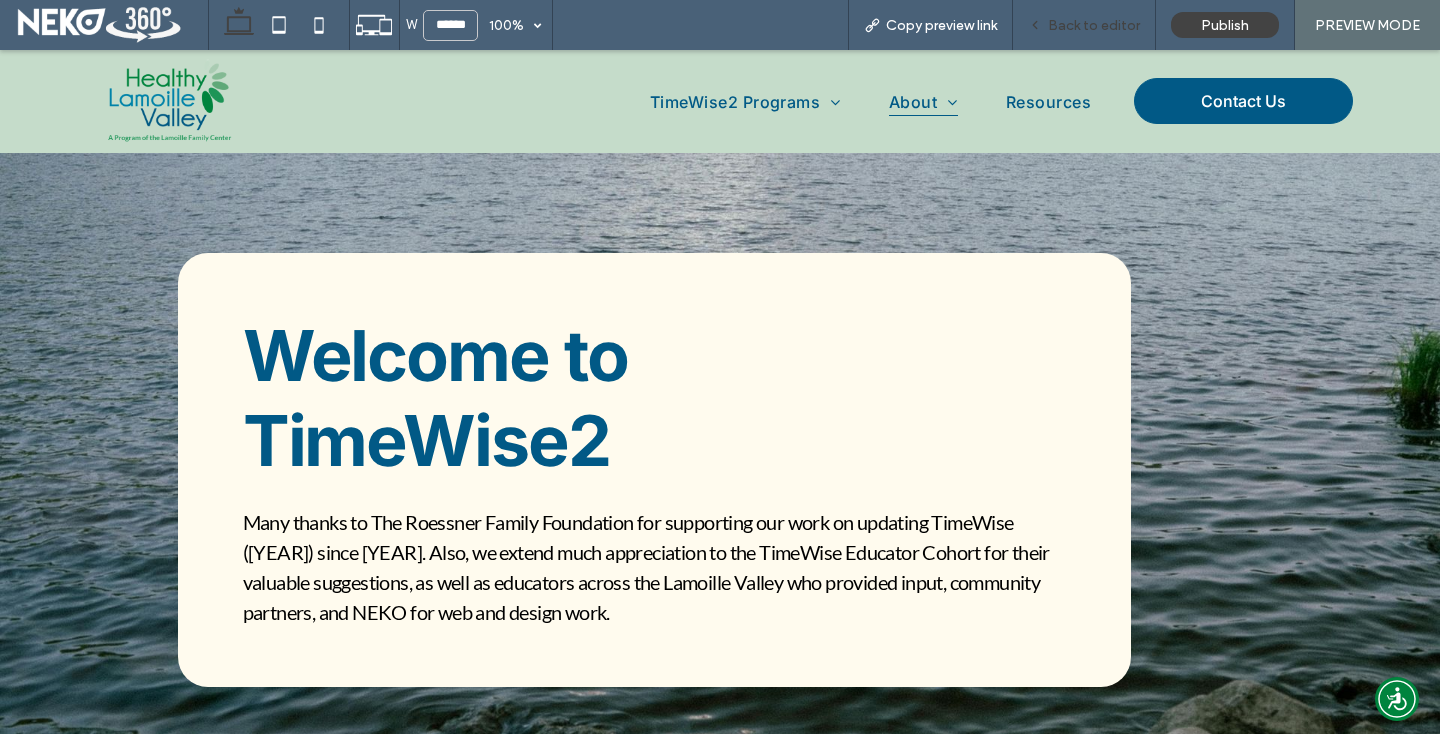click on "Back to editor" at bounding box center (1084, 25) 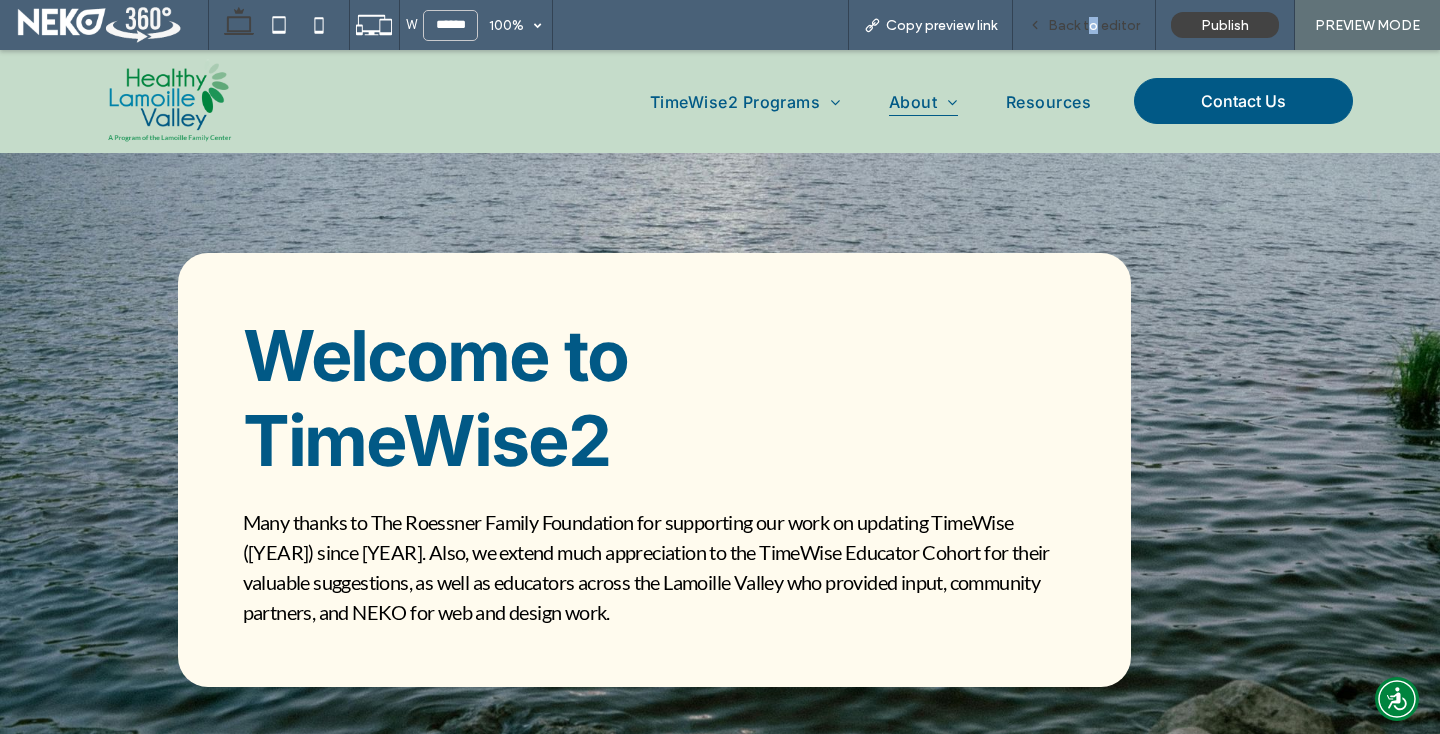 click on "Back to editor" at bounding box center [1094, 25] 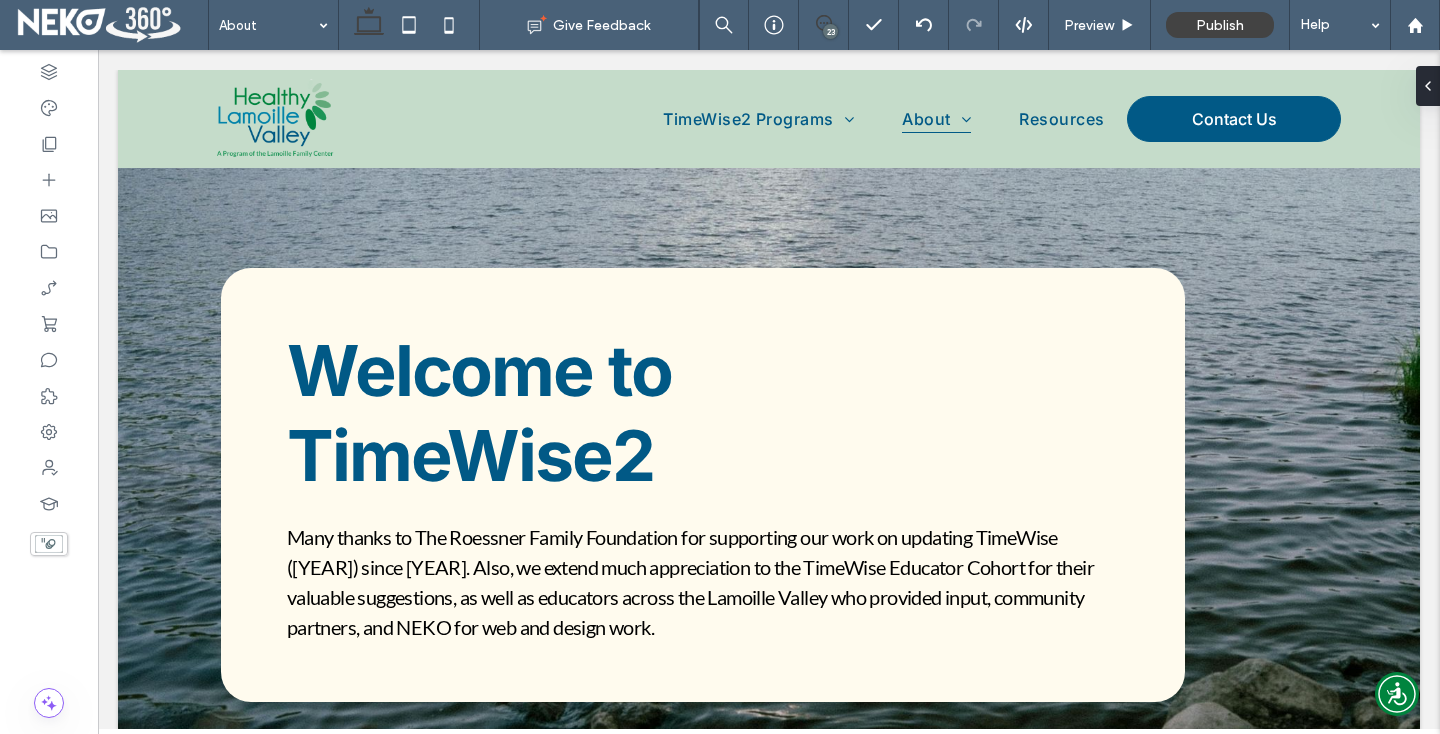 click at bounding box center (823, 23) 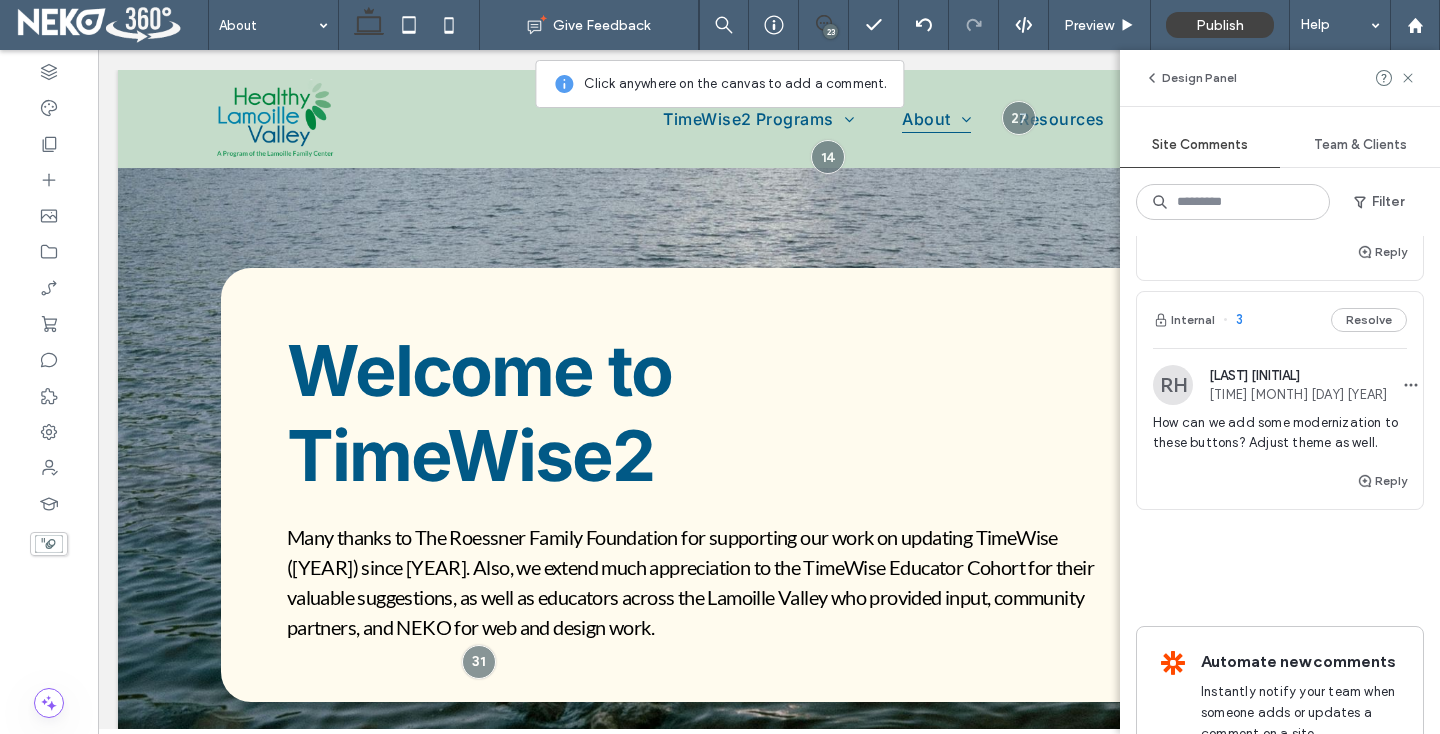 scroll, scrollTop: 5110, scrollLeft: 0, axis: vertical 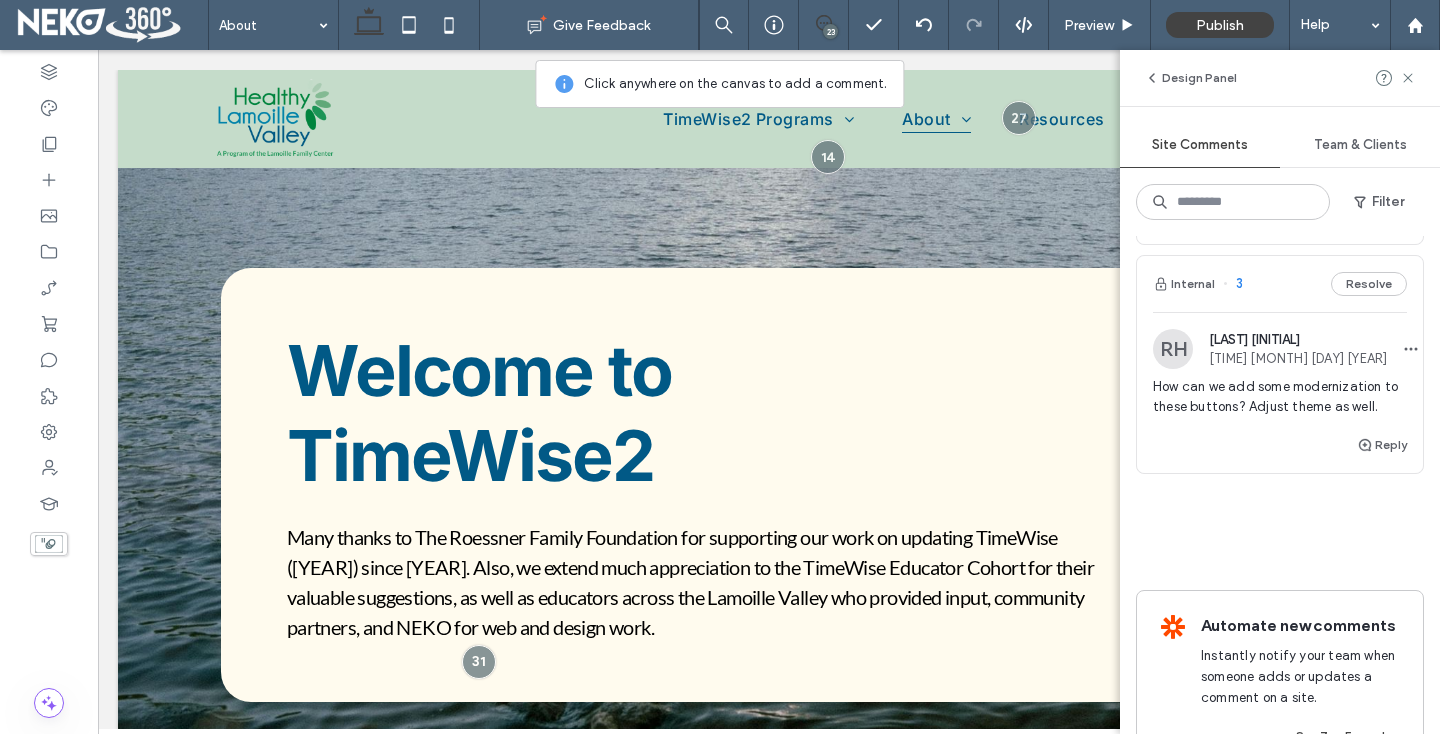 click on "Resolve" at bounding box center (1369, 284) 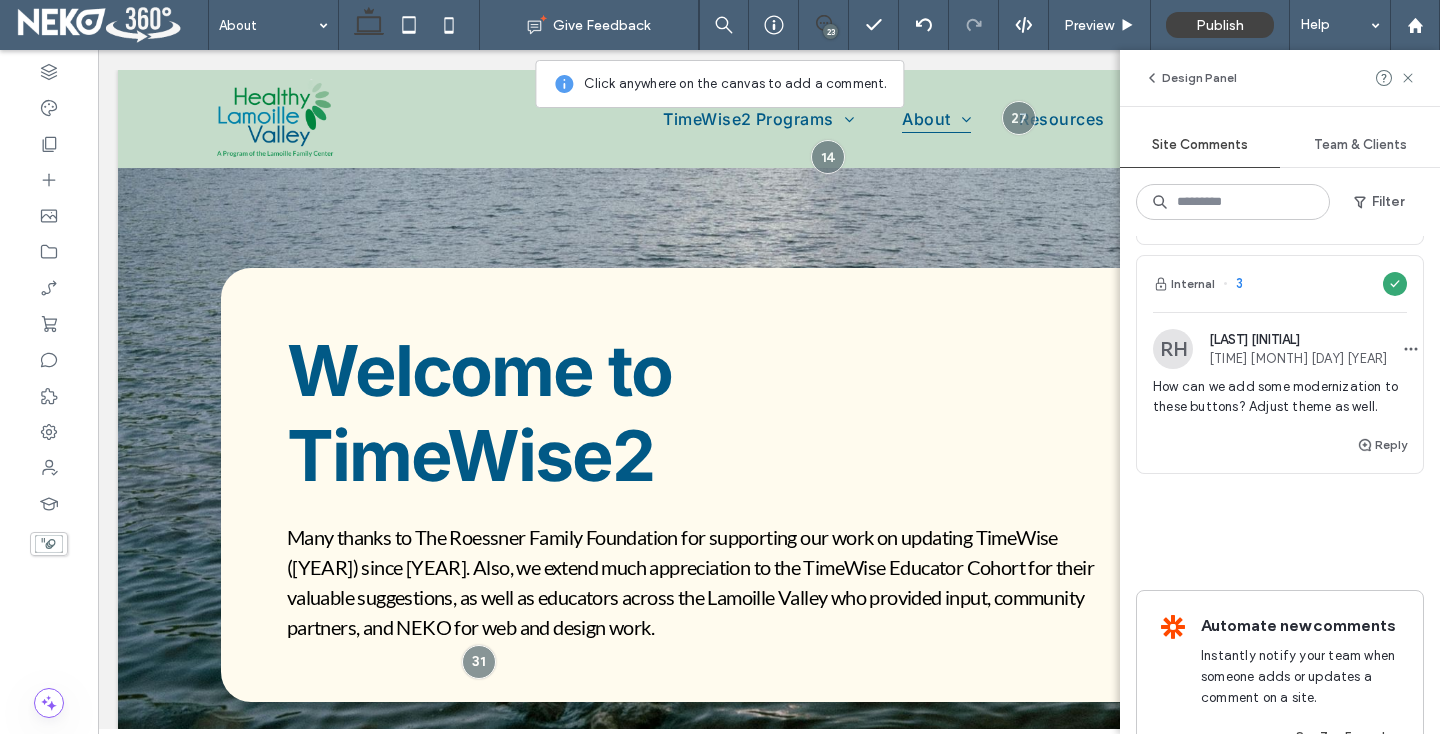 scroll, scrollTop: 4829, scrollLeft: 0, axis: vertical 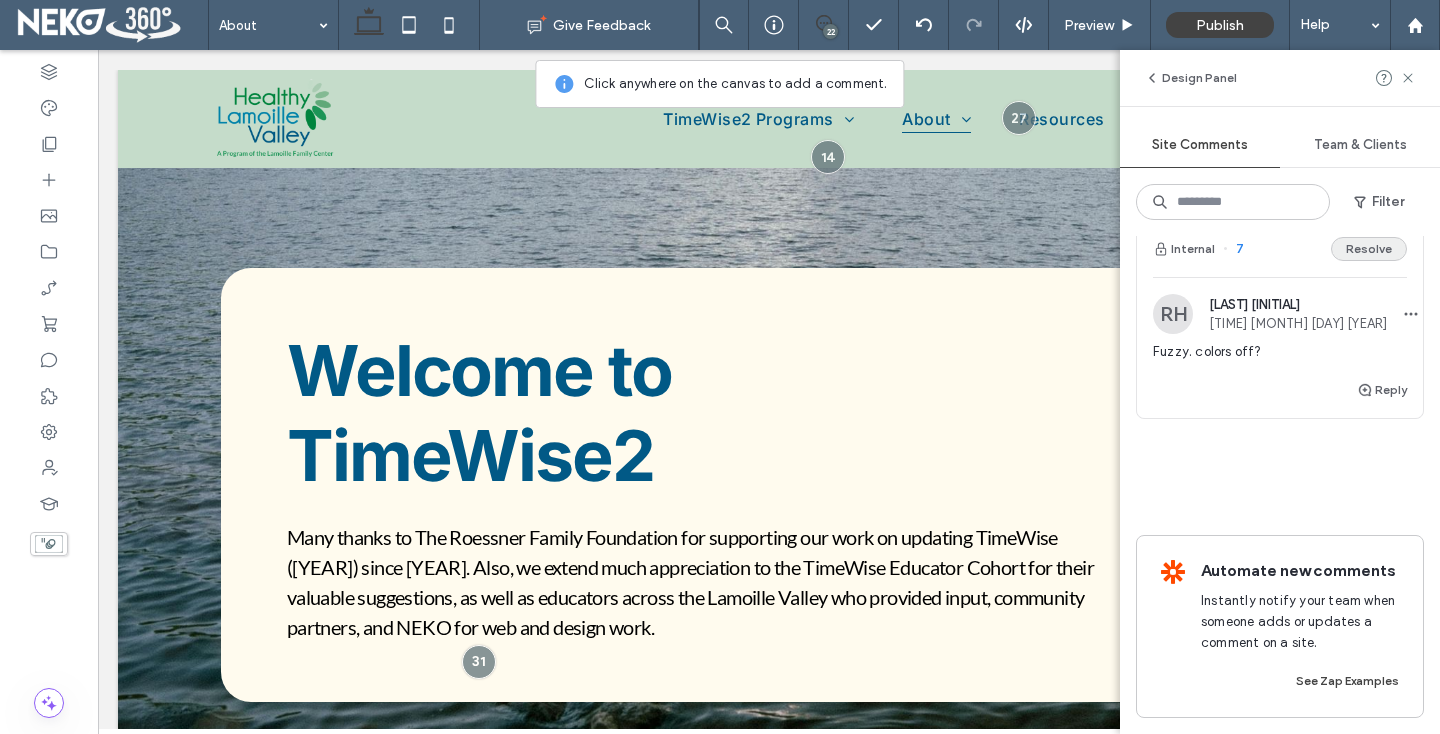 click on "Resolve" at bounding box center [1369, 249] 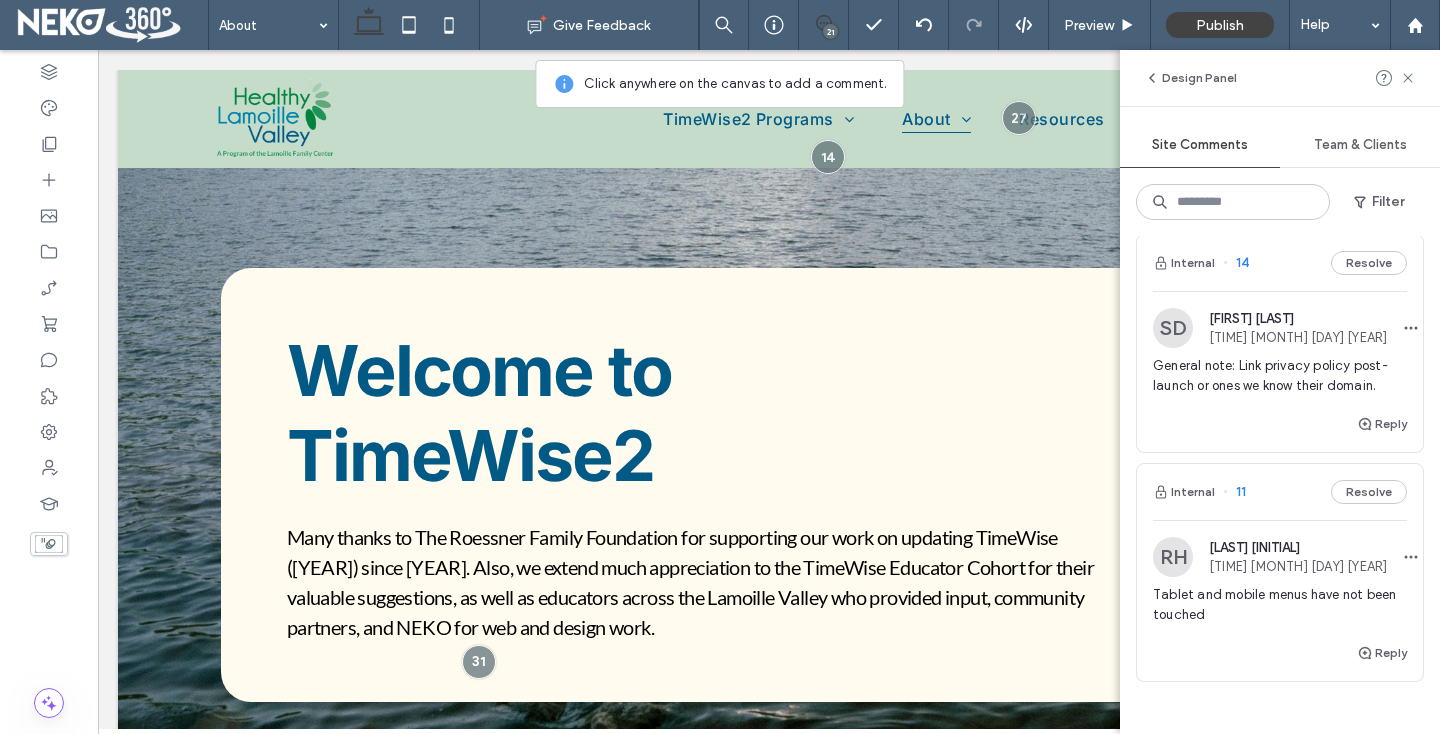 scroll, scrollTop: 4346, scrollLeft: 0, axis: vertical 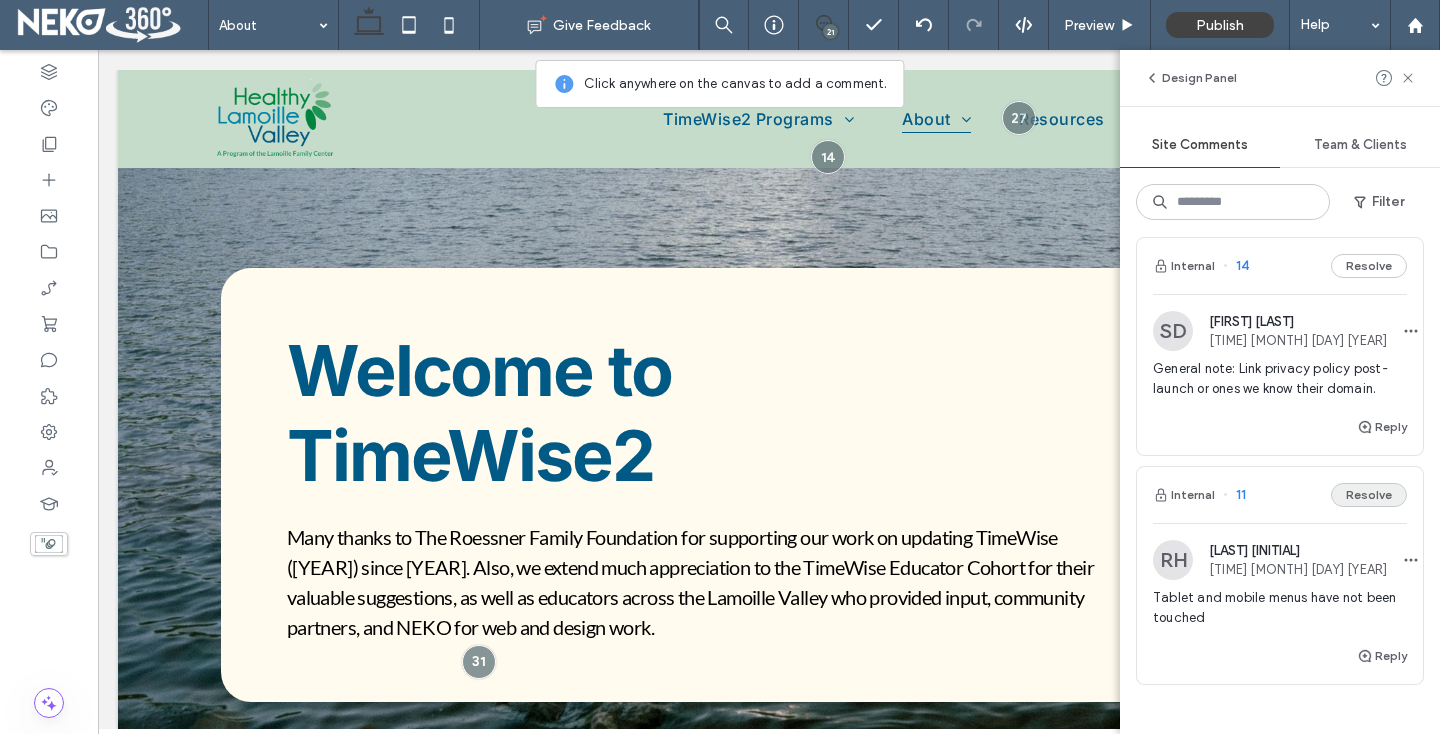 click on "Resolve" at bounding box center (1369, 495) 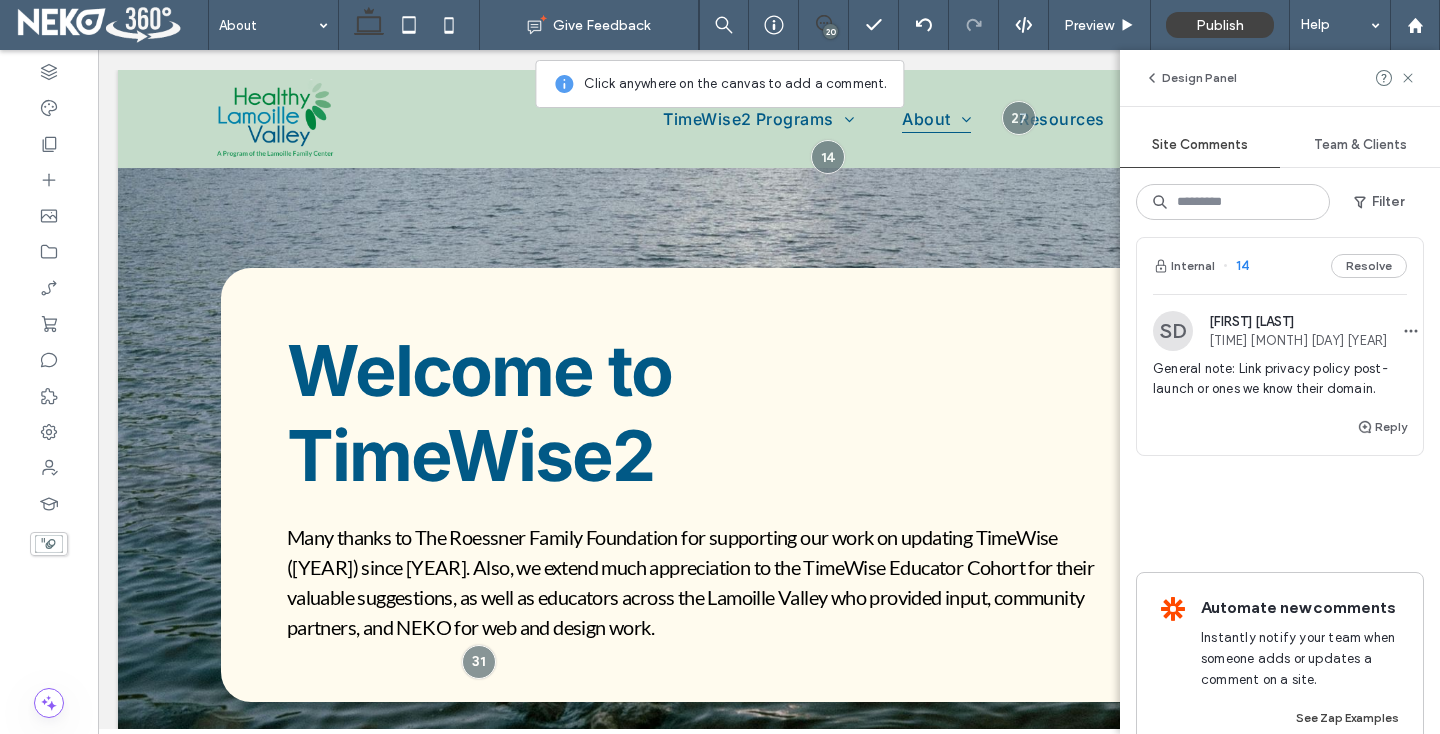 click on "Internal 14 Resolve" at bounding box center [1280, 266] 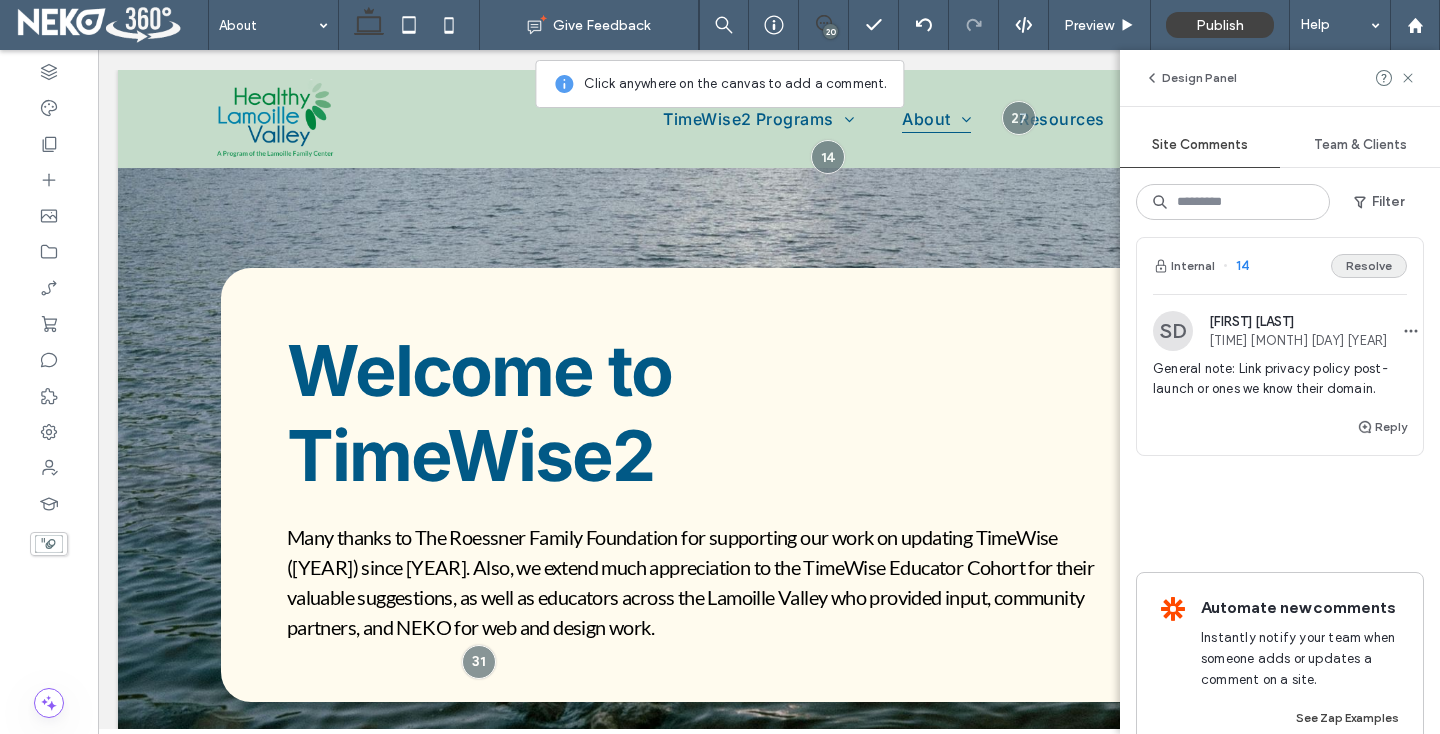 click on "Resolve" at bounding box center [1369, 266] 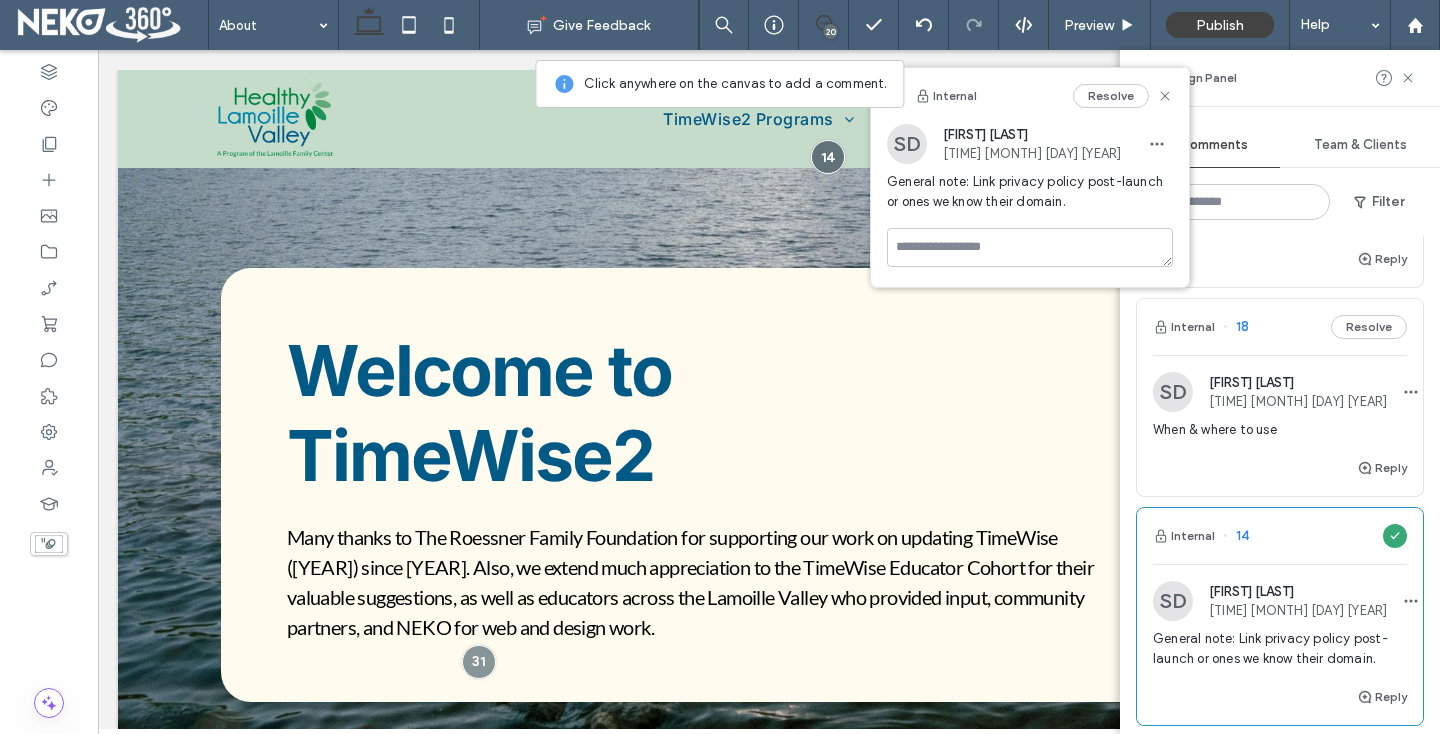 scroll, scrollTop: 4043, scrollLeft: 0, axis: vertical 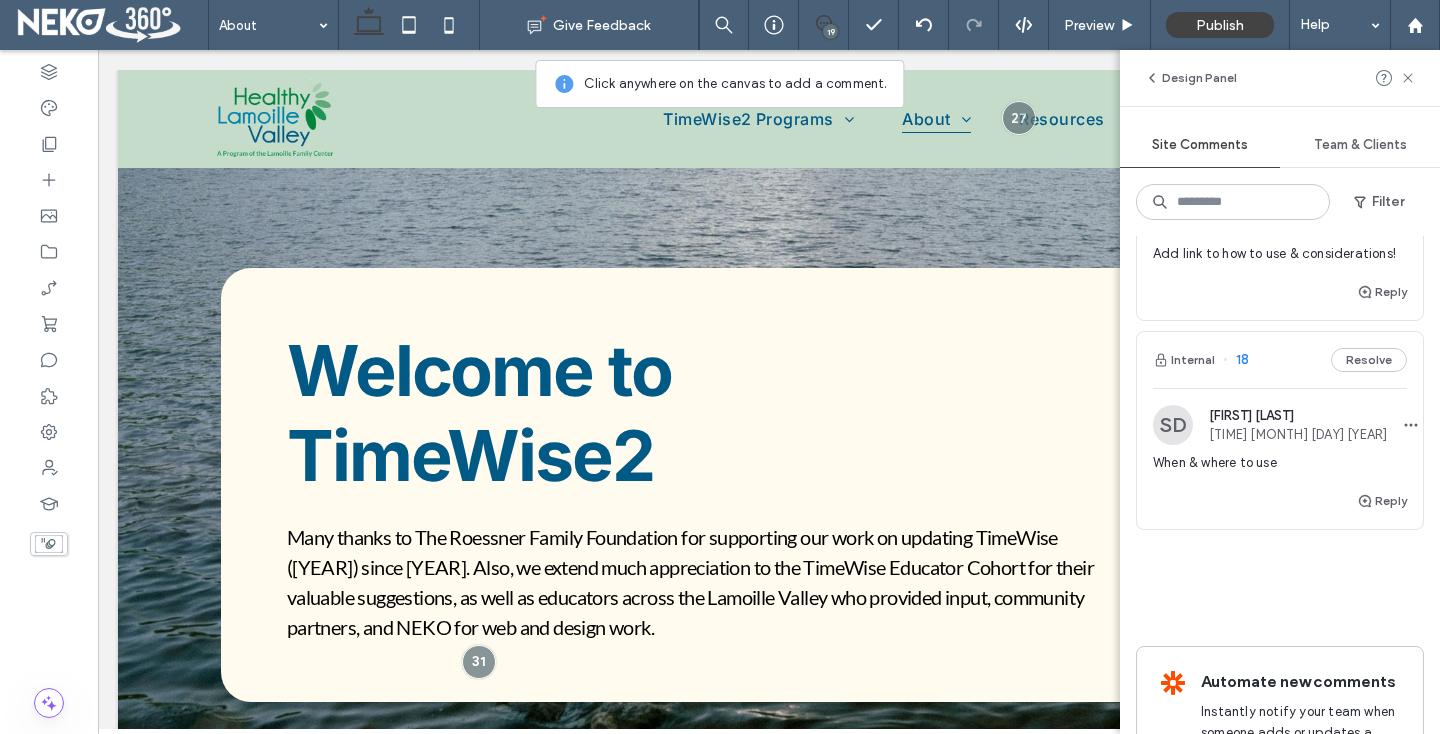 click on "When & where to use" at bounding box center [1280, 471] 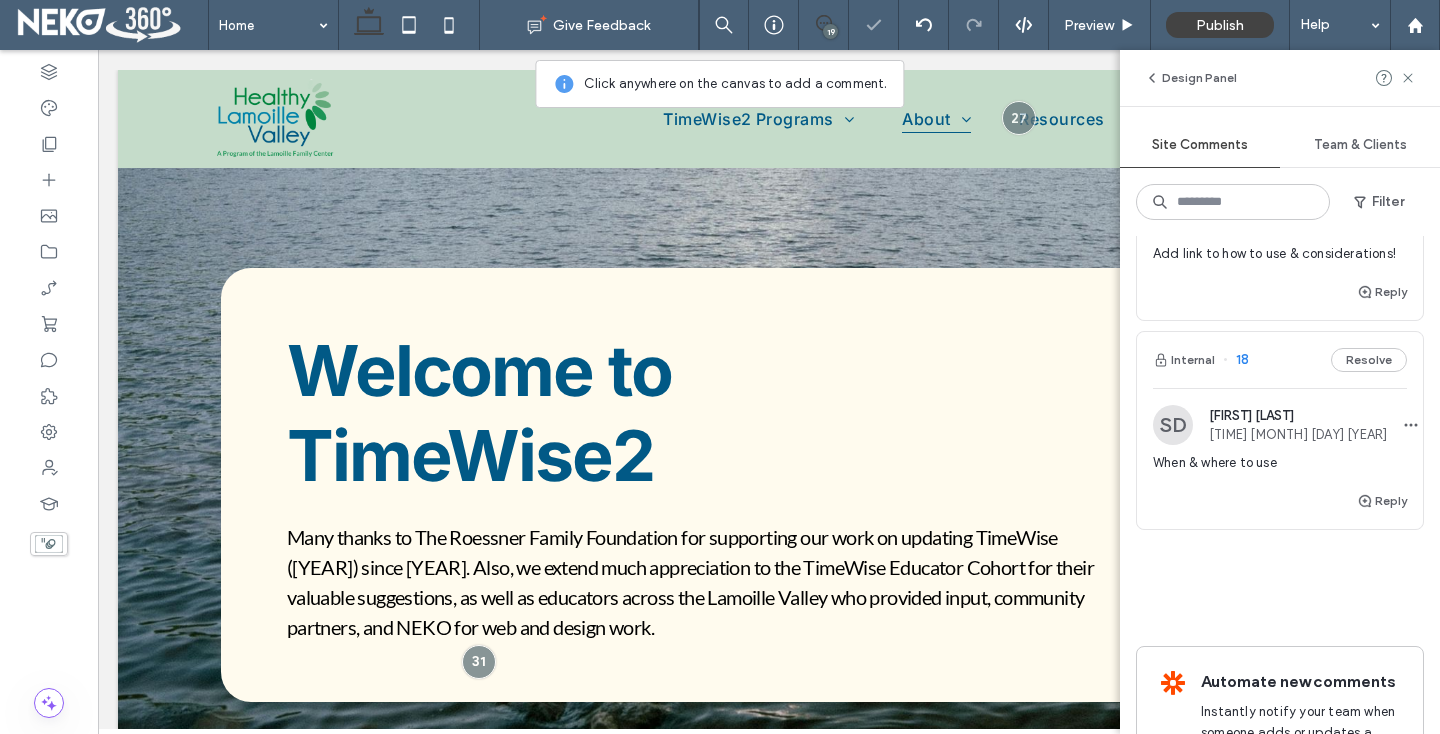 scroll, scrollTop: 0, scrollLeft: 0, axis: both 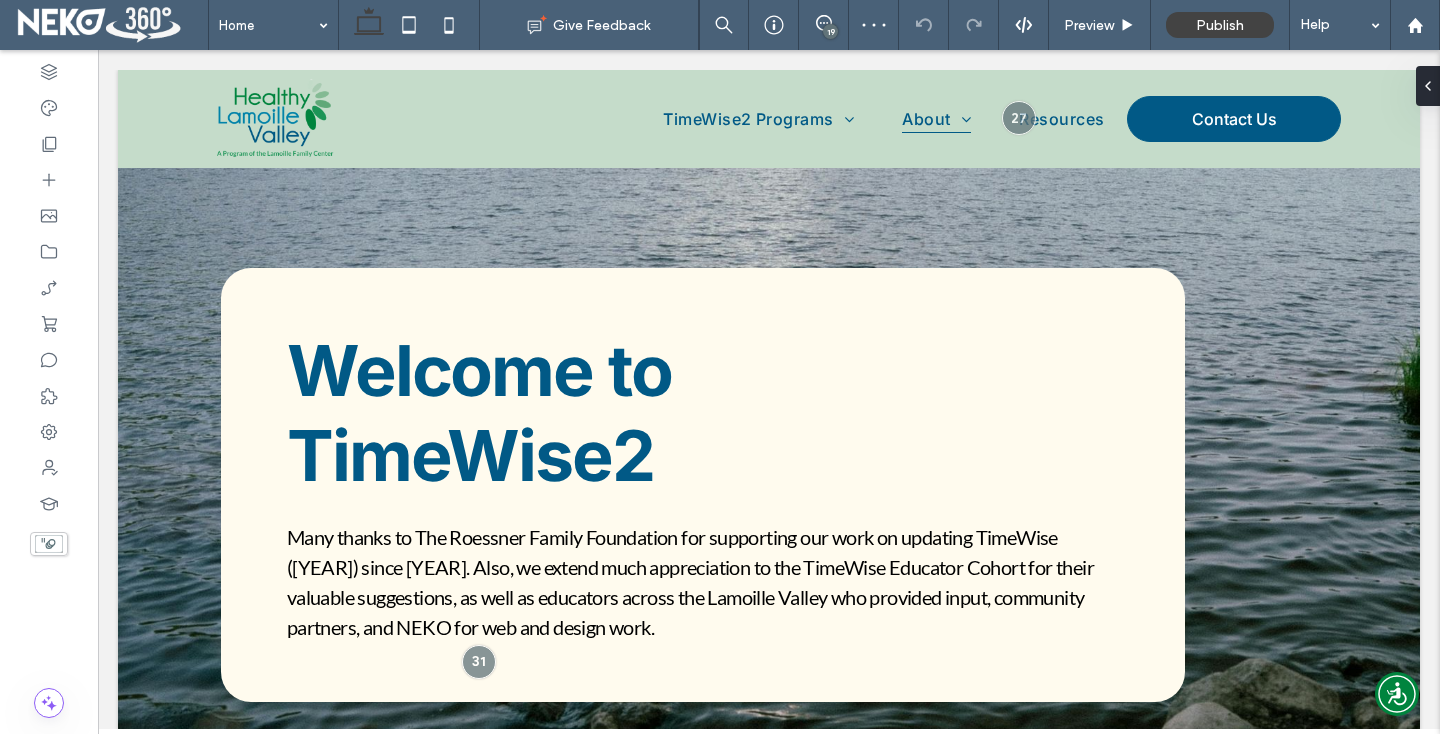 click on "19" at bounding box center (830, 31) 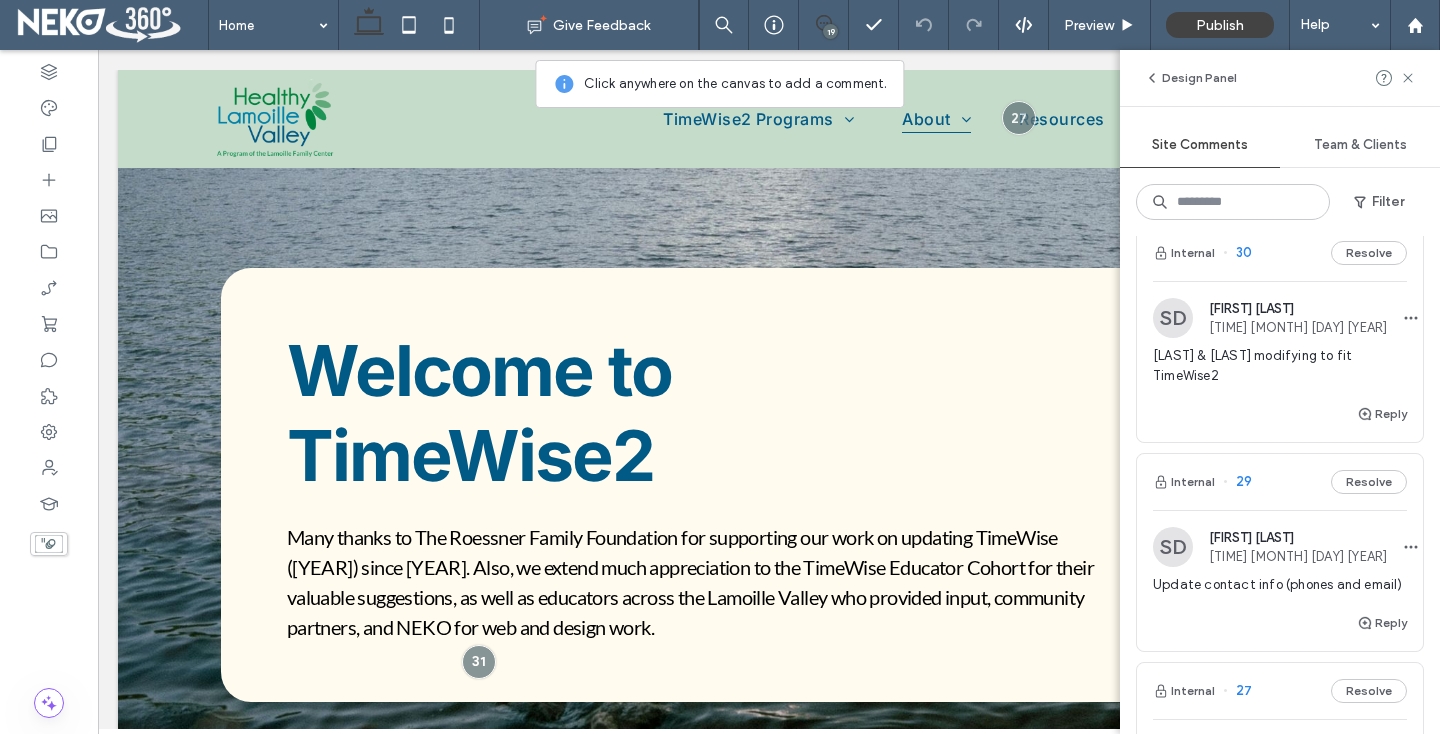 scroll, scrollTop: 4214, scrollLeft: 0, axis: vertical 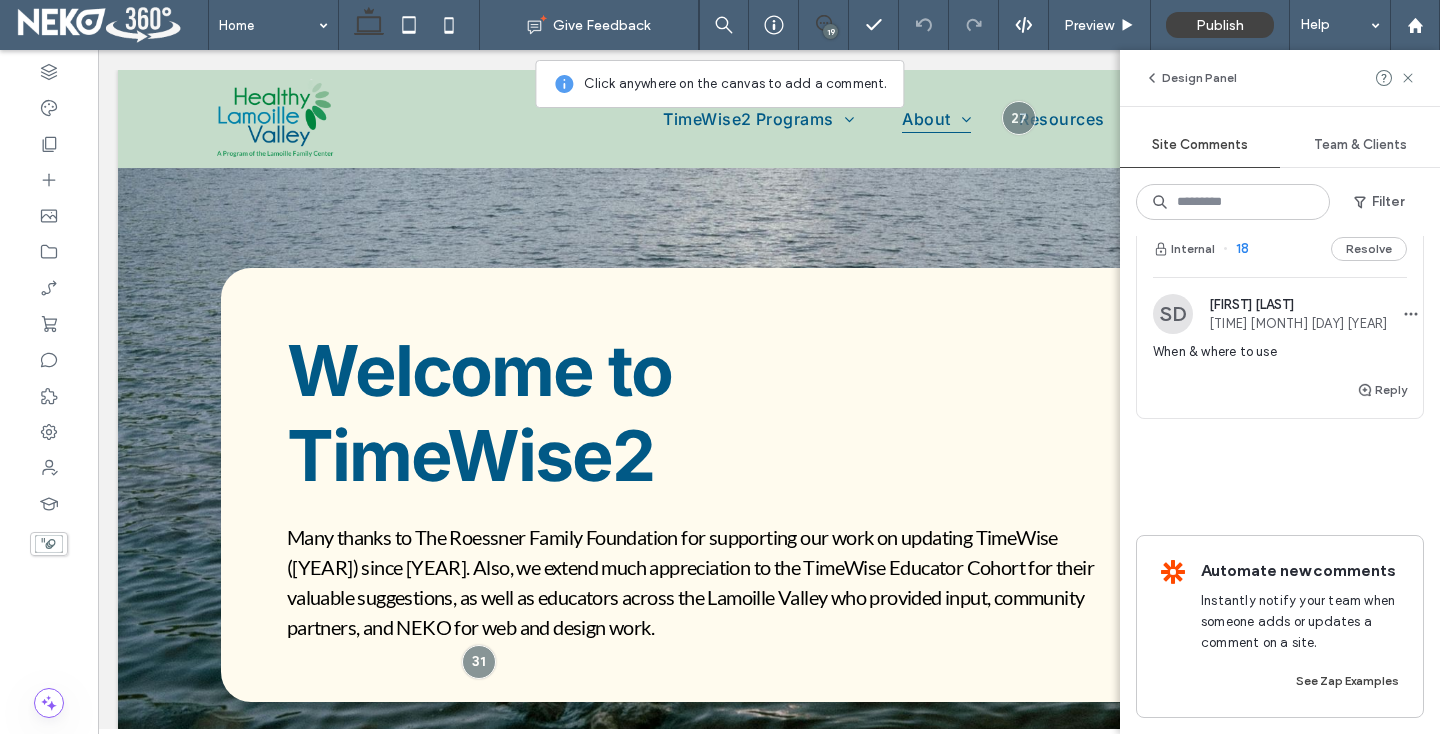 click on "When & where to use" at bounding box center [1280, 352] 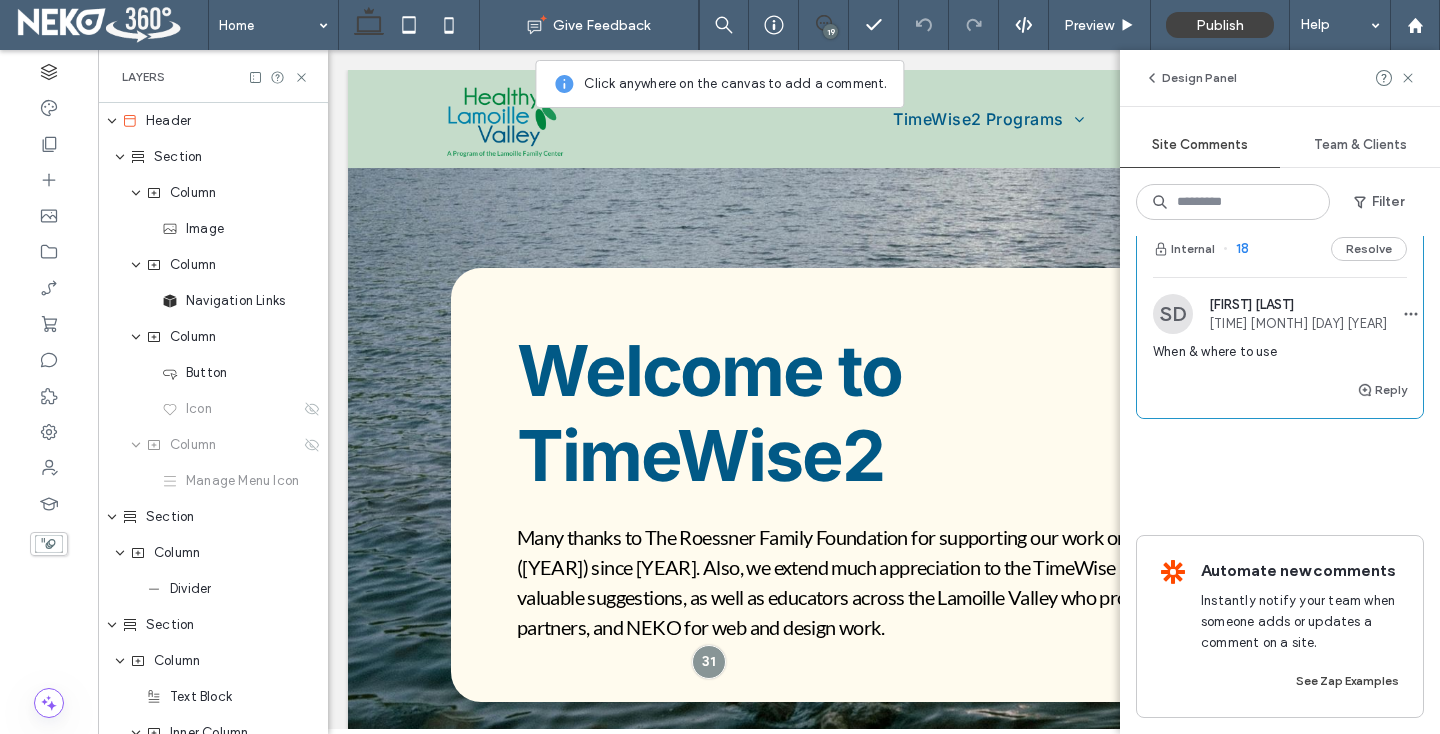 scroll, scrollTop: 0, scrollLeft: 230, axis: horizontal 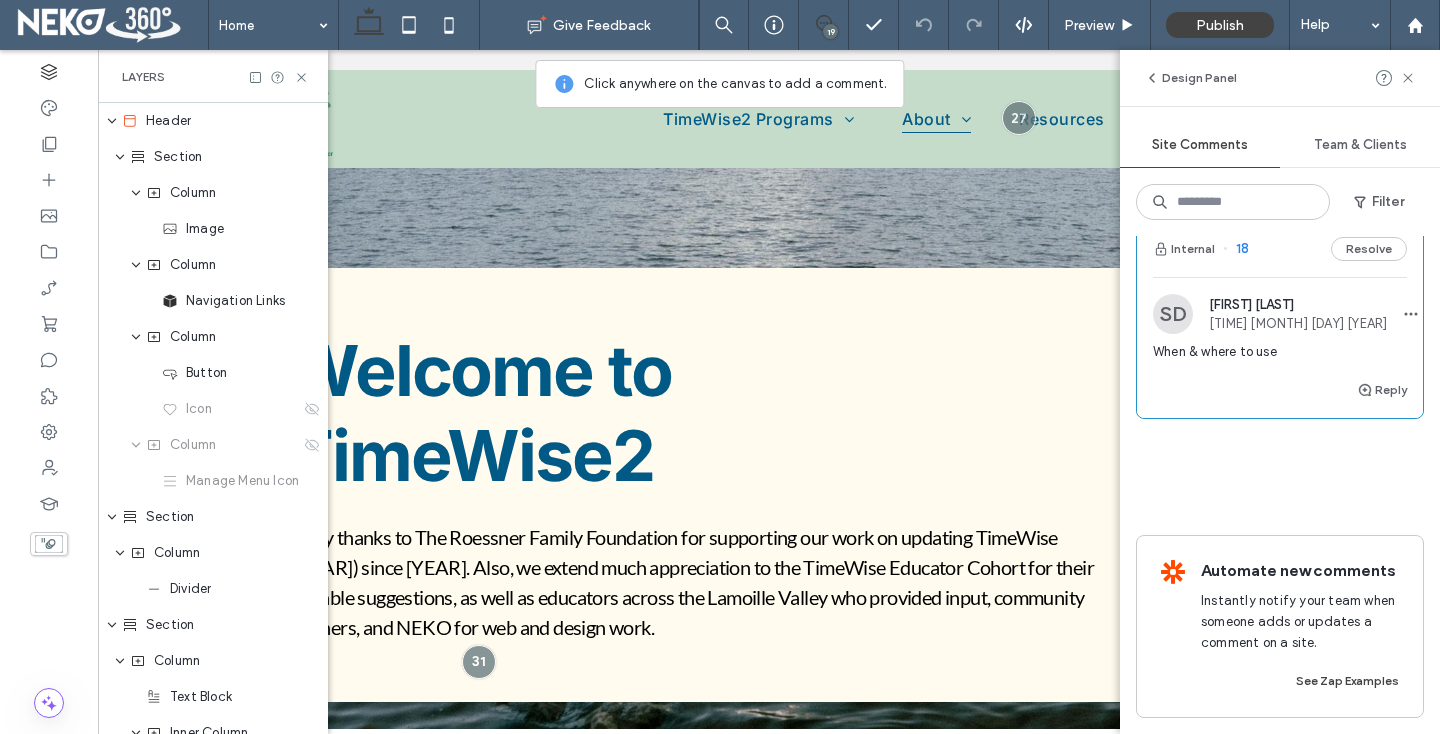 click on "When & where to use" at bounding box center (1280, 352) 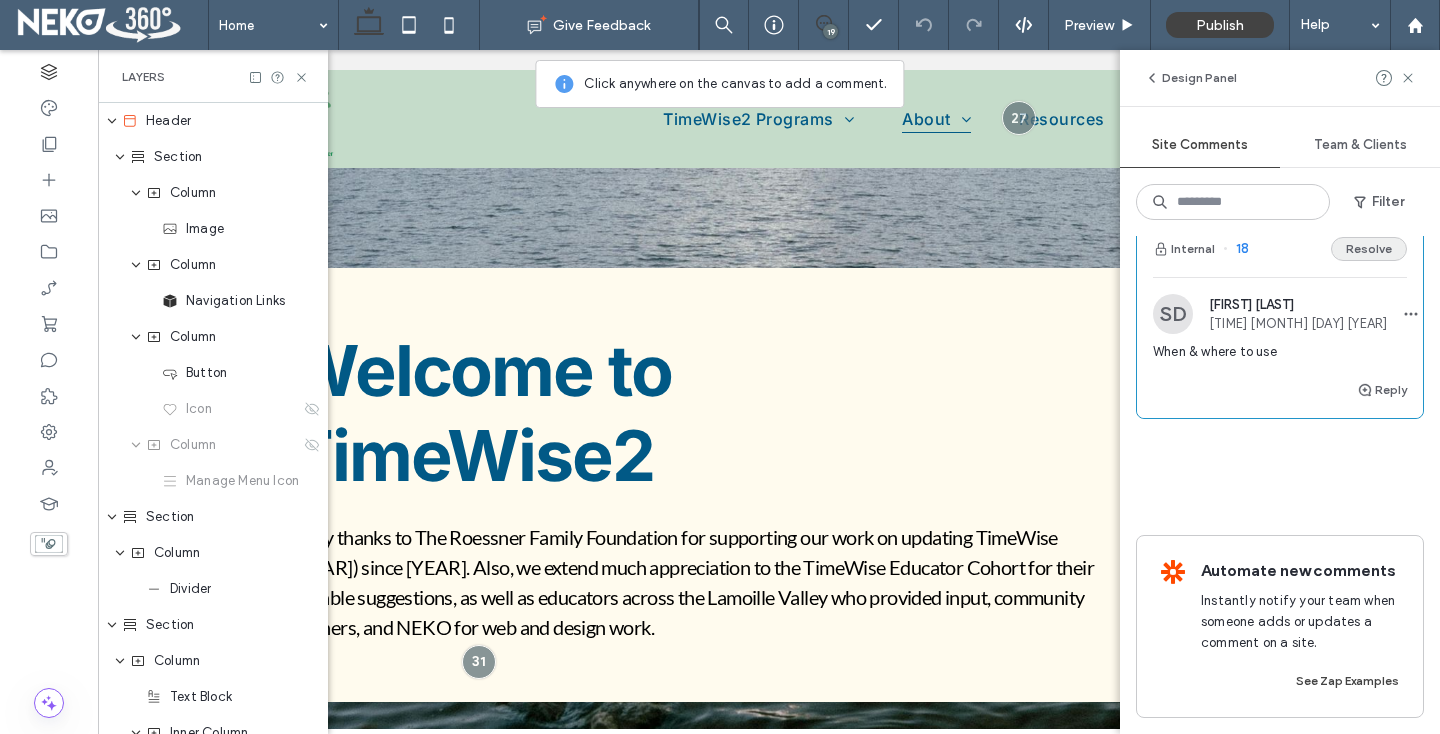 click on "Resolve" at bounding box center (1369, 249) 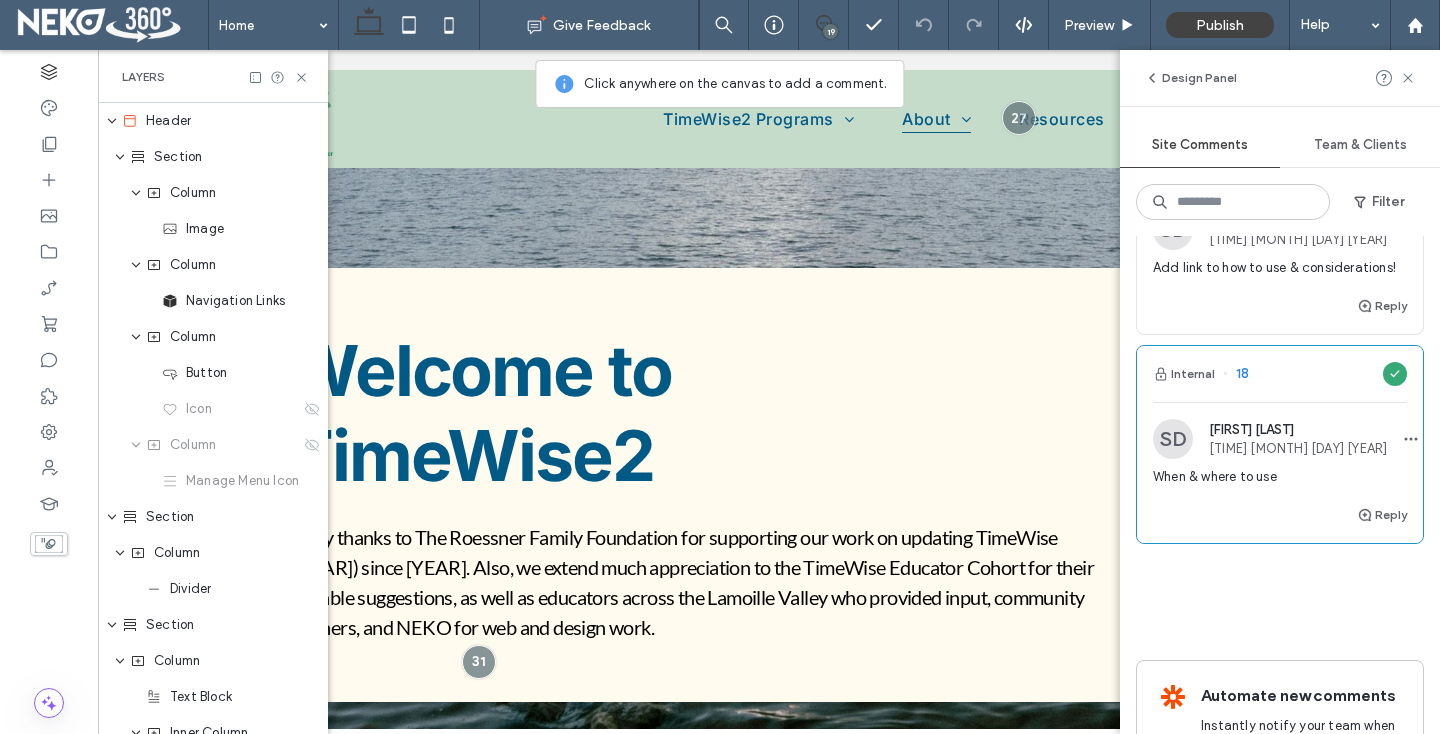 scroll, scrollTop: 3888, scrollLeft: 0, axis: vertical 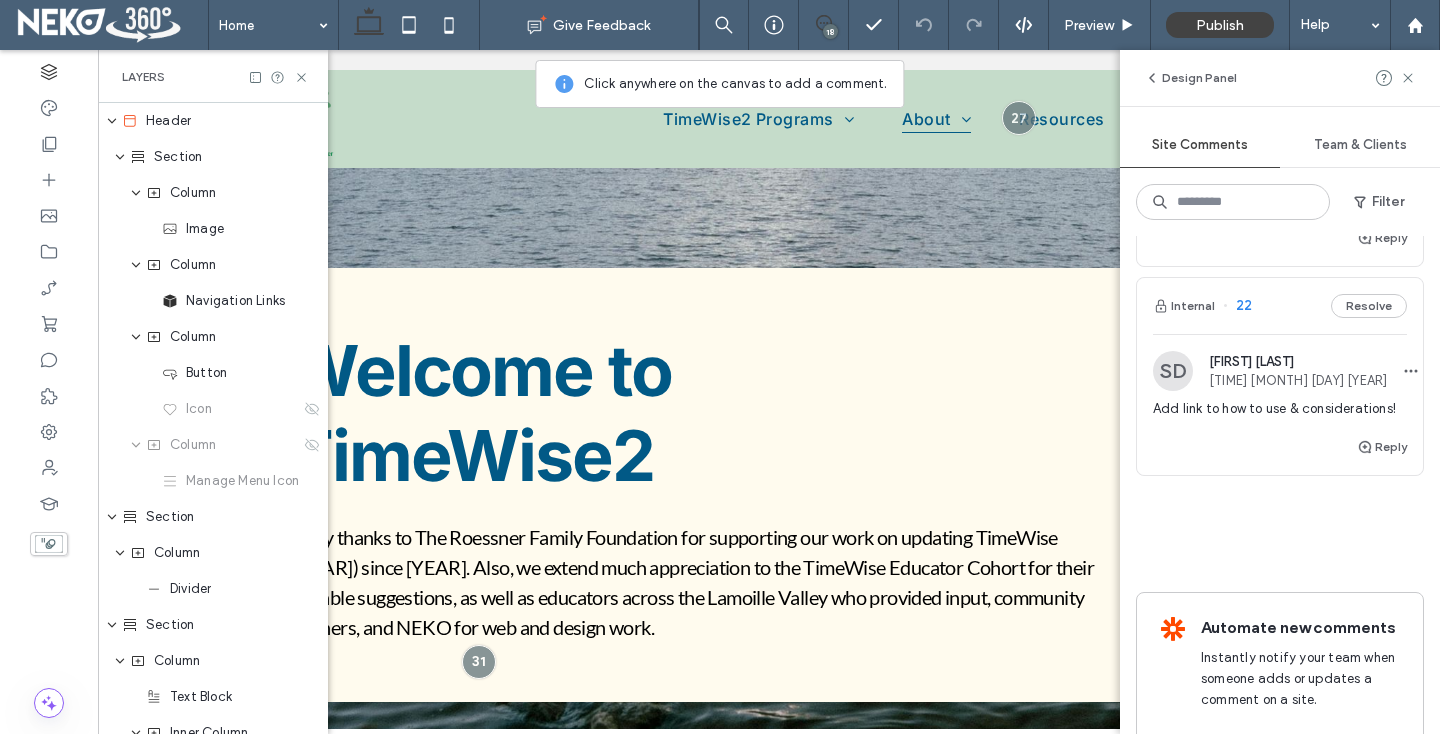 click on "Add link to how to use & considerations!" at bounding box center [1280, 409] 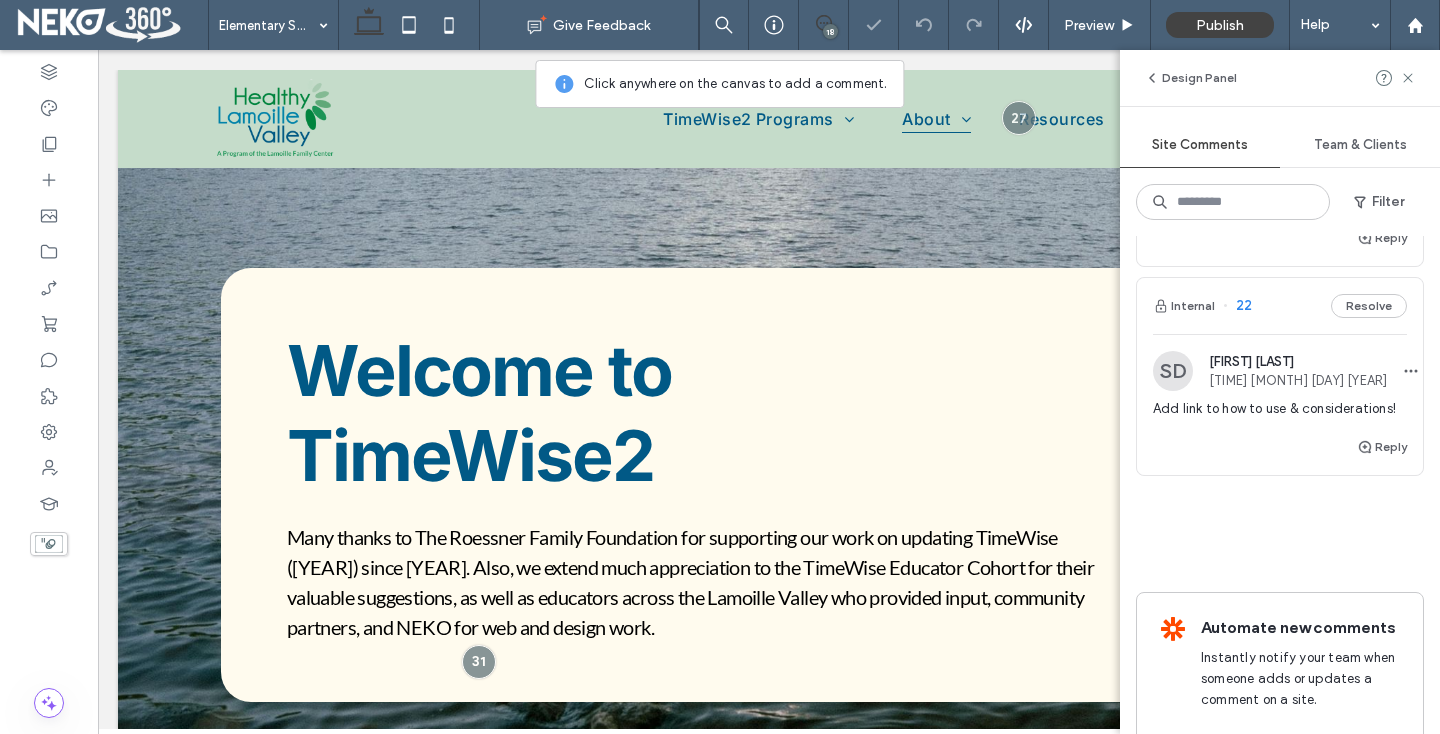 scroll, scrollTop: 0, scrollLeft: 0, axis: both 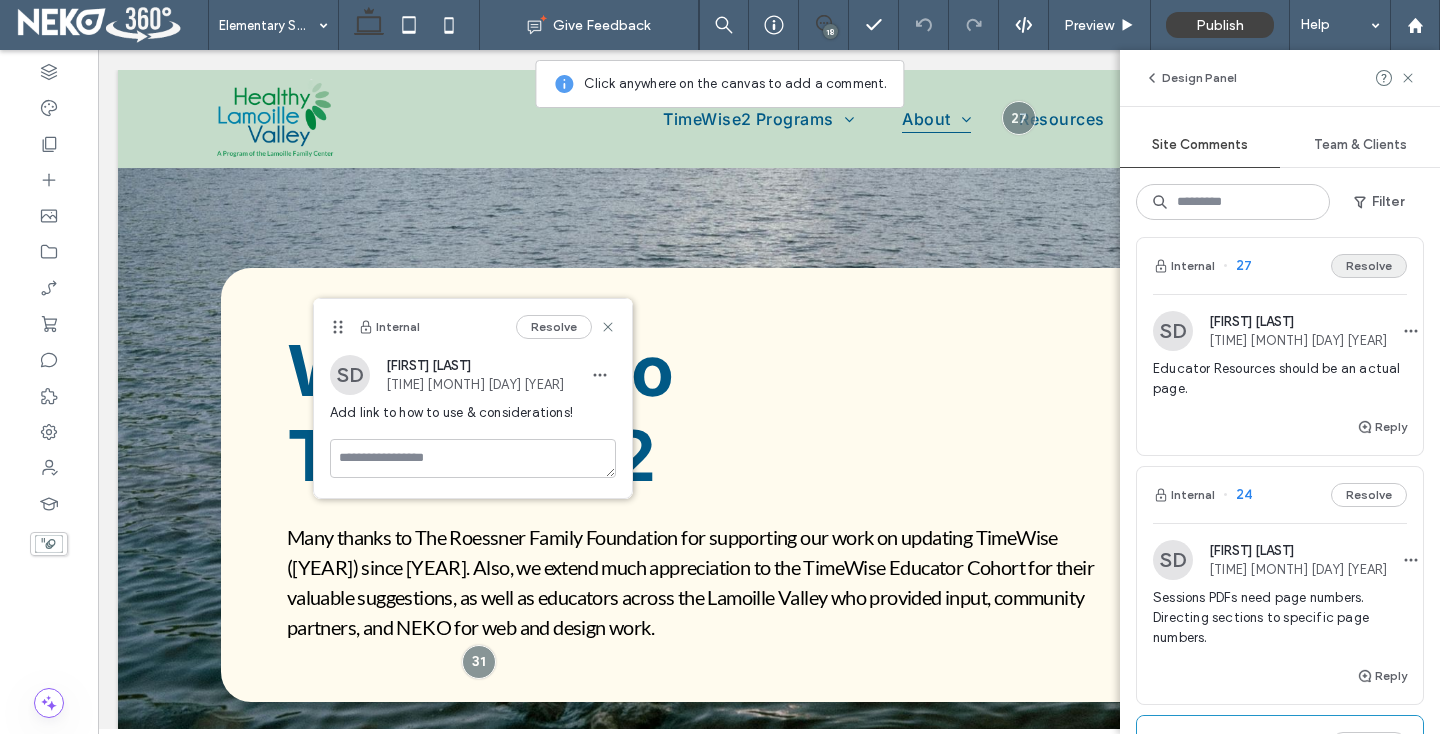 click on "Resolve" at bounding box center [1369, 266] 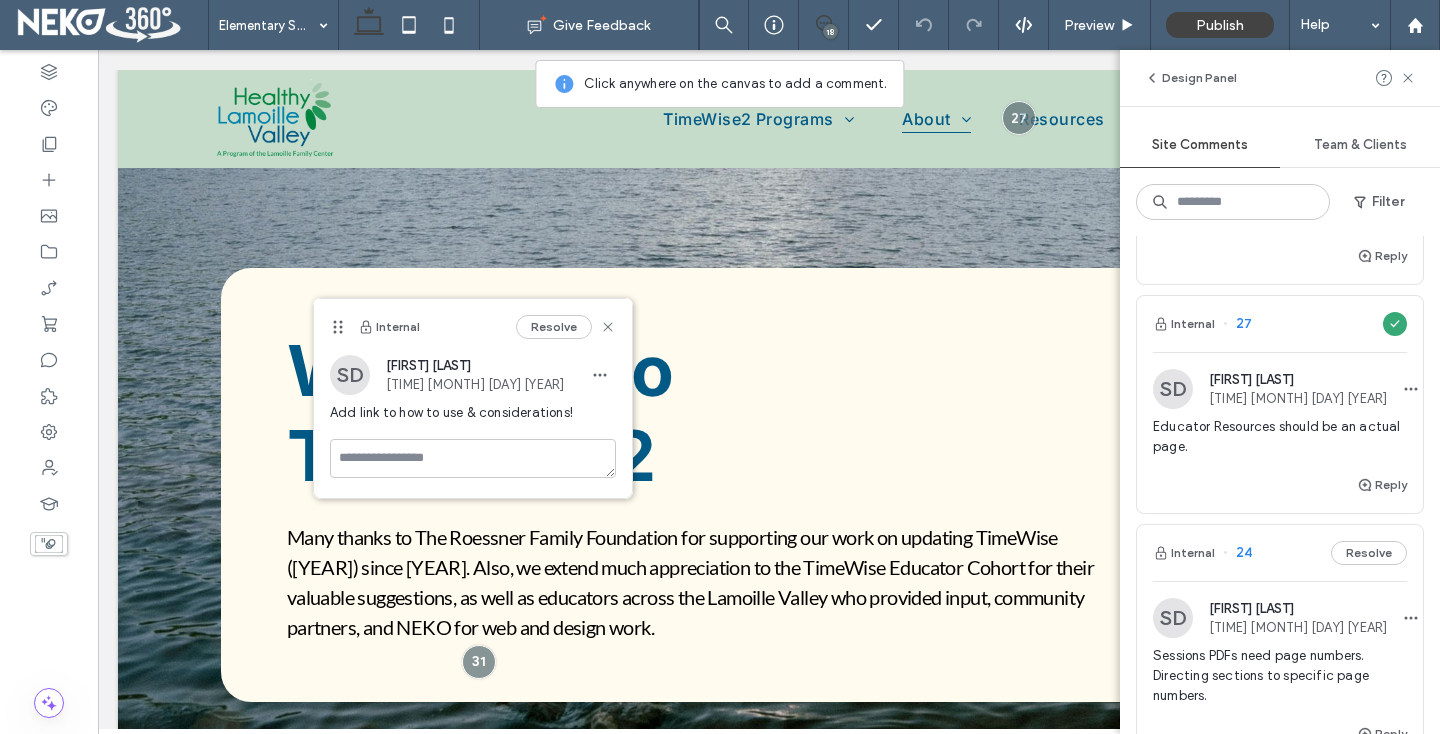 scroll, scrollTop: 3291, scrollLeft: 0, axis: vertical 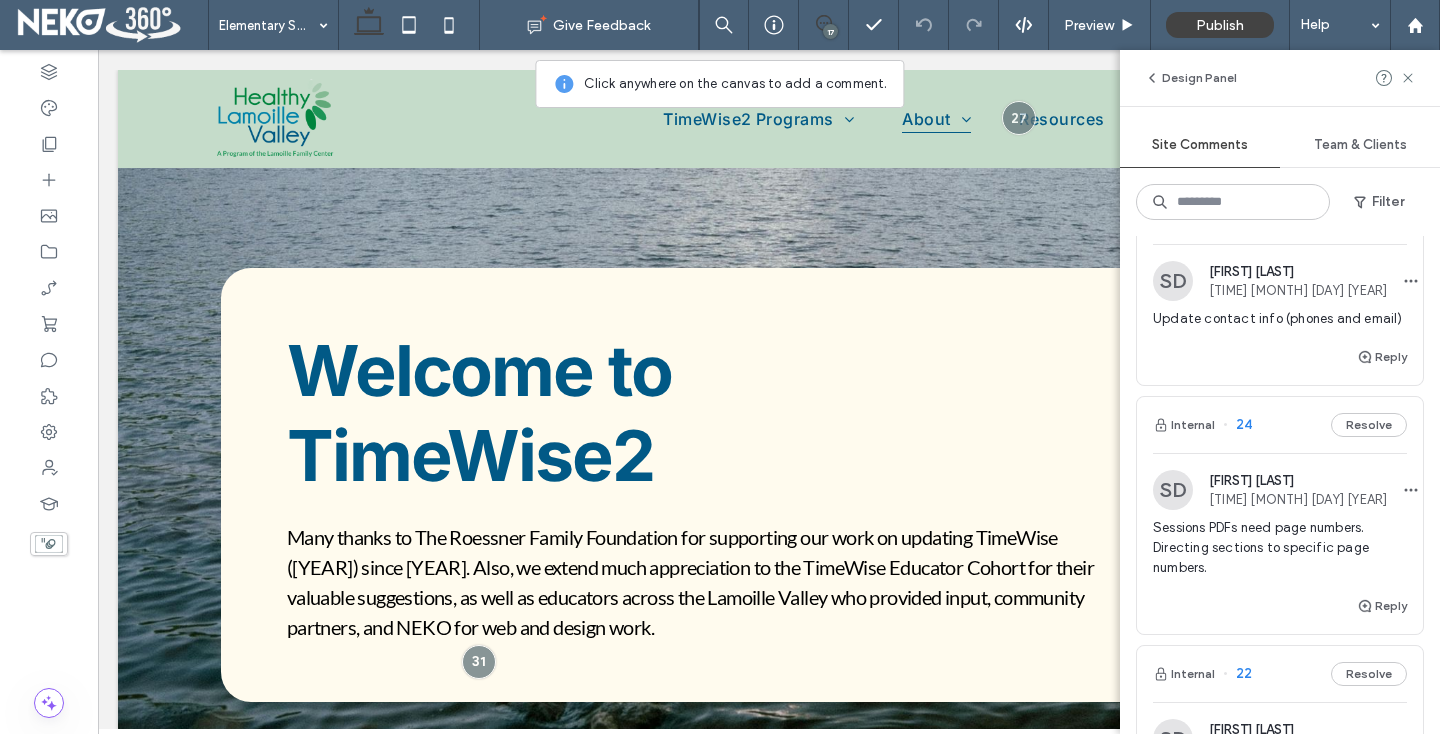 click on "10:17 Jul 11 2025" at bounding box center (1298, 290) 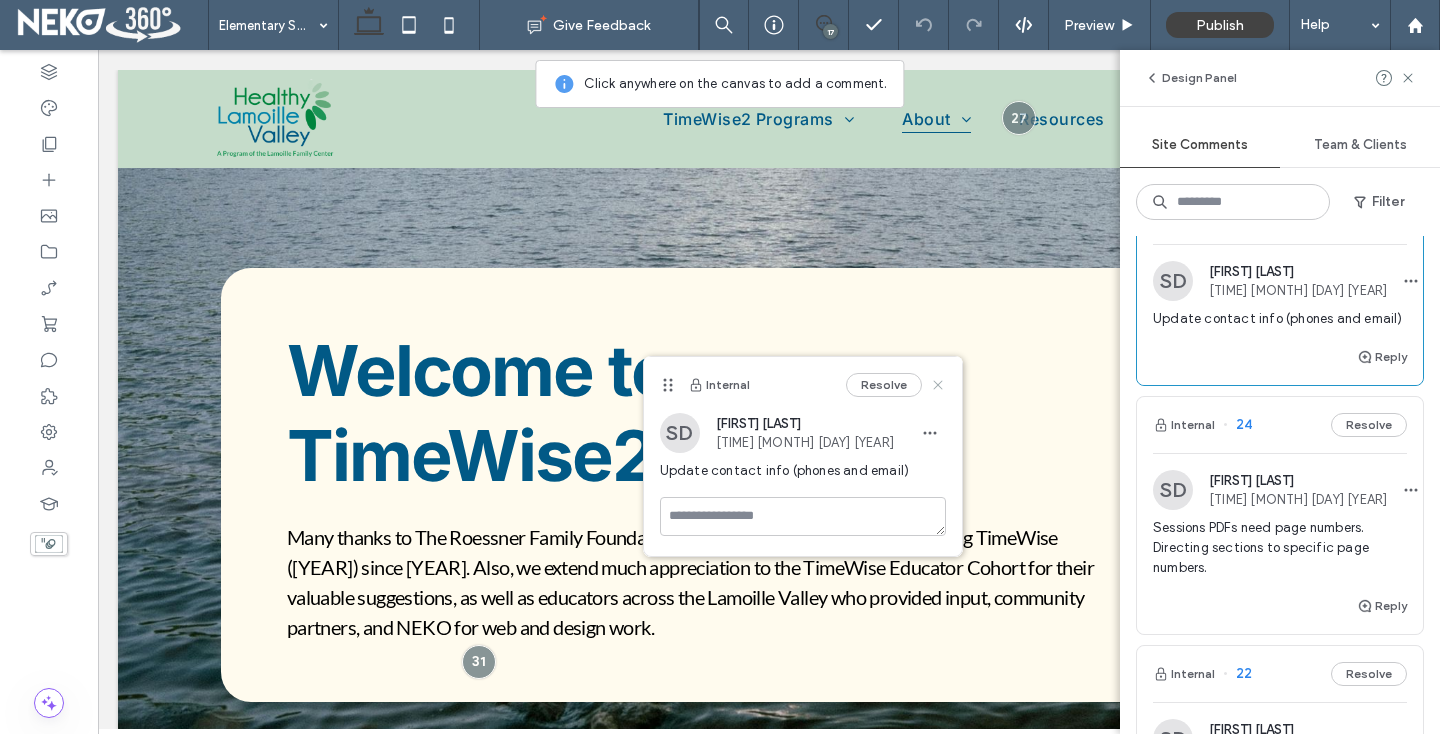 click 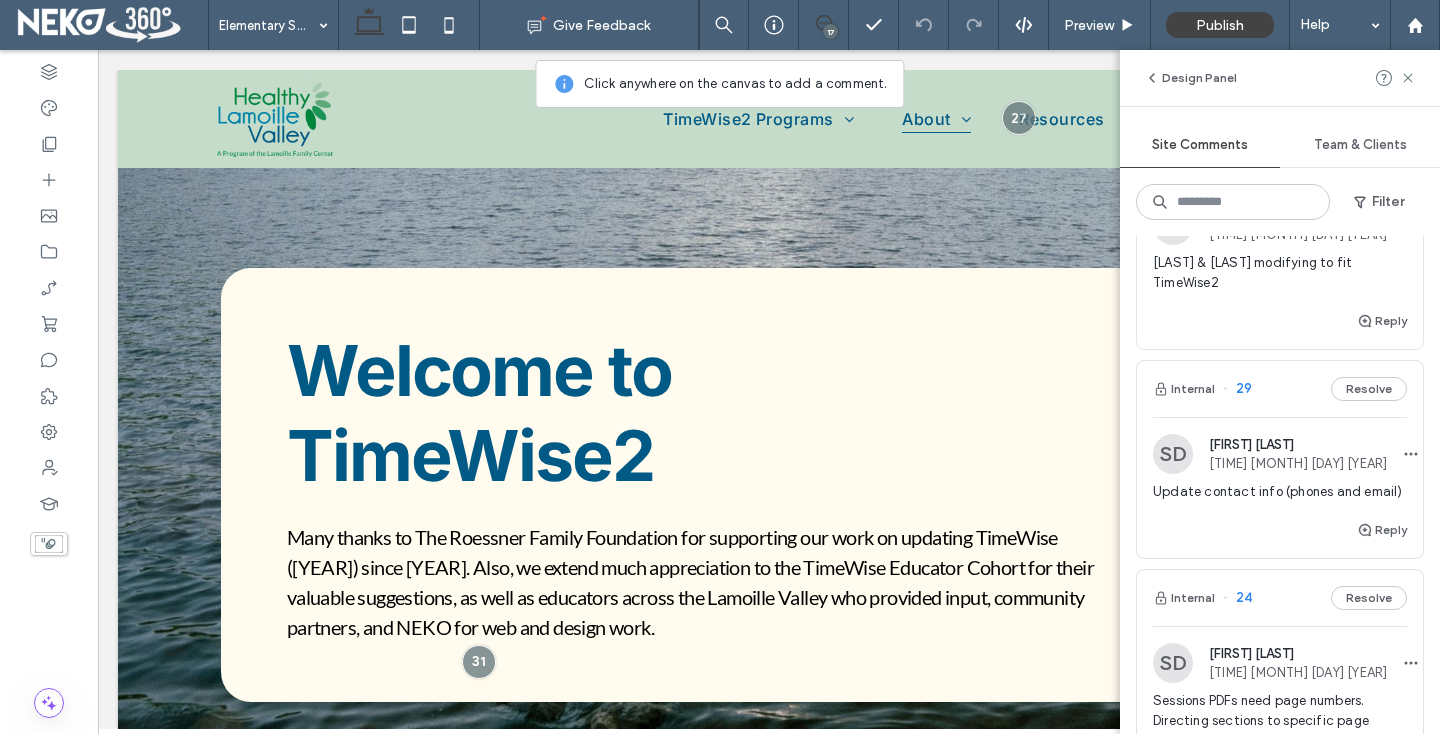 scroll, scrollTop: 3071, scrollLeft: 0, axis: vertical 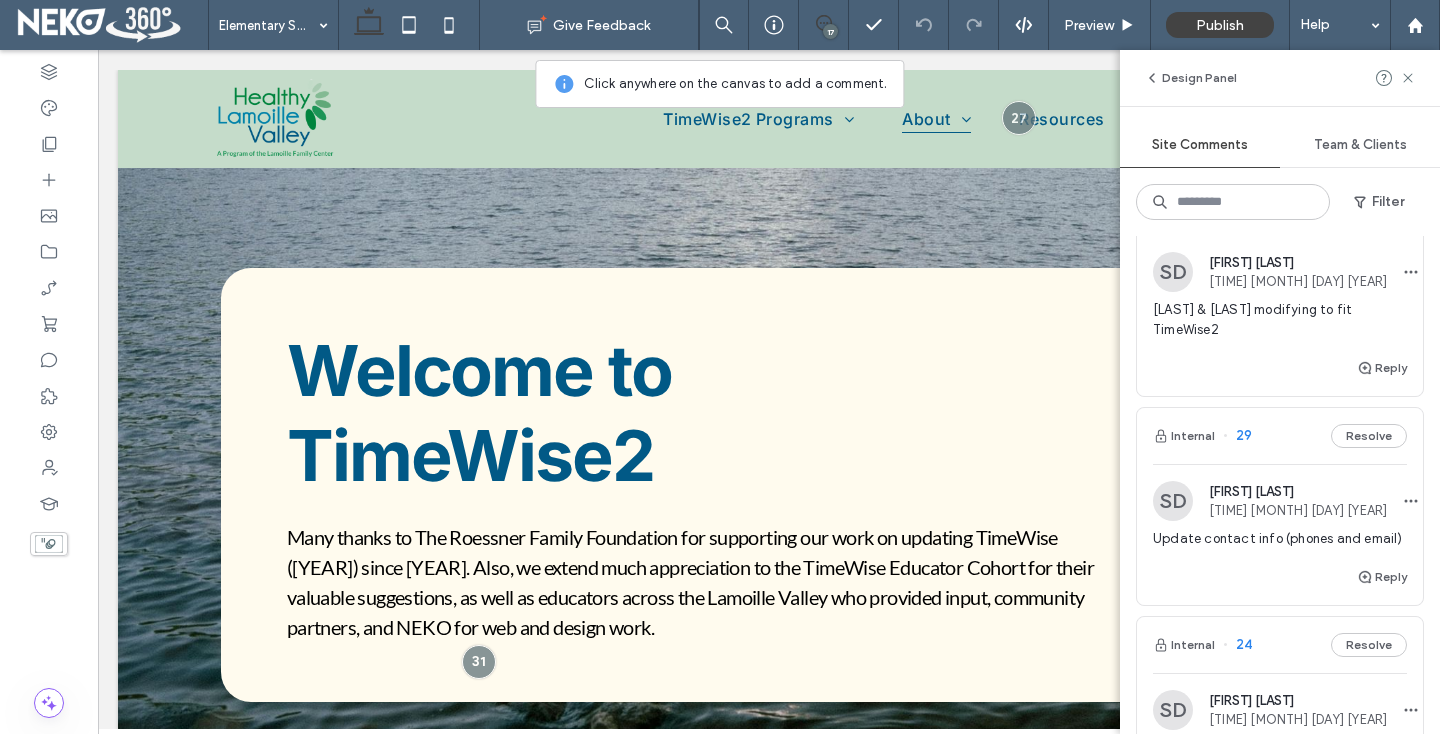 click on "10:23 Jul 11 2025" at bounding box center (1298, 281) 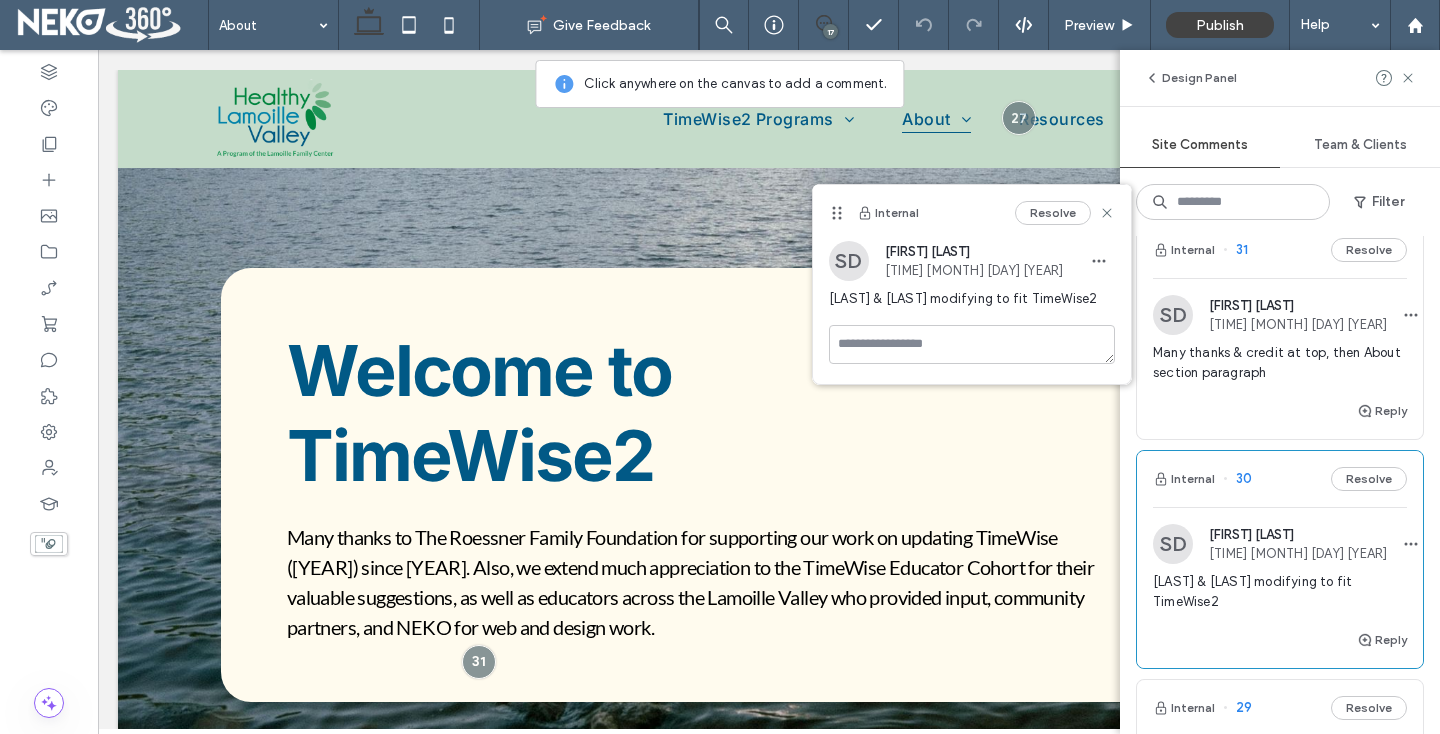 scroll, scrollTop: 2751, scrollLeft: 0, axis: vertical 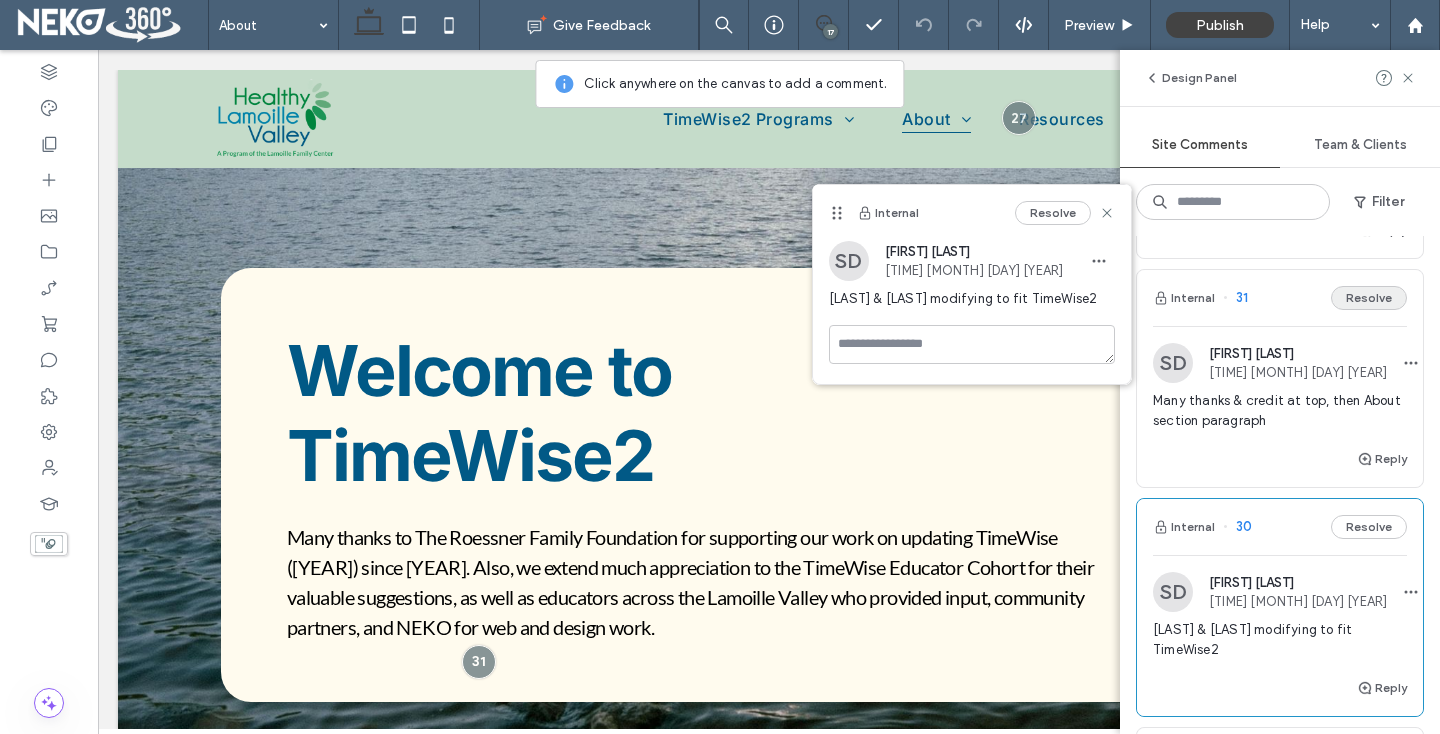 click on "Resolve" at bounding box center (1369, 298) 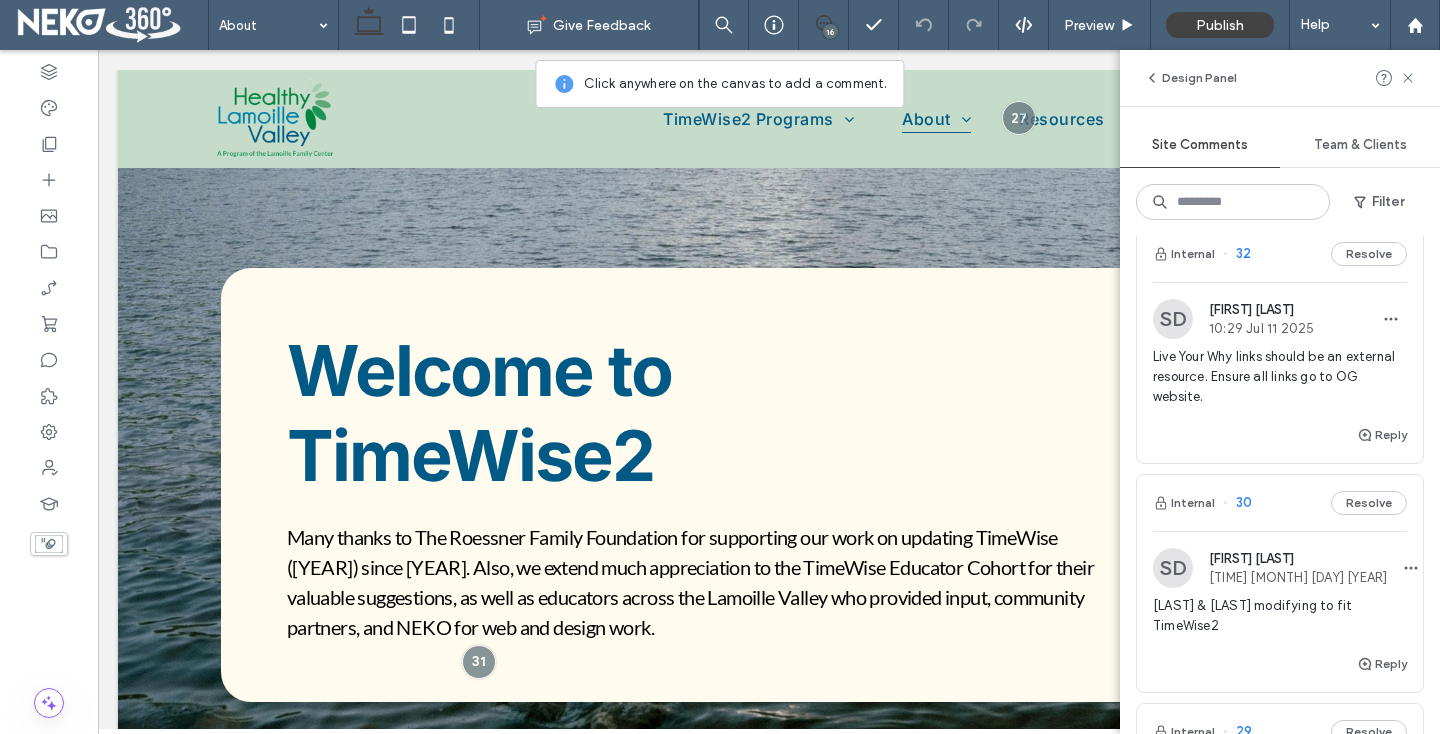 scroll, scrollTop: 2540, scrollLeft: 0, axis: vertical 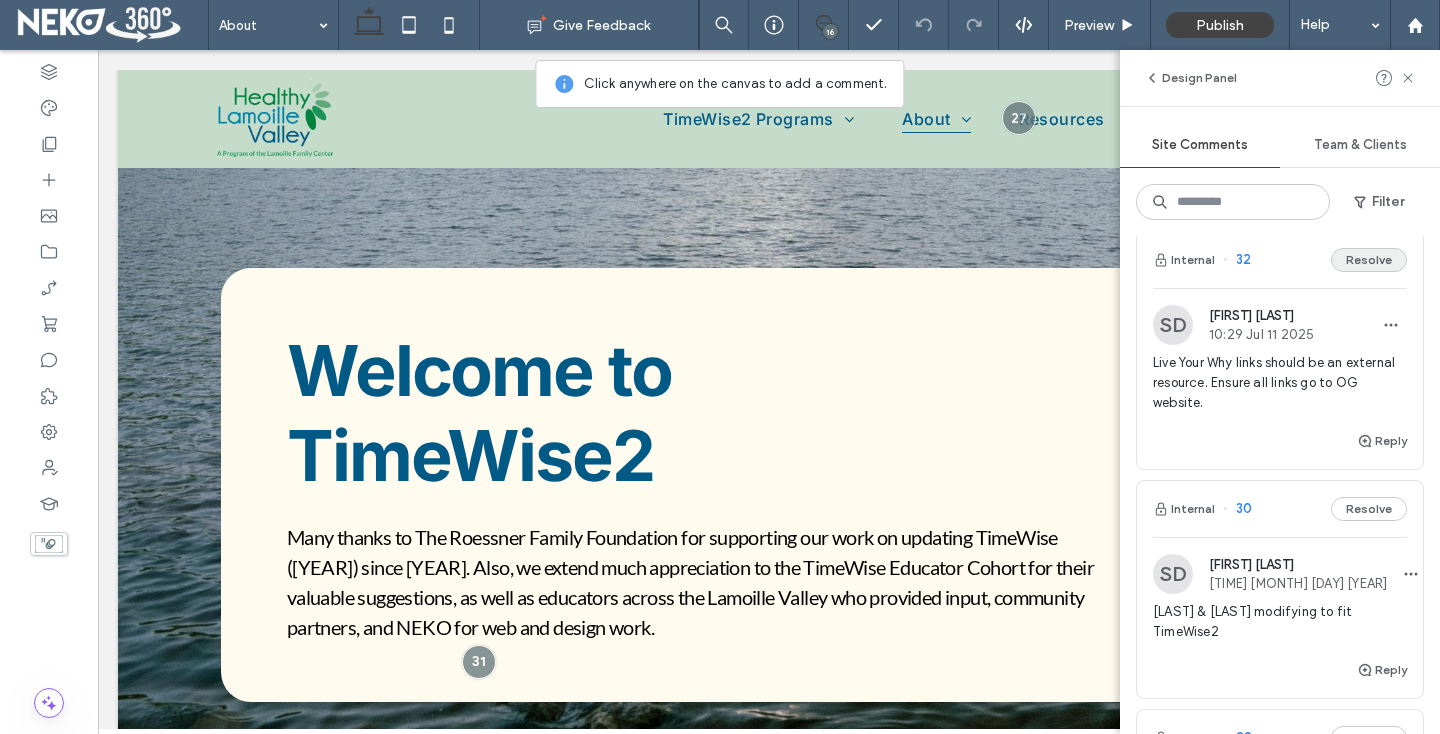 click on "Resolve" at bounding box center [1369, 260] 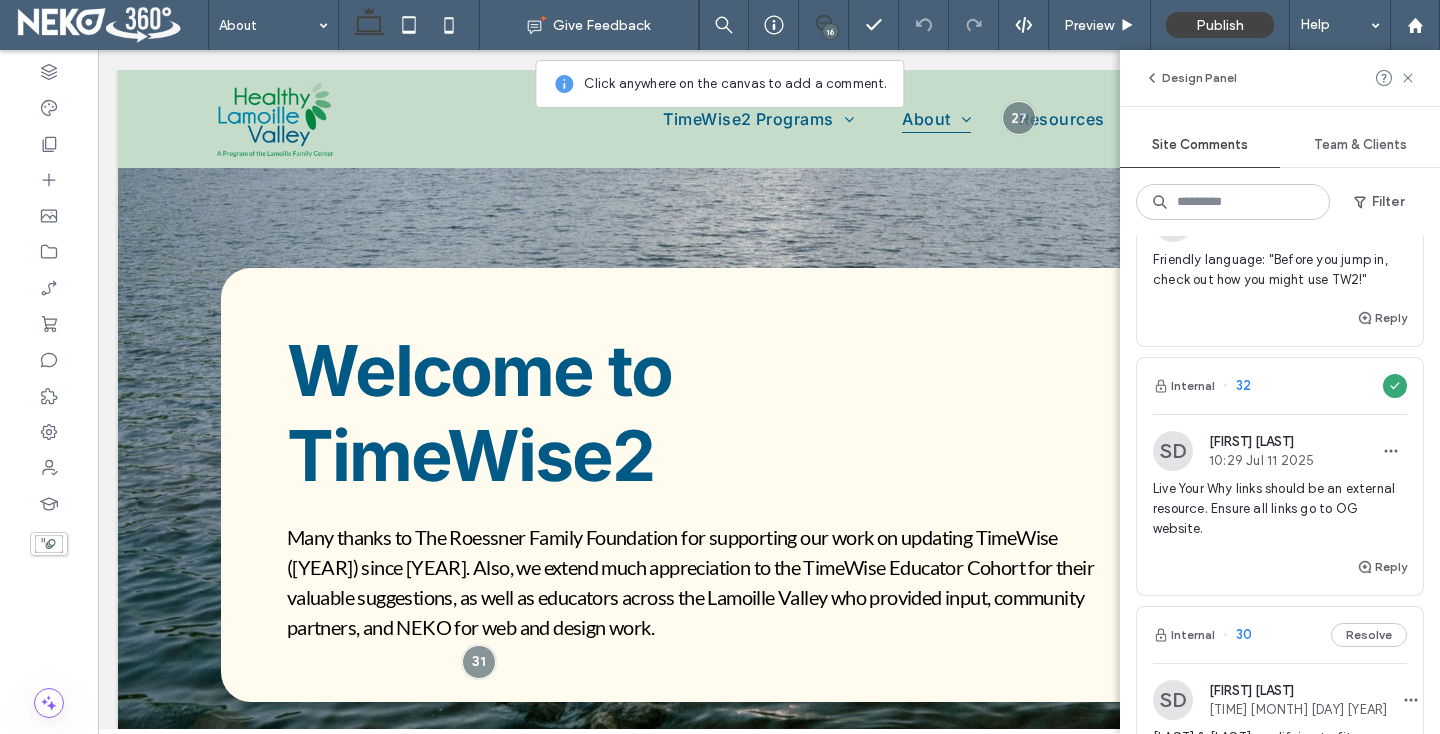 scroll, scrollTop: 2391, scrollLeft: 0, axis: vertical 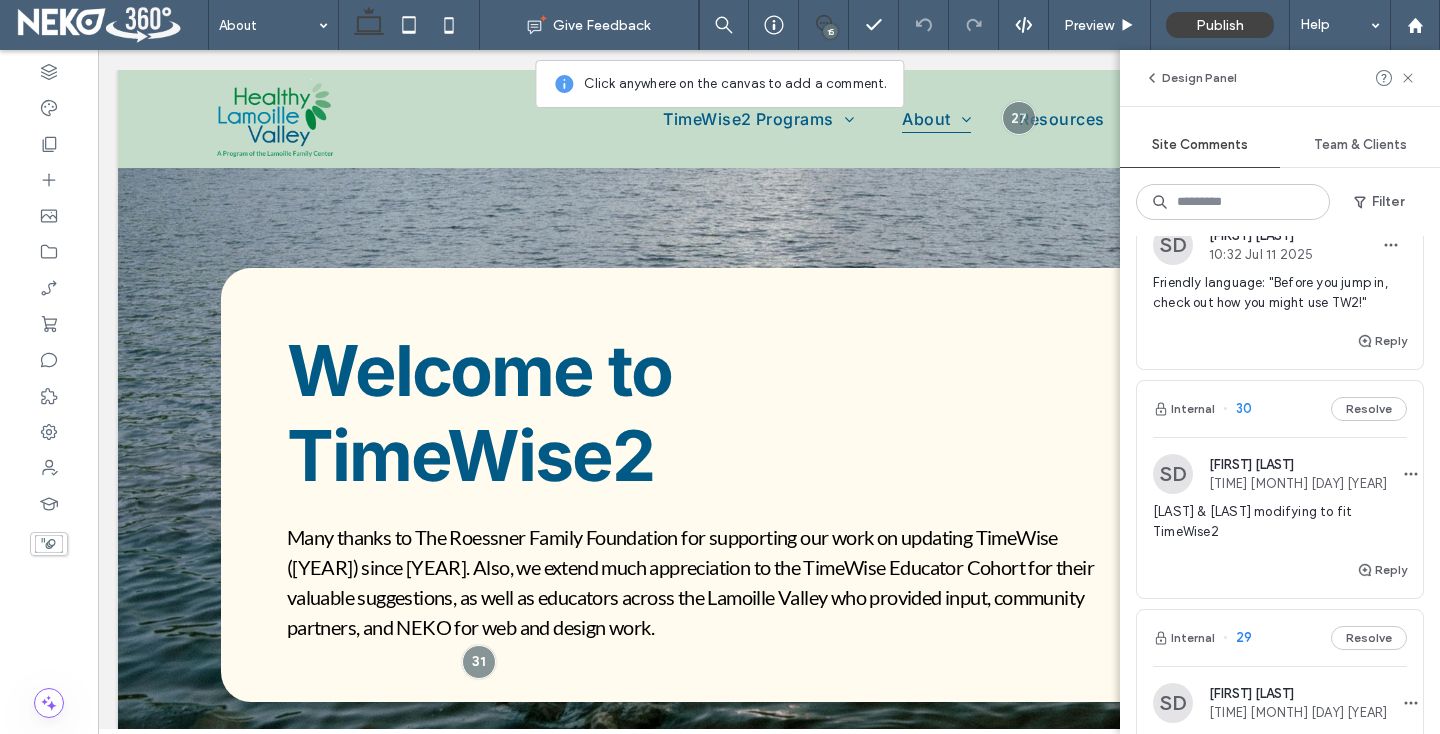 click on "Friendly language: "Before you jump in, check out how you might use TW2!"" at bounding box center (1280, 293) 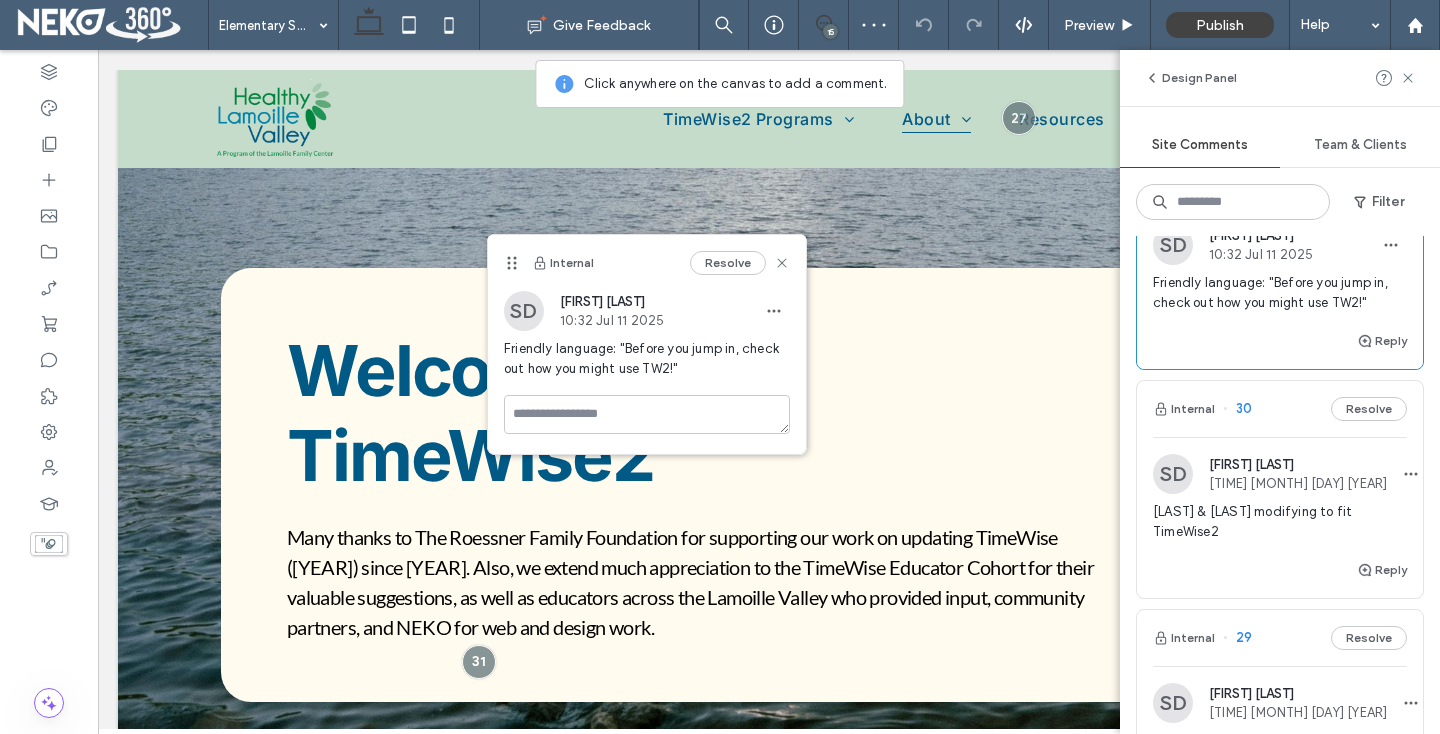 click on "Resolve" at bounding box center [1369, 180] 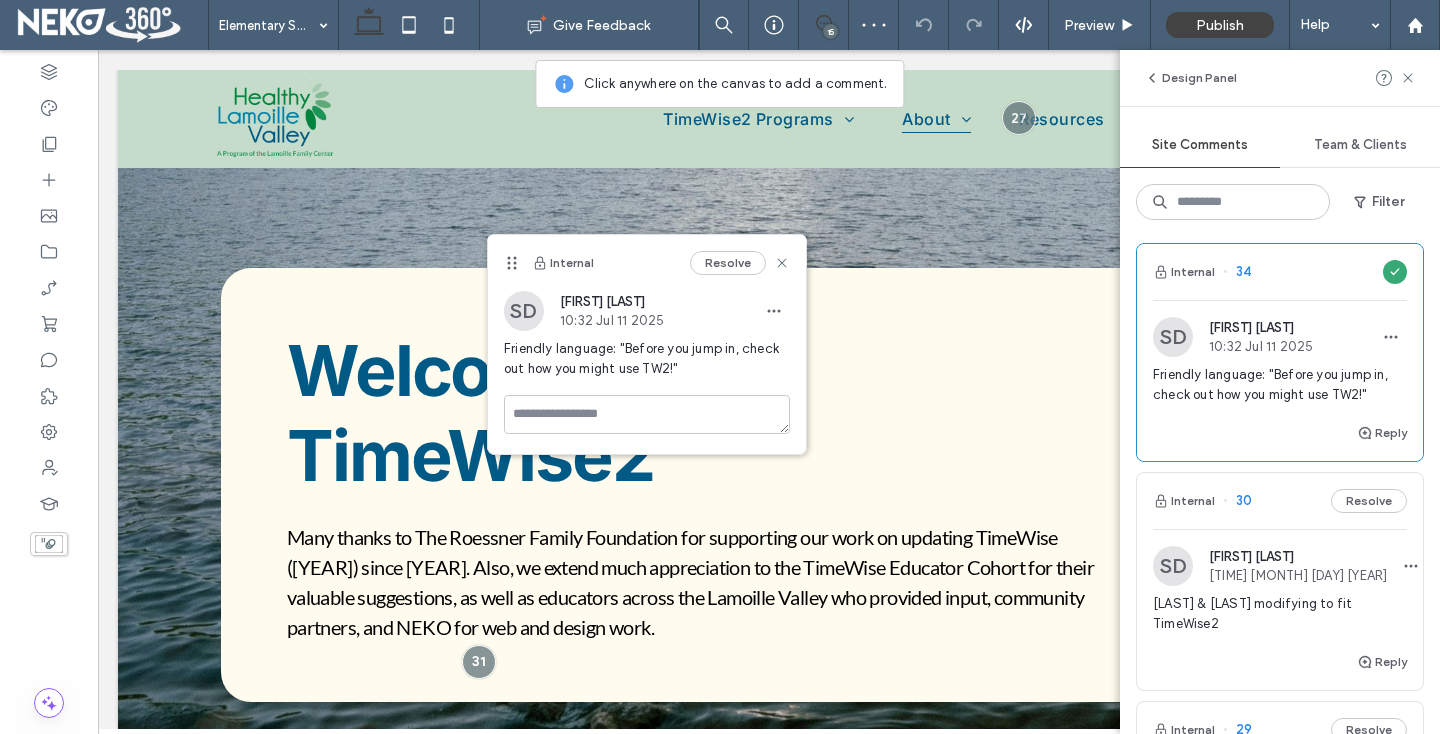 scroll, scrollTop: 2194, scrollLeft: 0, axis: vertical 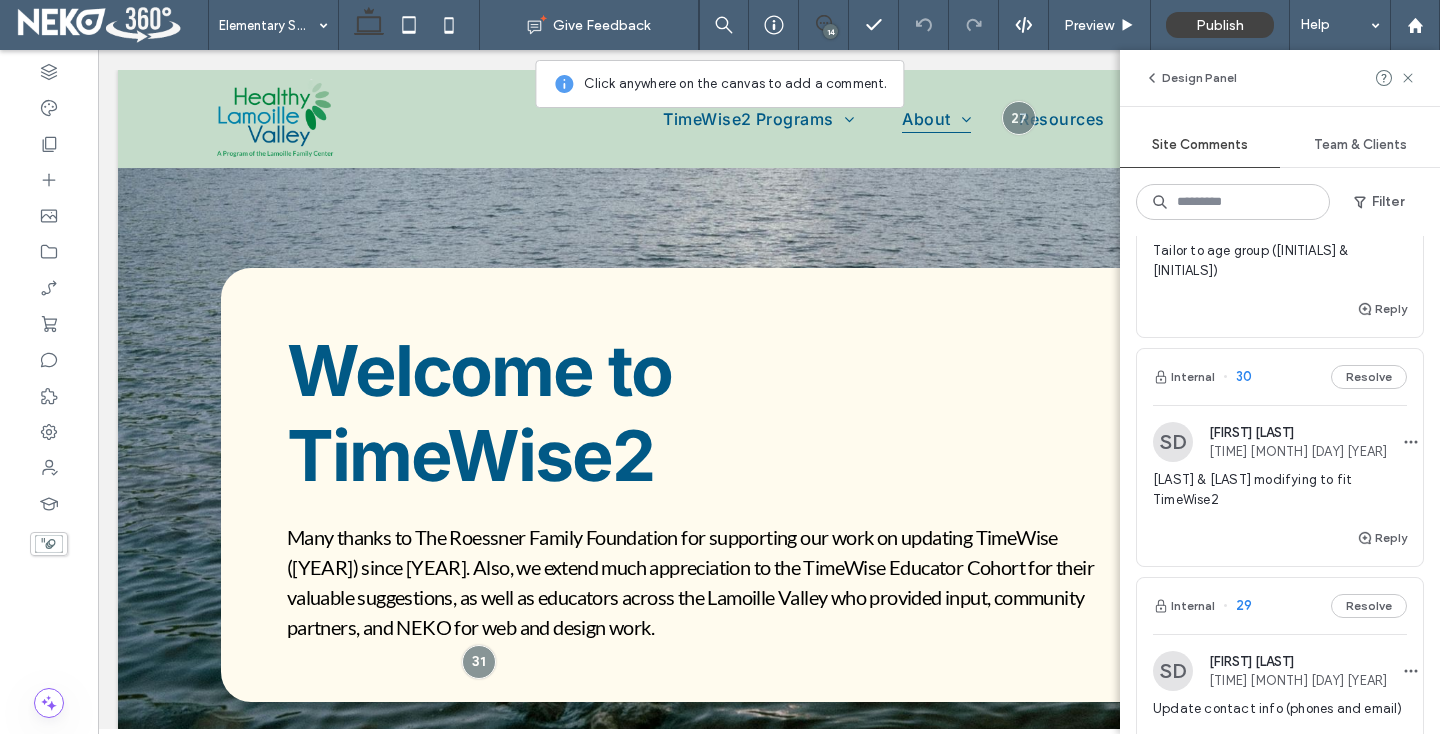 click on "Tailor to age group (Linda & Alison)" at bounding box center [1280, 261] 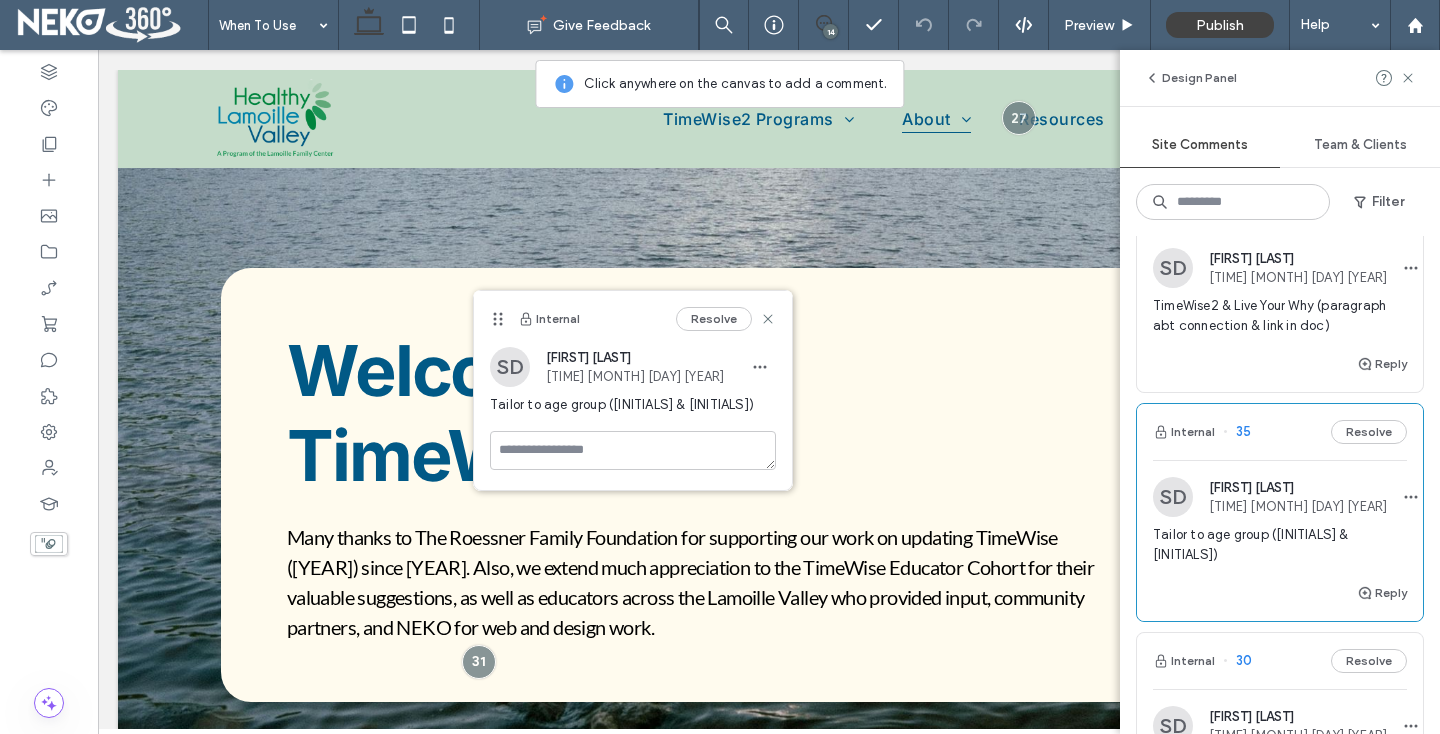 scroll, scrollTop: 1909, scrollLeft: 0, axis: vertical 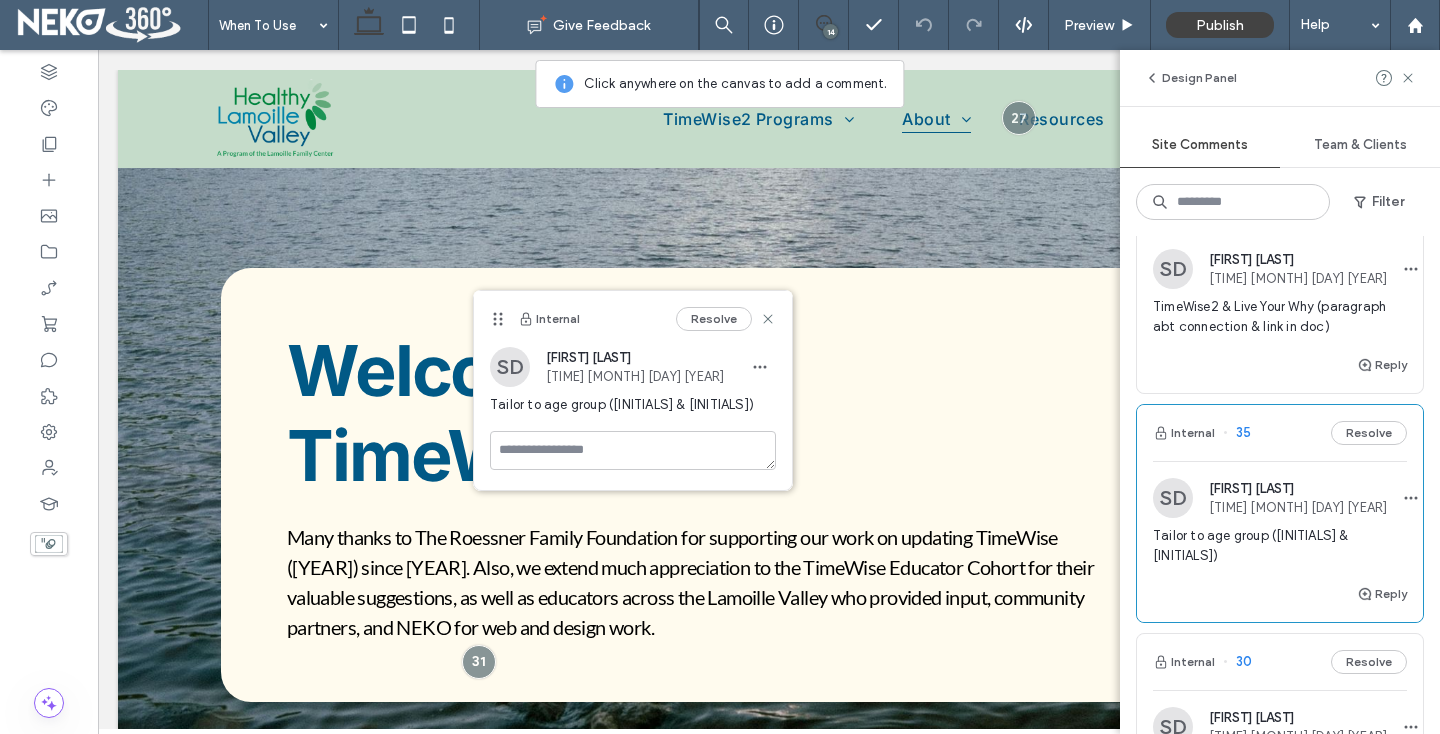 click on "TimeWise2 & Live Your Why (paragraph abt connection & link in doc)" at bounding box center [1280, 317] 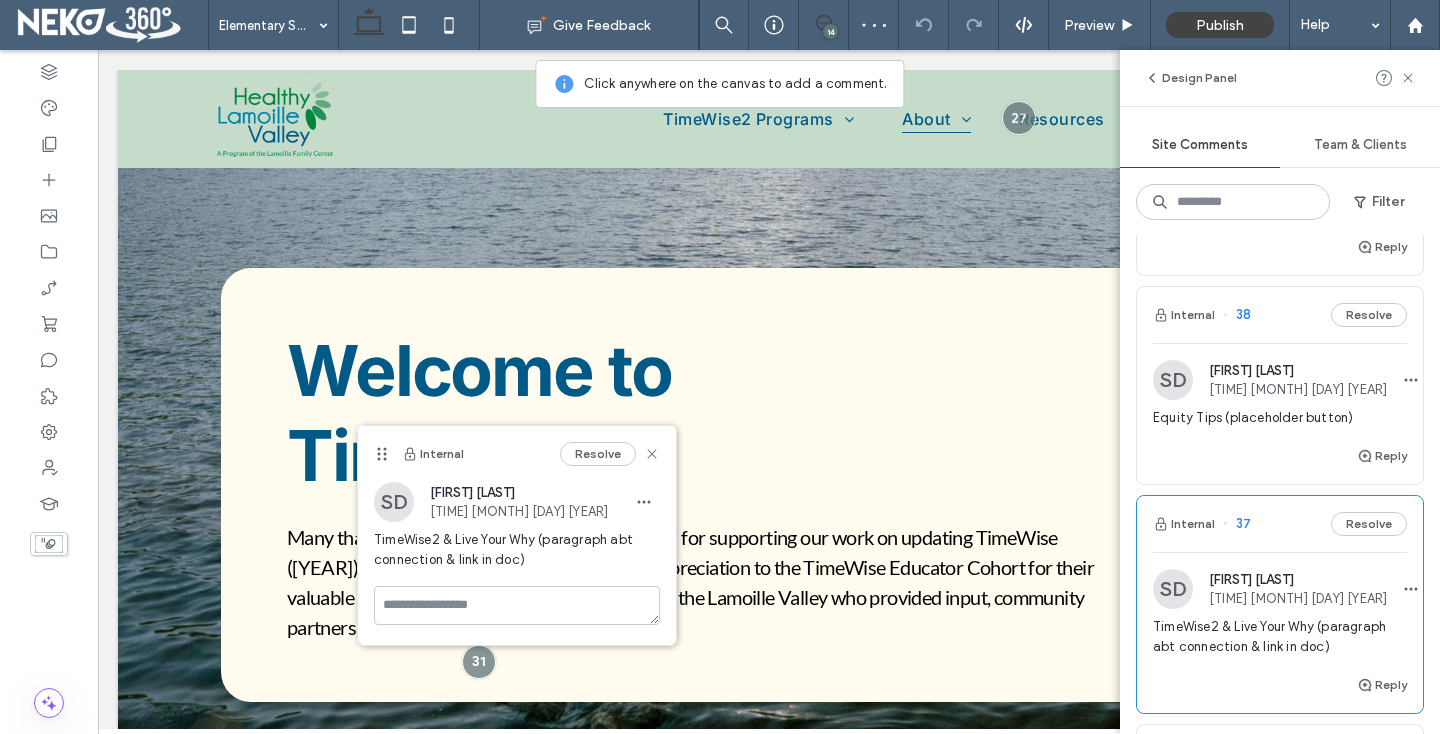 scroll, scrollTop: 1588, scrollLeft: 0, axis: vertical 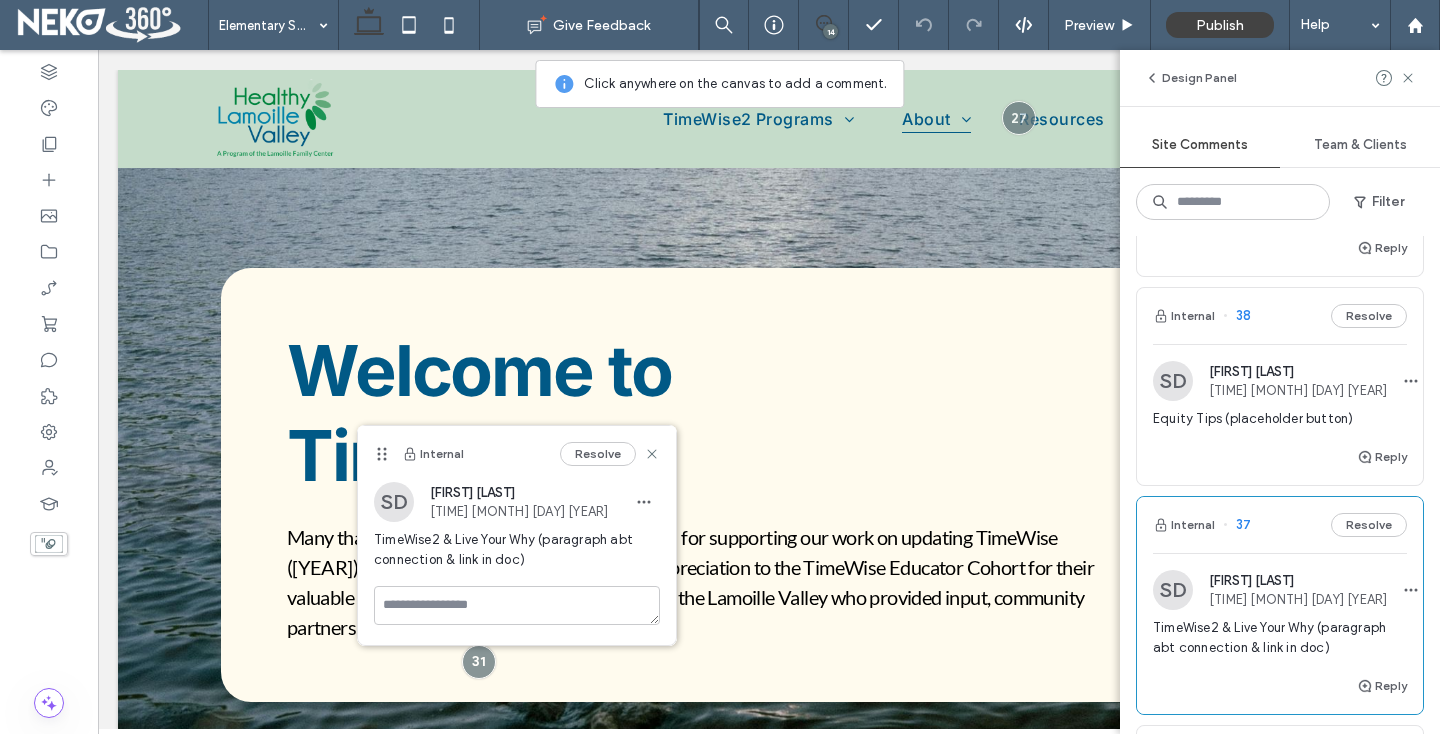 click on "10:42 Jul 11 2025" at bounding box center [1298, 390] 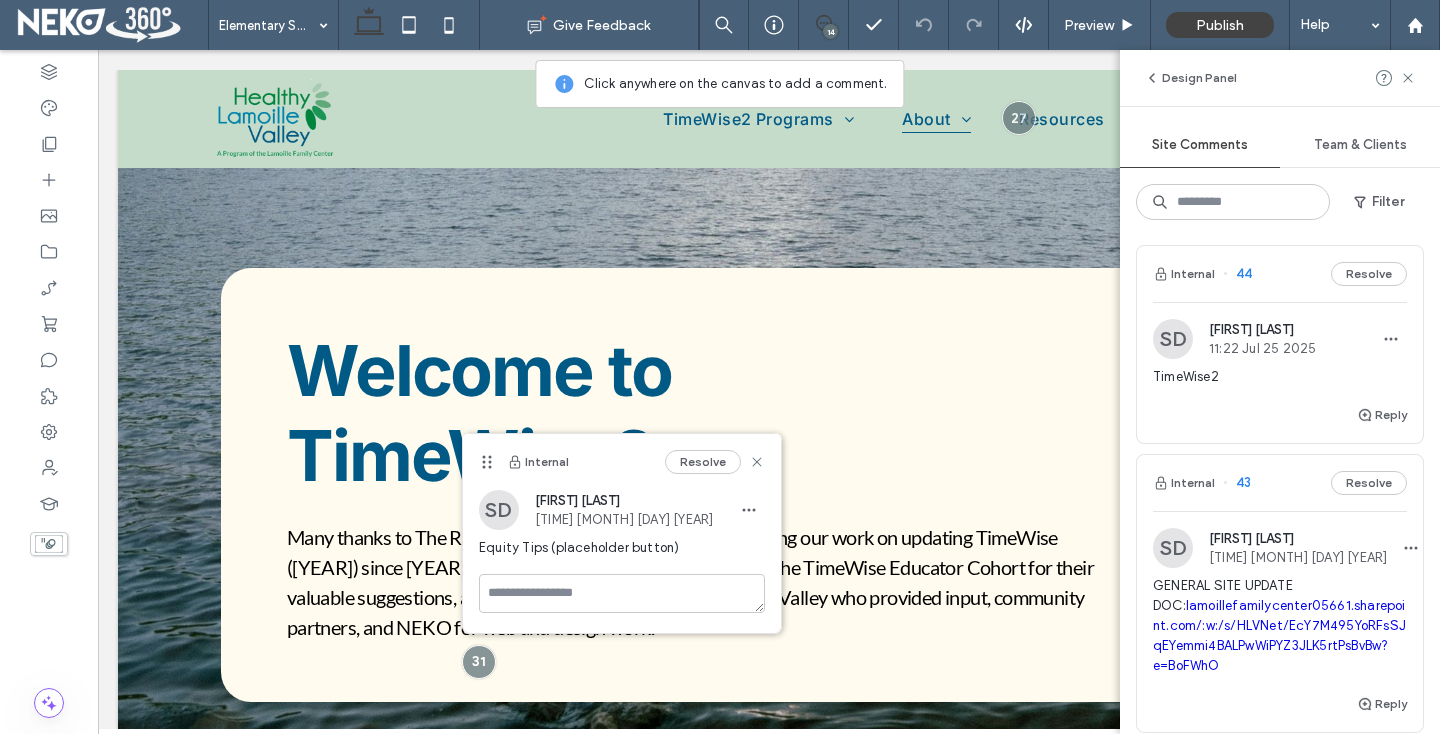 scroll, scrollTop: 1144, scrollLeft: 0, axis: vertical 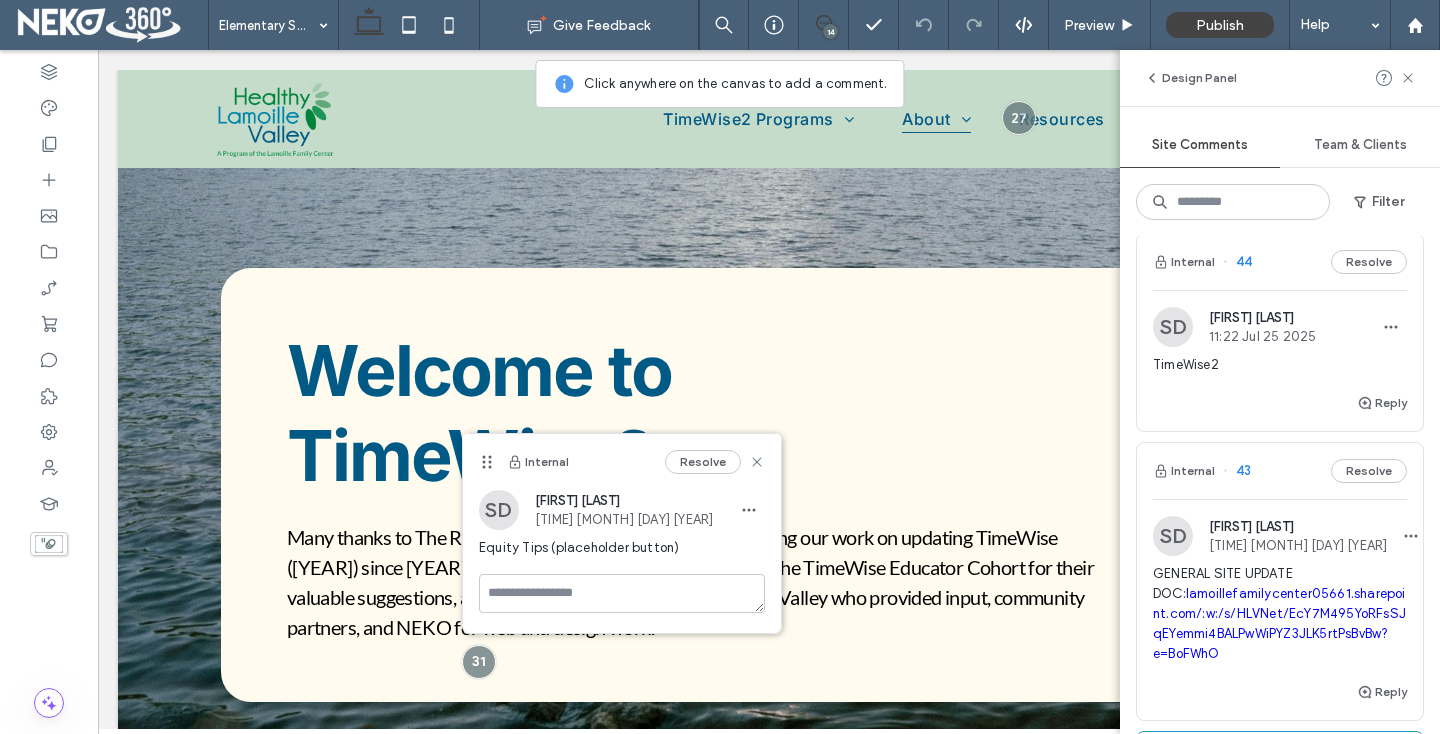 click on "11:22 Jul 25 2025" at bounding box center [1262, 336] 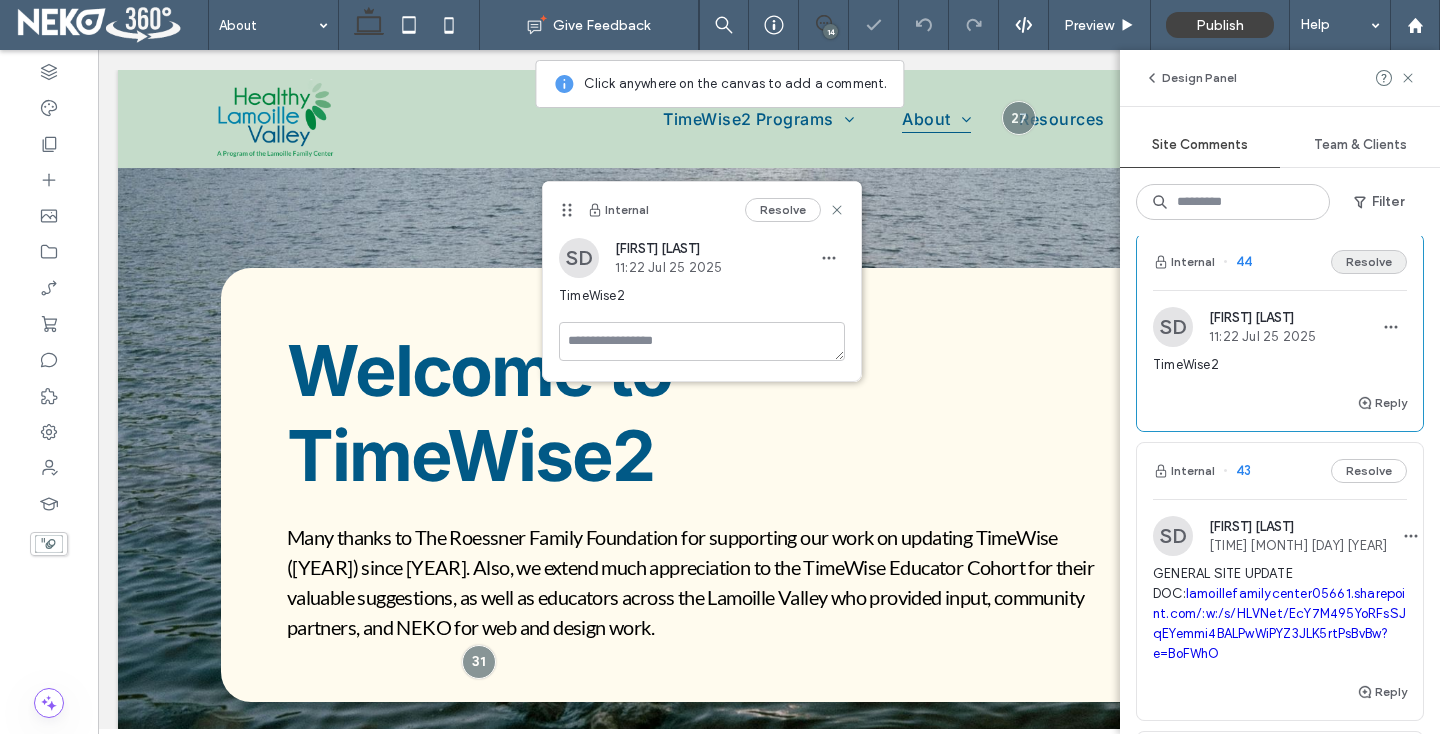 click on "Resolve" at bounding box center (1369, 262) 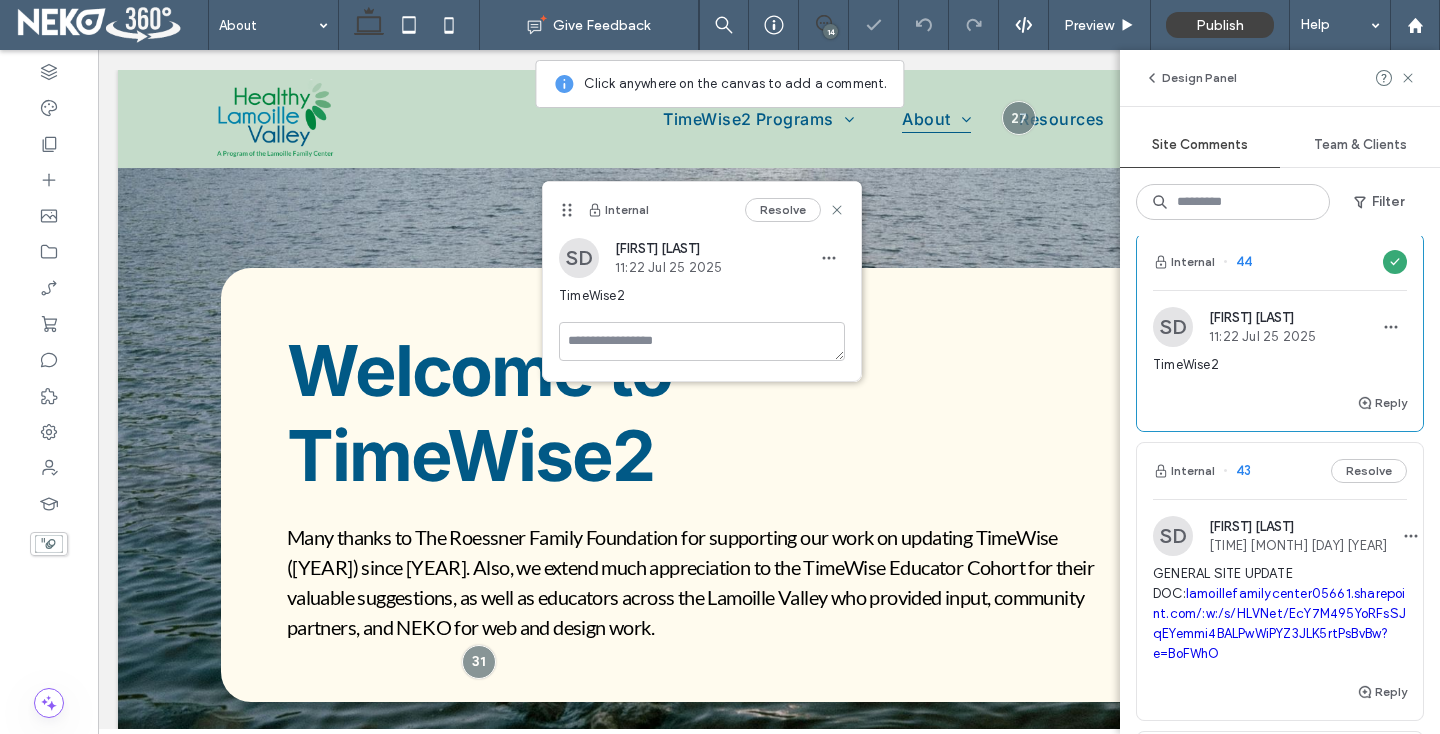 scroll, scrollTop: 1000, scrollLeft: 0, axis: vertical 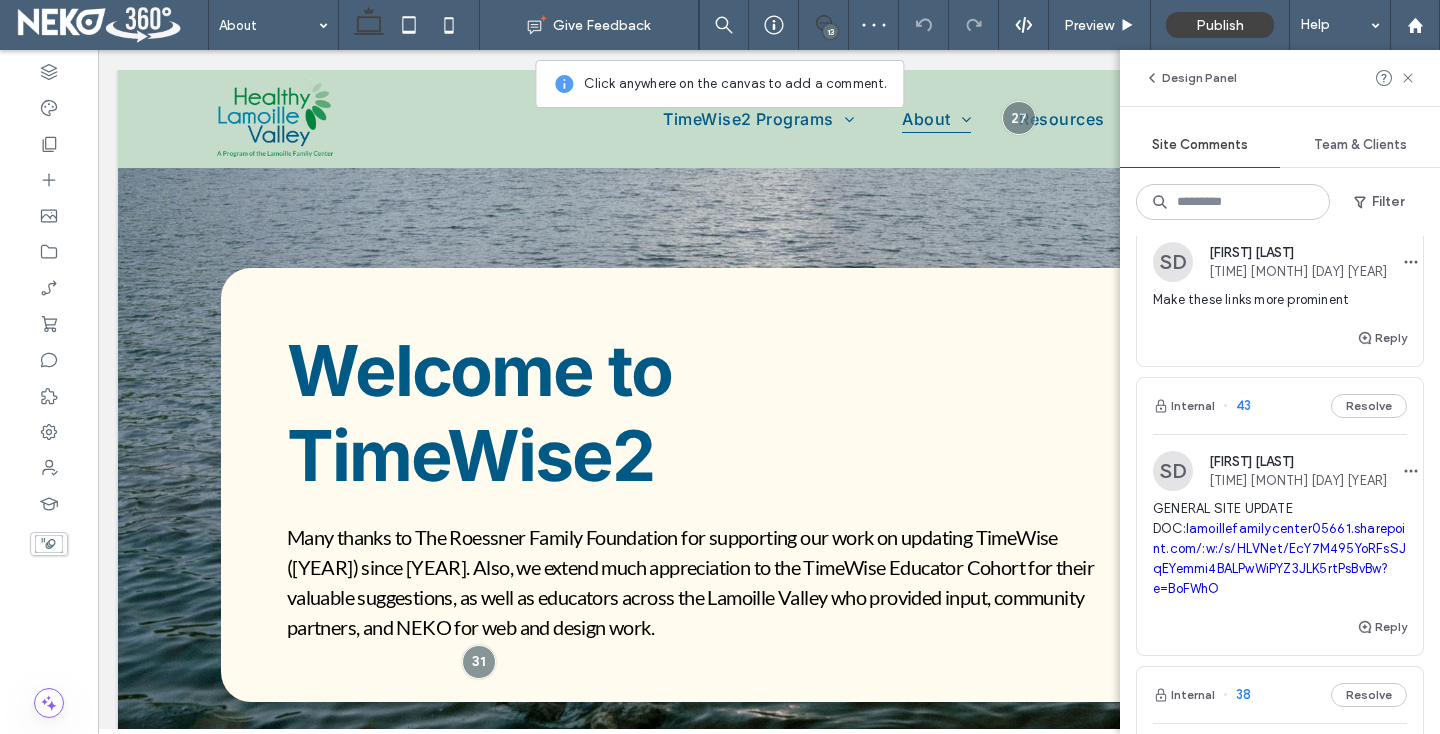 click on "Make these links more prominent" at bounding box center (1280, 300) 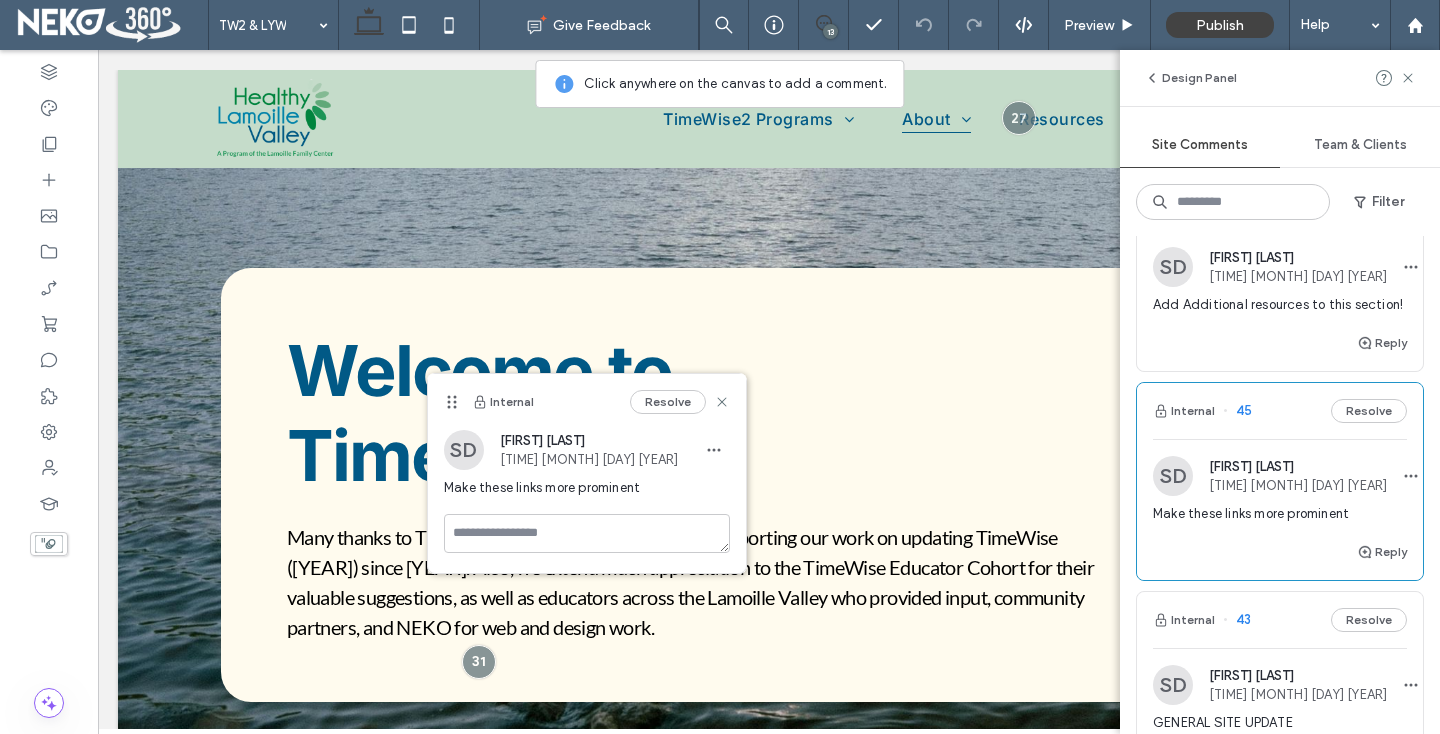 scroll, scrollTop: 768, scrollLeft: 0, axis: vertical 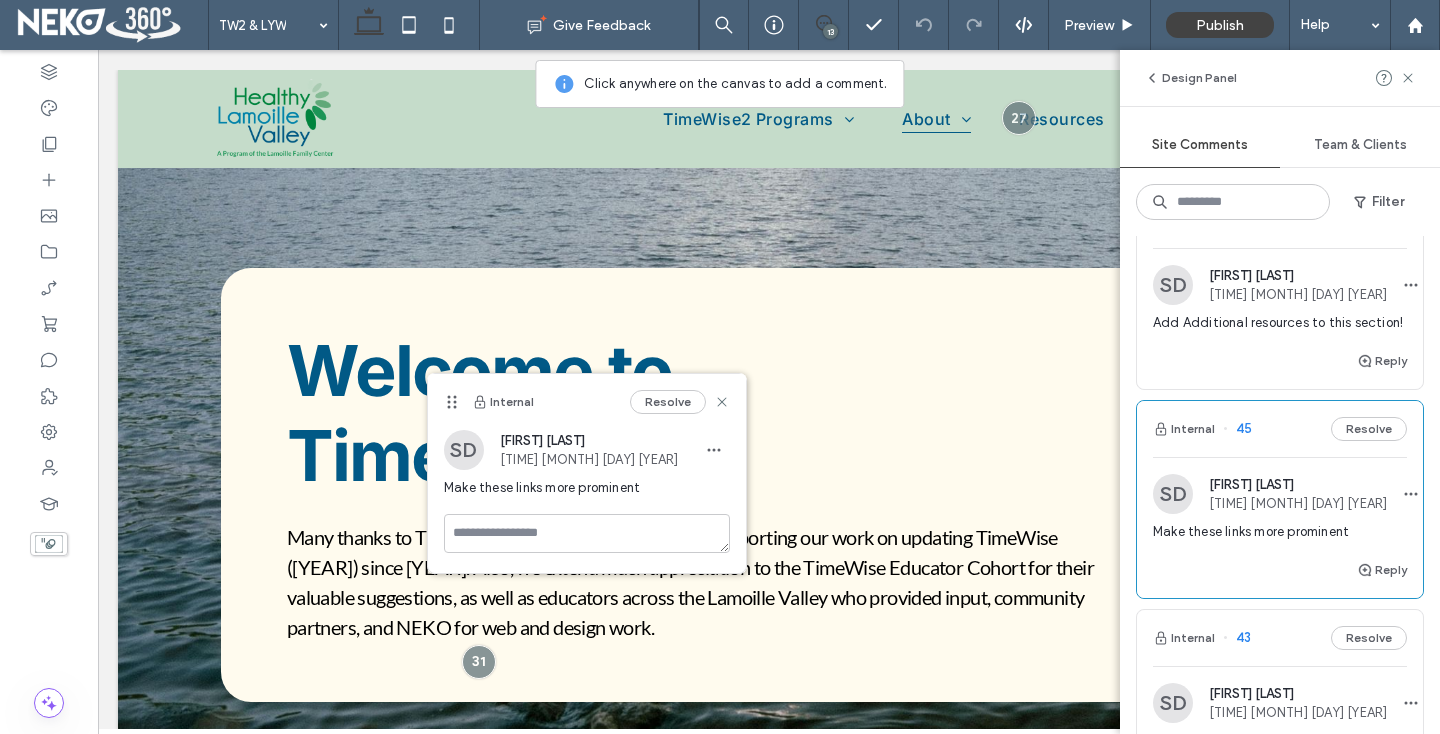 click on "SD Sofia Dimartino 11:52 Jul 25 2025 Add Additional resources to this section!" at bounding box center (1280, 307) 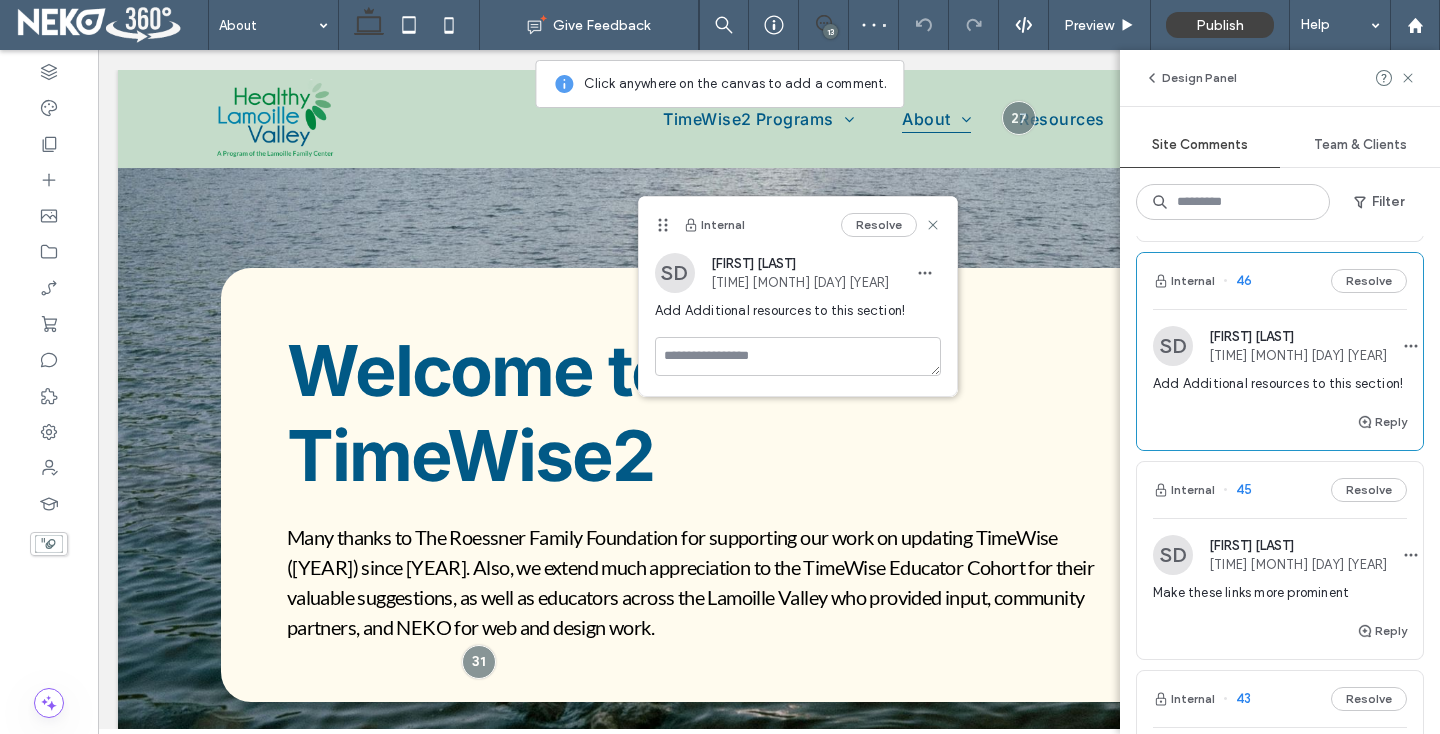 scroll, scrollTop: 624, scrollLeft: 0, axis: vertical 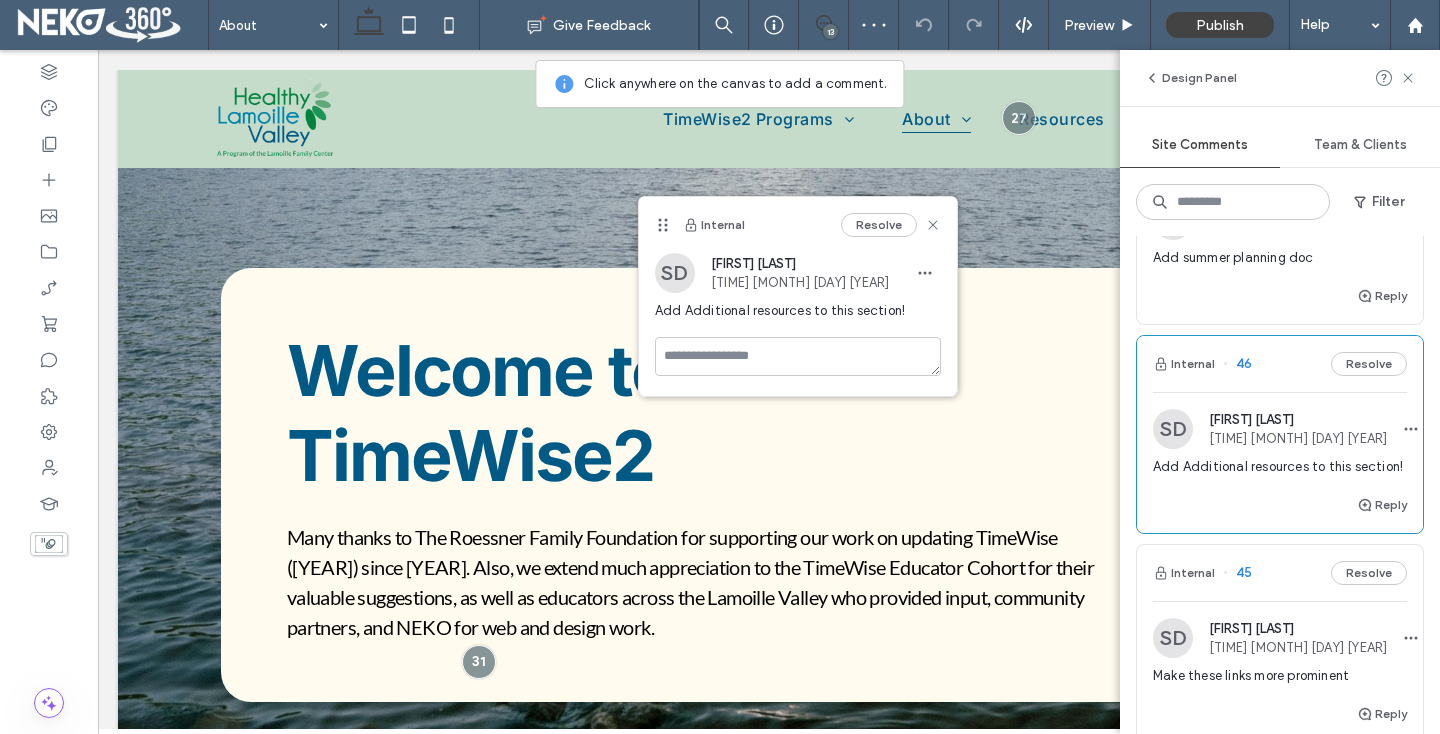 click on "Add summer planning doc" at bounding box center [1280, 258] 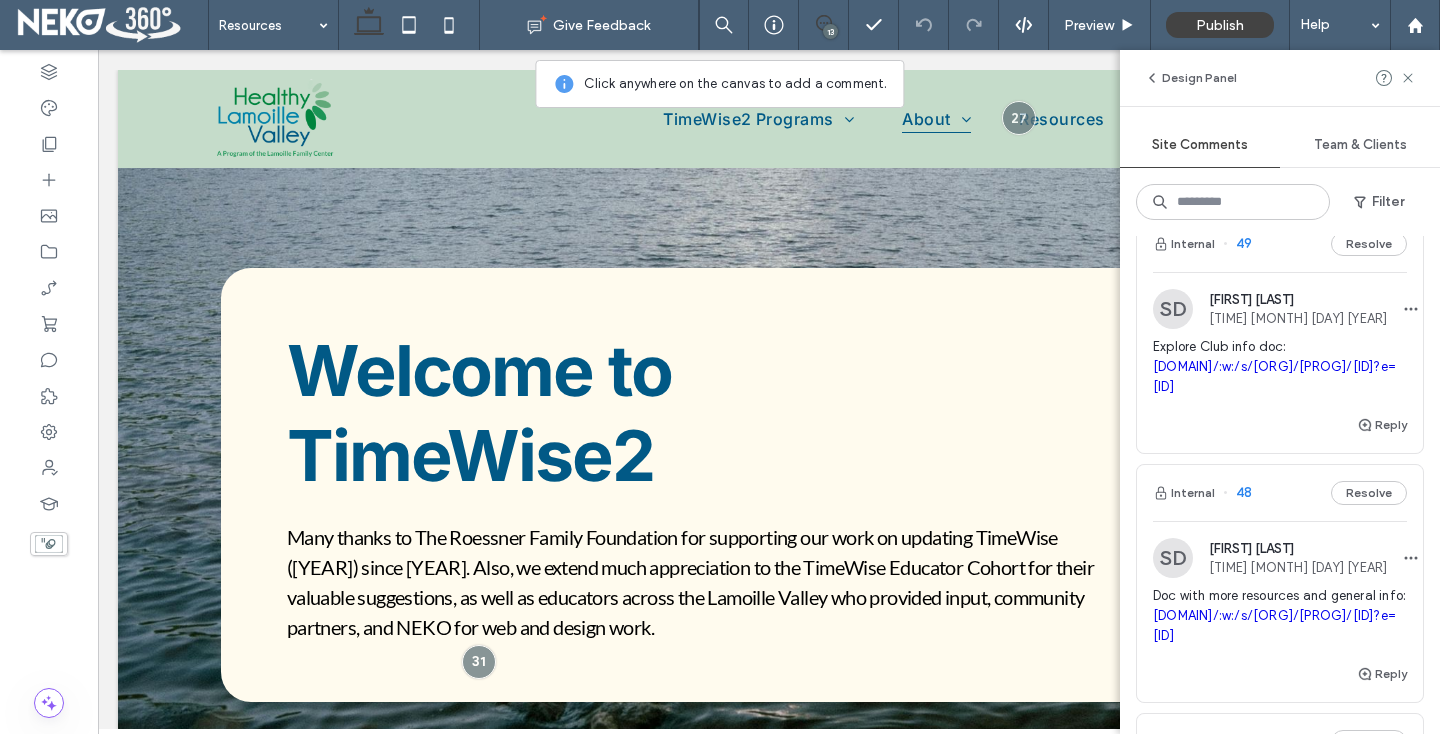 scroll, scrollTop: 0, scrollLeft: 0, axis: both 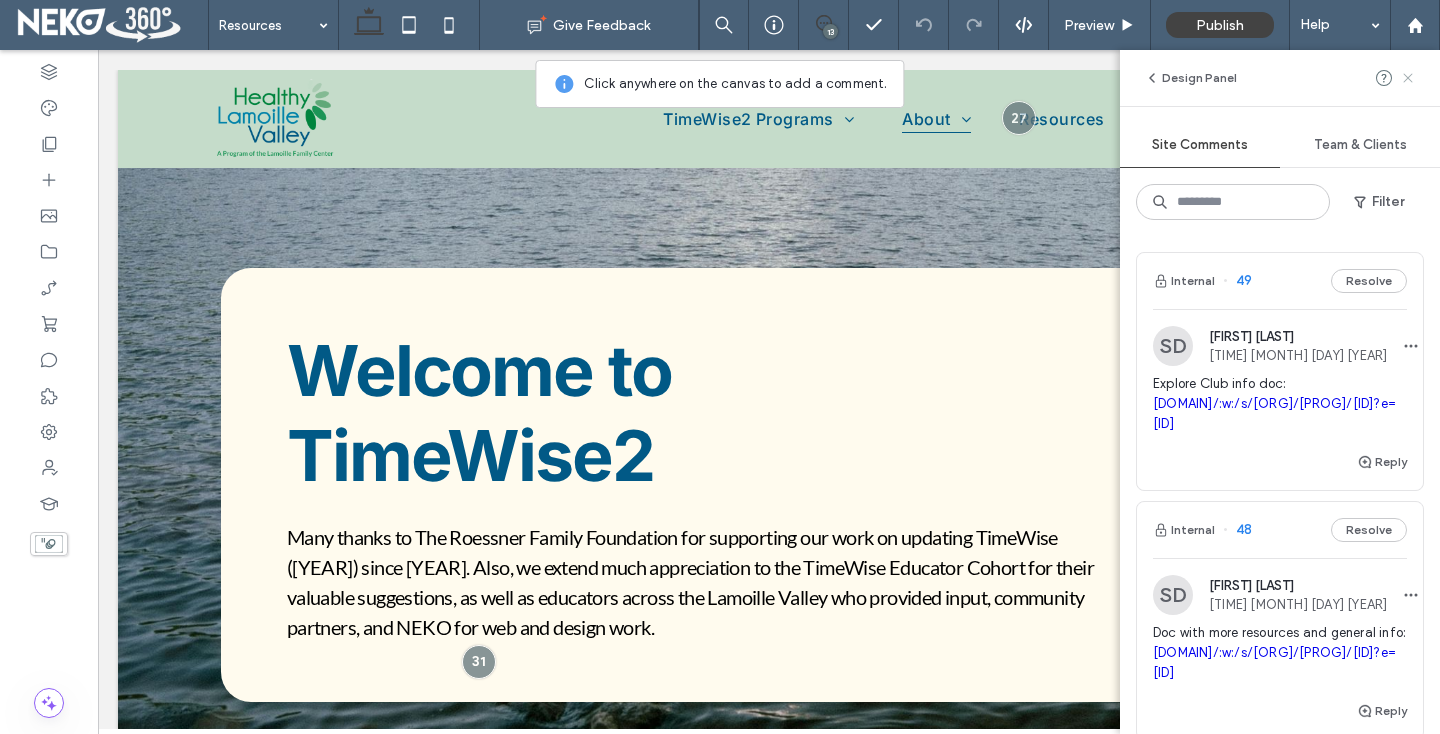 click 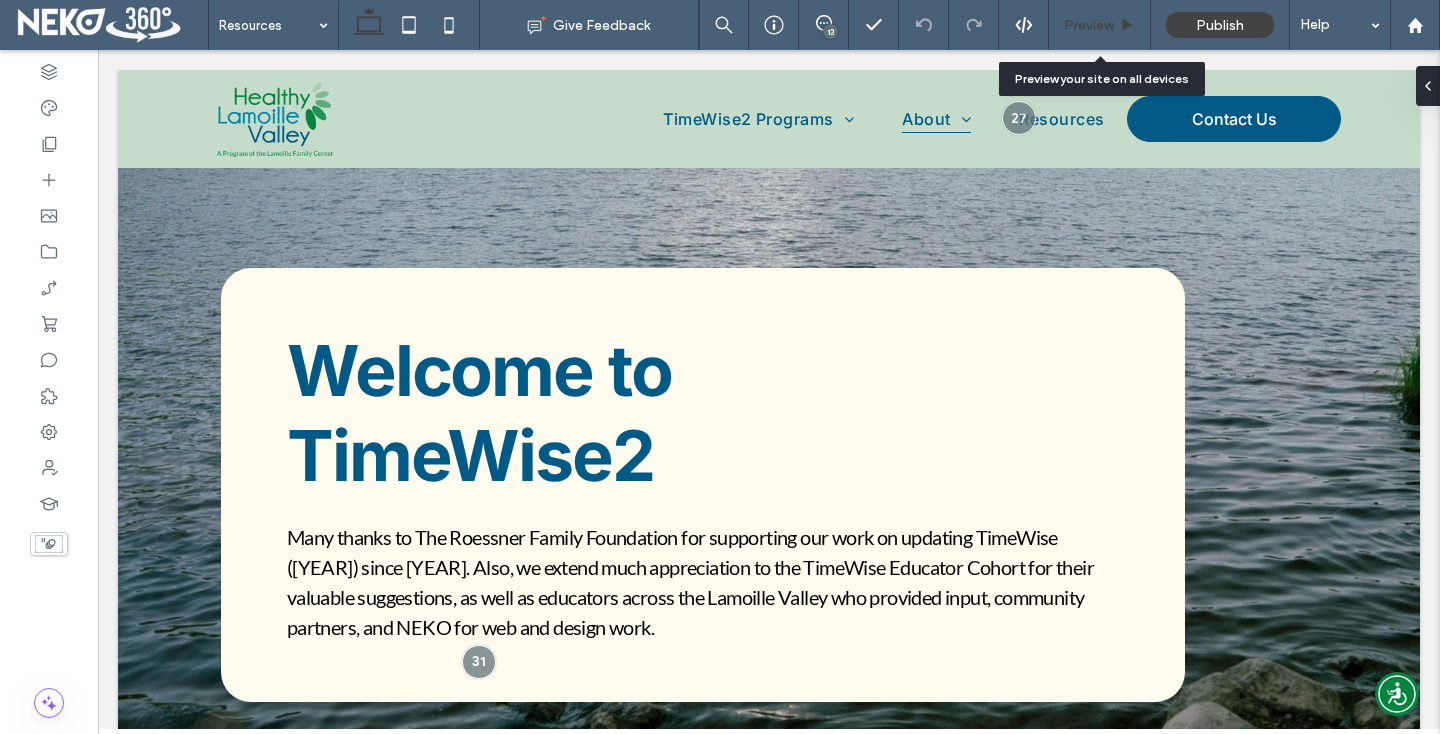 click on "Preview" at bounding box center [1089, 25] 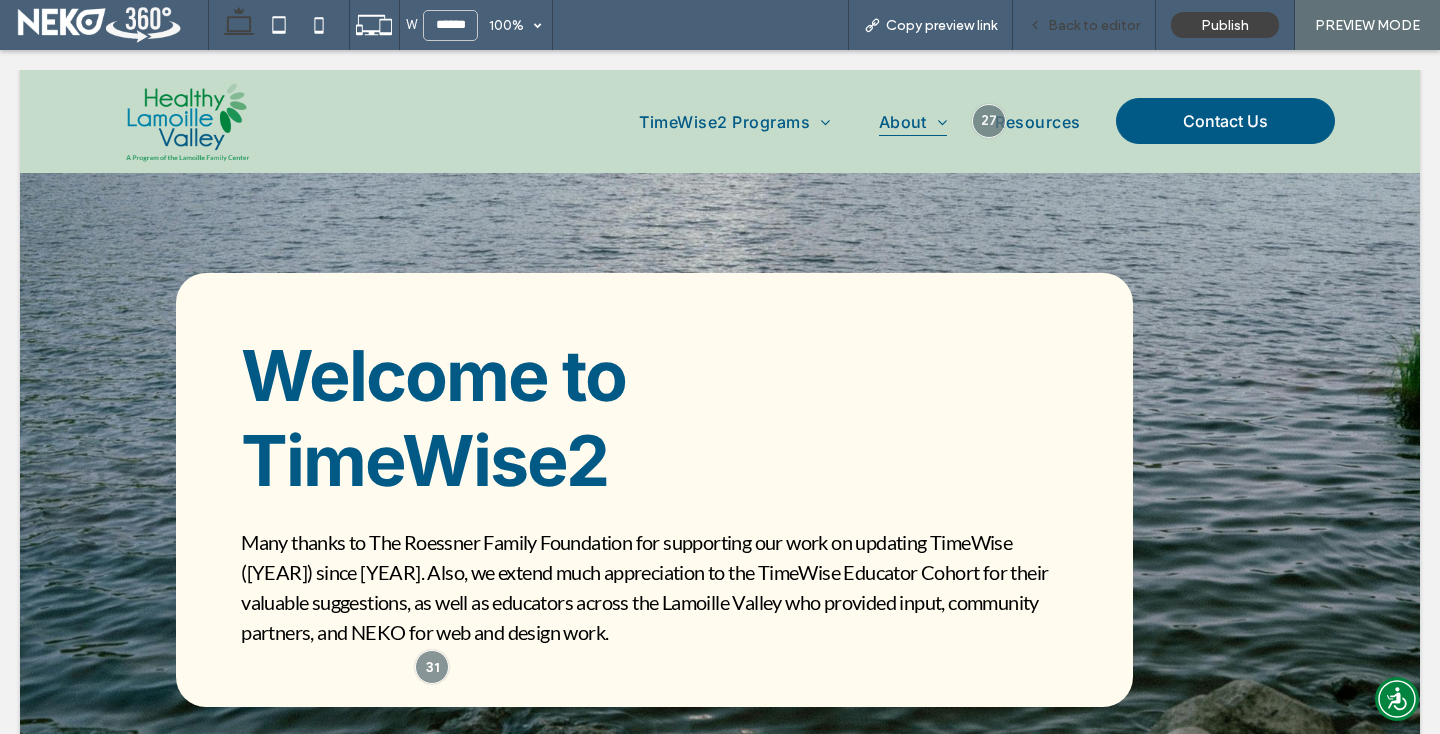 click on "Back to editor" at bounding box center [1094, 25] 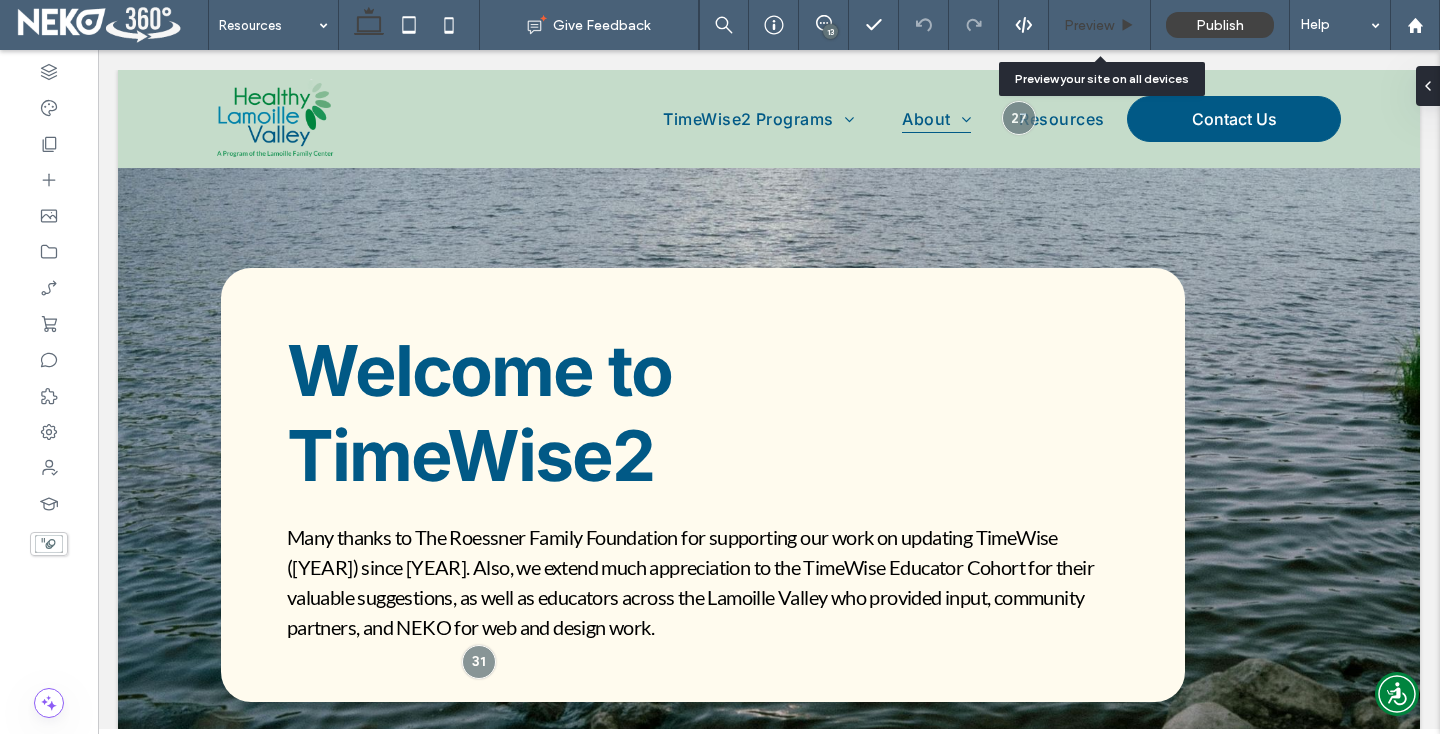 click on "Preview" at bounding box center [1100, 25] 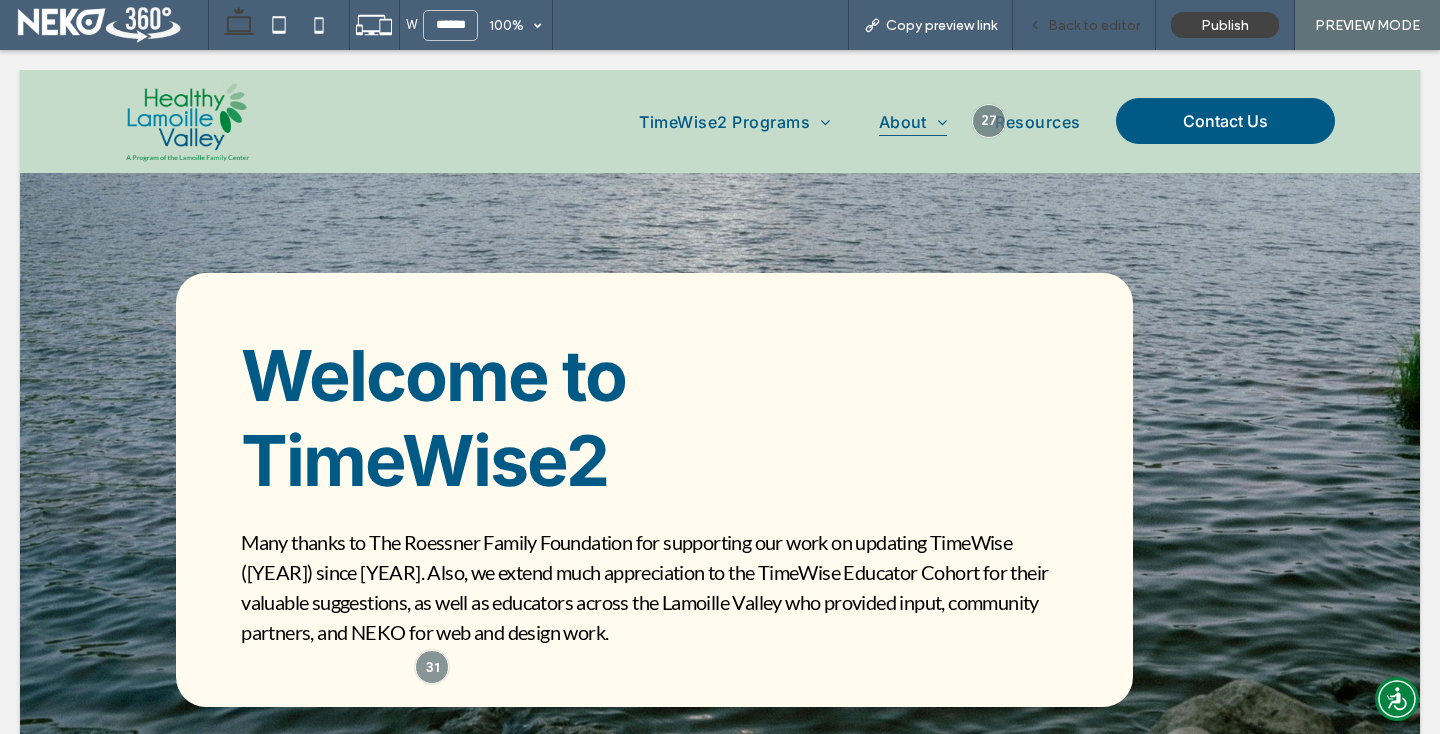 click on "Back to editor" at bounding box center (1094, 25) 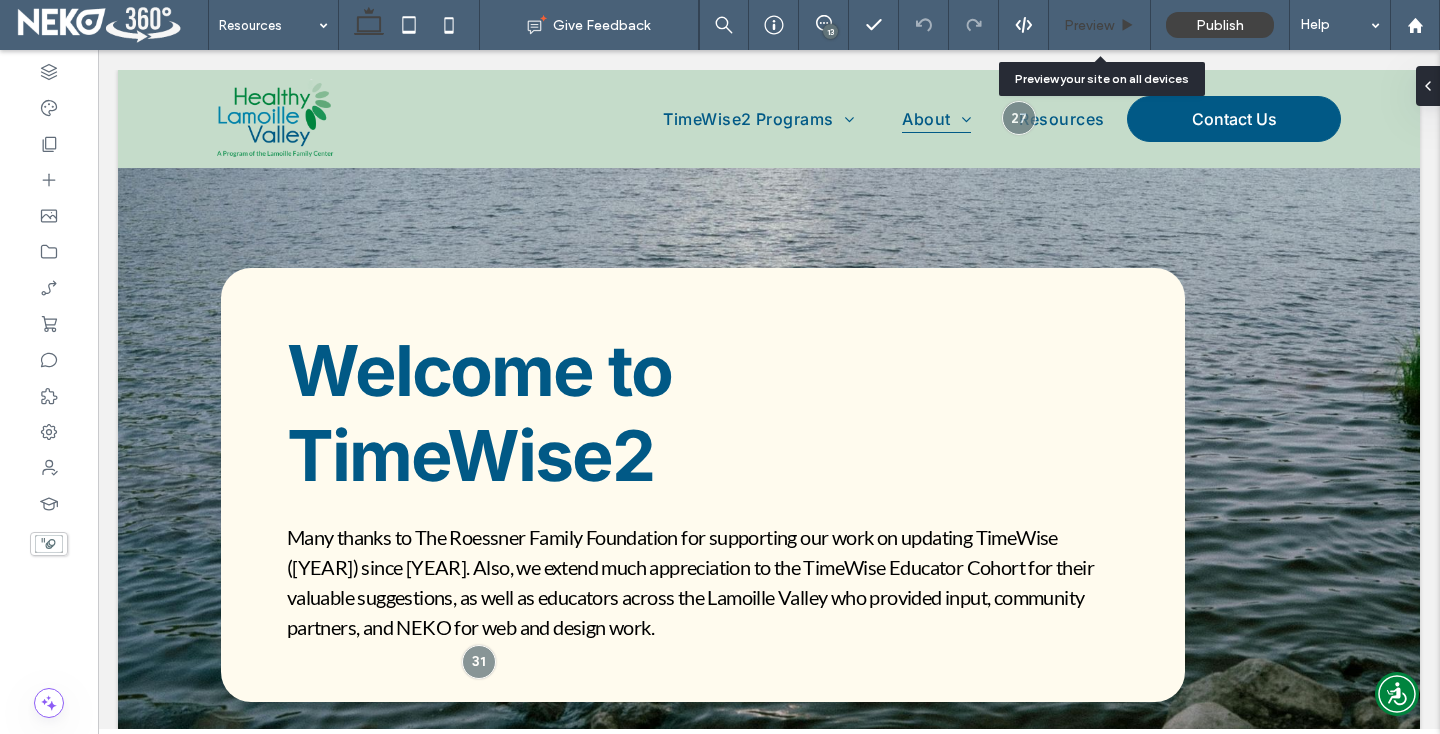 click on "Preview" at bounding box center [1089, 25] 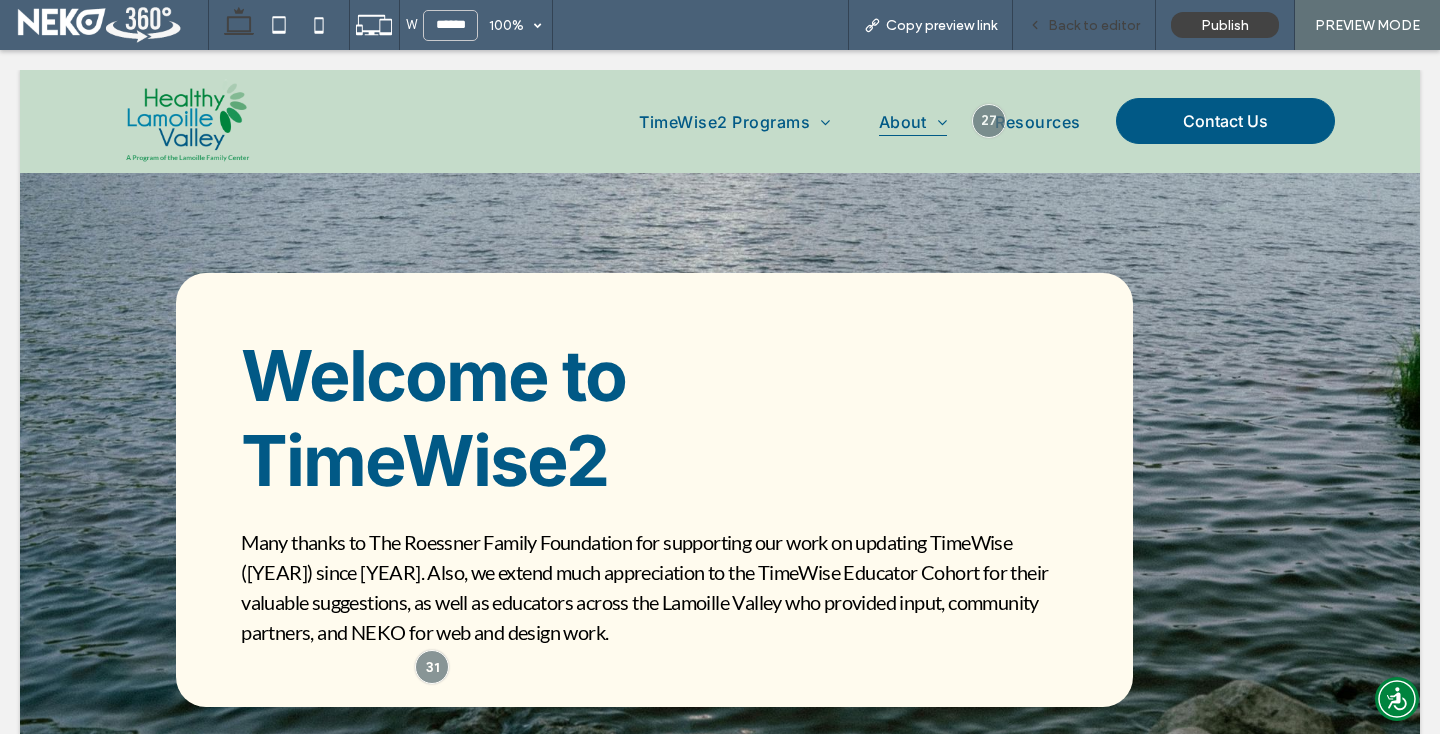 click on "Back to editor" at bounding box center (1084, 25) 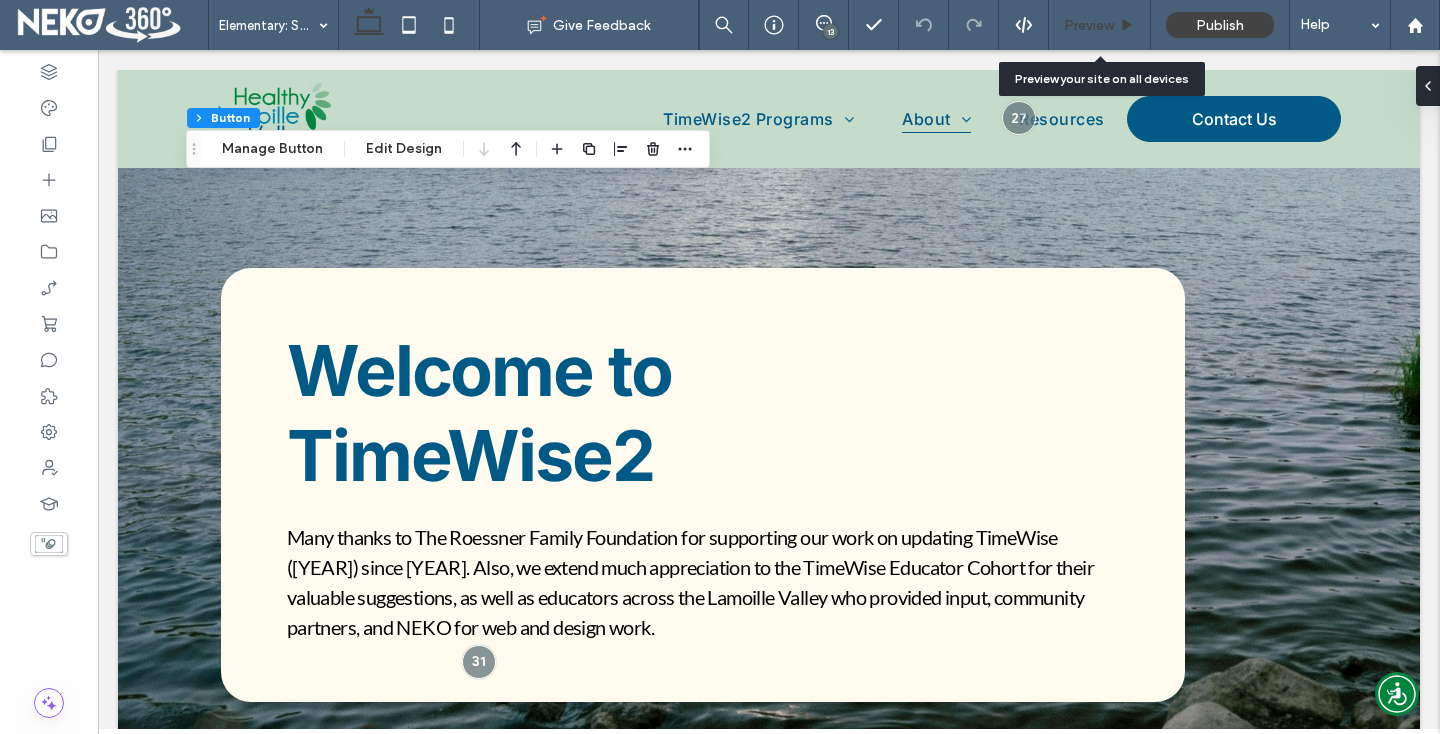 click on "Preview" at bounding box center (1089, 25) 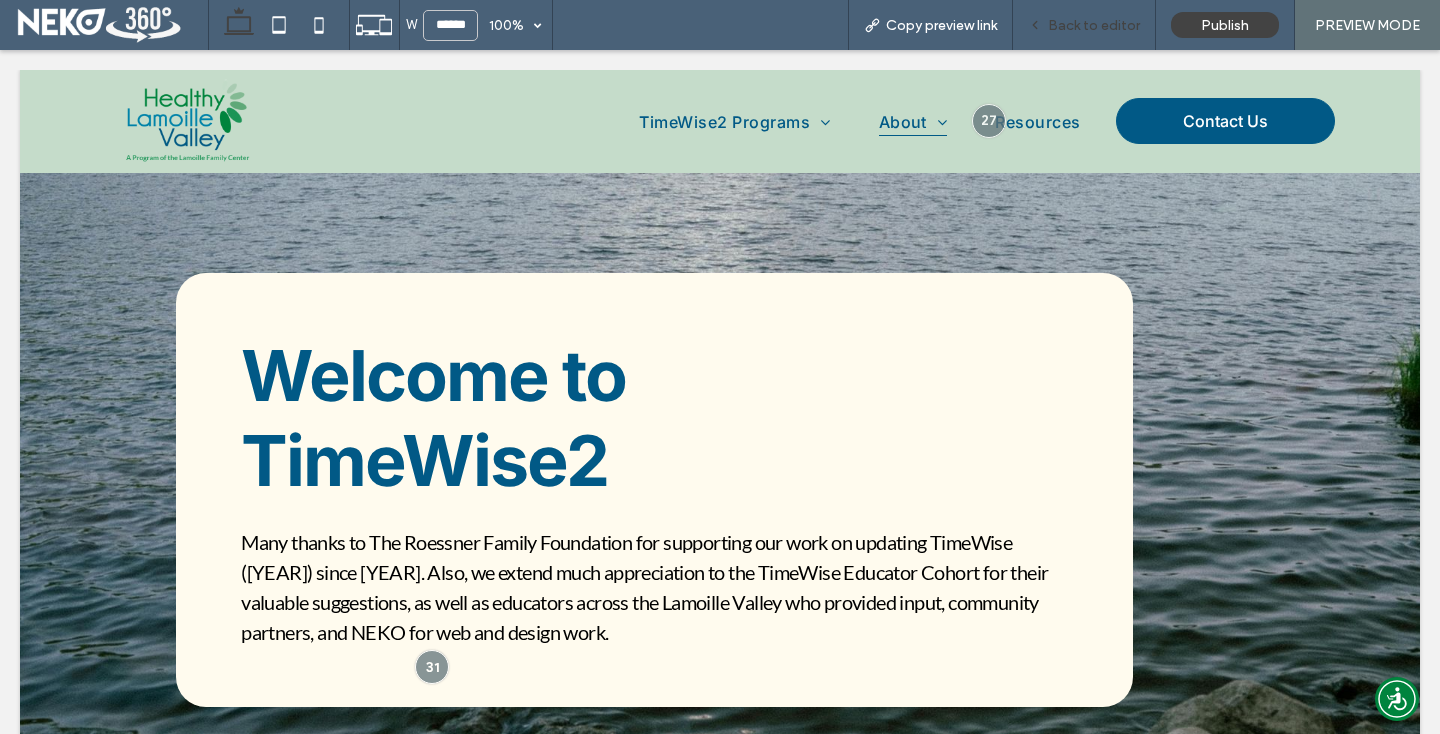 click on "Back to editor" at bounding box center (1094, 25) 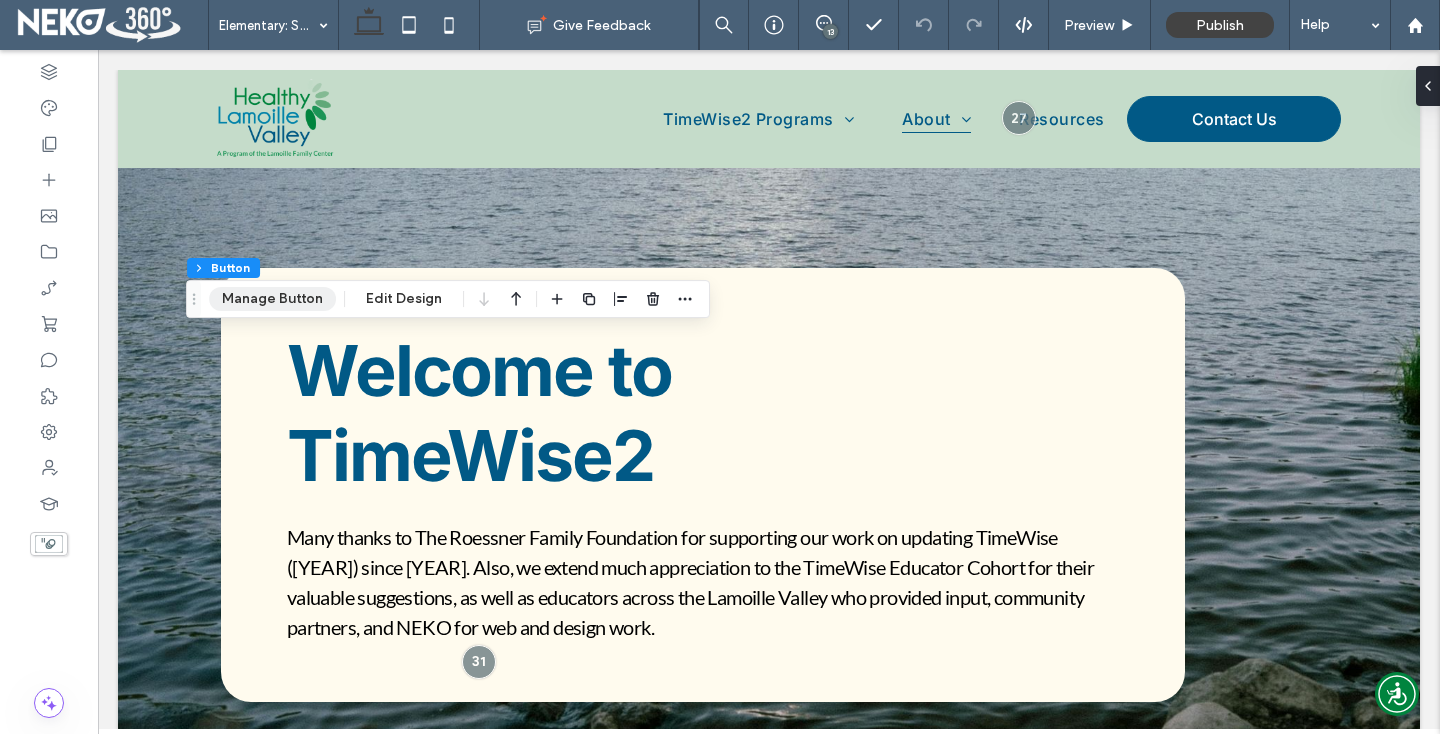 click on "Manage Button" at bounding box center [272, 299] 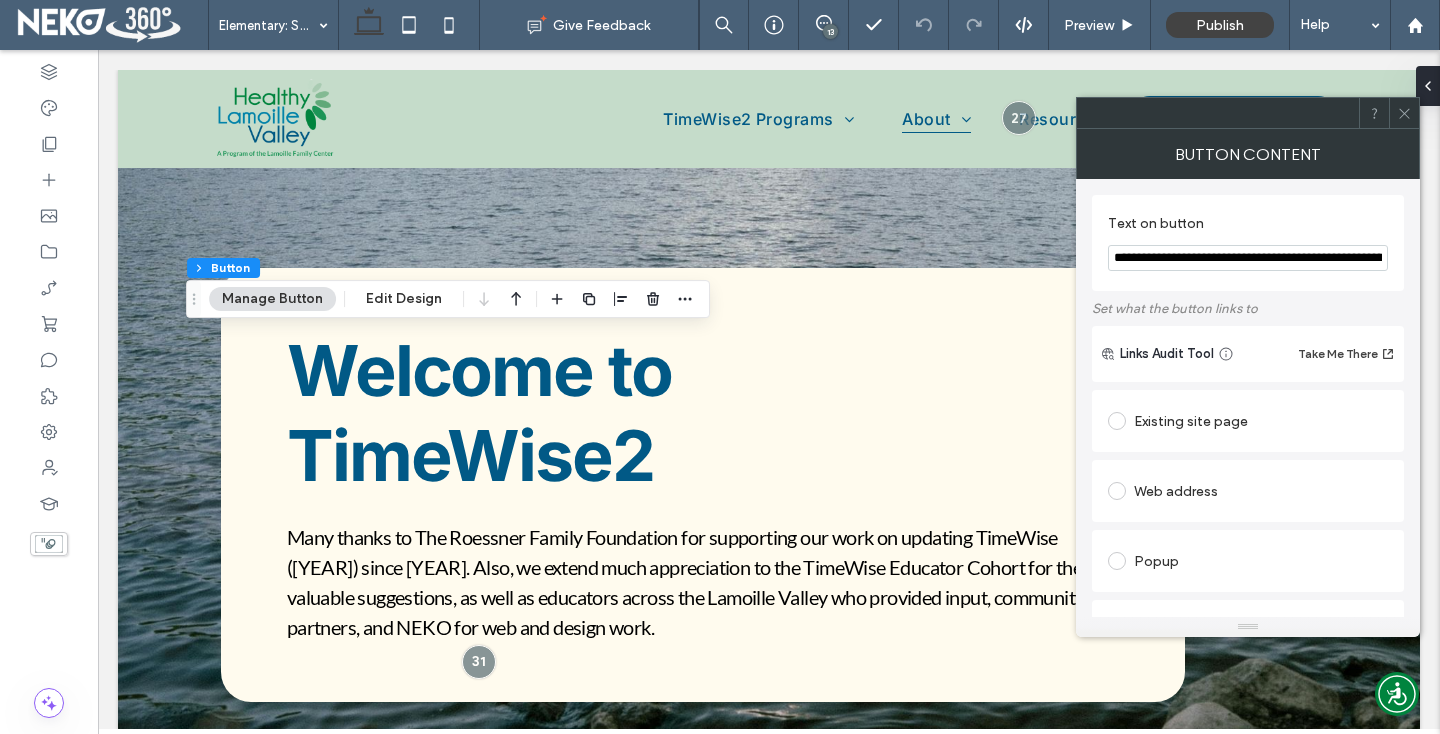scroll, scrollTop: 599, scrollLeft: 0, axis: vertical 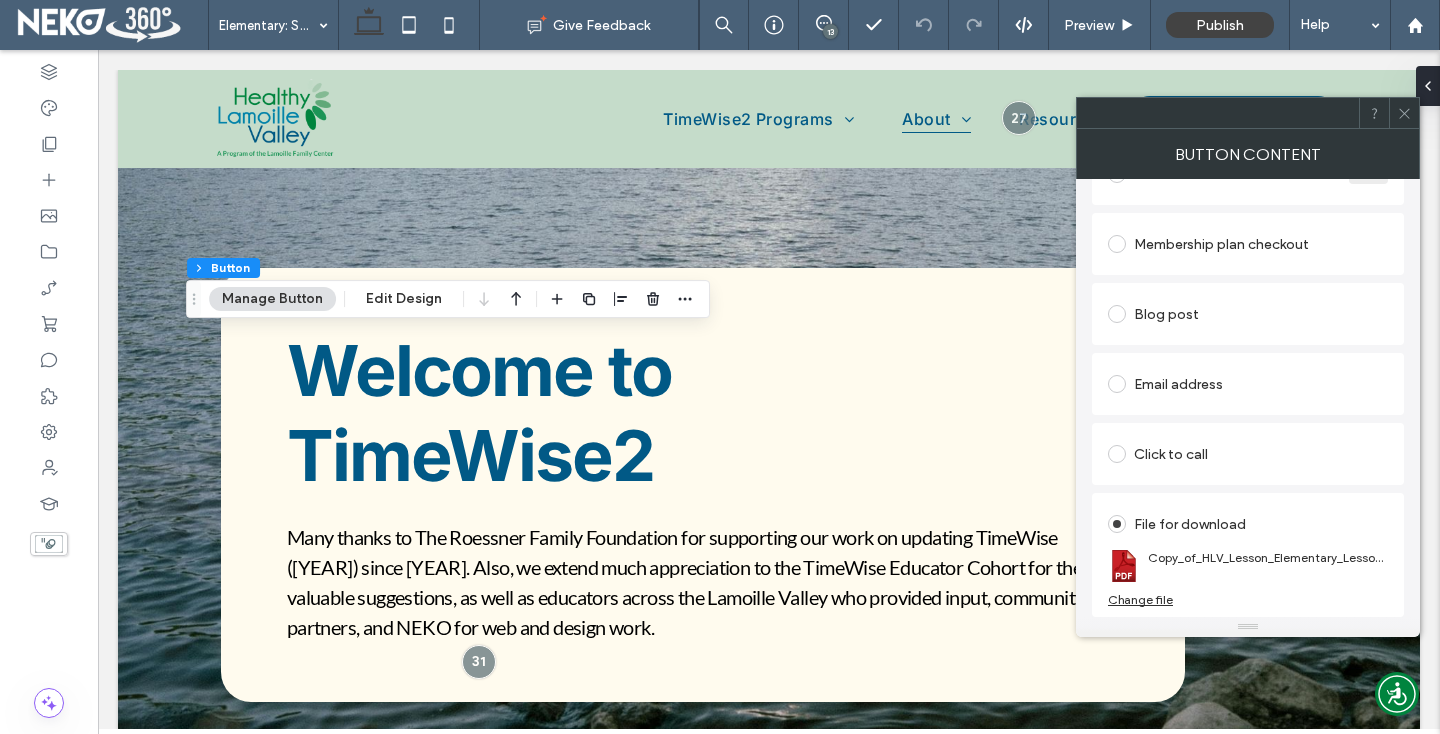 click on "Change file" at bounding box center (1140, 599) 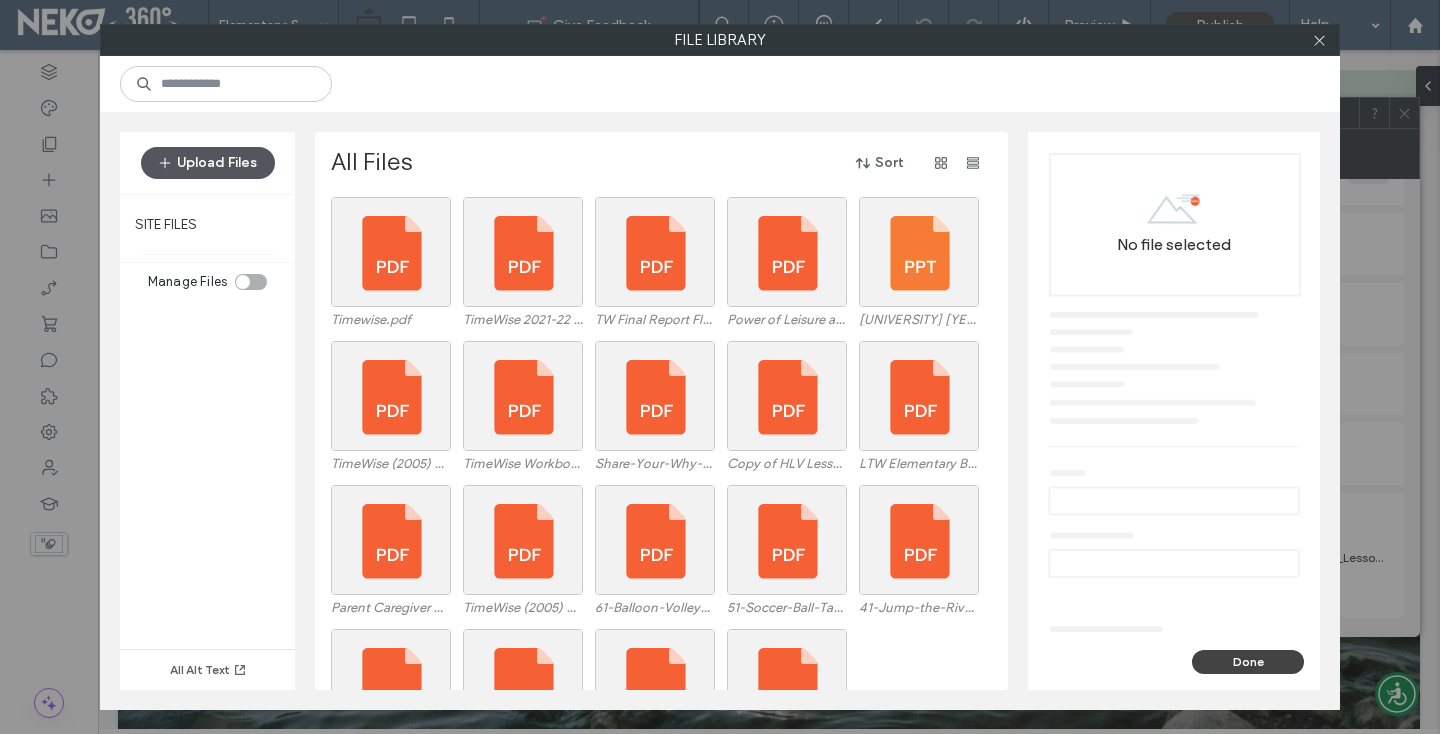 click on "Upload Files" at bounding box center (208, 163) 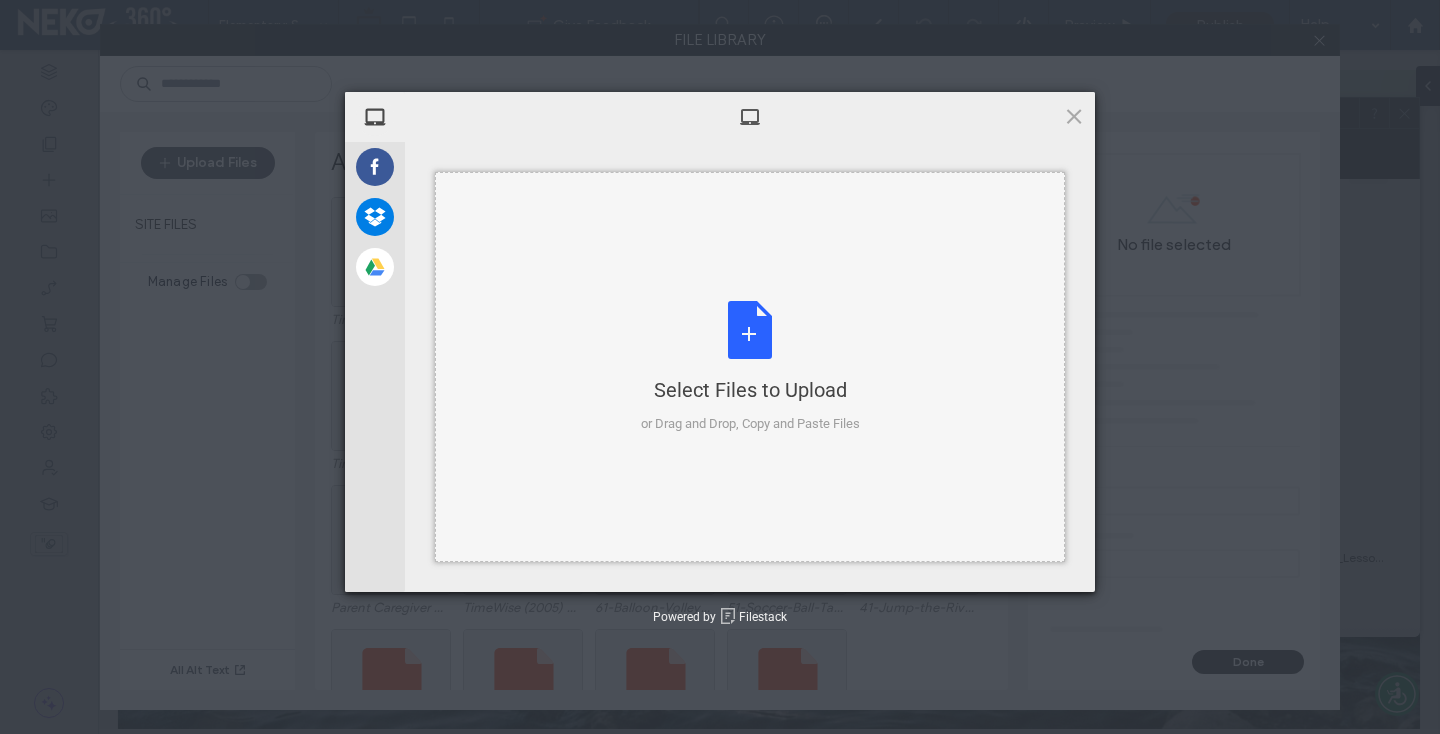 click on "Select Files to Upload
or Drag and Drop, Copy and Paste Files" at bounding box center [750, 367] 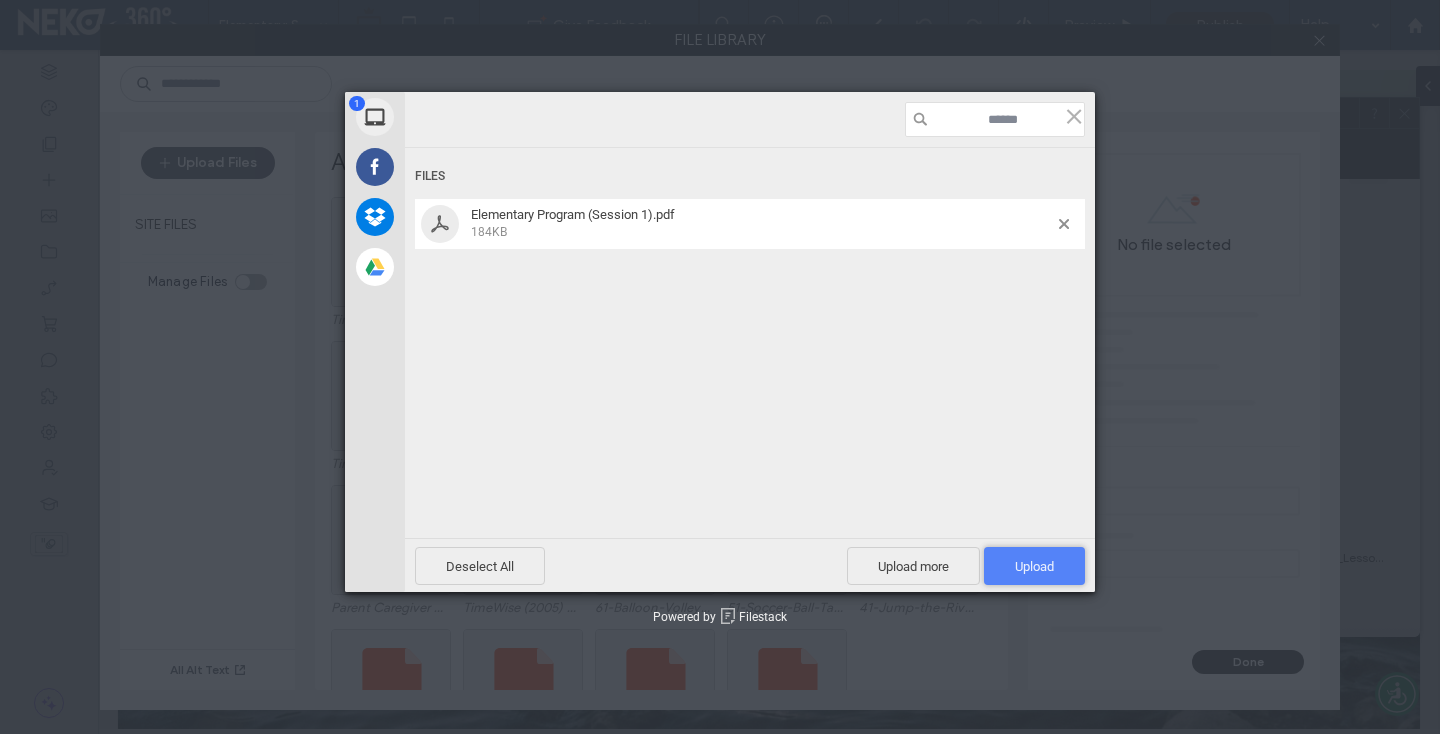 click on "Upload
1" at bounding box center (1034, 566) 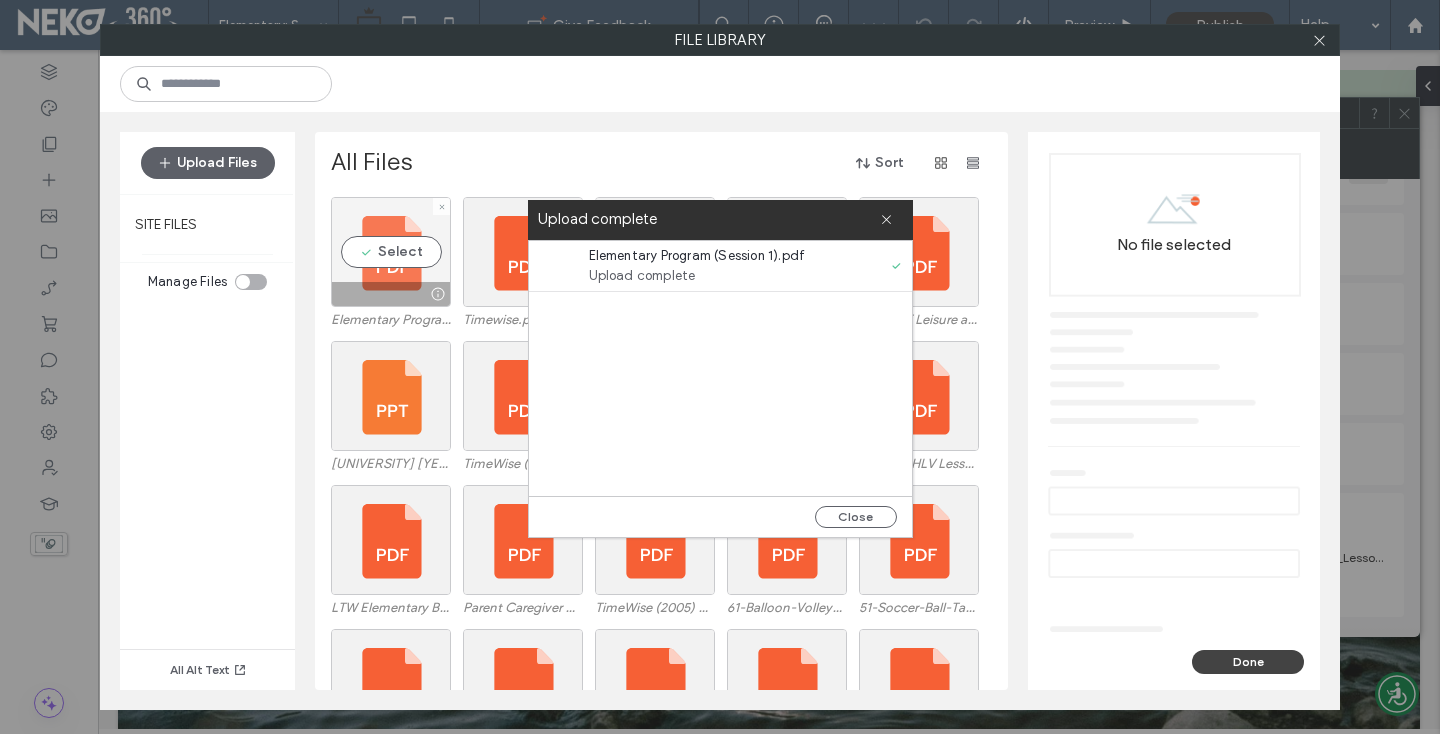 click on "Select" at bounding box center [391, 252] 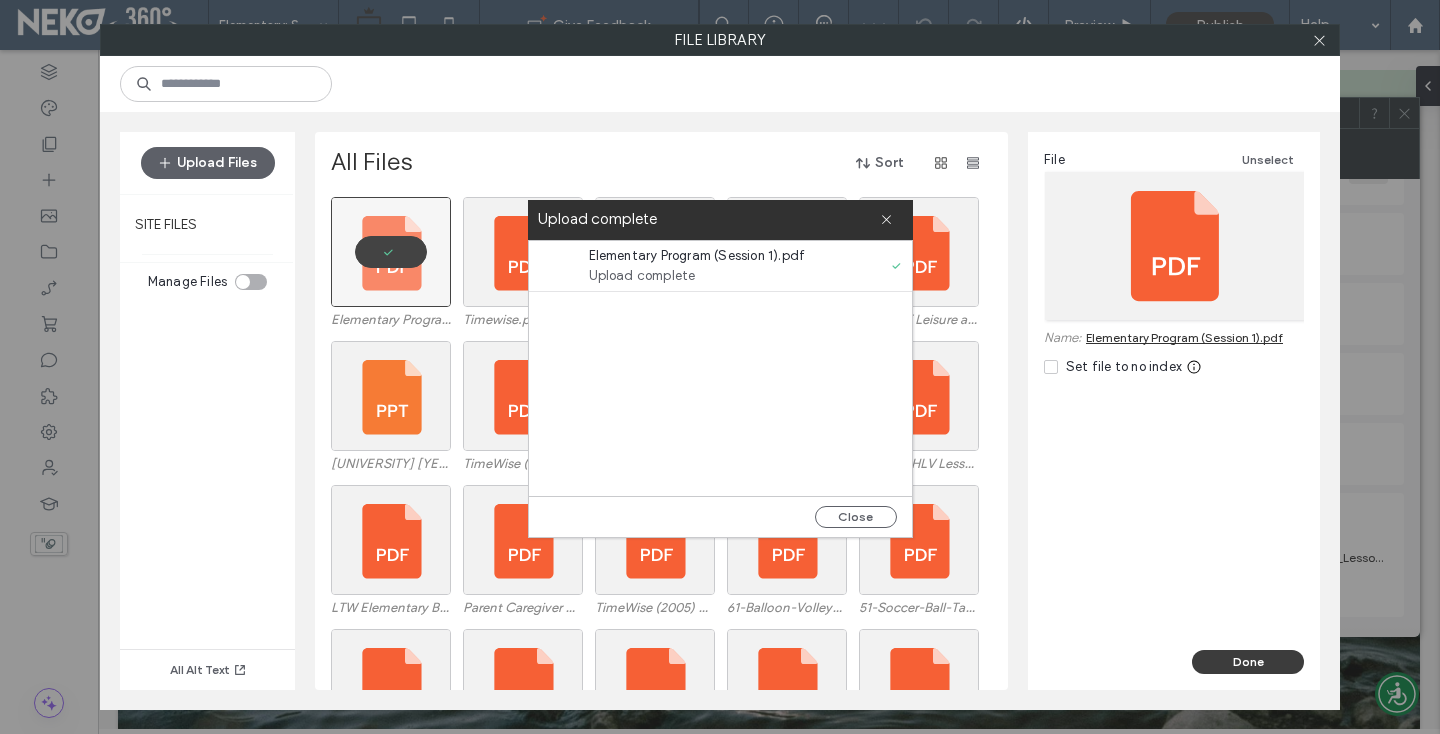 click on "Done" at bounding box center (1248, 662) 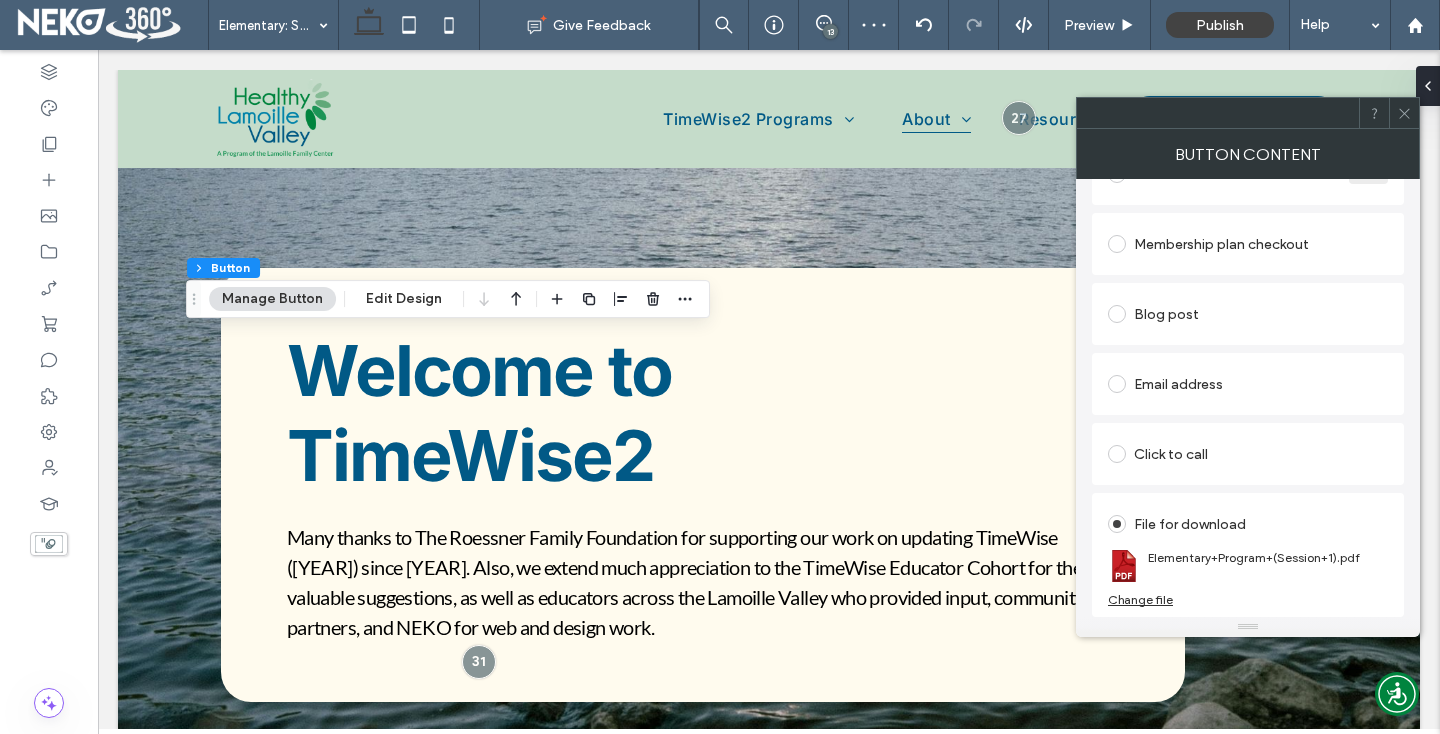 click at bounding box center (1404, 113) 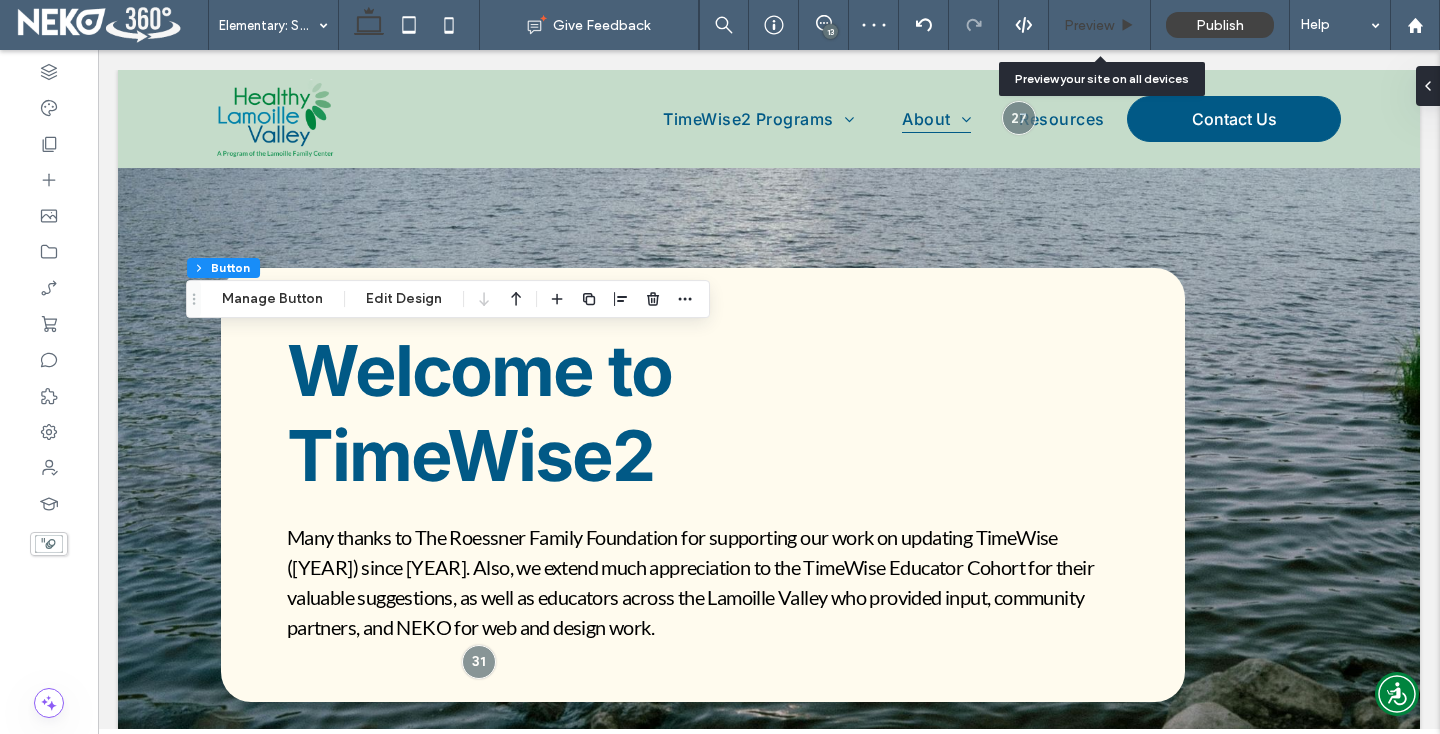 click on "Preview" at bounding box center [1089, 25] 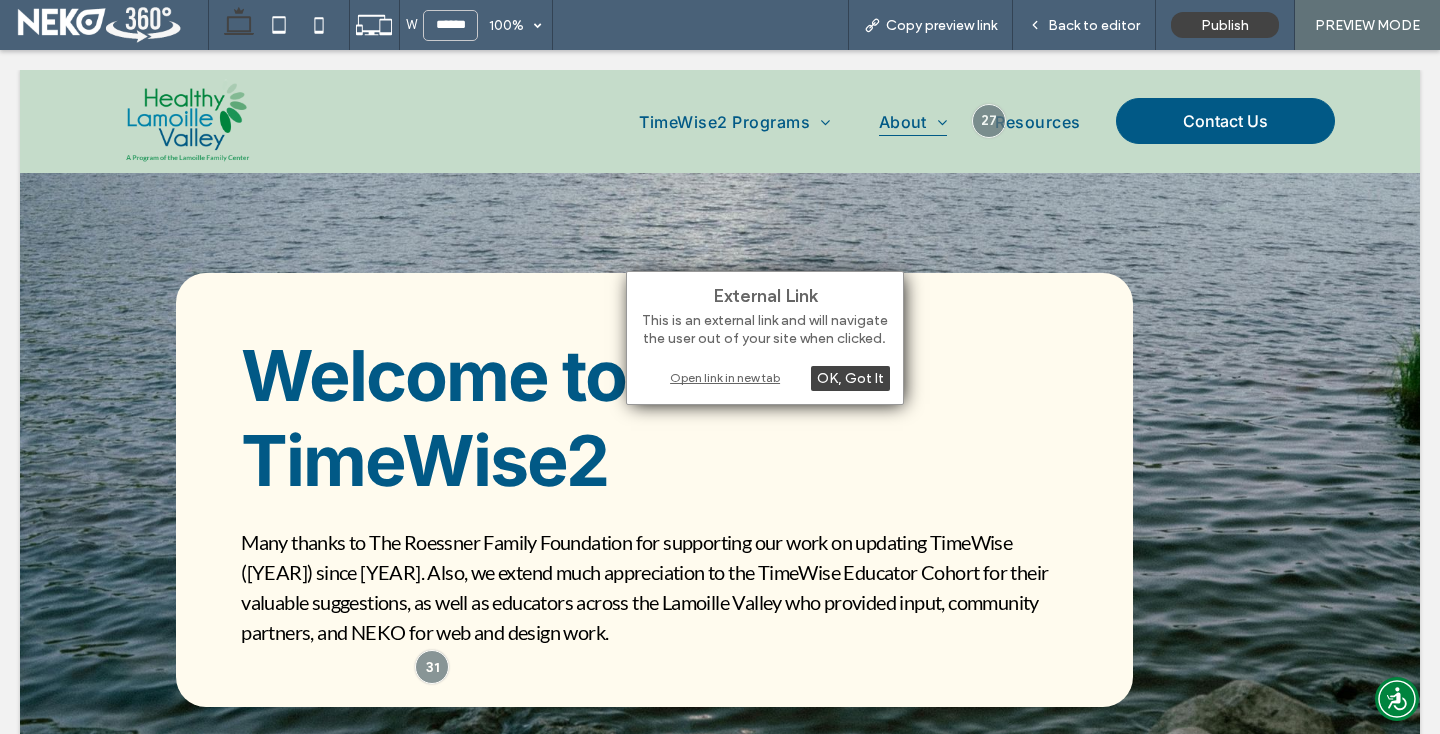 click on "Open link in new tab" at bounding box center (765, 377) 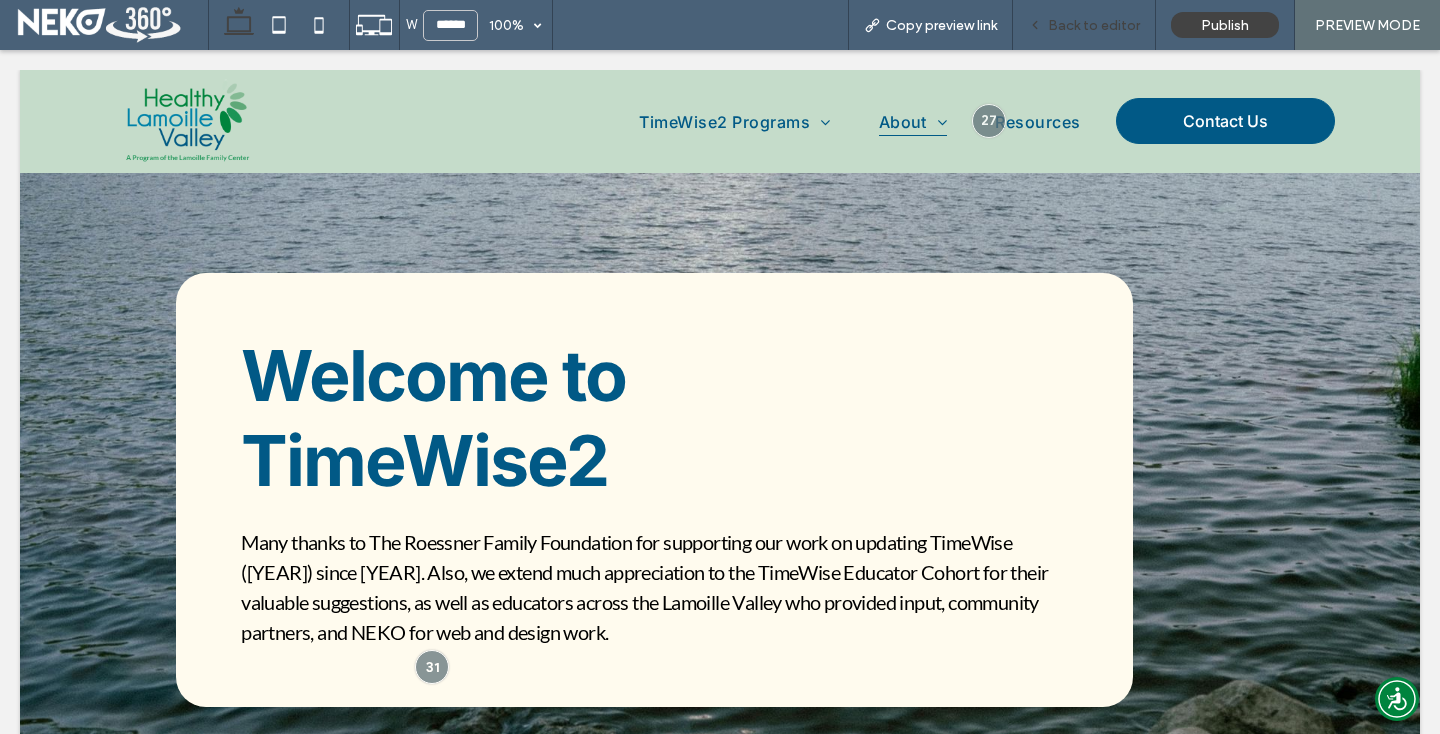click on "Back to editor" at bounding box center [1094, 25] 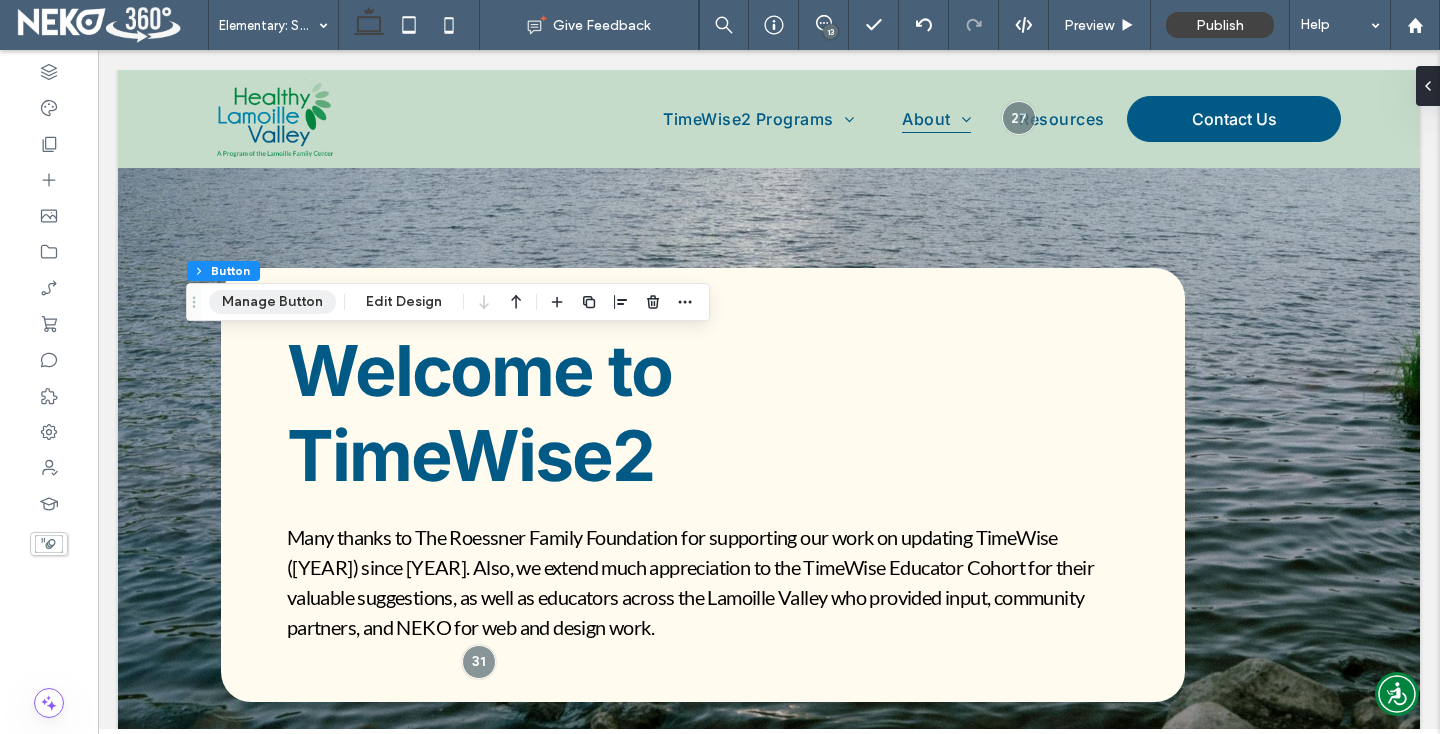 click on "Manage Button" at bounding box center (272, 302) 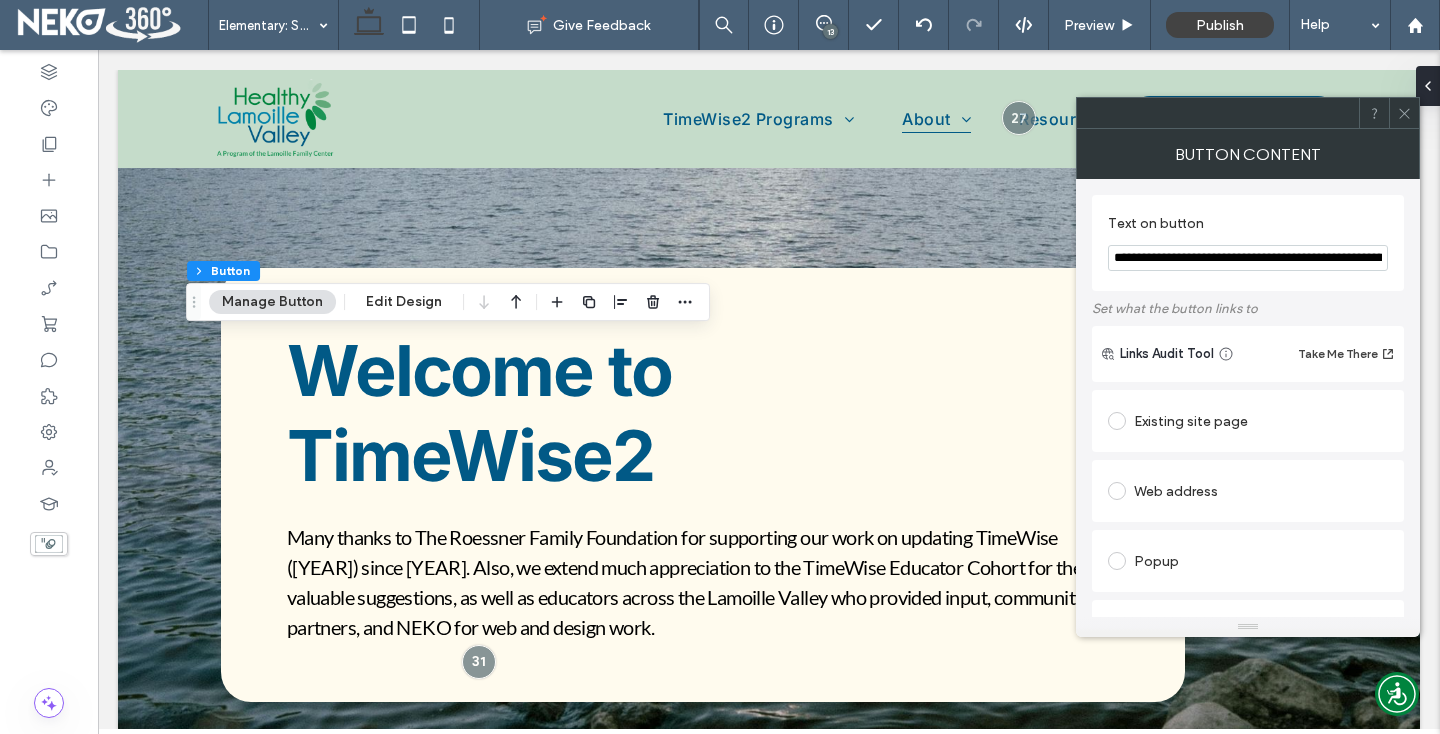 scroll, scrollTop: 599, scrollLeft: 0, axis: vertical 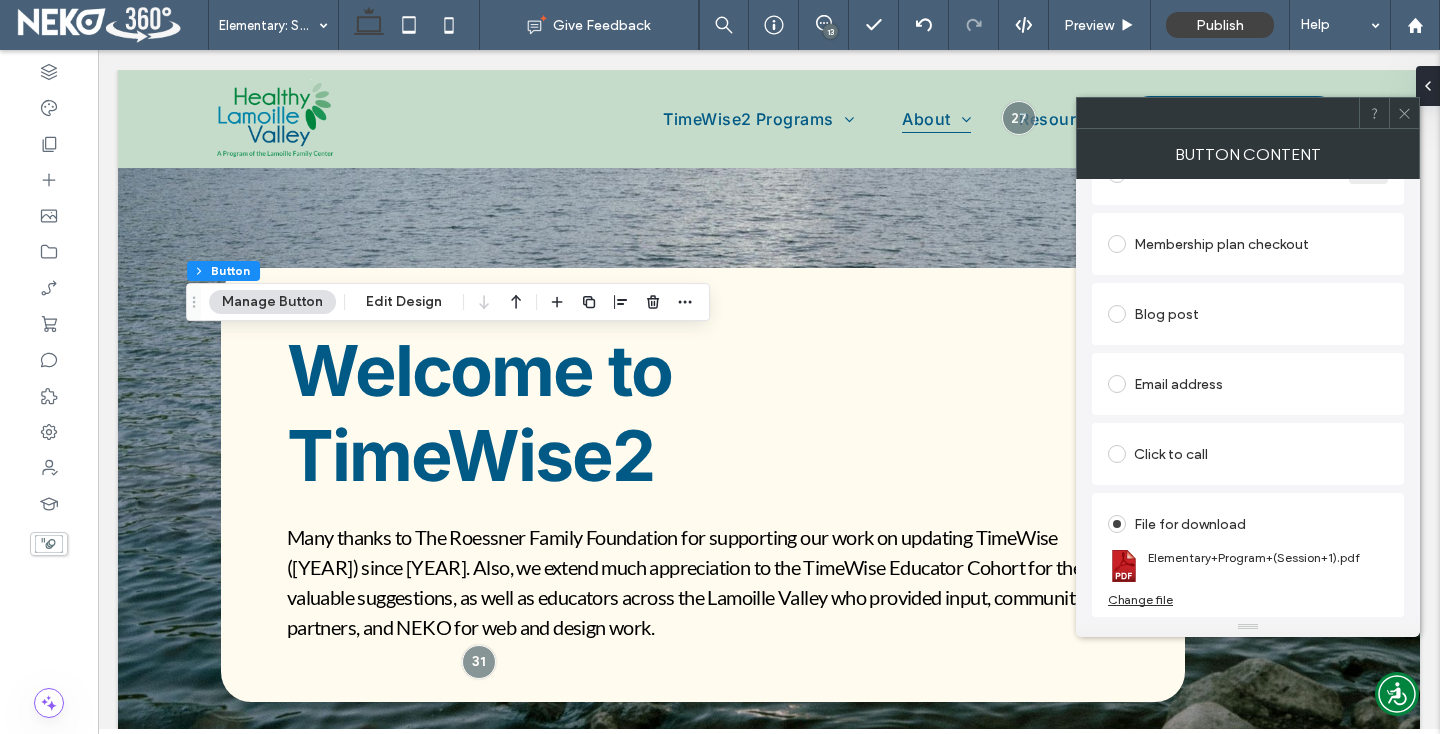 click on "Change file" at bounding box center [1140, 599] 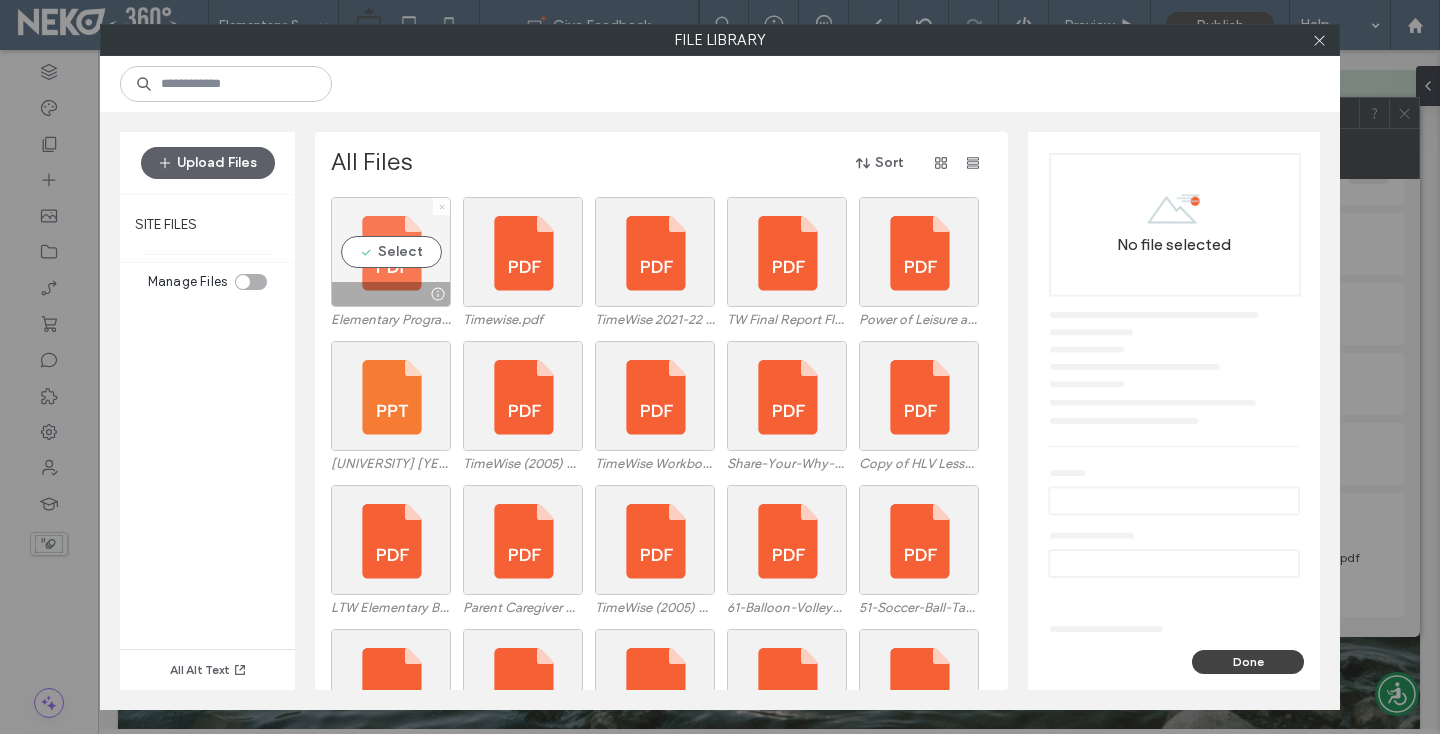 click 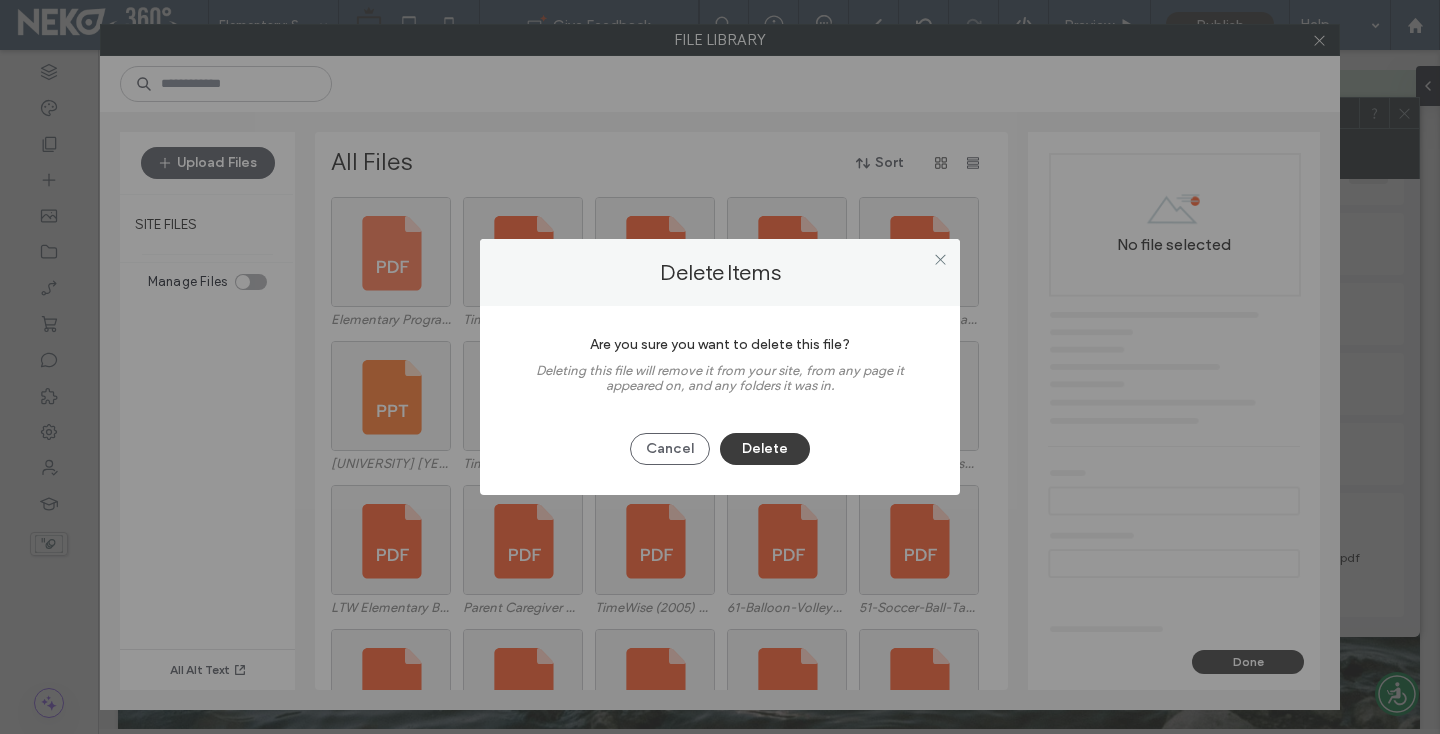 click on "Delete" at bounding box center (765, 449) 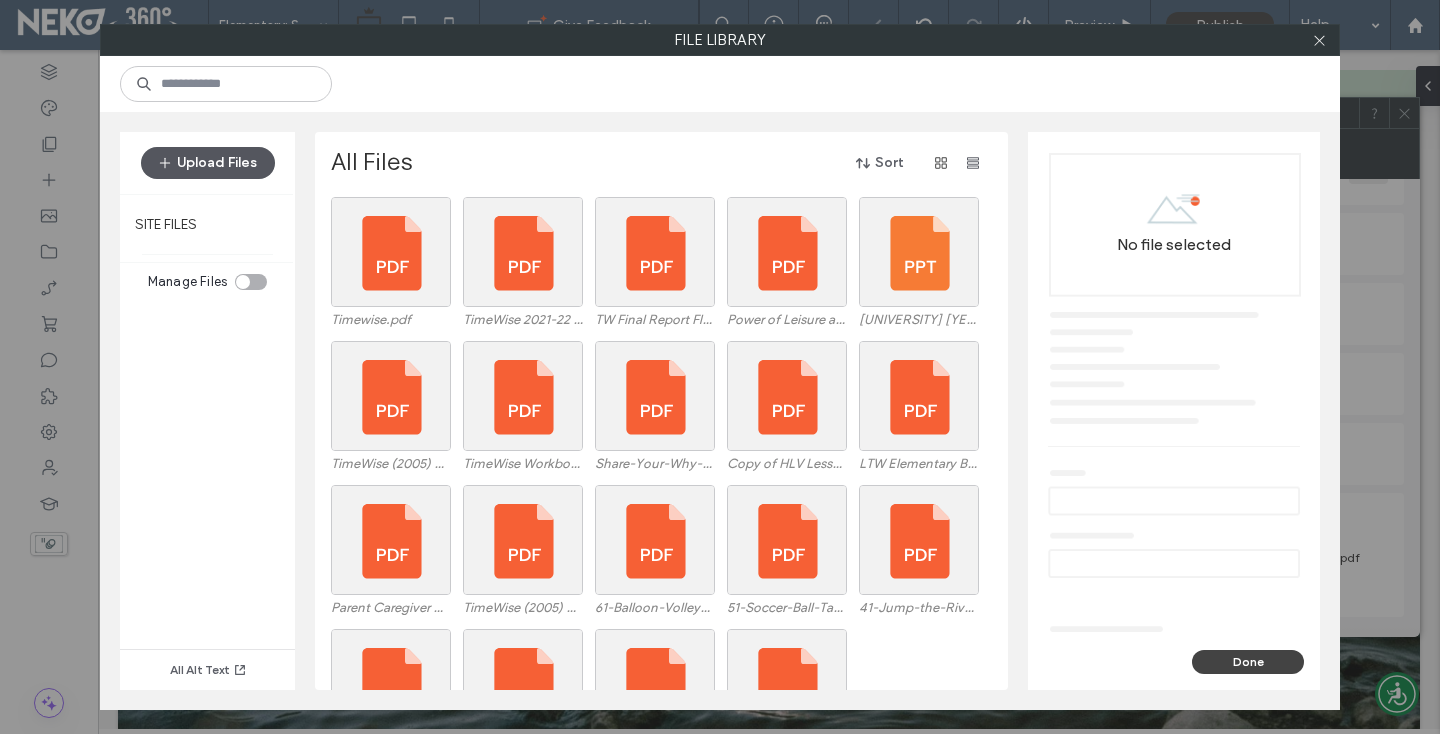 click on "Upload Files" at bounding box center [208, 163] 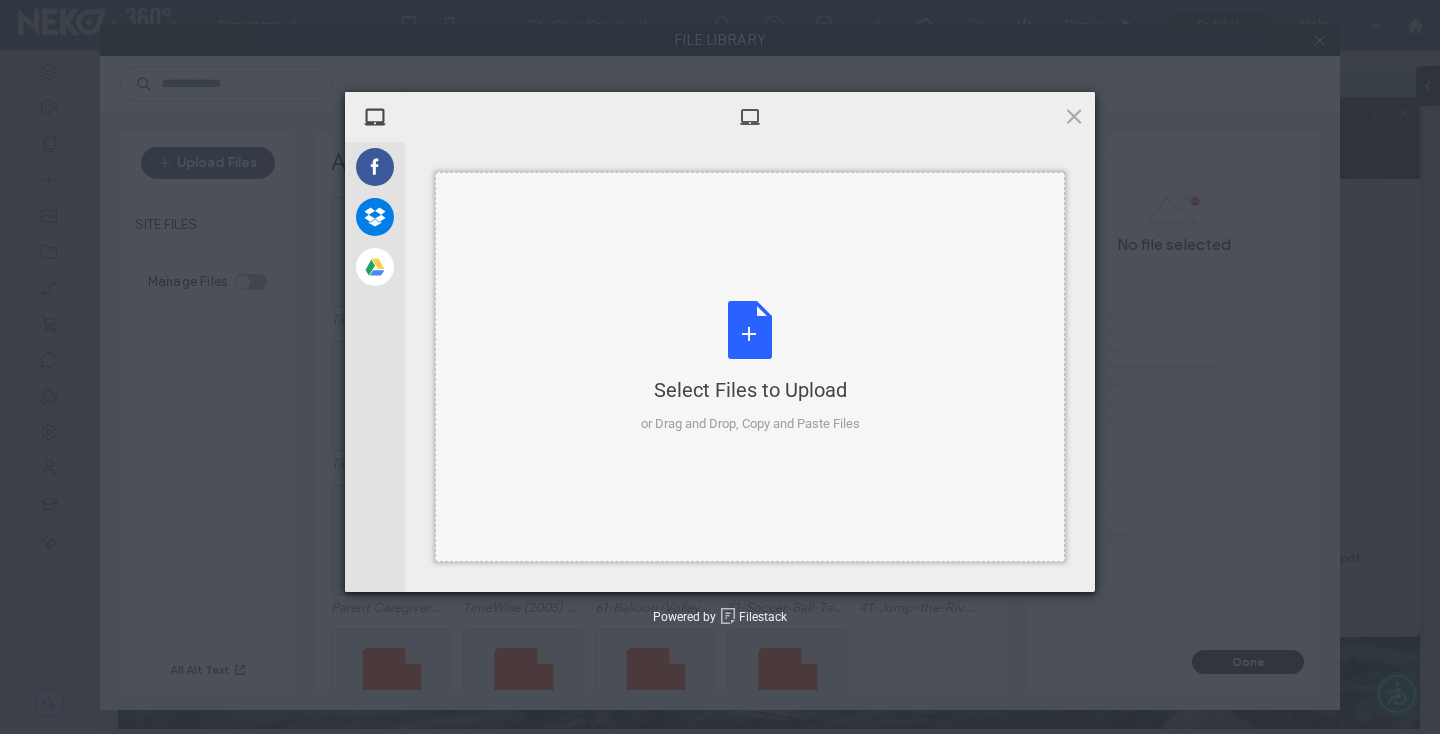click on "Select Files to Upload
or Drag and Drop, Copy and Paste Files" at bounding box center [750, 367] 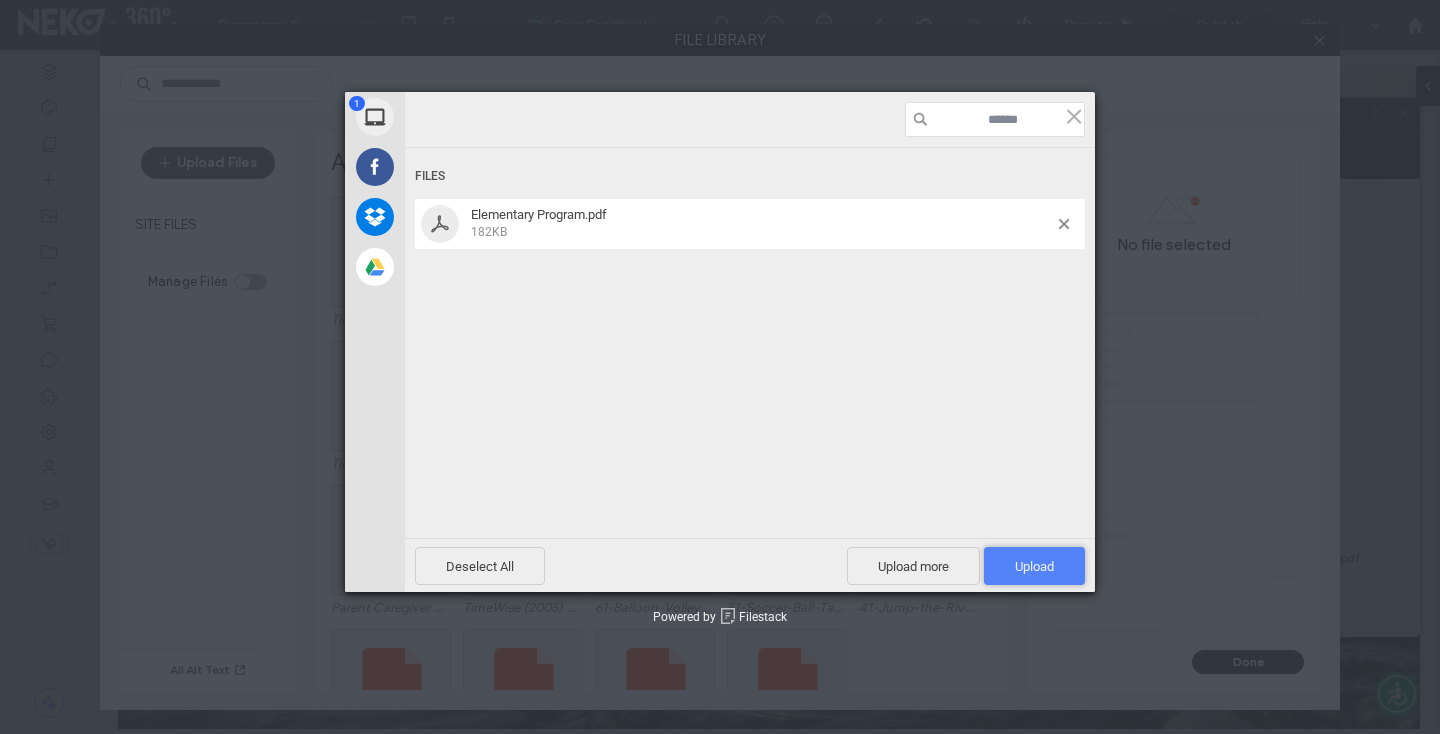 click on "Upload
1" at bounding box center [1034, 566] 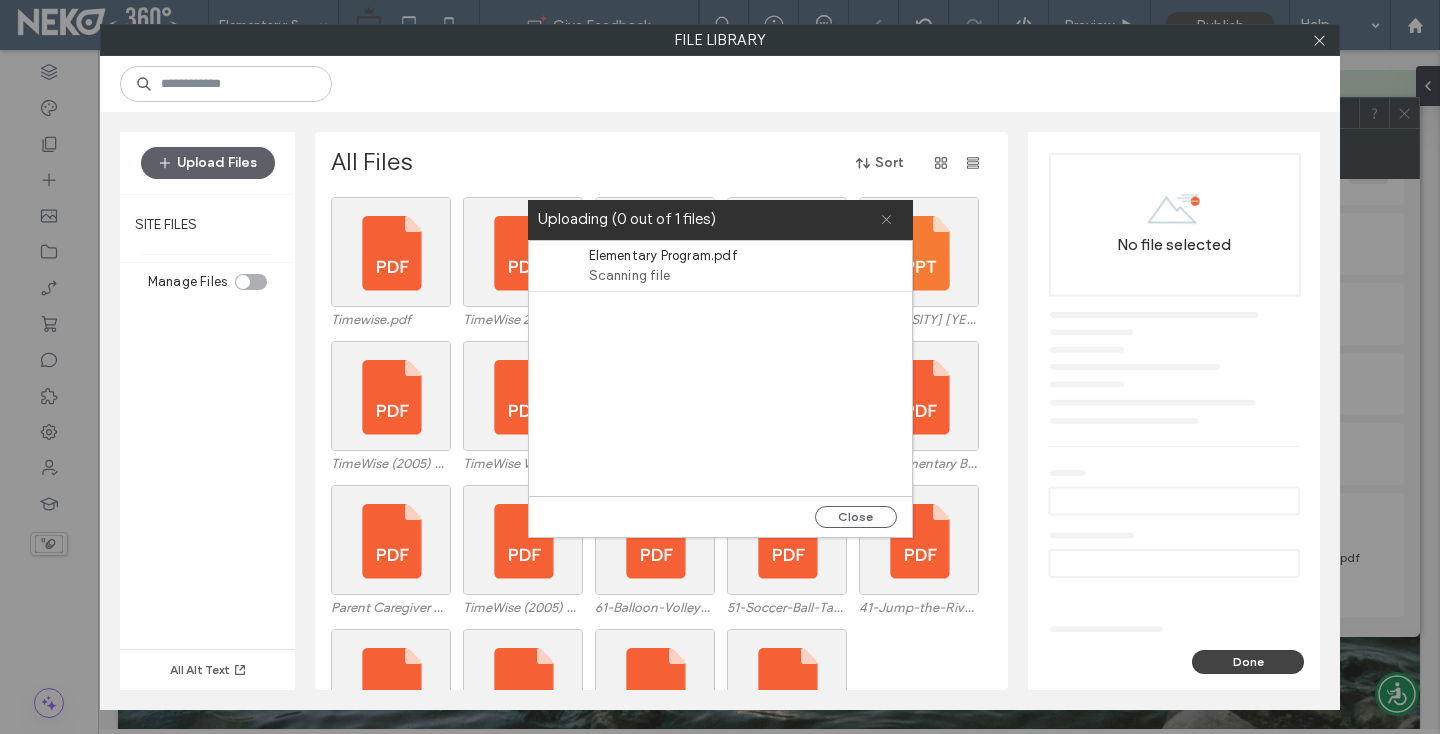 click 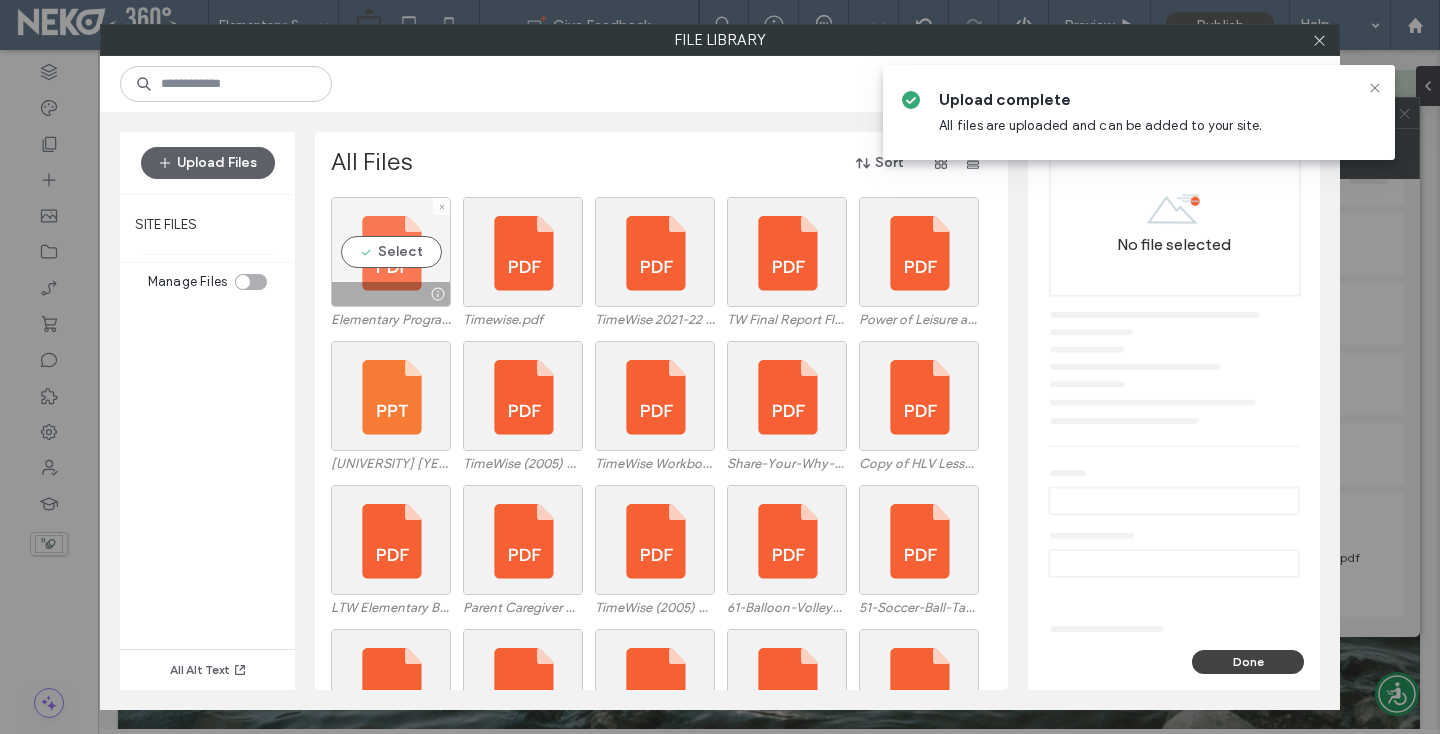 click on "Select" at bounding box center [391, 252] 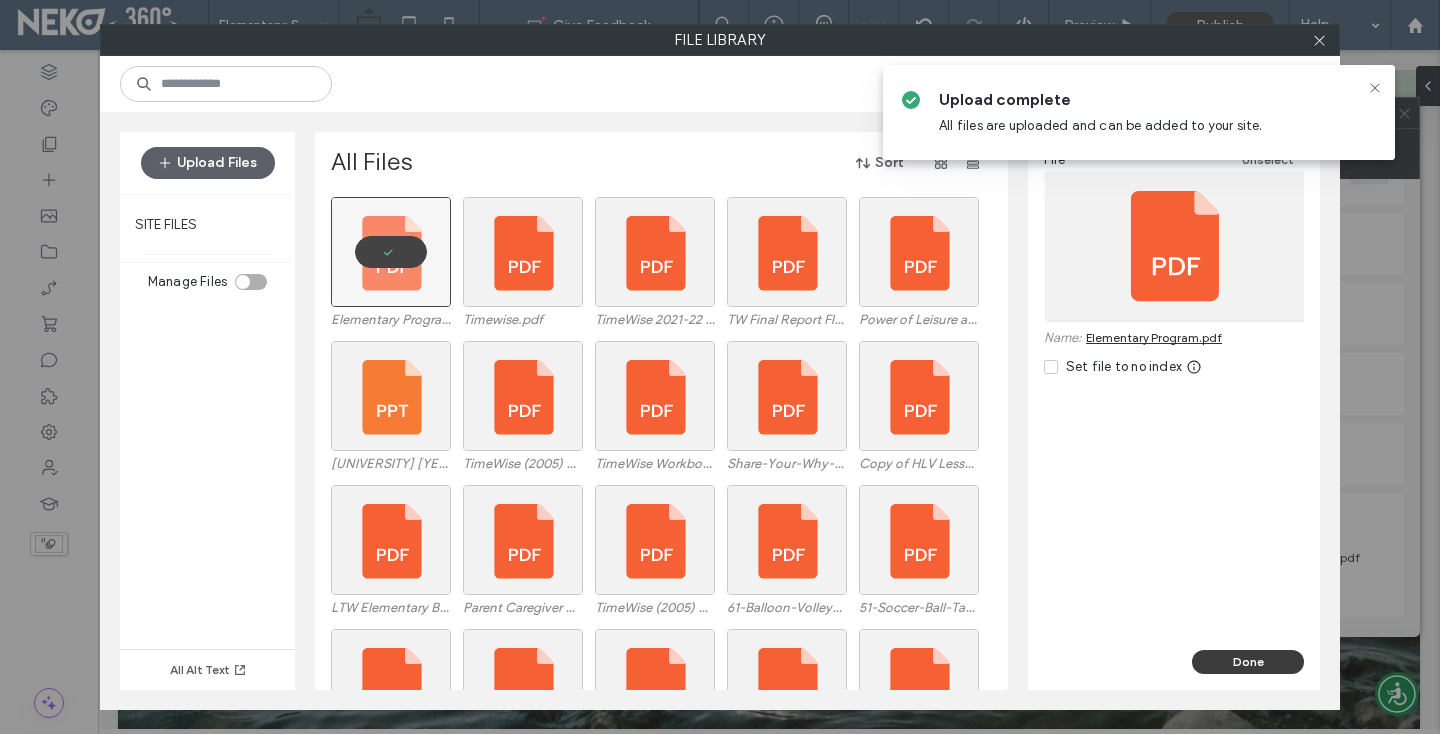 click on "Done" at bounding box center (1248, 662) 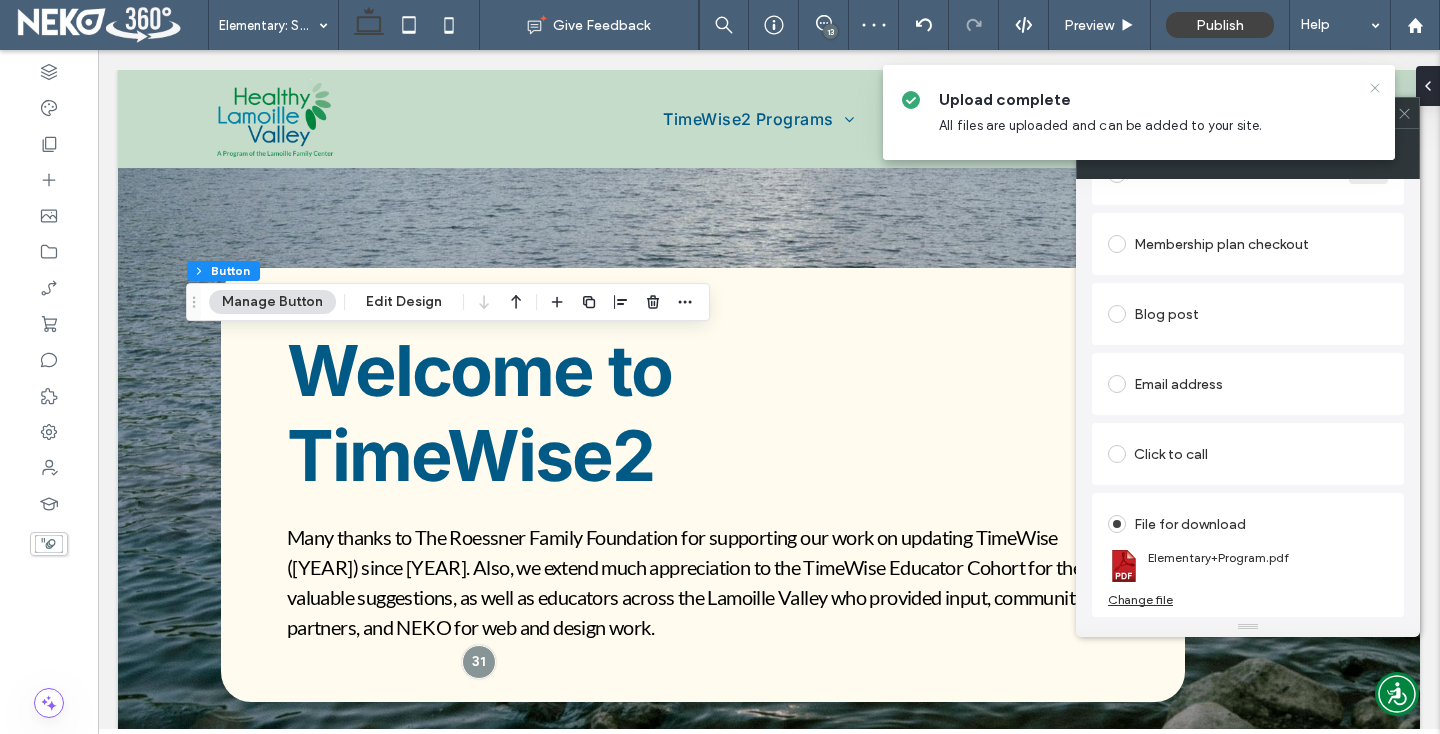 click 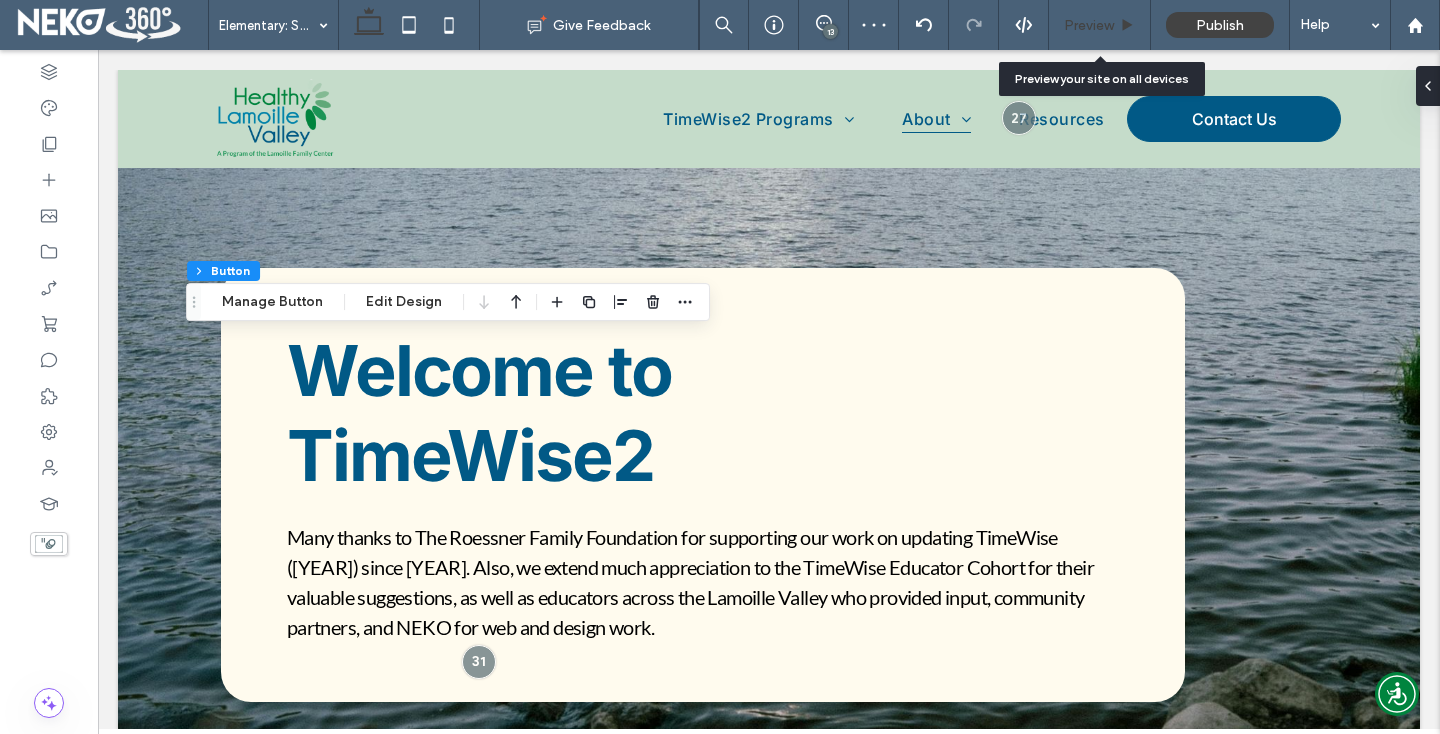 click on "Preview" at bounding box center (1089, 25) 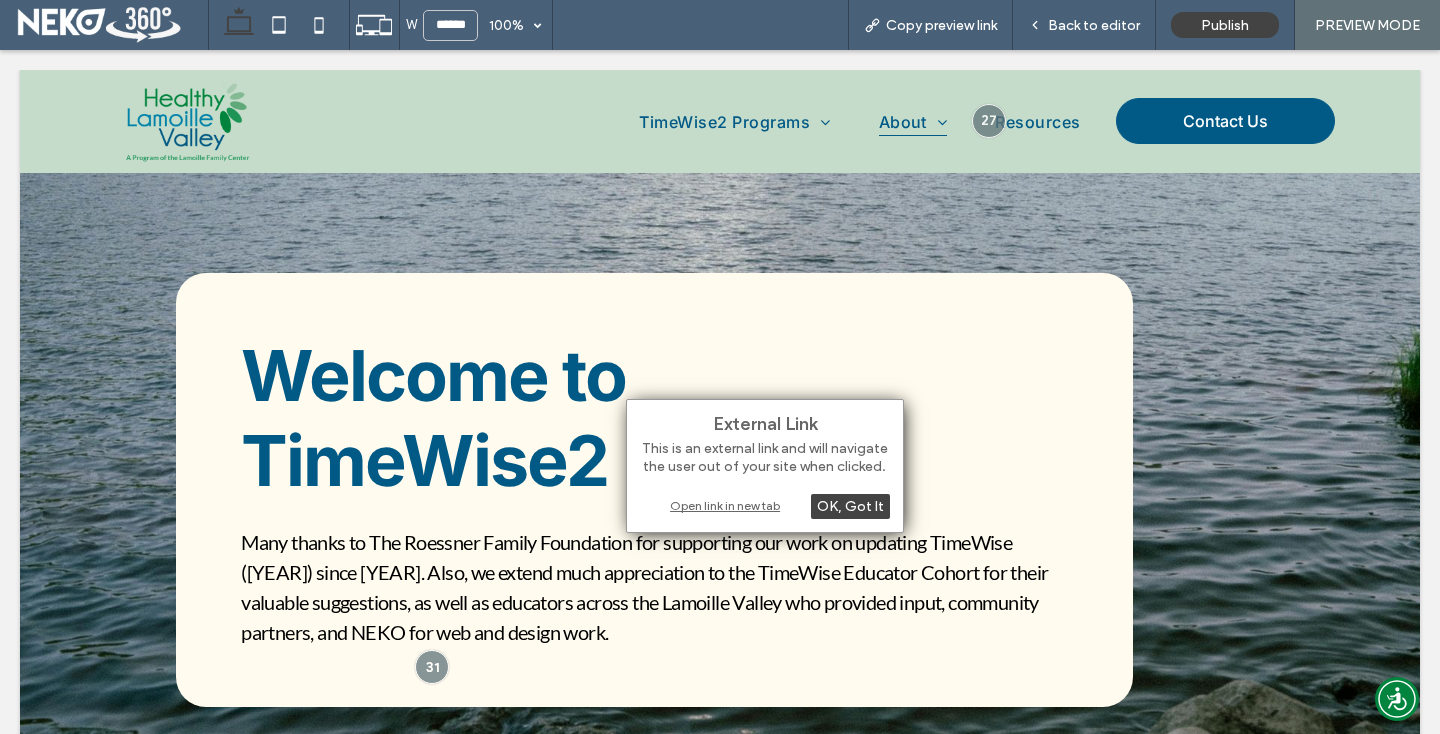 click on "Open link in new tab" at bounding box center [765, 505] 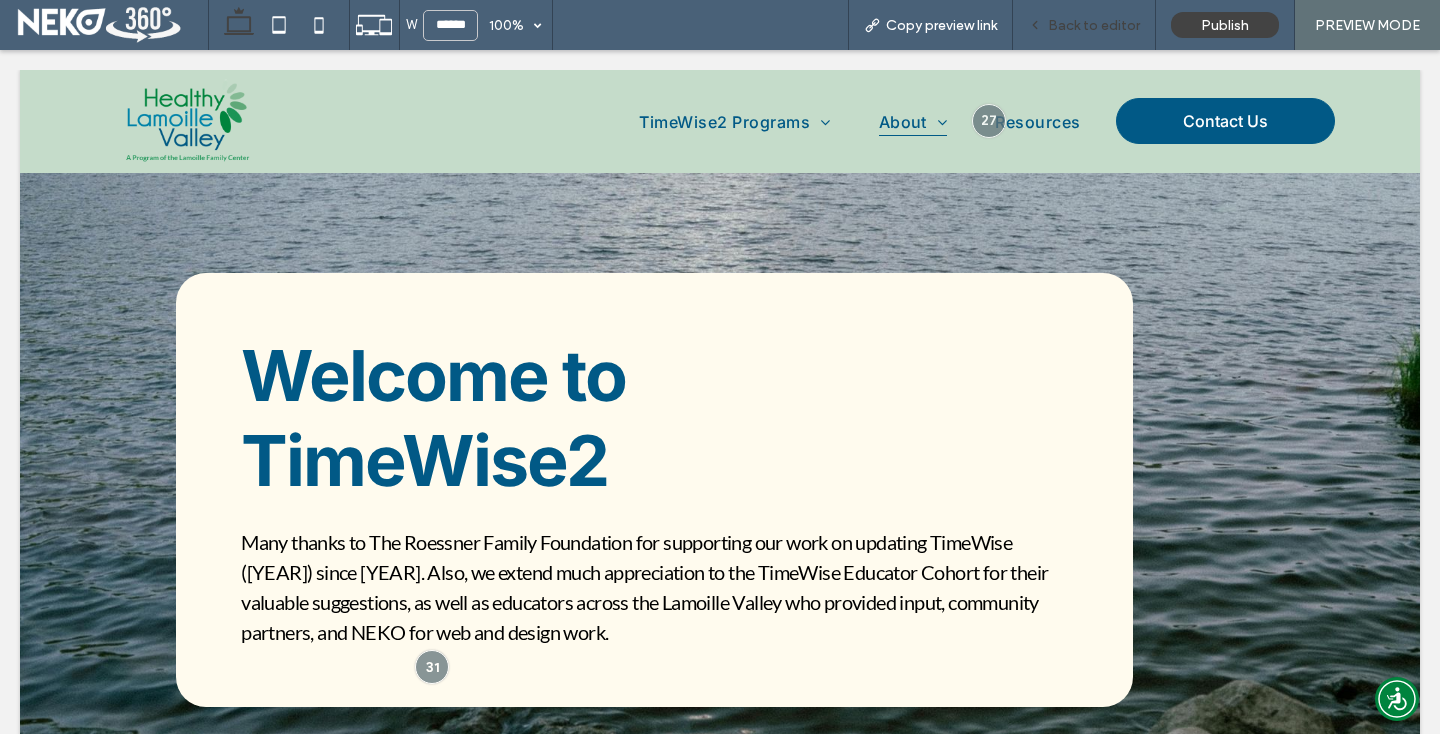 click on "Back to editor" at bounding box center (1094, 25) 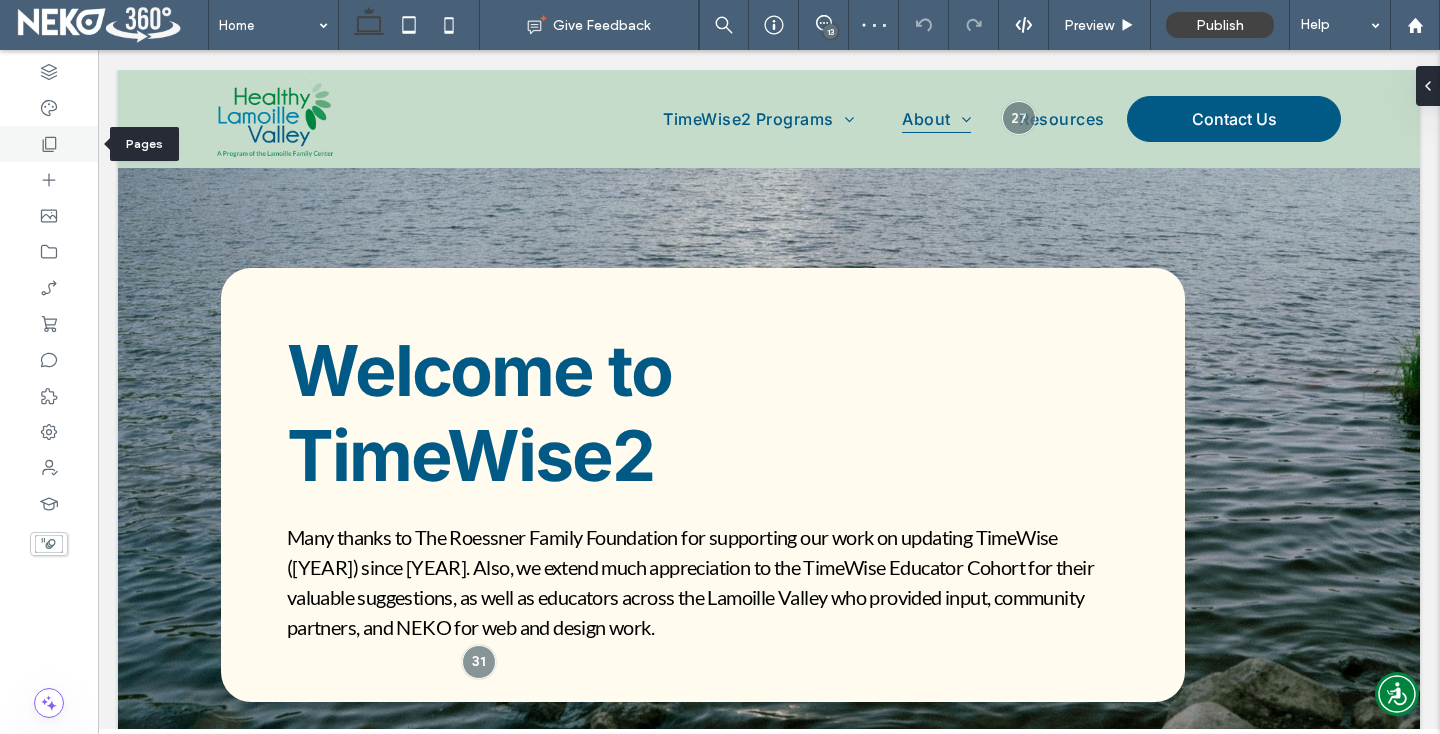 click 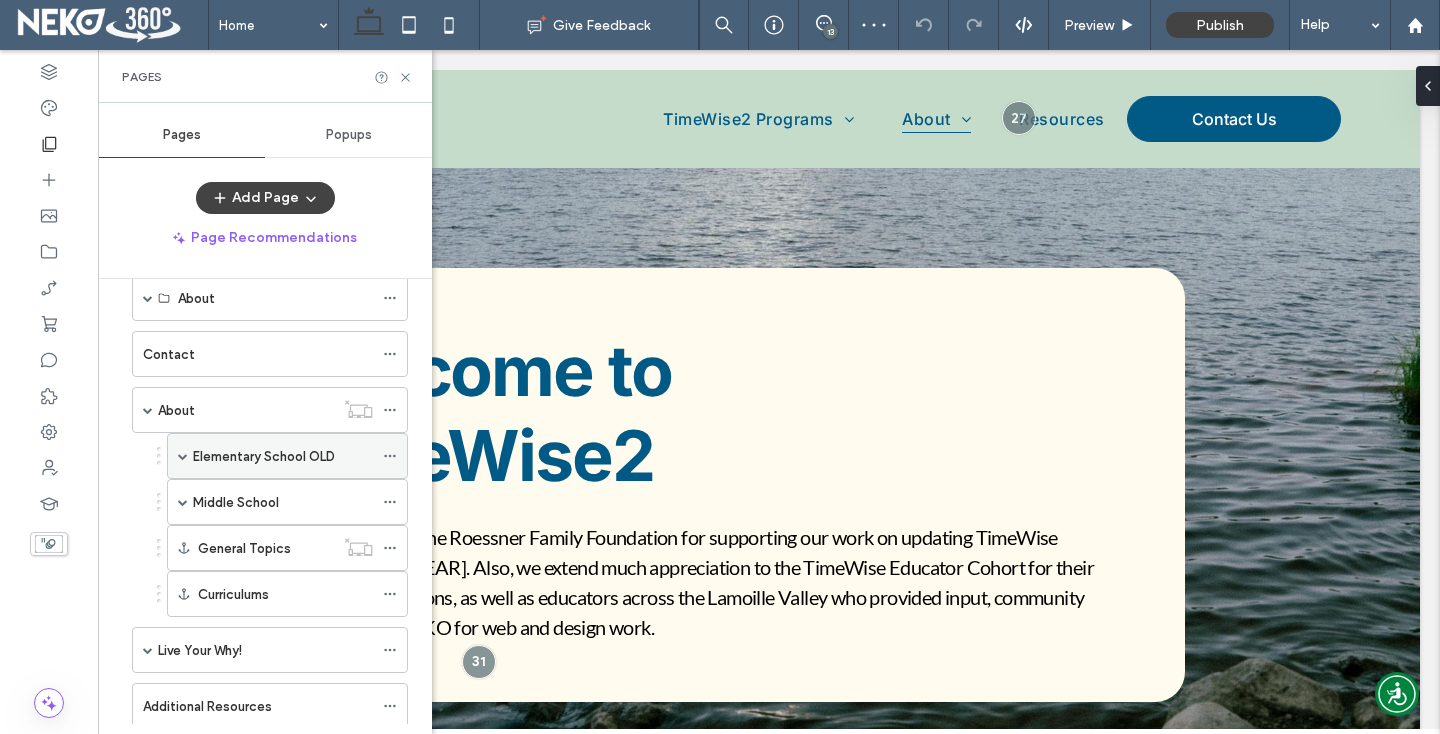scroll, scrollTop: 96, scrollLeft: 0, axis: vertical 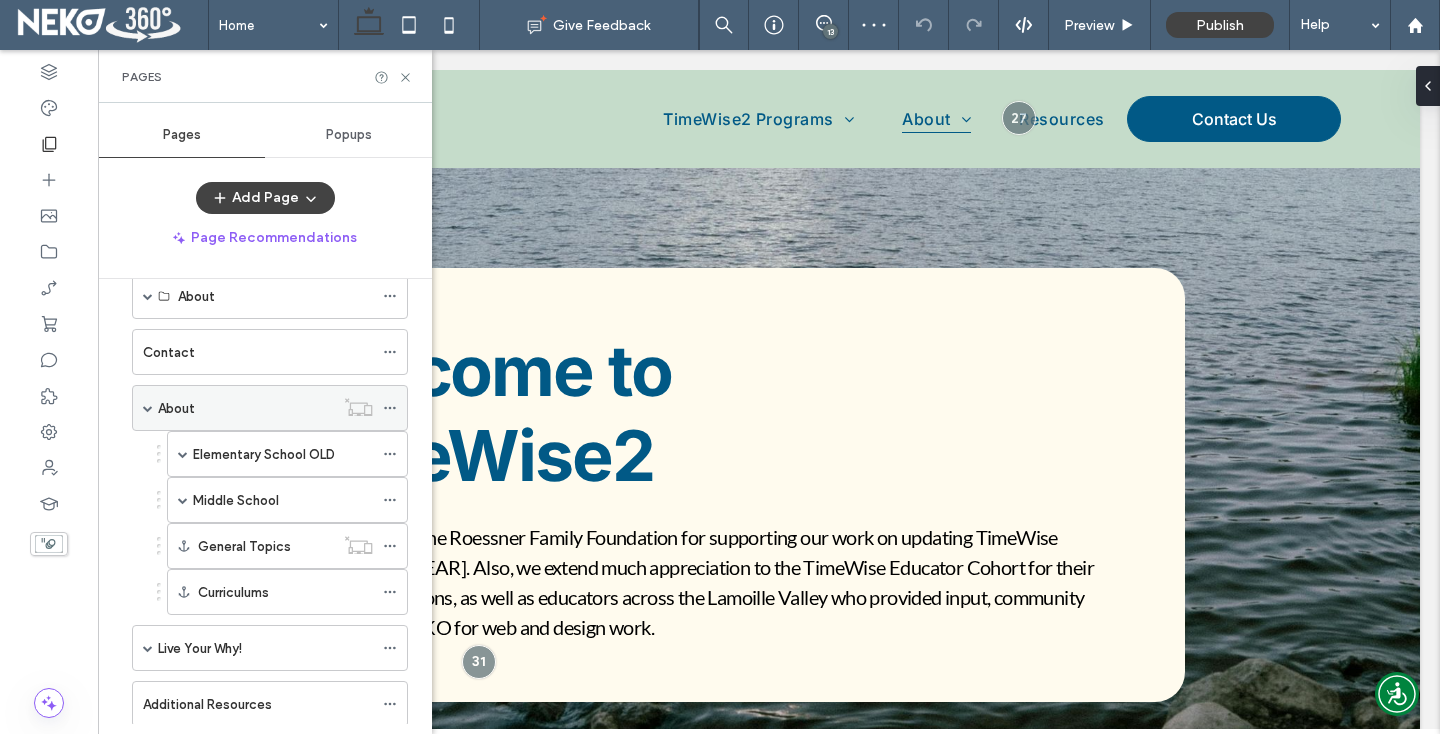 click at bounding box center [148, 408] 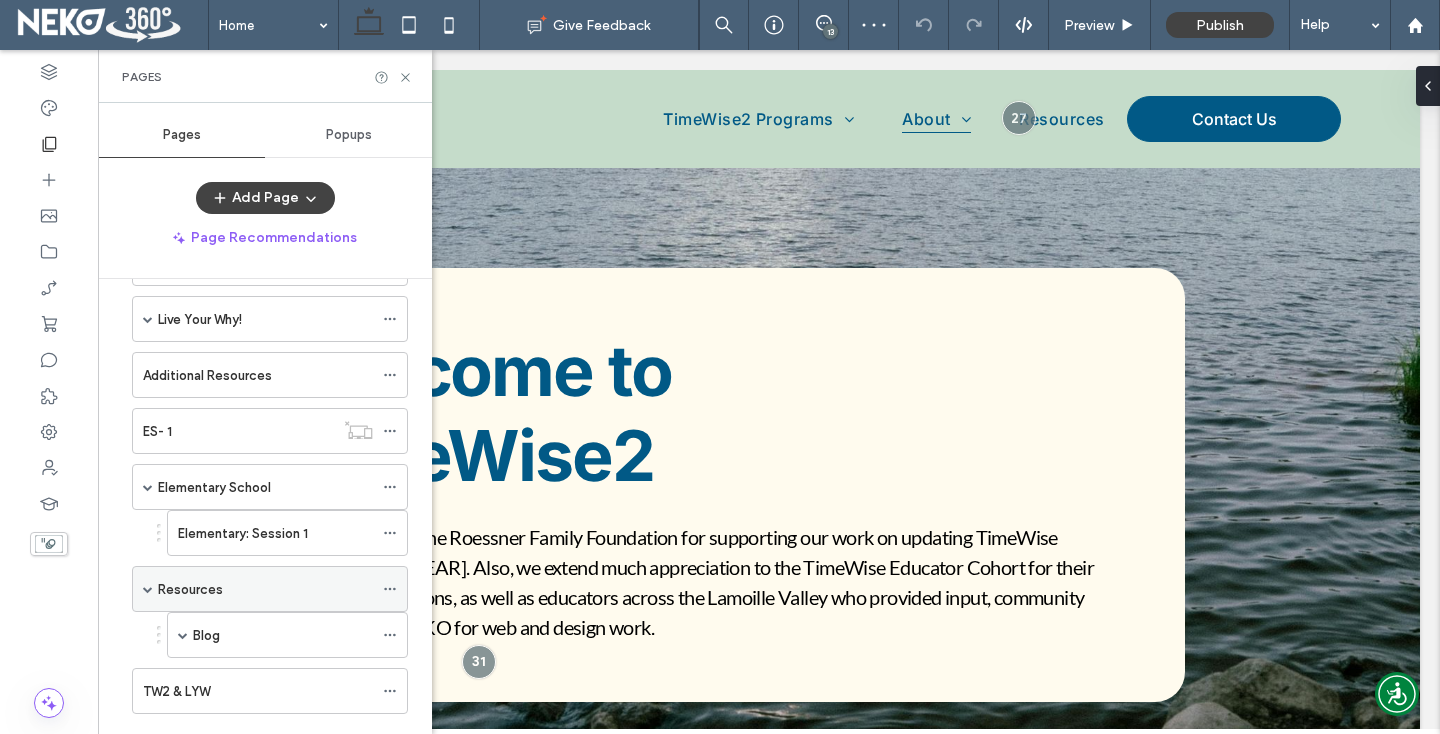 scroll, scrollTop: 285, scrollLeft: 0, axis: vertical 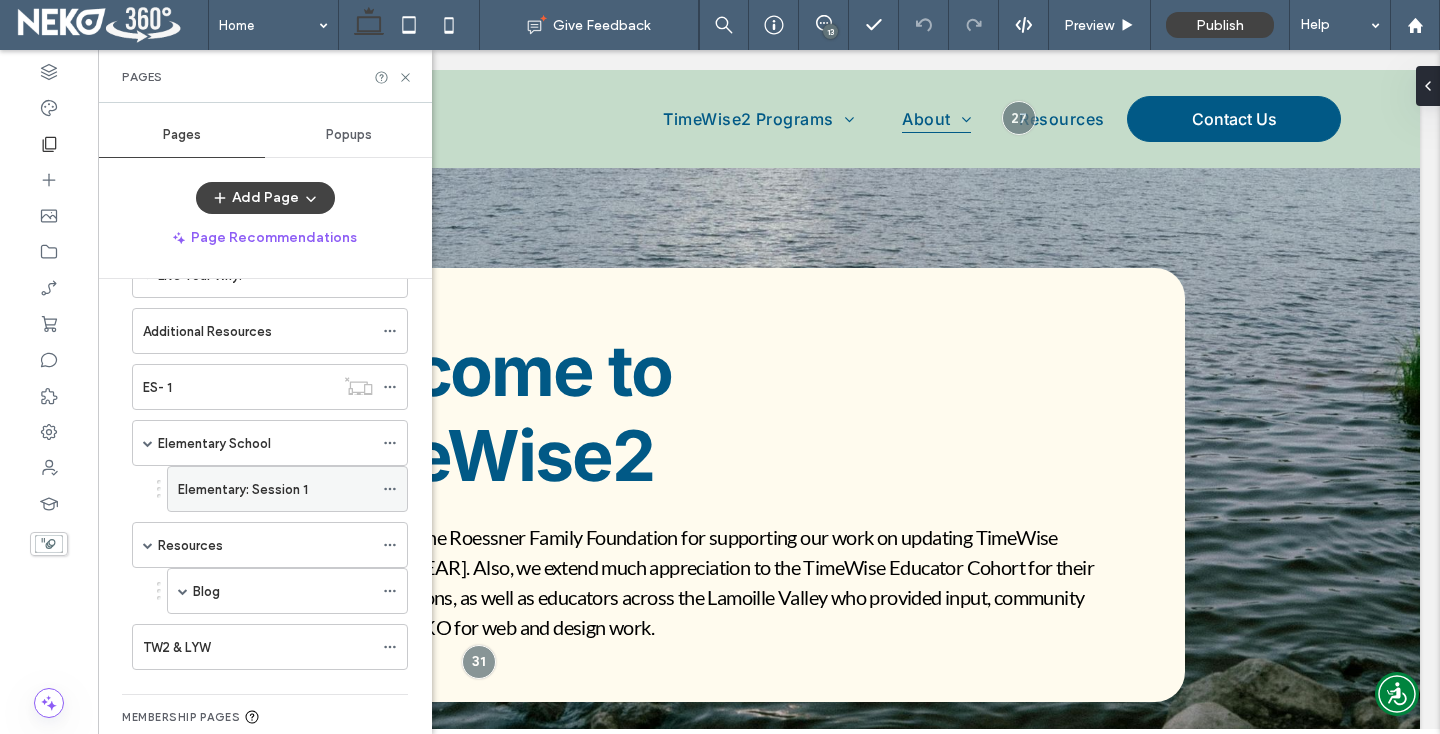 click 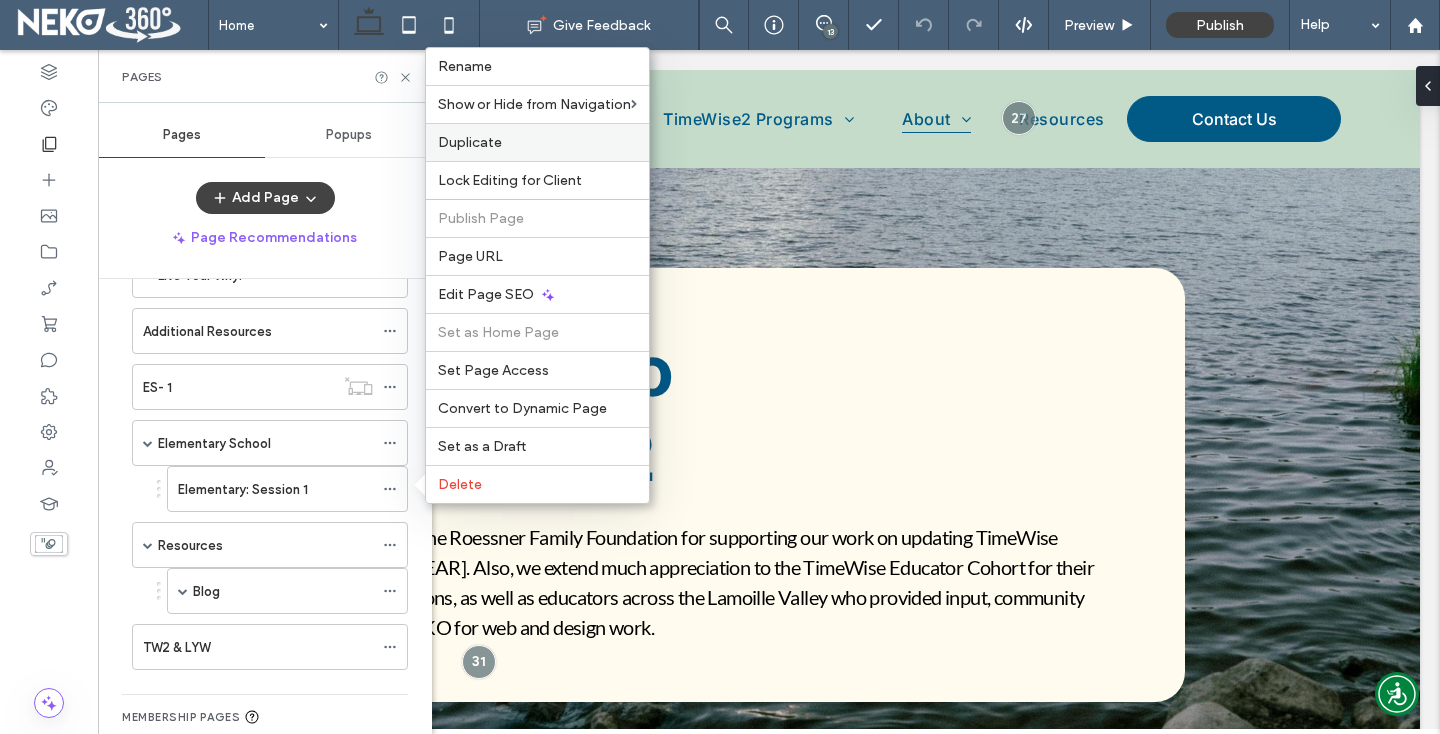 click on "Duplicate" at bounding box center [537, 142] 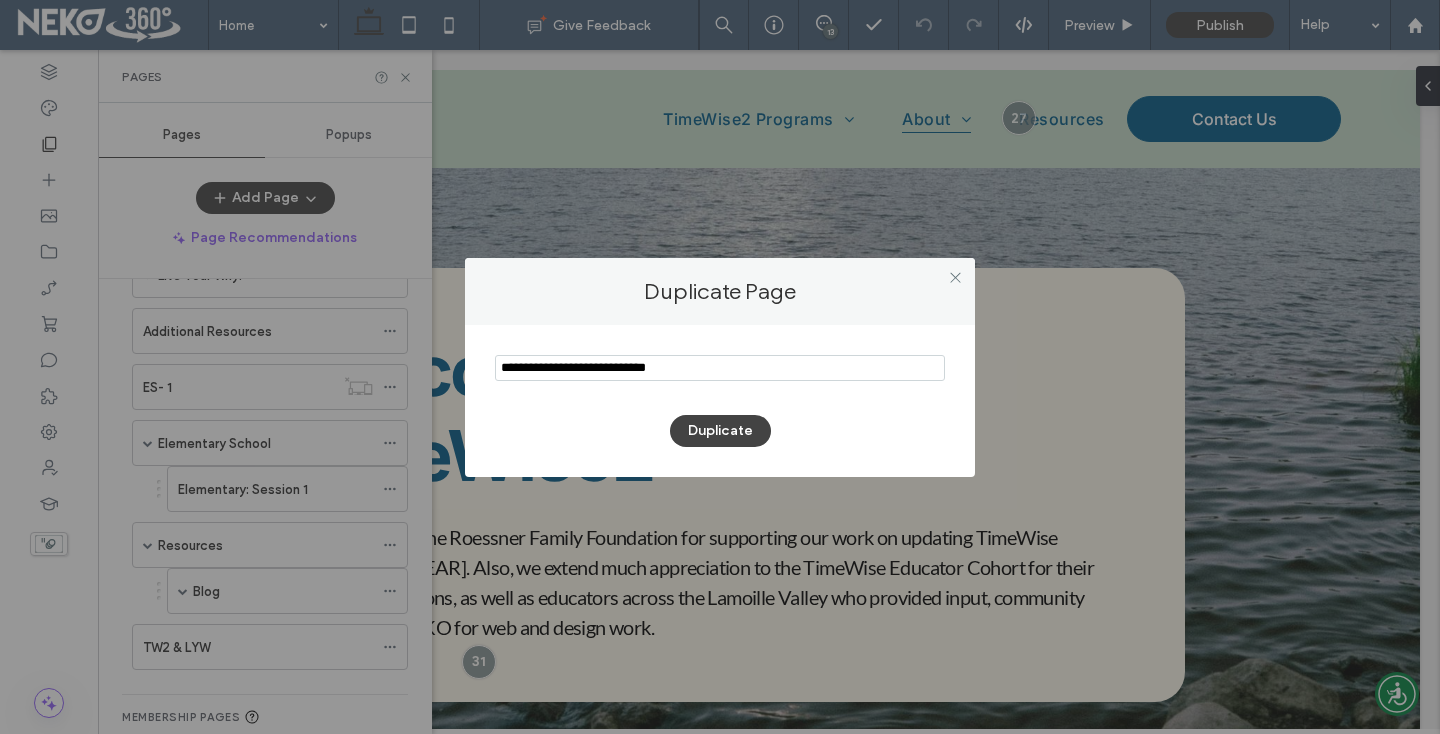 drag, startPoint x: 554, startPoint y: 373, endPoint x: 429, endPoint y: 364, distance: 125.32358 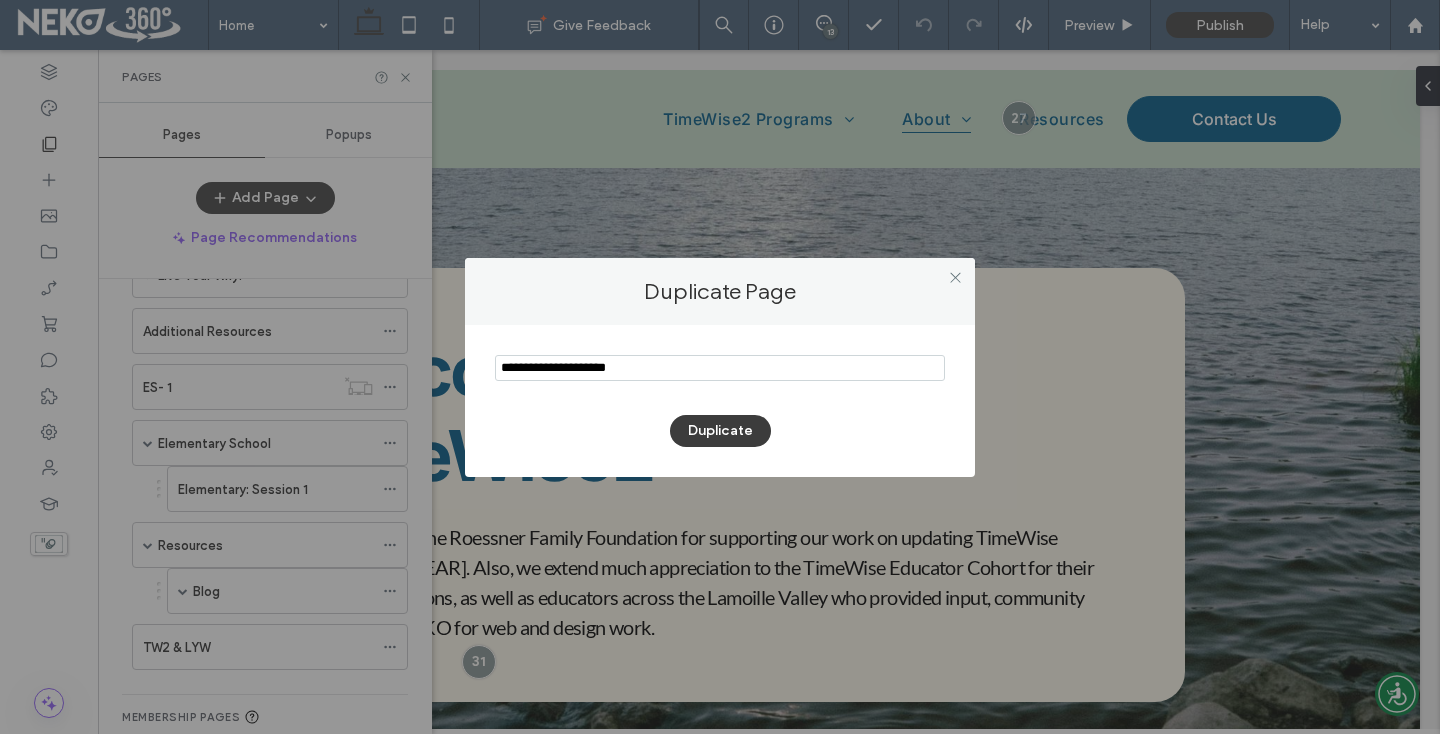 type on "**********" 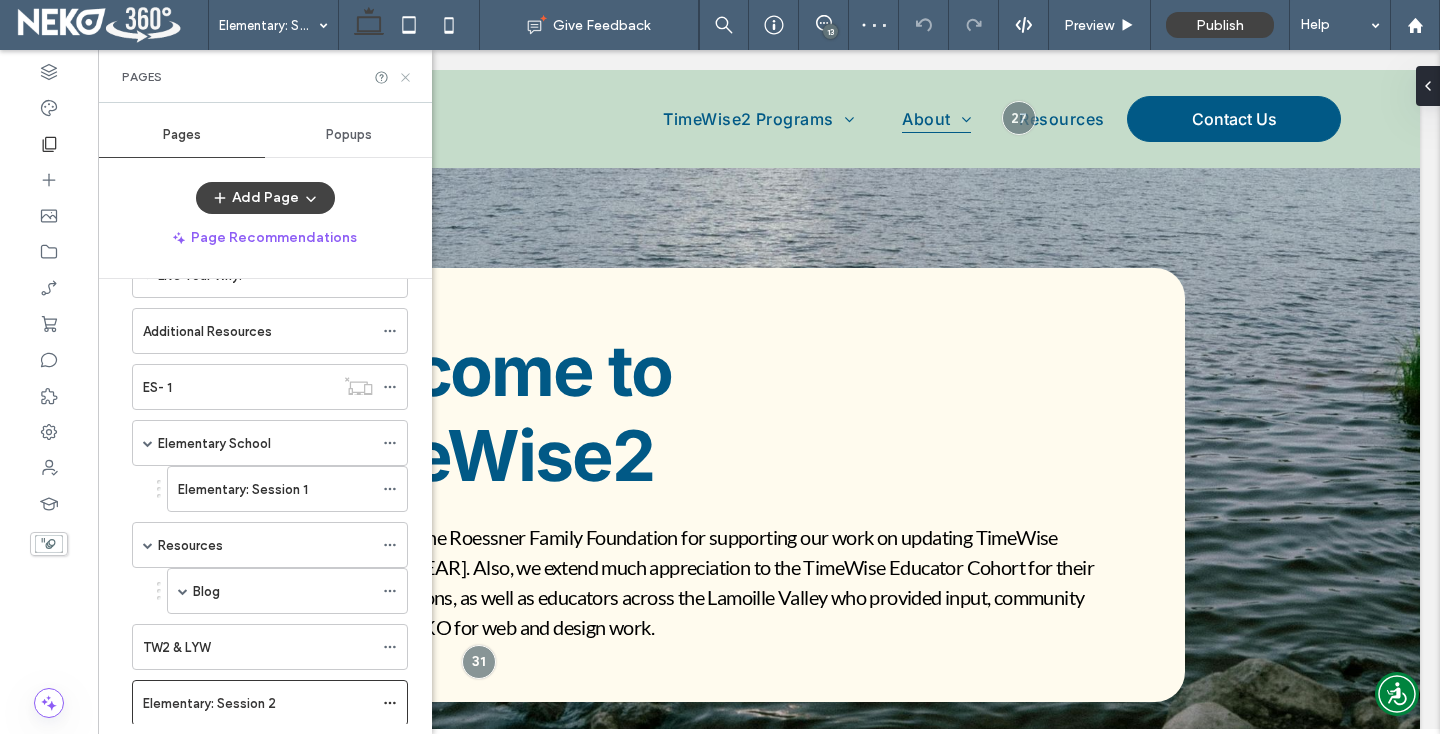 click 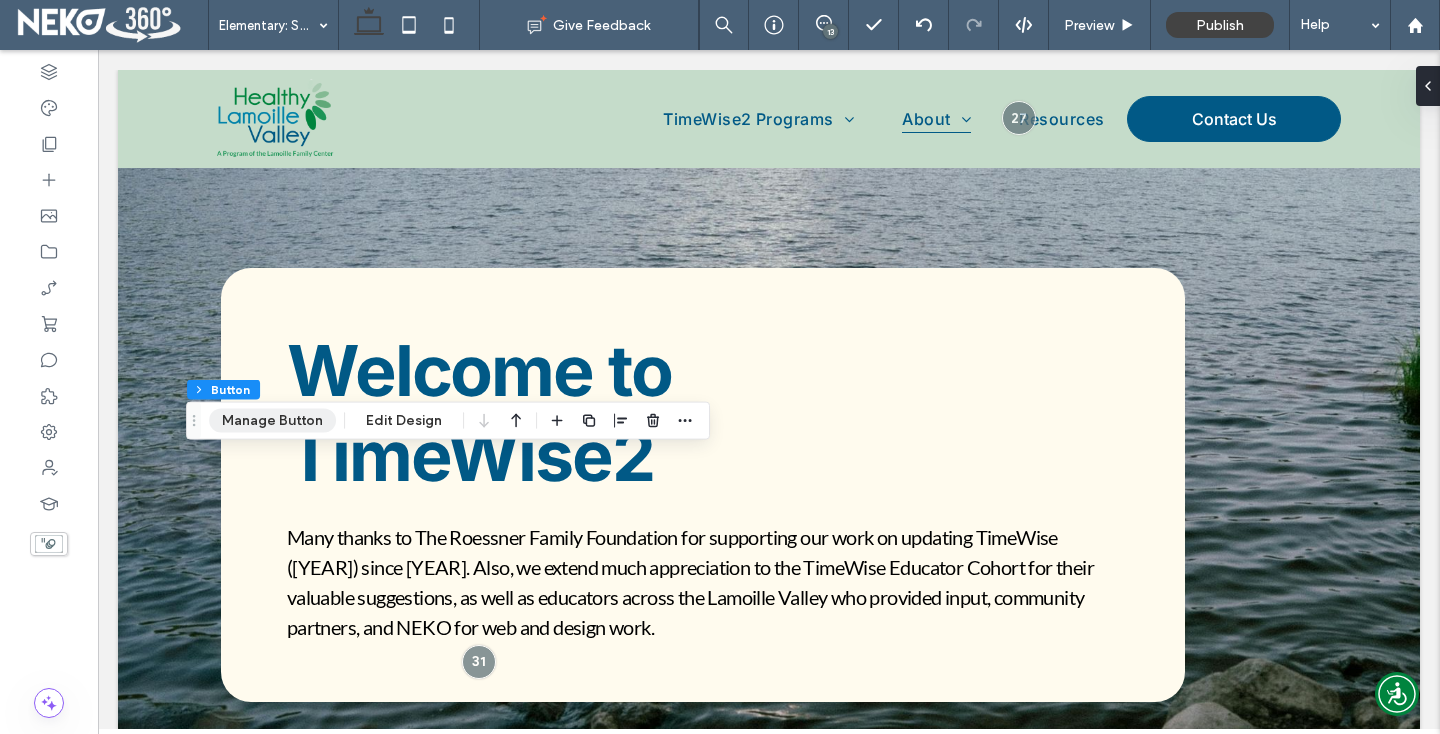 click on "Manage Button" at bounding box center [272, 421] 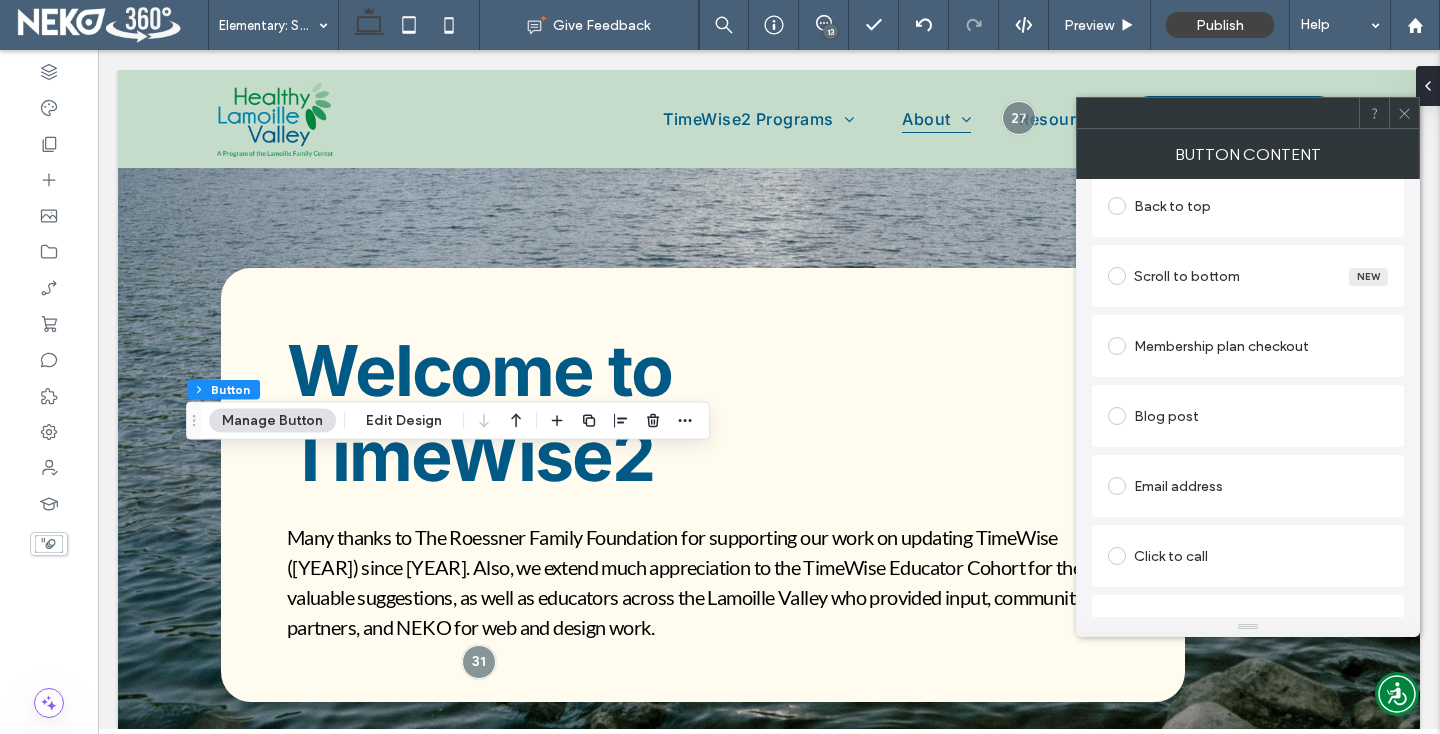 scroll, scrollTop: 589, scrollLeft: 0, axis: vertical 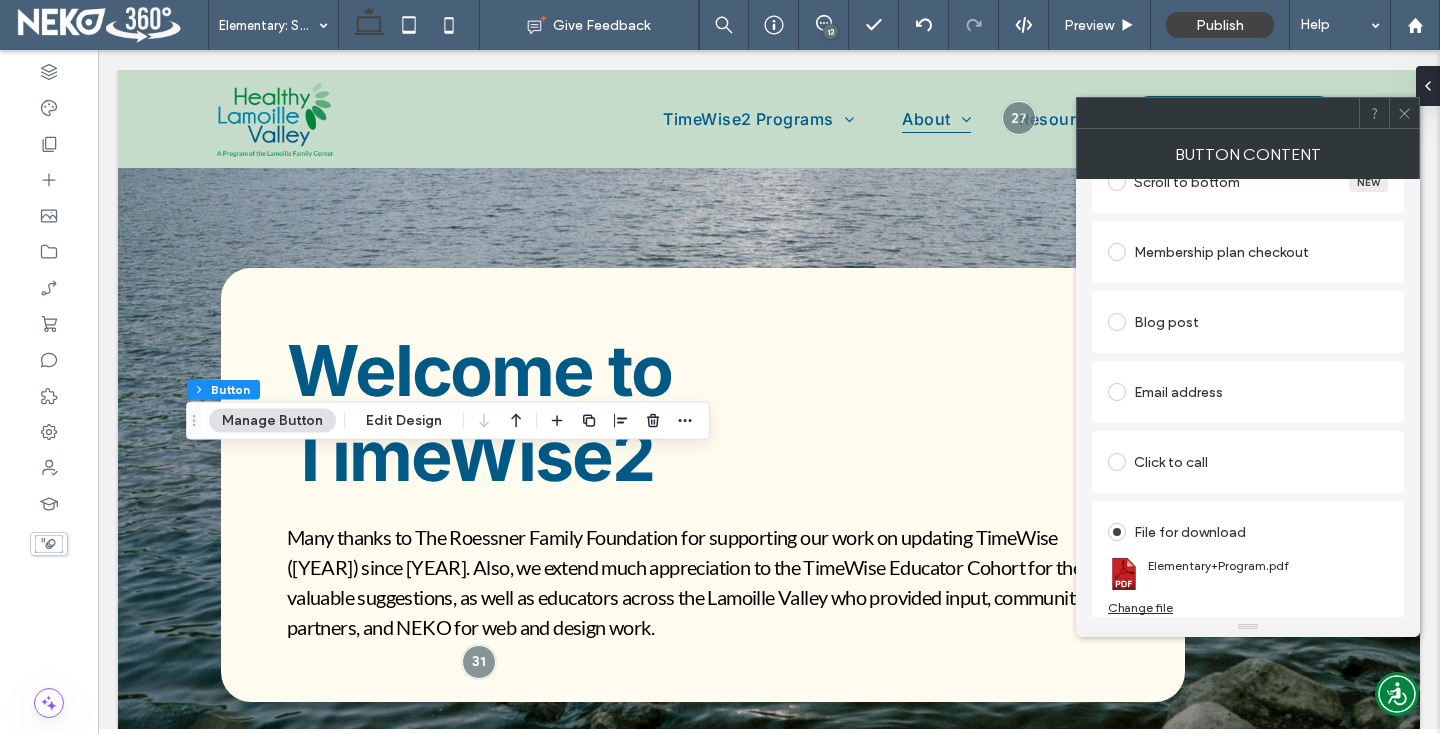click on "Change file" at bounding box center [1140, 607] 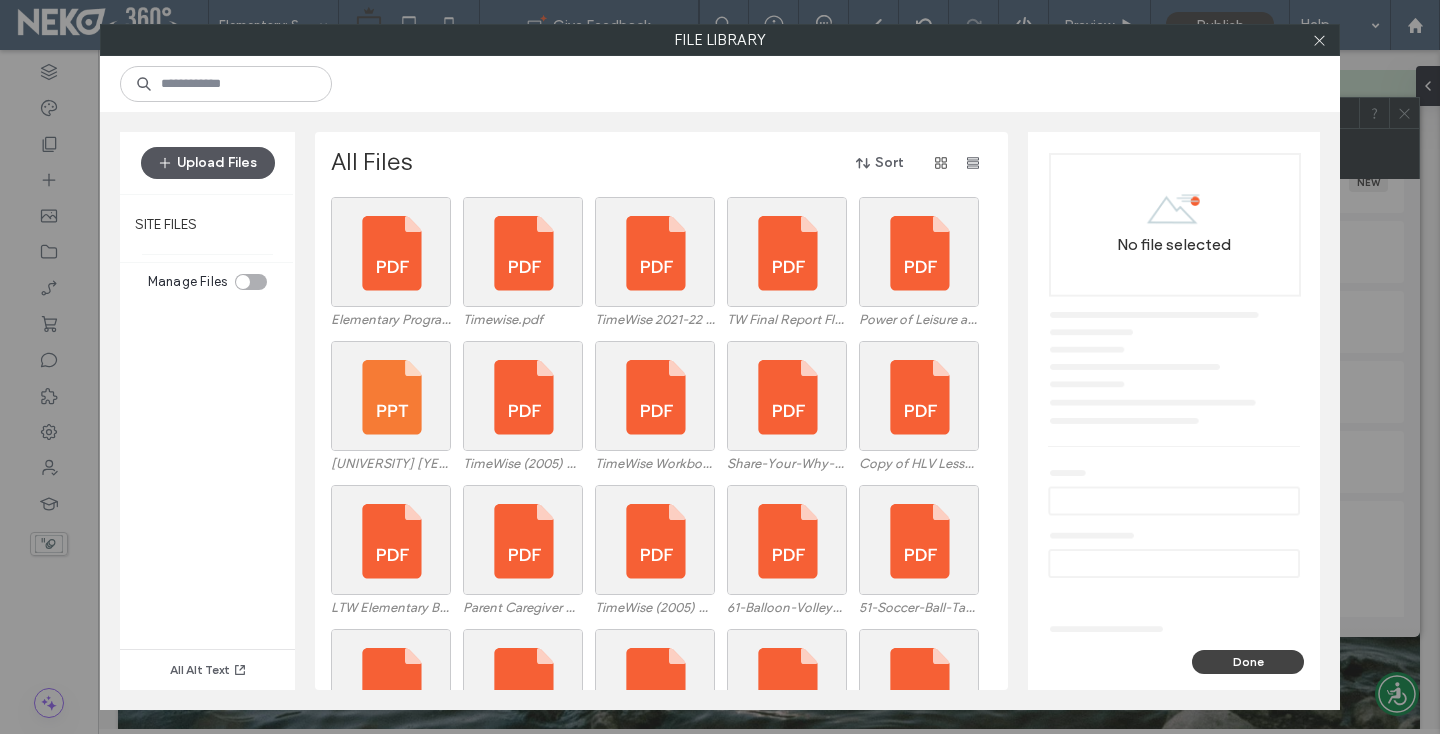 click on "Upload Files" at bounding box center (208, 163) 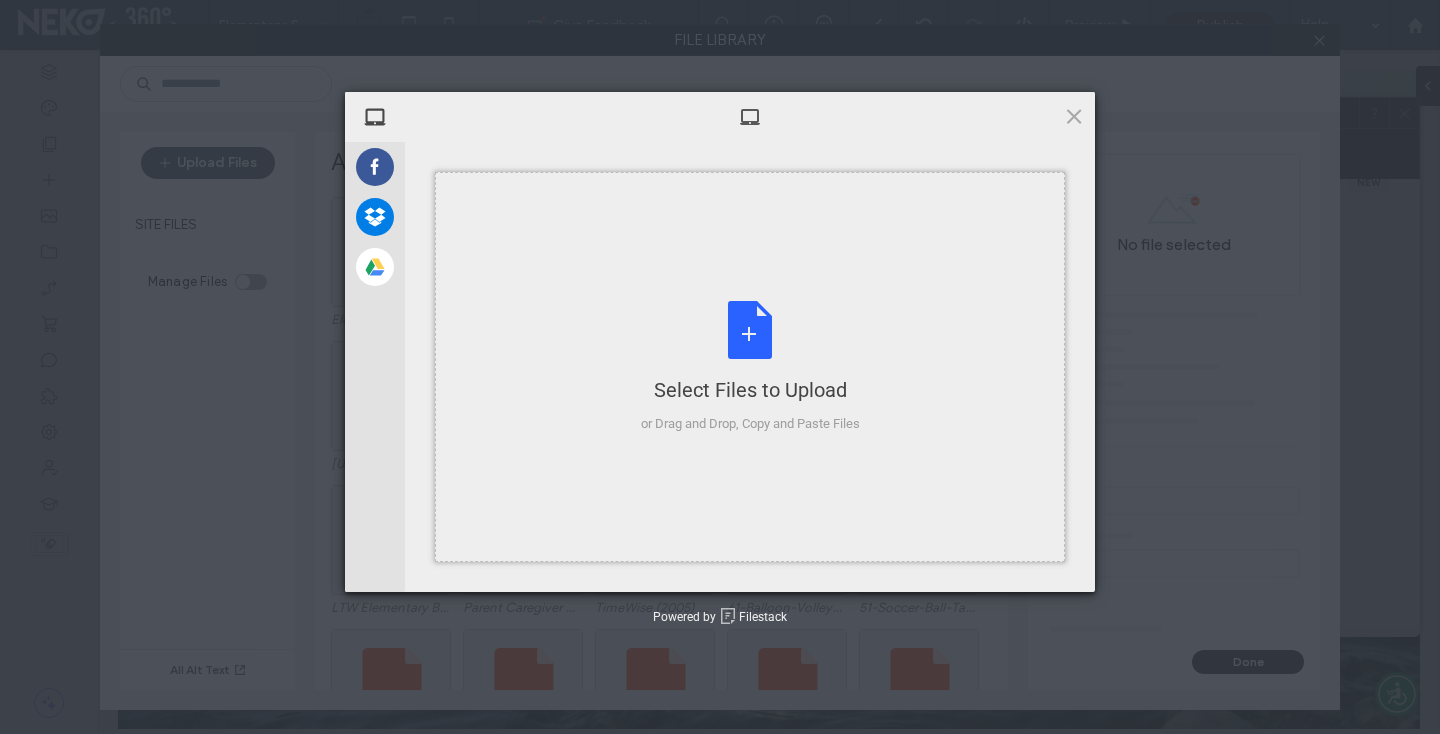 click on "Select Files to Upload
or Drag and Drop, Copy and Paste Files" at bounding box center [750, 367] 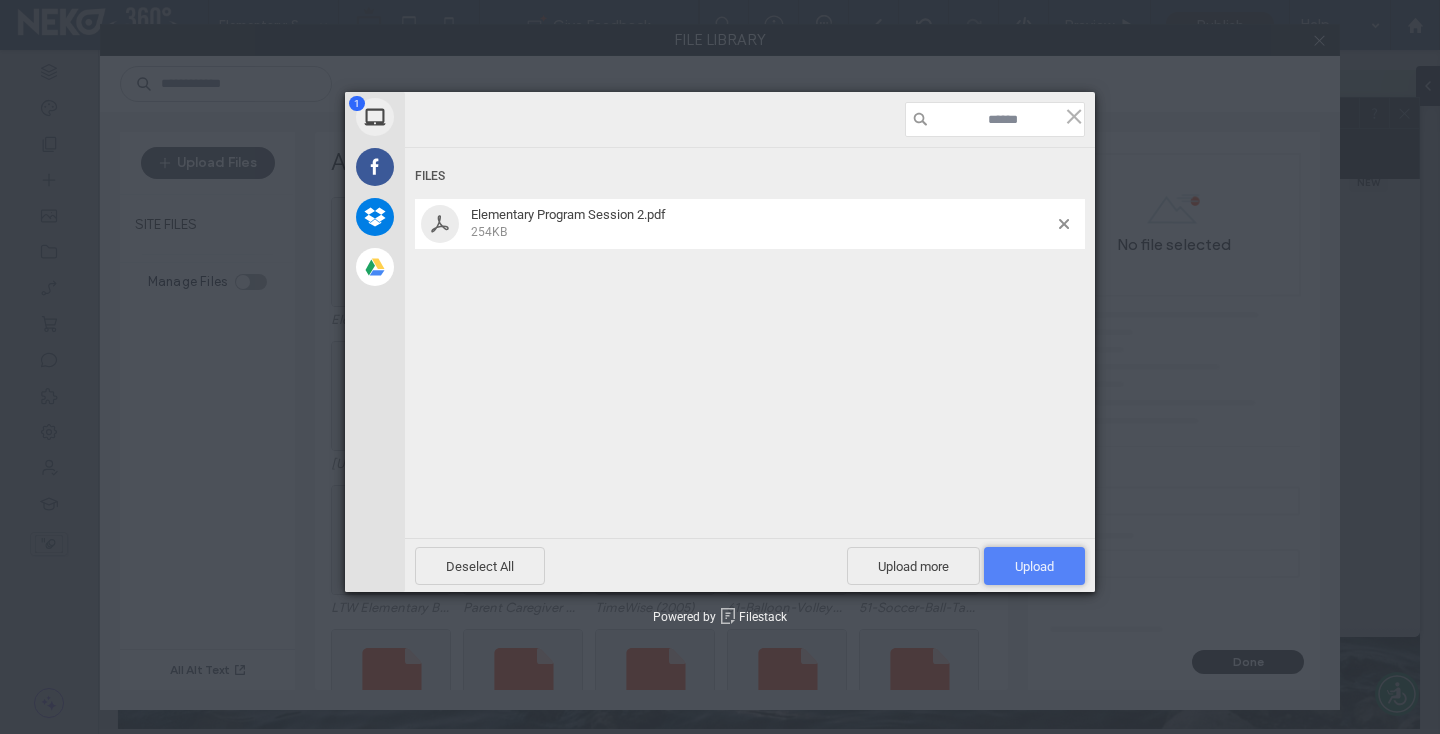 click on "Upload
1" at bounding box center [1034, 566] 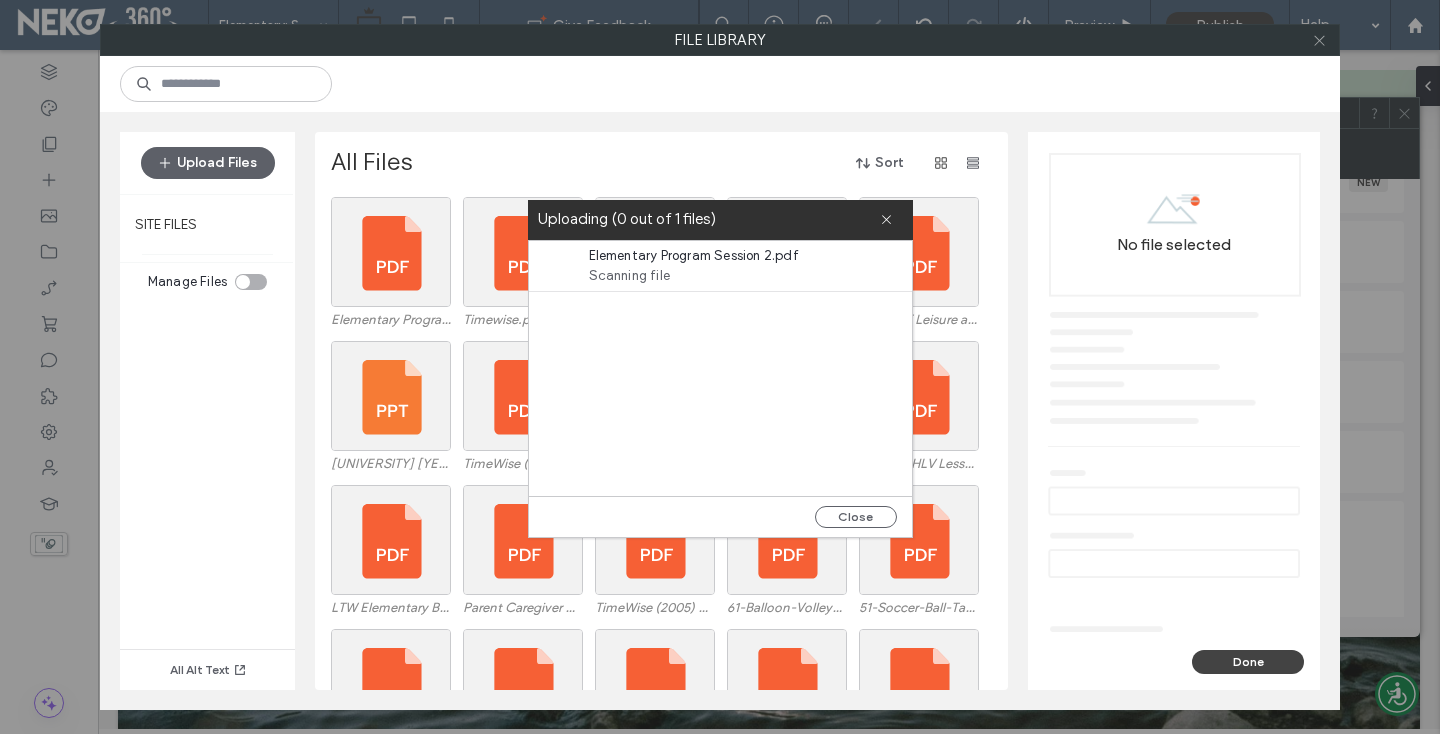 click 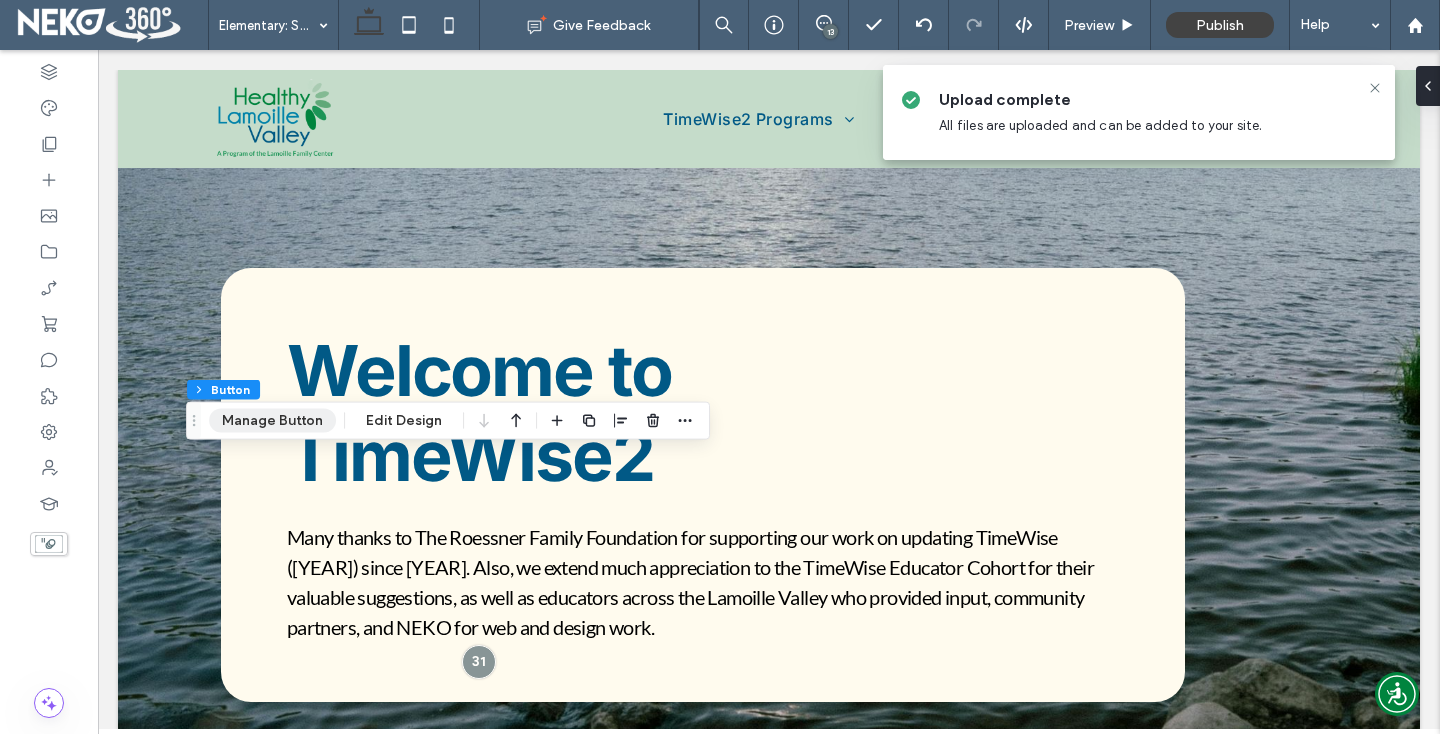 click on "Manage Button" at bounding box center (272, 421) 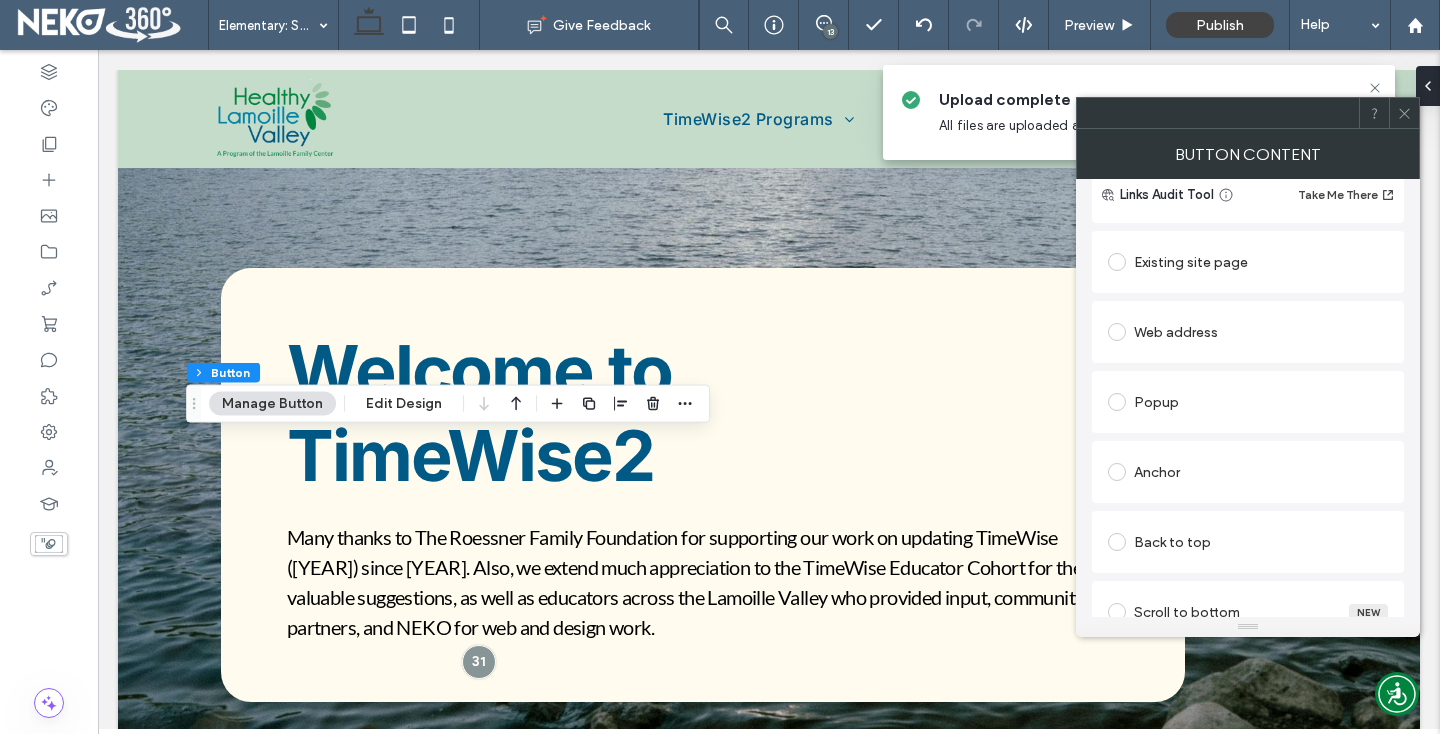 scroll, scrollTop: 599, scrollLeft: 0, axis: vertical 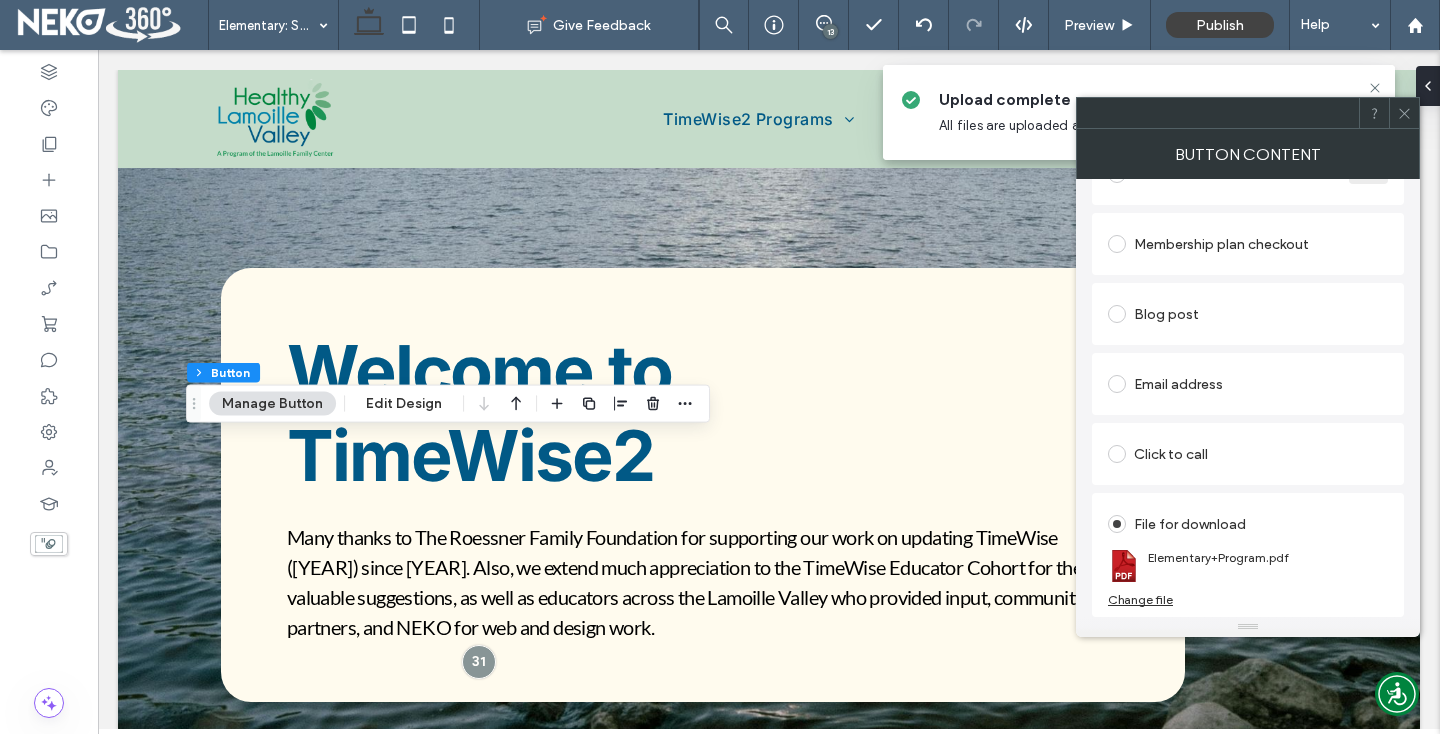 click on "Change file" at bounding box center [1140, 599] 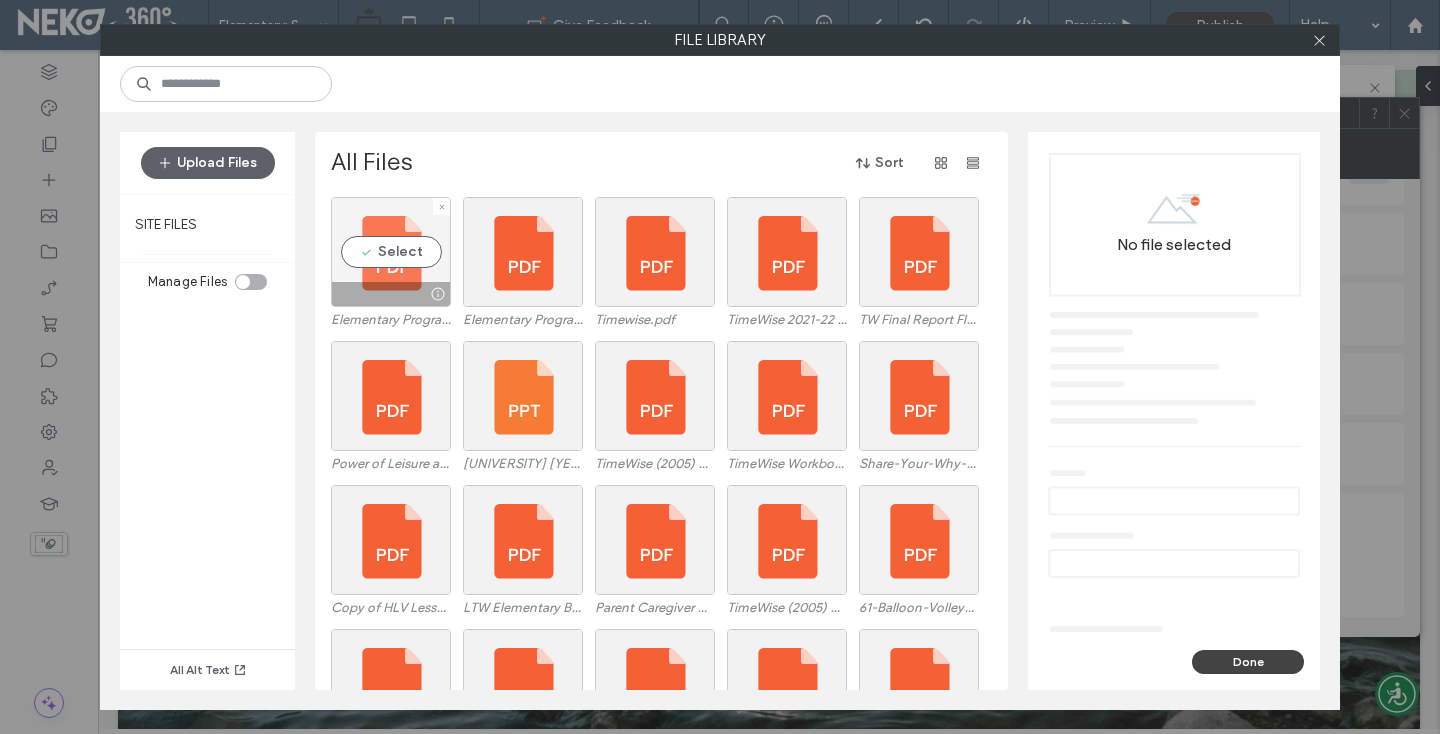 click on "Select" at bounding box center [391, 252] 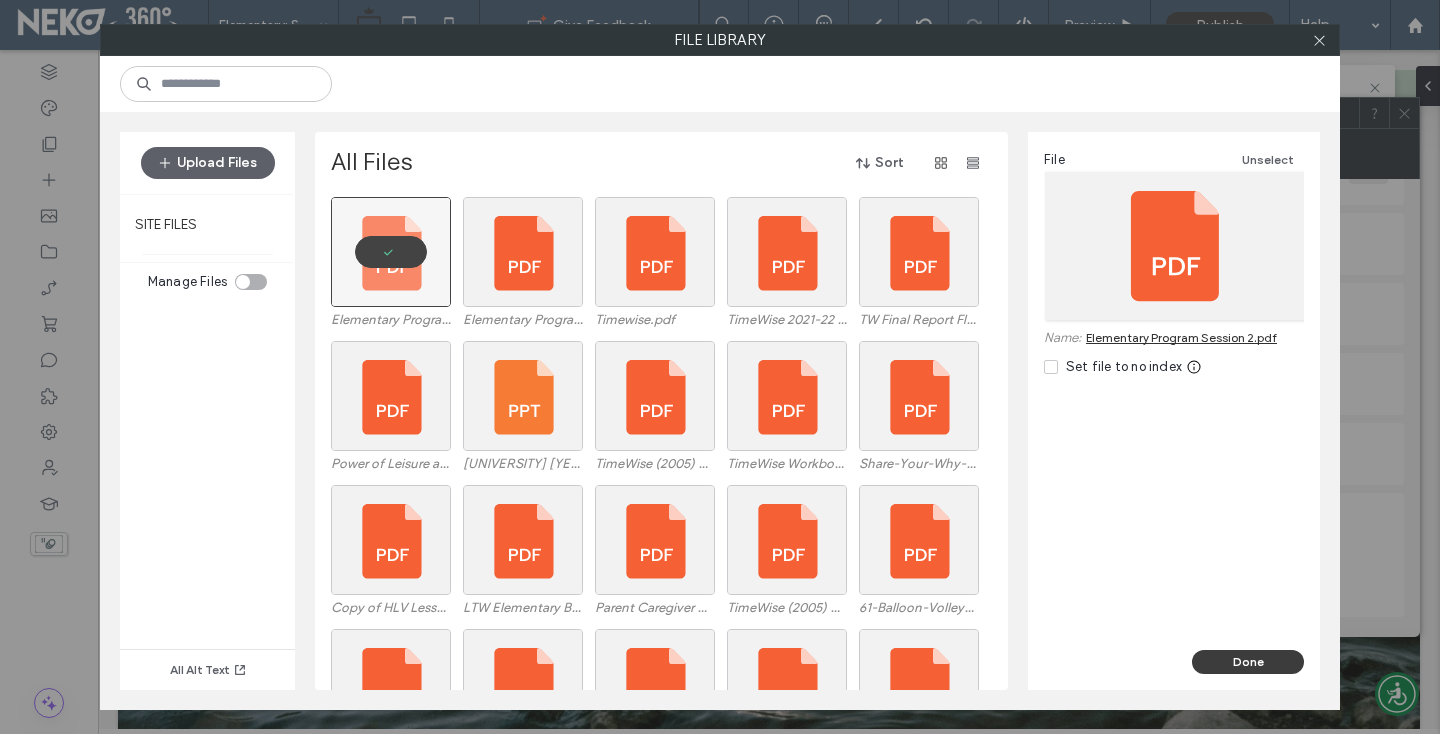 click on "Done" at bounding box center (1248, 662) 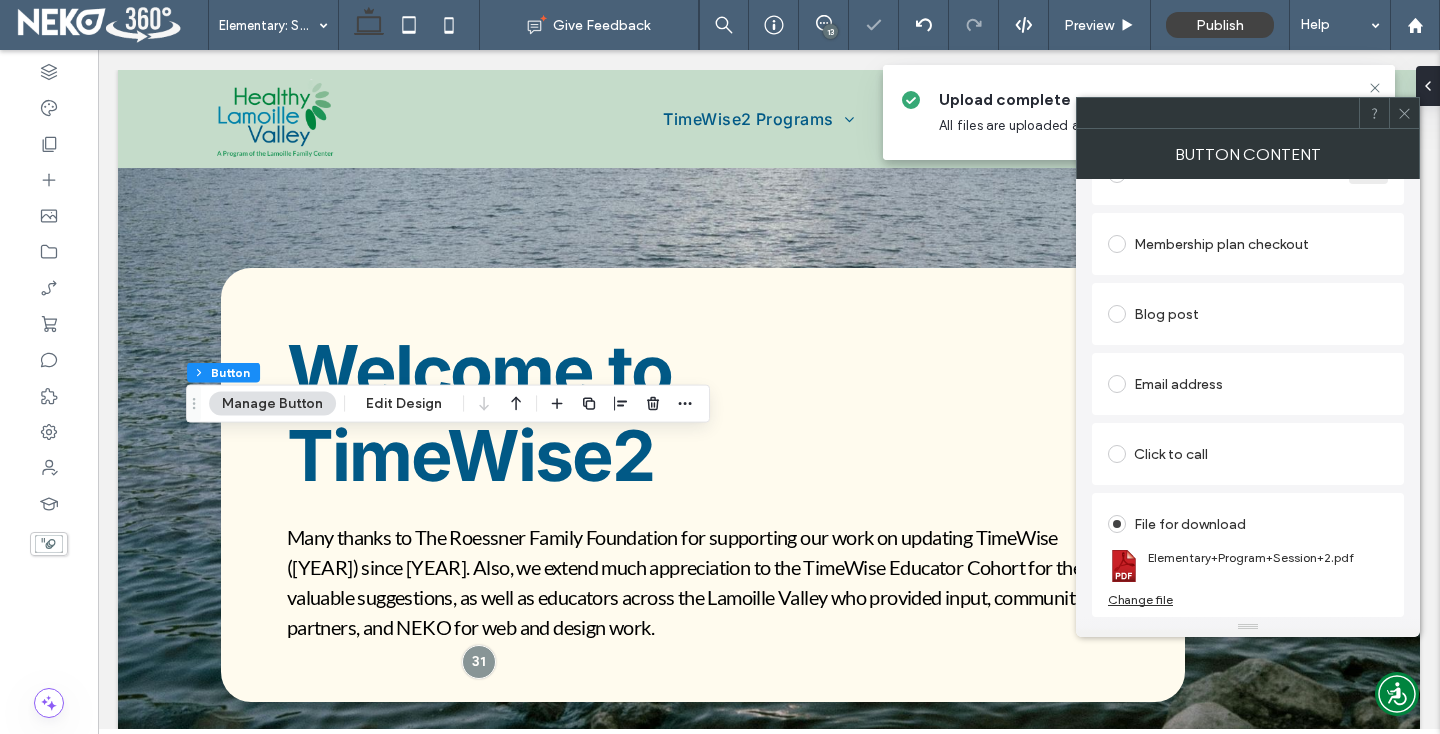 click 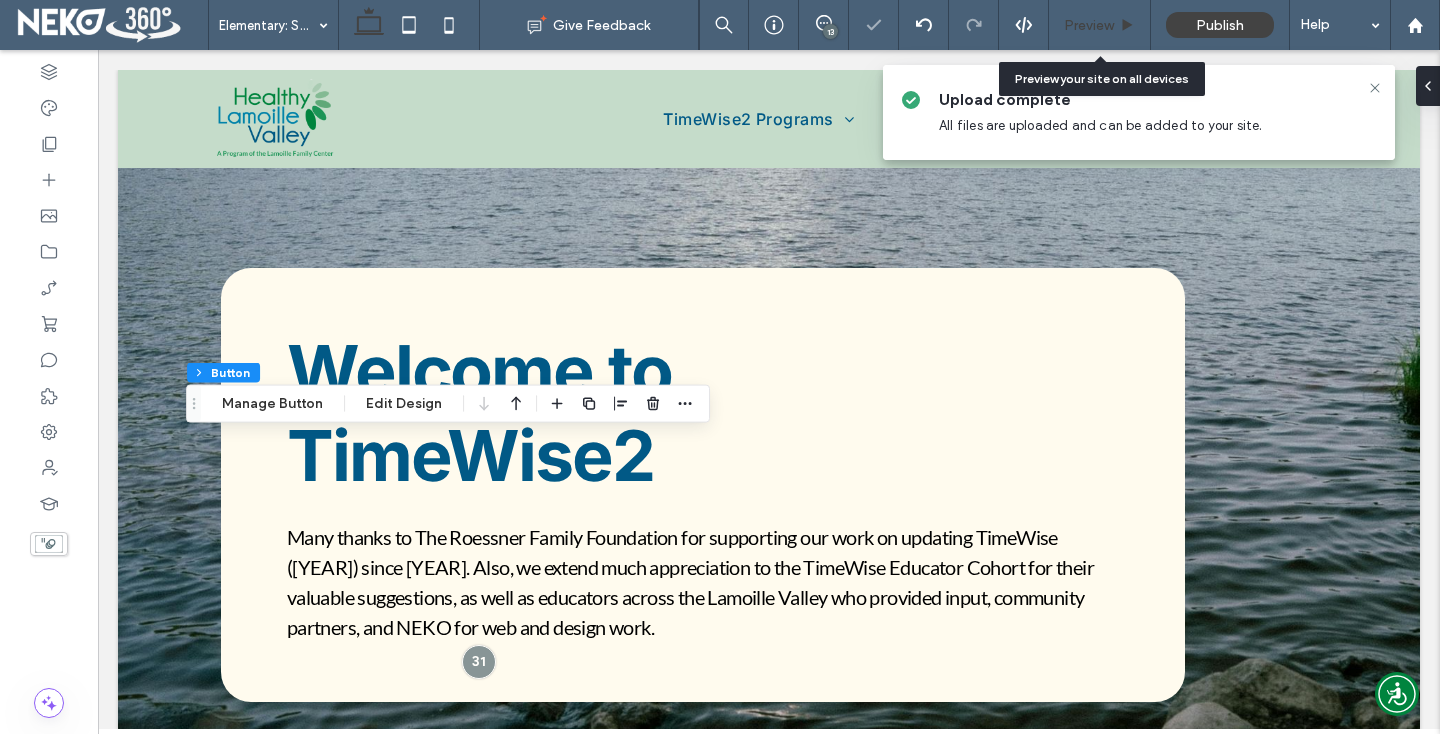 click on "Preview" at bounding box center (1089, 25) 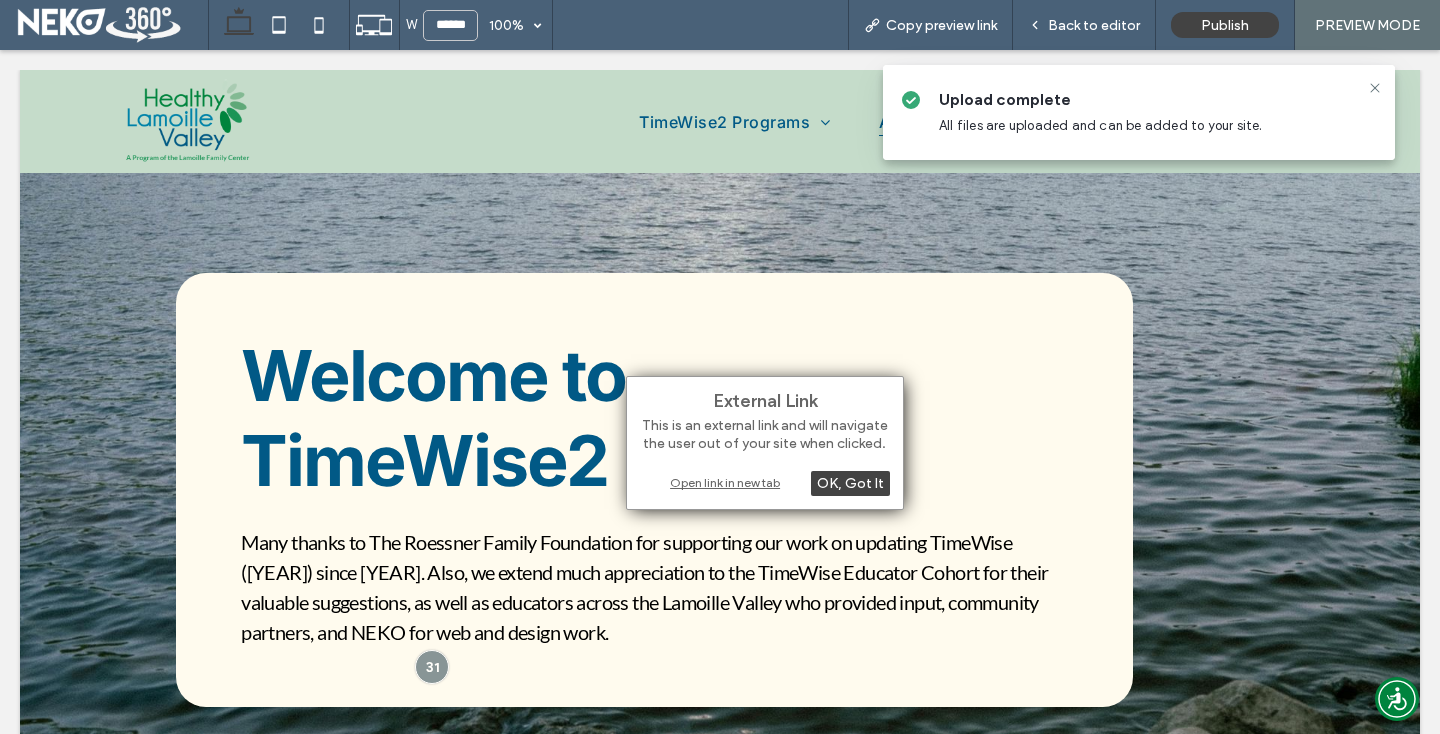 click on "Open link in new tab" at bounding box center (765, 482) 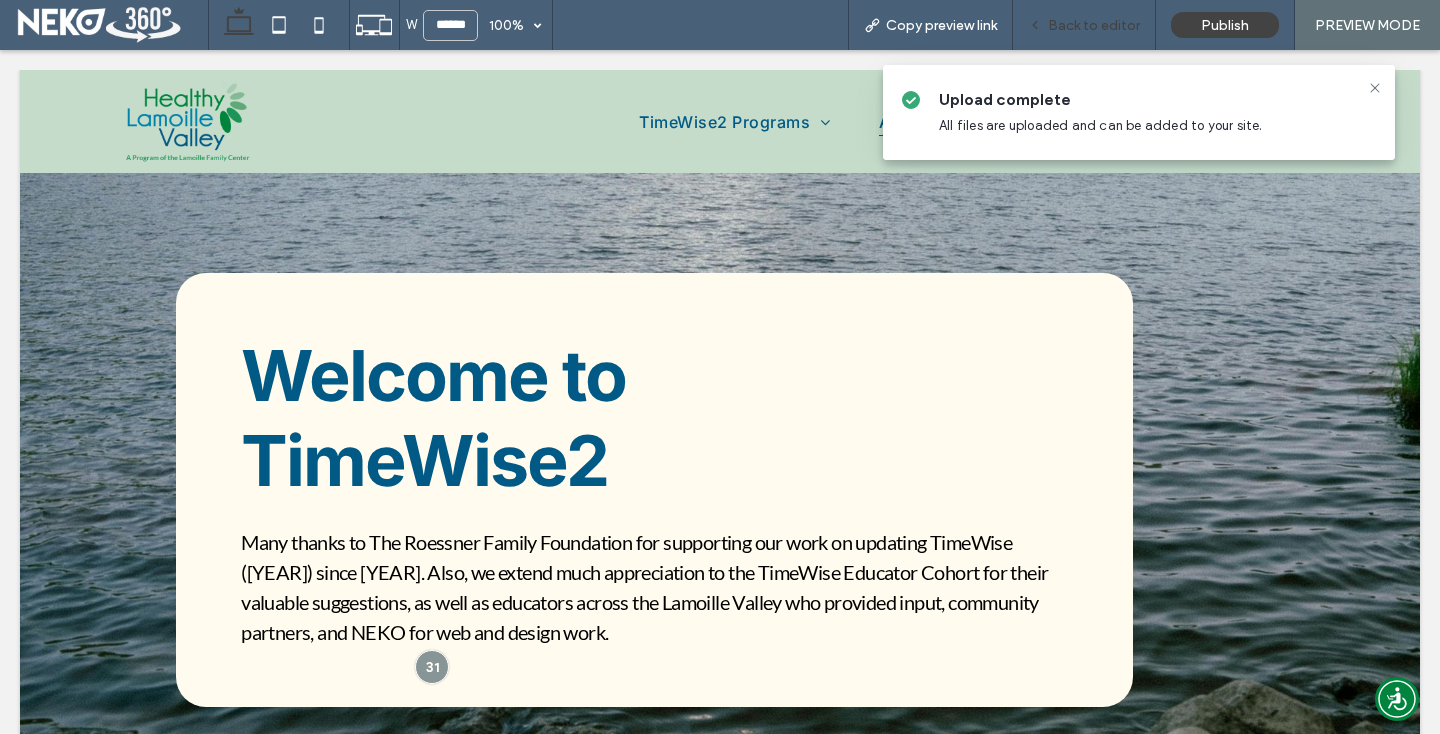 click on "Back to editor" at bounding box center (1094, 25) 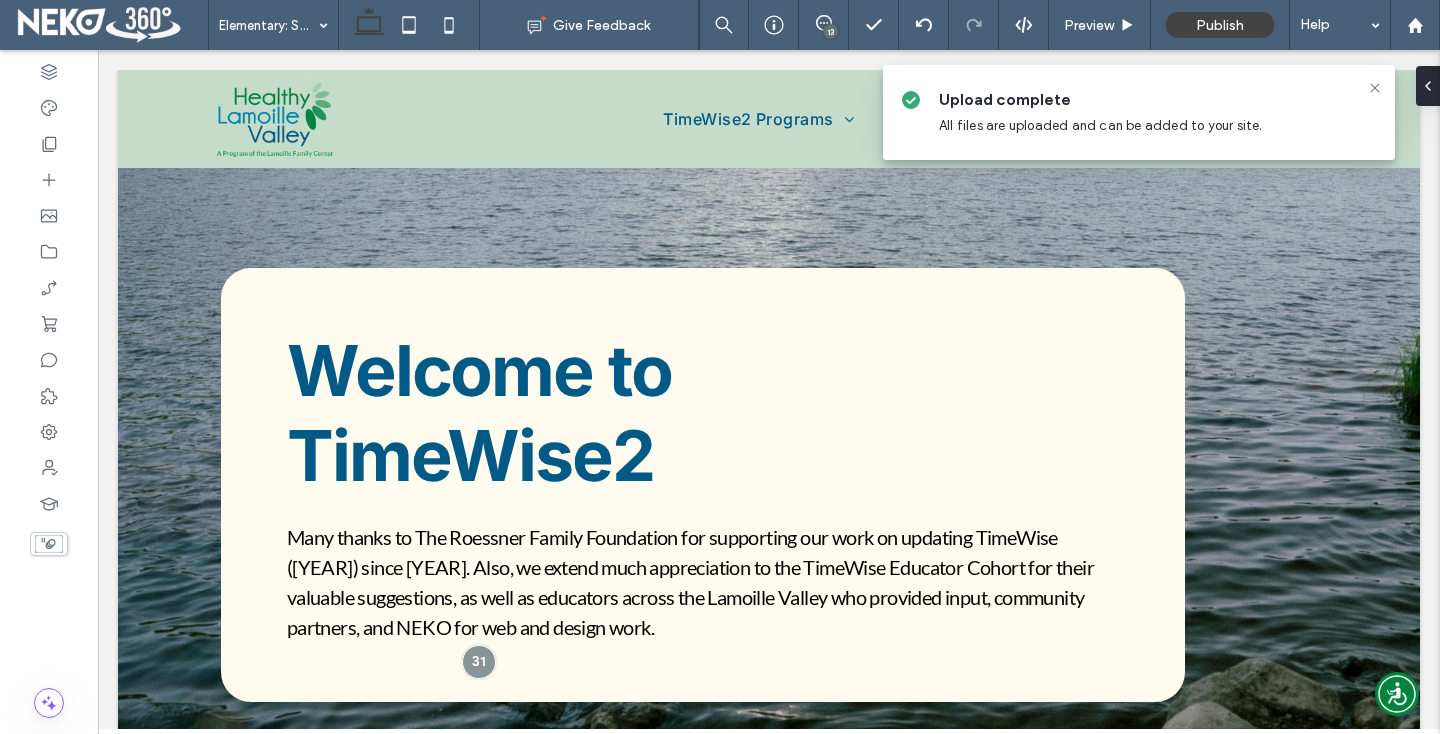 type on "****" 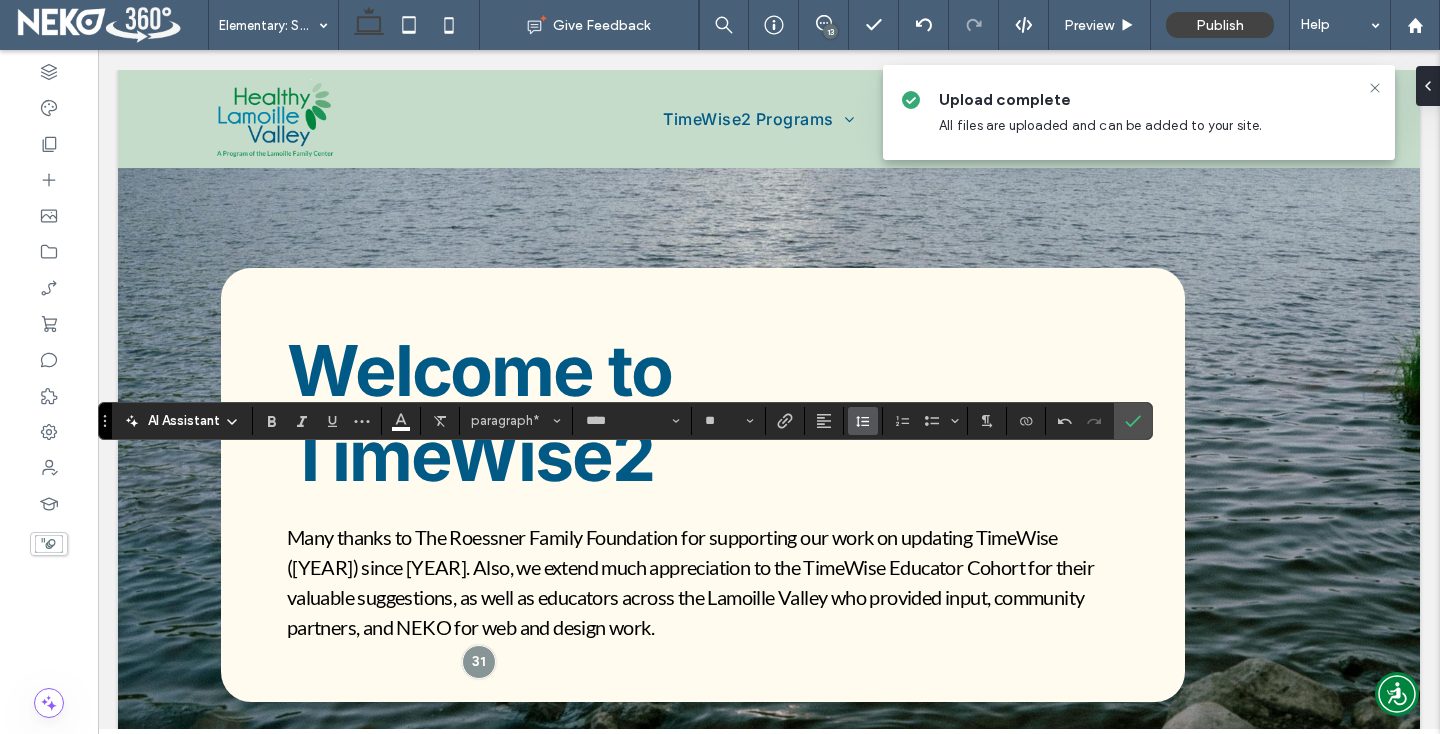 click at bounding box center (863, 421) 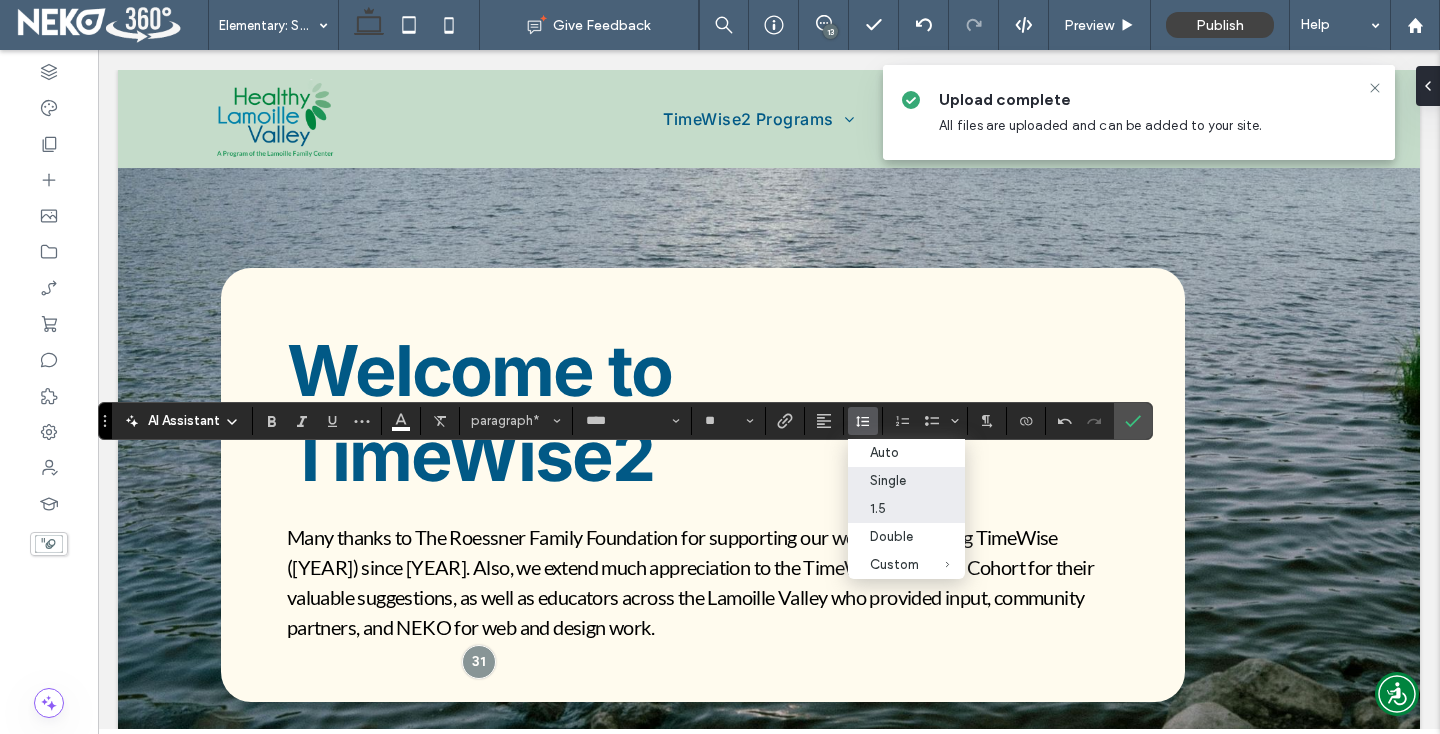 click on "1.5" at bounding box center (894, 508) 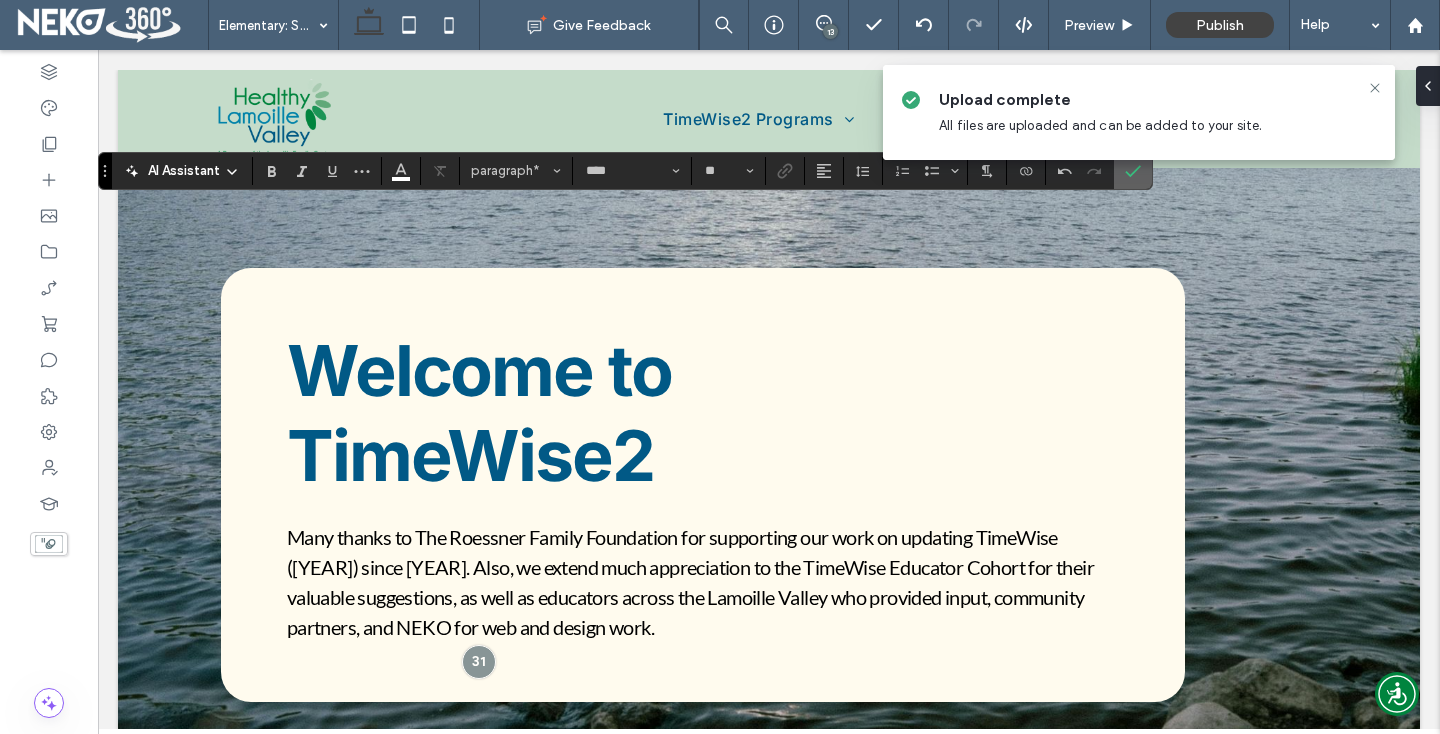 click 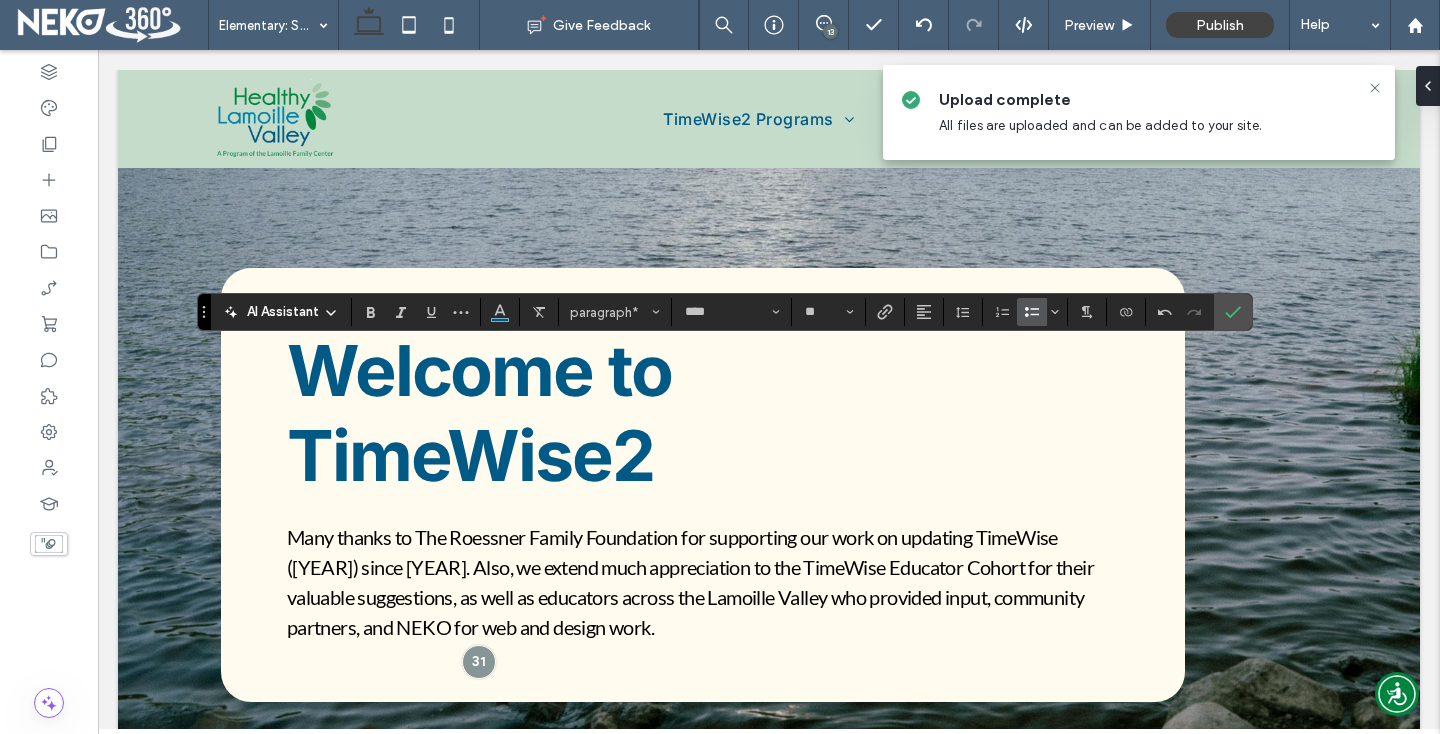 click at bounding box center (1028, 312) 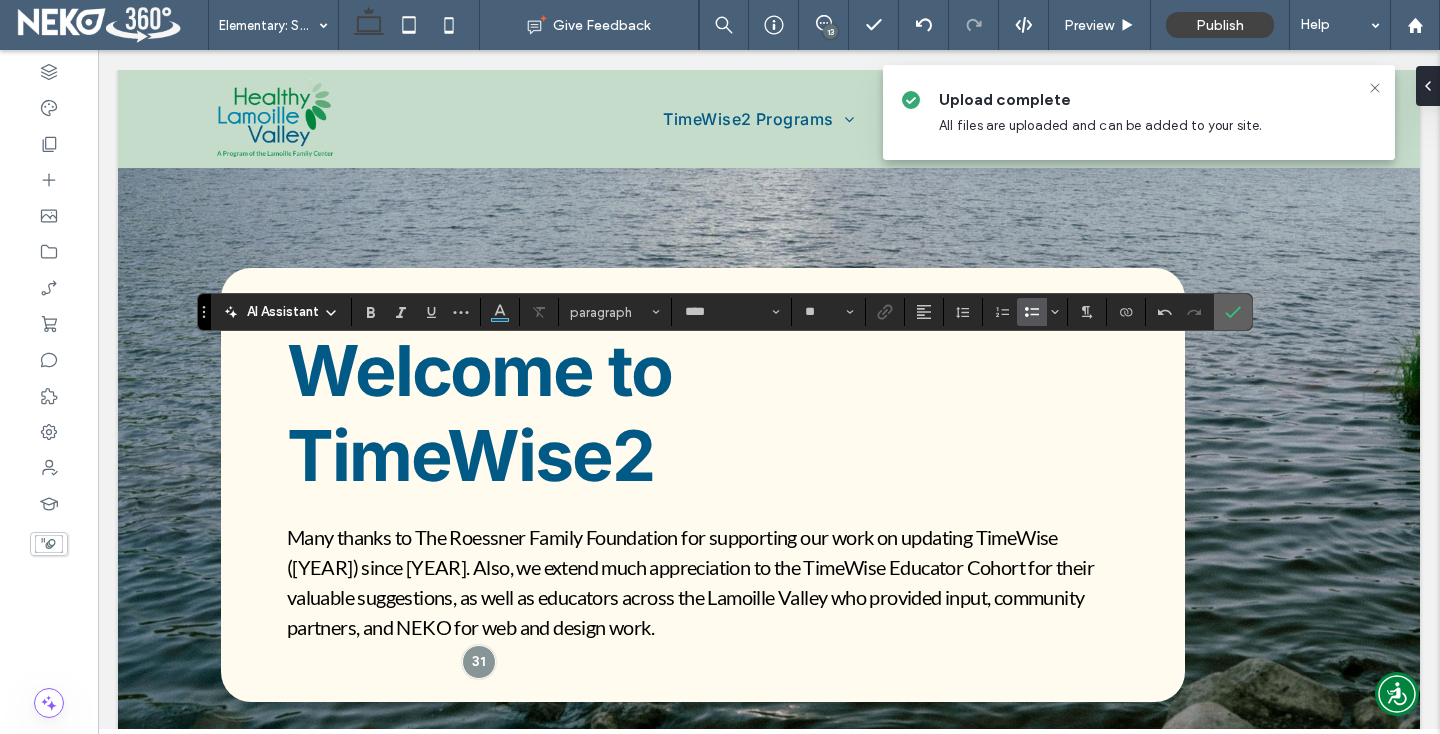 click at bounding box center (1233, 312) 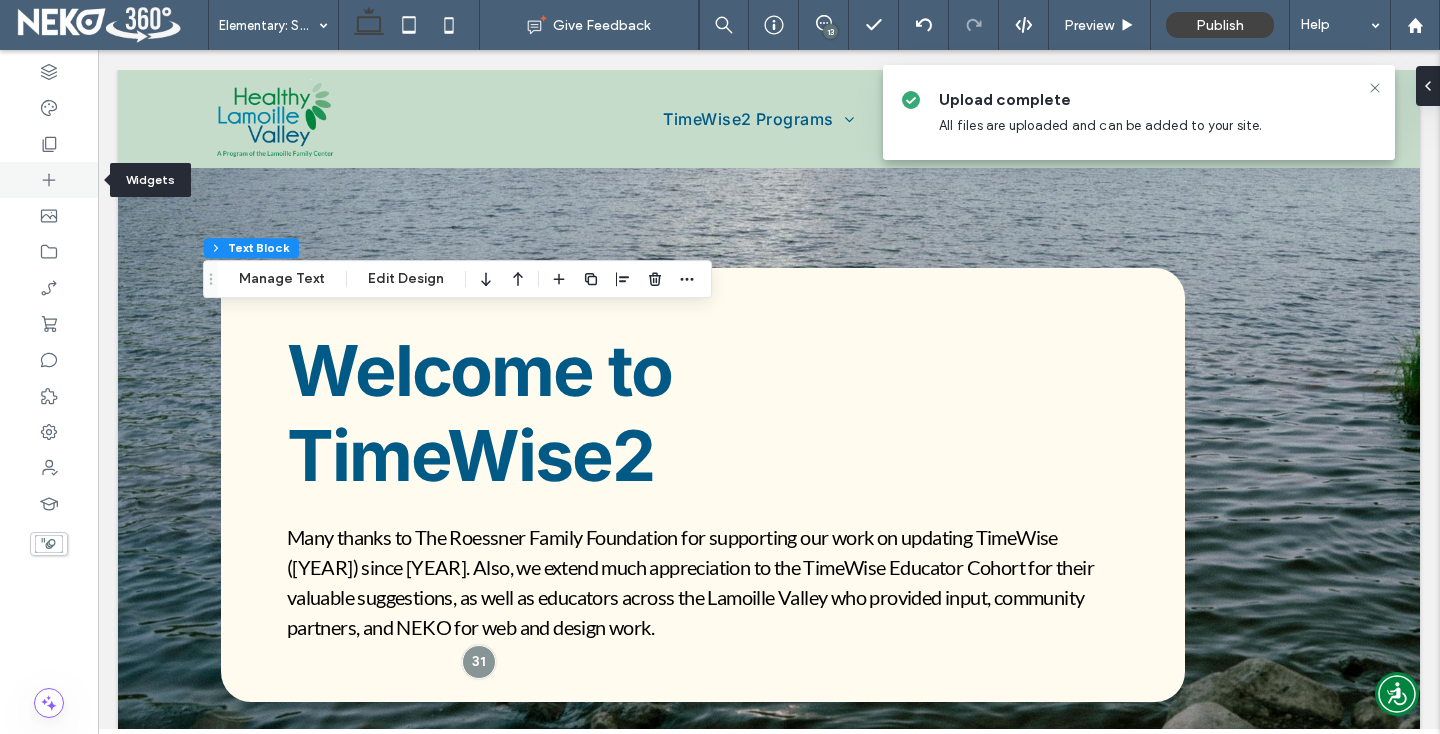 click 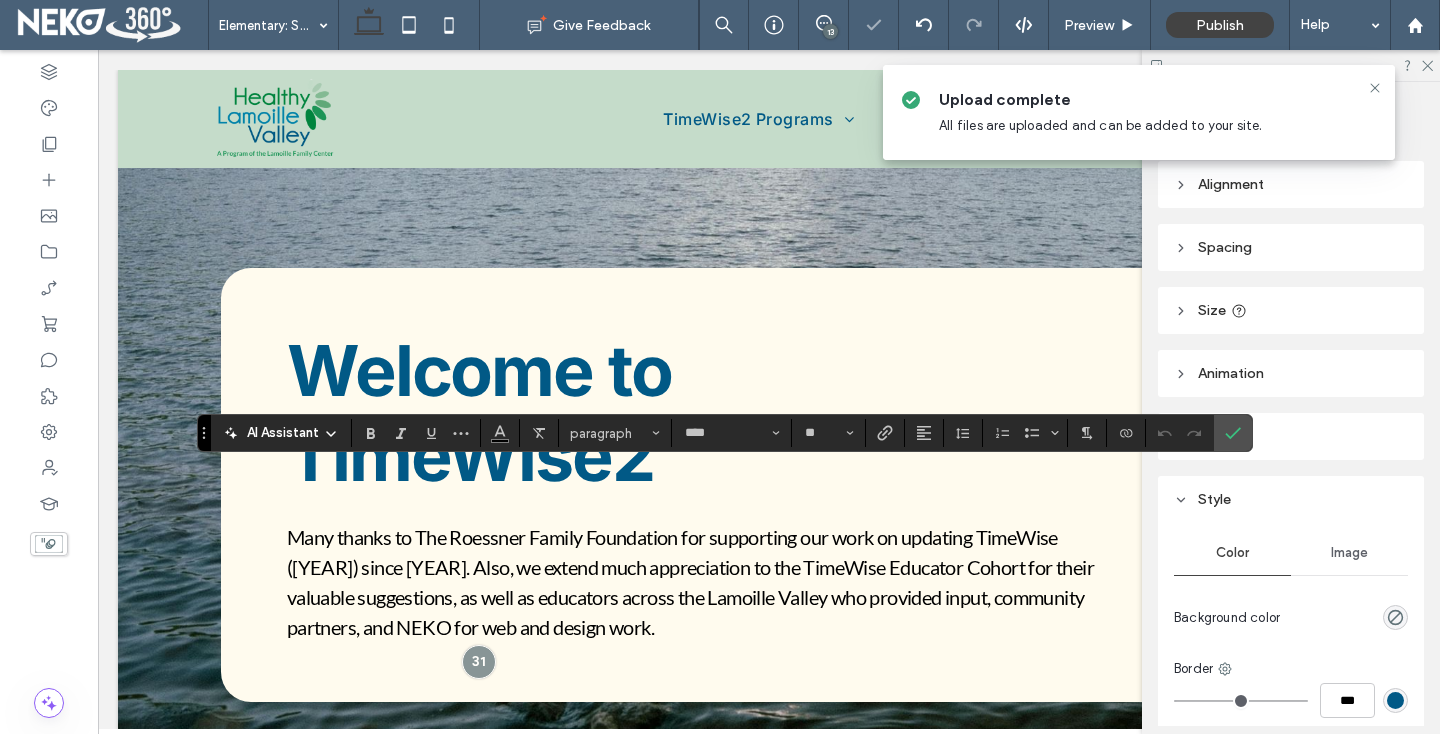 type on "*****" 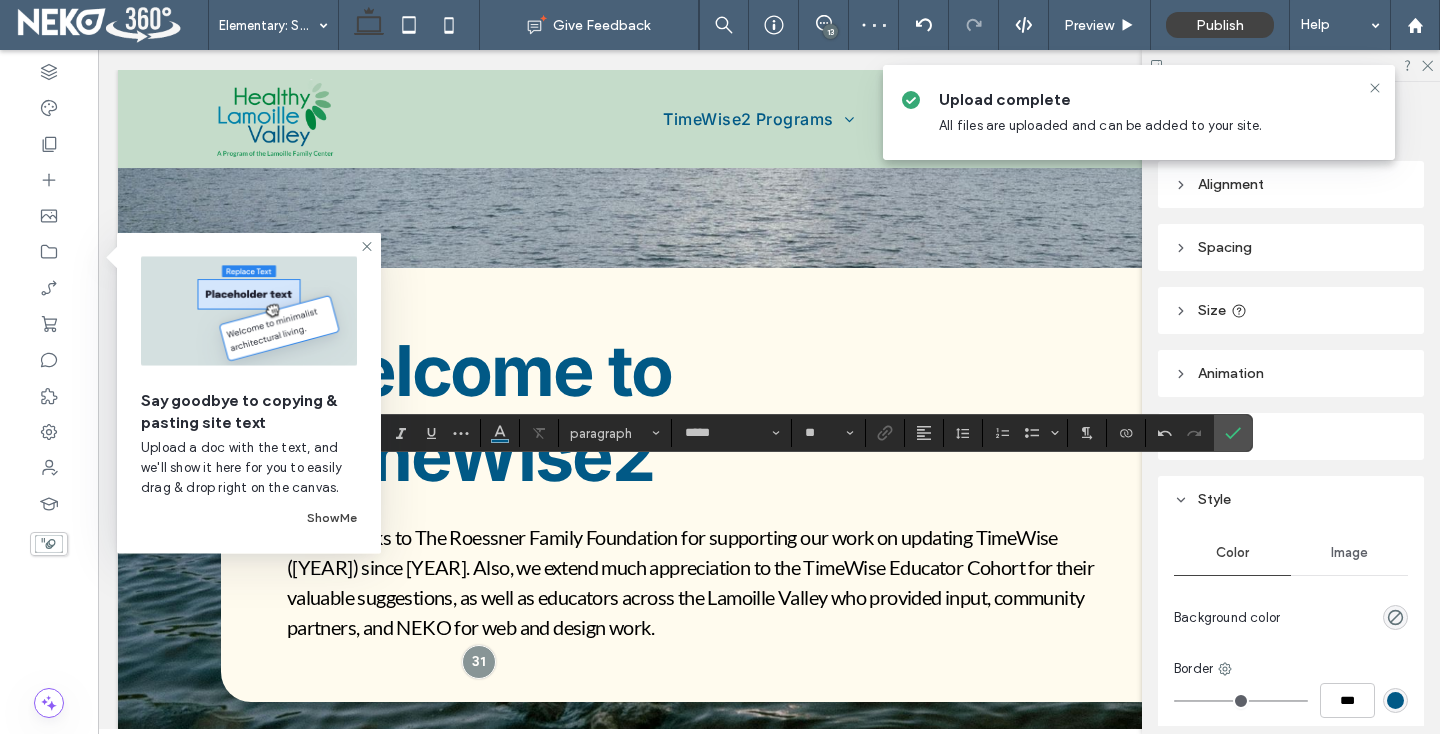 type on "****" 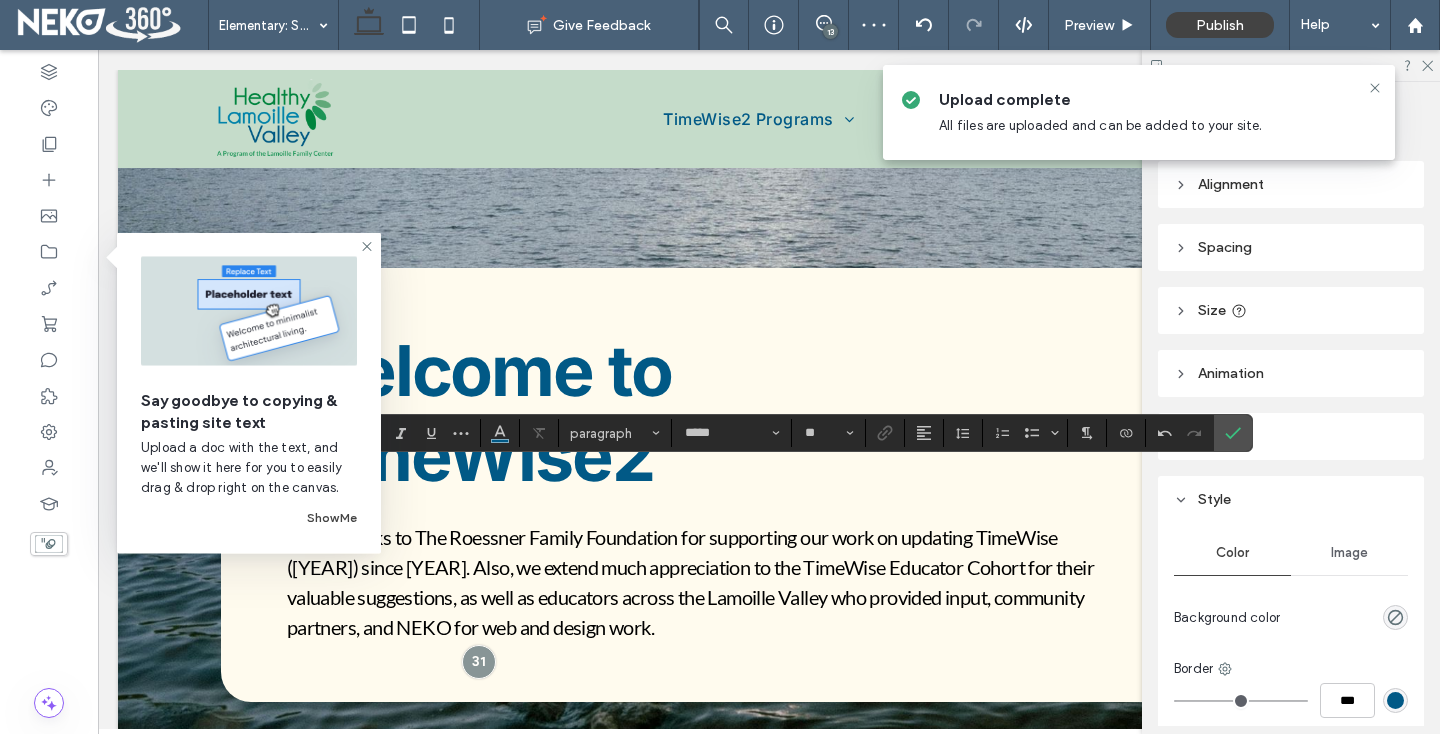 type on "**" 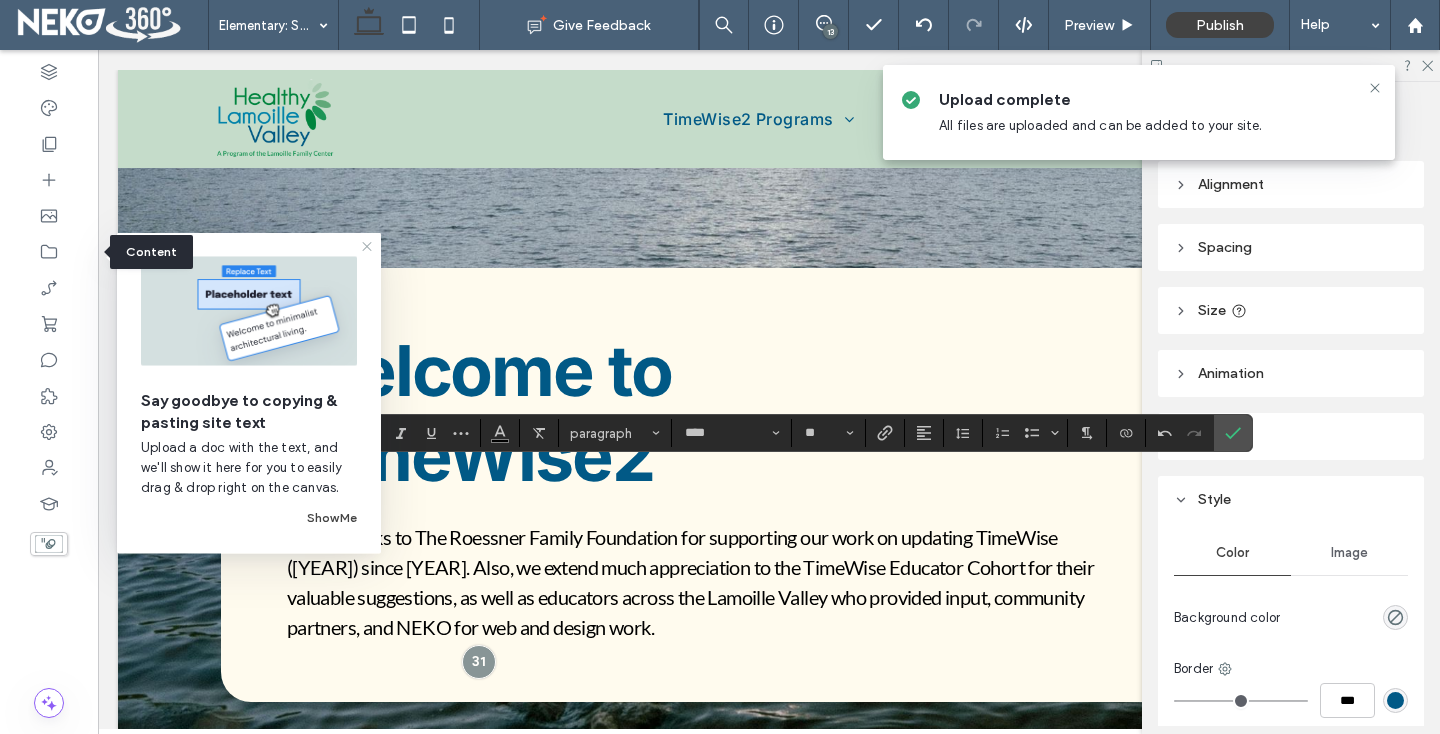 click 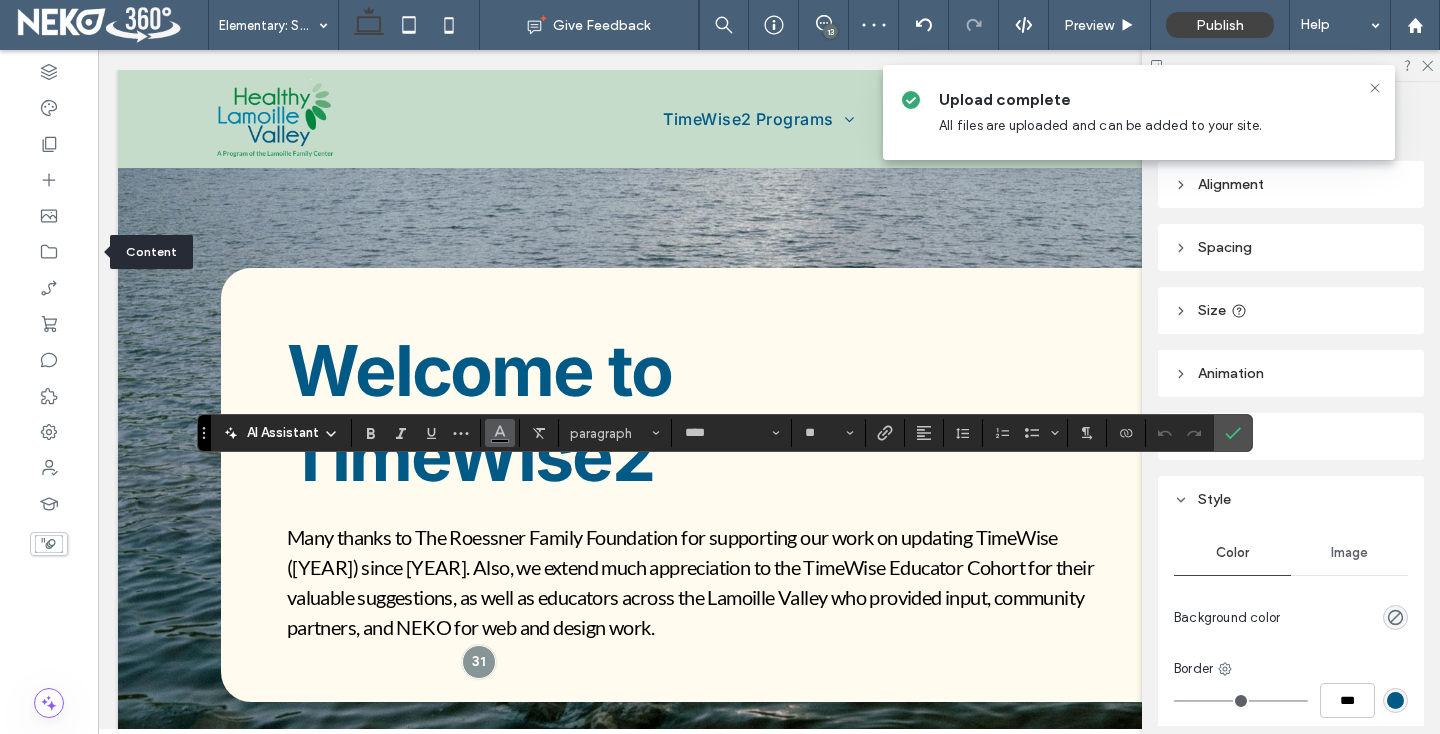 click 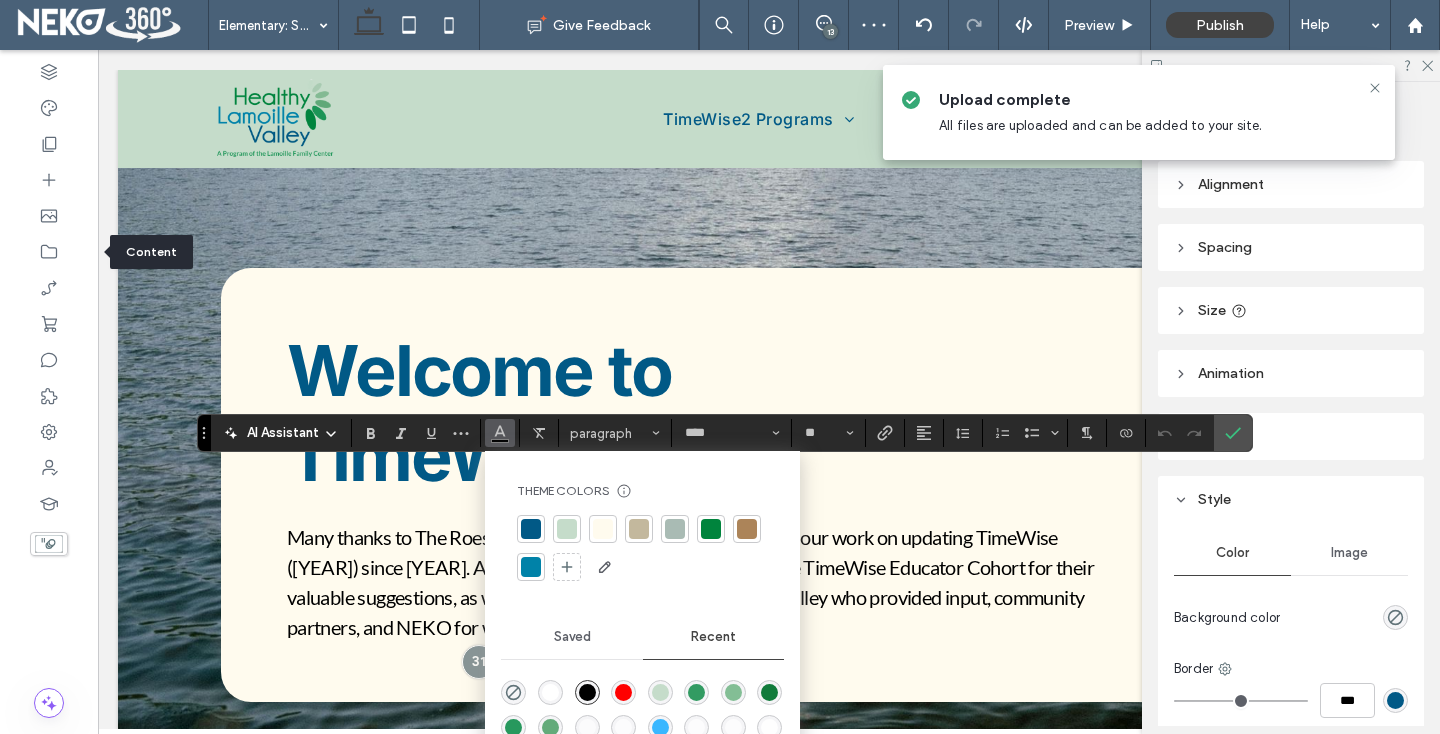 click at bounding box center (531, 529) 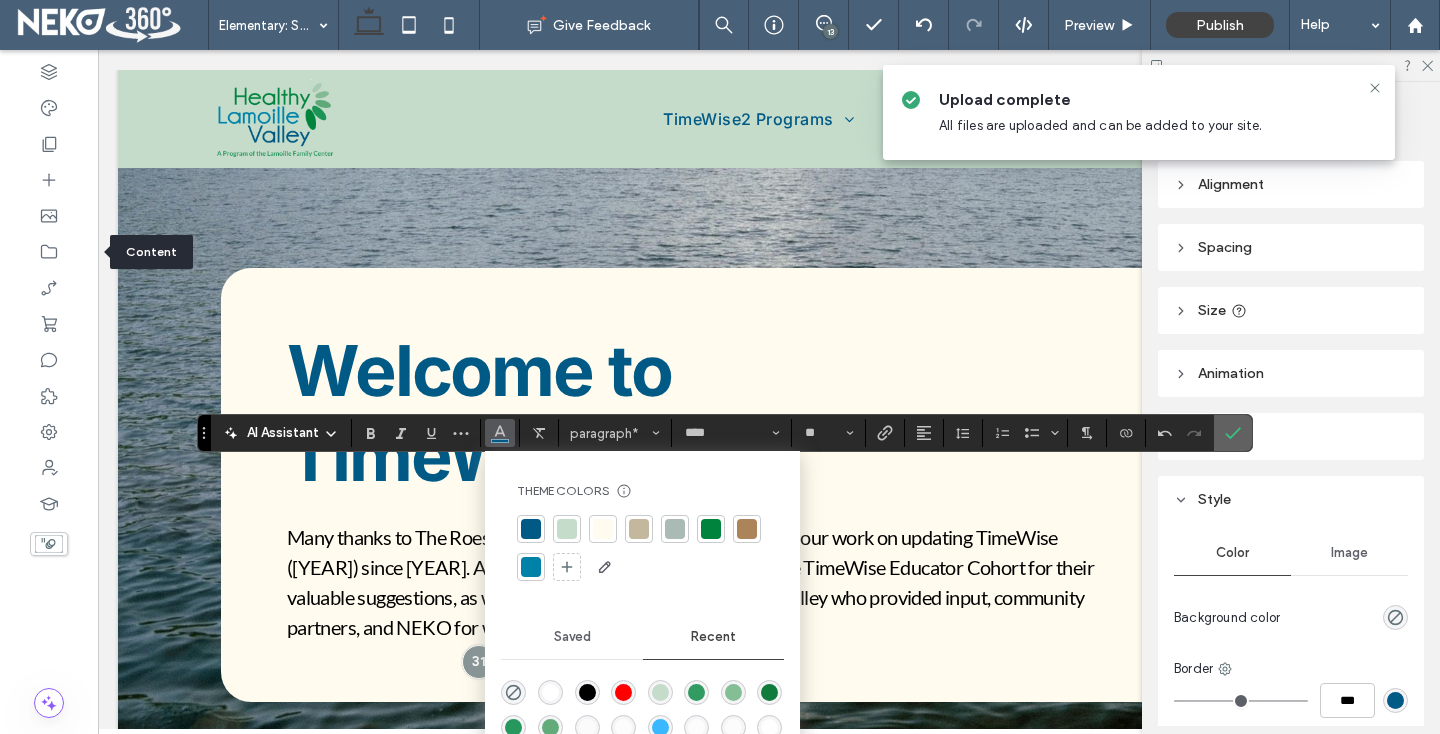click 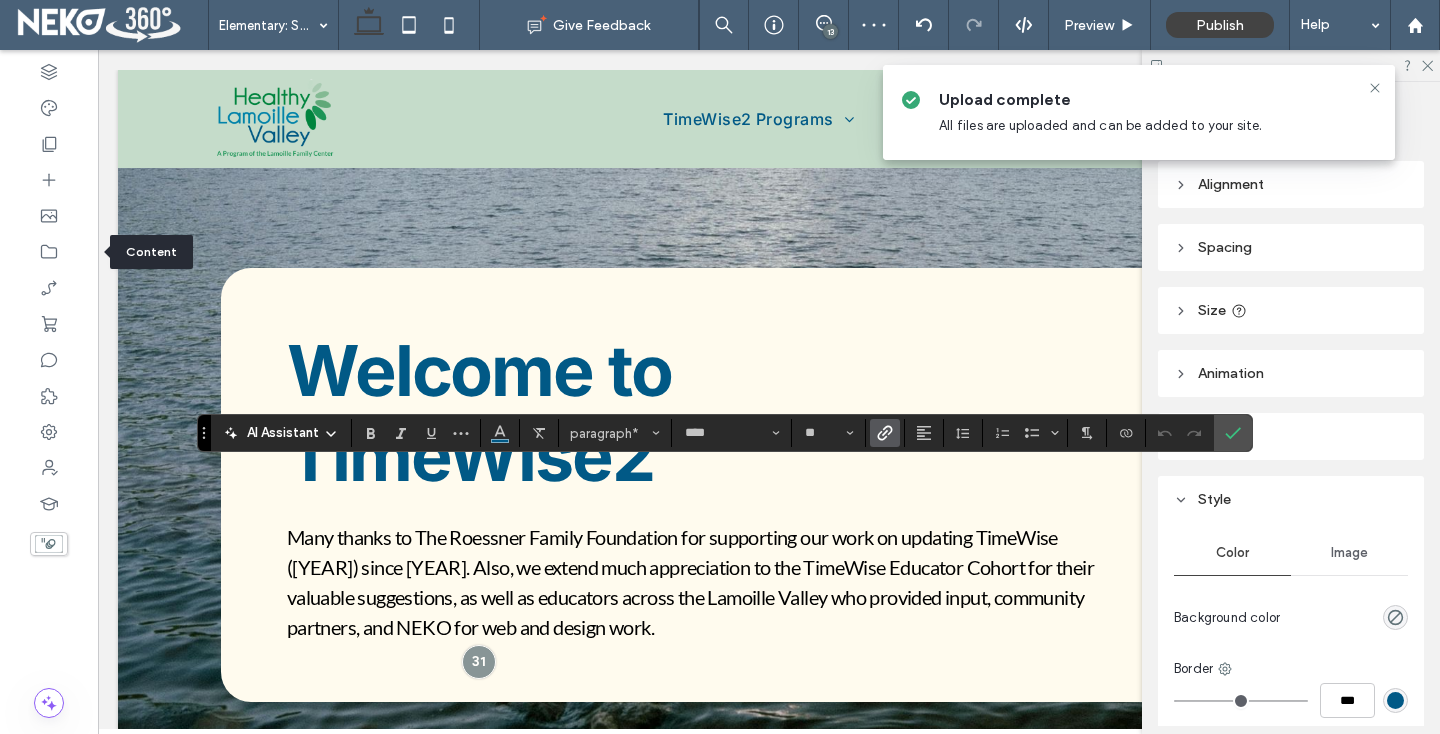 click 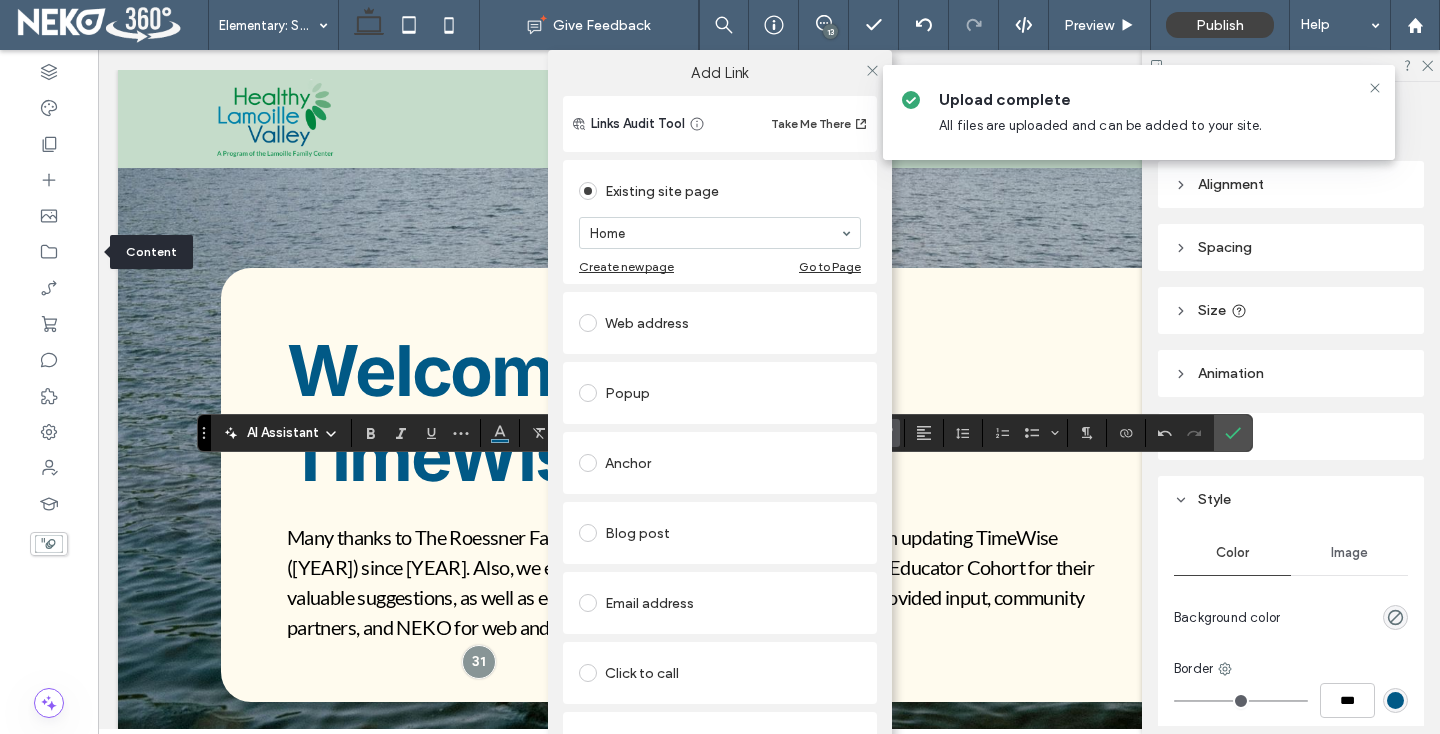 click at bounding box center [588, 323] 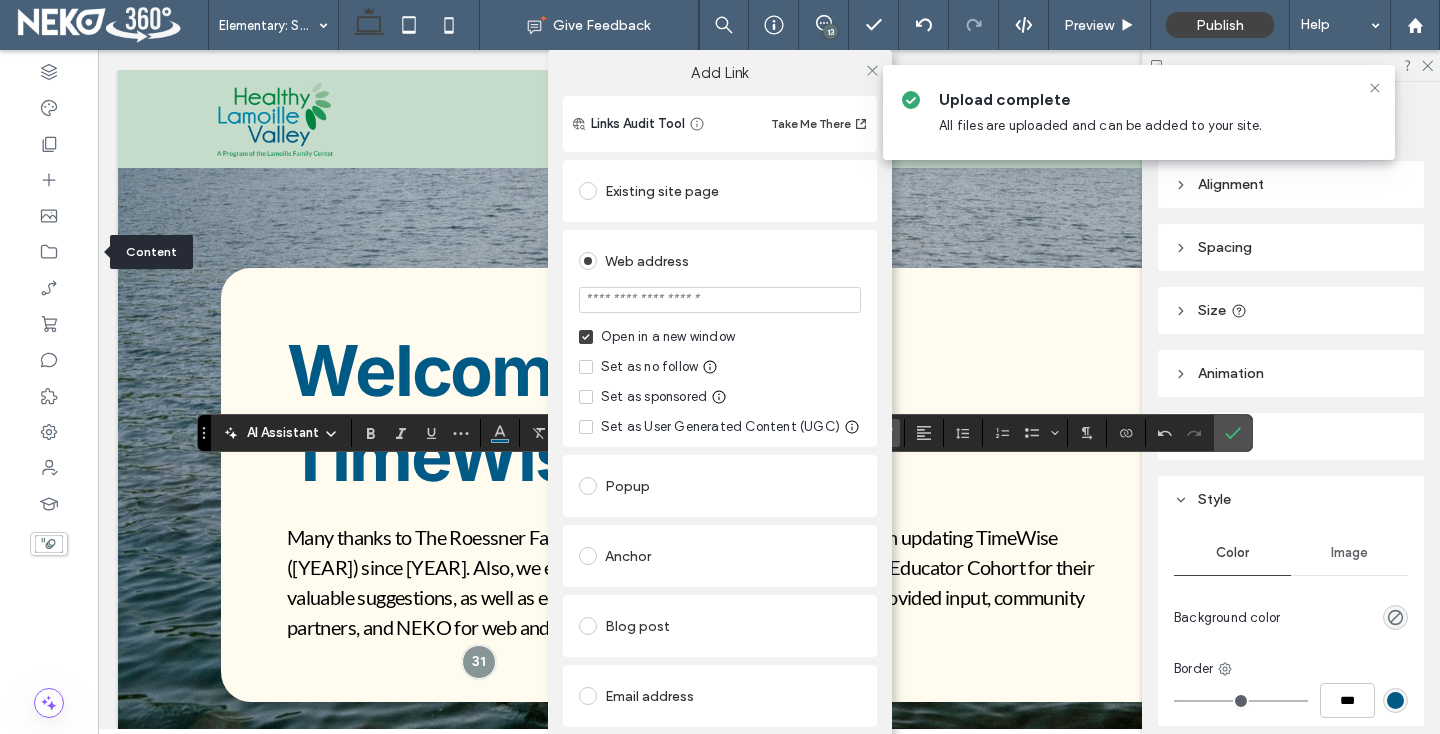 click at bounding box center [720, 300] 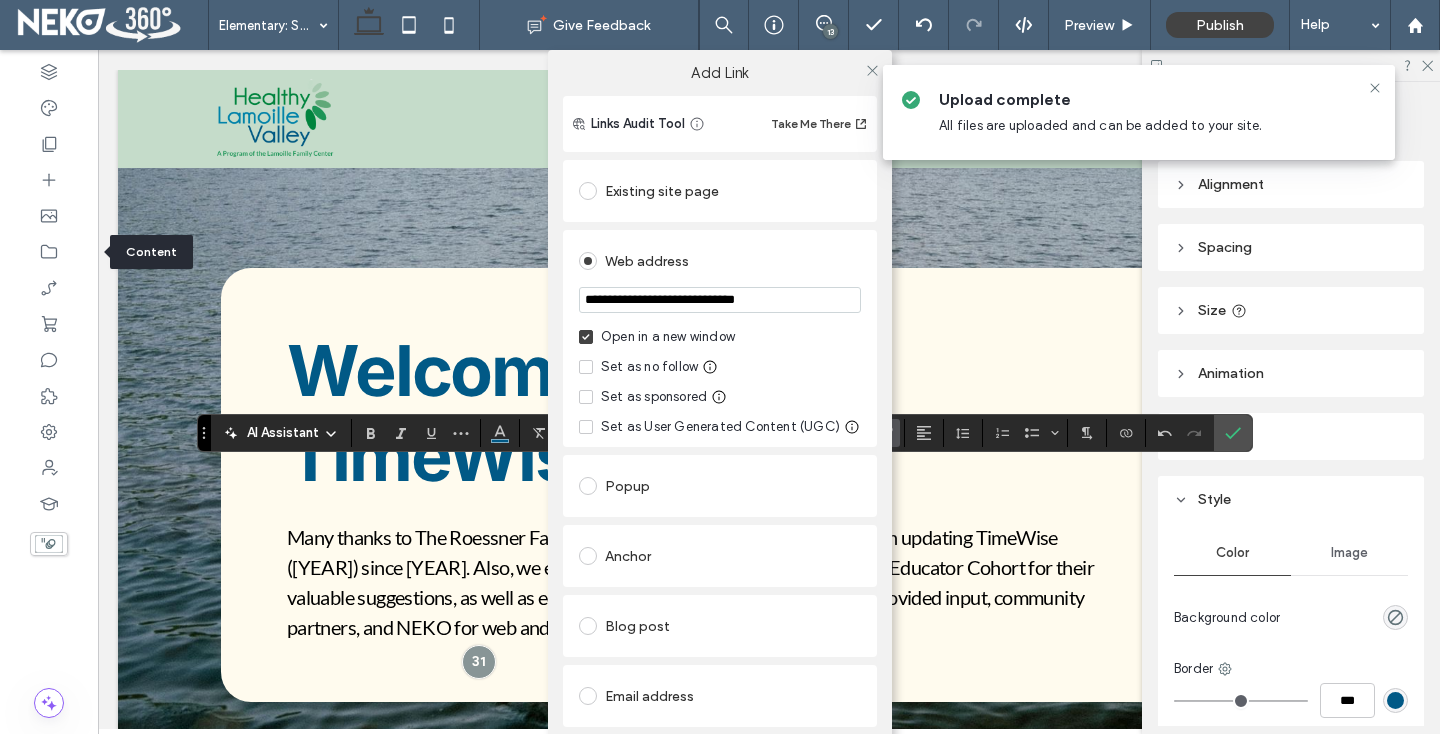 click on "Add Link" at bounding box center (720, 73) 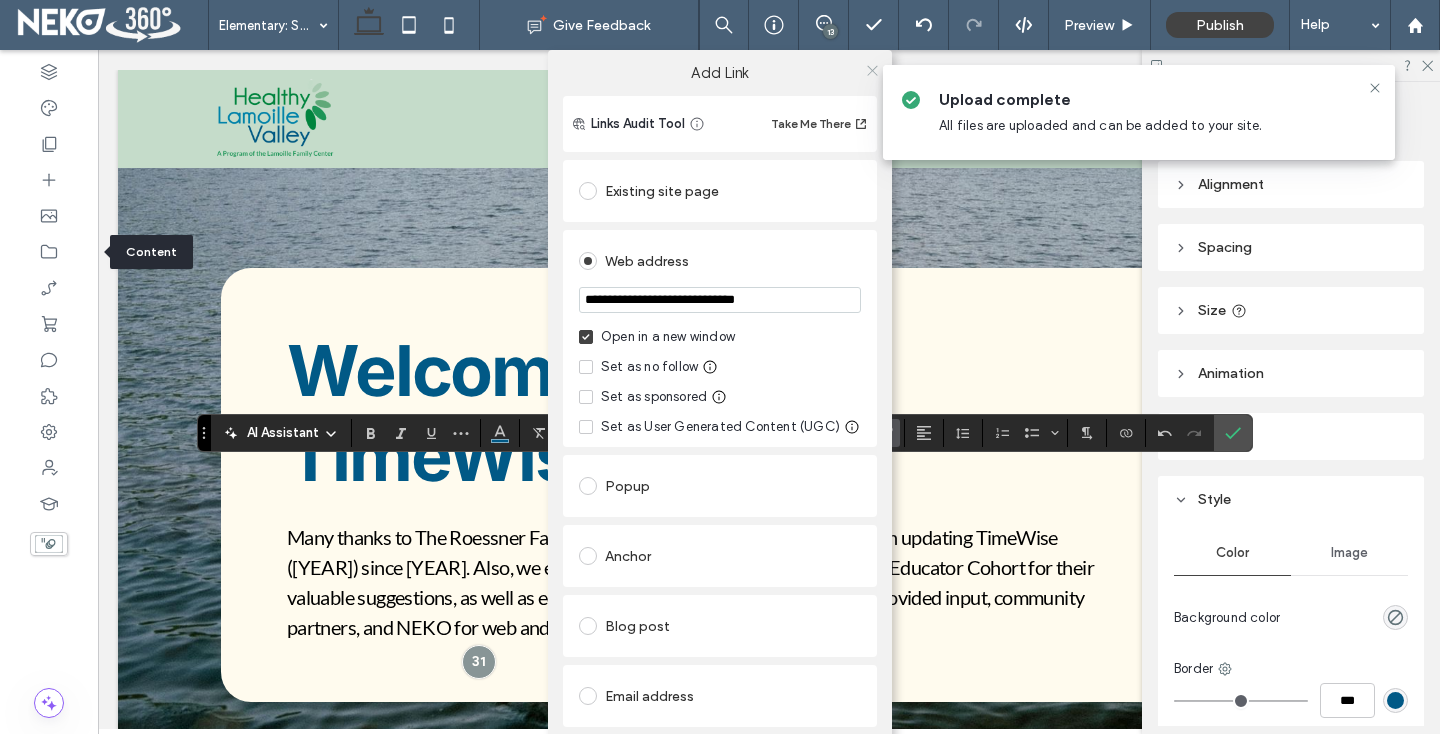 type on "**********" 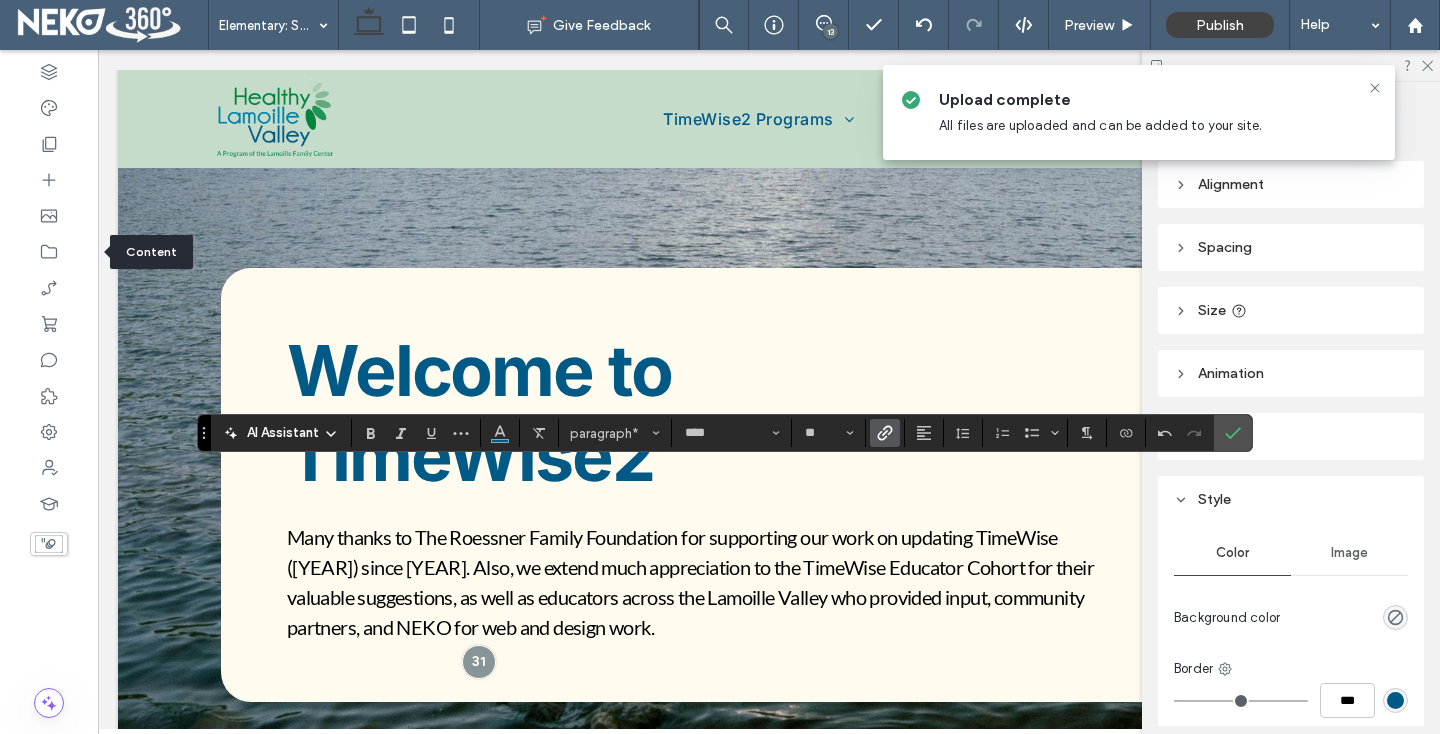 click 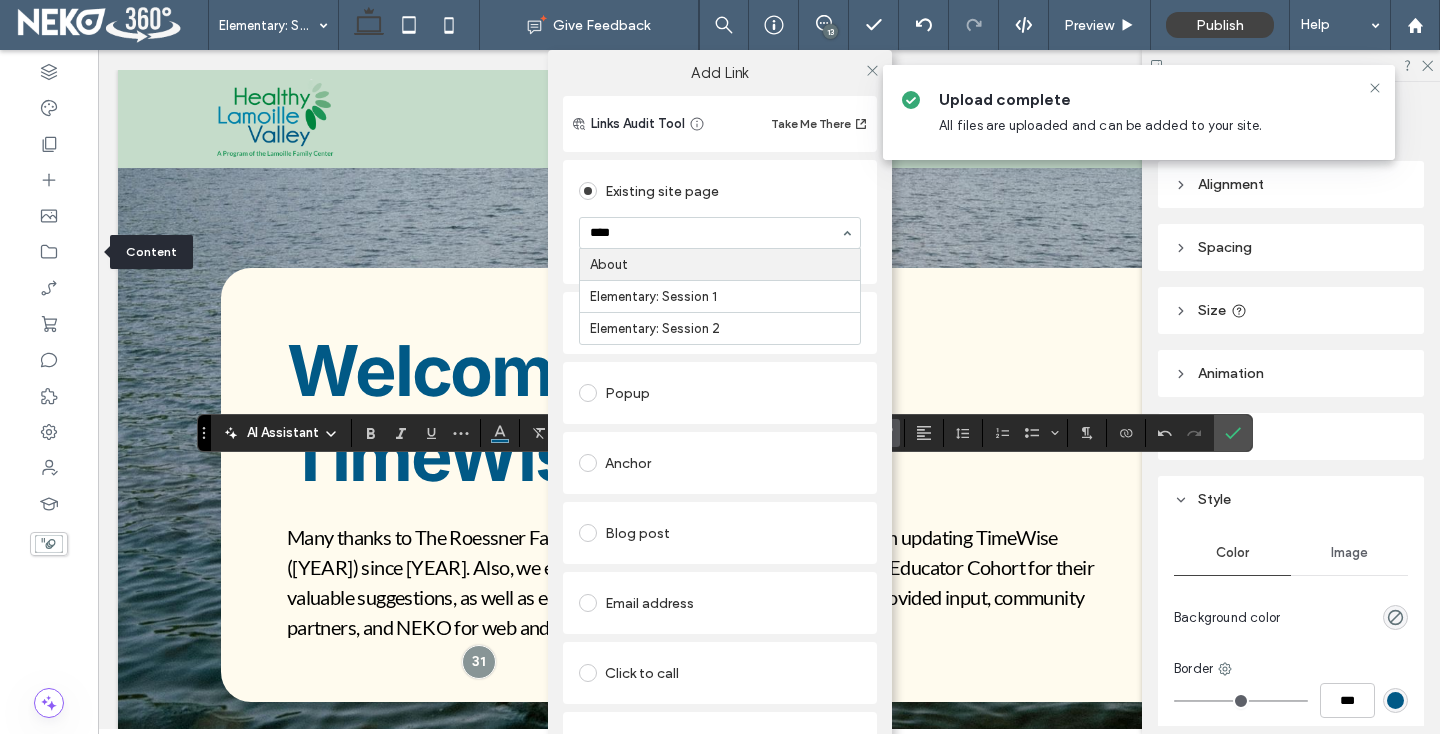 type on "*****" 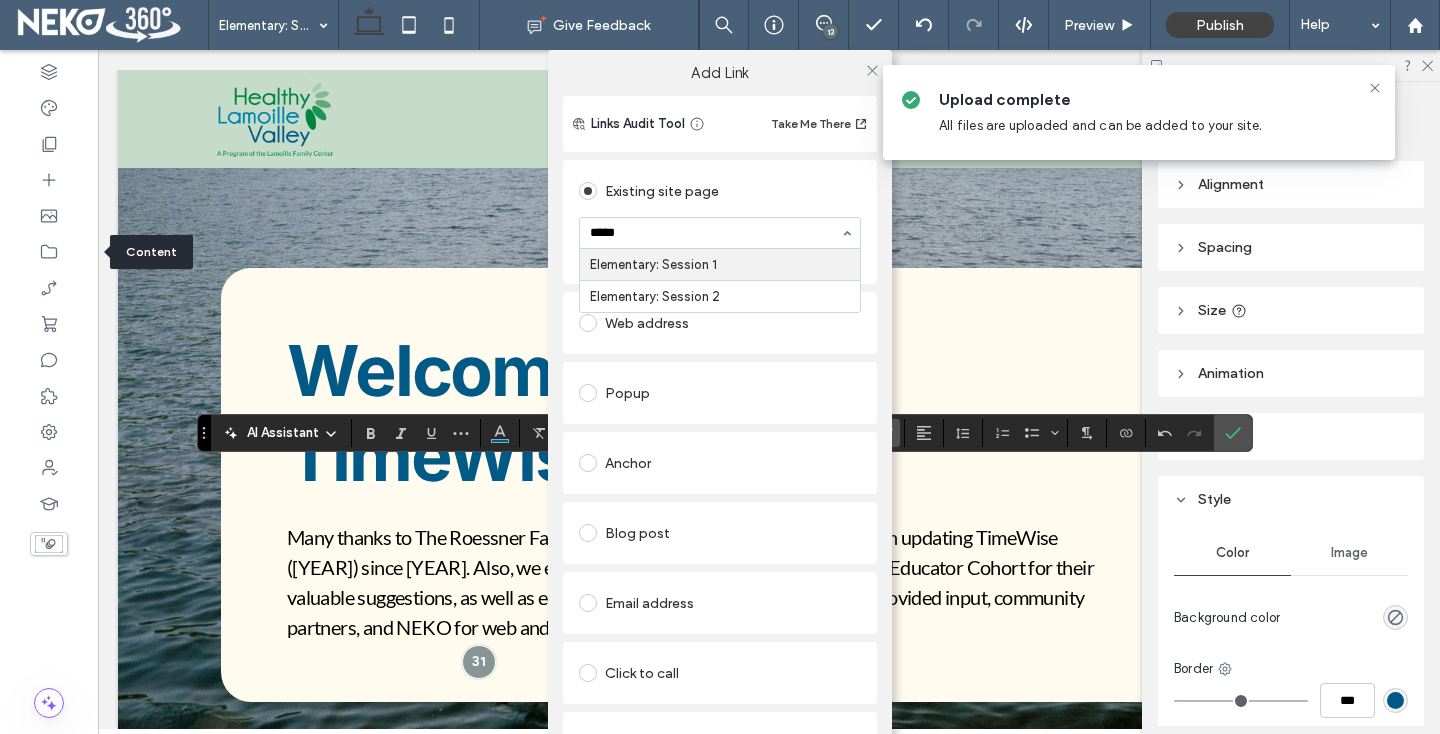 type 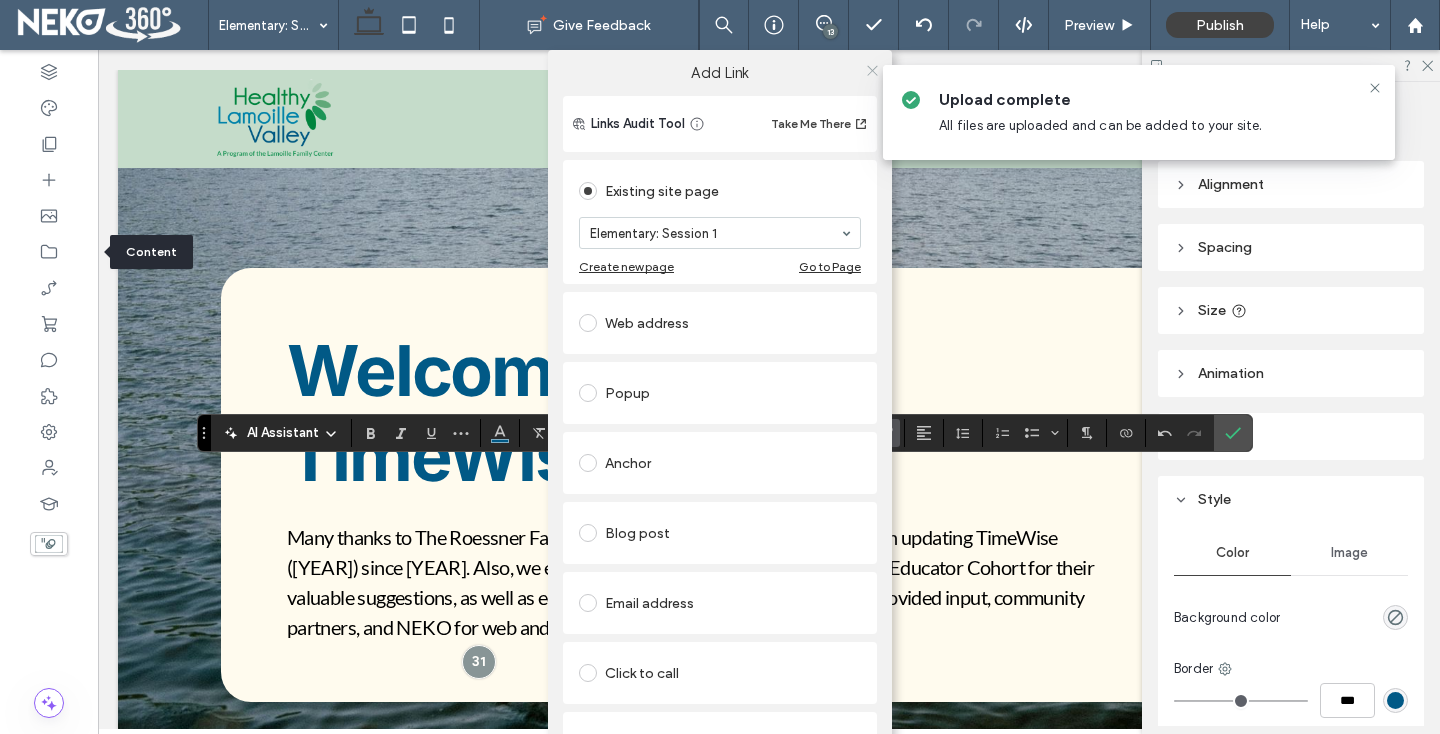 click 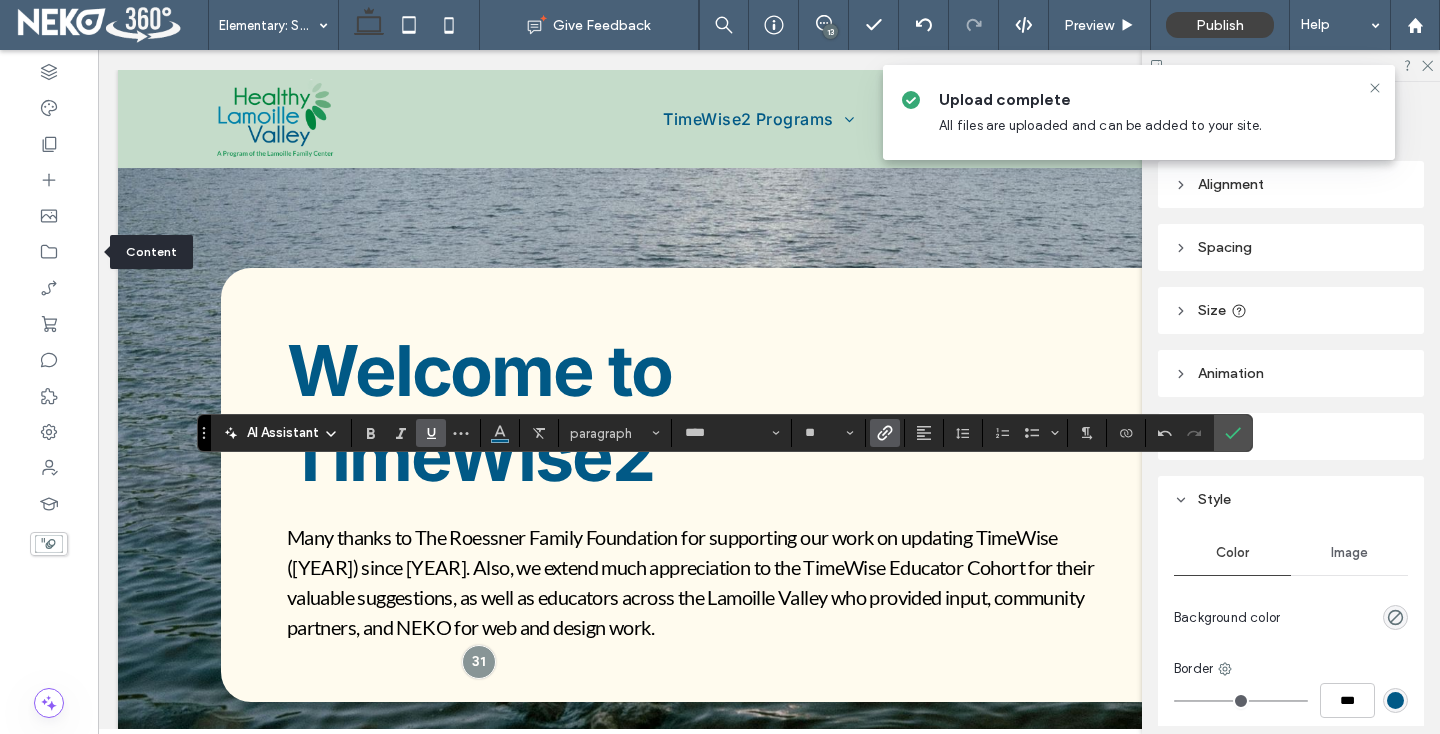 click 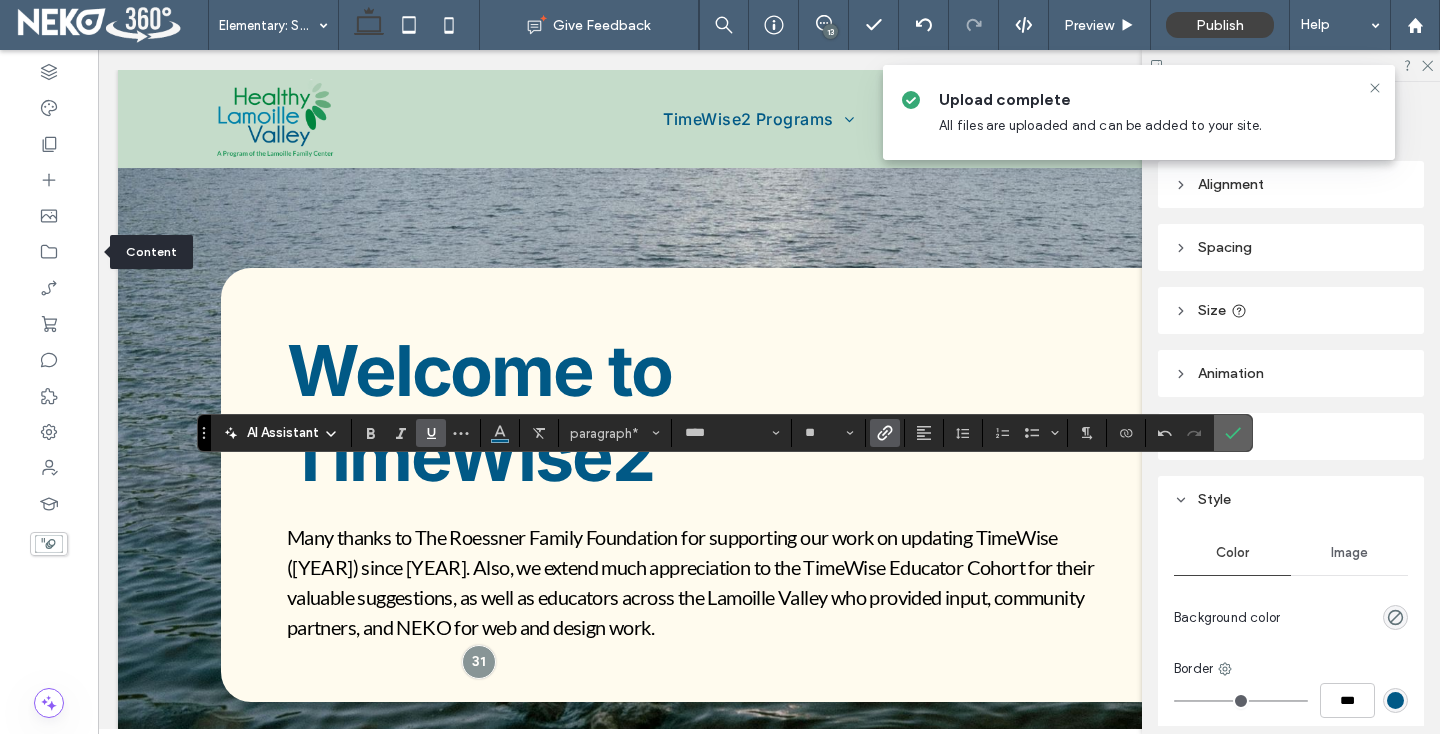 click 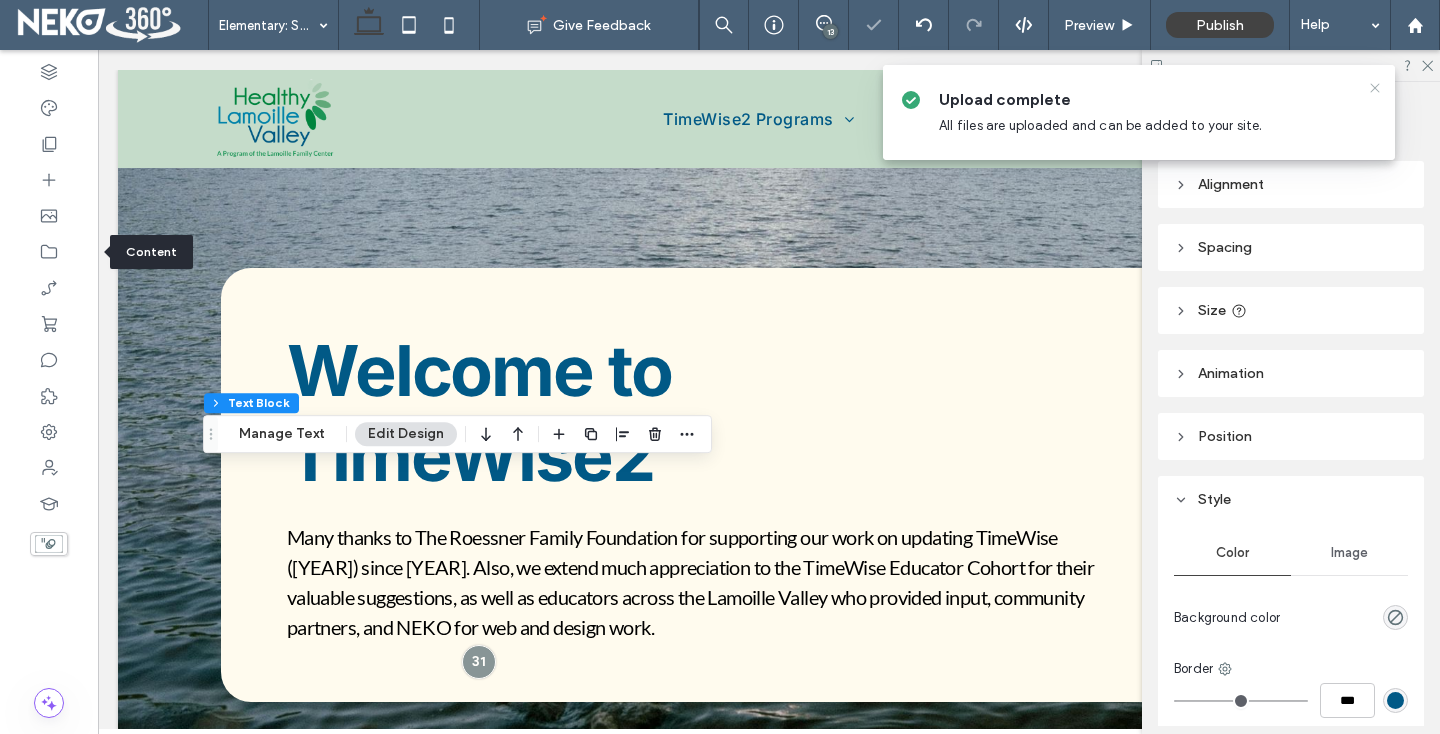 click 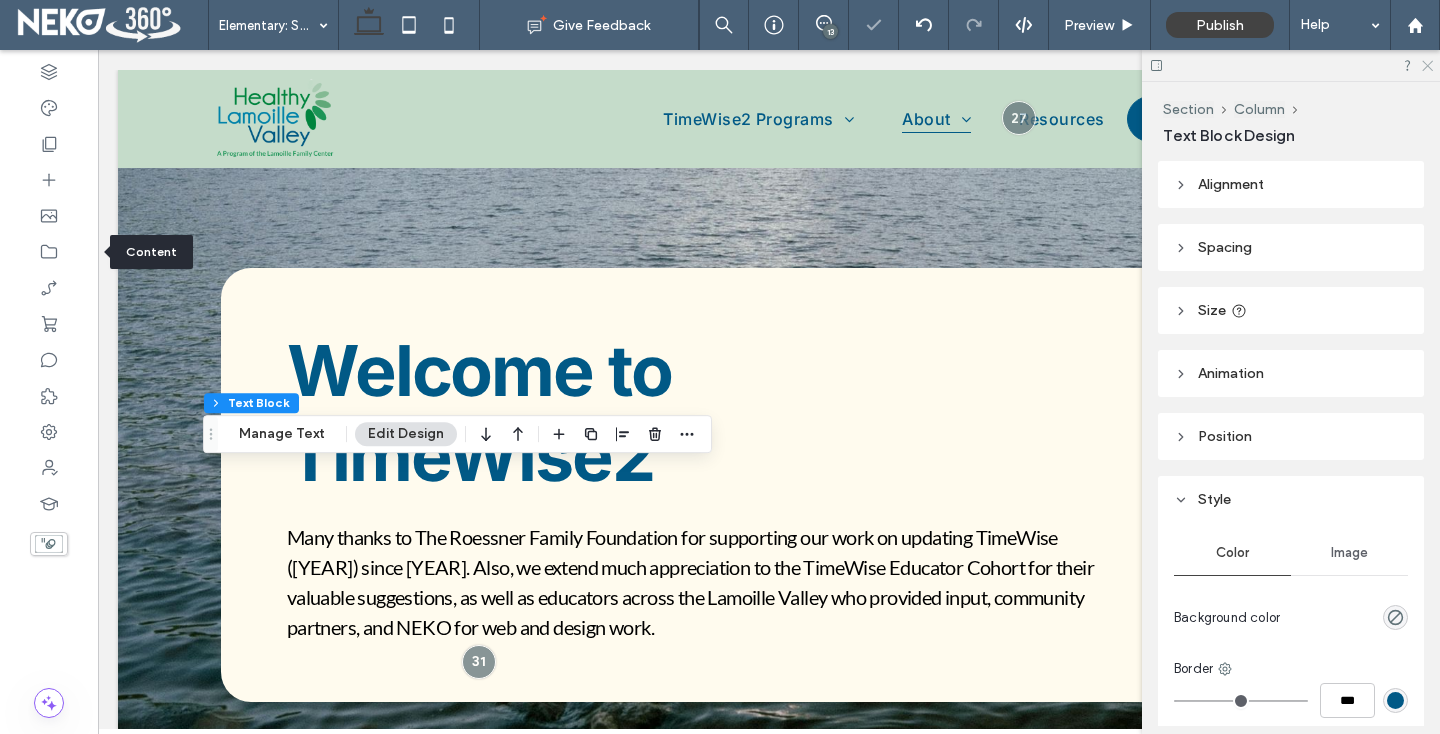 click 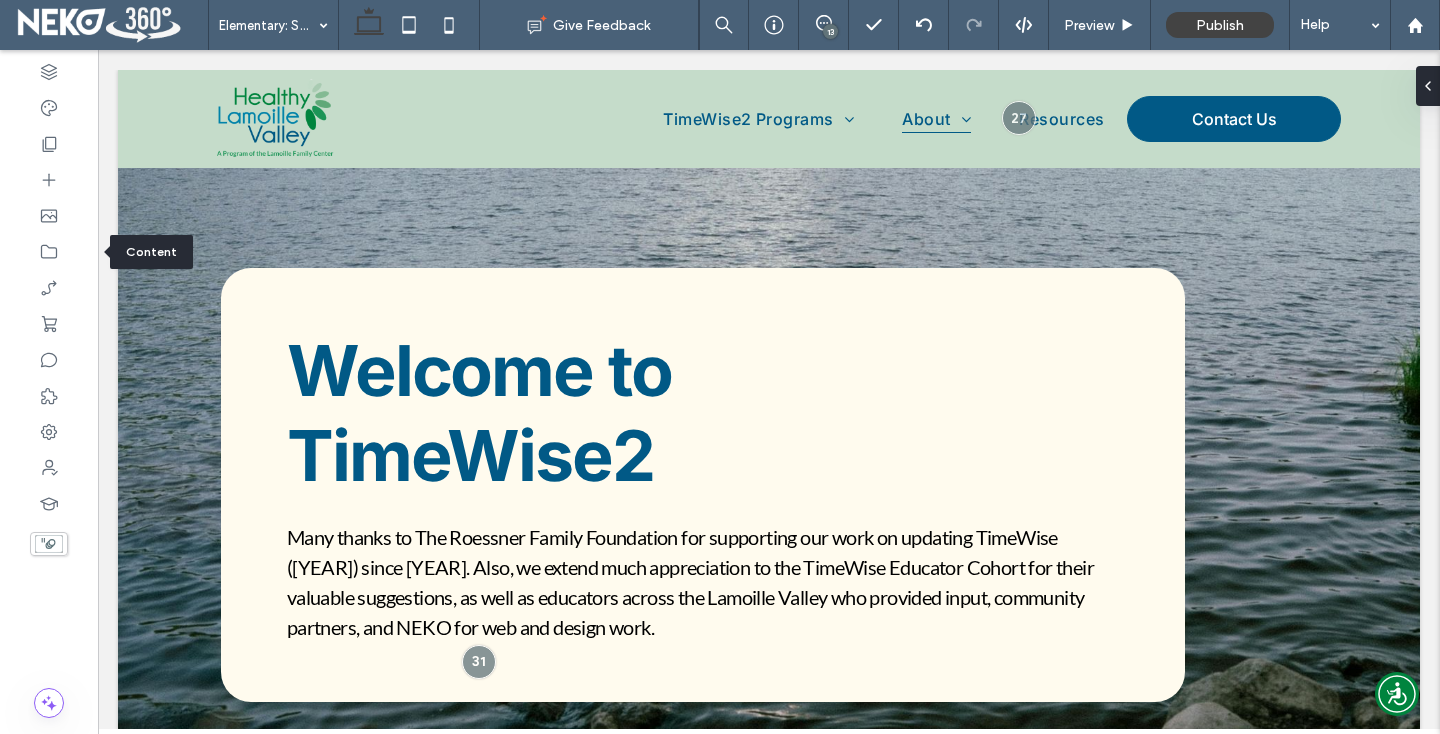 type on "*****" 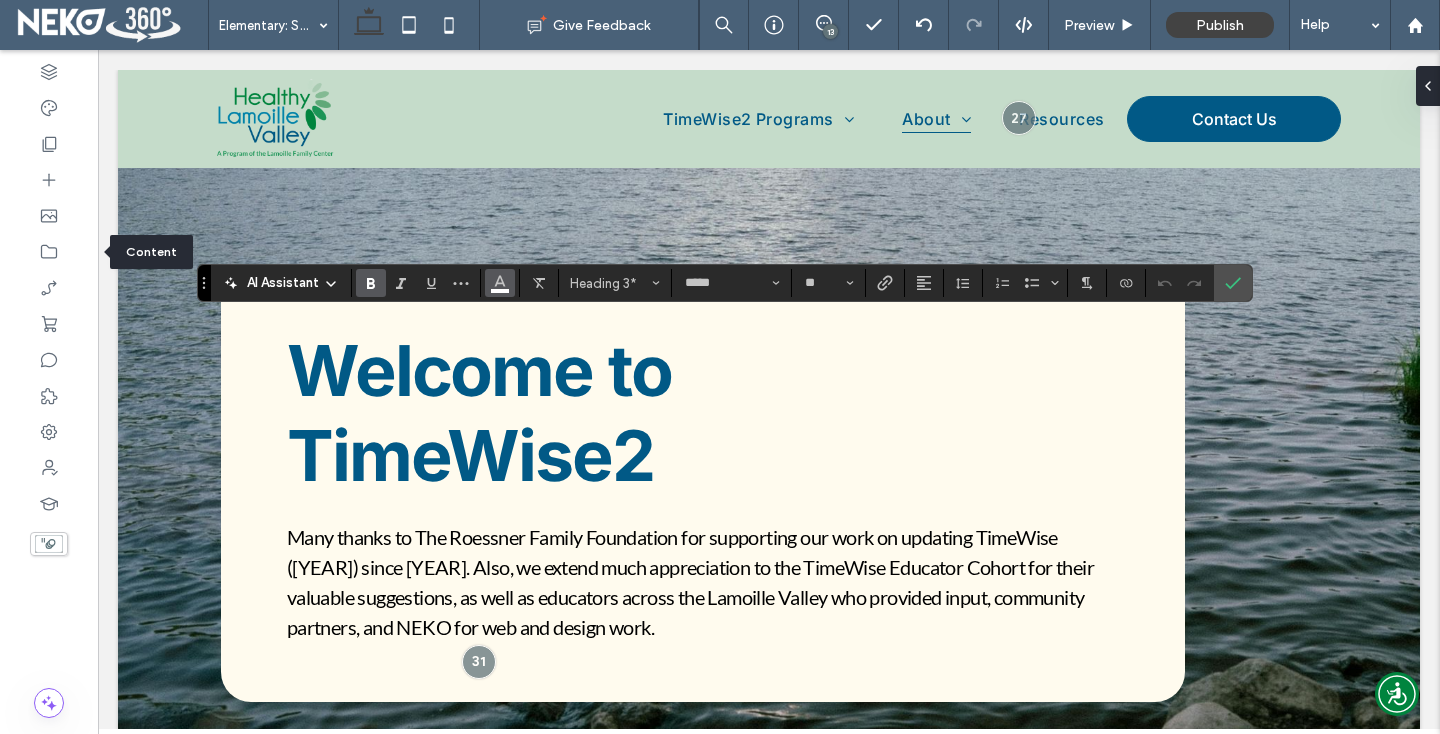 click at bounding box center [500, 281] 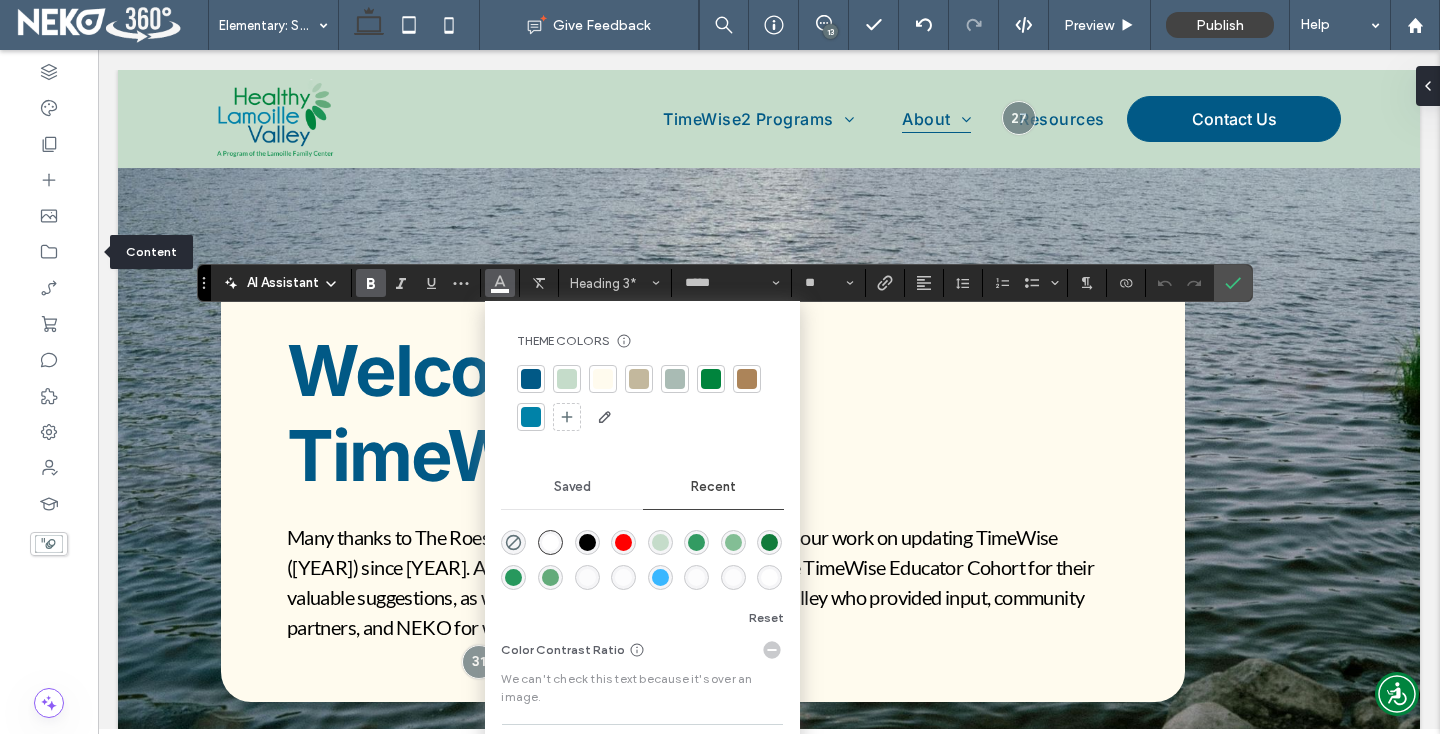 click at bounding box center (531, 379) 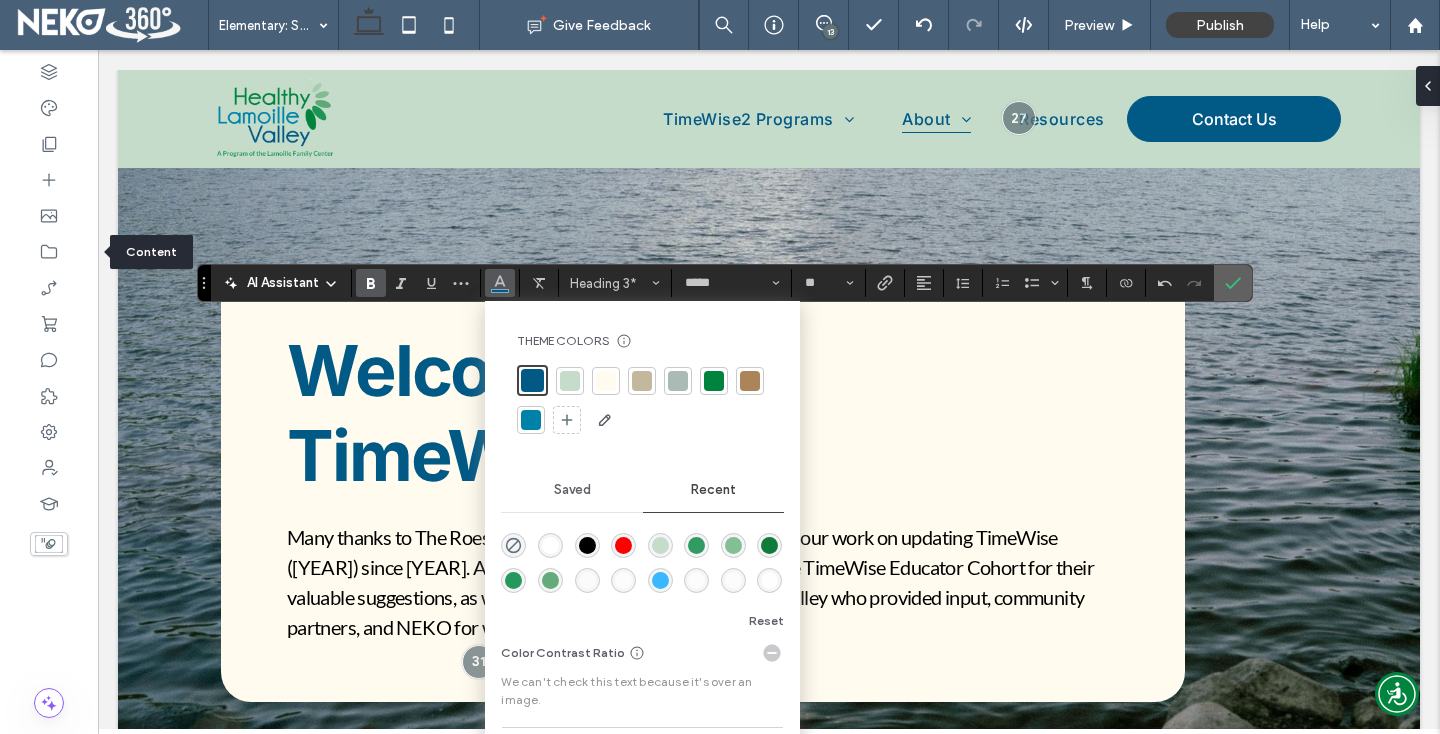 click 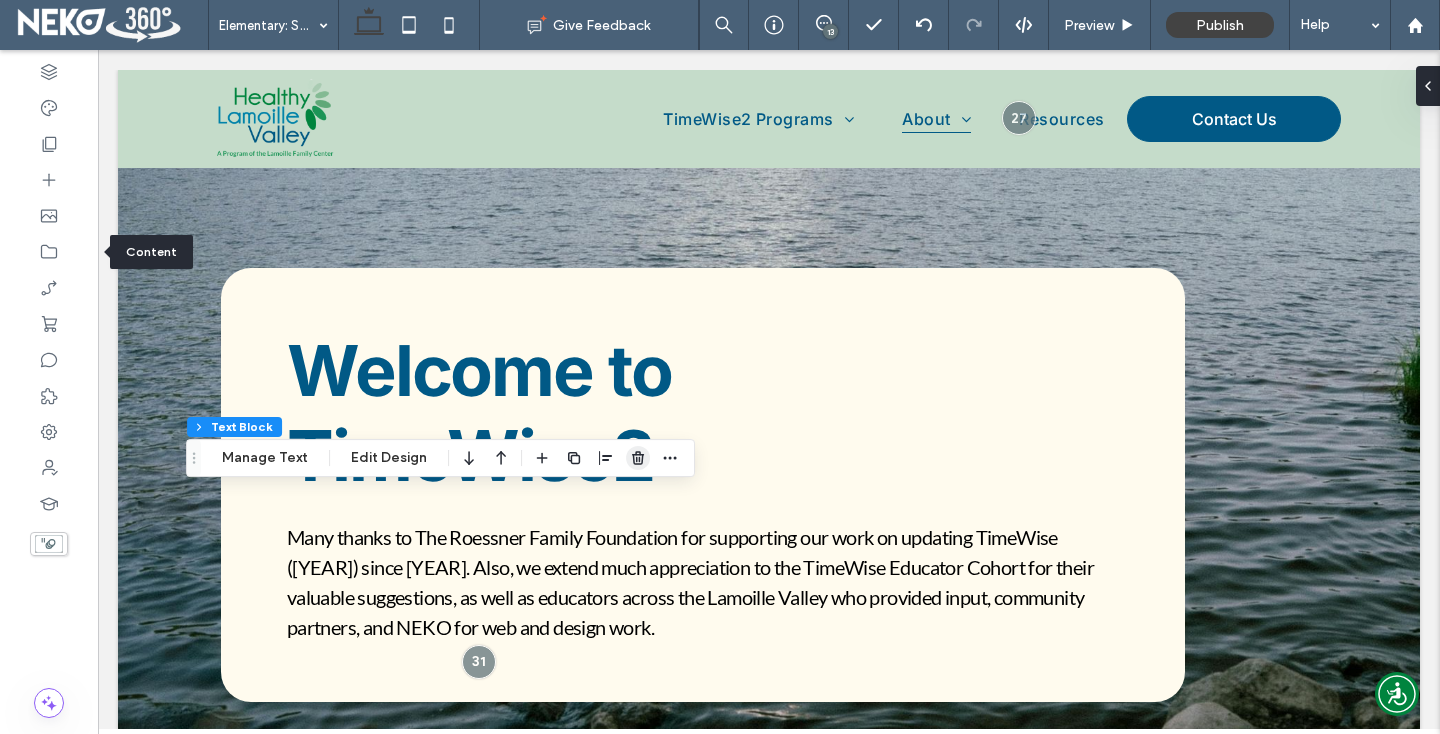 click 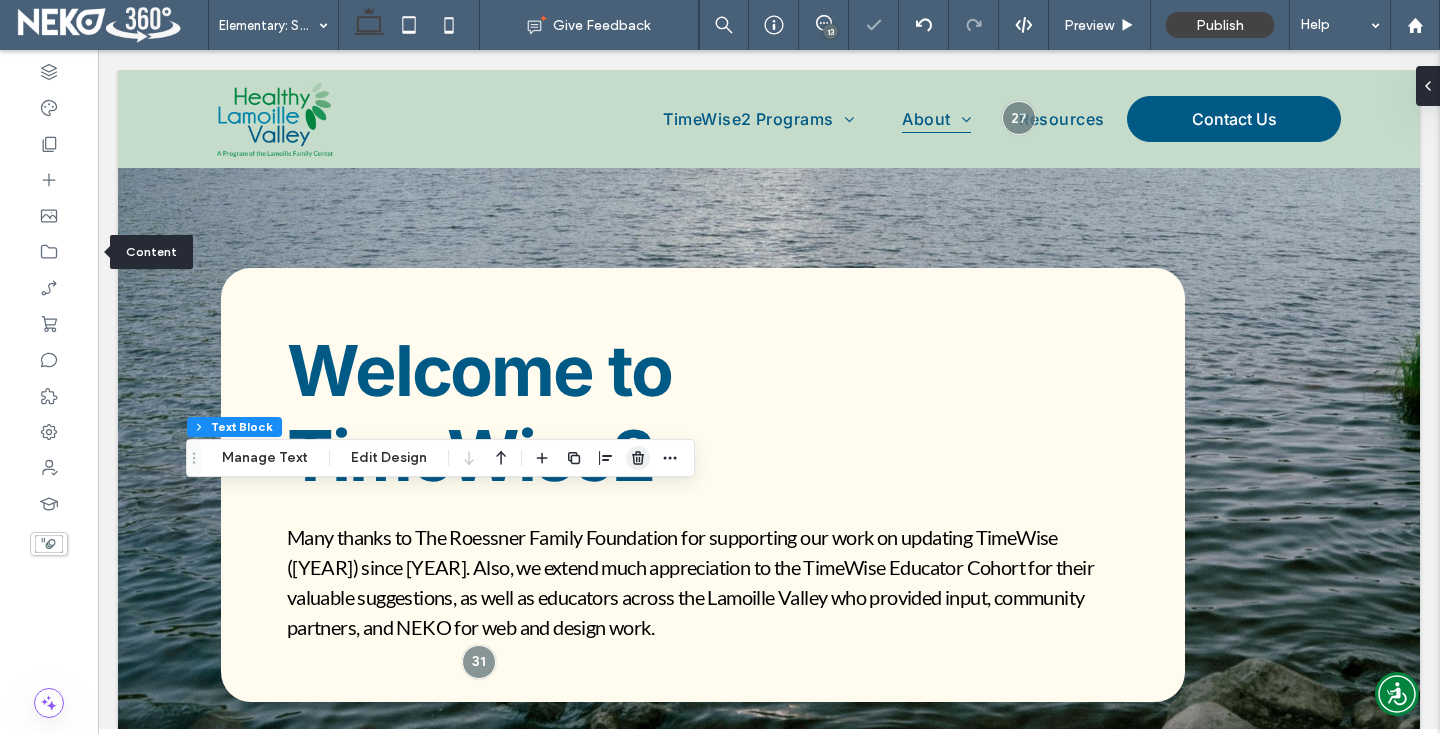 click 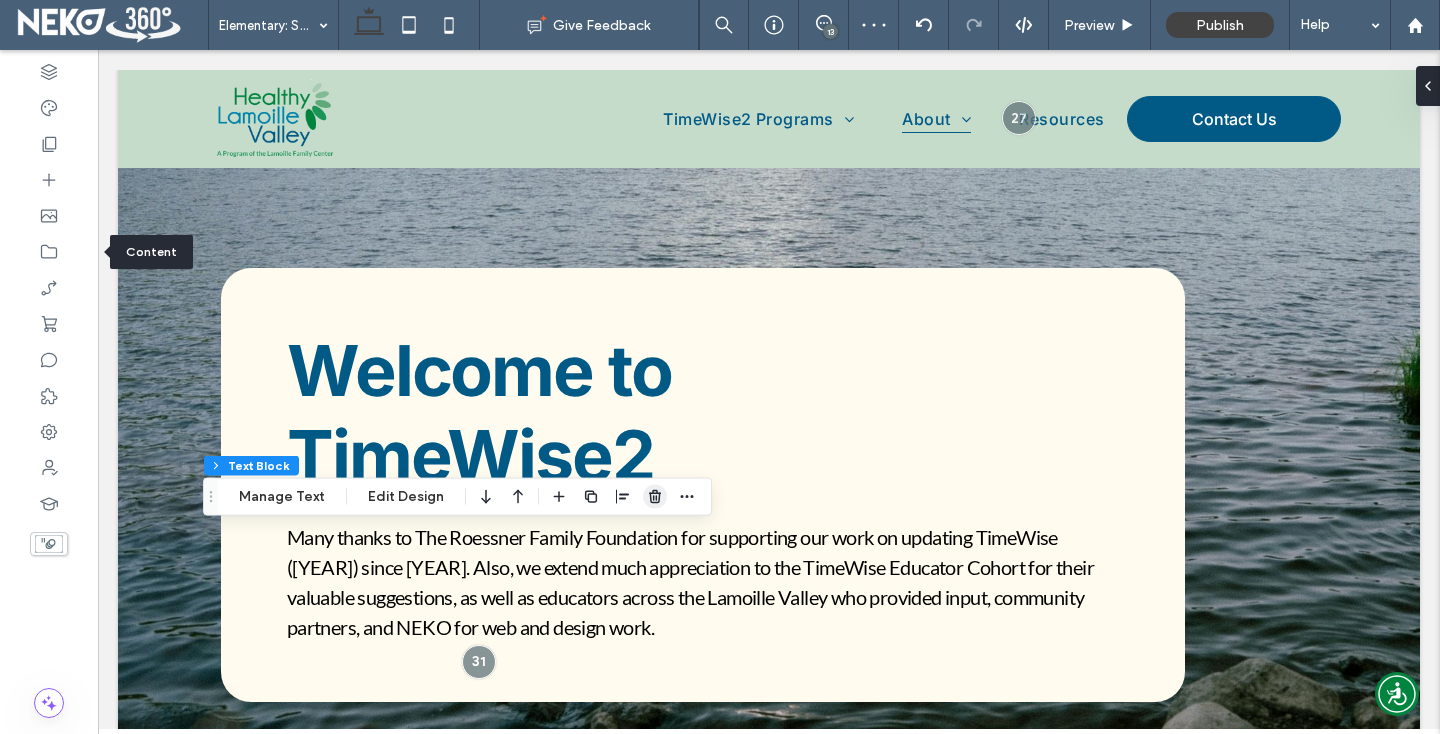 click 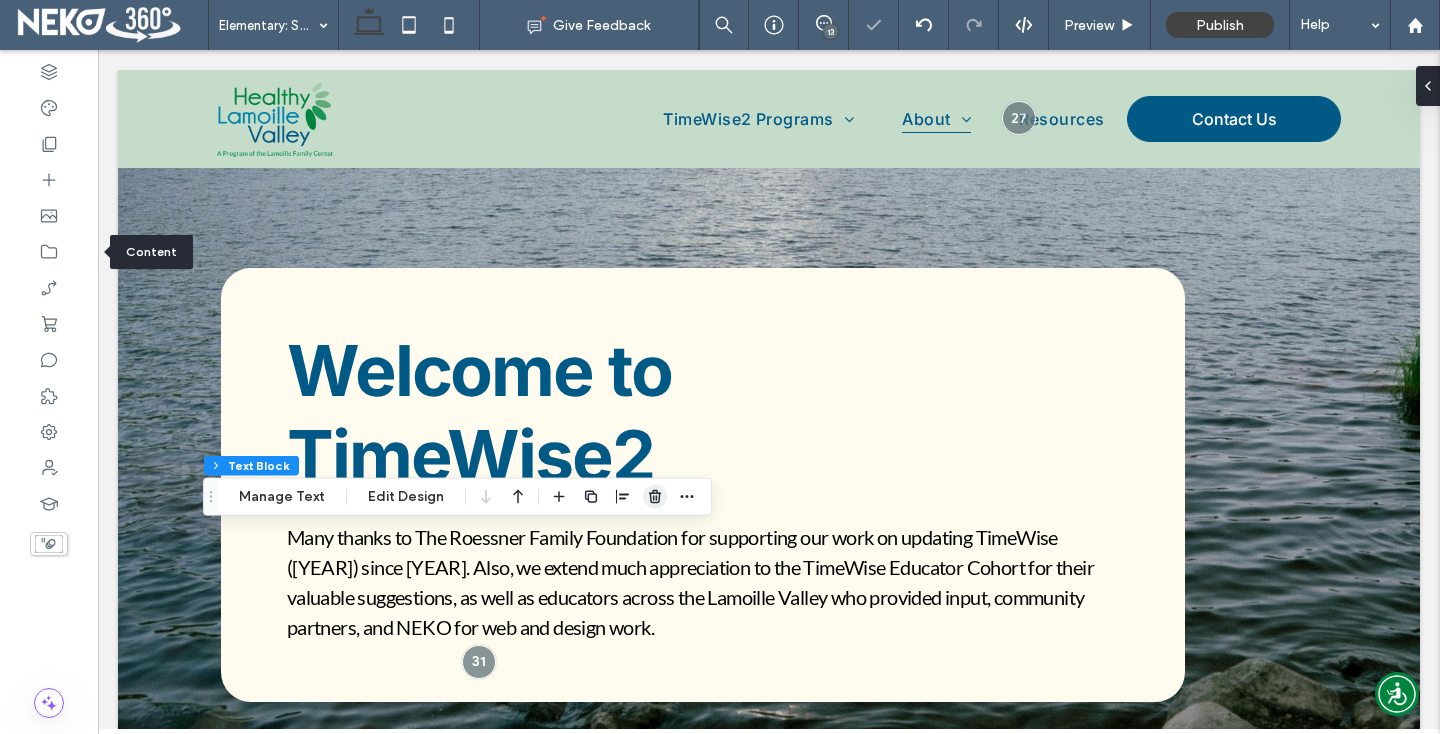 click 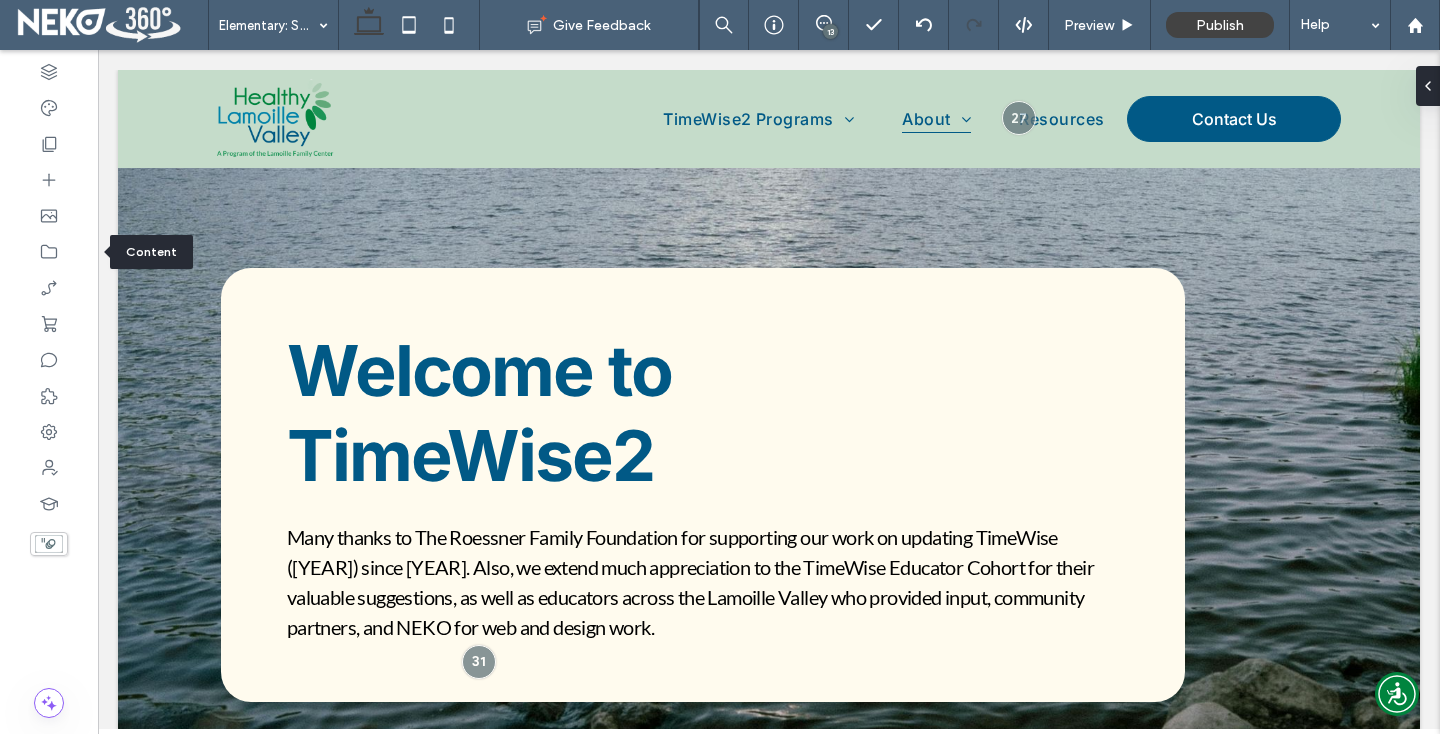 type on "*****" 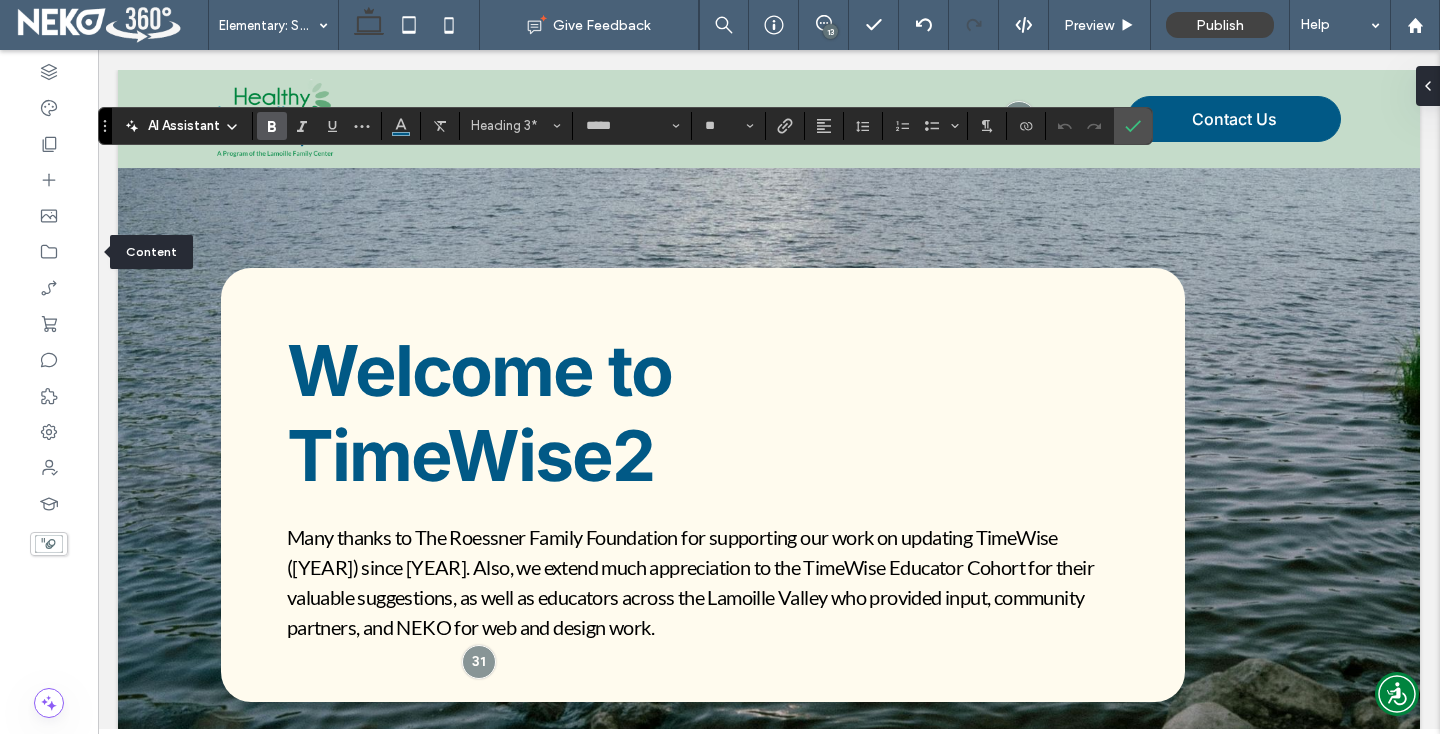 type on "**" 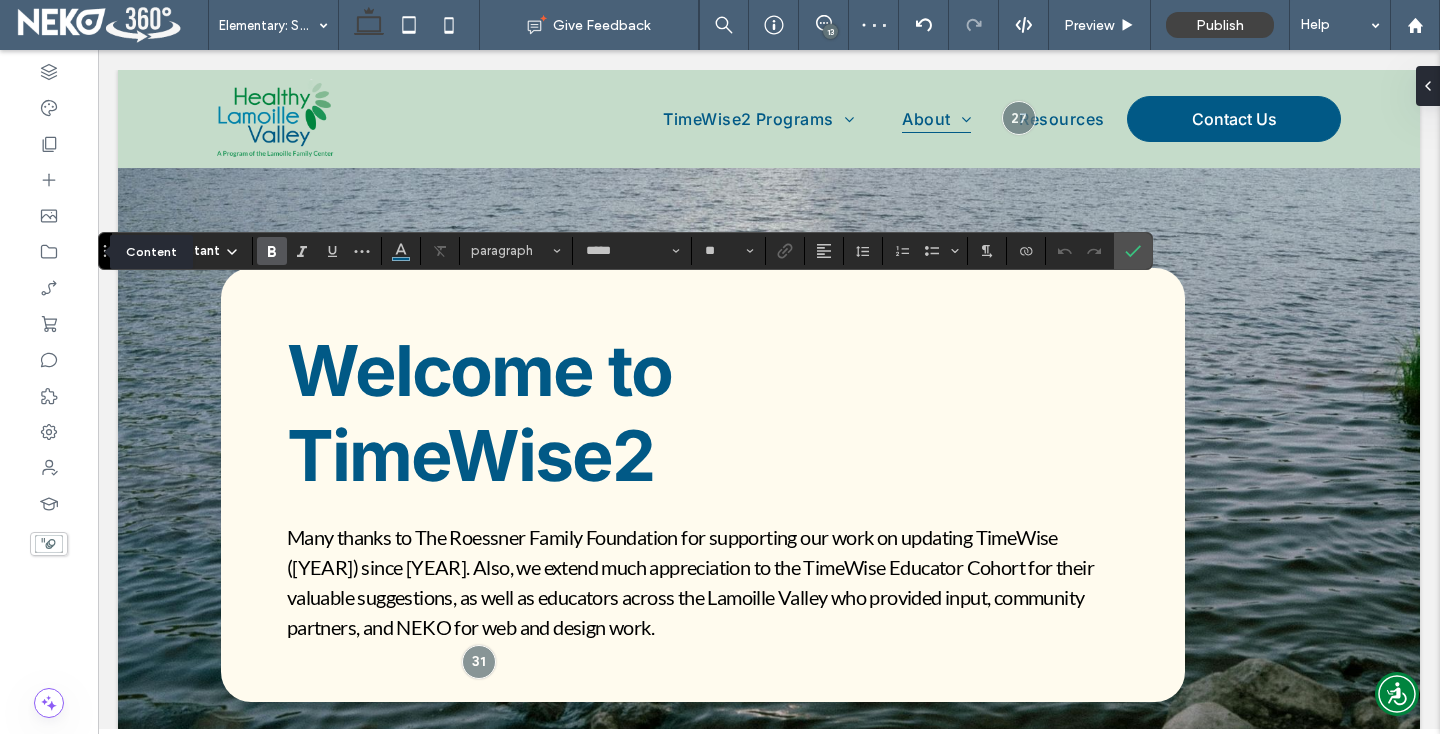 type on "****" 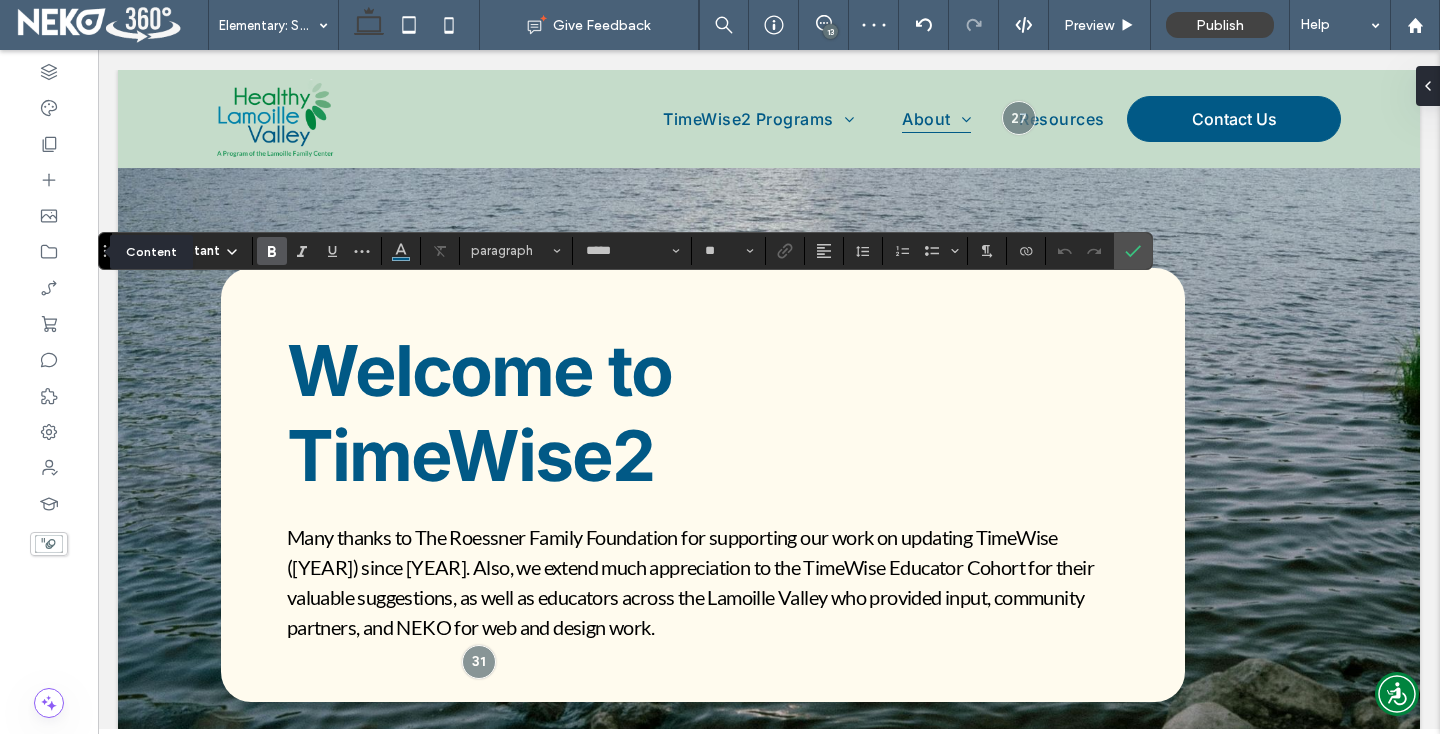 type on "**" 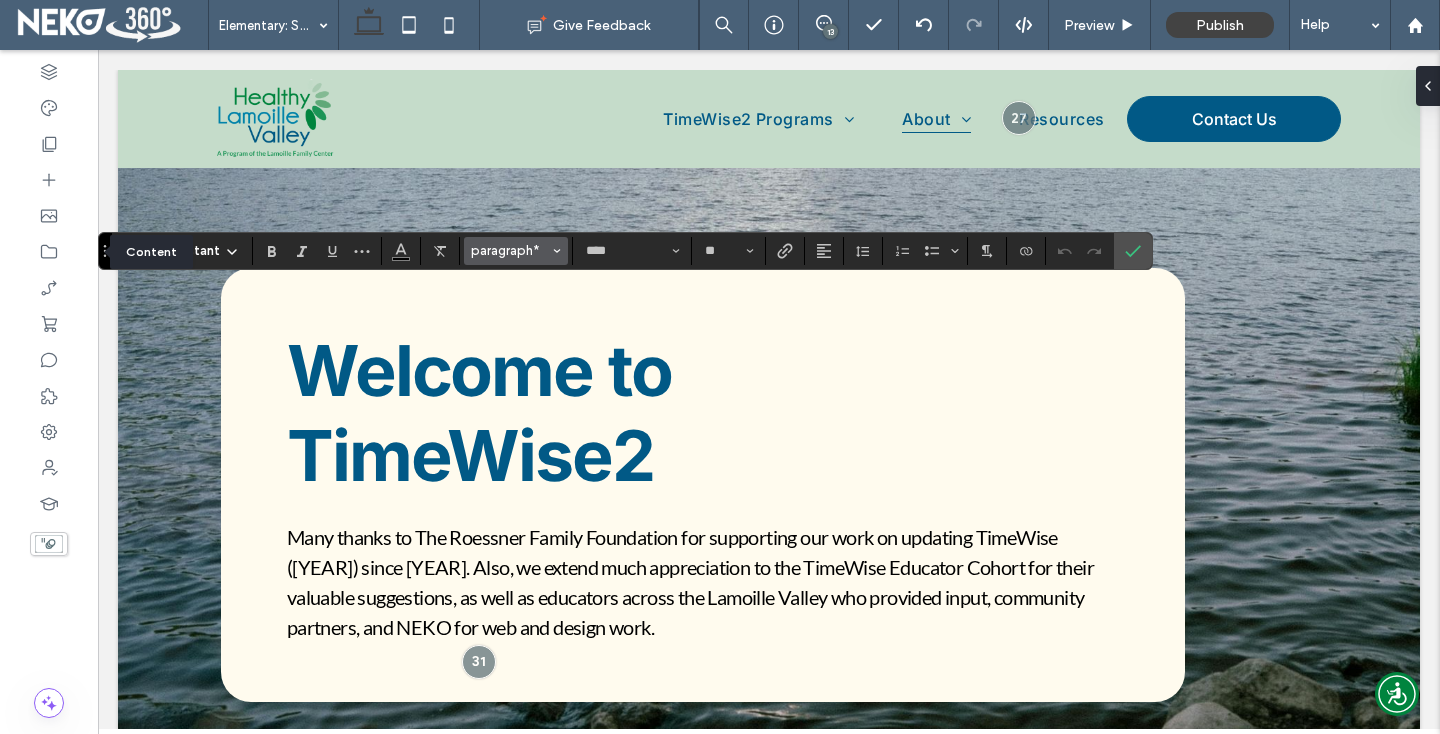 click on "paragraph*" at bounding box center (510, 250) 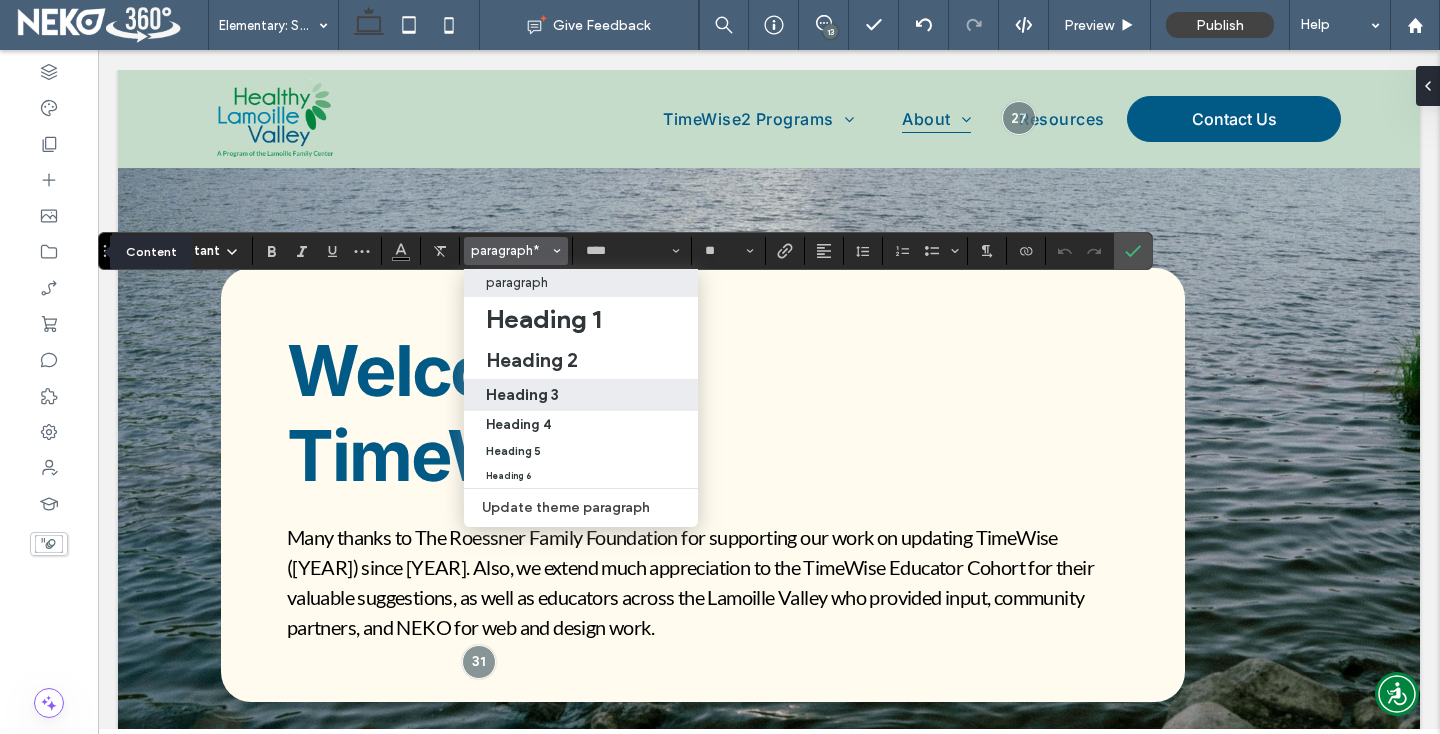 click on "Heading 3" at bounding box center (522, 394) 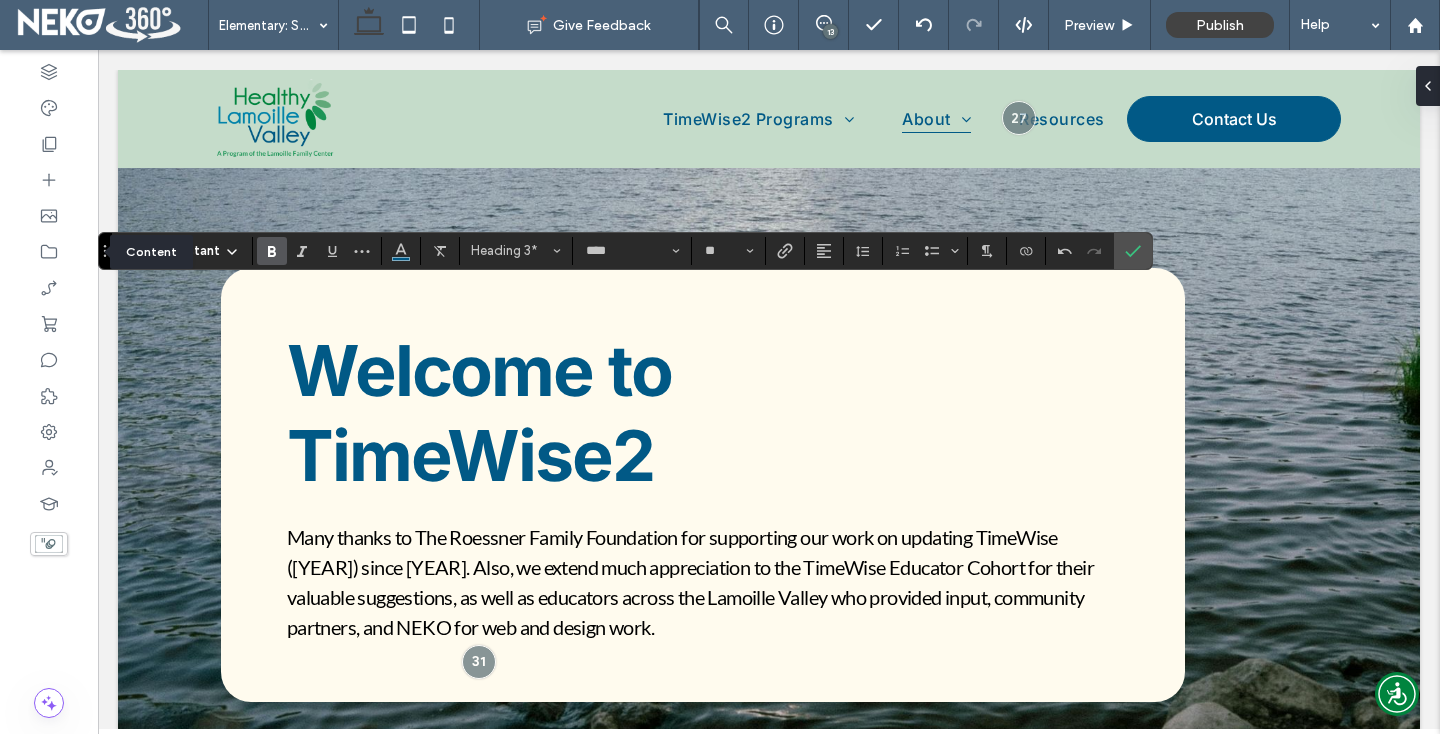 type on "*****" 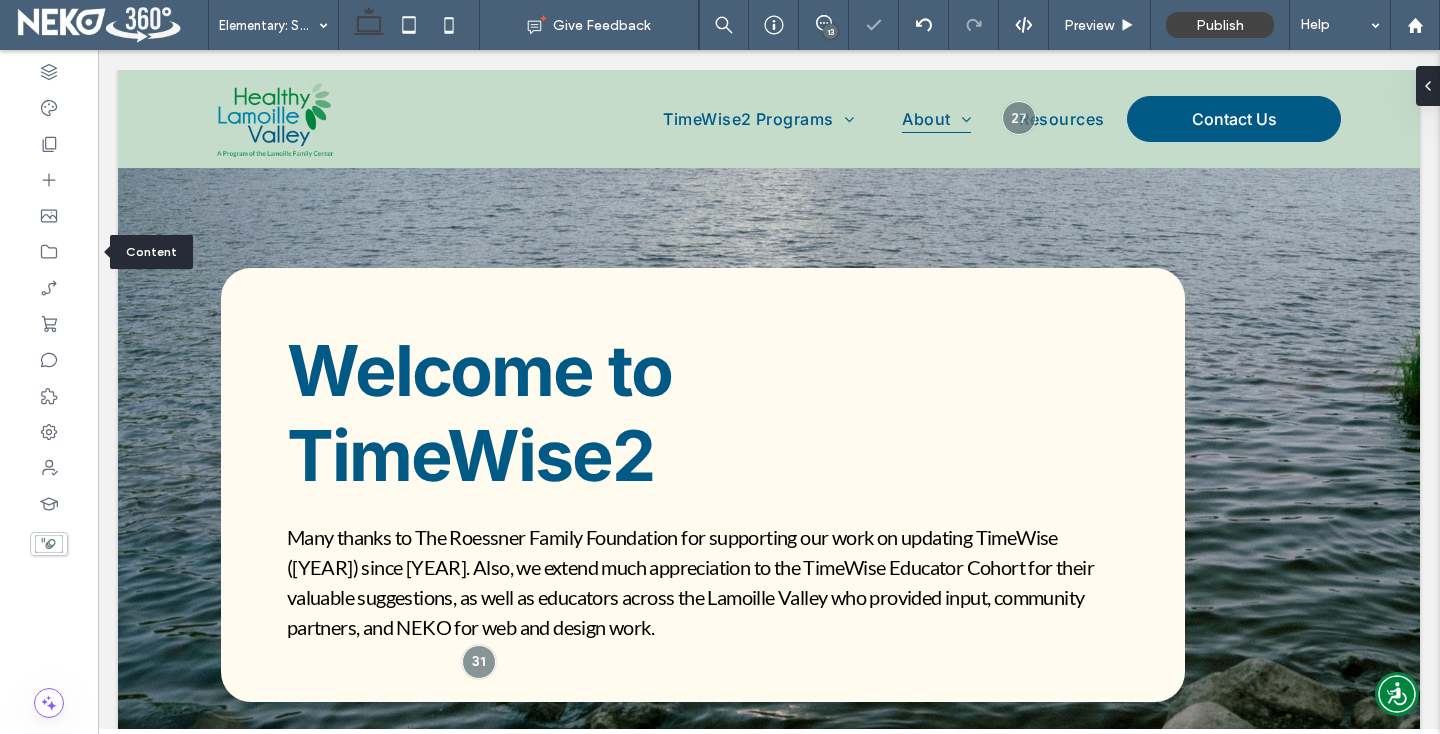 type on "*****" 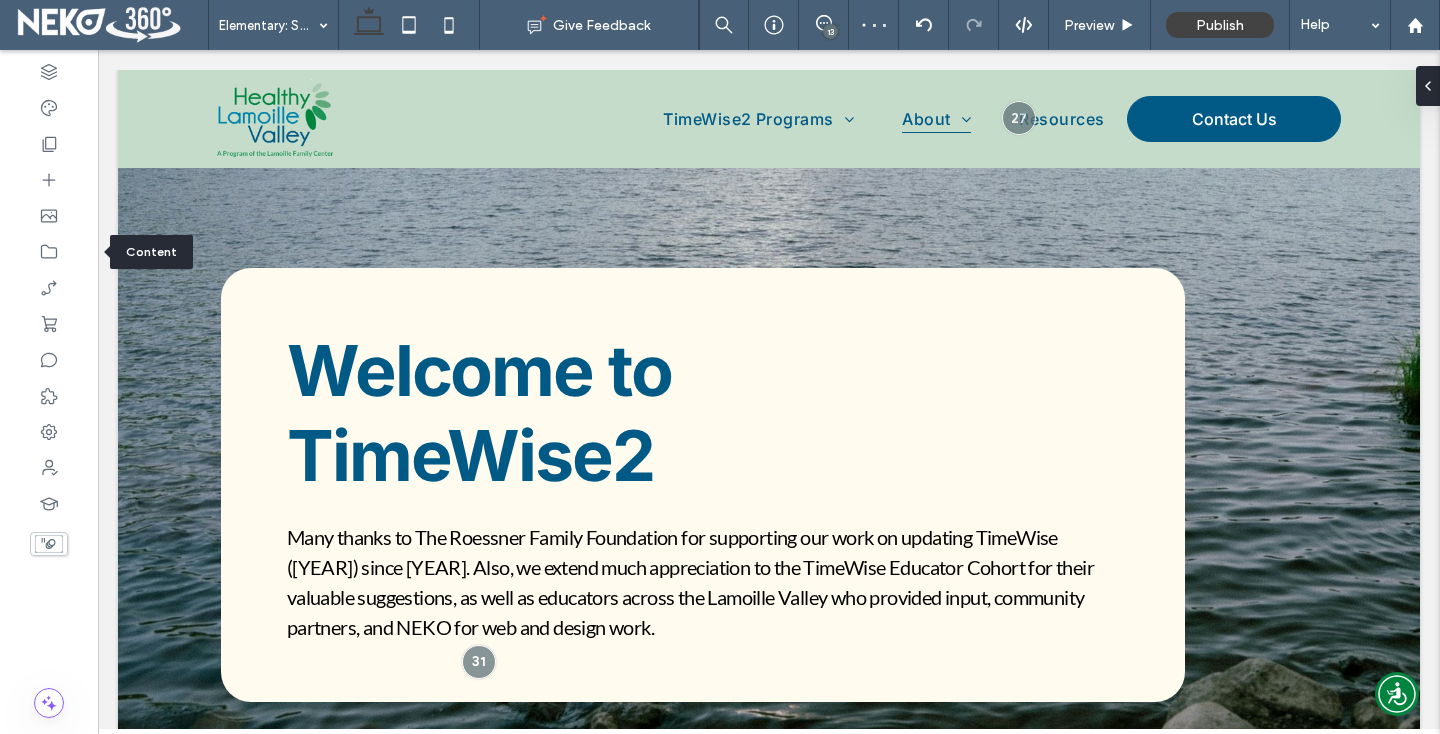 type on "*****" 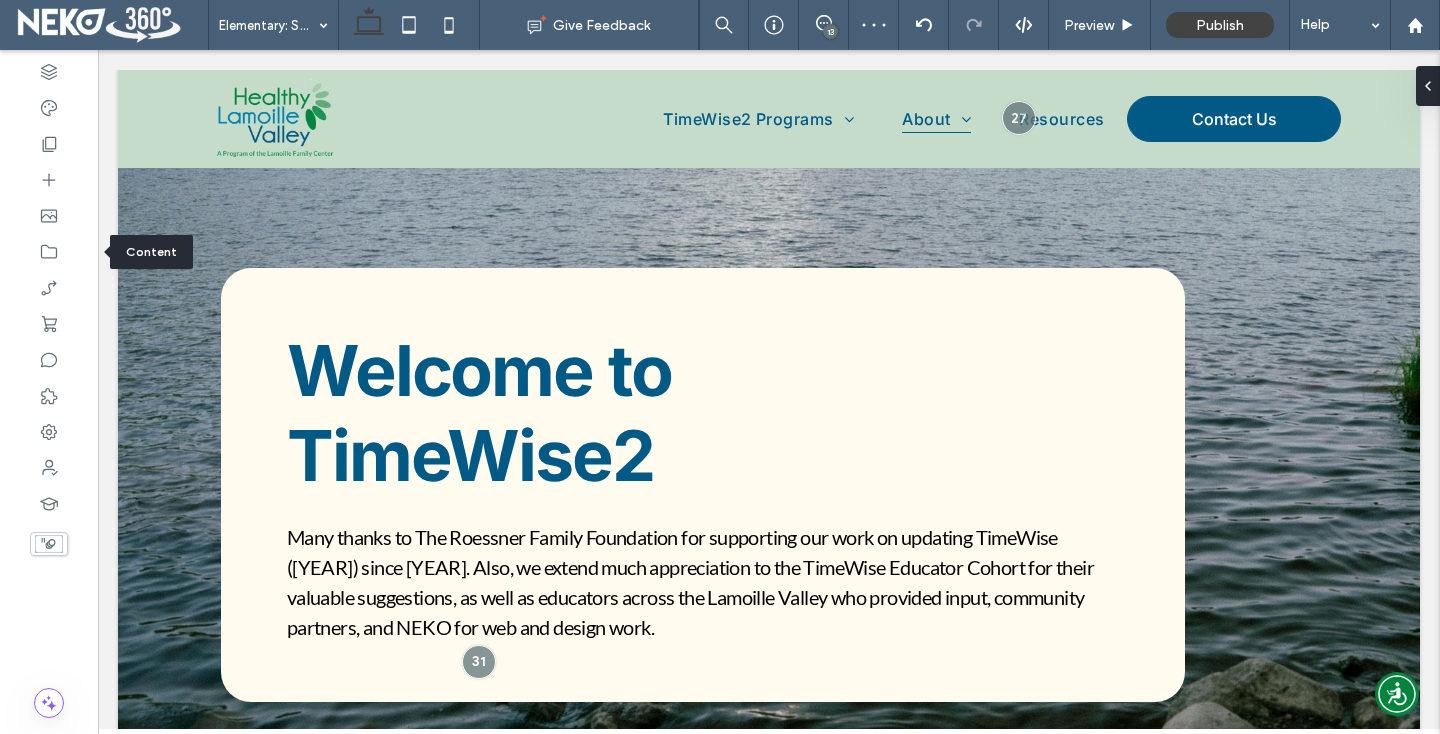 type on "**" 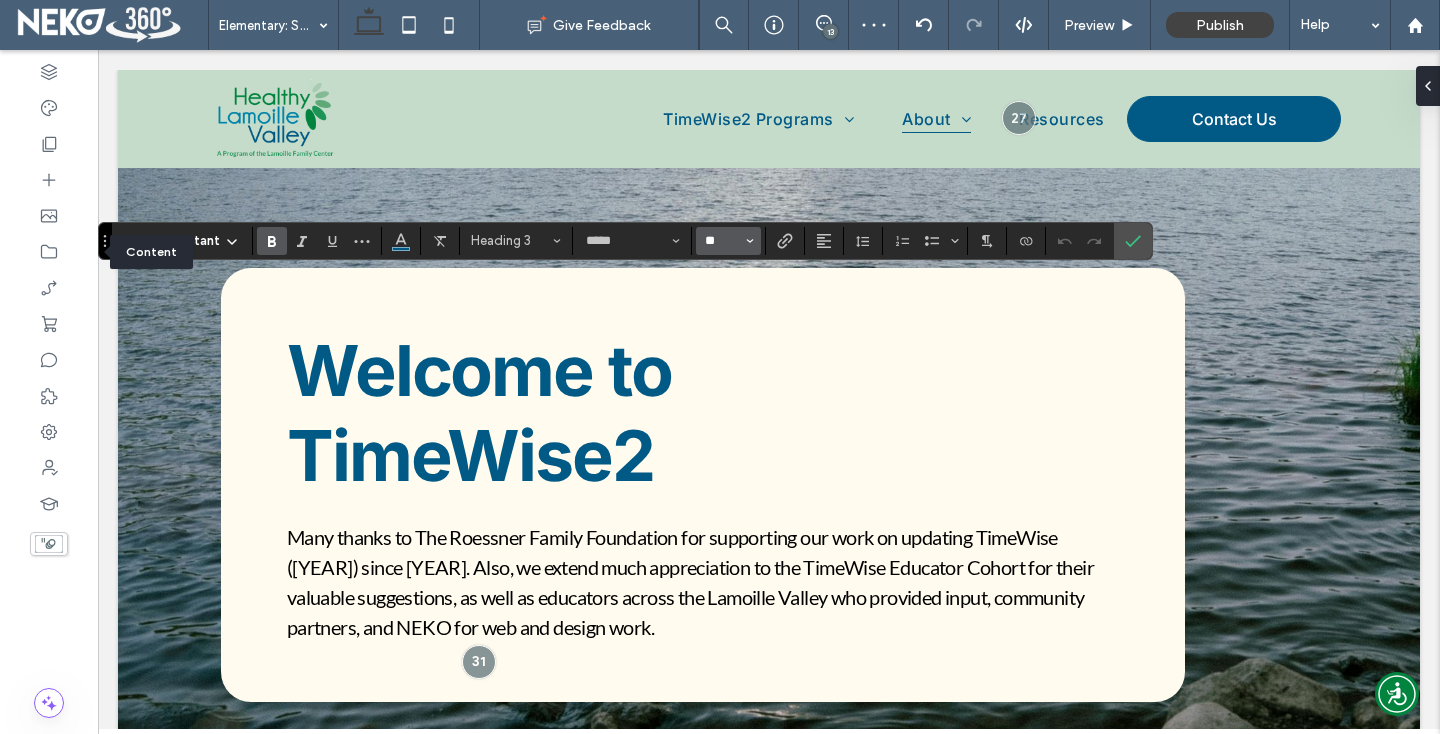 click on "**" at bounding box center (722, 241) 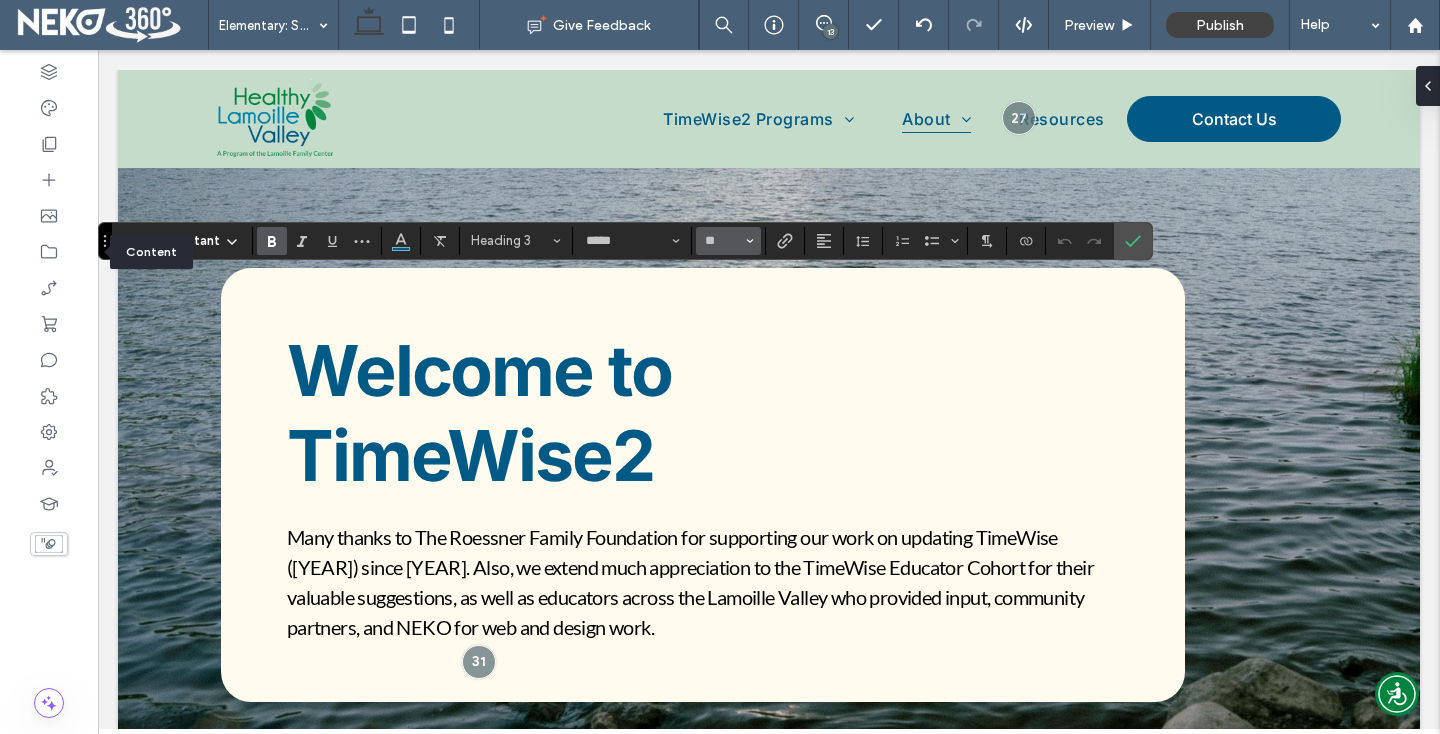type on "**" 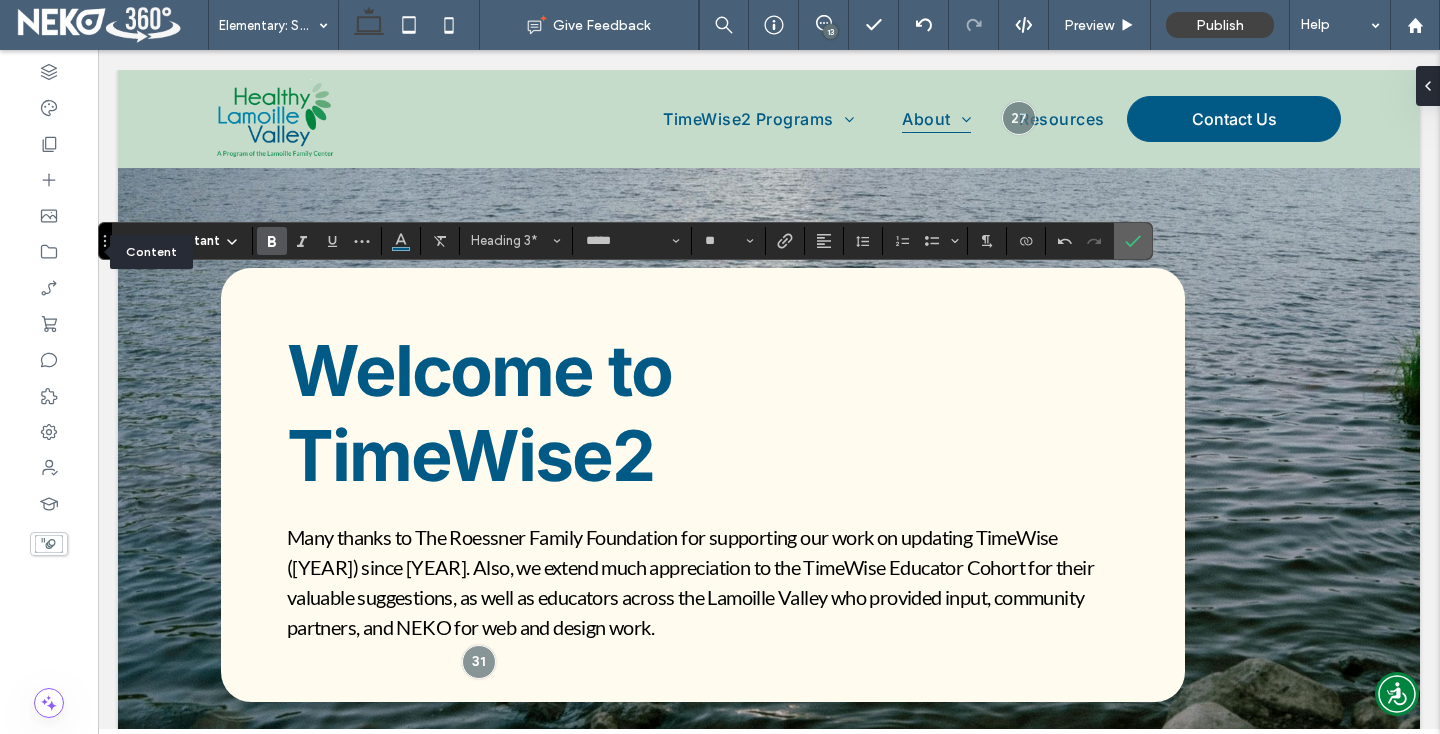 click at bounding box center (1133, 241) 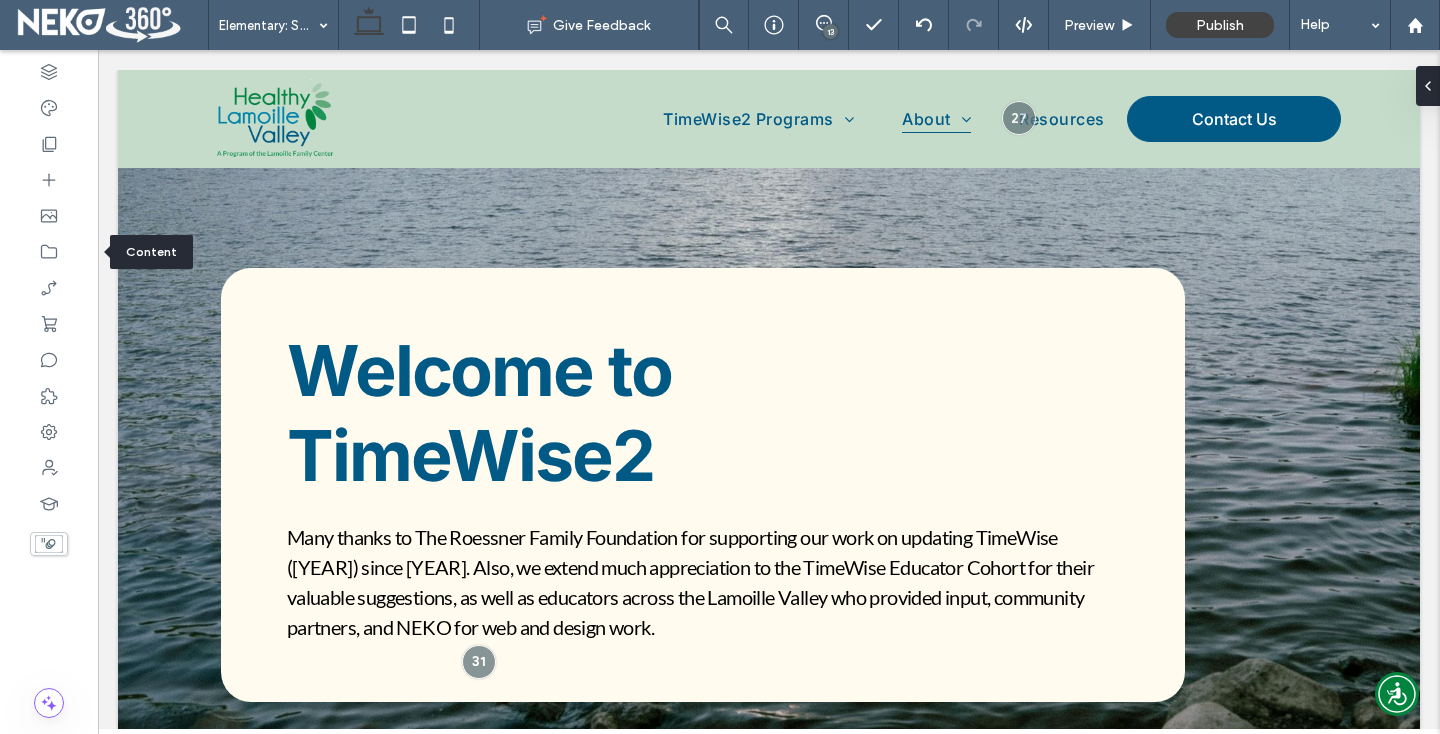 type on "*****" 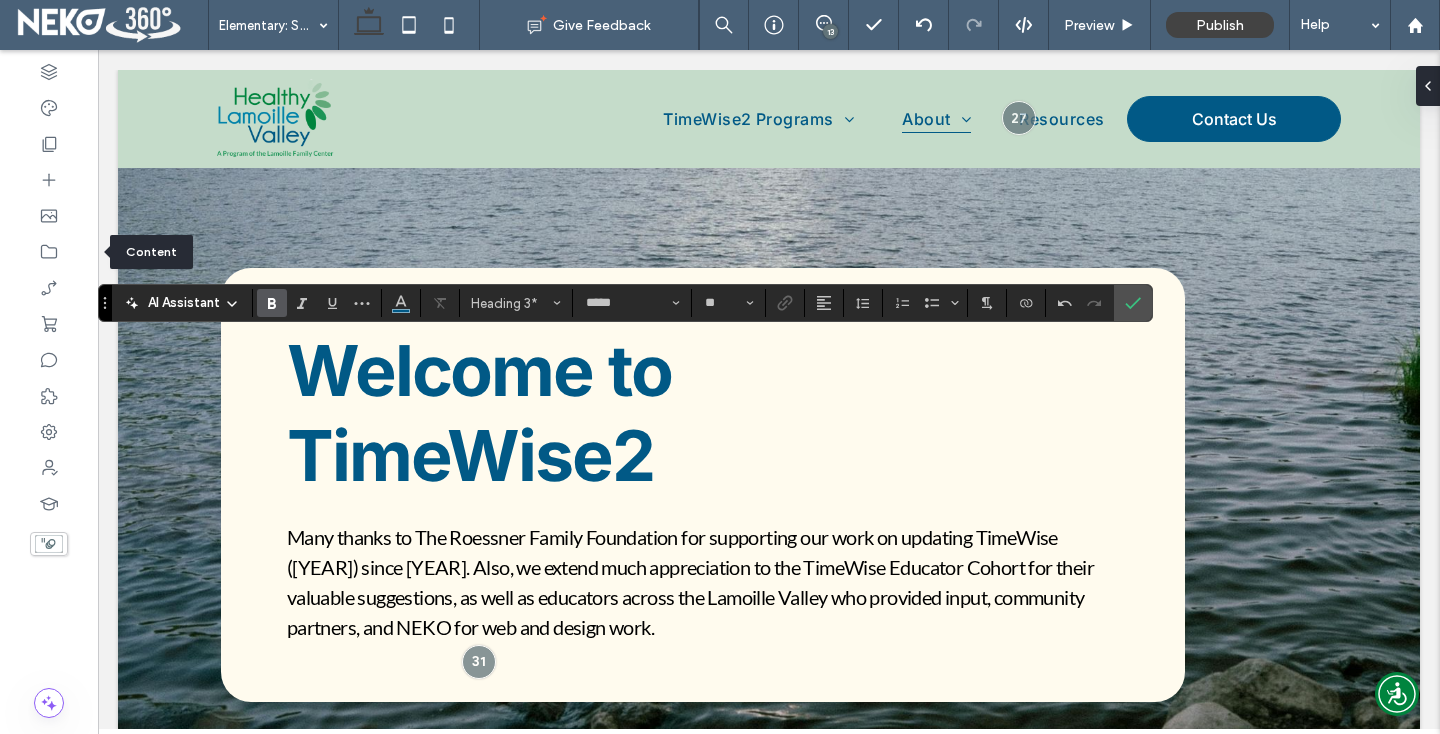 type on "****" 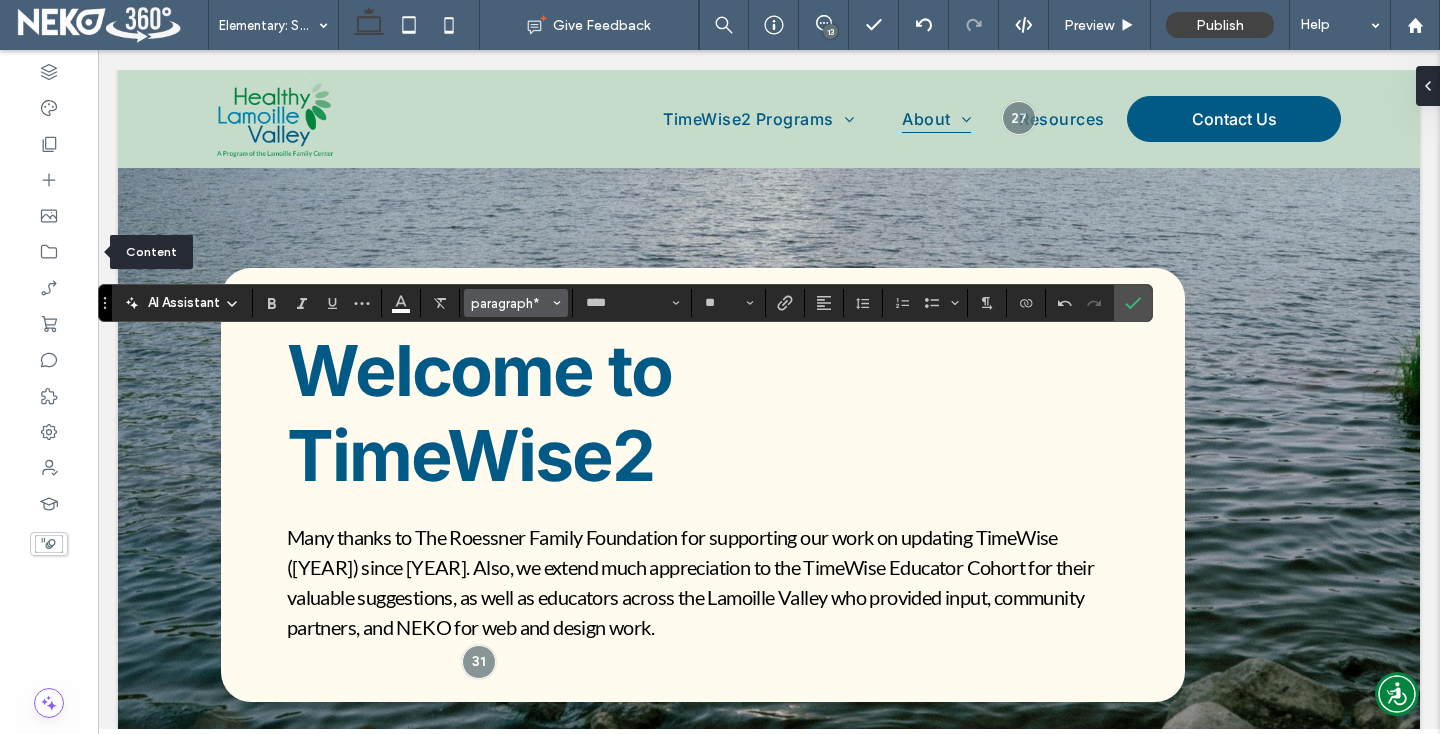 click on "paragraph*" at bounding box center [510, 303] 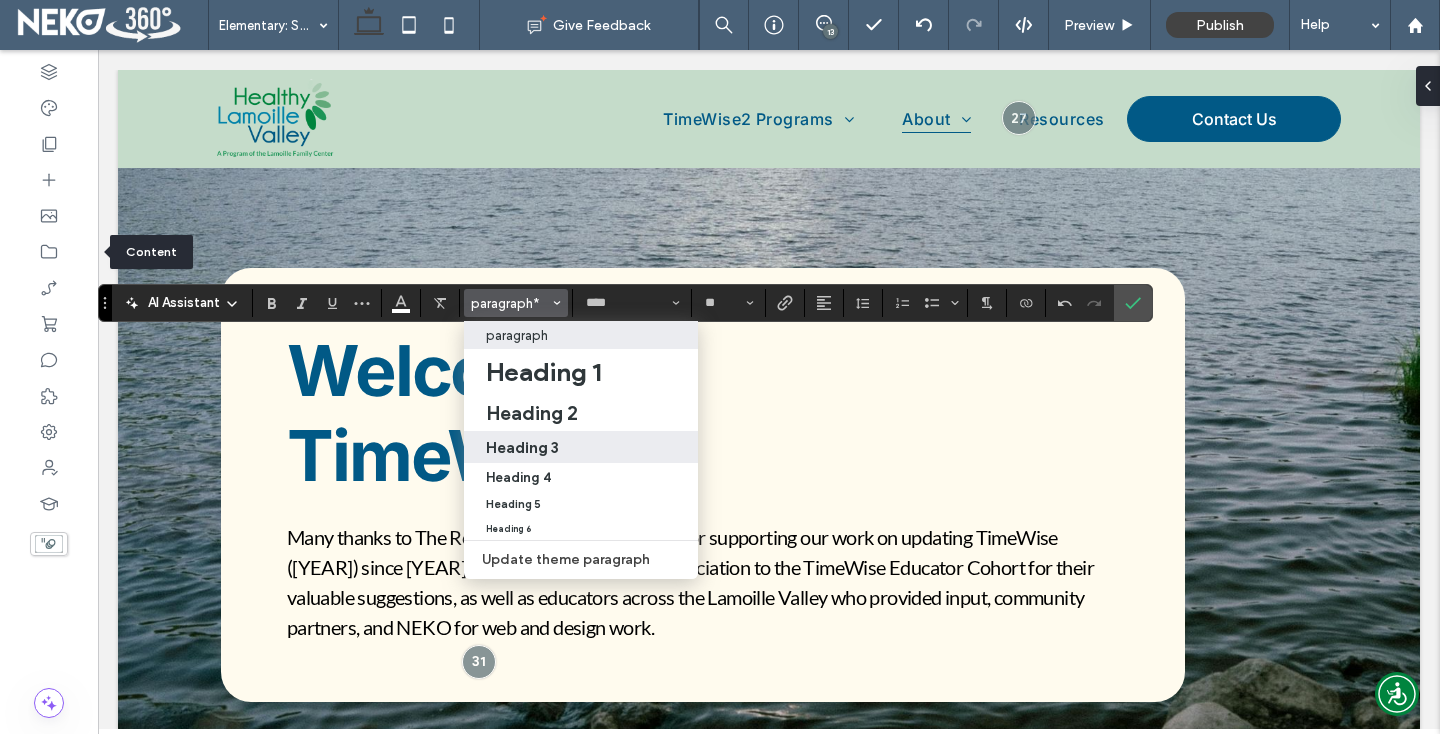 click on "Heading 3" at bounding box center (581, 447) 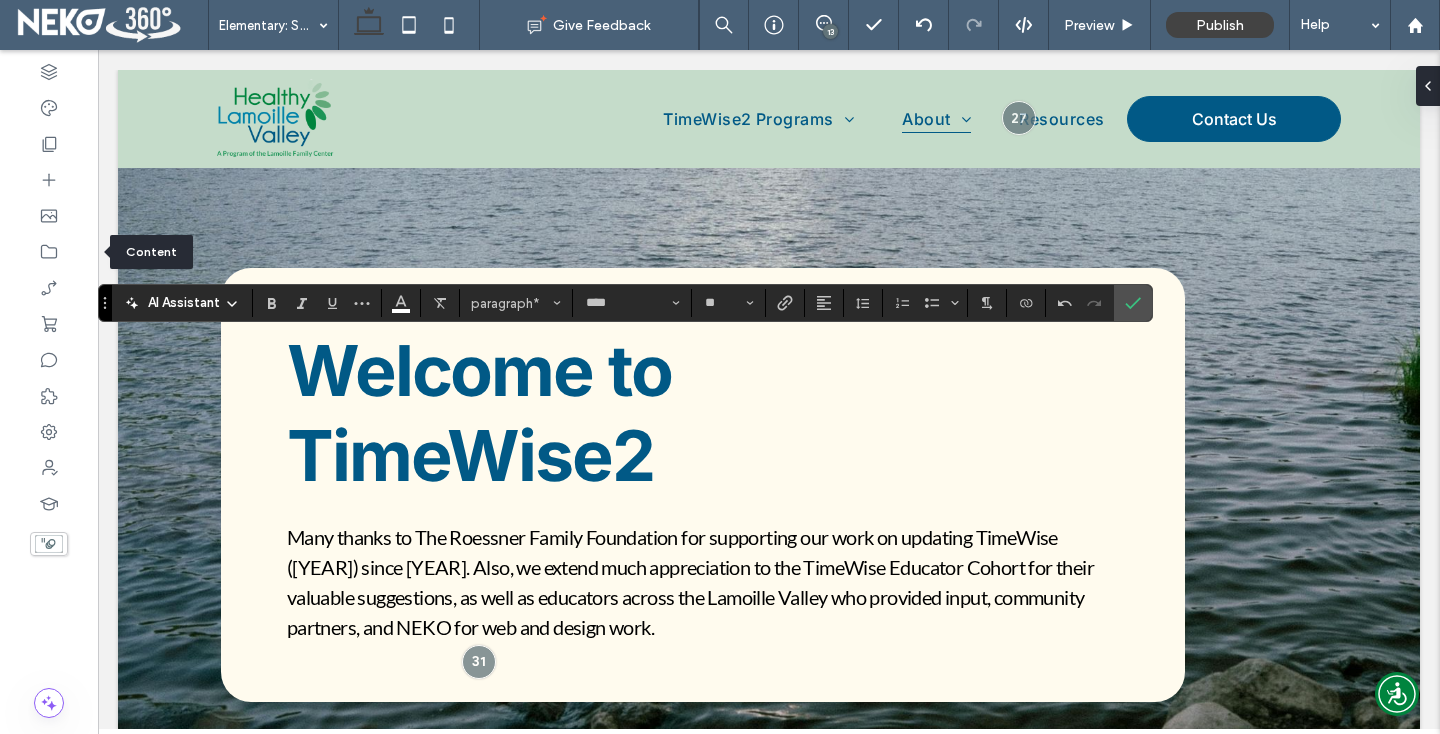 type on "*****" 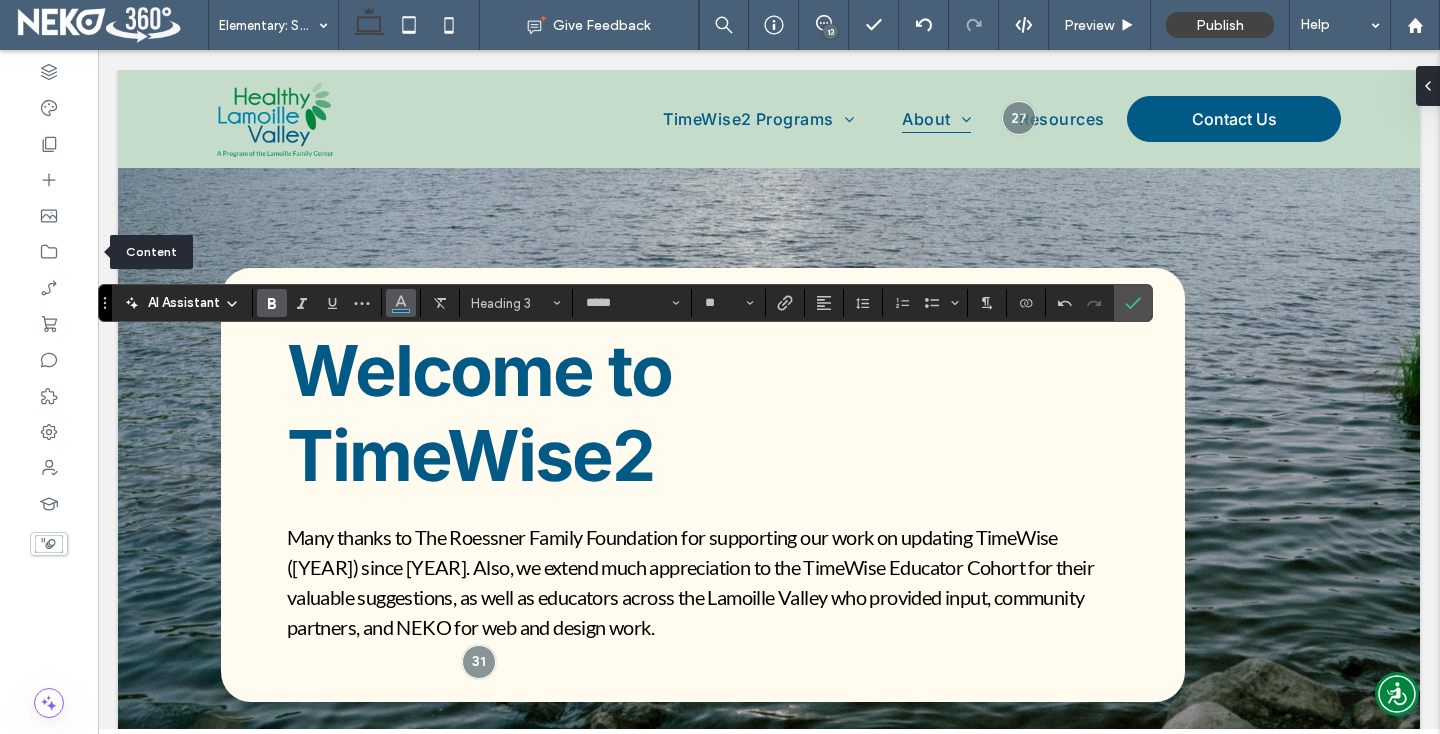 click 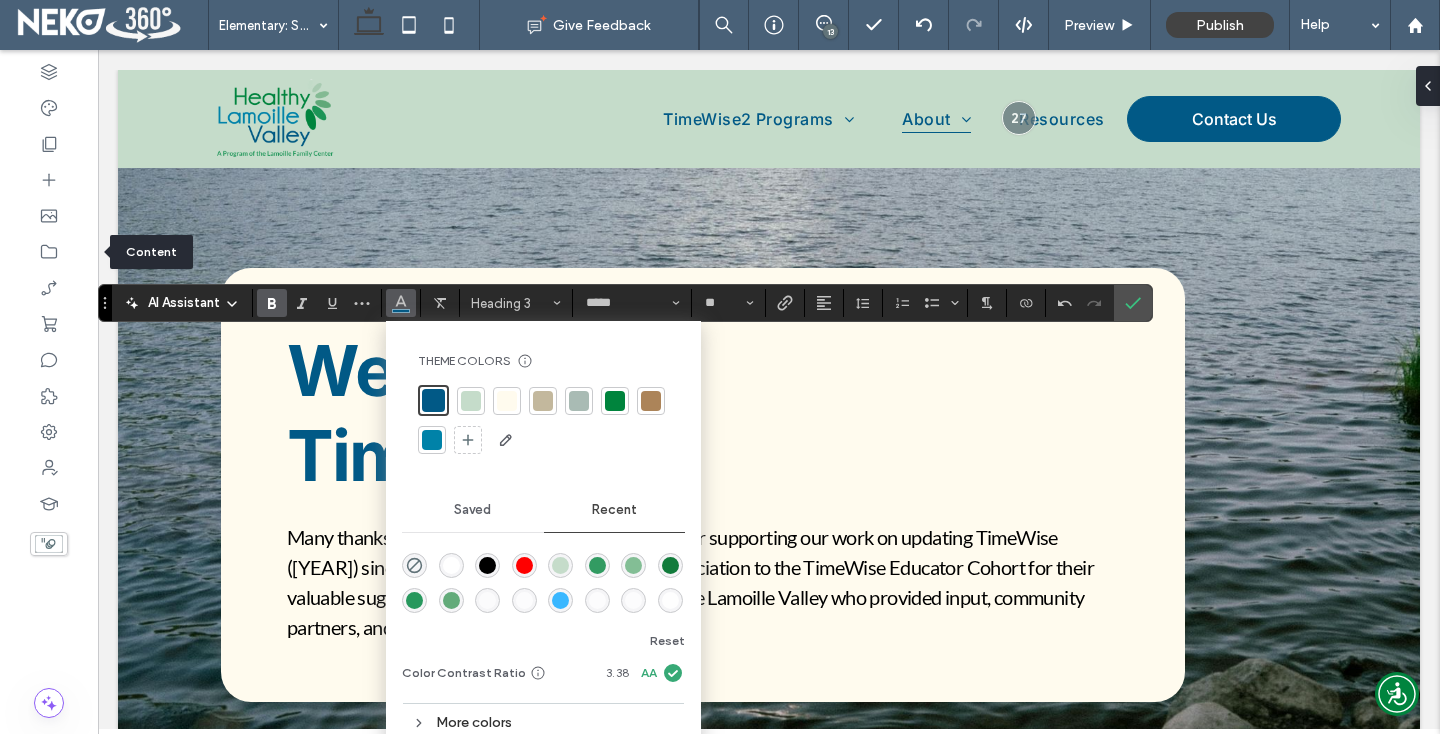 click at bounding box center (451, 565) 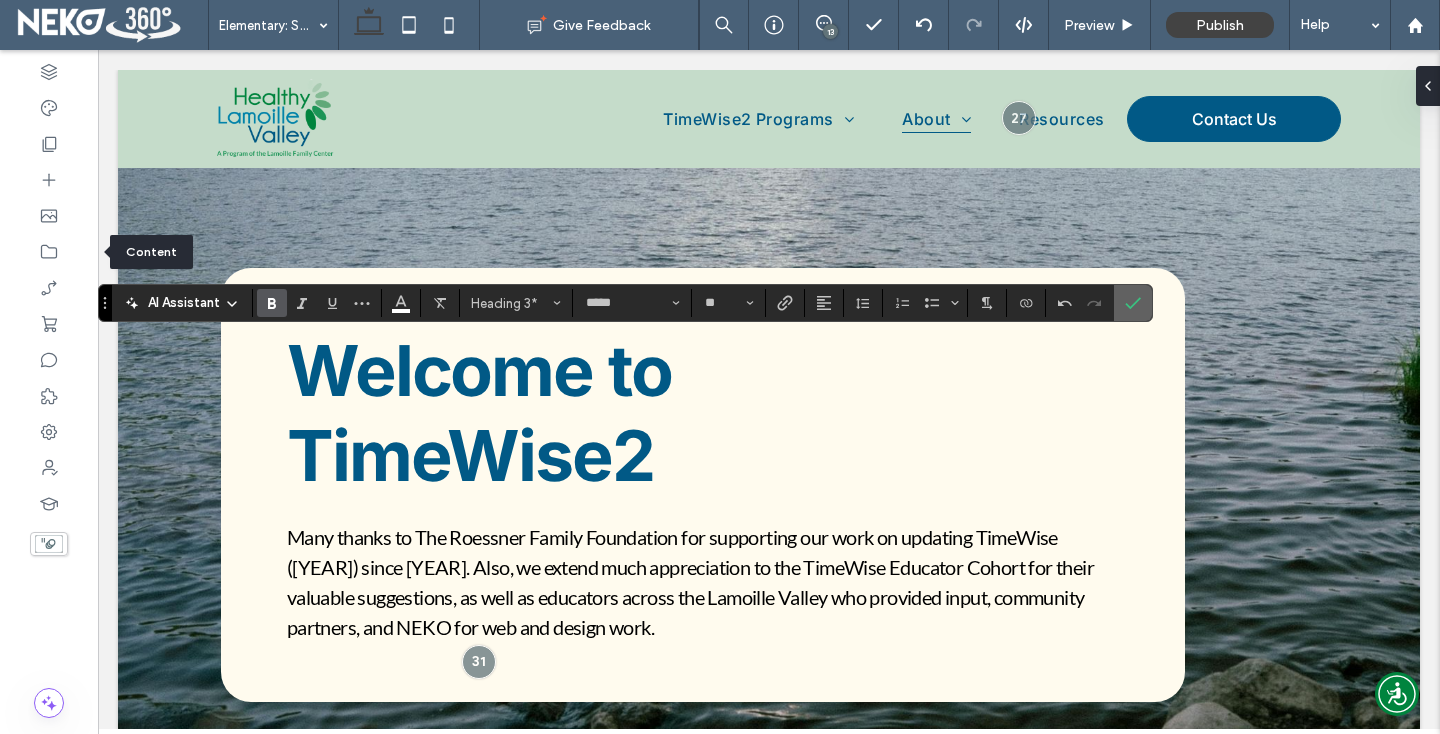 click 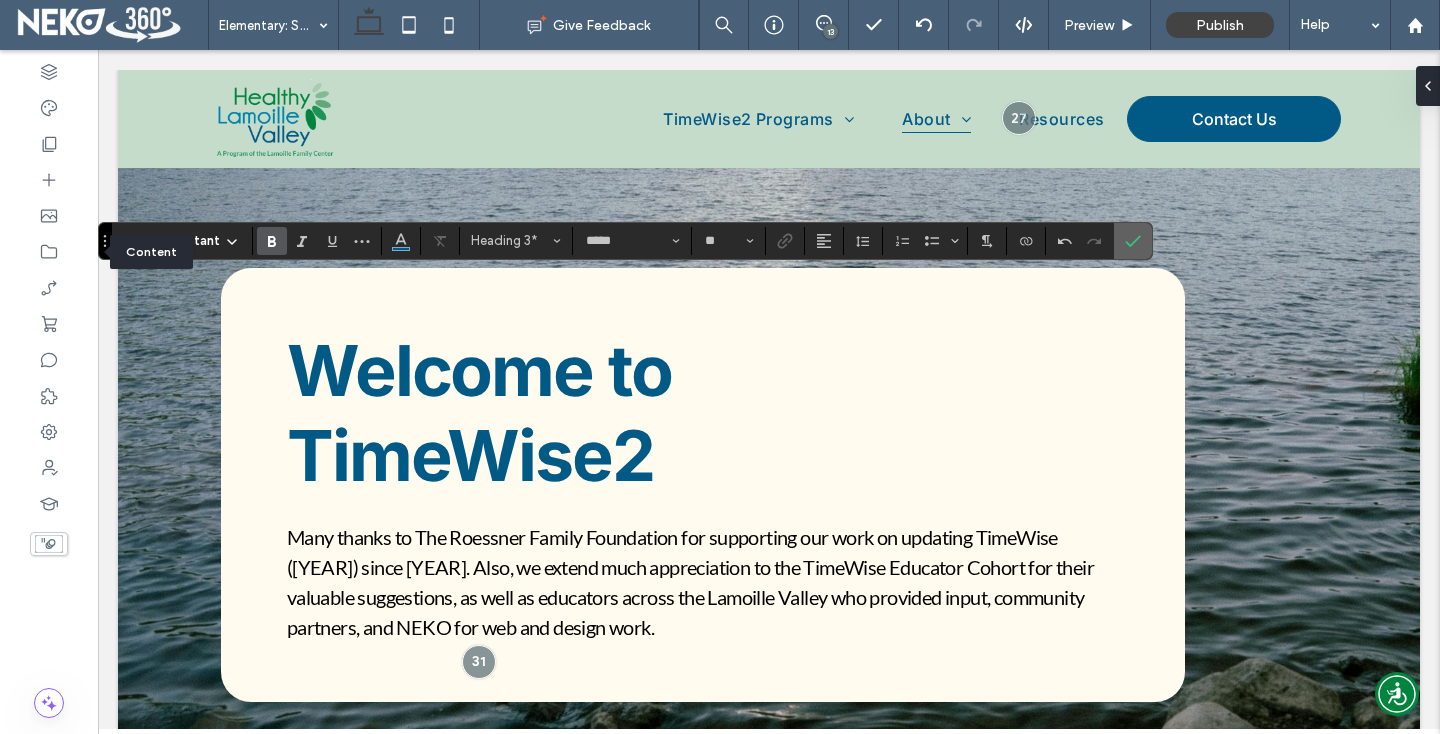 click 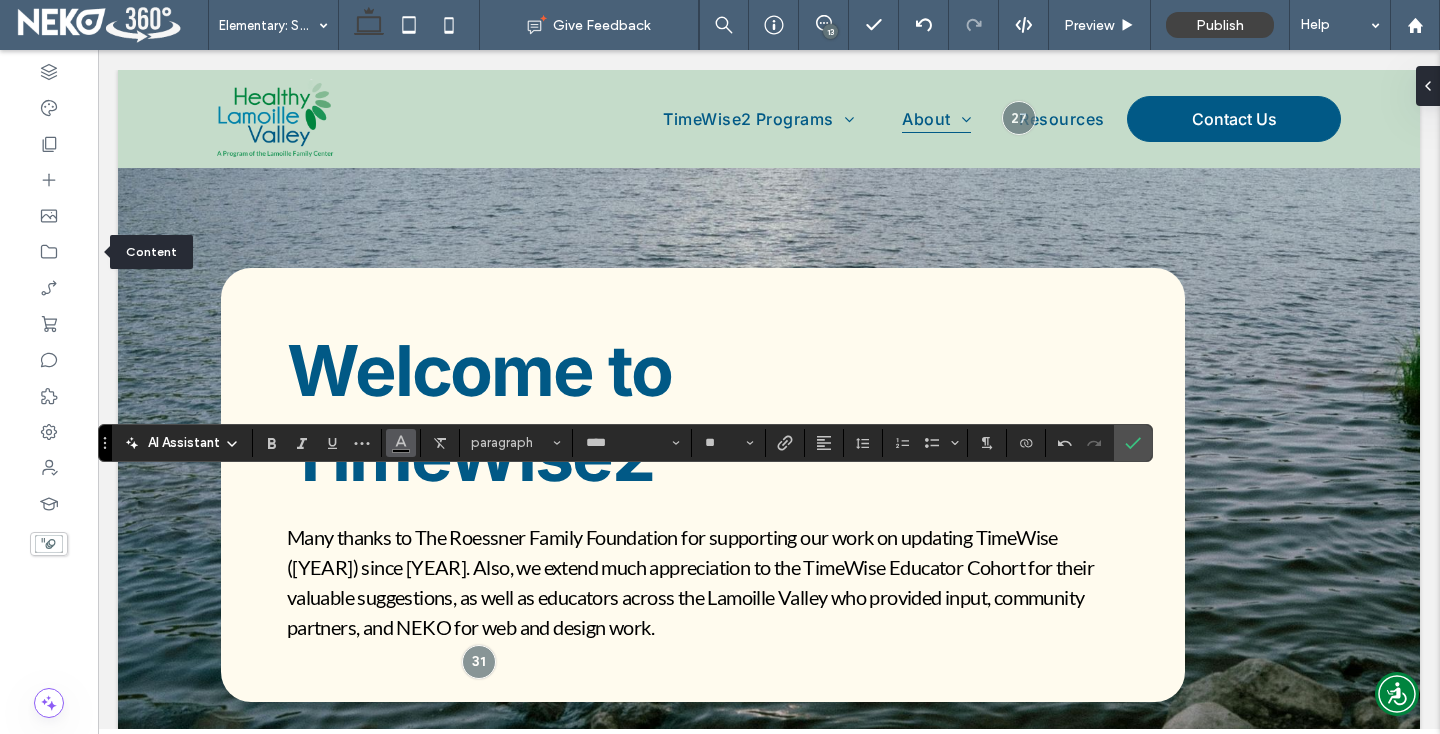 click 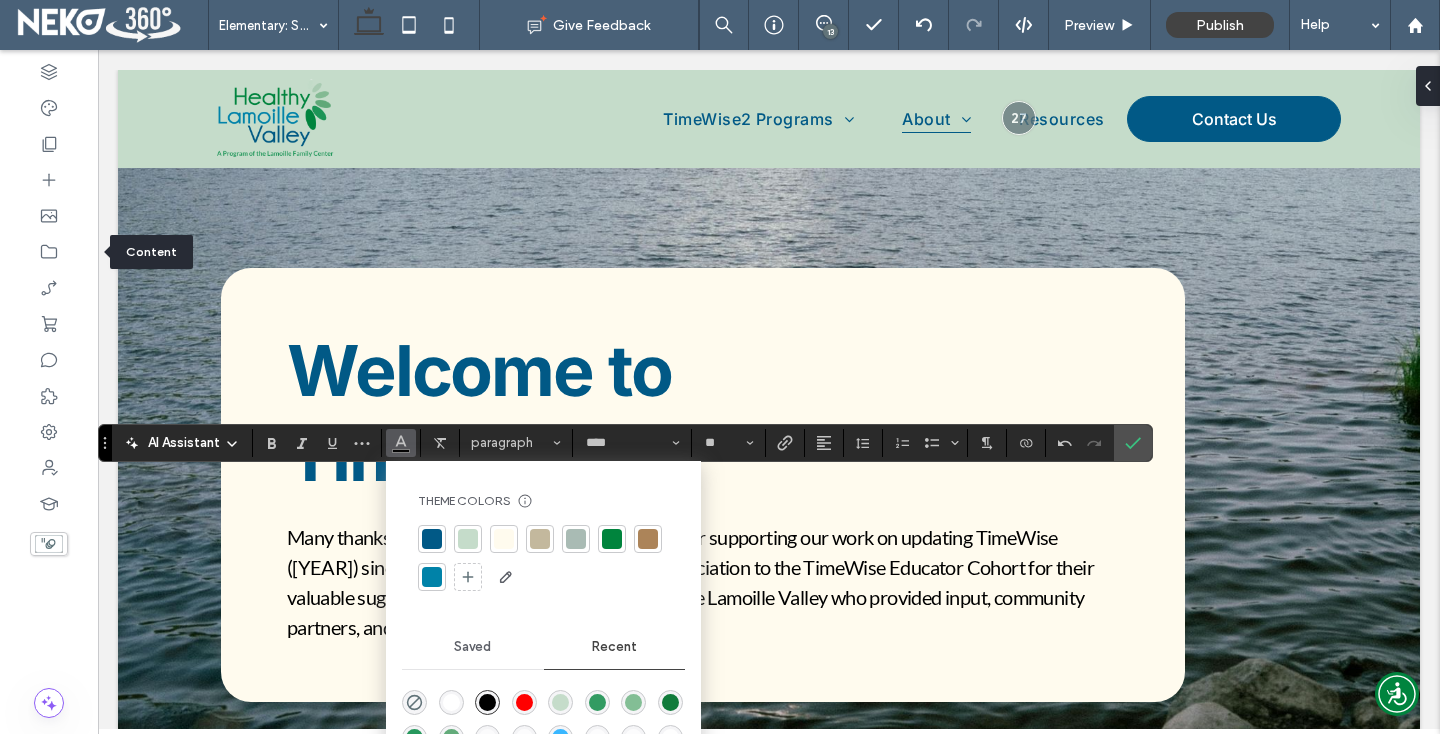 click at bounding box center (451, 702) 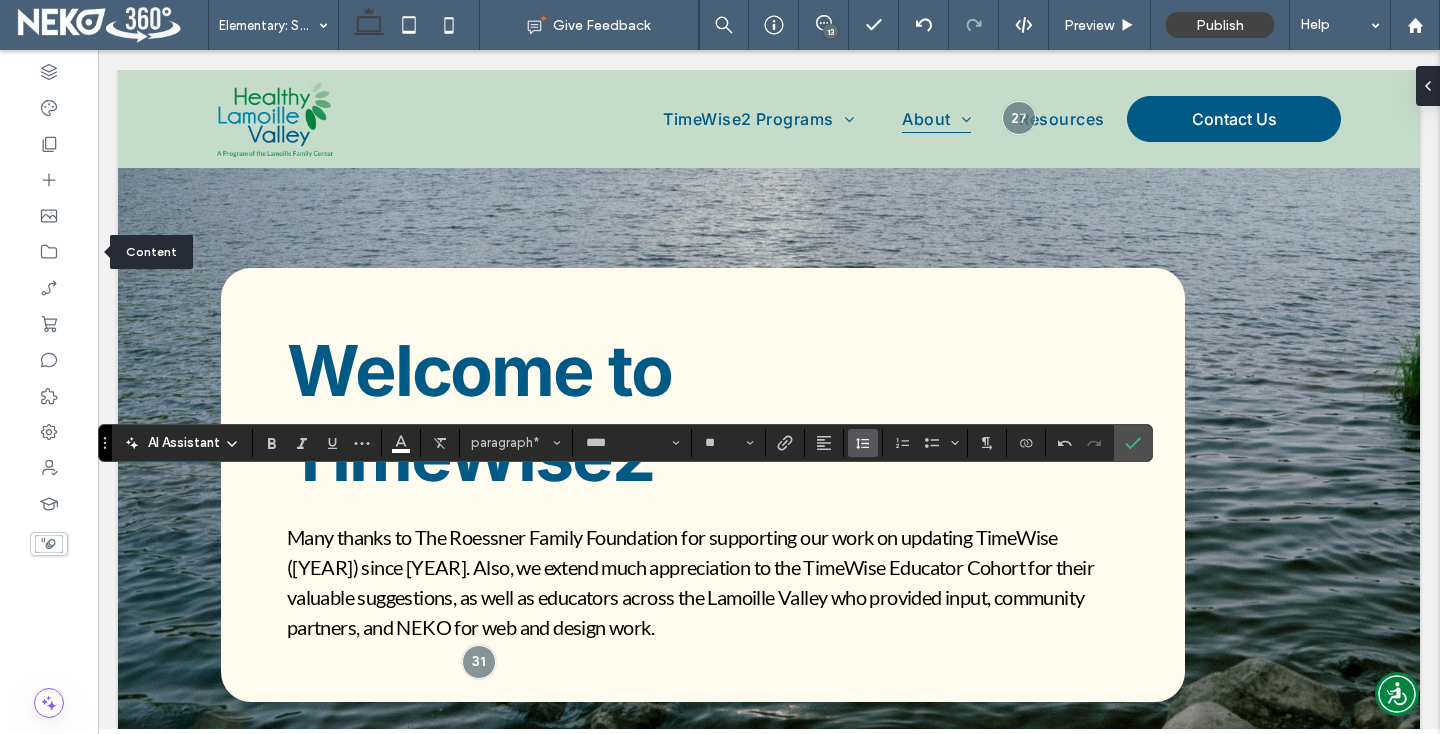click 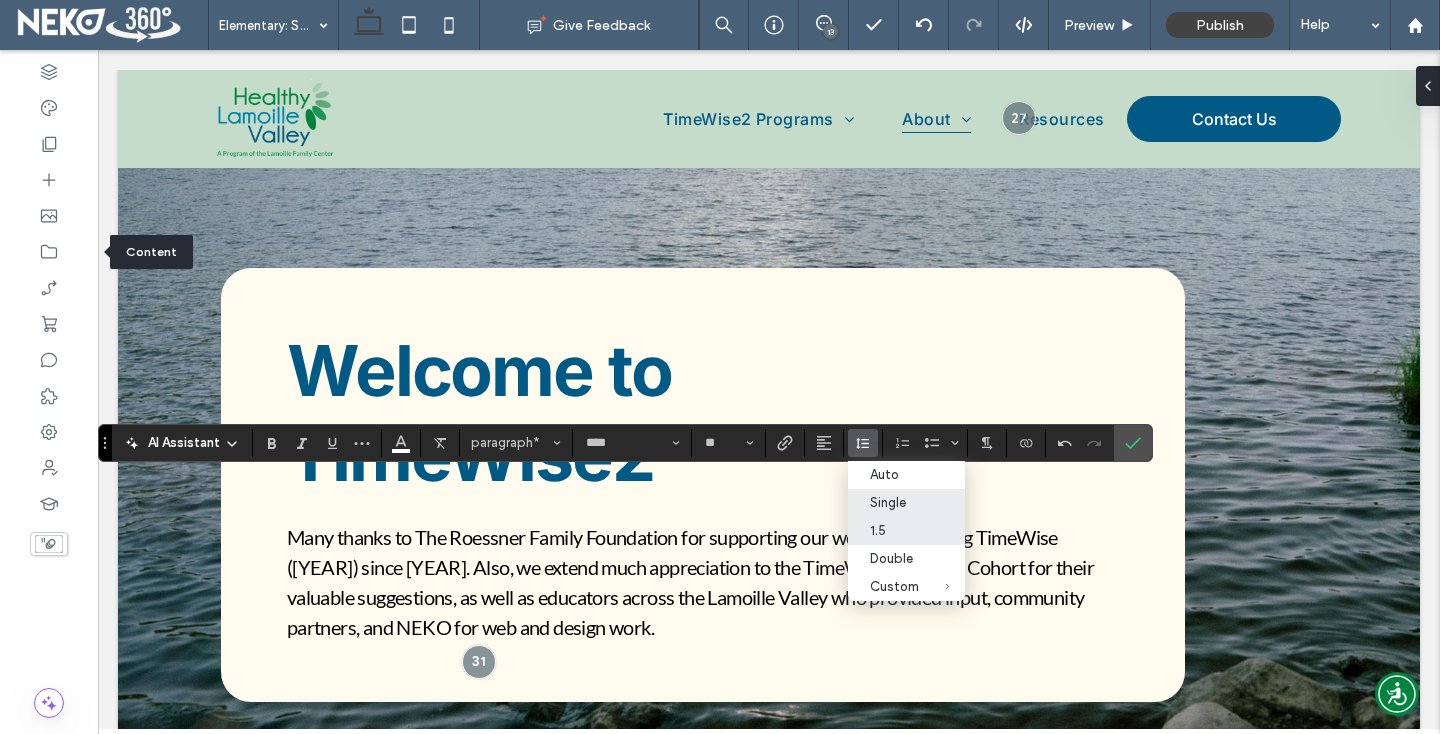 click on "1.5" at bounding box center [894, 530] 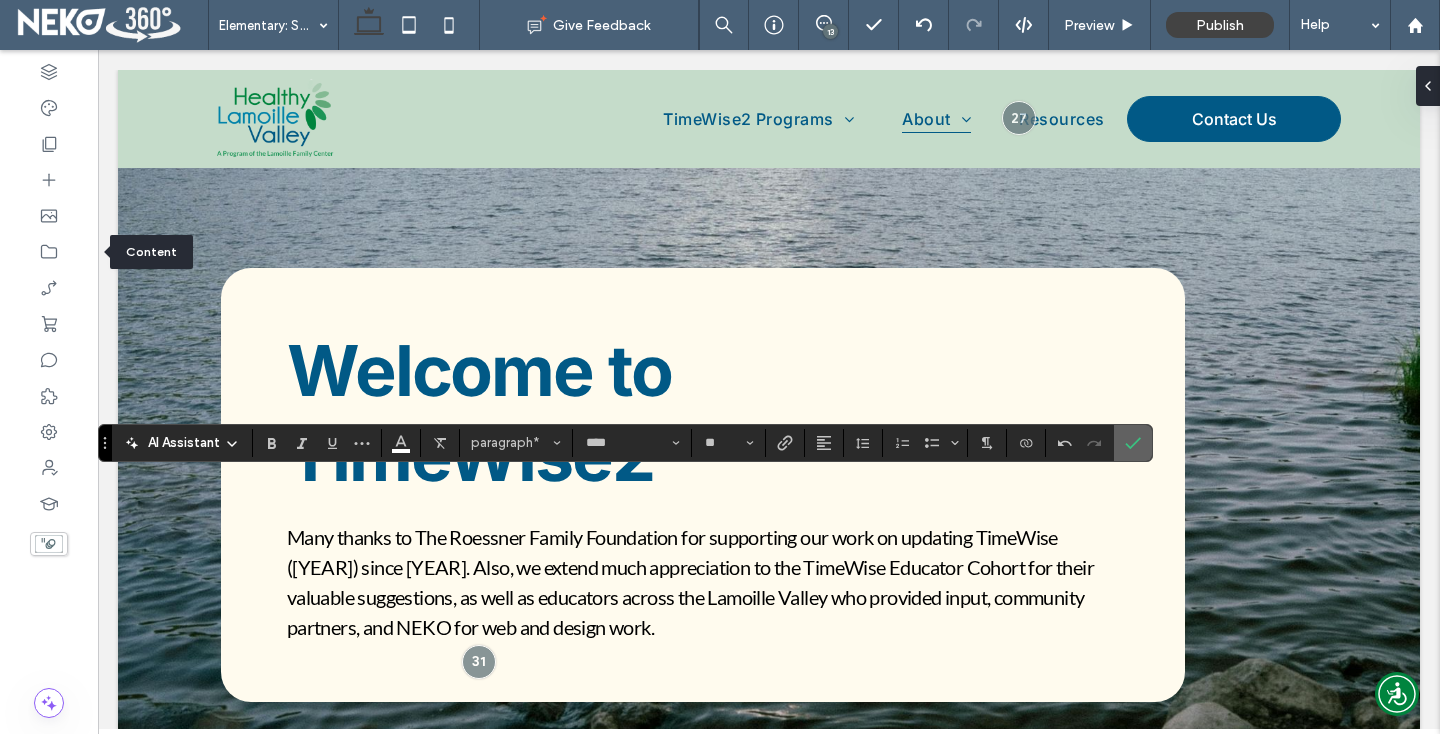 click 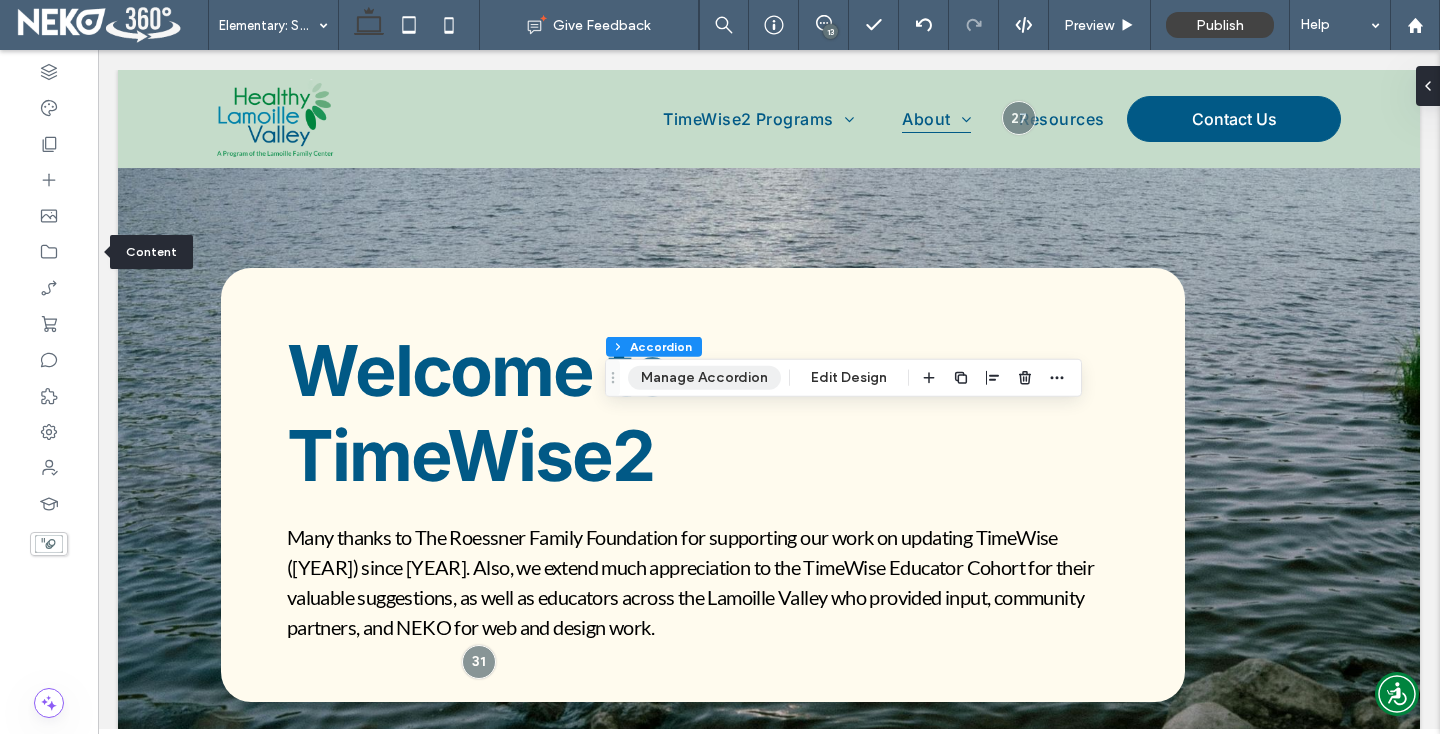 click on "Manage Accordion" at bounding box center [704, 378] 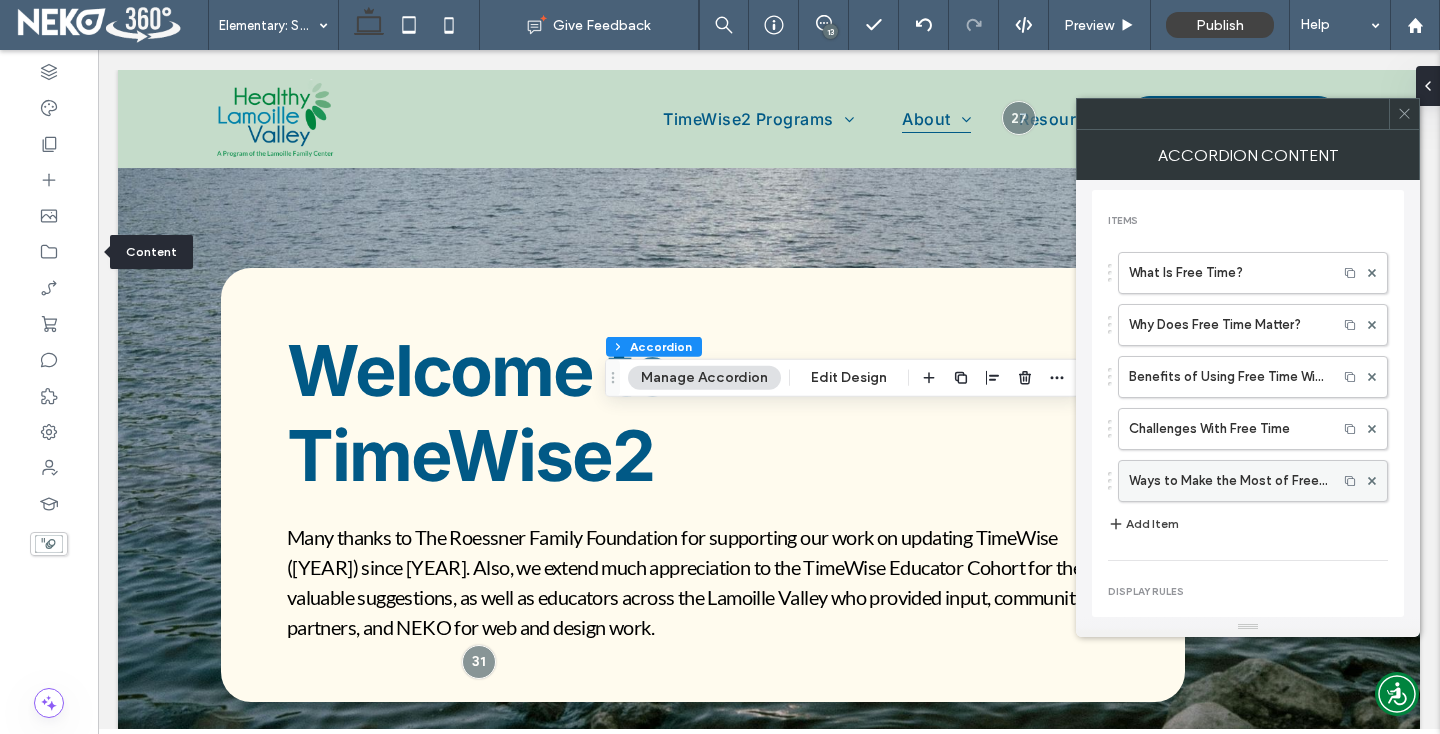 click at bounding box center (1372, 481) 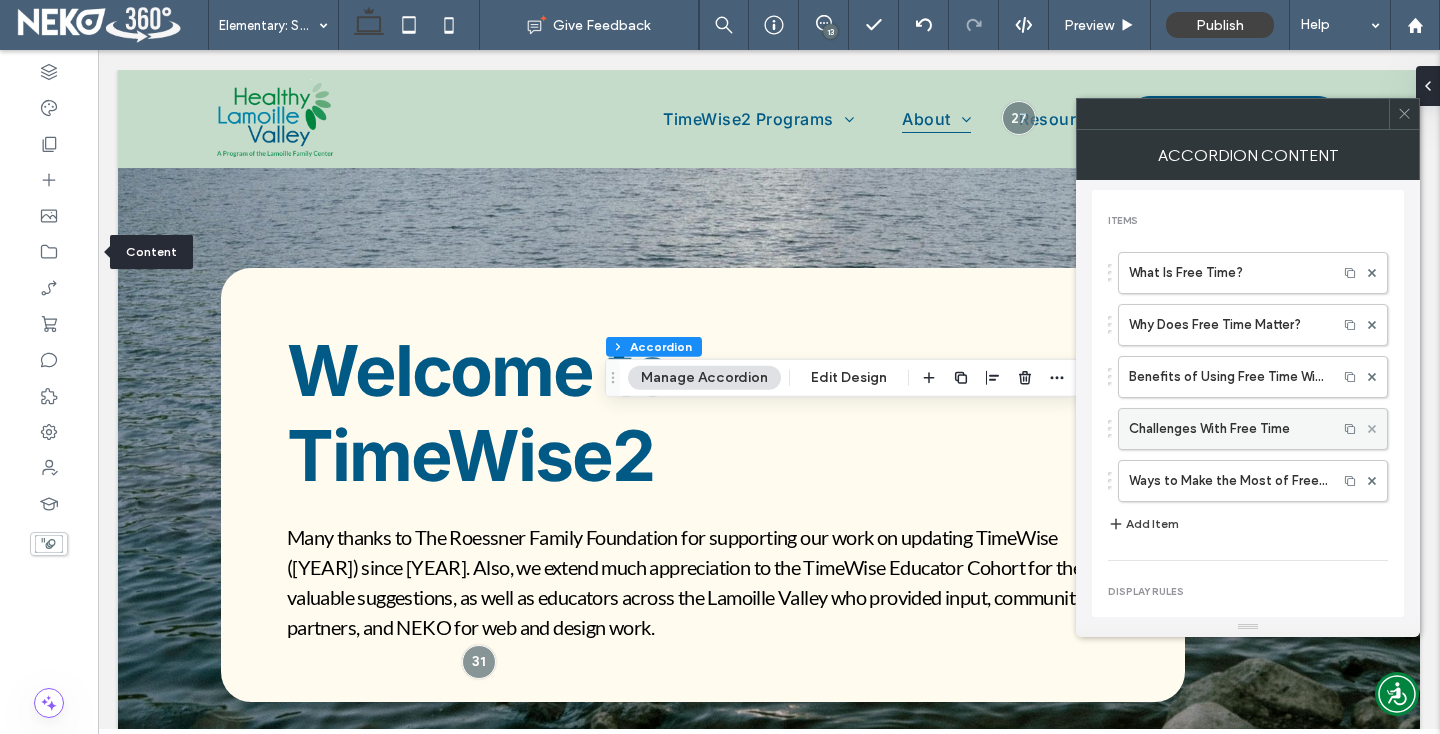 click 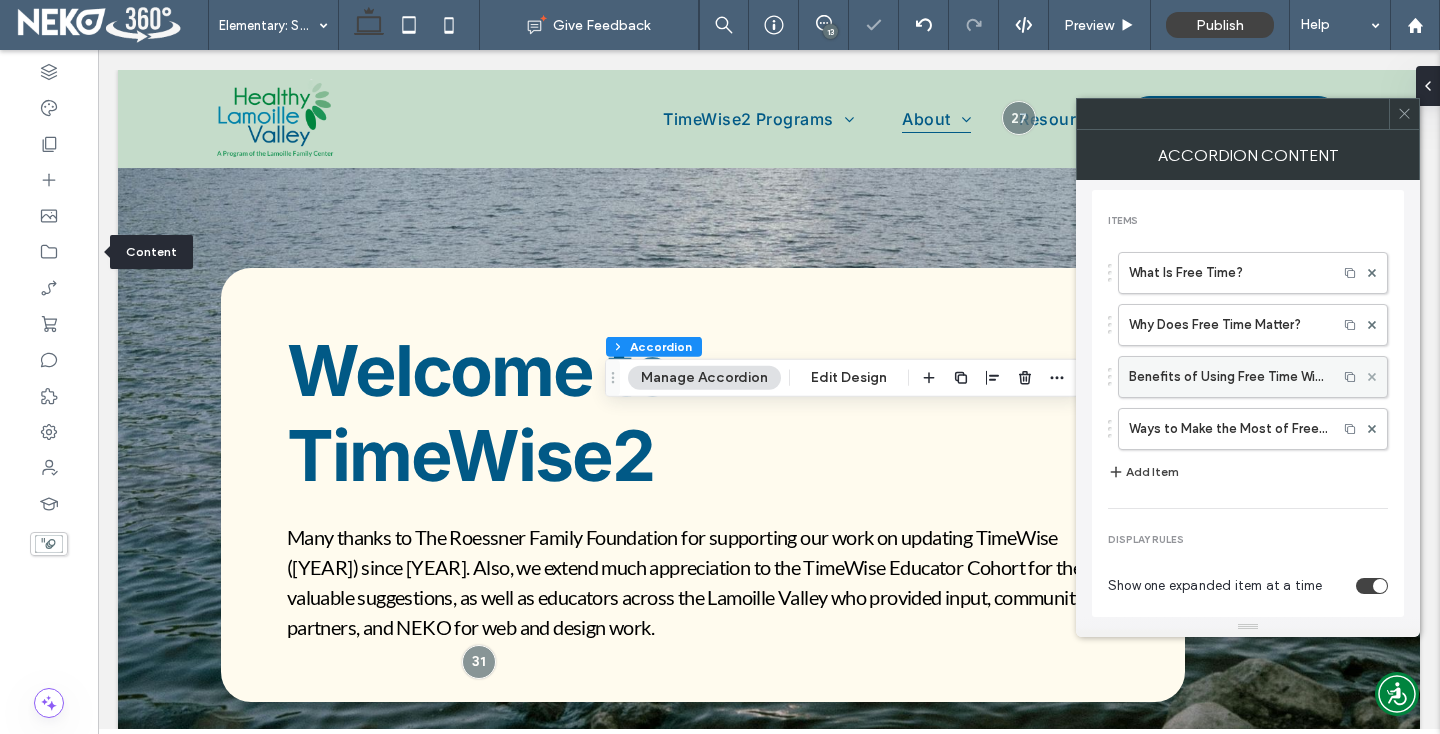 click 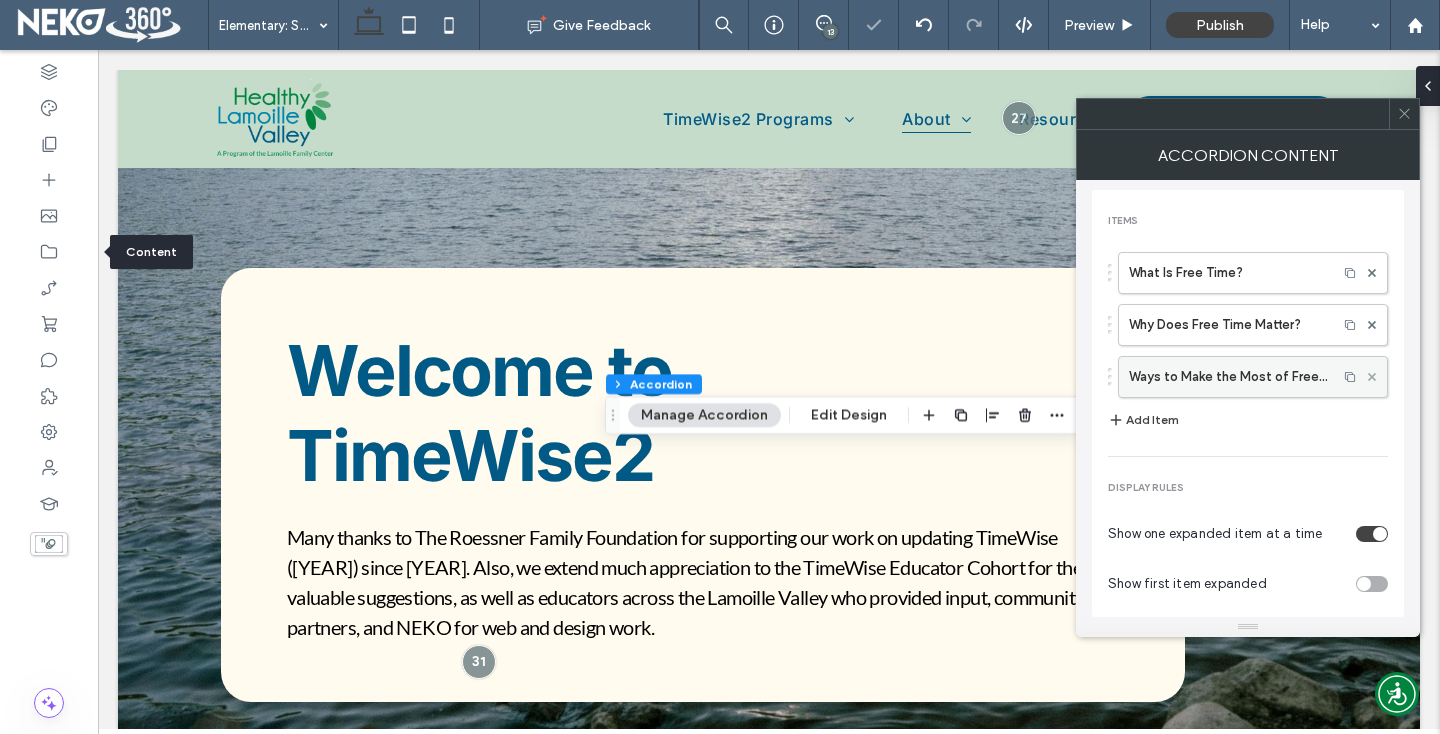 click 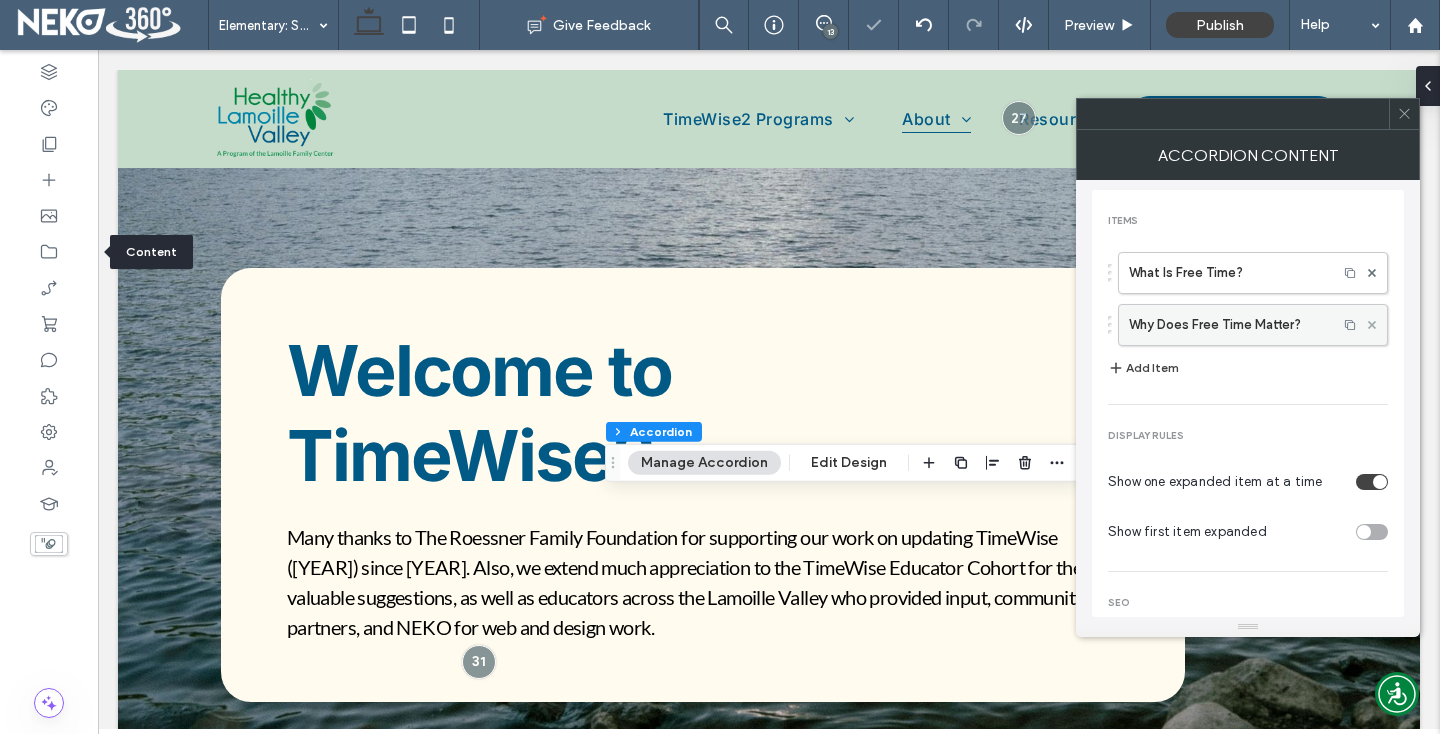click 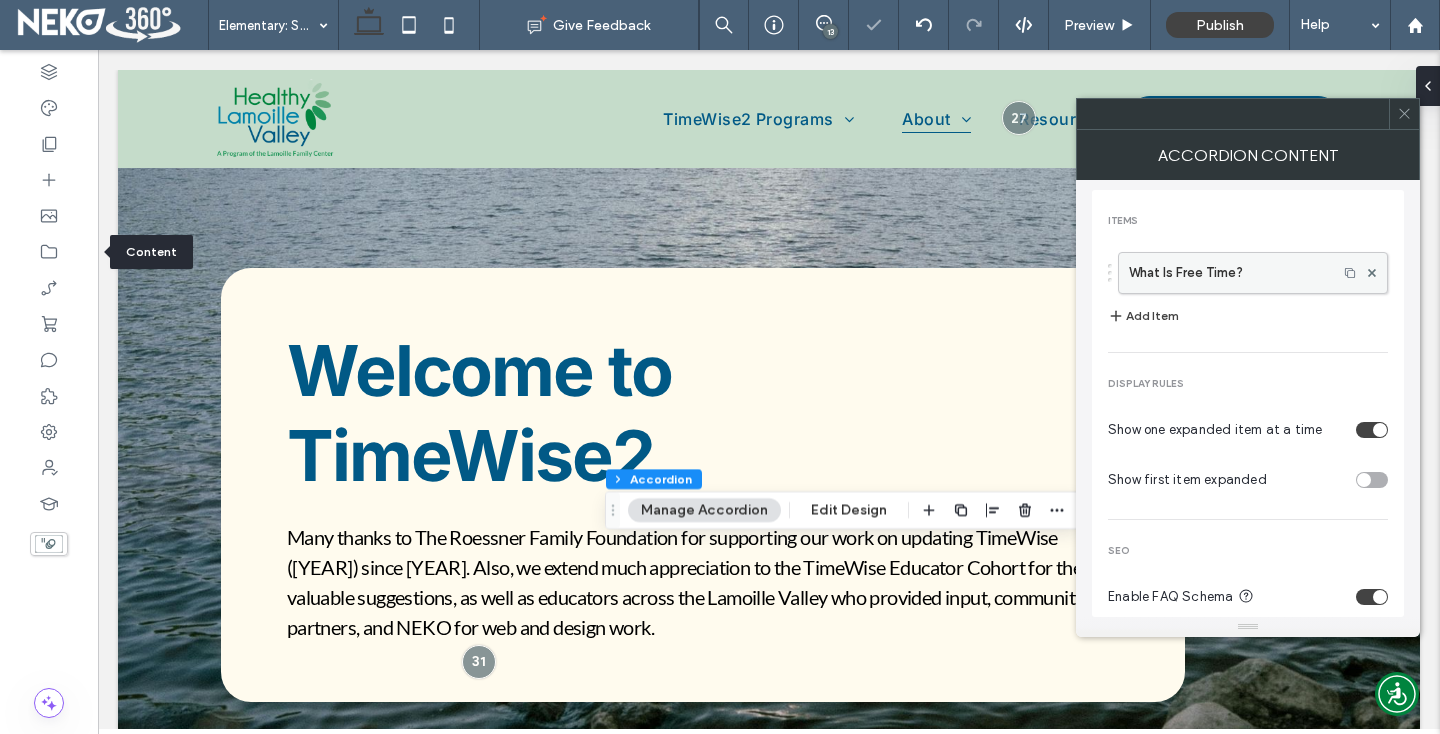 click on "What Is Free Time?" at bounding box center (1228, 273) 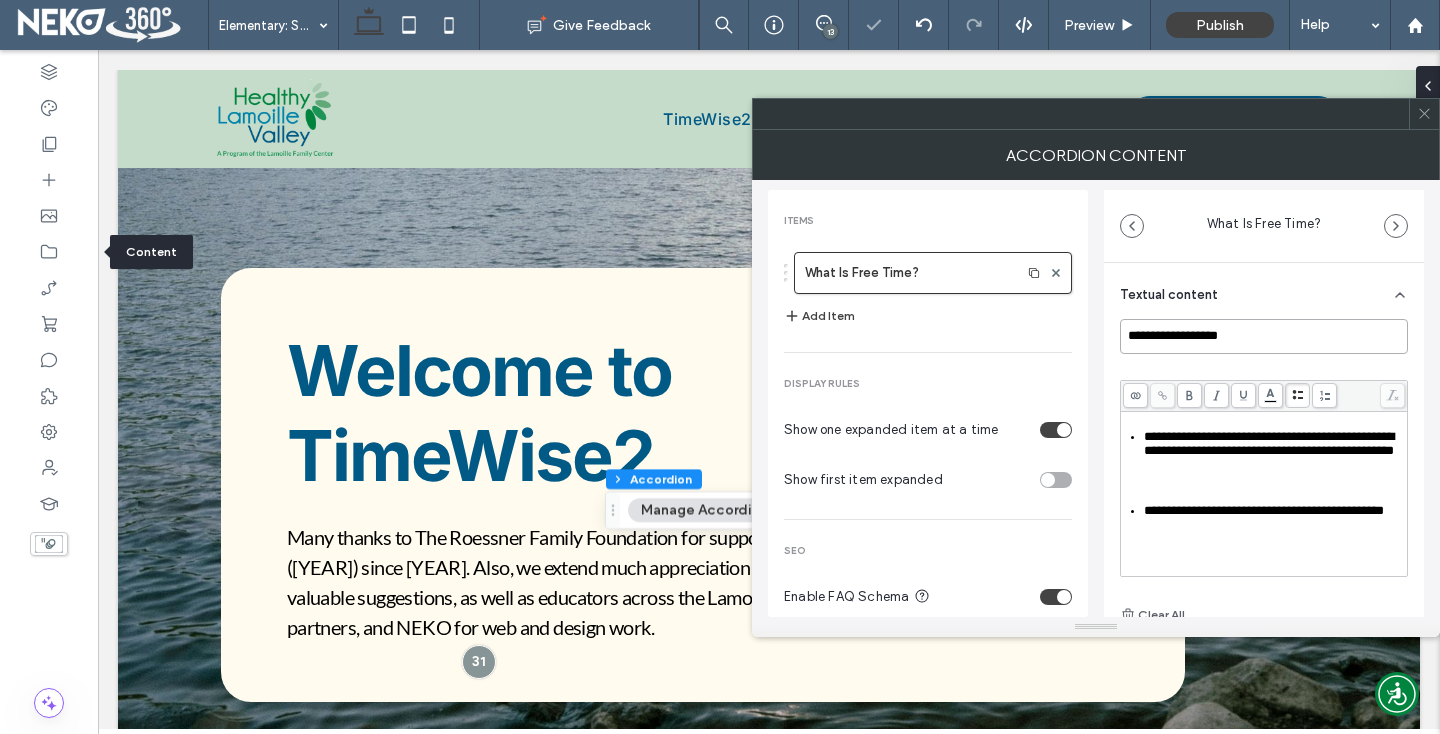 click on "**********" at bounding box center (1264, 336) 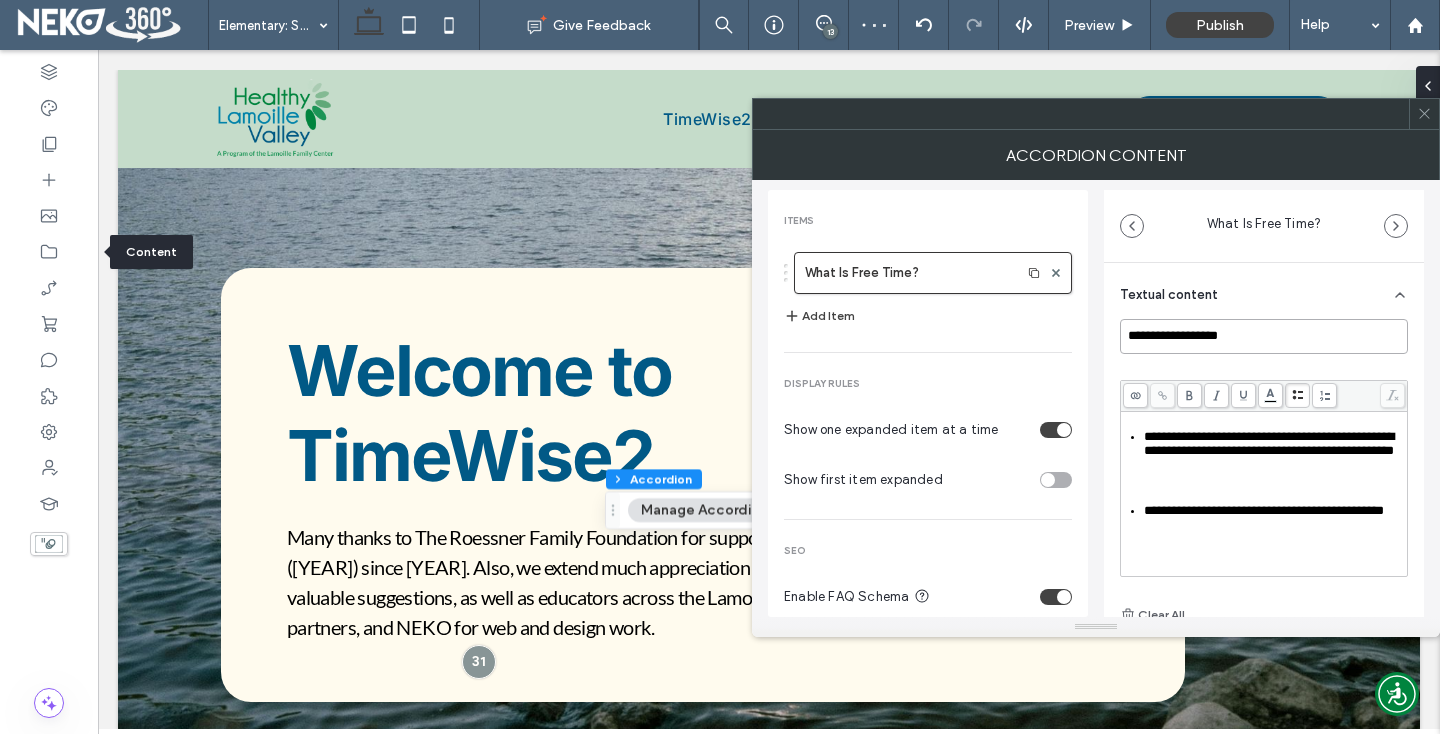 click on "**********" at bounding box center [1264, 336] 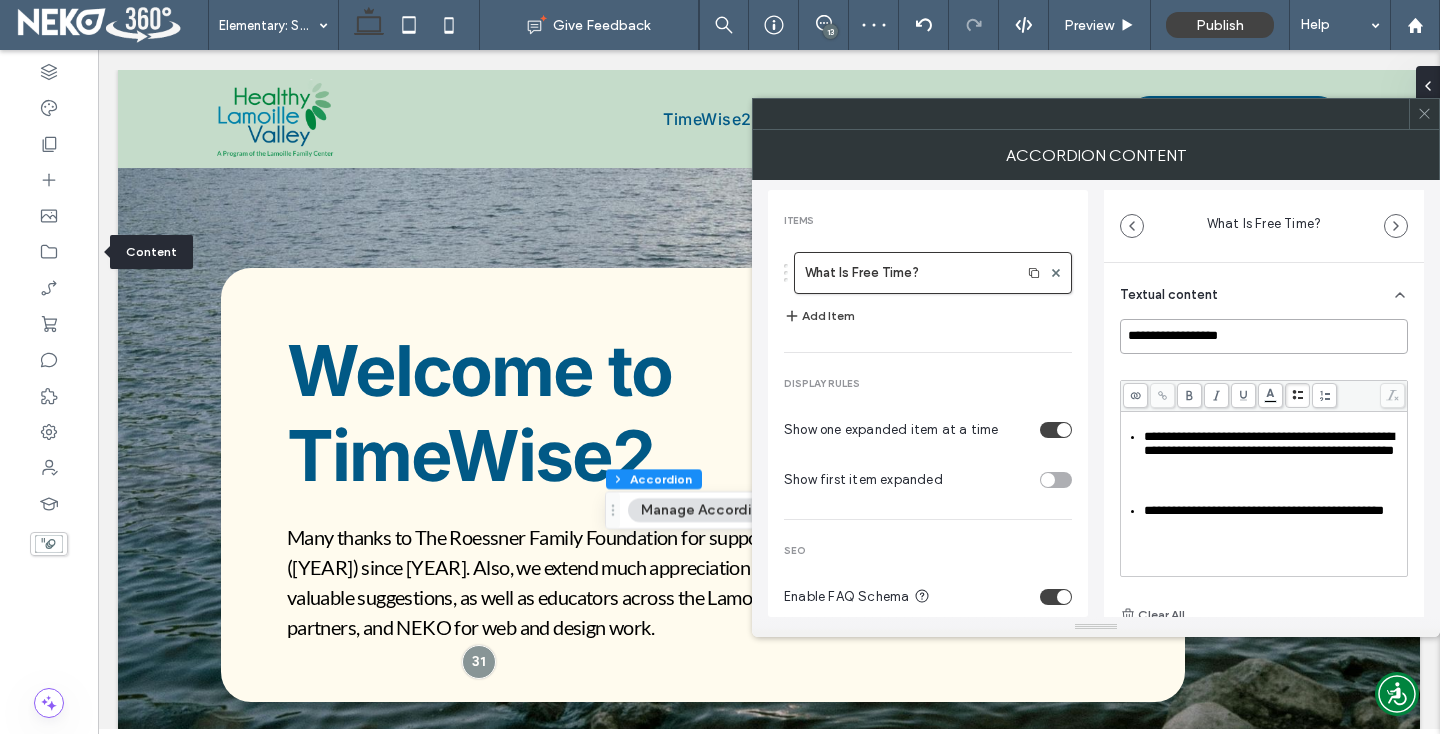 click on "**********" at bounding box center (1264, 336) 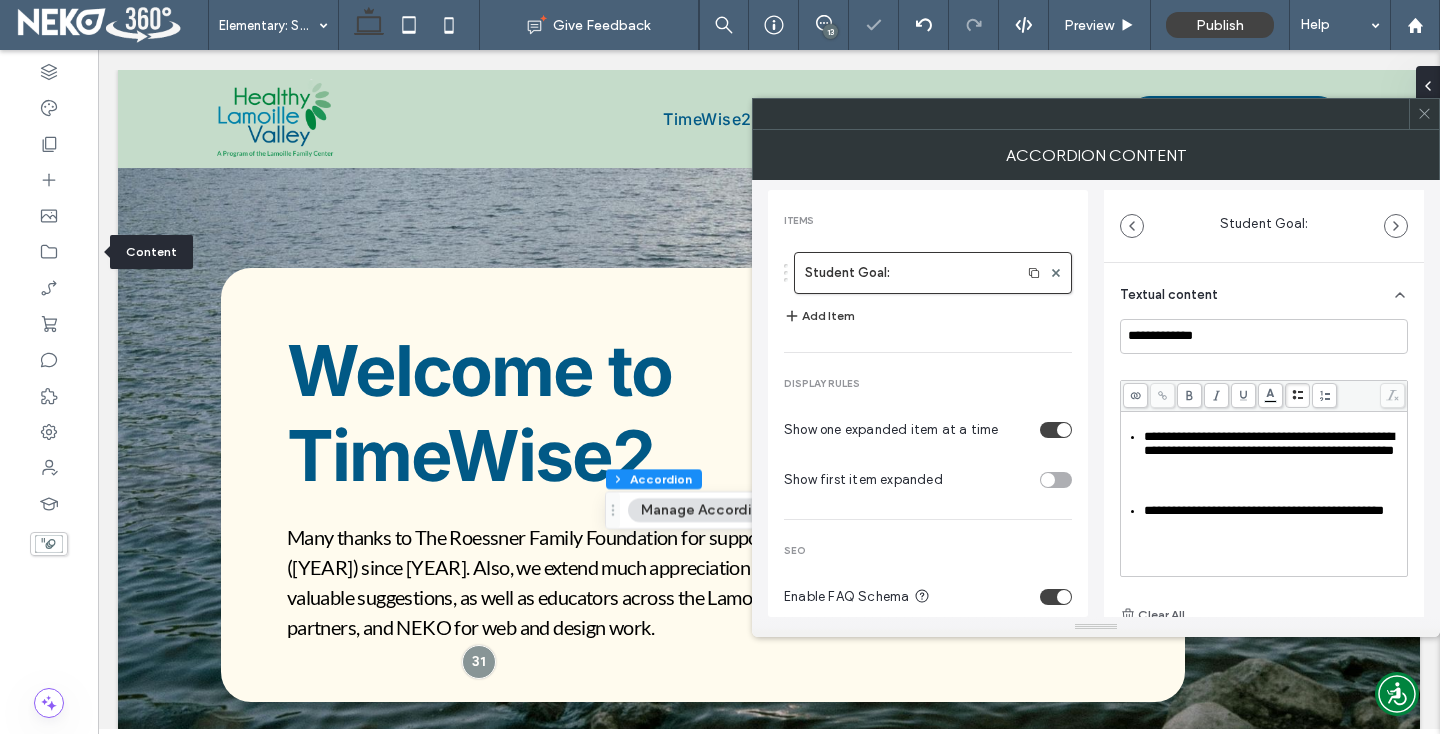 click on "Add Item" at bounding box center [819, 316] 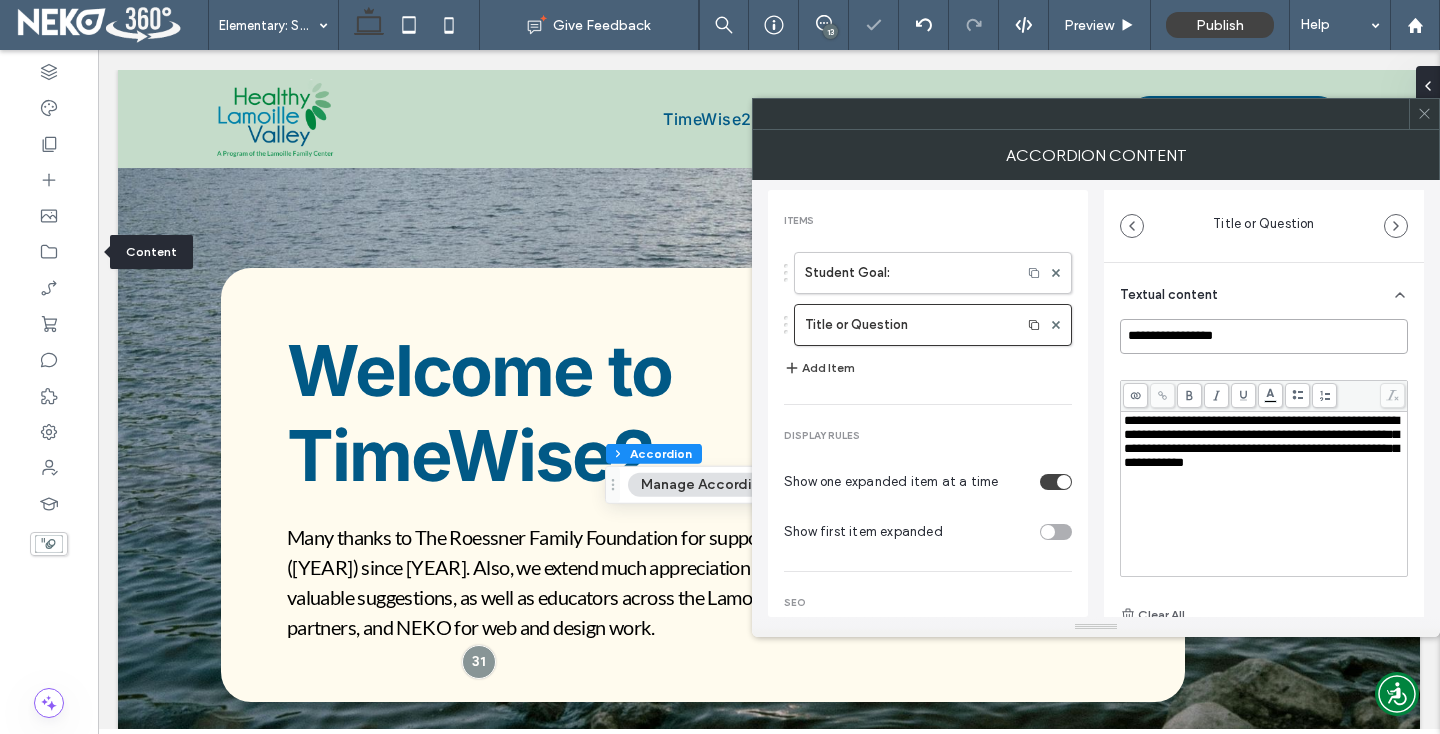 click on "**********" at bounding box center (1264, 336) 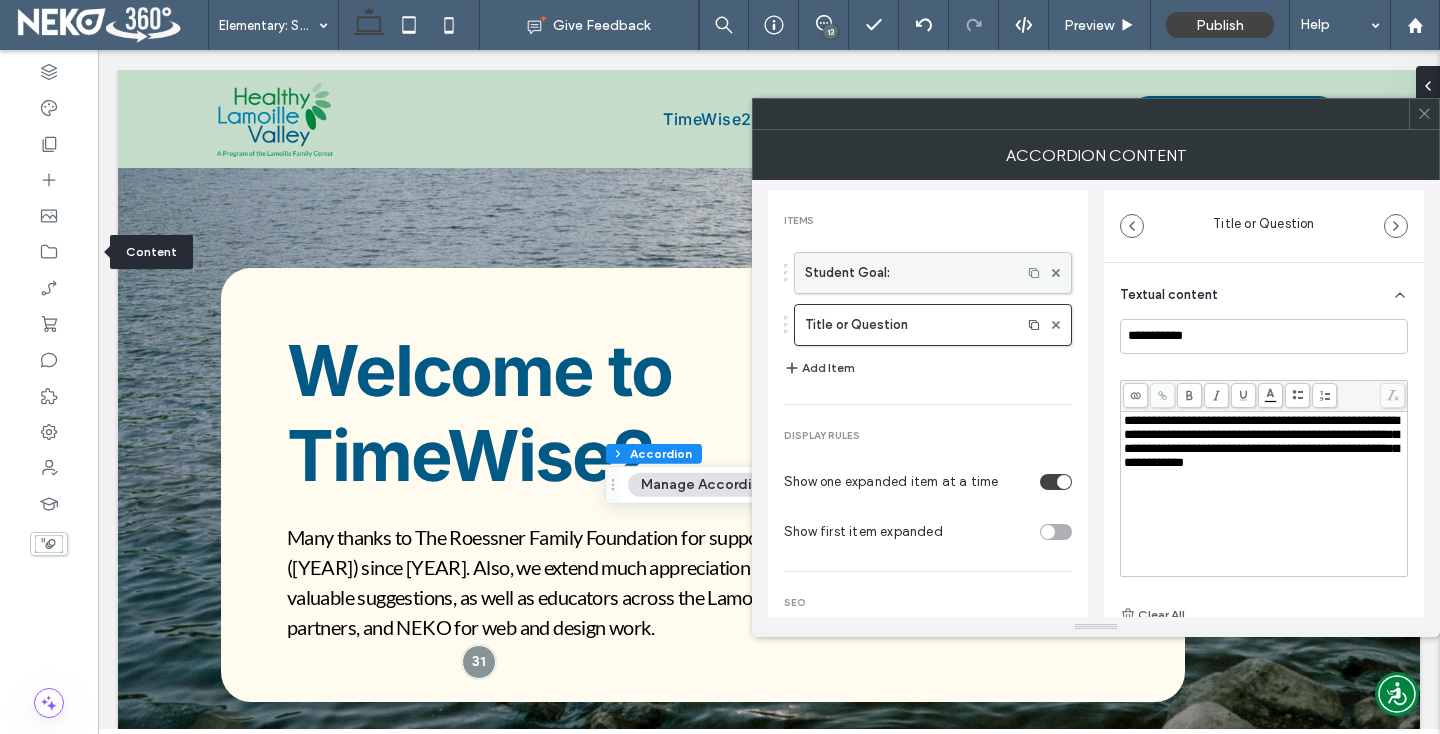 click on "Student Goal:" at bounding box center (908, 273) 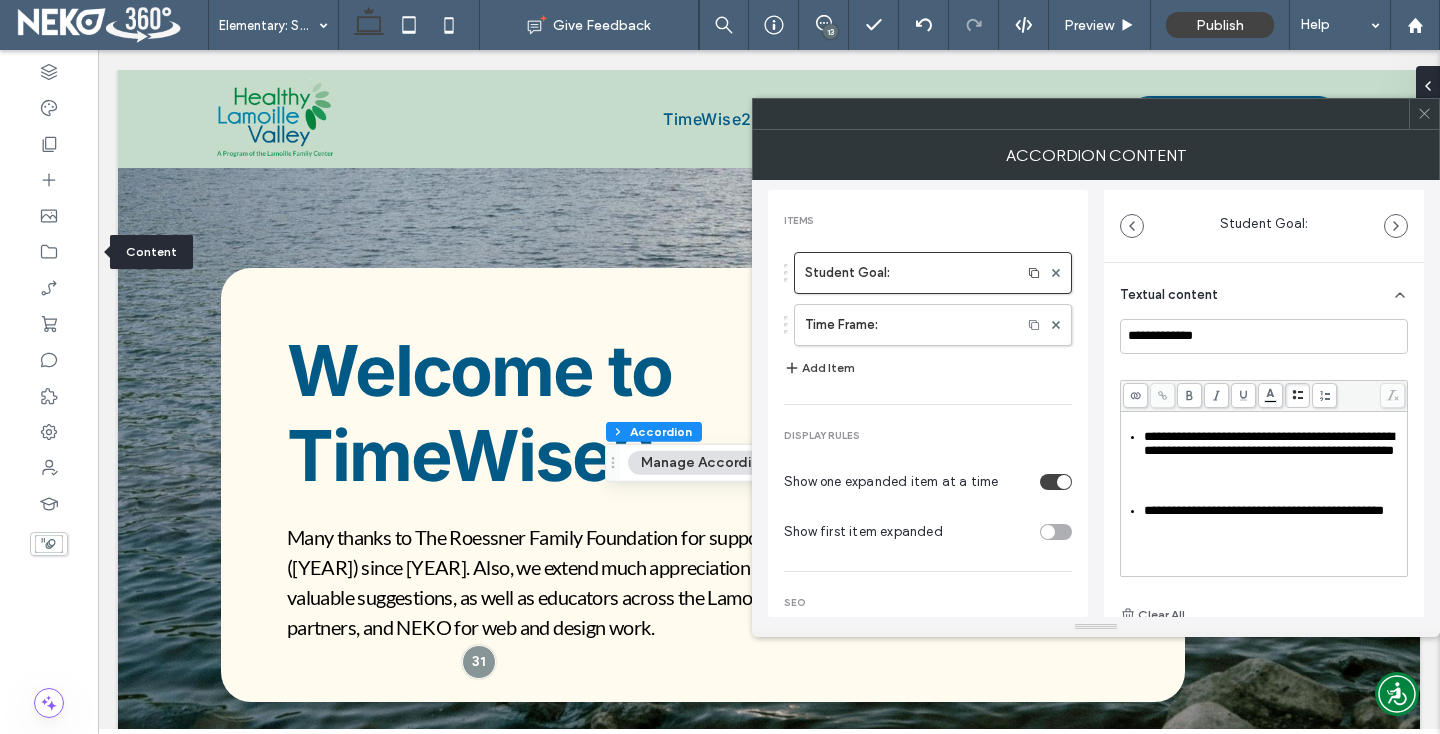 drag, startPoint x: 1146, startPoint y: 436, endPoint x: 1152, endPoint y: 450, distance: 15.231546 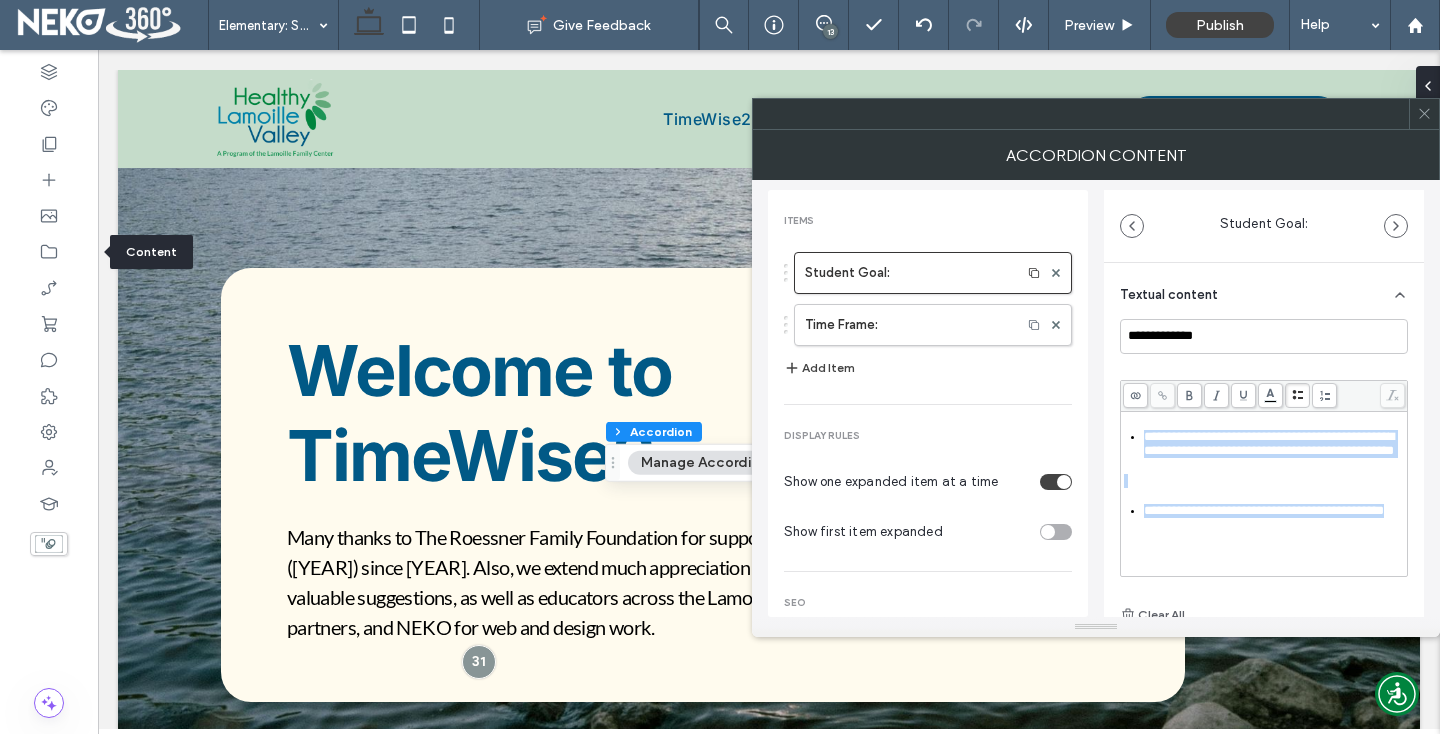 drag, startPoint x: 1196, startPoint y: 563, endPoint x: 1115, endPoint y: 426, distance: 159.154 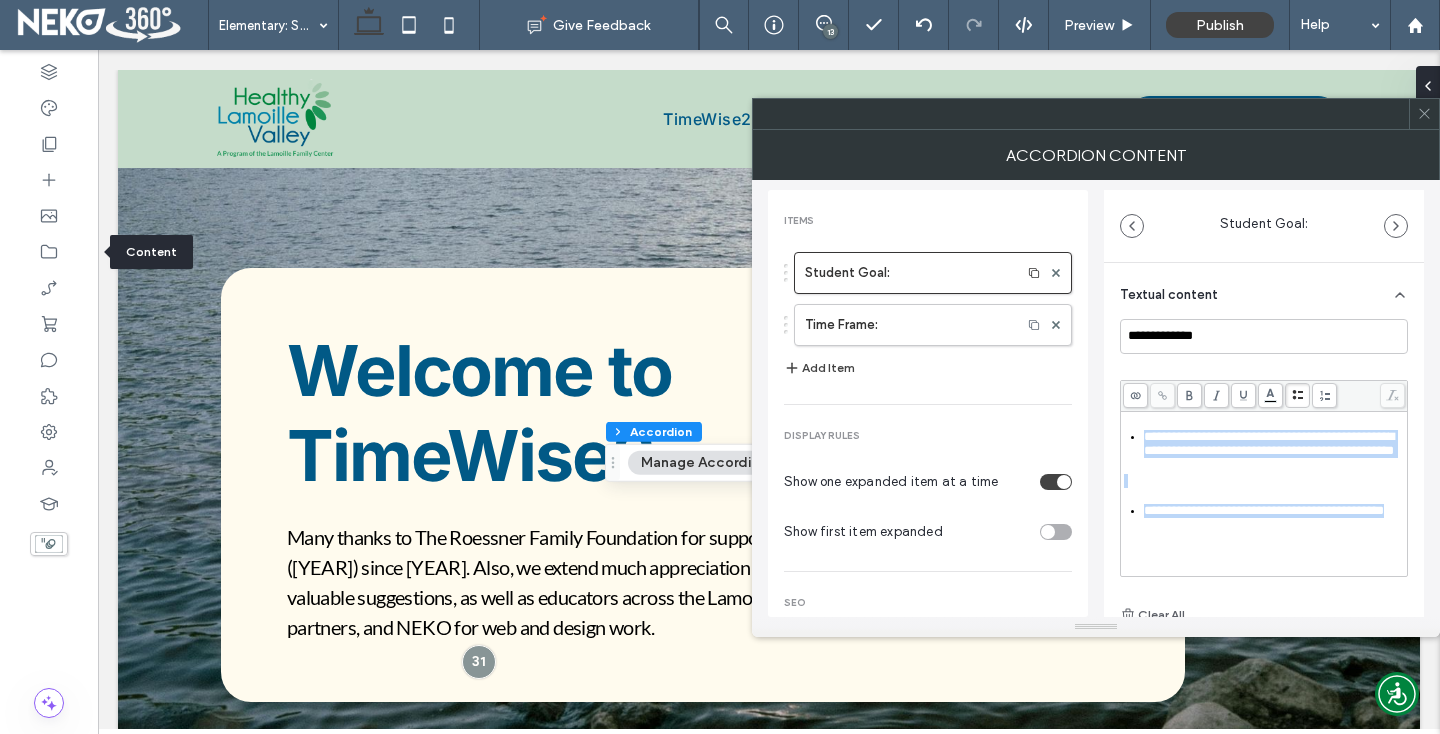 click on "**********" at bounding box center (1264, 510) 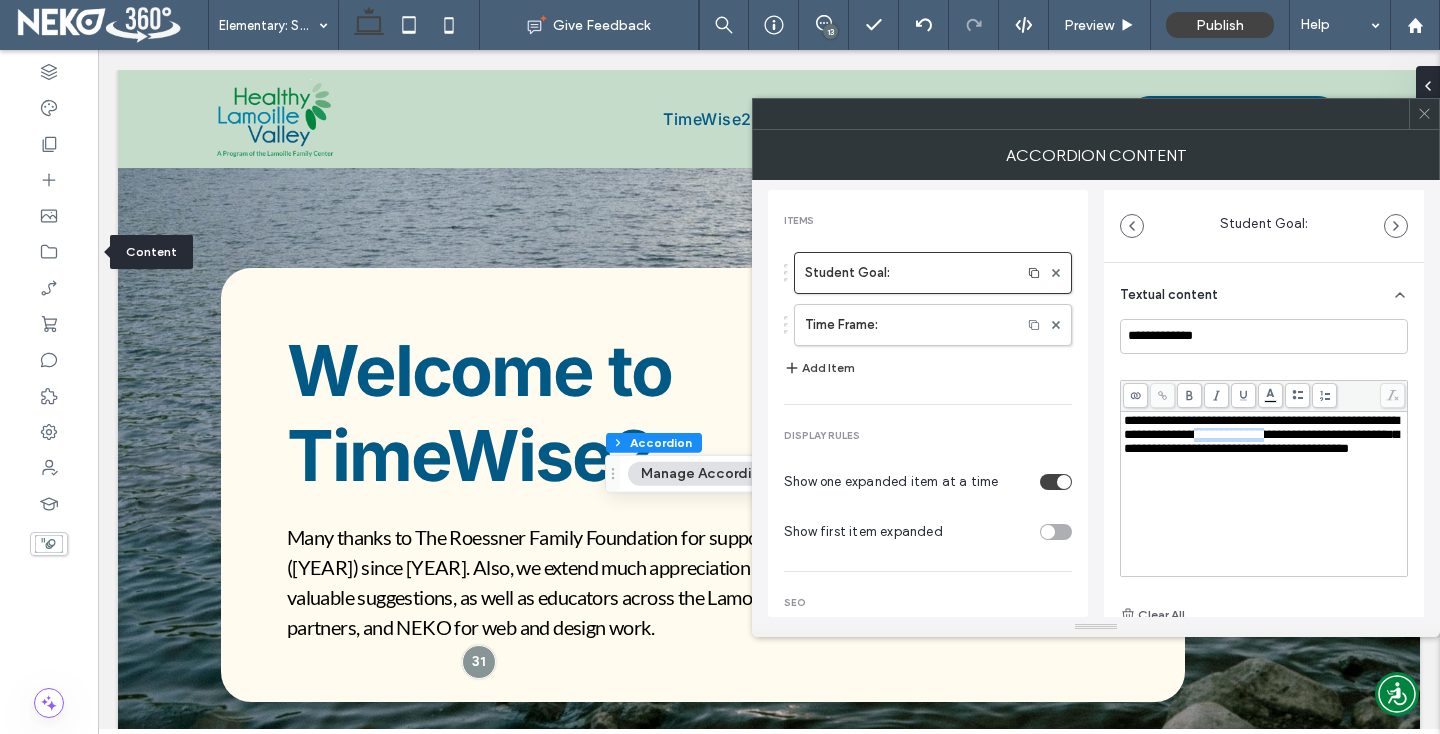 drag, startPoint x: 1249, startPoint y: 438, endPoint x: 1334, endPoint y: 438, distance: 85 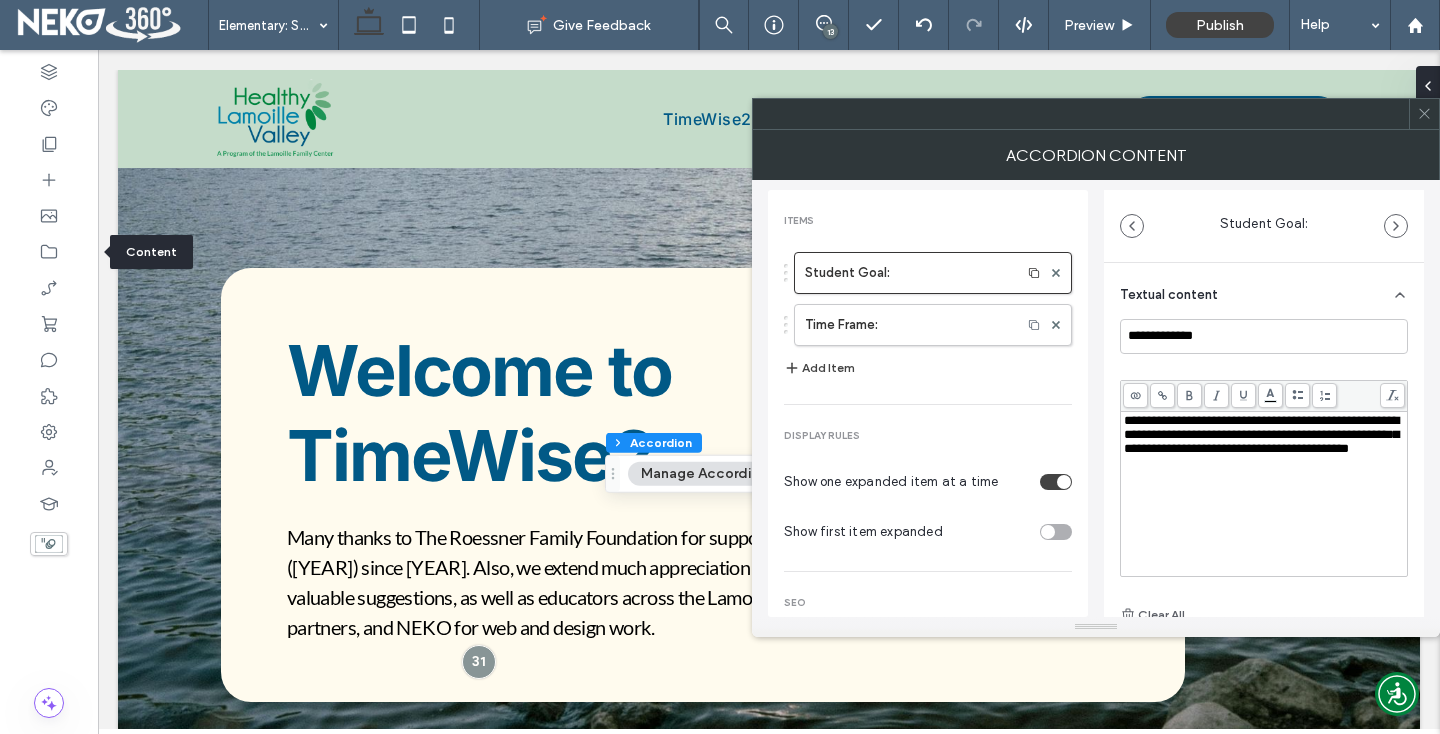 click 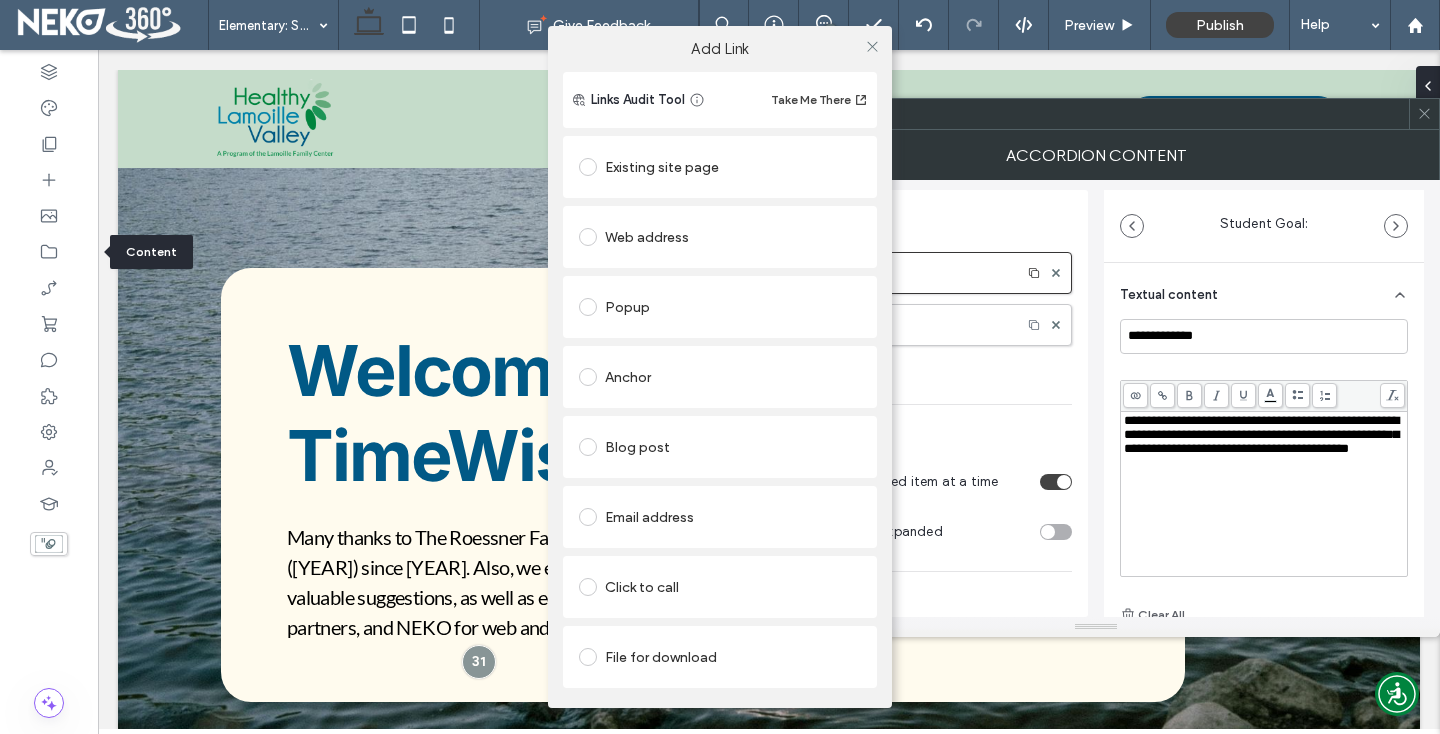 click at bounding box center (588, 237) 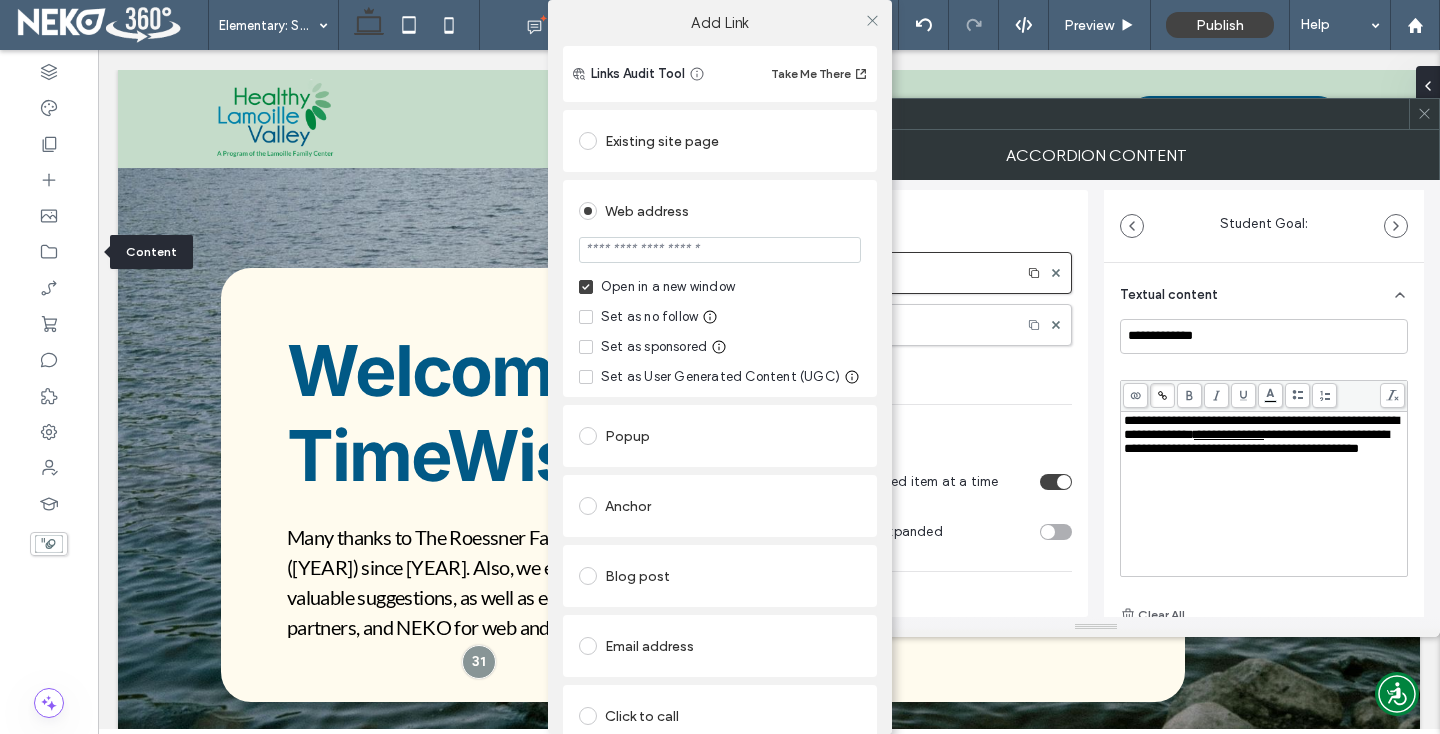 click at bounding box center (720, 250) 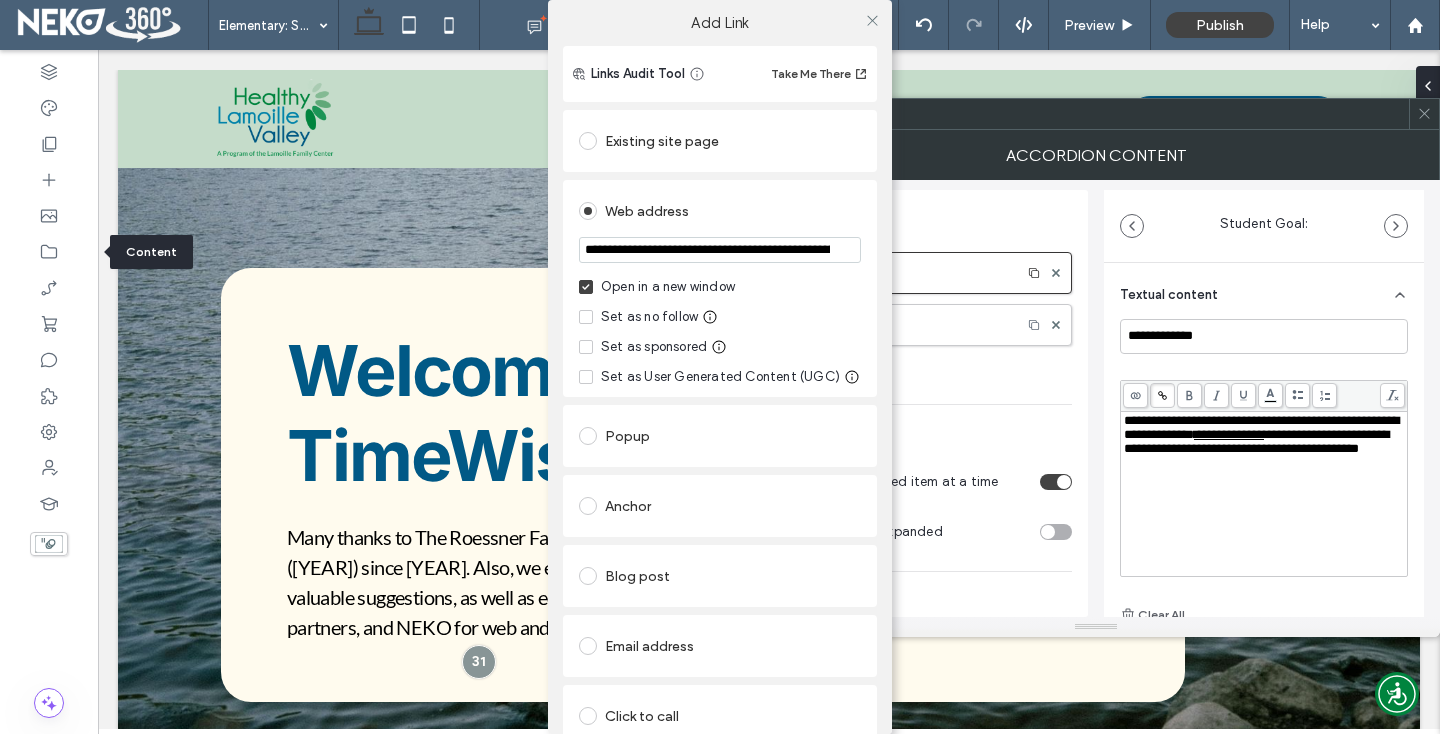scroll, scrollTop: 0, scrollLeft: 251, axis: horizontal 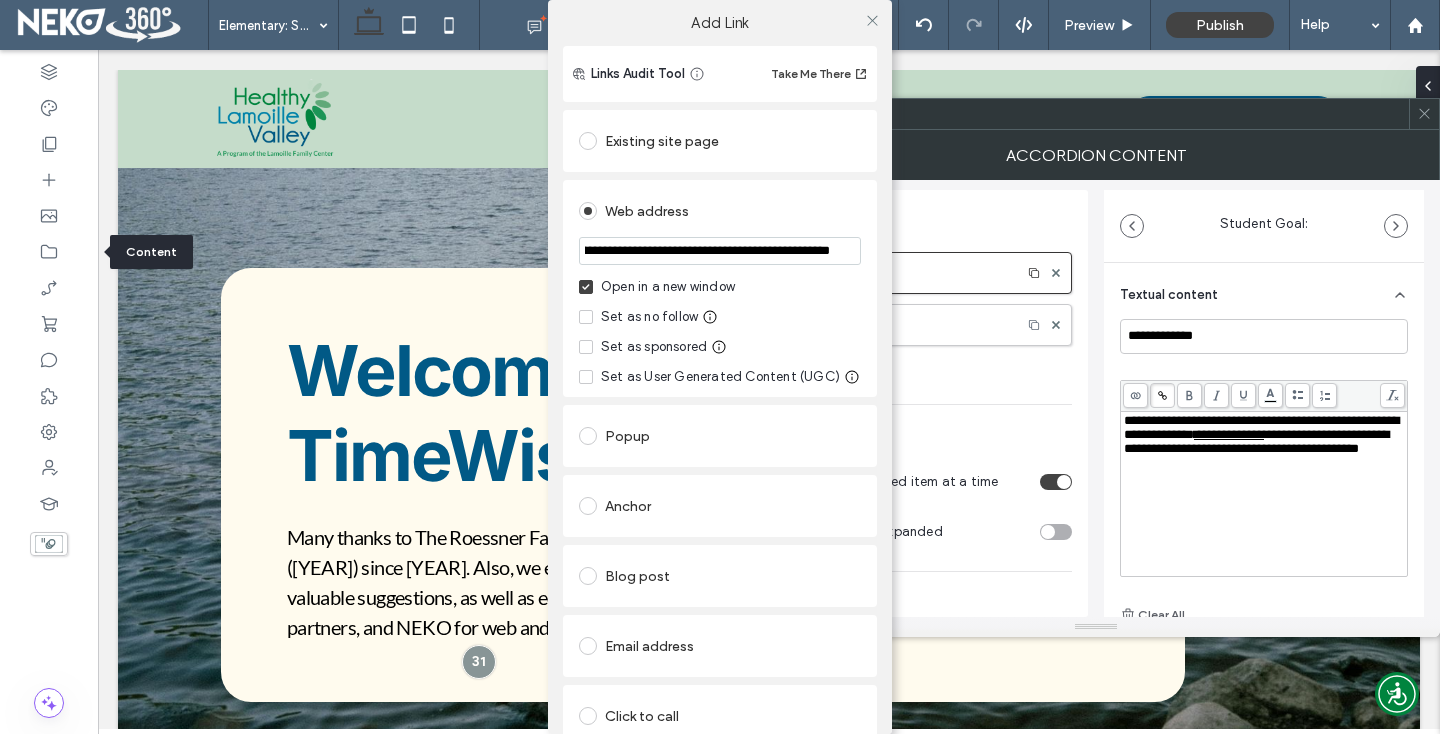type on "**********" 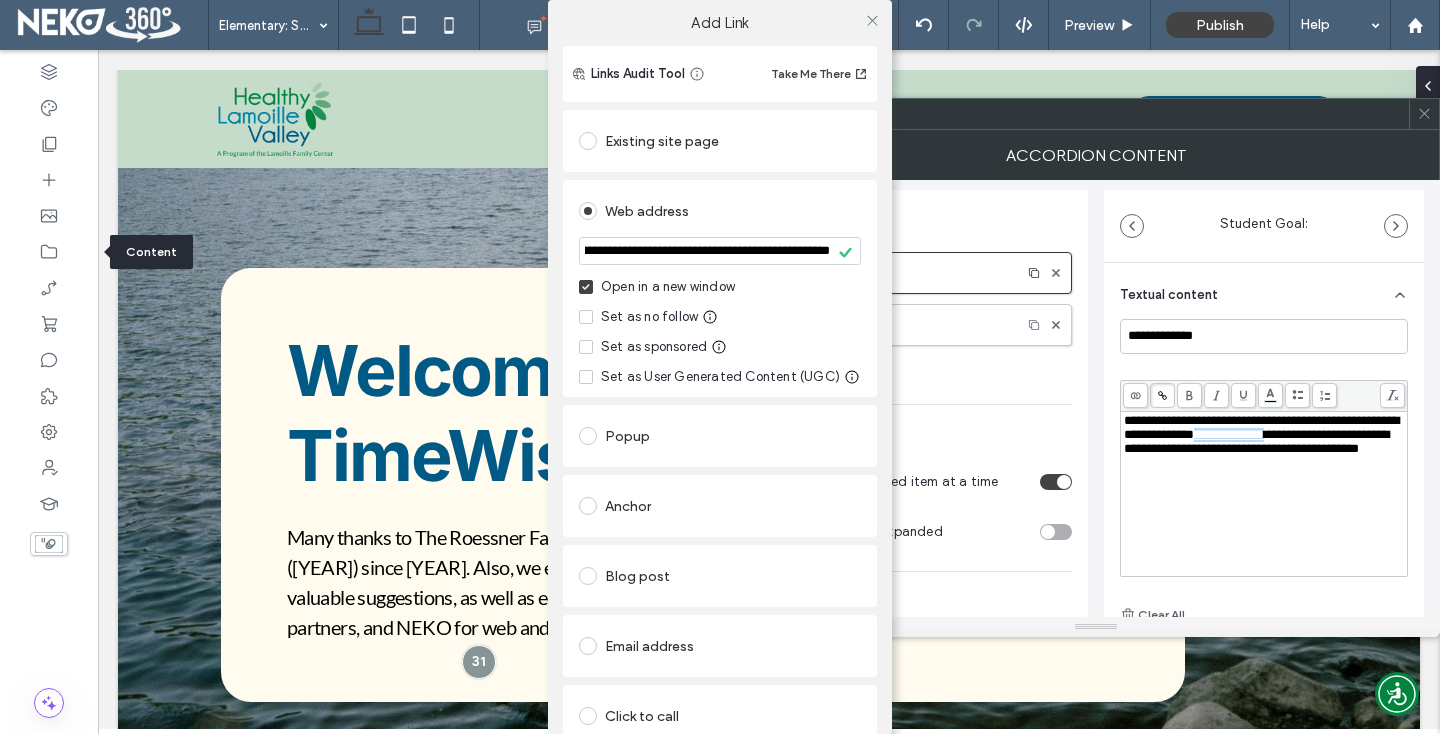 click on "**********" at bounding box center [720, 441] 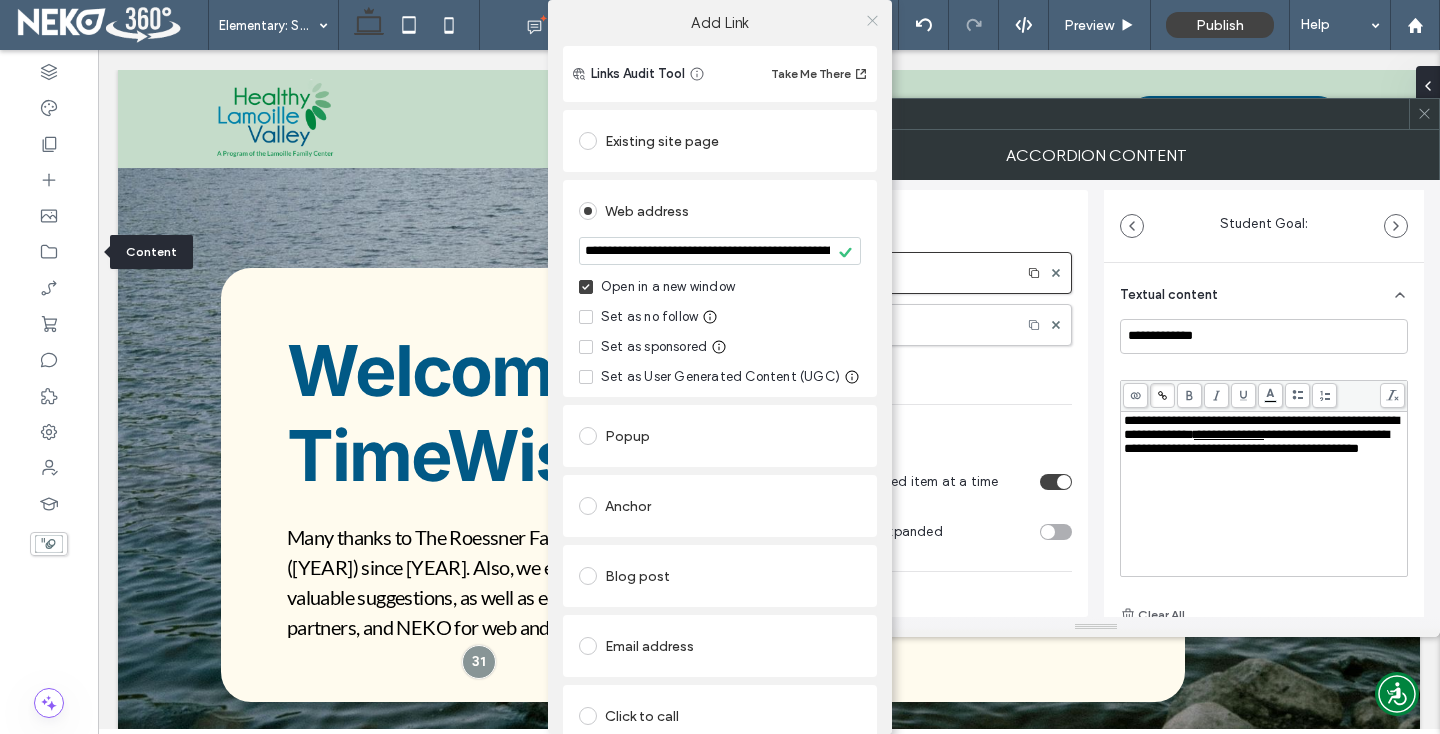 click 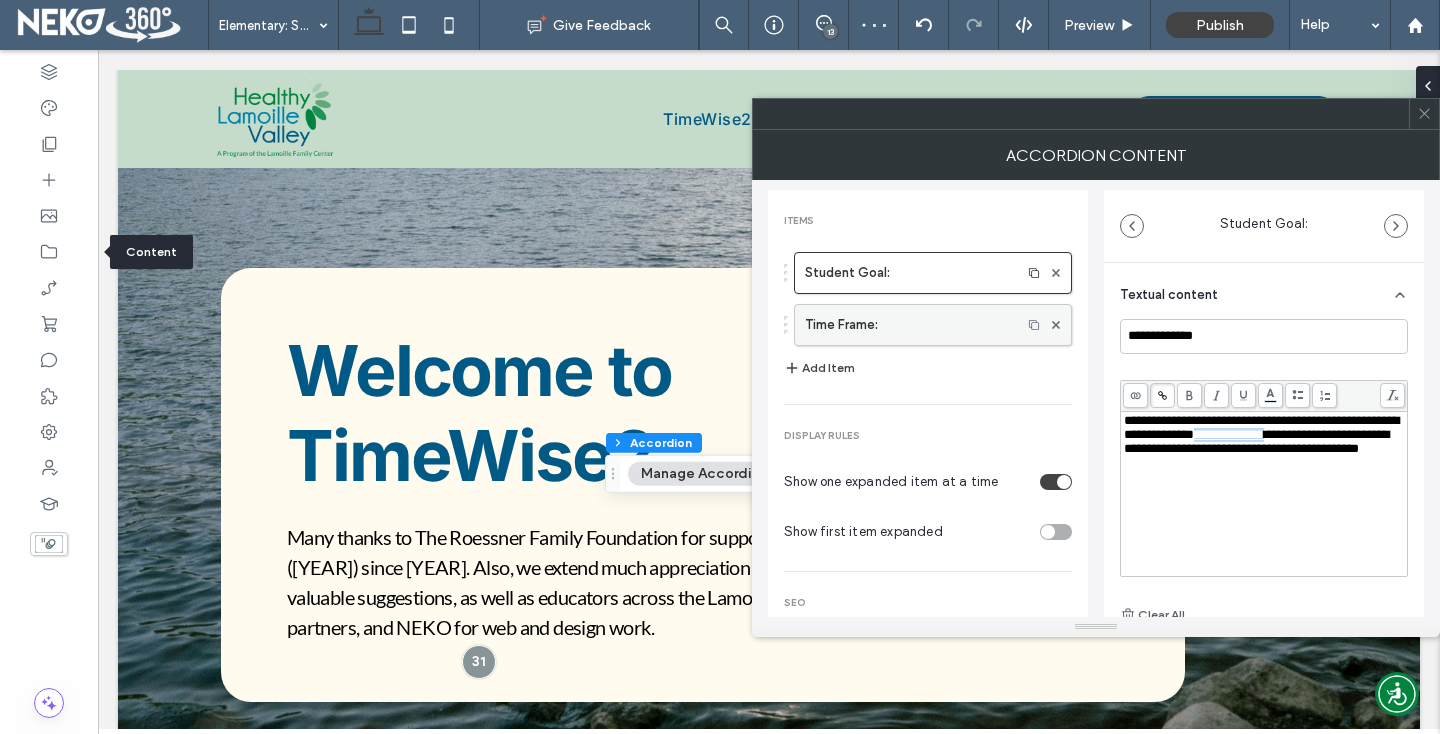 click on "Time Frame:" at bounding box center [908, 325] 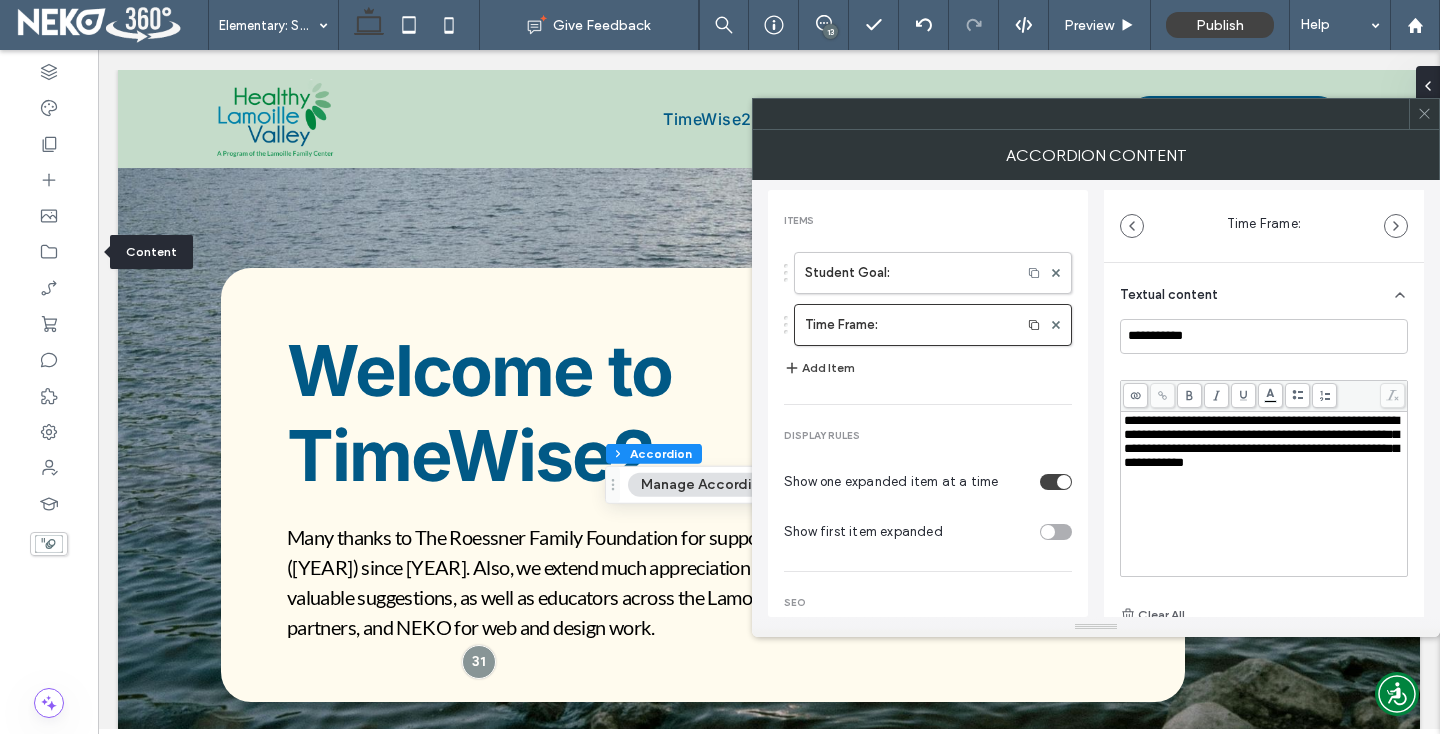 click on "**********" at bounding box center (1261, 441) 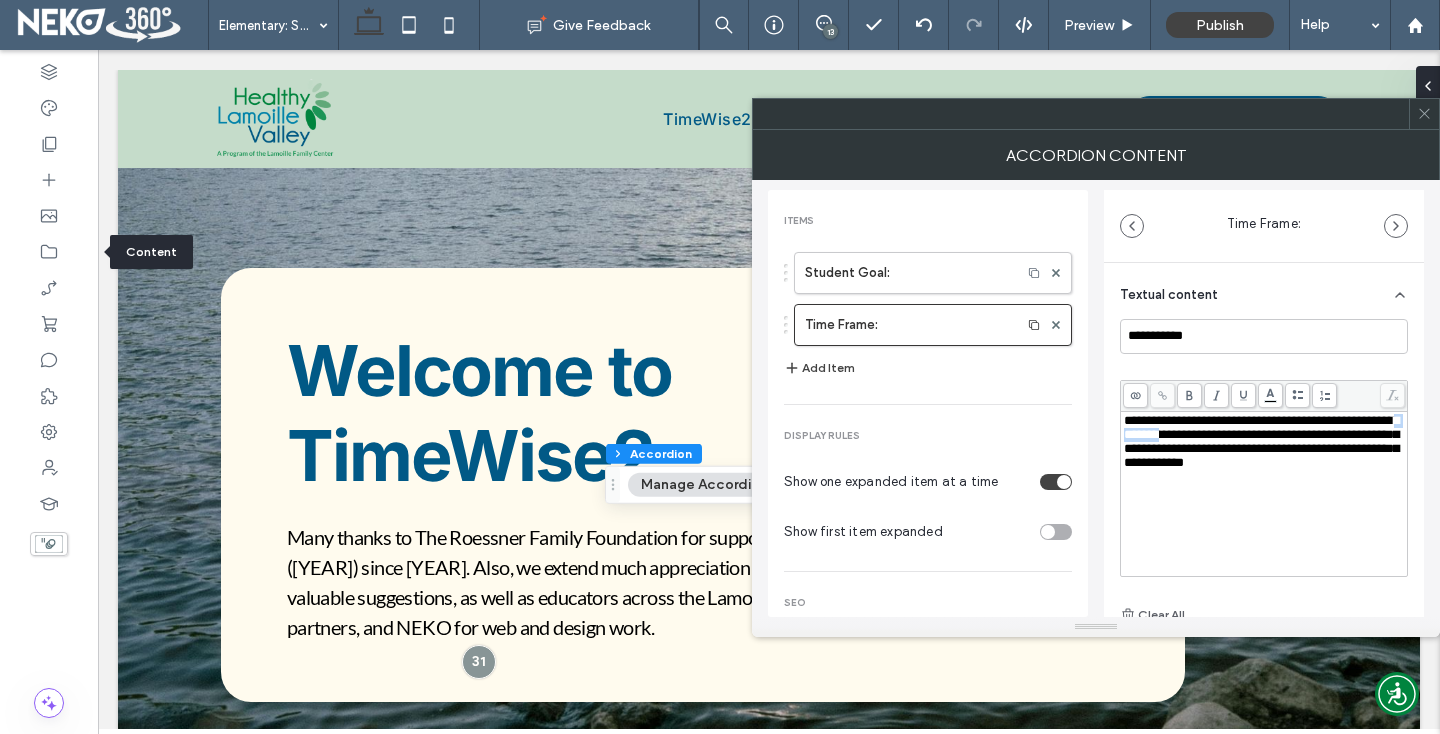 click on "**********" at bounding box center (1261, 441) 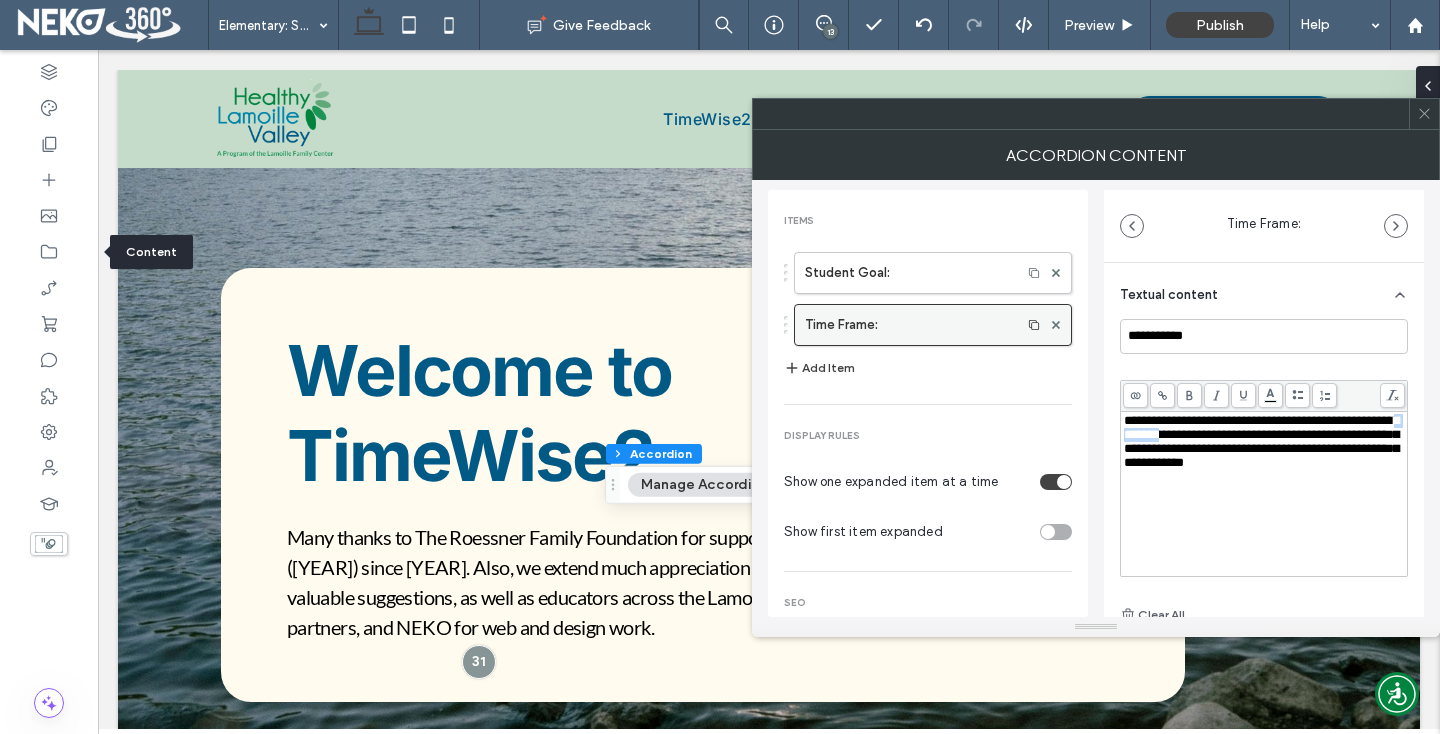 click on "Time Frame:" at bounding box center [908, 325] 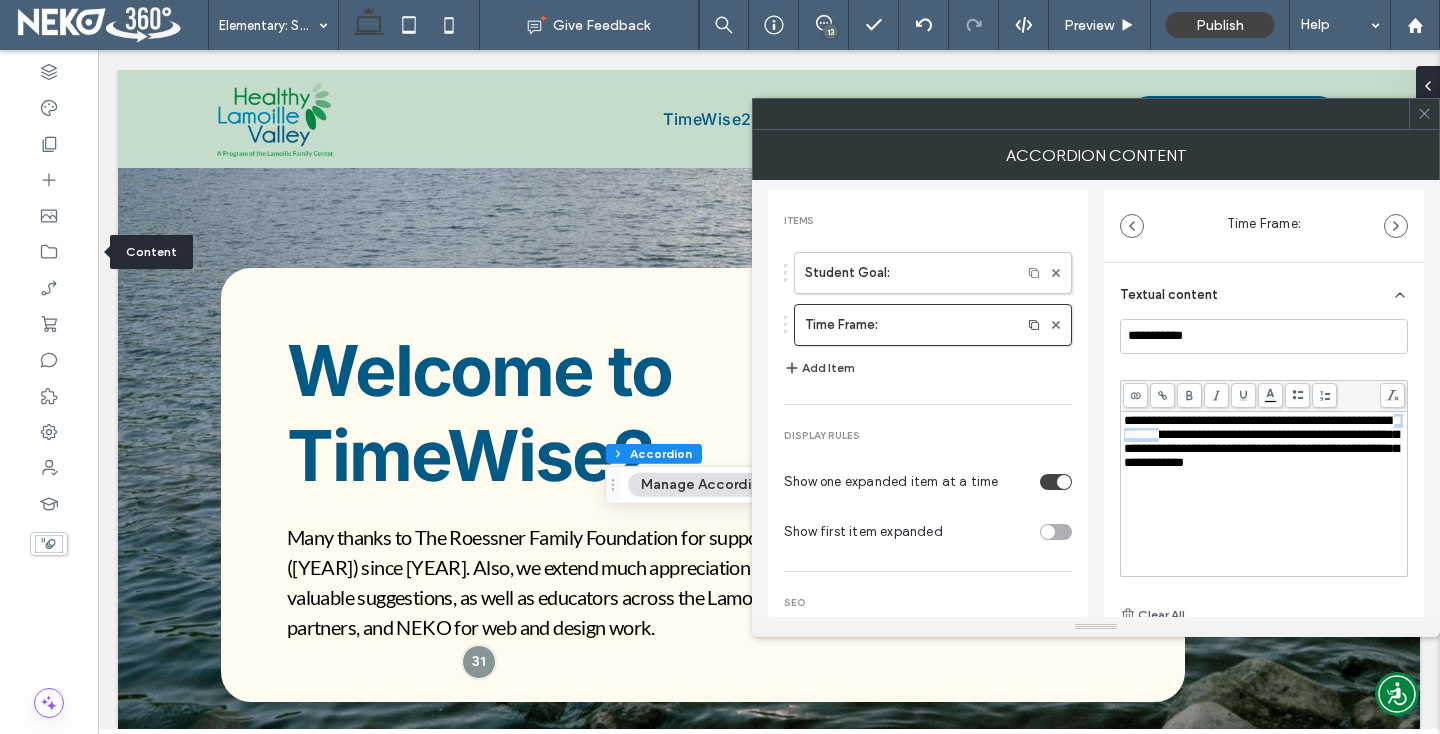 click on "**********" at bounding box center [1261, 441] 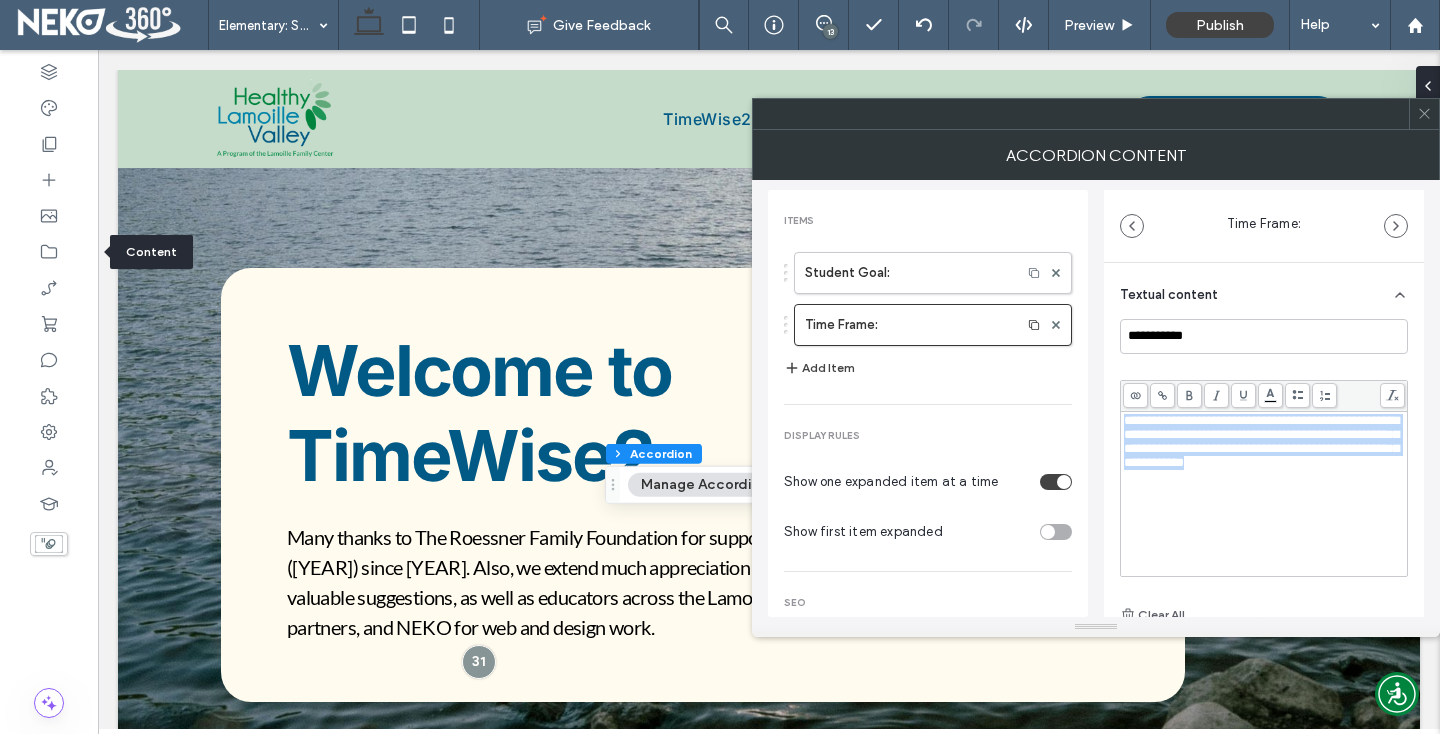 click on "**********" at bounding box center (1261, 441) 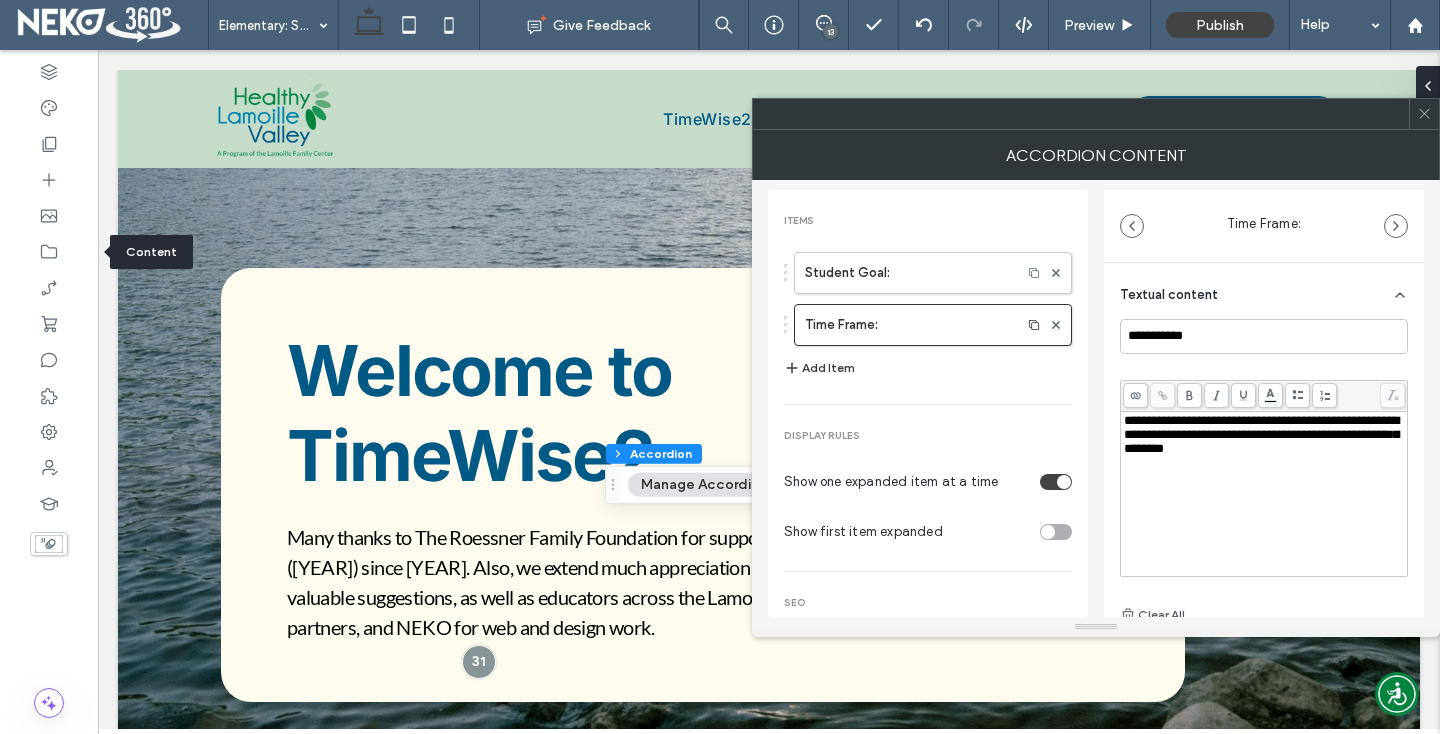 click on "Add Item" at bounding box center [819, 368] 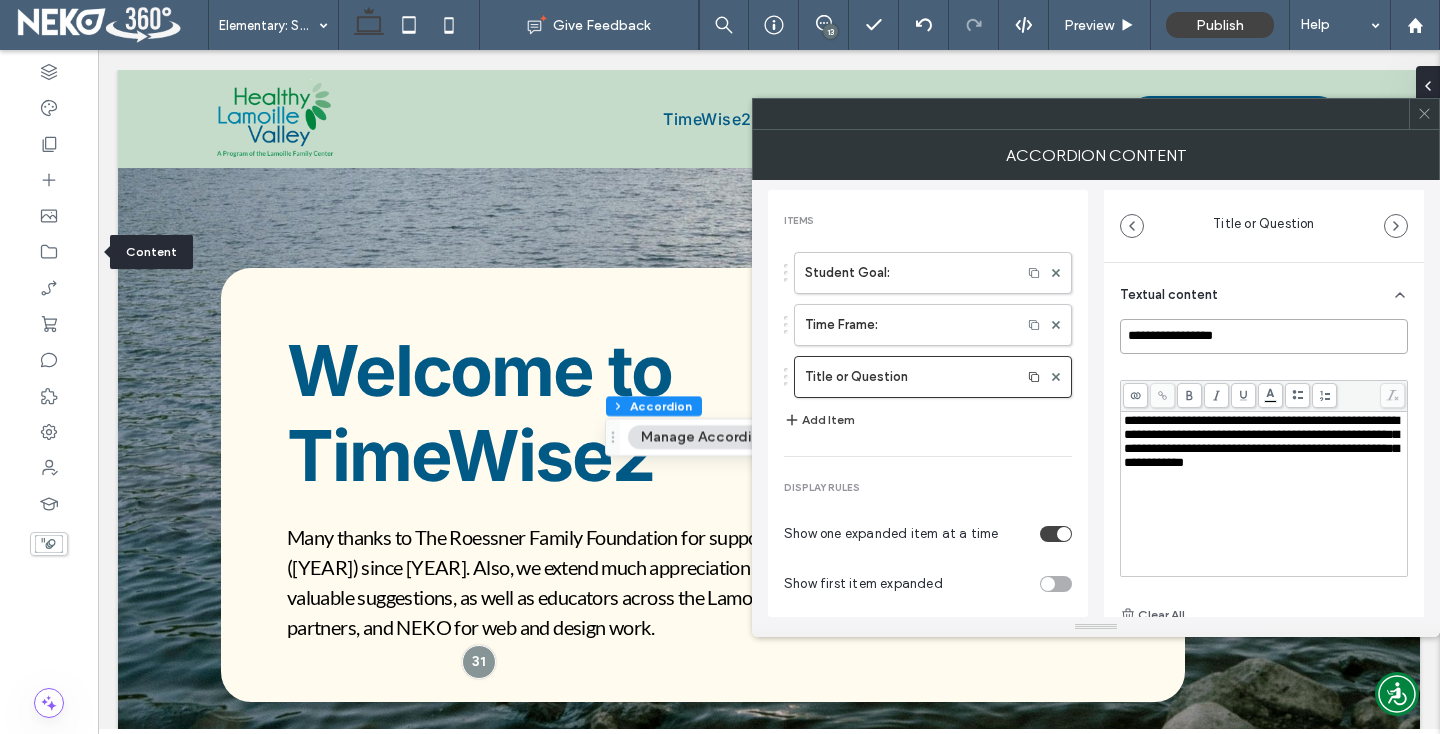 click on "**********" at bounding box center (1264, 336) 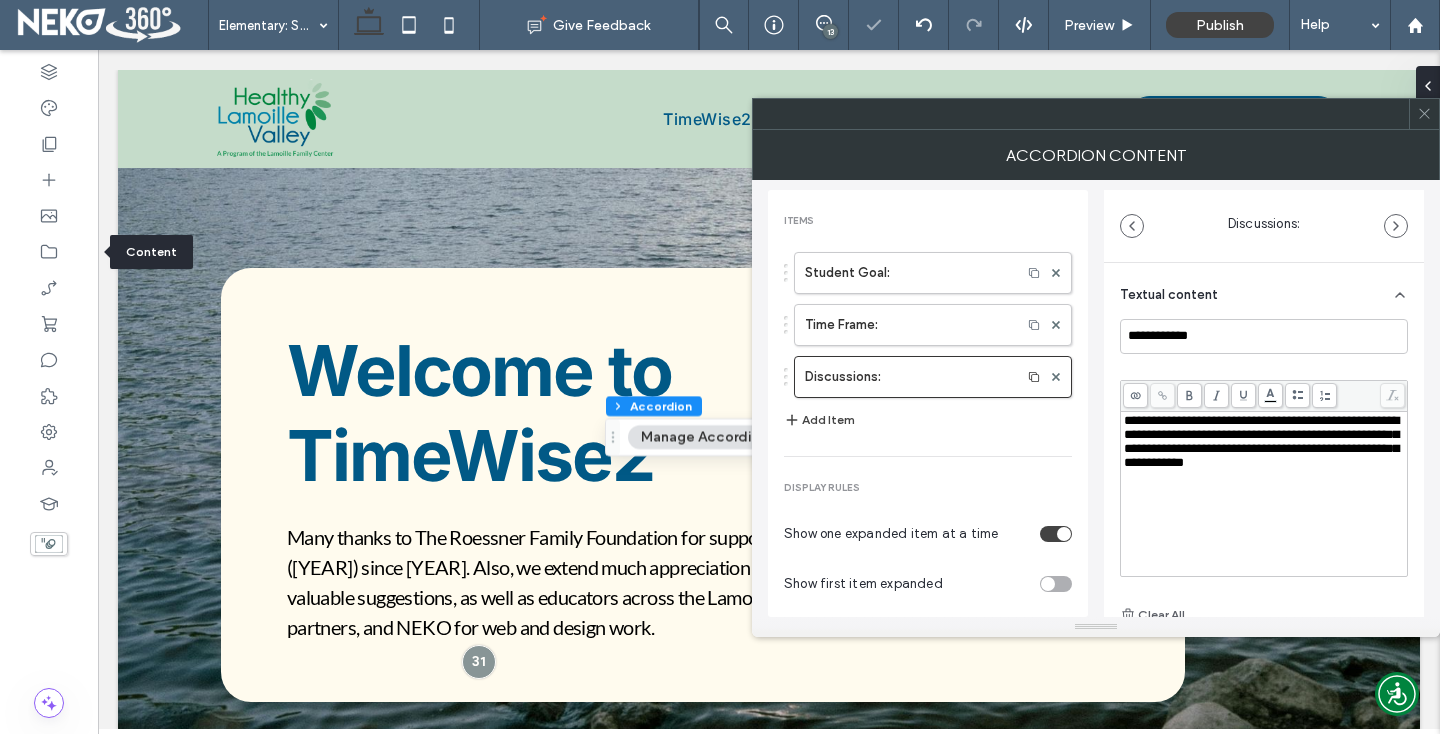 click on "**********" at bounding box center (1261, 441) 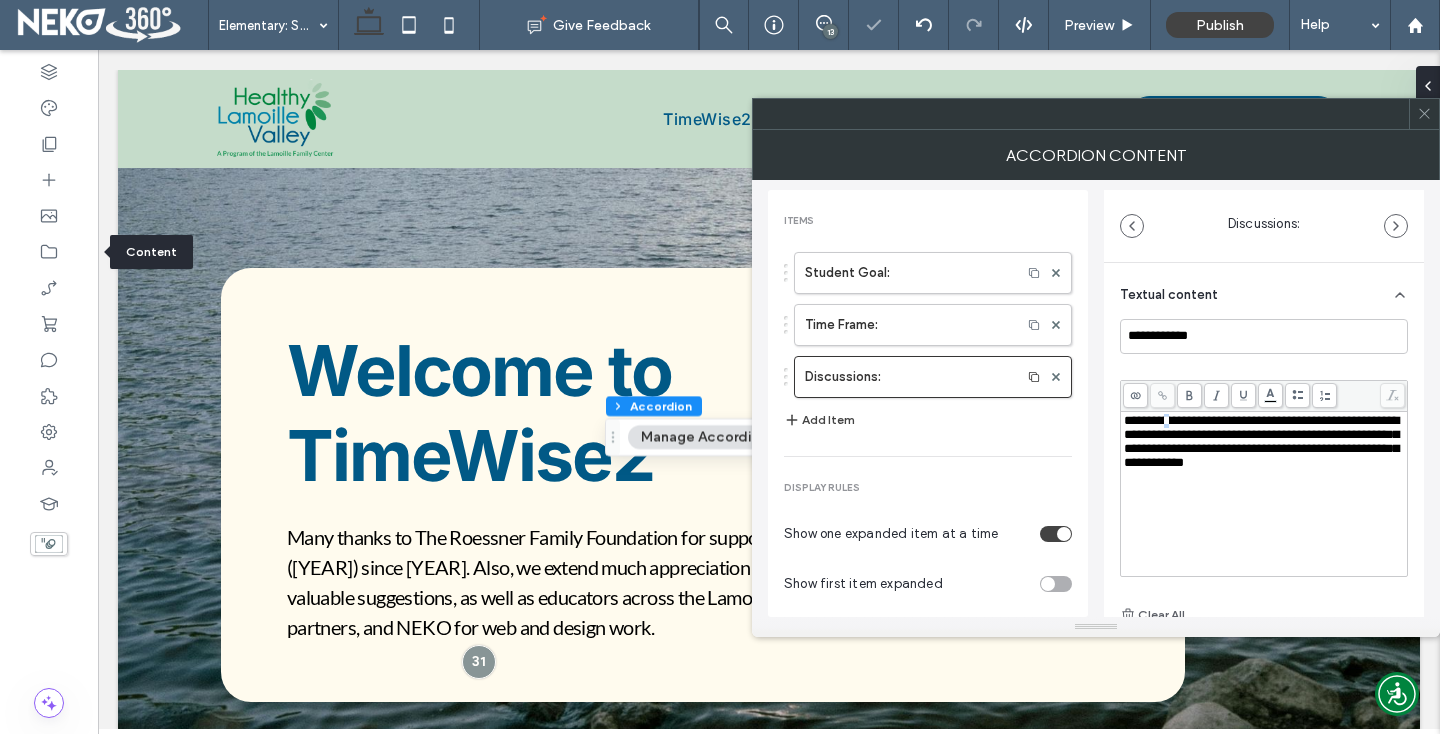 click on "**********" at bounding box center [1261, 441] 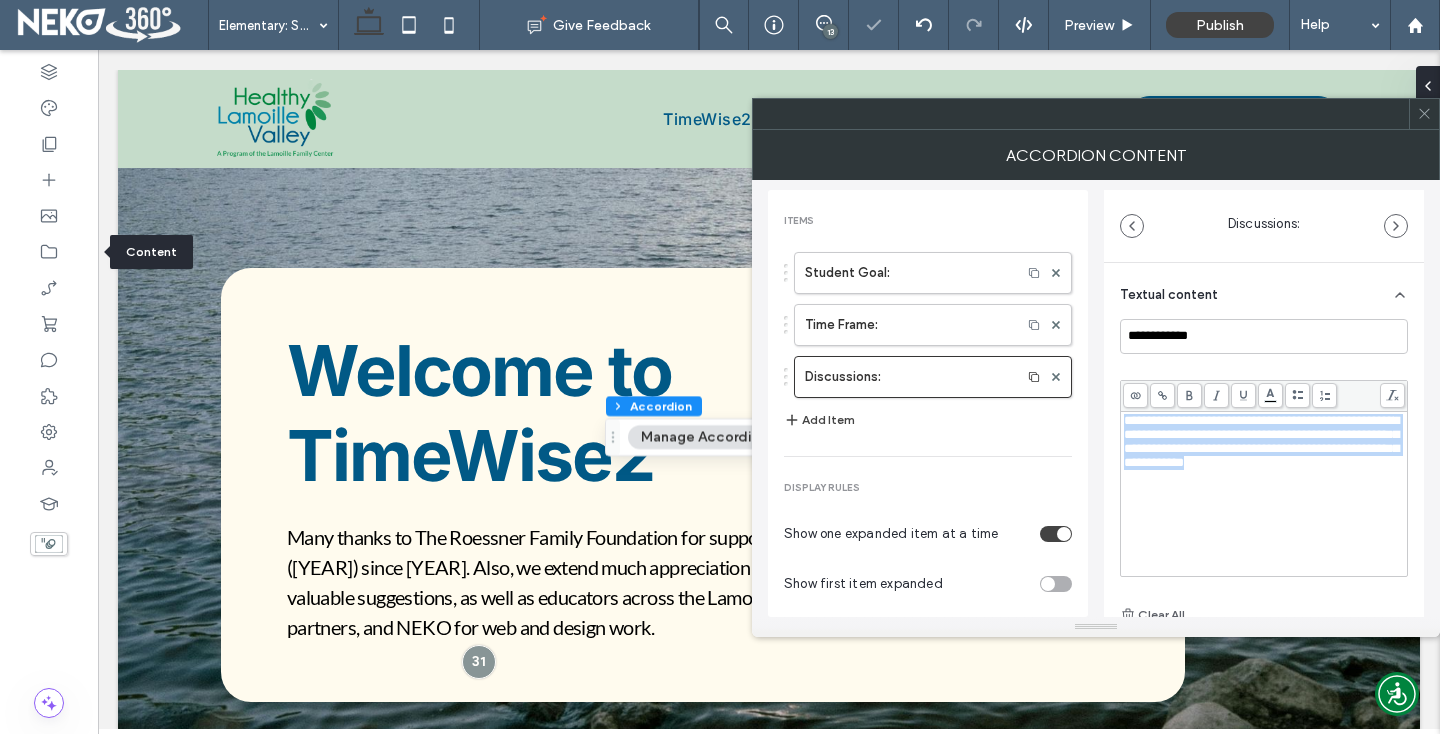 click on "**********" at bounding box center (1261, 441) 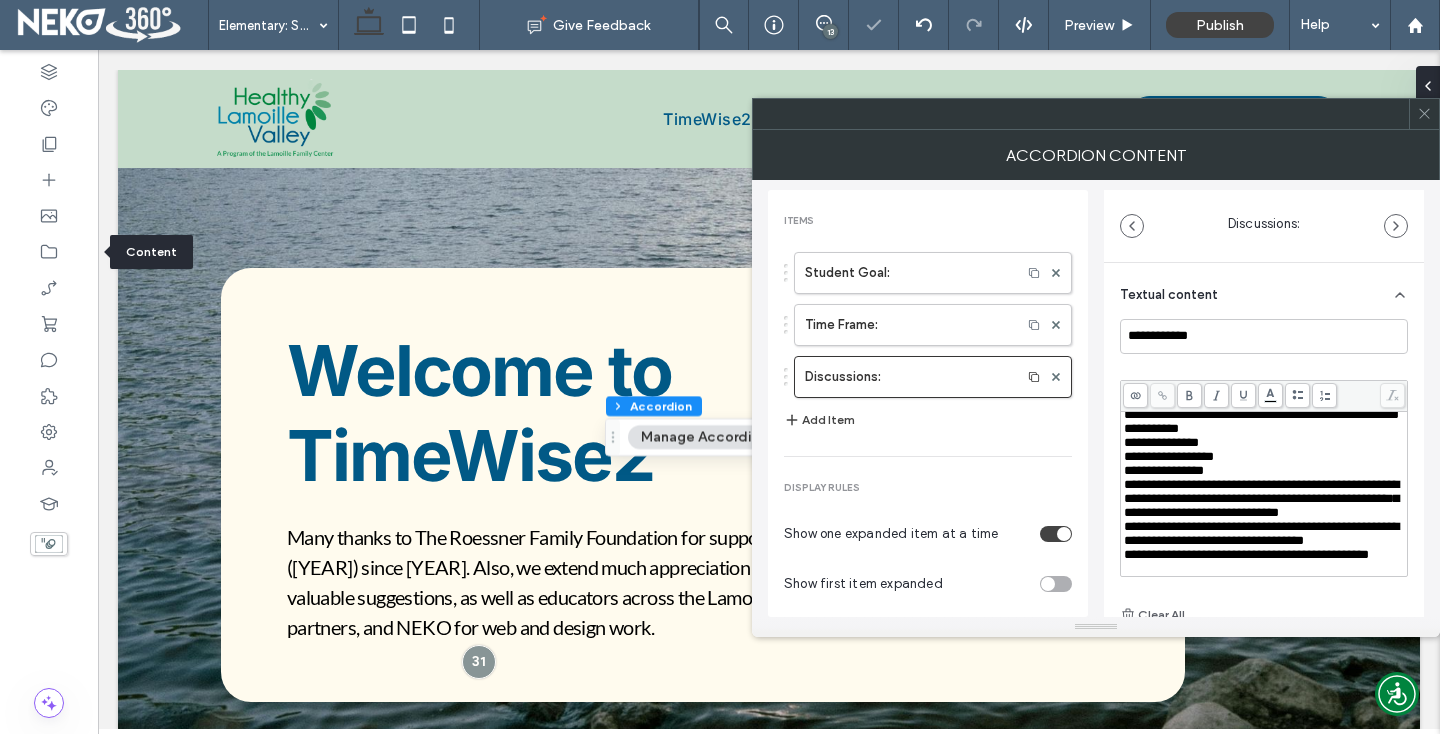 scroll, scrollTop: 0, scrollLeft: 0, axis: both 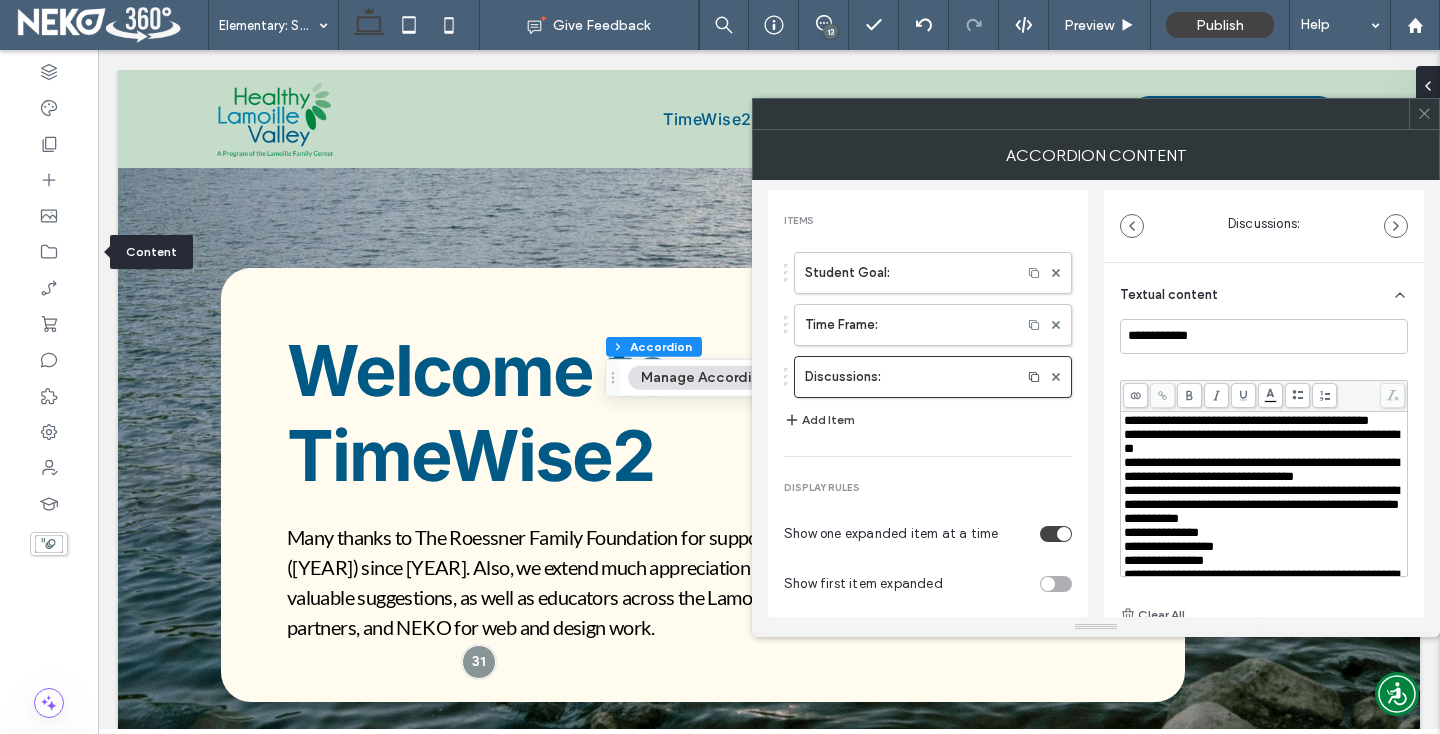 click on "**********" at bounding box center (1246, 420) 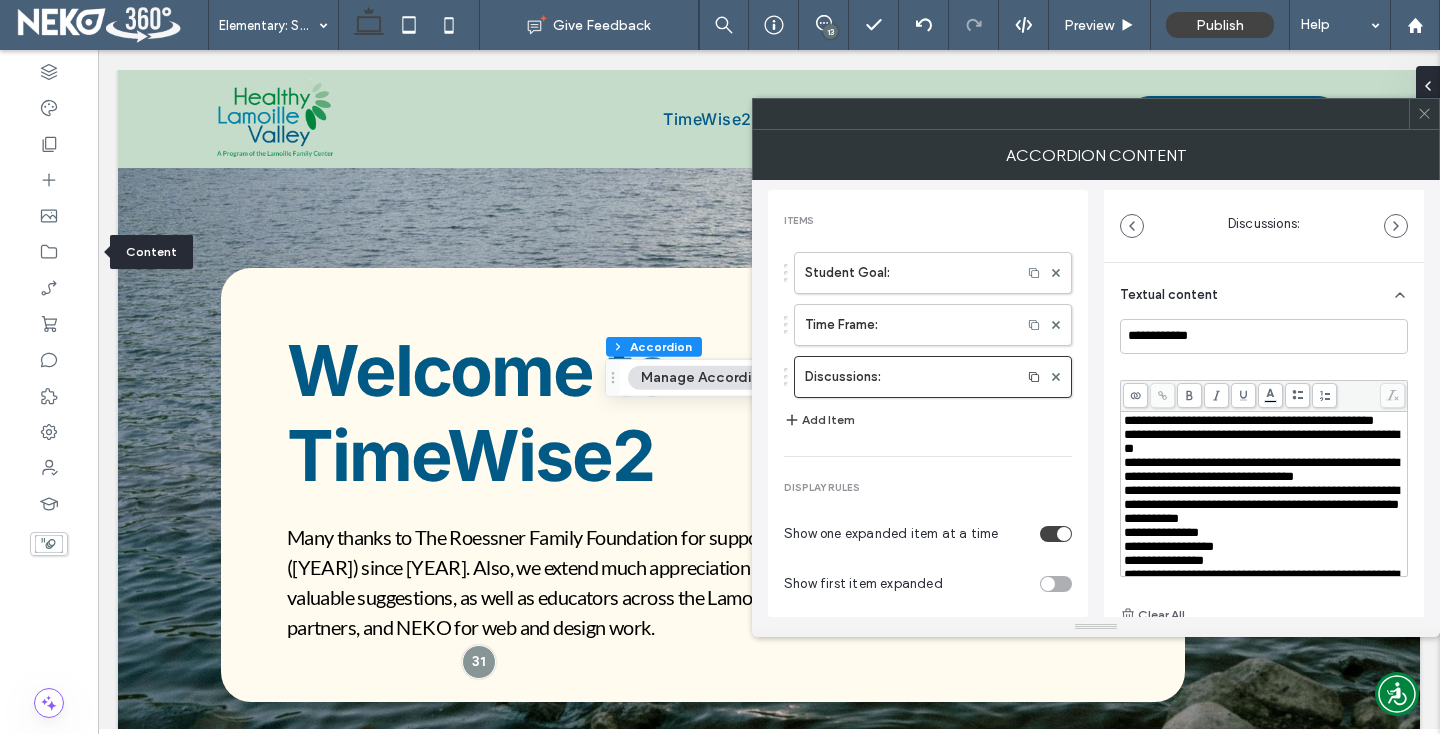 click on "**********" at bounding box center [1261, 441] 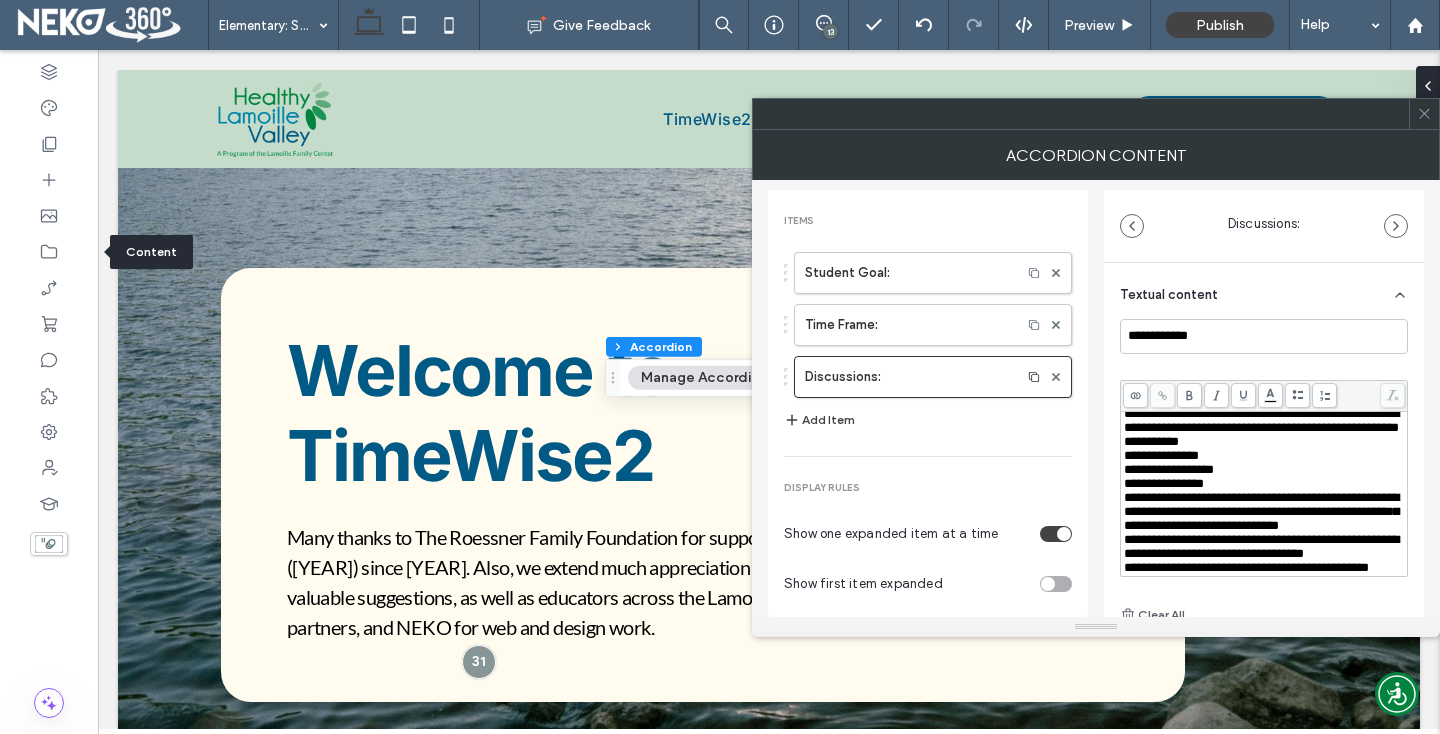 scroll, scrollTop: 55, scrollLeft: 0, axis: vertical 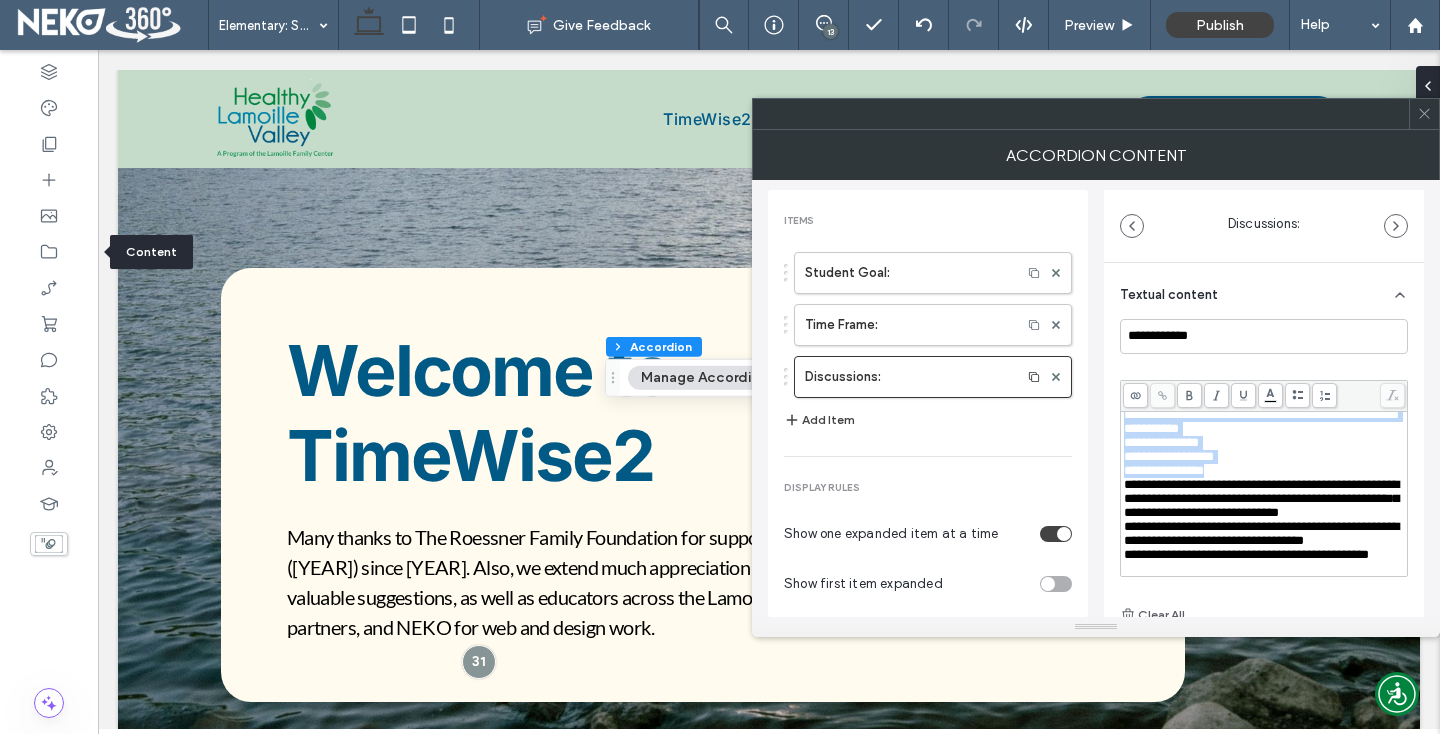 drag, startPoint x: 1126, startPoint y: 443, endPoint x: 1227, endPoint y: 474, distance: 105.65037 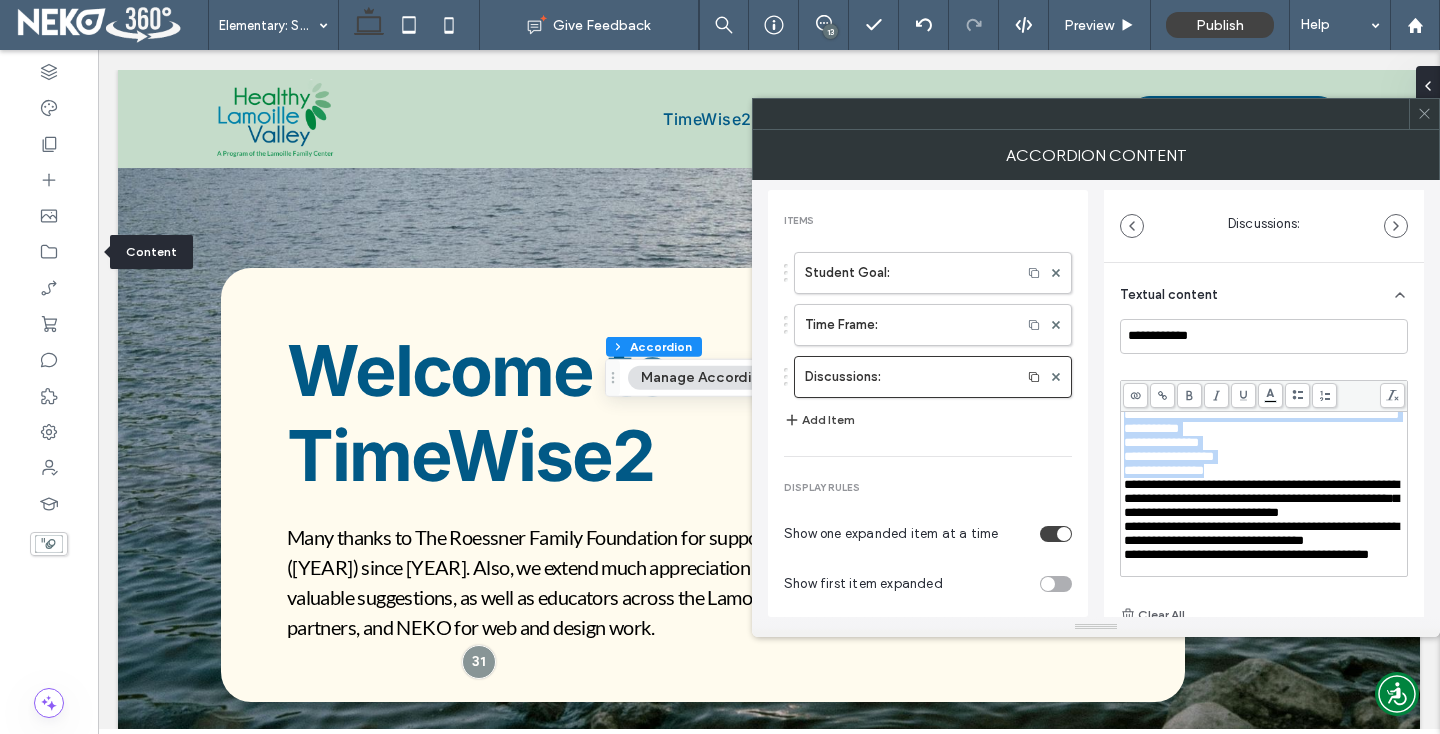 click 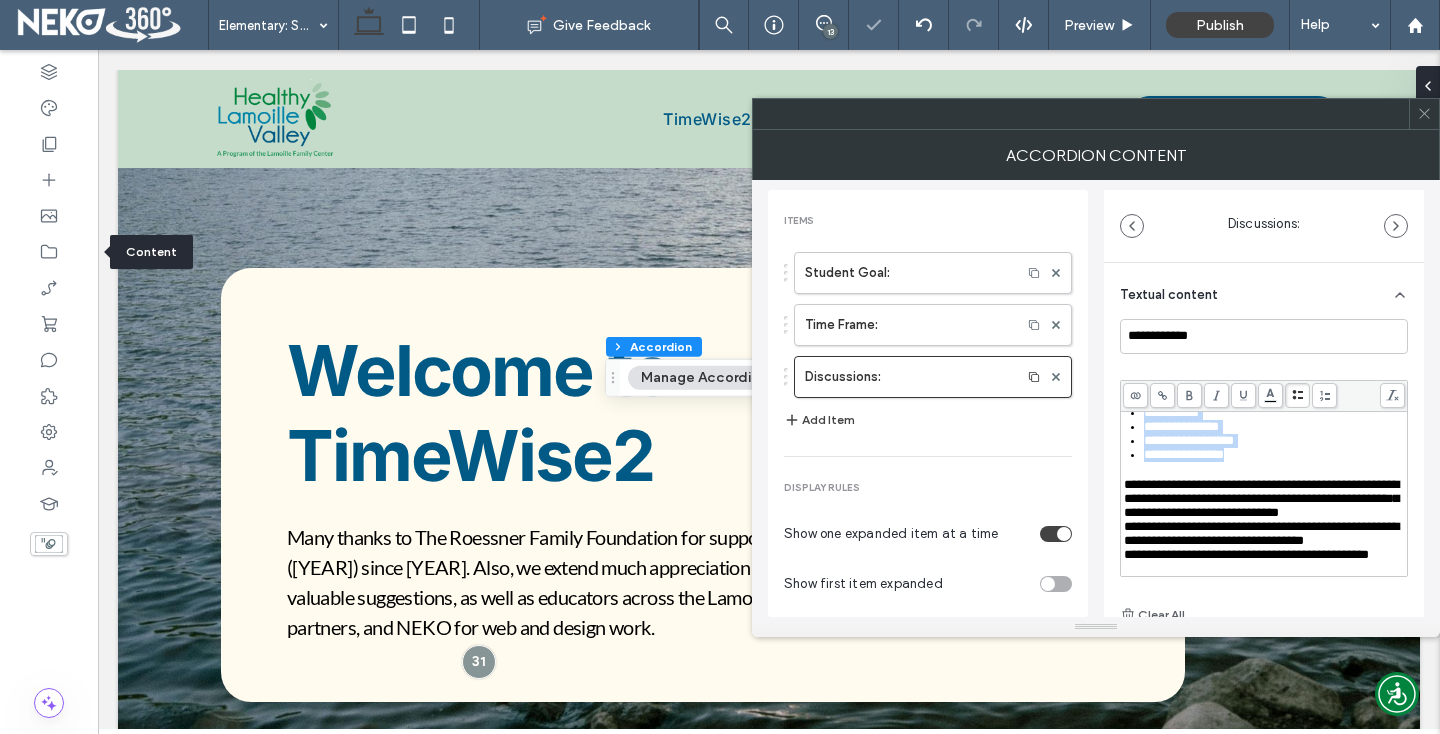 click on "**********" at bounding box center (1189, 440) 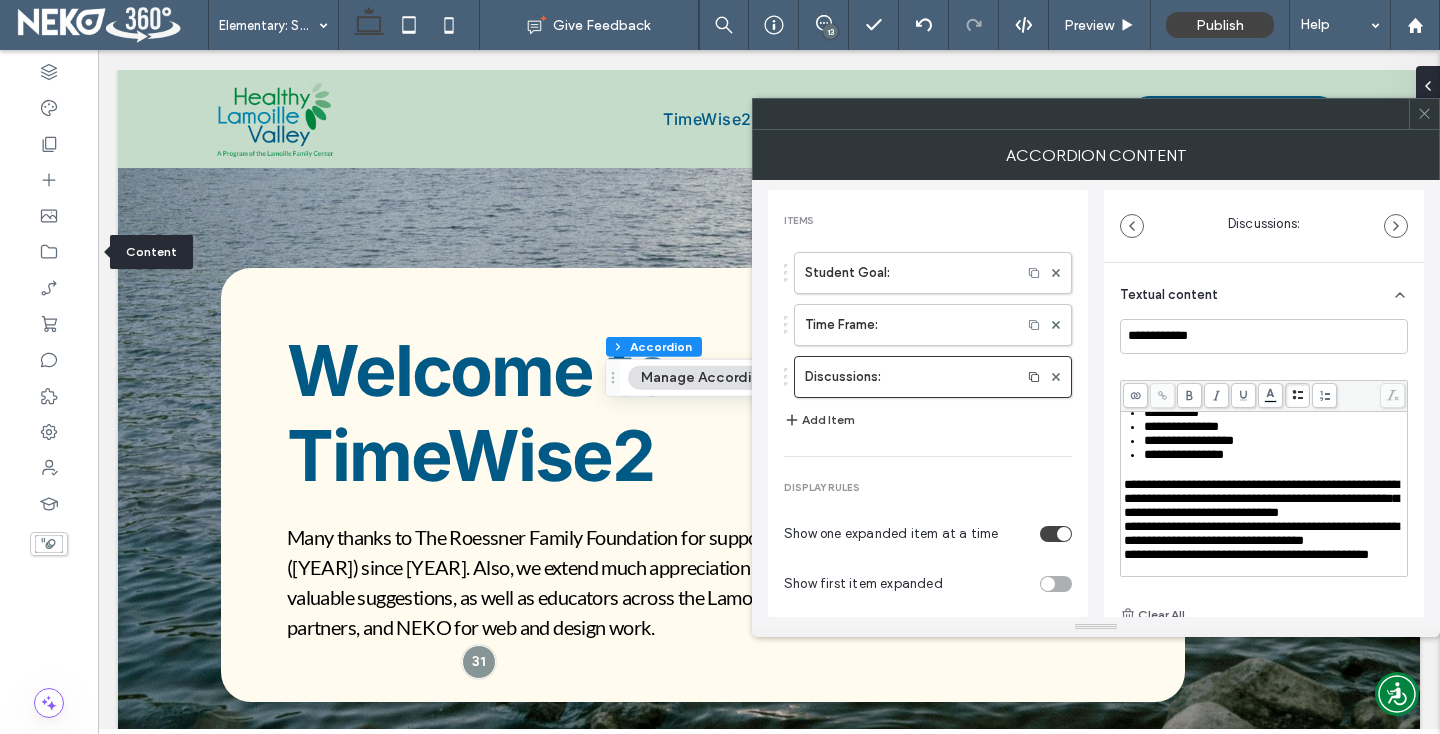 scroll, scrollTop: 0, scrollLeft: 0, axis: both 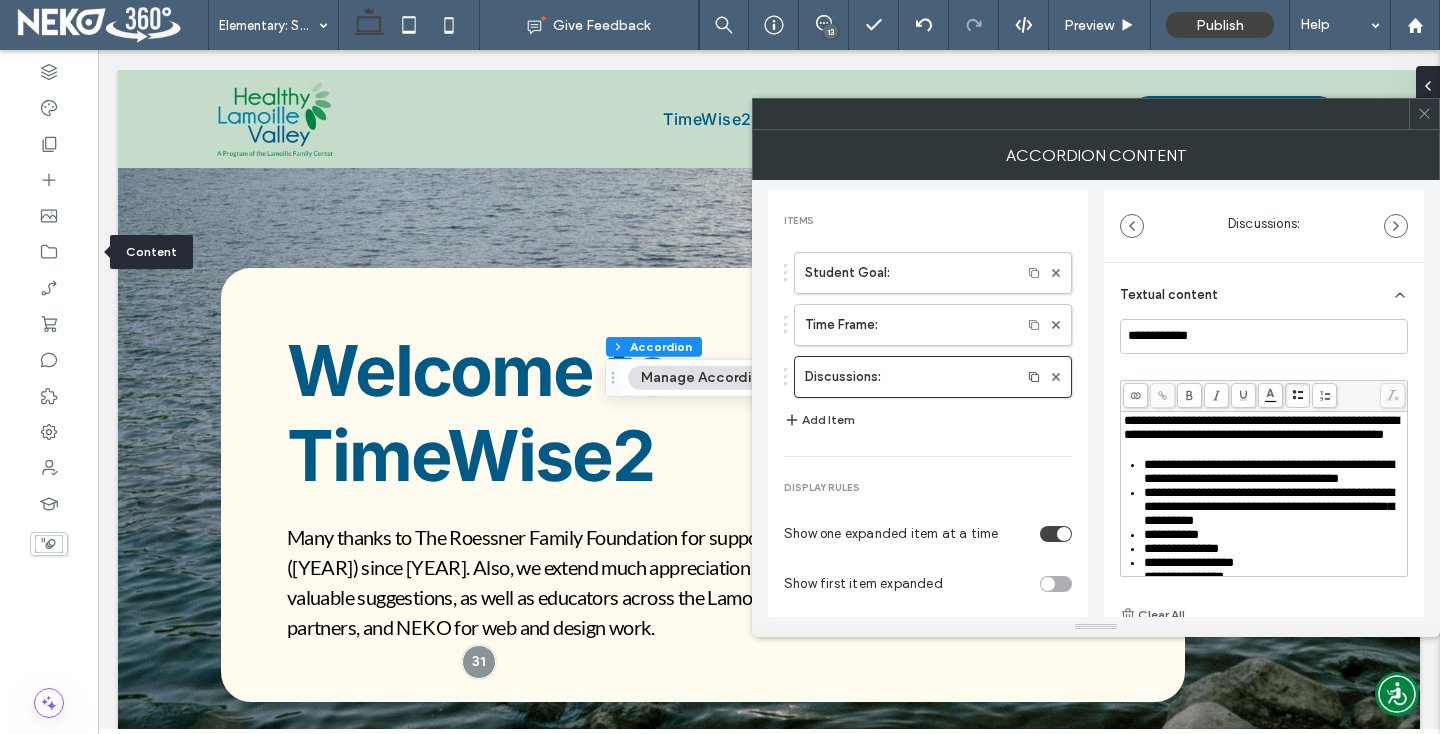 click on "**********" at bounding box center (1261, 427) 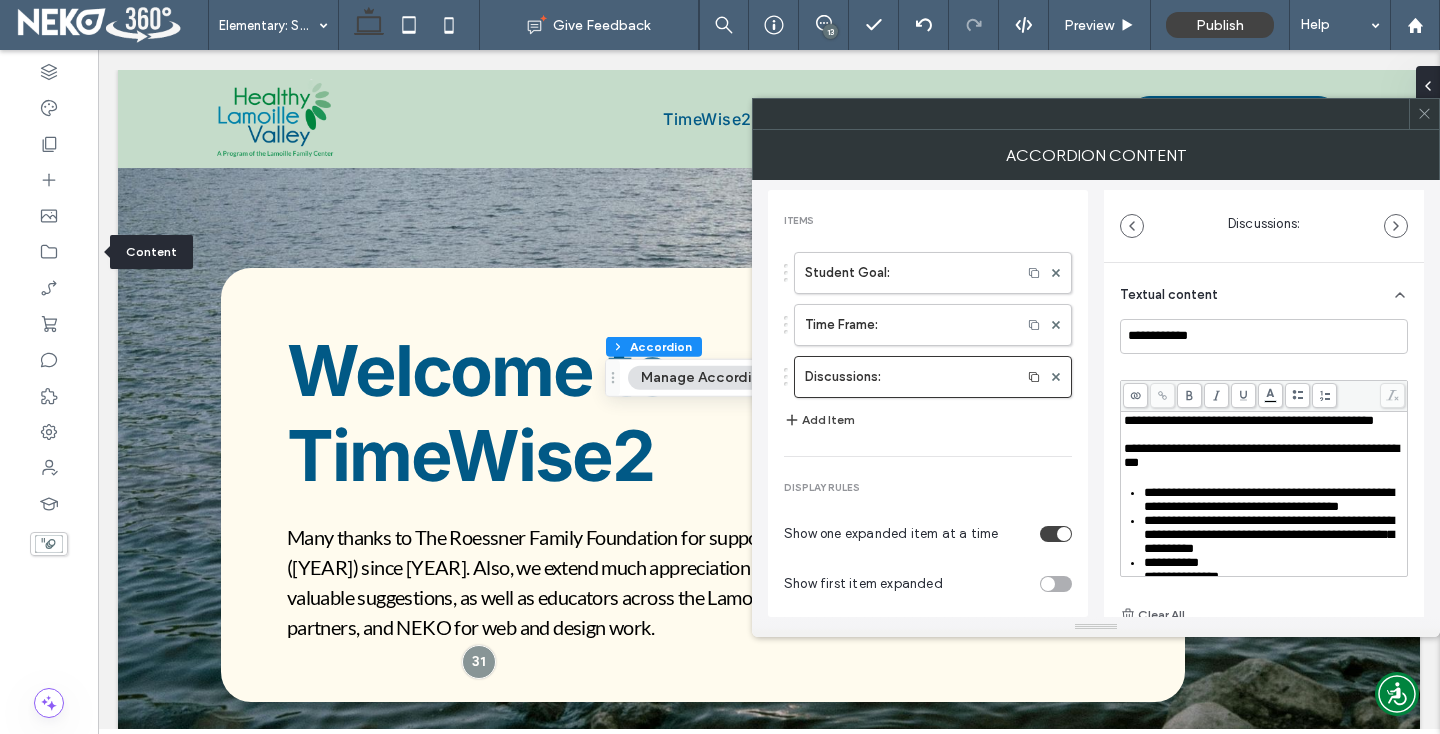 scroll, scrollTop: 68, scrollLeft: 0, axis: vertical 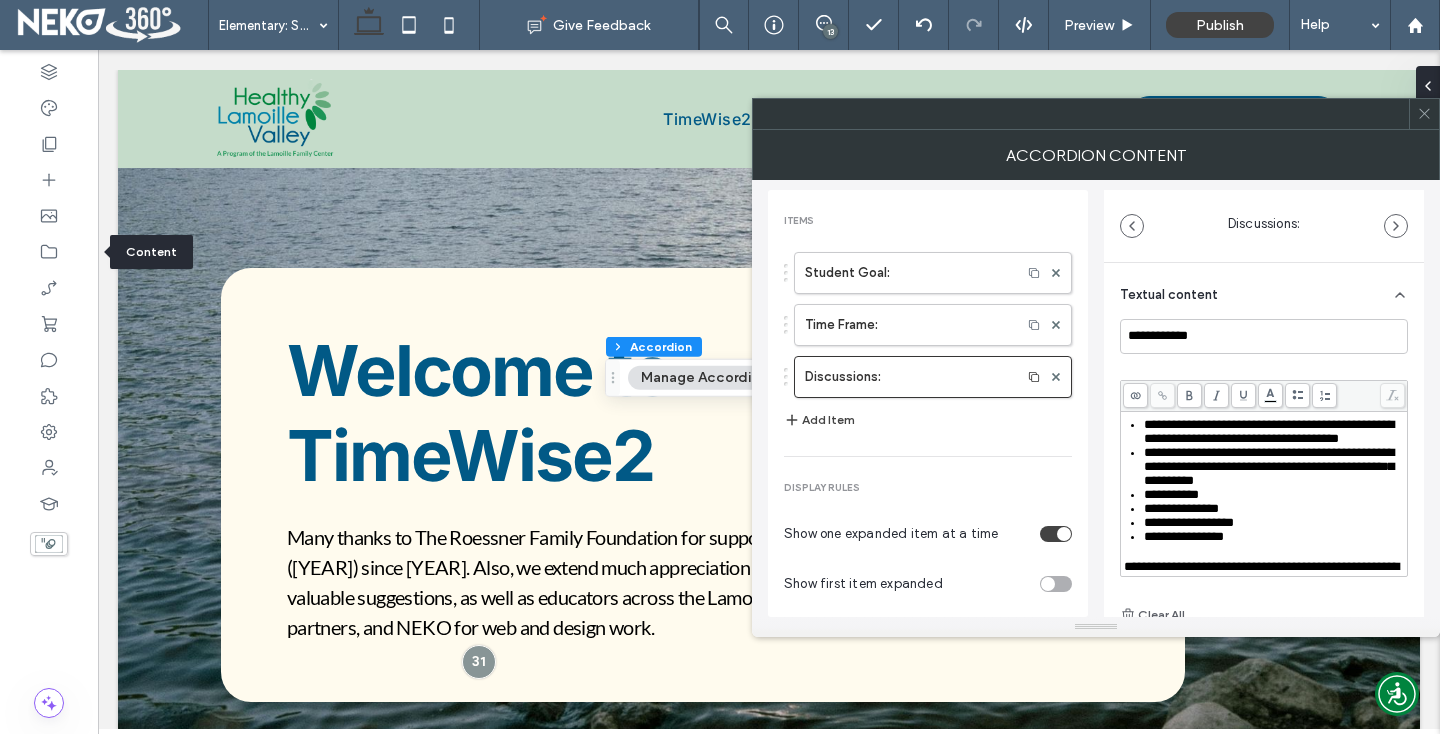 click on "**********" at bounding box center (1264, 502) 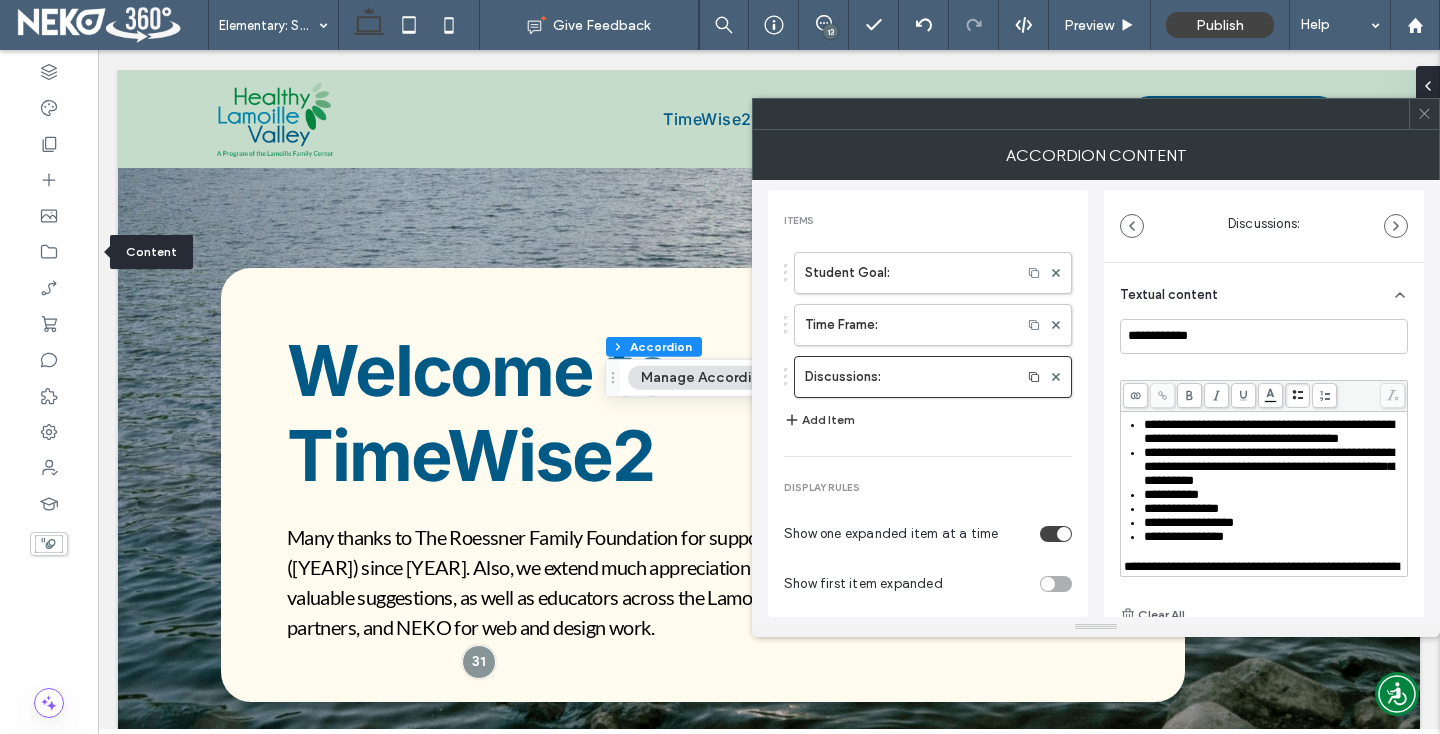 click on "Add Item" at bounding box center [819, 420] 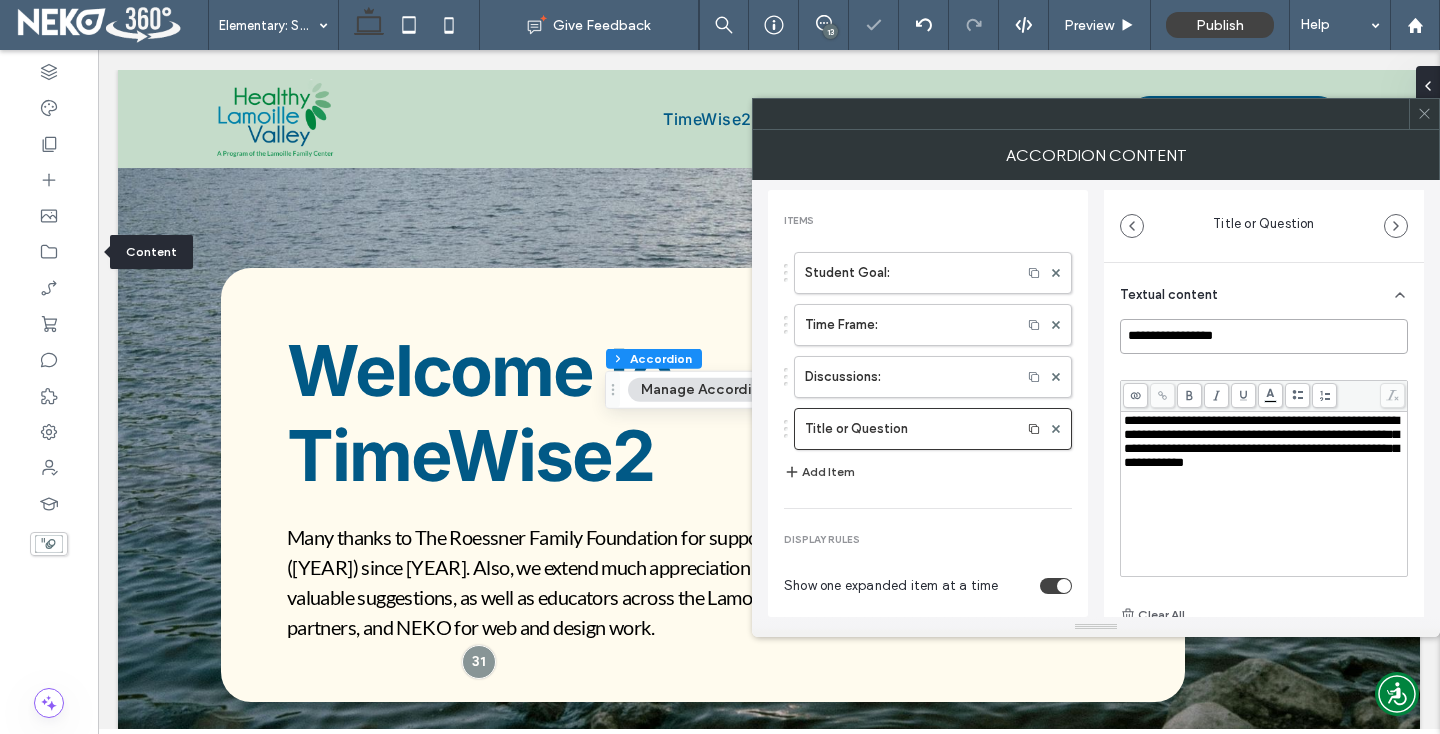 click on "**********" at bounding box center [1264, 336] 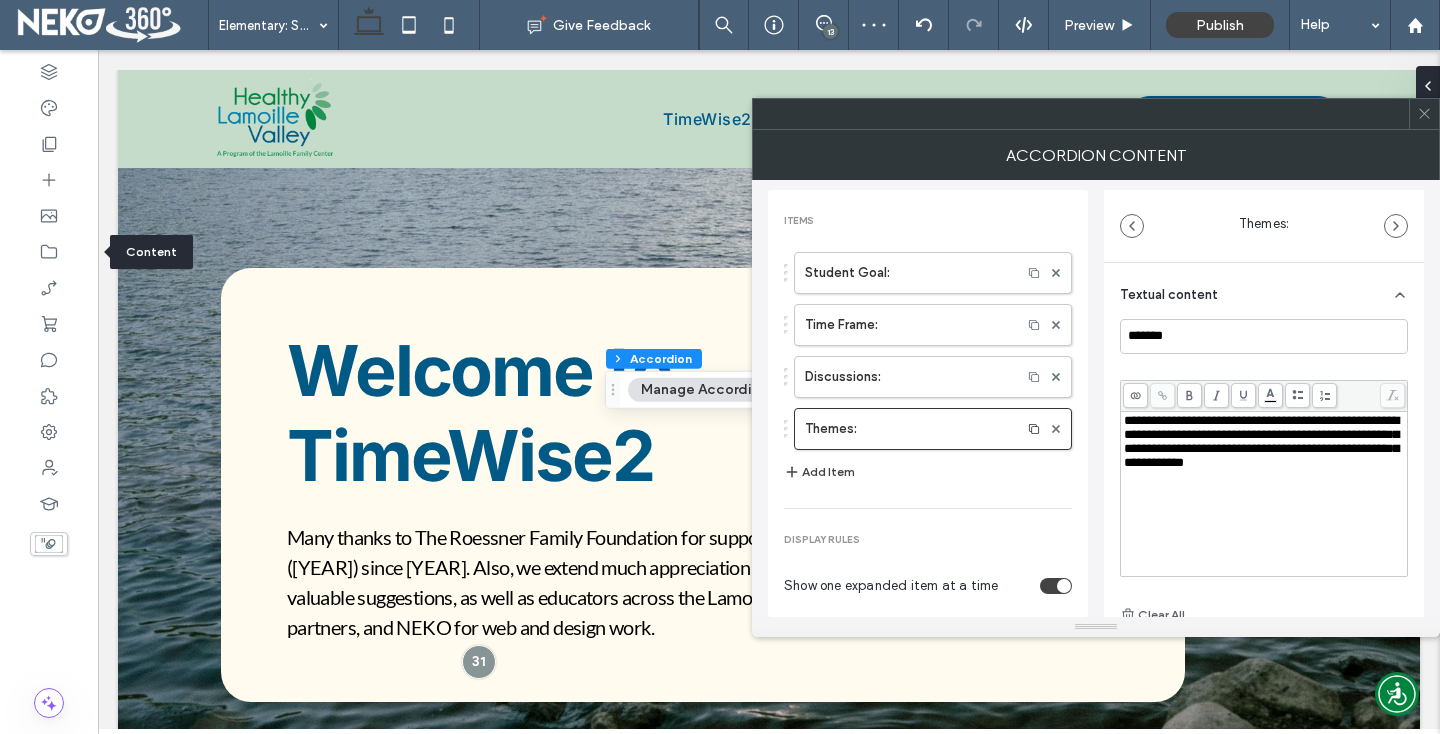 click on "**********" at bounding box center (1261, 441) 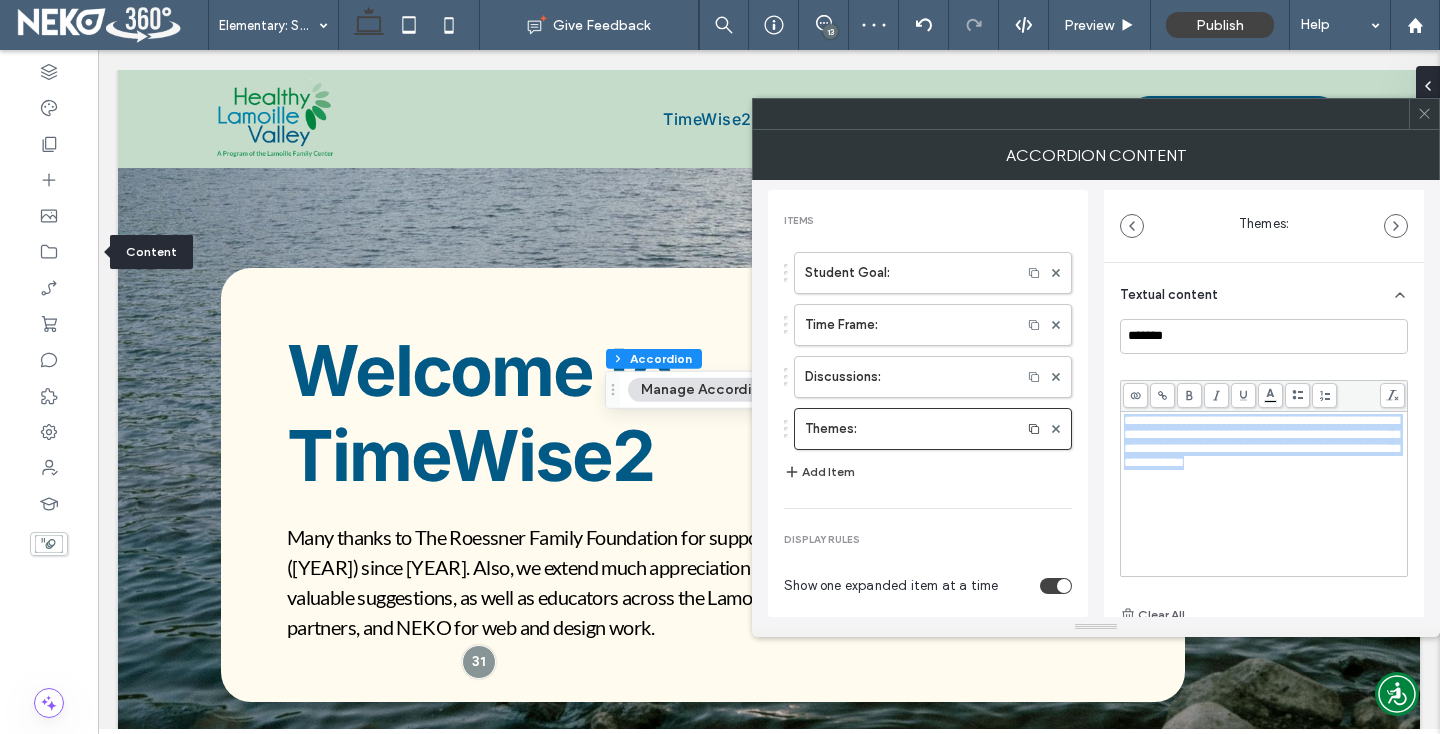 click on "**********" at bounding box center (1261, 441) 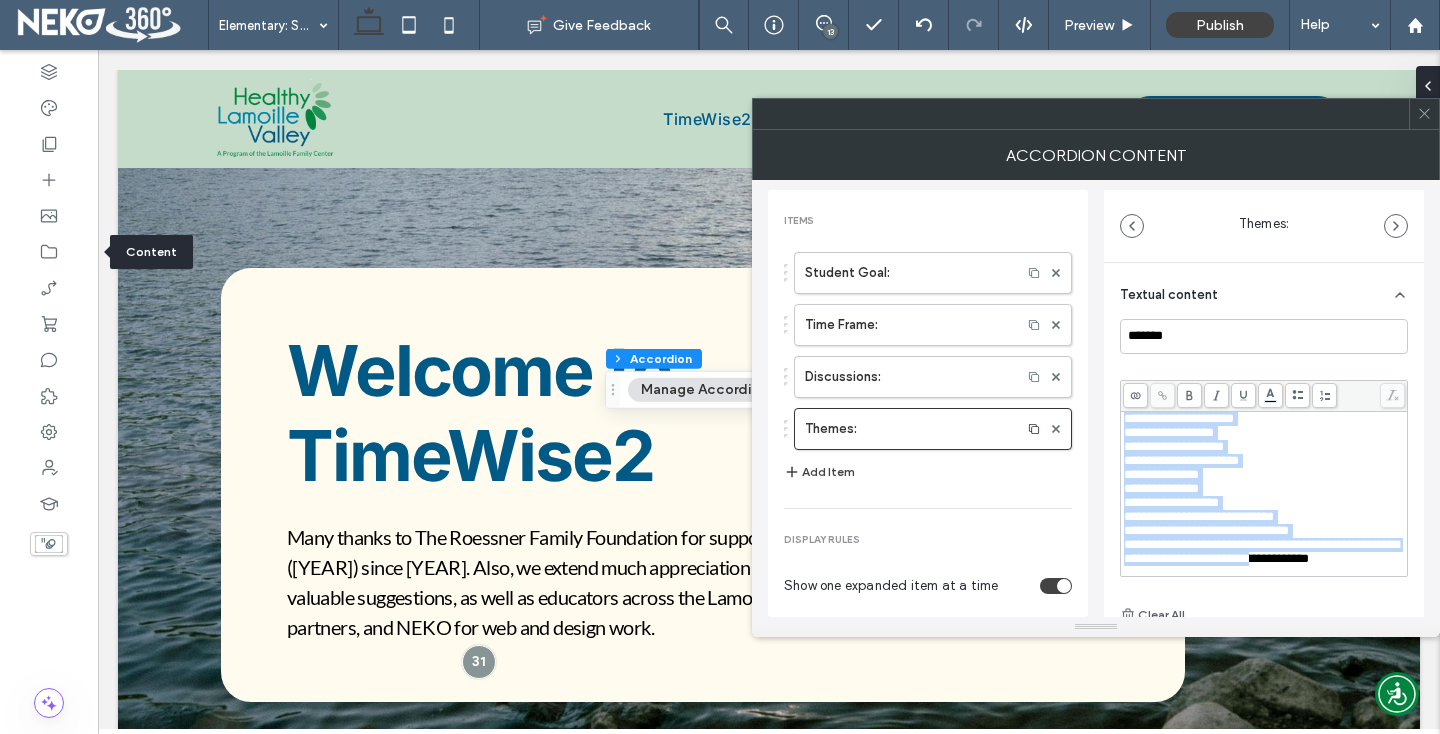 scroll, scrollTop: 62, scrollLeft: 0, axis: vertical 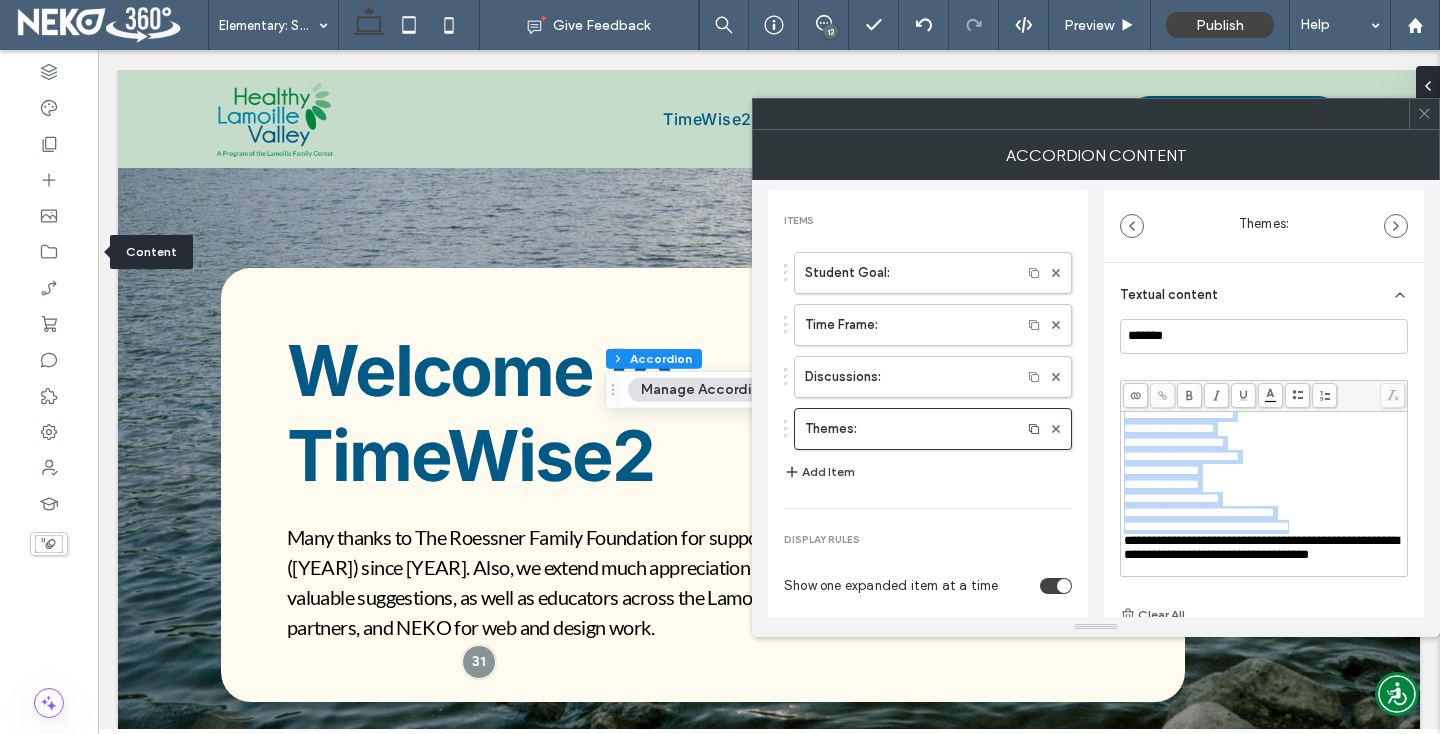 drag, startPoint x: 1124, startPoint y: 419, endPoint x: 1339, endPoint y: 504, distance: 231.19257 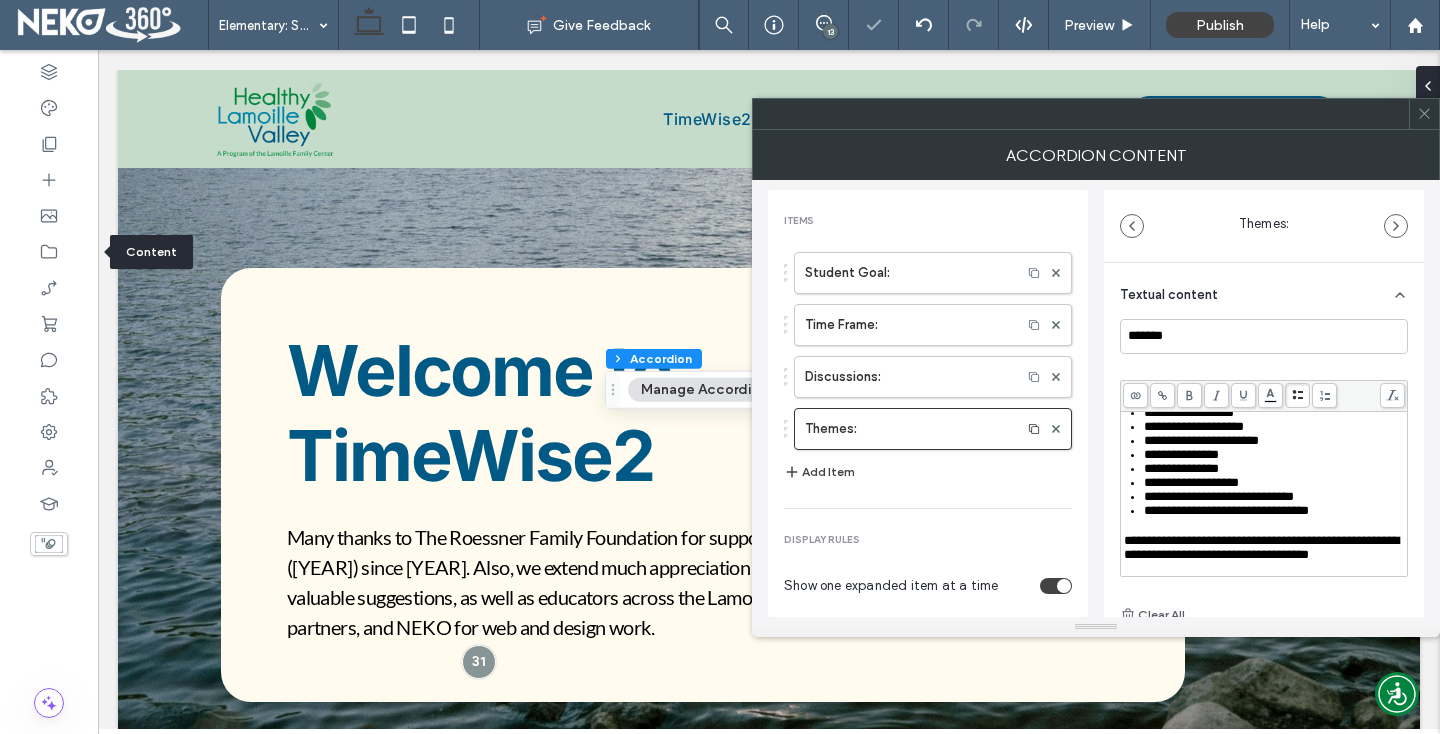 click 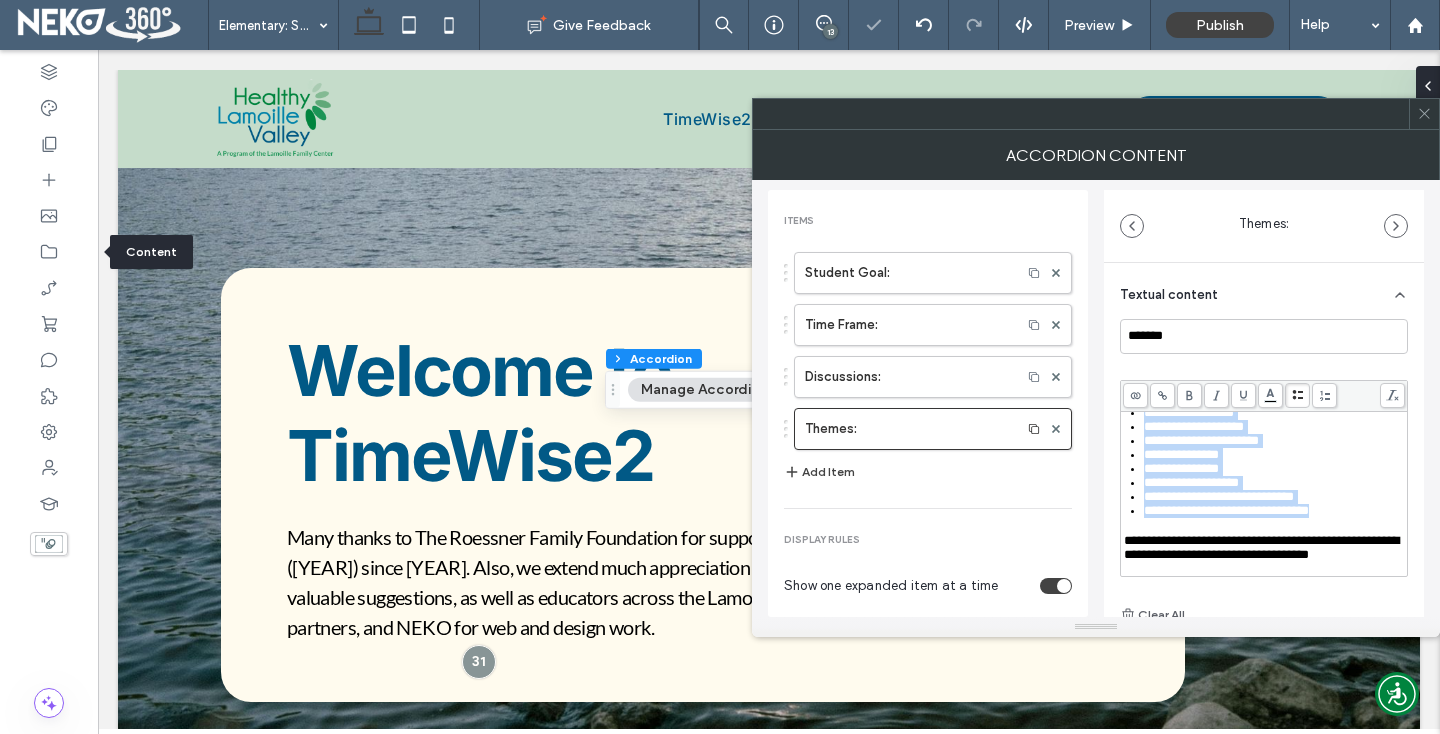 scroll, scrollTop: 78, scrollLeft: 0, axis: vertical 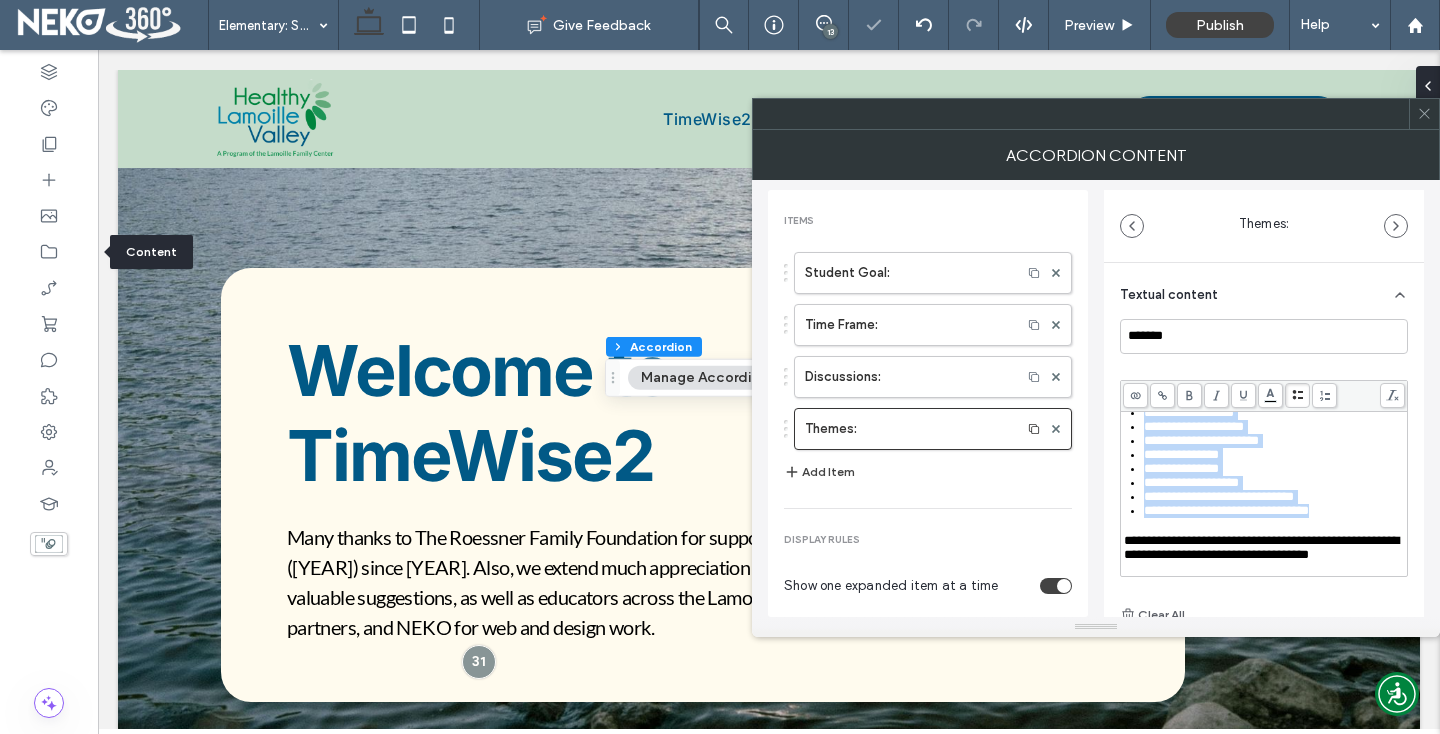 click on "**********" at bounding box center (1226, 510) 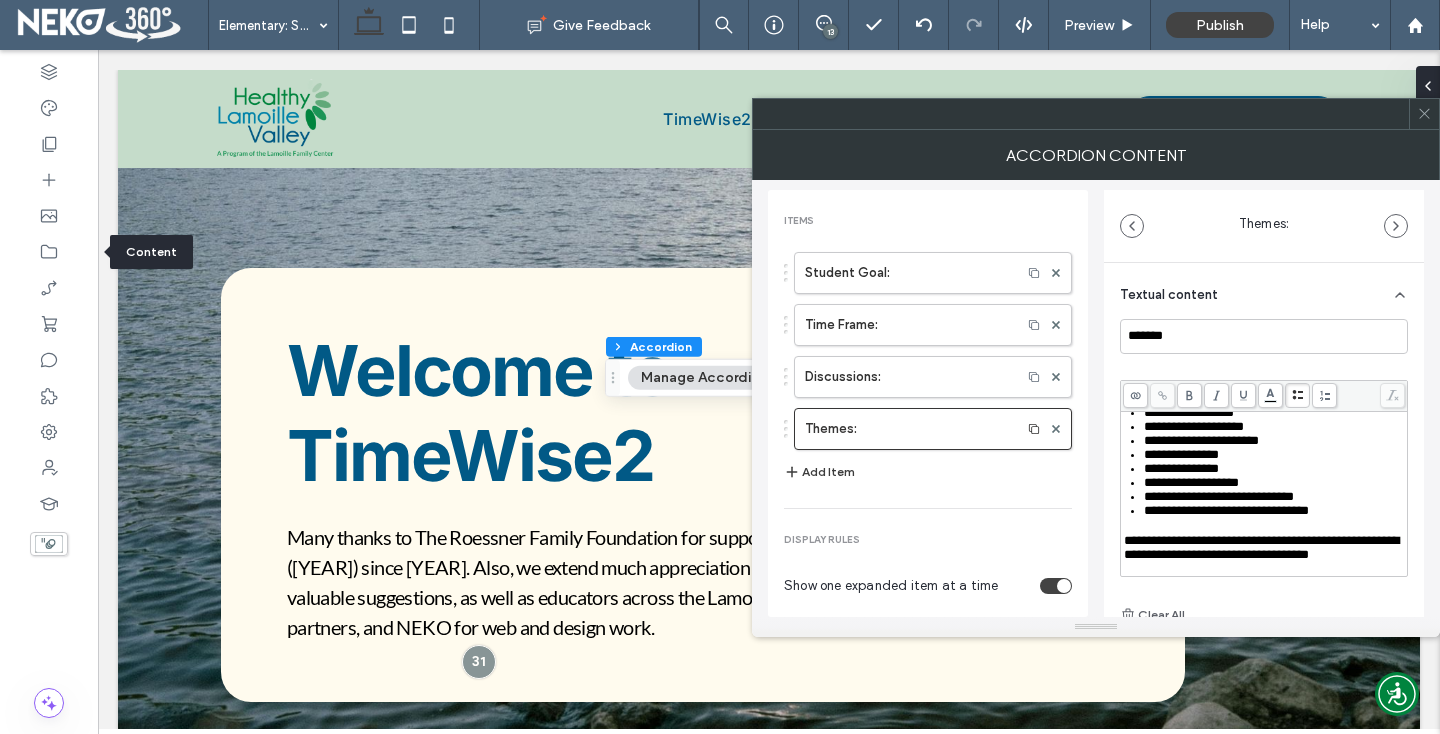 click on "Add Item" at bounding box center [819, 472] 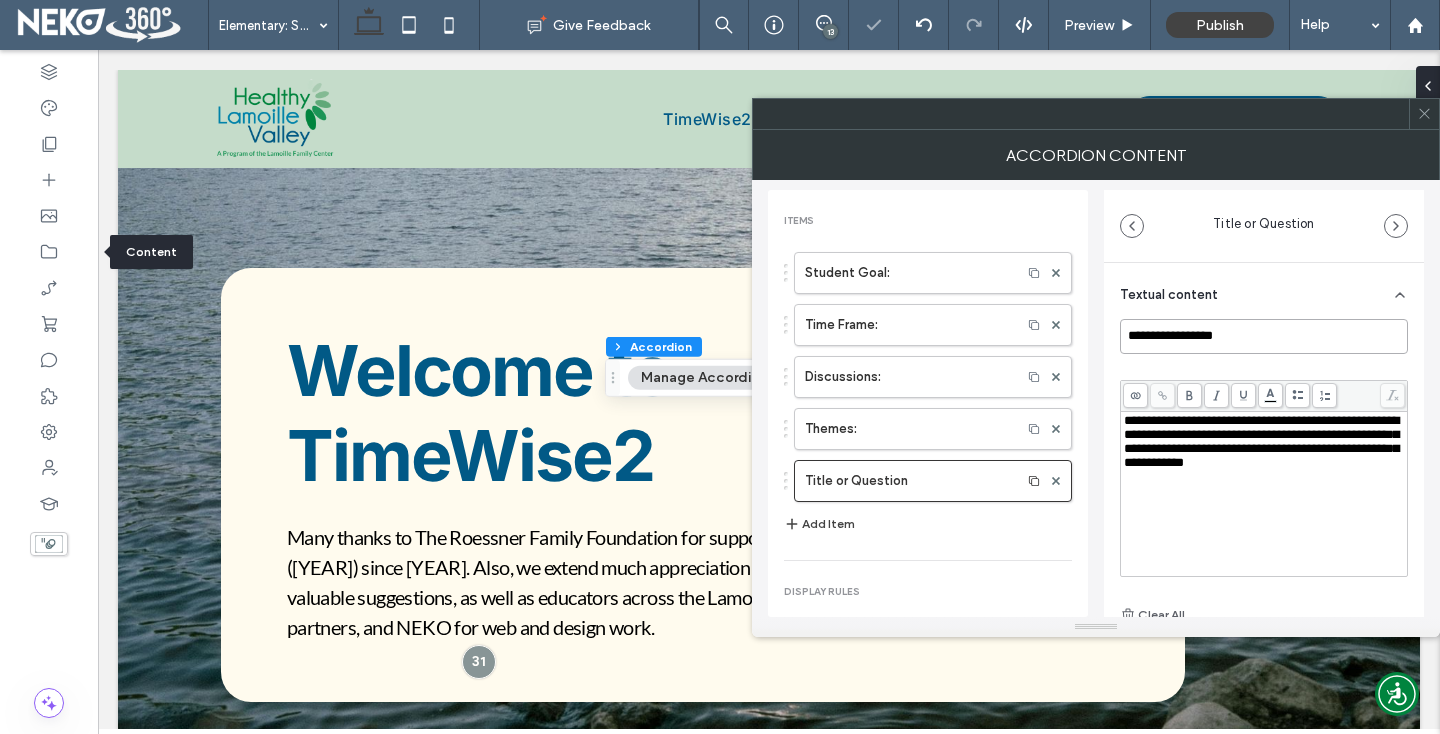 click on "**********" at bounding box center (1264, 336) 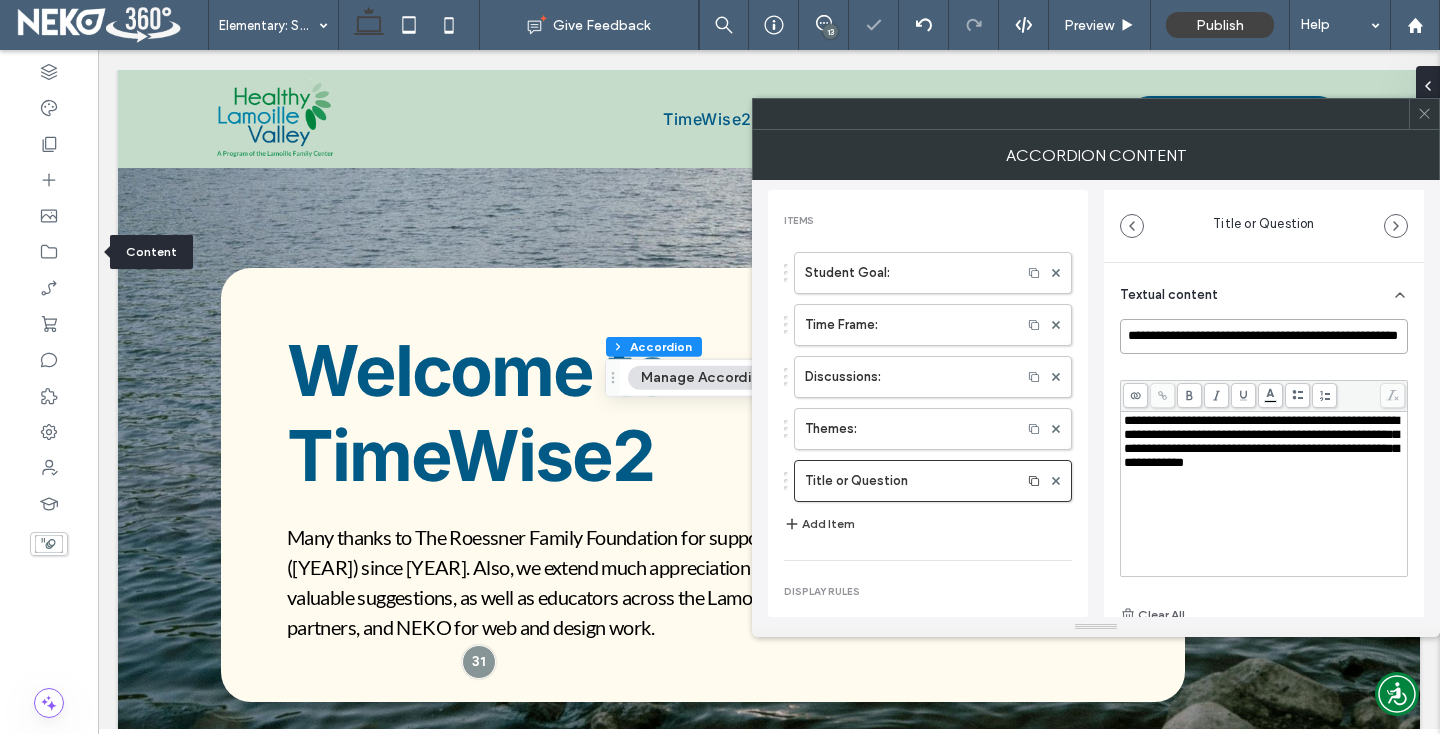 scroll, scrollTop: 0, scrollLeft: 54, axis: horizontal 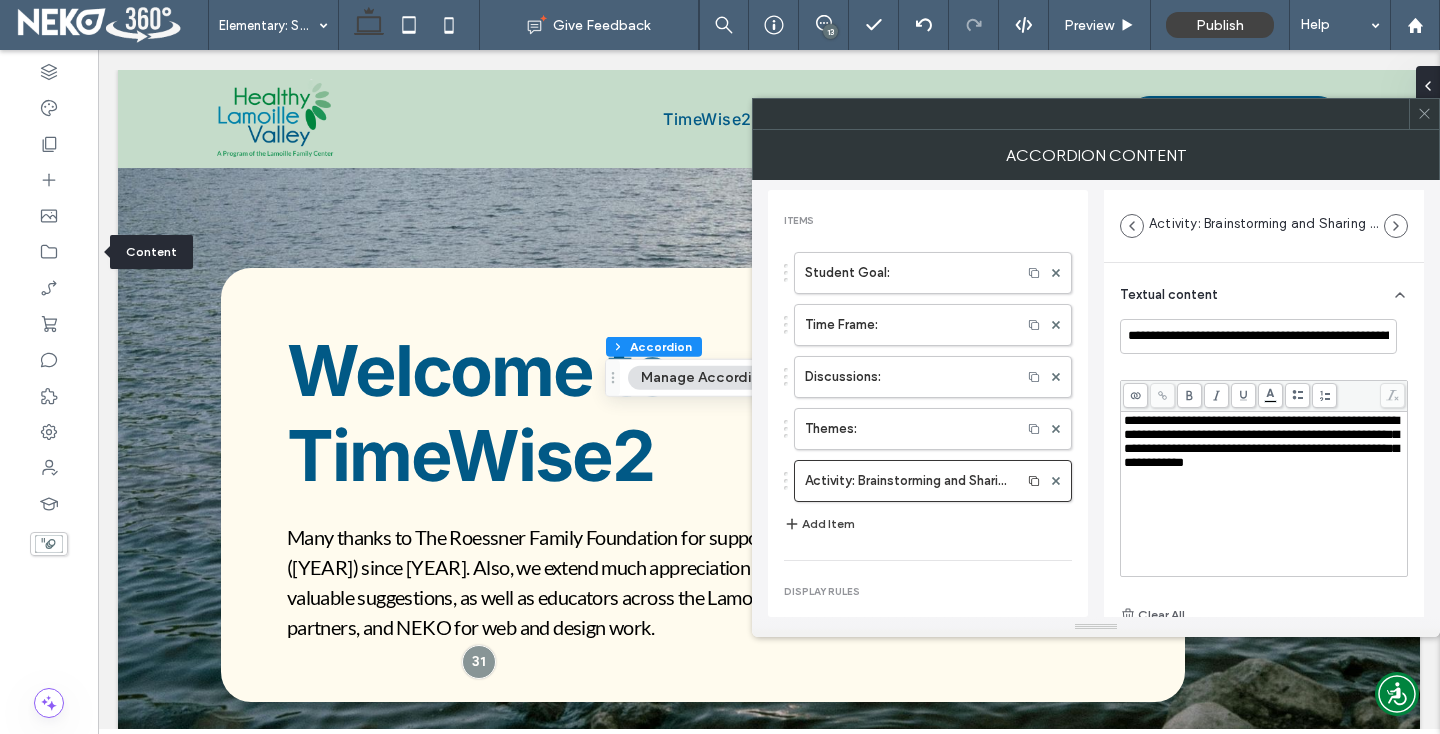 click on "**********" at bounding box center [1261, 441] 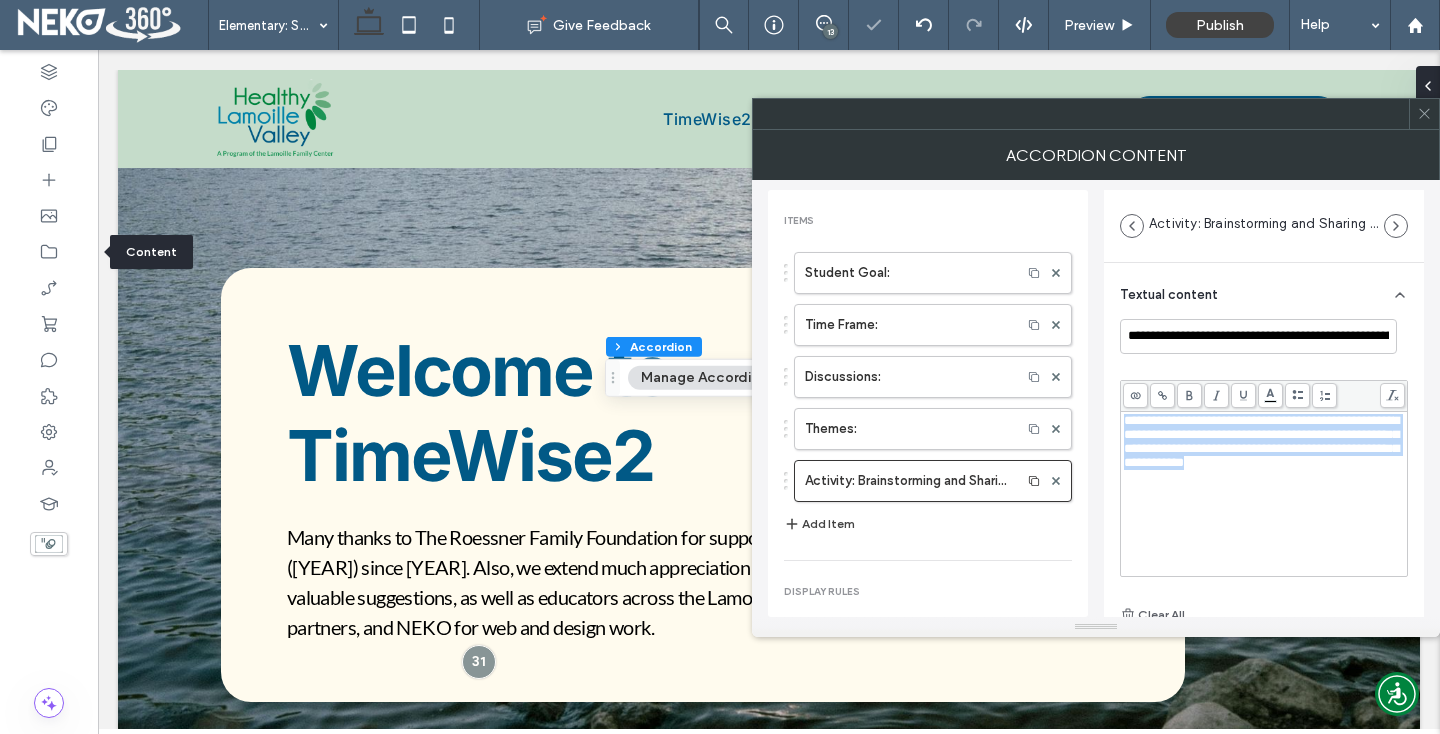 click on "**********" at bounding box center (1261, 441) 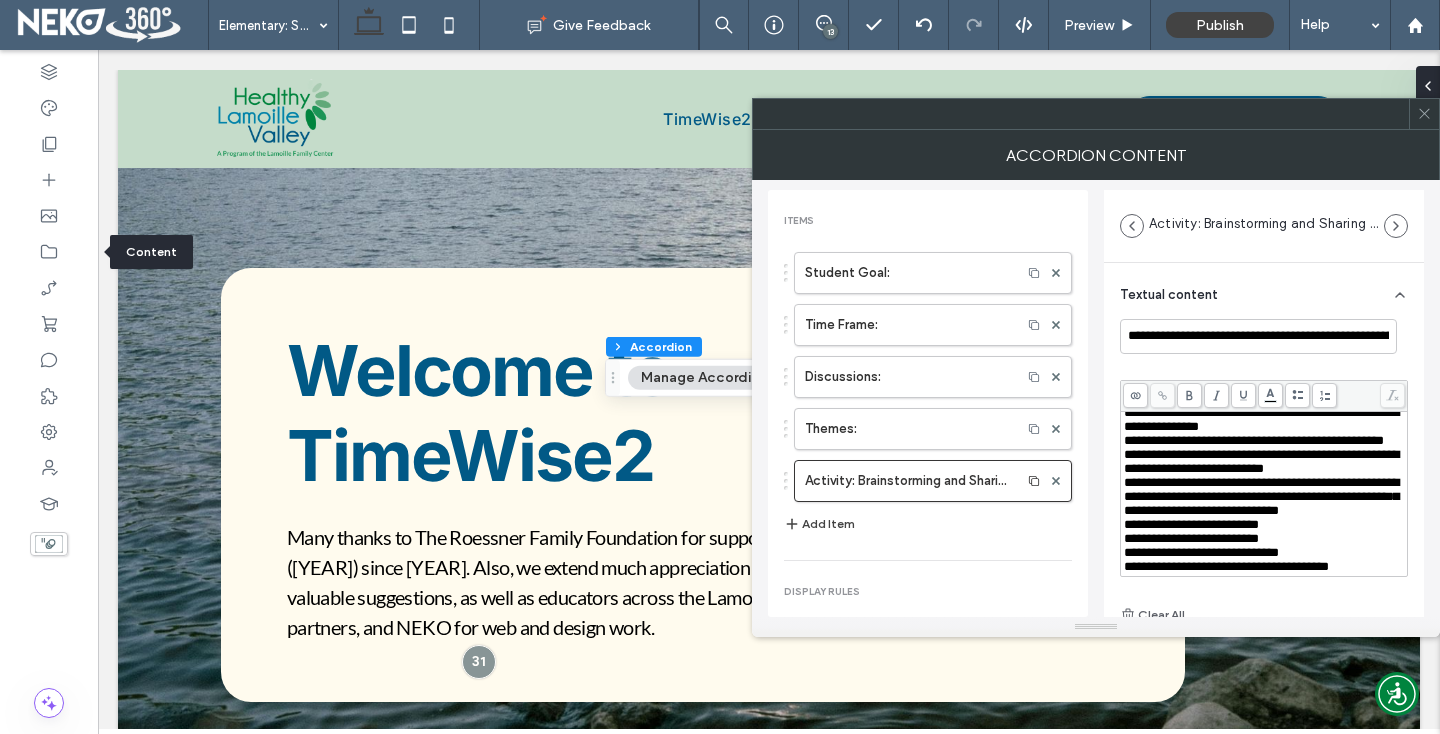 scroll, scrollTop: 52, scrollLeft: 0, axis: vertical 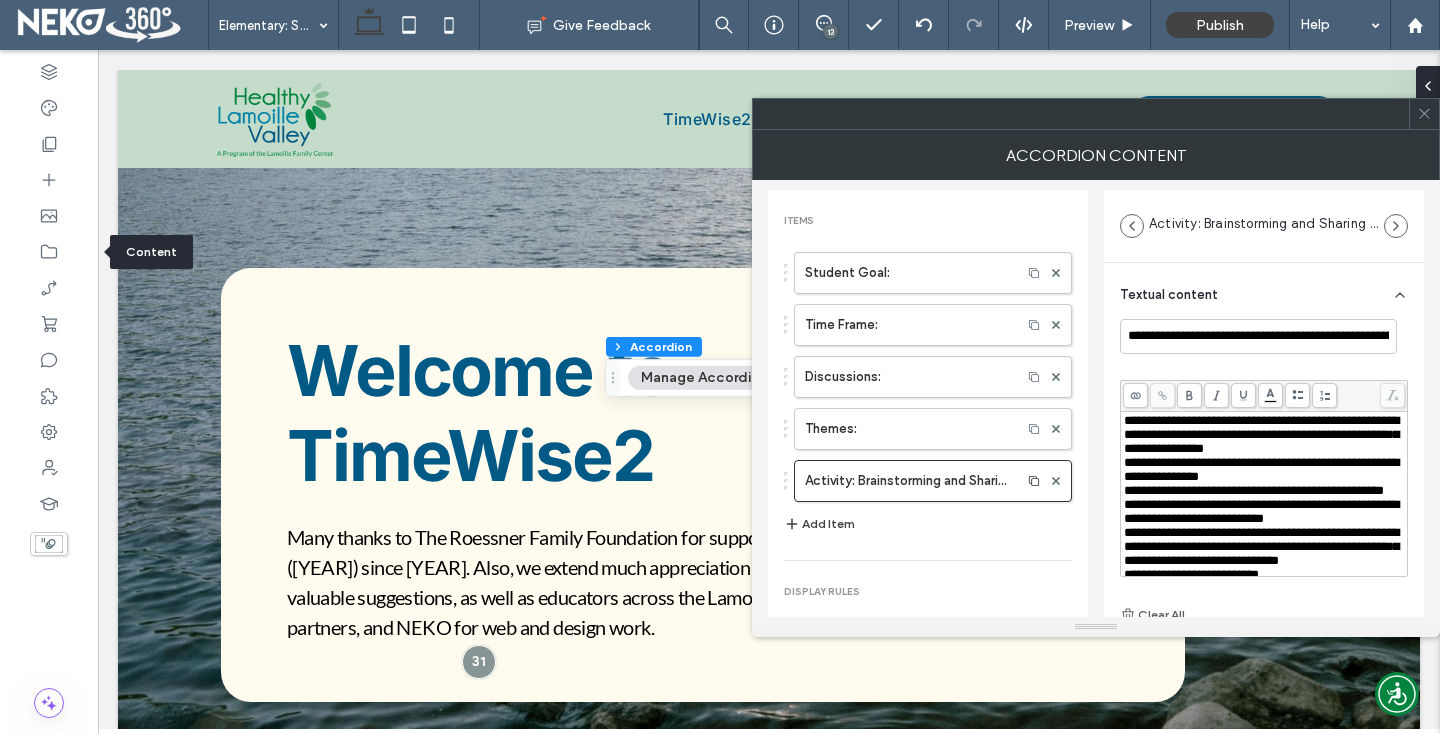 click on "**********" at bounding box center (1261, 434) 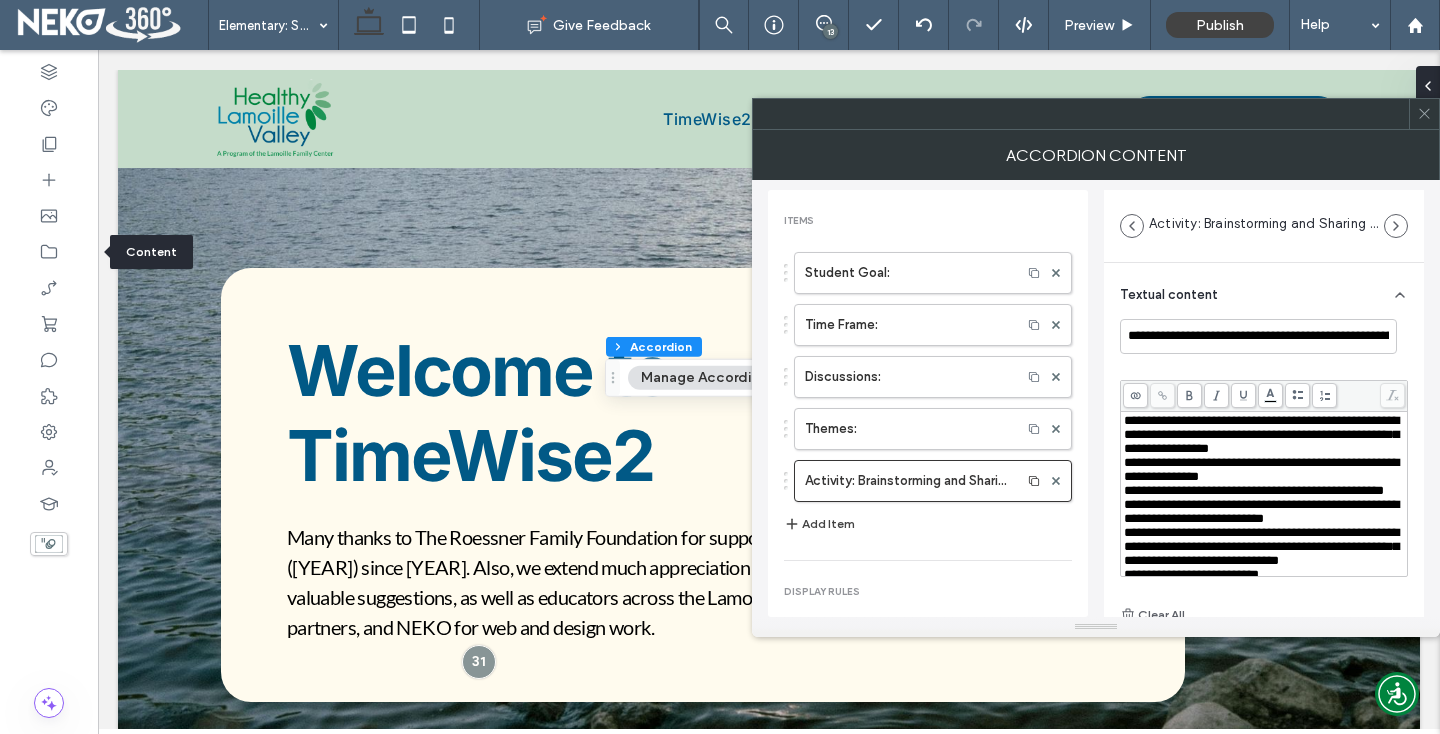 click on "**********" at bounding box center (1261, 469) 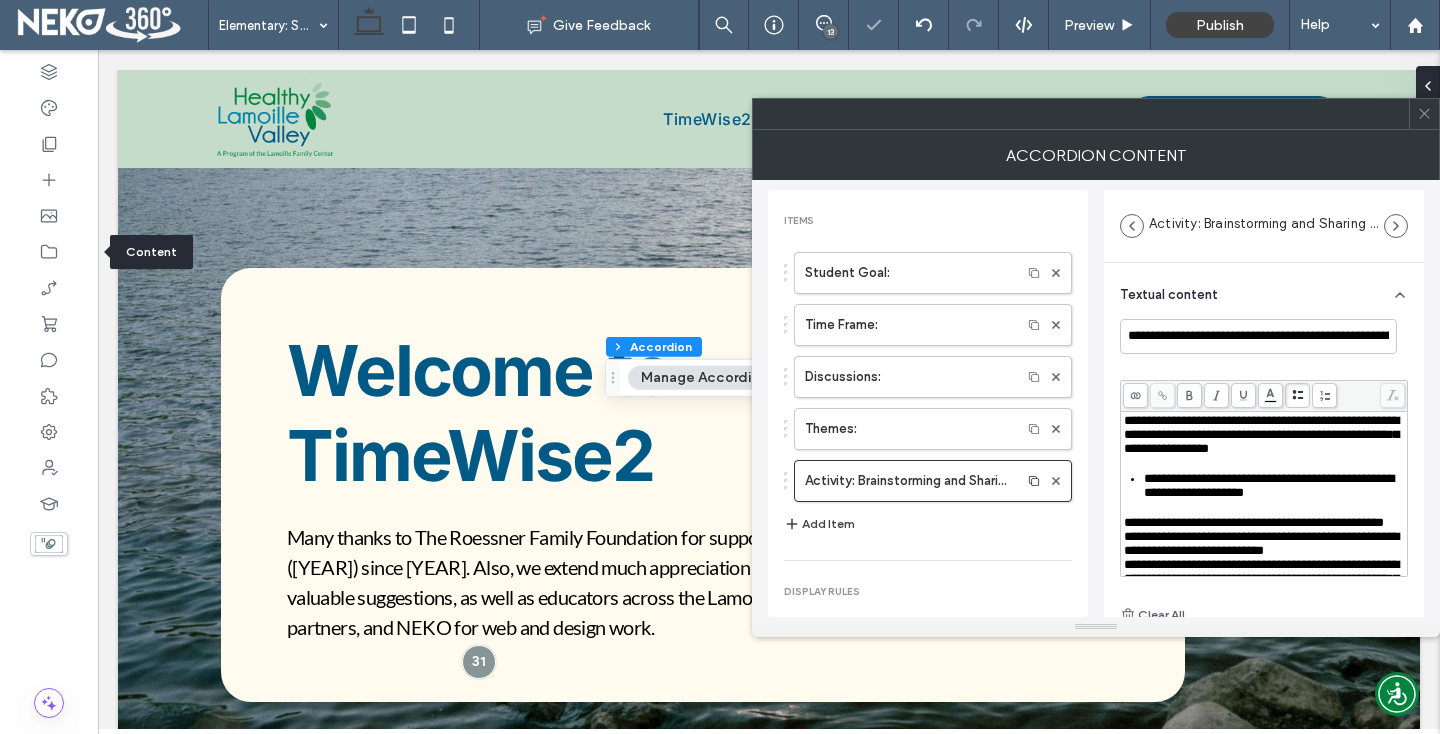 click on "**********" at bounding box center [1254, 522] 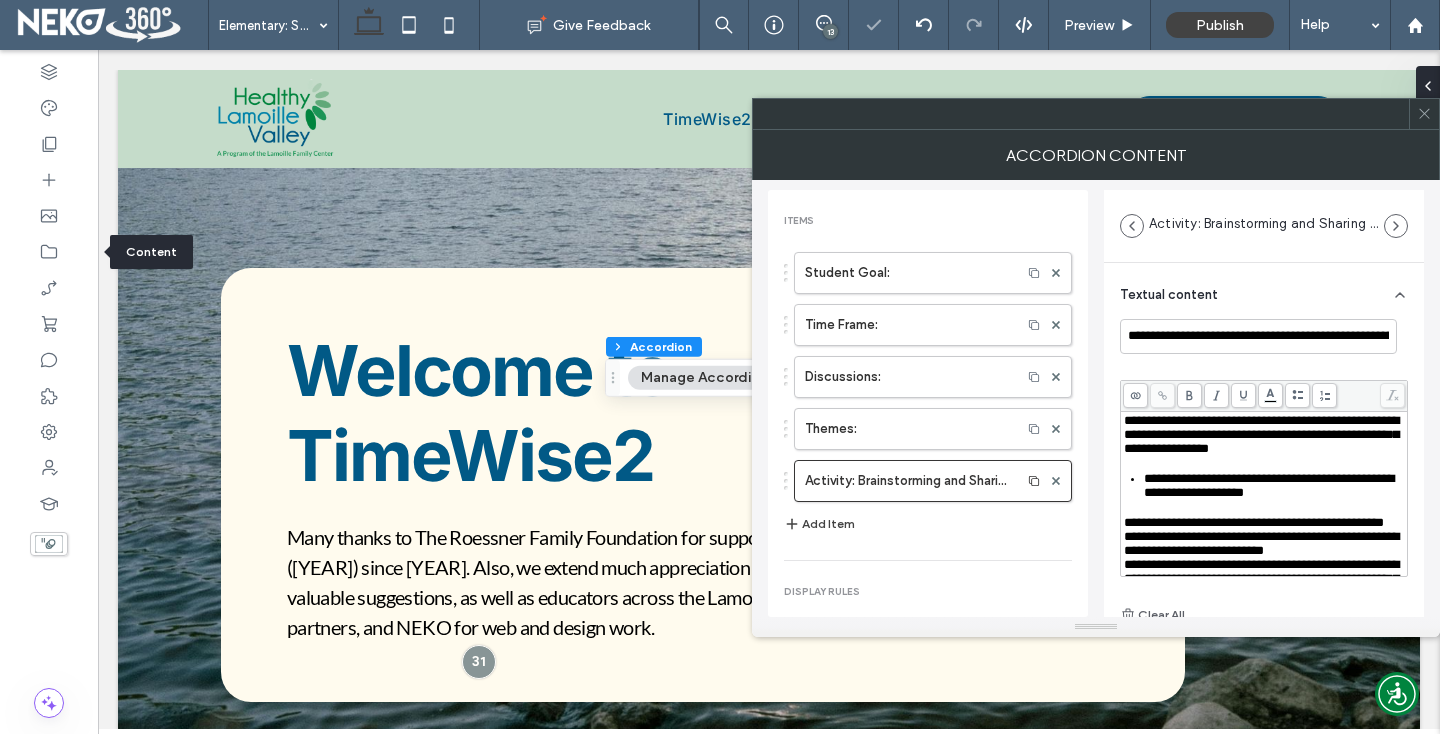 click 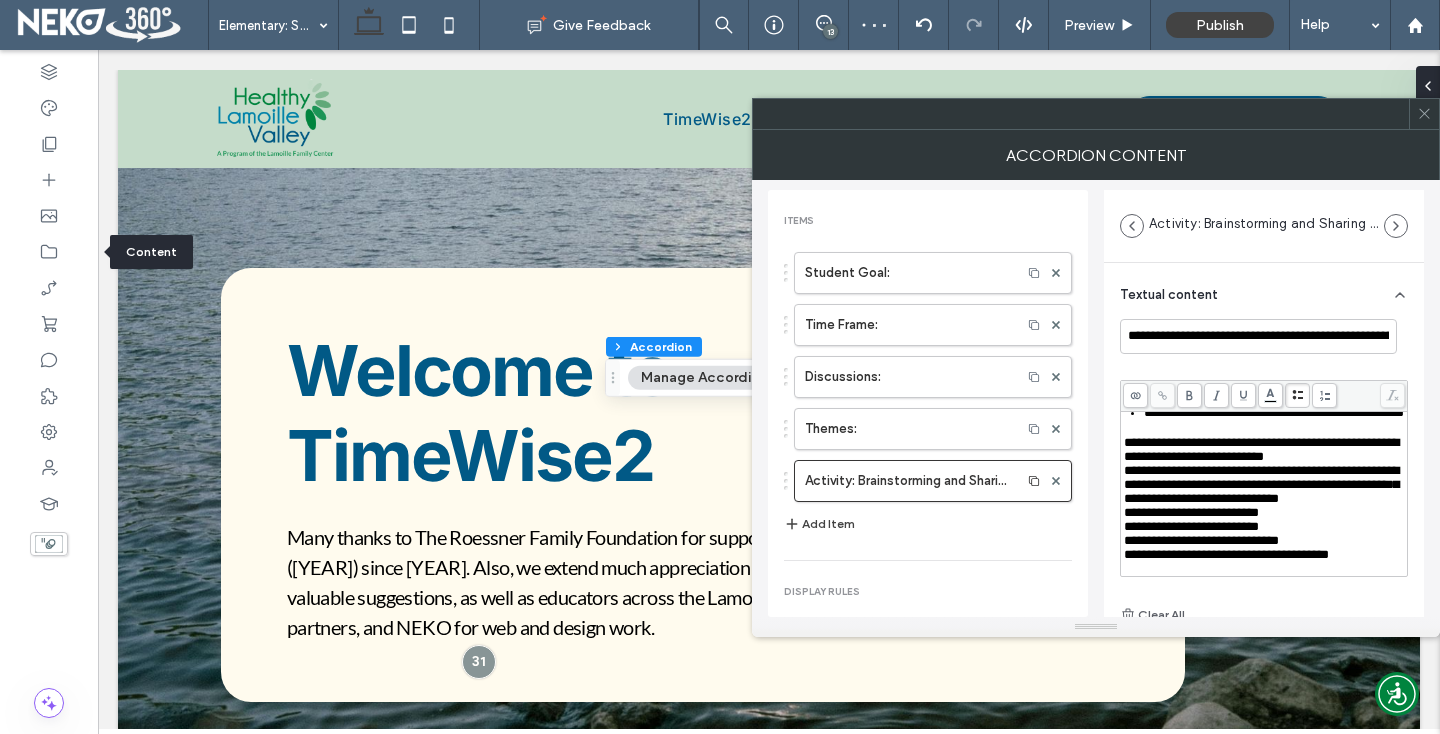 scroll, scrollTop: 102, scrollLeft: 0, axis: vertical 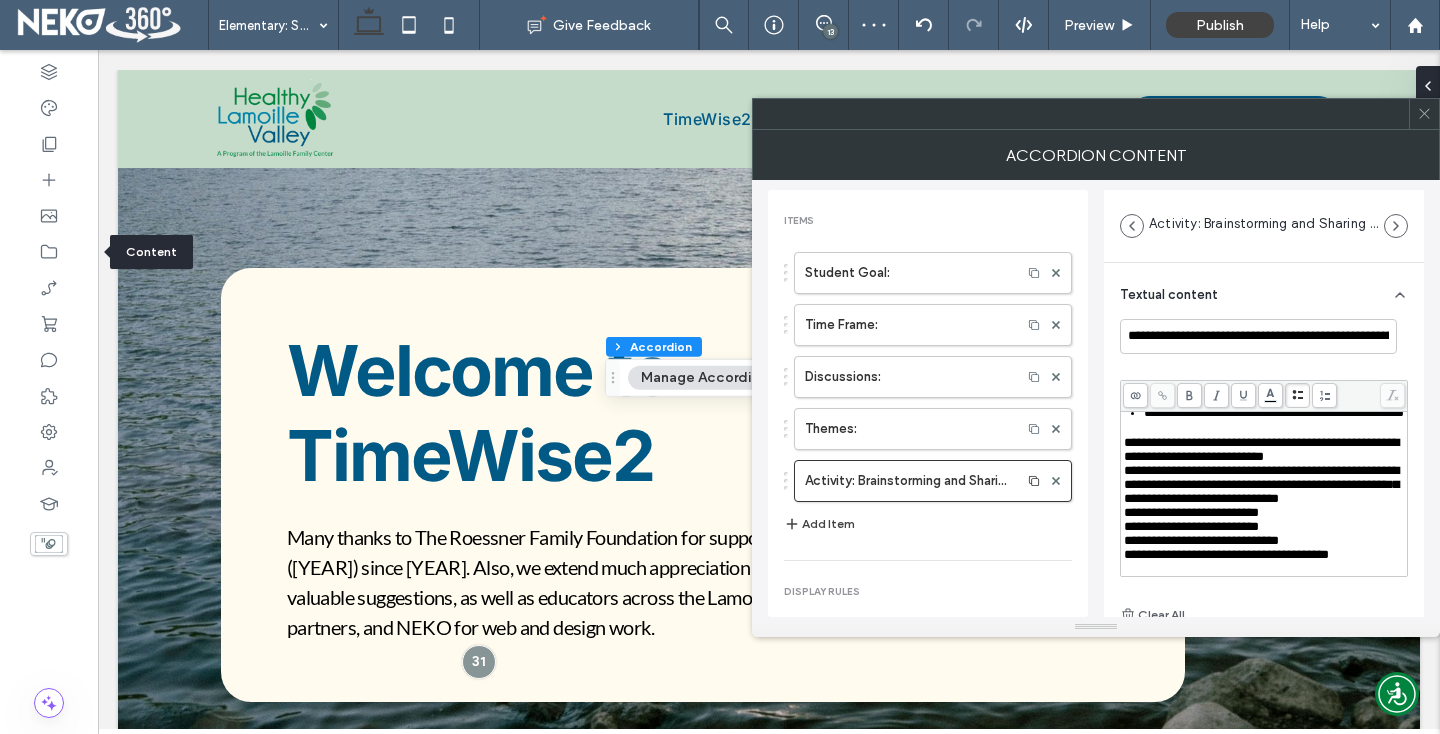 click on "**********" at bounding box center [1261, 449] 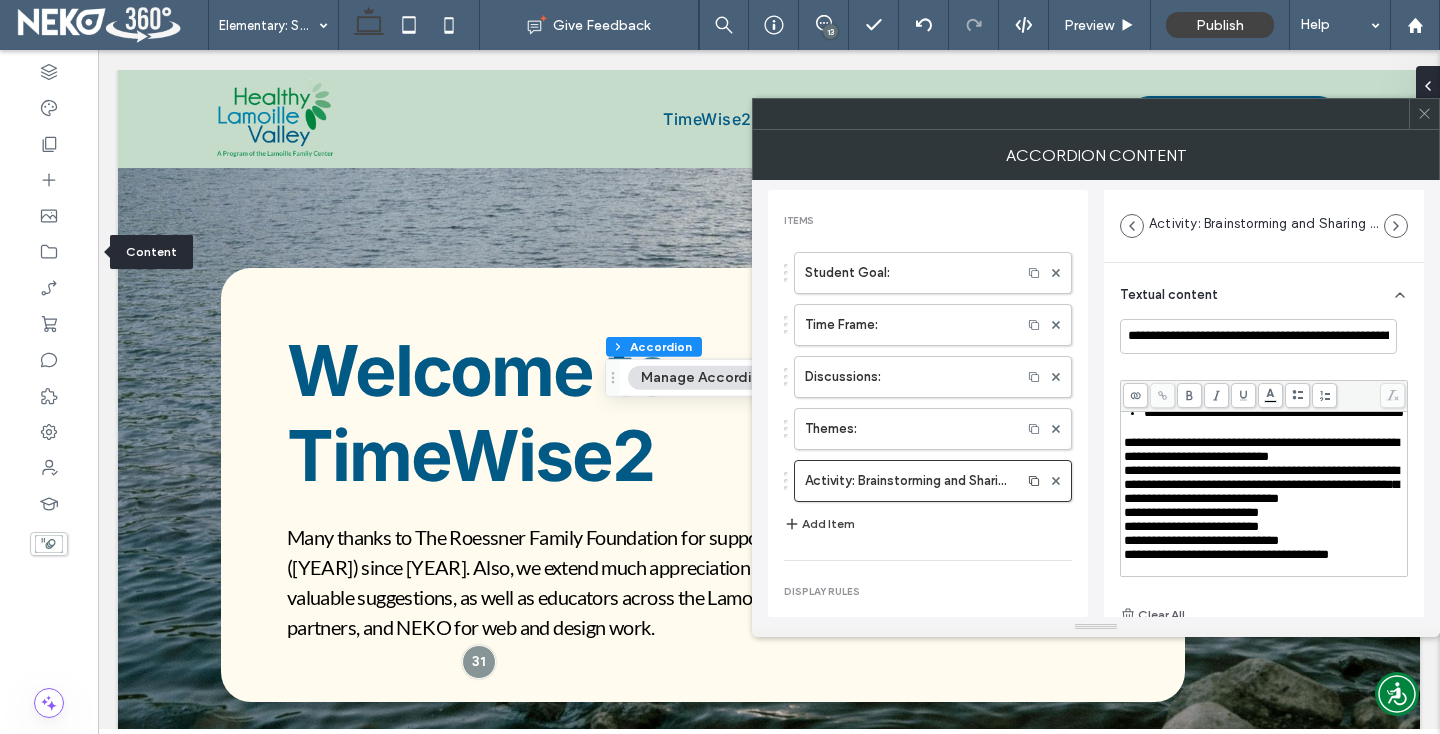 click on "**********" at bounding box center [1261, 484] 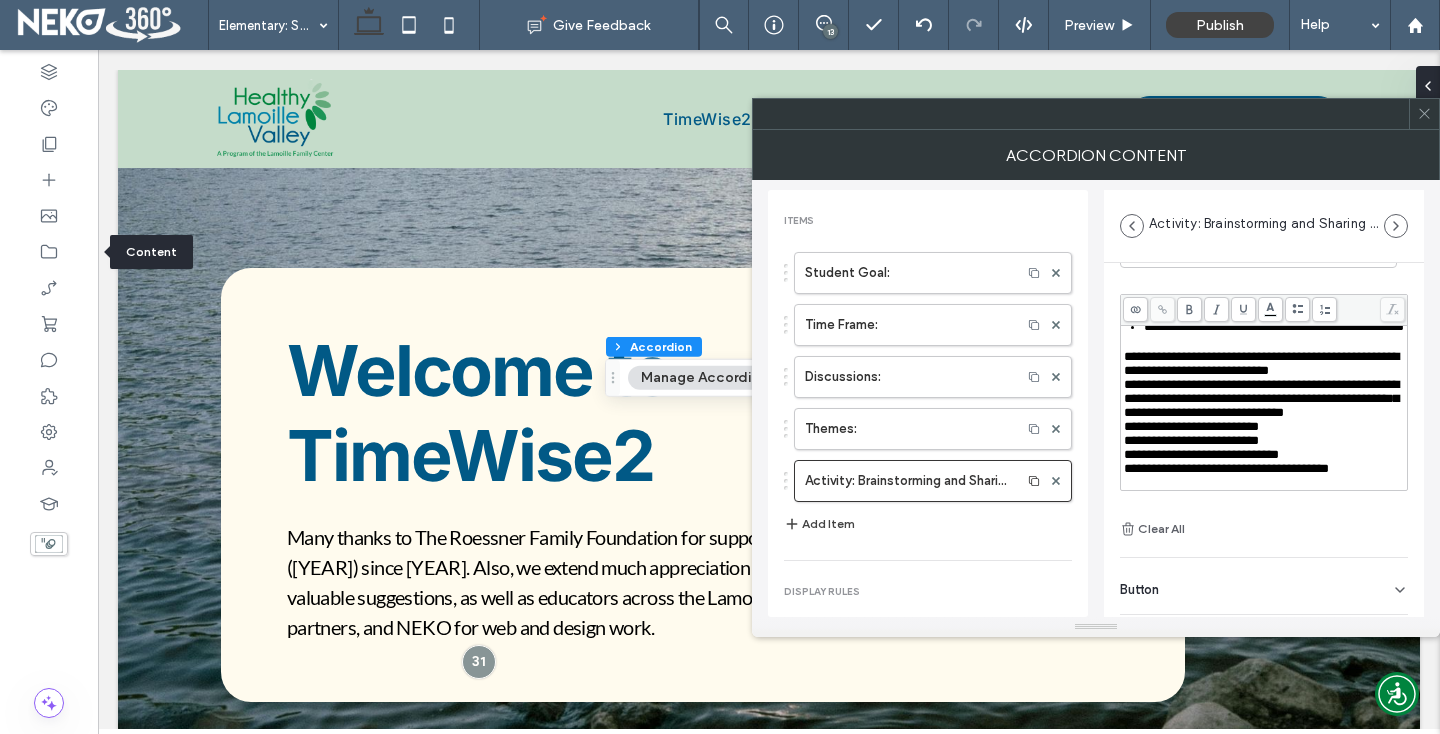 scroll, scrollTop: 99, scrollLeft: 0, axis: vertical 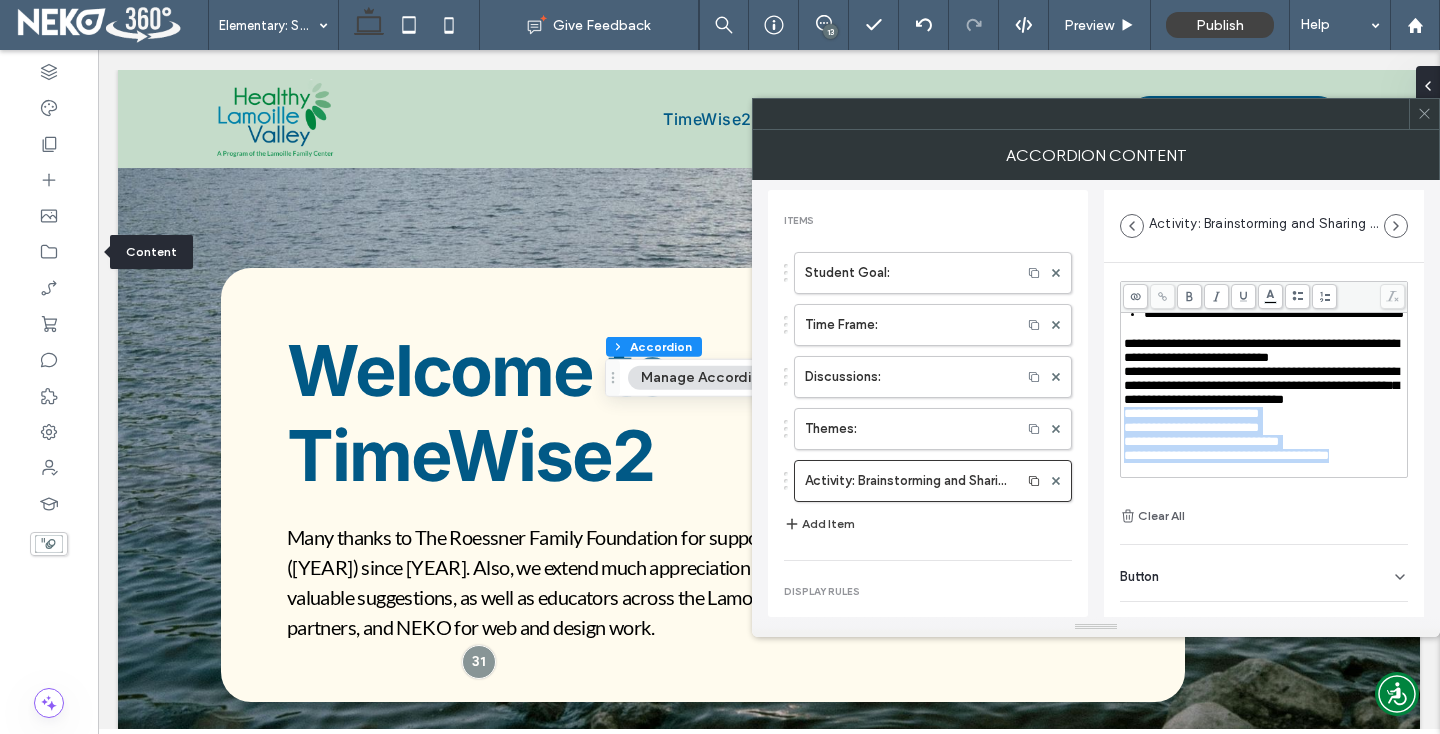 drag, startPoint x: 1125, startPoint y: 404, endPoint x: 1393, endPoint y: 451, distance: 272.09006 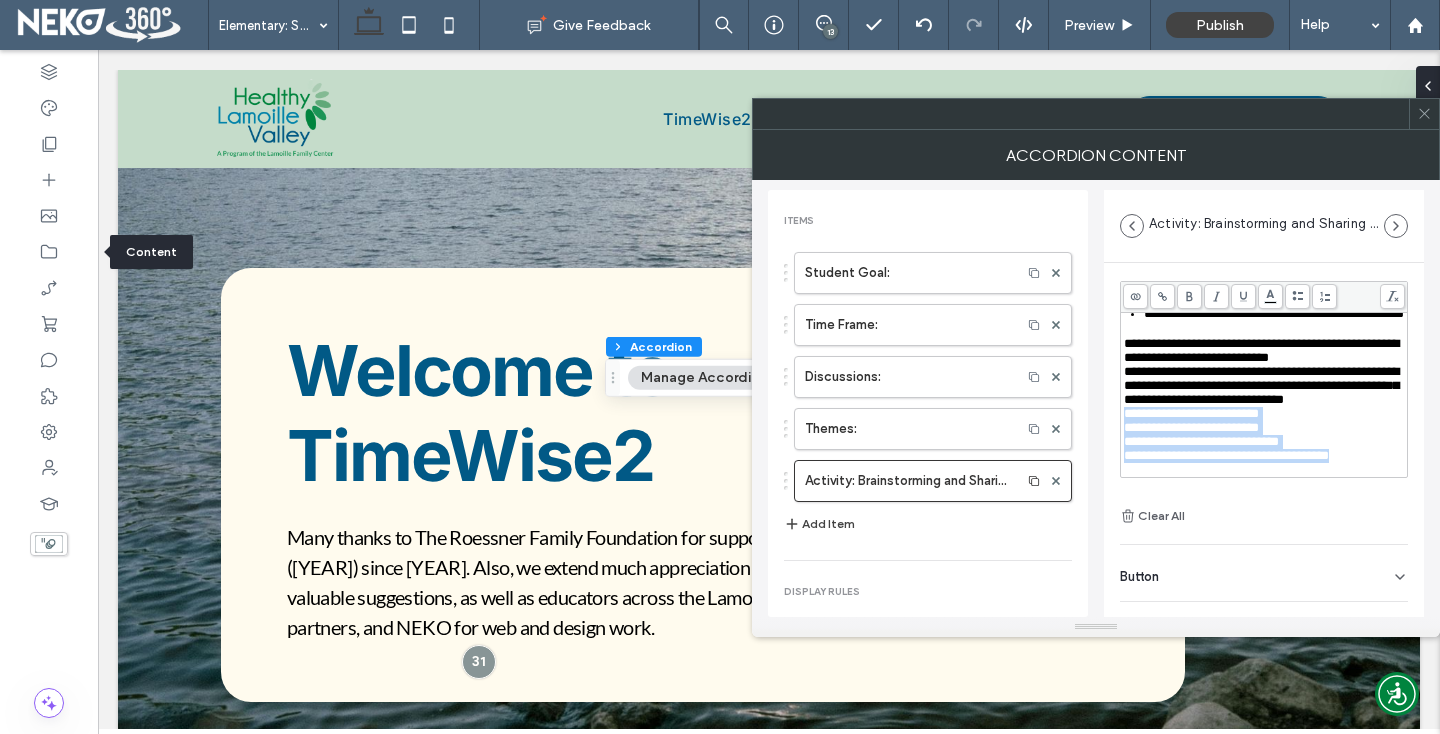 click 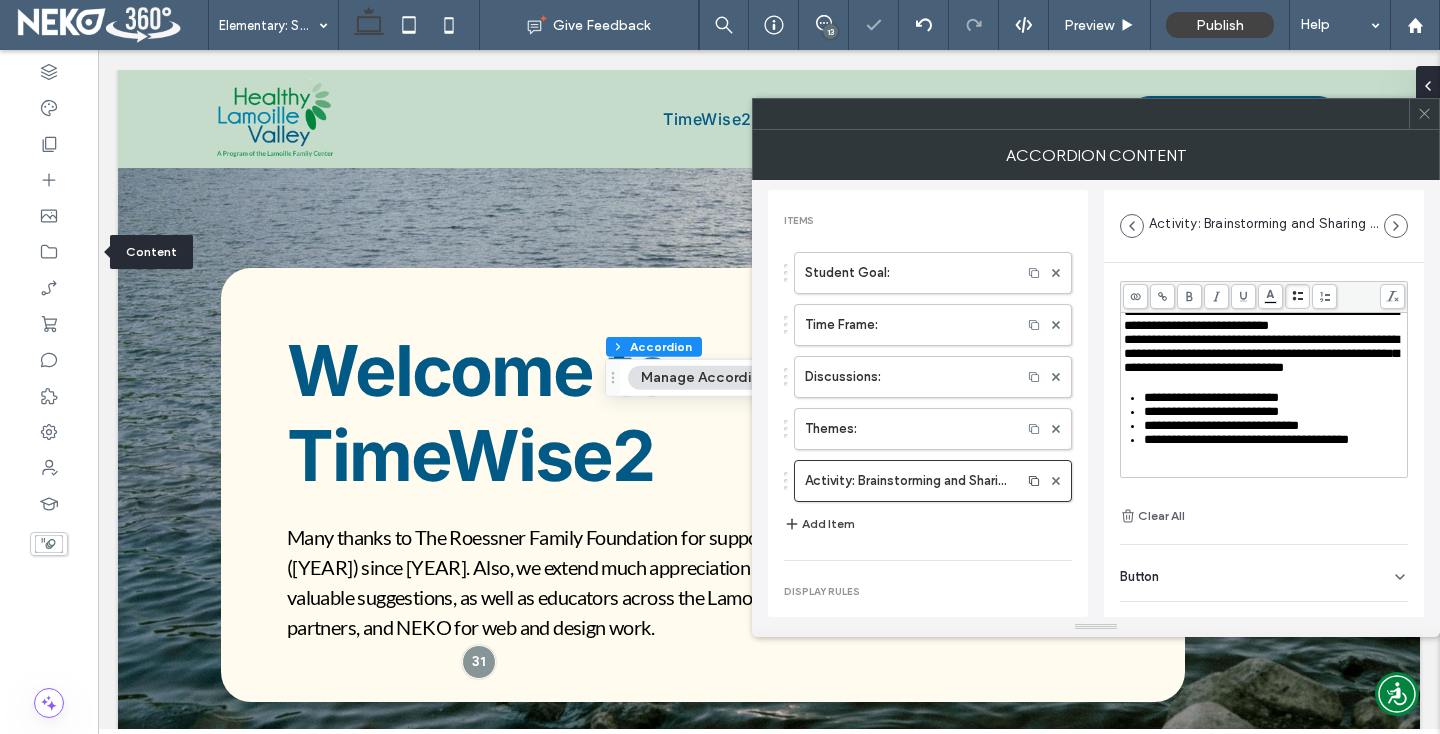 click on "**********" at bounding box center [1261, 353] 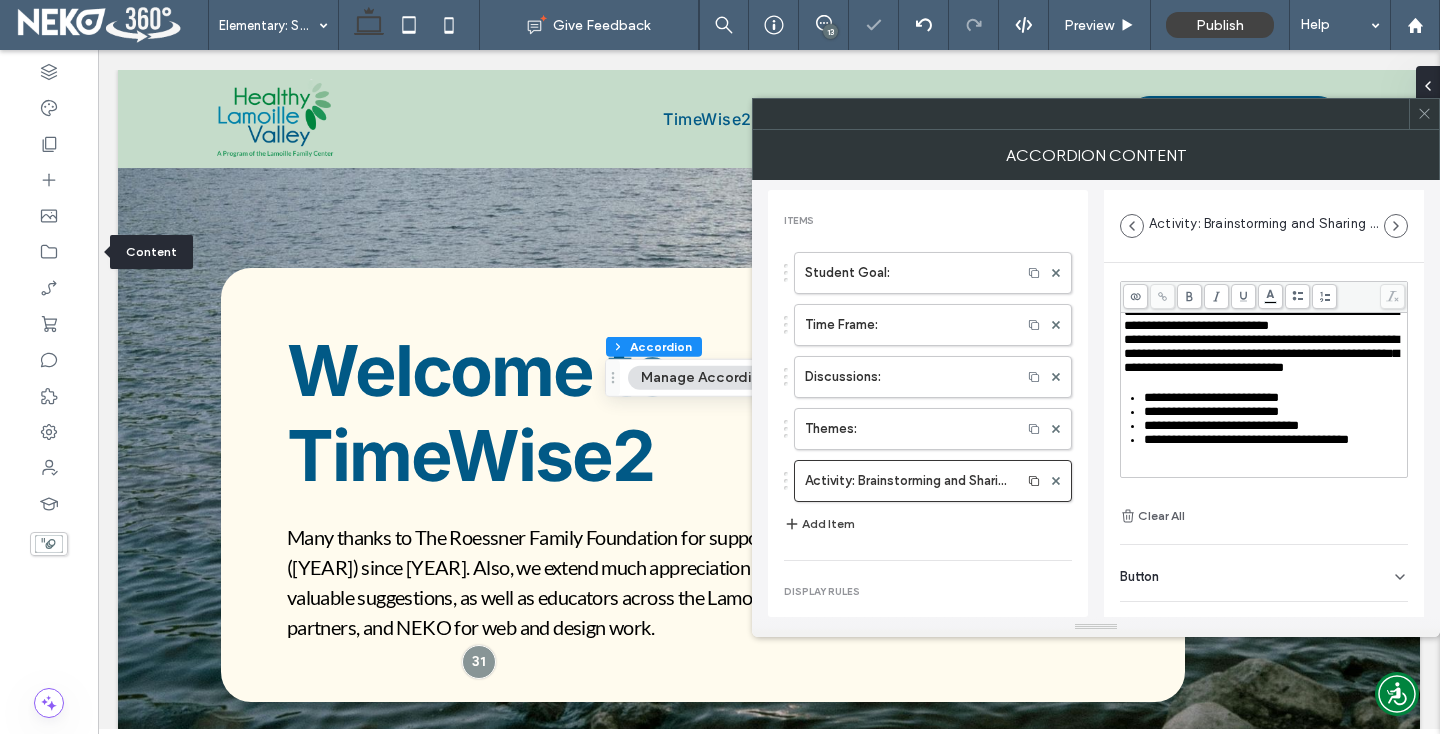 scroll, scrollTop: 190, scrollLeft: 0, axis: vertical 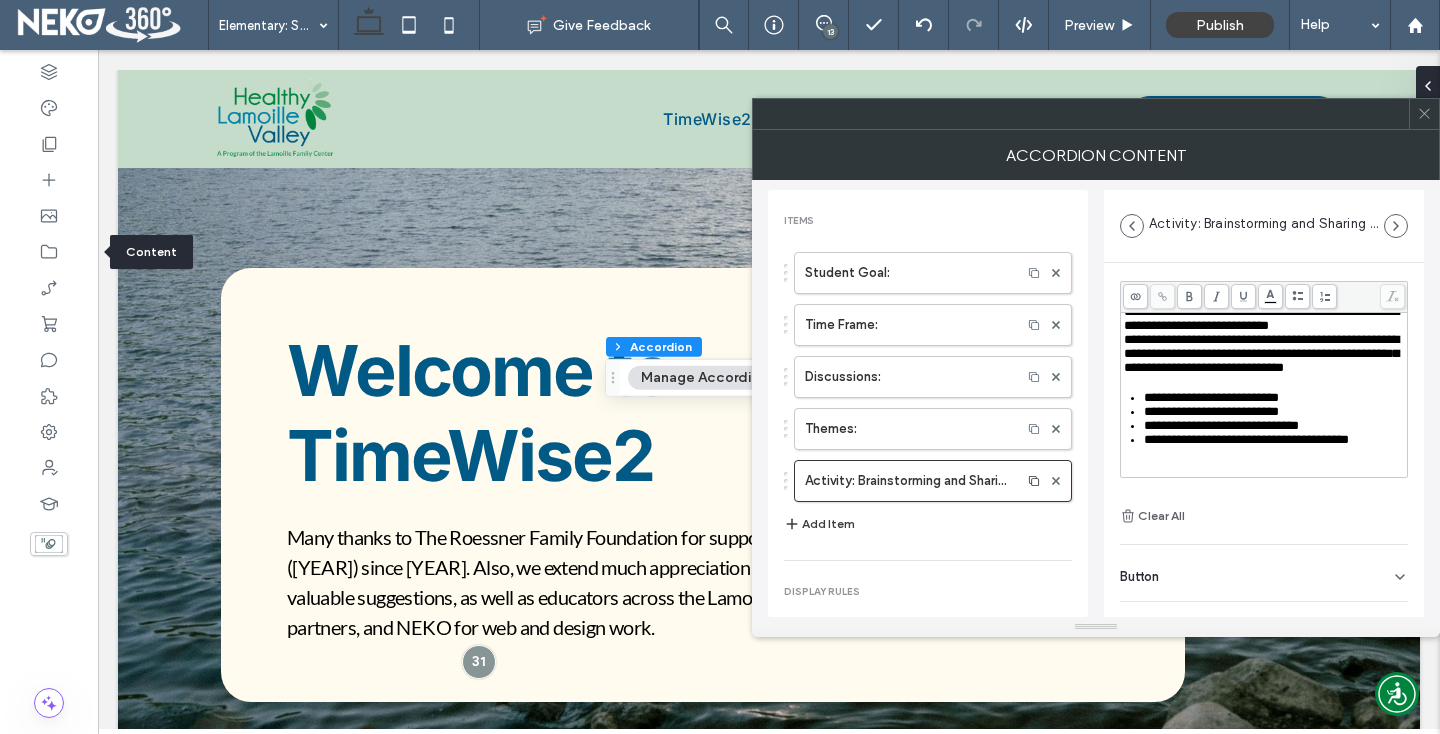 click on "Add Item" at bounding box center [819, 524] 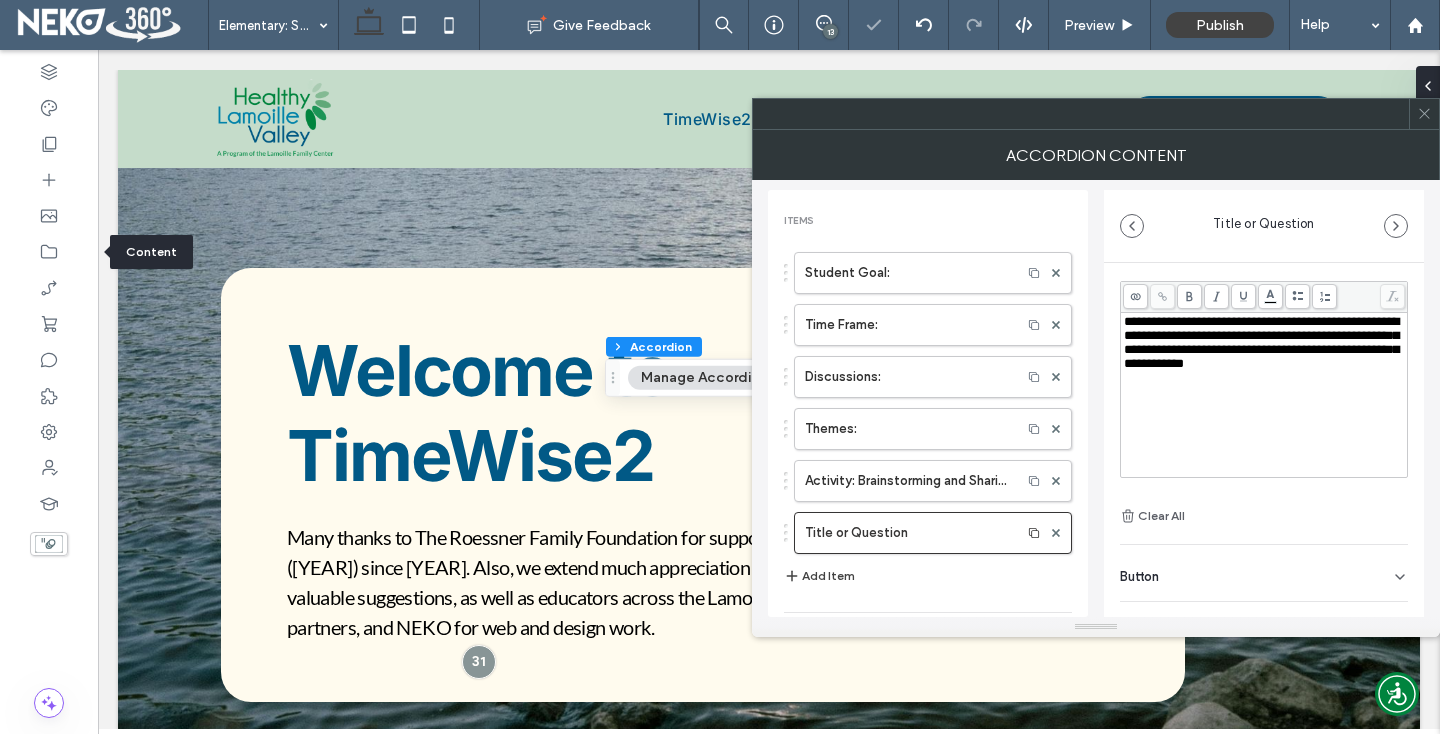 click on "**********" at bounding box center [1261, 342] 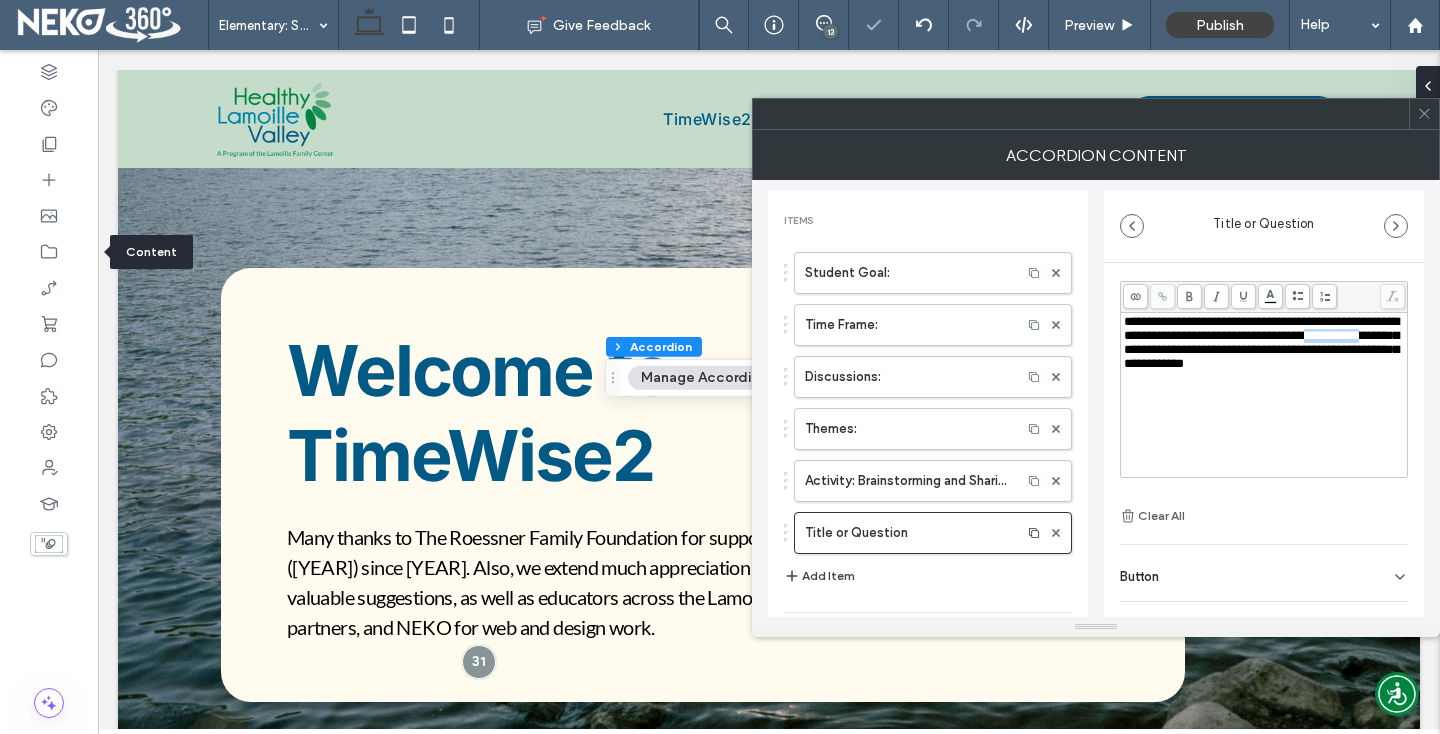 click on "**********" at bounding box center [1261, 342] 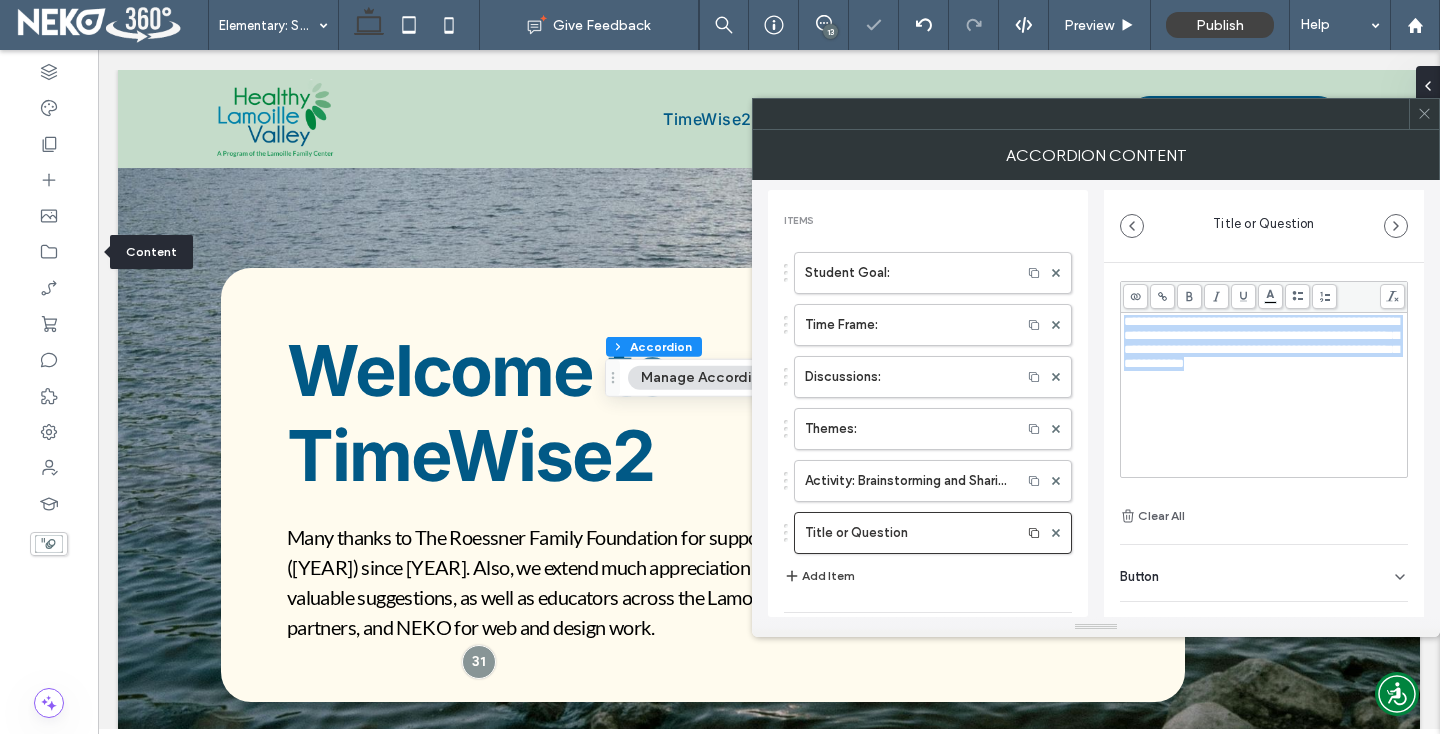 click on "**********" at bounding box center [1261, 342] 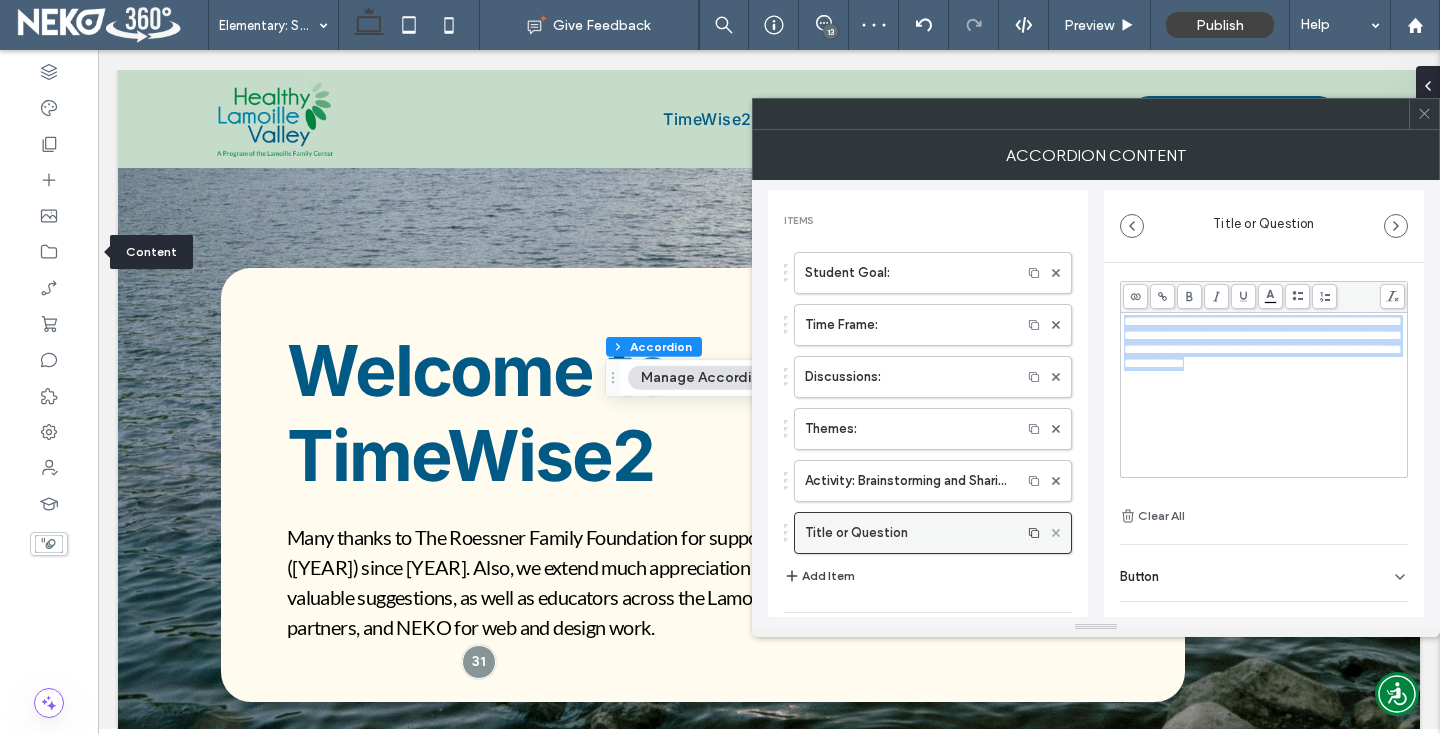 click 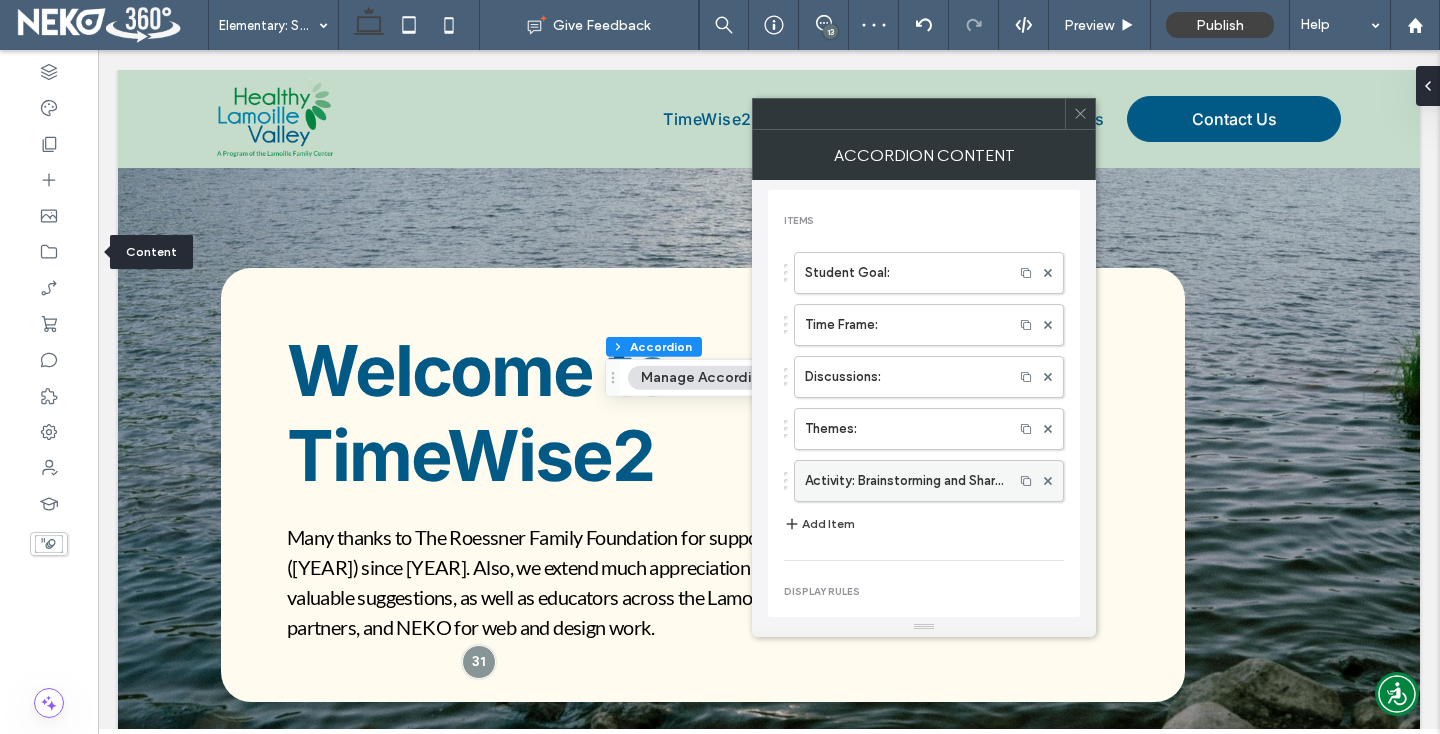 click on "Activity: Brainstorming and Sharing Leisure Activities" at bounding box center [904, 481] 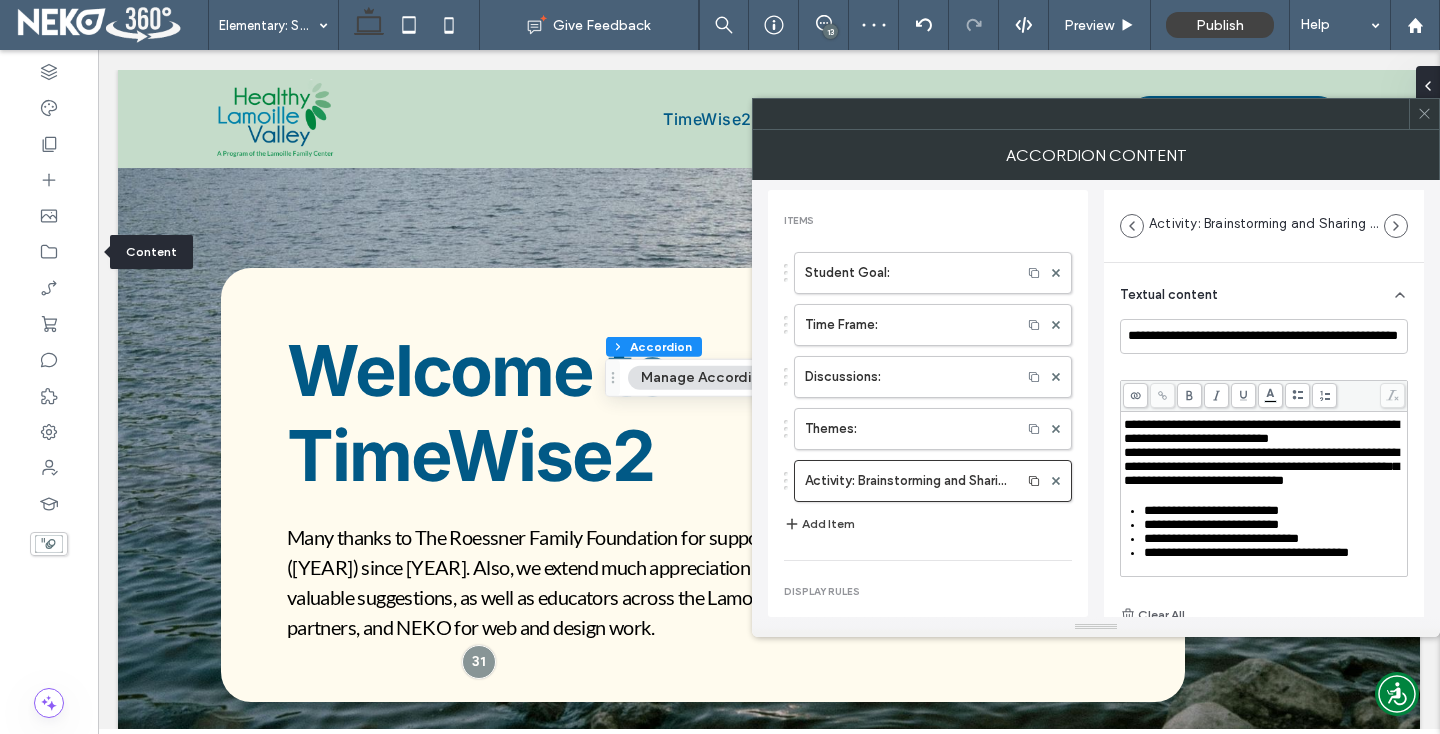 scroll, scrollTop: 190, scrollLeft: 0, axis: vertical 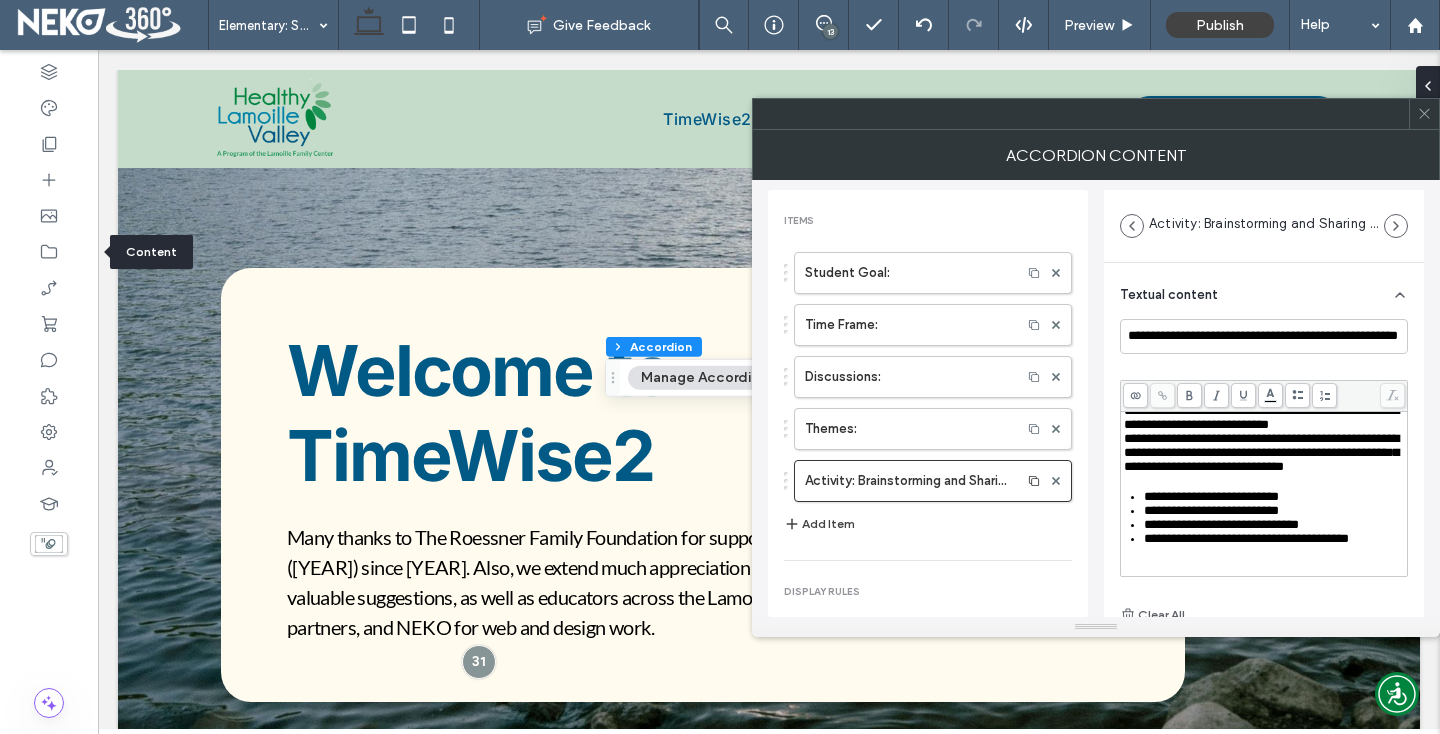 click on "**********" at bounding box center [1246, 538] 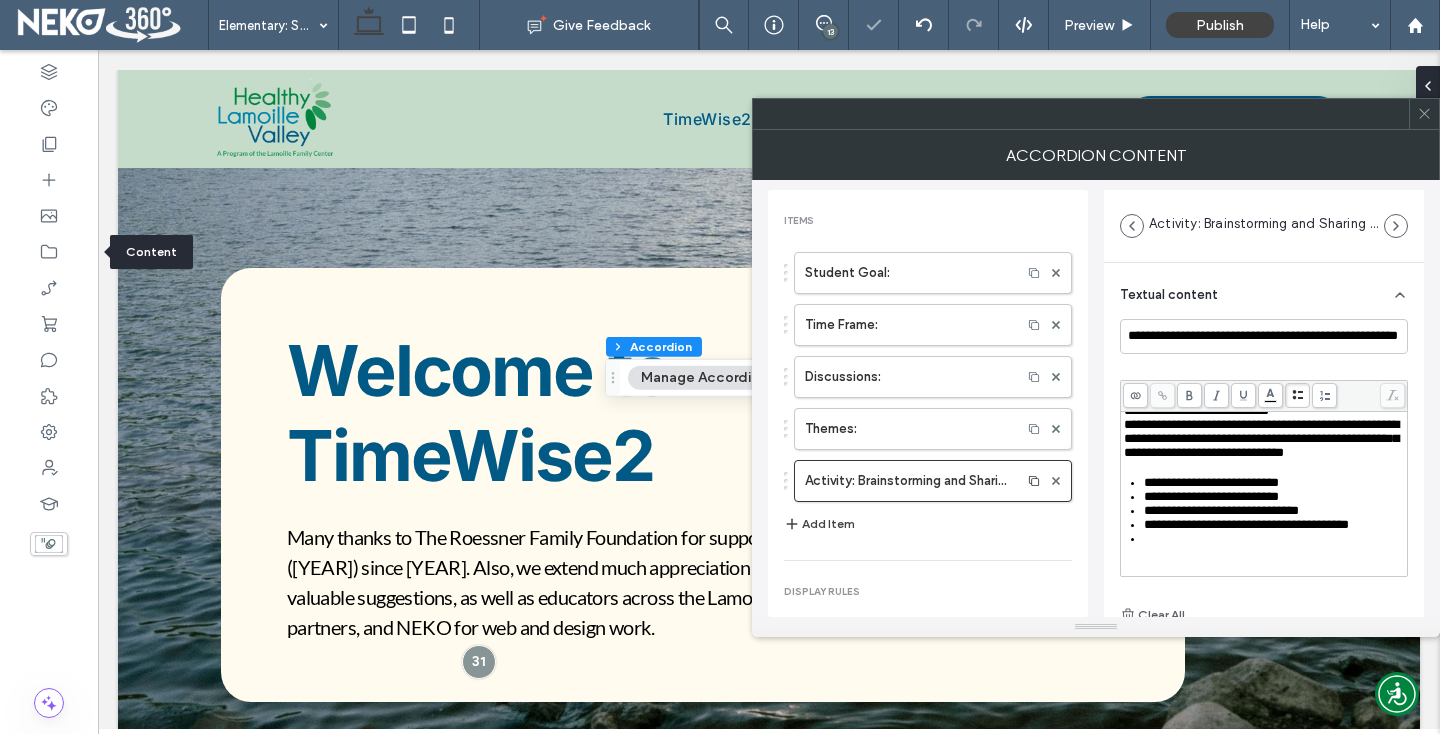 click 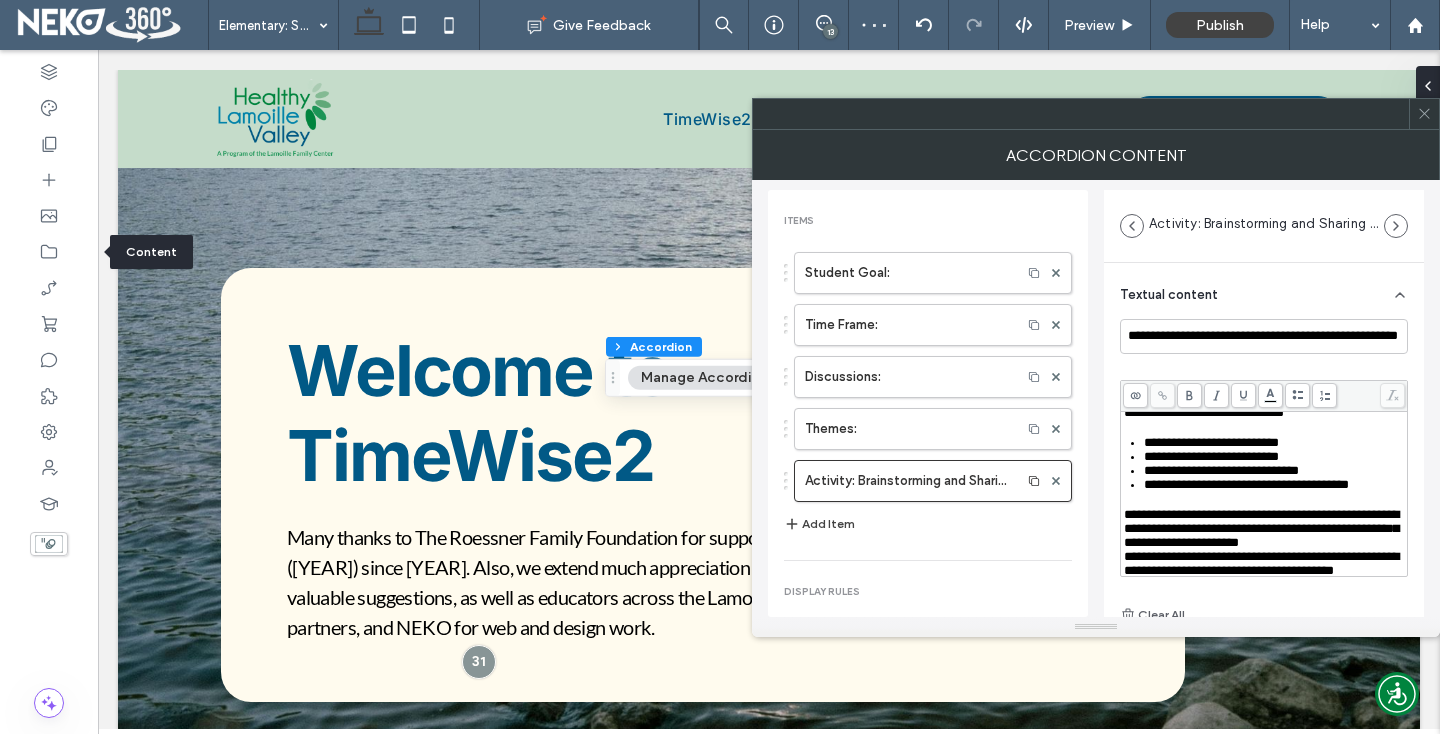 scroll, scrollTop: 236, scrollLeft: 0, axis: vertical 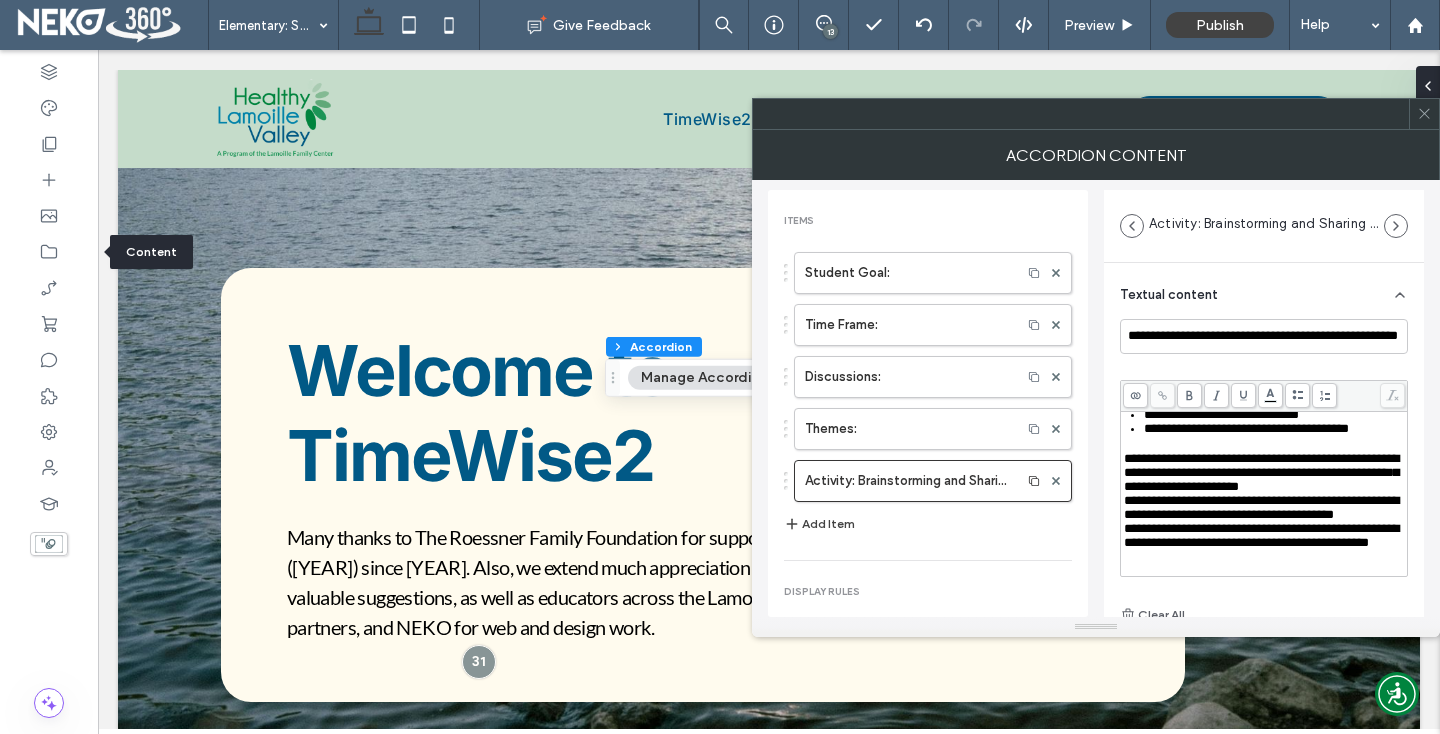 click on "**********" at bounding box center [1261, 472] 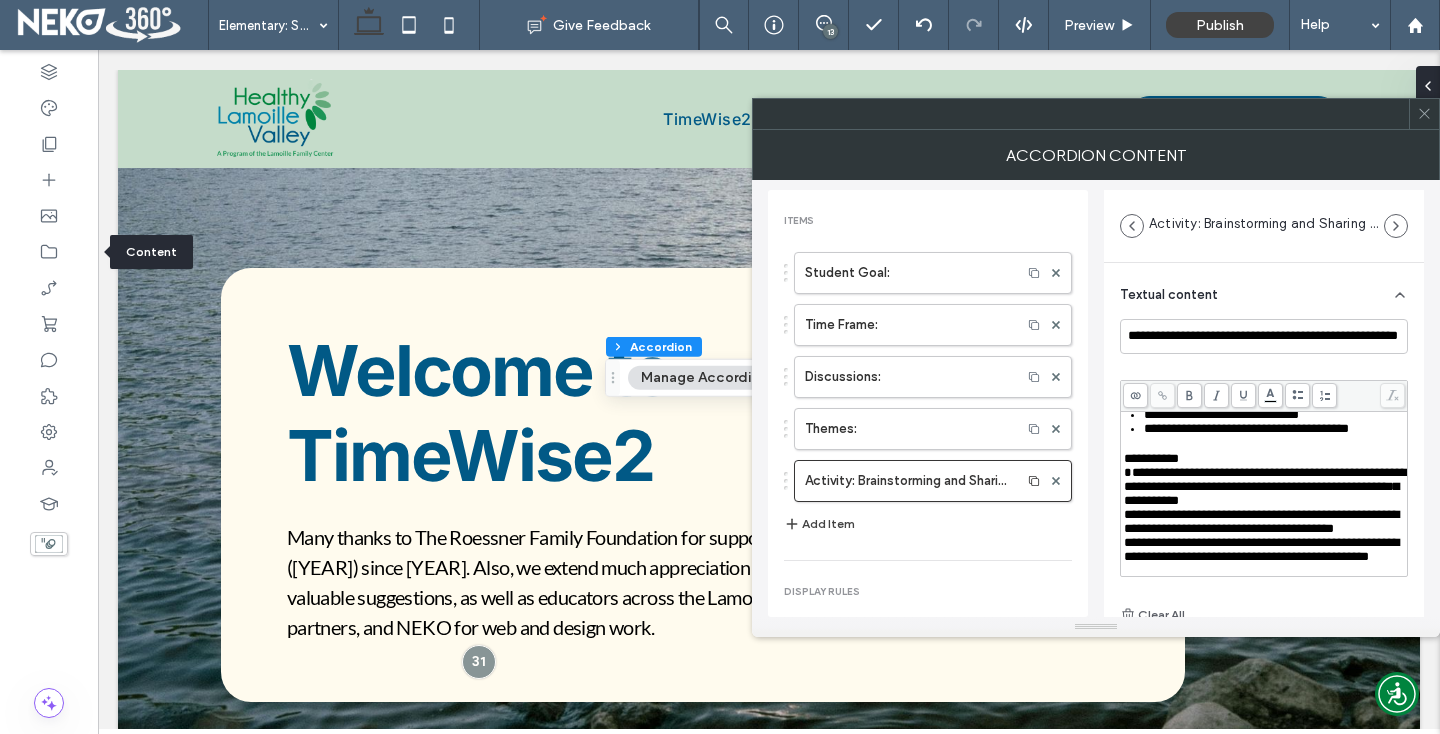 click on "**********" at bounding box center (1151, 458) 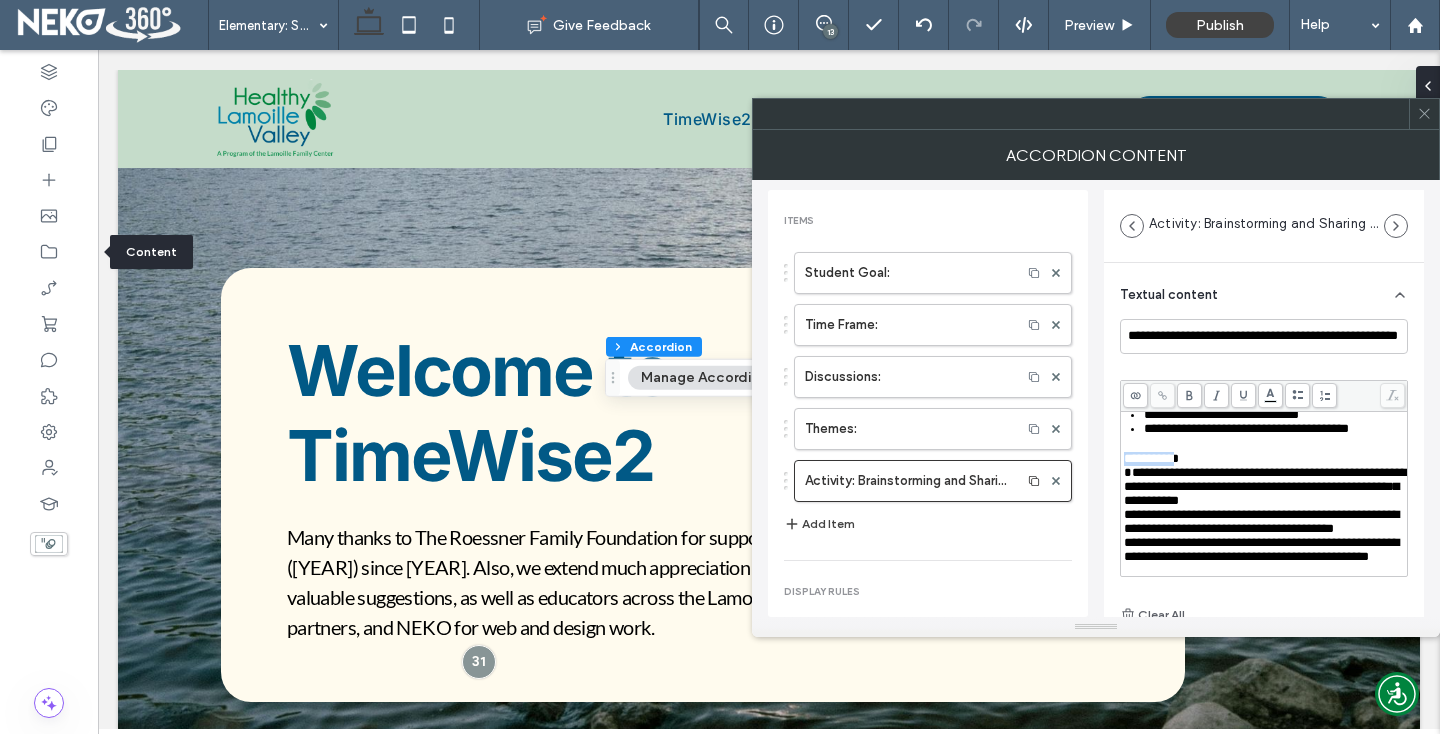 click on "**********" at bounding box center (1151, 458) 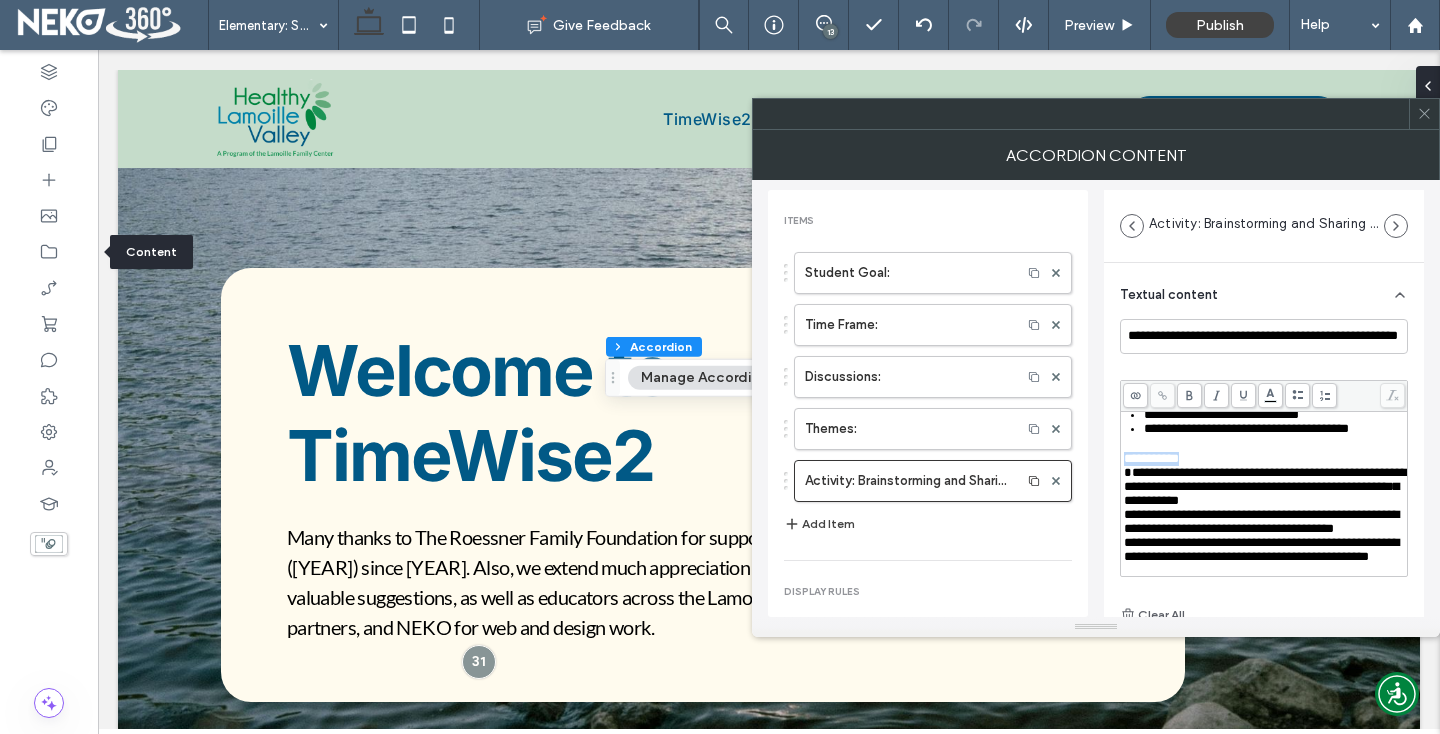 click on "**********" at bounding box center (1151, 458) 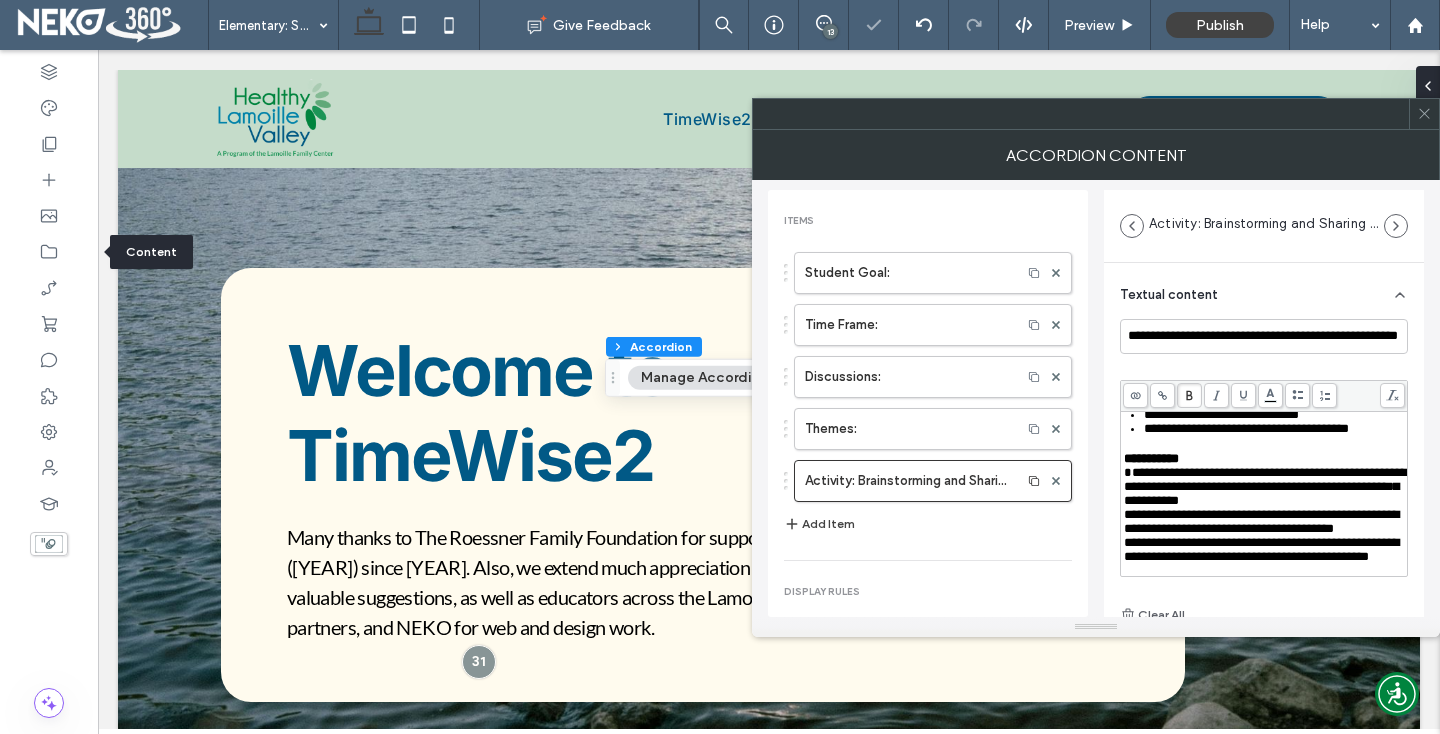 click on "**********" at bounding box center [1264, 459] 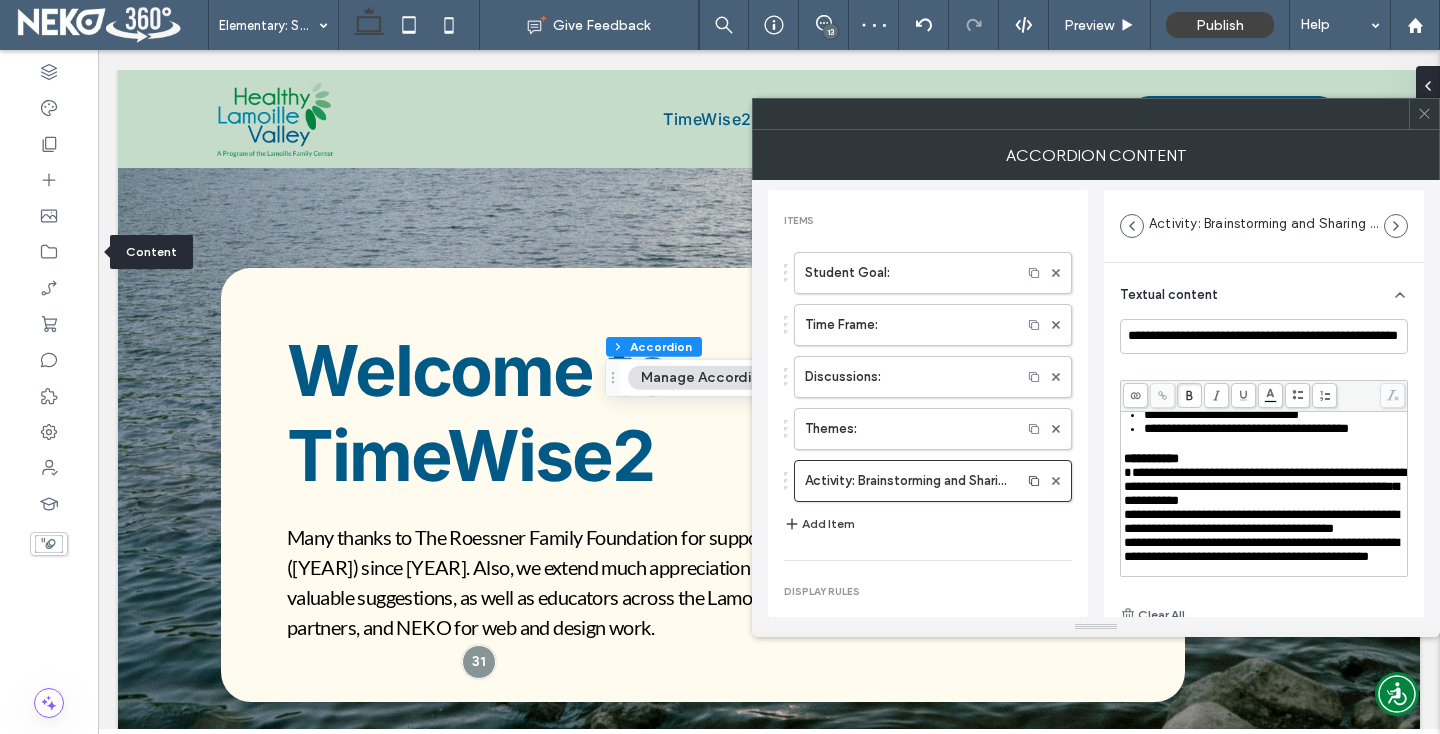click 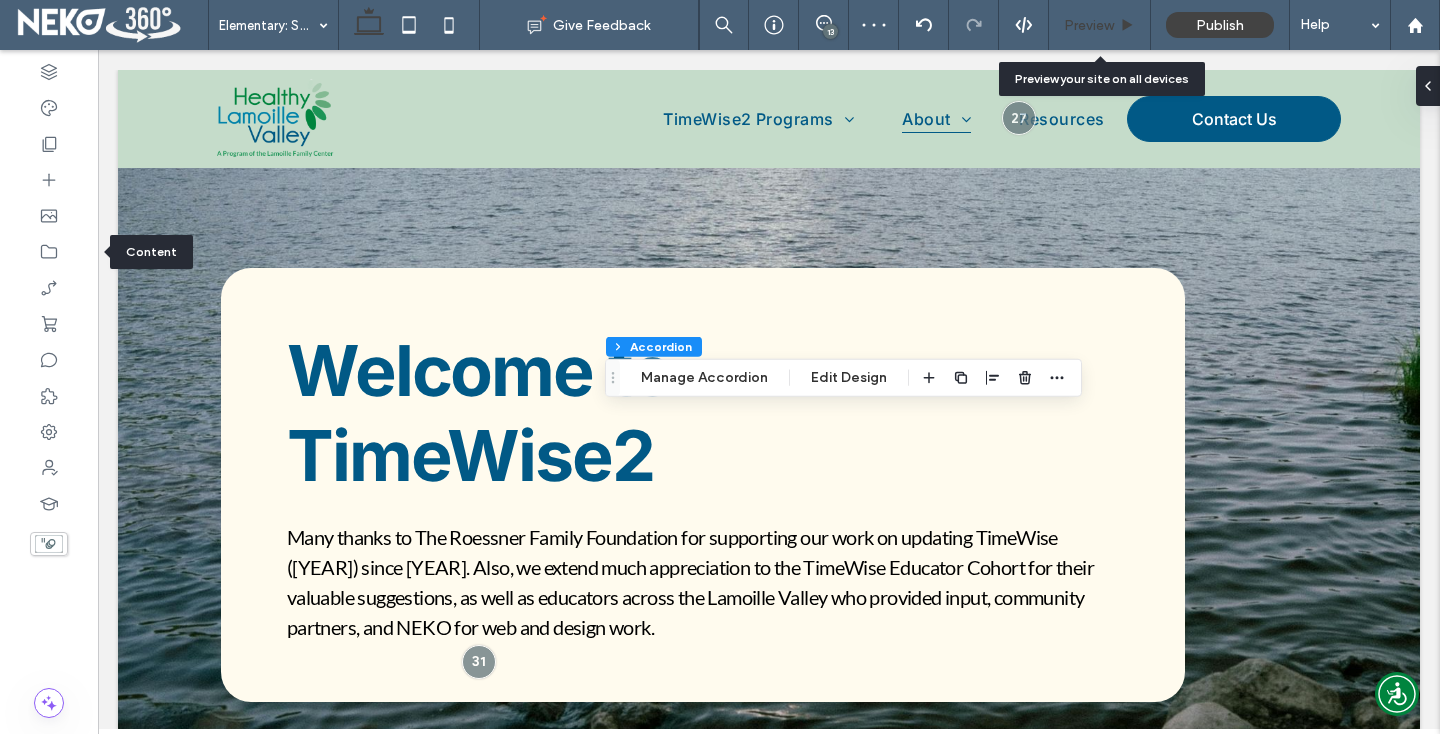 click on "Preview" at bounding box center (1089, 25) 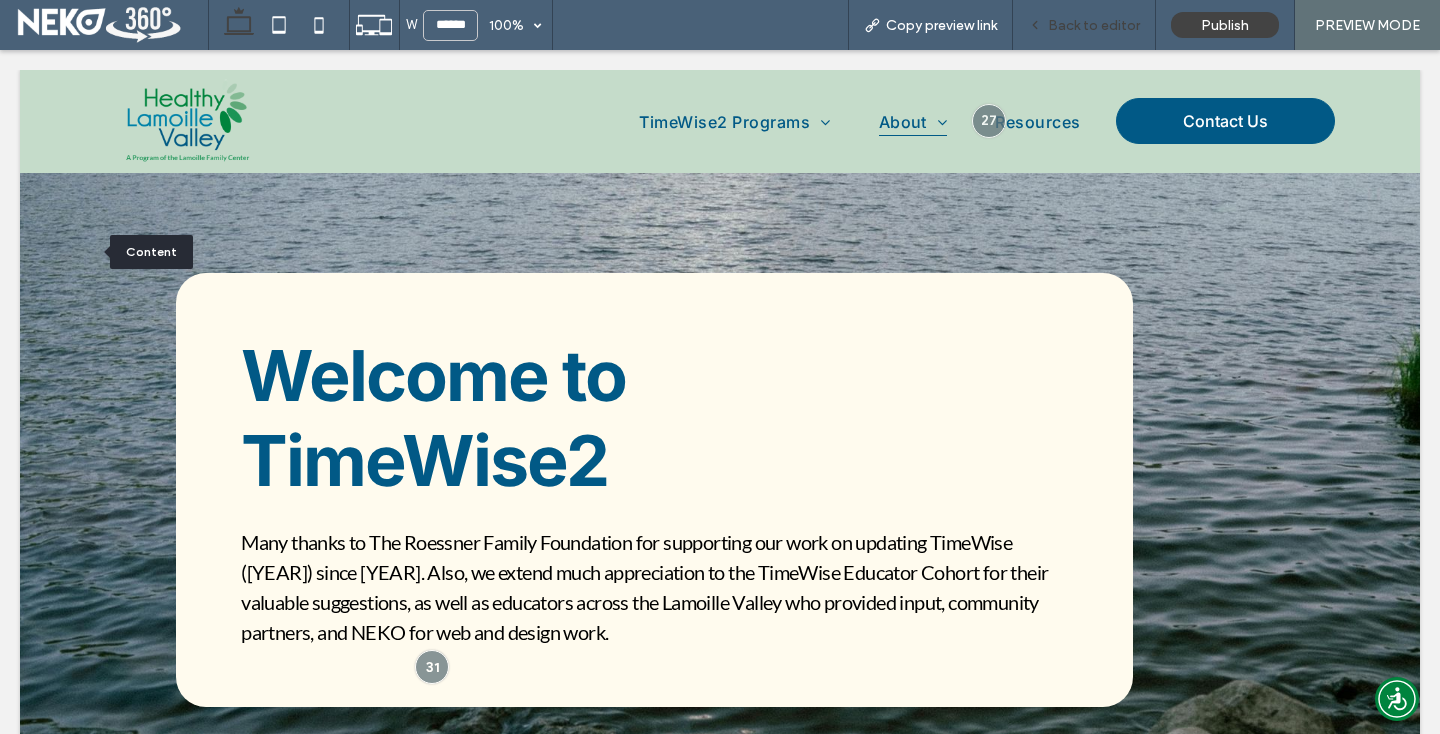 click on "Back to editor" at bounding box center (1094, 25) 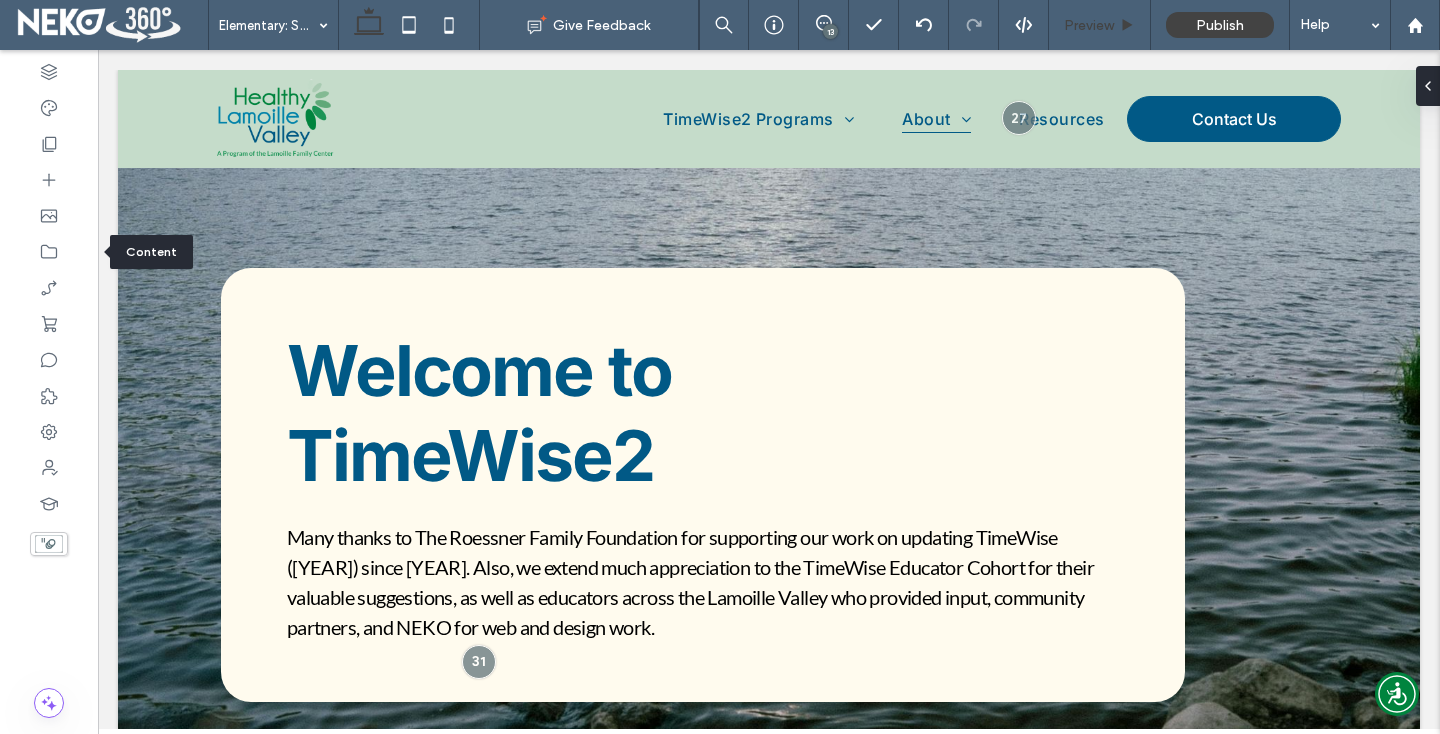 type on "*****" 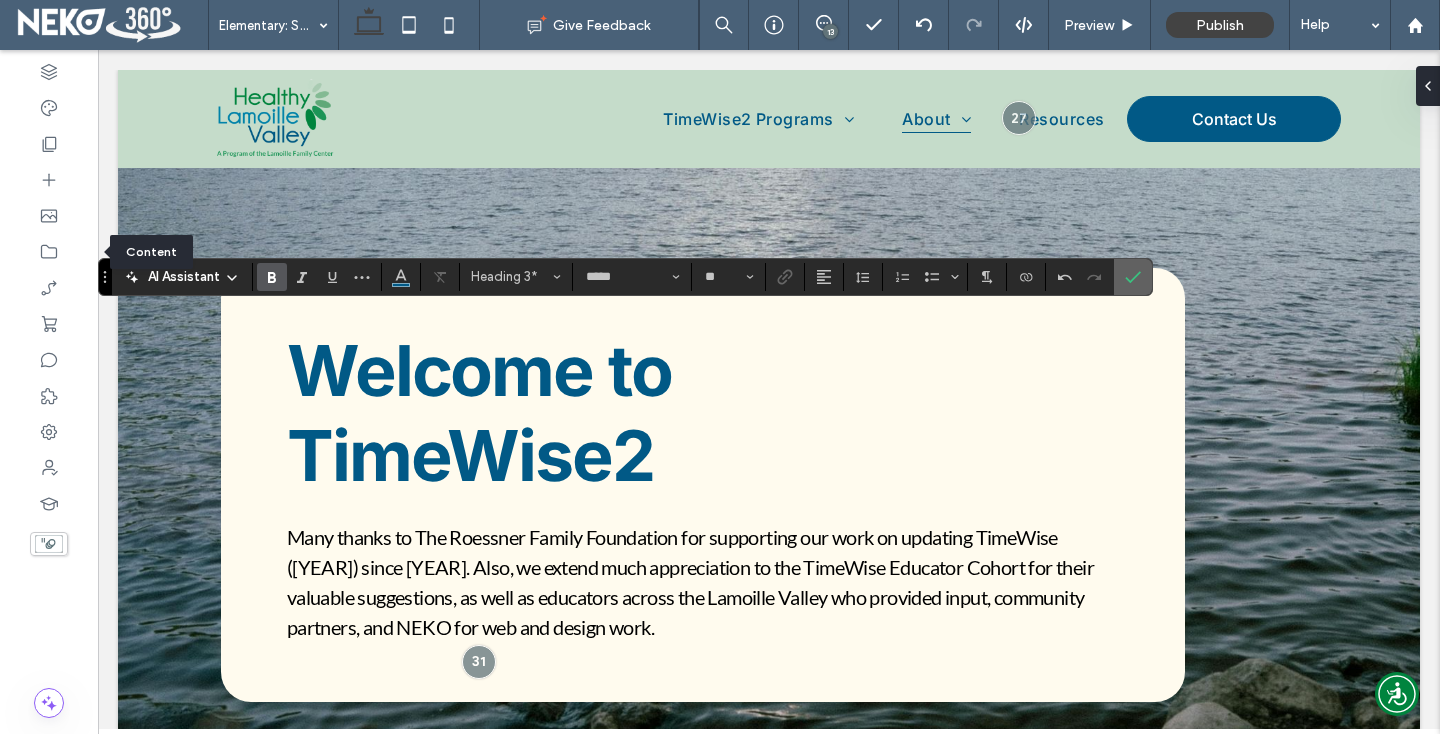 click 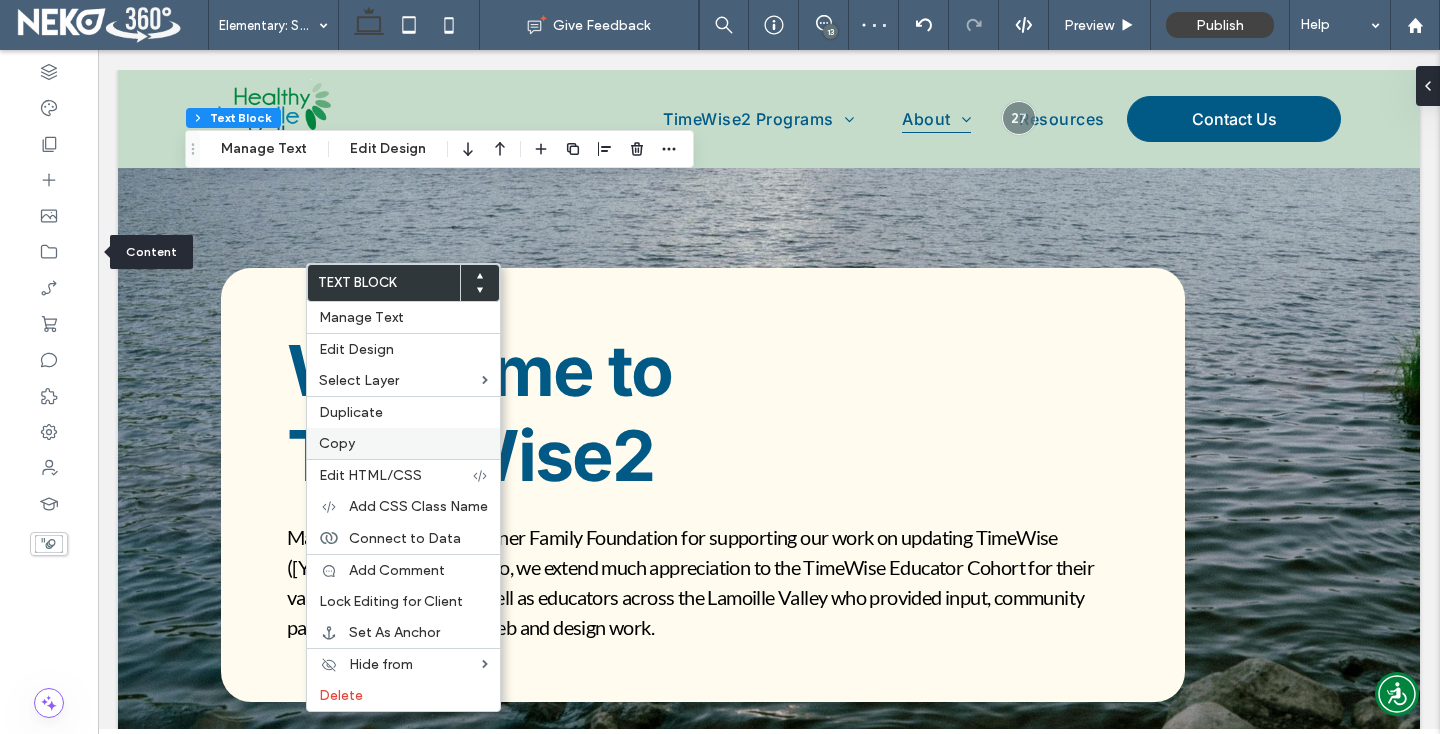 click on "Copy" at bounding box center (403, 443) 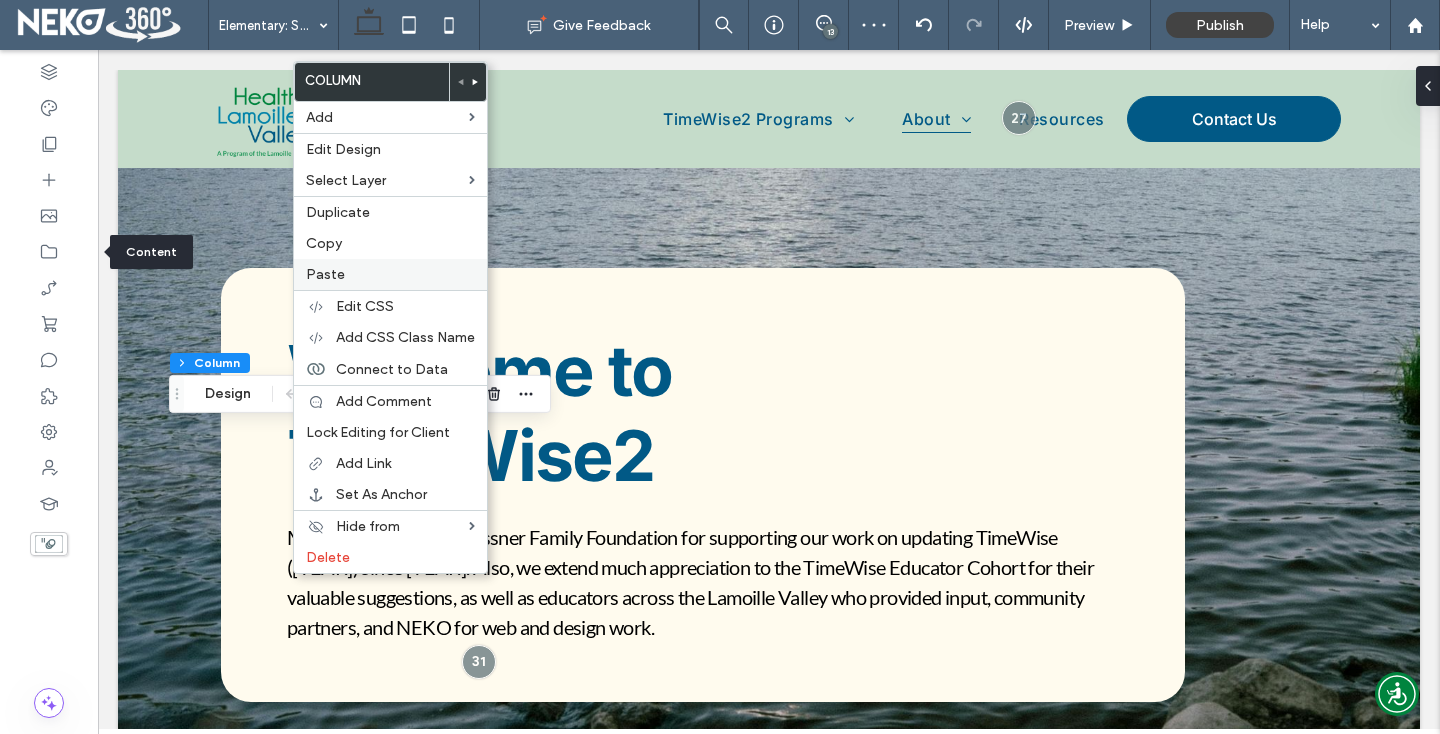 click on "Paste" at bounding box center (390, 274) 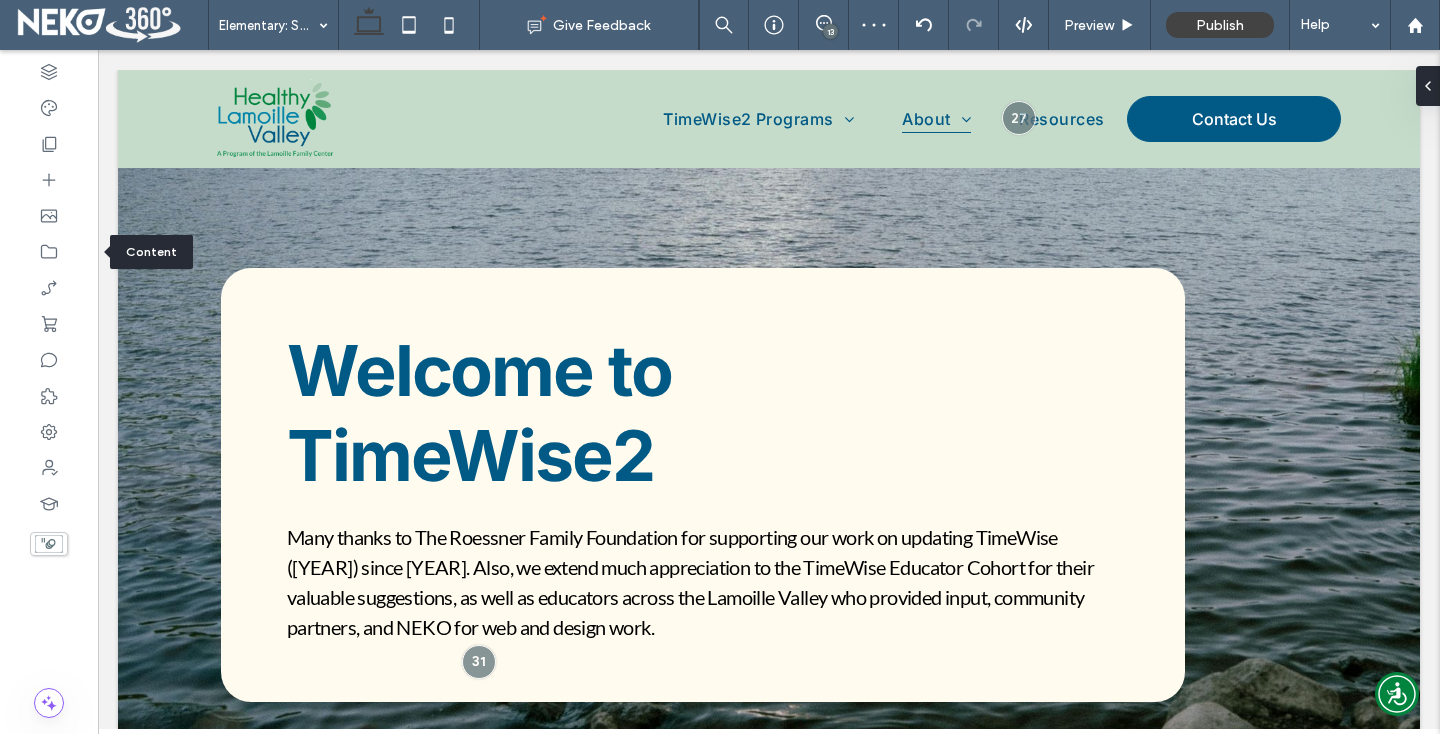 type on "*****" 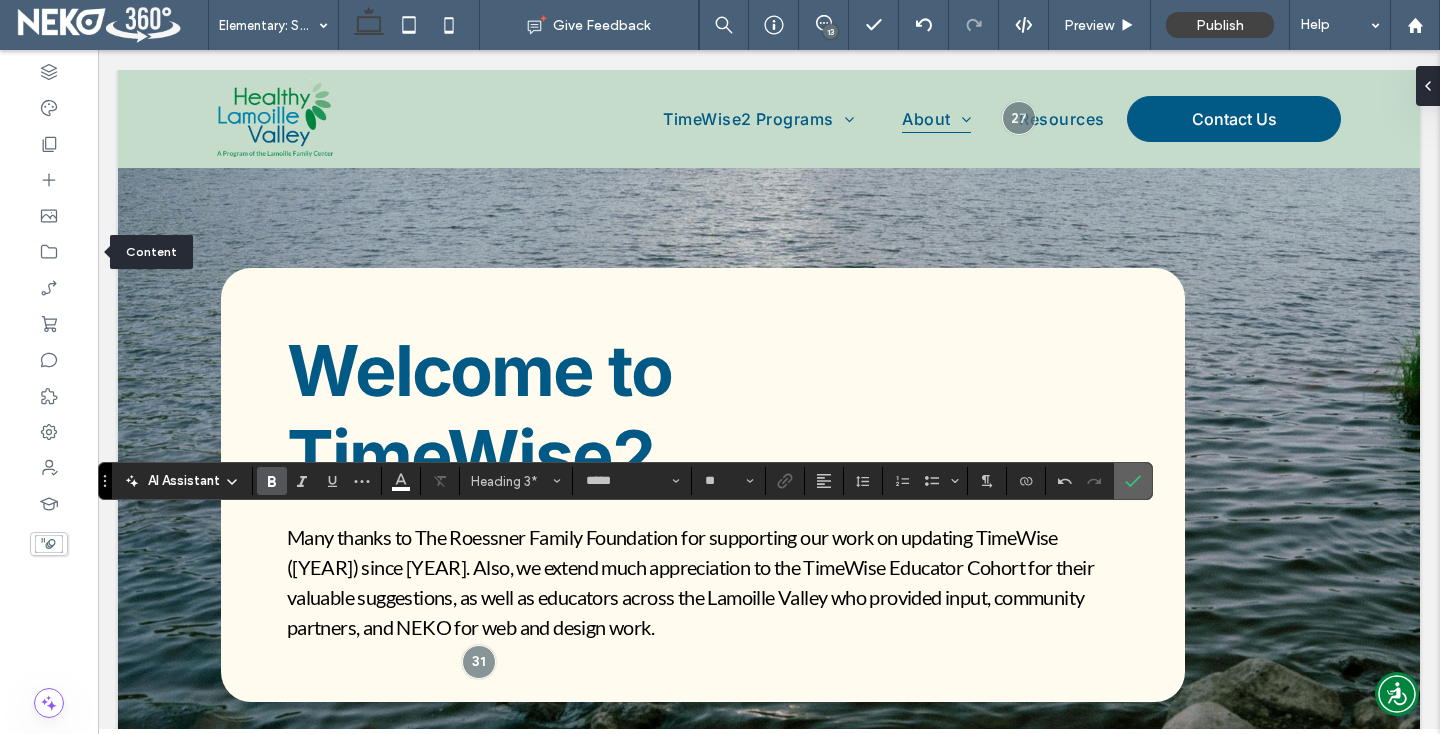 click 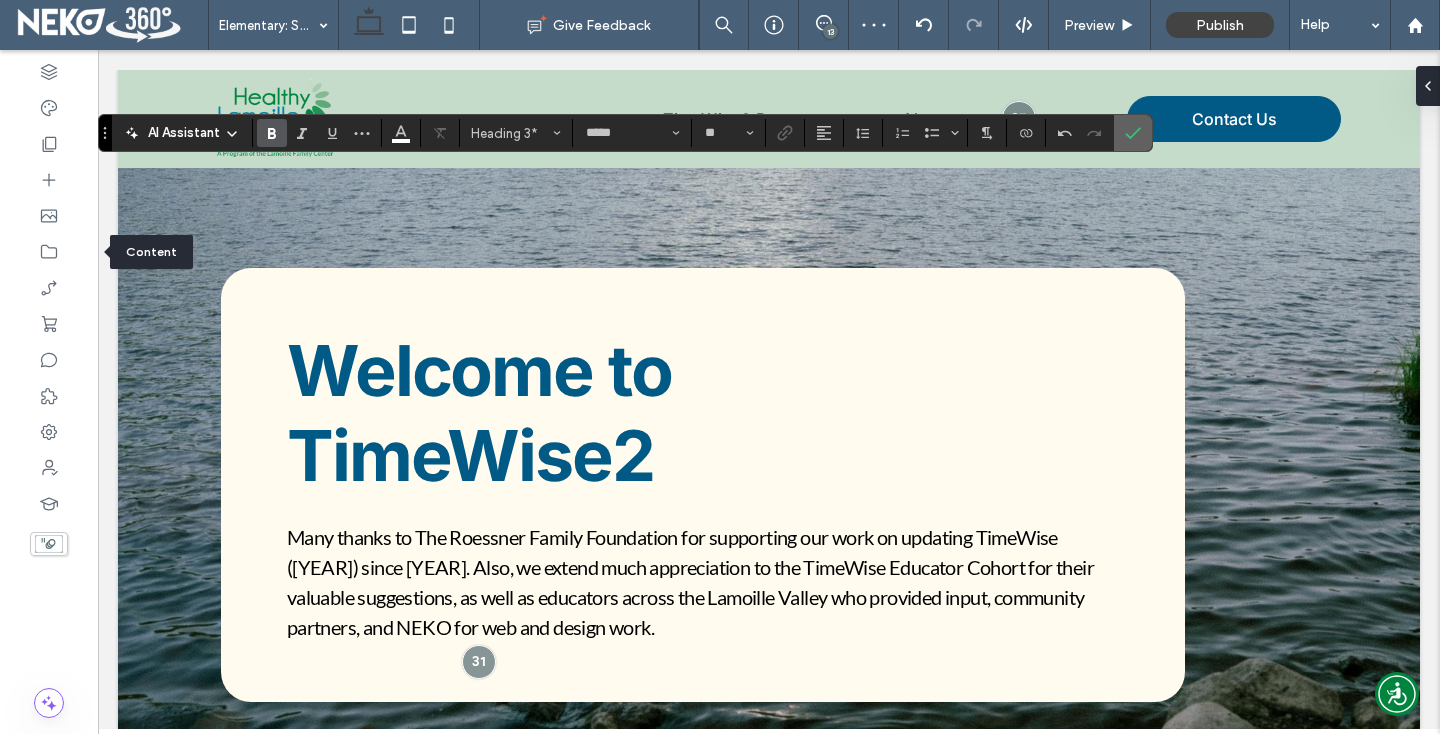 click at bounding box center (1129, 133) 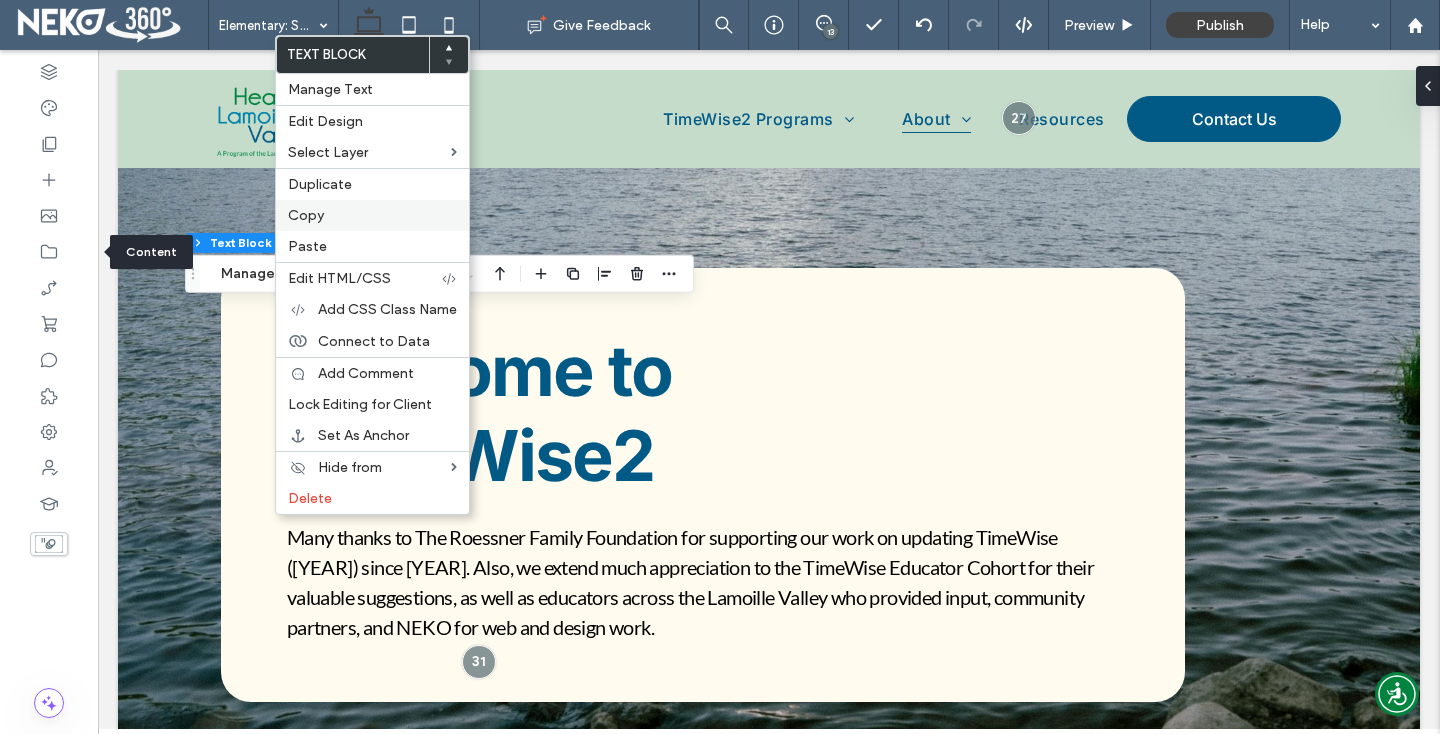 click on "Copy" at bounding box center (306, 215) 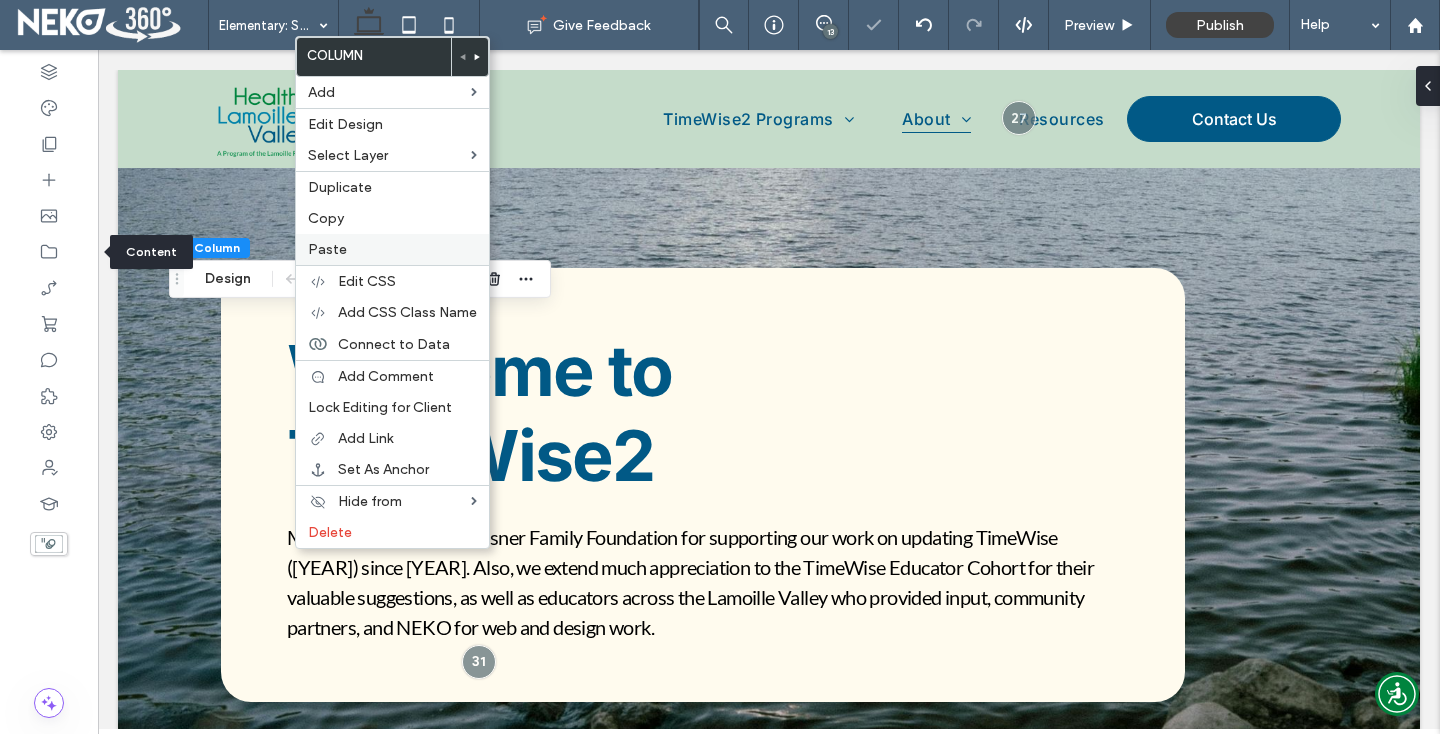 click on "Paste" at bounding box center (392, 249) 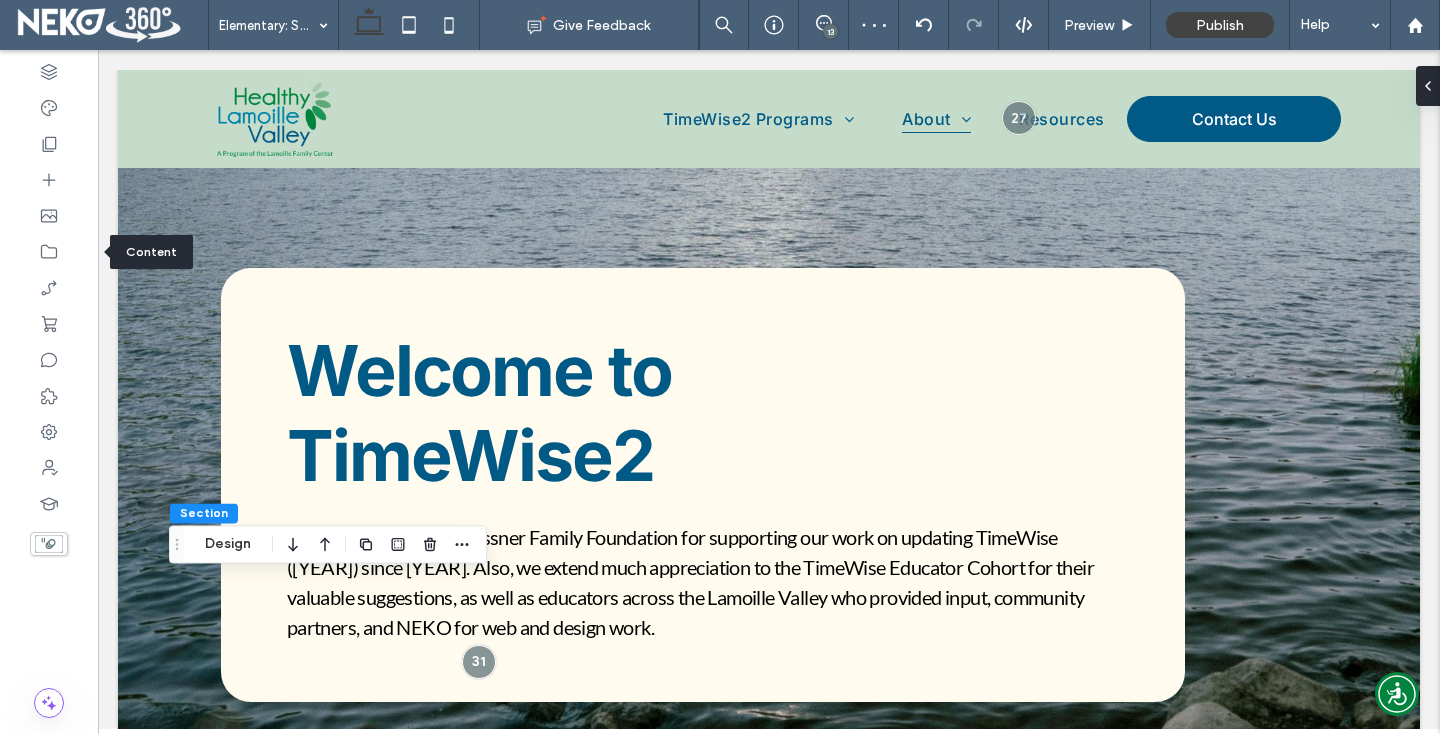 type on "**********" 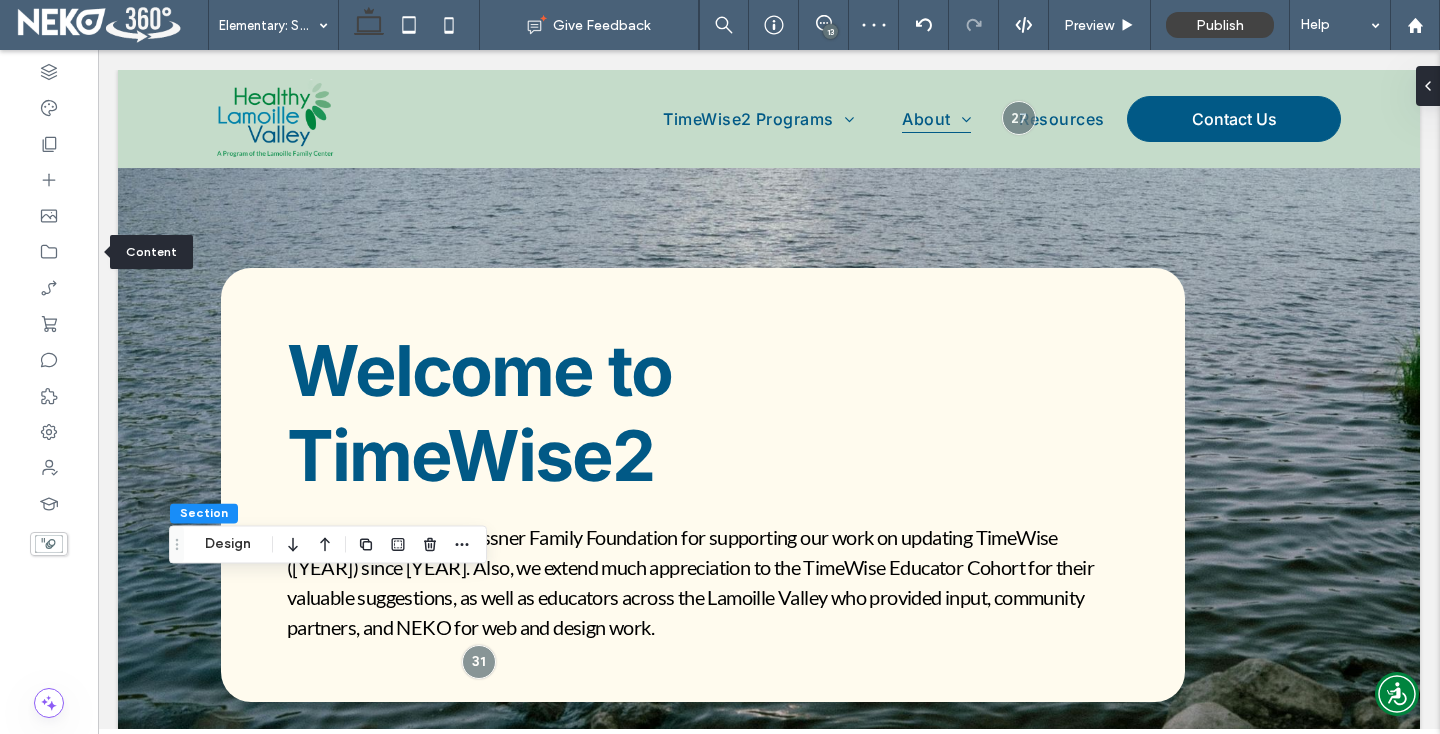 scroll, scrollTop: 0, scrollLeft: 1663, axis: horizontal 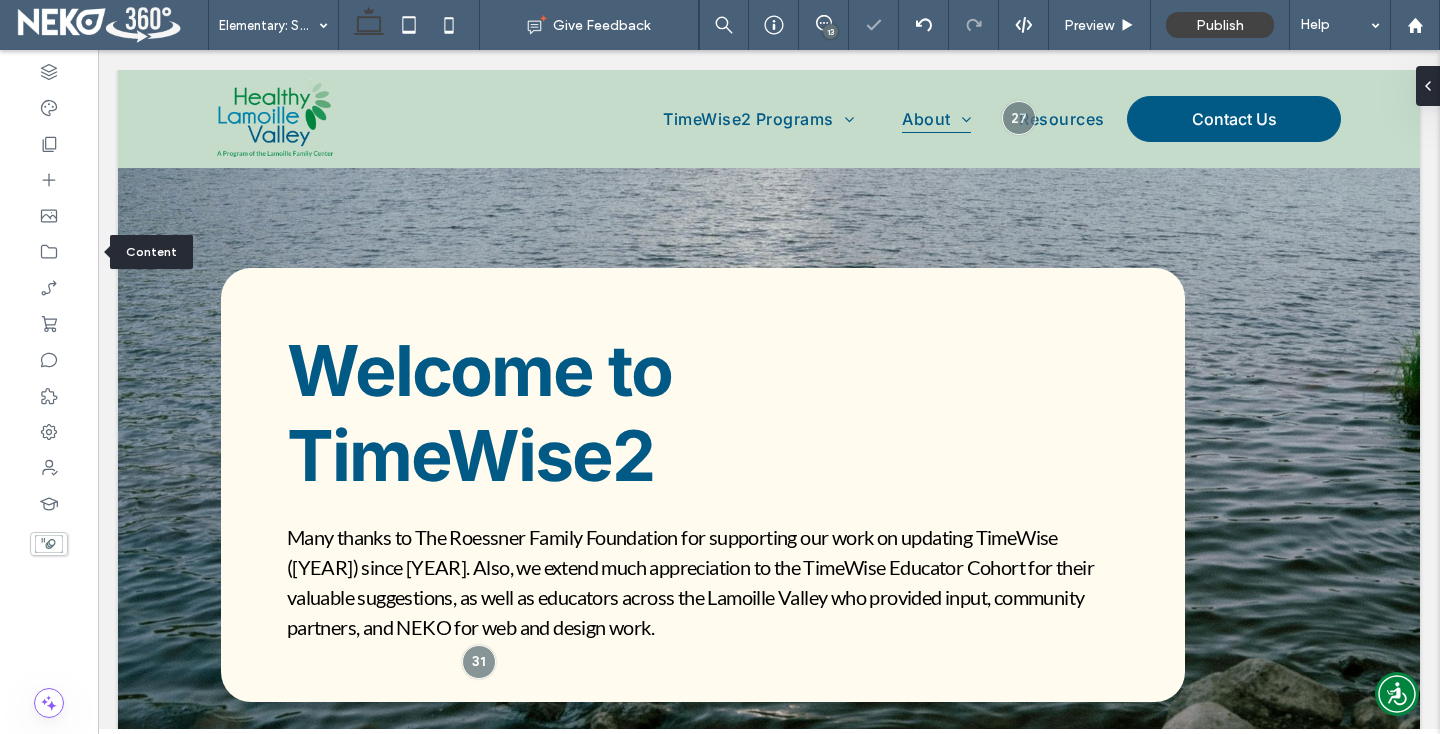 type on "****" 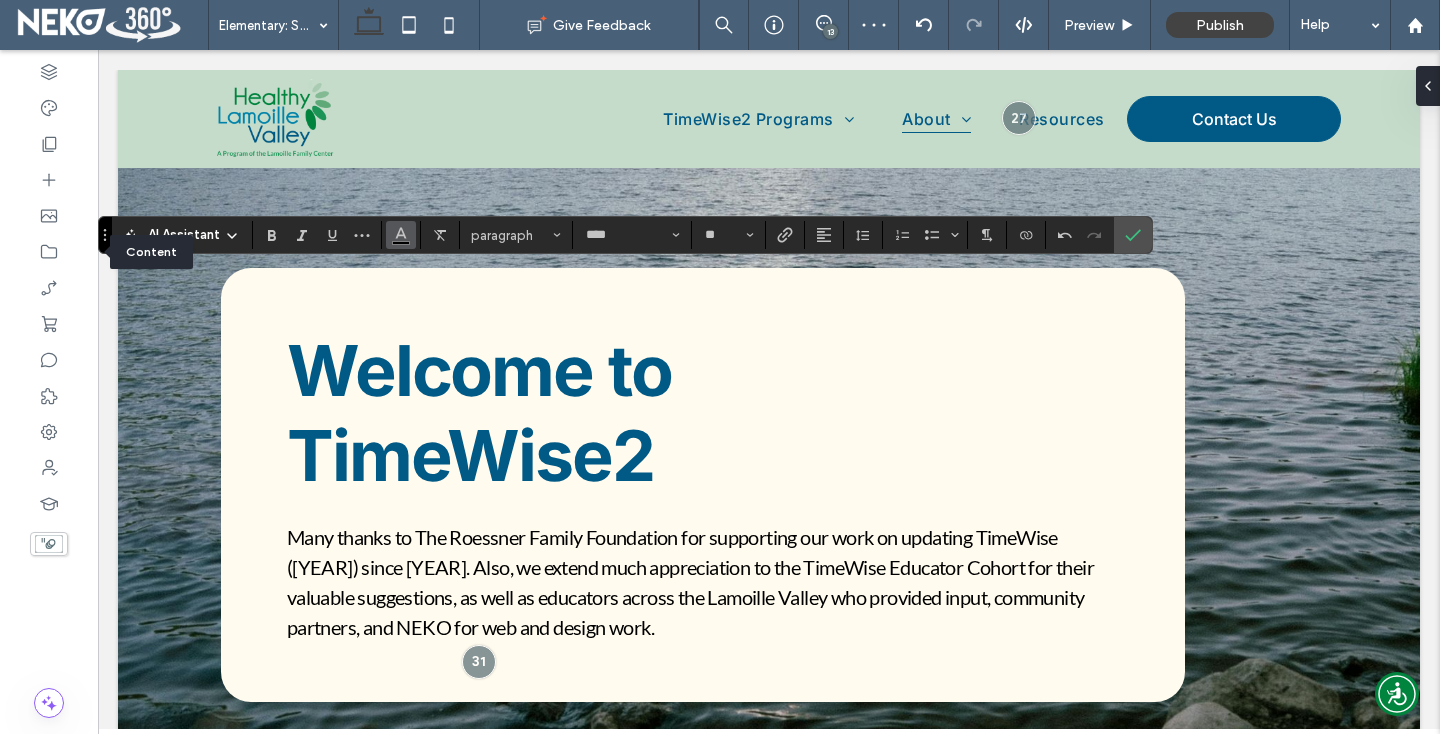 click at bounding box center (401, 235) 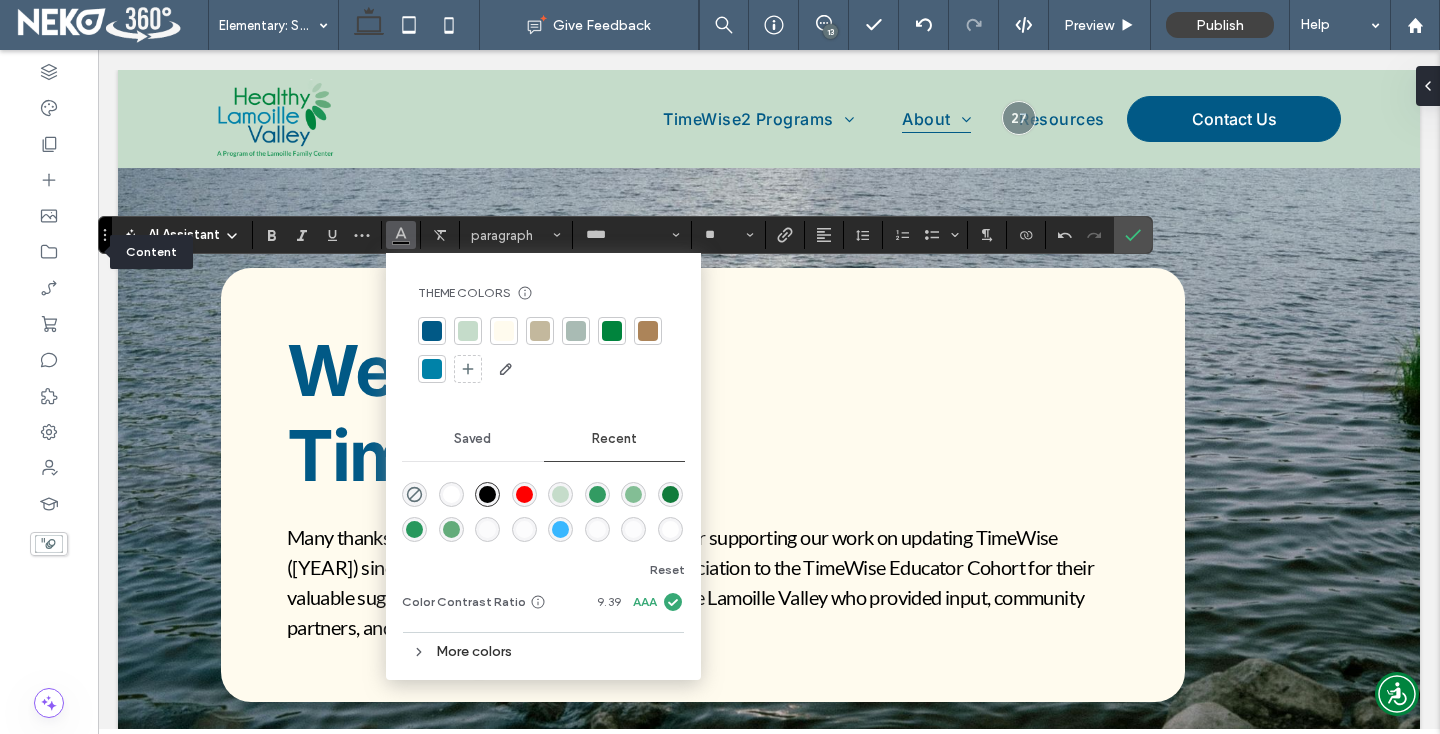 click at bounding box center (451, 494) 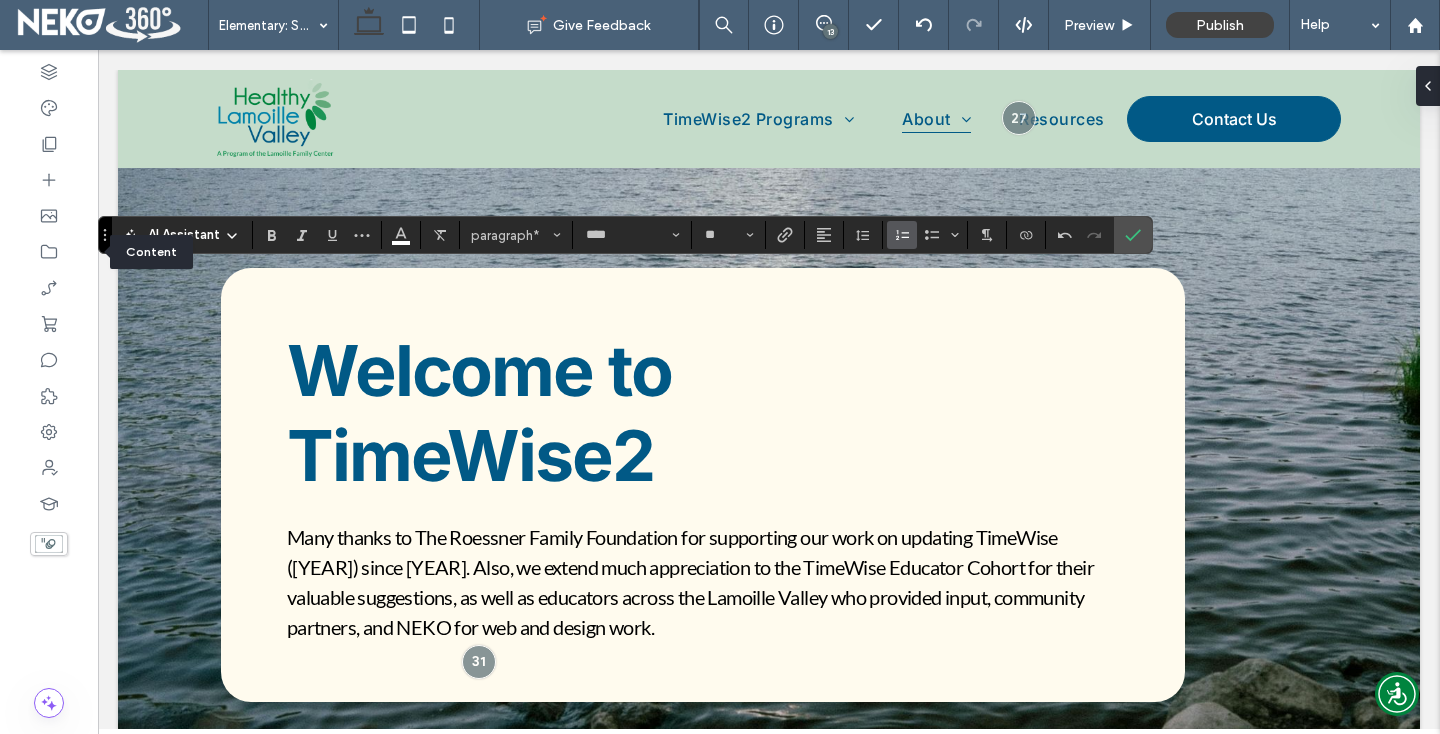 click 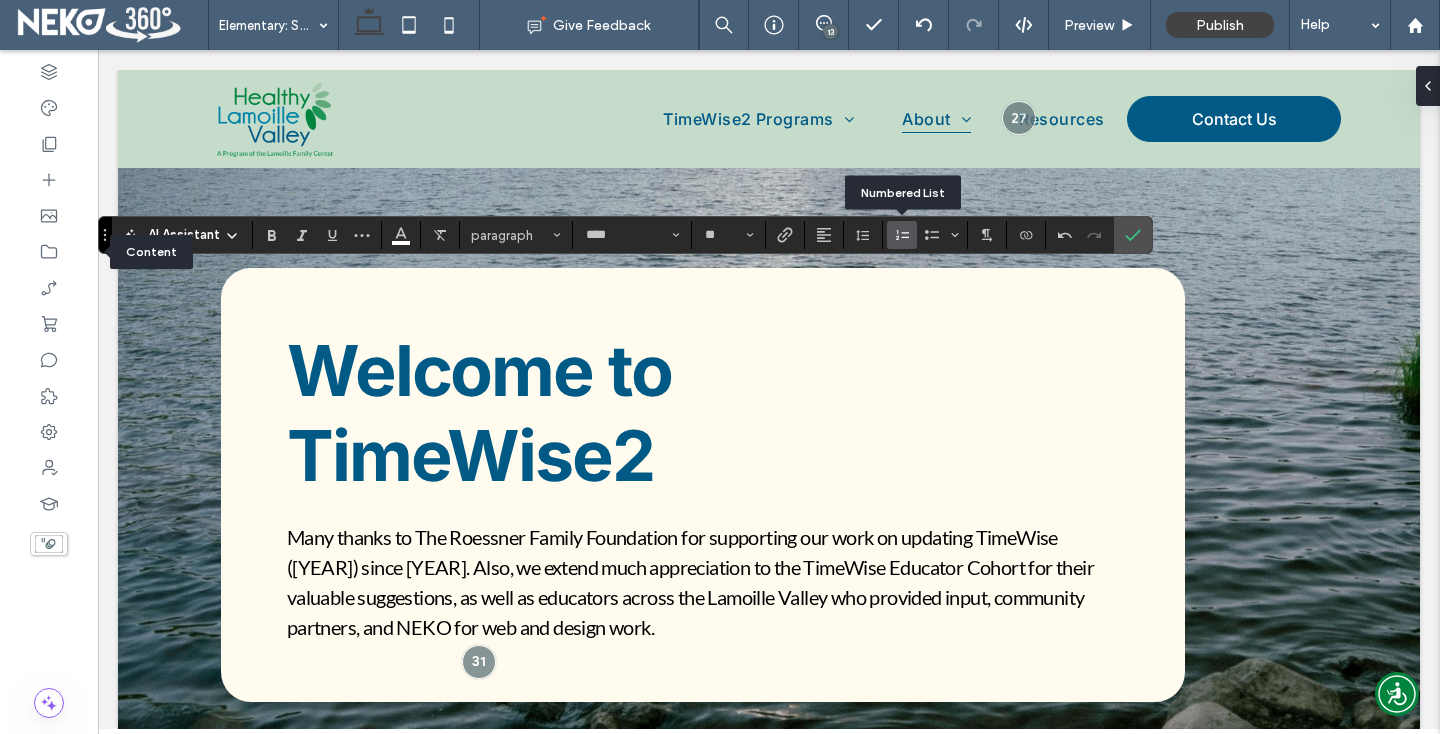 click 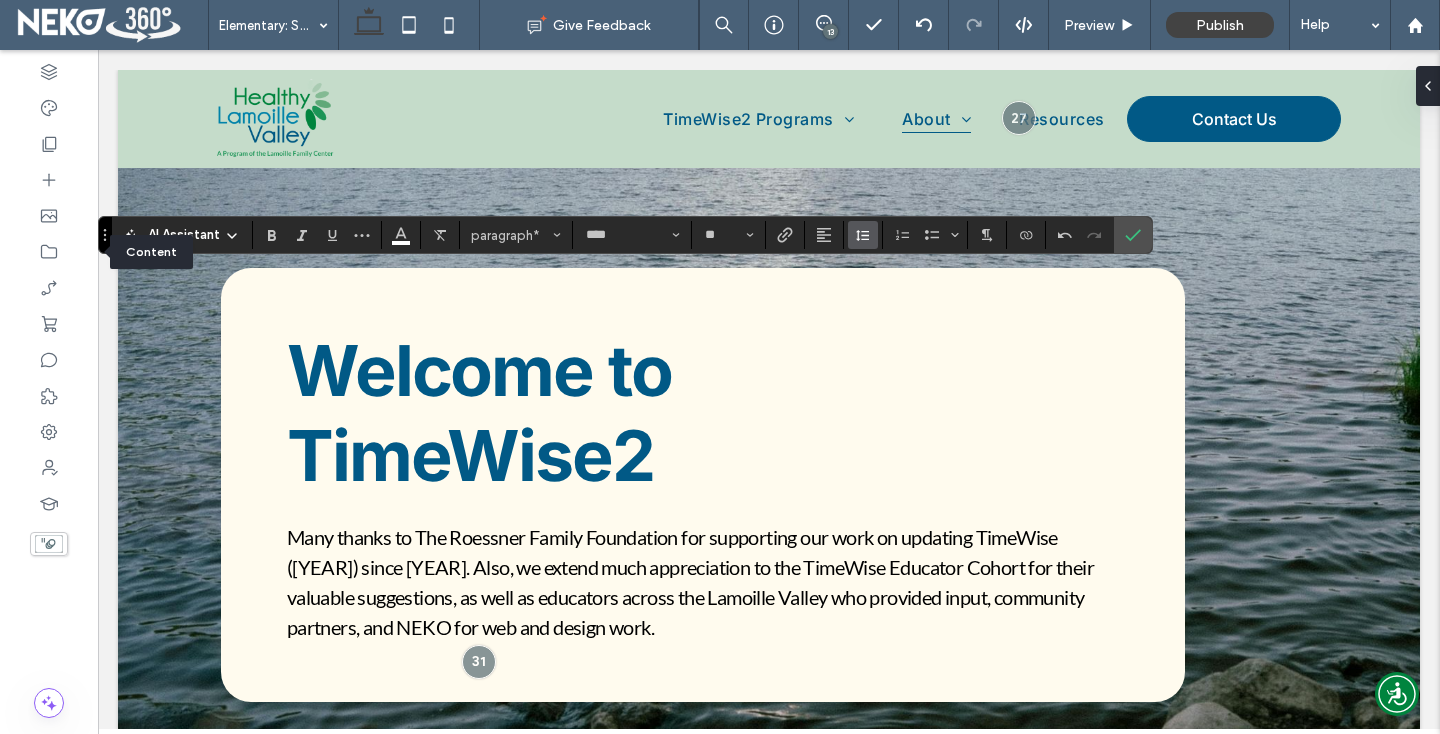click 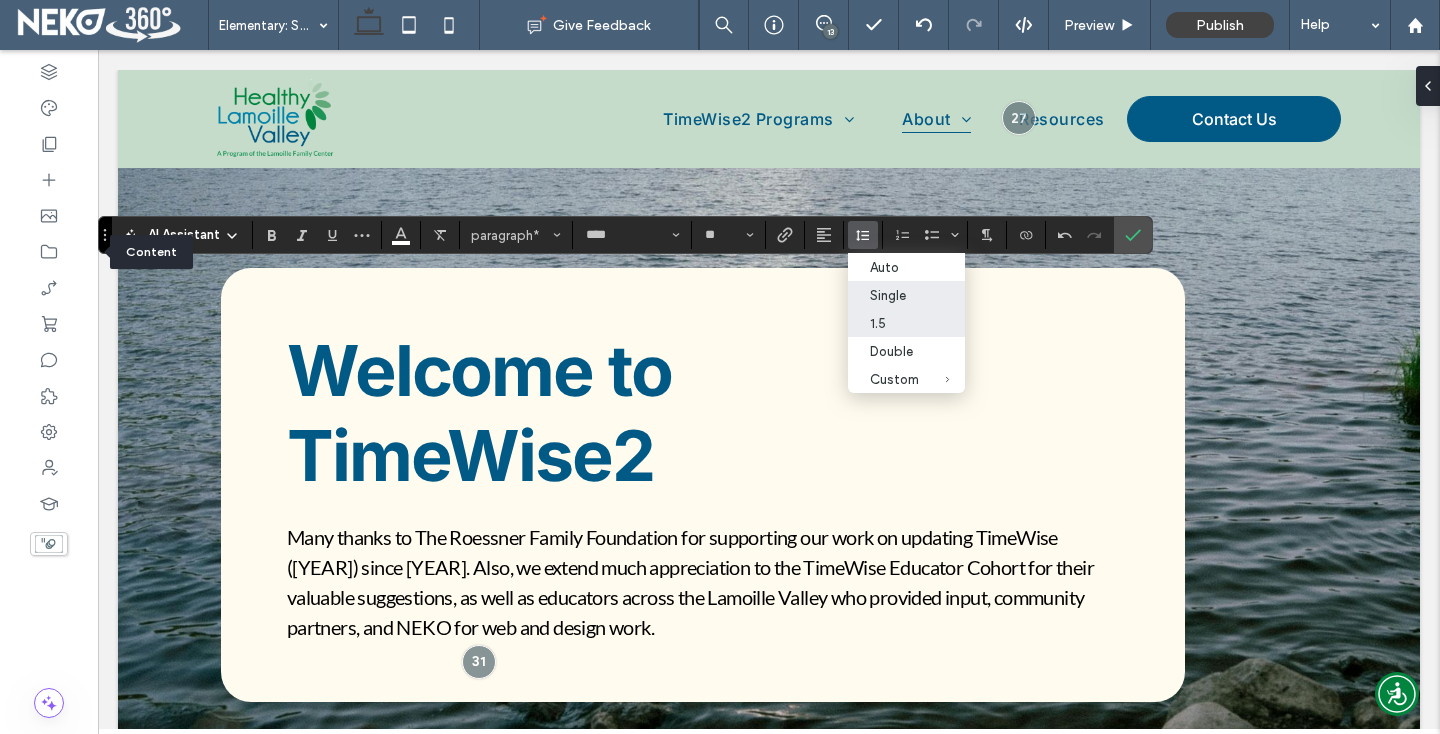click on "1.5" at bounding box center [894, 323] 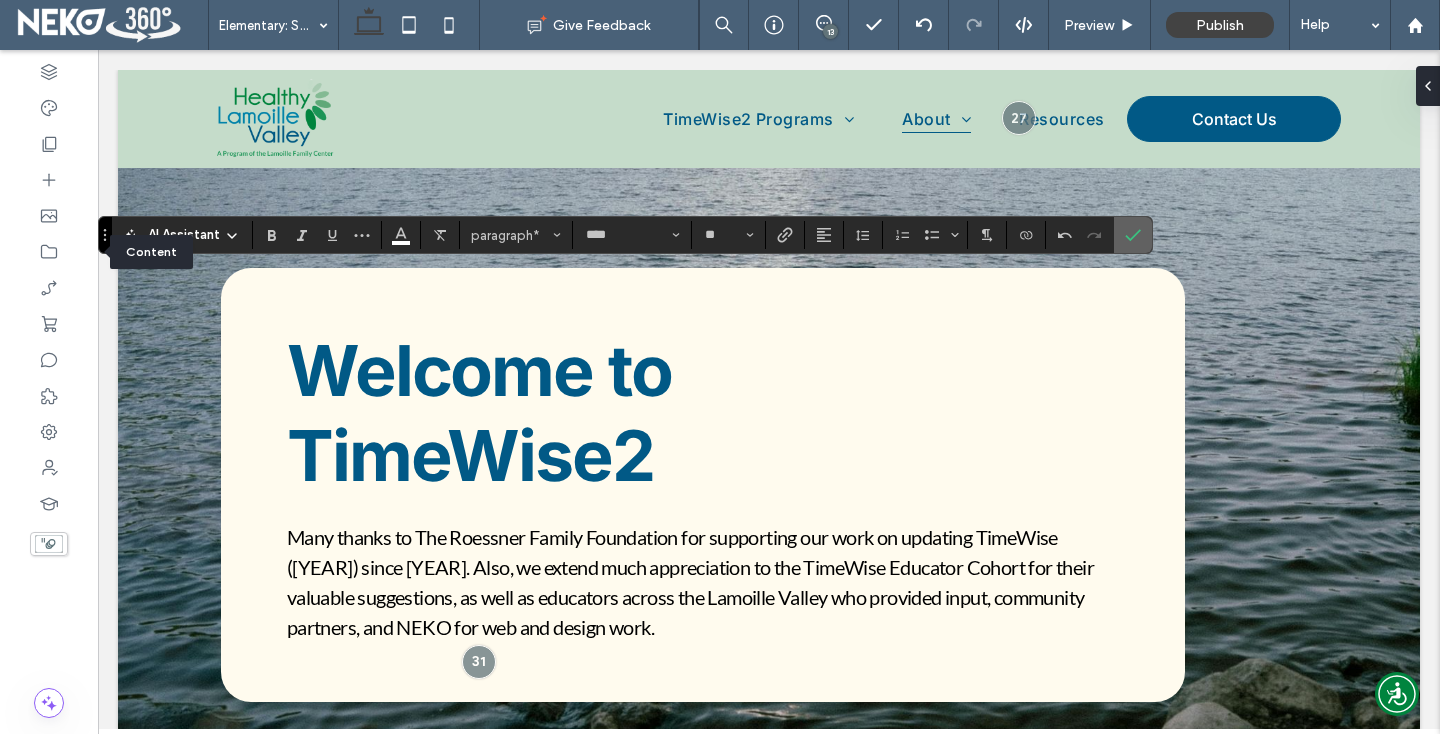 click at bounding box center (1133, 235) 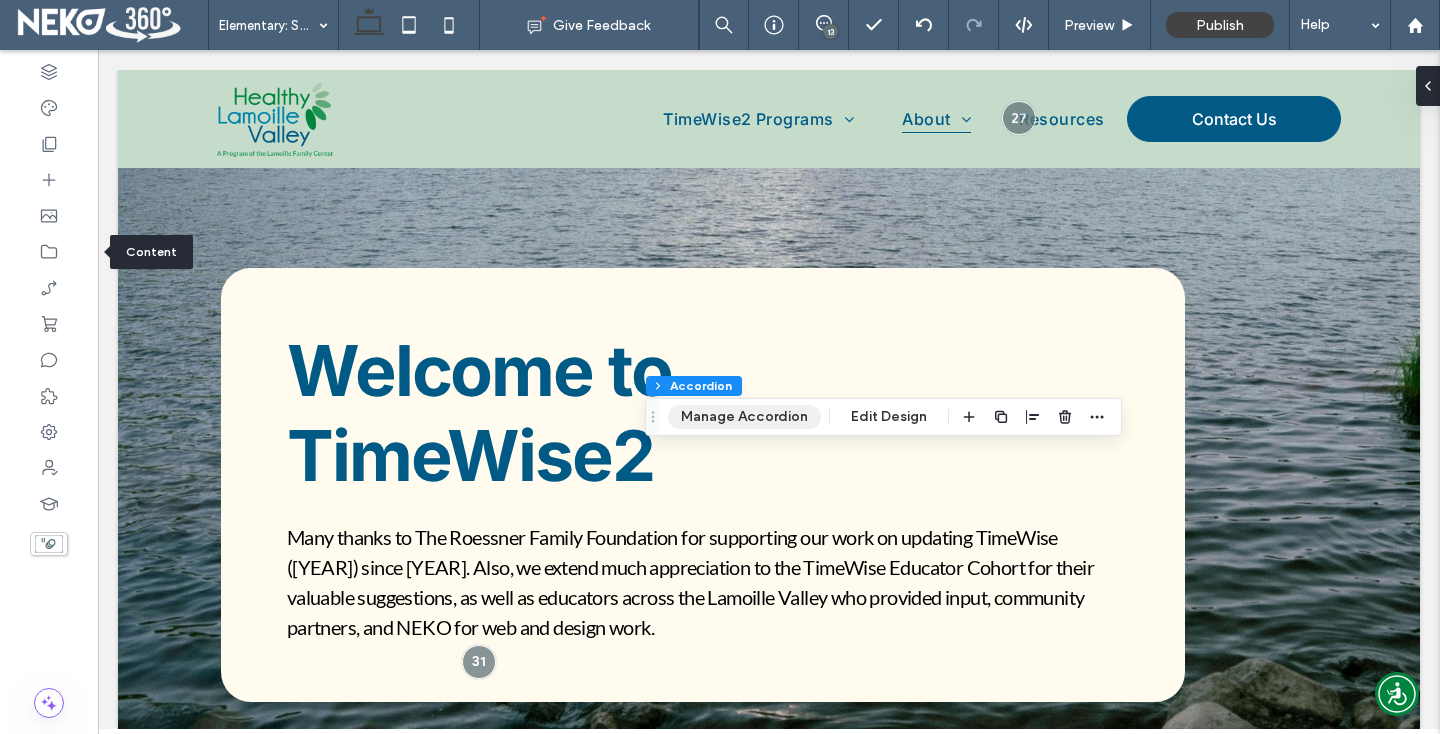 click on "Manage Accordion" at bounding box center (744, 417) 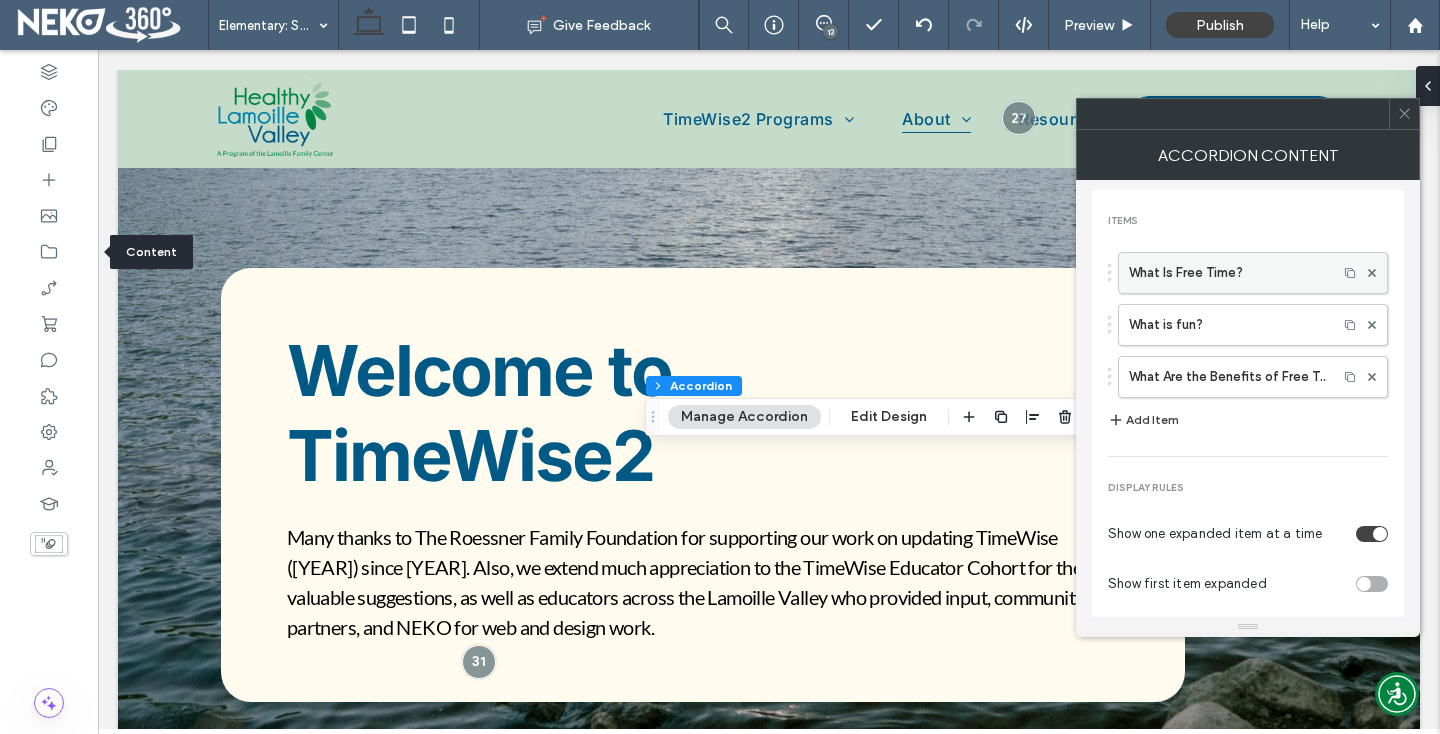 click on "What Is Free Time?" at bounding box center [1228, 273] 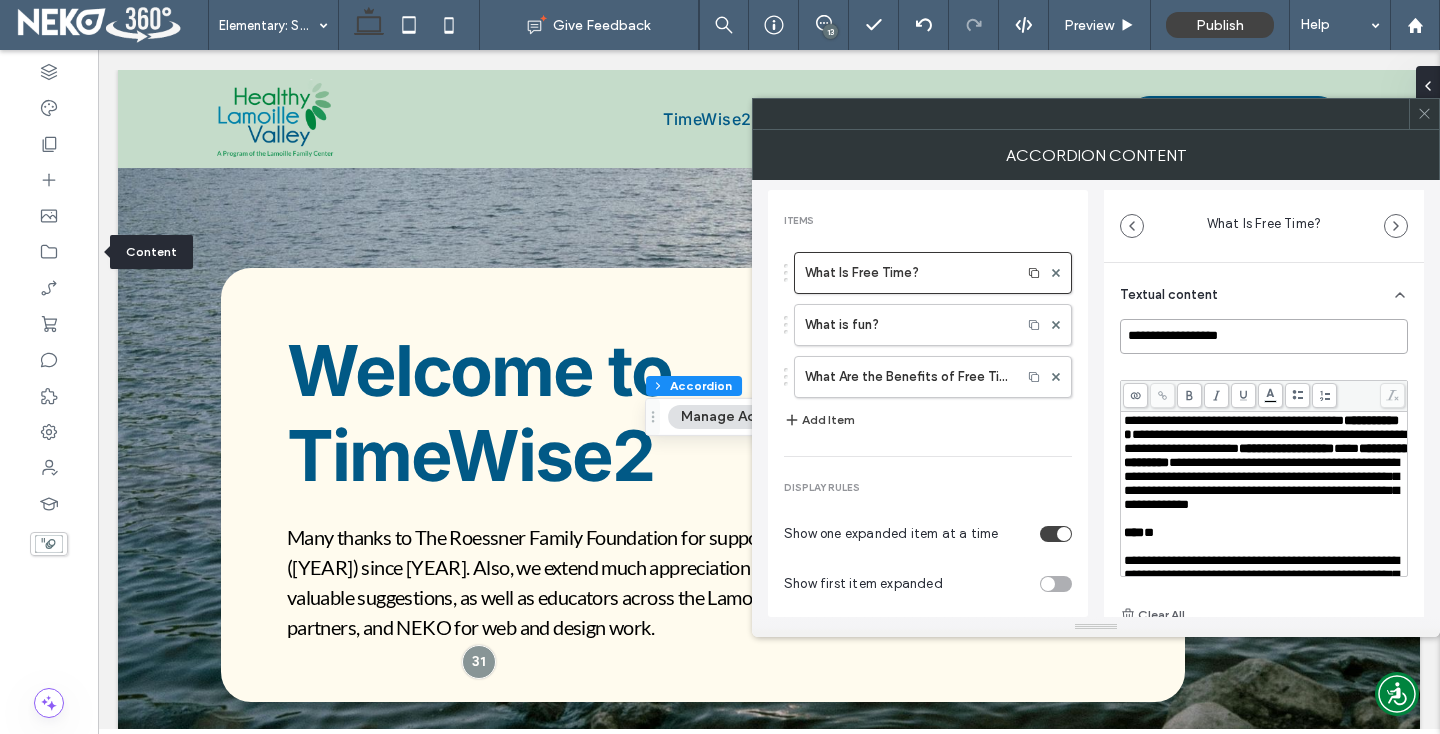 click on "**********" at bounding box center [1264, 336] 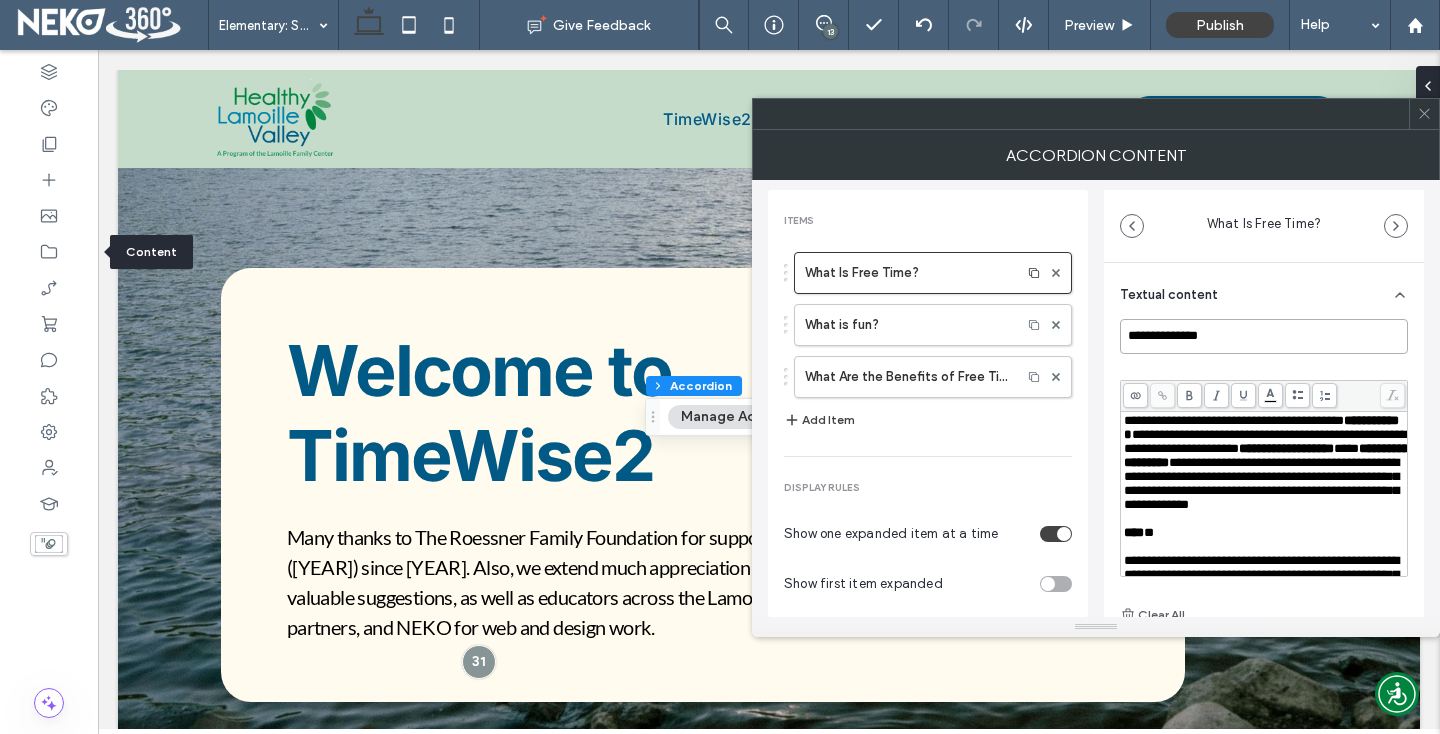 type on "**********" 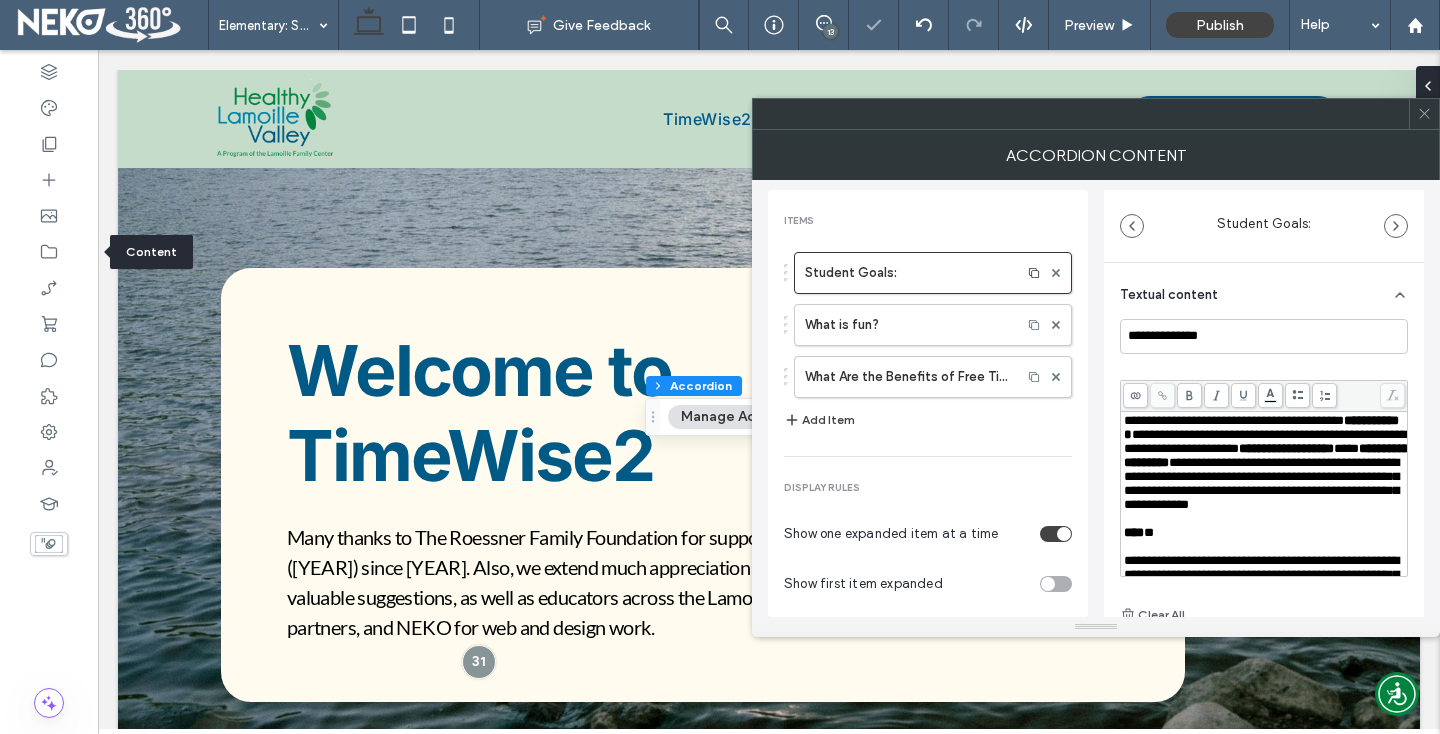click on "**********" at bounding box center (1261, 483) 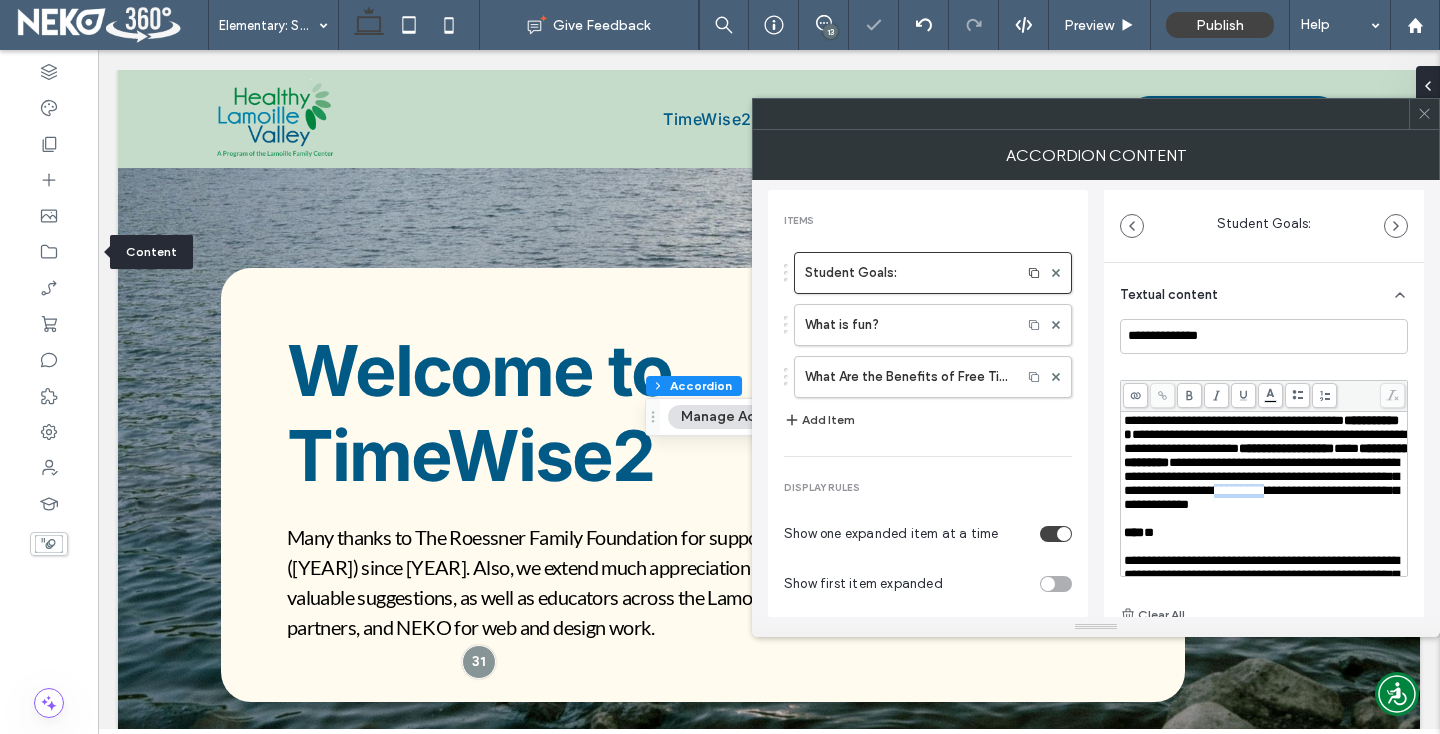click on "**********" at bounding box center (1261, 483) 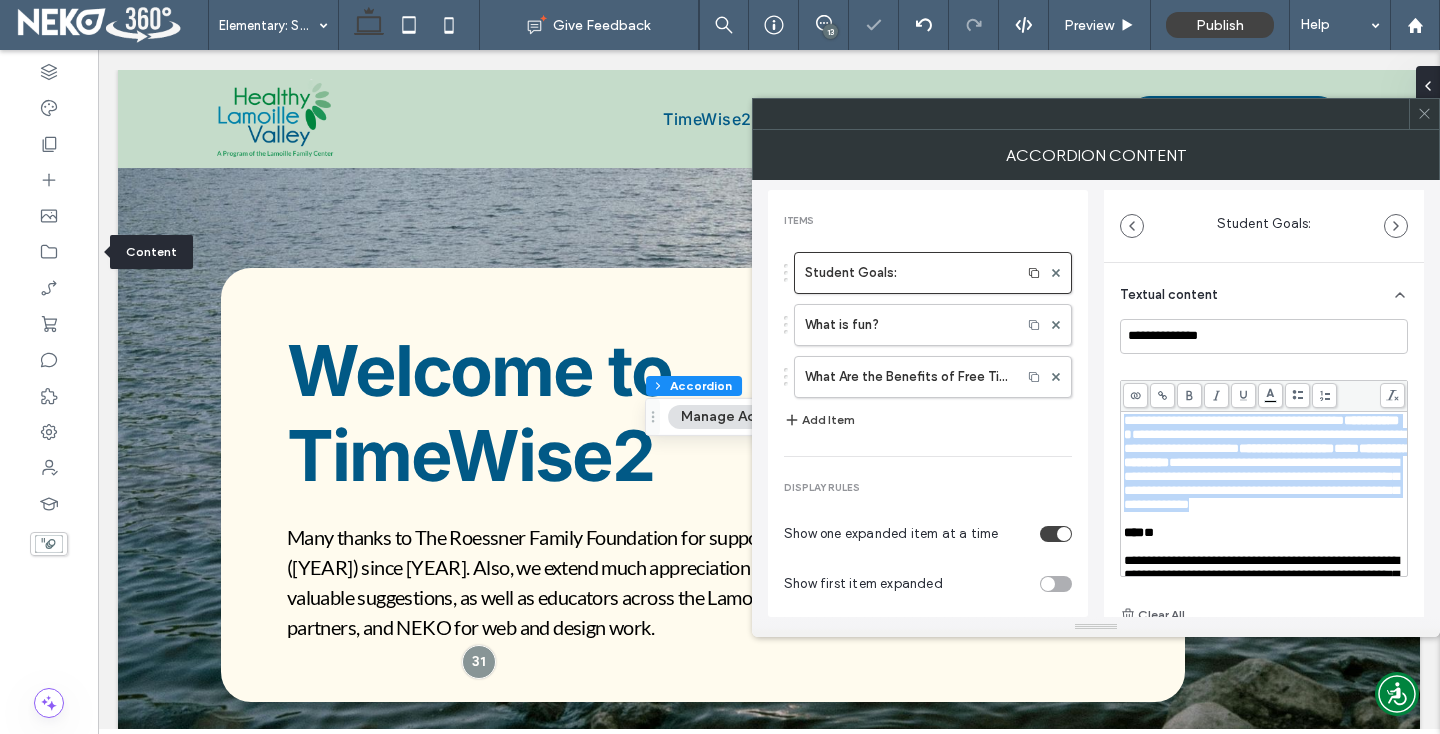 click on "**********" at bounding box center [1261, 483] 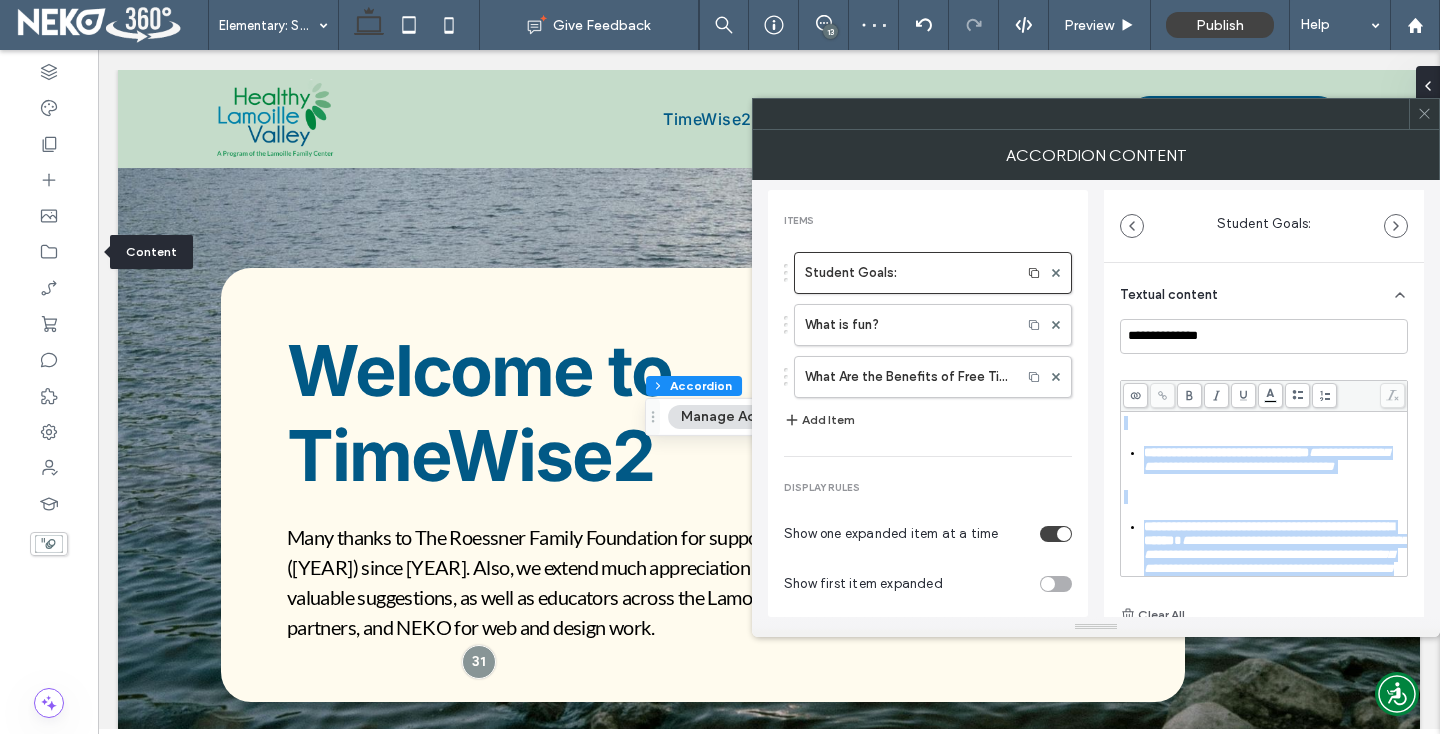 scroll, scrollTop: 830, scrollLeft: 0, axis: vertical 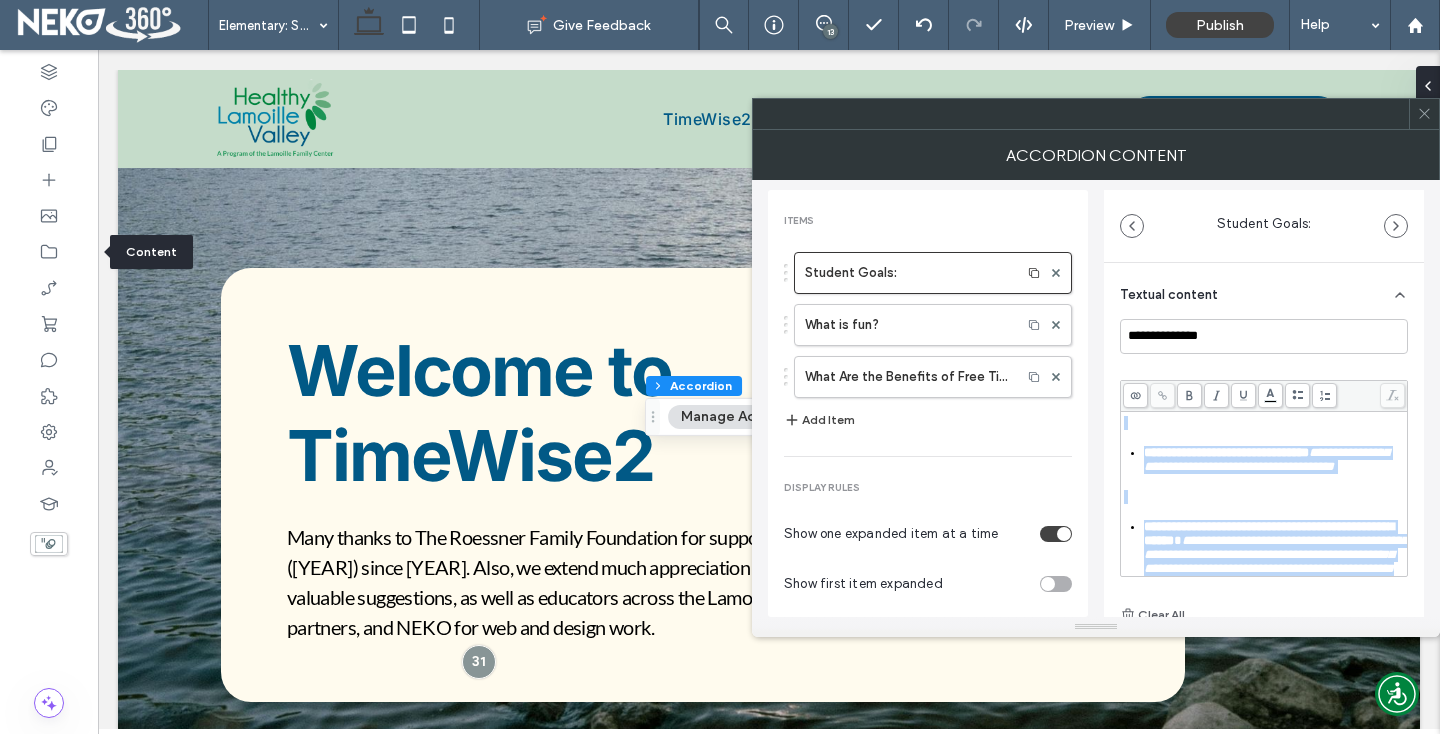 drag, startPoint x: 1124, startPoint y: 436, endPoint x: 1237, endPoint y: 598, distance: 197.51709 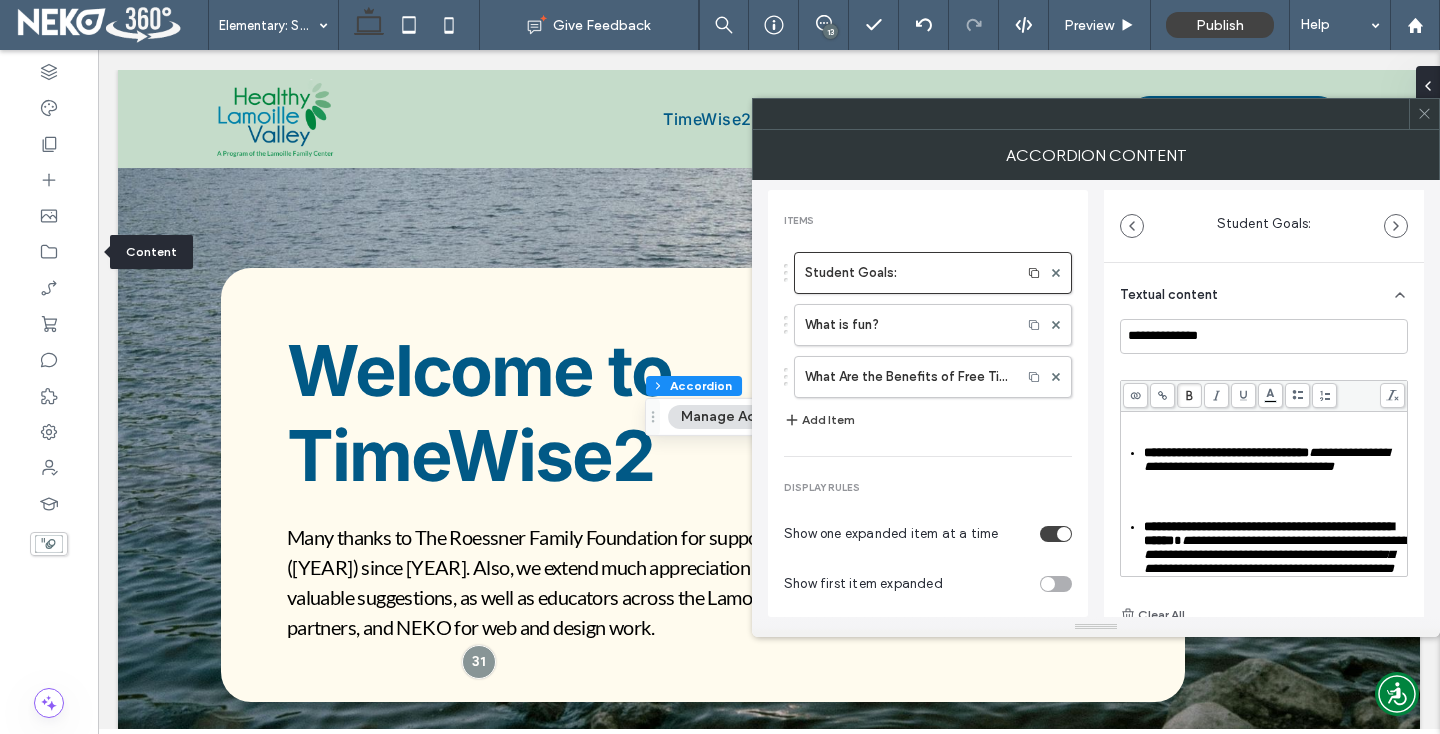 scroll, scrollTop: 0, scrollLeft: 0, axis: both 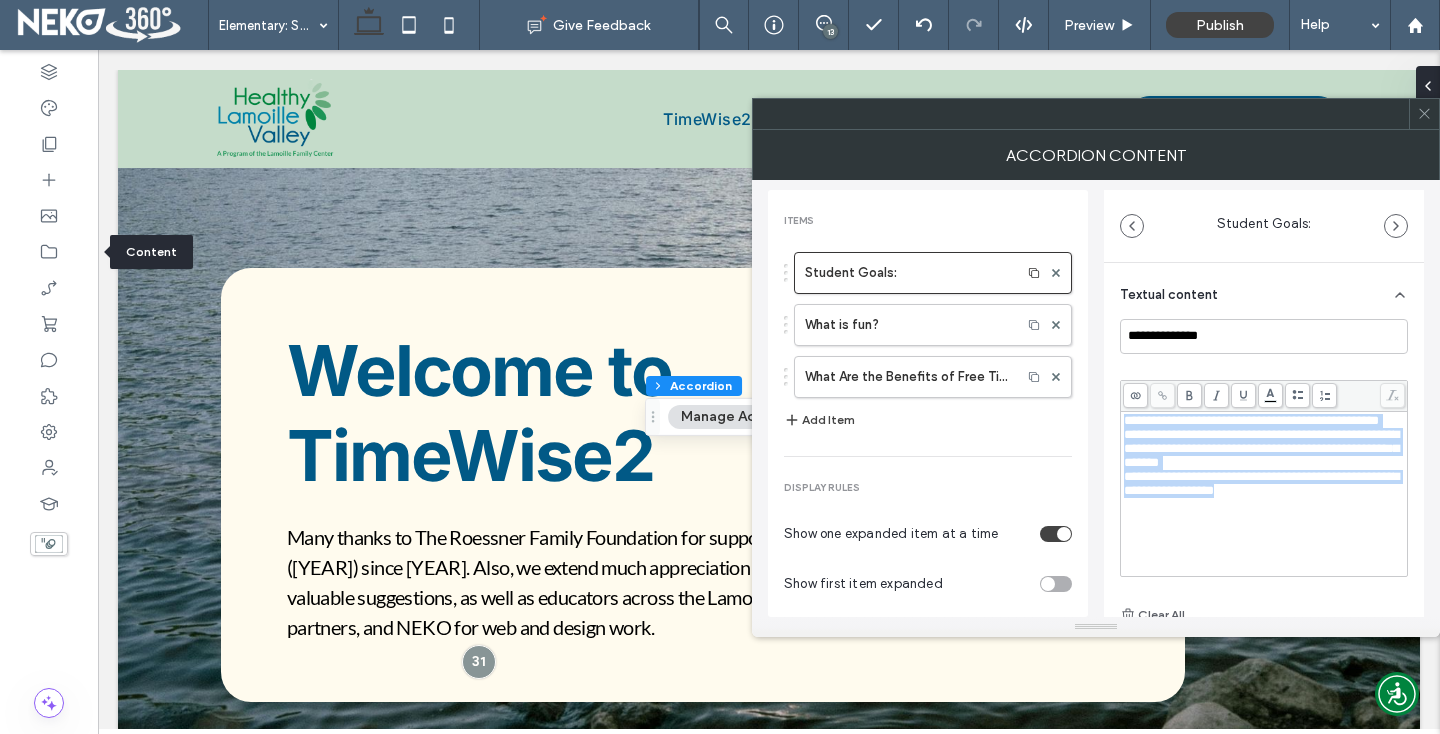 drag, startPoint x: 1124, startPoint y: 420, endPoint x: 1308, endPoint y: 513, distance: 206.1674 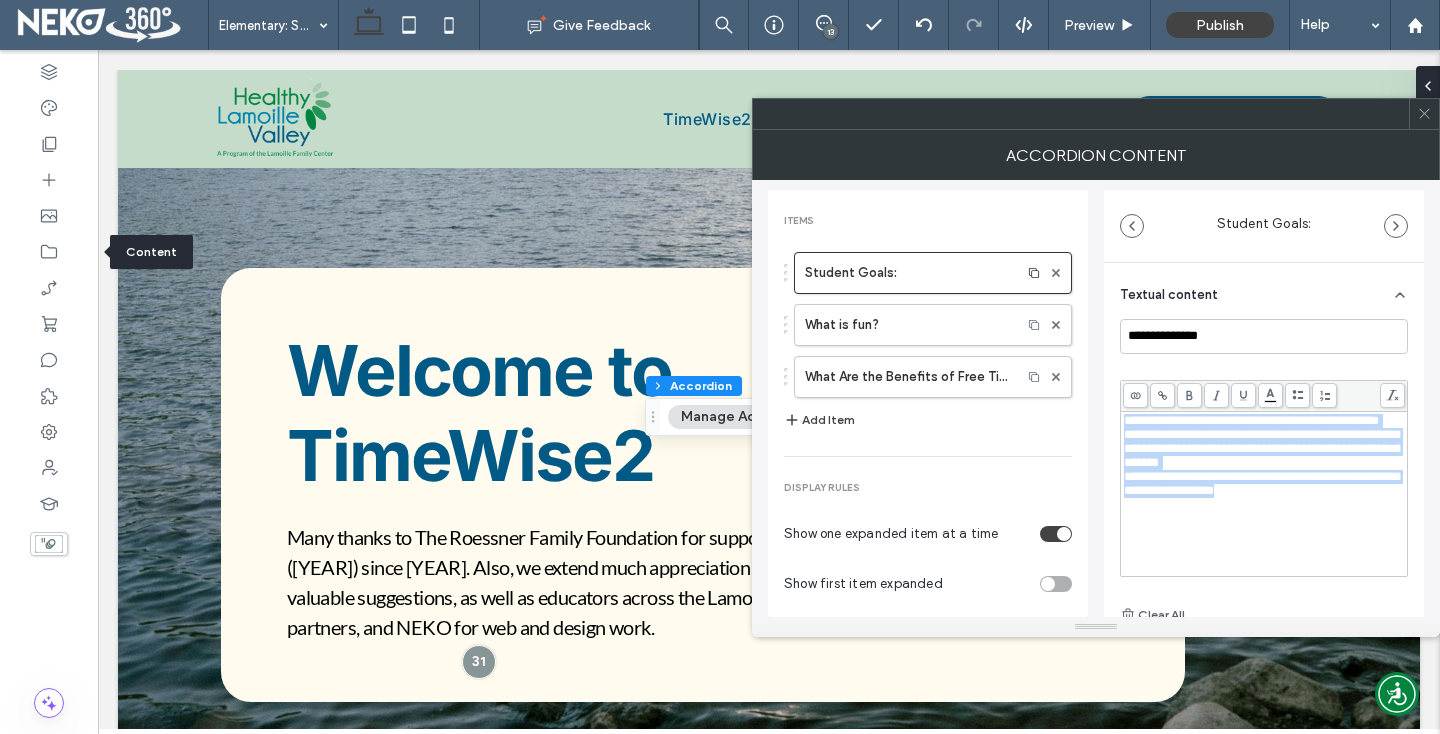 click at bounding box center [1297, 395] 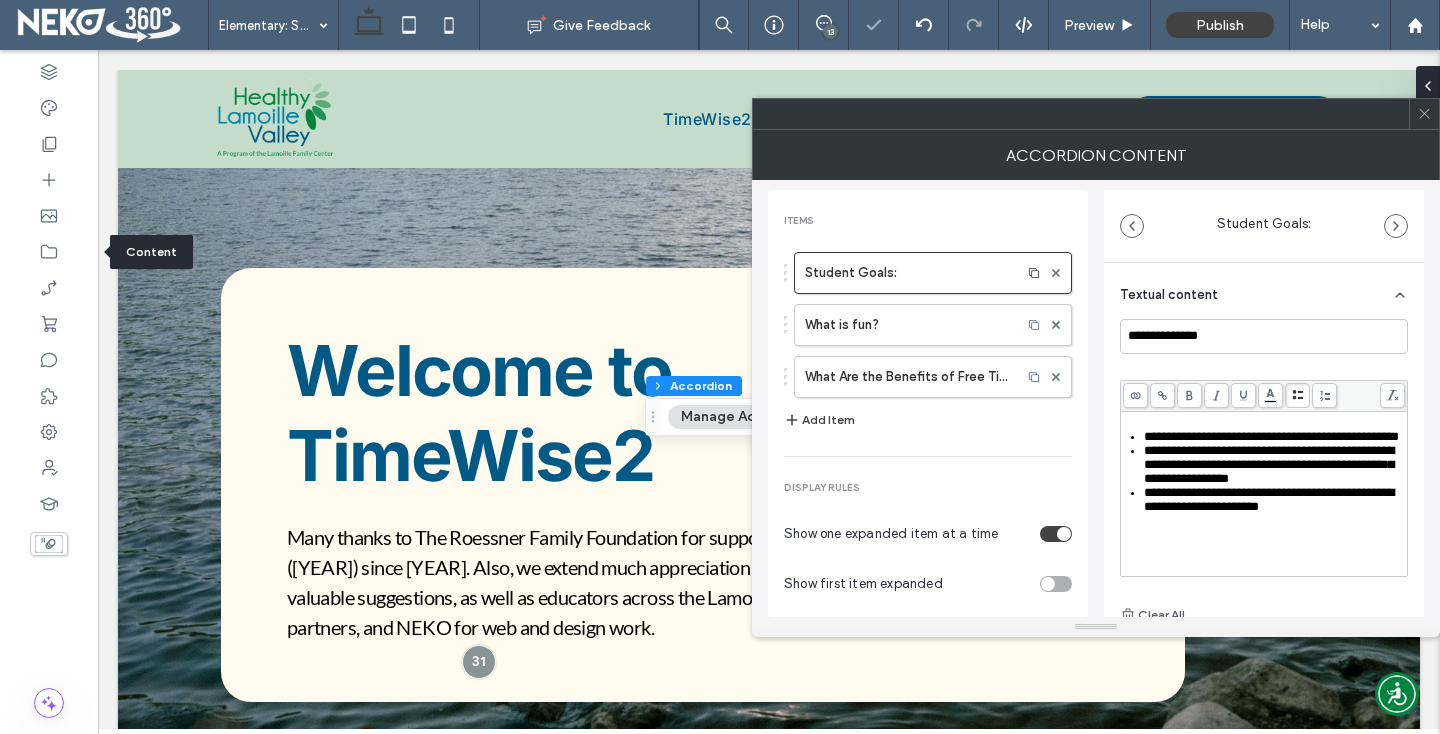 click 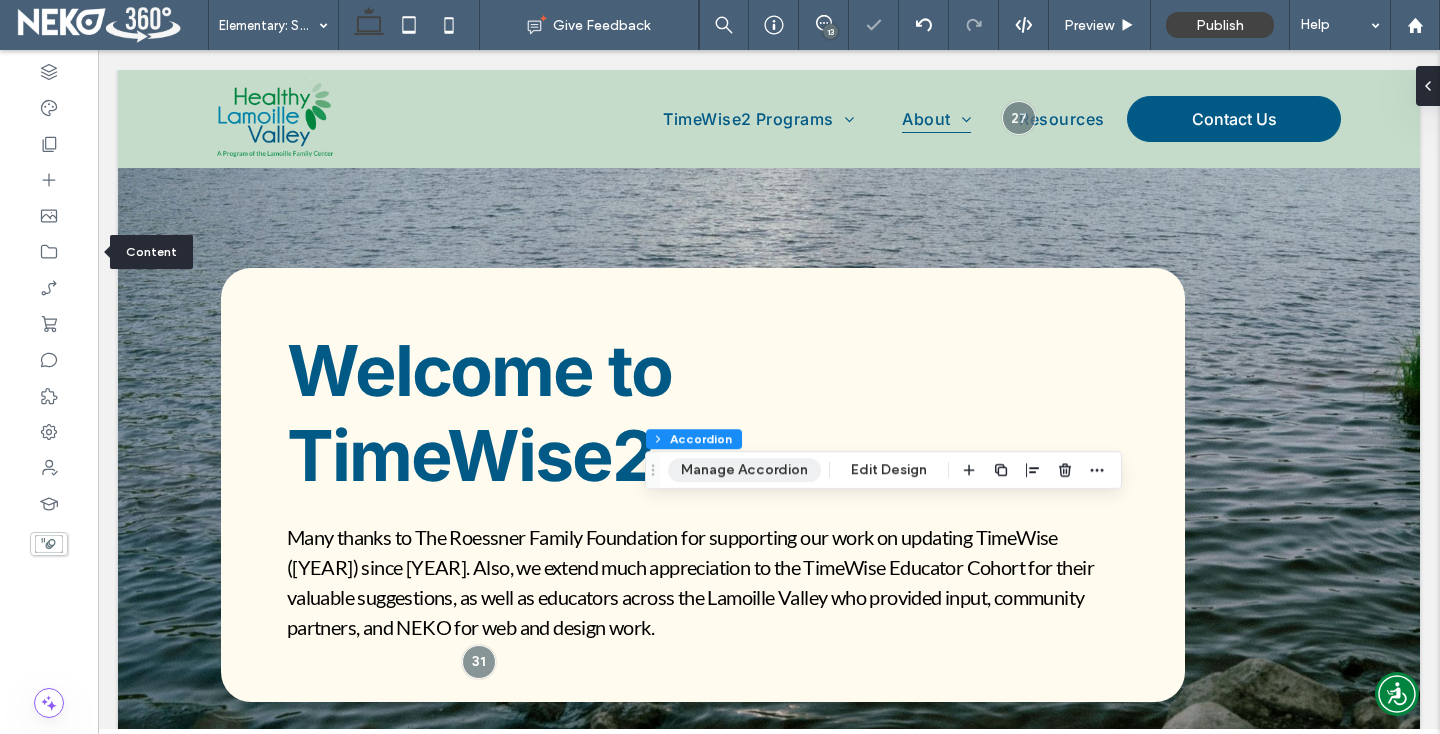 click on "Manage Accordion" at bounding box center (744, 470) 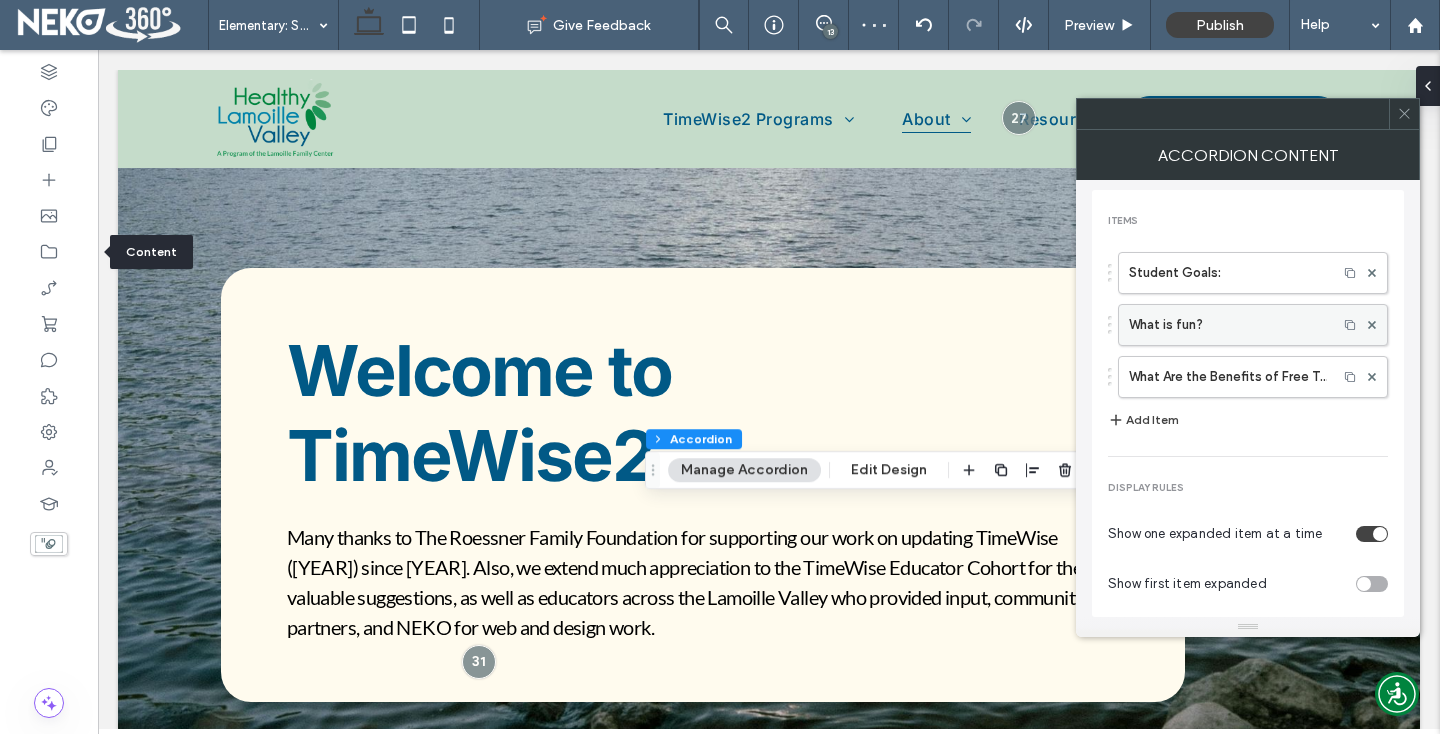 click on "What is fun?" at bounding box center [1228, 325] 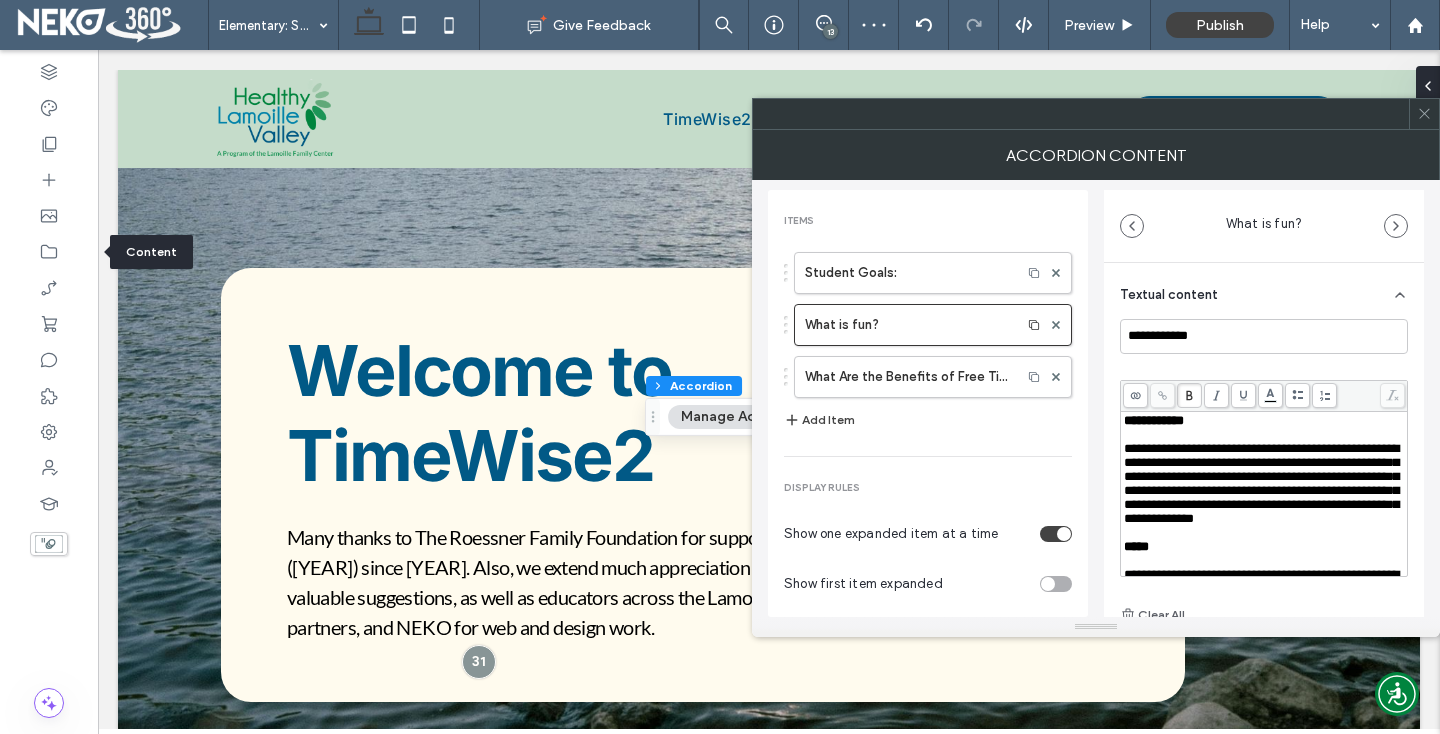 click on "**********" at bounding box center (1264, 473) 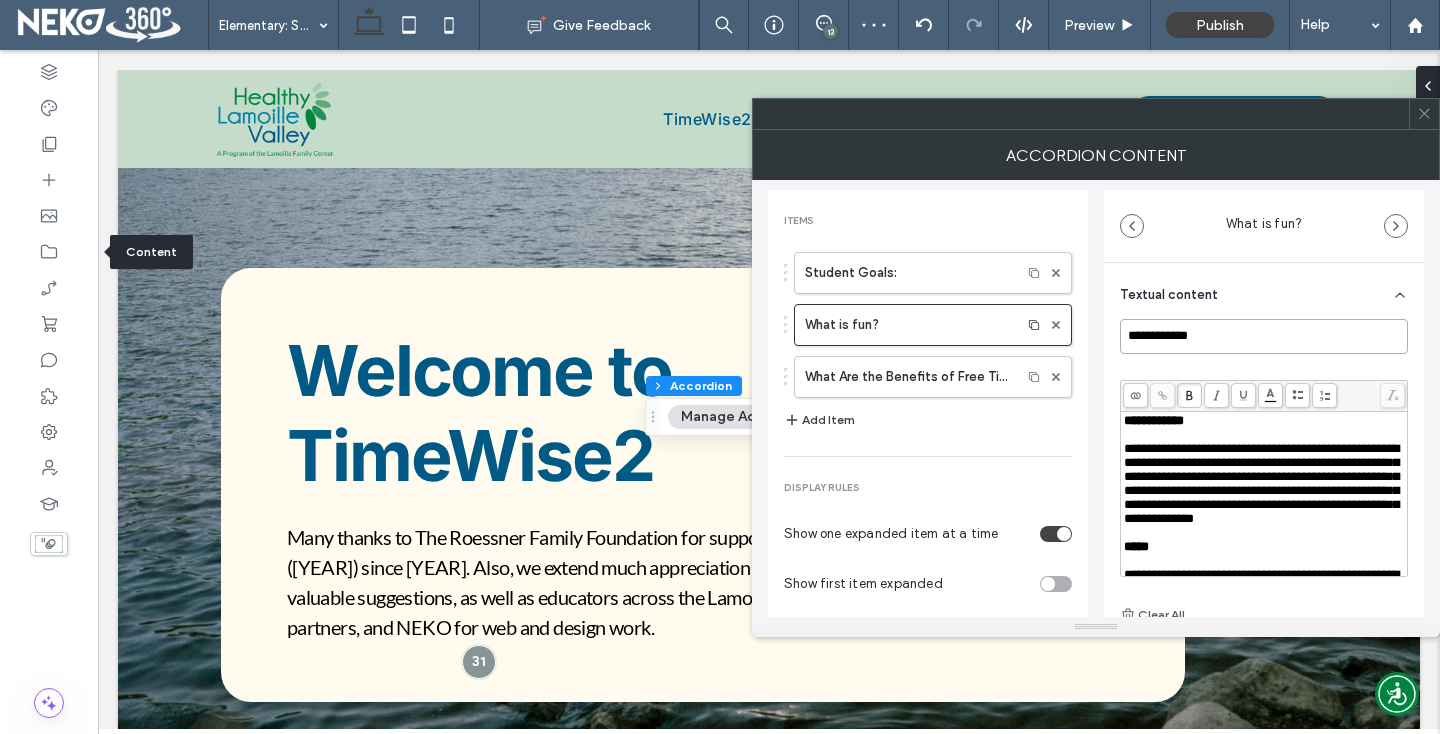 click on "**********" at bounding box center [1264, 336] 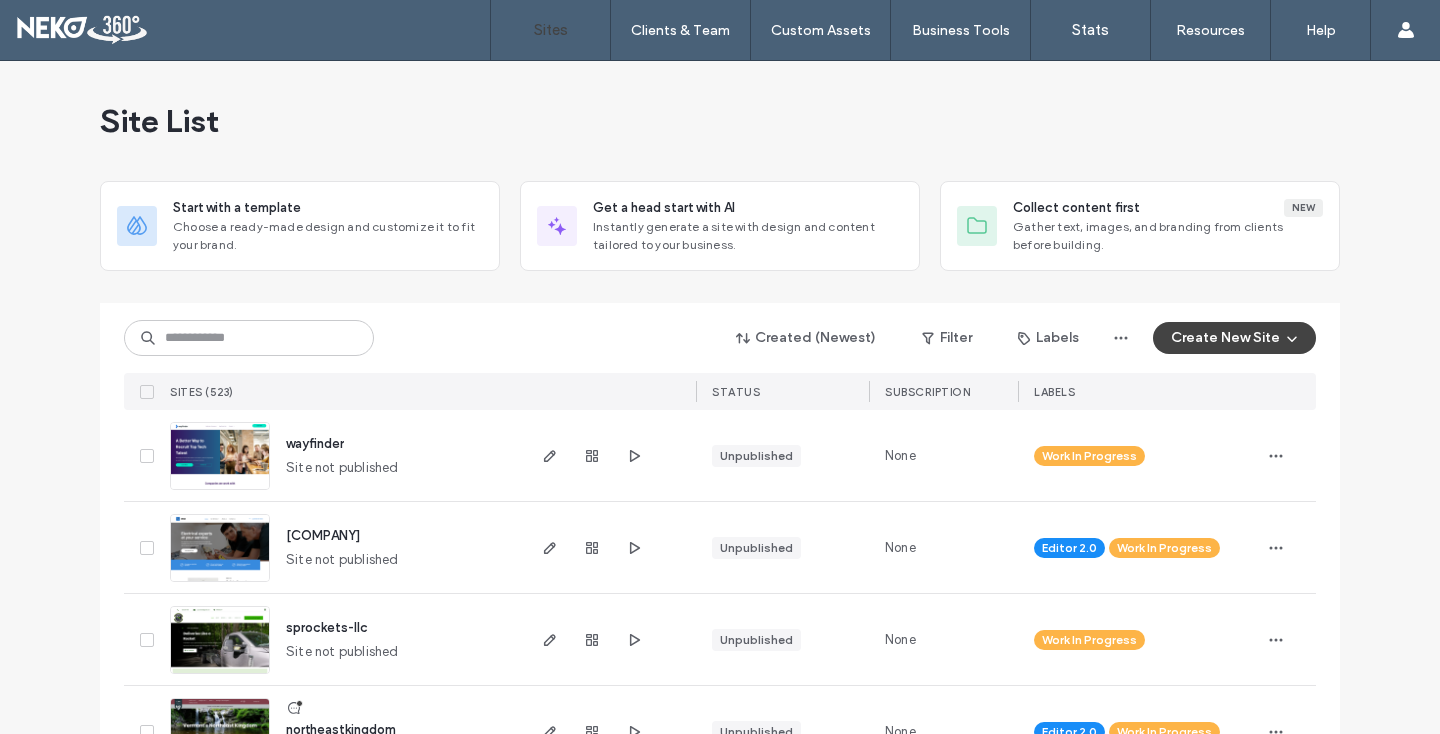 scroll, scrollTop: 0, scrollLeft: 0, axis: both 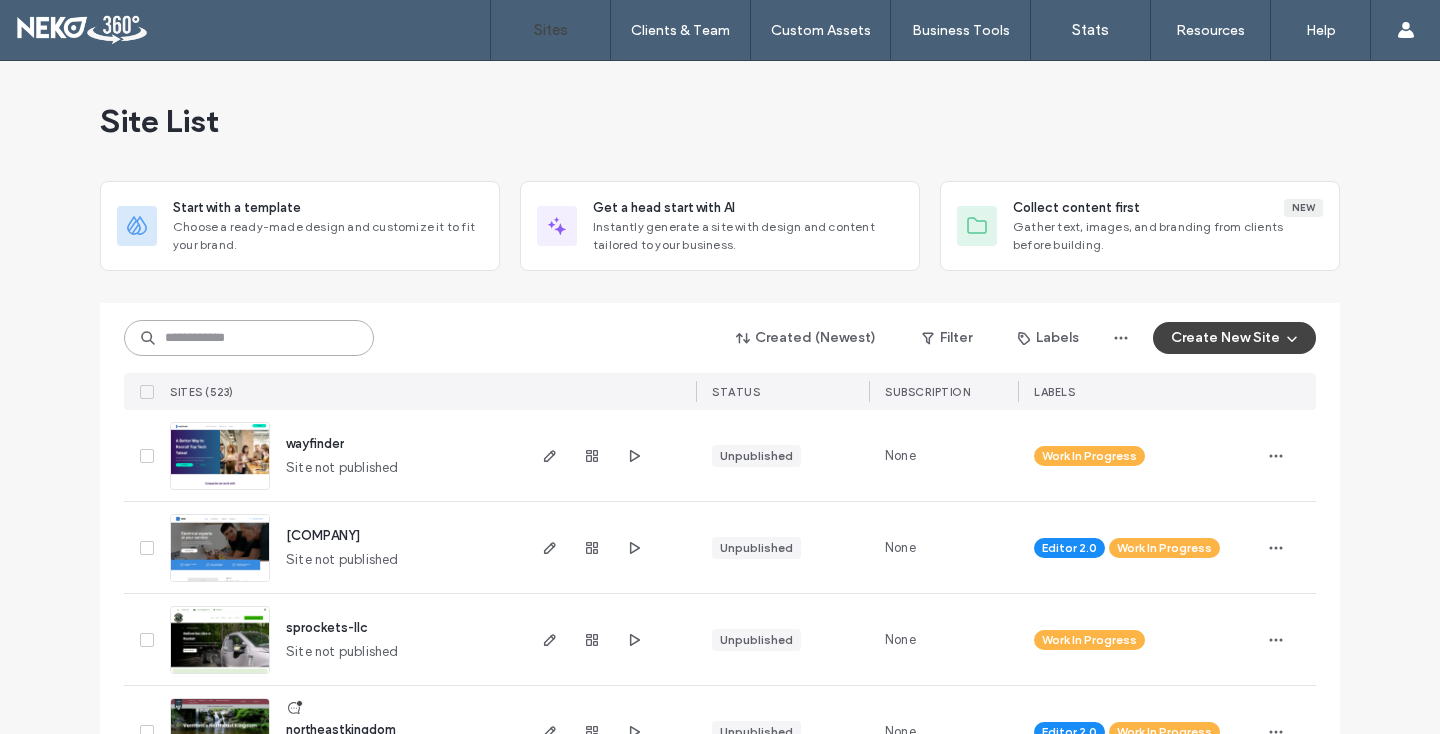 click at bounding box center (249, 338) 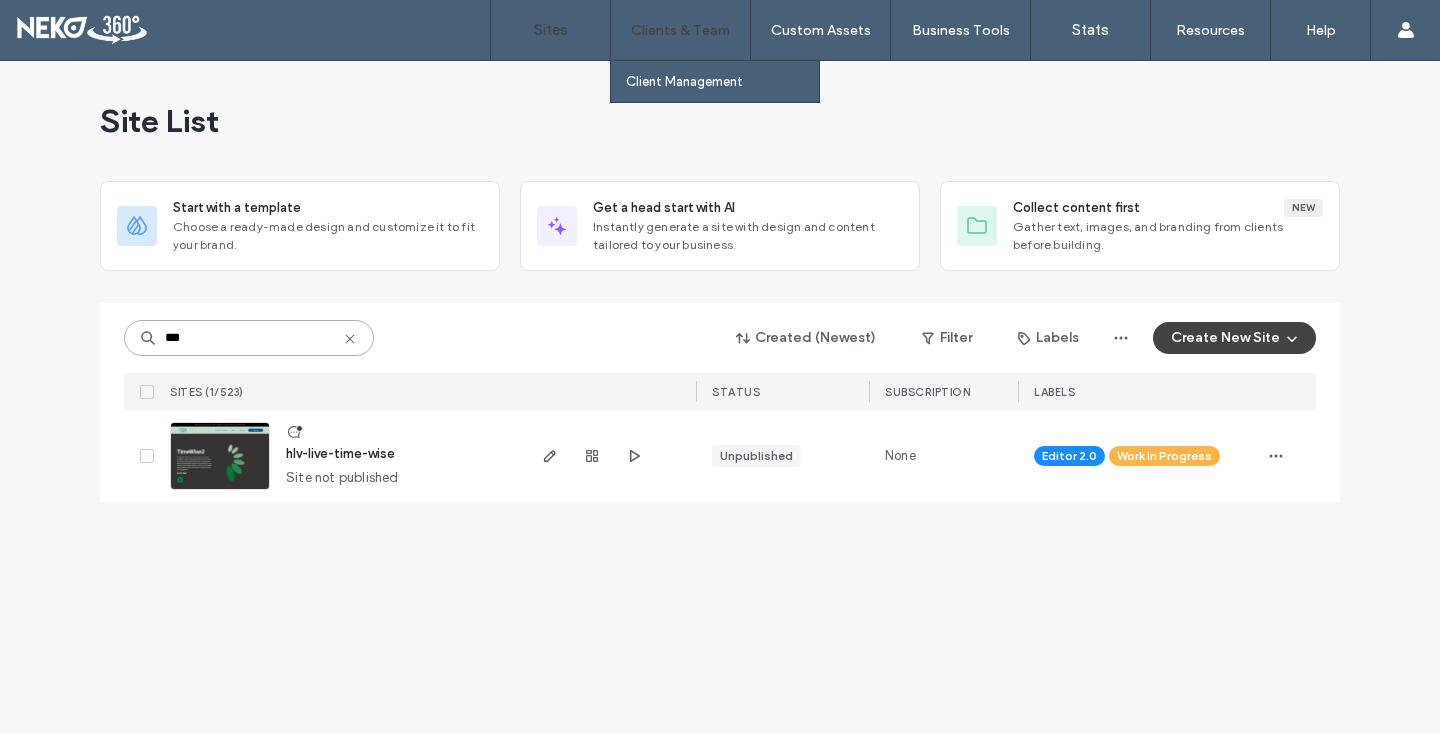 type on "***" 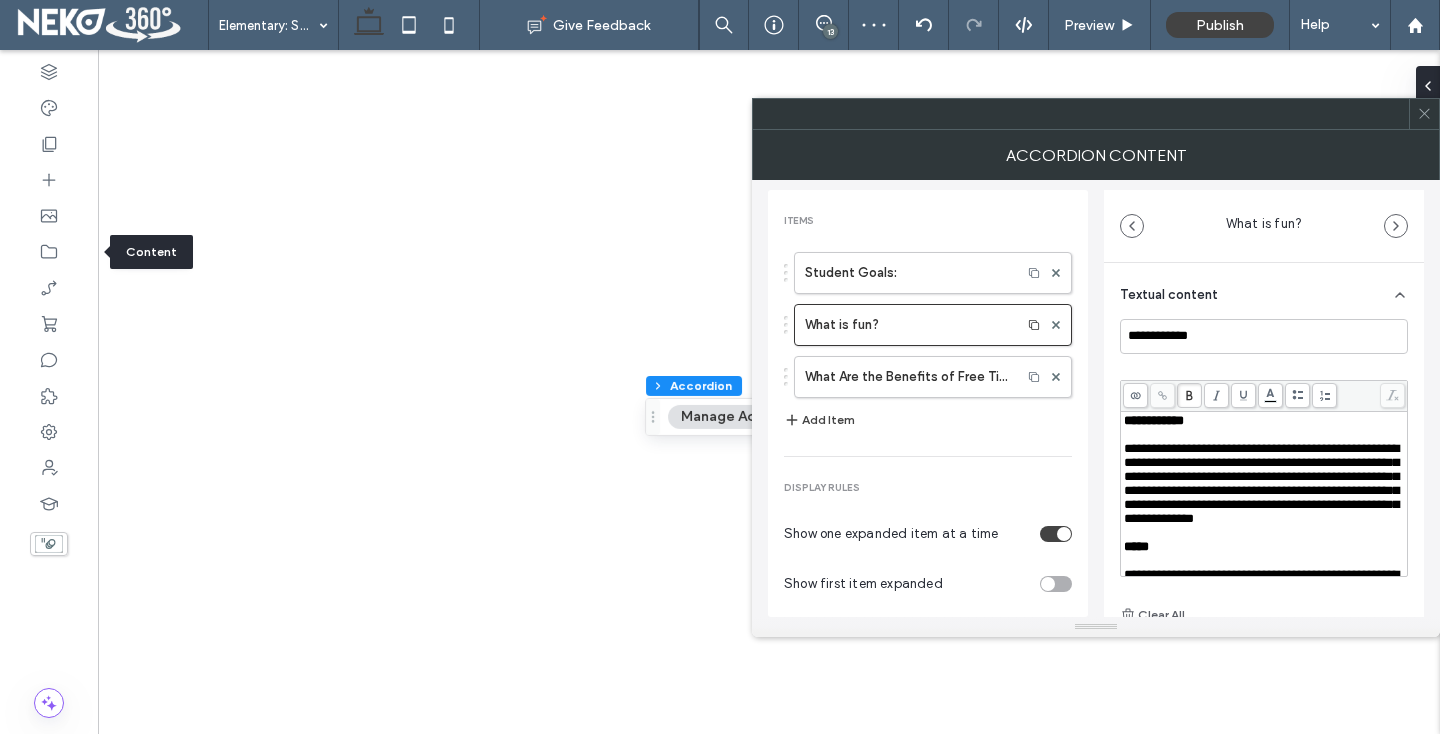 click on "**********" at bounding box center [1264, 336] 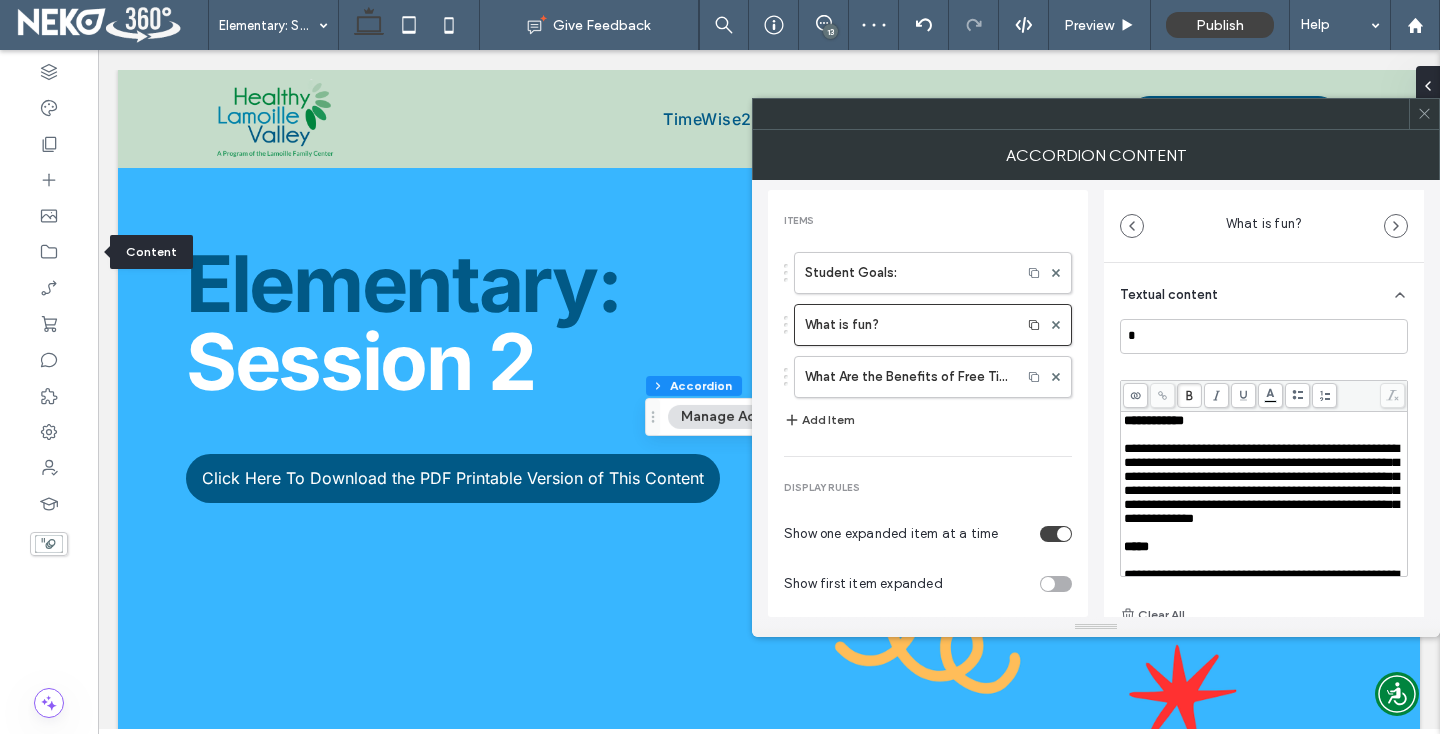 scroll, scrollTop: 0, scrollLeft: 0, axis: both 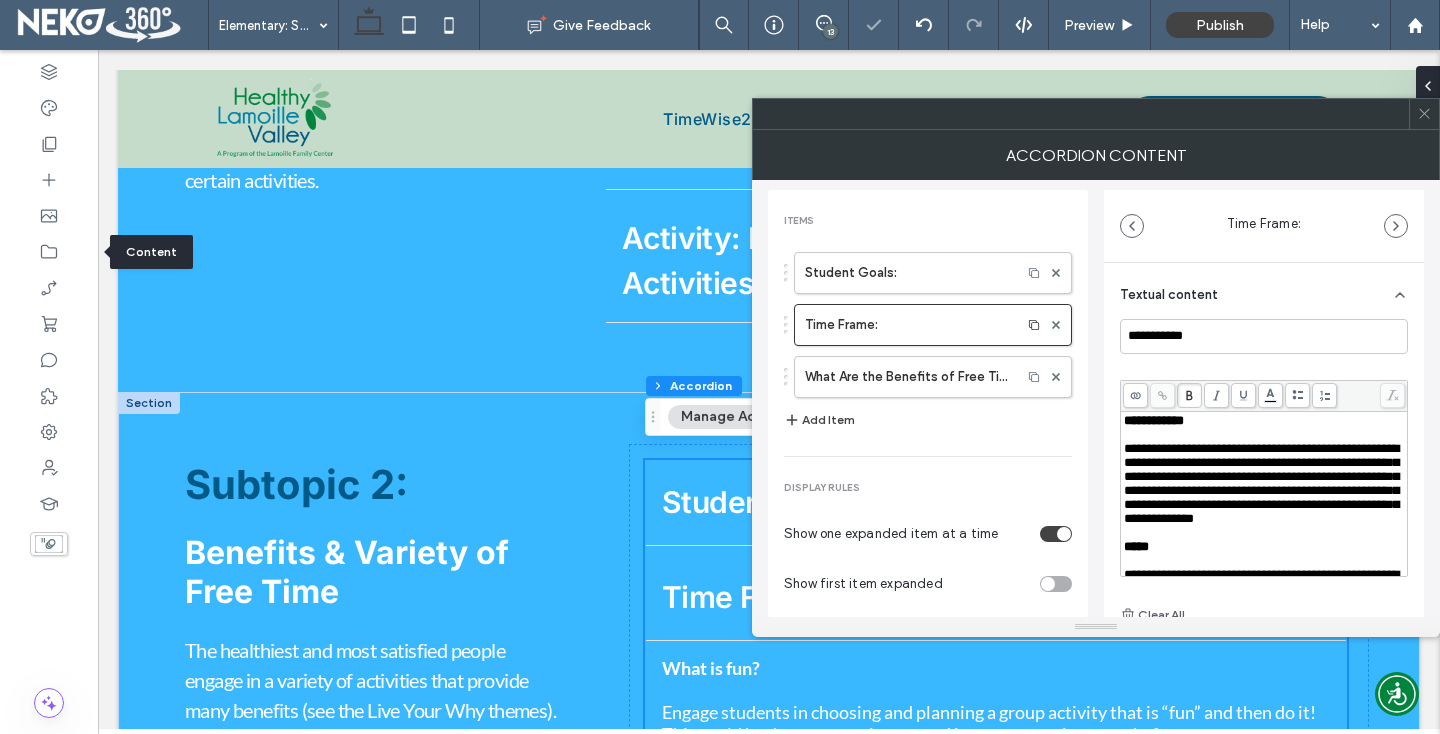 click on "**********" at bounding box center [1261, 483] 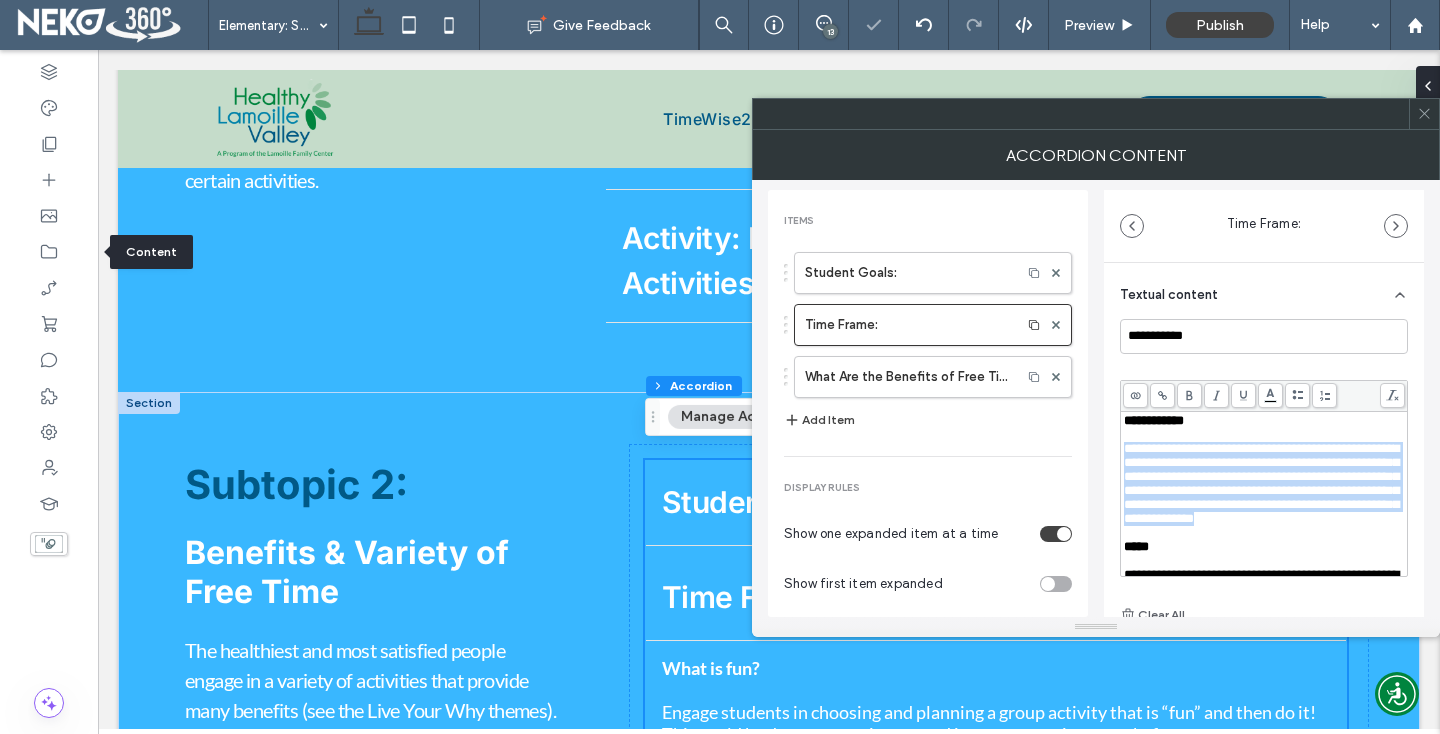 click on "**********" at bounding box center (1261, 483) 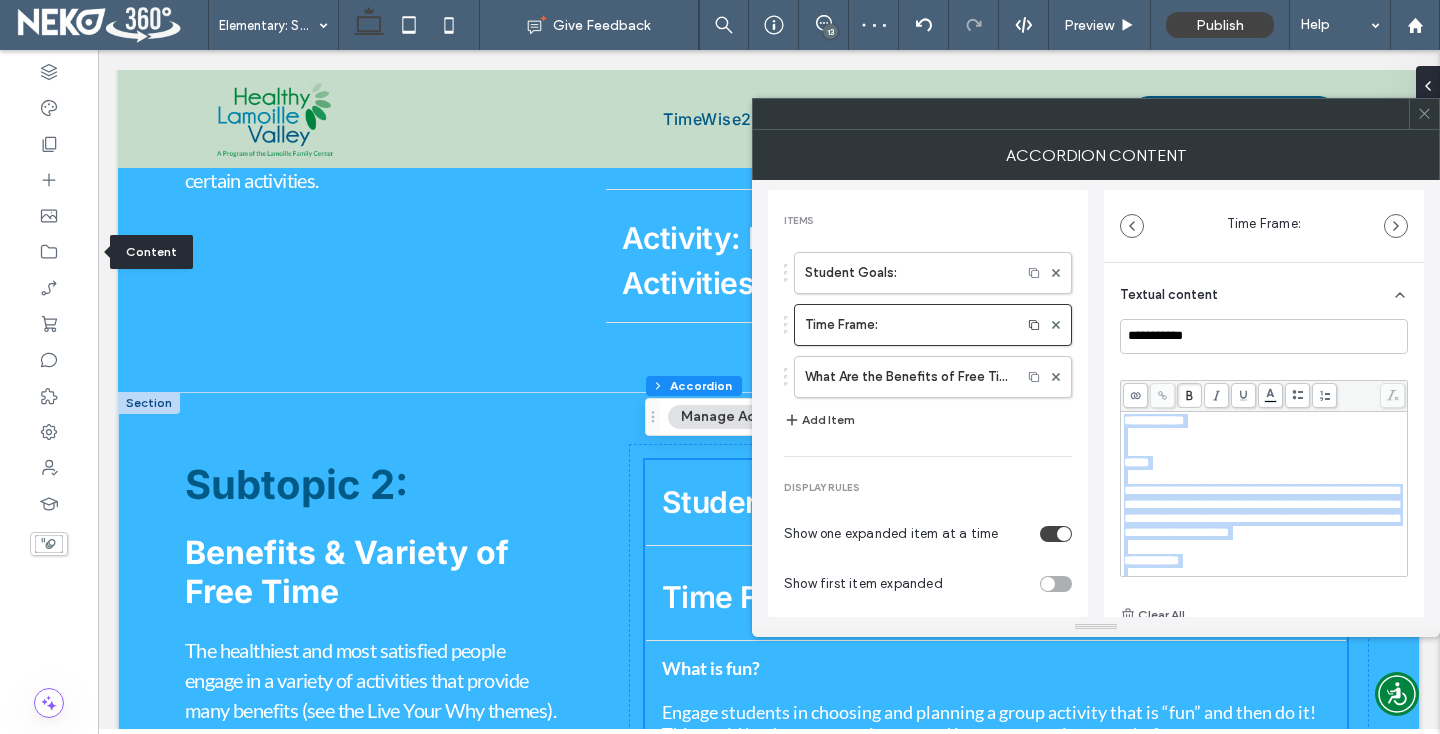 scroll, scrollTop: 1326, scrollLeft: 0, axis: vertical 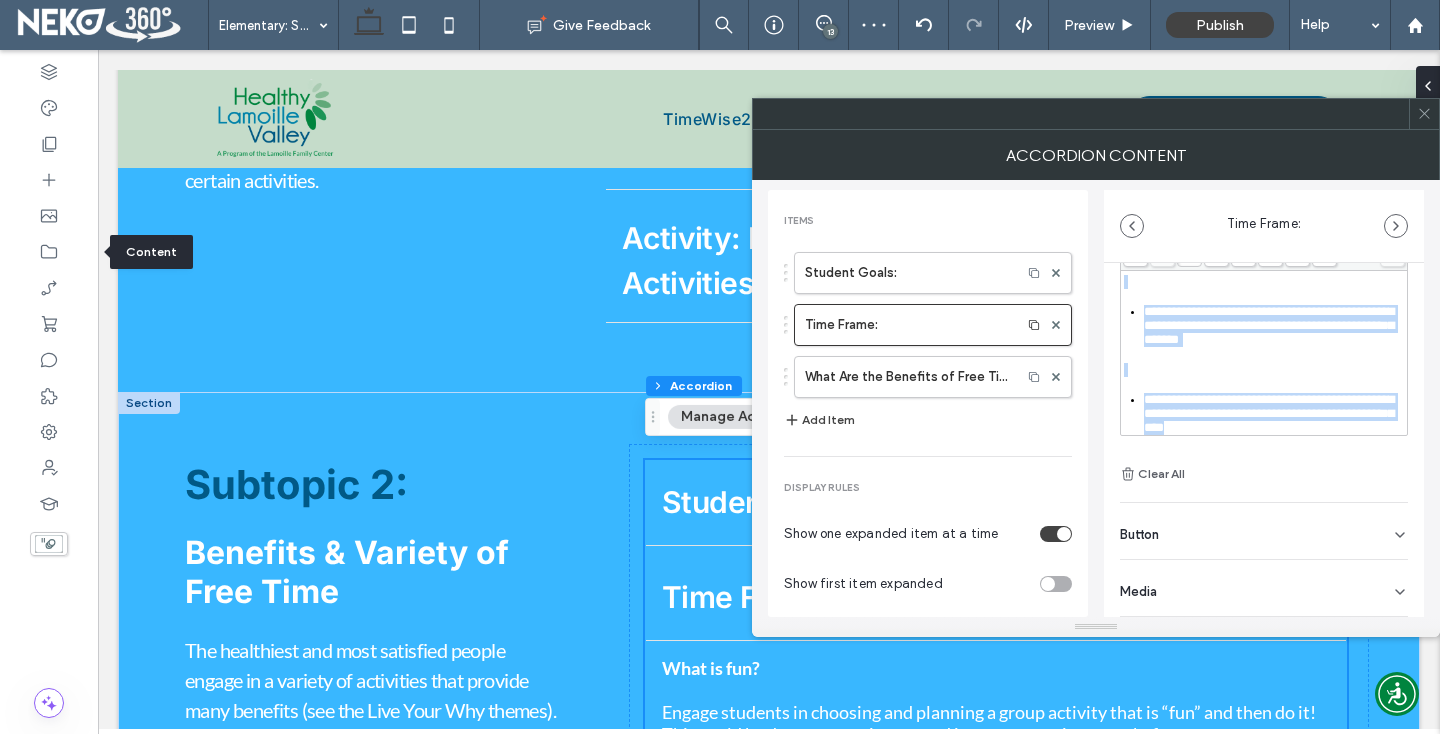 drag, startPoint x: 1224, startPoint y: 471, endPoint x: 1226, endPoint y: 671, distance: 200.01 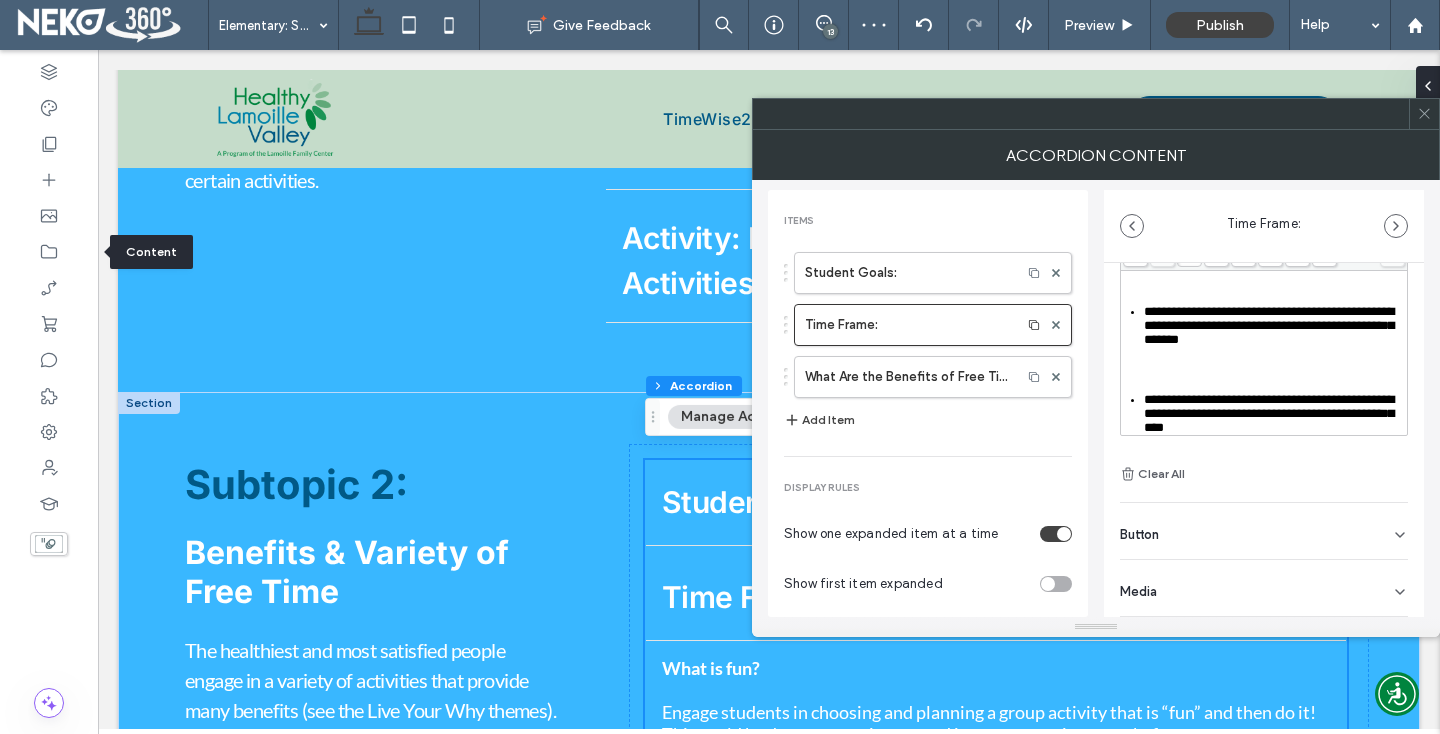 scroll, scrollTop: 1310, scrollLeft: 0, axis: vertical 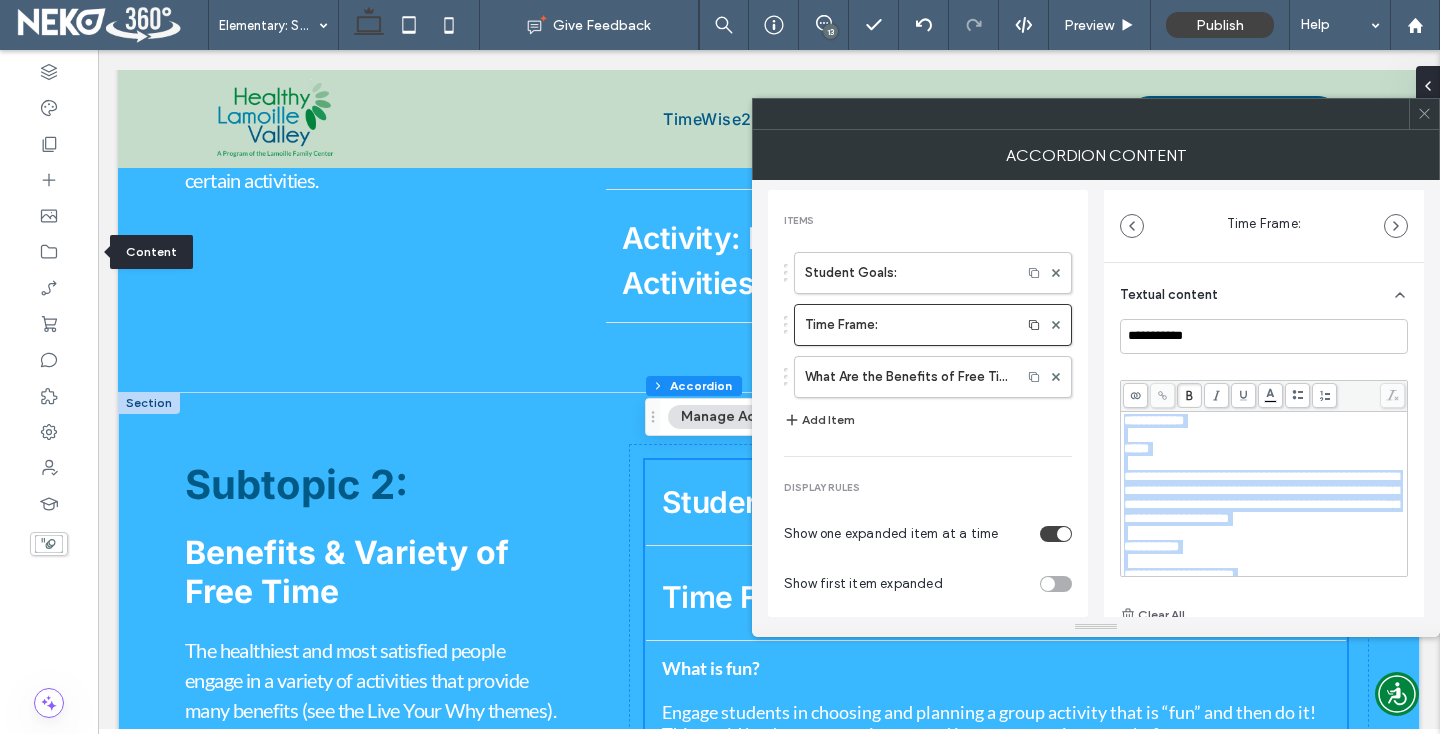 drag, startPoint x: 1287, startPoint y: 428, endPoint x: 1119, endPoint y: 204, distance: 280 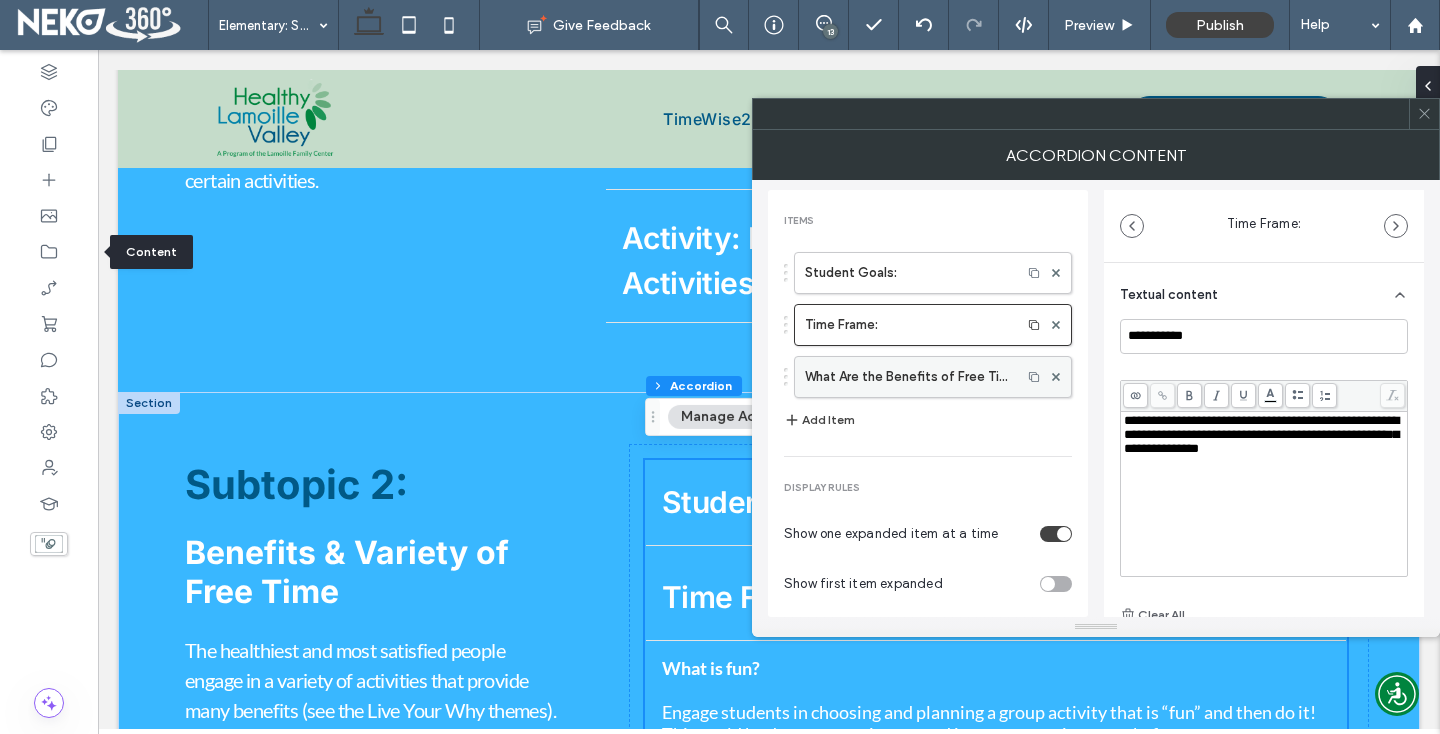 click on "What Are the Benefits of Free Time & Fun?" at bounding box center (908, 377) 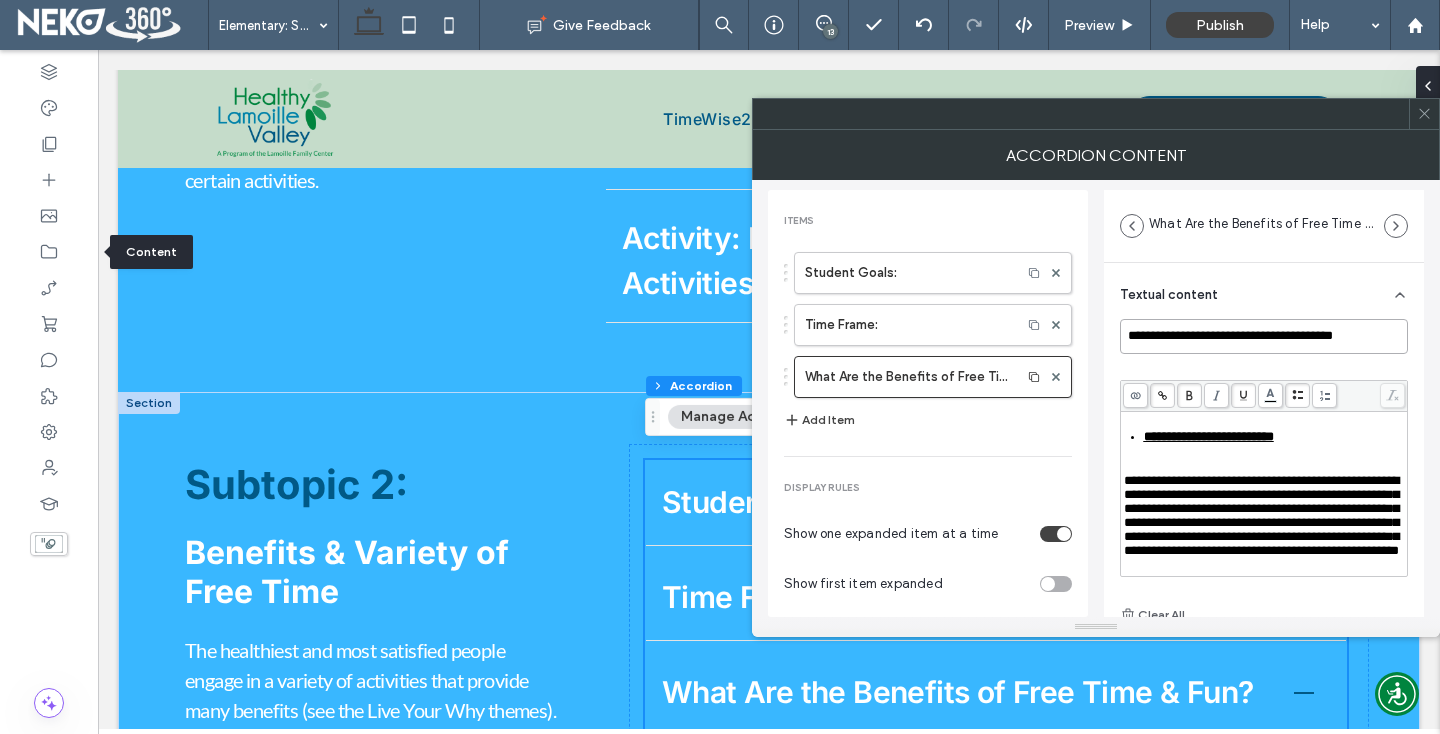 click on "**********" at bounding box center (1264, 336) 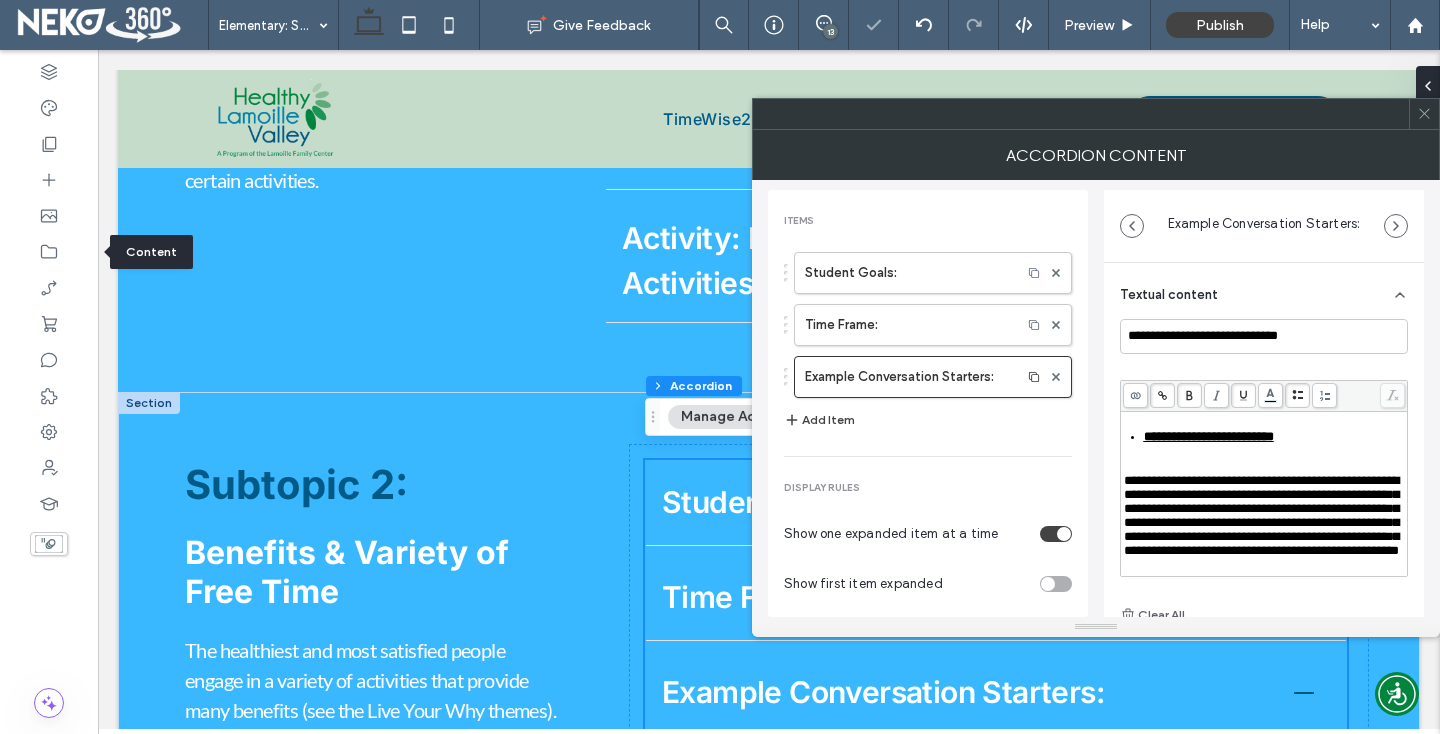drag, startPoint x: 1126, startPoint y: 428, endPoint x: 1221, endPoint y: 481, distance: 108.78419 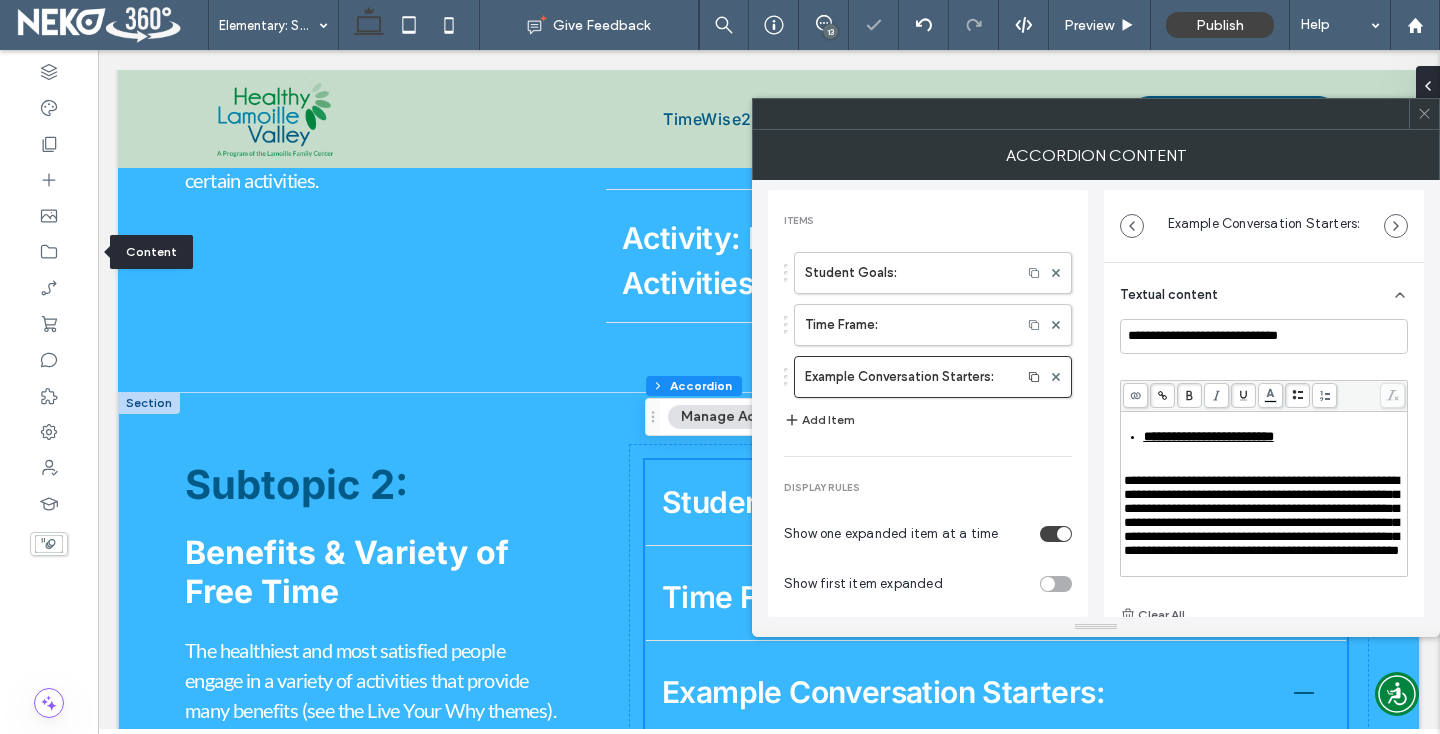click on "**********" at bounding box center [1264, 494] 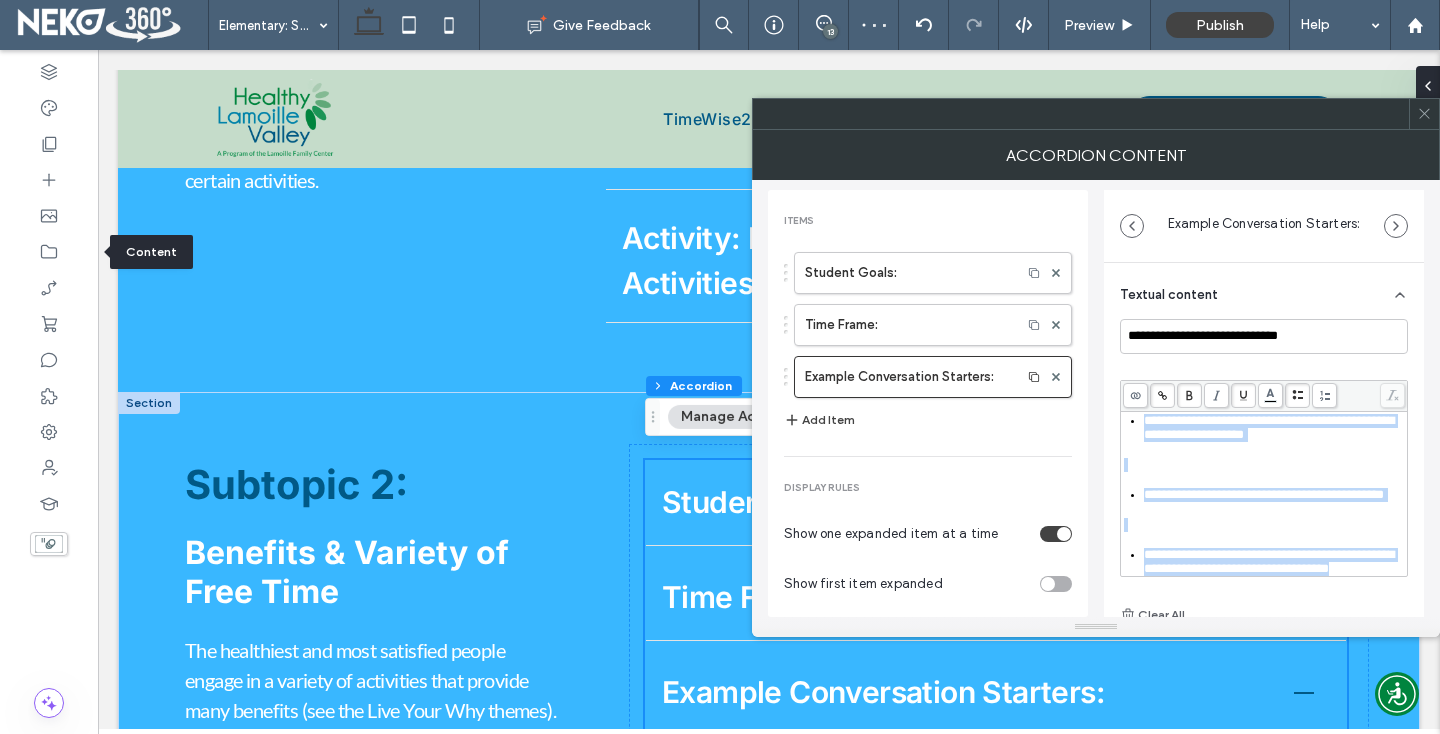 drag, startPoint x: 1143, startPoint y: 439, endPoint x: 1265, endPoint y: 586, distance: 191.03142 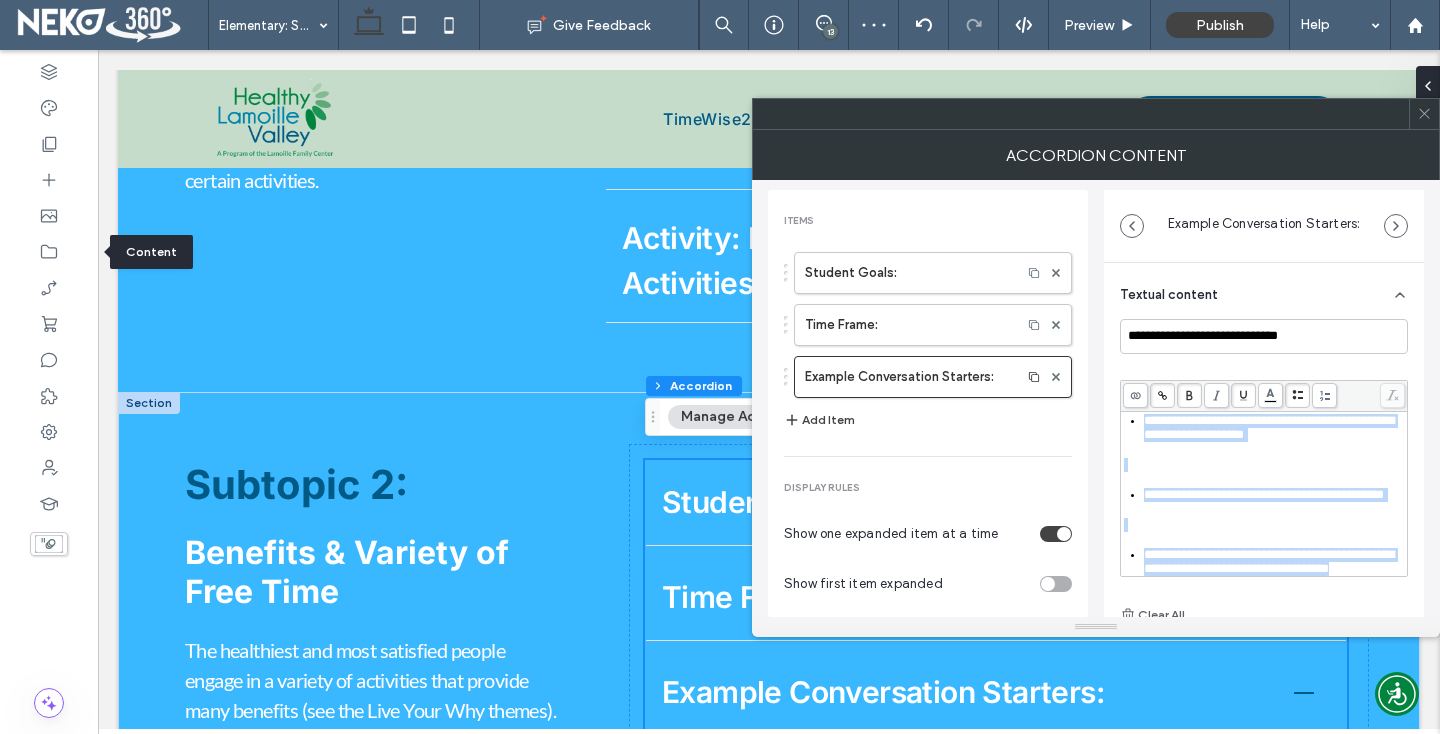 click on "**********" at bounding box center [1264, 473] 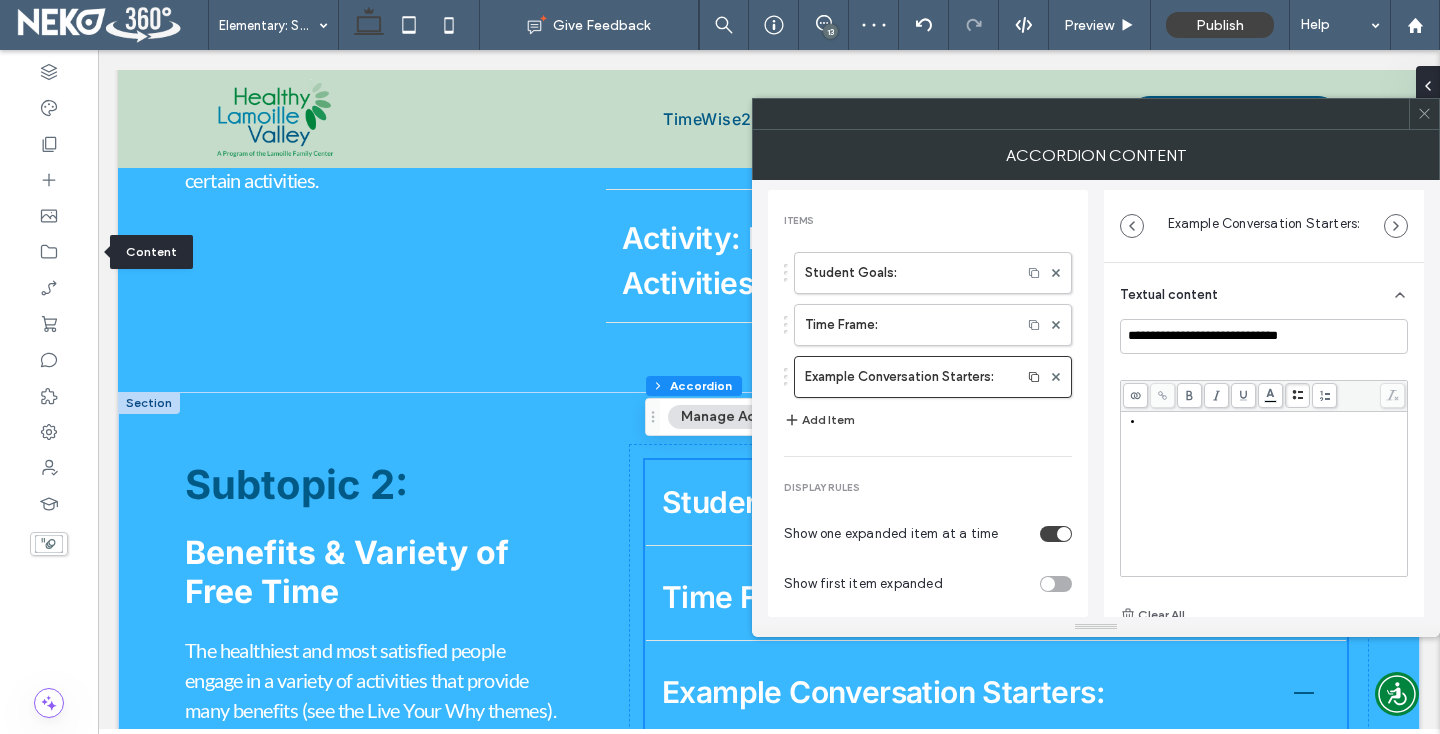 scroll, scrollTop: 0, scrollLeft: 0, axis: both 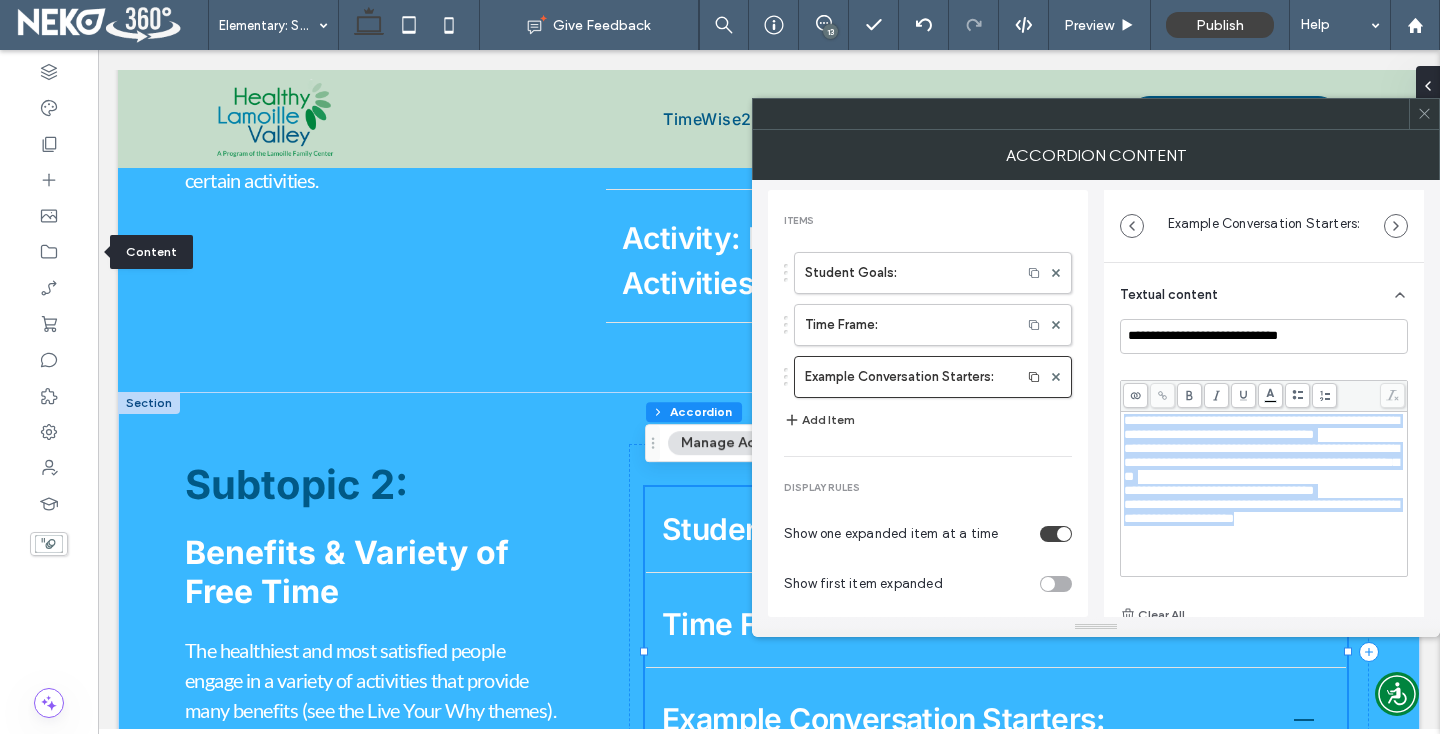 drag, startPoint x: 1123, startPoint y: 419, endPoint x: 1330, endPoint y: 551, distance: 245.5056 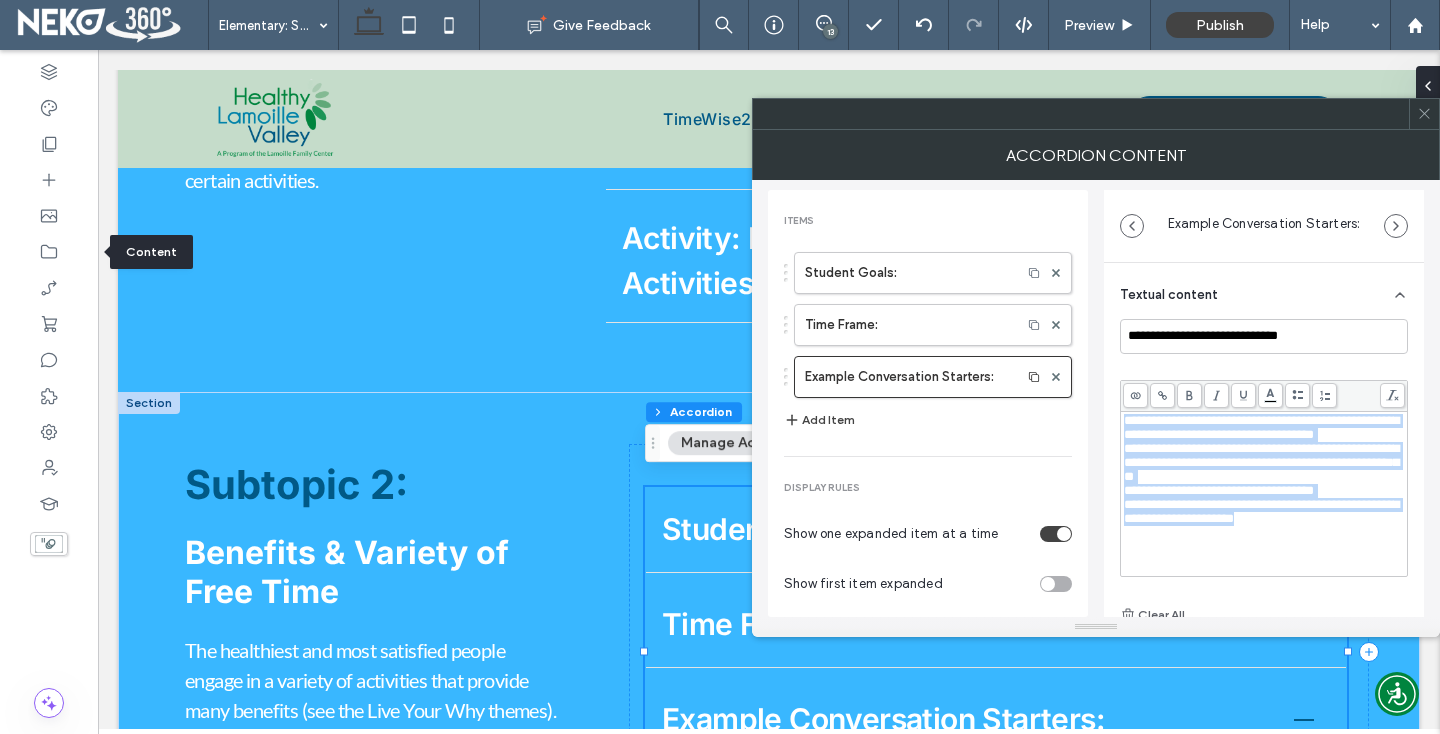 click at bounding box center (1297, 395) 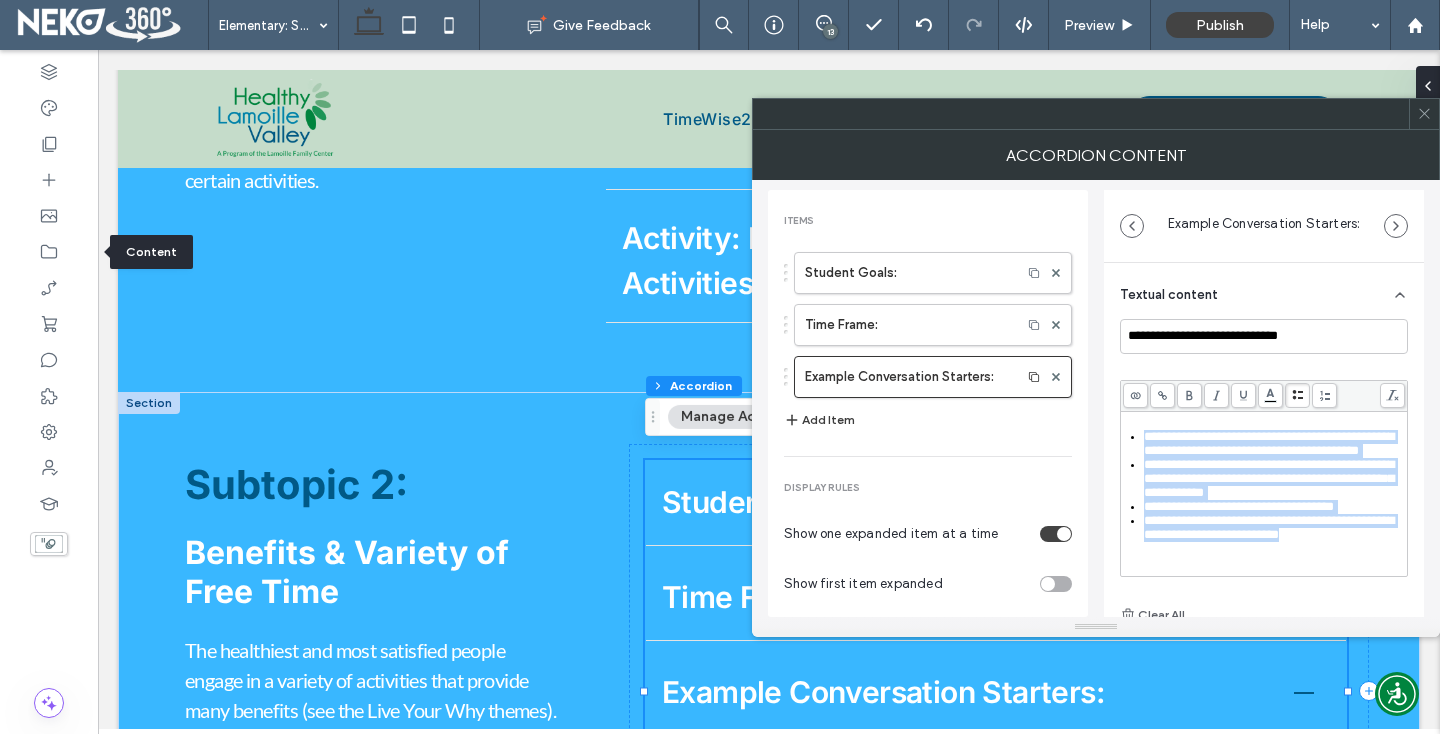 click at bounding box center [793, 420] 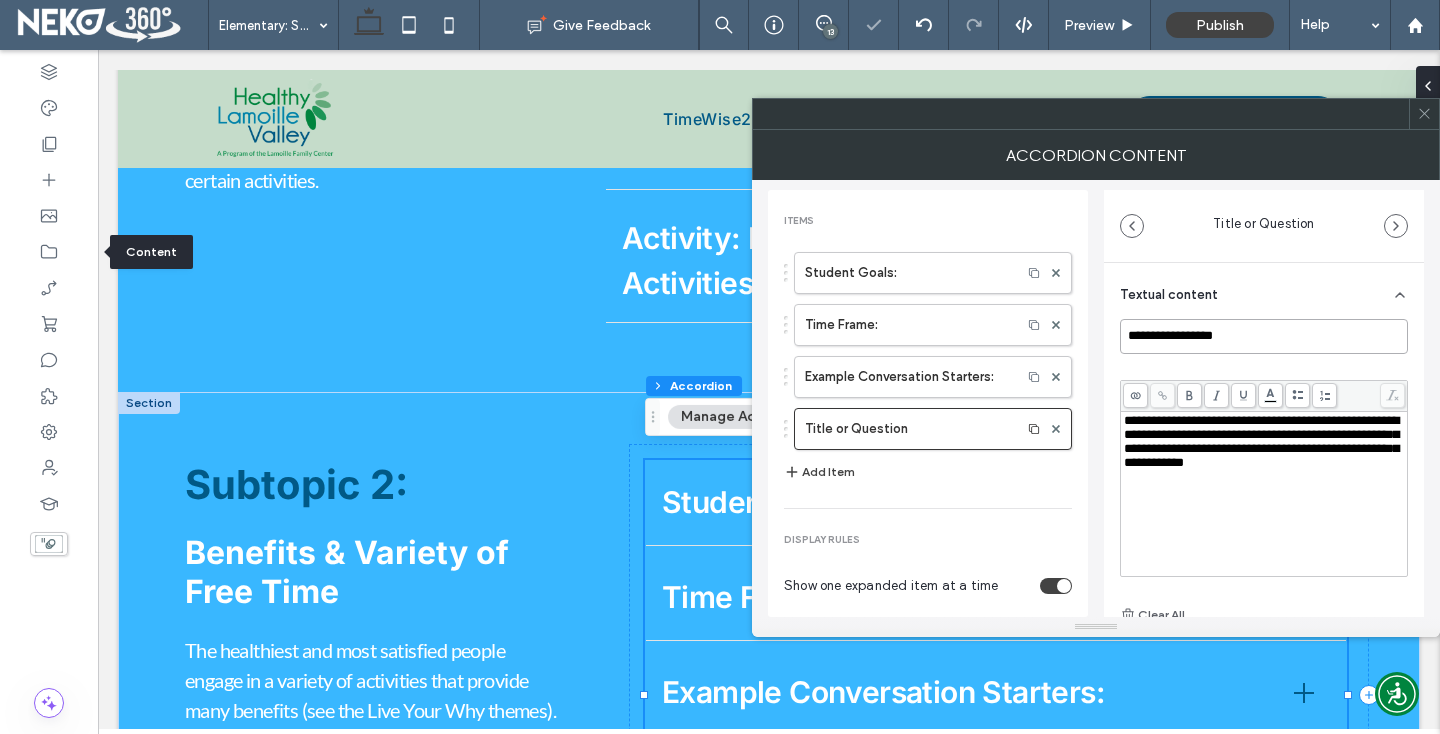 click on "**********" at bounding box center (1264, 336) 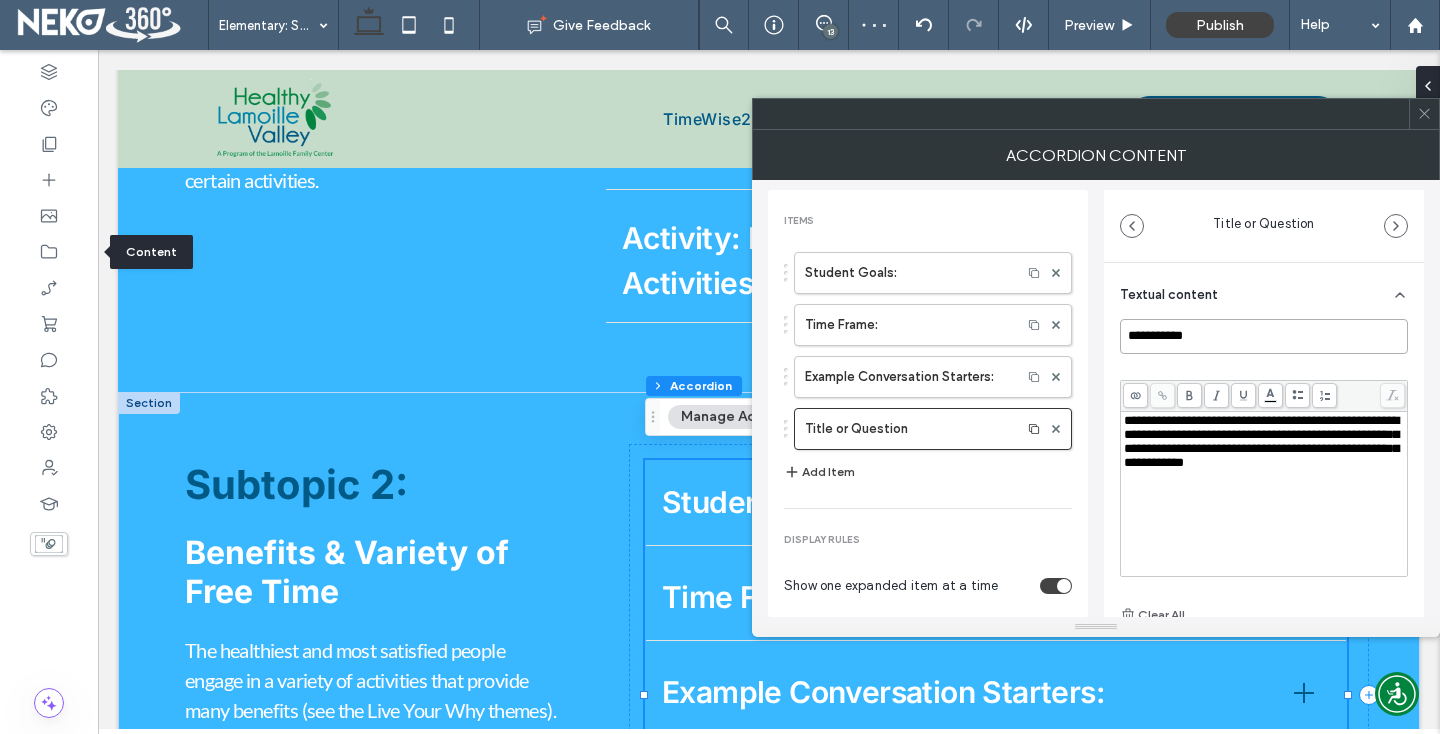 type on "**********" 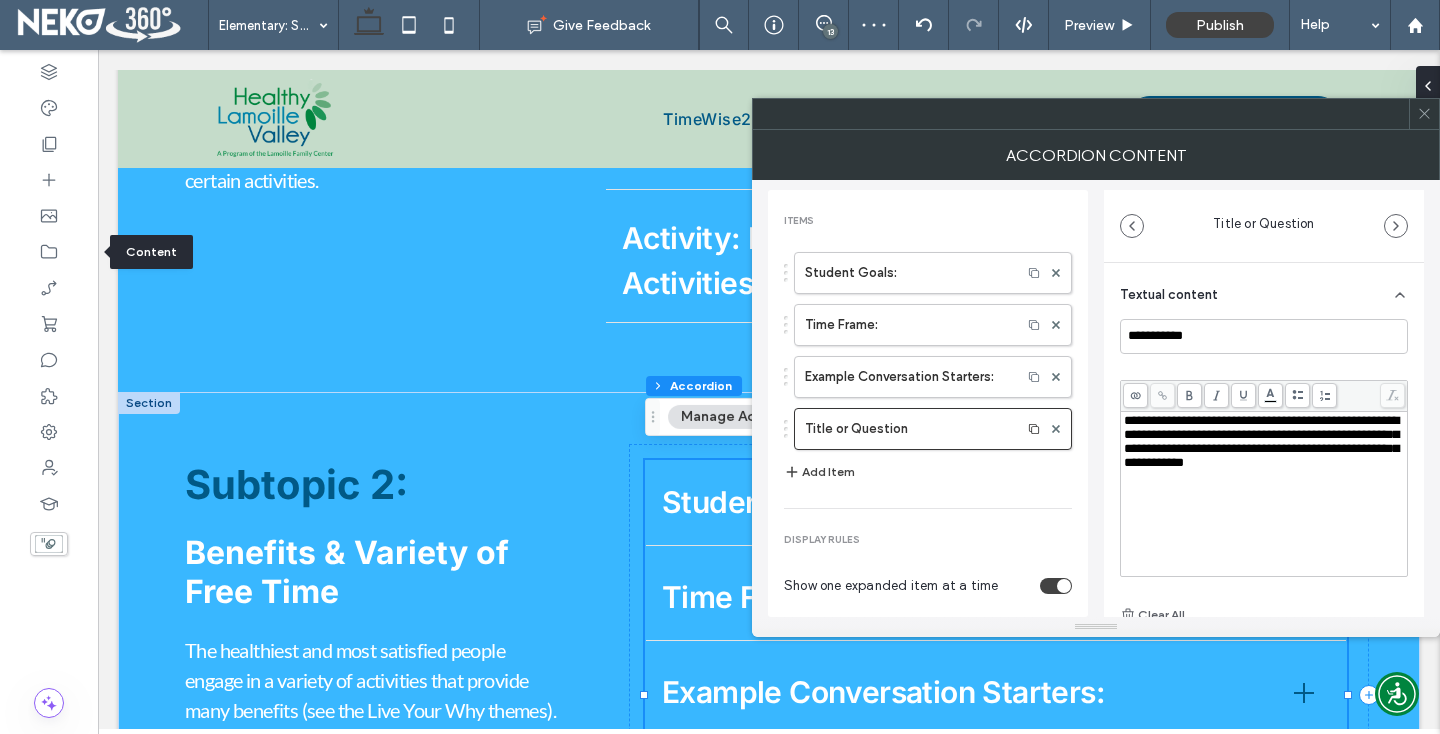 click on "**********" at bounding box center [1261, 441] 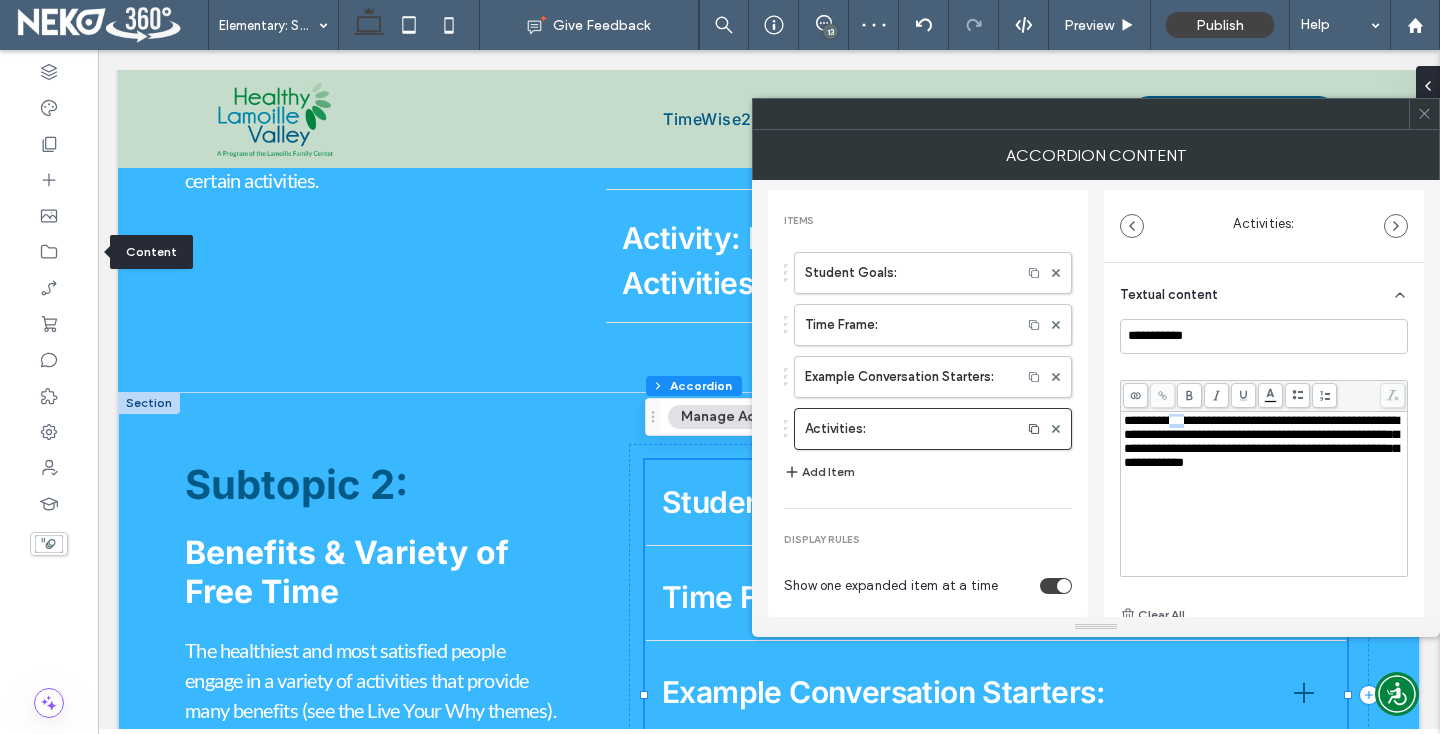 click on "**********" at bounding box center (1261, 441) 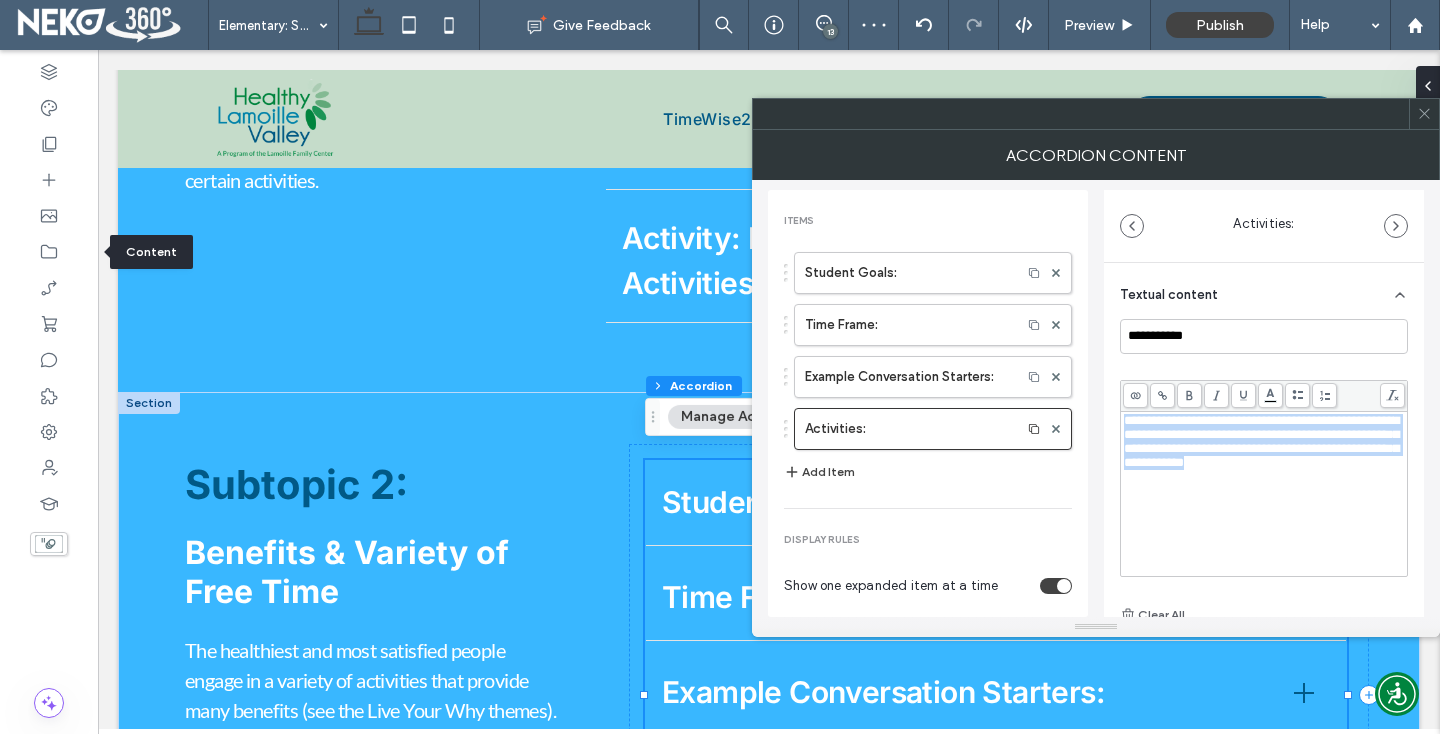 click on "**********" at bounding box center [1261, 441] 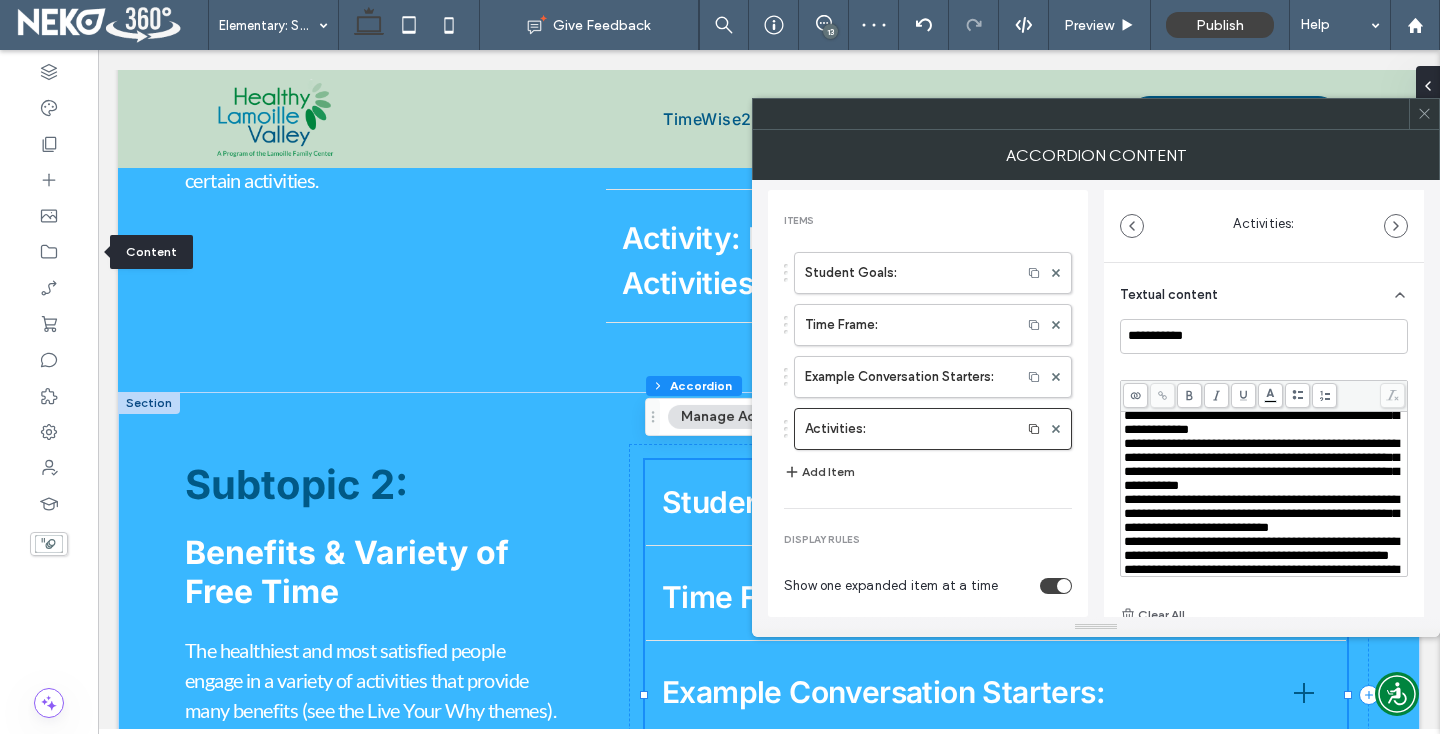scroll, scrollTop: 0, scrollLeft: 0, axis: both 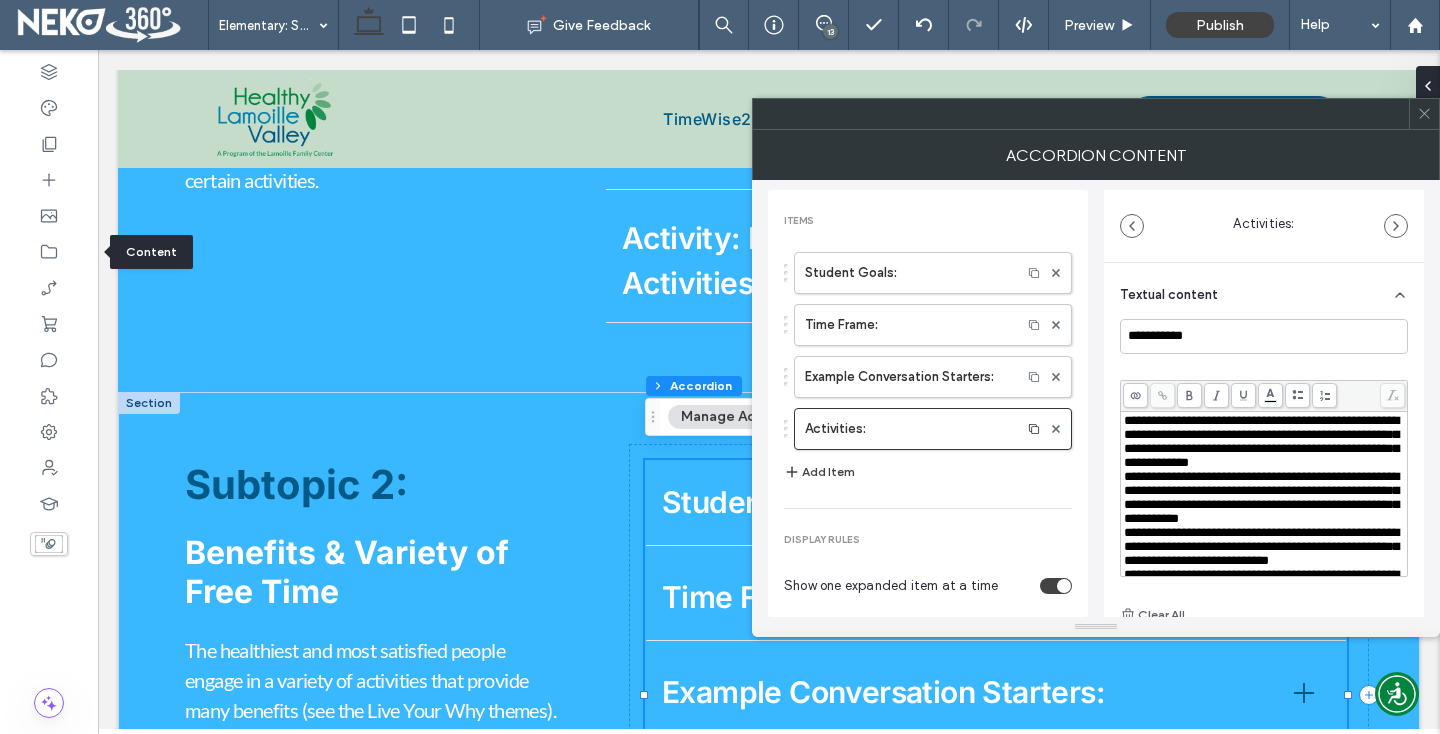 click on "**********" at bounding box center [1261, 497] 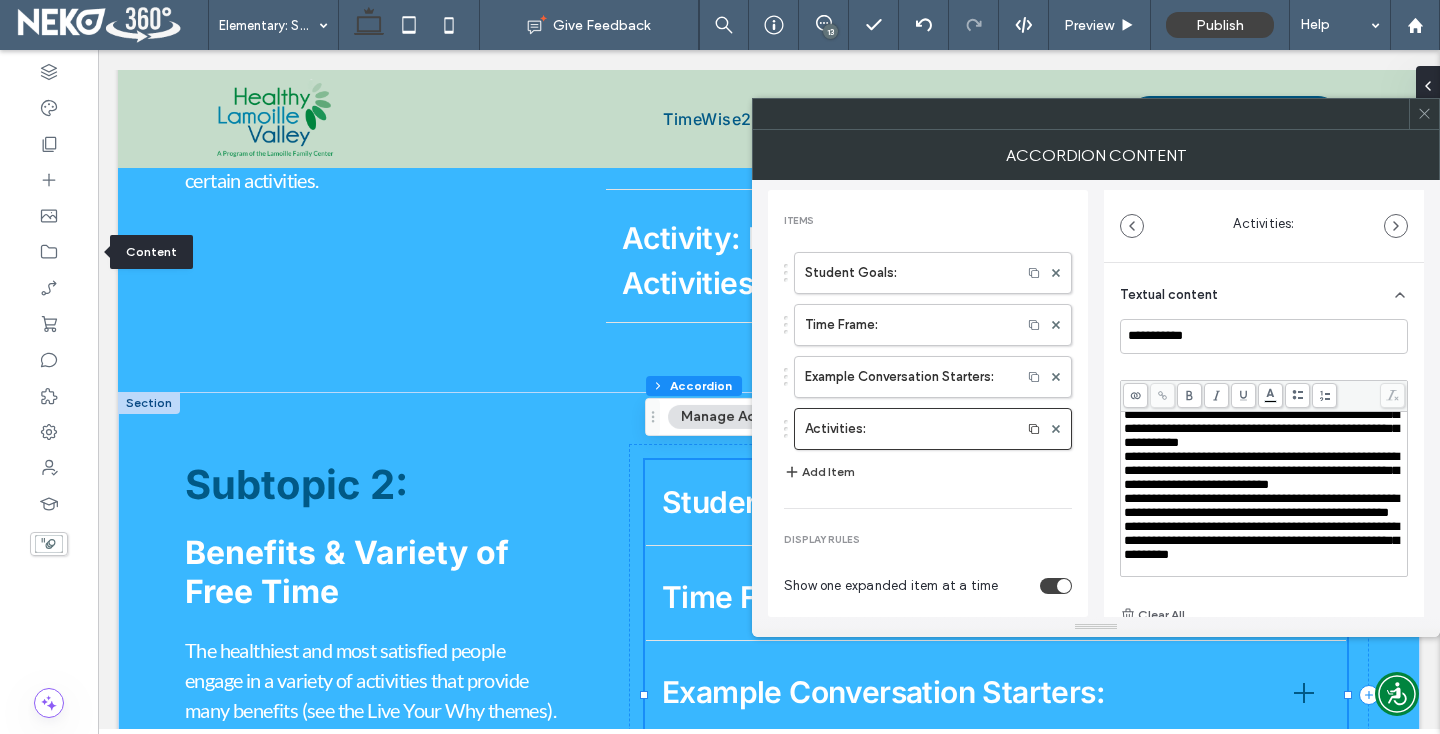 scroll, scrollTop: 174, scrollLeft: 0, axis: vertical 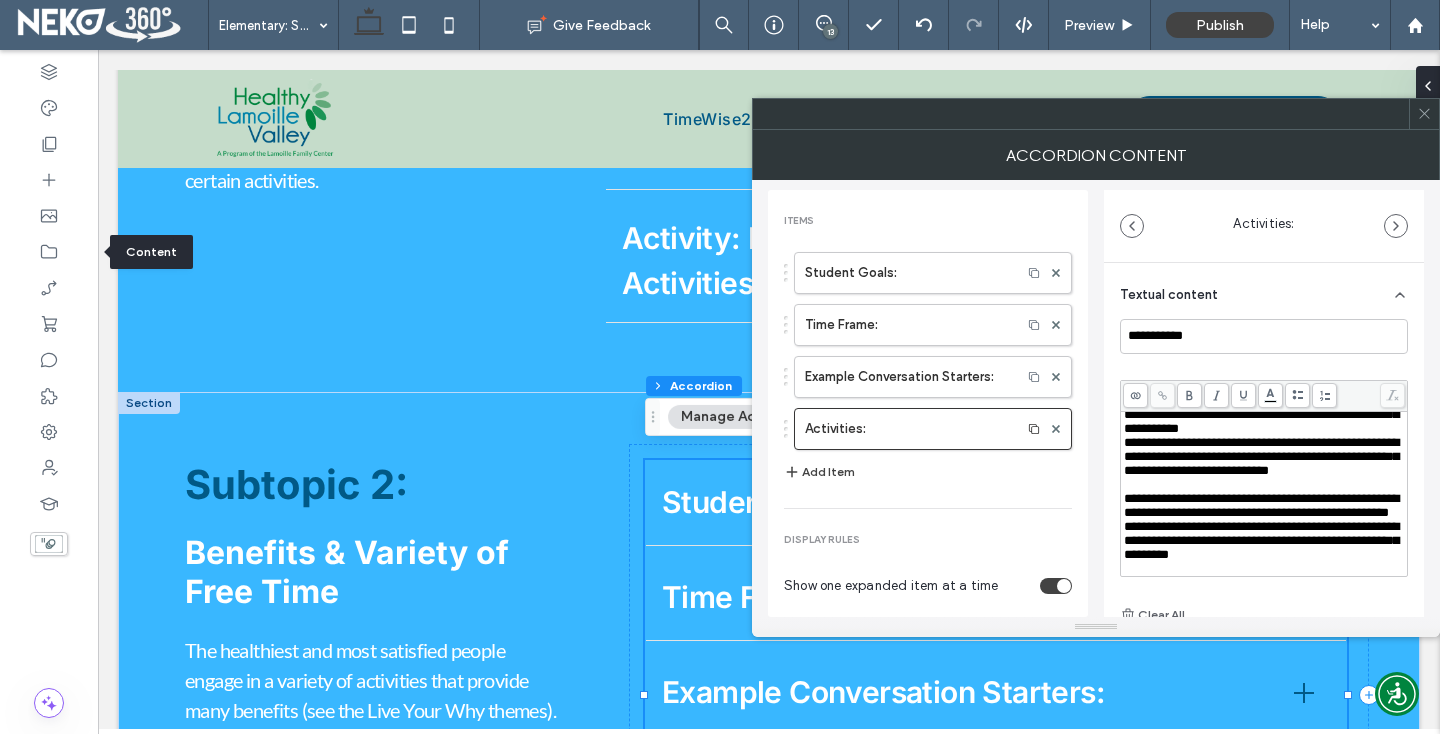 click on "**********" at bounding box center (1261, 456) 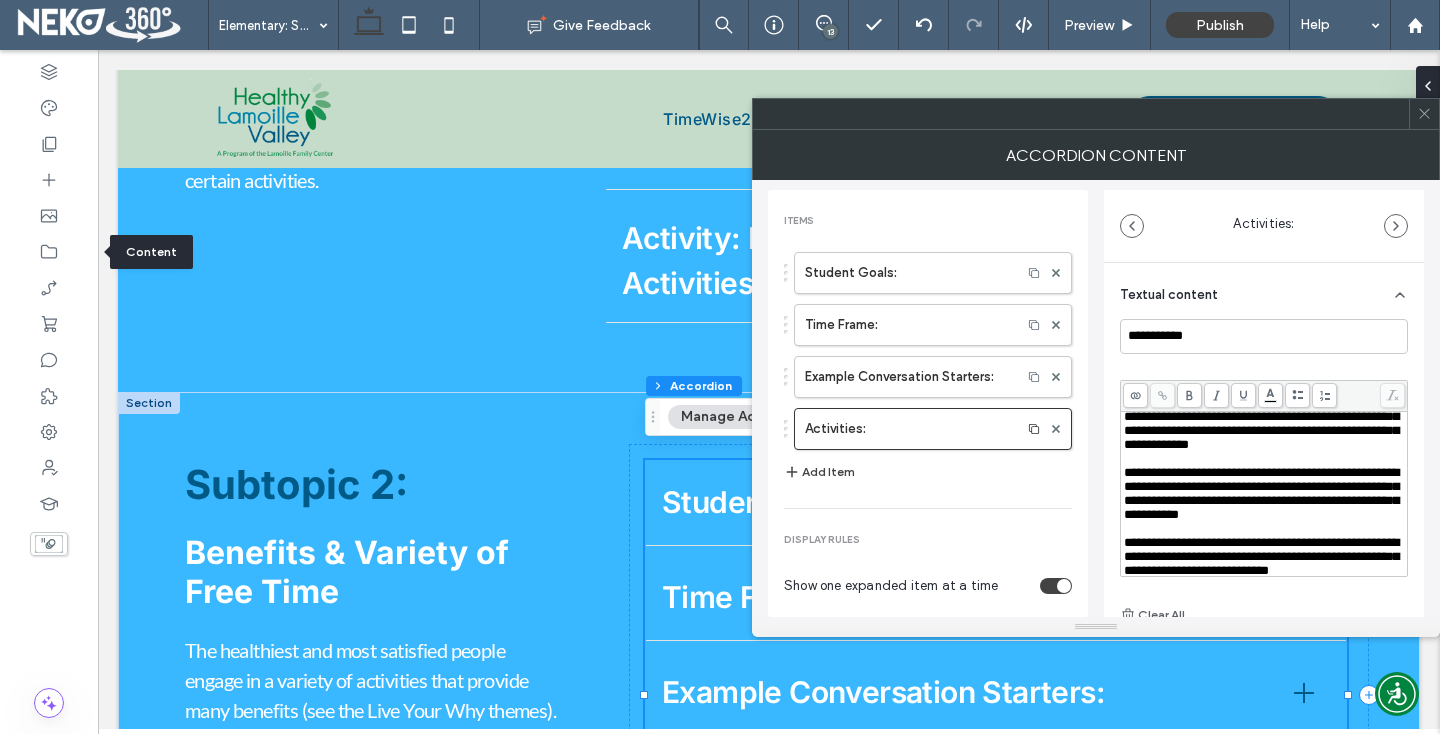 scroll, scrollTop: 0, scrollLeft: 0, axis: both 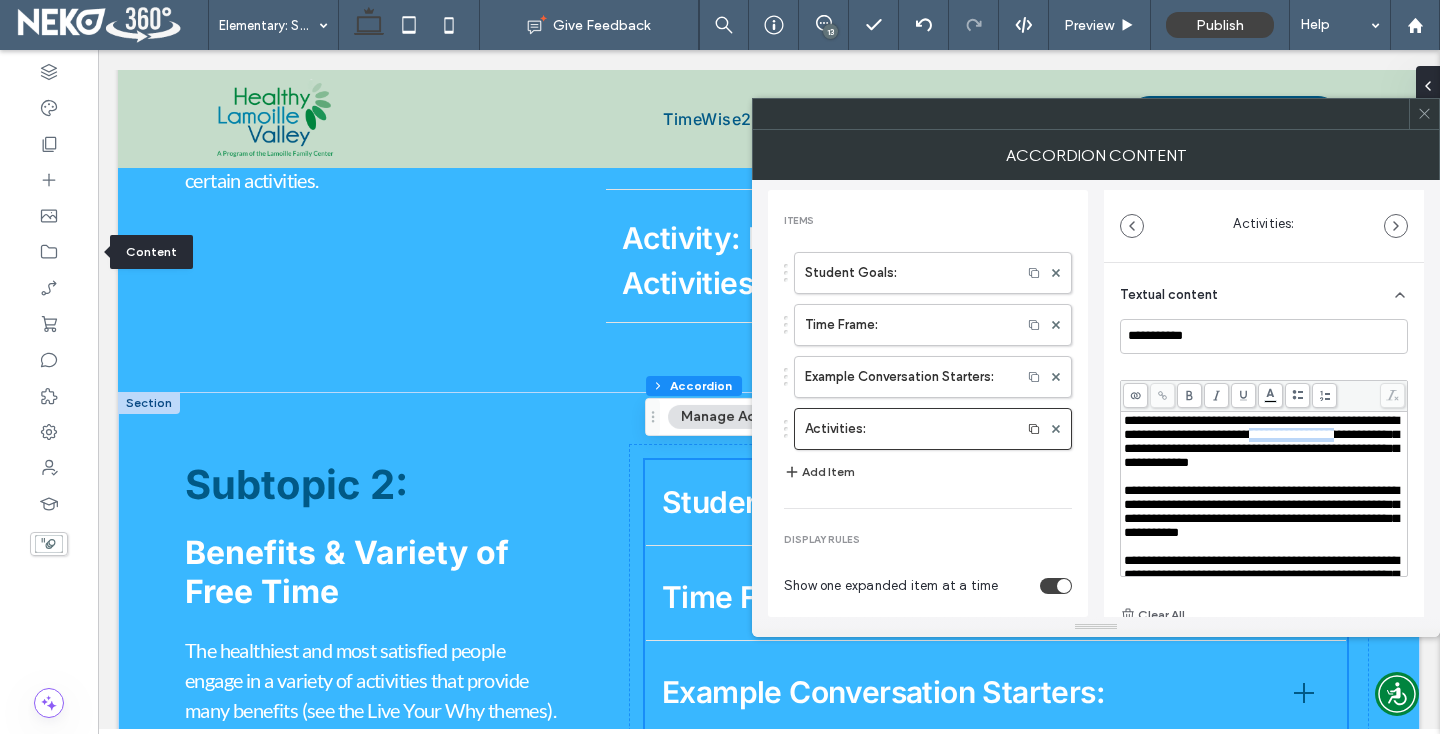 drag, startPoint x: 1123, startPoint y: 452, endPoint x: 1245, endPoint y: 450, distance: 122.016396 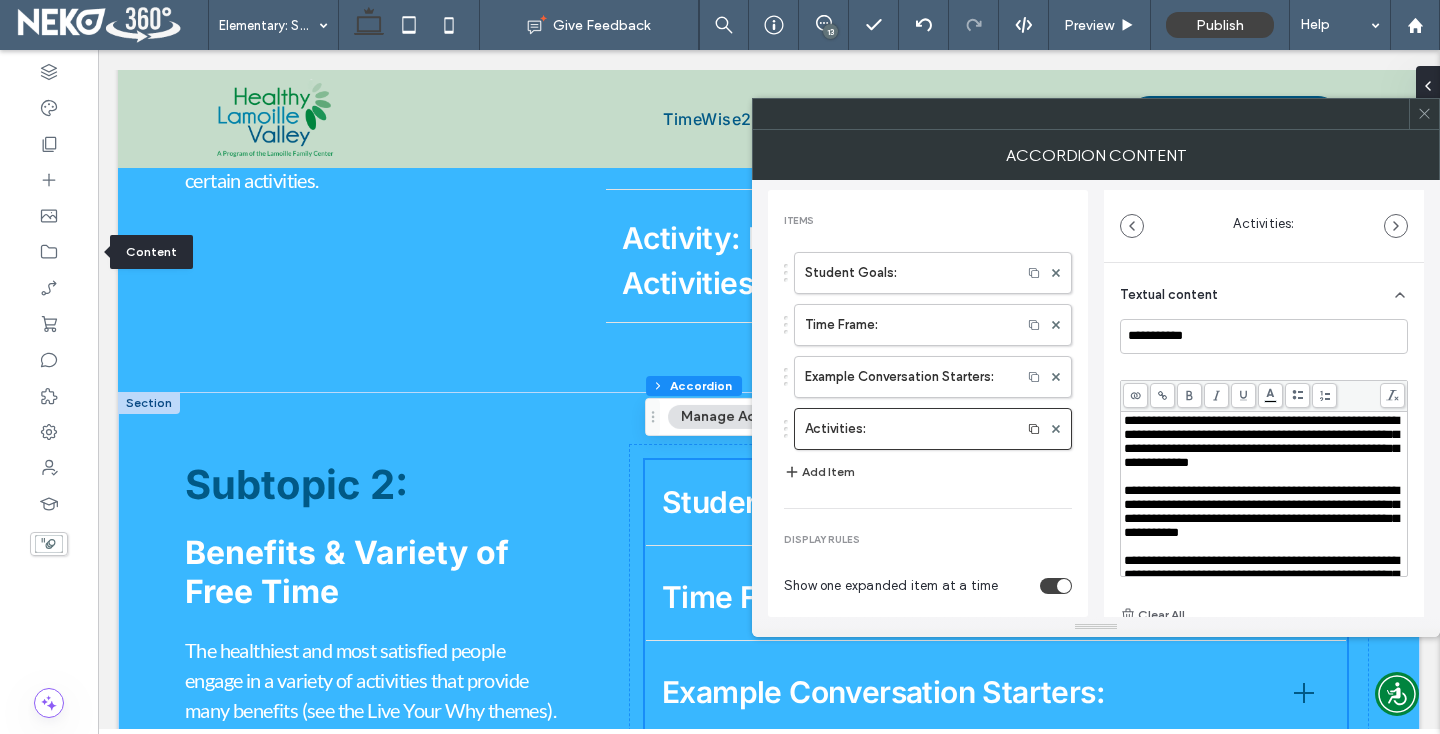 click 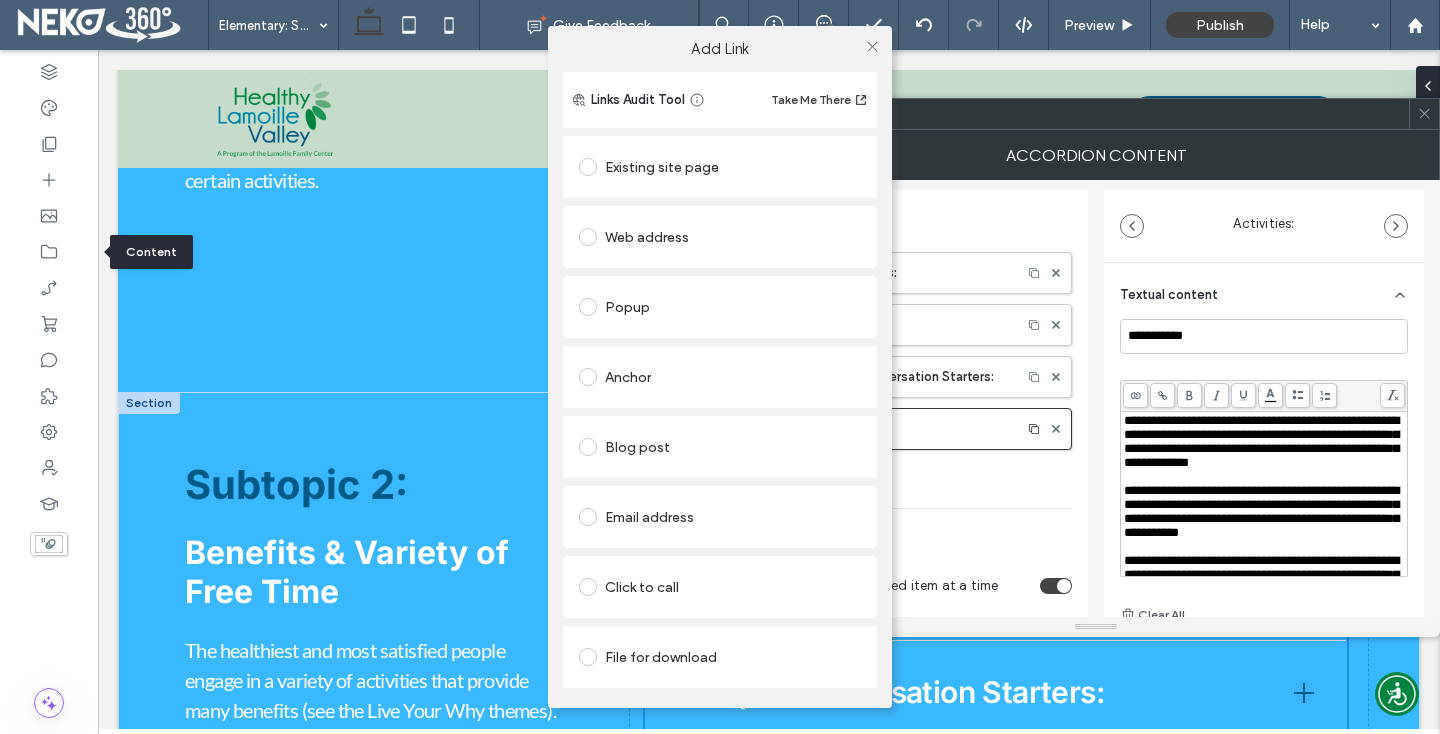 click at bounding box center (588, 237) 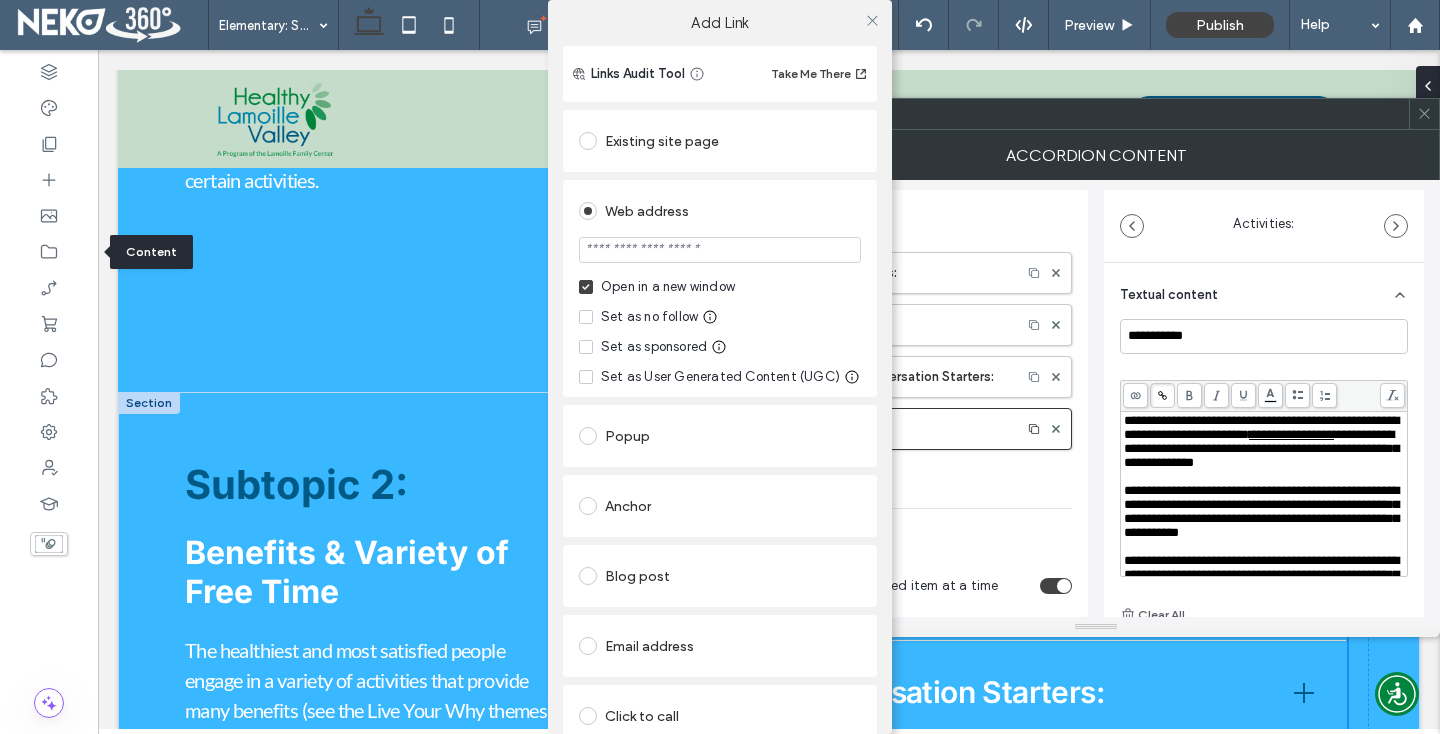 click at bounding box center (720, 250) 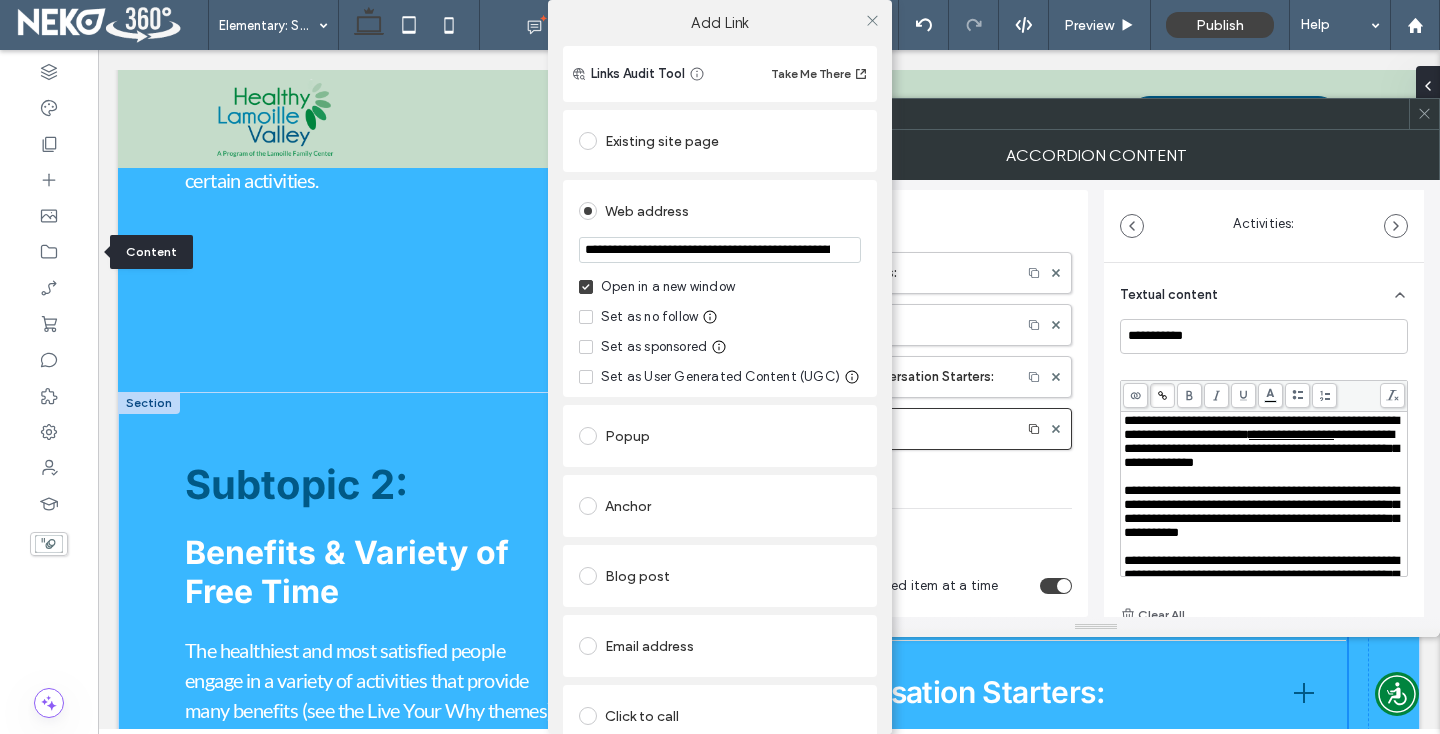 scroll, scrollTop: 0, scrollLeft: 247, axis: horizontal 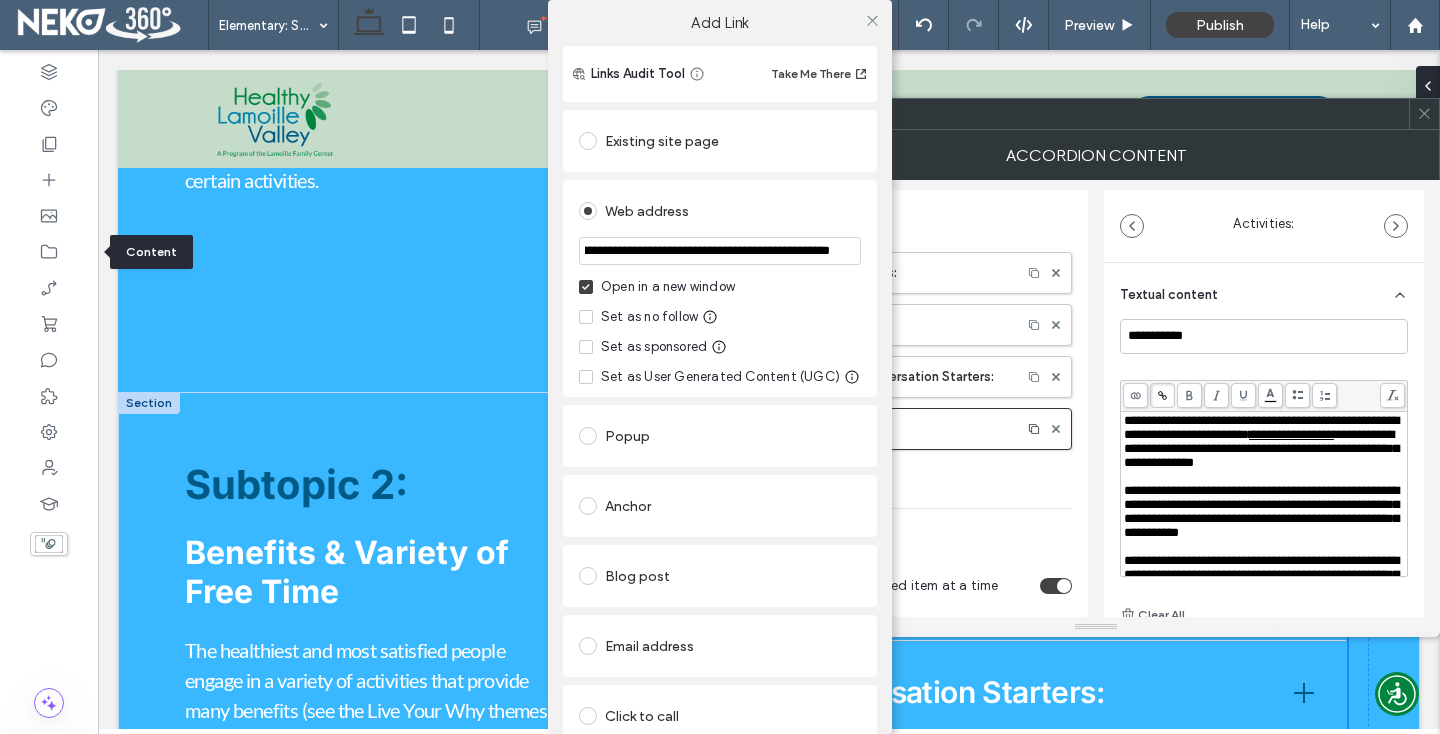 type on "**********" 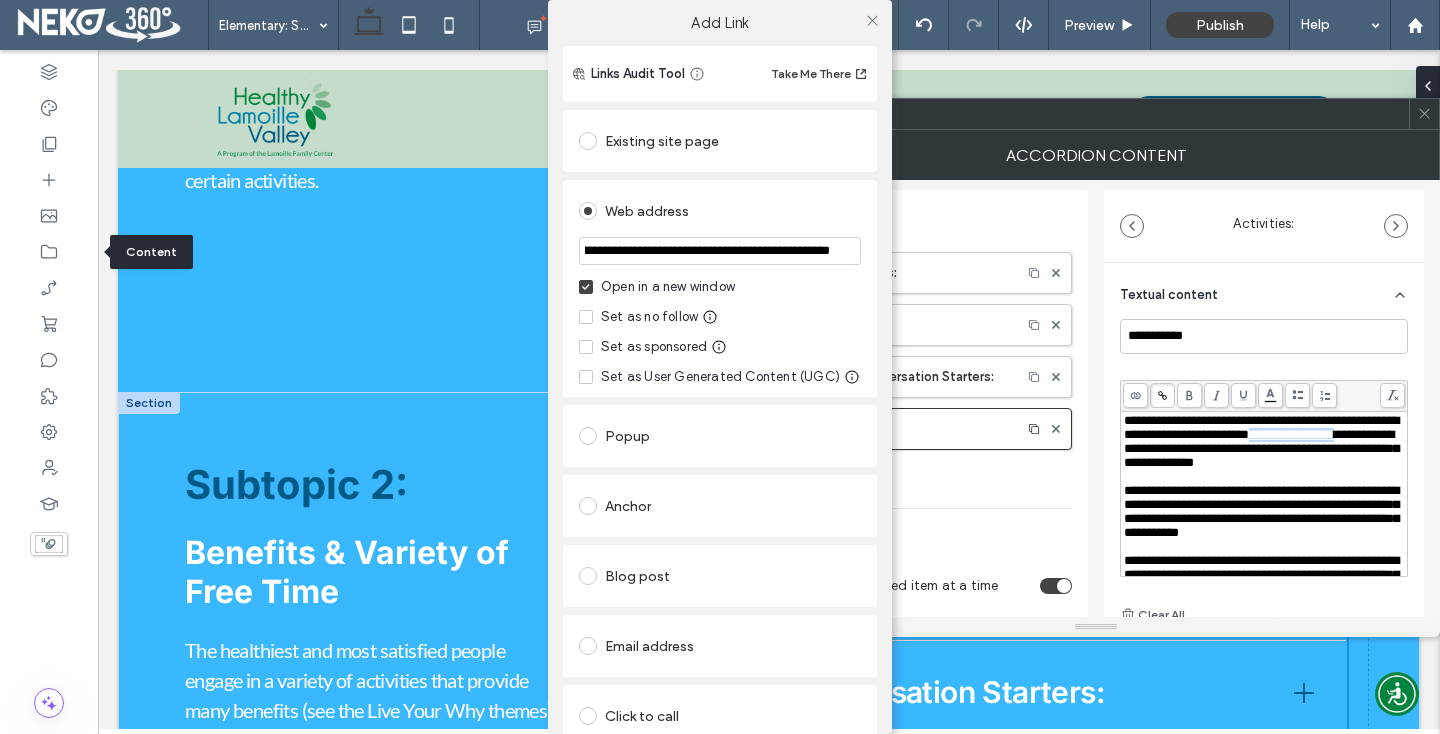 click on "**********" at bounding box center [720, 441] 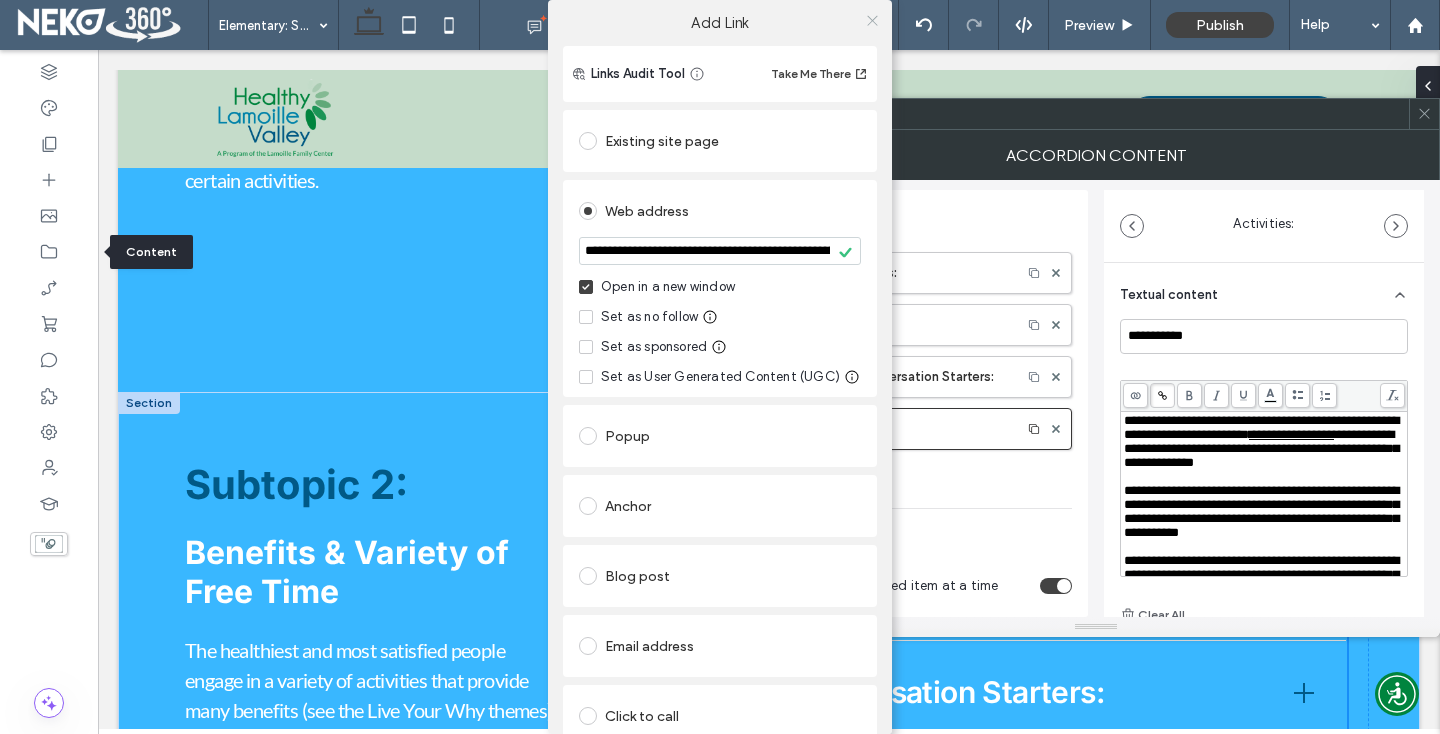 click 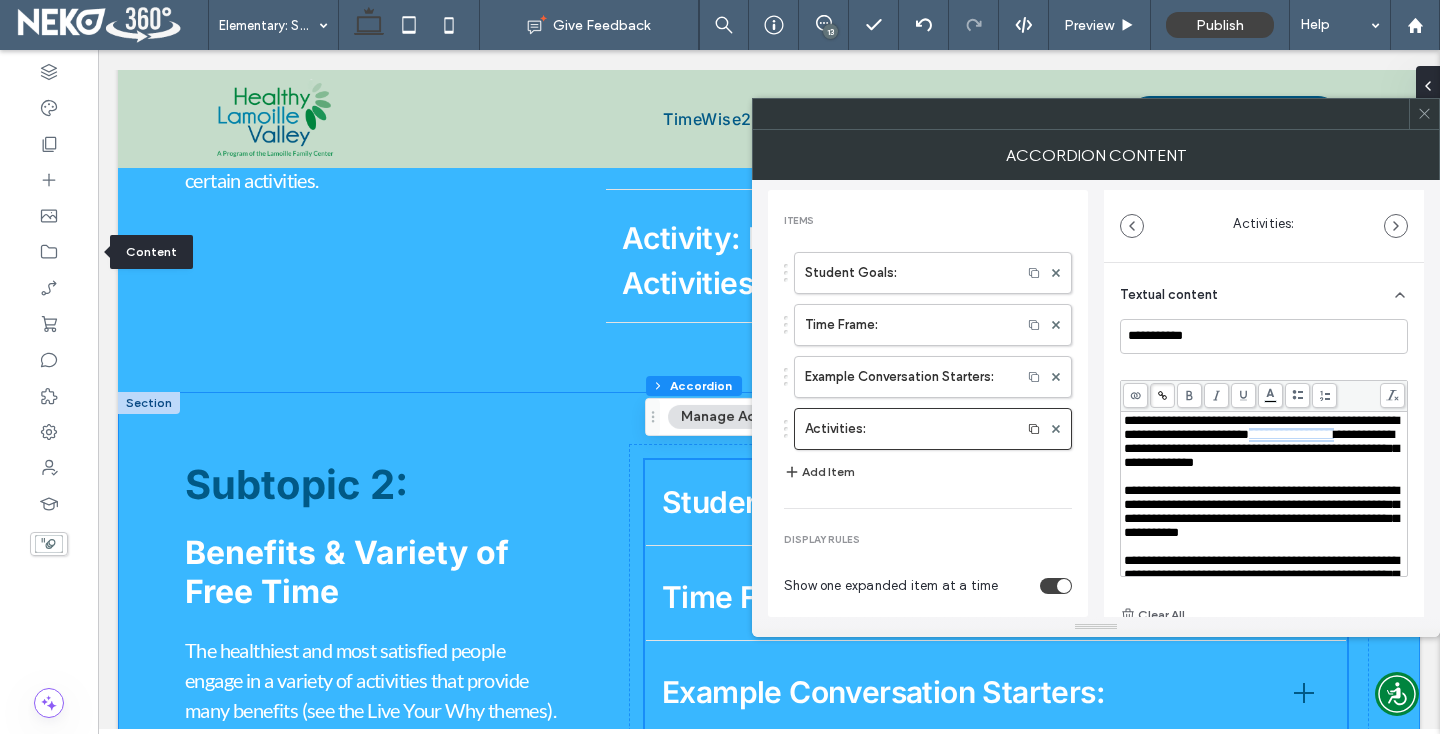scroll, scrollTop: 2117, scrollLeft: 0, axis: vertical 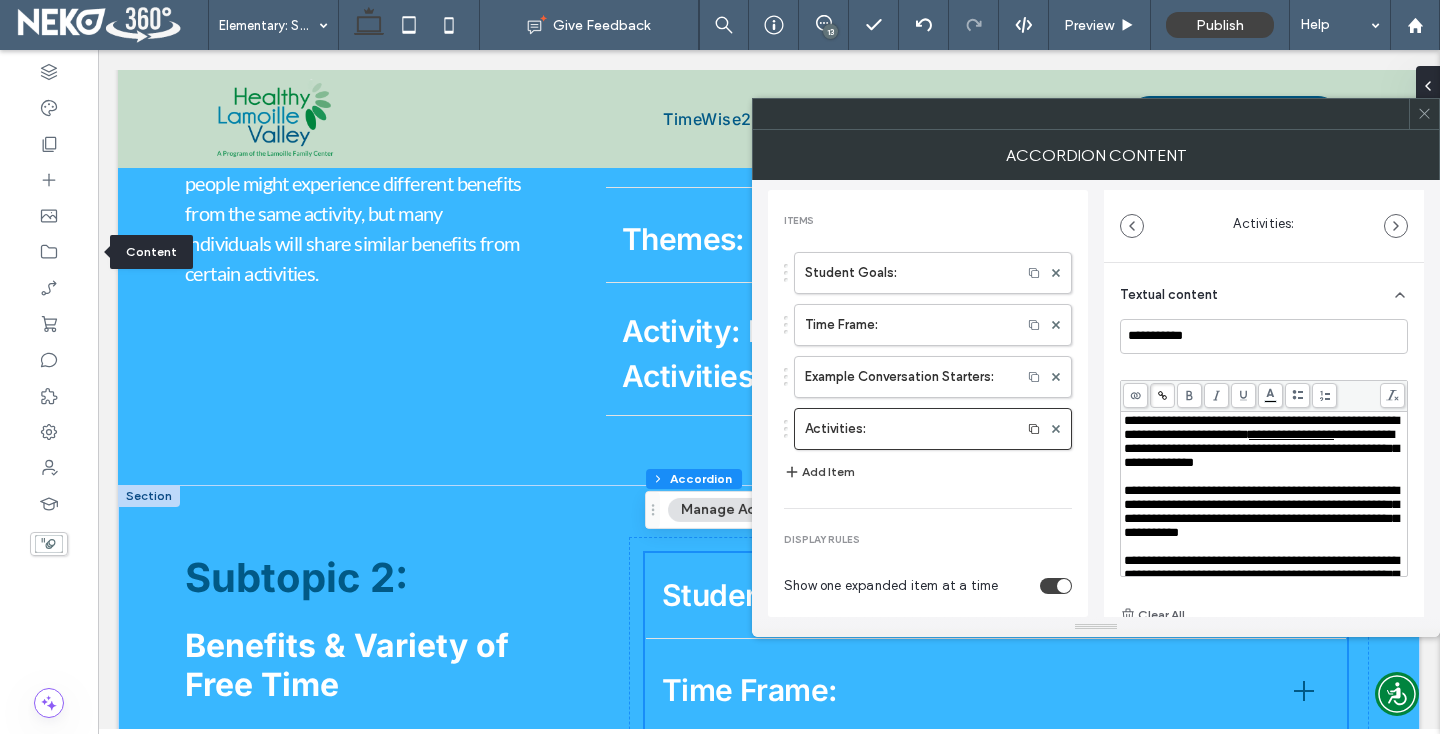 click at bounding box center (1424, 114) 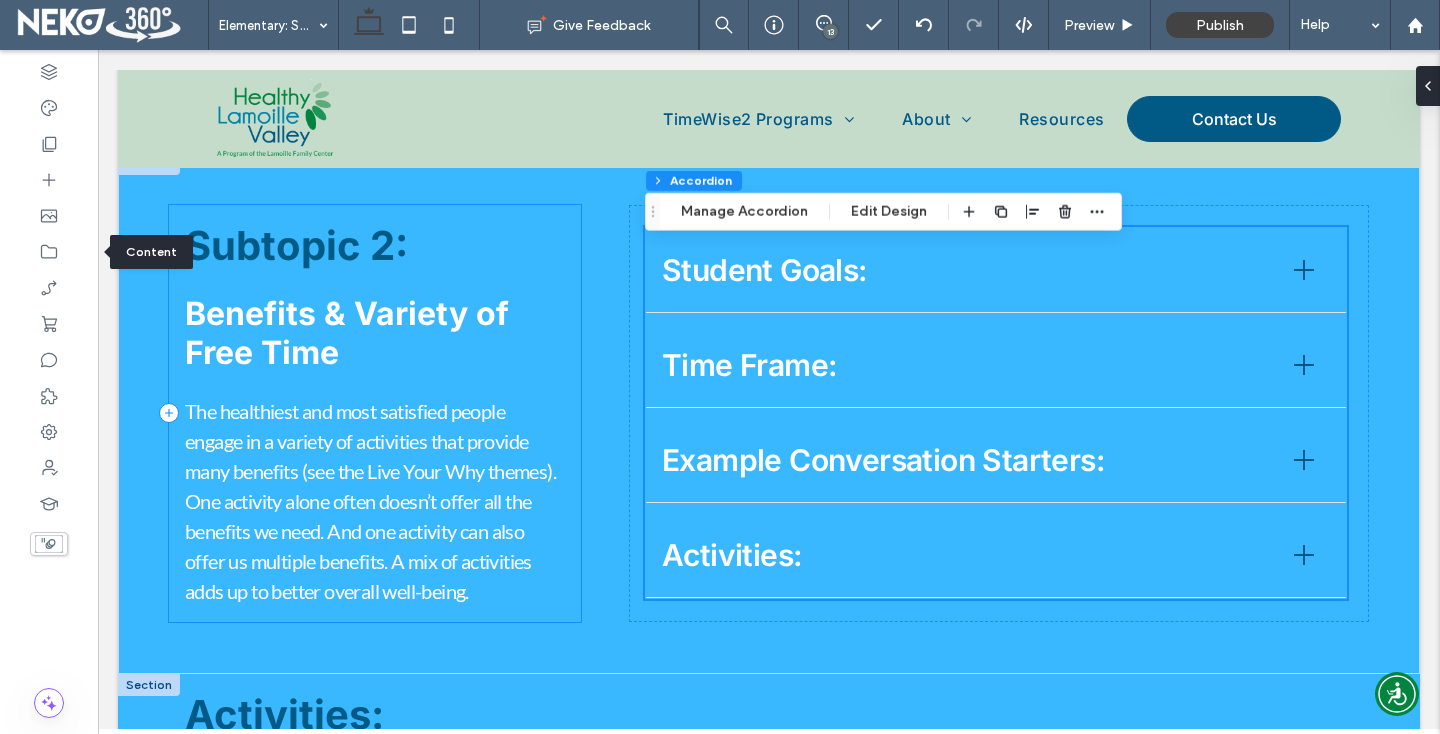 scroll, scrollTop: 2565, scrollLeft: 0, axis: vertical 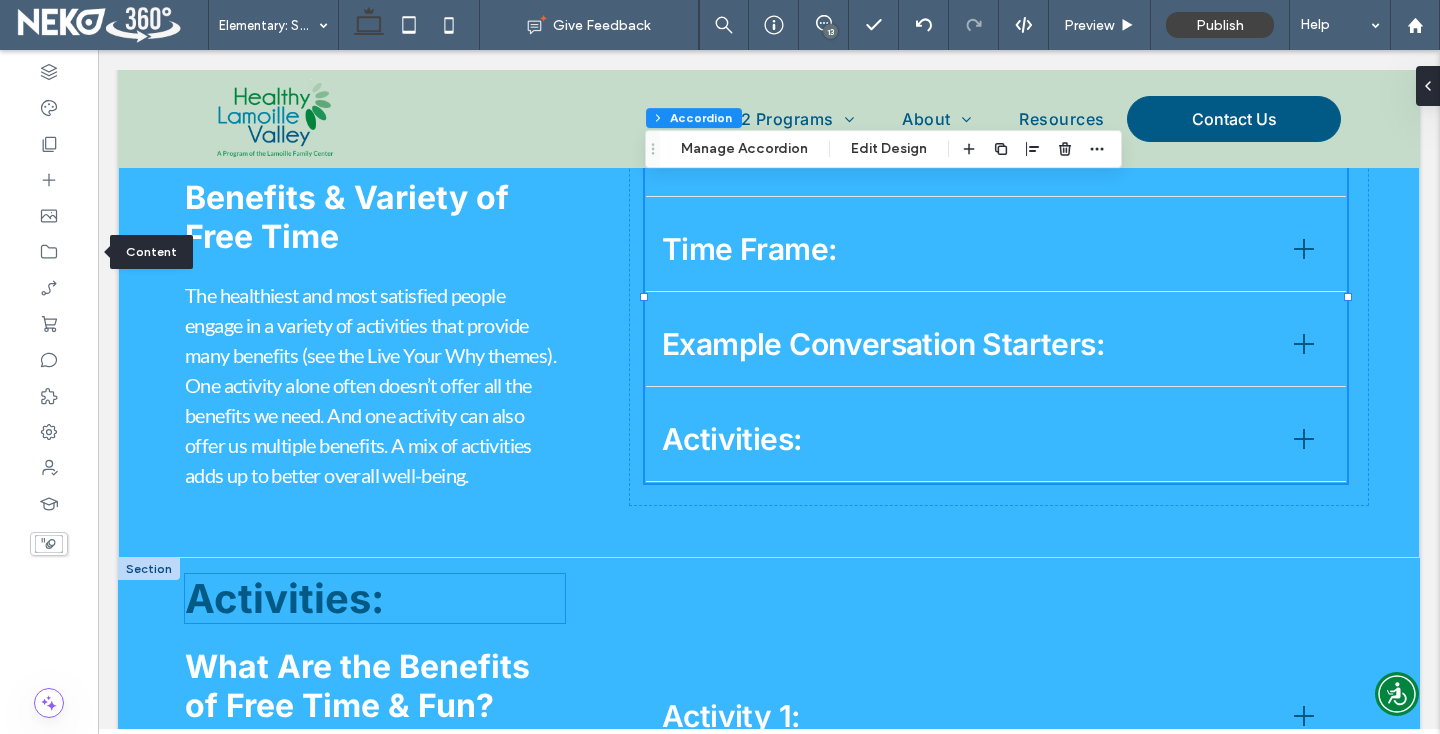 click on "Activities:" at bounding box center [284, 598] 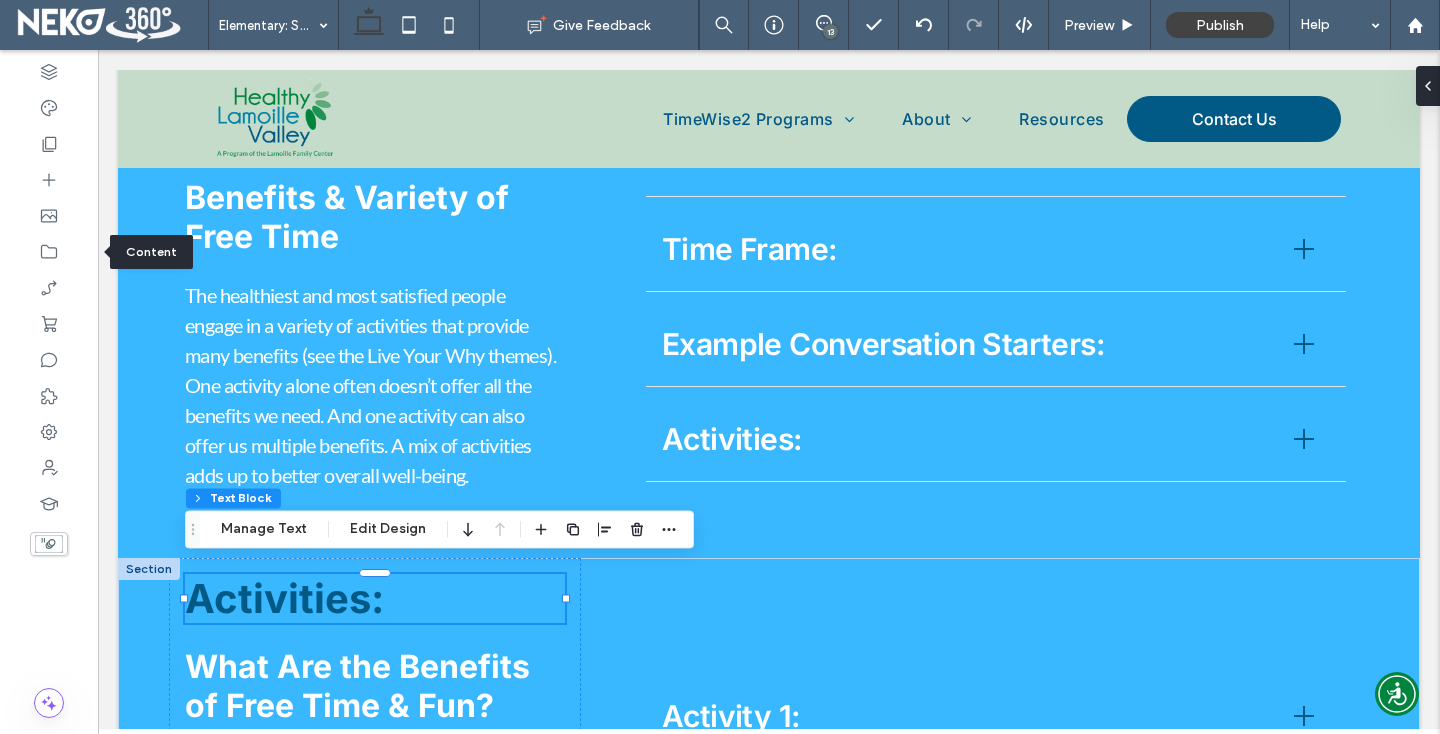 click on "Activities:" at bounding box center (284, 598) 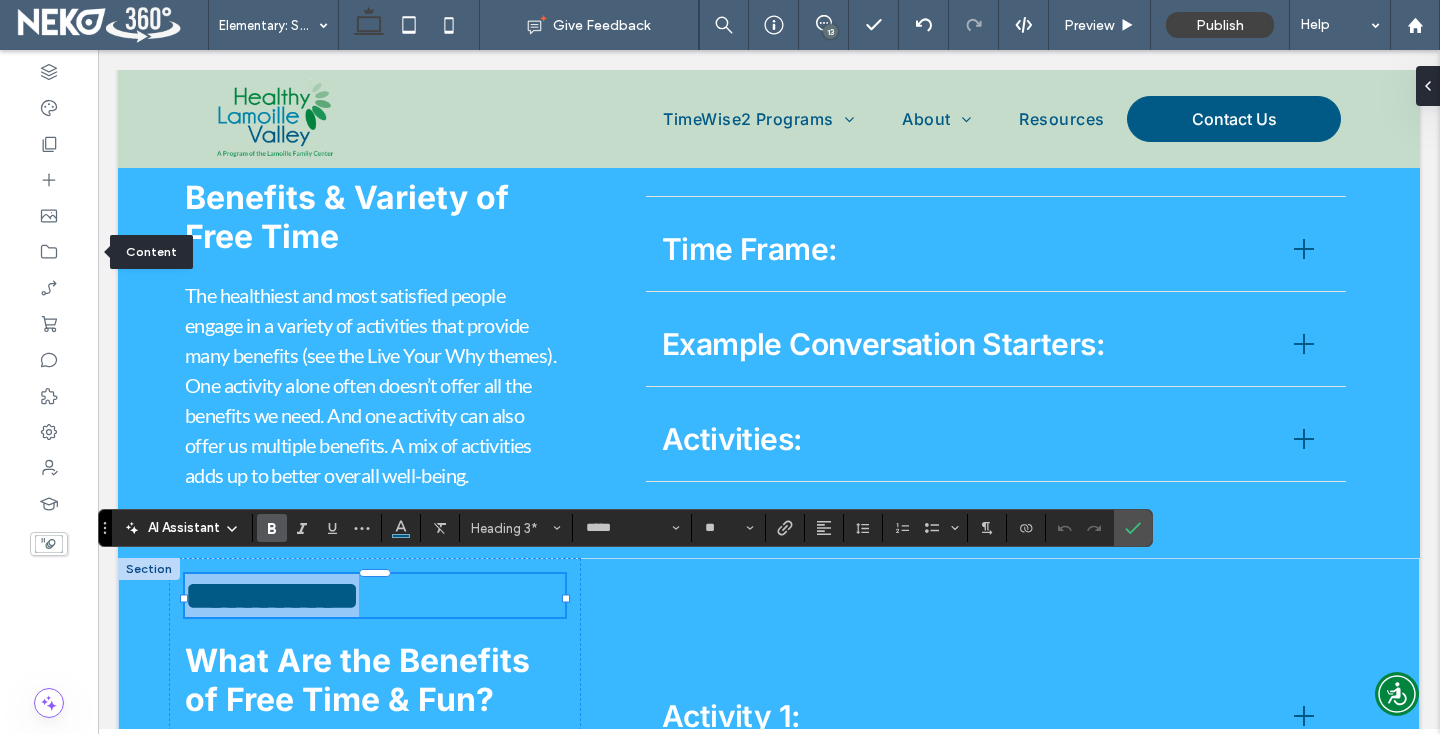 type 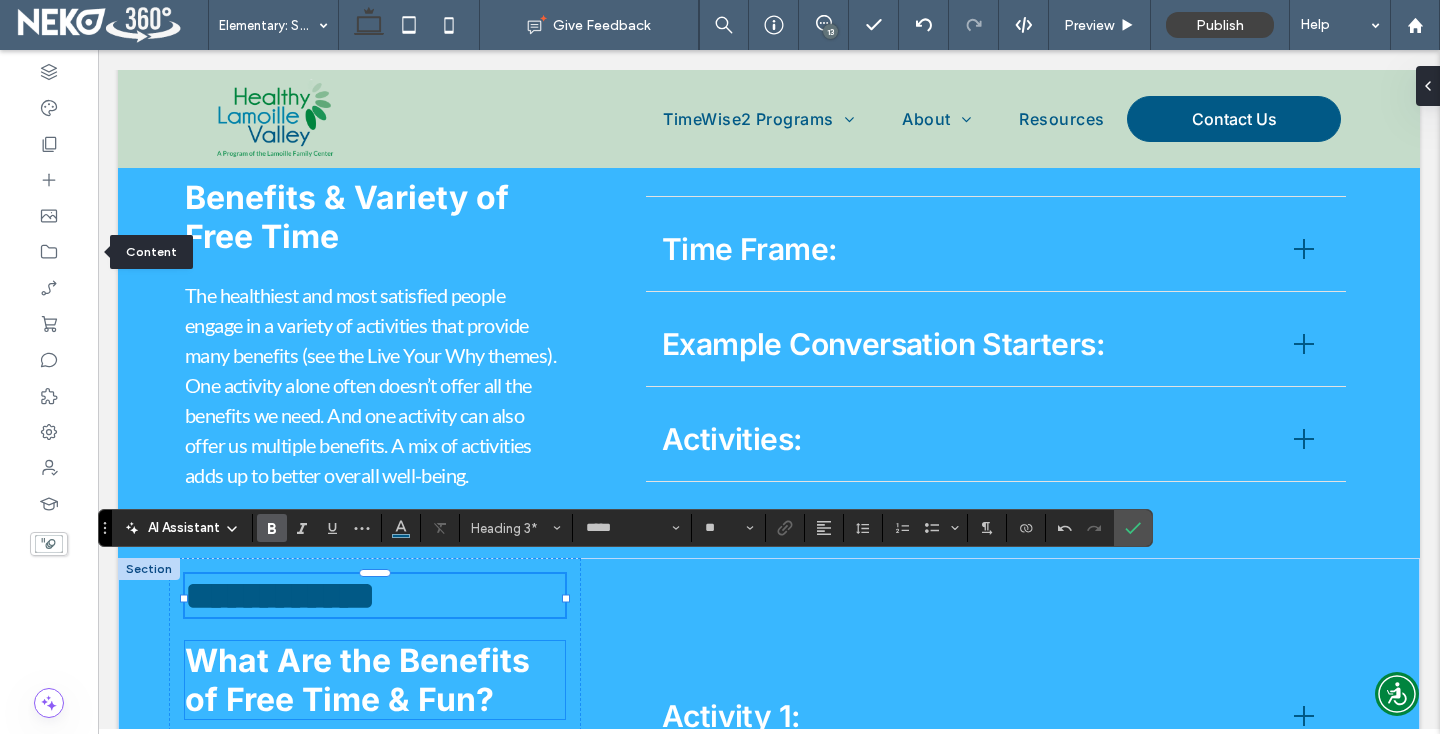 click on "What Are the Benefits of Free Time & Fun?" at bounding box center [357, 680] 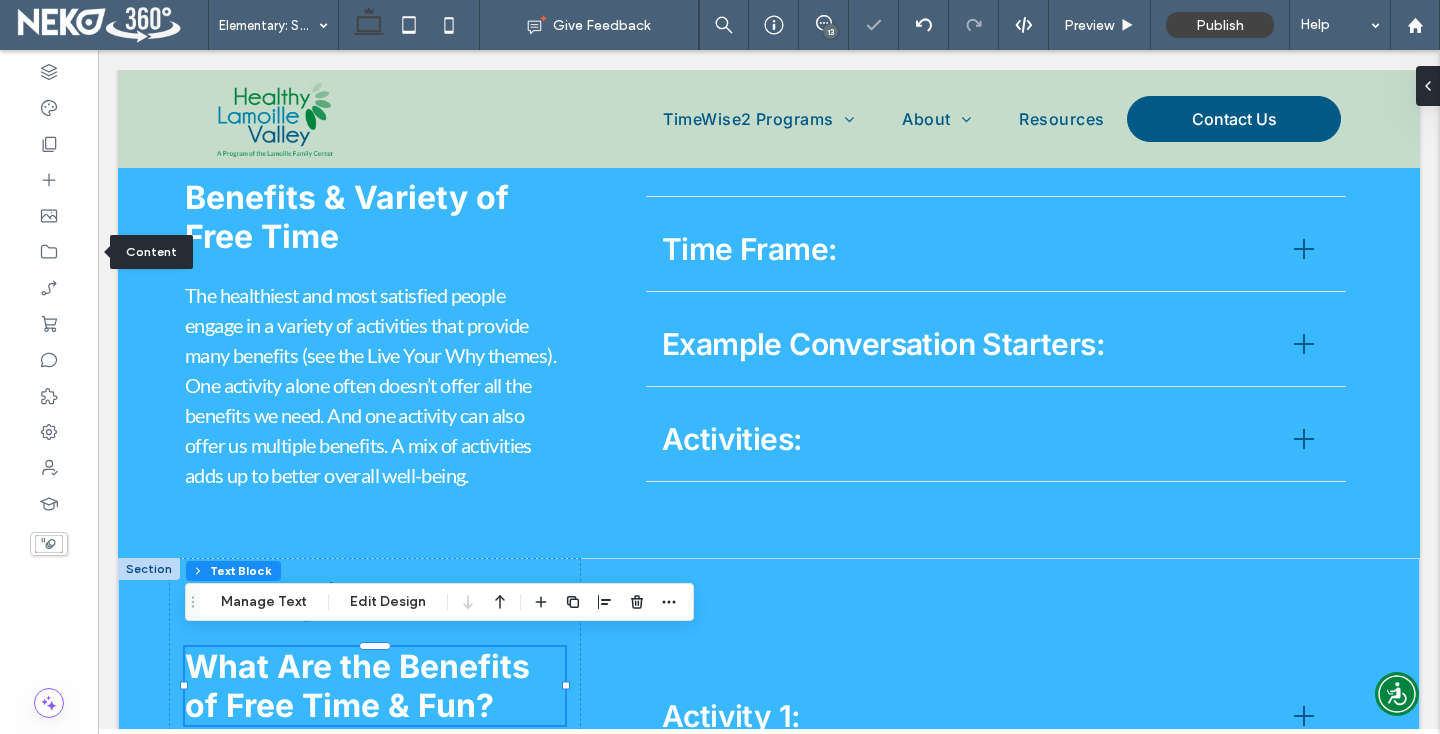 click on "What Are the Benefits of Free Time & Fun?" at bounding box center (357, 686) 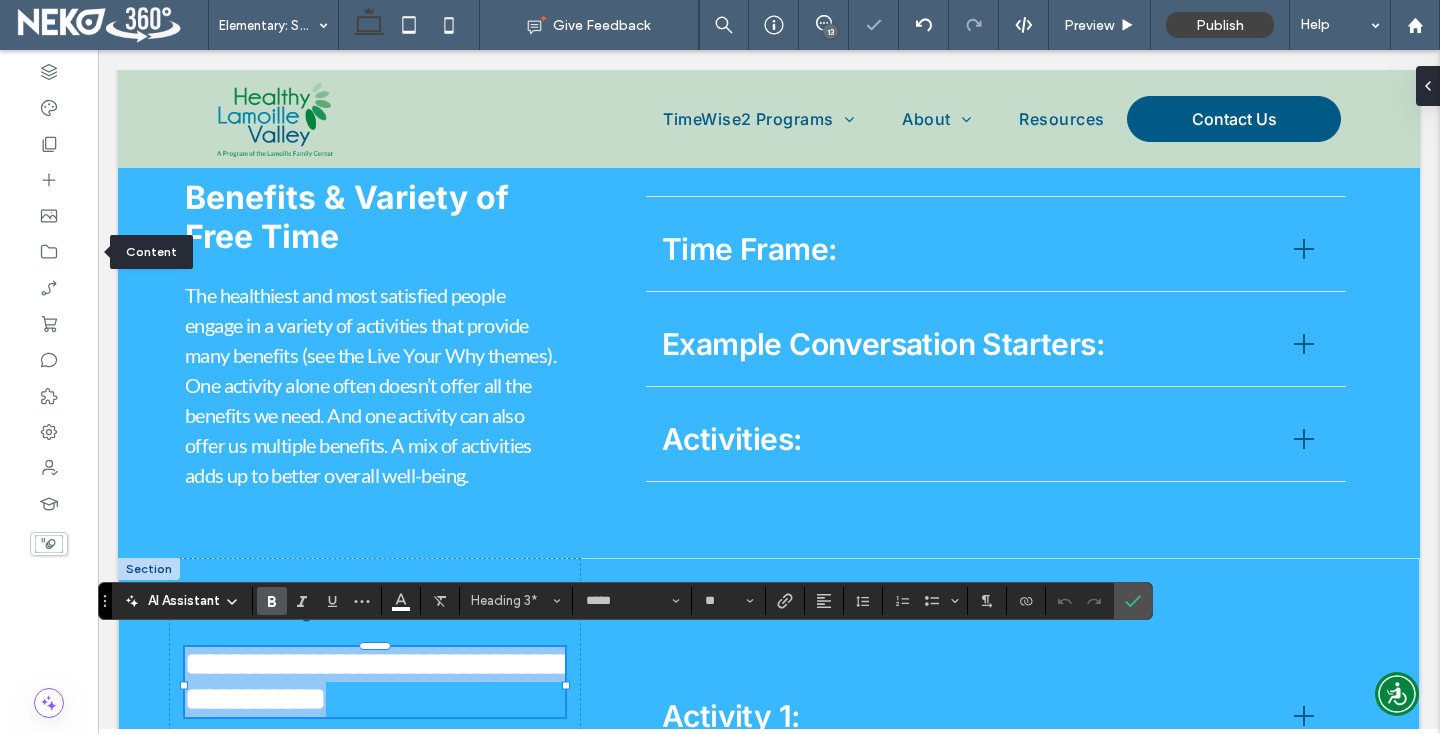 paste 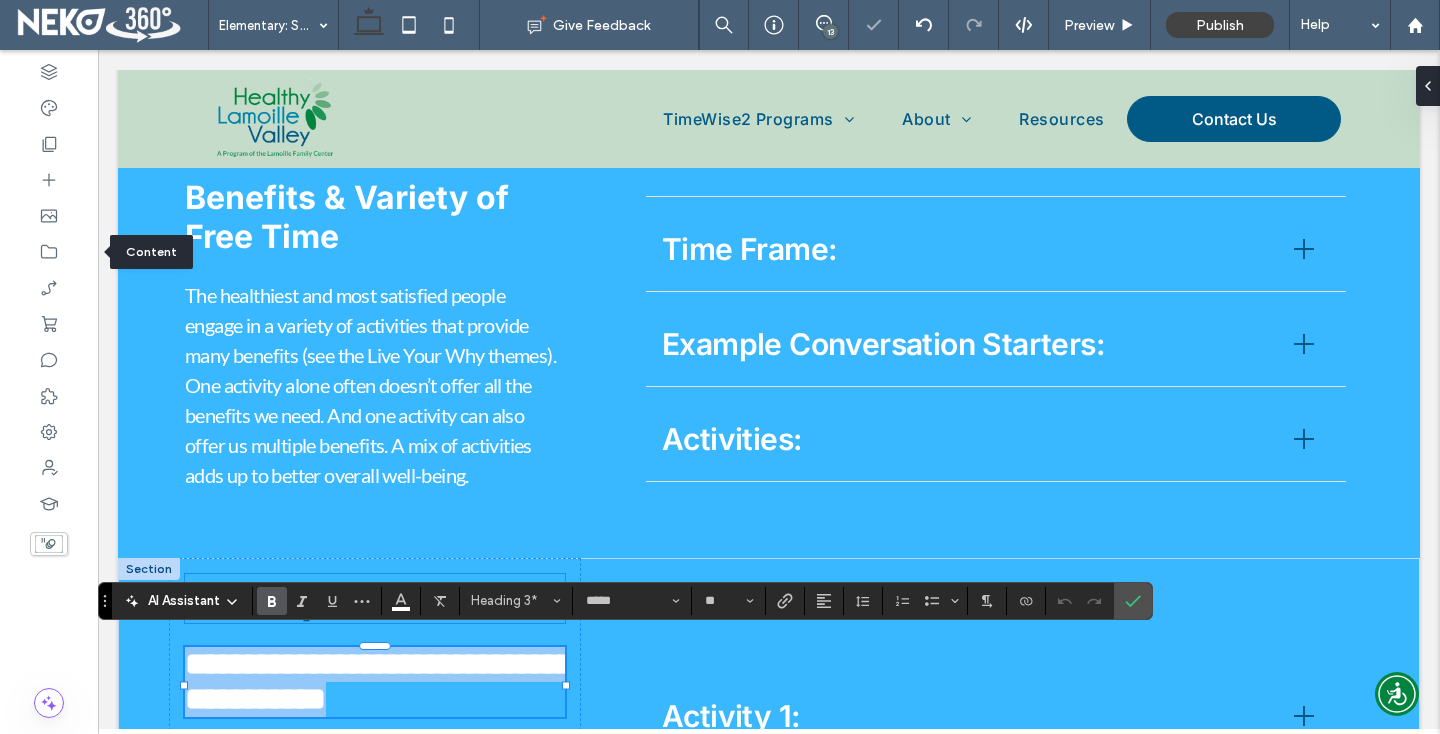 type on "**" 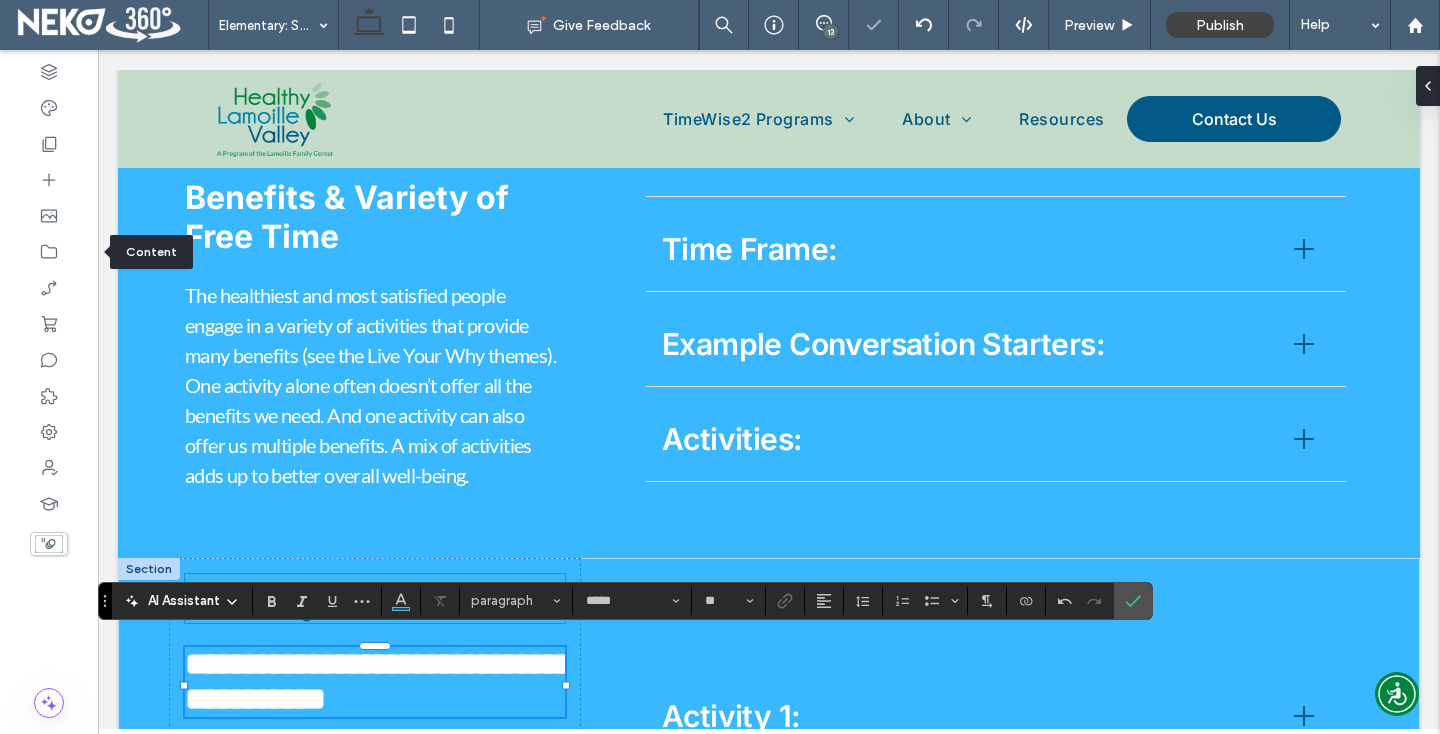 scroll, scrollTop: 2907, scrollLeft: 0, axis: vertical 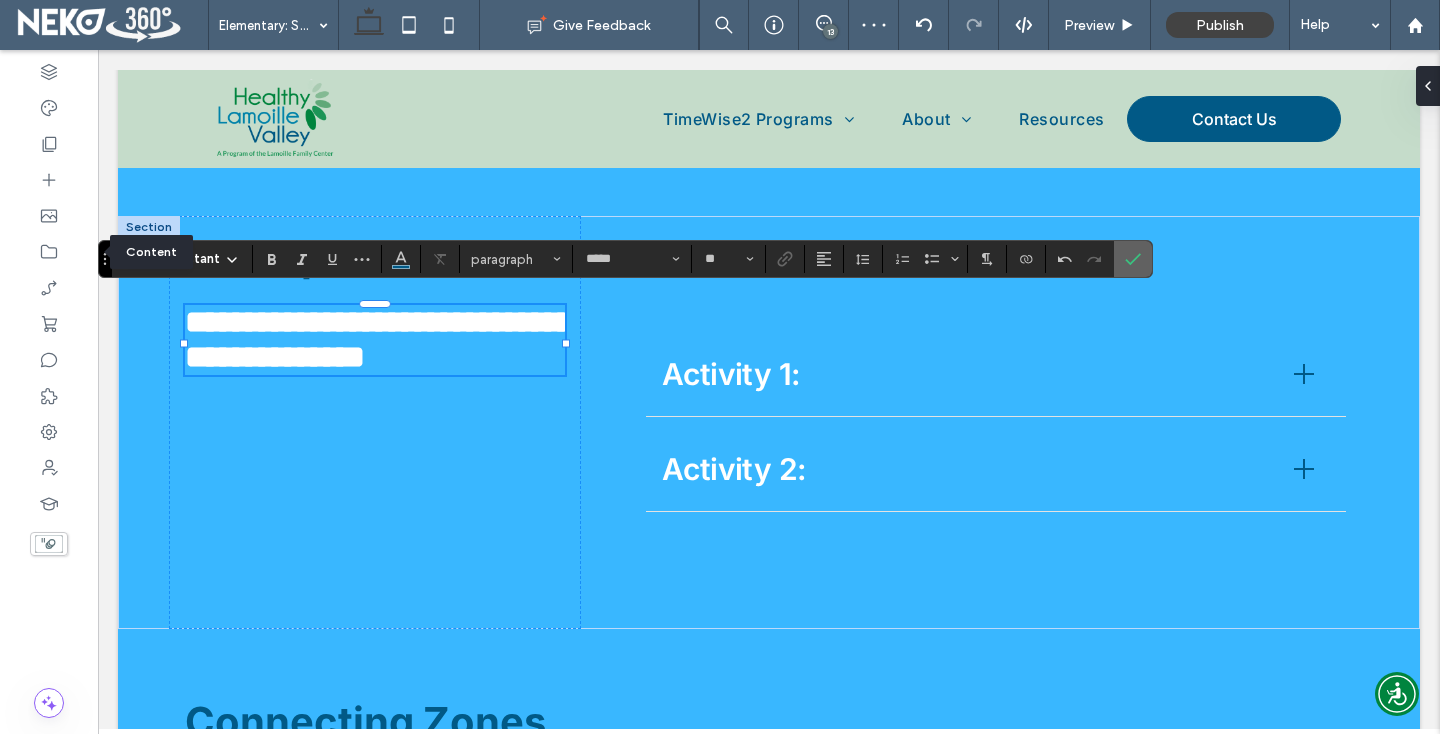 drag, startPoint x: 1122, startPoint y: 258, endPoint x: 525, endPoint y: 315, distance: 599.7149 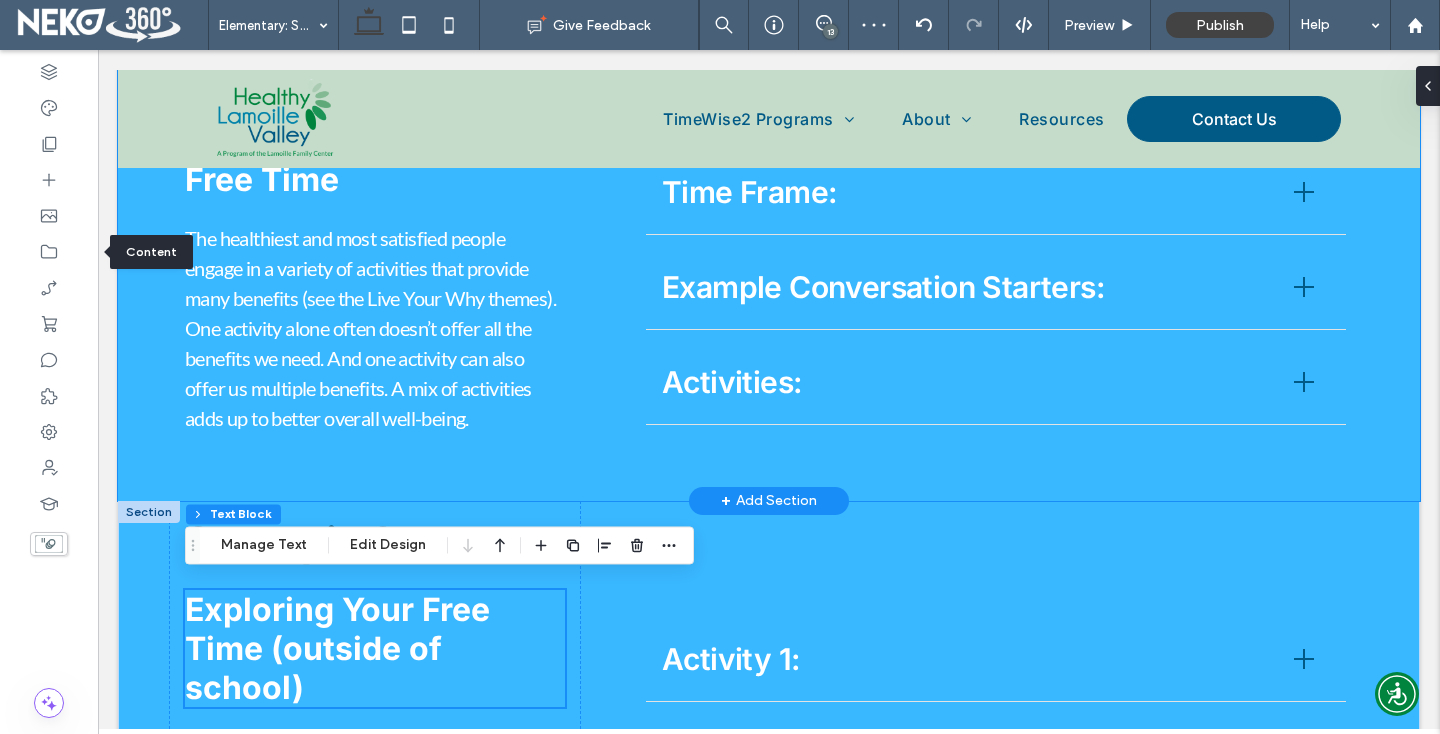scroll, scrollTop: 2510, scrollLeft: 0, axis: vertical 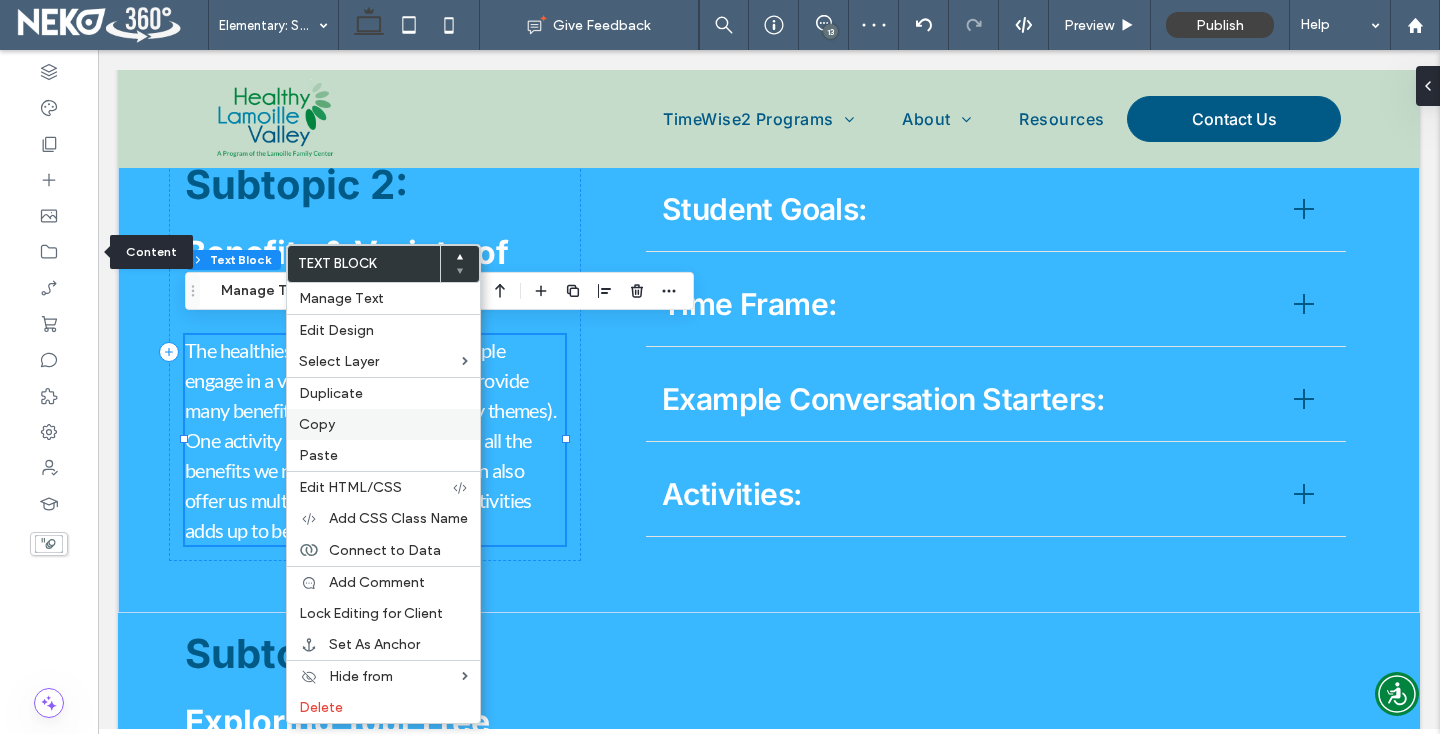 click on "Copy" at bounding box center [383, 424] 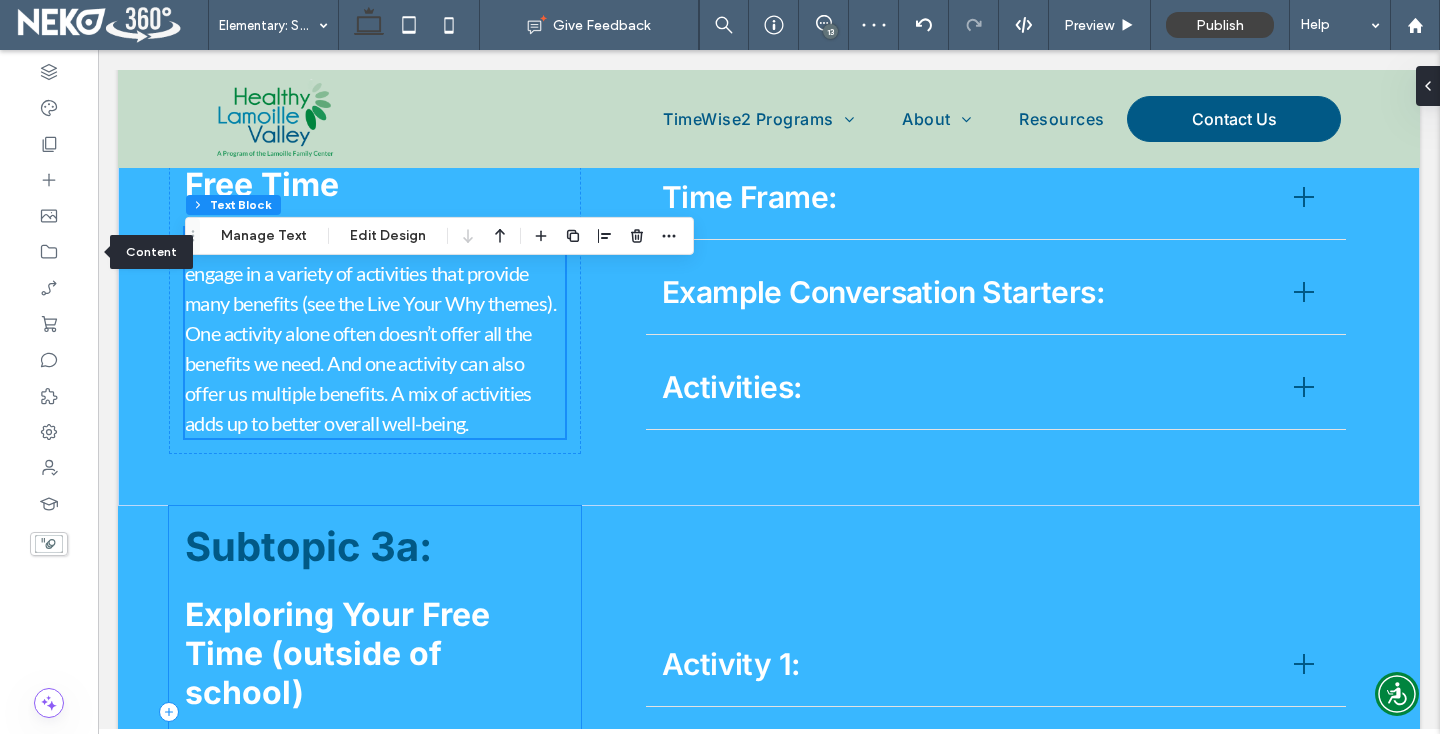 scroll, scrollTop: 2875, scrollLeft: 0, axis: vertical 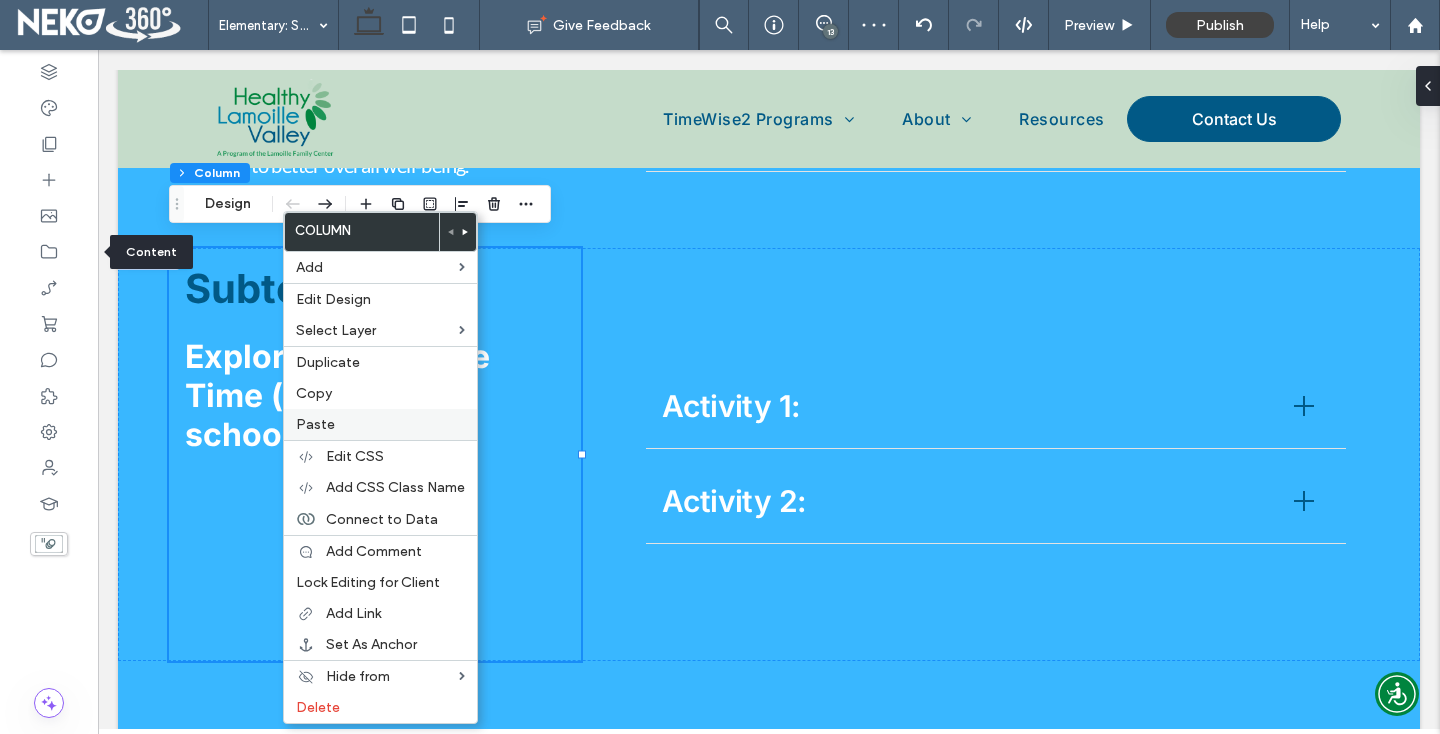 click on "Paste" at bounding box center (380, 424) 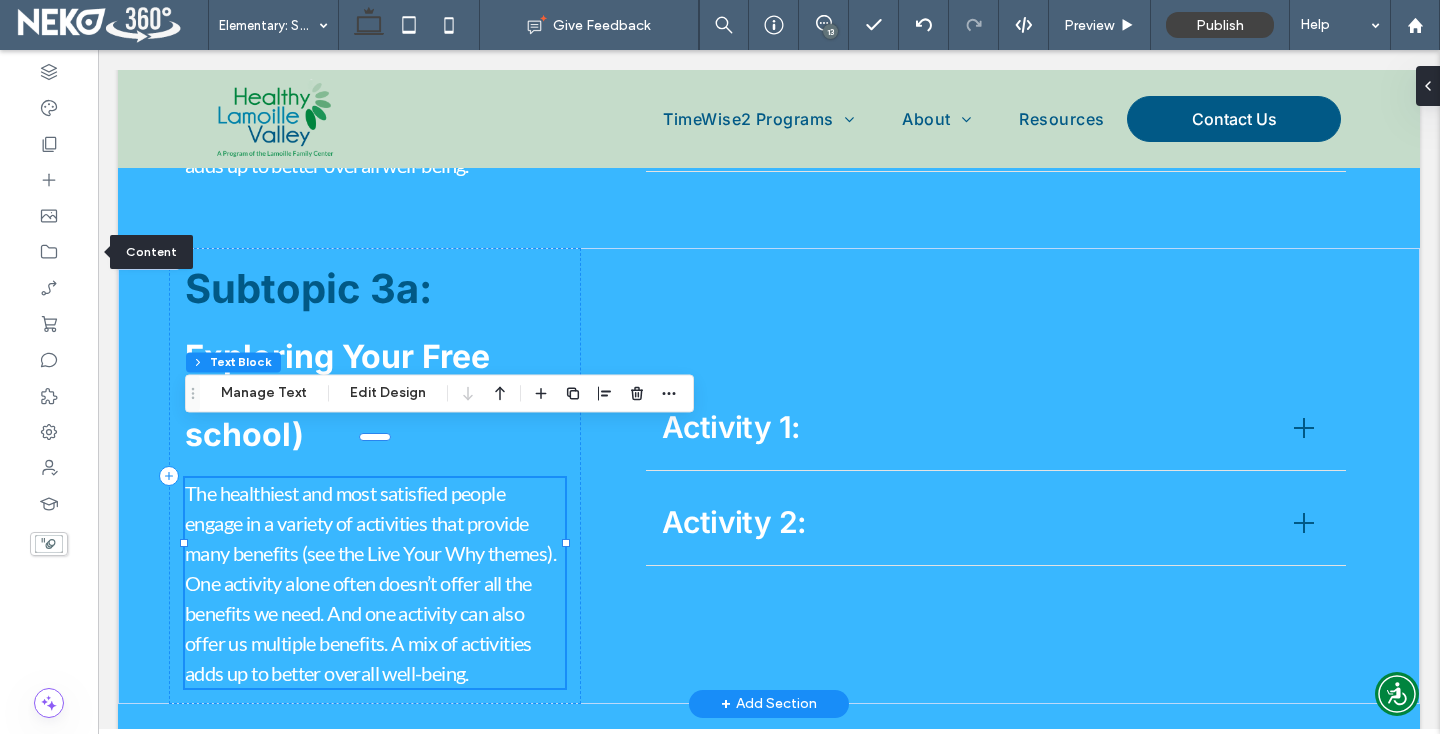 click on "The healthiest and most satisfied people engage in a variety of activities that provide many benefits (see the Live Your Why themes). One activity alone often doesn’t offer all the benefits we need. And one activity can also offer us multiple benefits. A mix of activities adds up to better overall well-being." at bounding box center [375, 583] 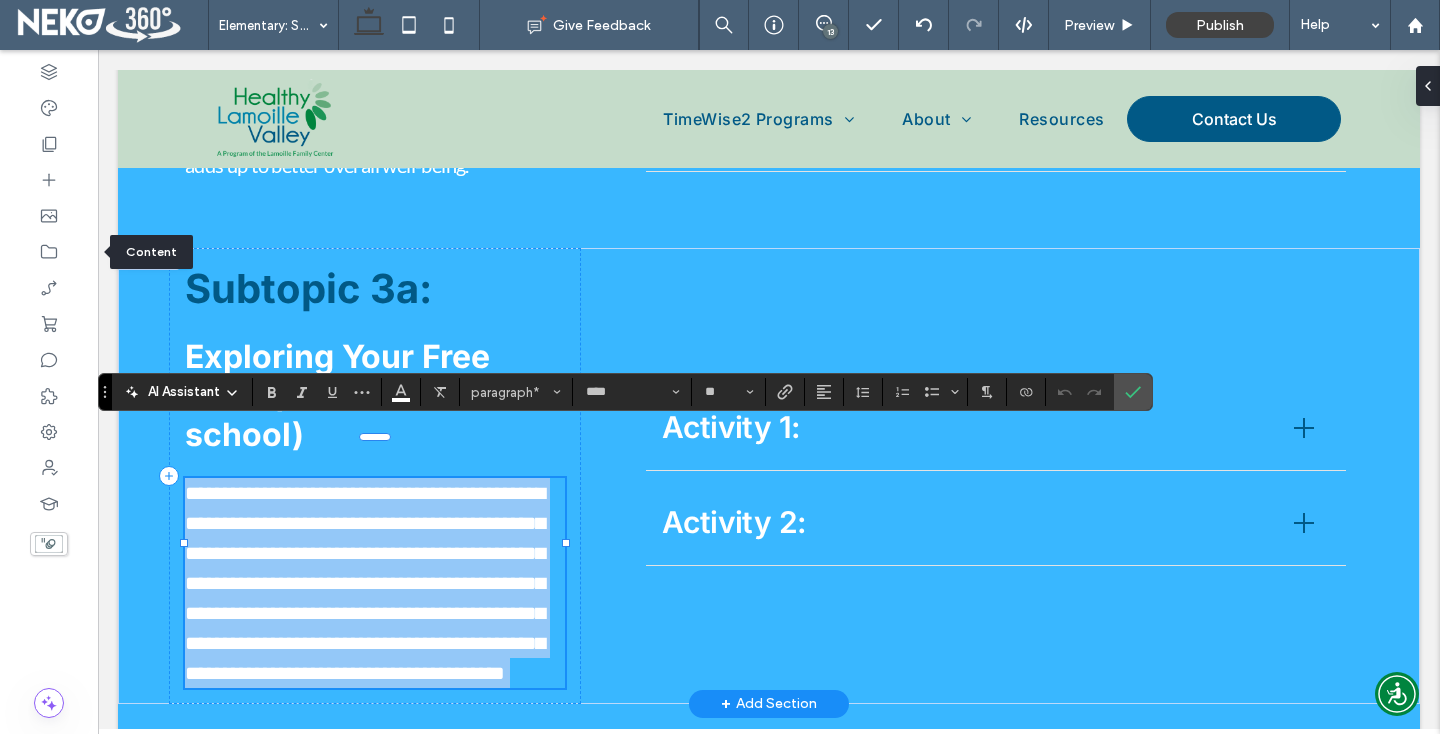 scroll, scrollTop: 0, scrollLeft: 0, axis: both 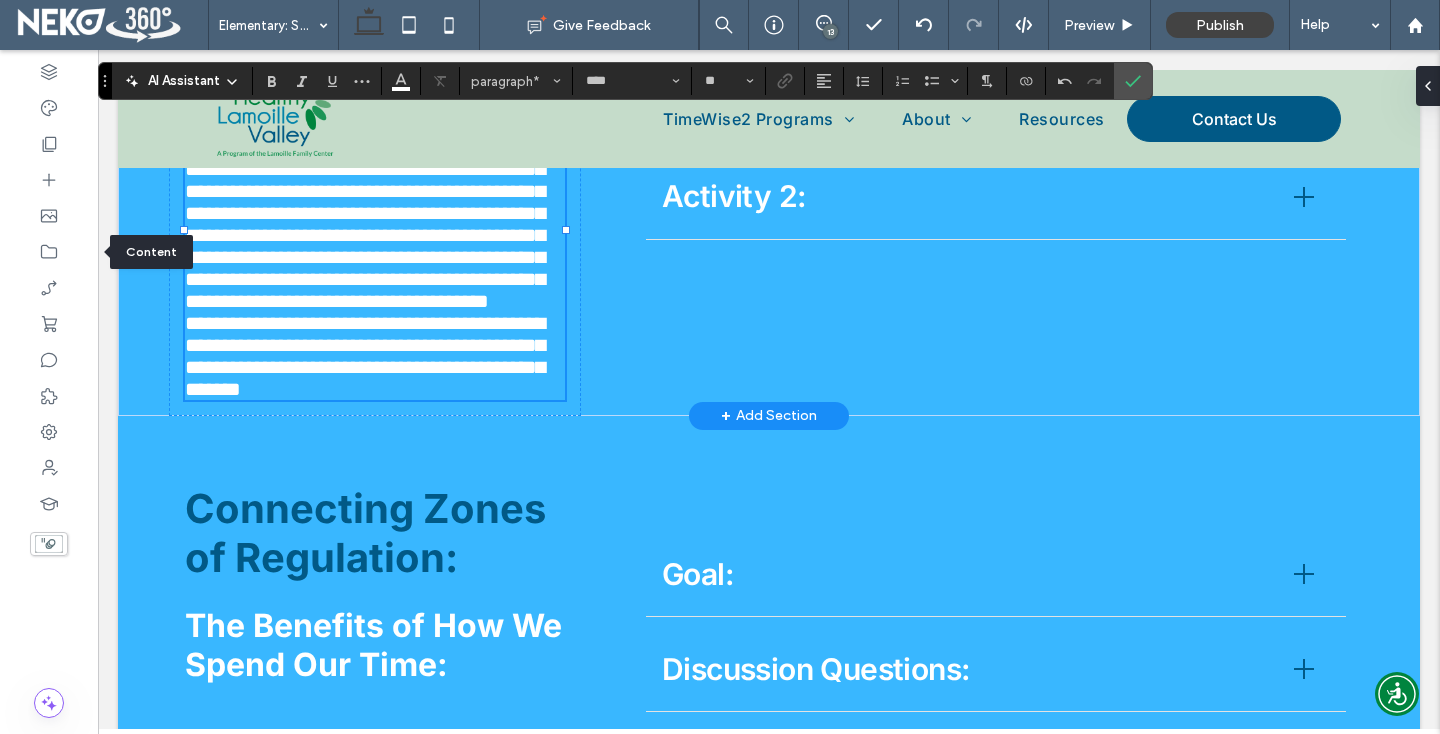 click on "**********" at bounding box center [365, 213] 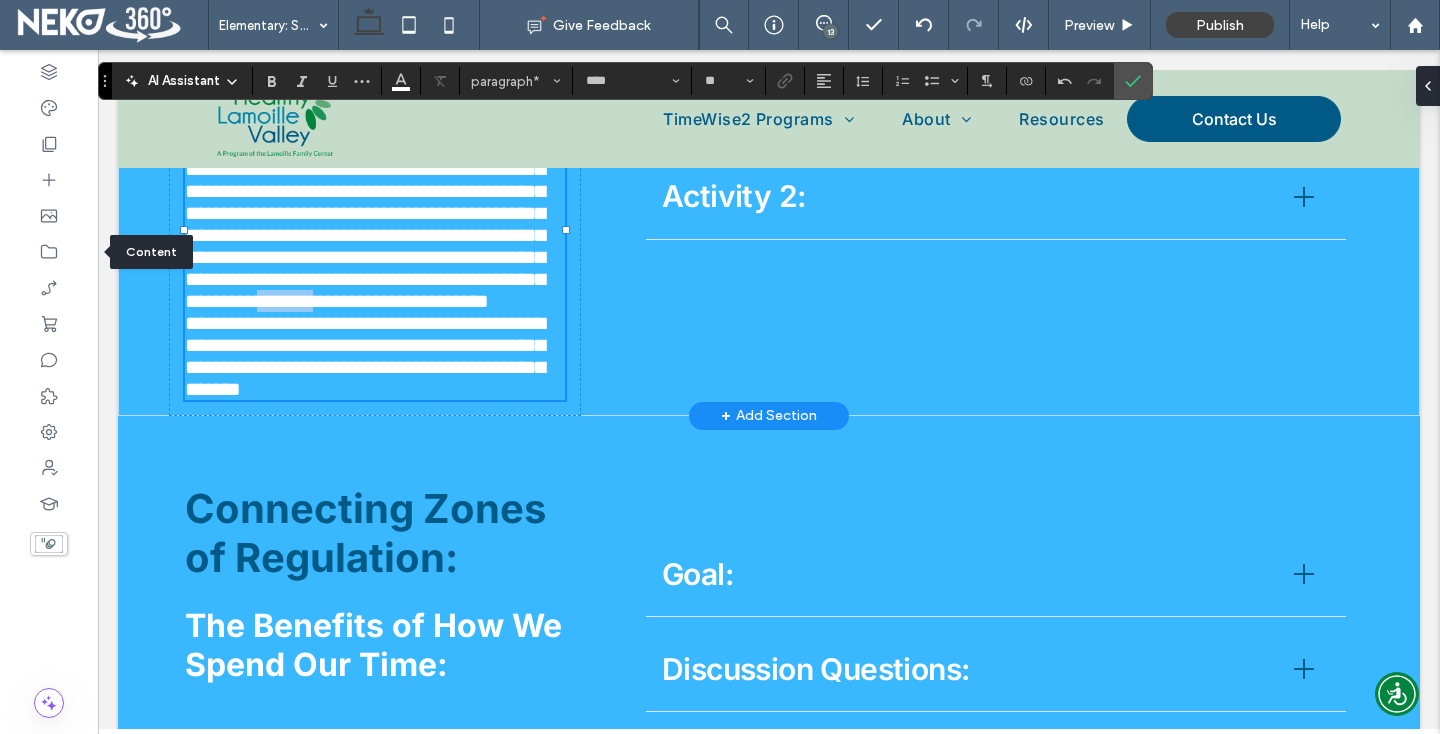 click on "**********" at bounding box center [365, 213] 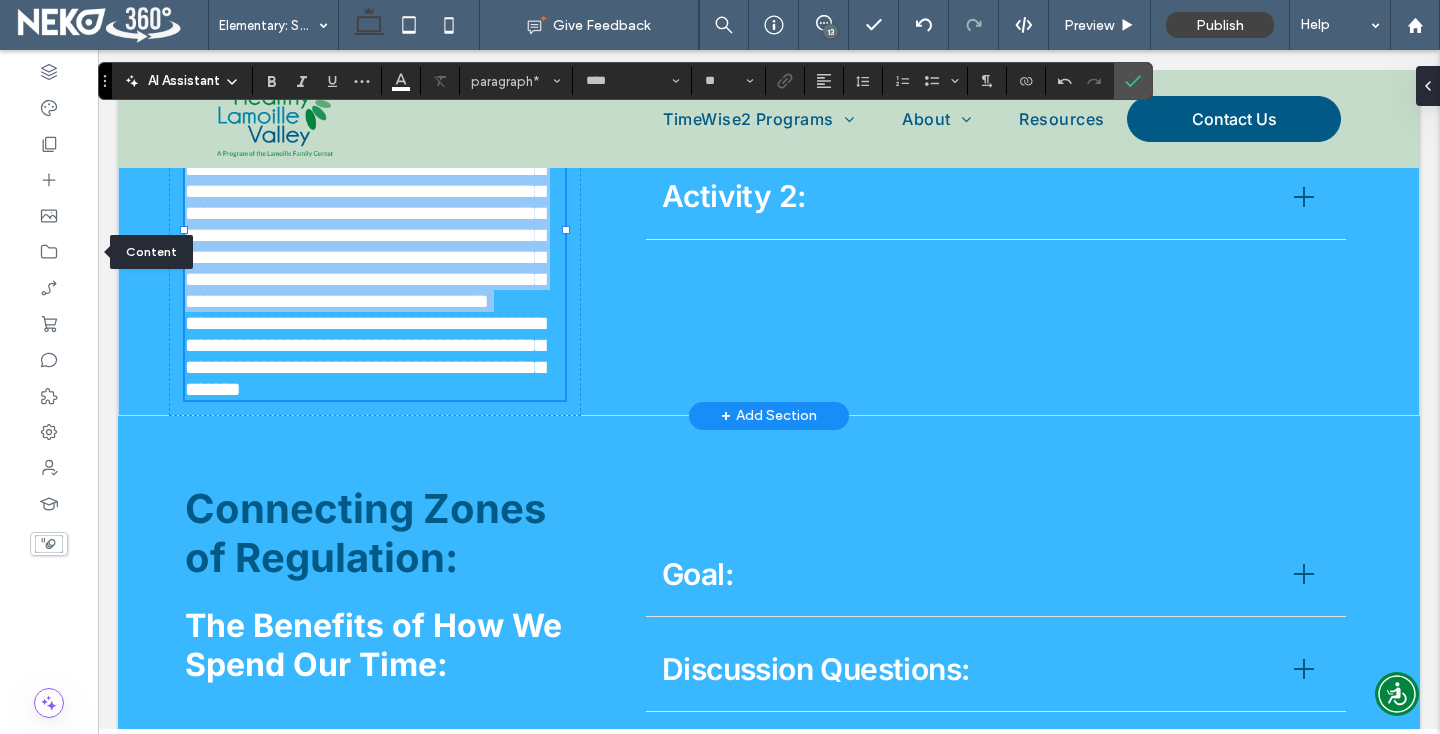 click on "**********" at bounding box center (365, 213) 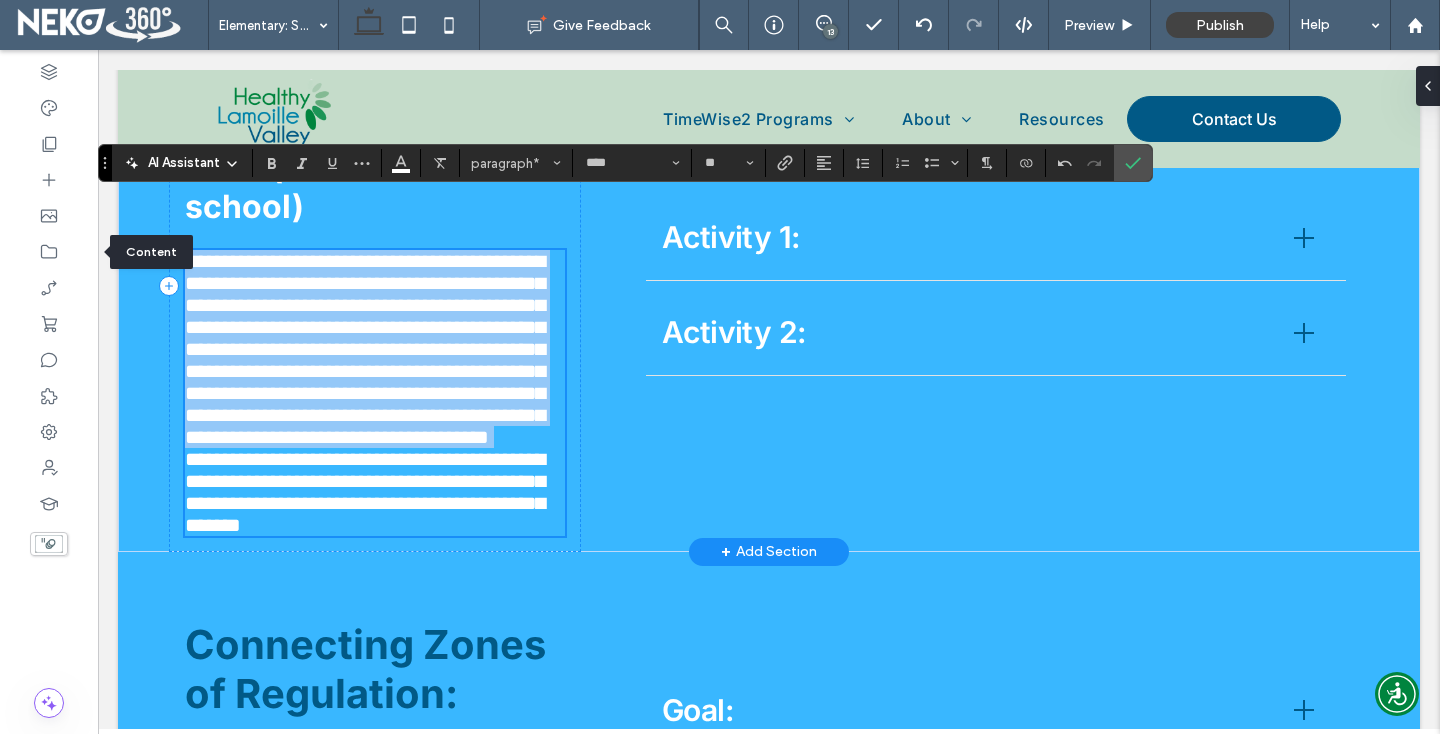 scroll, scrollTop: 3104, scrollLeft: 0, axis: vertical 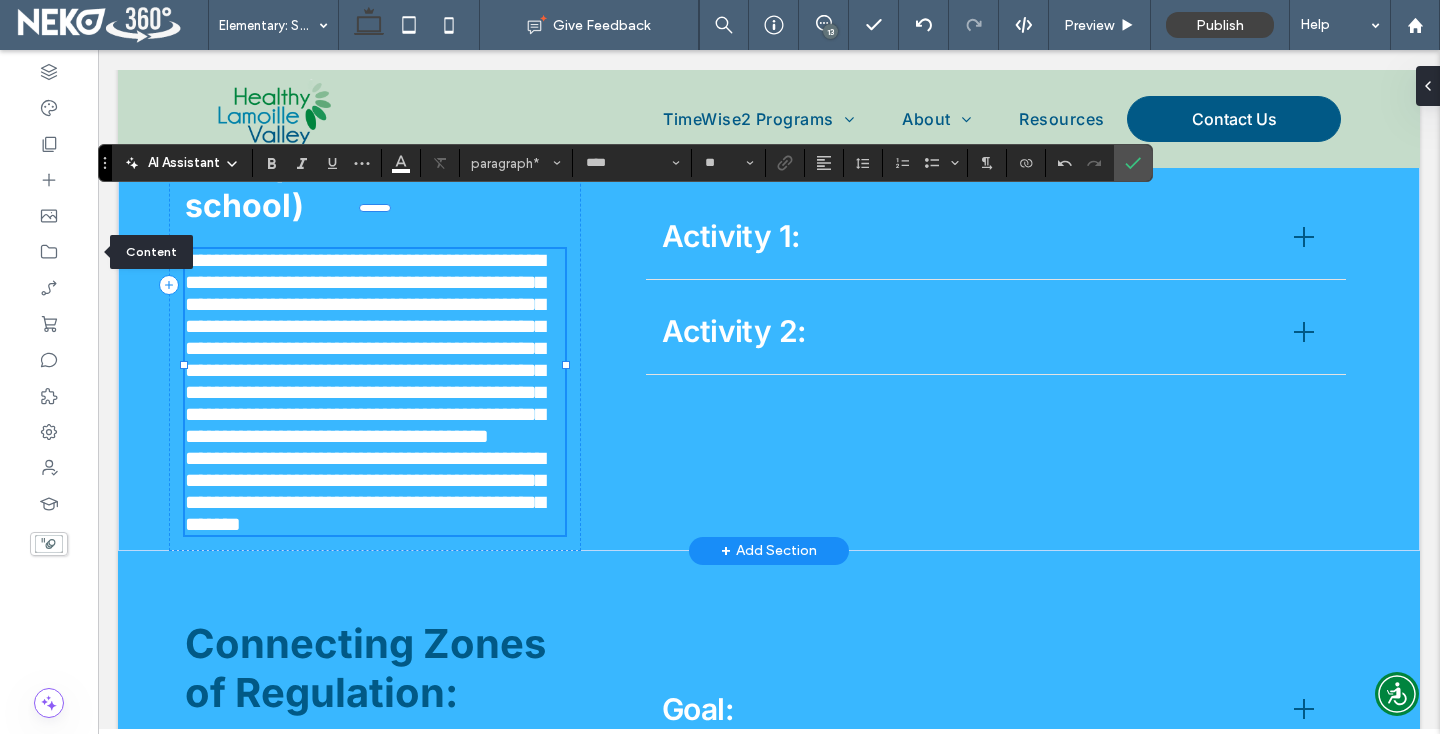 click on "**********" at bounding box center [365, 348] 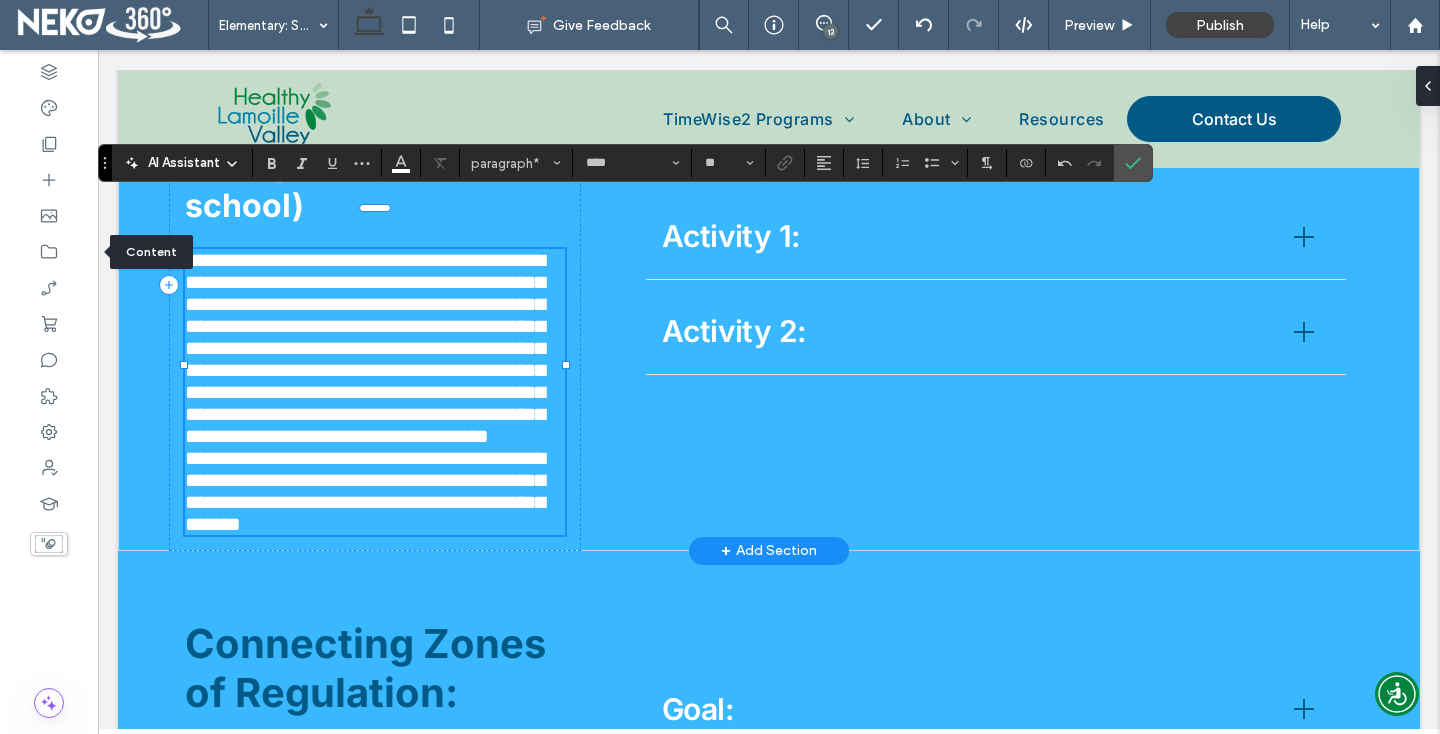 click on "**********" at bounding box center [365, 491] 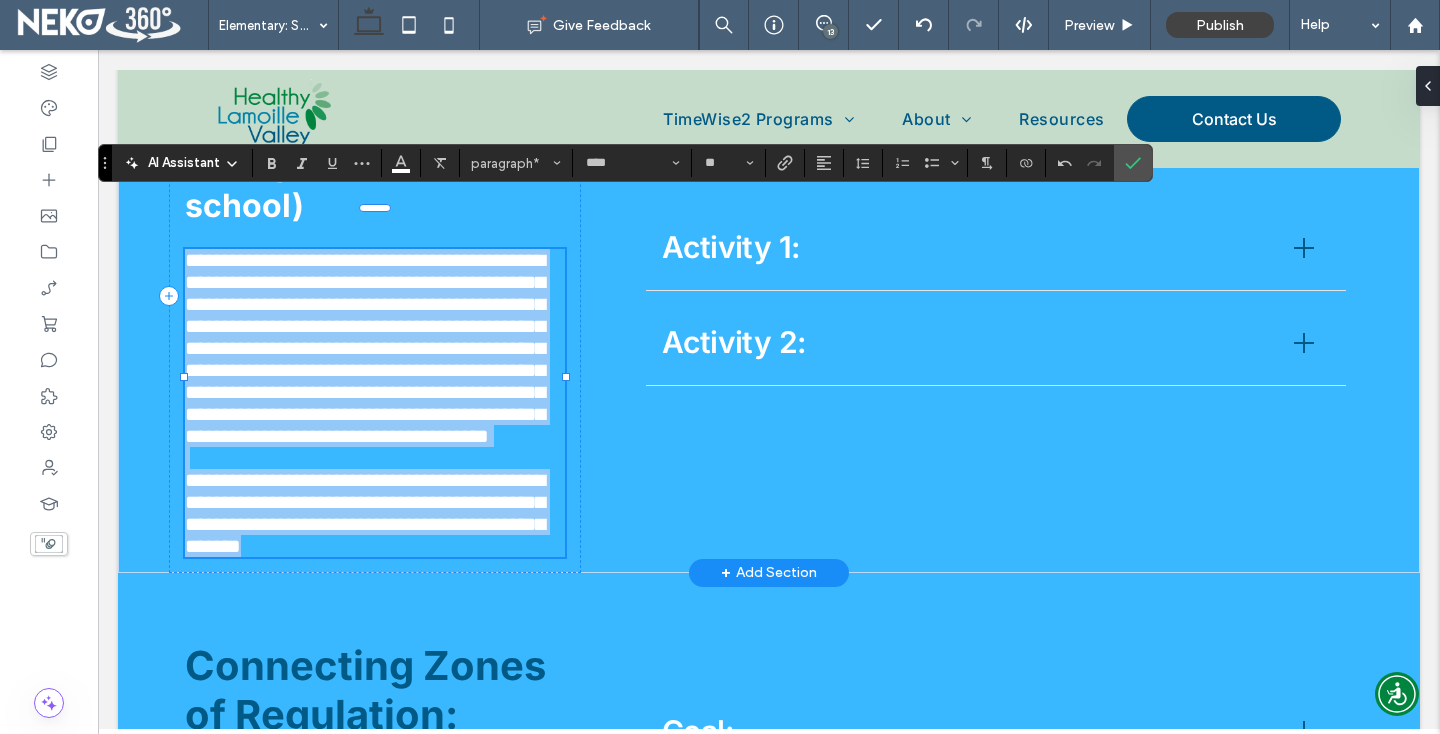 drag, startPoint x: 186, startPoint y: 211, endPoint x: 387, endPoint y: 523, distance: 371.14014 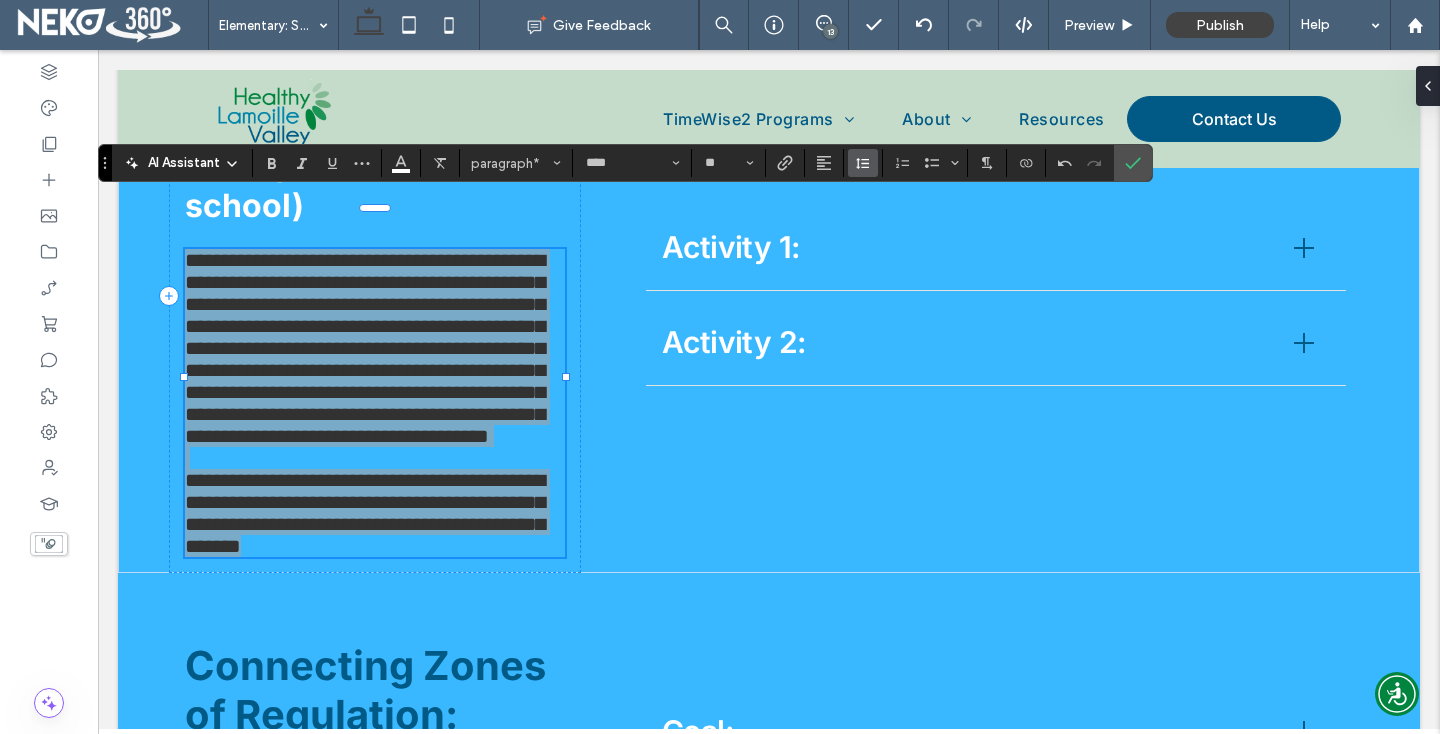 click 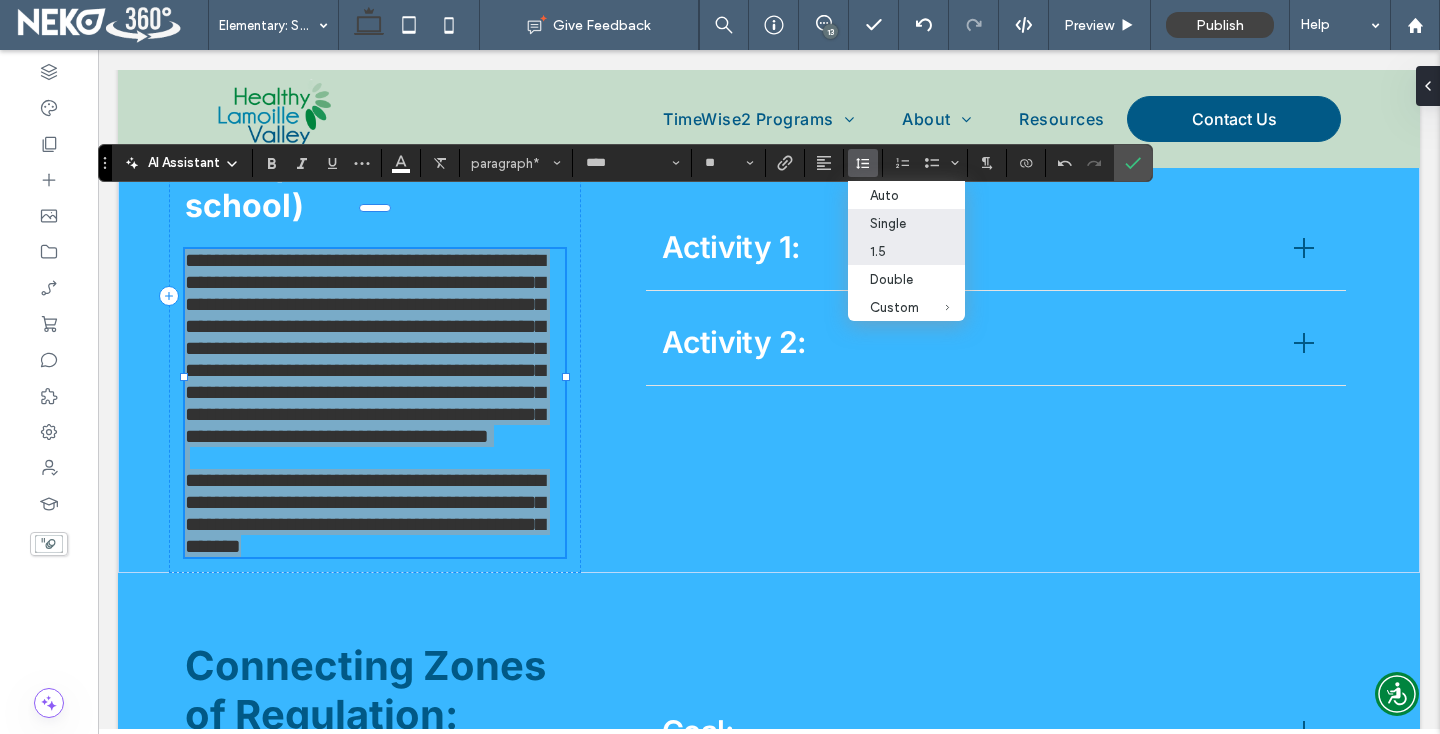 click on "1.5" at bounding box center [894, 251] 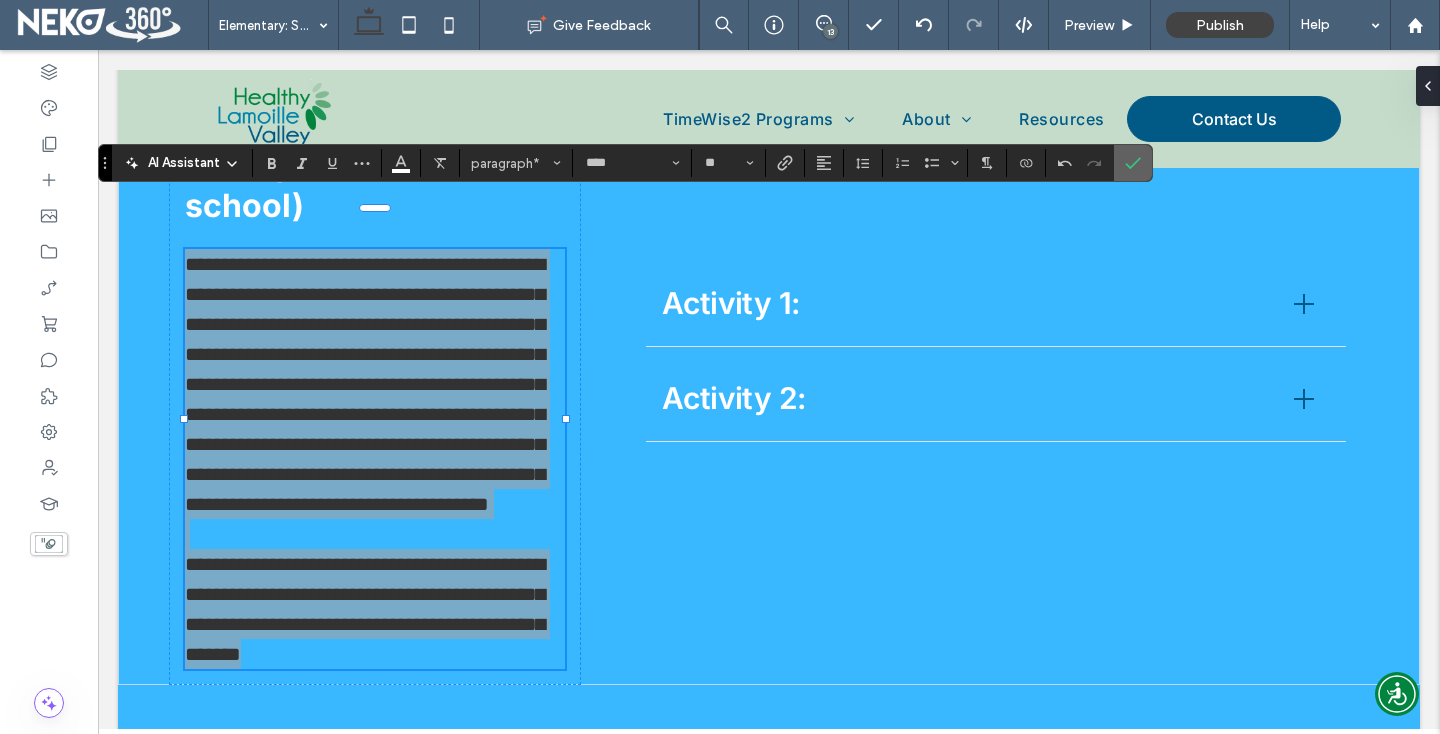 click at bounding box center (1129, 163) 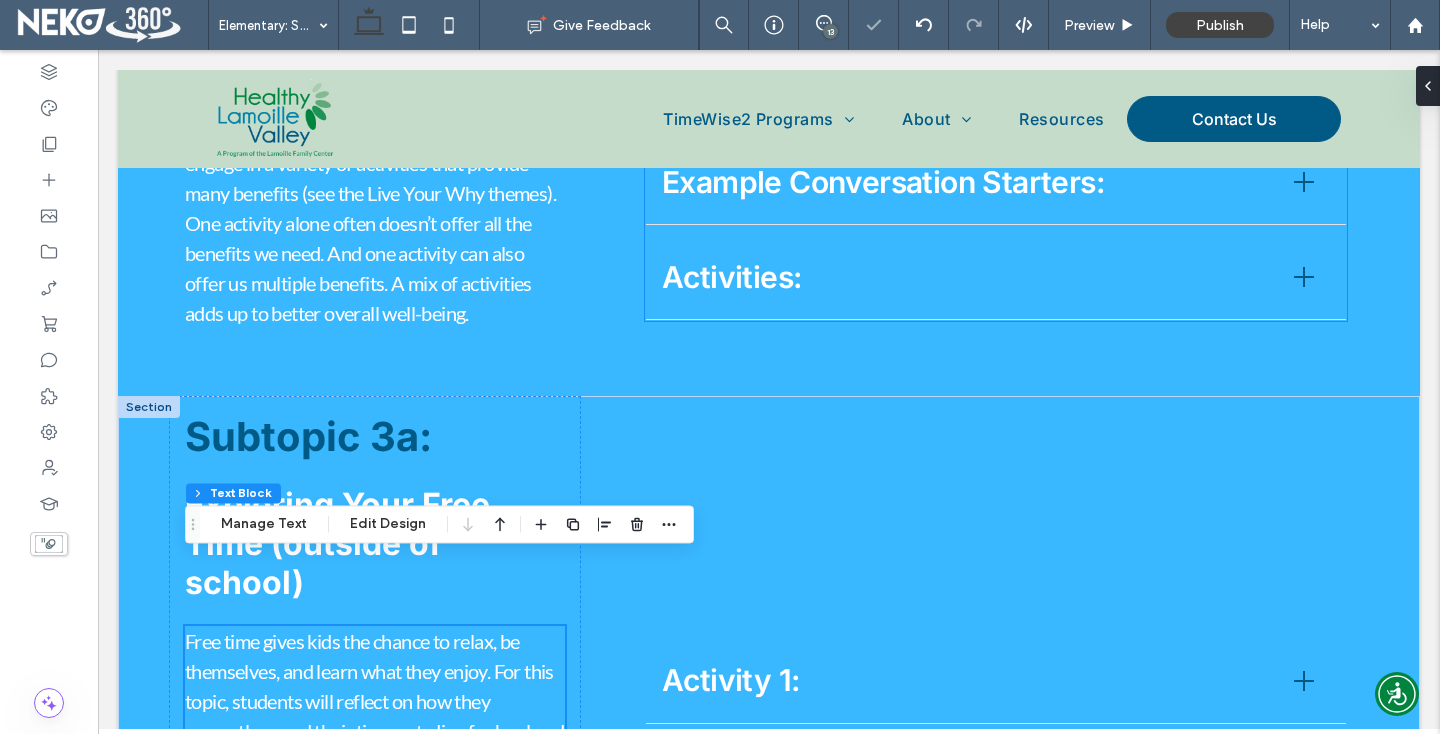 scroll, scrollTop: 2685, scrollLeft: 0, axis: vertical 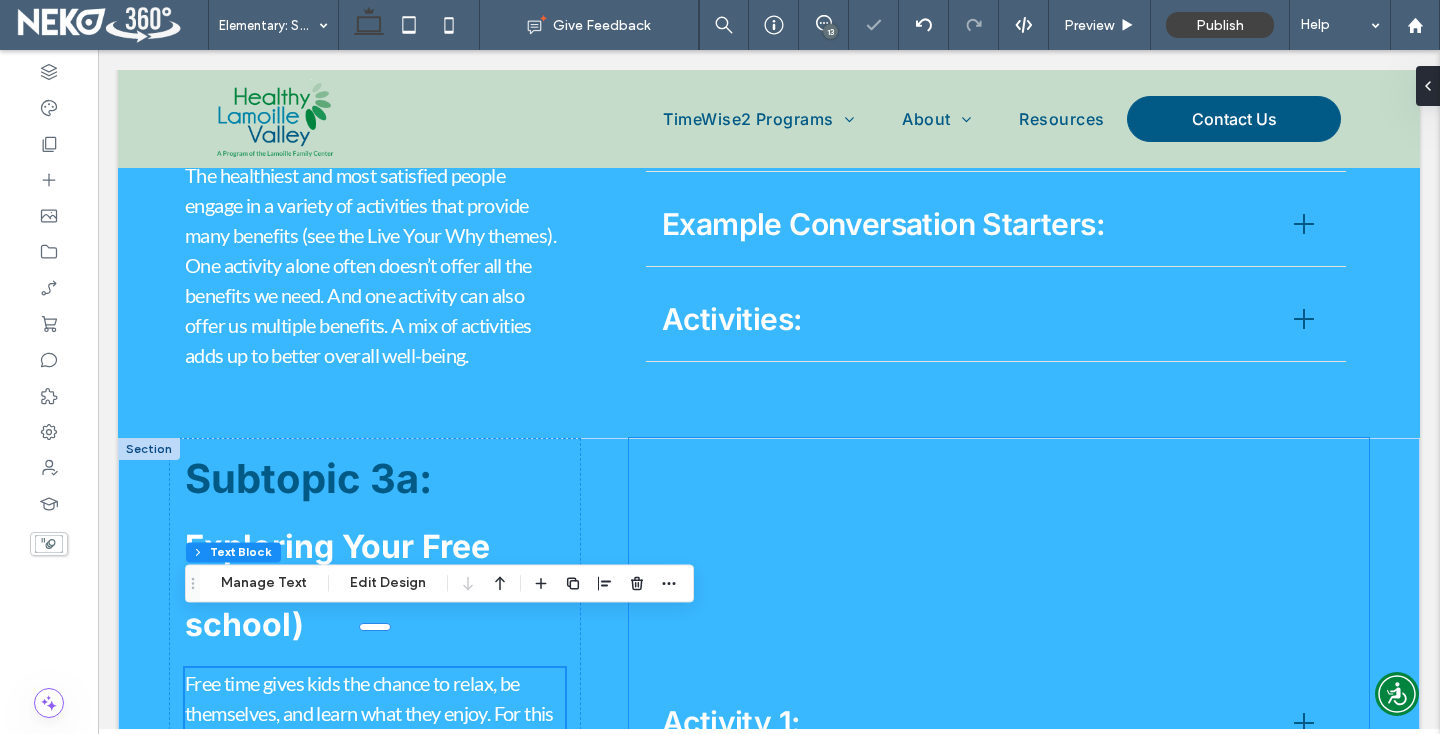 click on "Activity 1: Live Your Why! exploration
Categorizing Free Time Activities Using Themes Time Frame:  20-30 minutes Explore the "Live Your Why!" Elementary Activity Sheet themes (listed above) with the students. Have students categorize their own free time/leisure activities under different benefits/wellness themes. Note : Often, one activity can provide multiple benefits (e.g., a physical activity might also be social and outdoors). Instructions: Discuss each of the themes and give examples of activities that could fall under them and use "Live Your Why!" Elementary Edition if helpful (online). Have students reflect on which themes they naturally gravitate towards and which ones they might want to explore further. Activity 2: Brainstorming and Choosing Themes to Explore Time Frame:  20-30 minutes After categorizing, students will brainstorm ideas for different themes they’d like to explore further. Encourage them to pick one or more themes that stand out to them. Instructions : Title or Question" at bounding box center [999, 771] 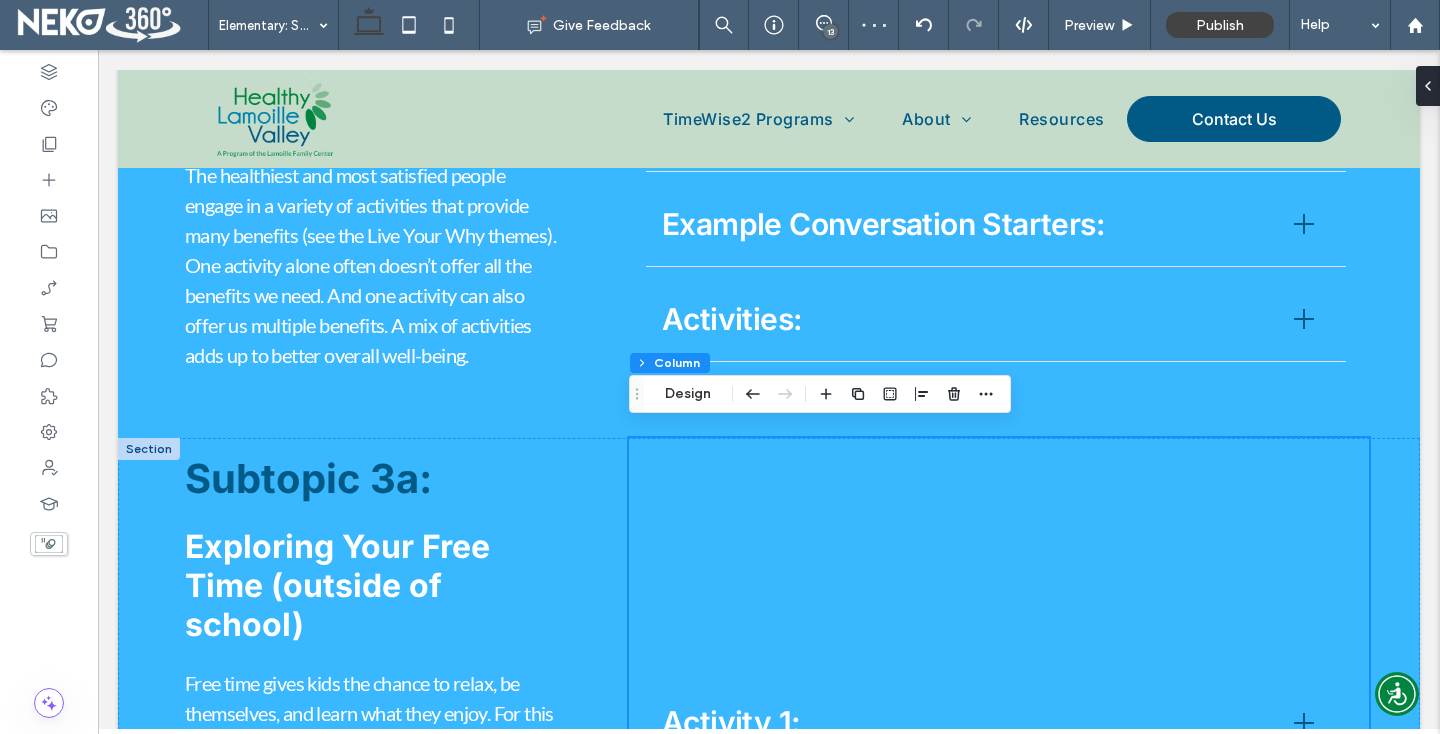 click on "Activity 1: Live Your Why! exploration
Categorizing Free Time Activities Using Themes Time Frame:  20-30 minutes Explore the "Live Your Why!" Elementary Activity Sheet themes (listed above) with the students. Have students categorize their own free time/leisure activities under different benefits/wellness themes. Note : Often, one activity can provide multiple benefits (e.g., a physical activity might also be social and outdoors). Instructions: Discuss each of the themes and give examples of activities that could fall under them and use "Live Your Why!" Elementary Edition if helpful (online). Have students reflect on which themes they naturally gravitate towards and which ones they might want to explore further. Activity 2: Brainstorming and Choosing Themes to Explore Time Frame:  20-30 minutes After categorizing, students will brainstorm ideas for different themes they’d like to explore further. Encourage them to pick one or more themes that stand out to them. Instructions : Title or Question" at bounding box center (999, 771) 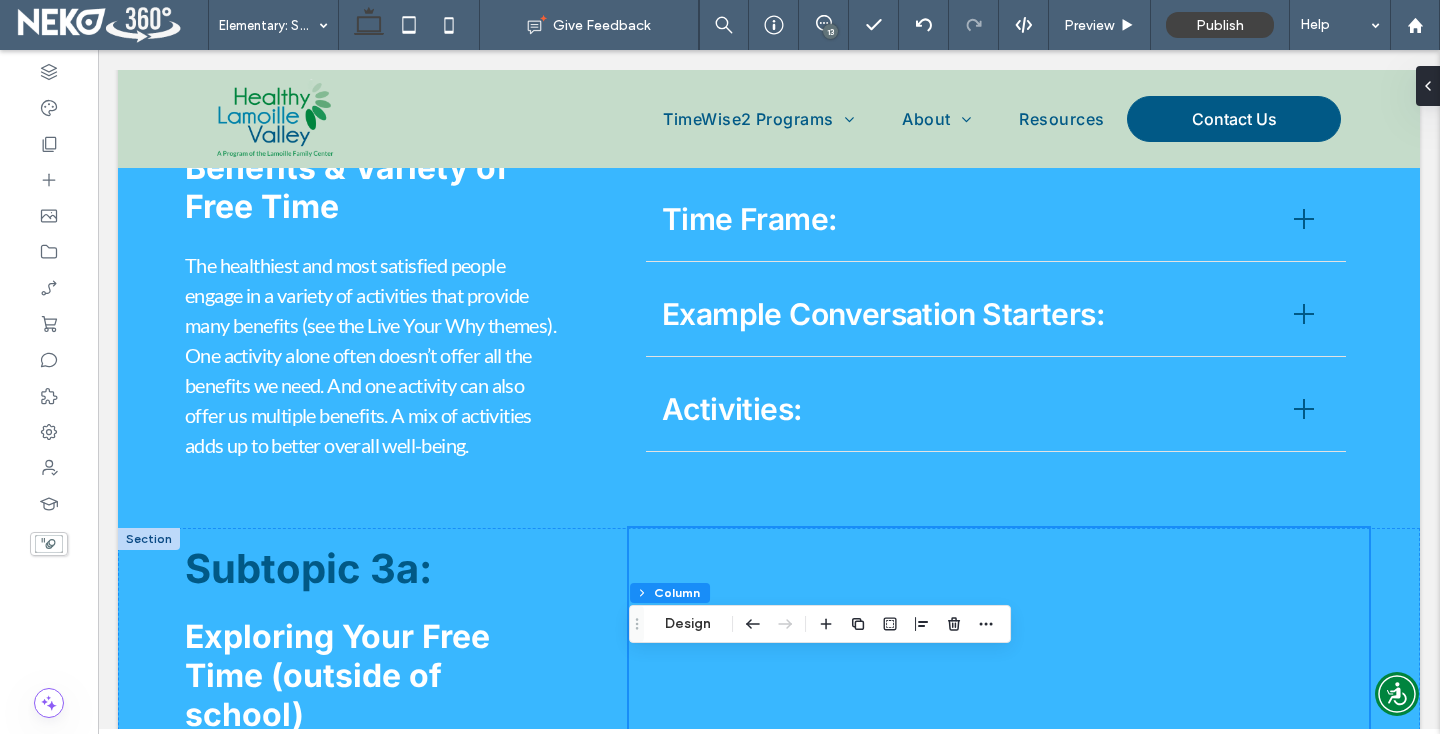 scroll, scrollTop: 2834, scrollLeft: 0, axis: vertical 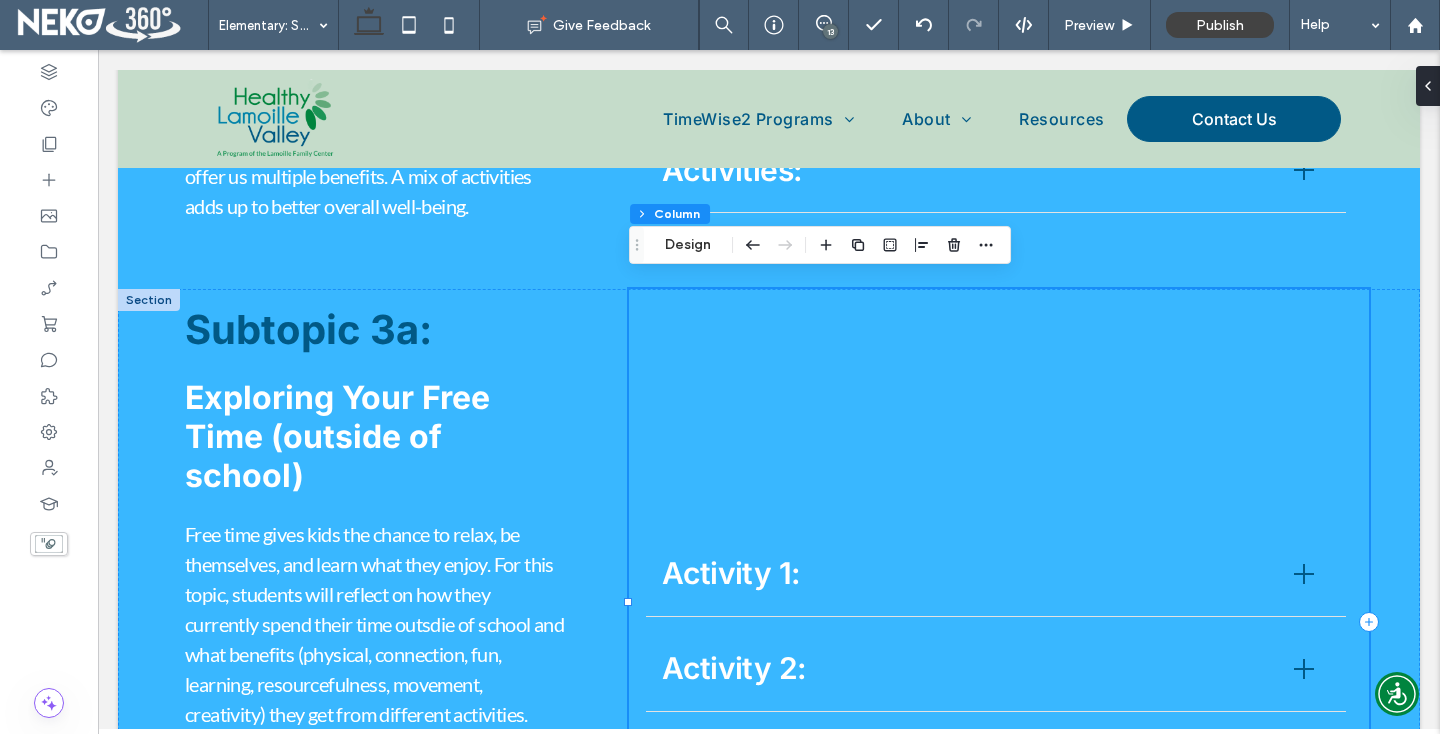 click on "Activity 1: Live Your Why! exploration
Categorizing Free Time Activities Using Themes Time Frame:  20-30 minutes Explore the "Live Your Why!" Elementary Activity Sheet themes (listed above) with the students. Have students categorize their own free time/leisure activities under different benefits/wellness themes. Note : Often, one activity can provide multiple benefits (e.g., a physical activity might also be social and outdoors). Instructions: Discuss each of the themes and give examples of activities that could fall under them and use "Live Your Why!" Elementary Edition if helpful (online). Have students reflect on which themes they naturally gravitate towards and which ones they might want to explore further. Activity 2: Brainstorming and Choosing Themes to Explore Time Frame:  20-30 minutes After categorizing, students will brainstorm ideas for different themes they’d like to explore further. Encourage them to pick one or more themes that stand out to them. Instructions : Title or Question" at bounding box center (999, 622) 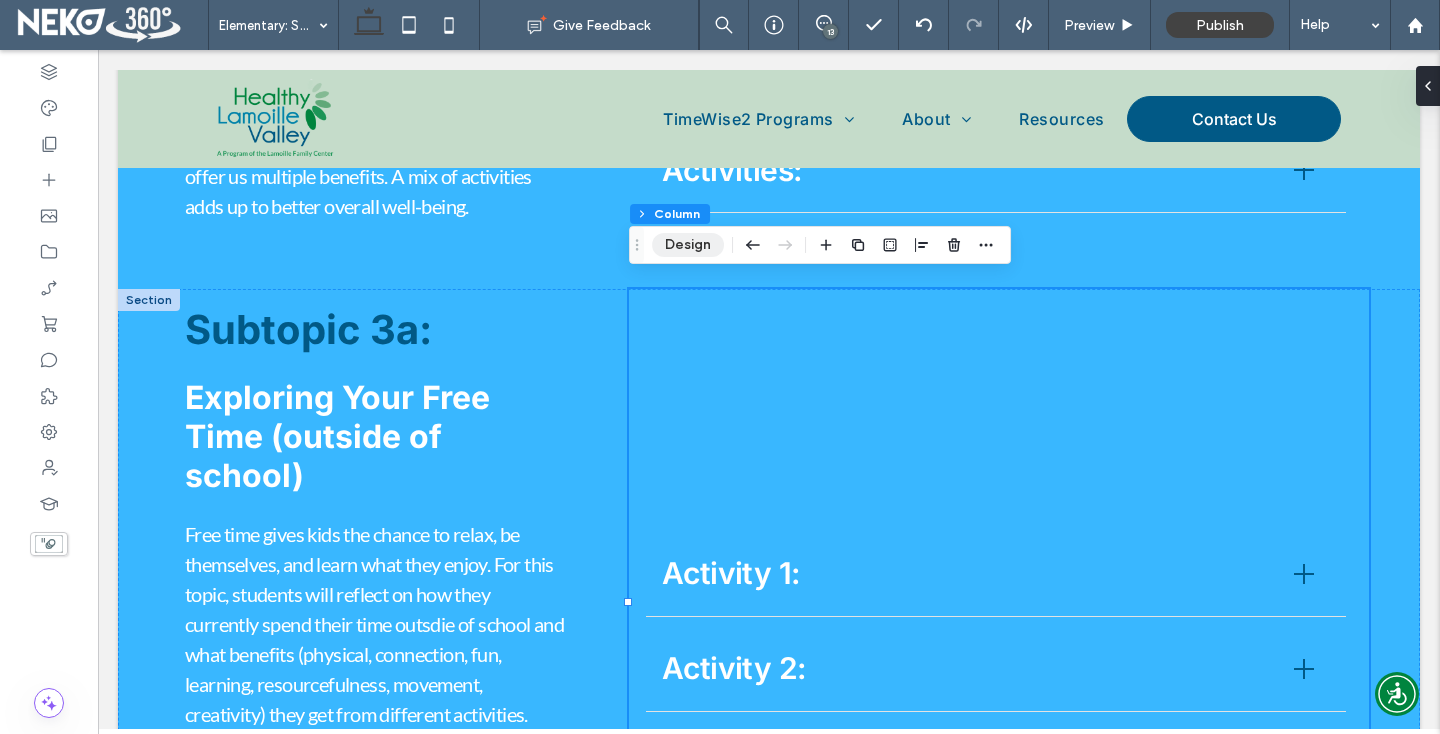 click on "Design" at bounding box center (688, 245) 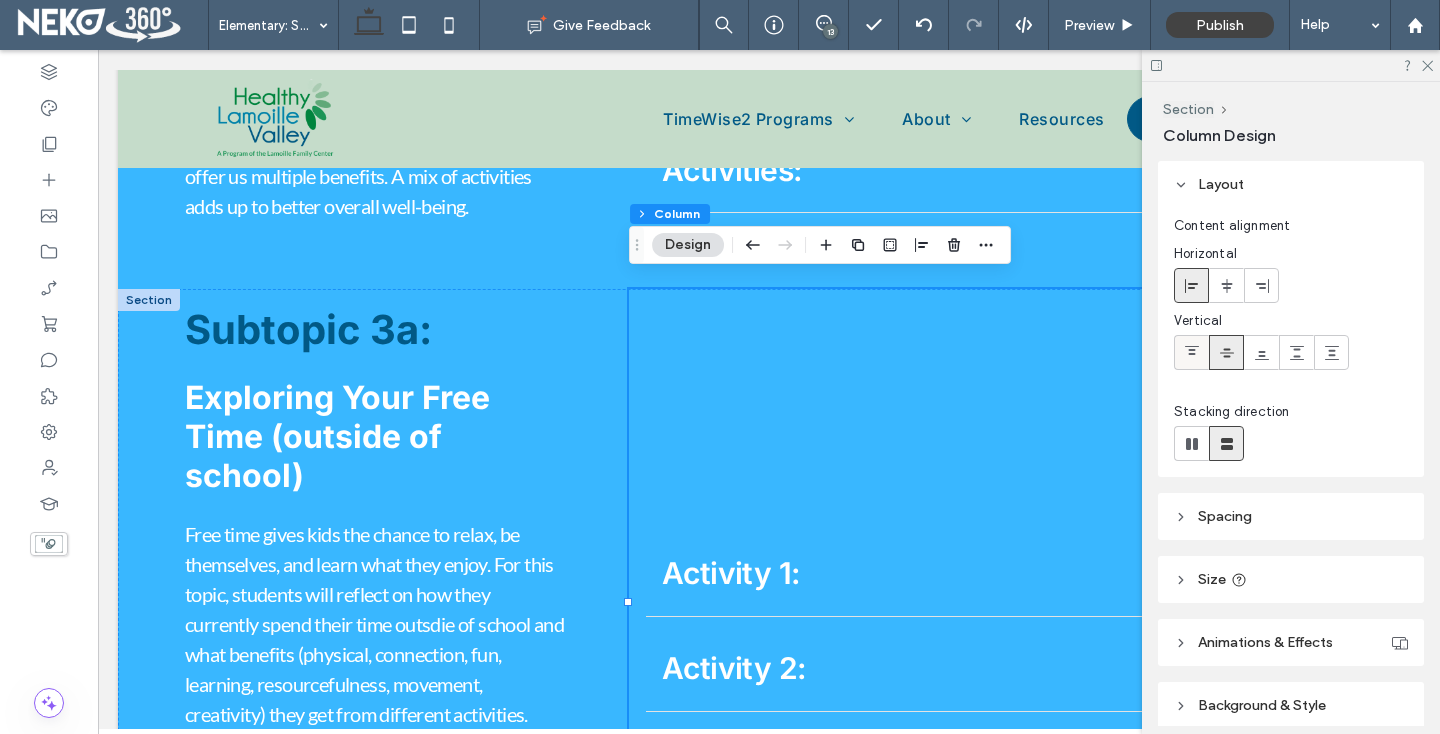 click at bounding box center [1192, 352] 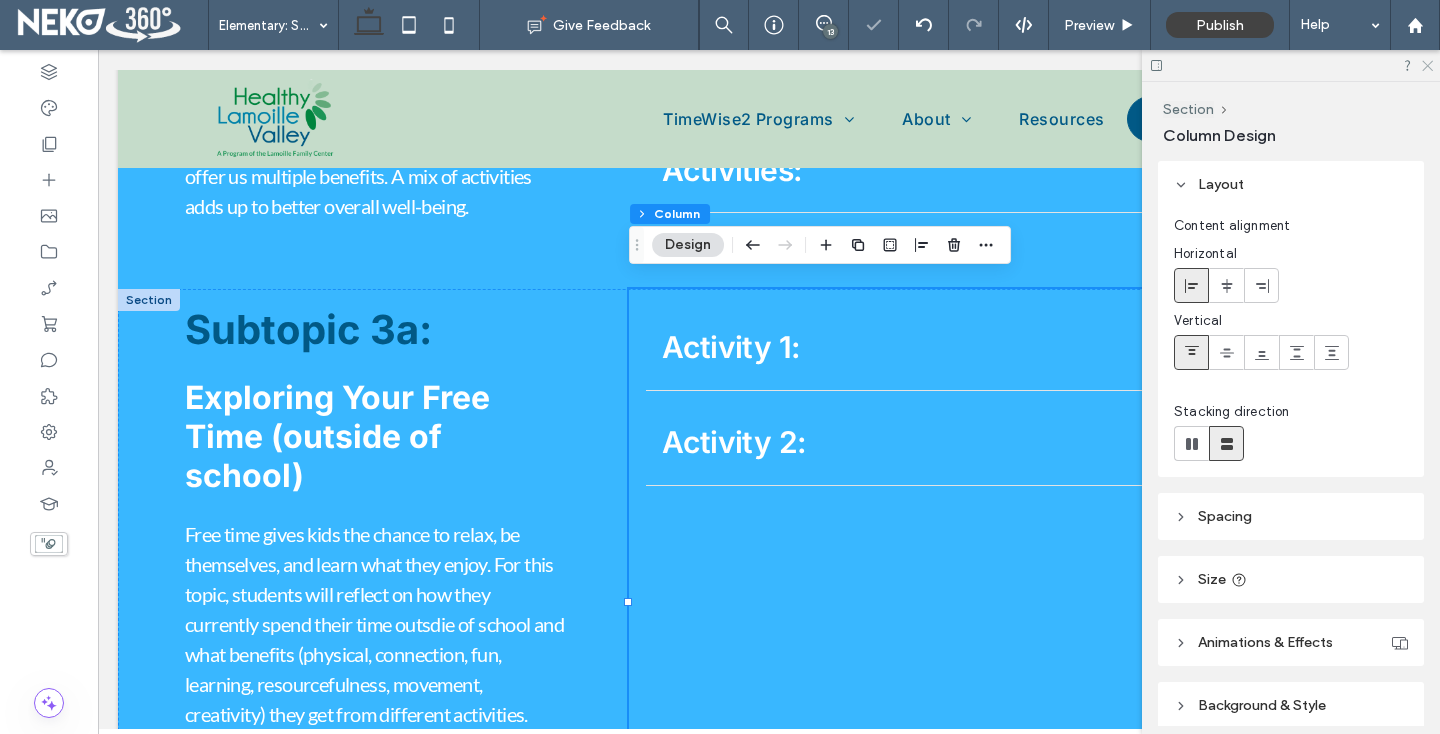 click 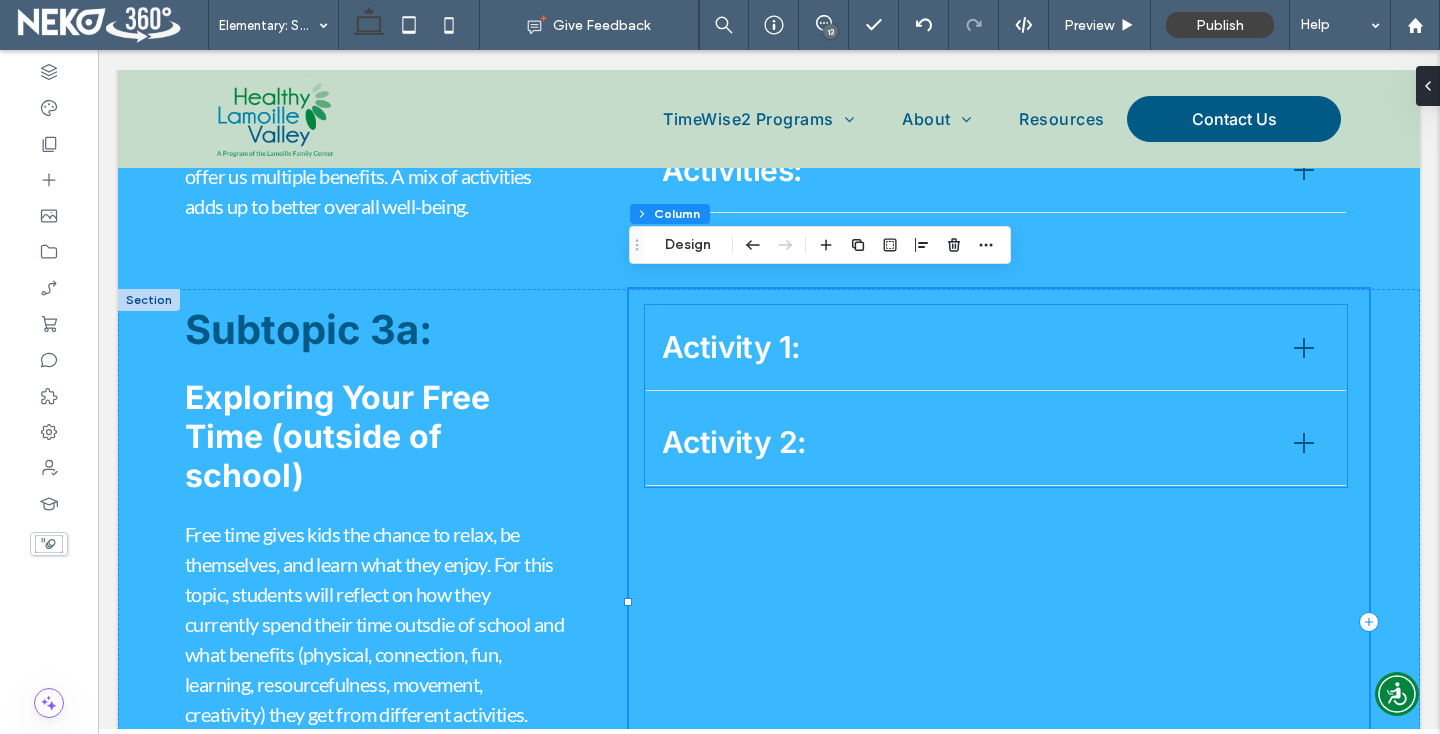 click on "Activity 1:" at bounding box center (966, 347) 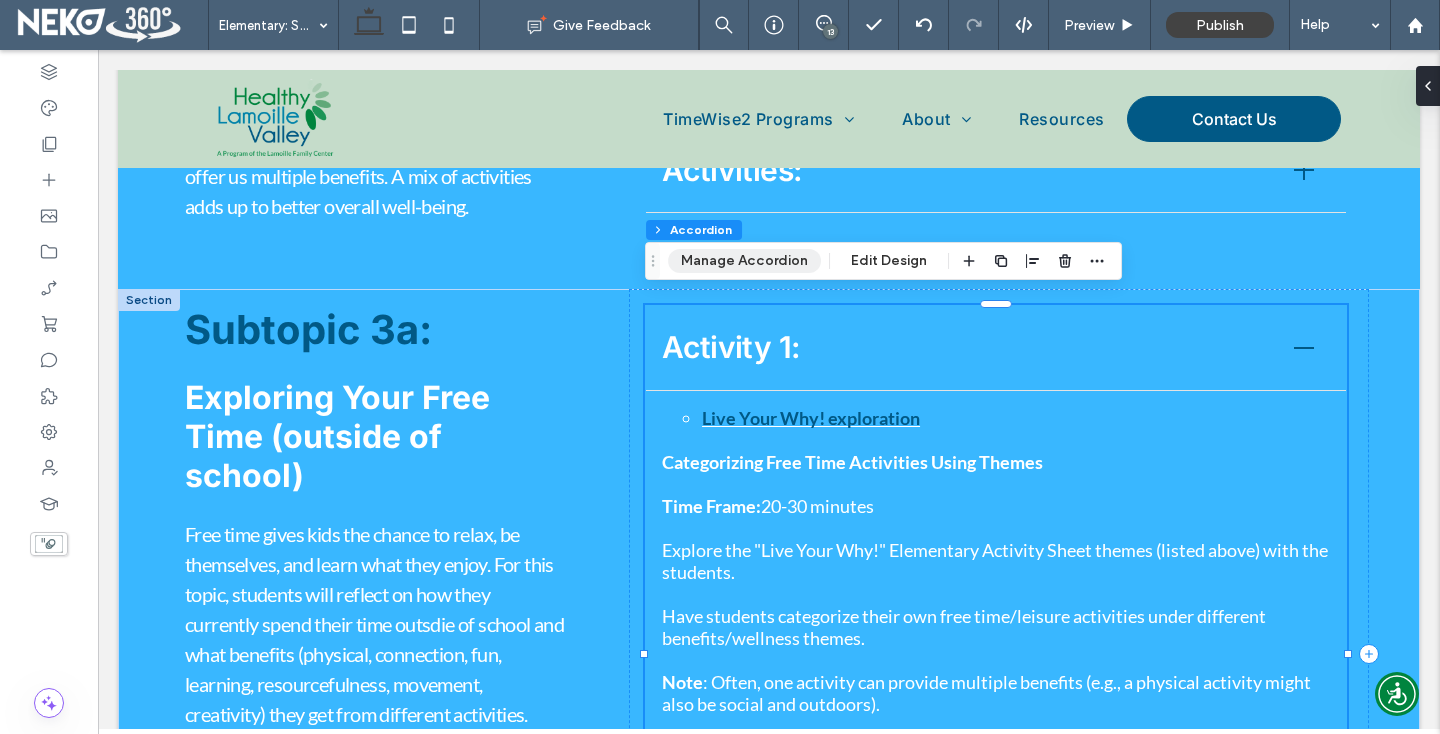 click on "Manage Accordion" at bounding box center (744, 261) 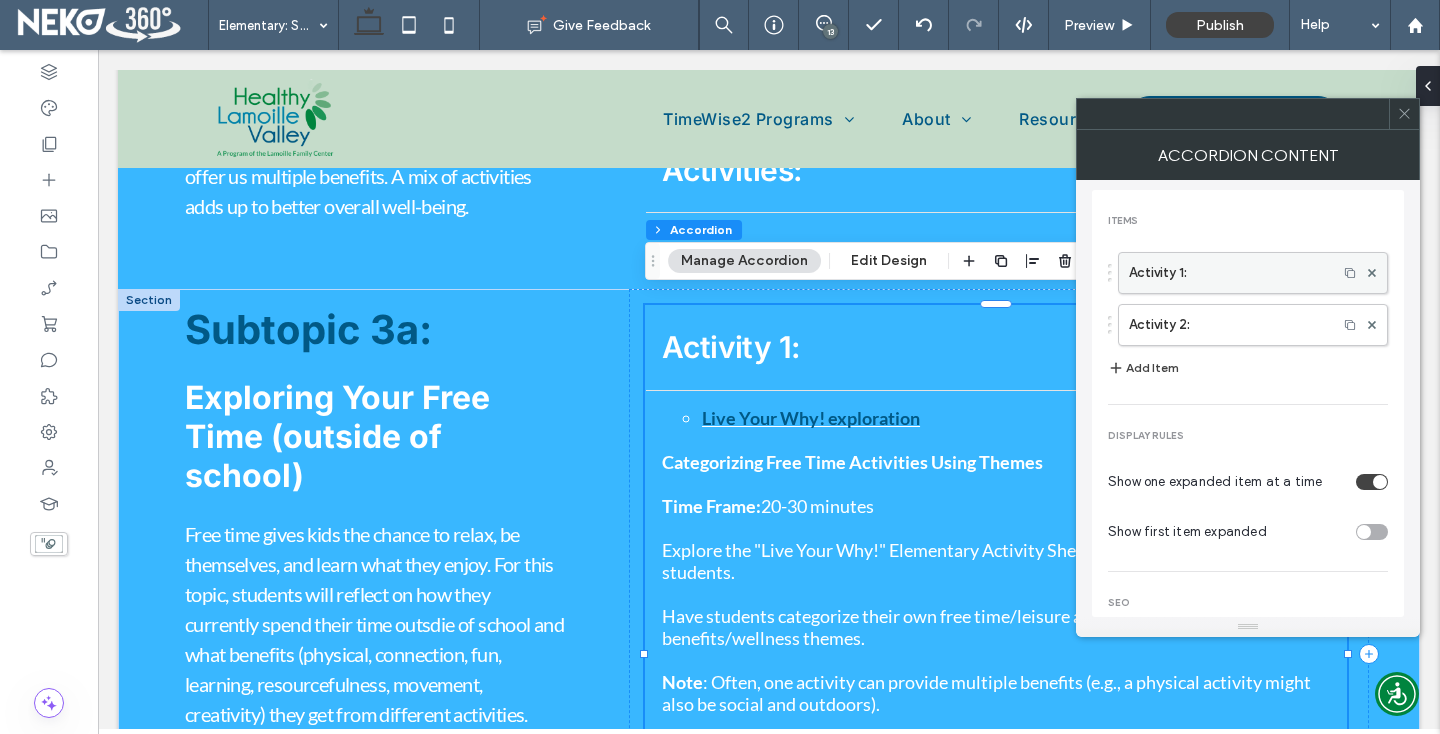 click on "Activity 1:" at bounding box center (1228, 273) 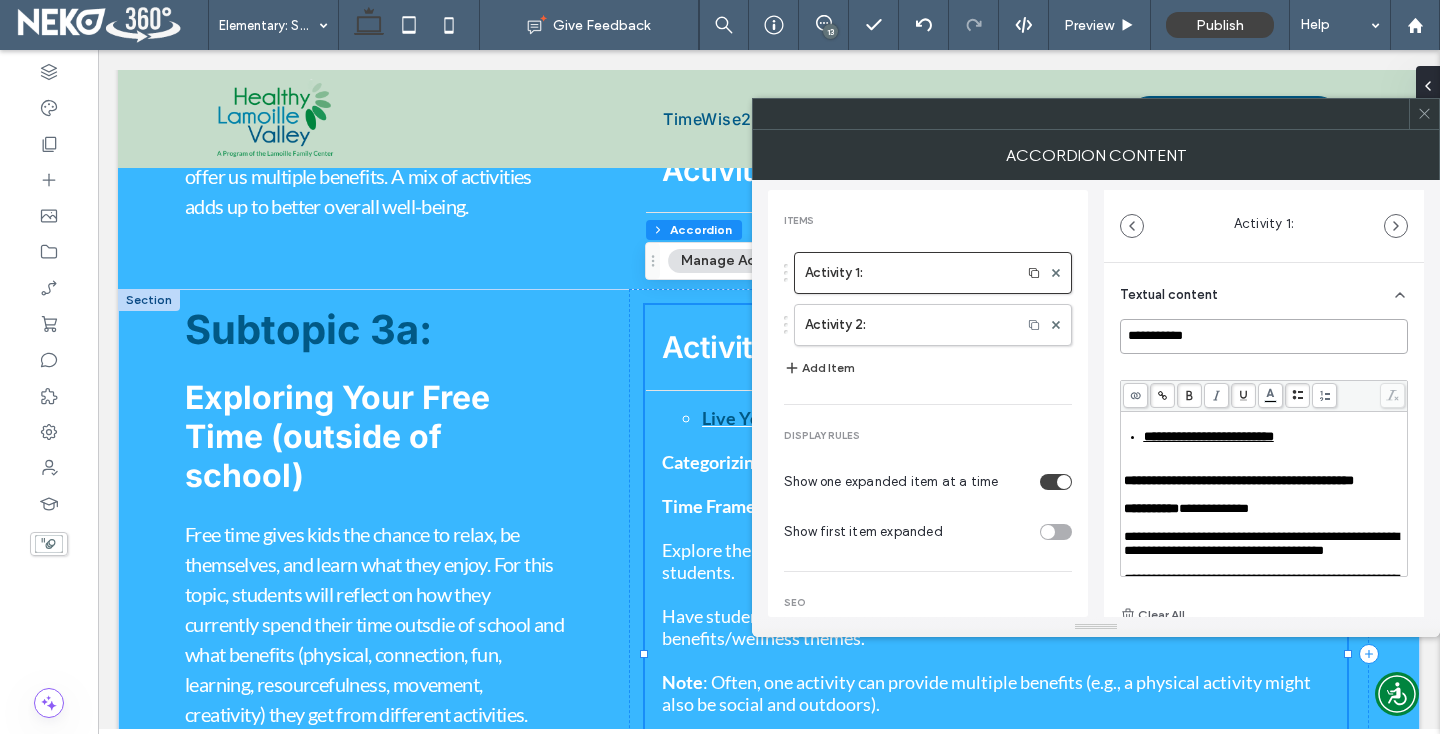click on "**********" at bounding box center [1264, 336] 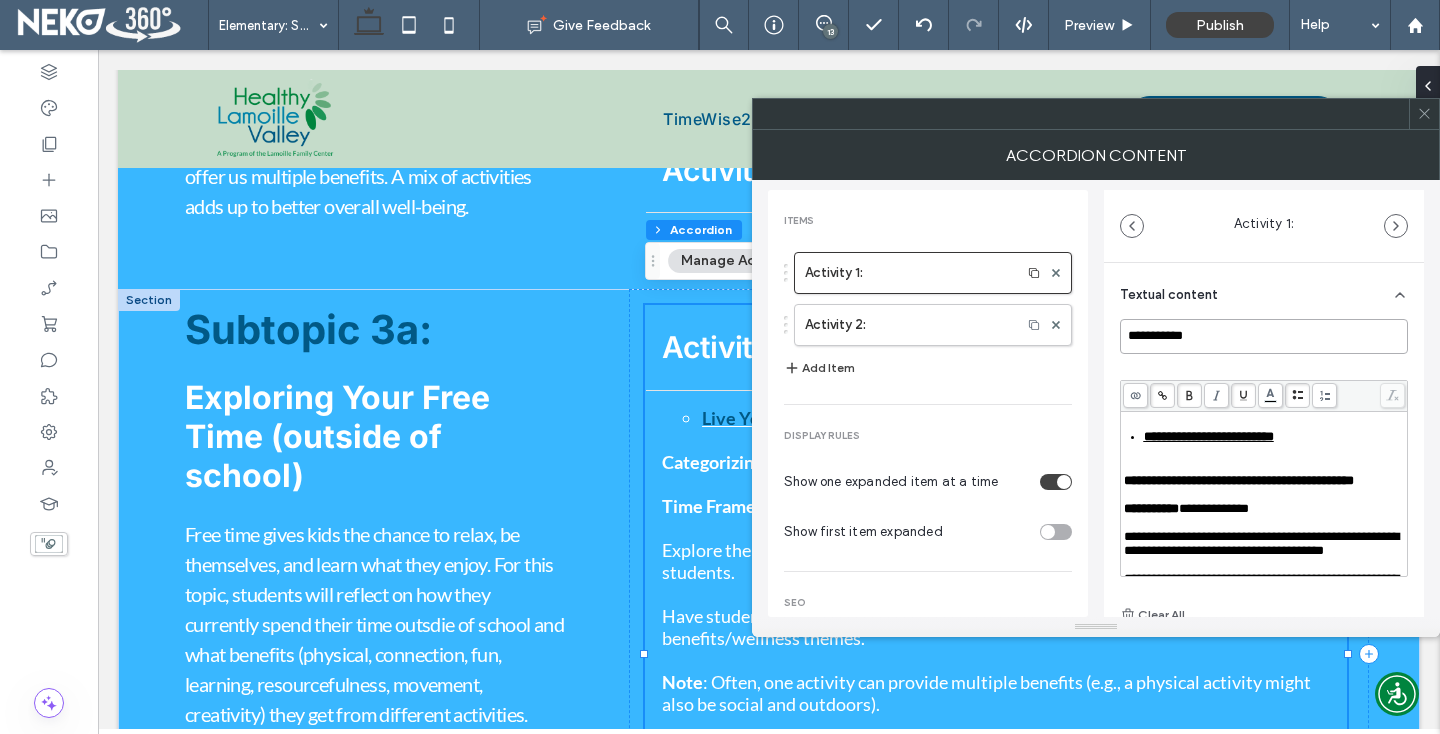 click on "**********" at bounding box center (1264, 336) 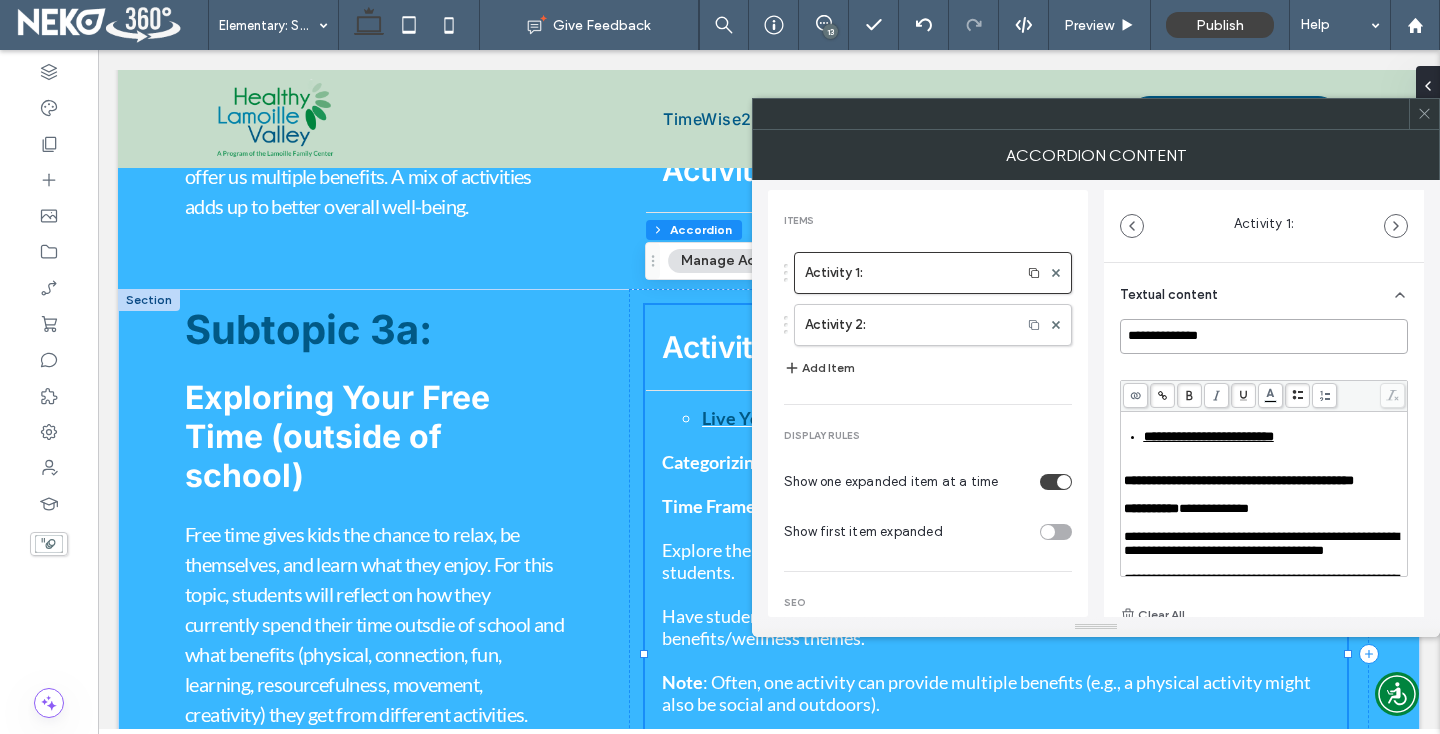 type on "**********" 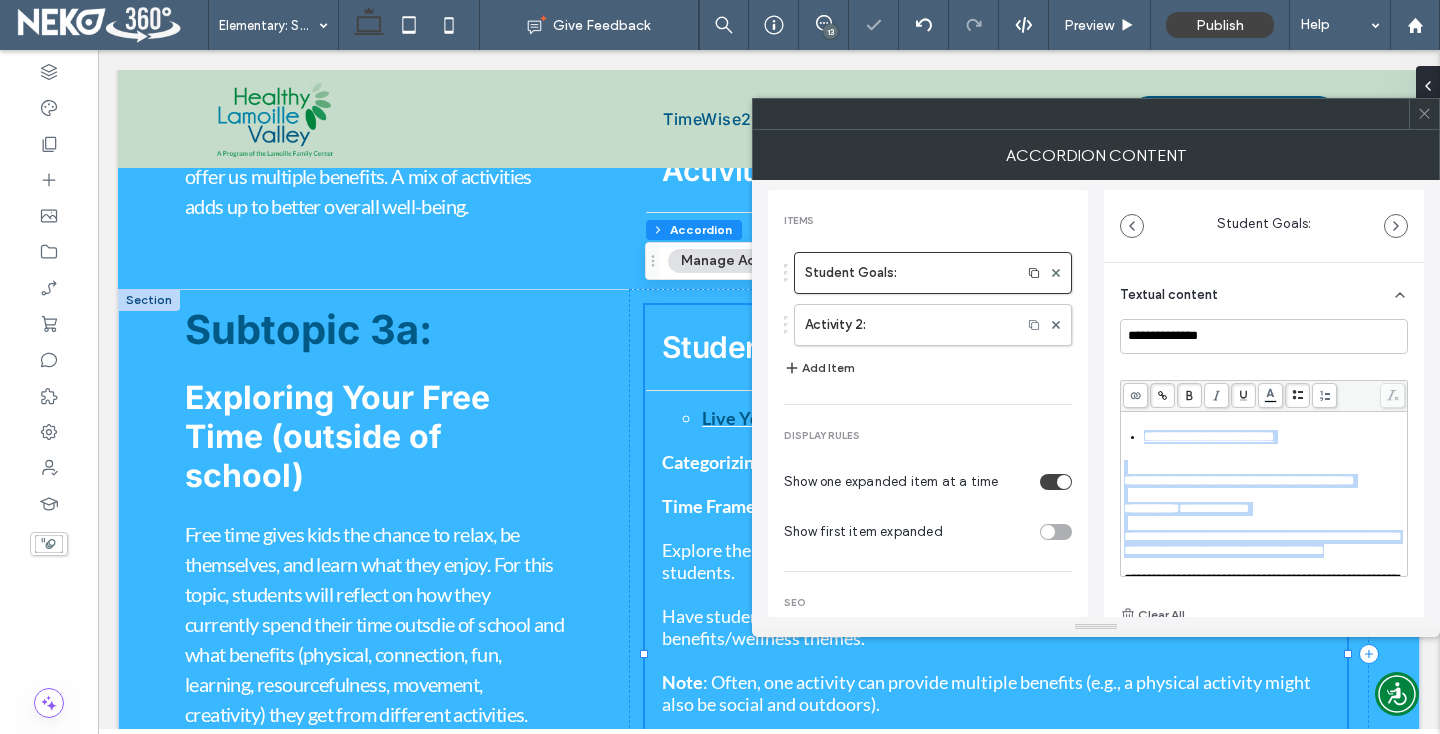 scroll, scrollTop: 334, scrollLeft: 0, axis: vertical 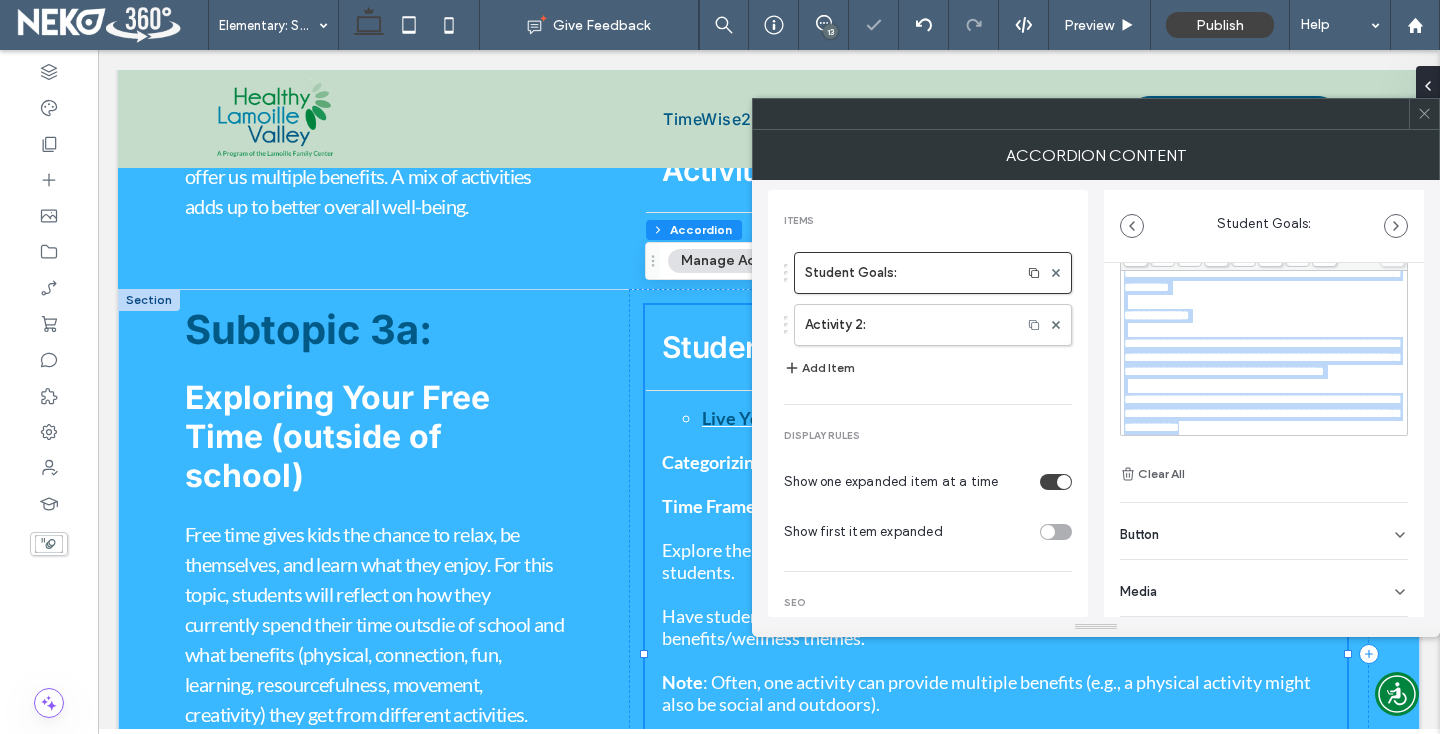 drag, startPoint x: 1240, startPoint y: 486, endPoint x: 1278, endPoint y: 689, distance: 206.52603 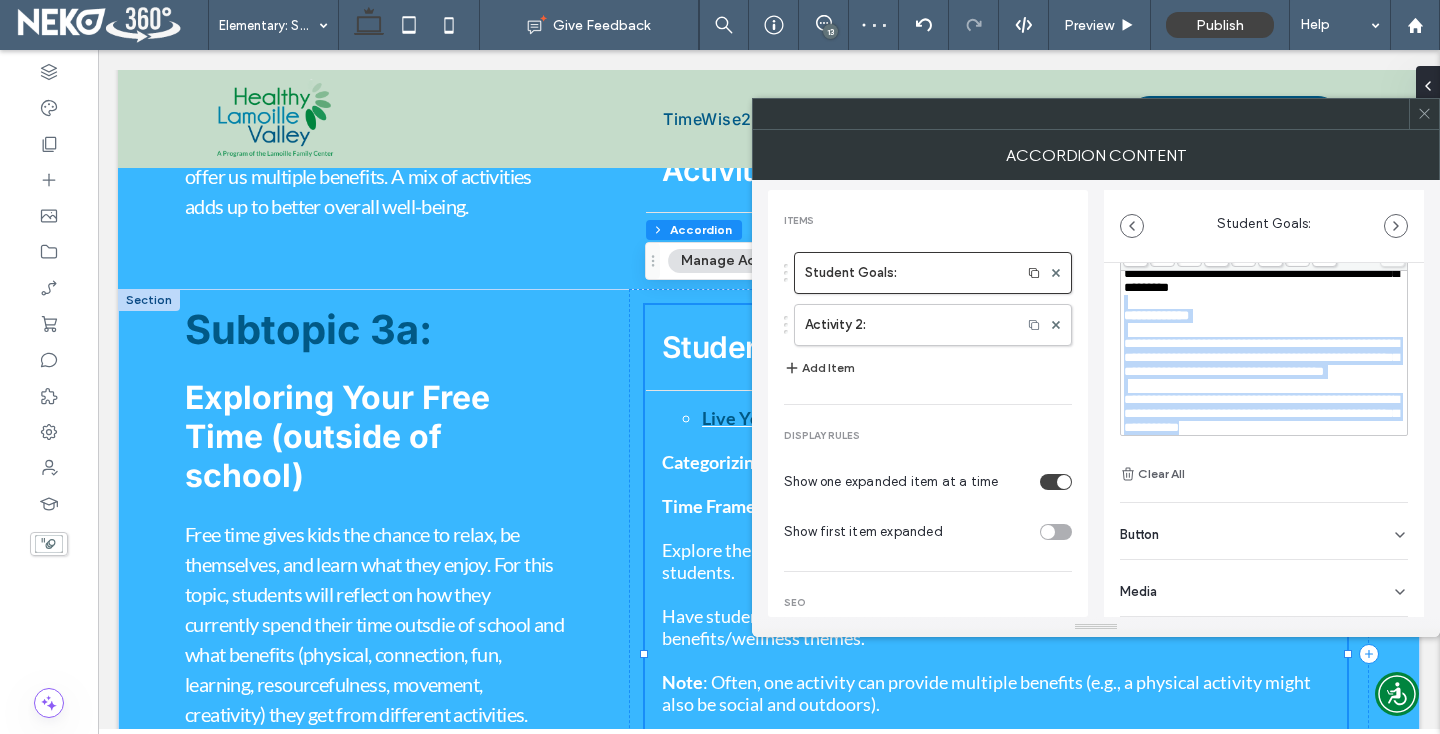 drag, startPoint x: 1342, startPoint y: 425, endPoint x: 1124, endPoint y: 277, distance: 263.49194 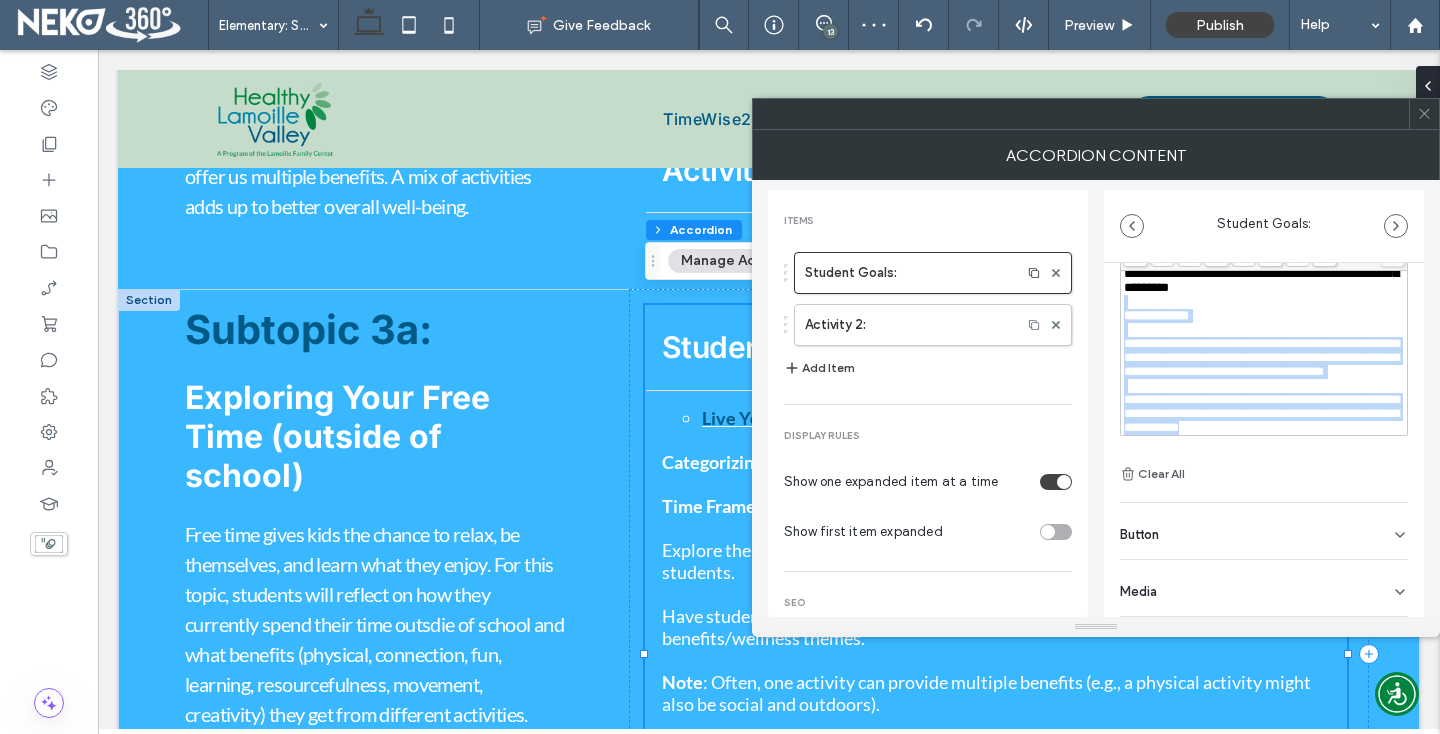 click on "**********" at bounding box center (1264, 252) 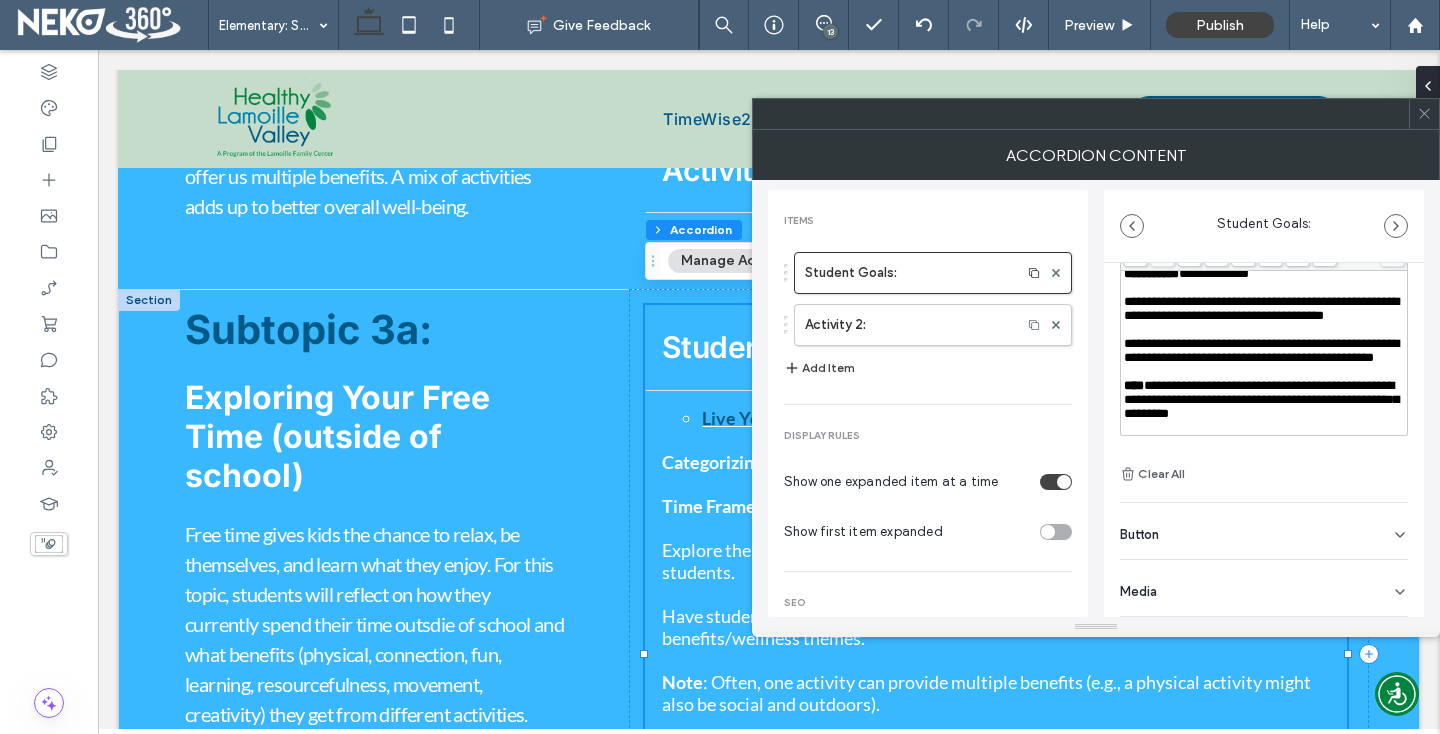 scroll, scrollTop: 0, scrollLeft: 0, axis: both 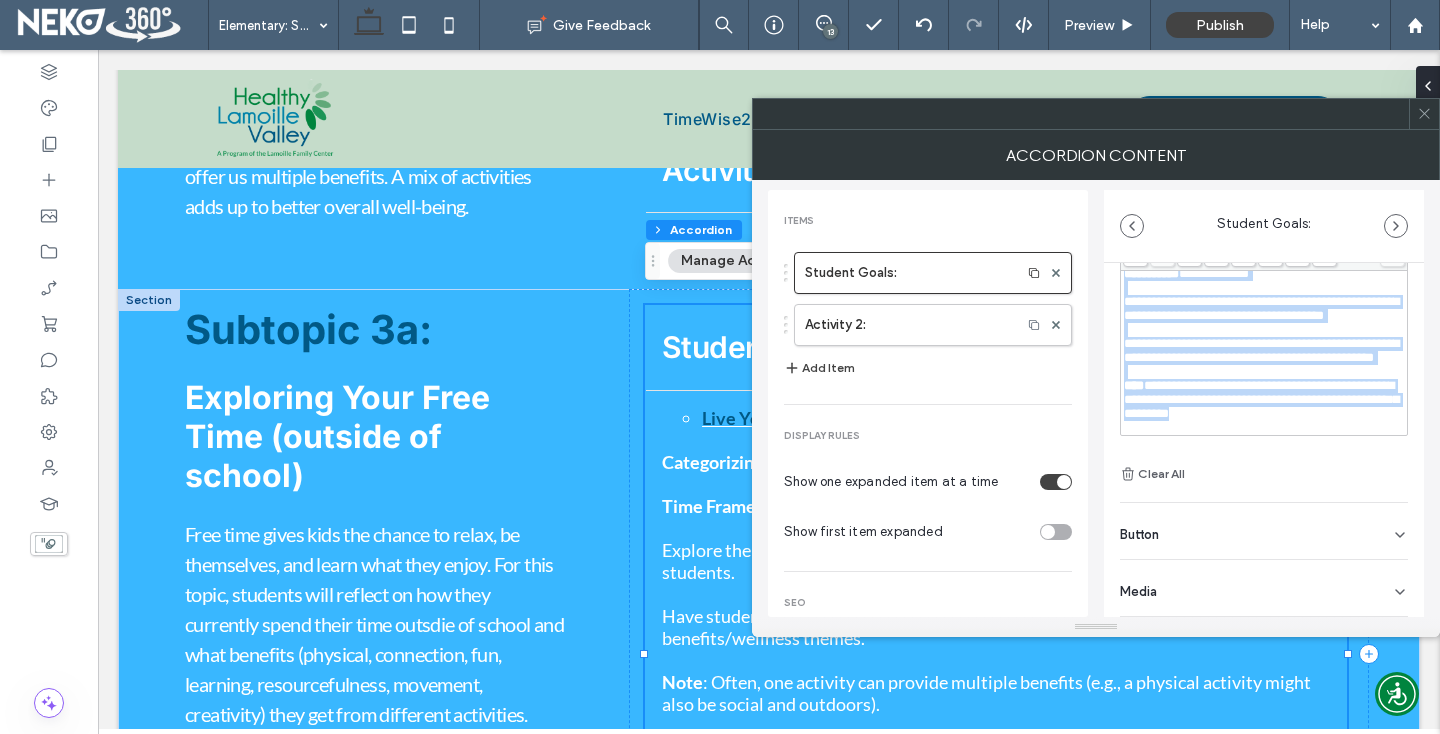 drag, startPoint x: 1143, startPoint y: 295, endPoint x: 1302, endPoint y: 467, distance: 234.23279 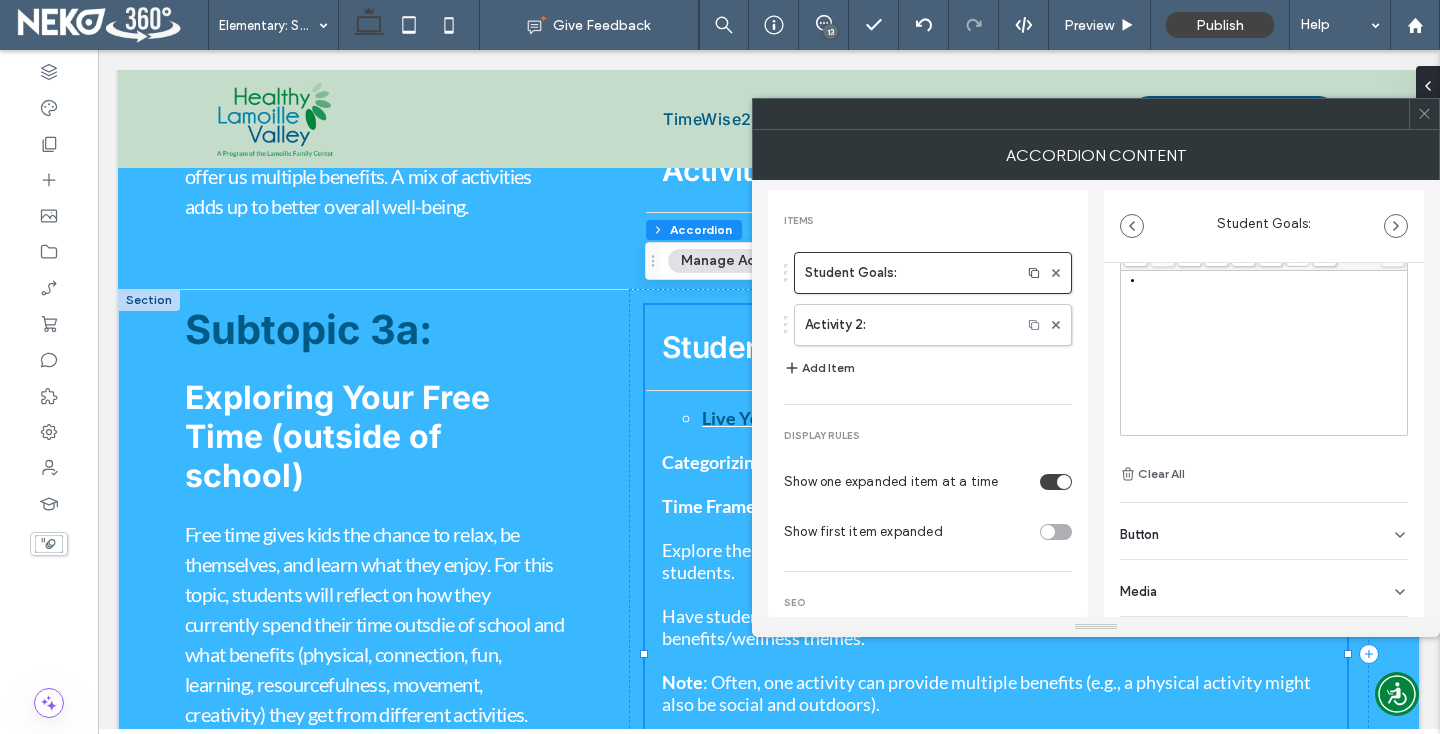 scroll, scrollTop: 0, scrollLeft: 0, axis: both 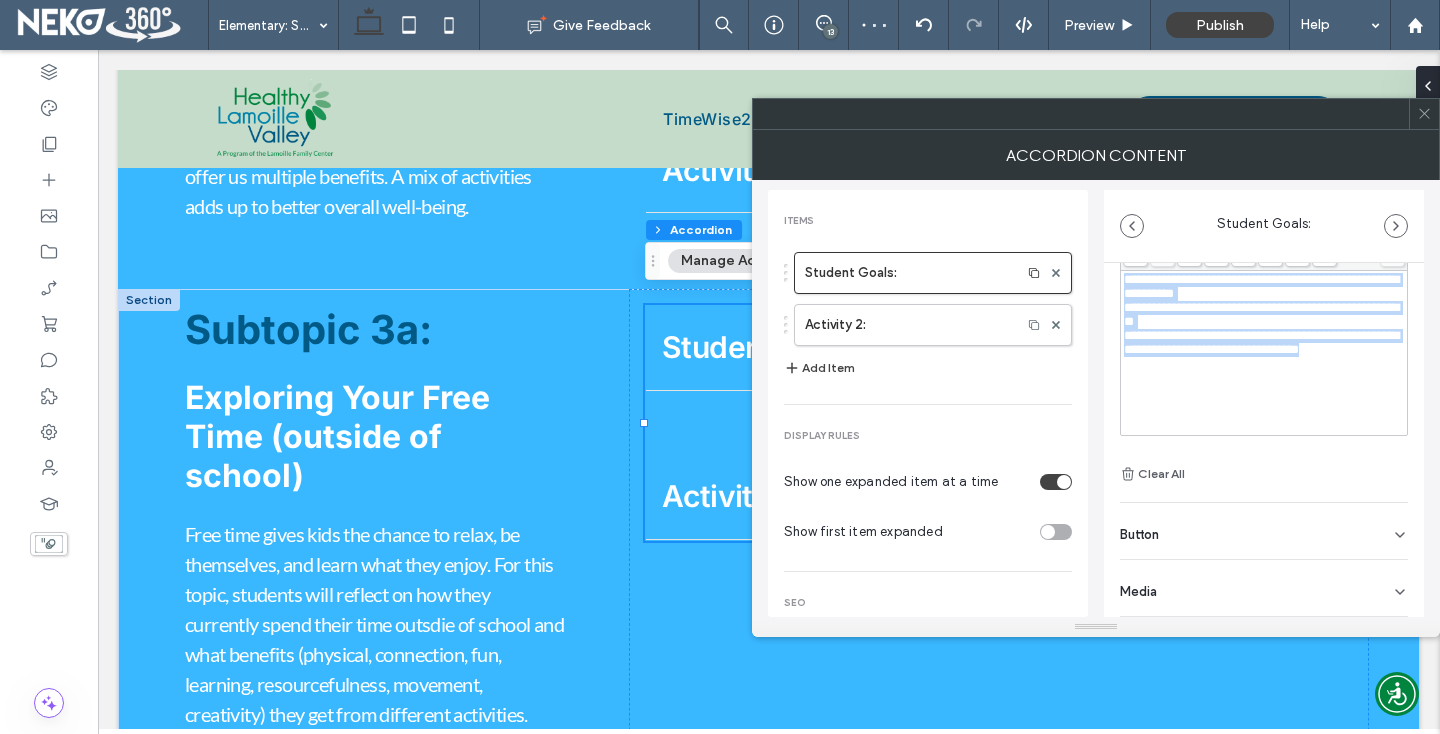 drag, startPoint x: 1186, startPoint y: 377, endPoint x: 1094, endPoint y: 276, distance: 136.6199 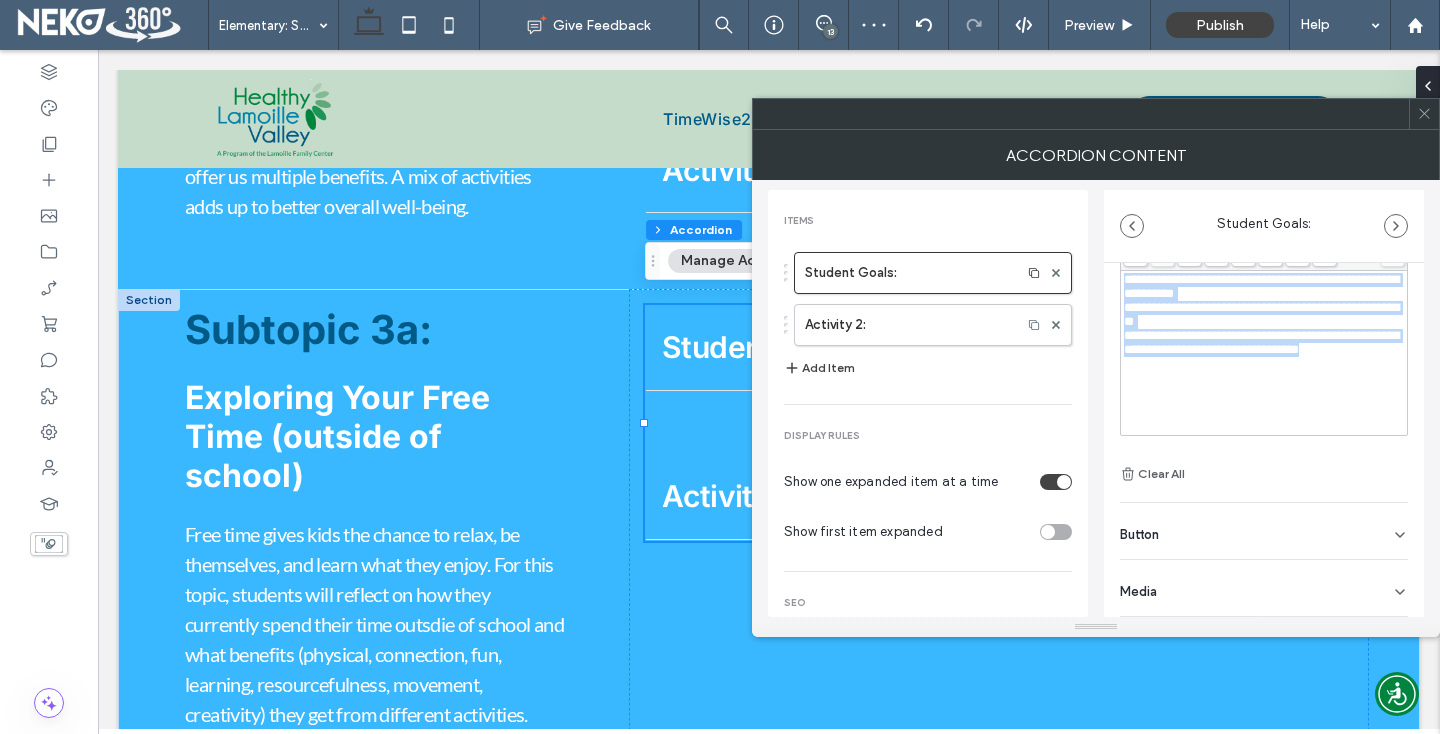 click on "**********" at bounding box center [1096, 398] 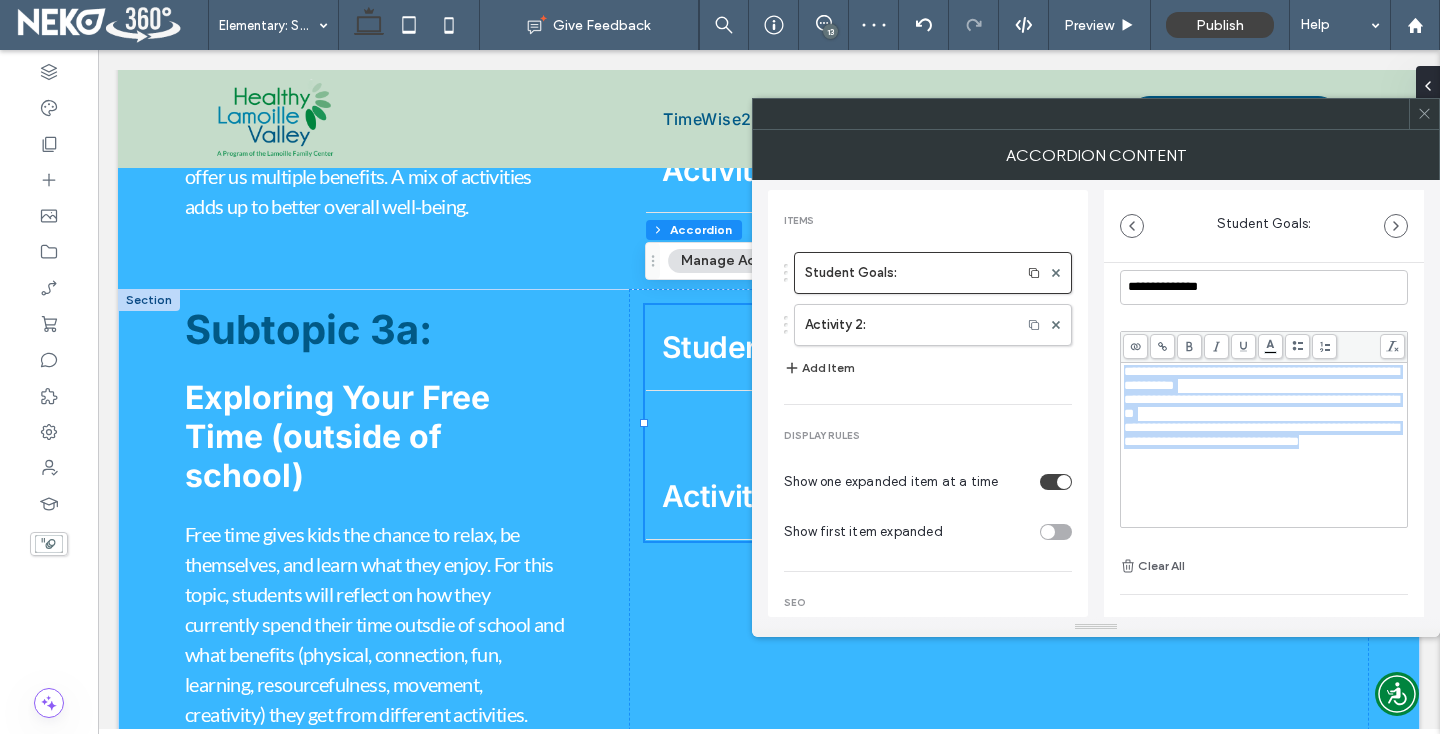 click at bounding box center (1264, 347) 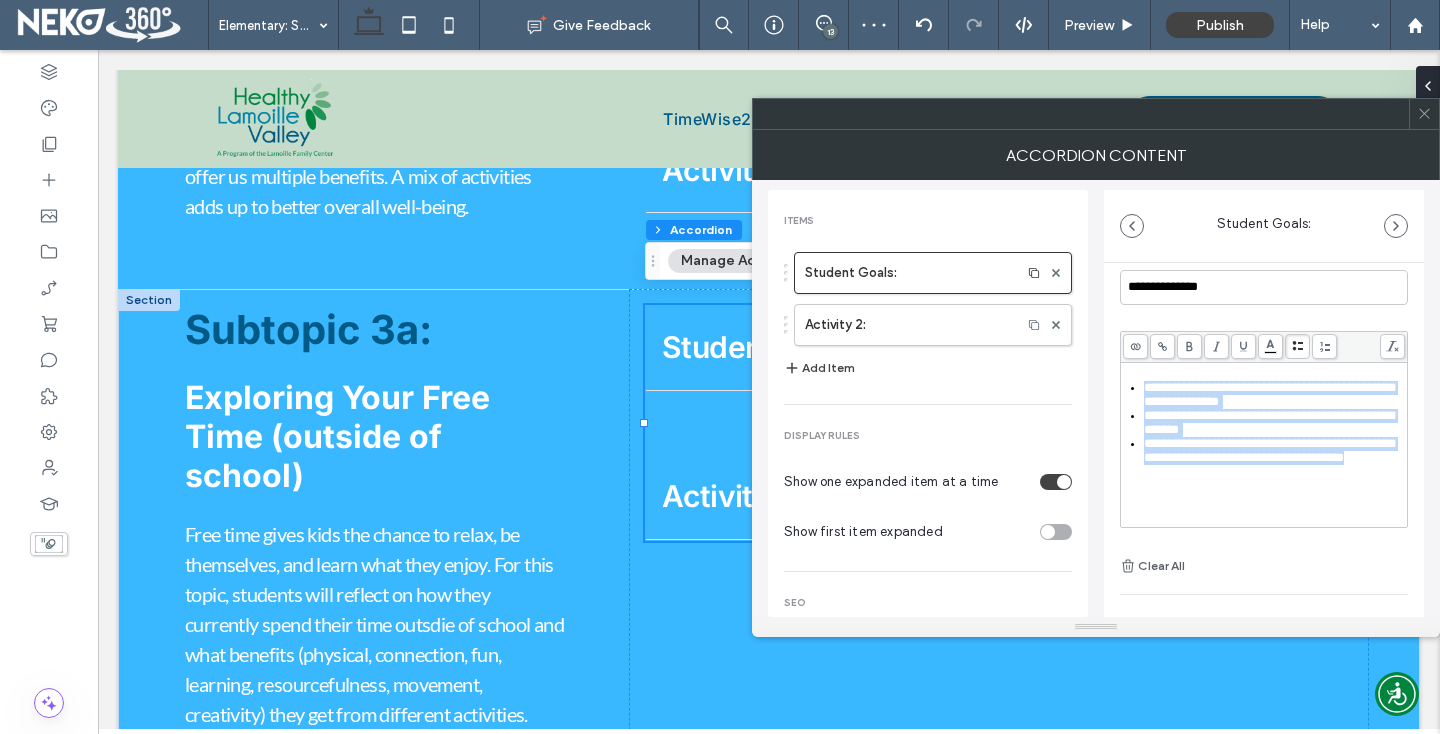 scroll, scrollTop: 65, scrollLeft: 0, axis: vertical 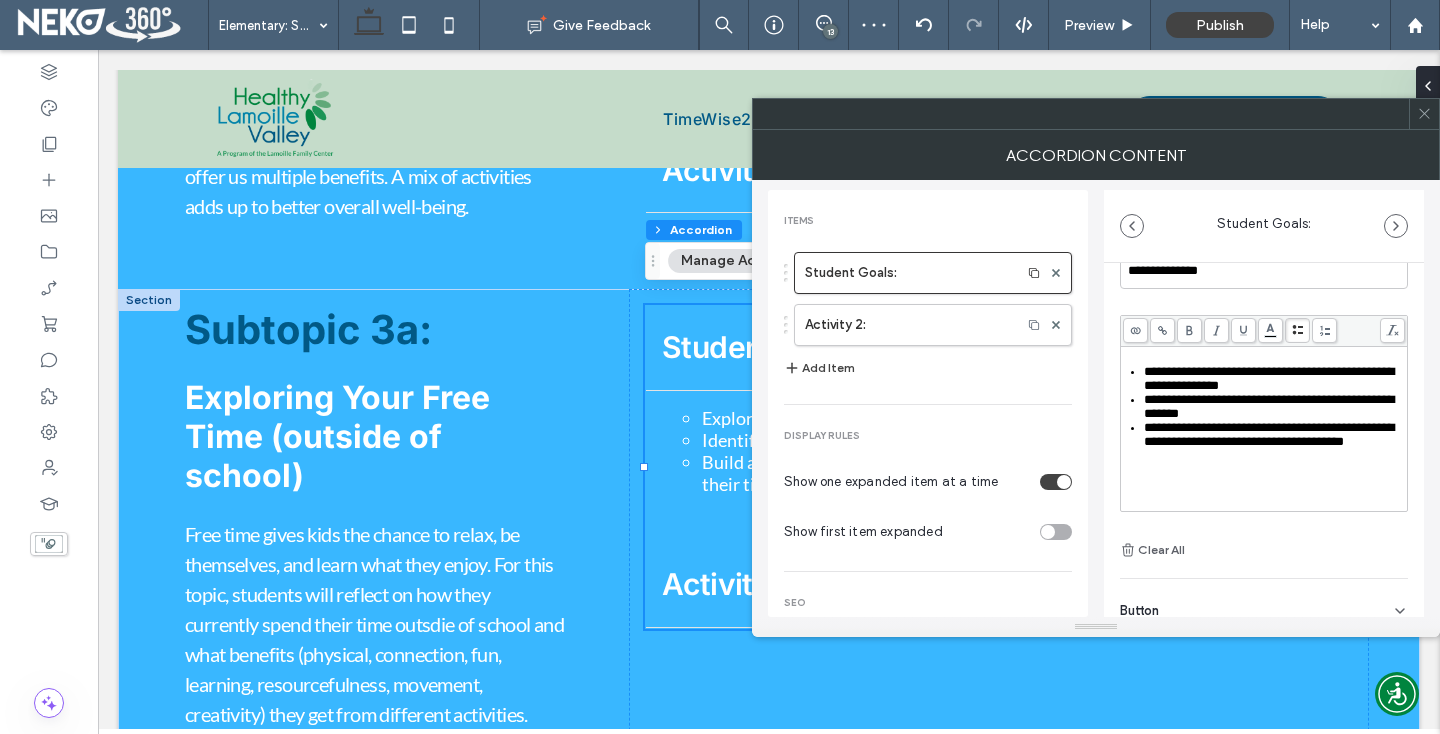 click on "**********" at bounding box center [1269, 434] 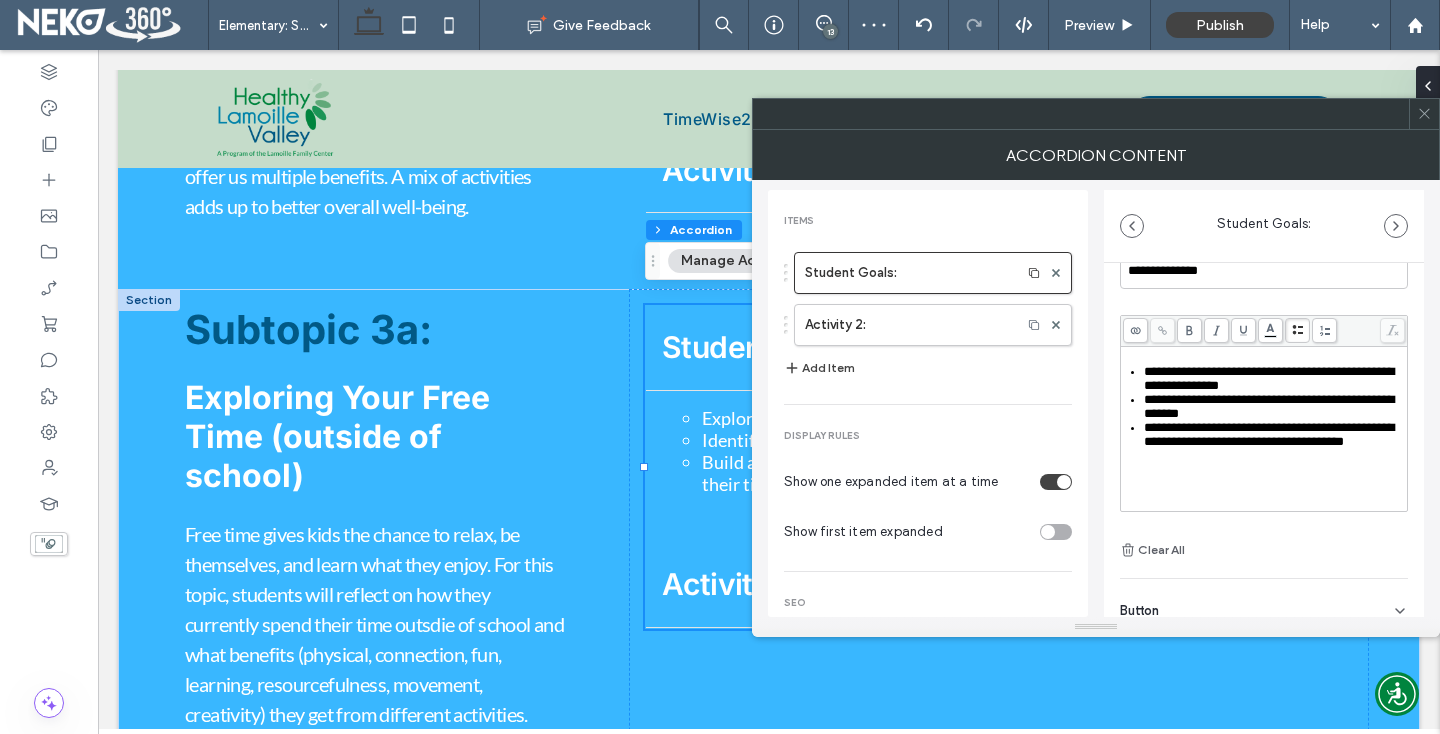 click at bounding box center [1424, 114] 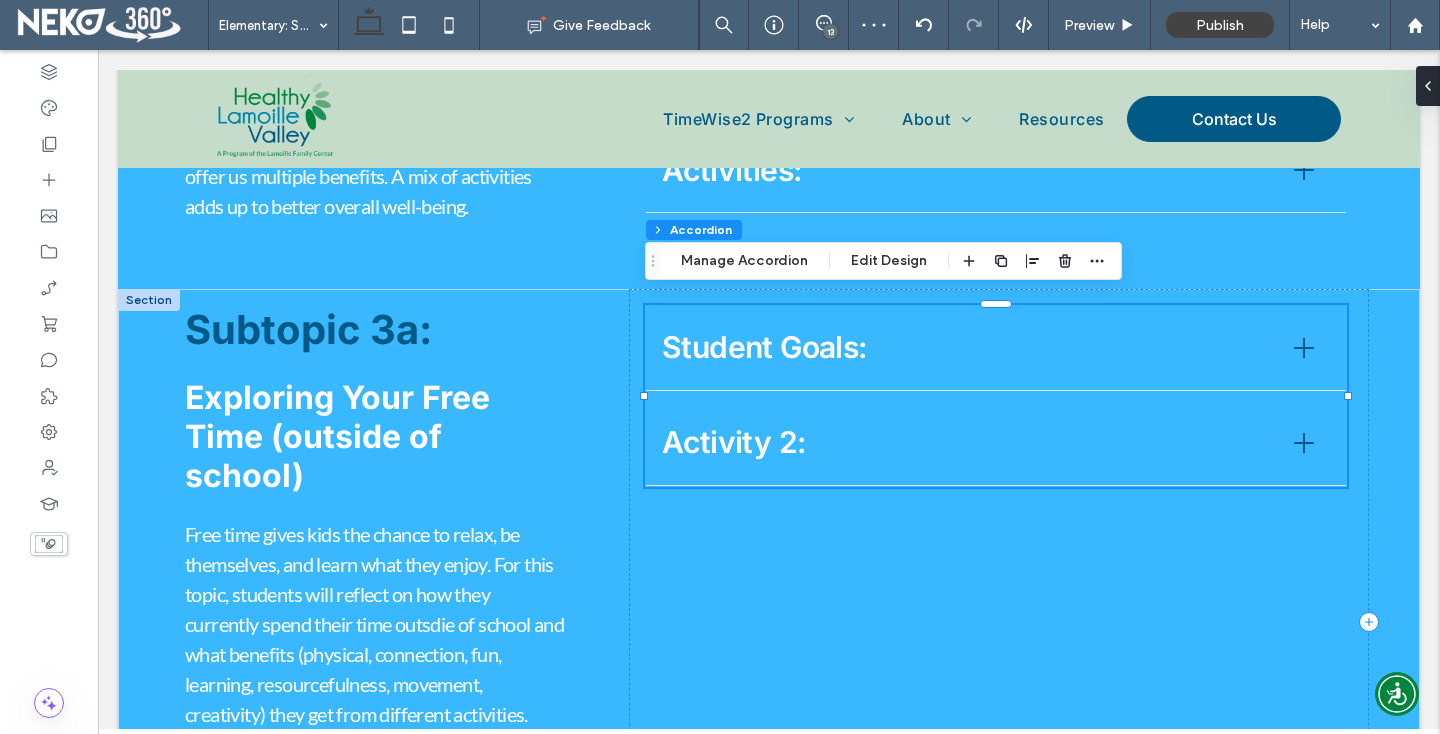 click on "Activity 2:" at bounding box center (966, 442) 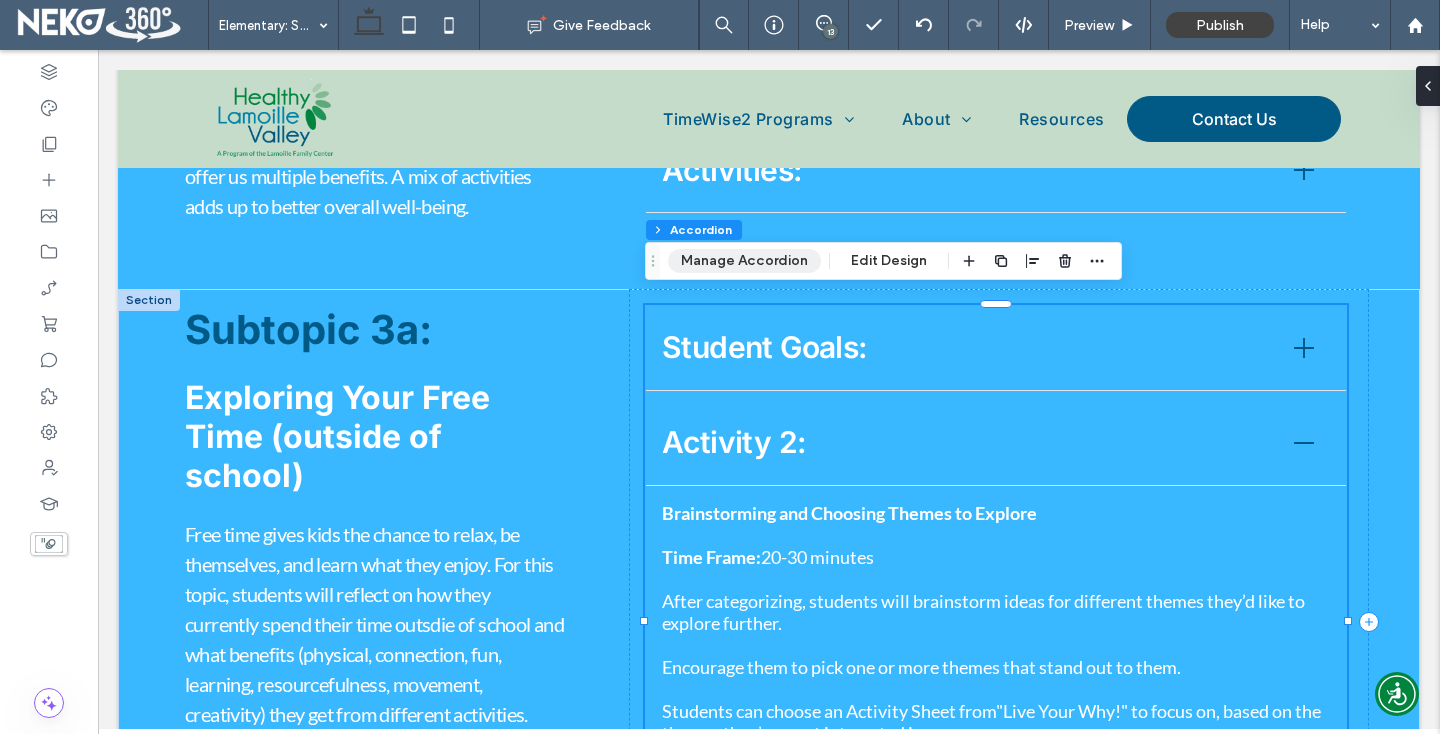 click on "Manage Accordion" at bounding box center [744, 261] 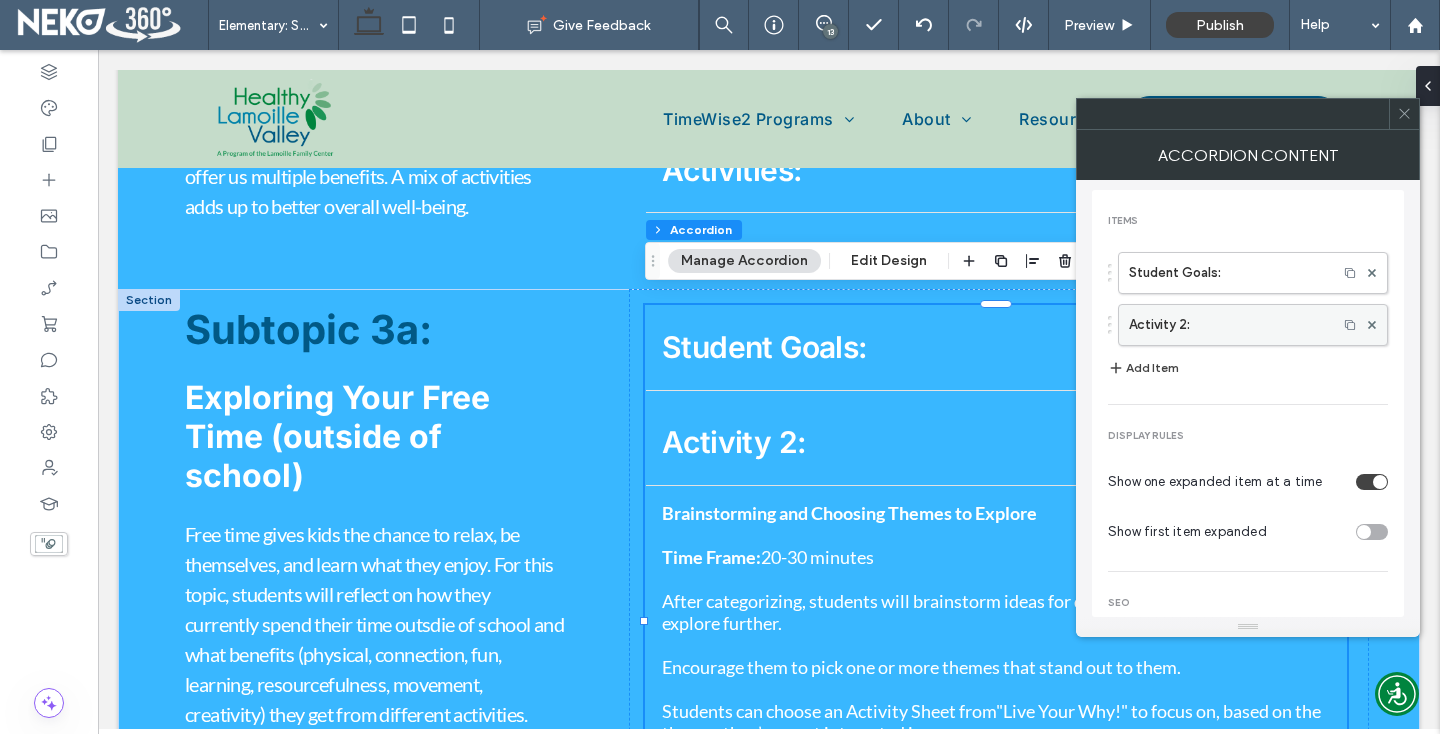 click on "Activity 2:" at bounding box center [1228, 325] 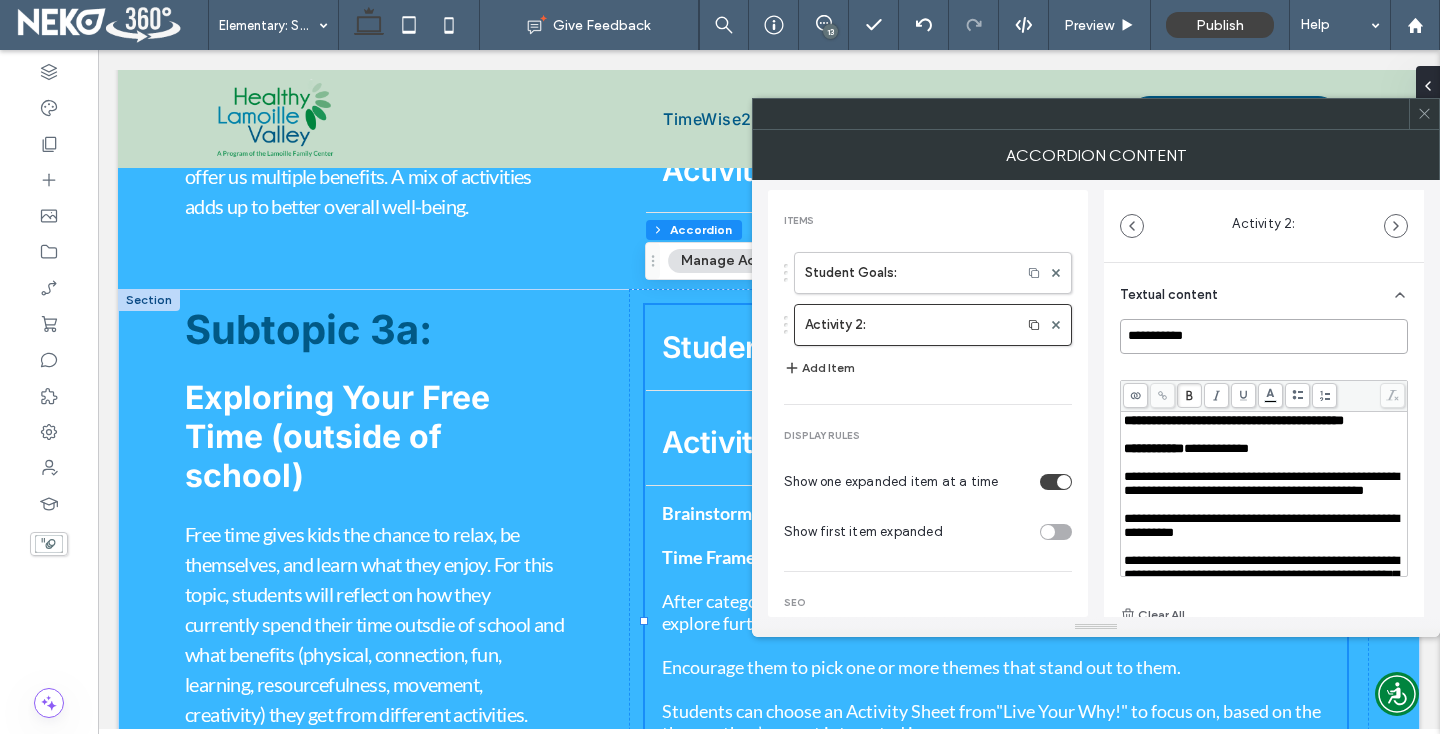 click on "**********" at bounding box center (1264, 336) 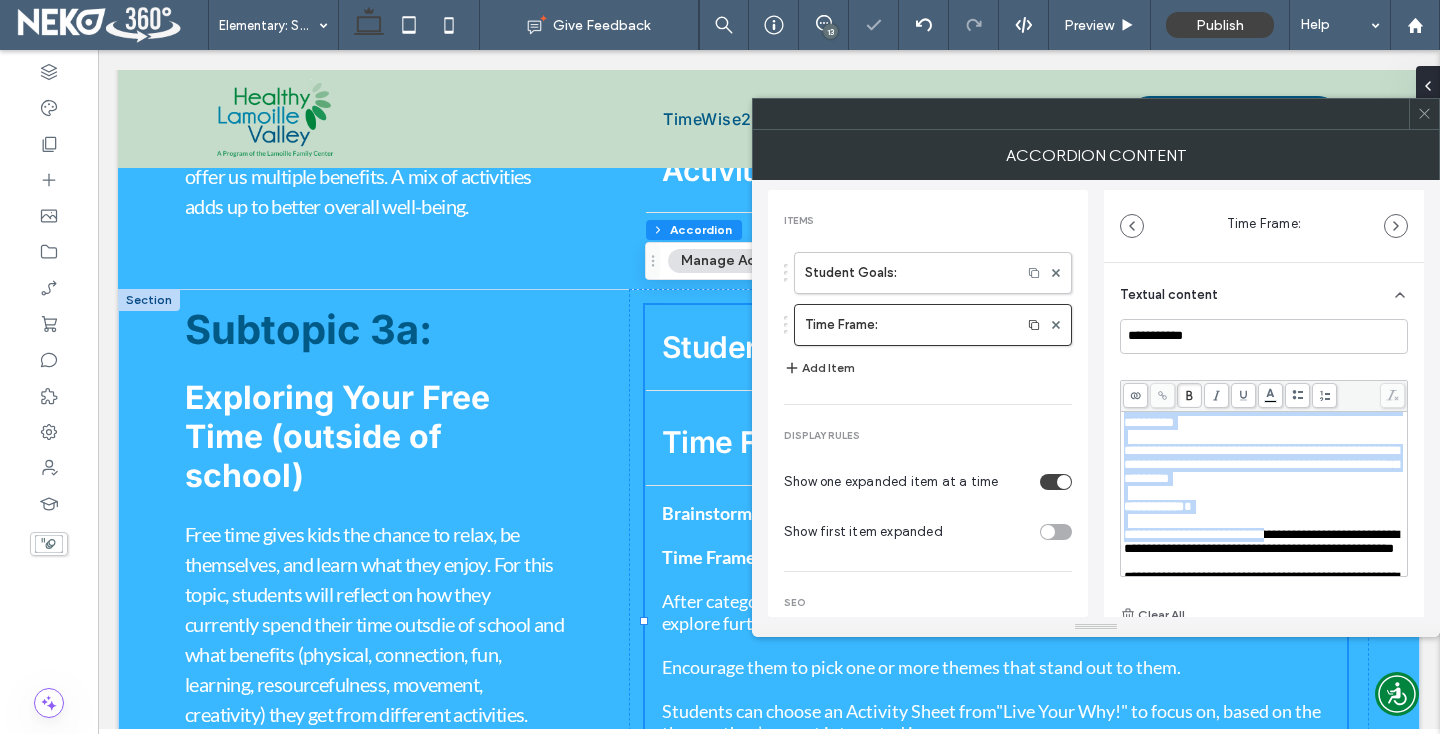 scroll, scrollTop: 238, scrollLeft: 0, axis: vertical 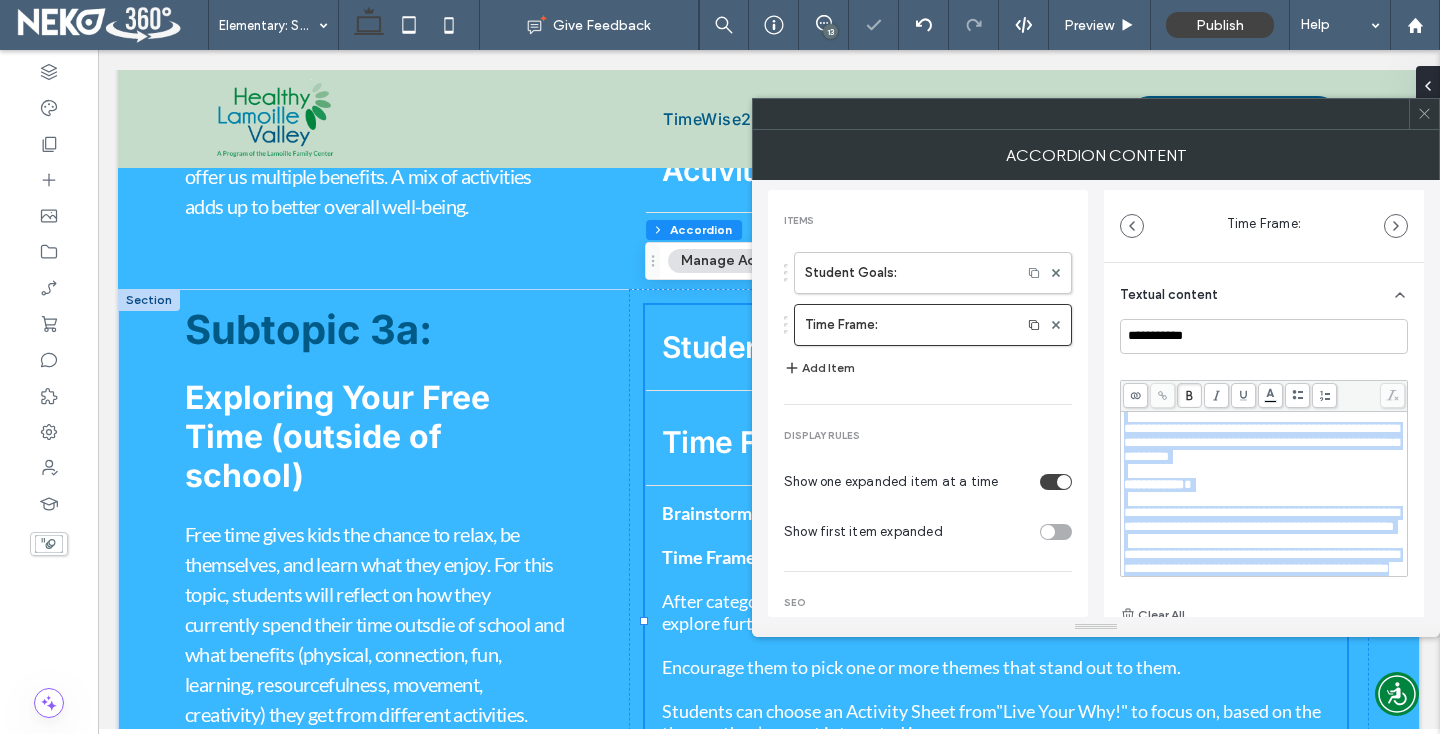 drag, startPoint x: 1125, startPoint y: 420, endPoint x: 1298, endPoint y: 596, distance: 246.78938 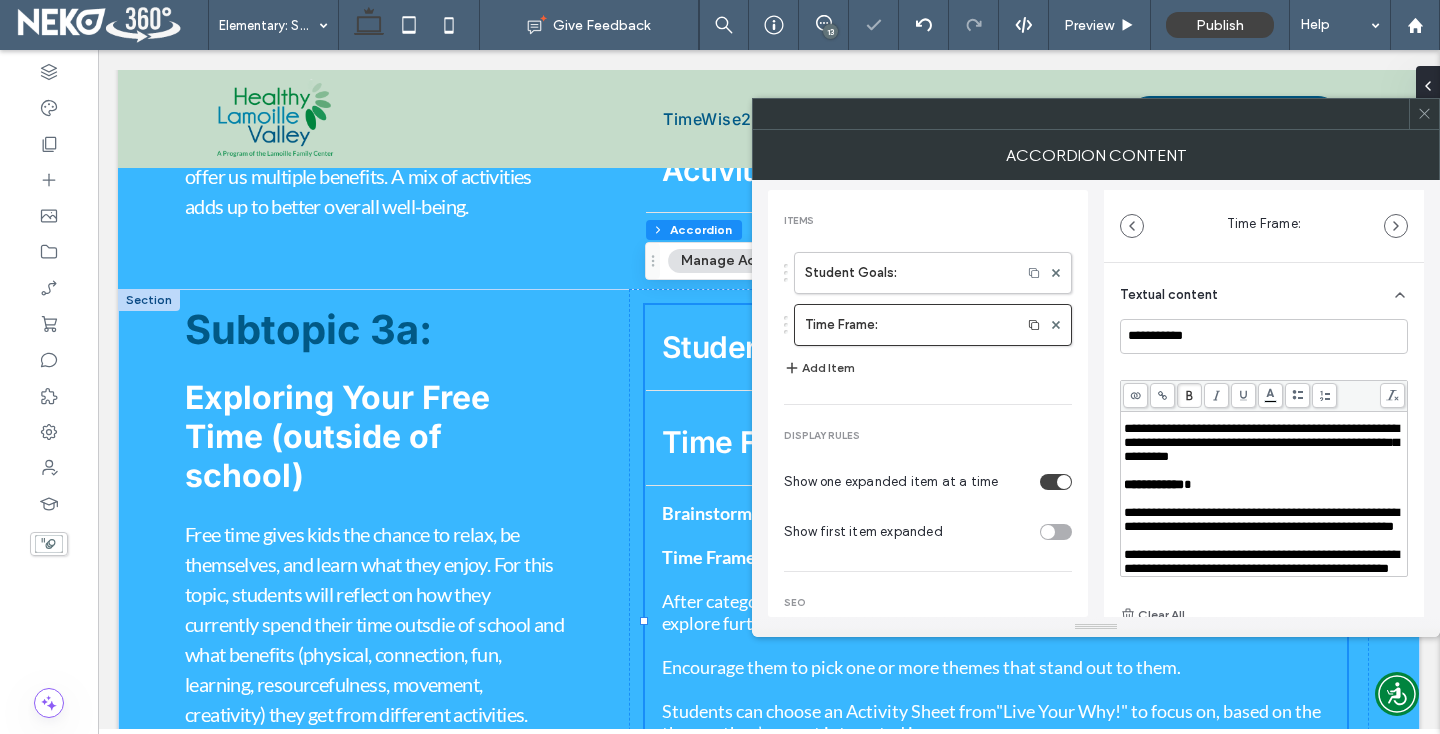 scroll, scrollTop: 0, scrollLeft: 0, axis: both 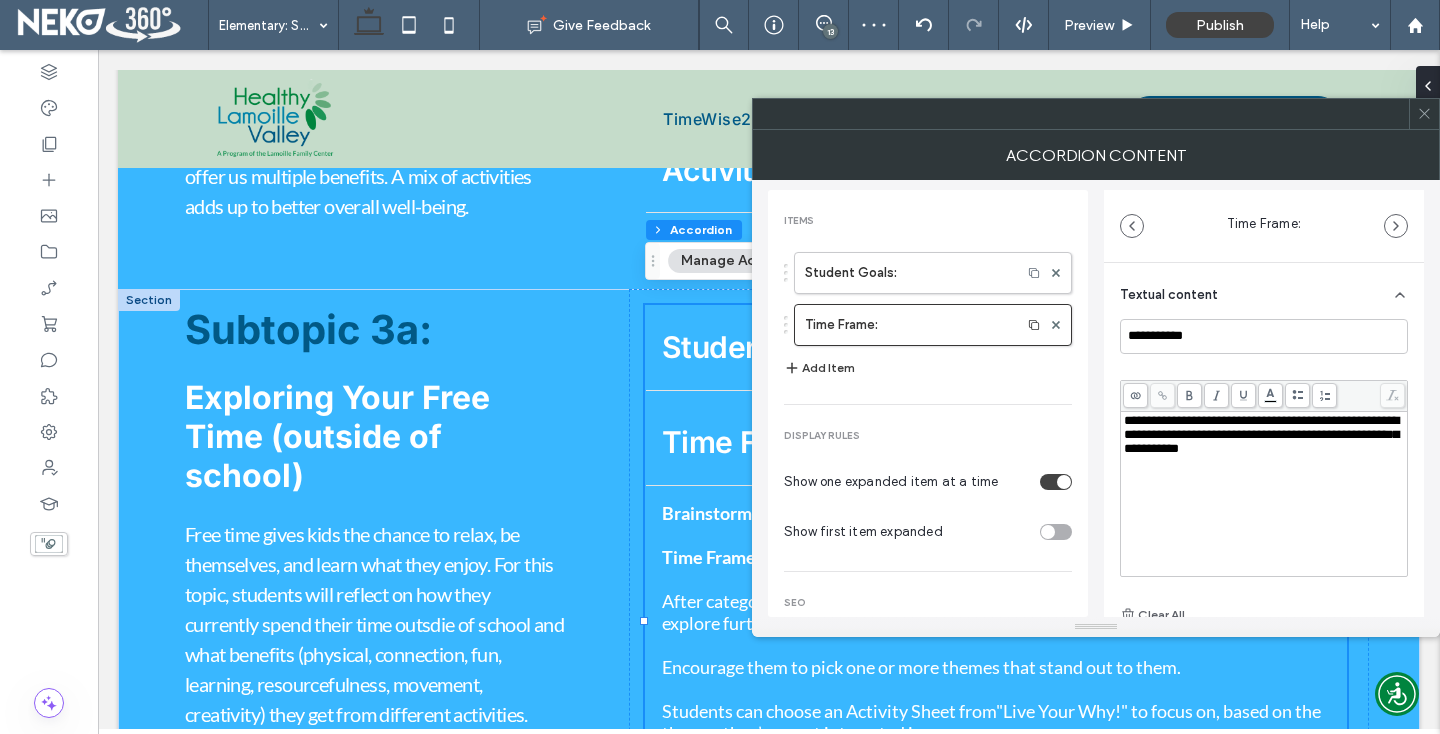click on "Add Item" at bounding box center (819, 368) 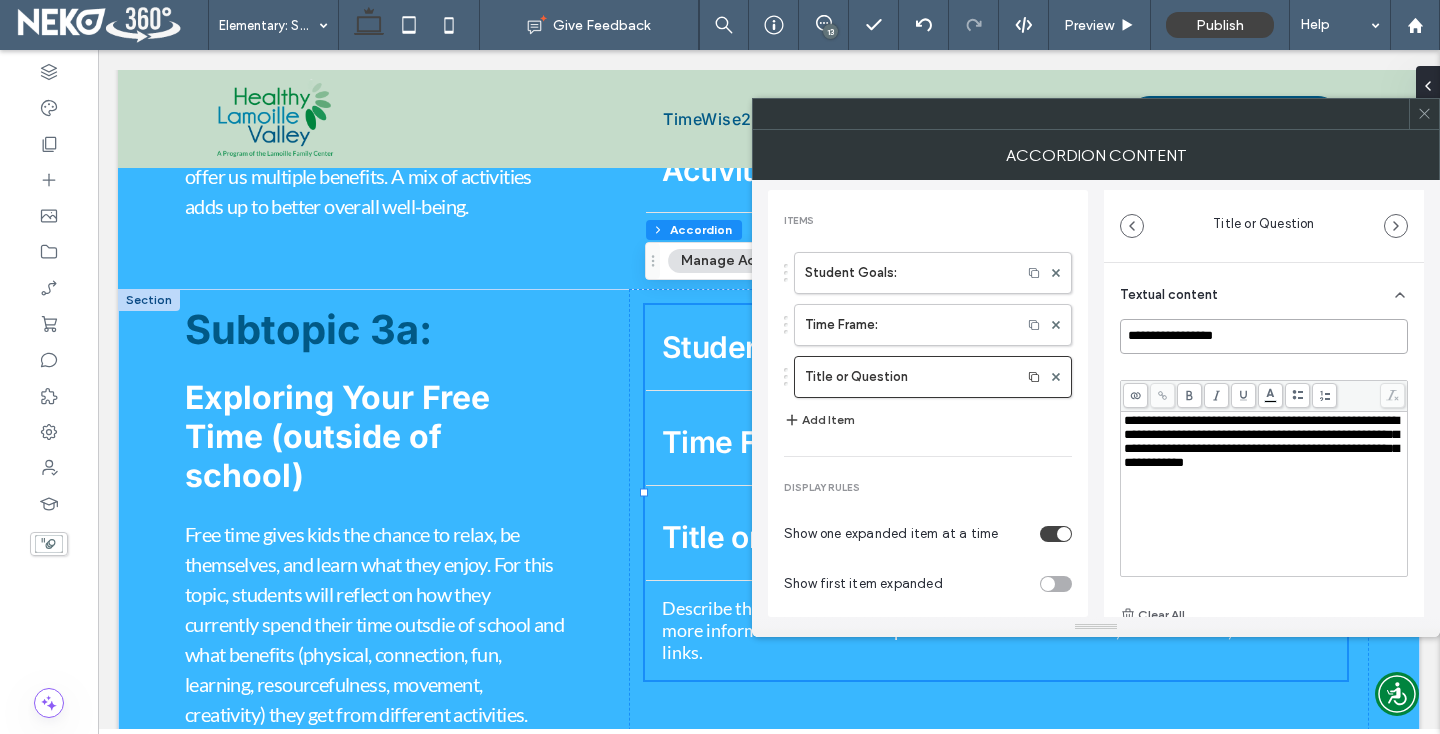 click on "**********" at bounding box center (1264, 336) 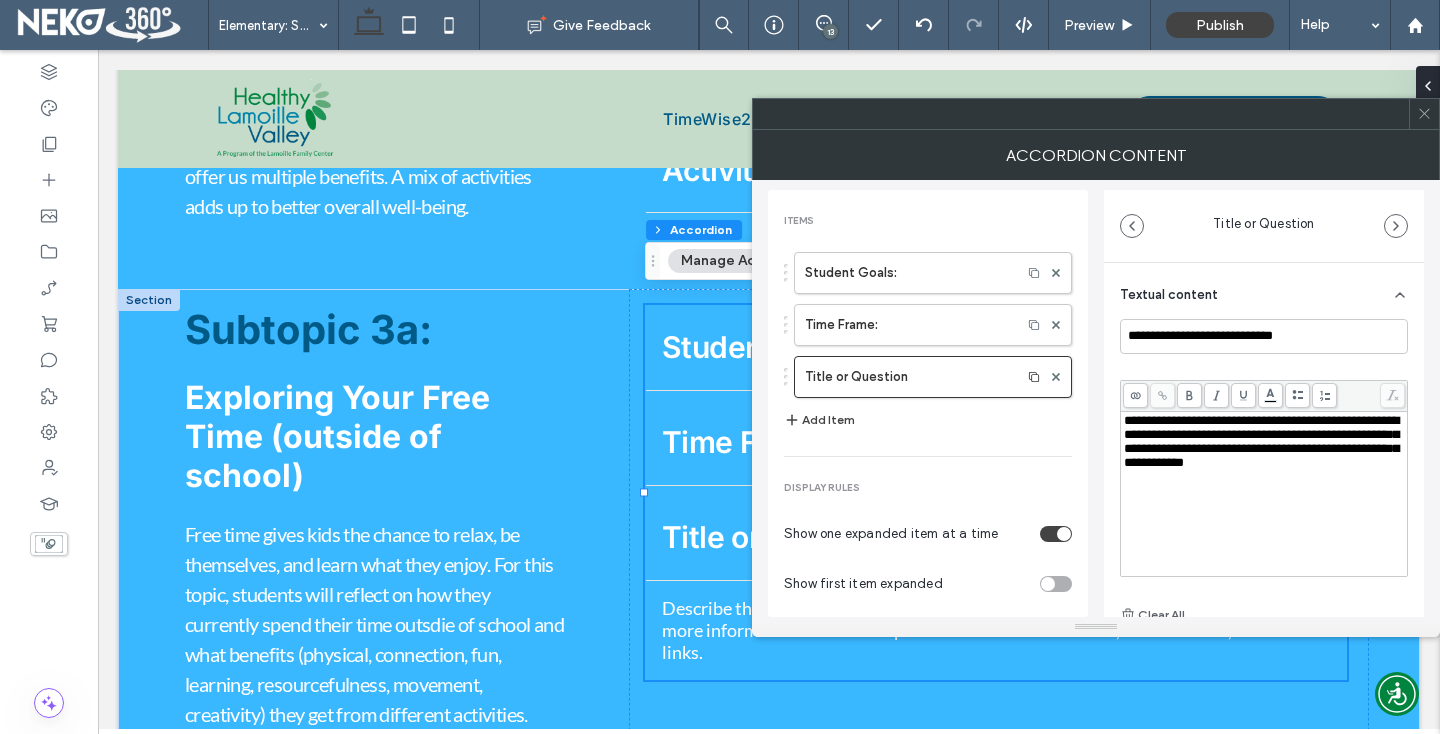 click on "**********" at bounding box center (1261, 441) 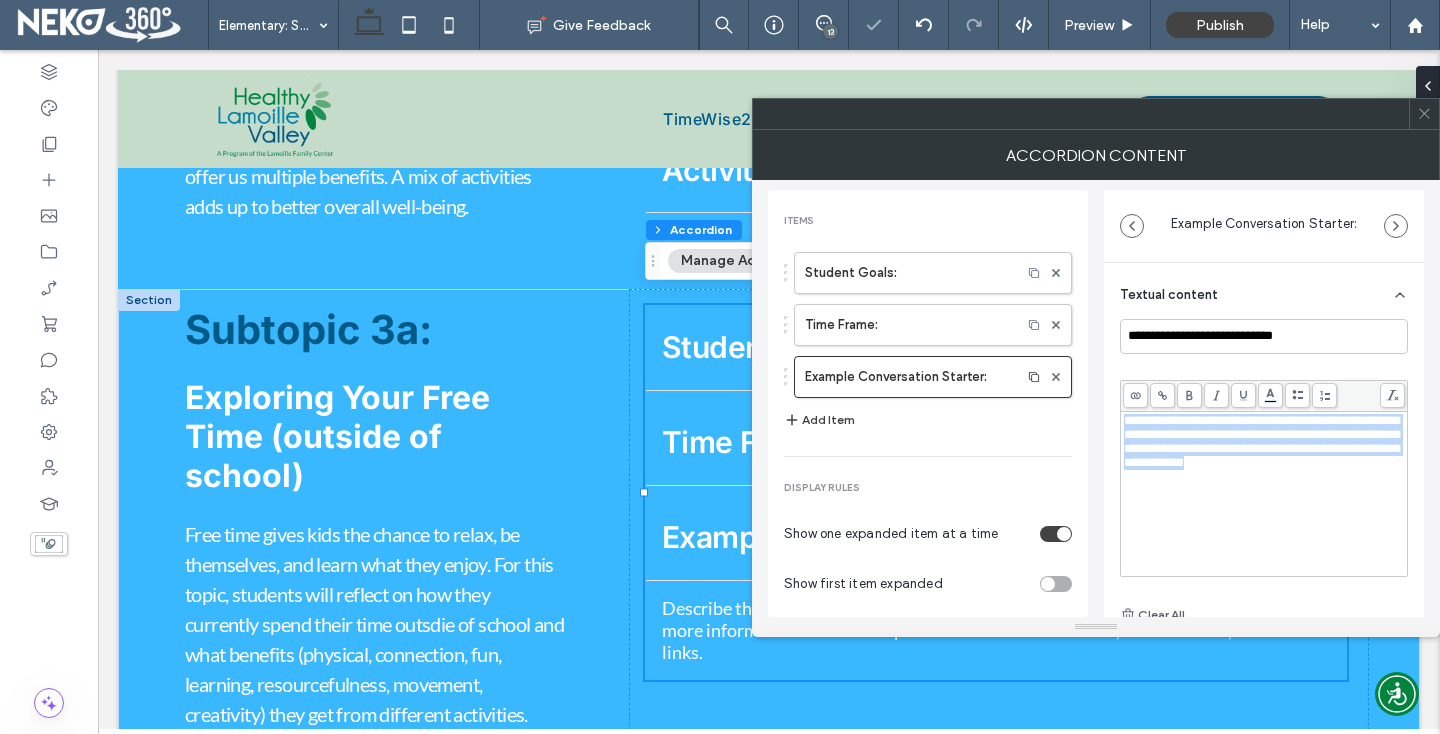 click on "**********" at bounding box center (1261, 441) 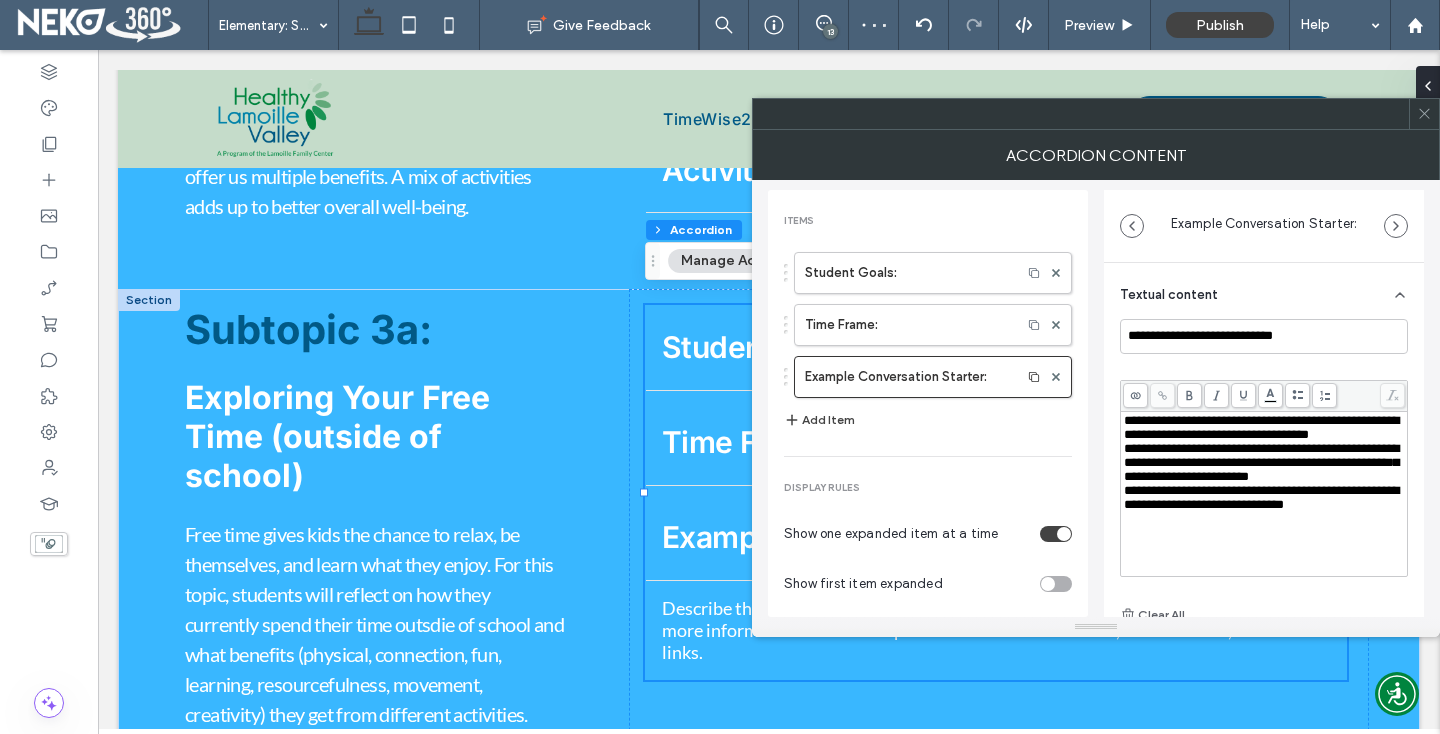 click on "**********" at bounding box center [1261, 427] 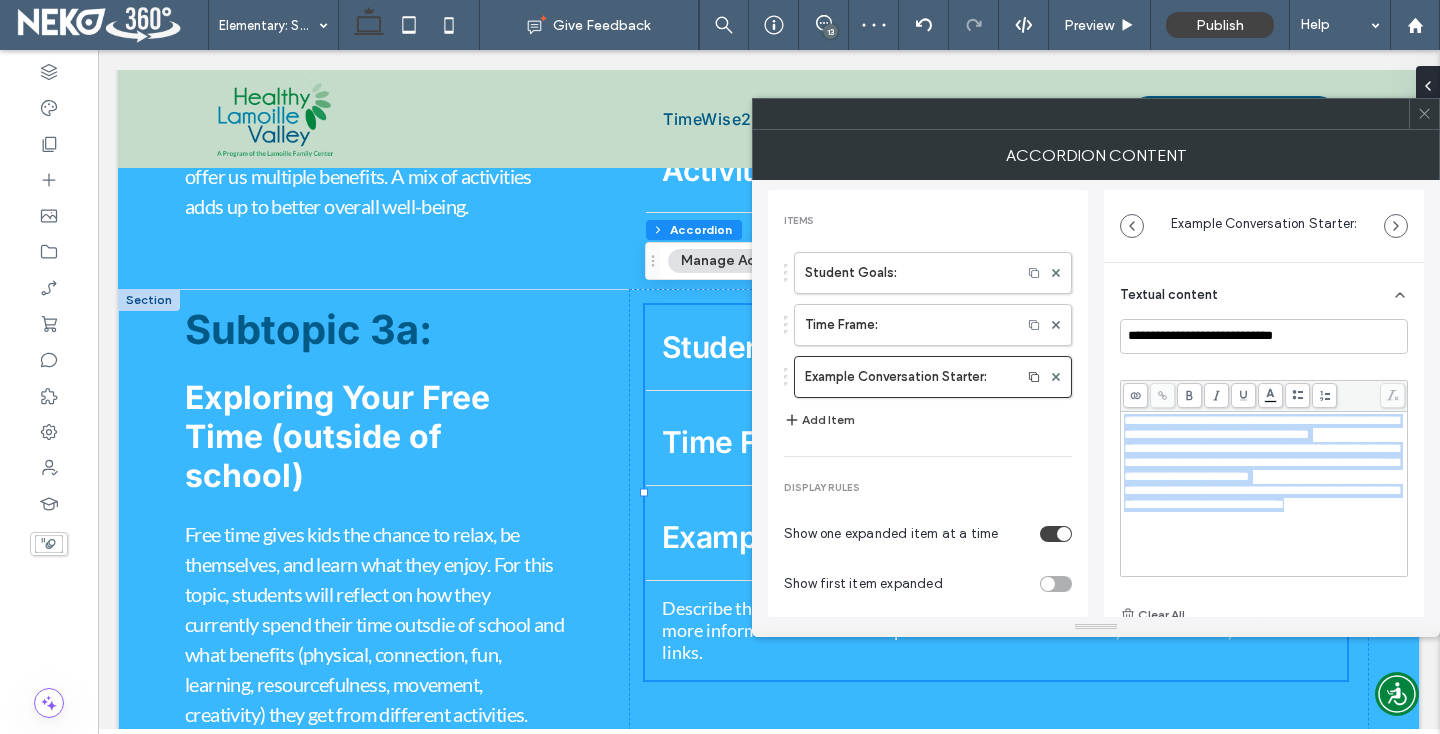 drag, startPoint x: 1123, startPoint y: 419, endPoint x: 1214, endPoint y: 559, distance: 166.97604 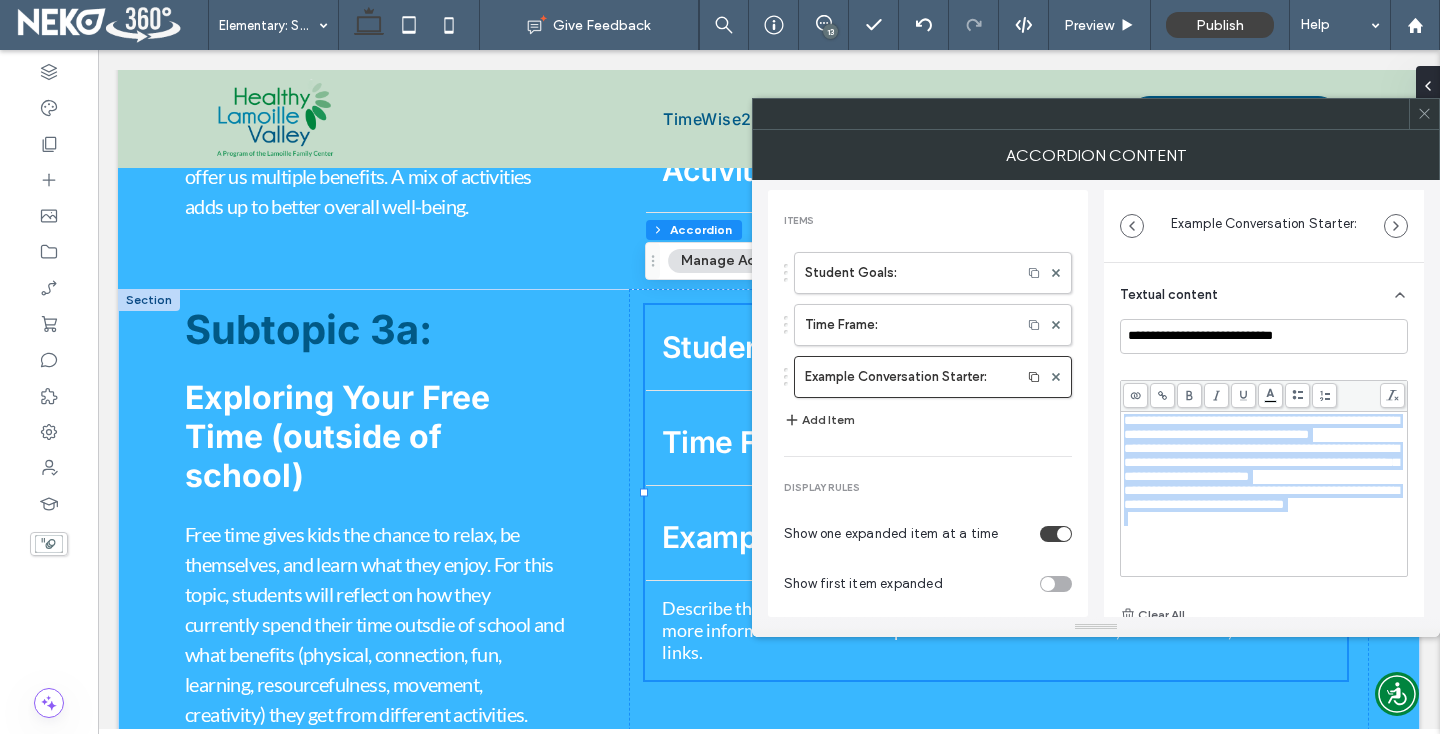 click at bounding box center [1297, 395] 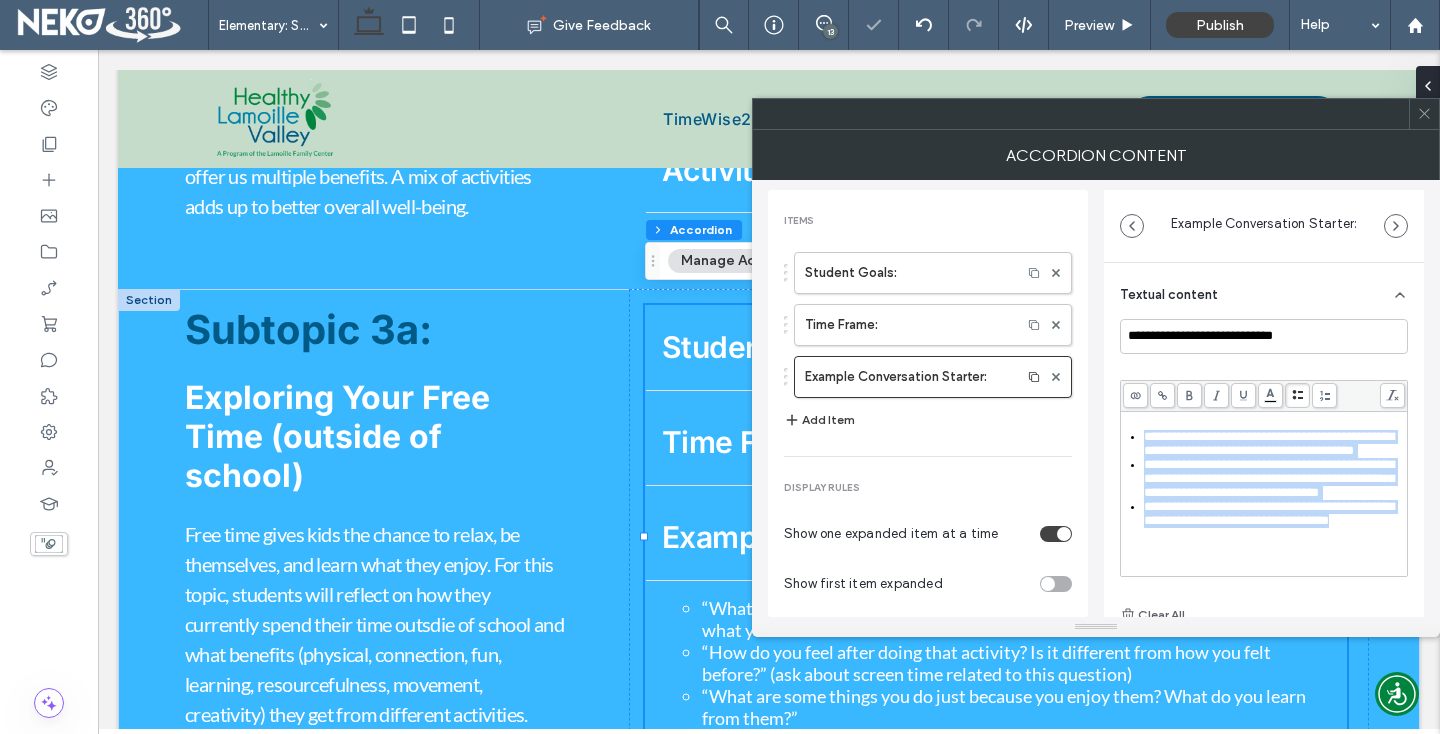 click 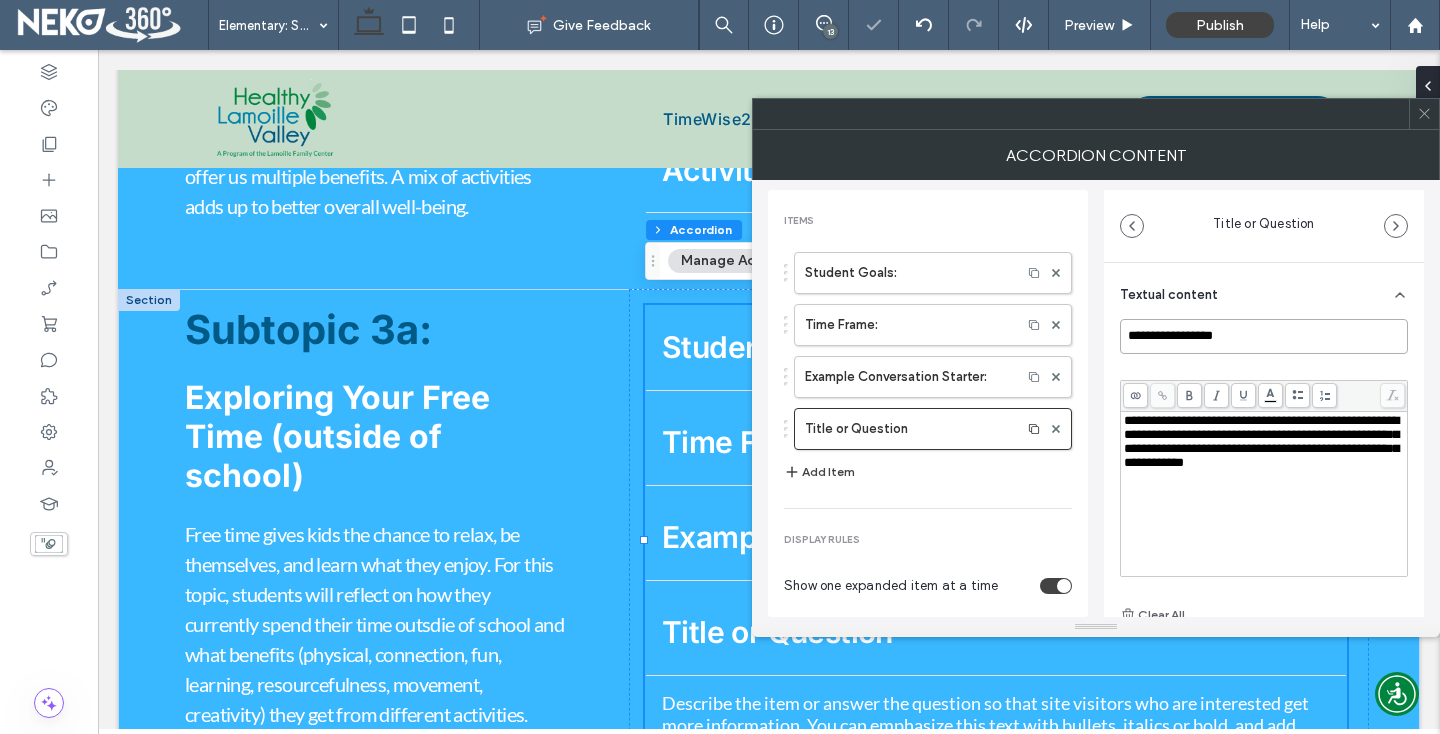 click on "**********" at bounding box center [1264, 336] 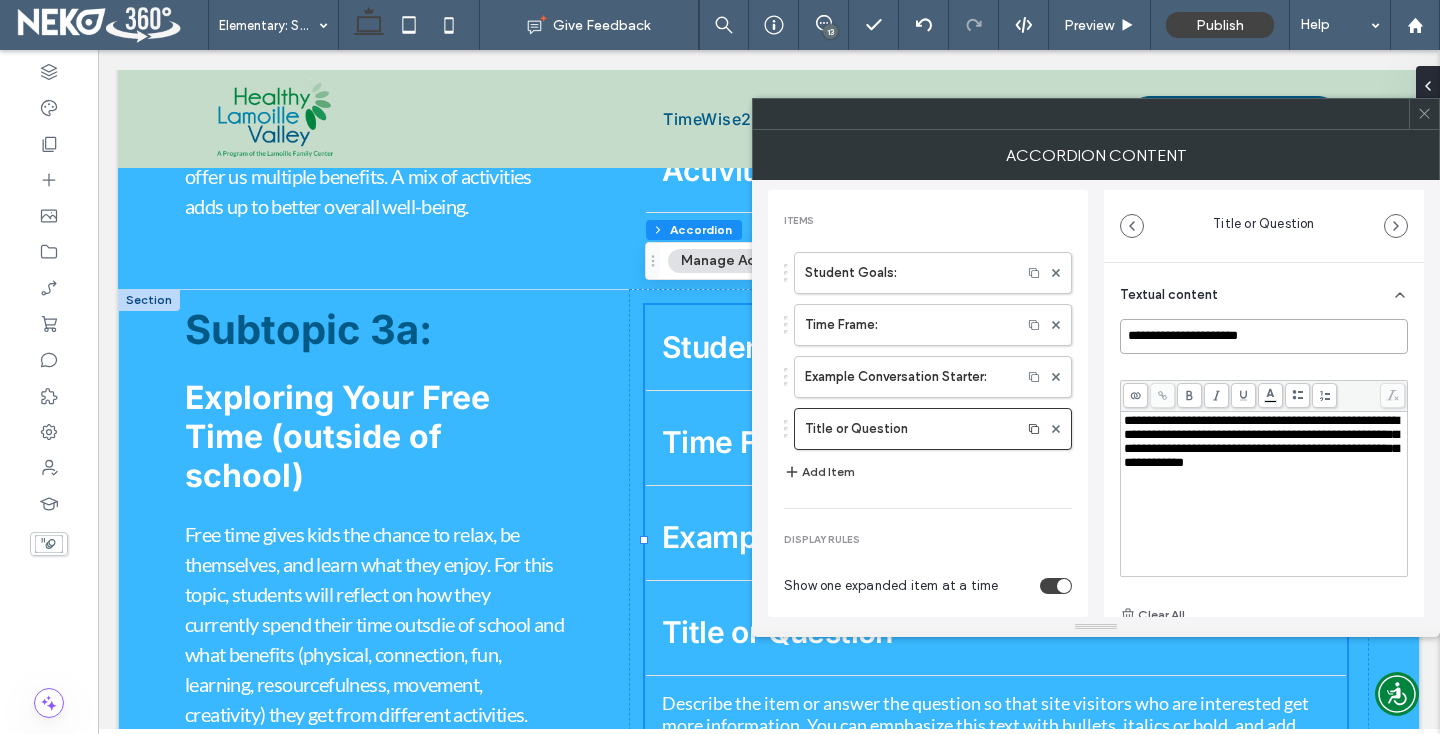 type on "**********" 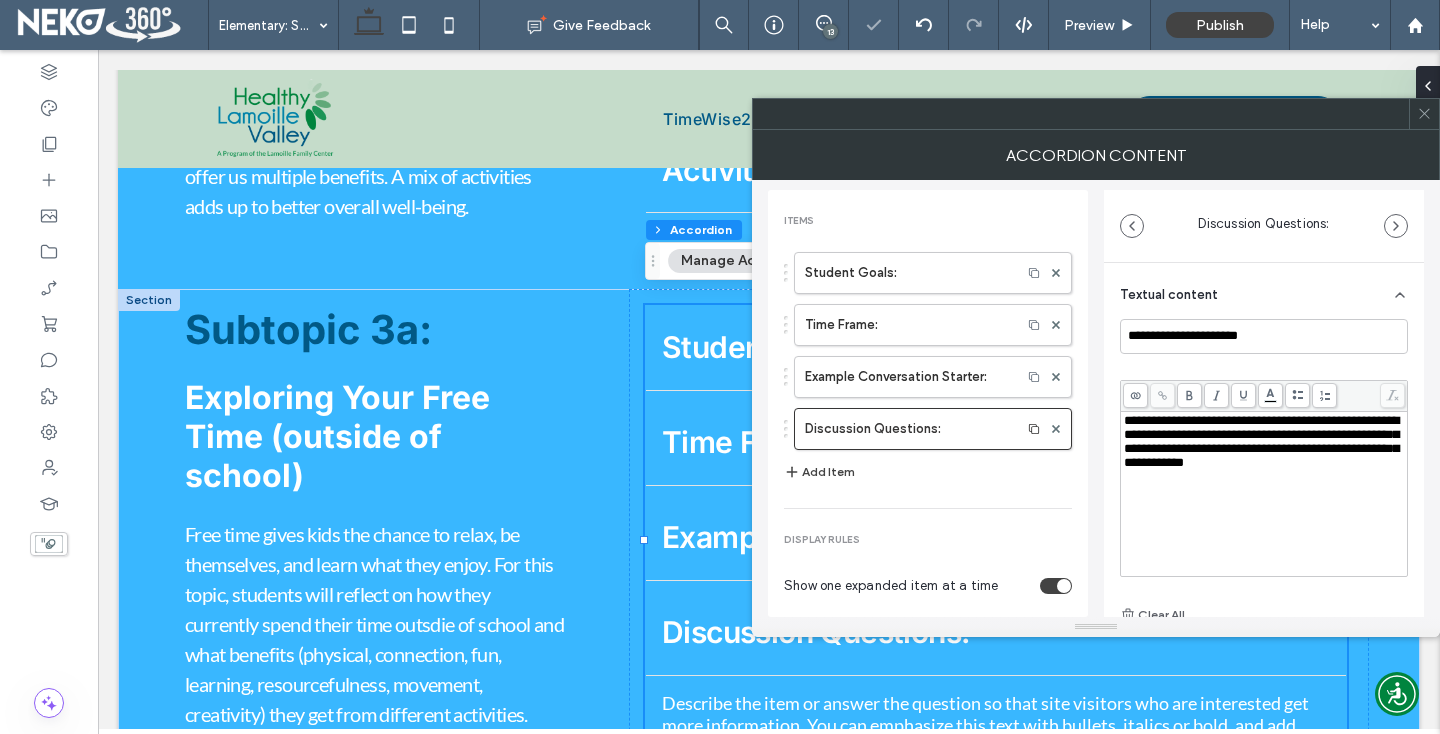 click on "**********" at bounding box center (1261, 441) 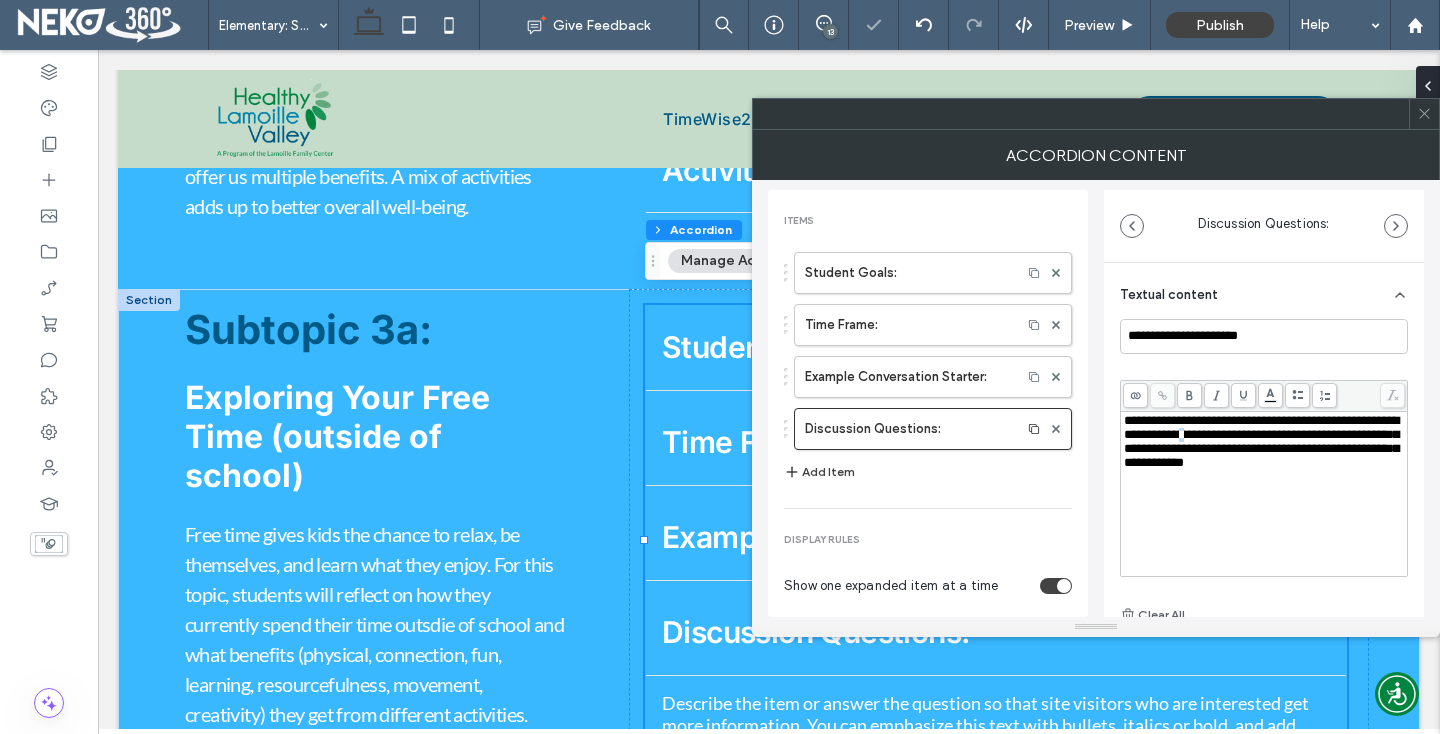 click on "**********" at bounding box center [1261, 441] 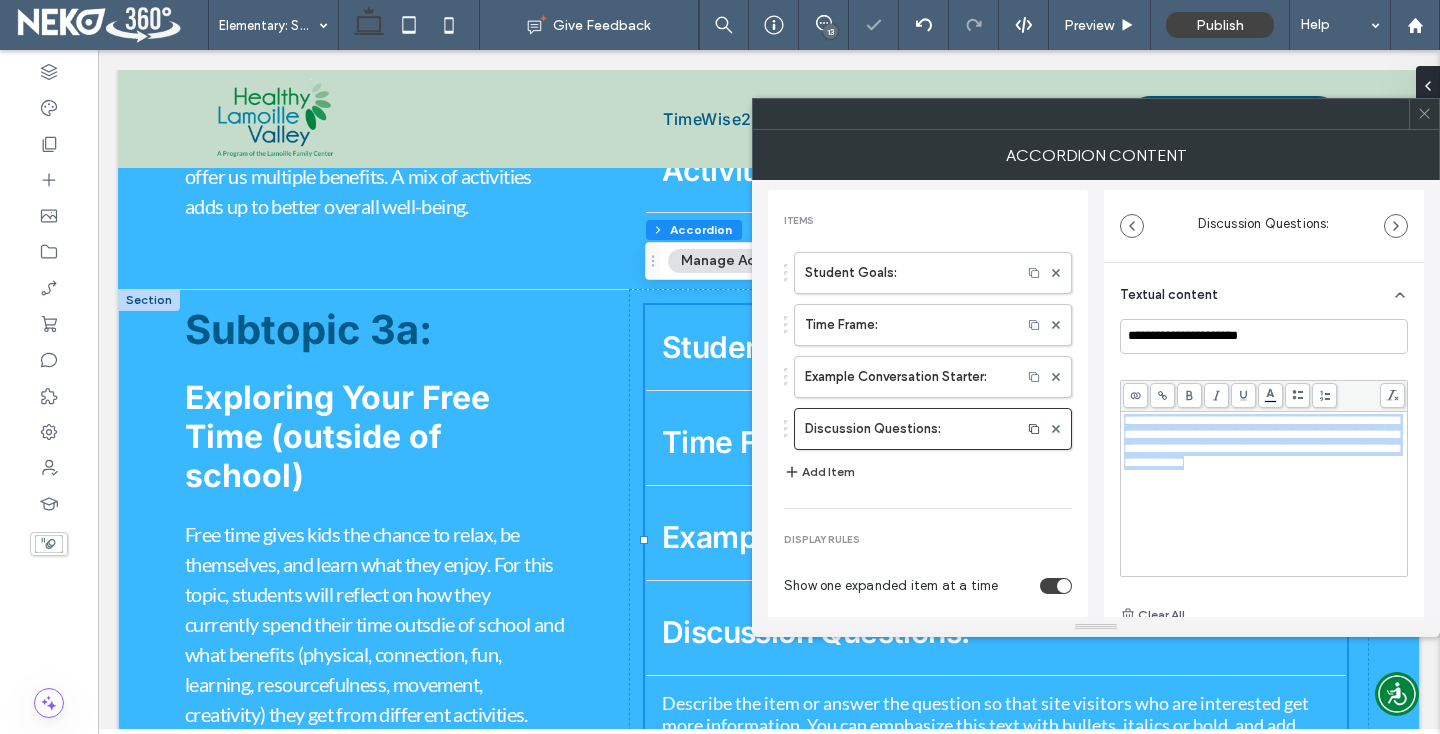 click on "**********" at bounding box center [1261, 441] 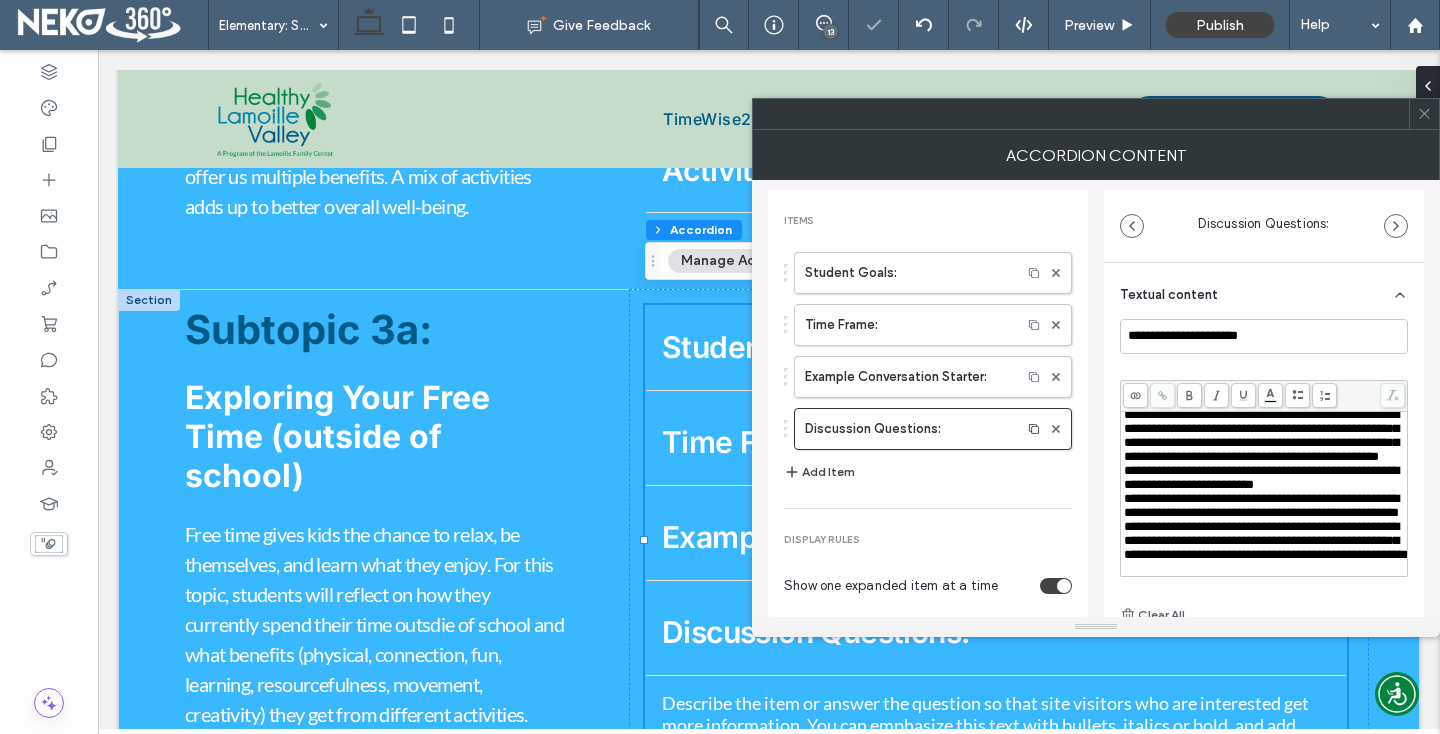 scroll, scrollTop: 0, scrollLeft: 0, axis: both 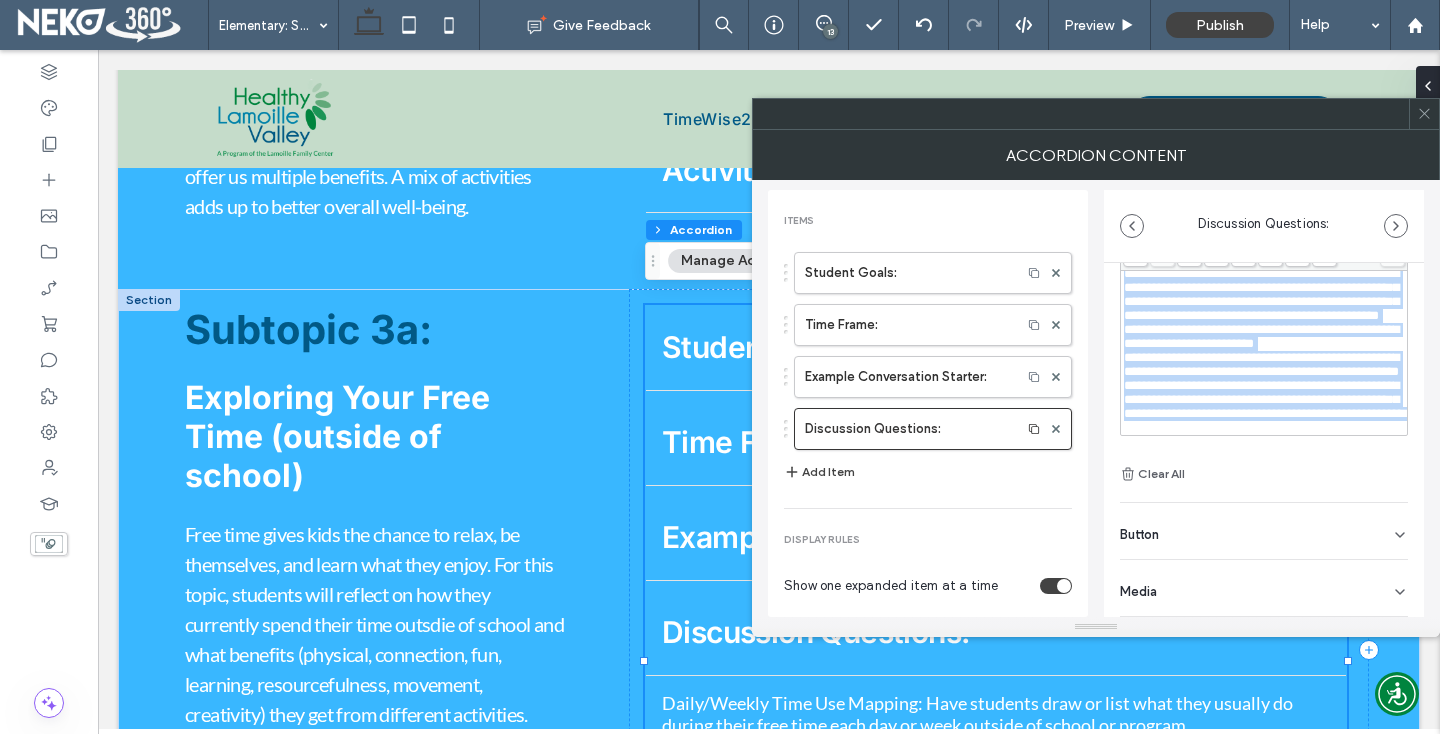 drag, startPoint x: 1125, startPoint y: 421, endPoint x: 1265, endPoint y: 622, distance: 244.95102 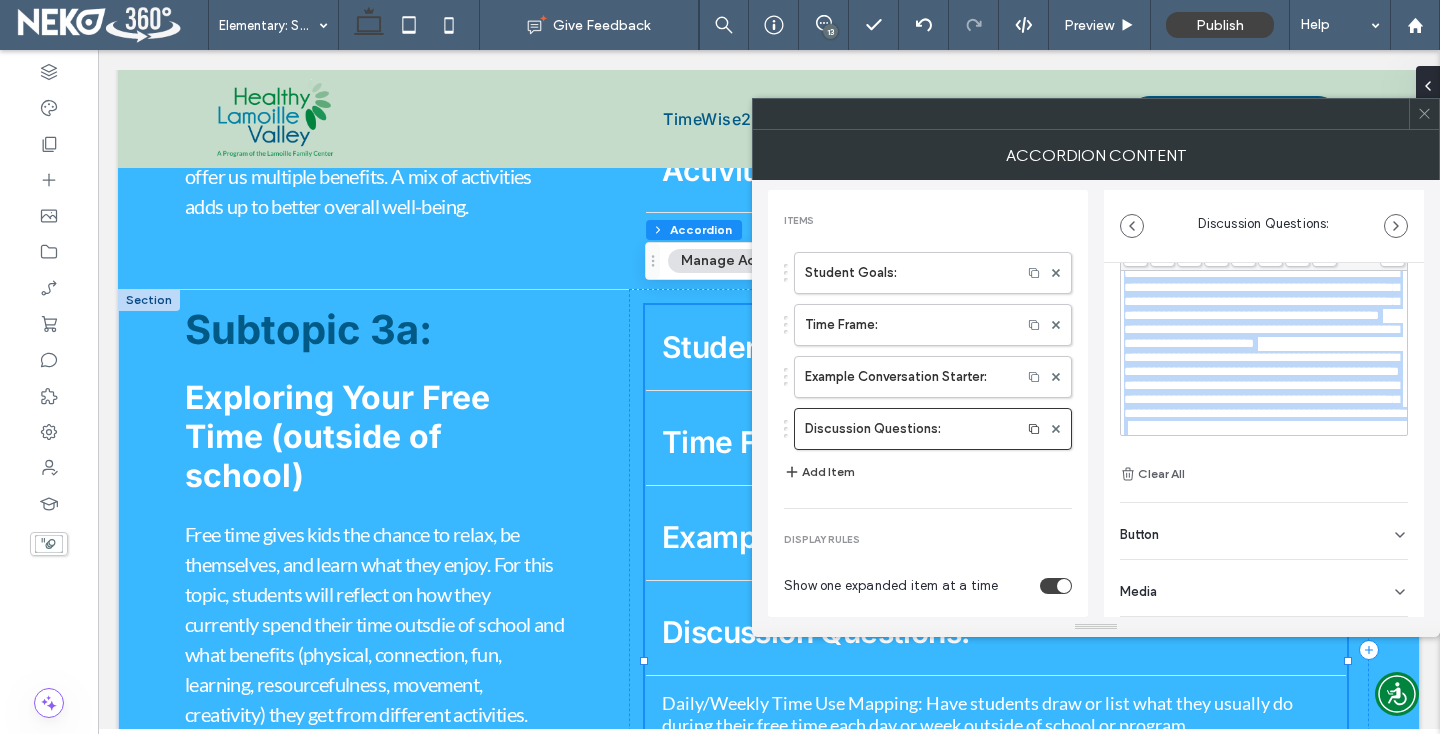 scroll, scrollTop: 0, scrollLeft: 0, axis: both 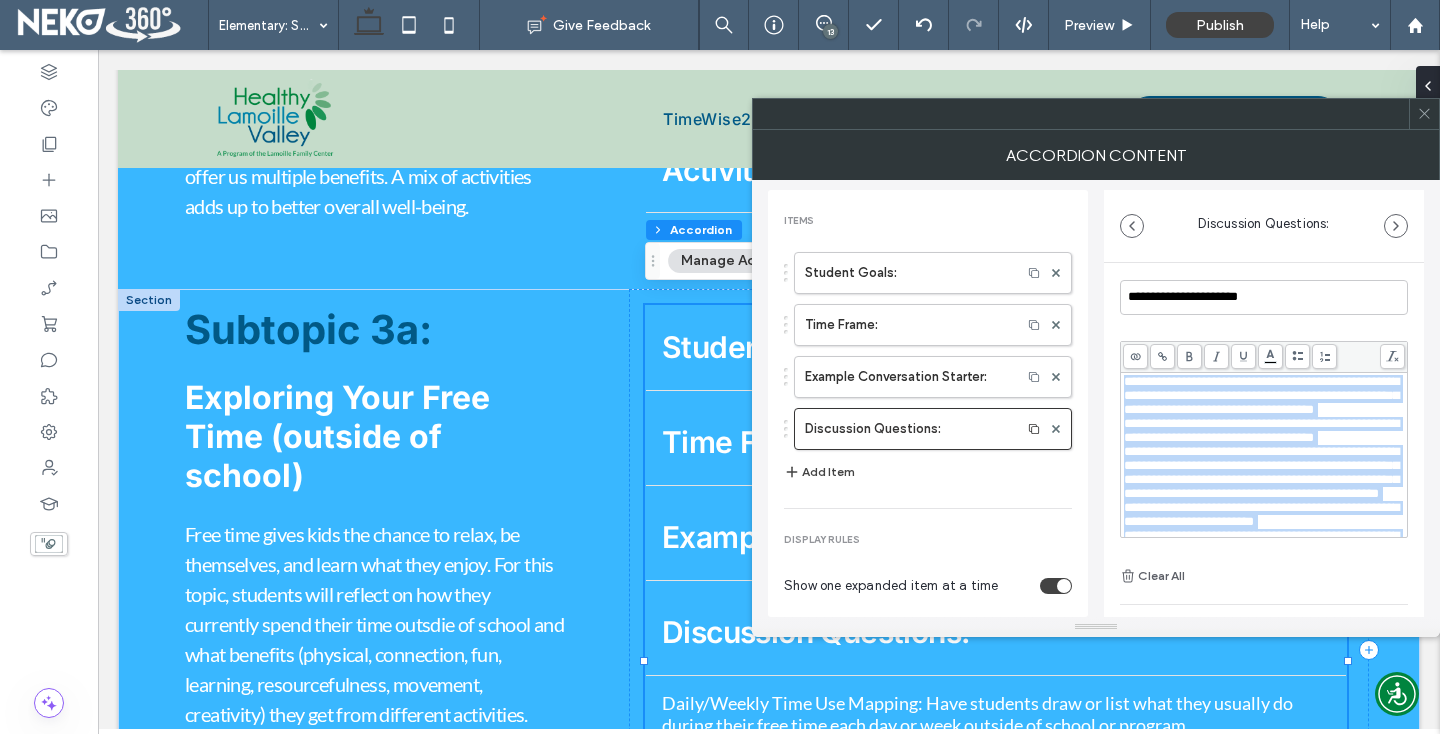 click on "**********" at bounding box center [1264, 439] 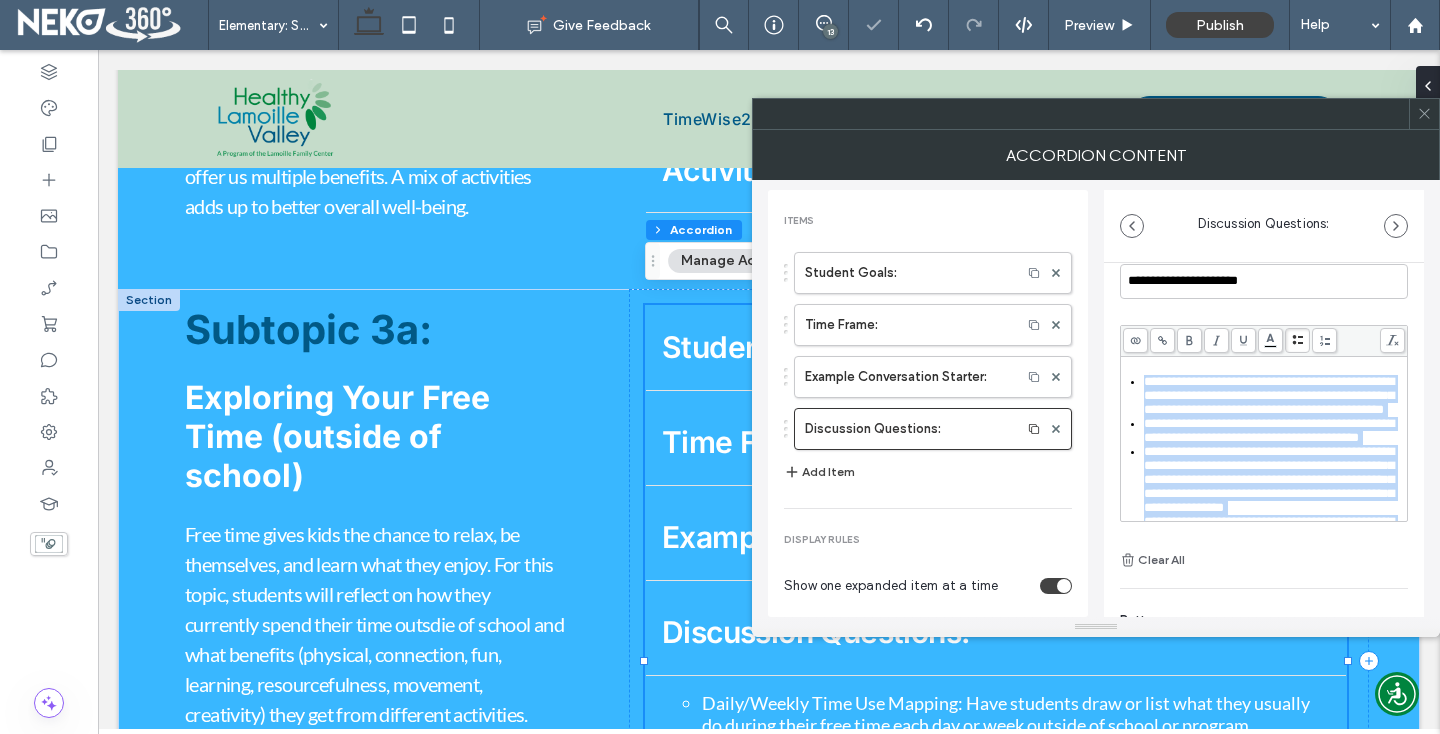 click on "**********" at bounding box center [1269, 395] 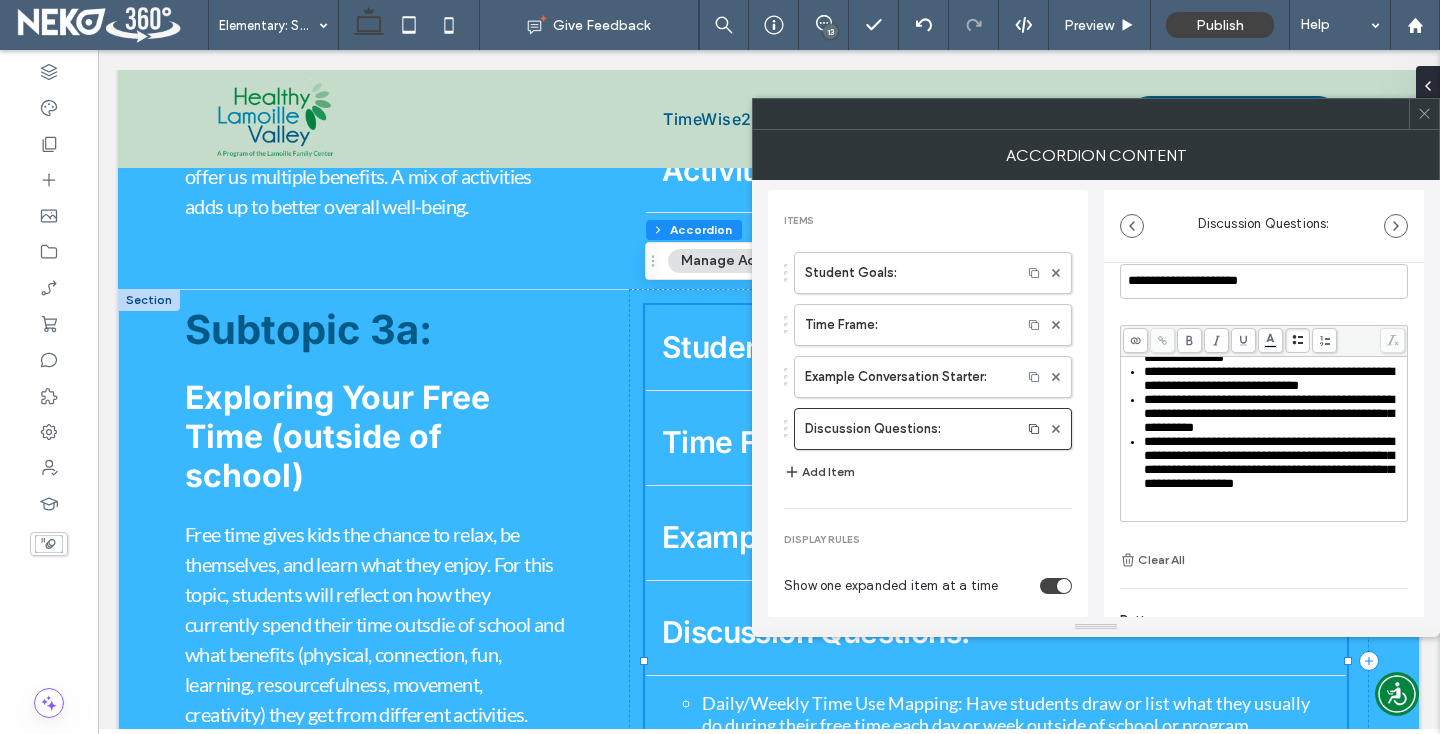 scroll, scrollTop: 270, scrollLeft: 0, axis: vertical 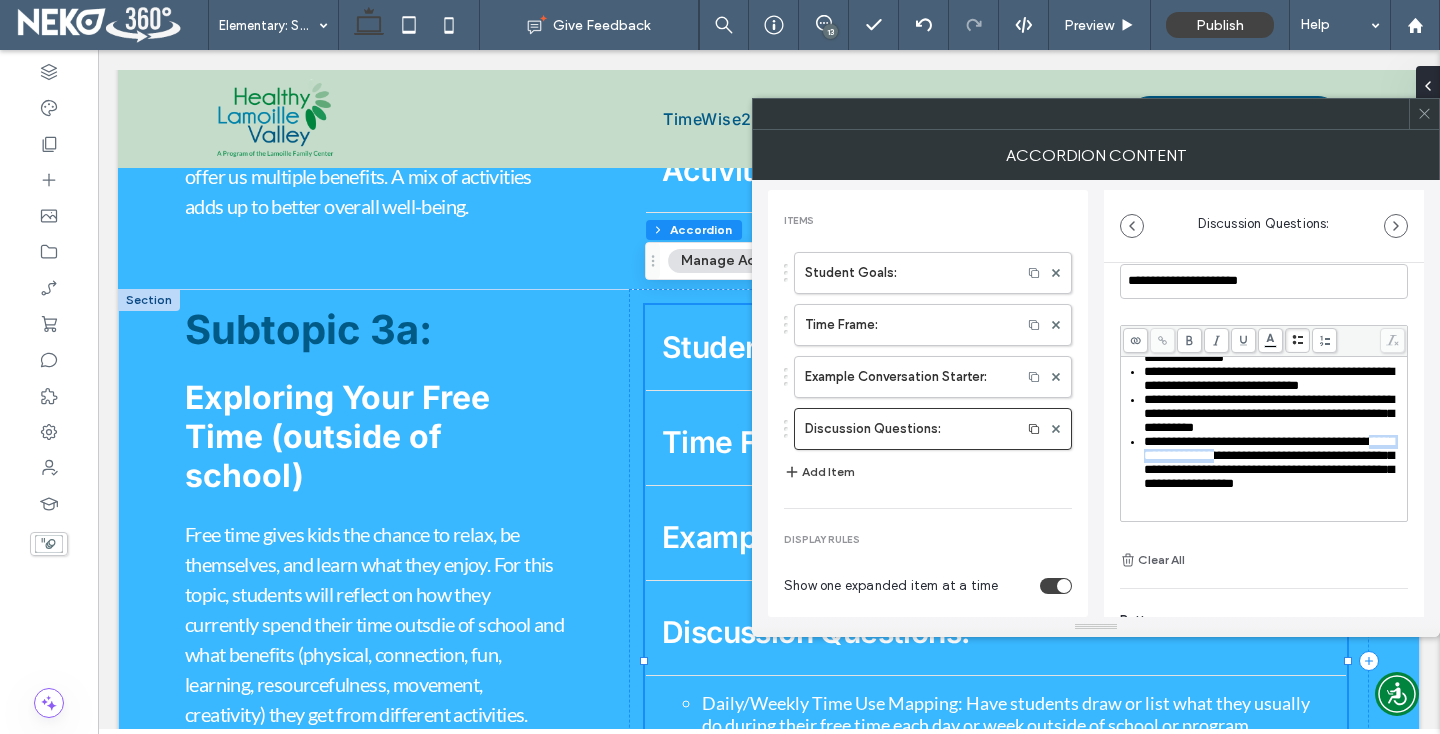 drag, startPoint x: 1170, startPoint y: 429, endPoint x: 1285, endPoint y: 432, distance: 115.03912 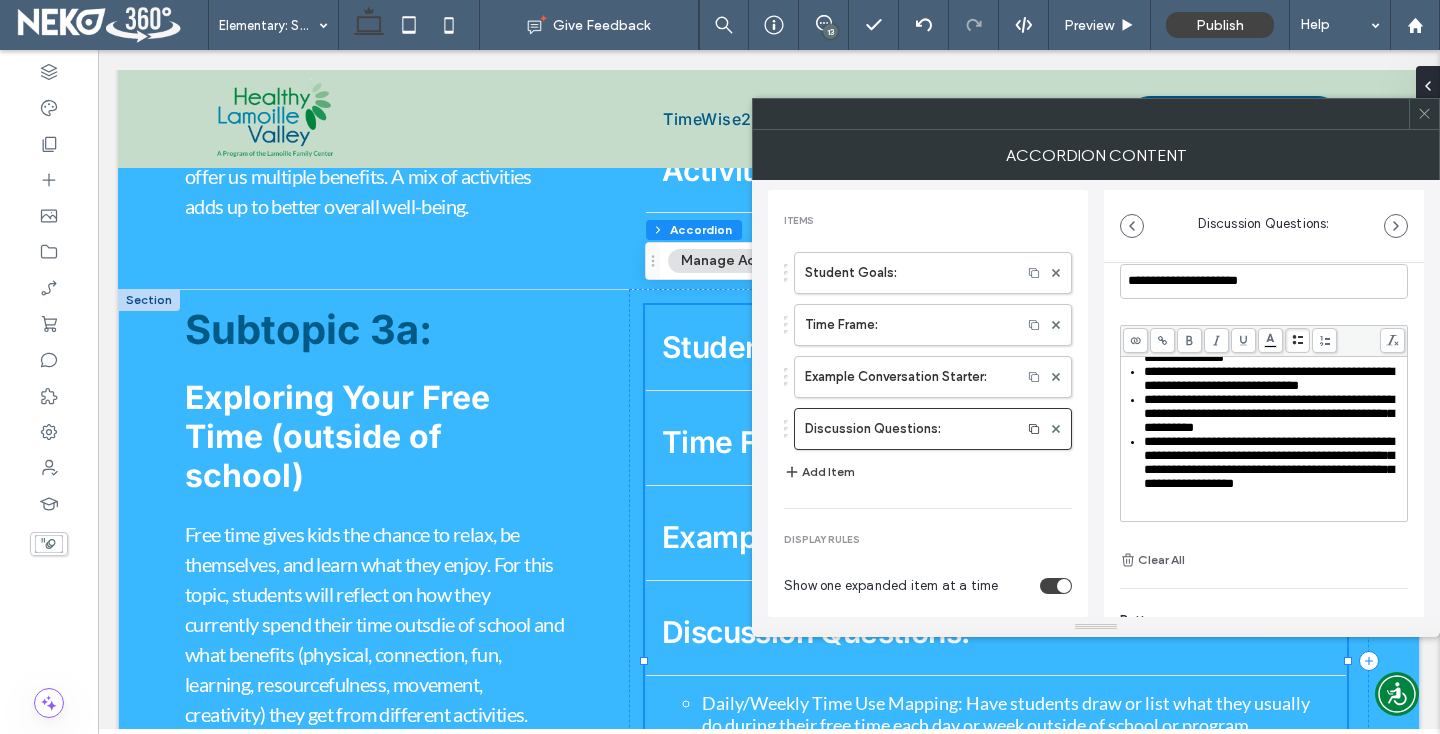click 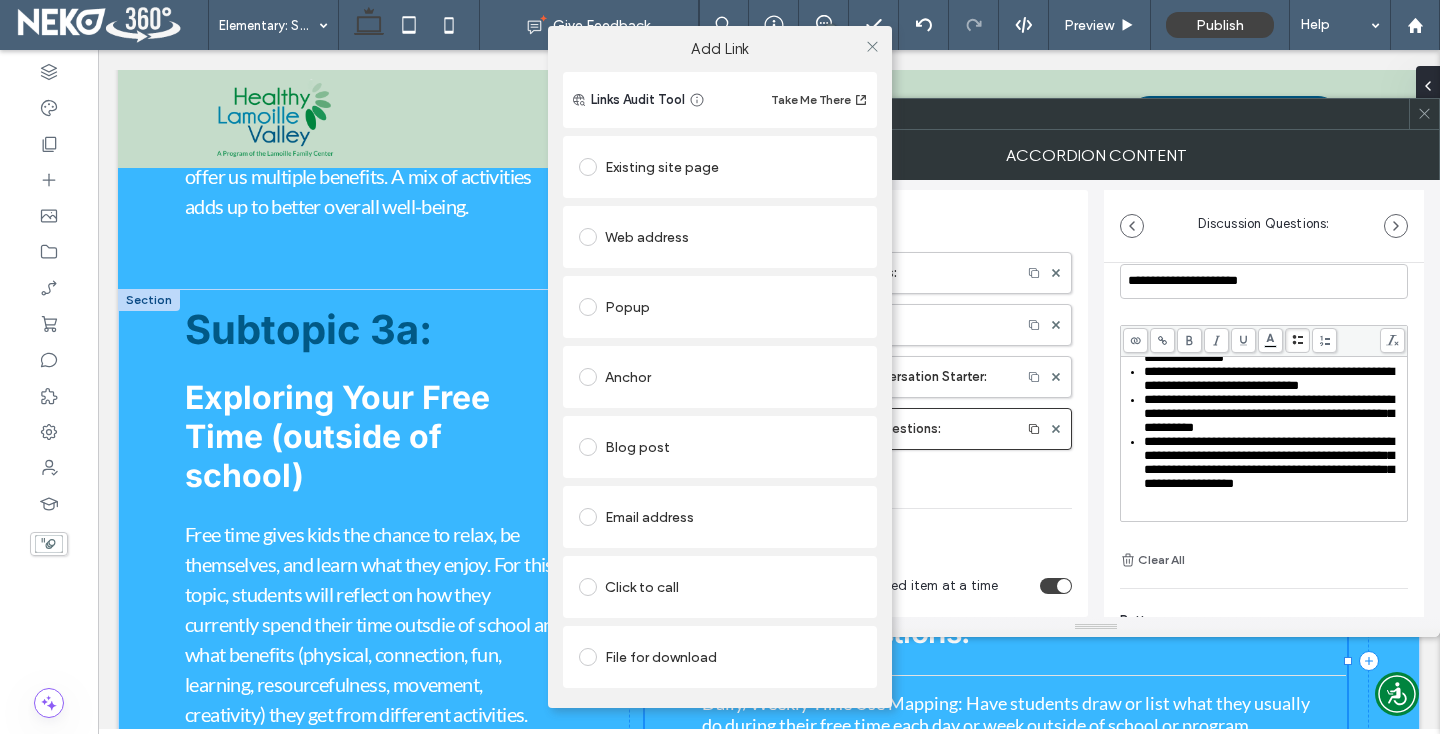 click on "Web address" at bounding box center [720, 237] 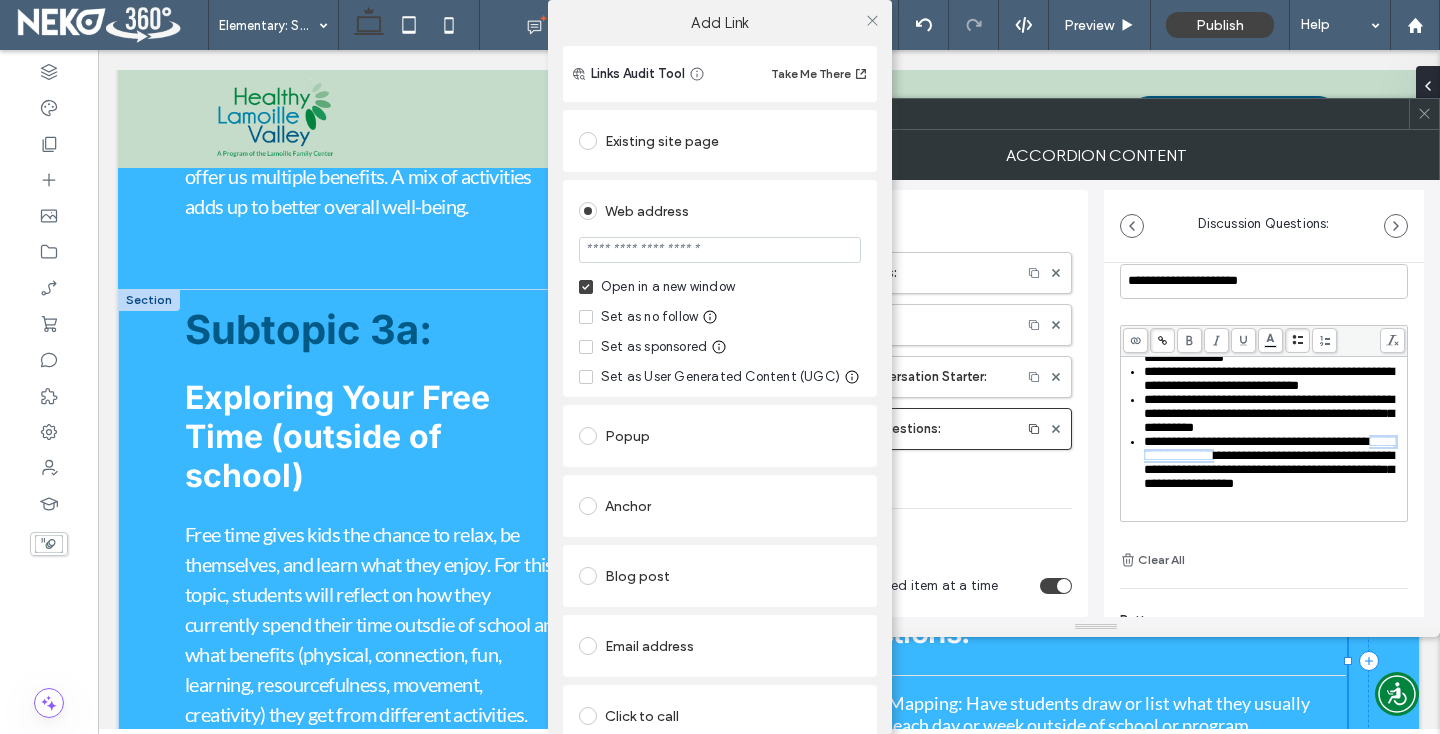 scroll, scrollTop: 270, scrollLeft: 0, axis: vertical 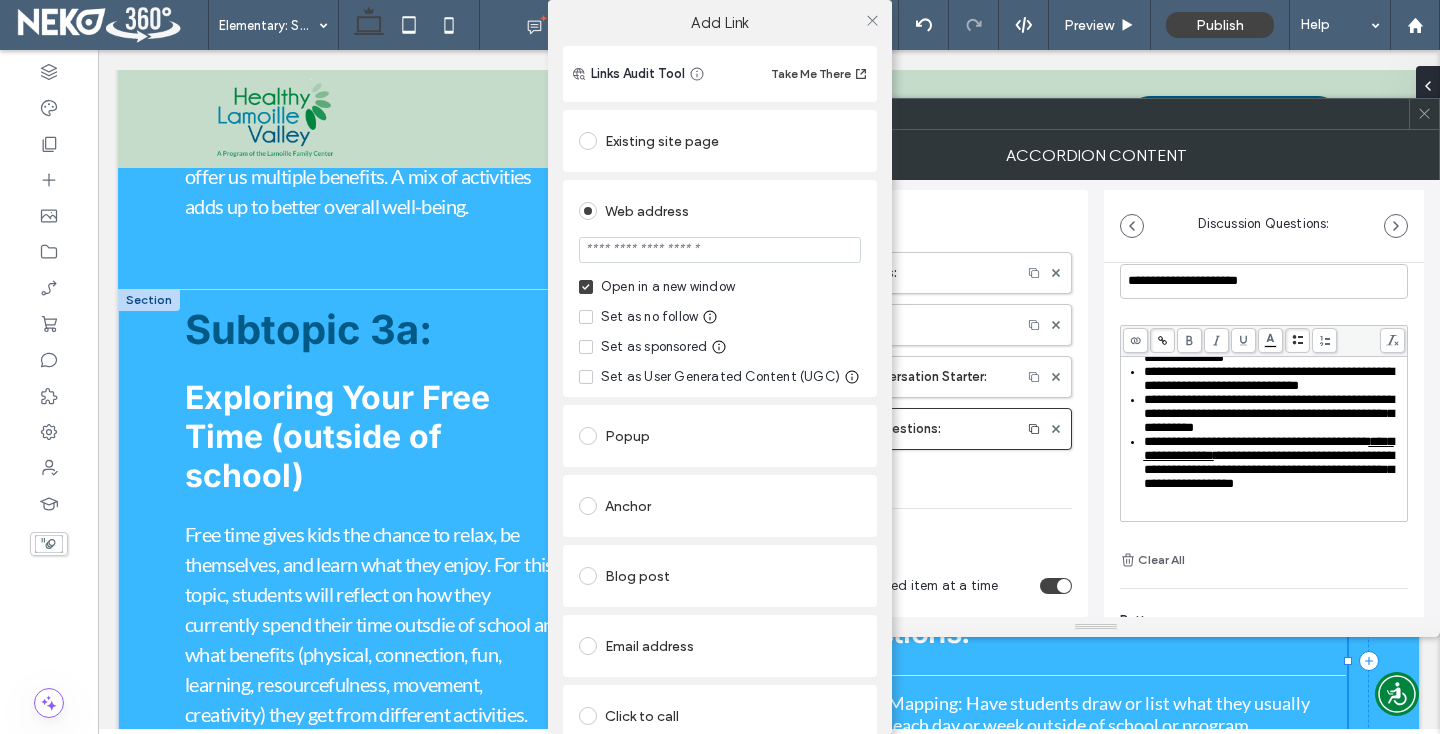click at bounding box center [720, 250] 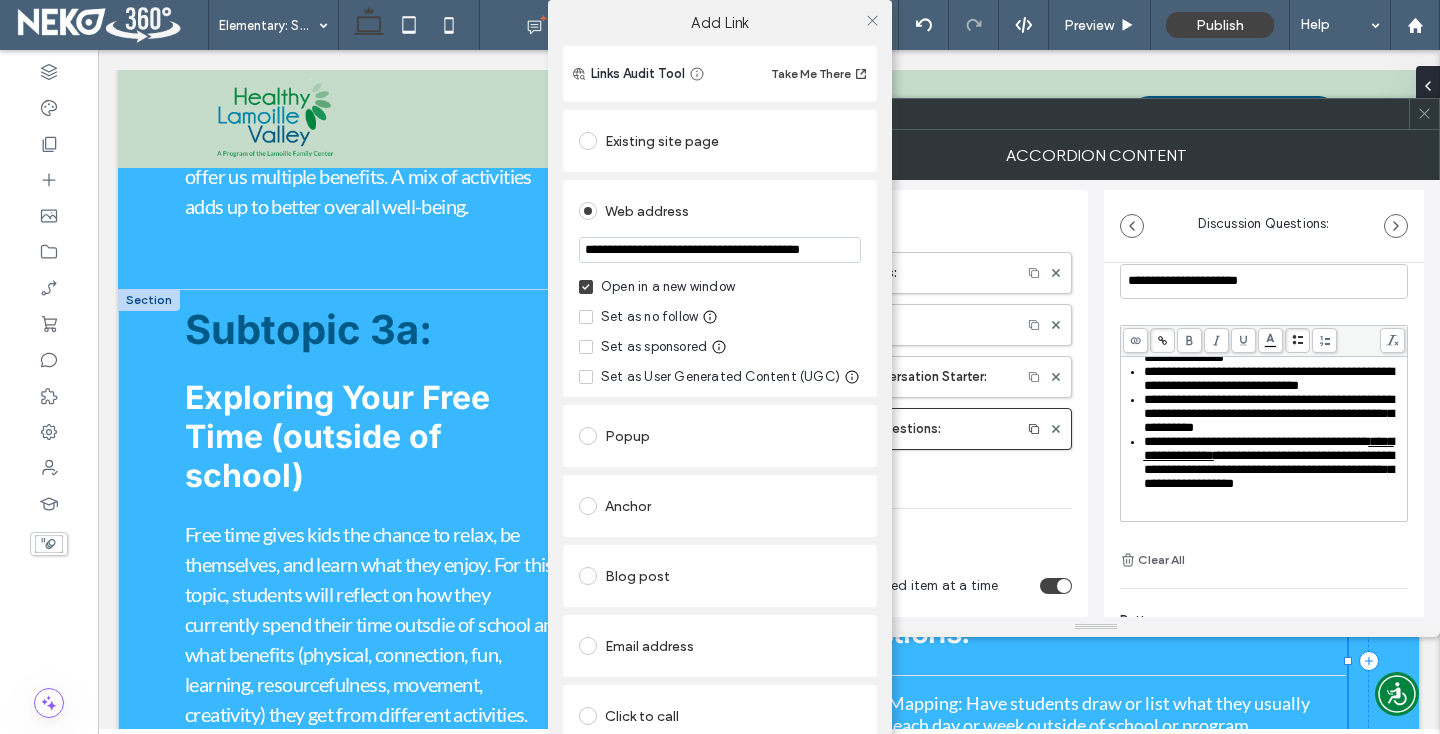 scroll, scrollTop: 0, scrollLeft: 33, axis: horizontal 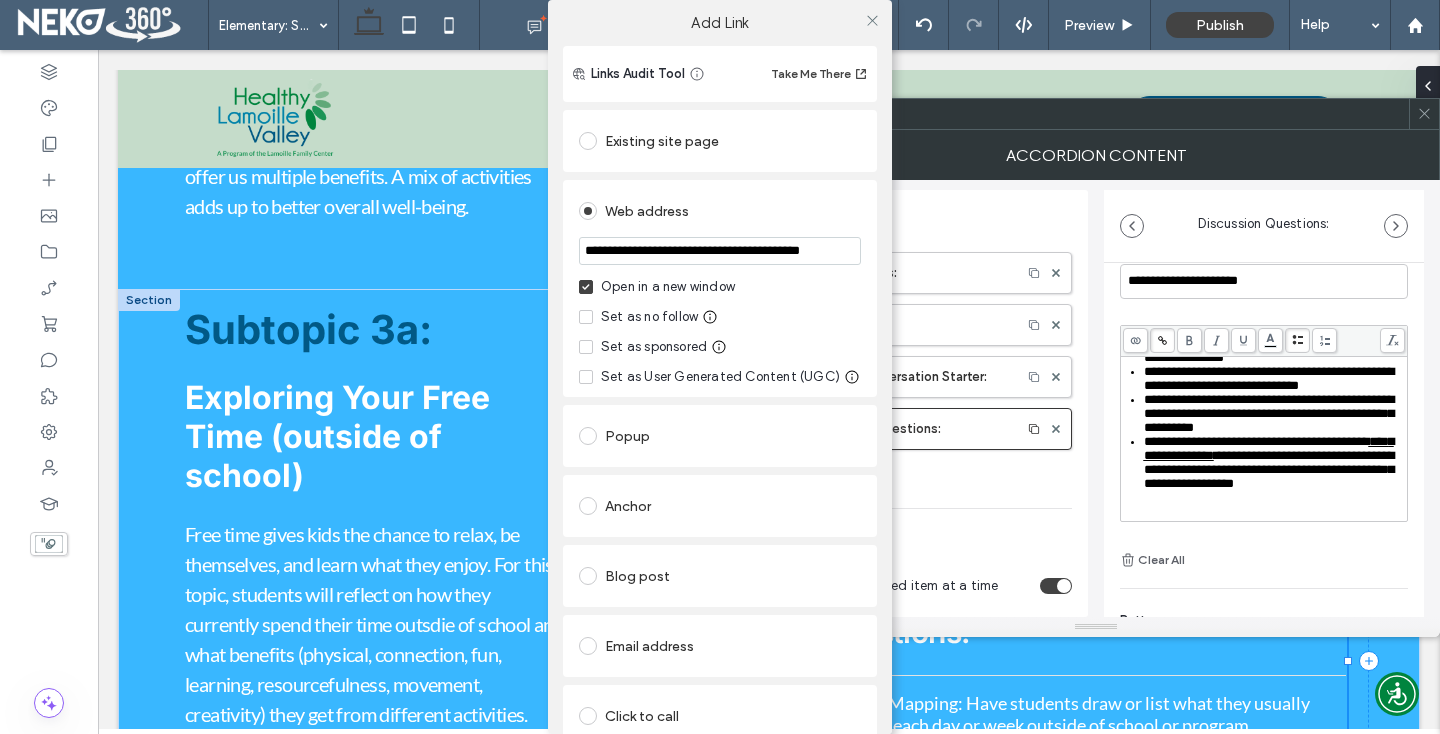 type on "**********" 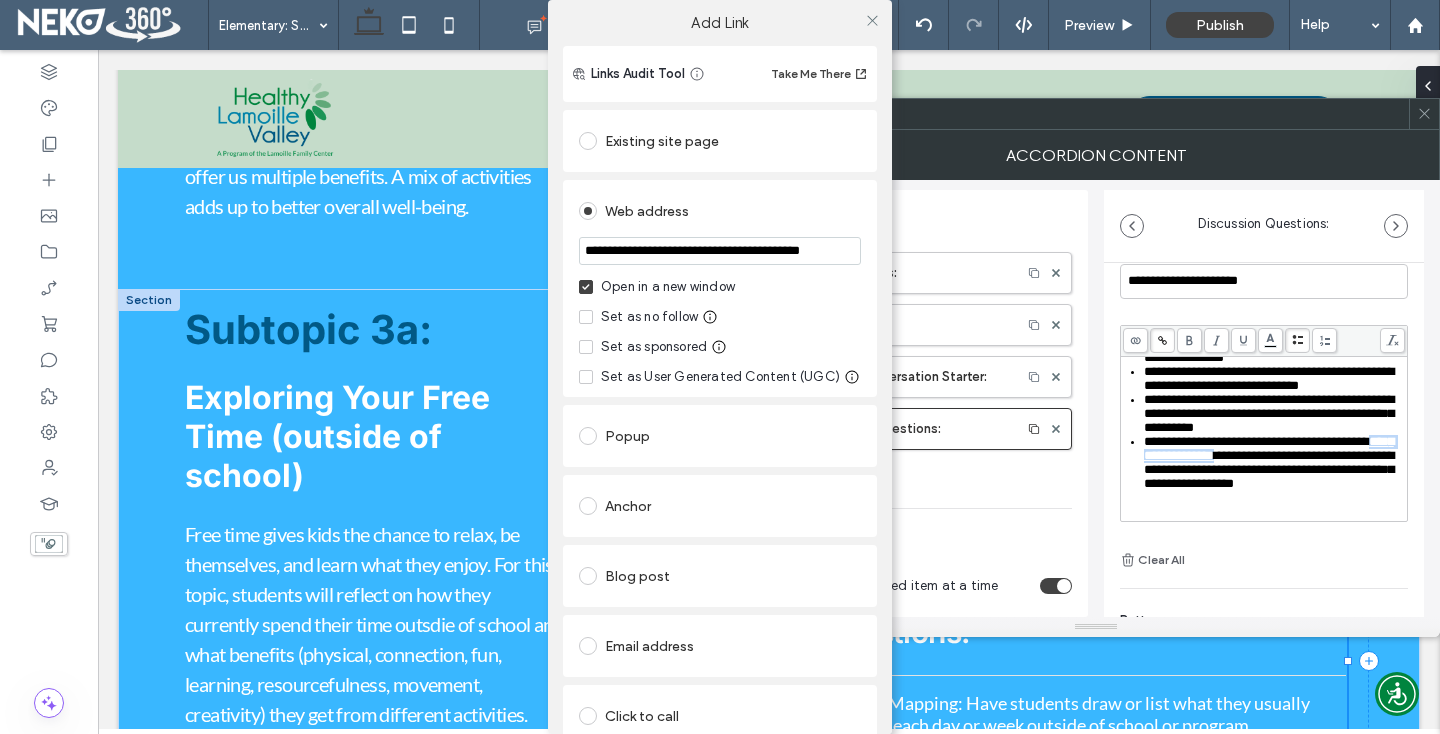 click on "**********" at bounding box center [720, 441] 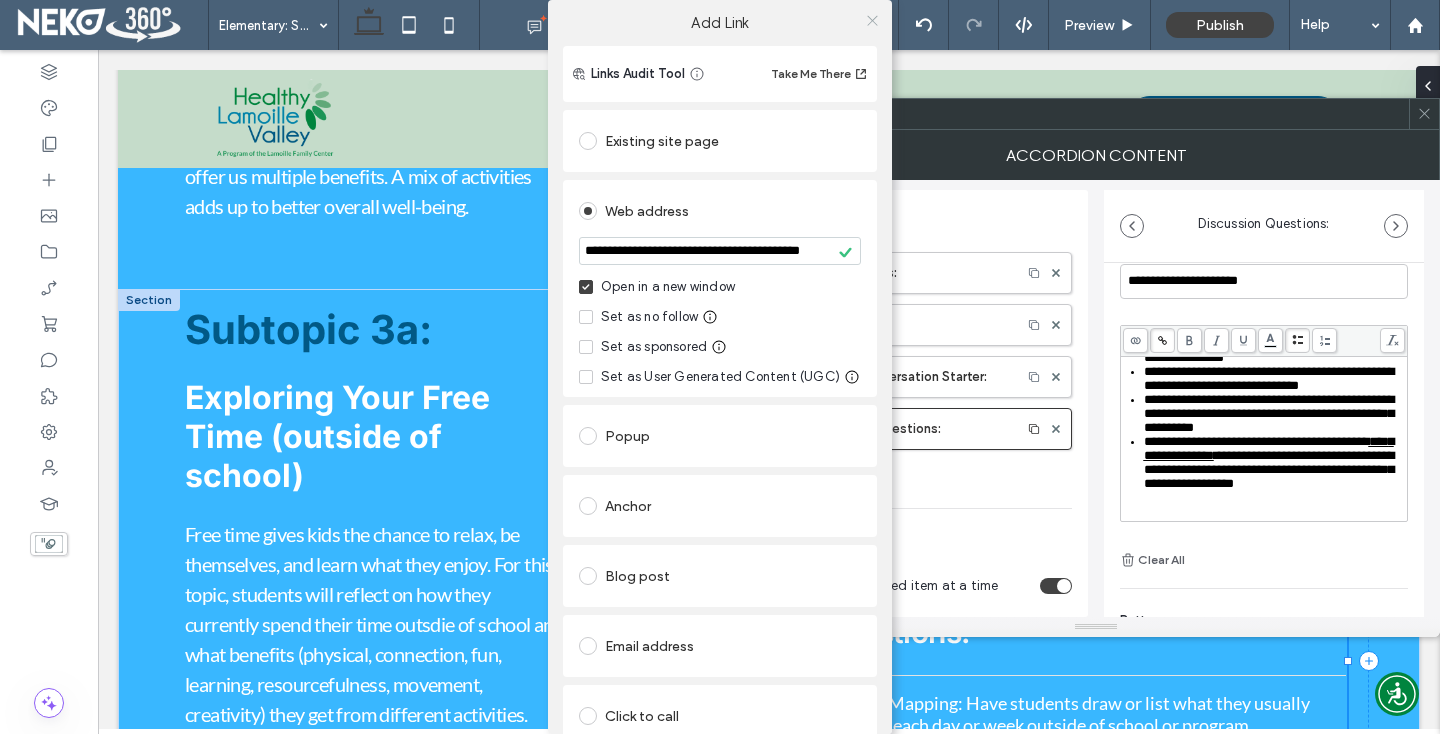 click 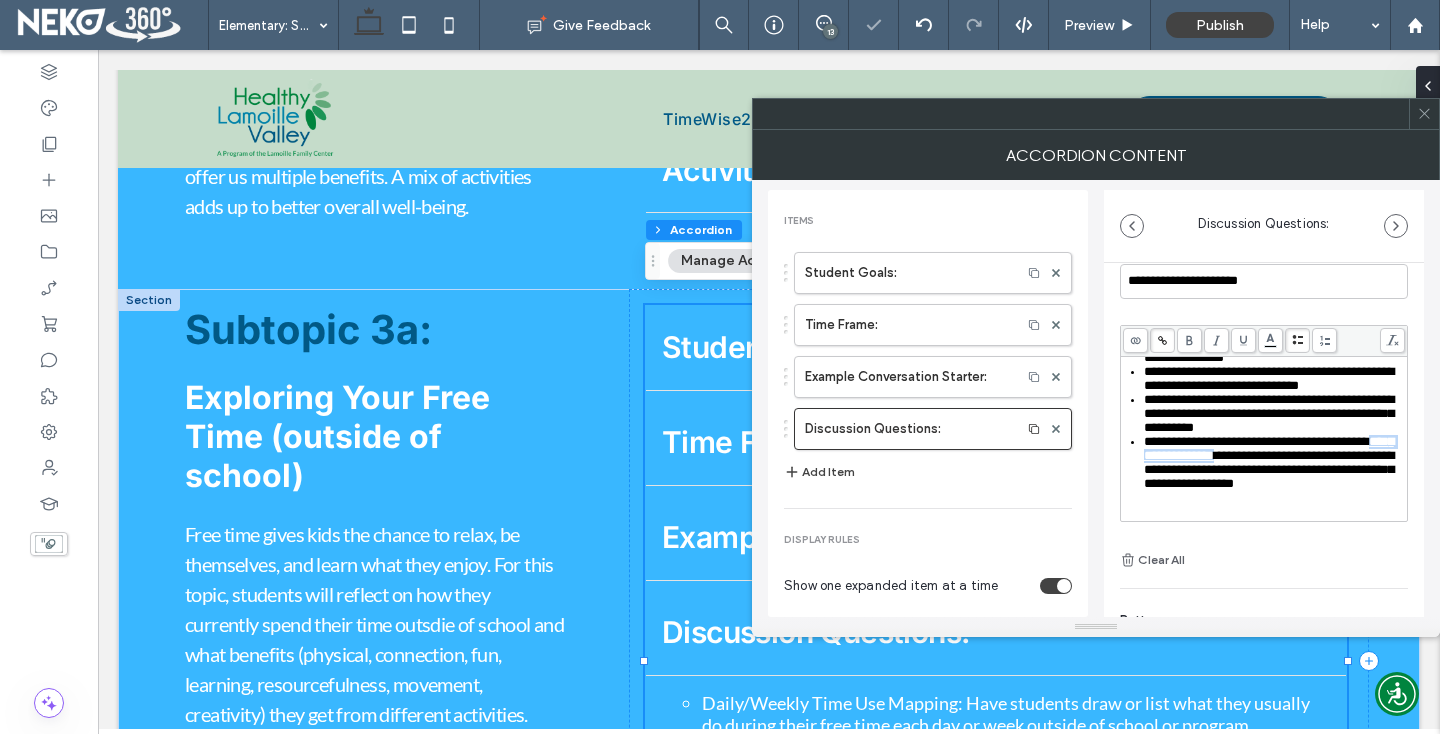 scroll, scrollTop: 270, scrollLeft: 0, axis: vertical 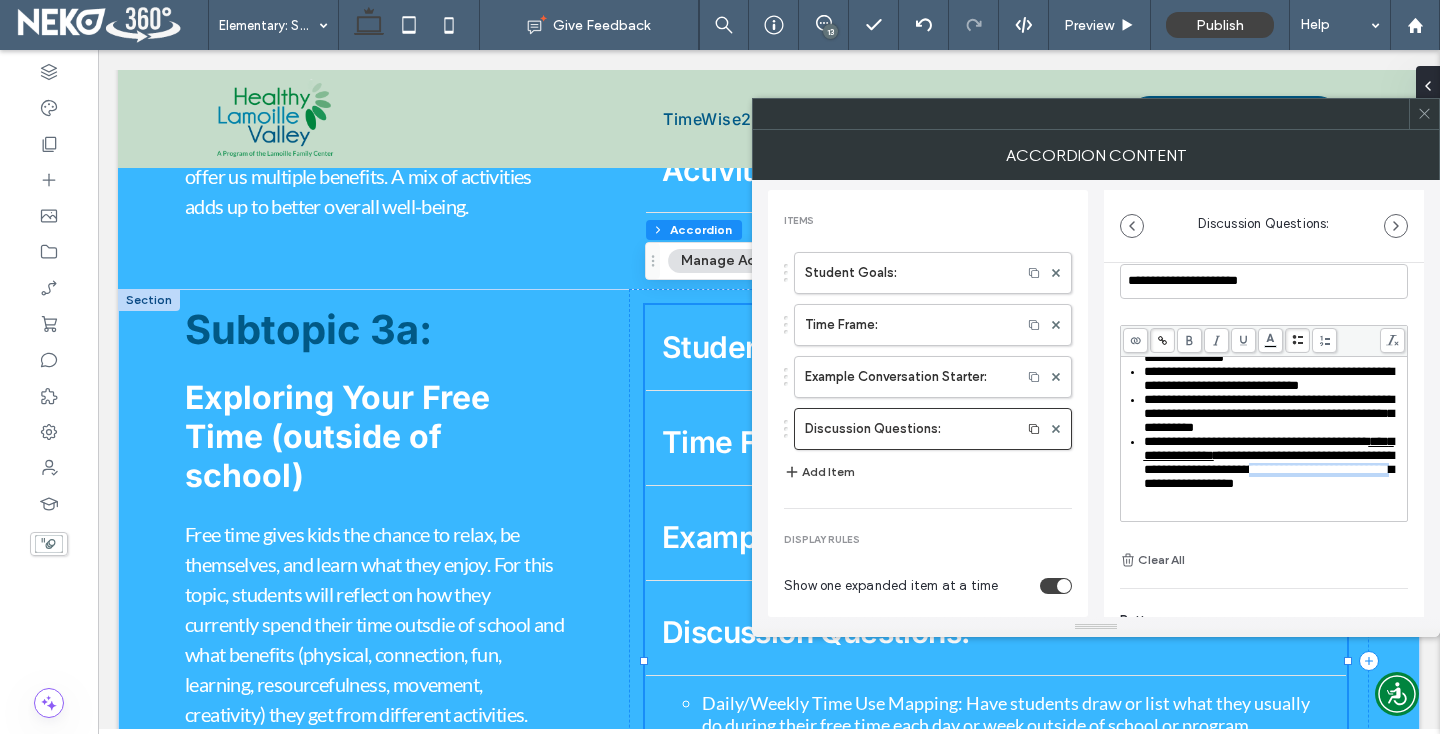drag, startPoint x: 1145, startPoint y: 463, endPoint x: 1318, endPoint y: 463, distance: 173 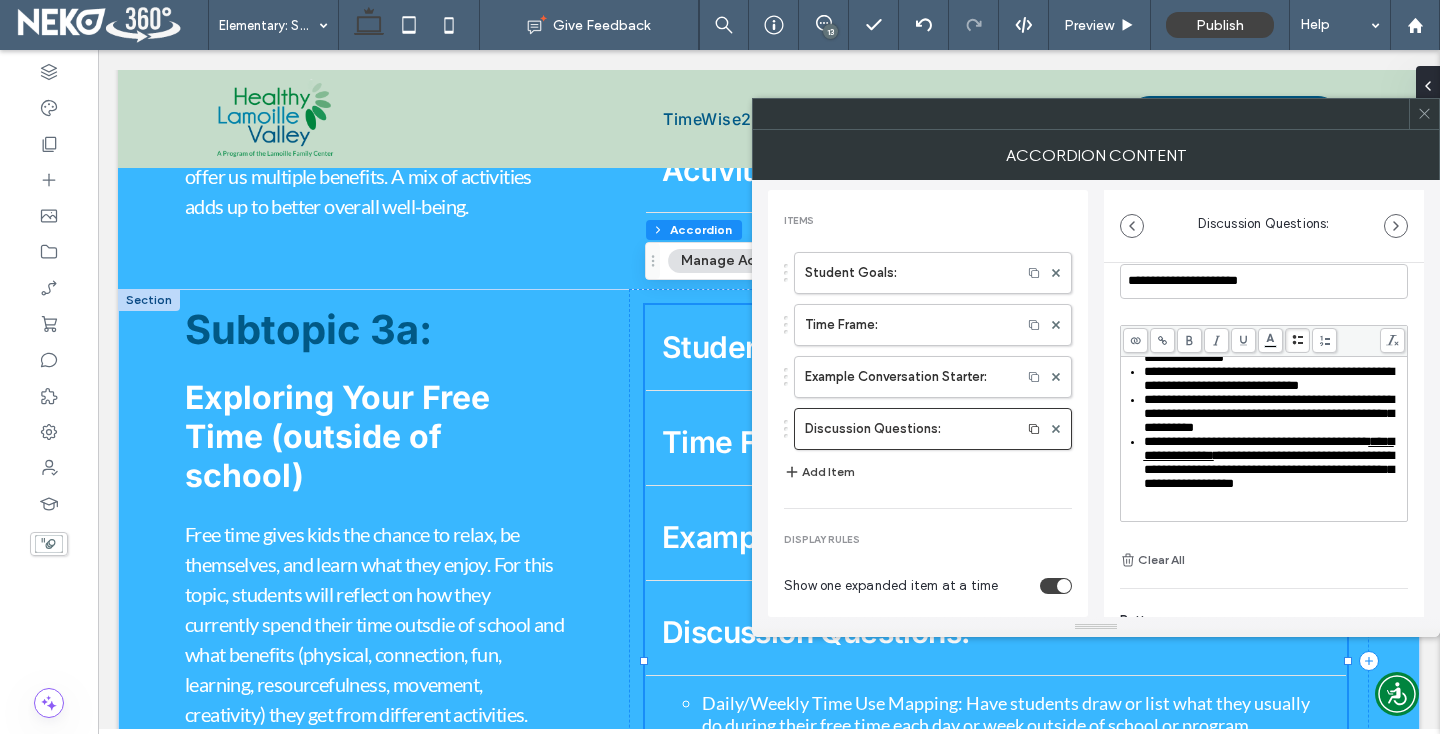 click 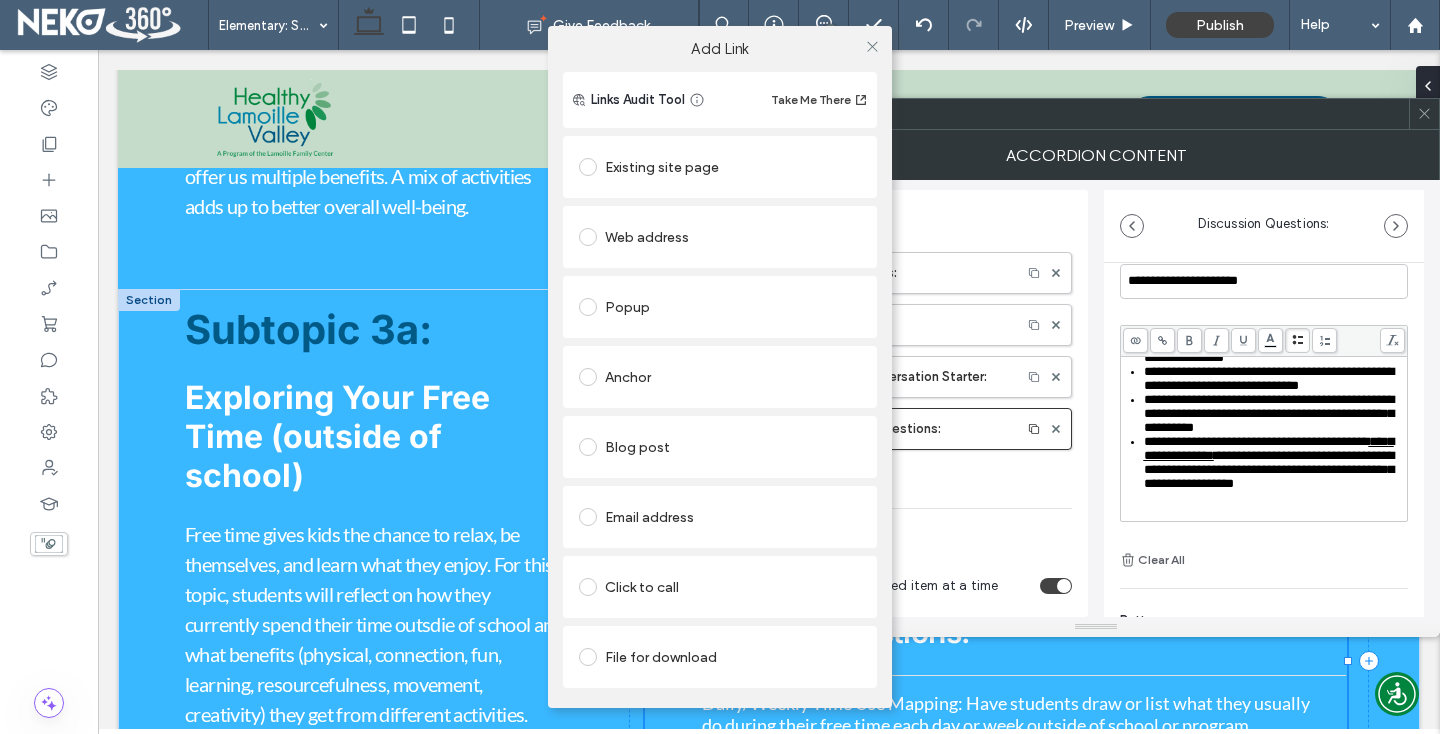 click at bounding box center (588, 237) 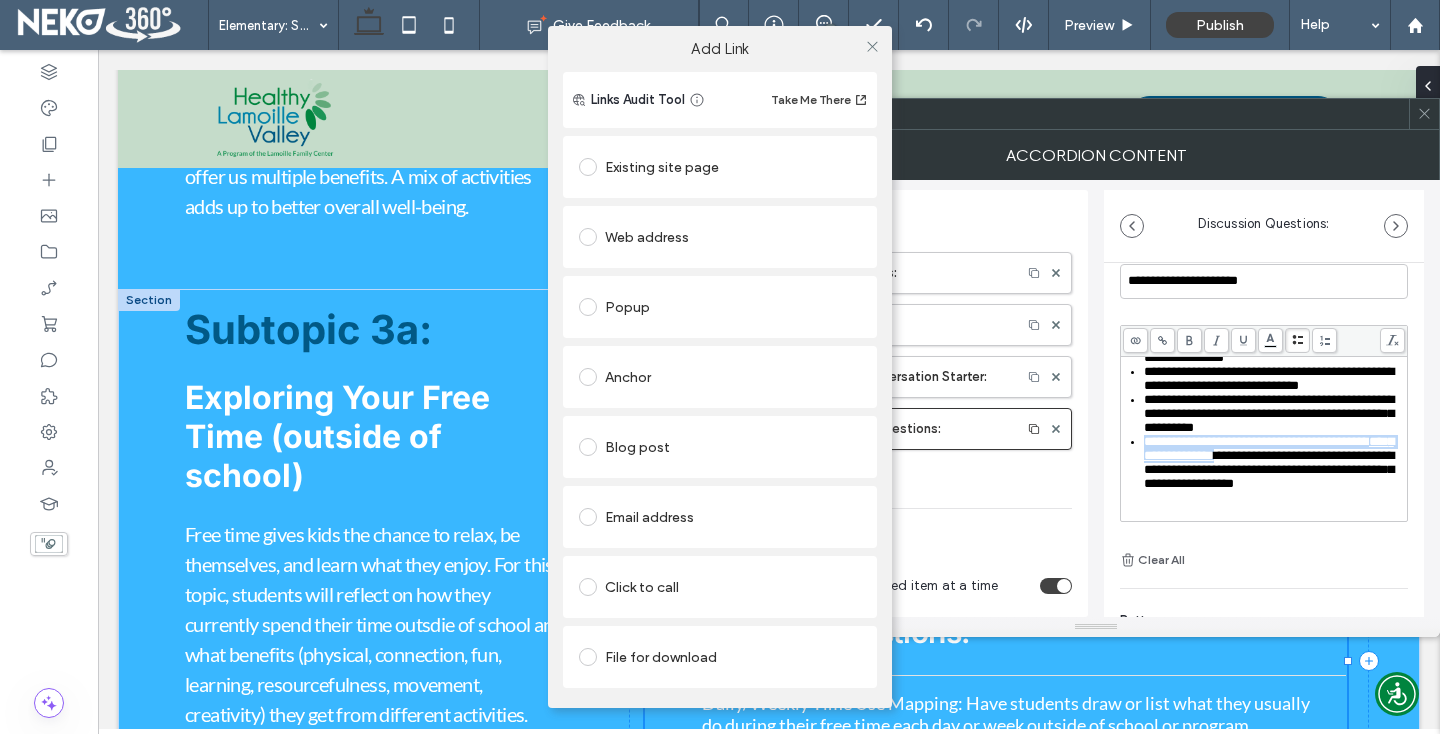 scroll, scrollTop: 270, scrollLeft: 0, axis: vertical 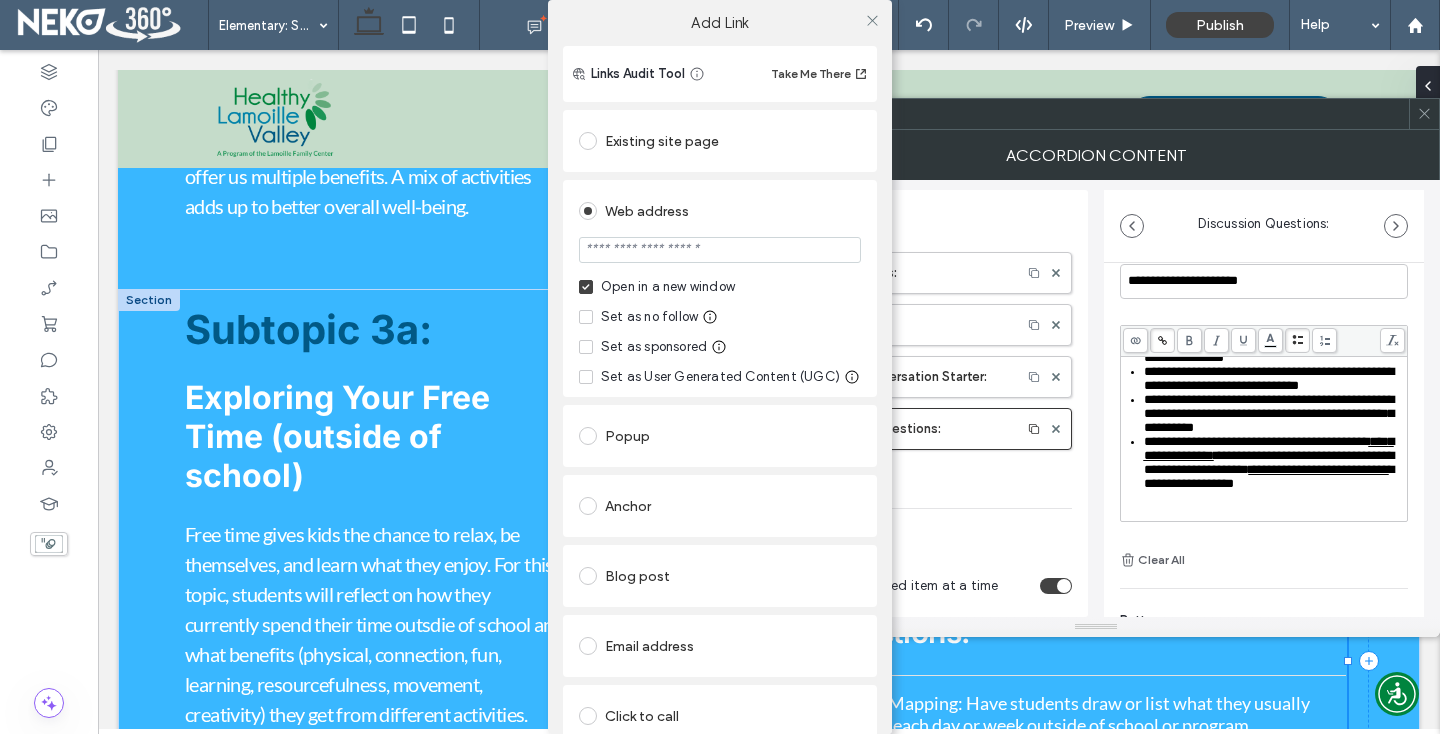 click at bounding box center (720, 250) 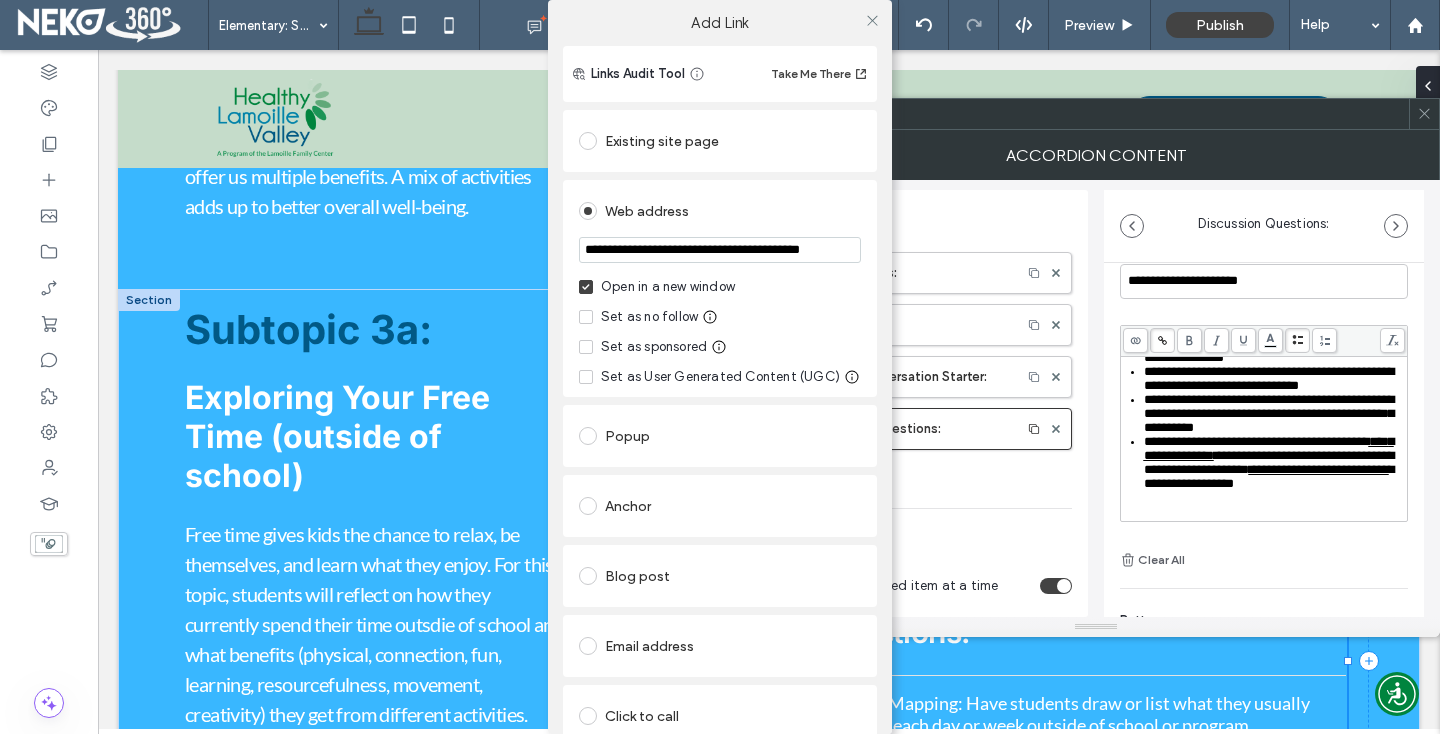 scroll, scrollTop: 0, scrollLeft: 33, axis: horizontal 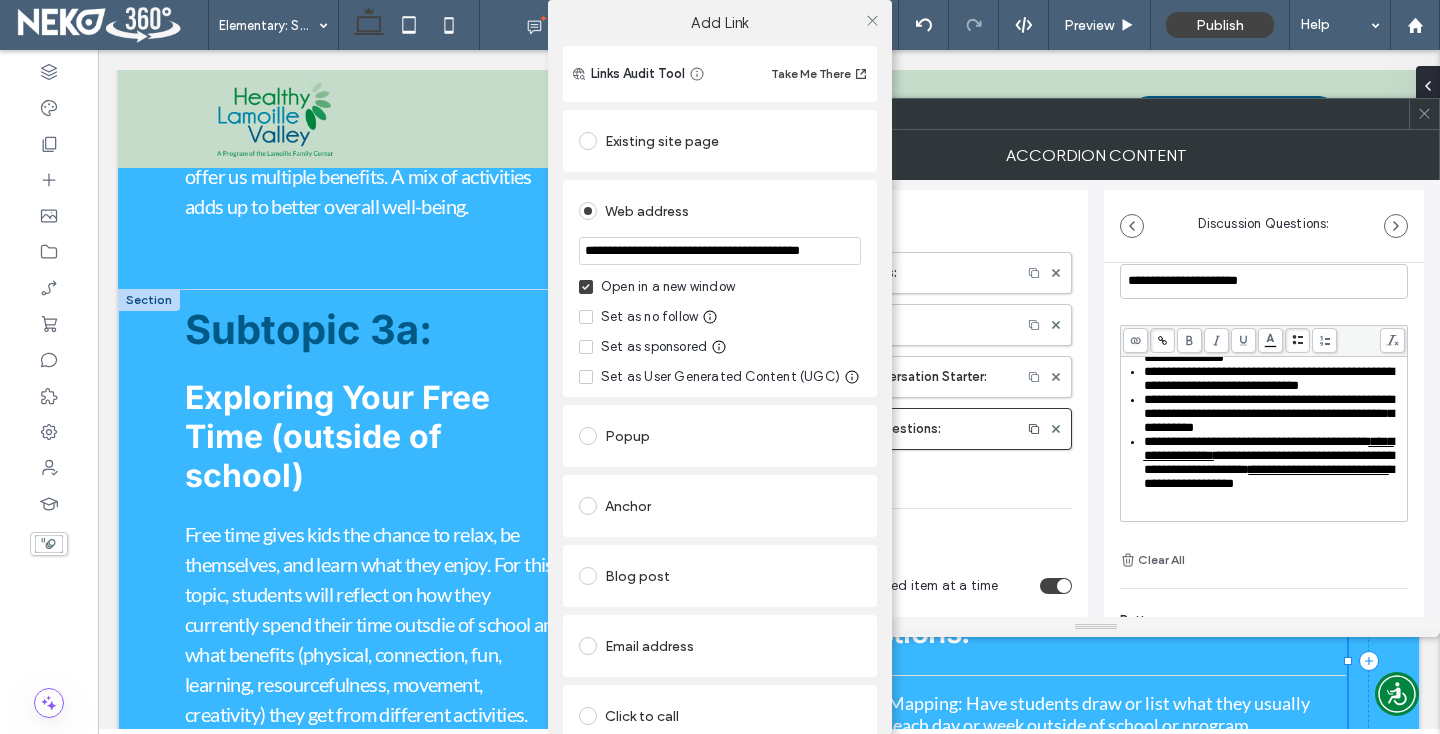 type on "**********" 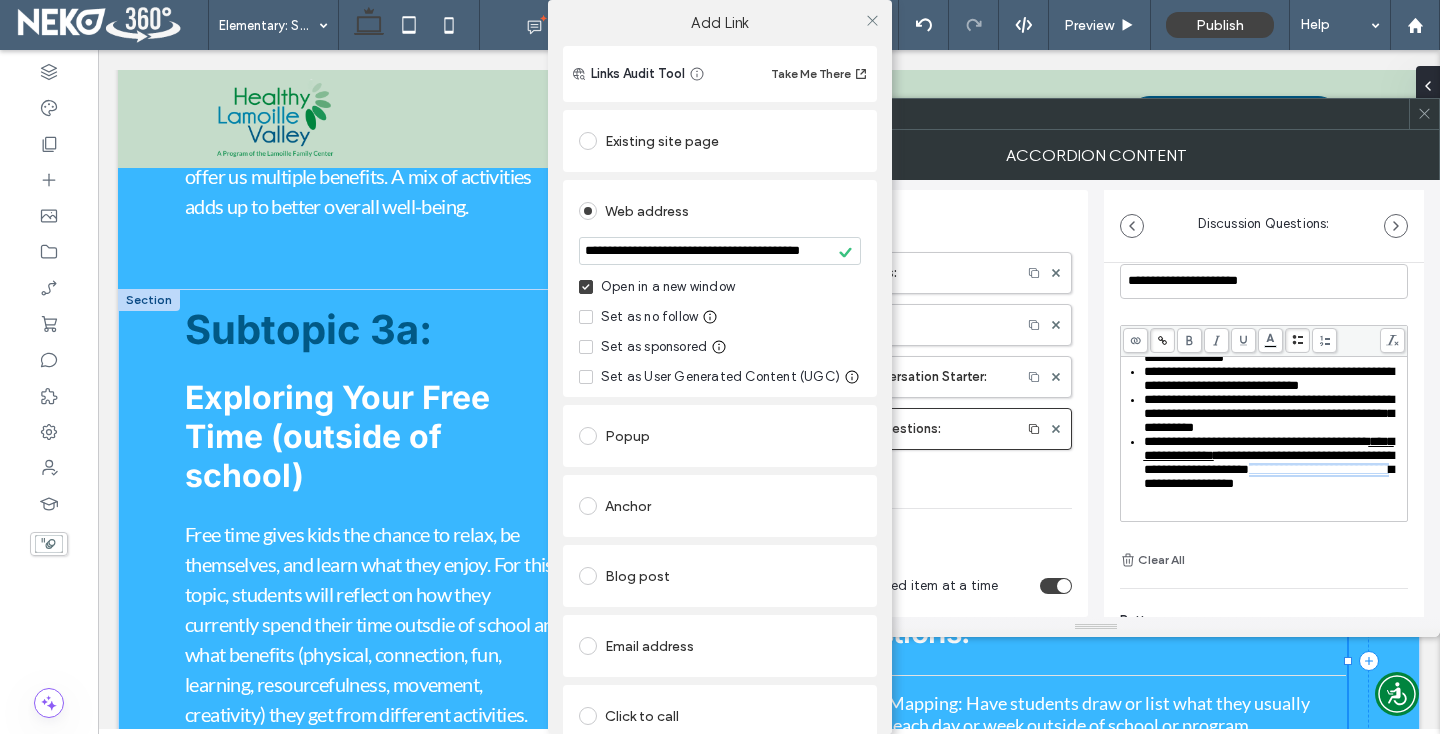 click on "**********" at bounding box center (720, 288) 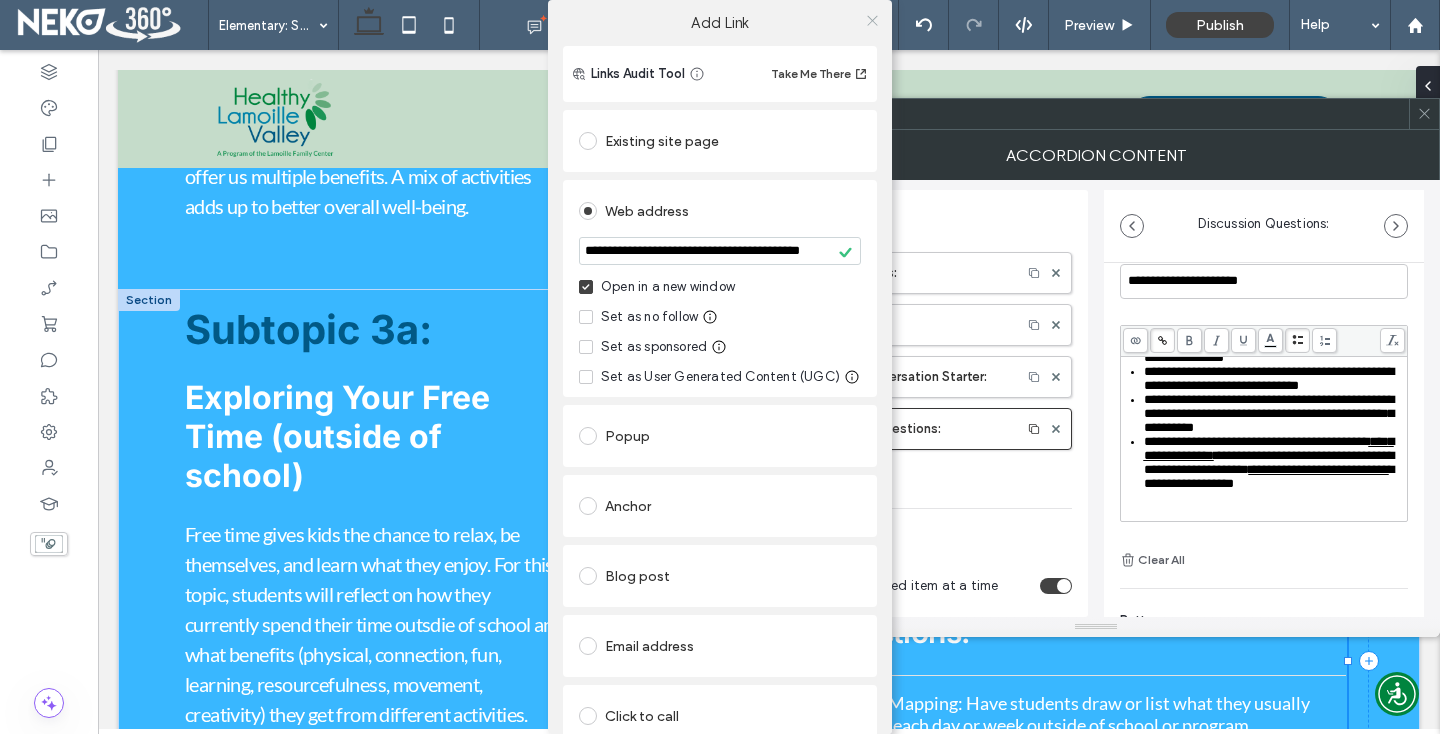 click 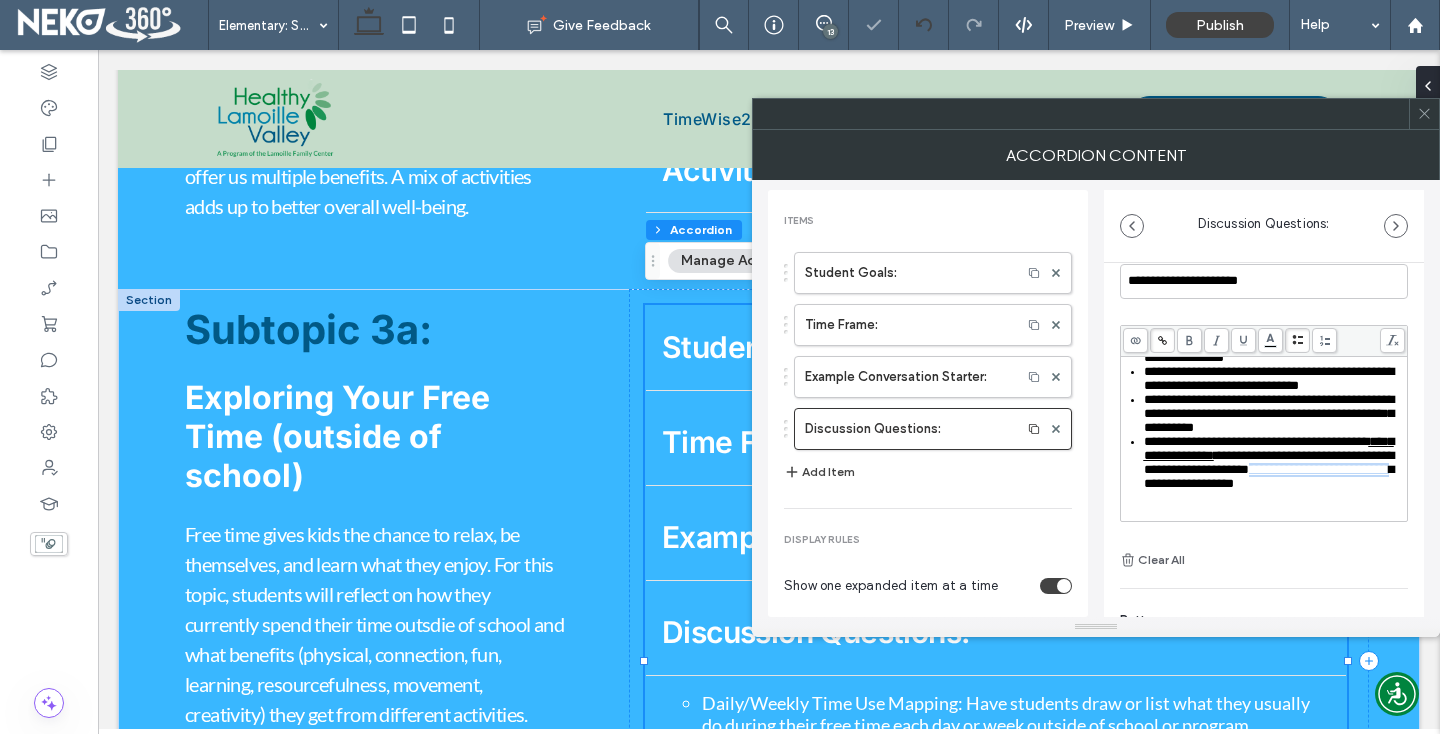 scroll, scrollTop: 270, scrollLeft: 0, axis: vertical 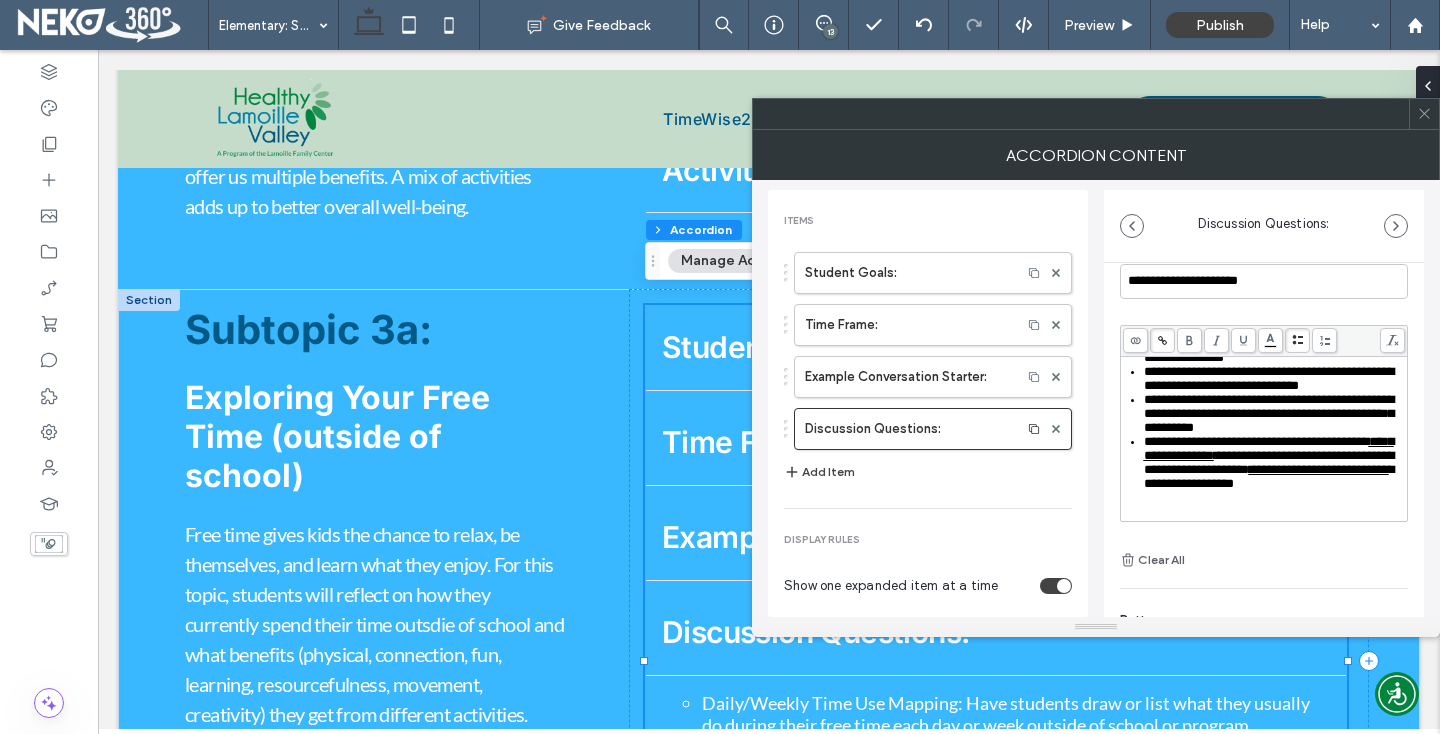 click at bounding box center (1424, 114) 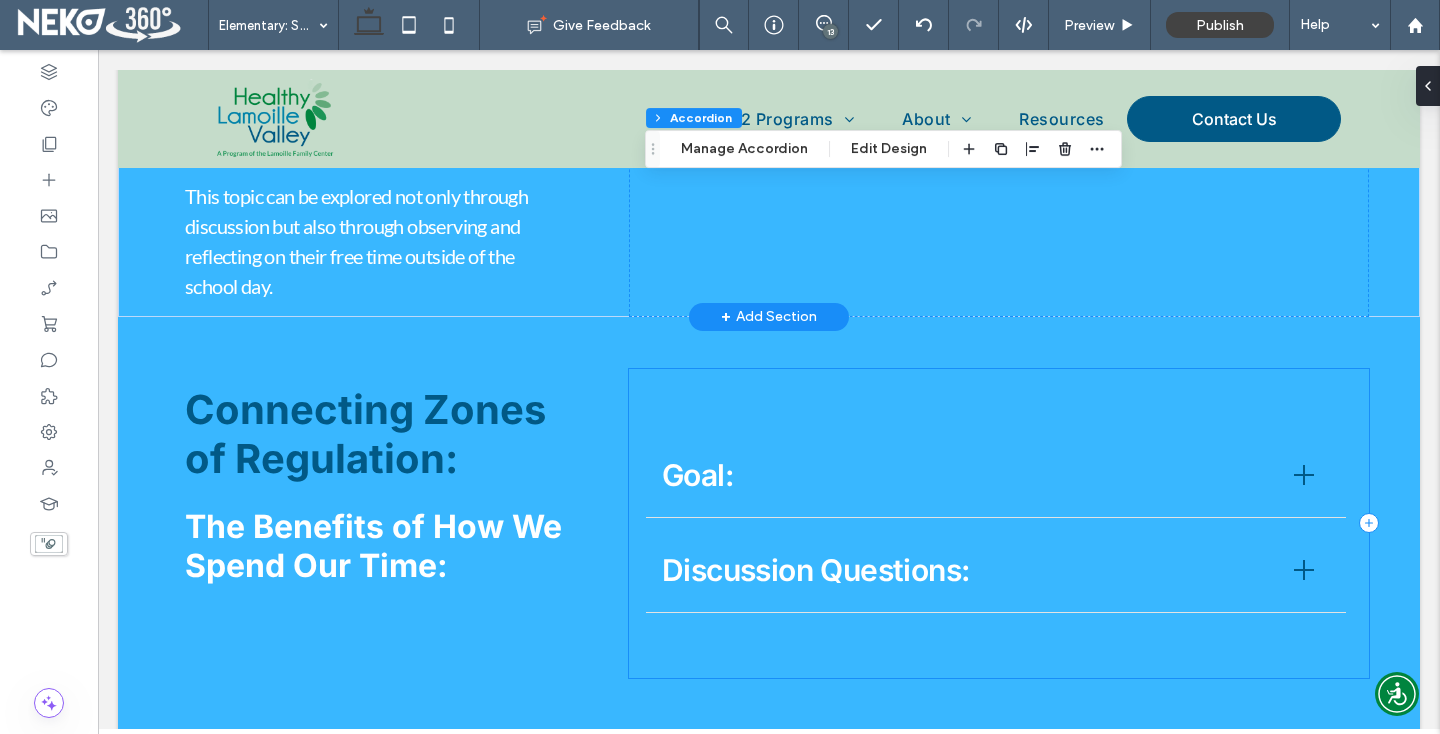 scroll, scrollTop: 3515, scrollLeft: 0, axis: vertical 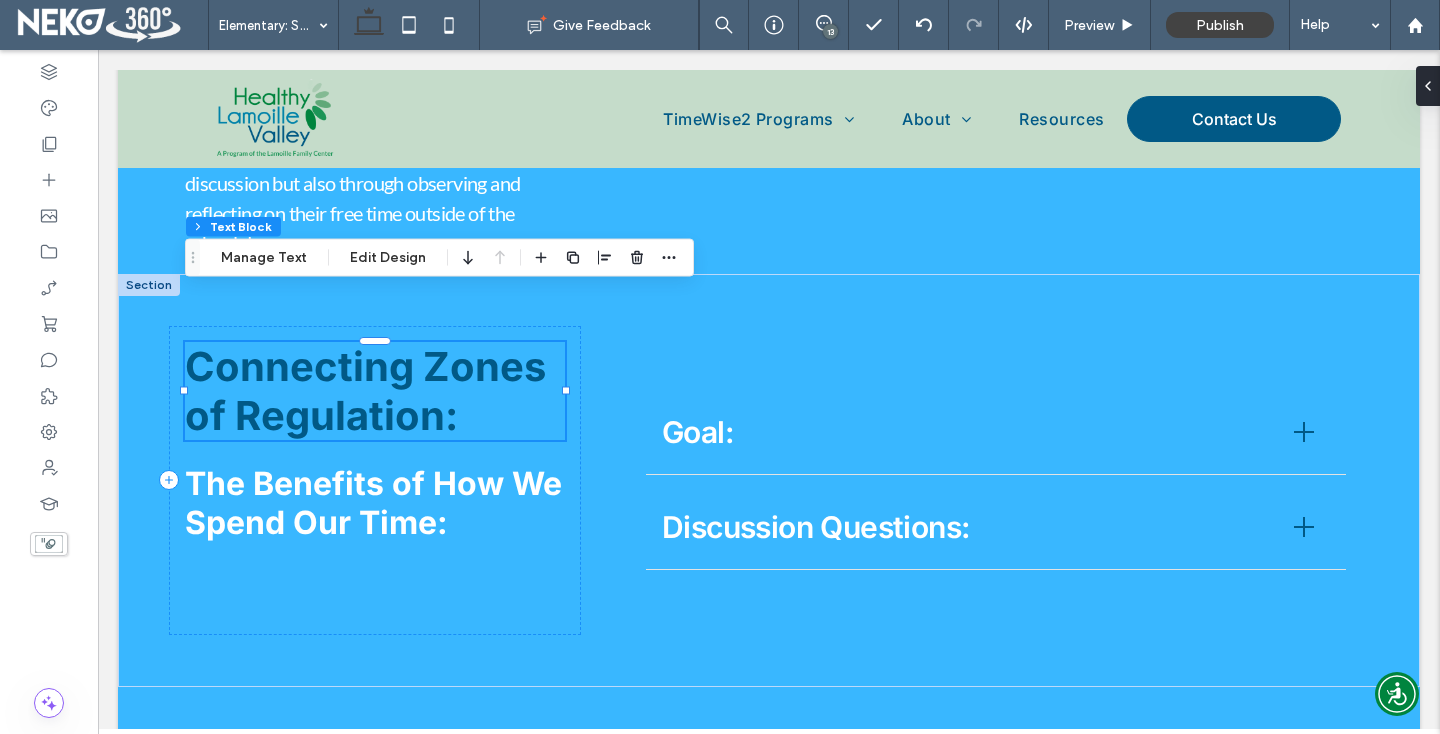 click on "Connecting Zones of Regulation:" at bounding box center (365, 391) 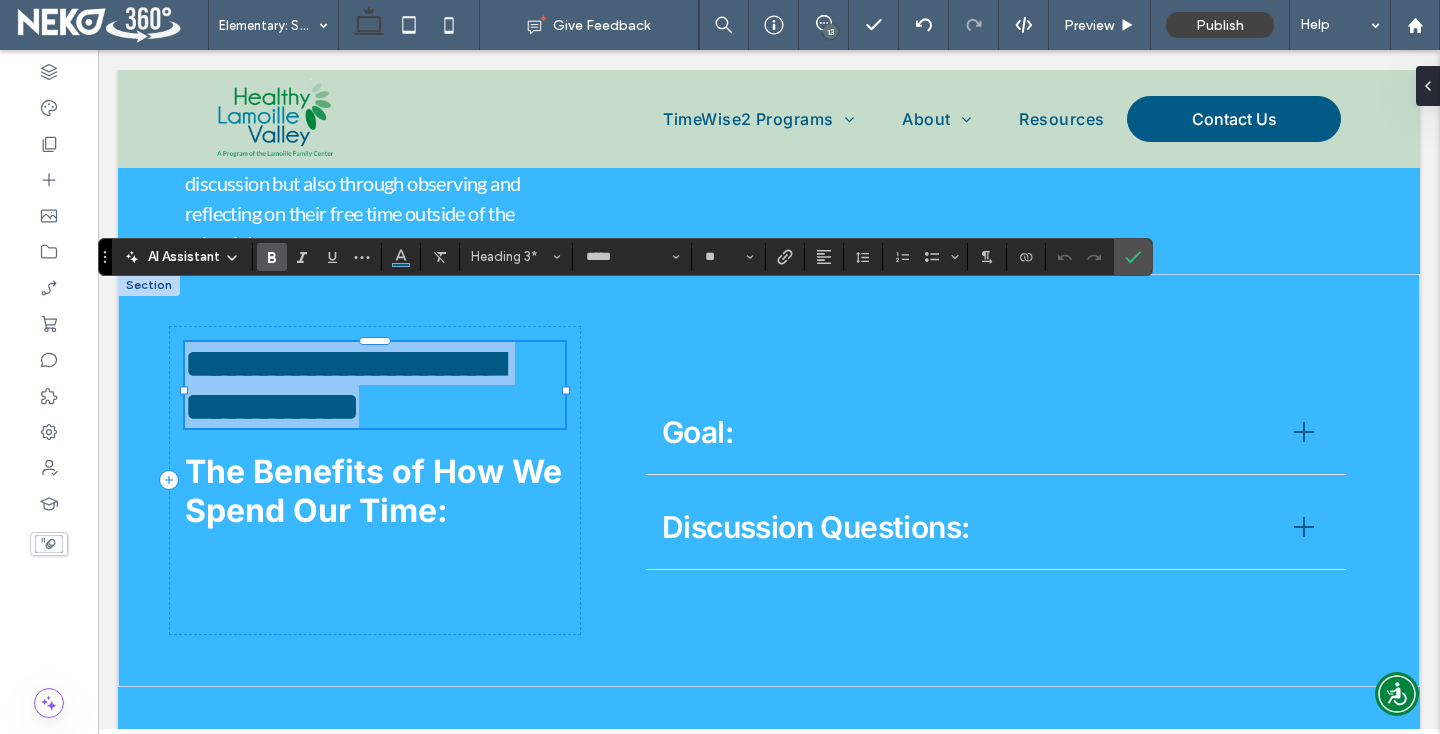 type 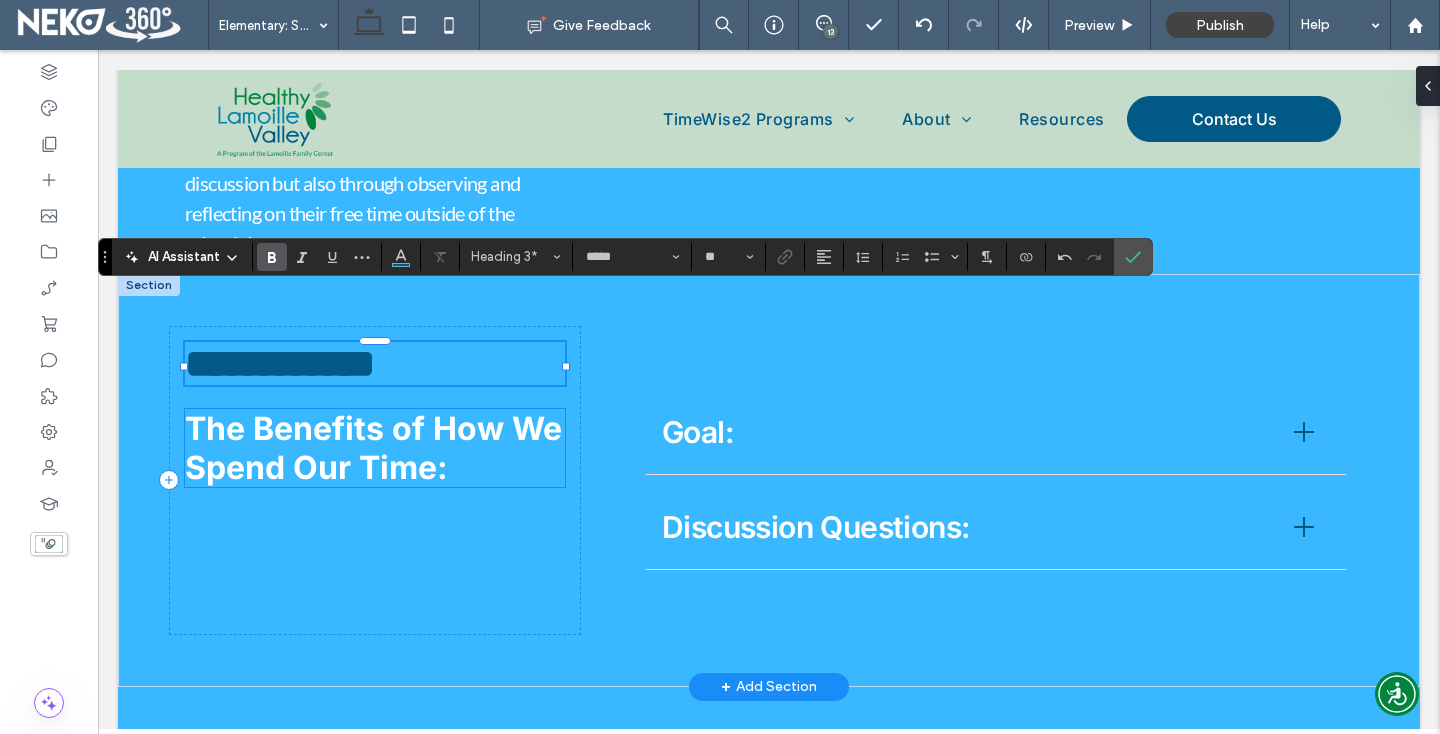 click on "The Benefits of How We Spend Our Time:" at bounding box center (373, 448) 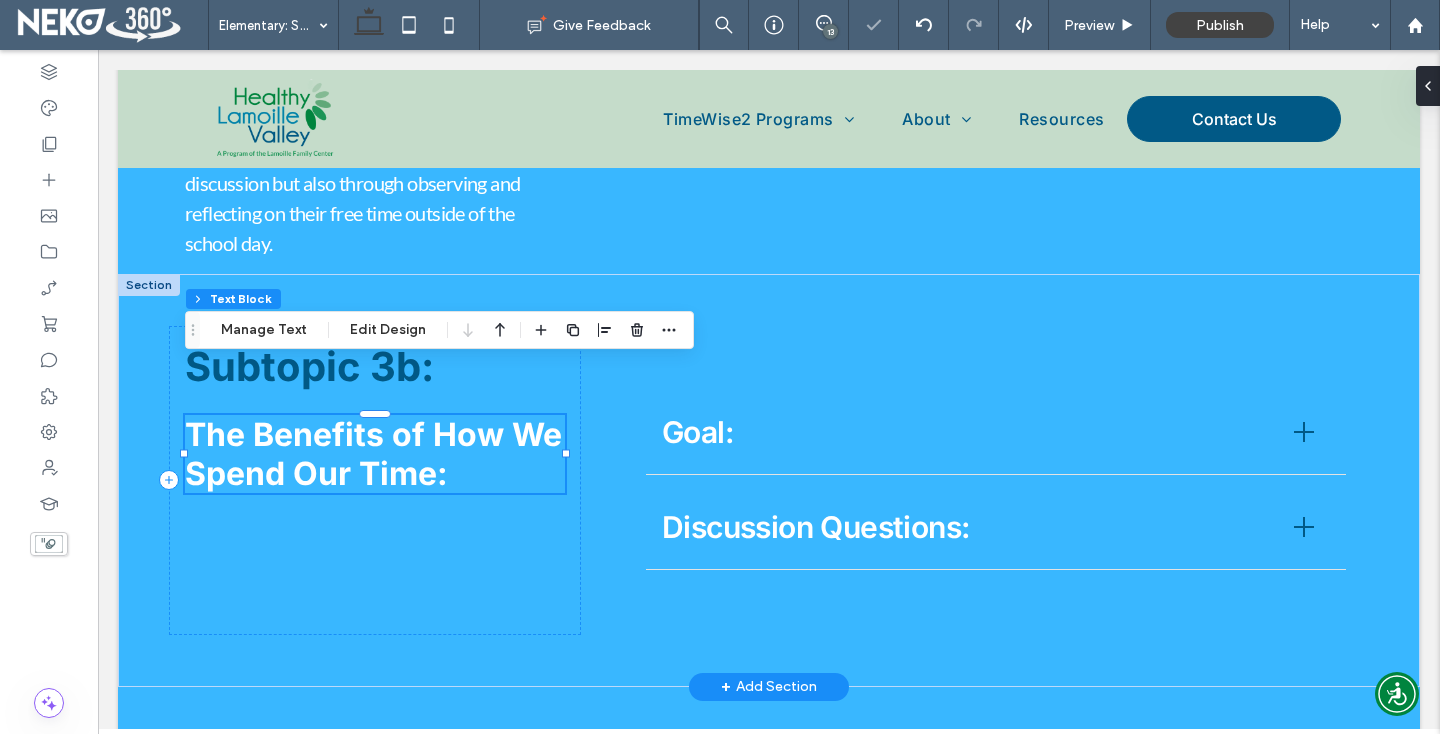 click on "The Benefits of How We Spend Our Time:" at bounding box center (373, 454) 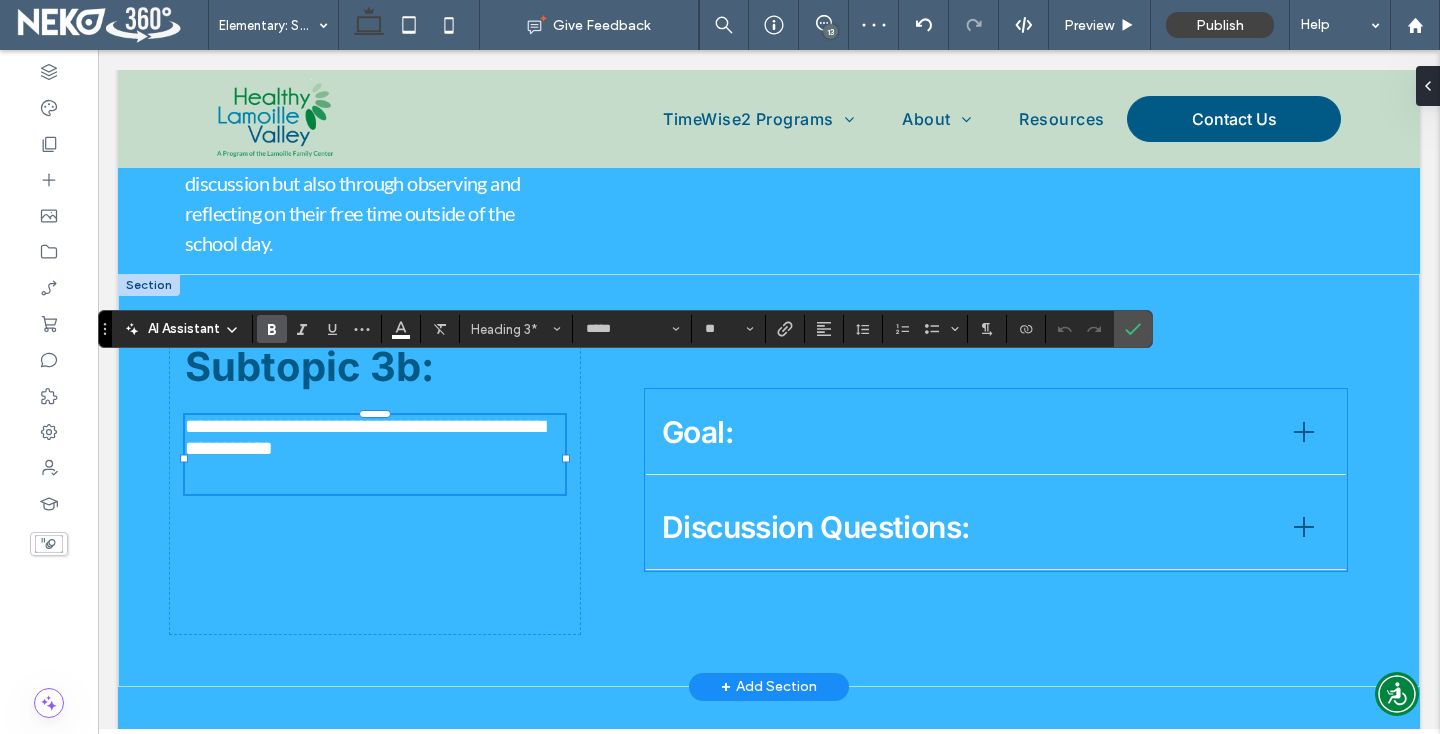 scroll, scrollTop: 0, scrollLeft: 0, axis: both 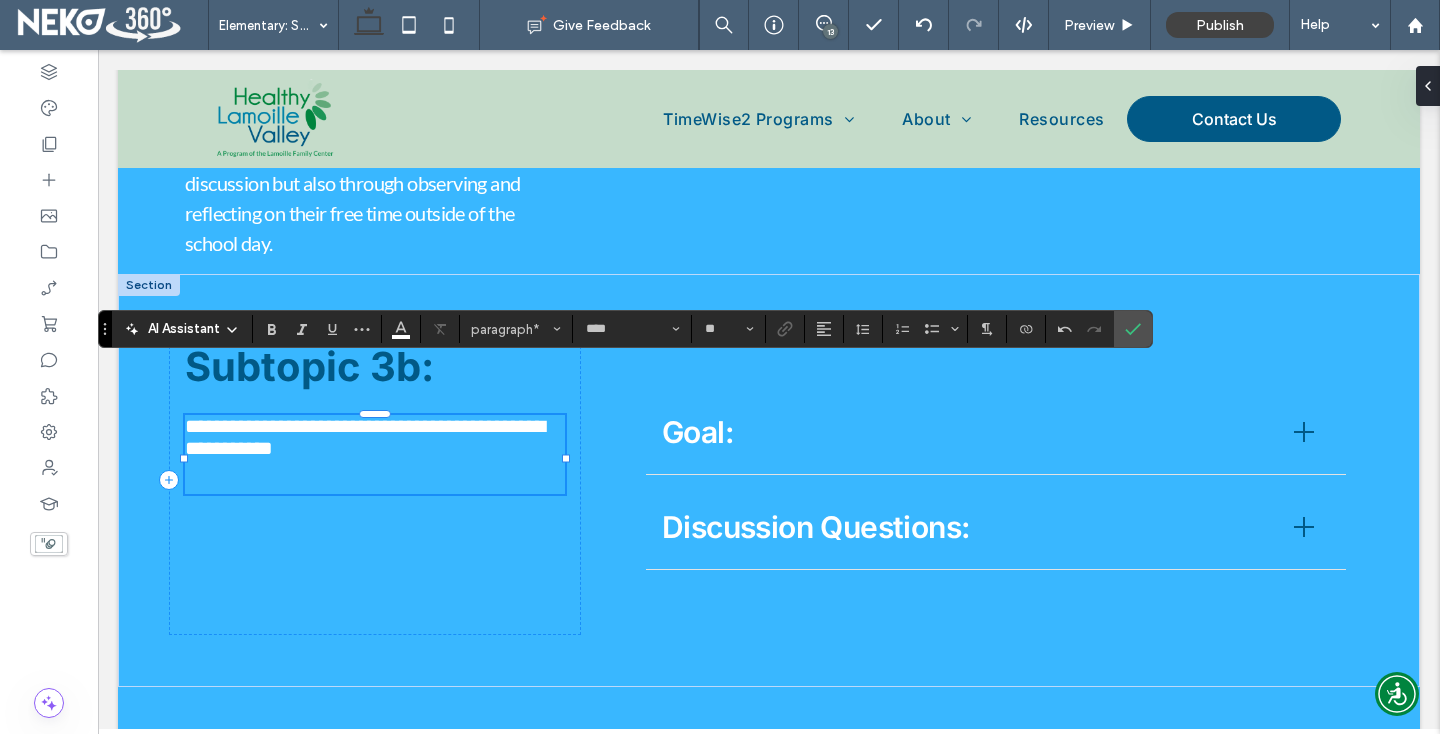 type on "****" 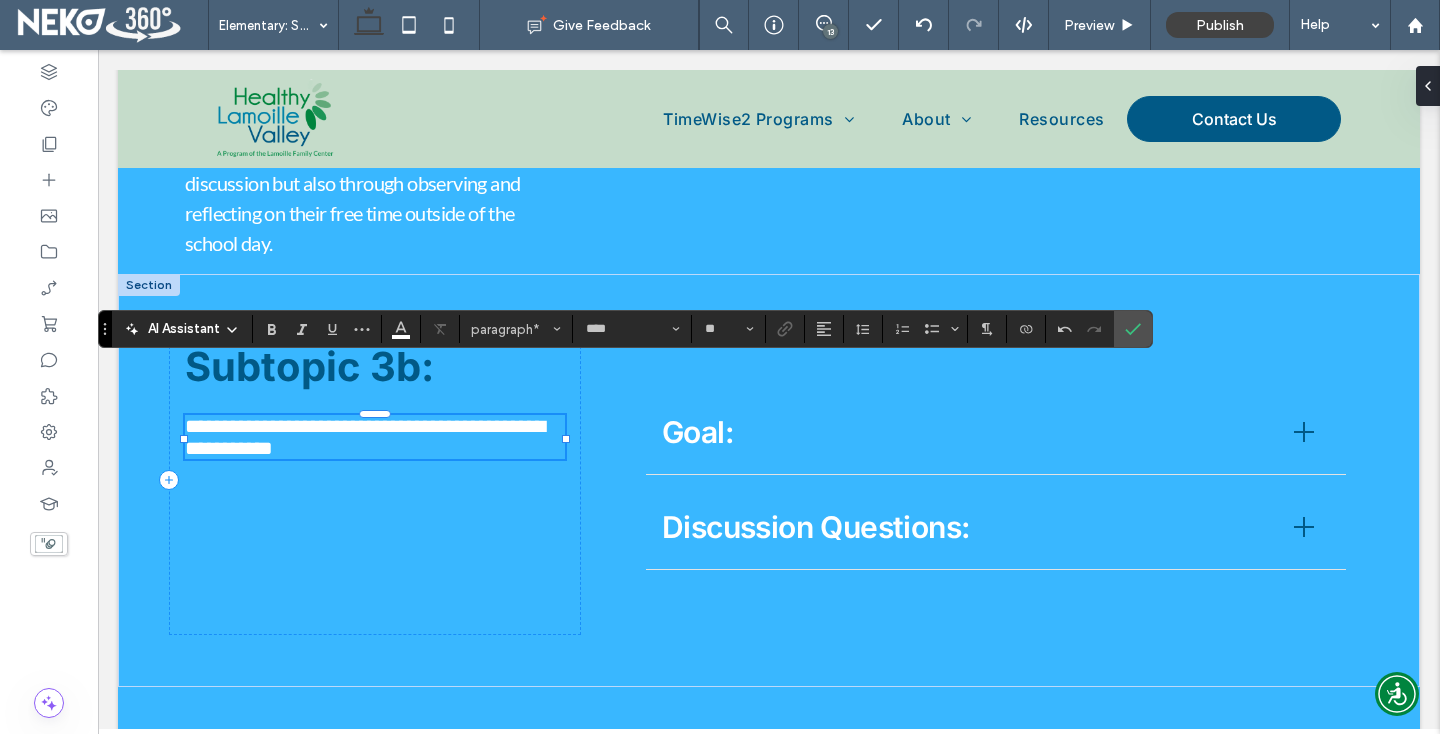click on "**********" at bounding box center (365, 437) 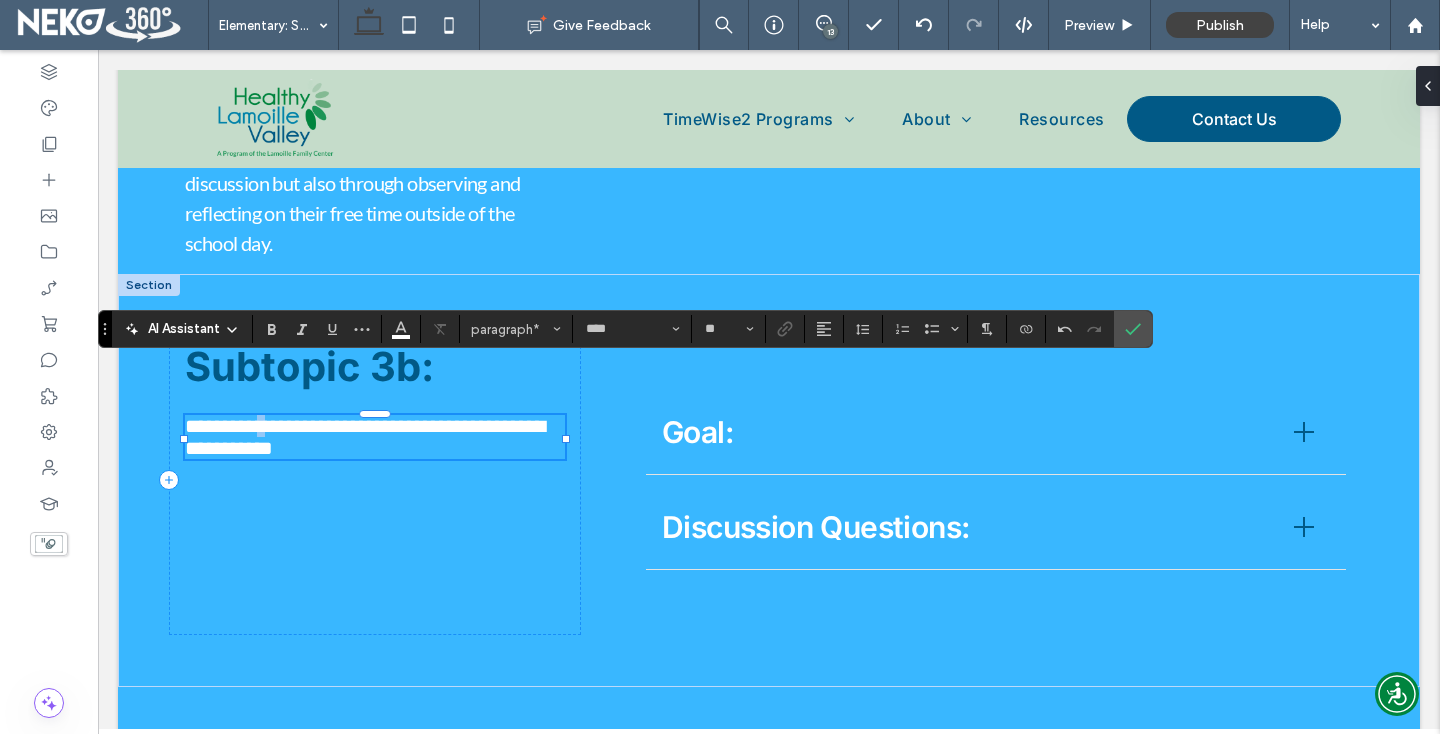 click on "**********" at bounding box center (365, 437) 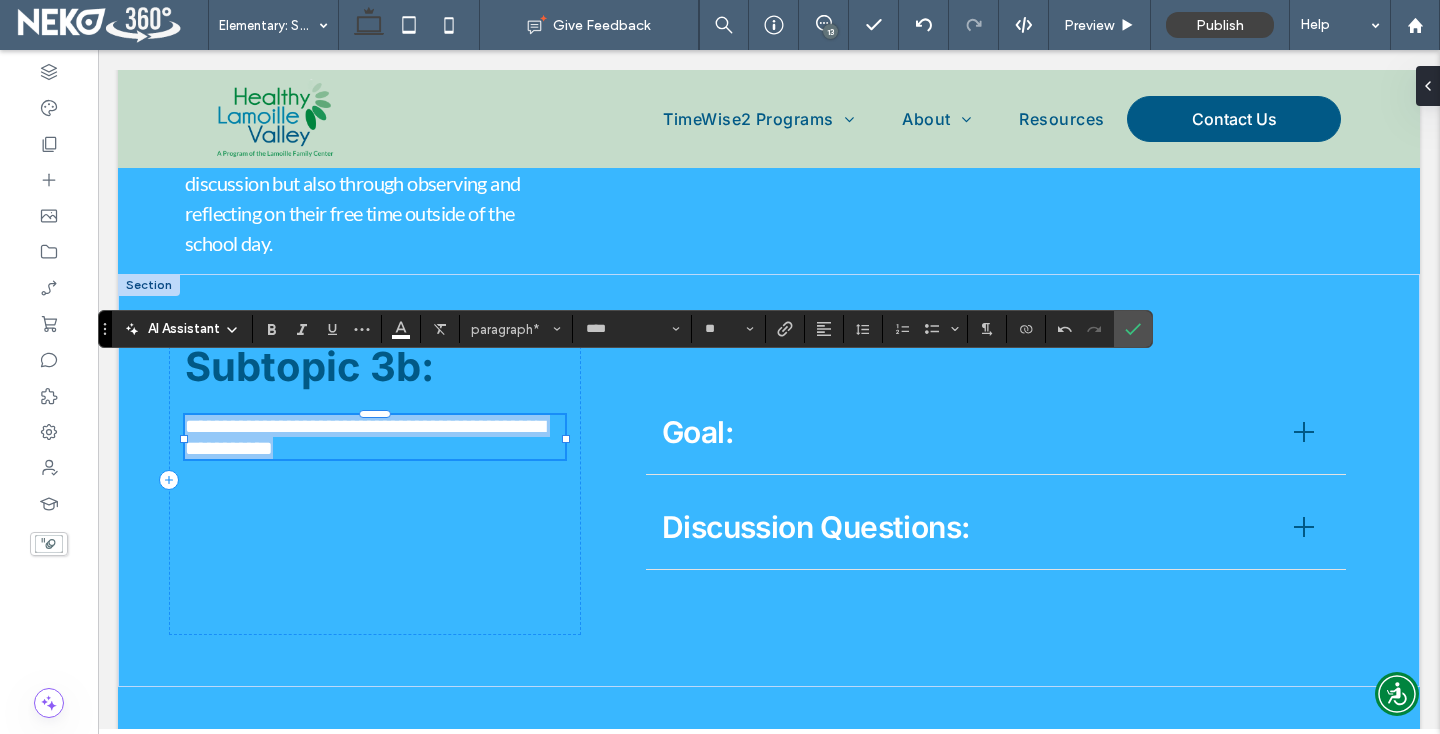 click on "**********" at bounding box center (365, 437) 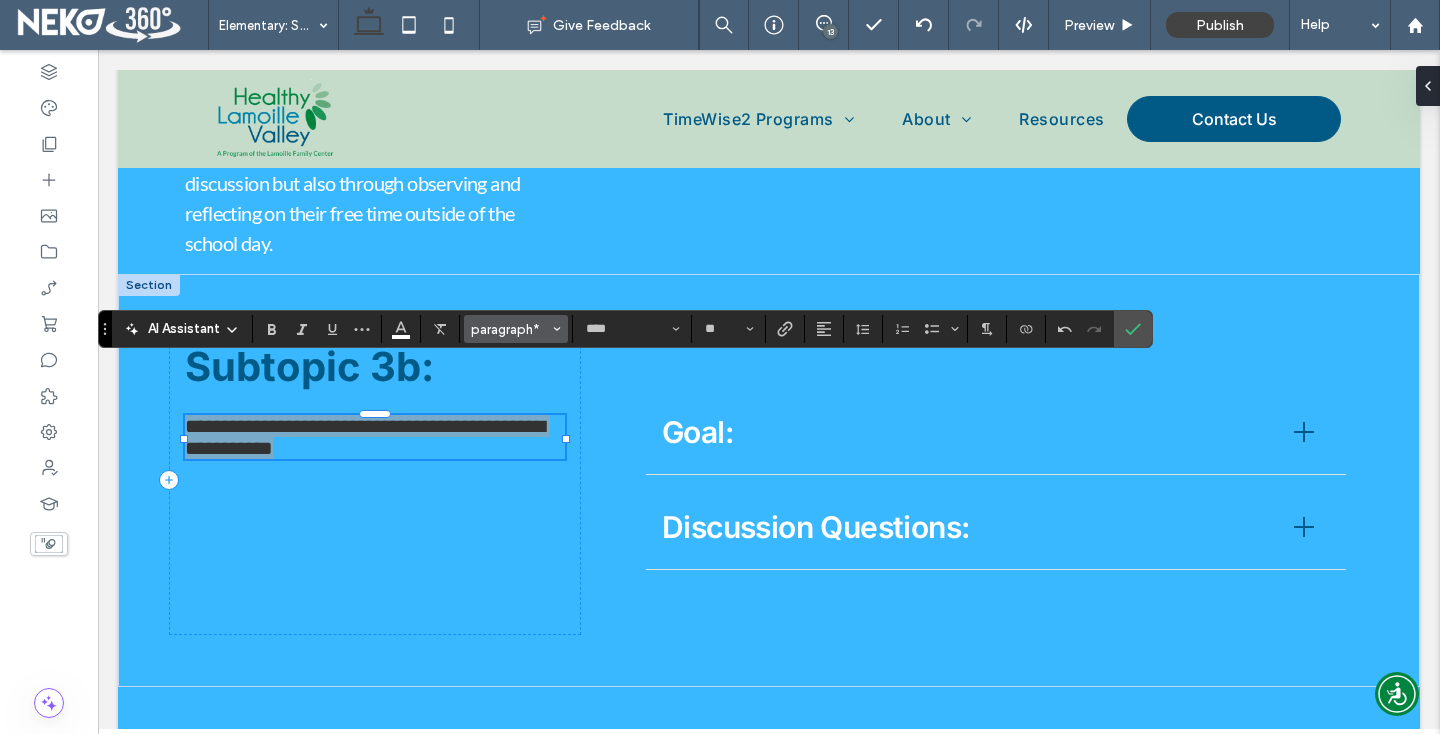 click on "paragraph*" at bounding box center (510, 329) 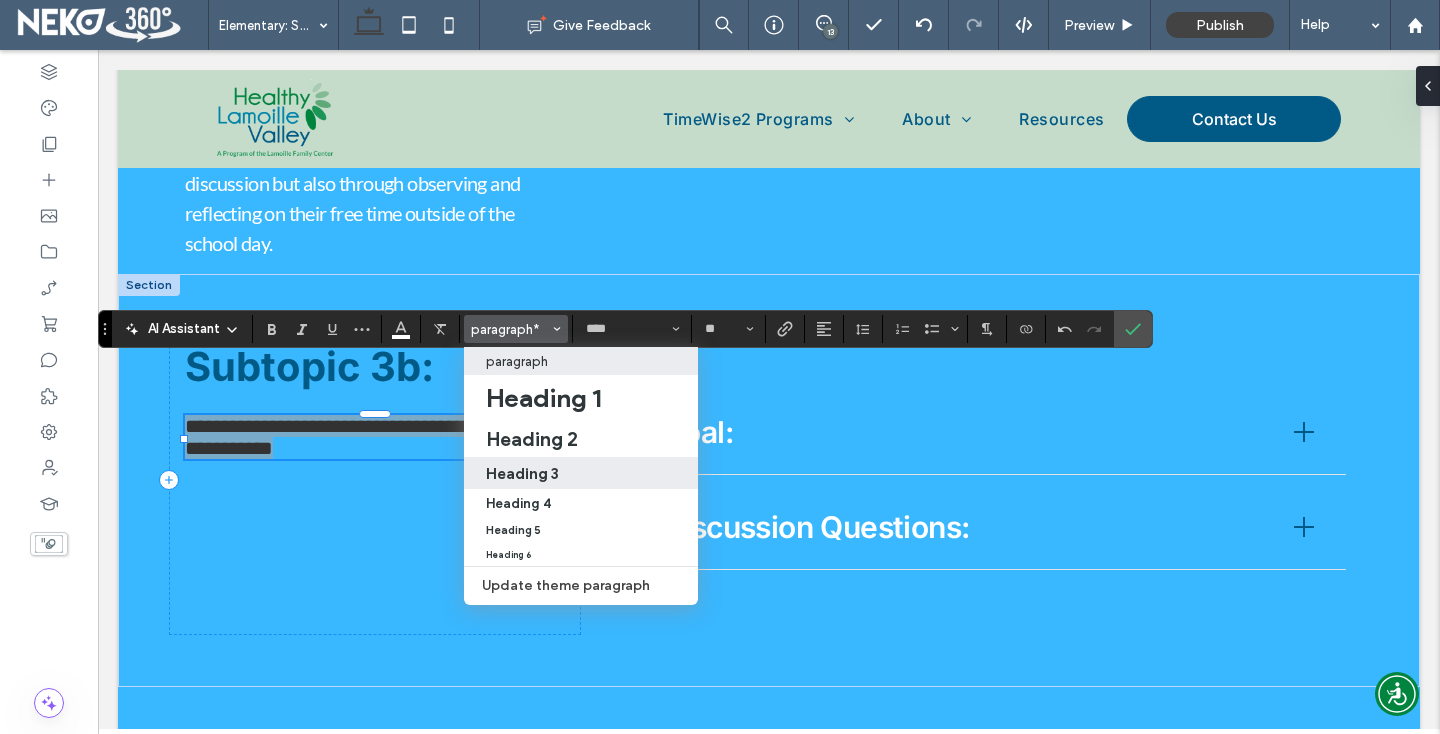 click on "Heading 3" at bounding box center (522, 473) 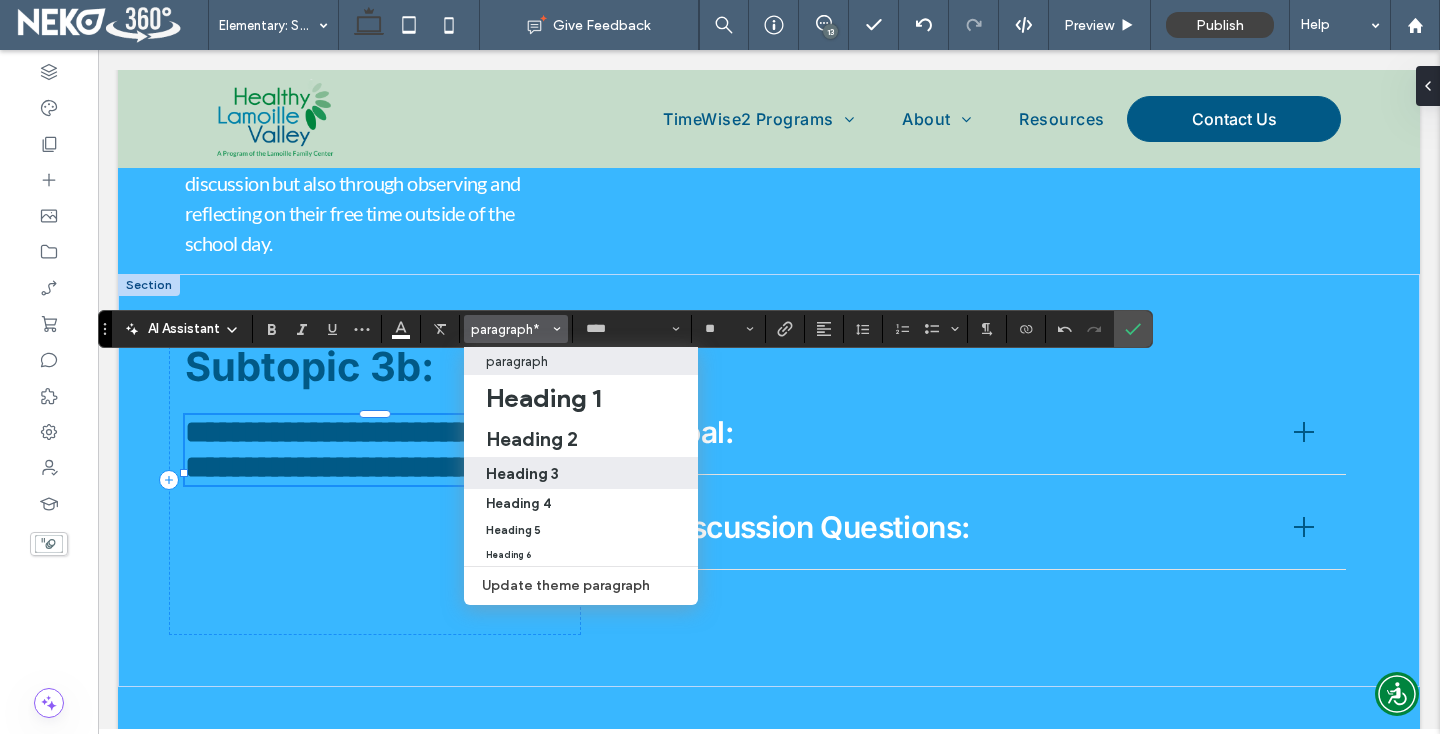 type on "*****" 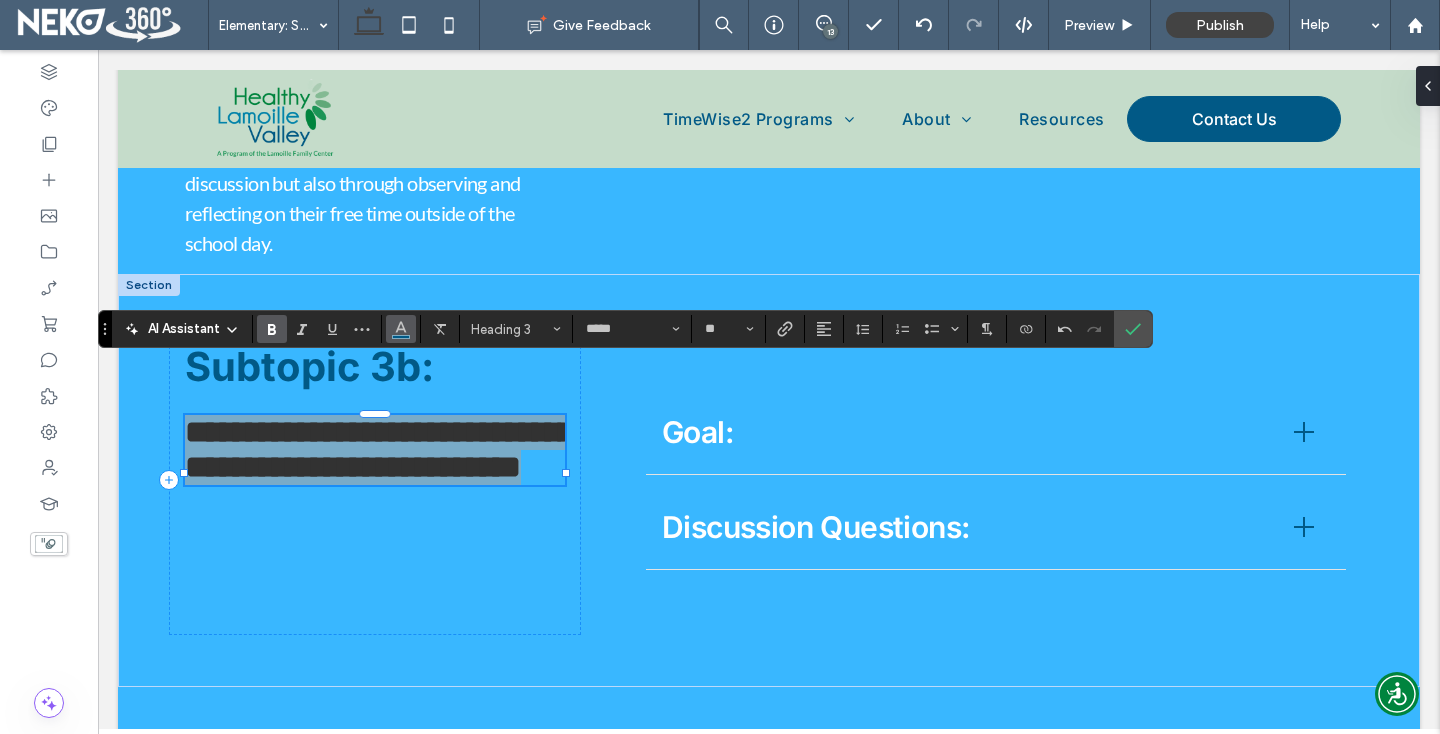 click at bounding box center (401, 329) 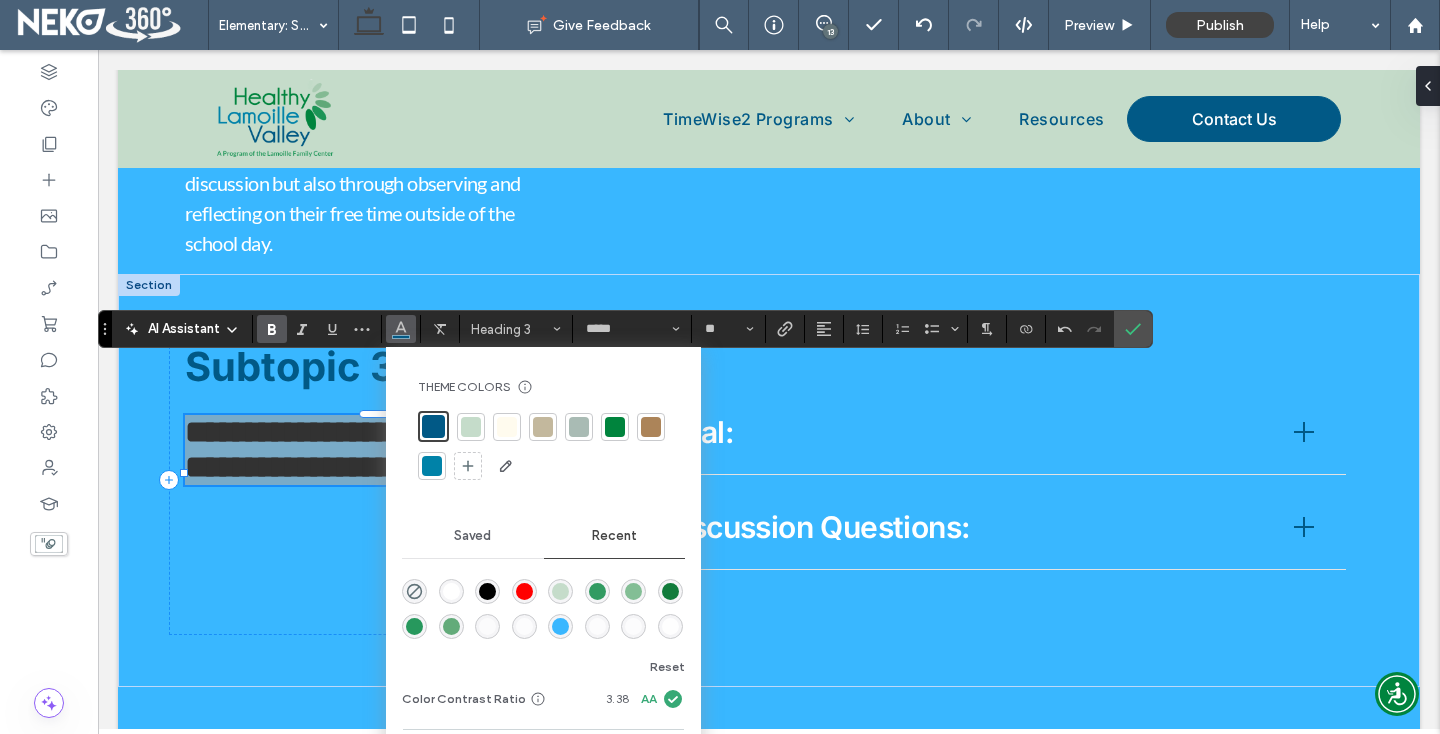 click at bounding box center (451, 591) 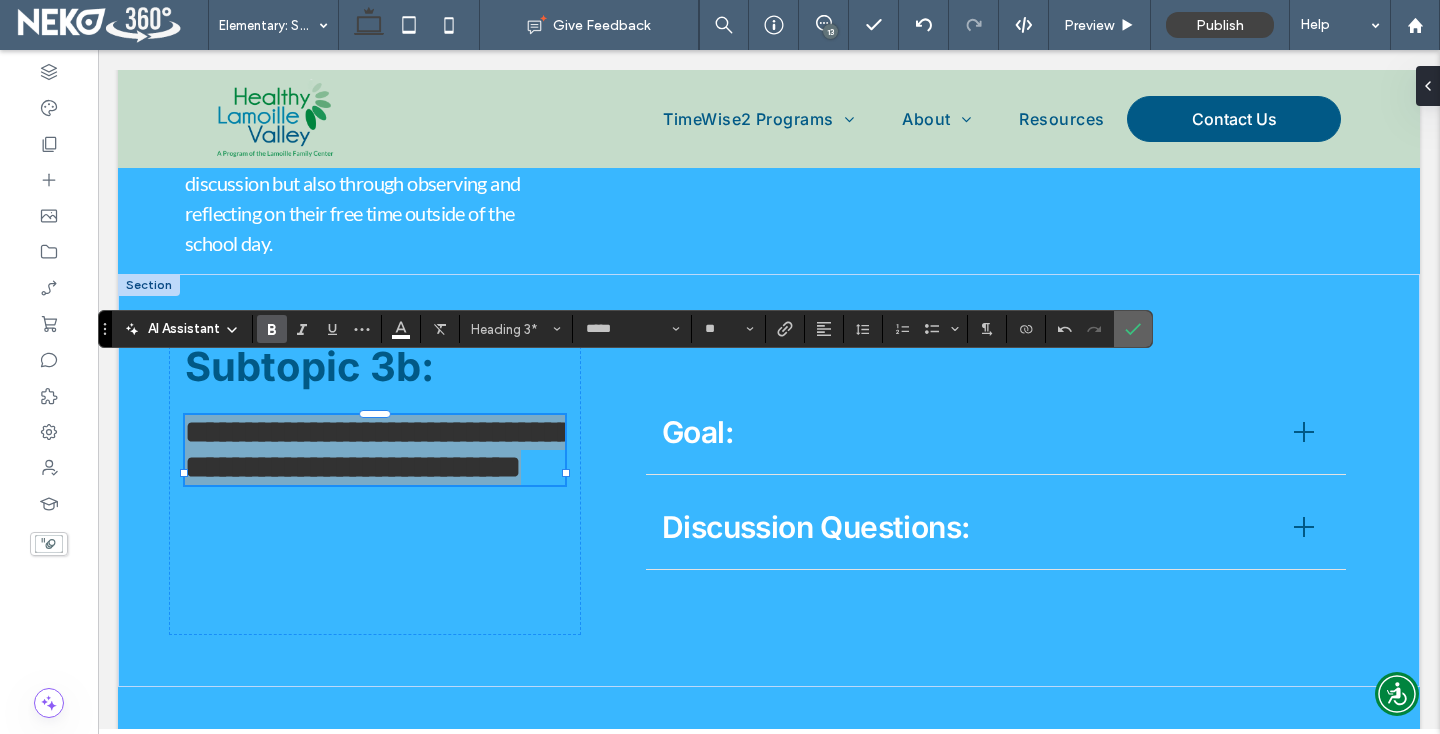 drag, startPoint x: 1141, startPoint y: 322, endPoint x: 1040, endPoint y: 272, distance: 112.698715 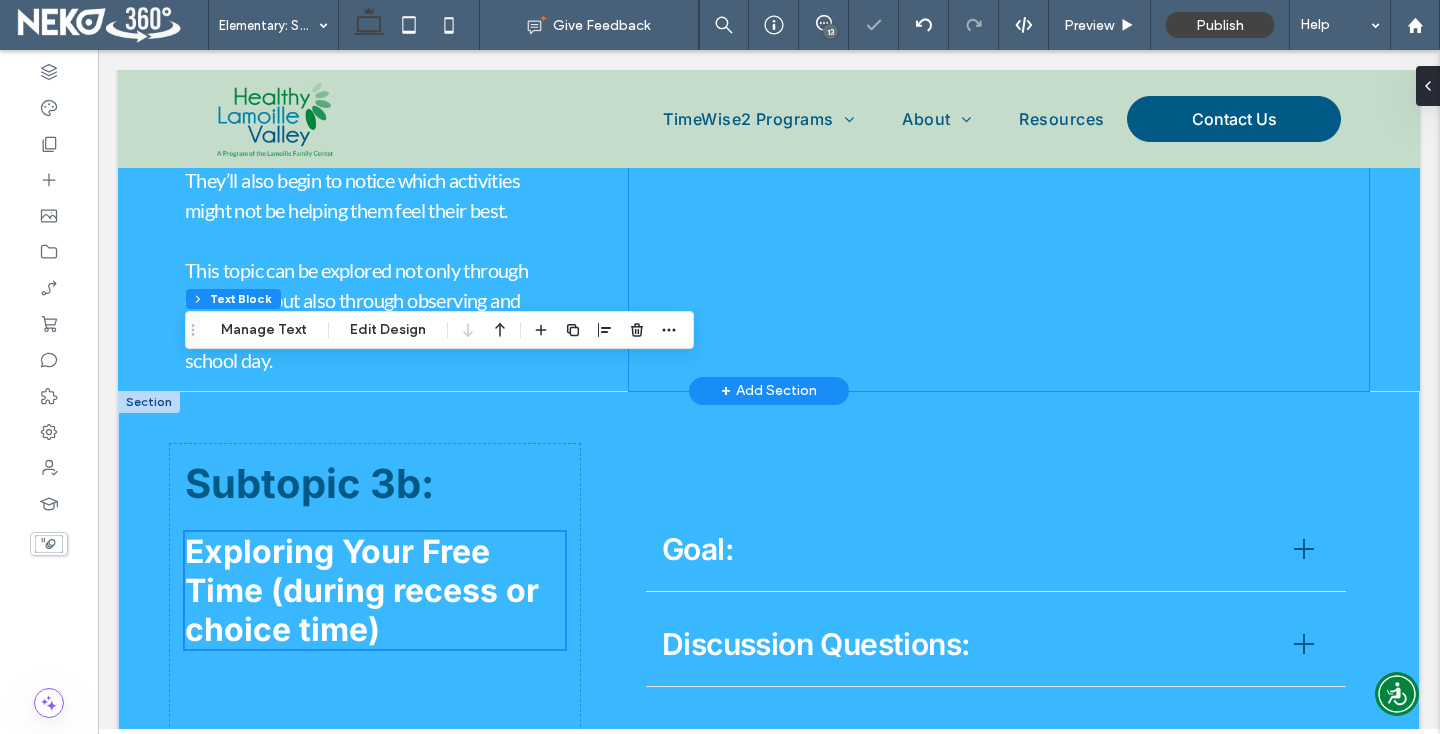 scroll, scrollTop: 3198, scrollLeft: 0, axis: vertical 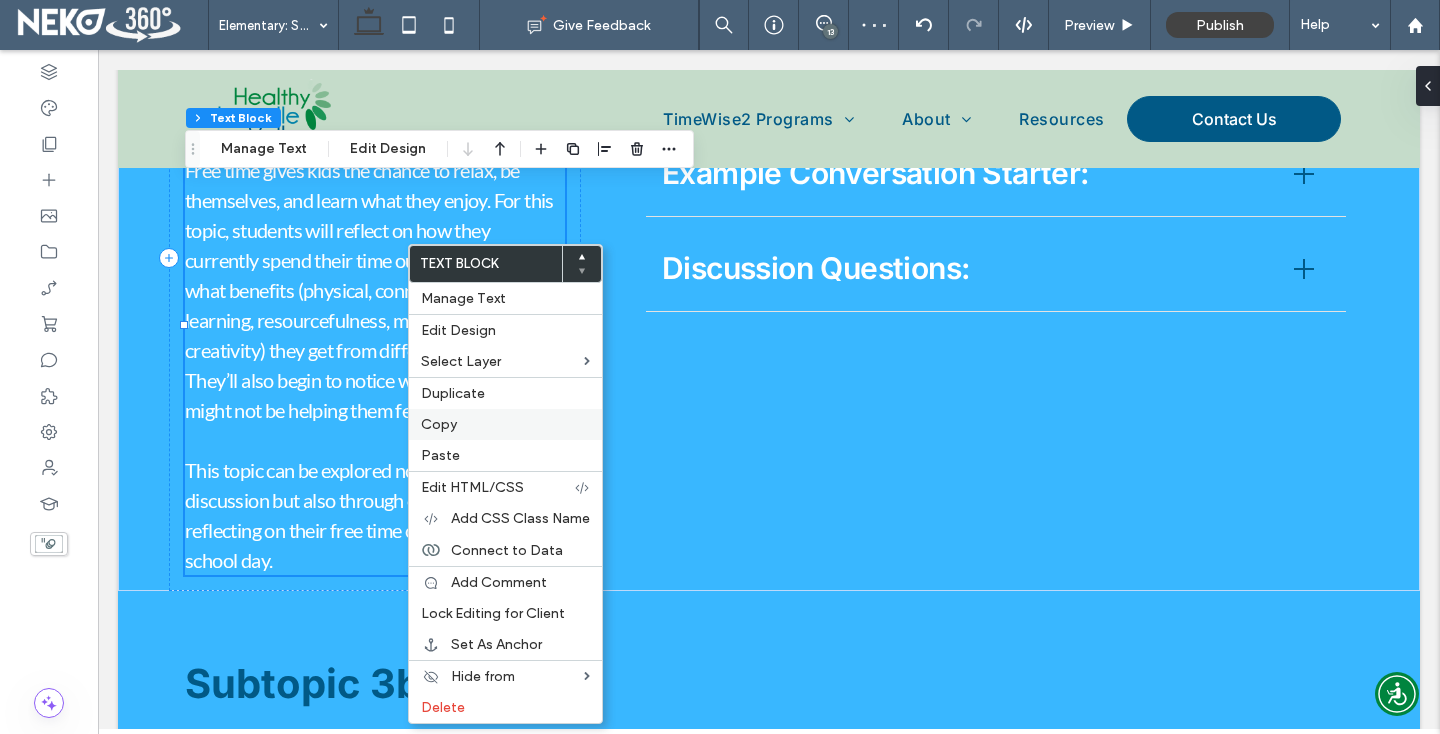 click on "Copy" at bounding box center [505, 424] 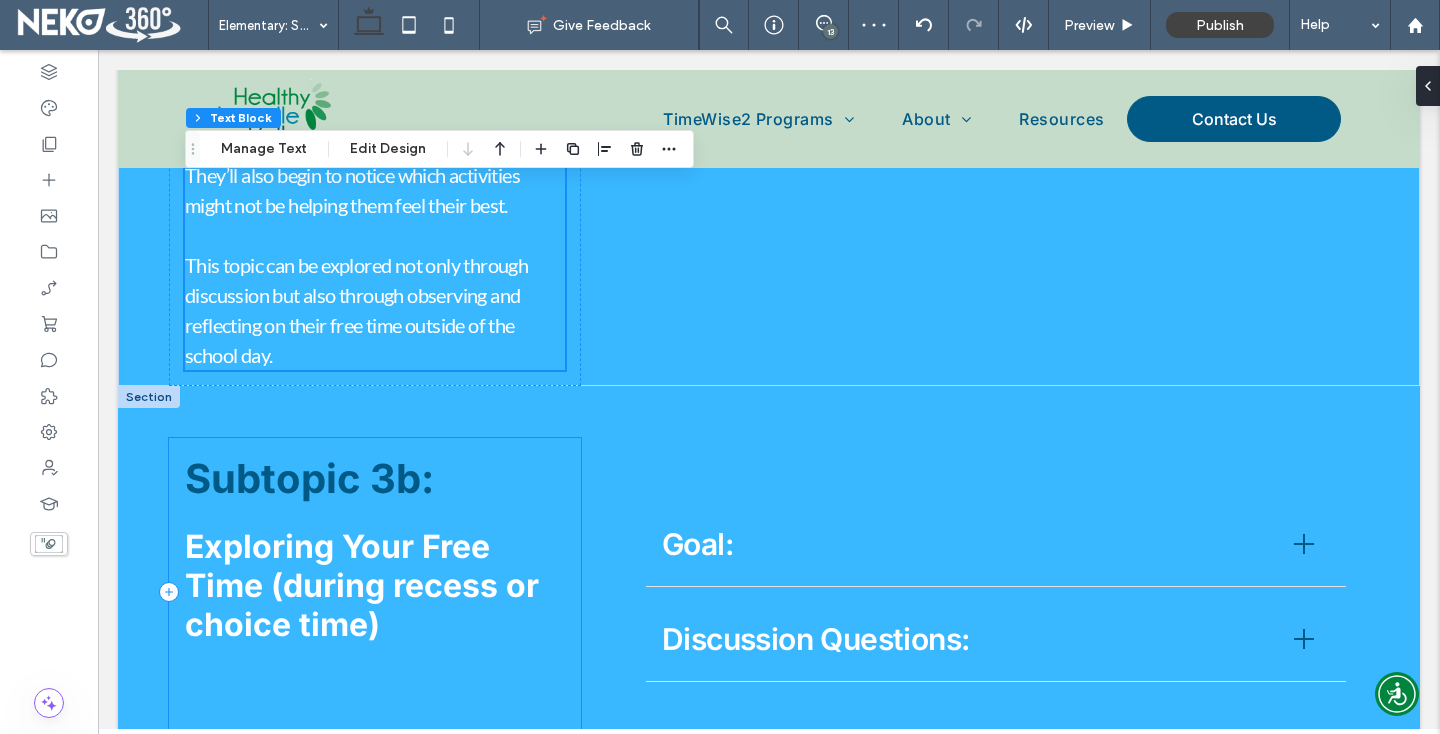 scroll, scrollTop: 3464, scrollLeft: 0, axis: vertical 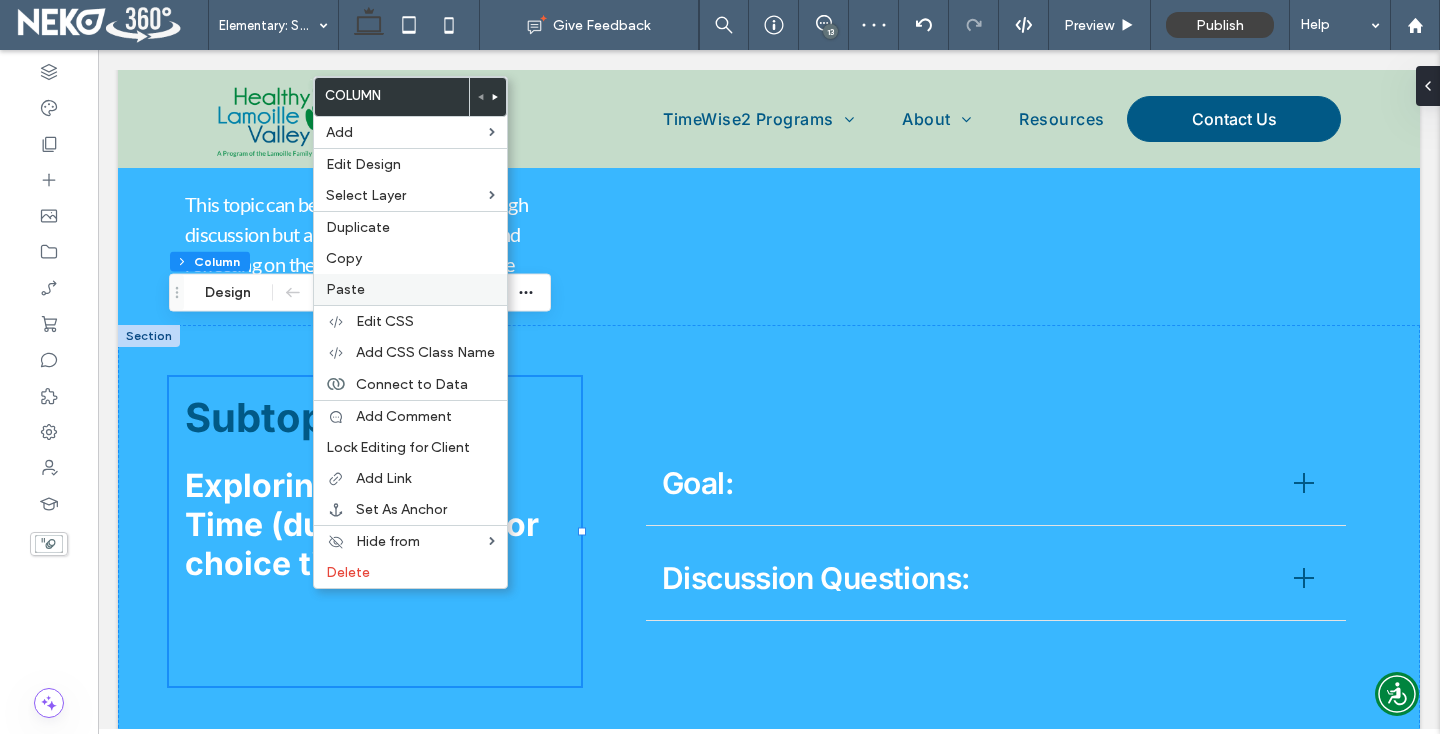 click on "Paste" at bounding box center [410, 289] 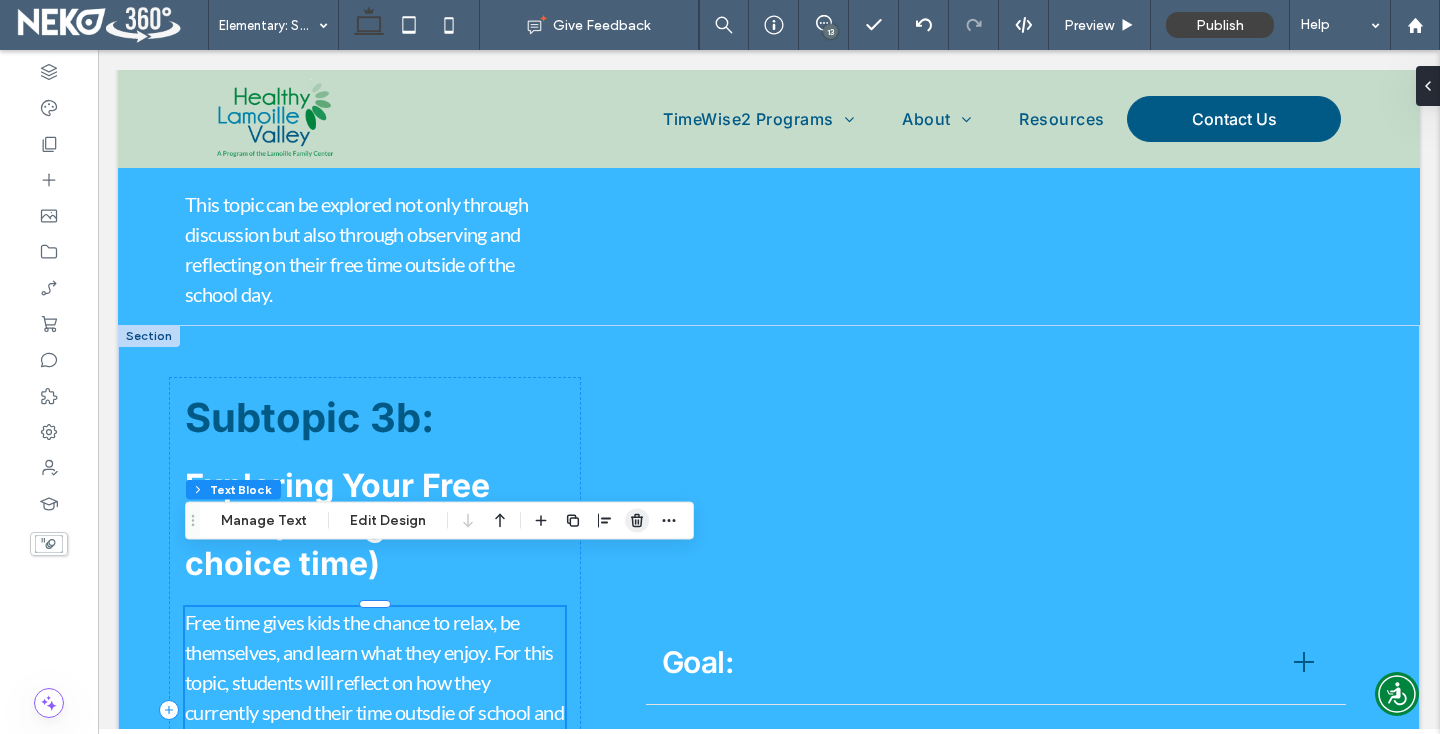 click 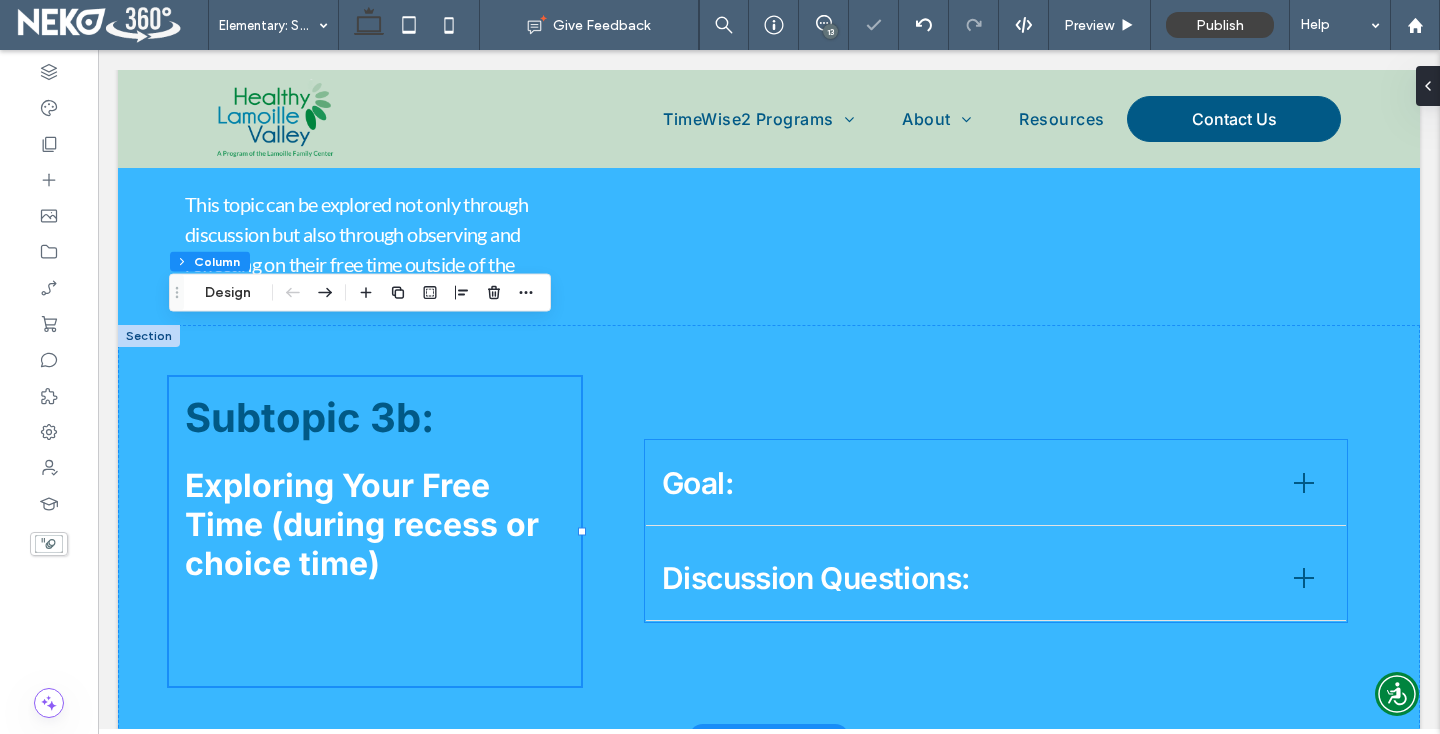 click on "Goal:" at bounding box center [966, 483] 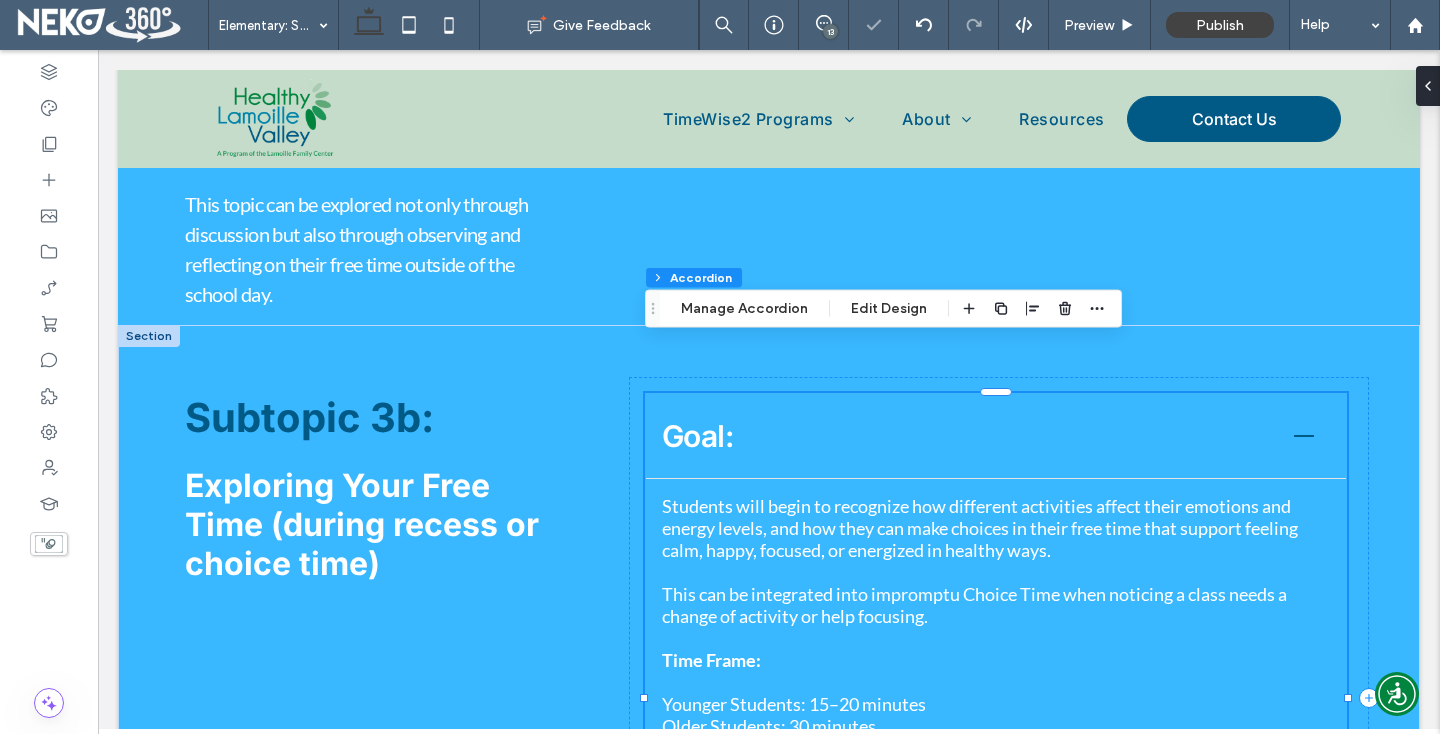 click on "Goal:" at bounding box center [996, 436] 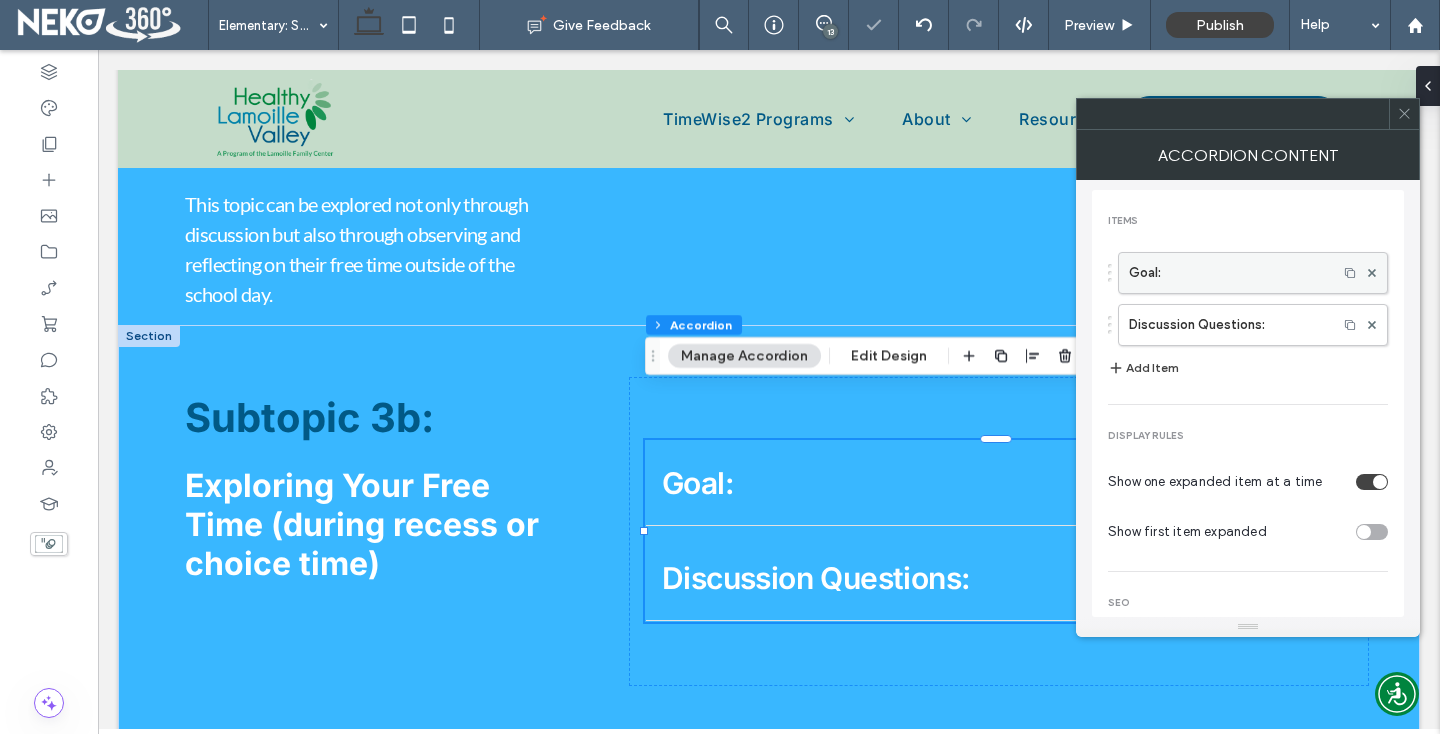 click on "Goal:" at bounding box center [1228, 273] 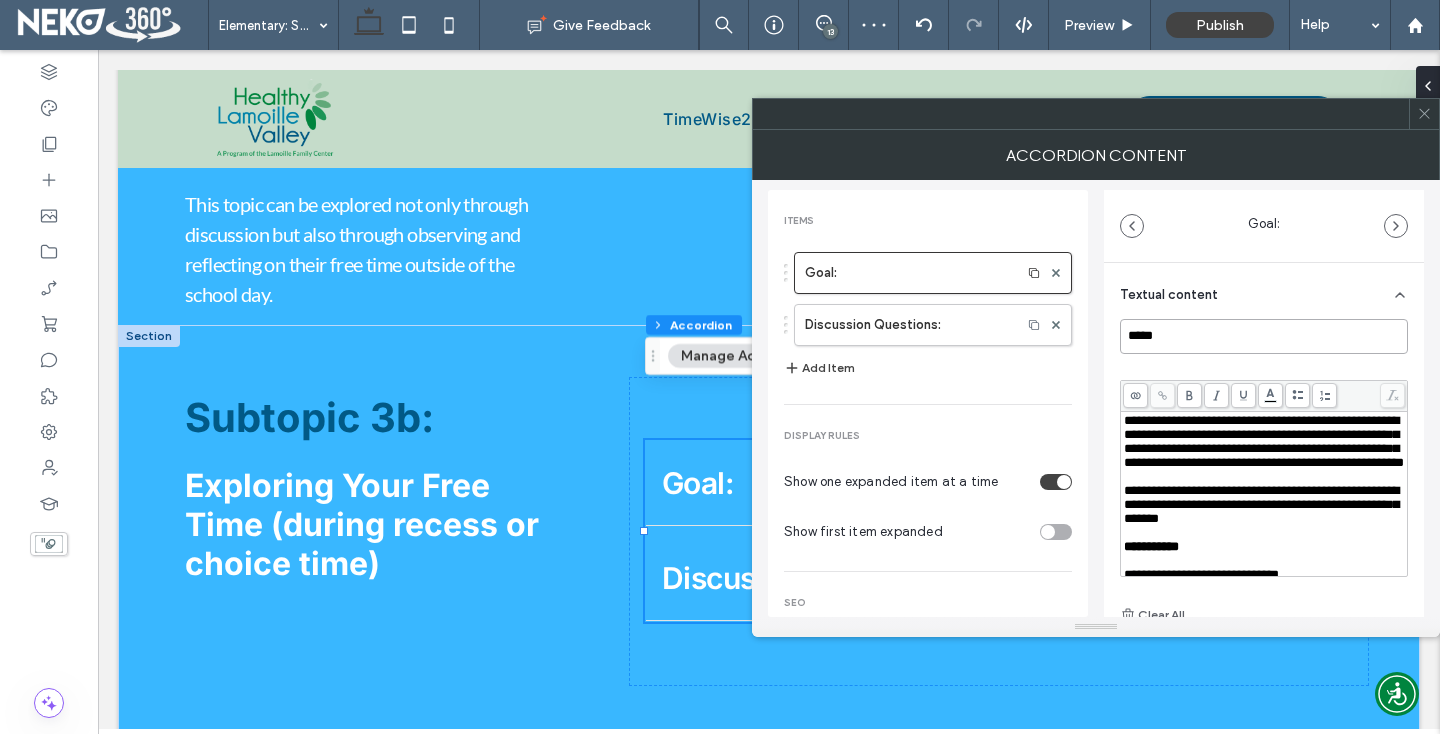 click on "*****" at bounding box center (1264, 336) 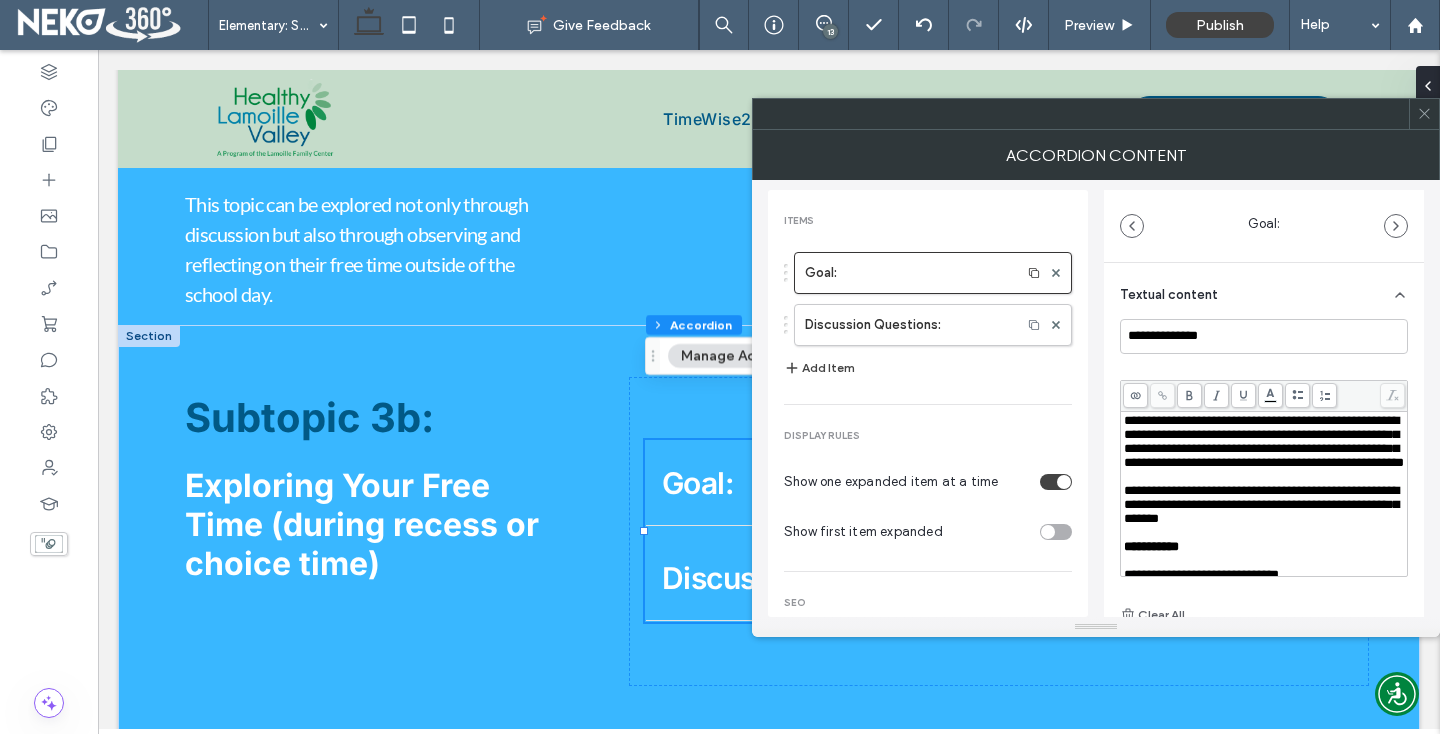 click on "**********" at bounding box center (1264, 441) 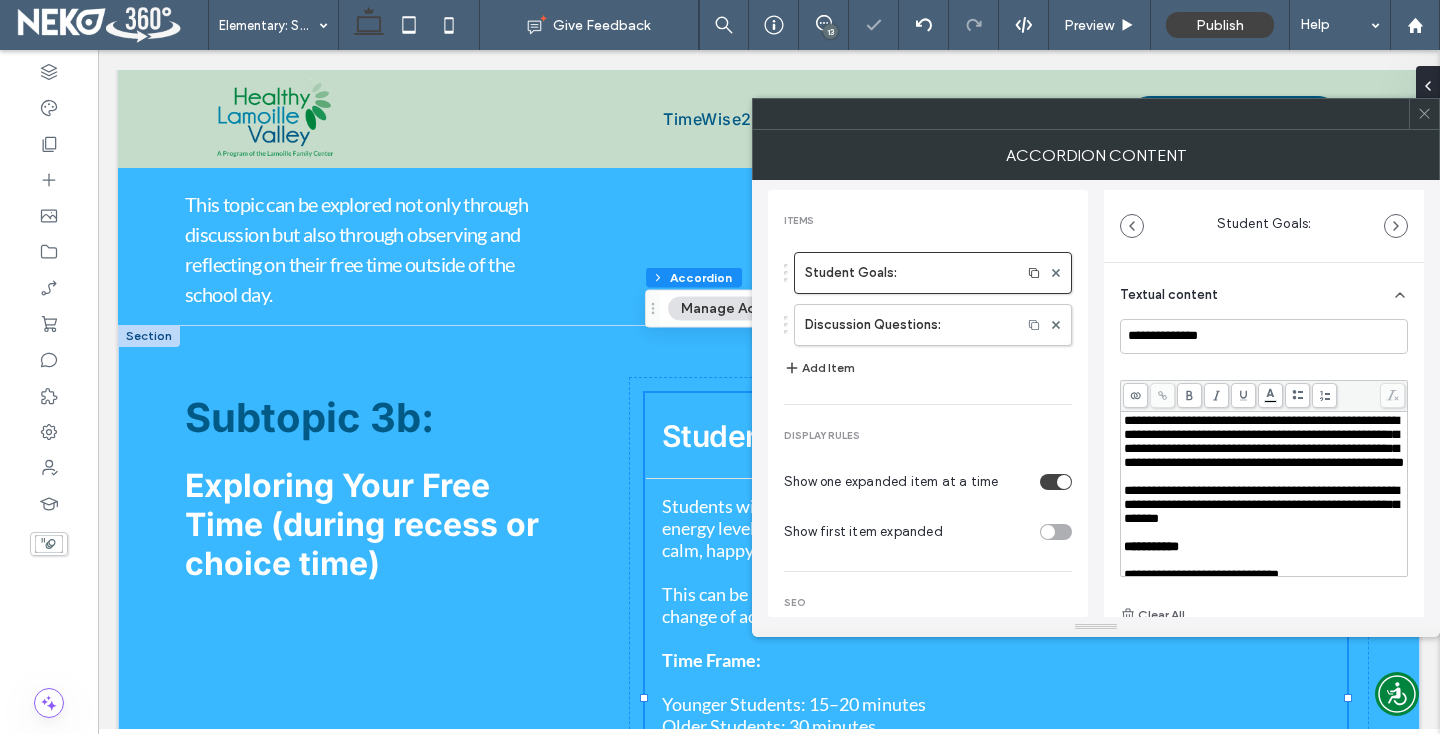 click on "**********" at bounding box center (1264, 441) 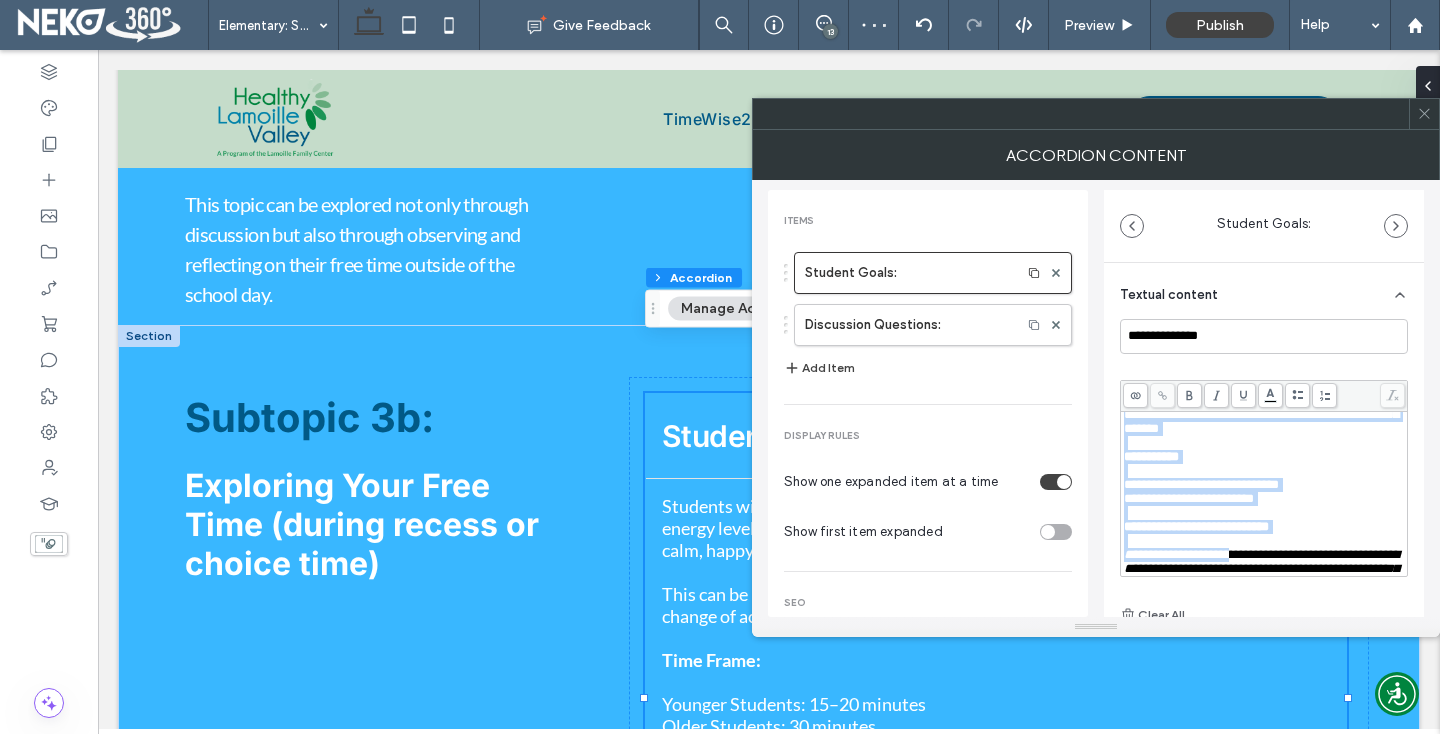 scroll, scrollTop: 254, scrollLeft: 0, axis: vertical 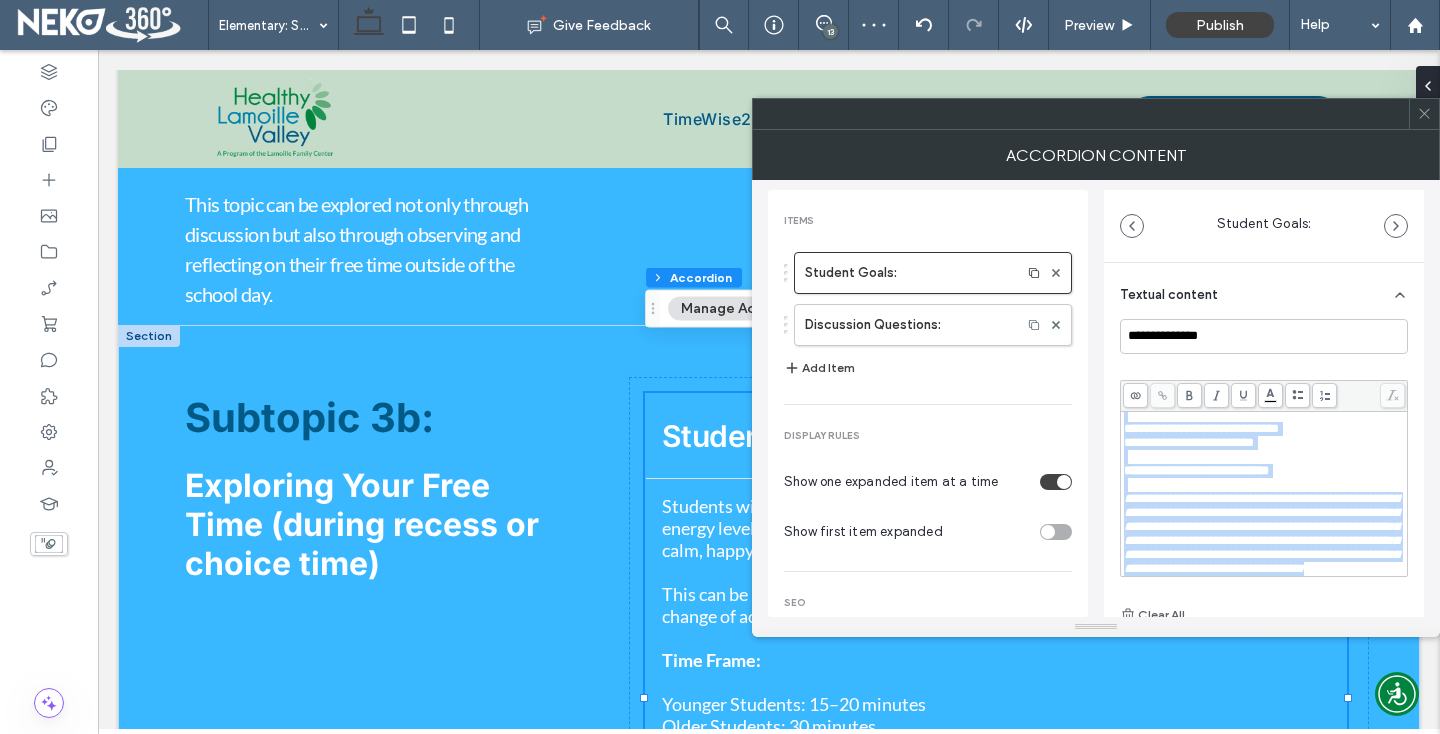 drag, startPoint x: 1124, startPoint y: 419, endPoint x: 1251, endPoint y: 580, distance: 205.06097 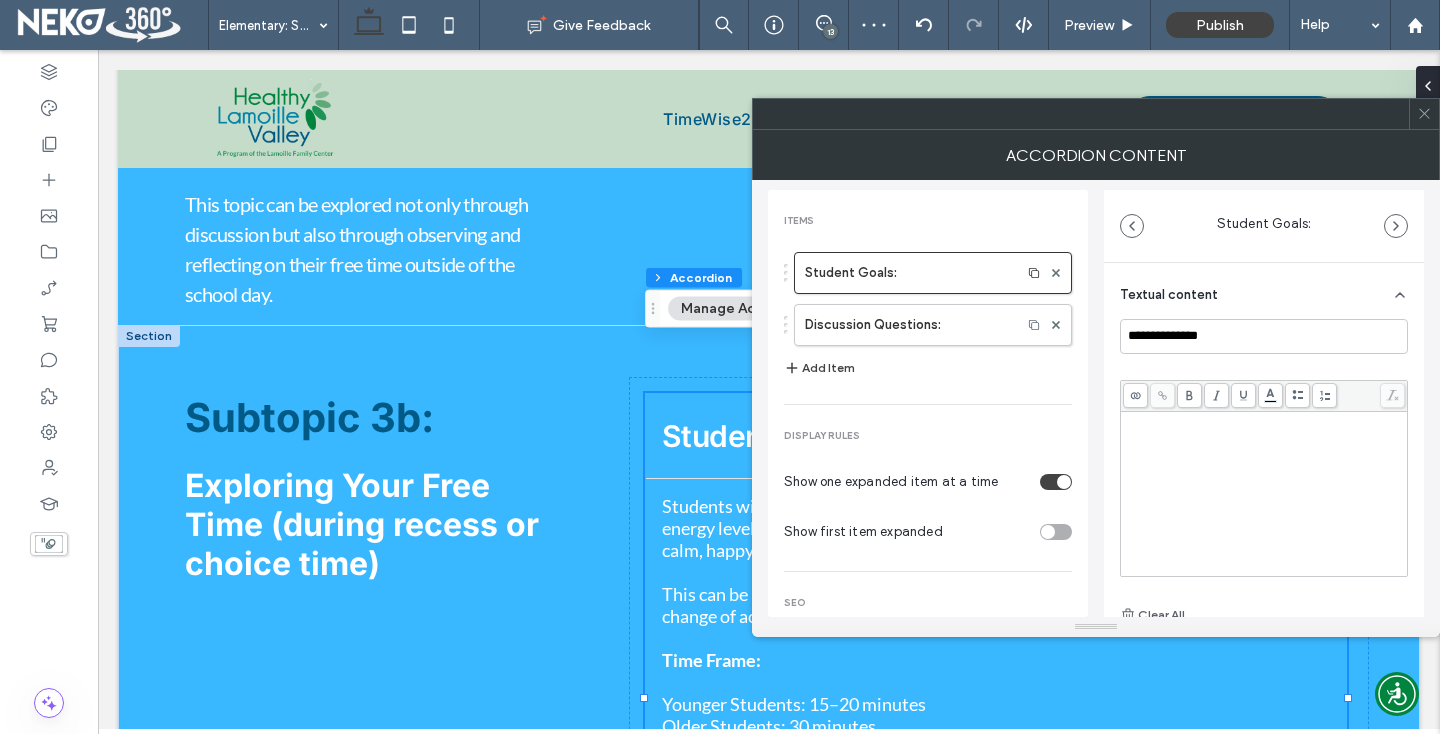 scroll, scrollTop: 0, scrollLeft: 0, axis: both 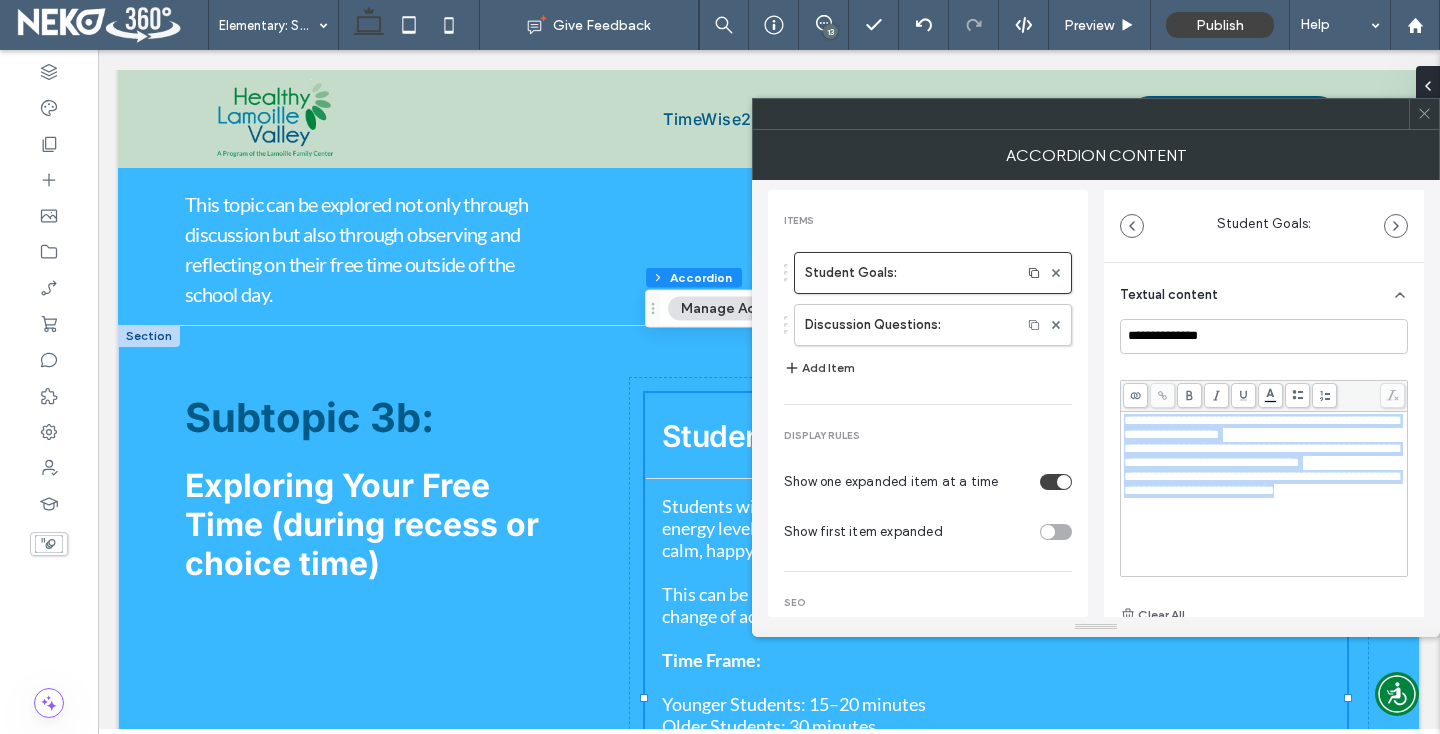 drag, startPoint x: 1125, startPoint y: 419, endPoint x: 1362, endPoint y: 519, distance: 257.23337 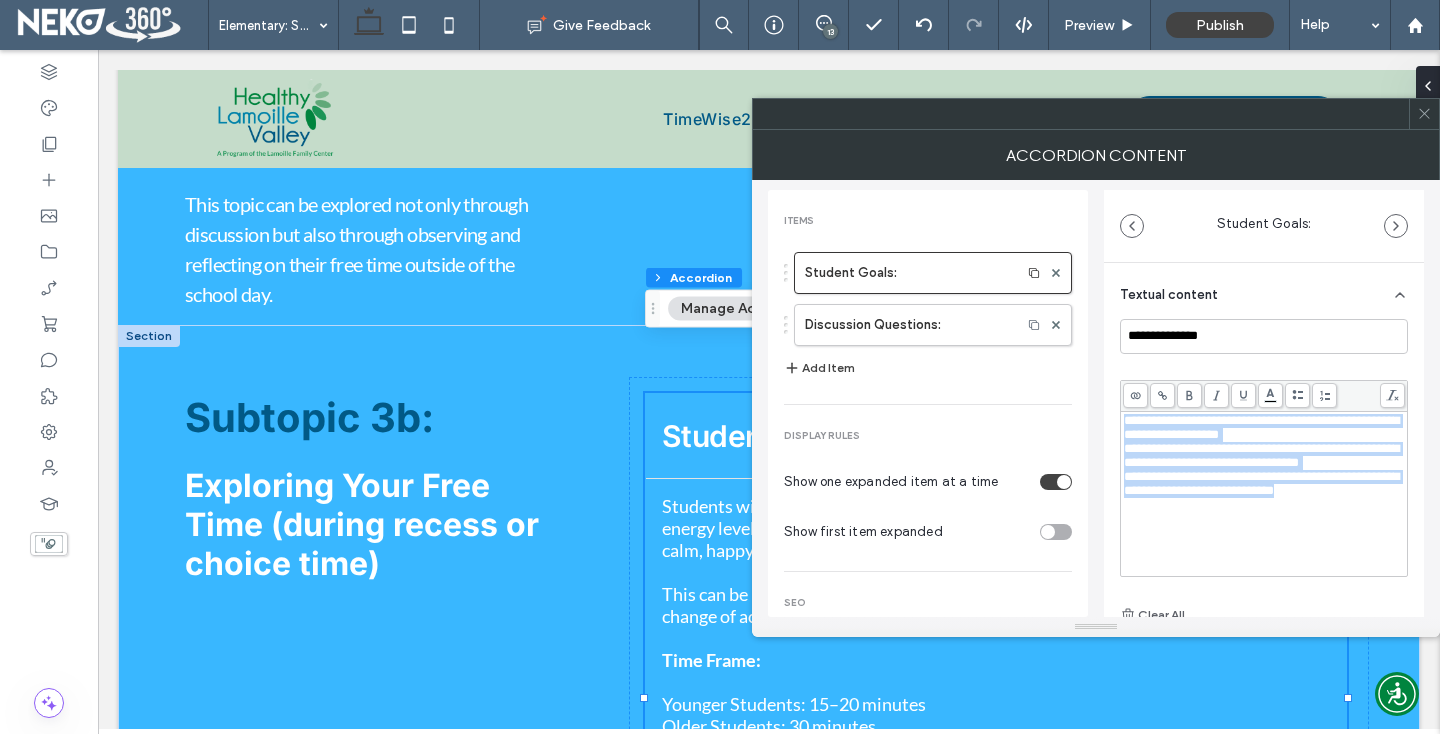 click 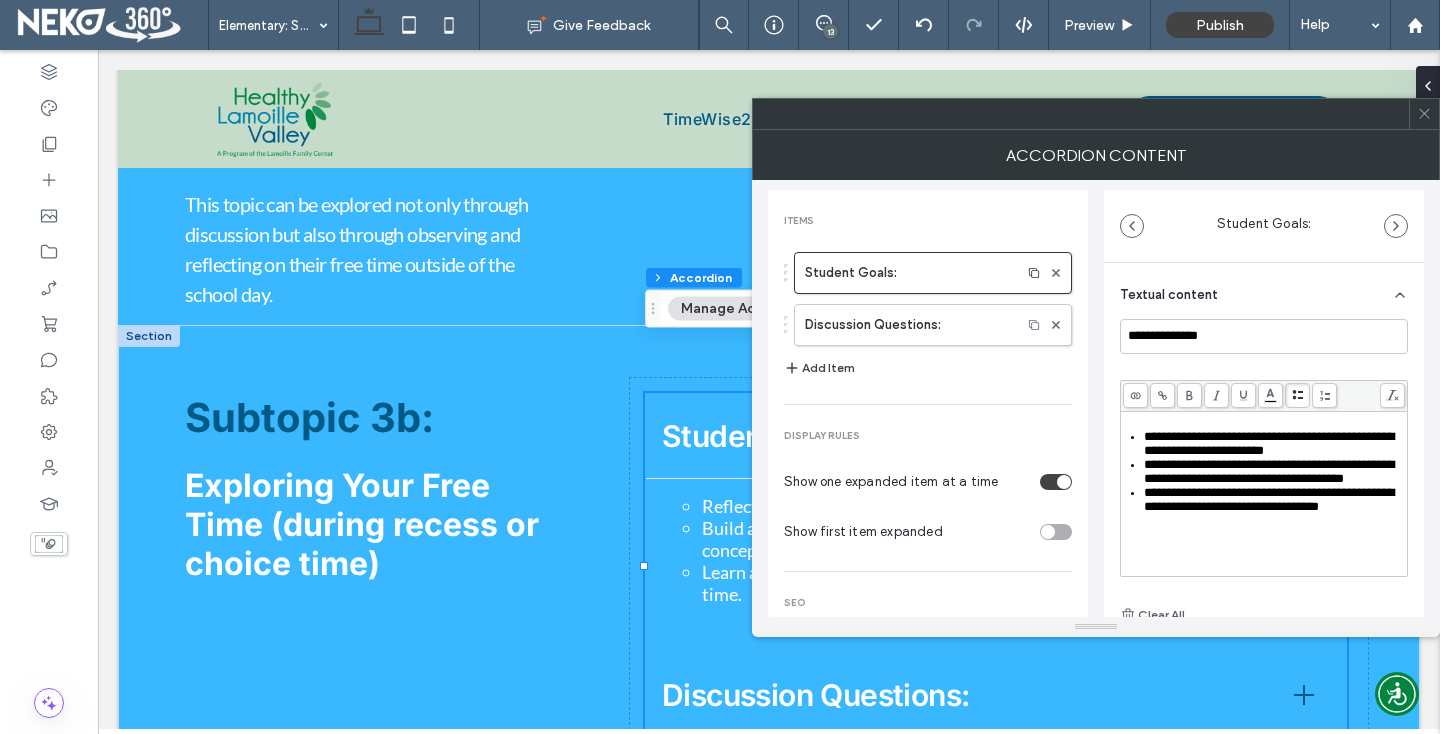 click on "**********" at bounding box center [1096, 398] 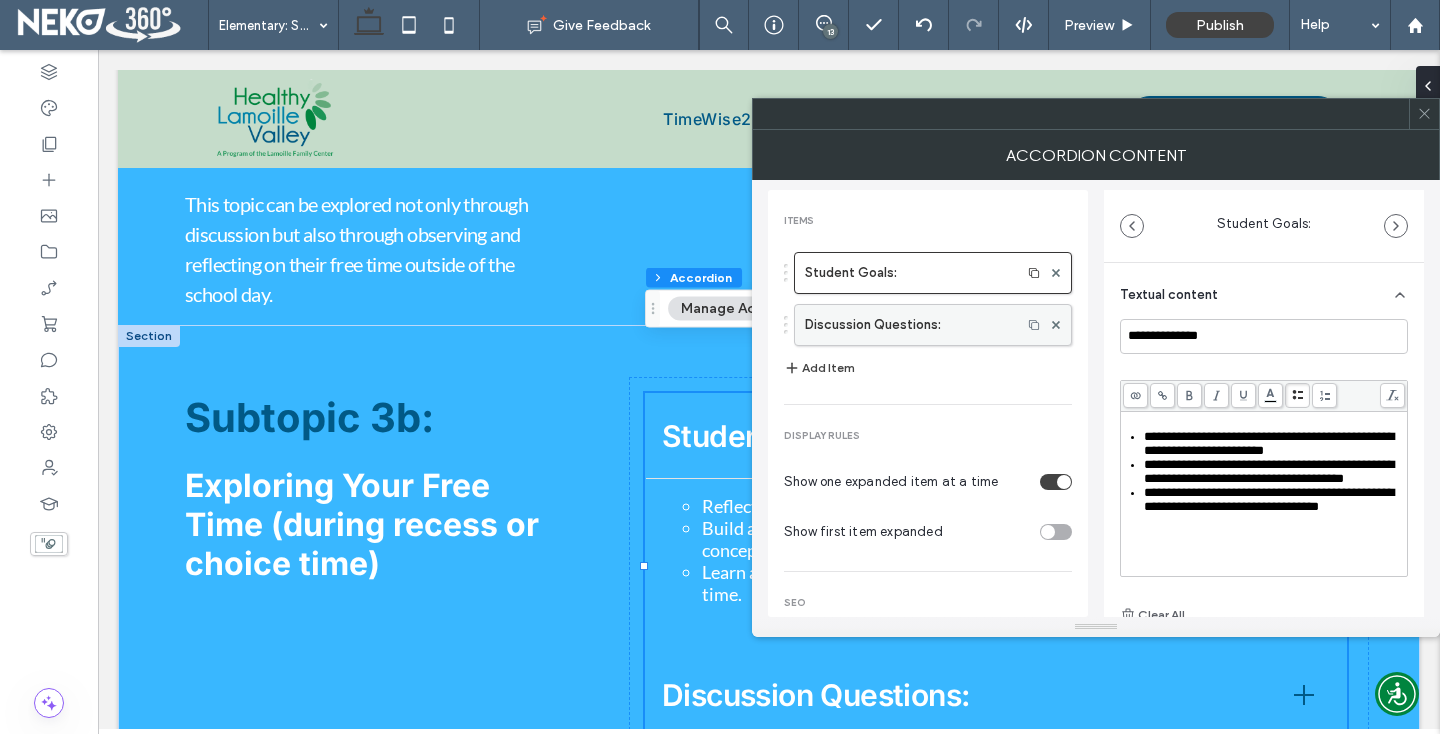 click on "Discussion Questions:" at bounding box center [908, 325] 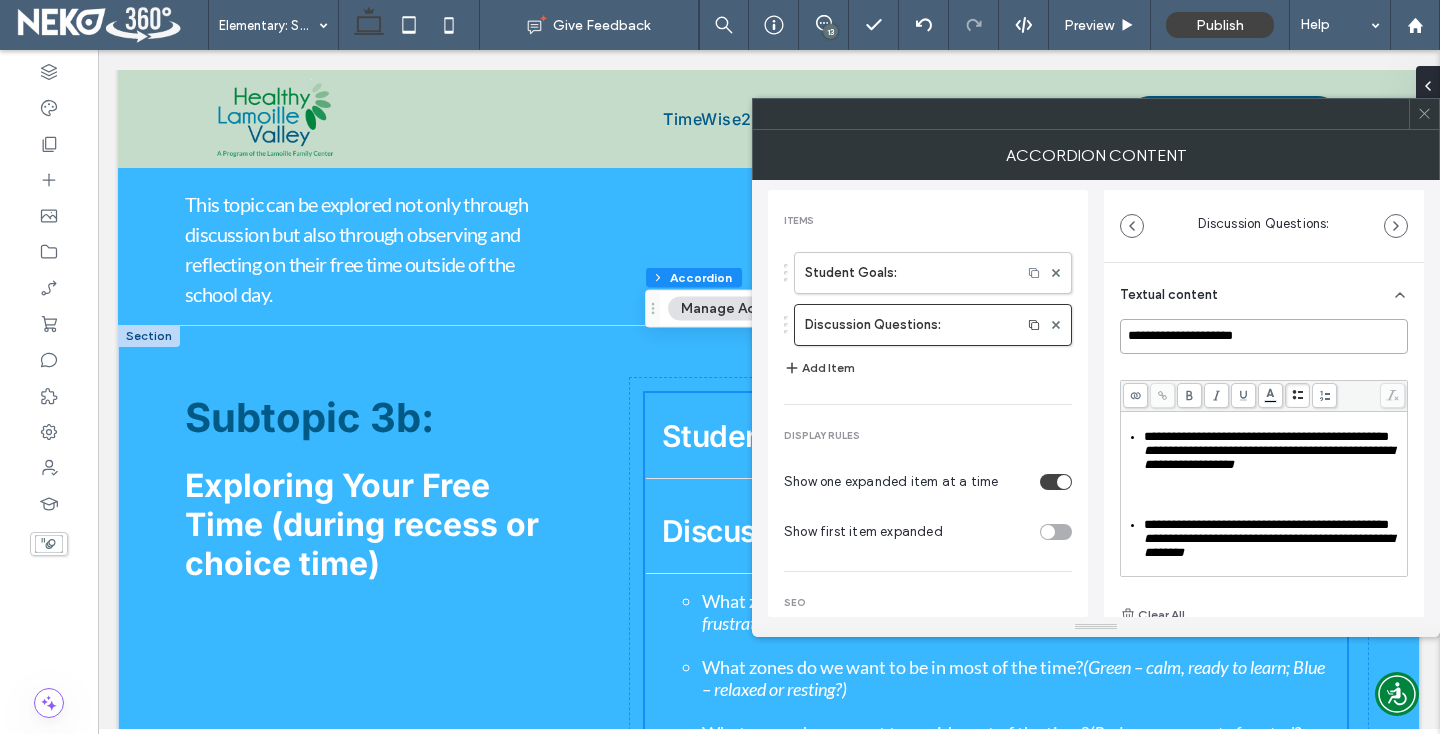 click on "**********" at bounding box center [1264, 336] 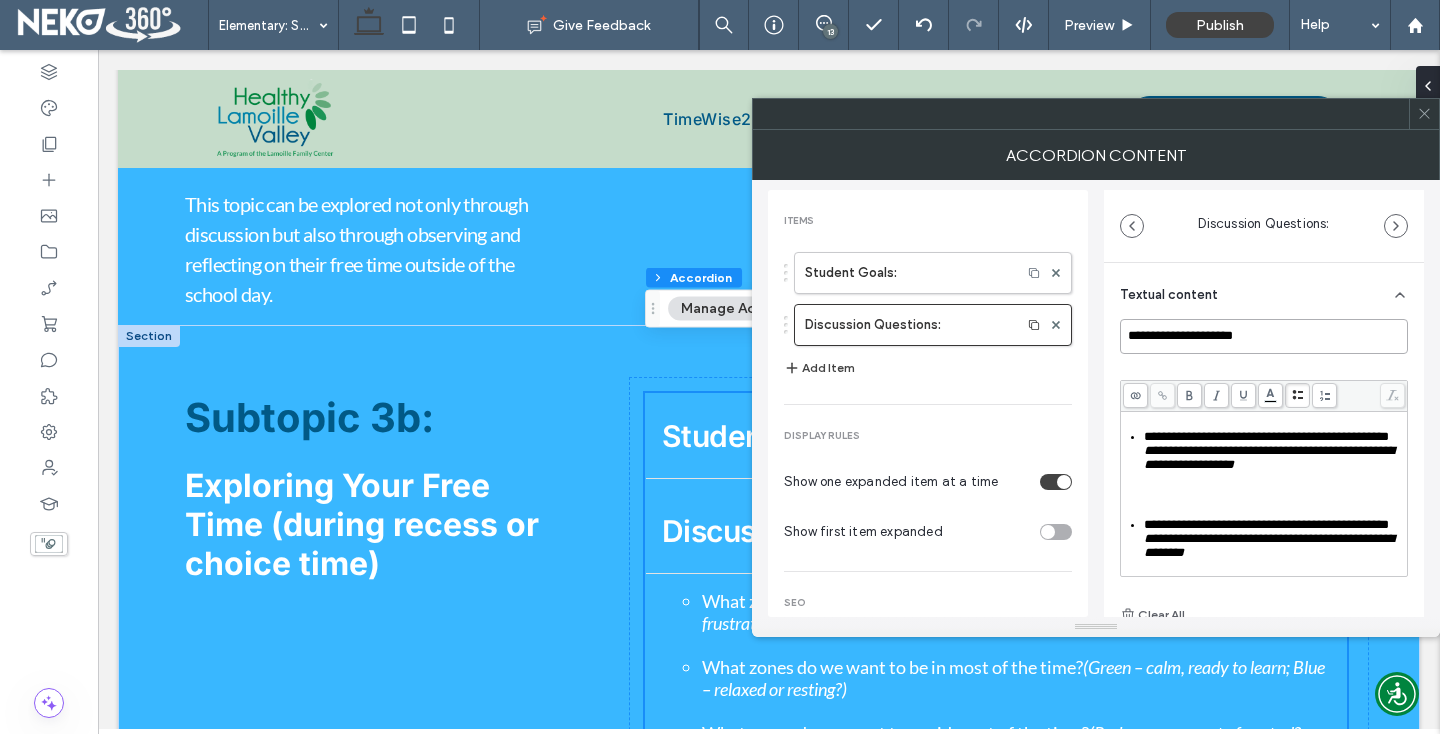 click on "**********" at bounding box center [1264, 336] 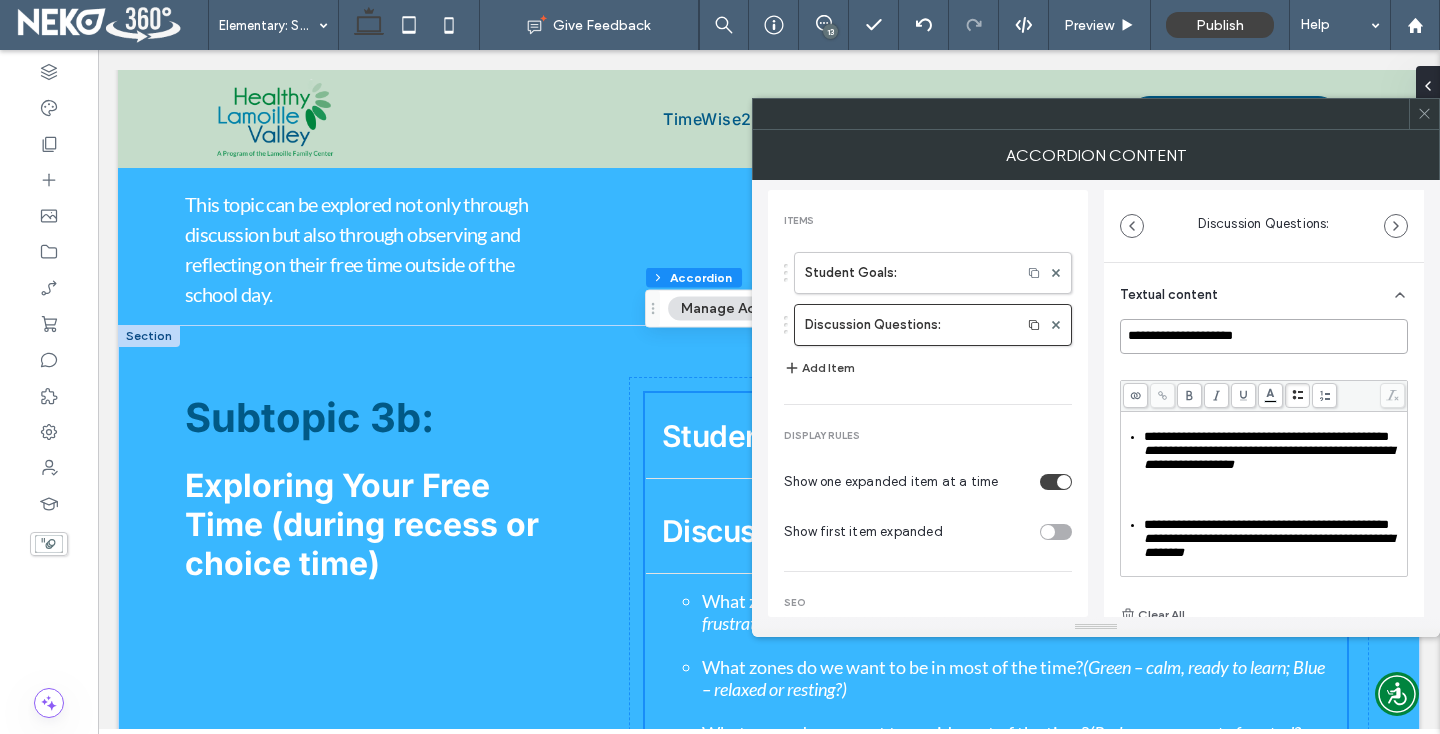 click on "**********" at bounding box center [1264, 336] 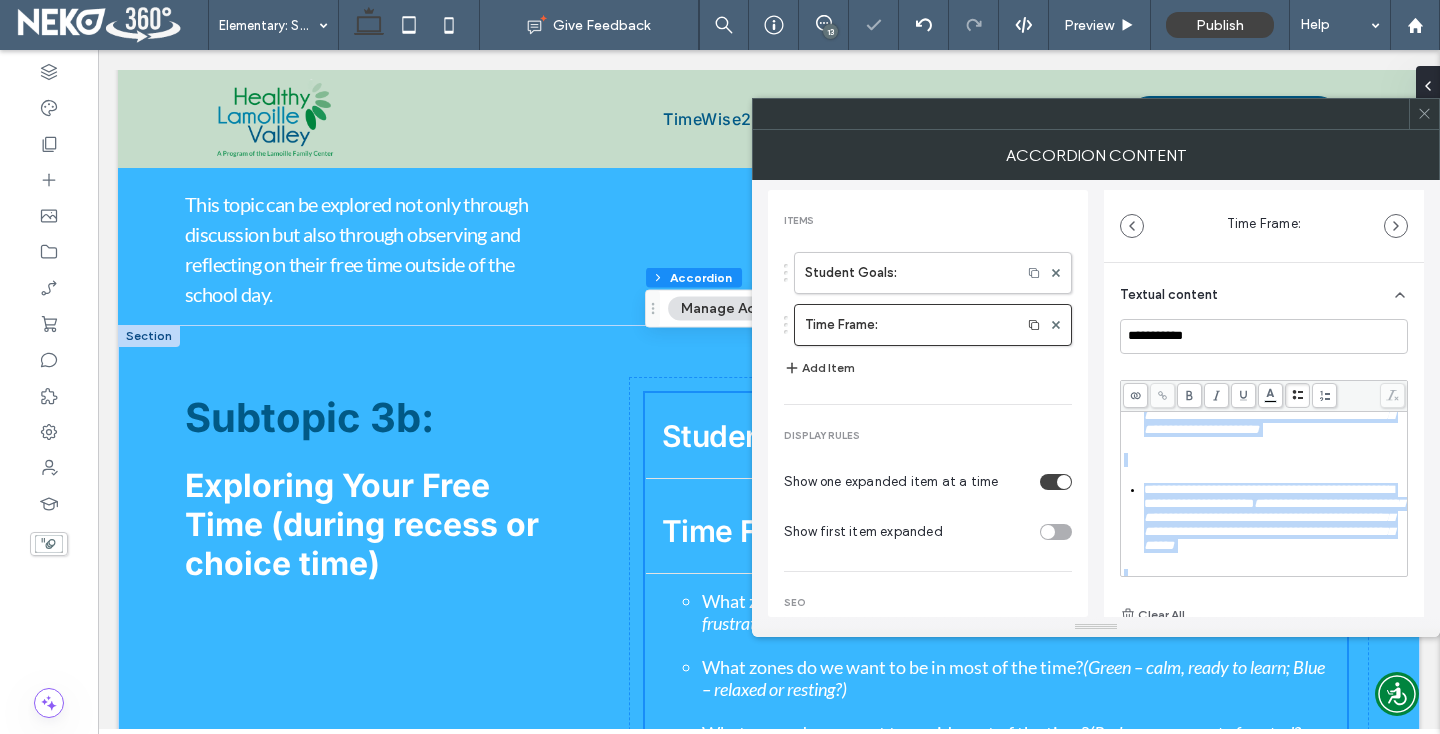 scroll, scrollTop: 990, scrollLeft: 0, axis: vertical 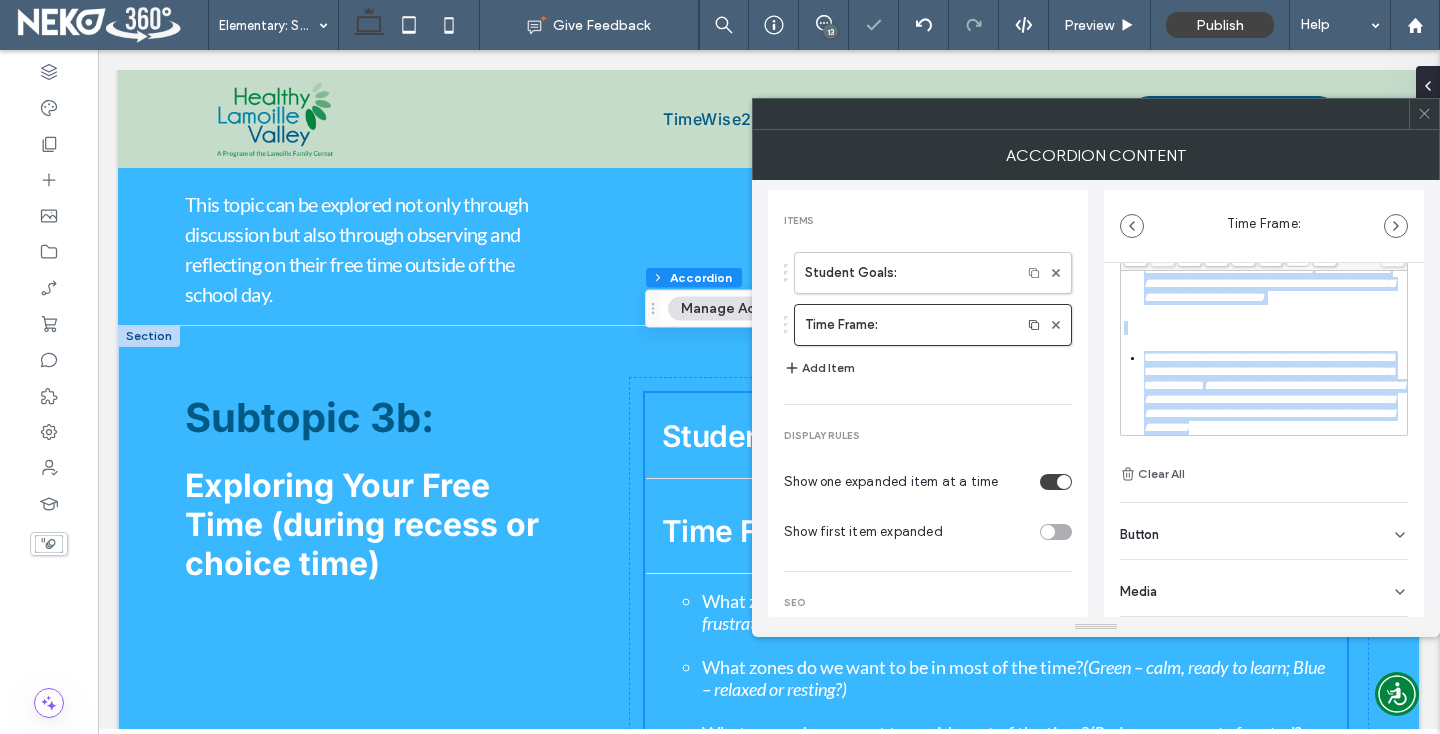 drag, startPoint x: 1242, startPoint y: 486, endPoint x: 1203, endPoint y: 641, distance: 159.83116 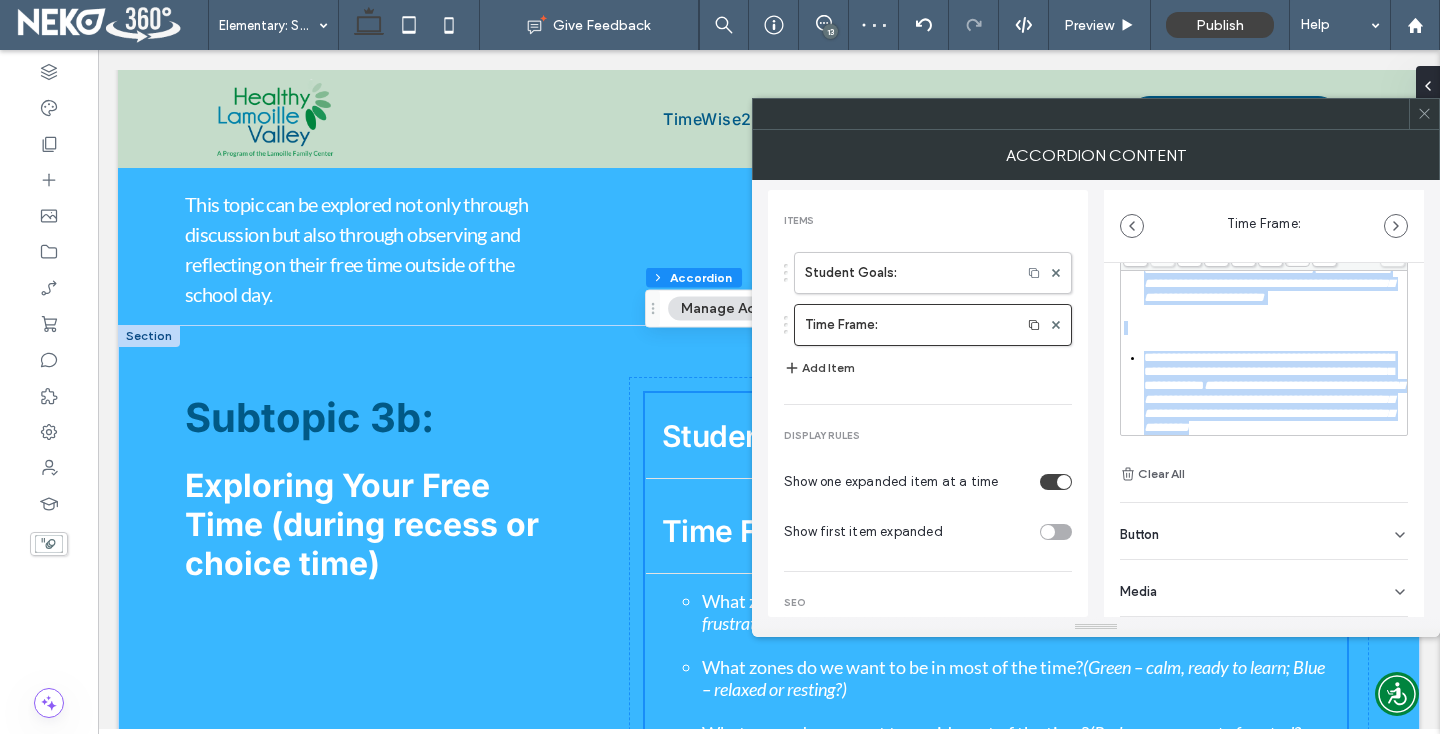 click on "**********" at bounding box center (1274, 406) 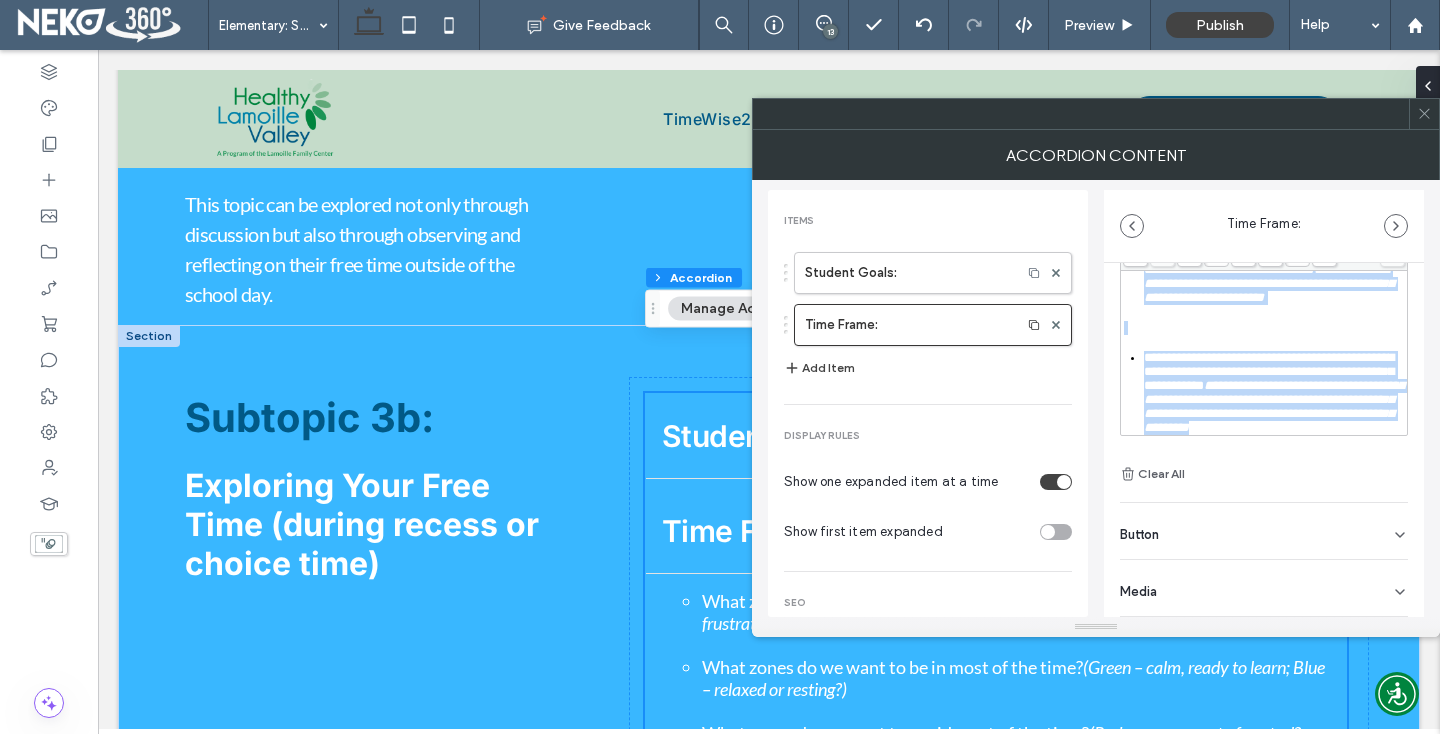 scroll, scrollTop: 990, scrollLeft: 0, axis: vertical 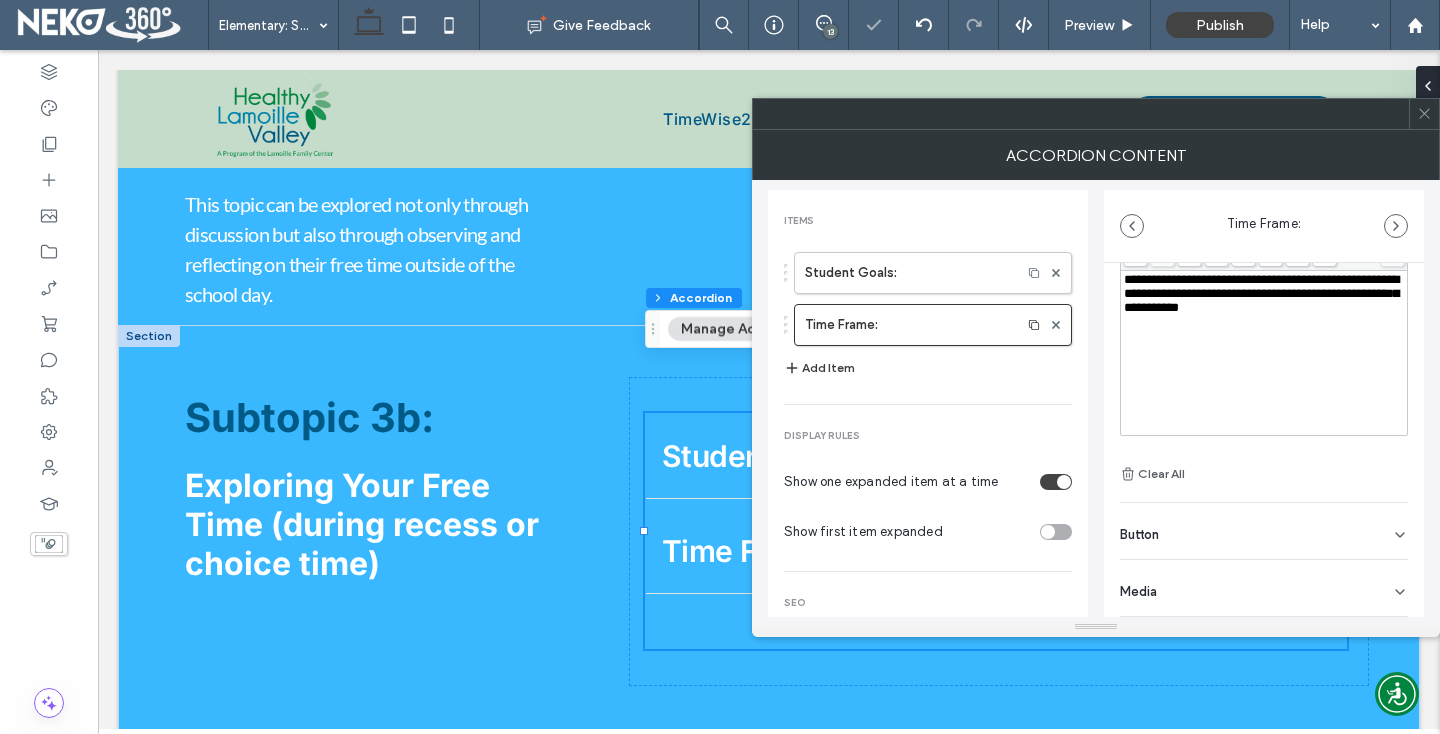 click on "Add Item" at bounding box center (819, 368) 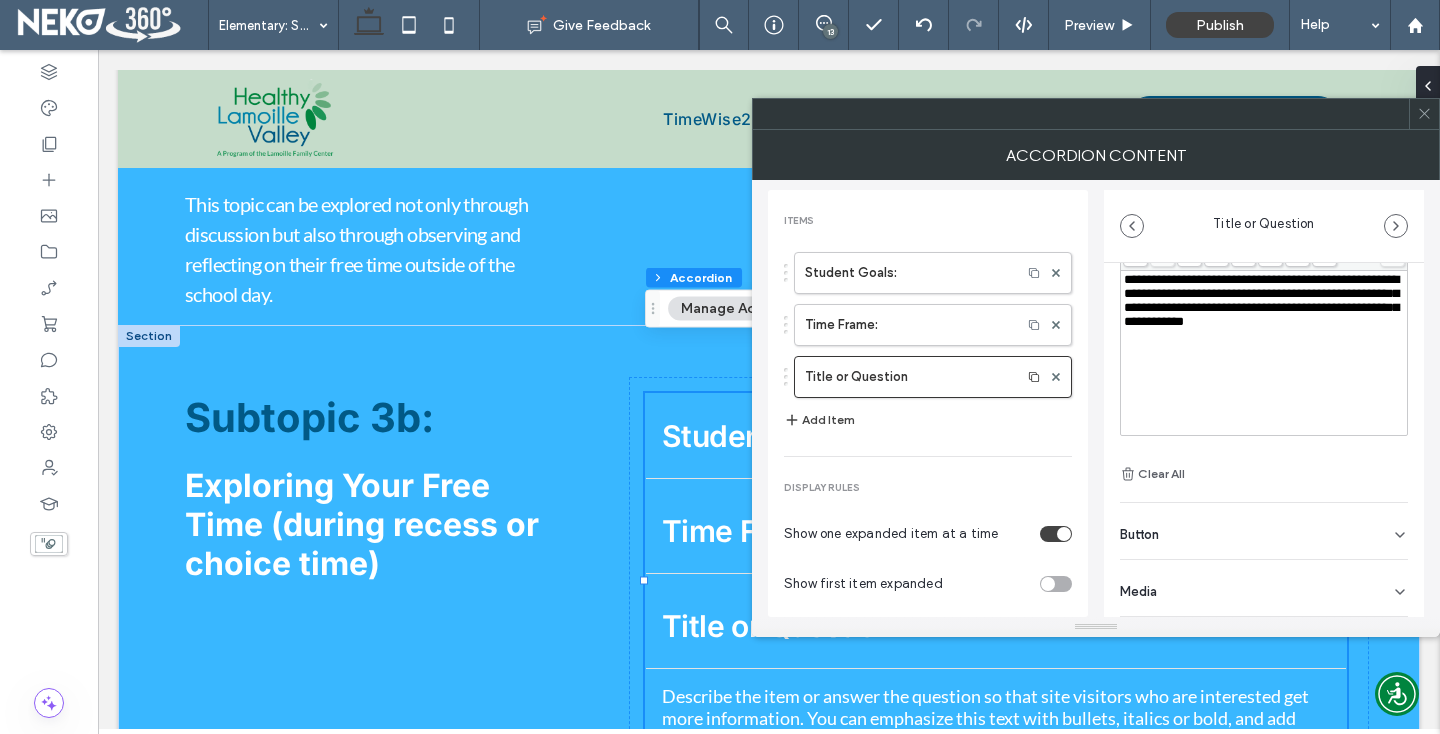 scroll, scrollTop: 121, scrollLeft: 0, axis: vertical 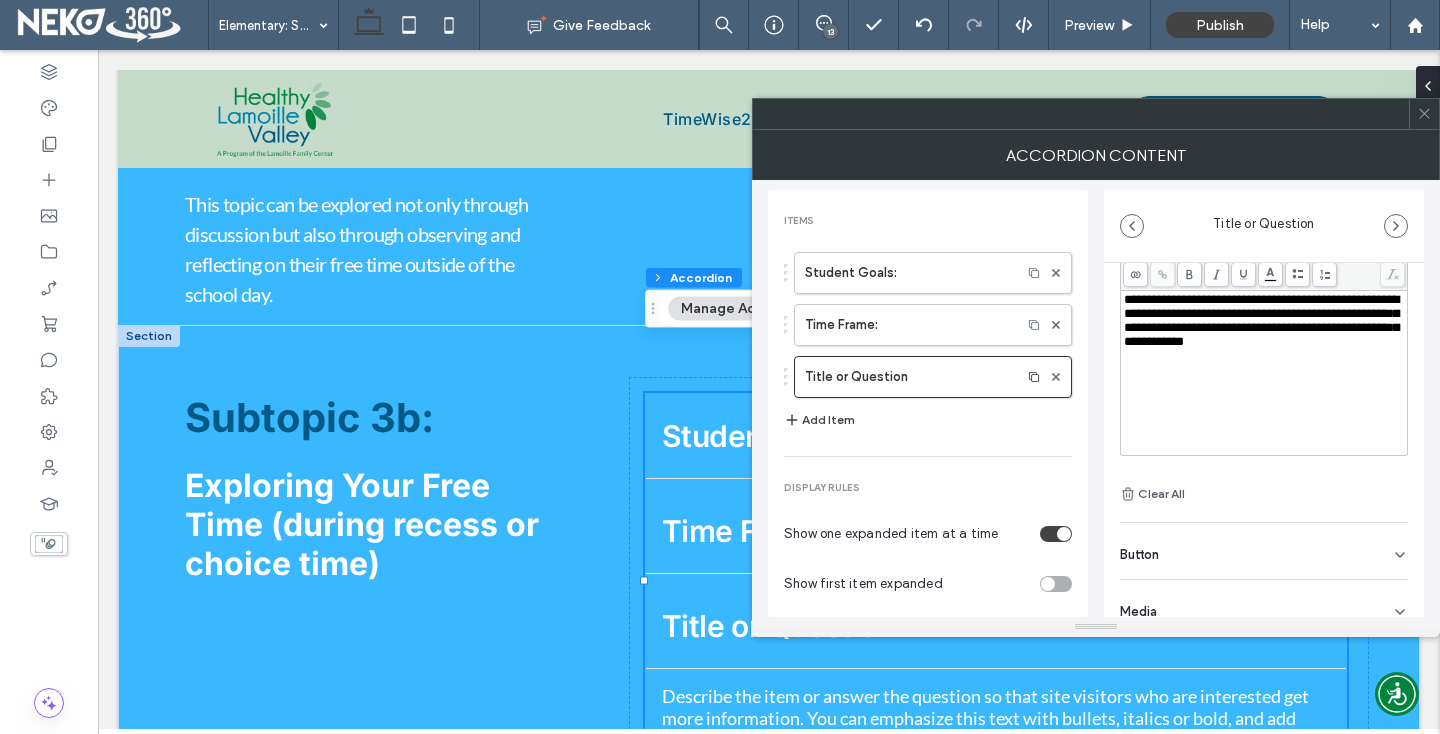 click on "**********" at bounding box center [1261, 320] 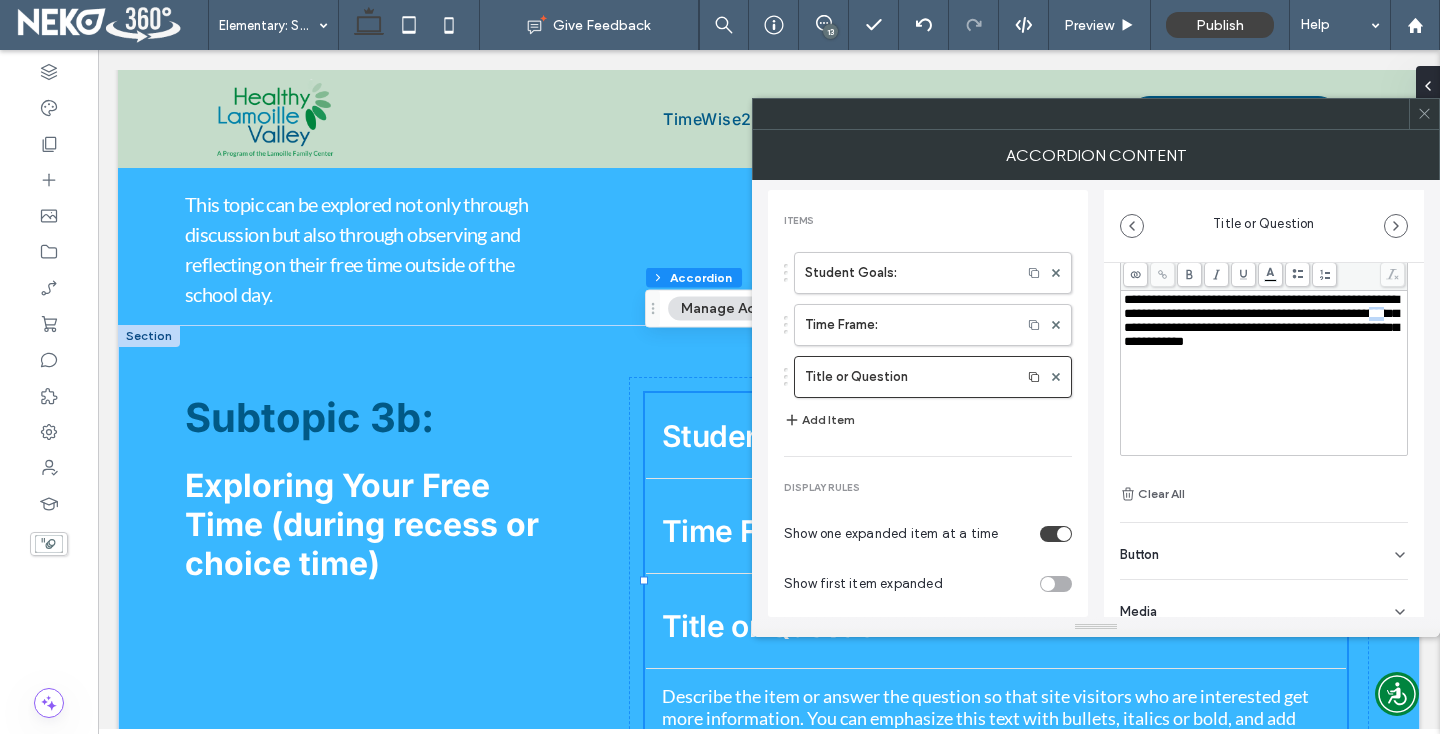 click on "**********" at bounding box center (1261, 320) 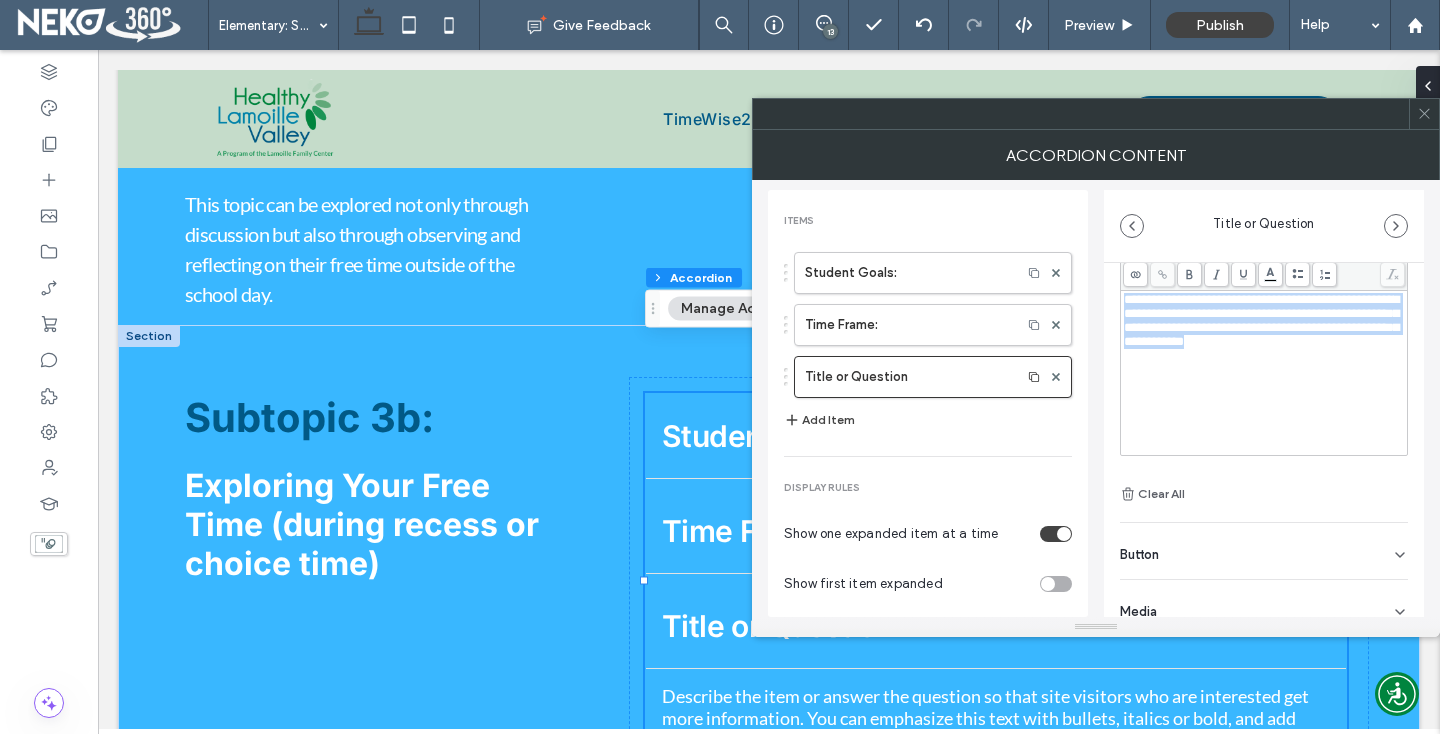 click on "**********" at bounding box center [1261, 320] 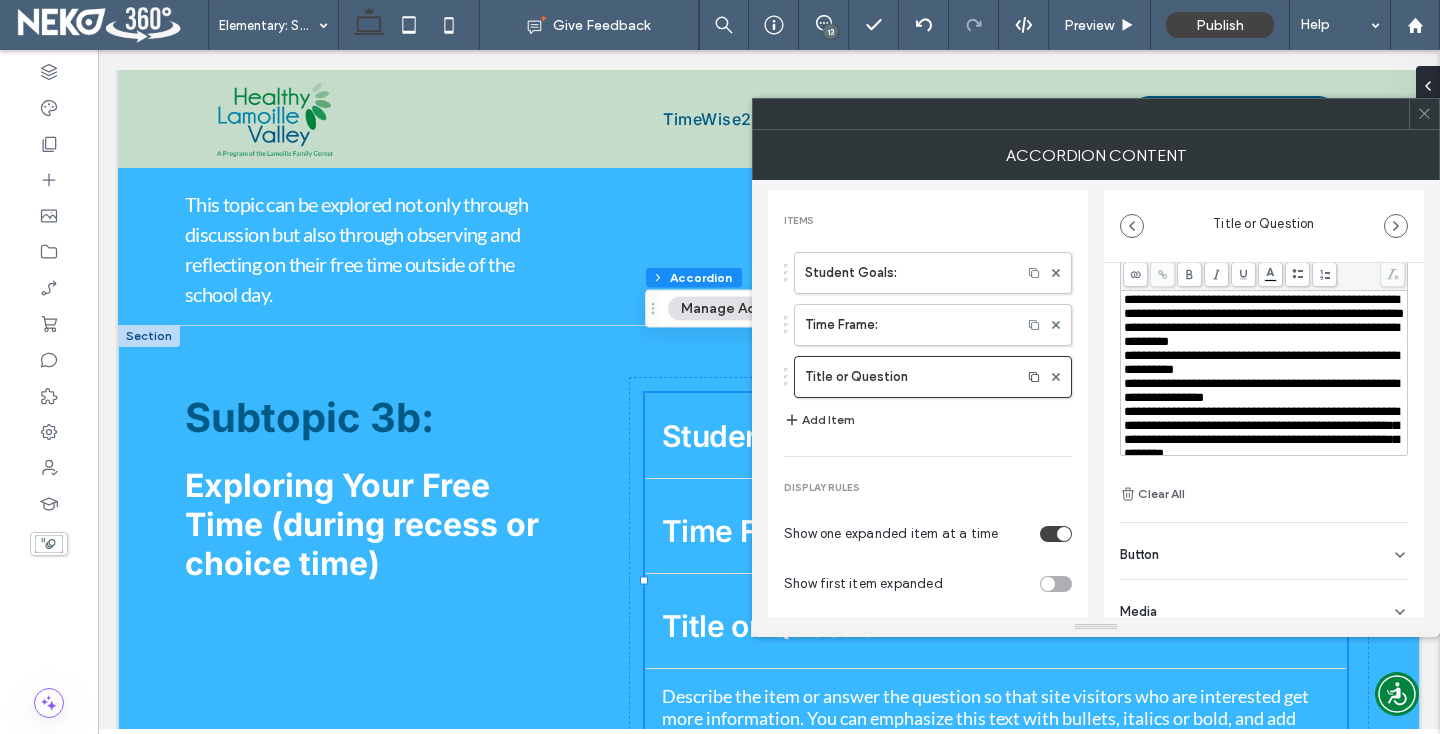 scroll, scrollTop: 0, scrollLeft: 0, axis: both 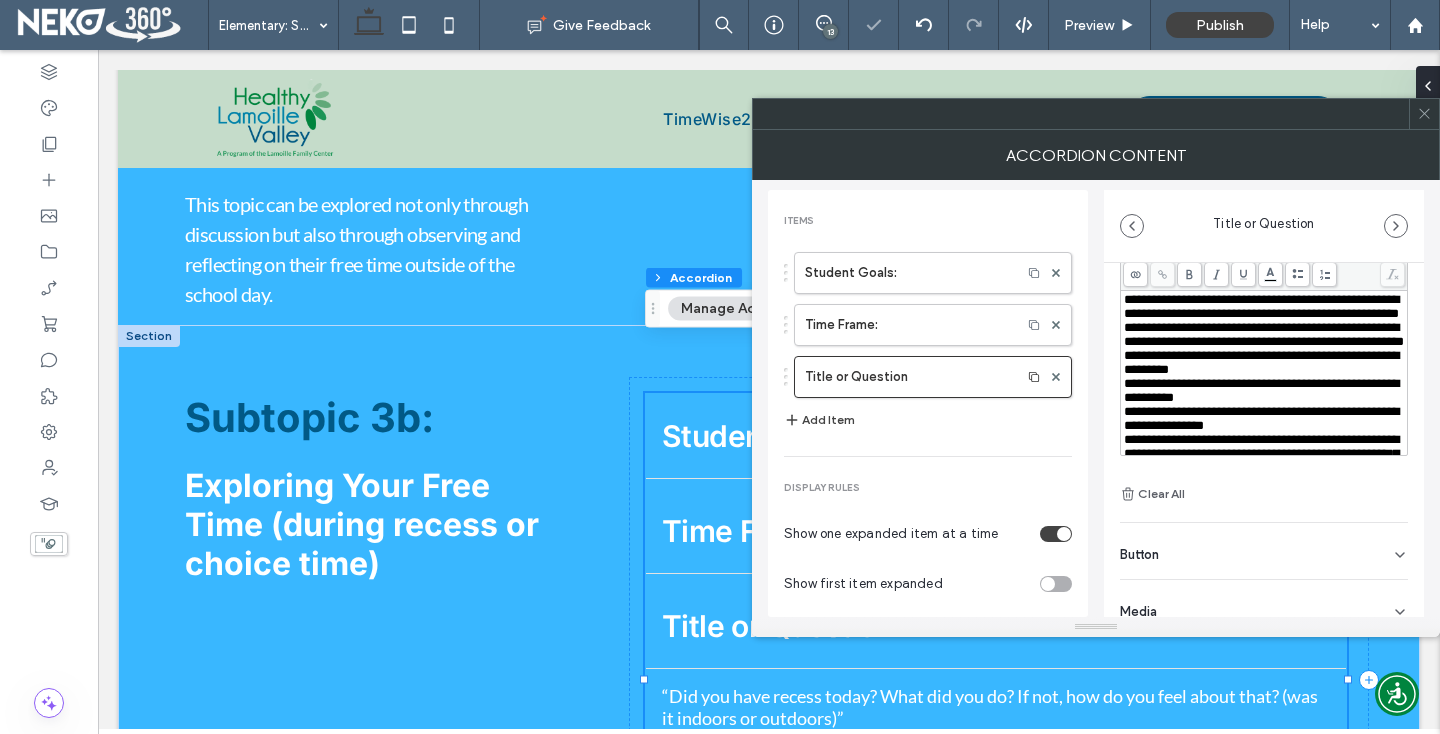 click on "**********" at bounding box center [1264, 373] 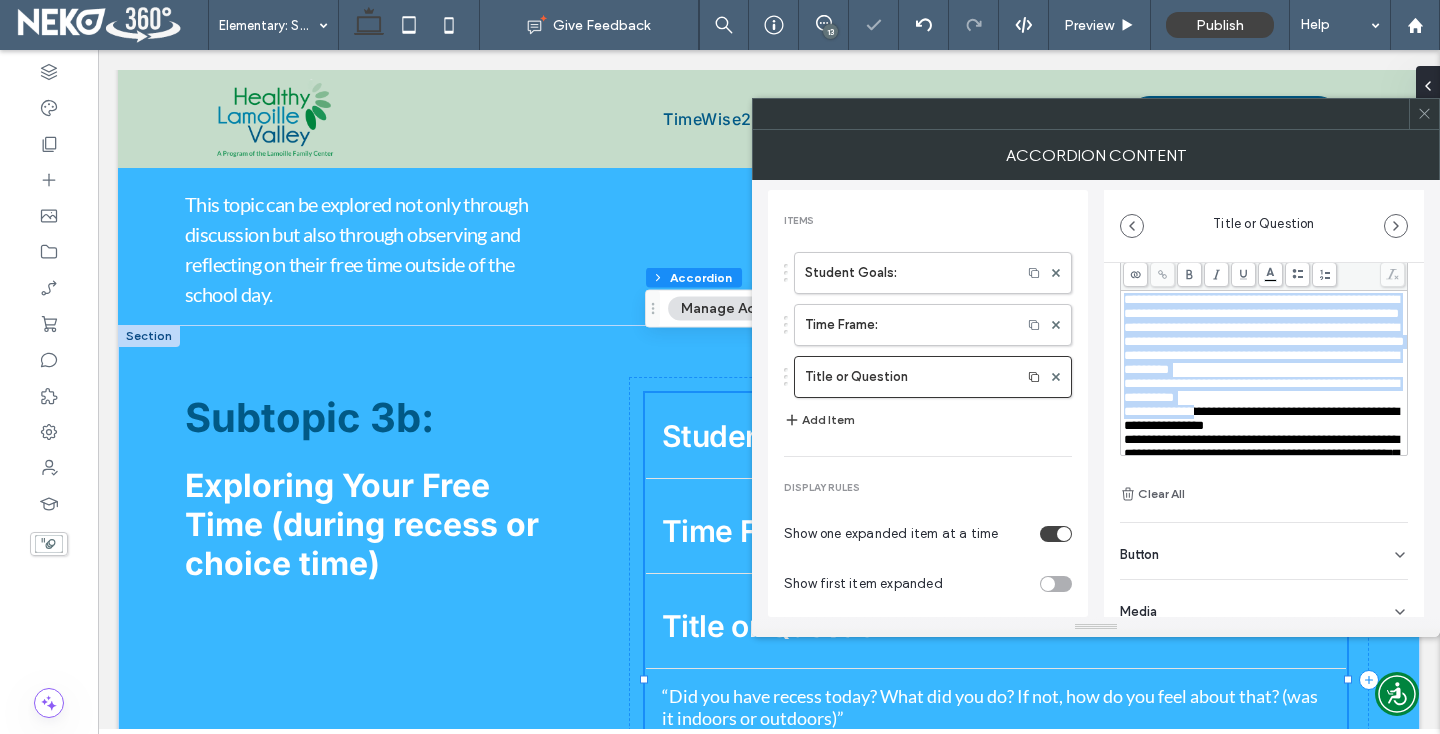 scroll, scrollTop: 142, scrollLeft: 0, axis: vertical 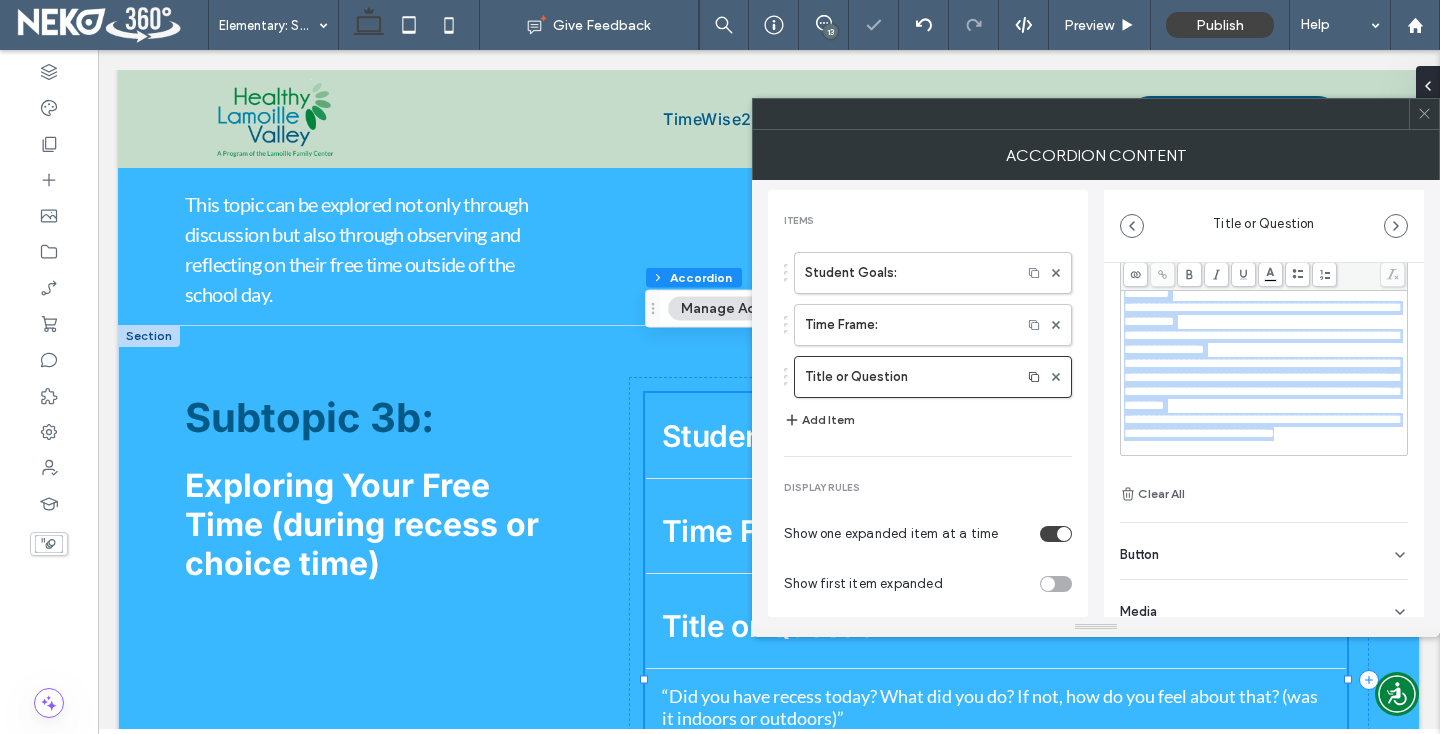 drag, startPoint x: 1124, startPoint y: 296, endPoint x: 1238, endPoint y: 485, distance: 220.71928 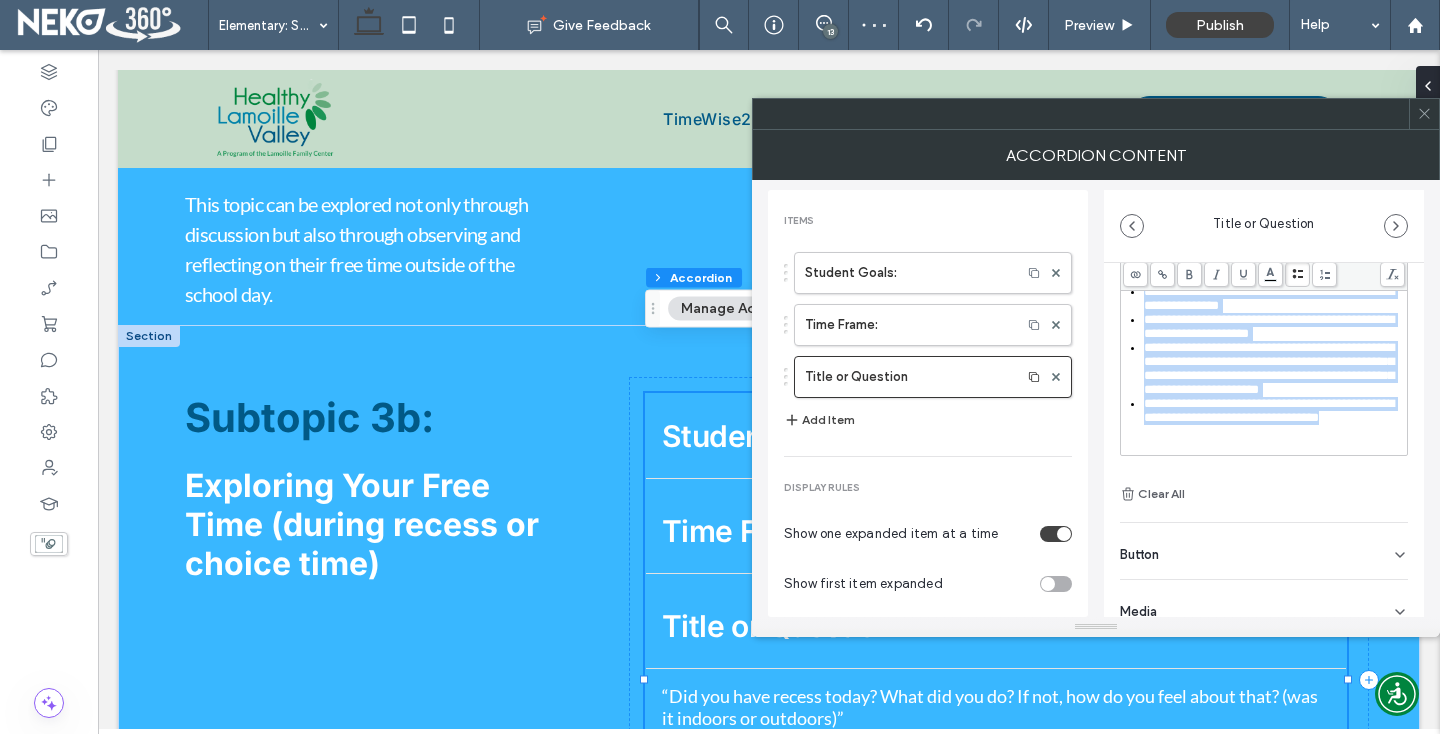 click at bounding box center [1264, 275] 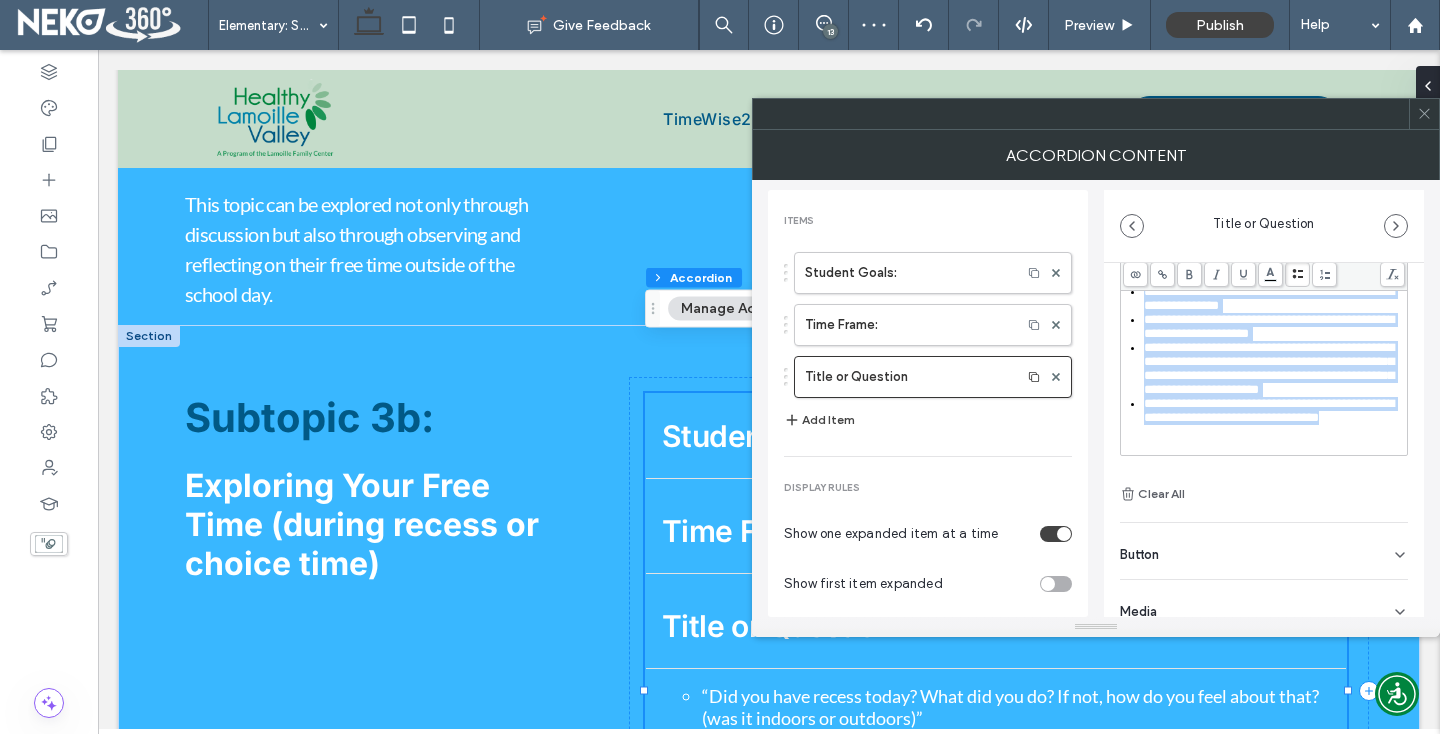 scroll, scrollTop: 137, scrollLeft: 0, axis: vertical 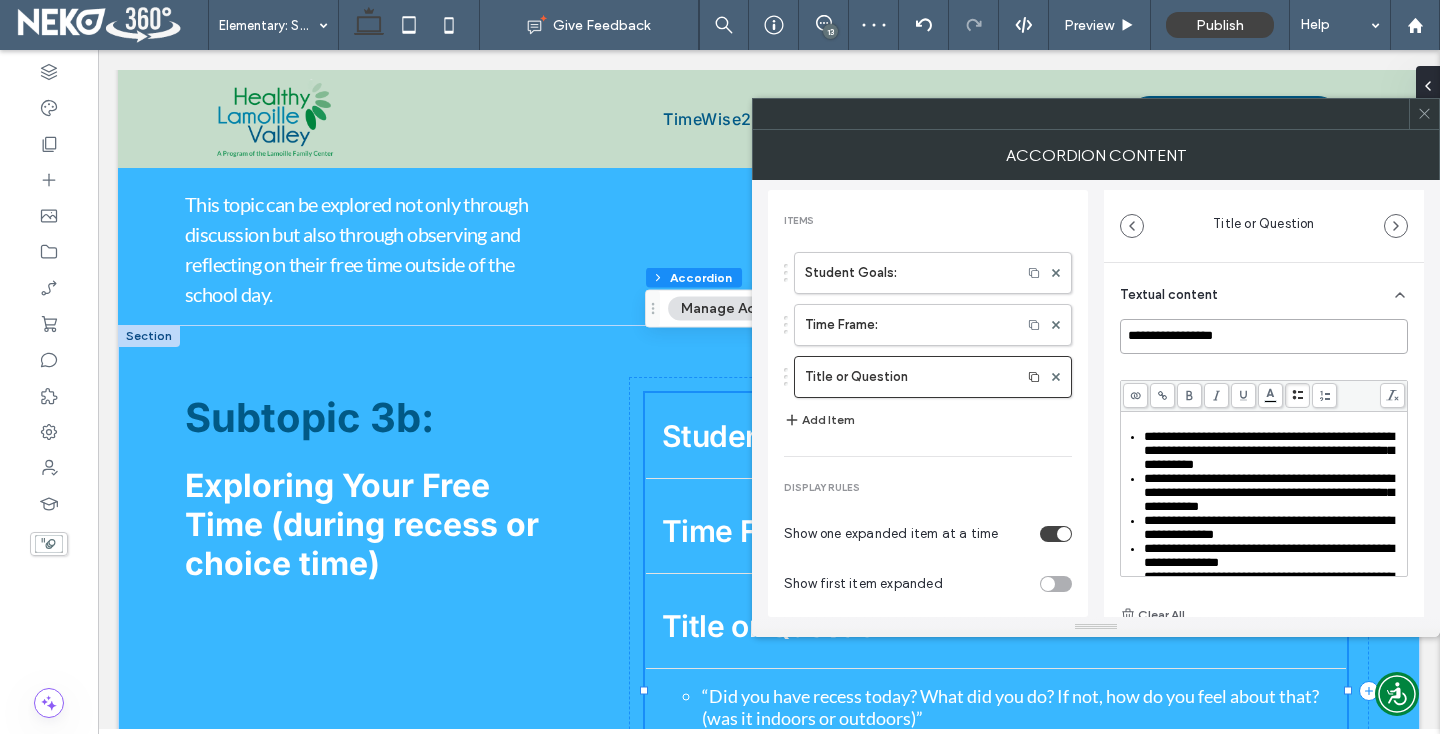 click on "**********" at bounding box center [1264, 336] 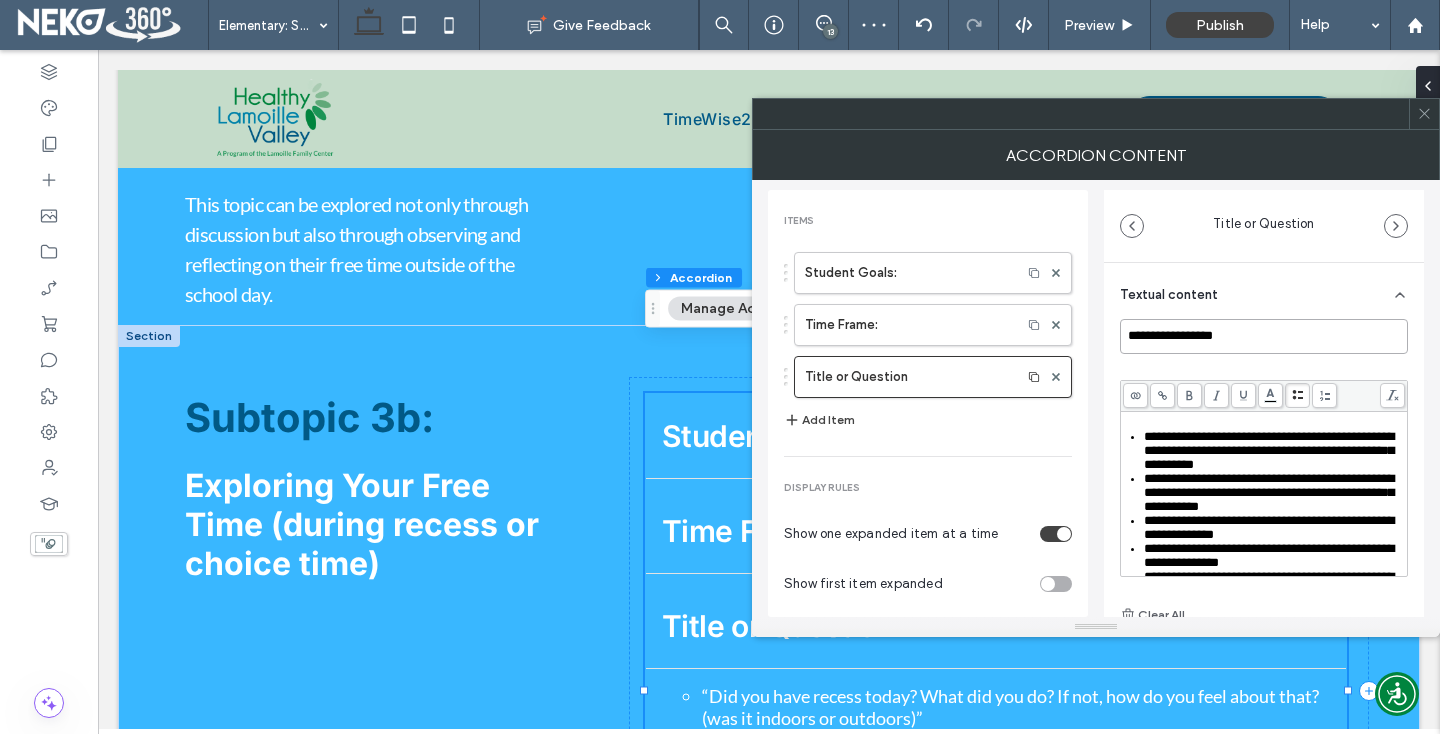 click on "**********" at bounding box center [1264, 336] 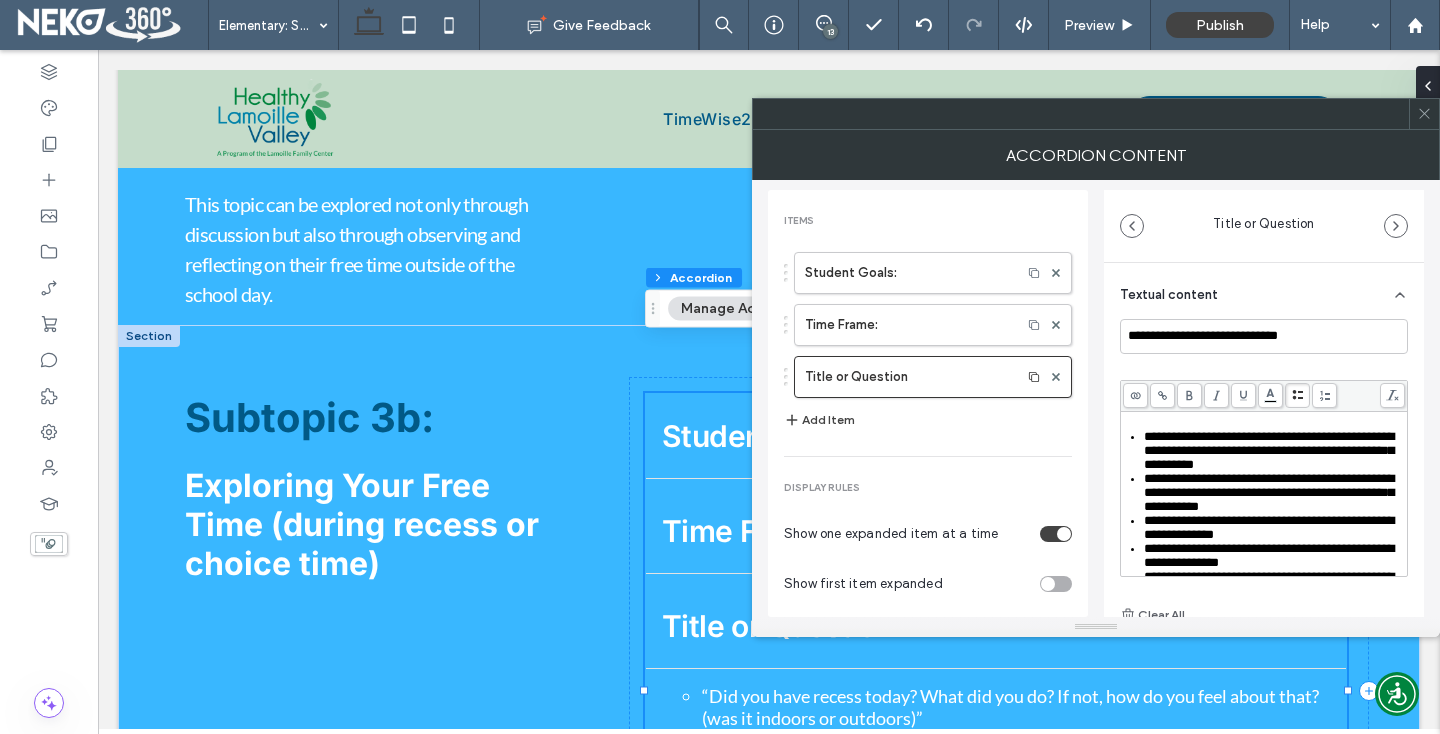 click on "**********" at bounding box center (1264, 510) 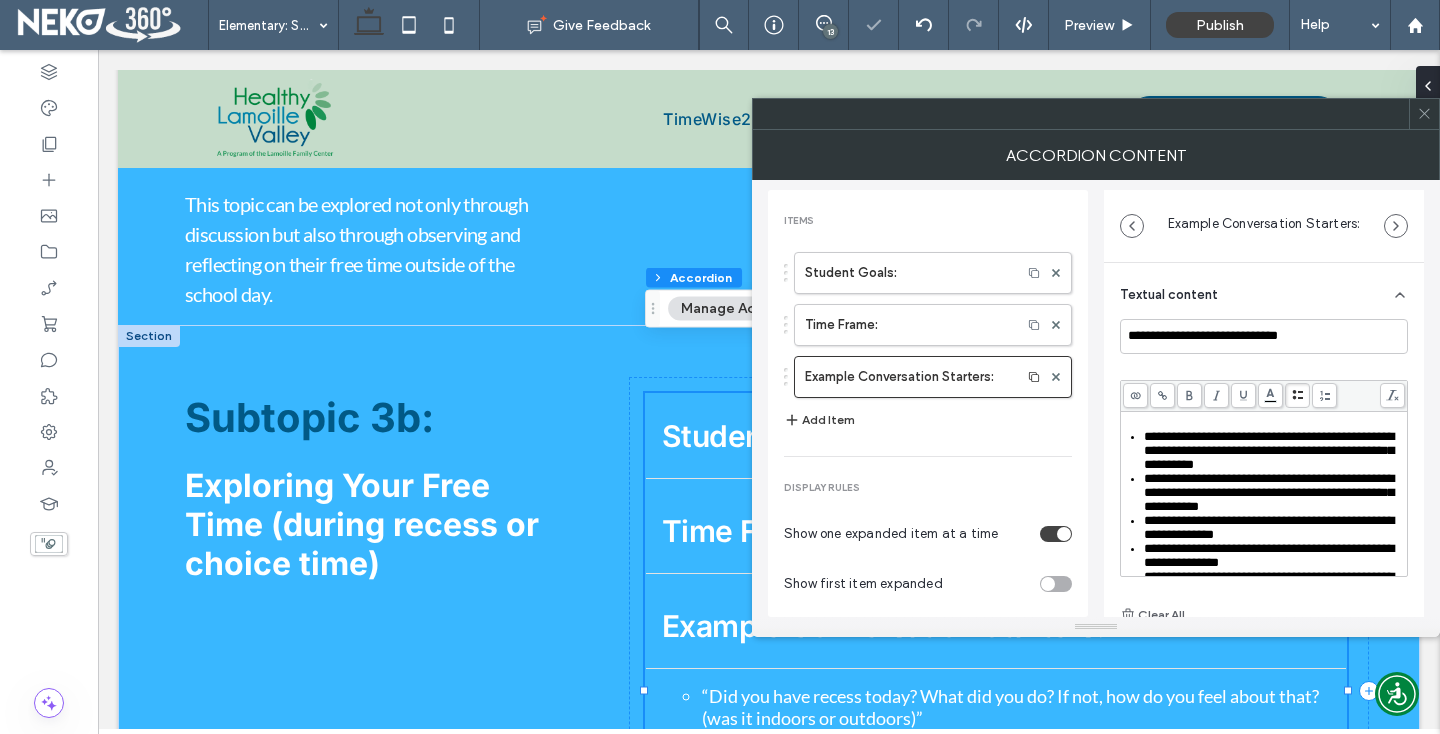 click on "Add Item" at bounding box center [819, 420] 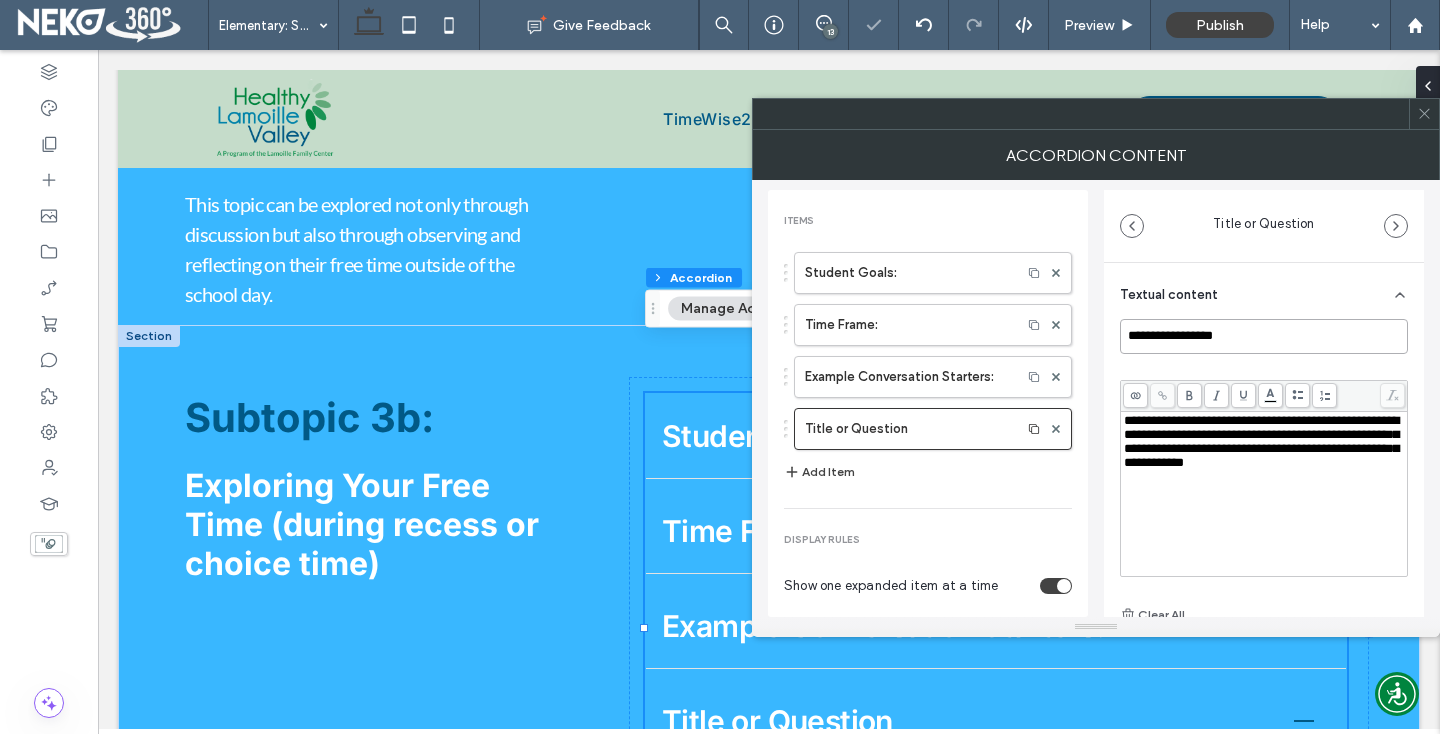 click on "**********" at bounding box center (1264, 336) 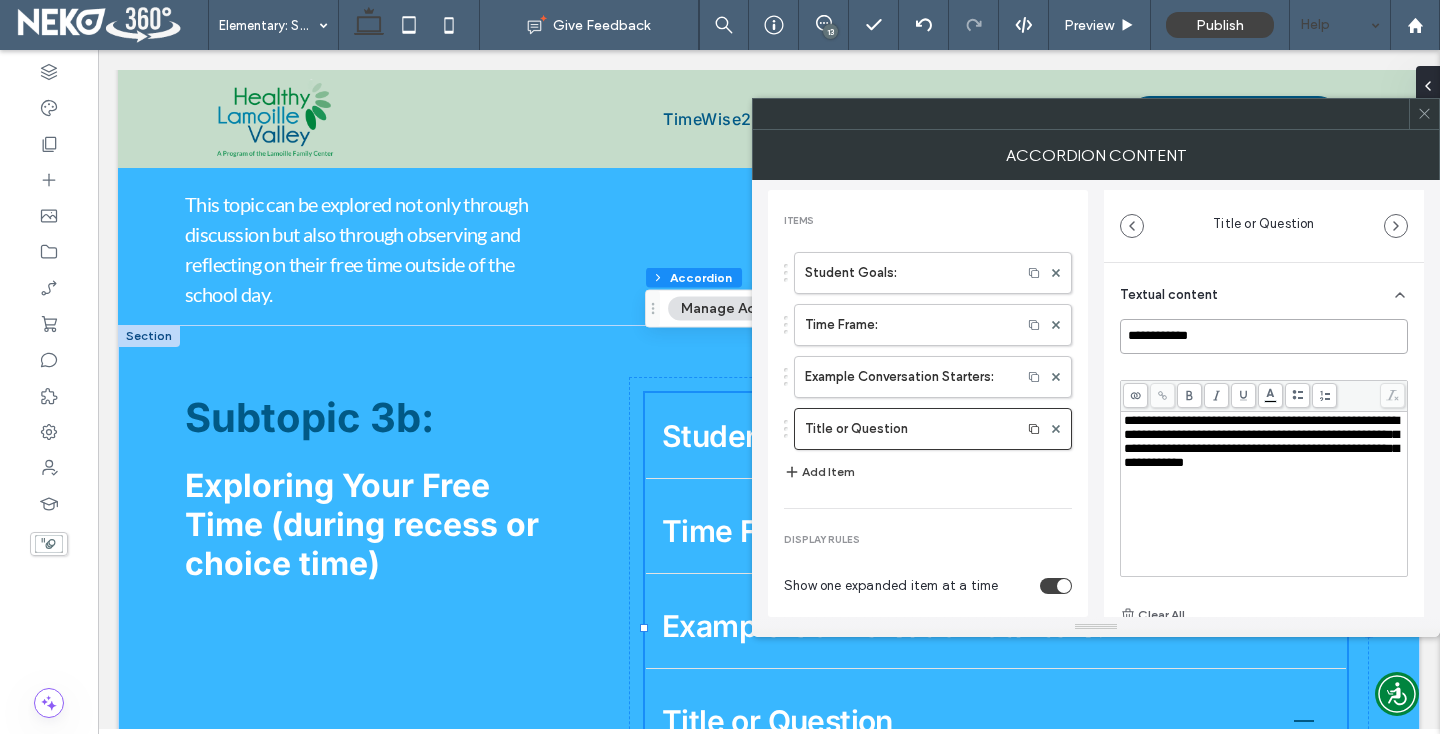 type on "**********" 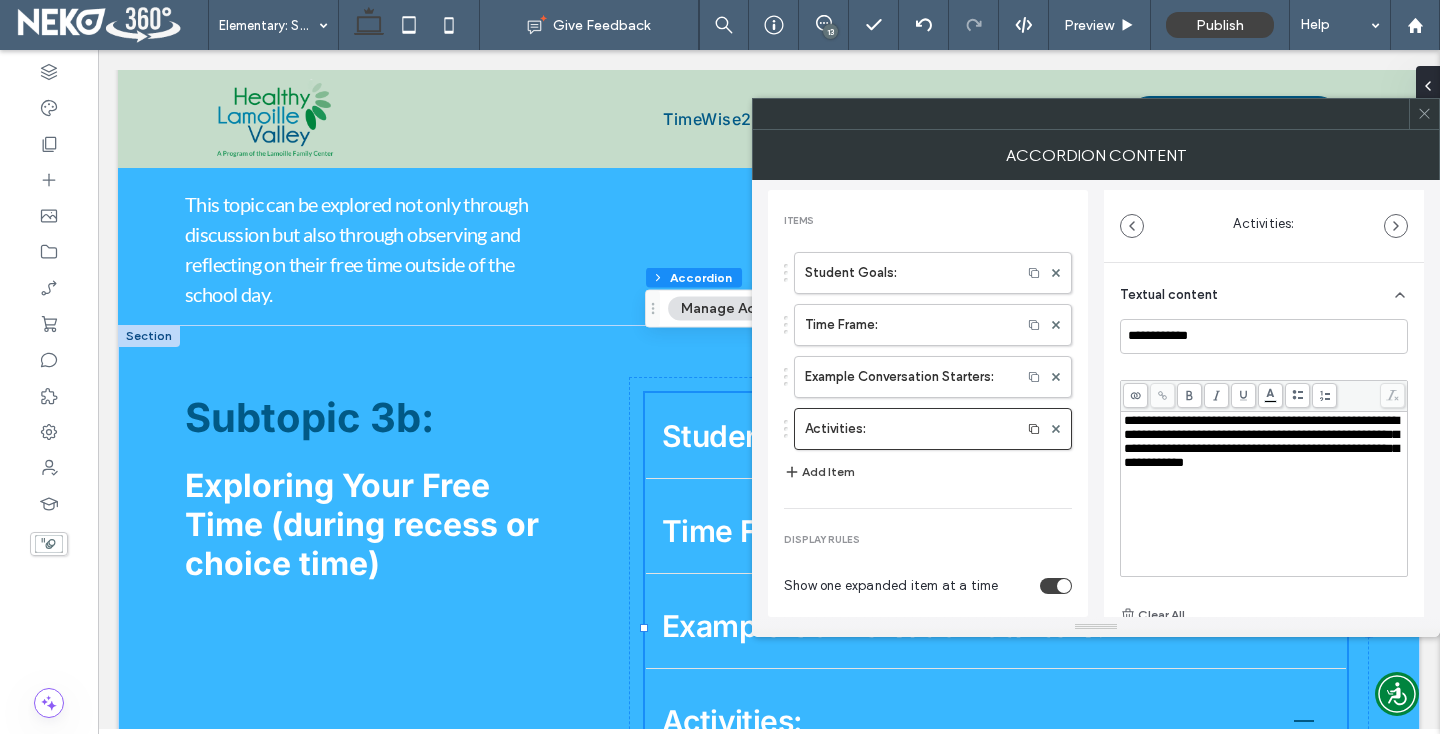 click on "**********" at bounding box center (1261, 441) 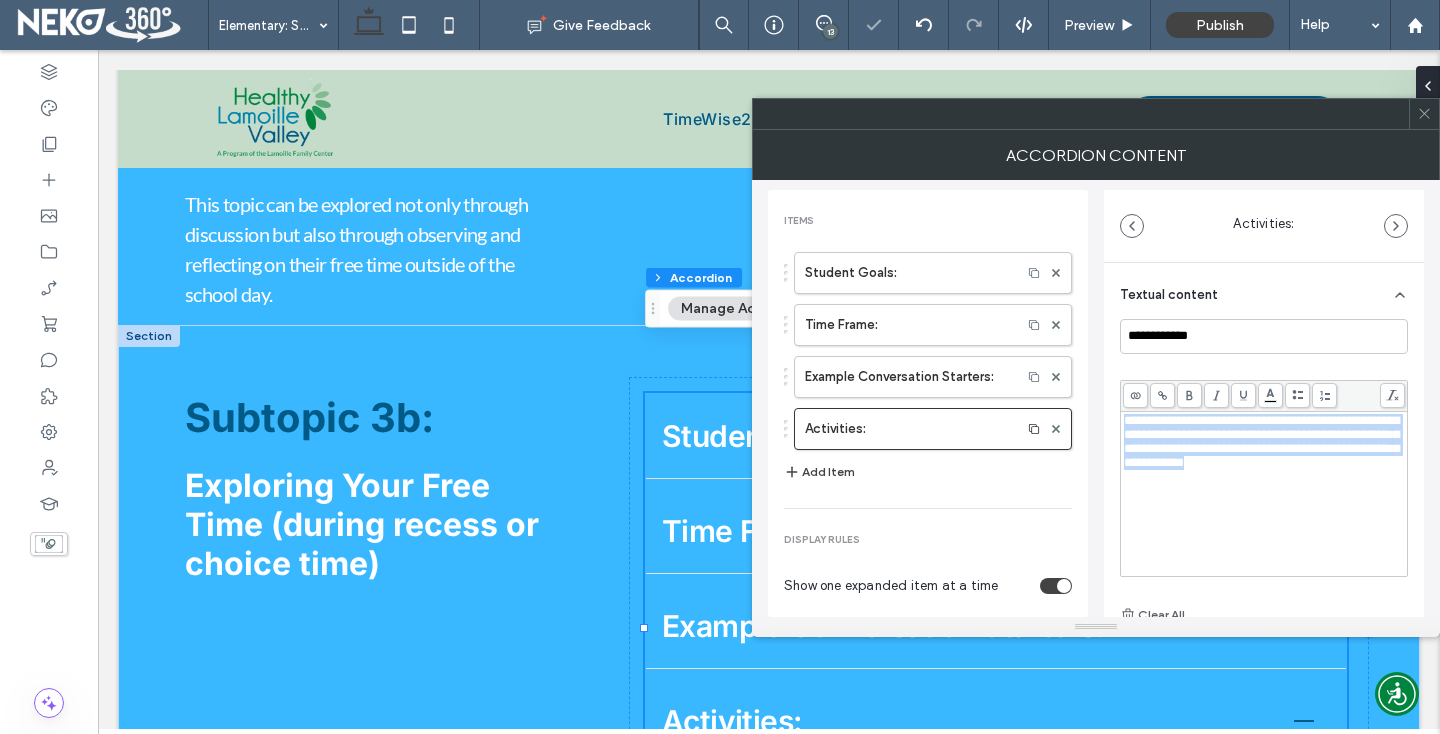 click on "**********" at bounding box center (1261, 441) 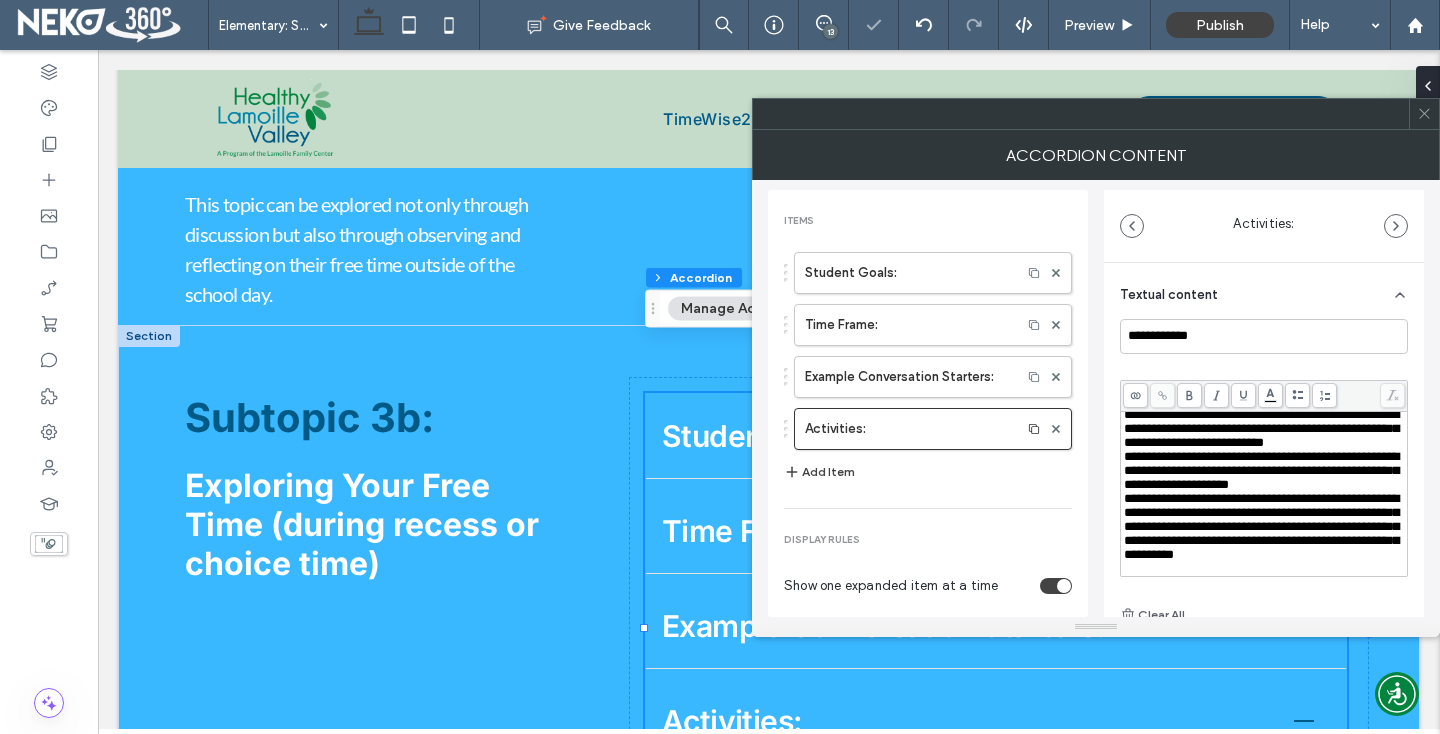 scroll, scrollTop: 0, scrollLeft: 0, axis: both 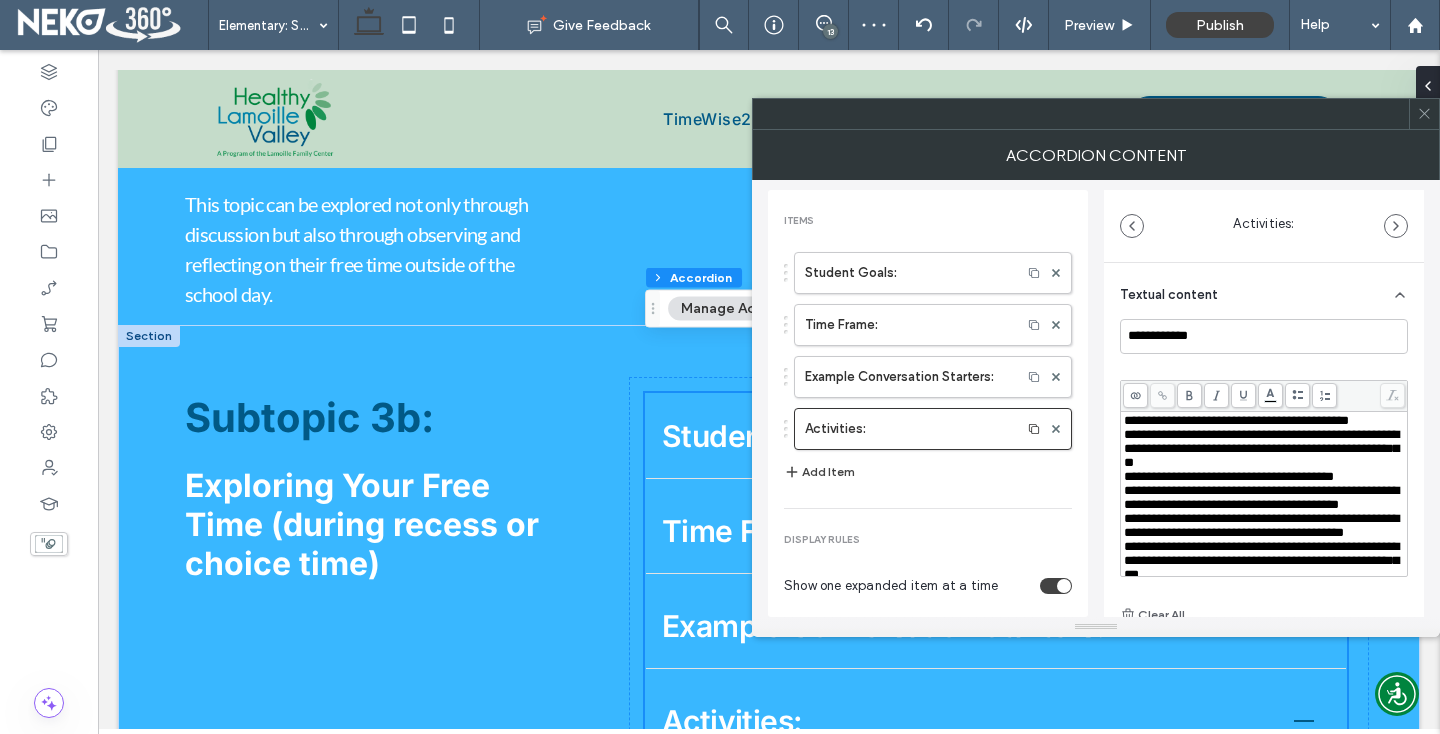 click on "**********" at bounding box center (1264, 421) 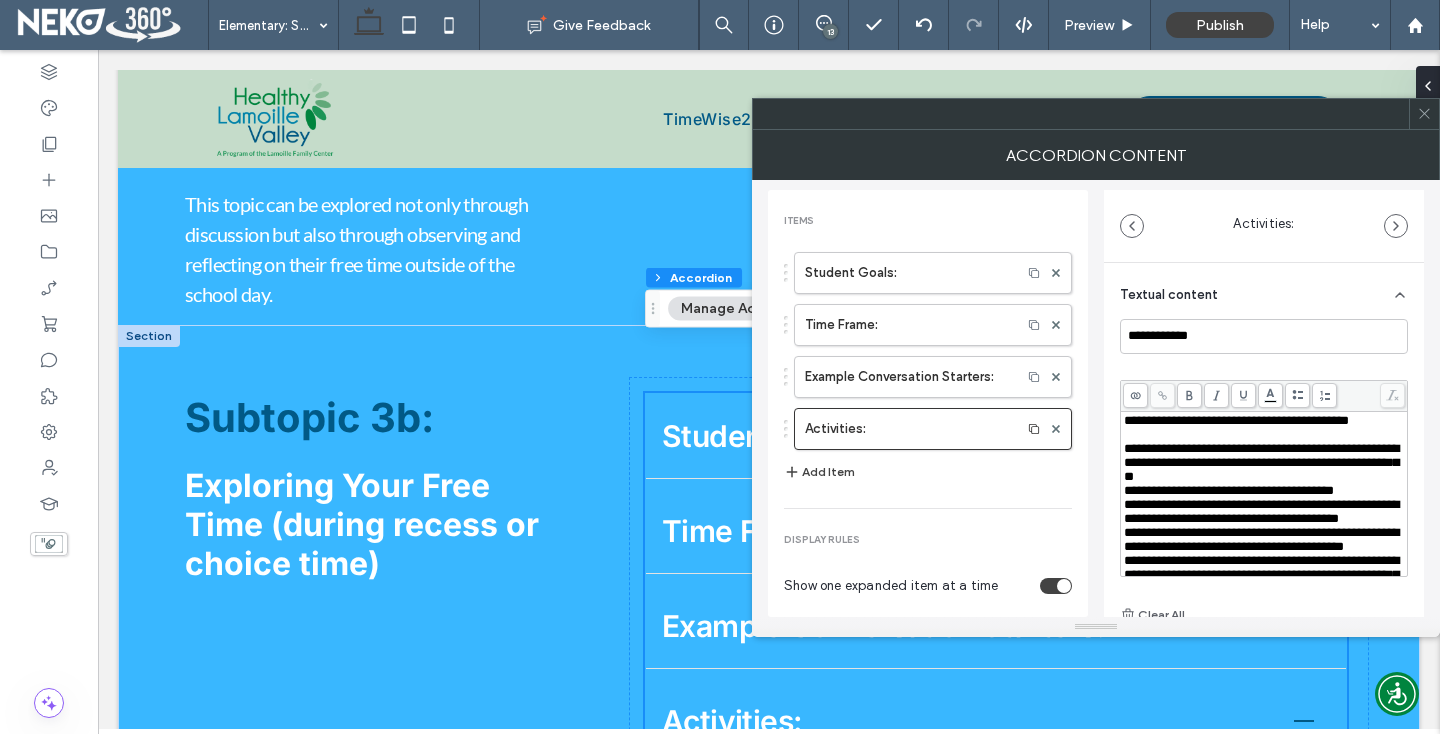 click on "**********" at bounding box center (1261, 462) 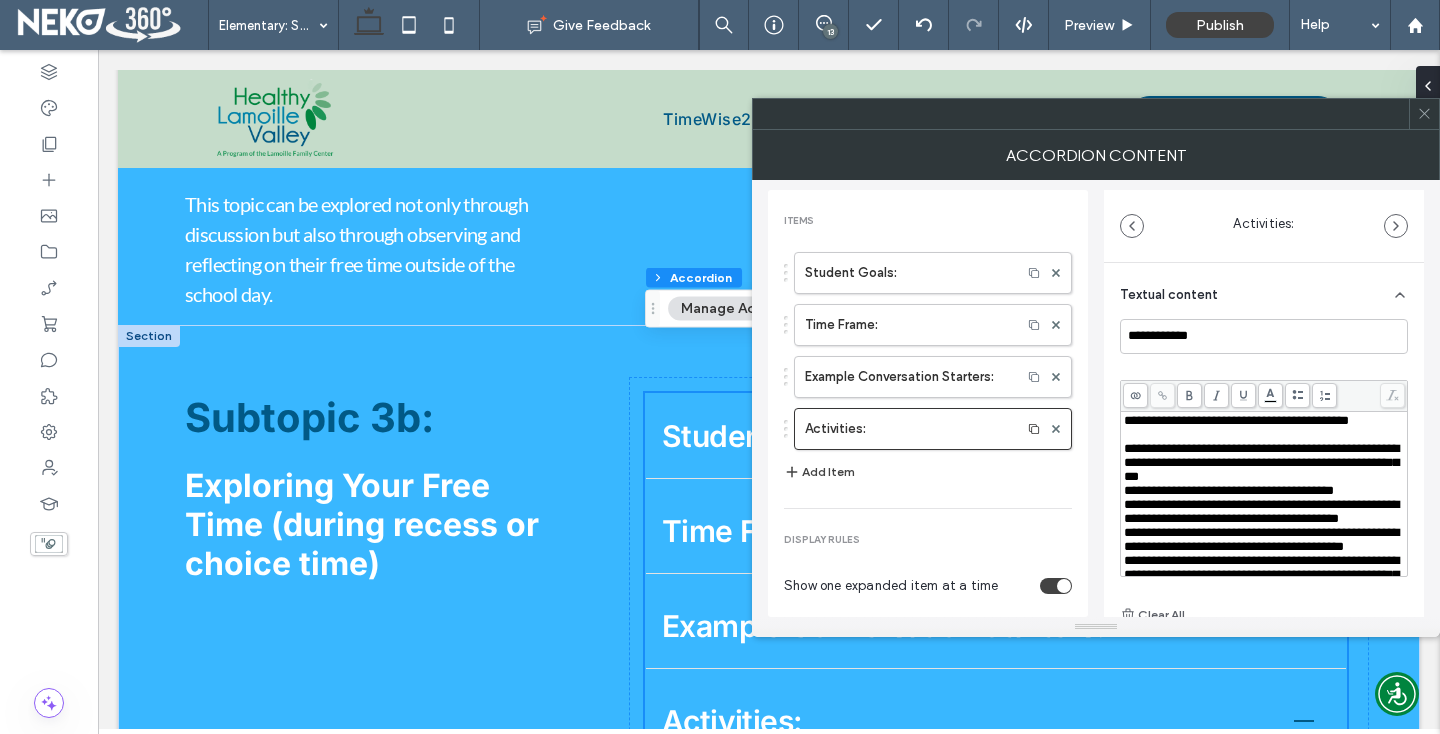 click on "**********" at bounding box center (1229, 490) 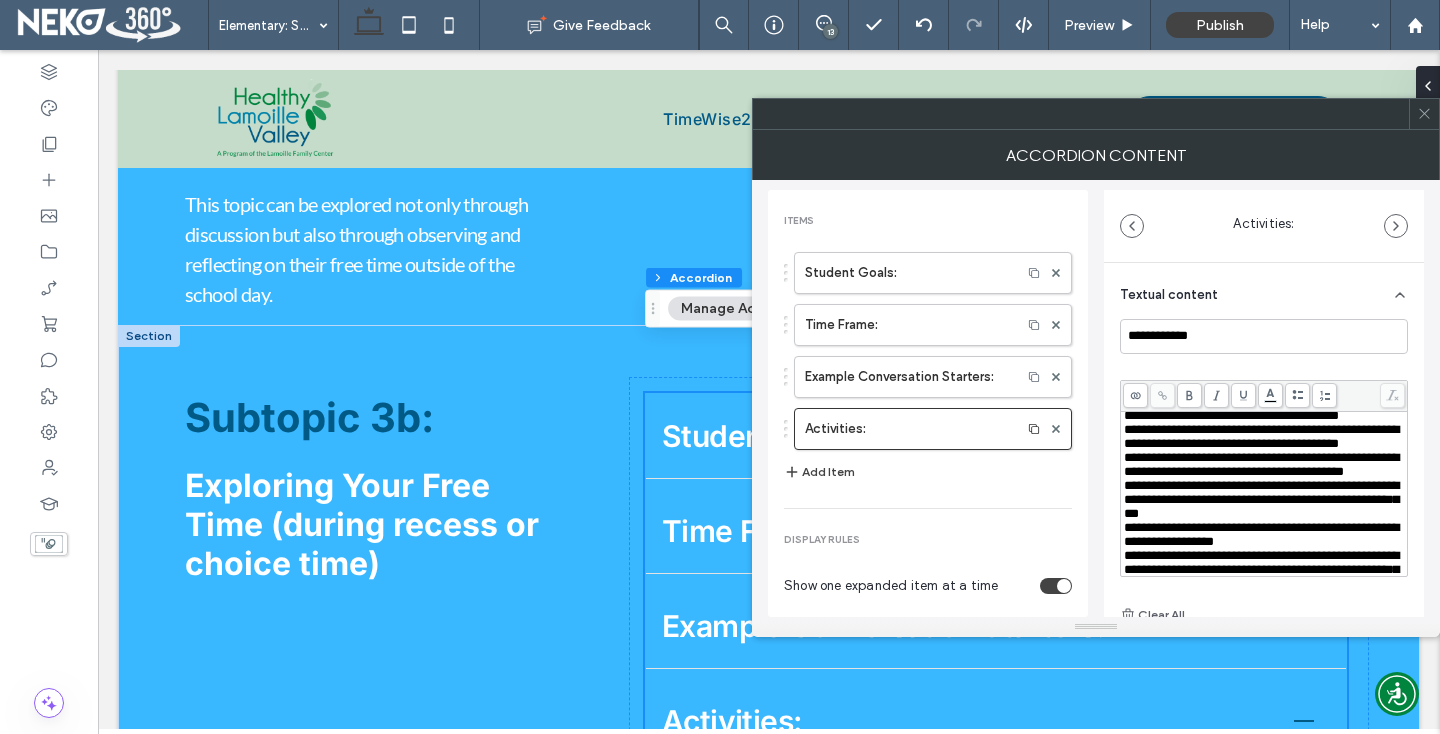 scroll, scrollTop: 106, scrollLeft: 0, axis: vertical 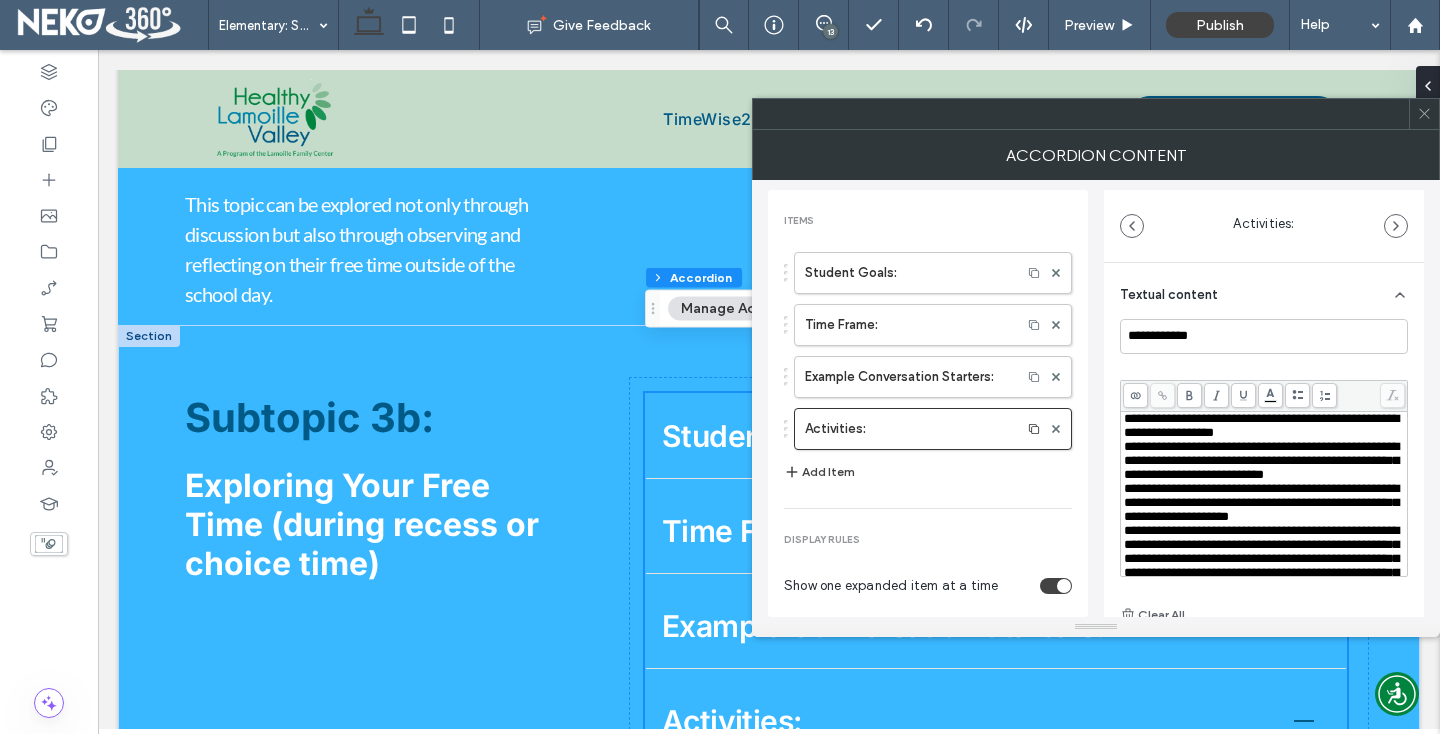 drag, startPoint x: 1124, startPoint y: 445, endPoint x: 1348, endPoint y: 478, distance: 226.41776 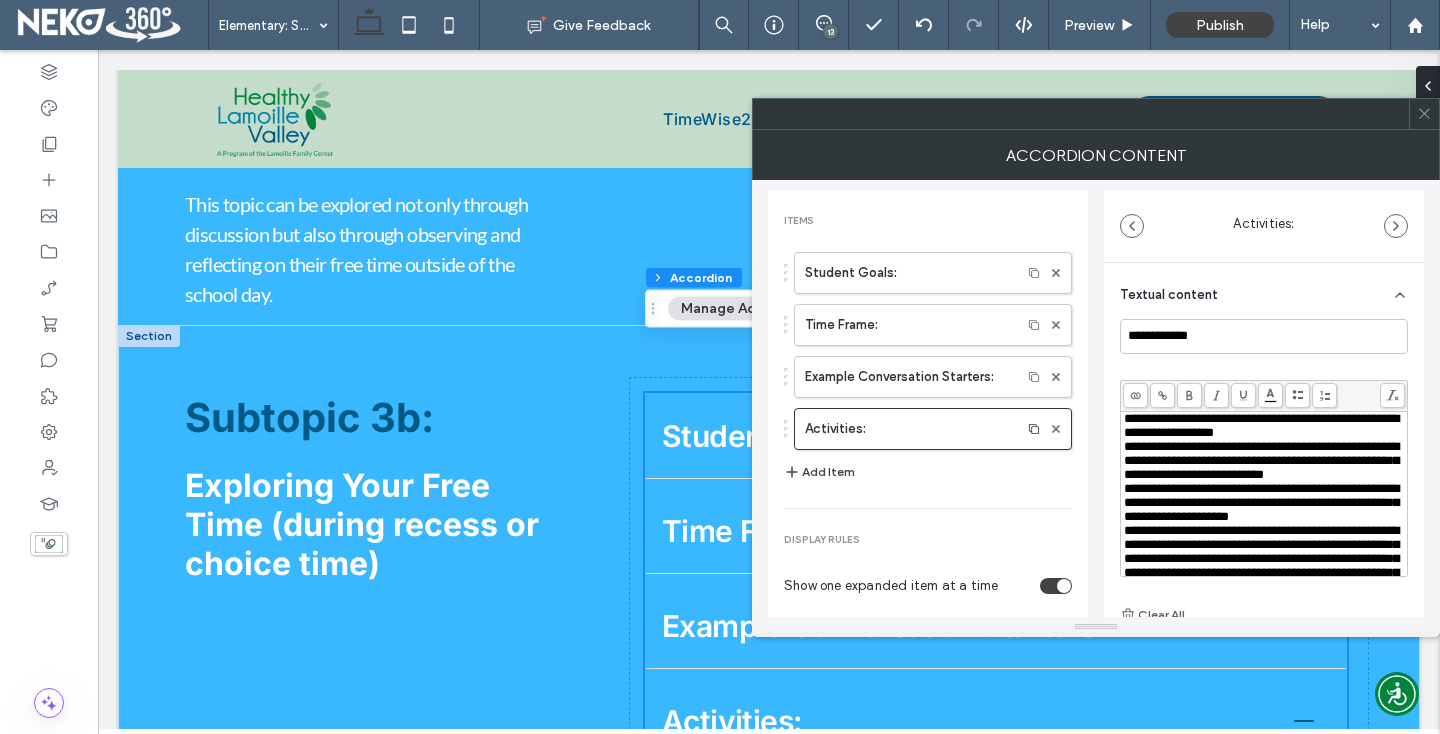 click at bounding box center [1297, 395] 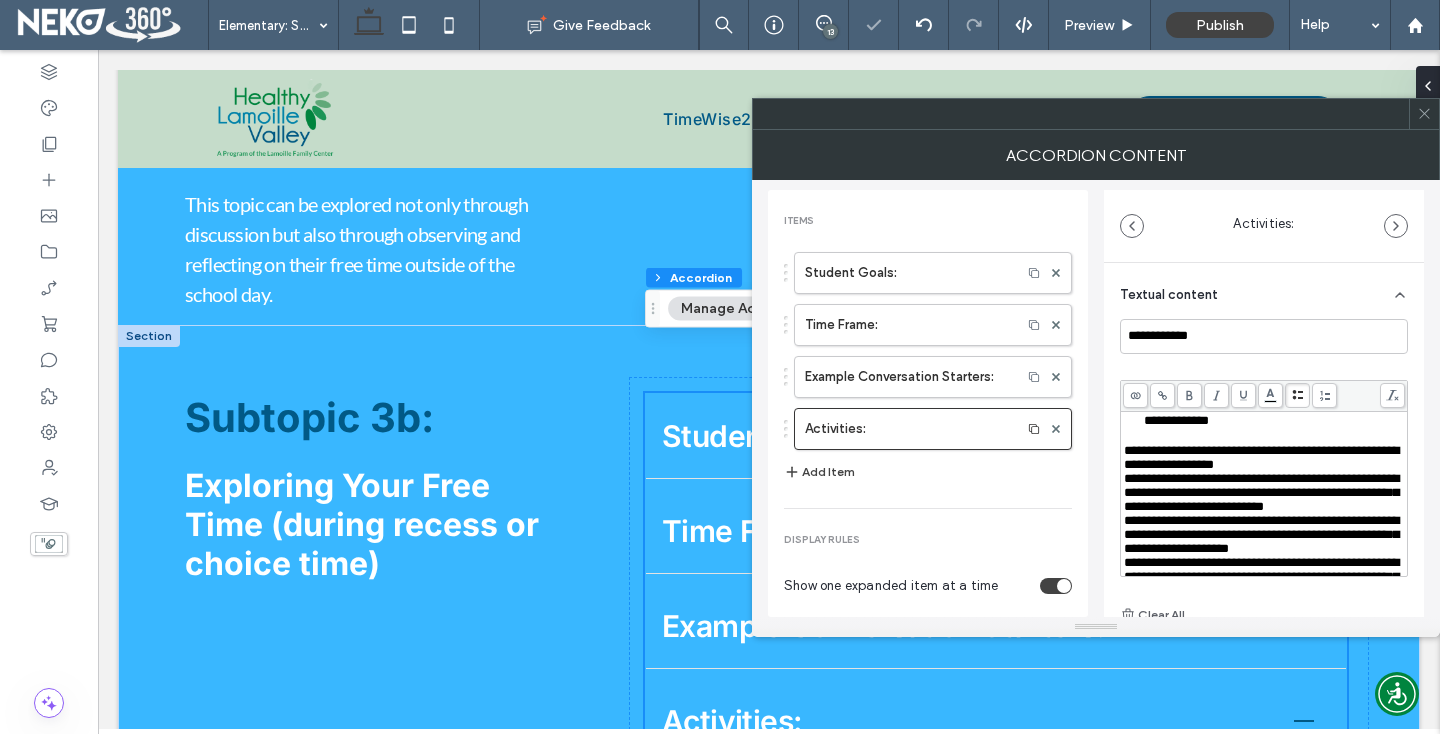 click on "**********" at bounding box center (1269, 406) 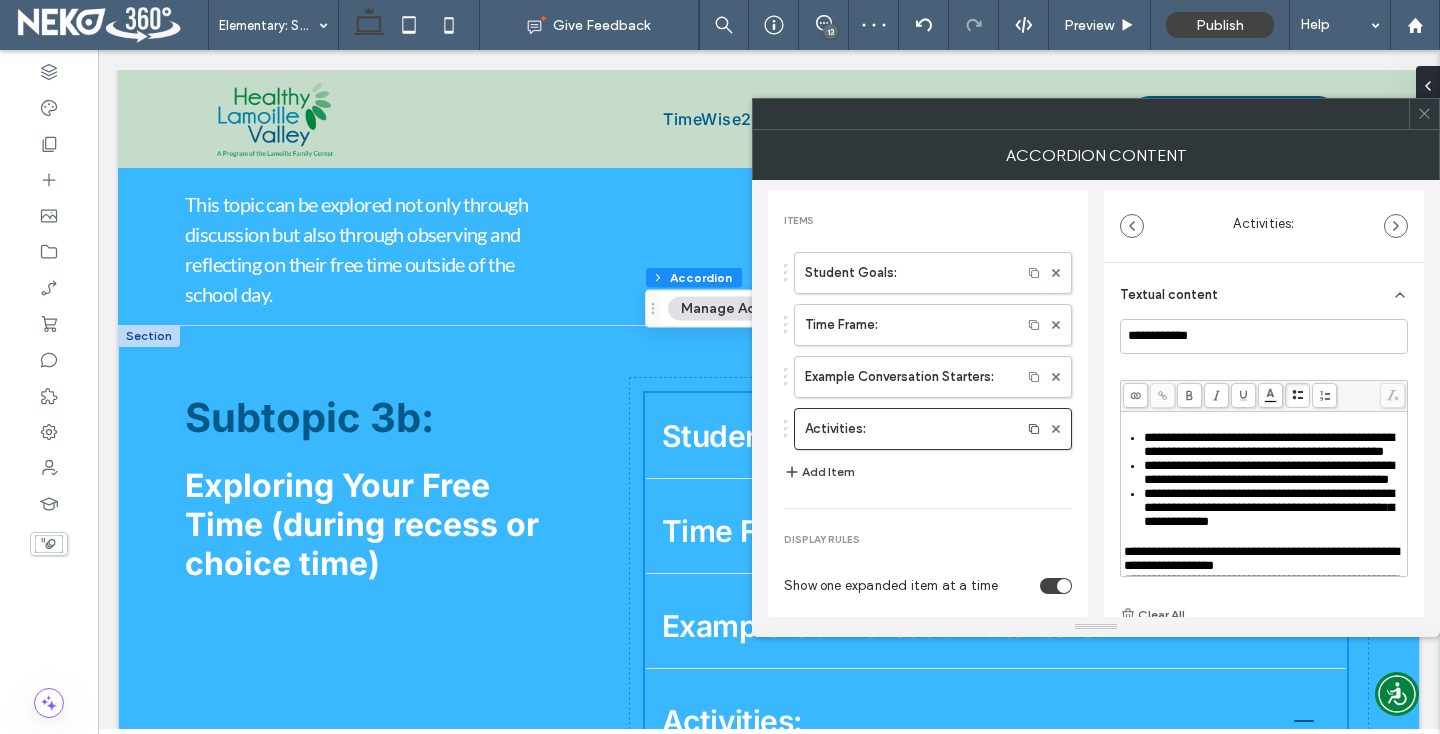 scroll, scrollTop: 212, scrollLeft: 0, axis: vertical 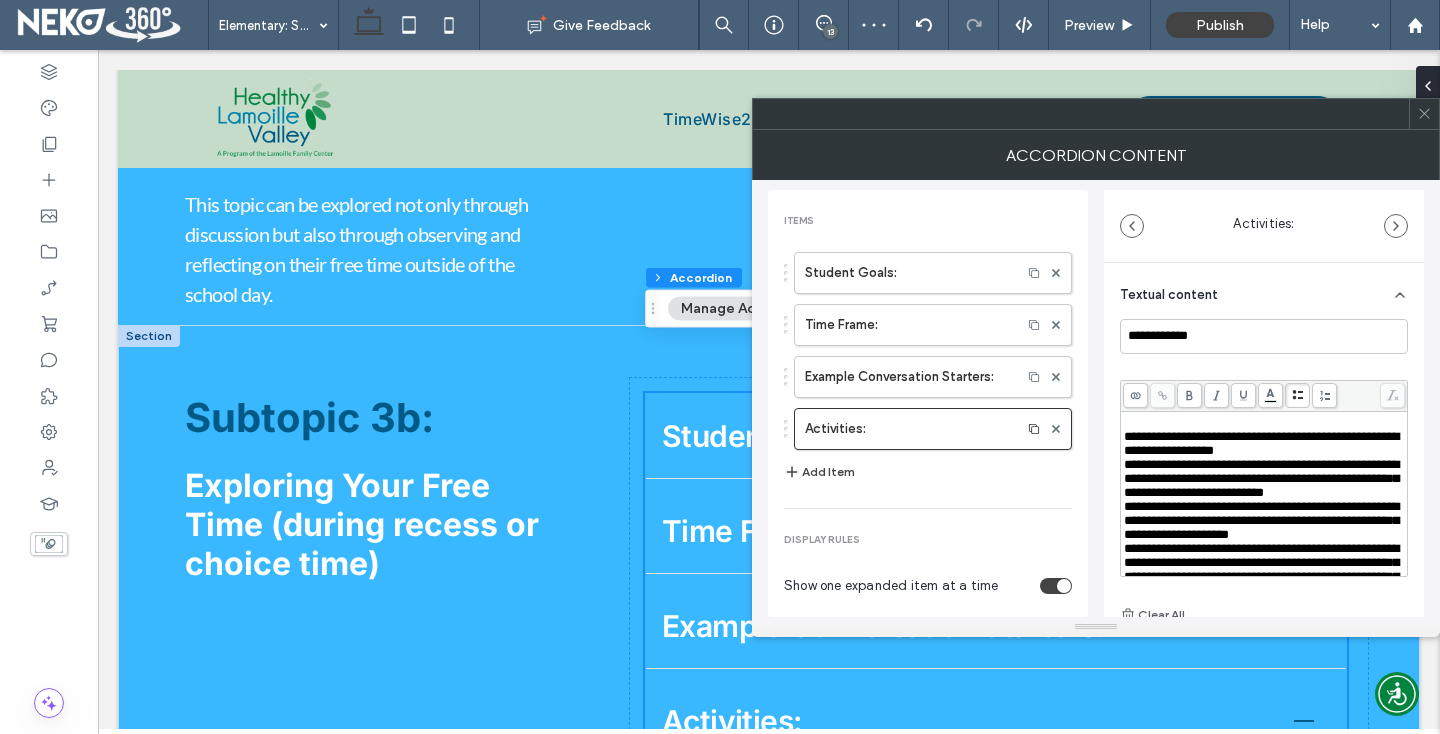 click on "**********" at bounding box center [1261, 443] 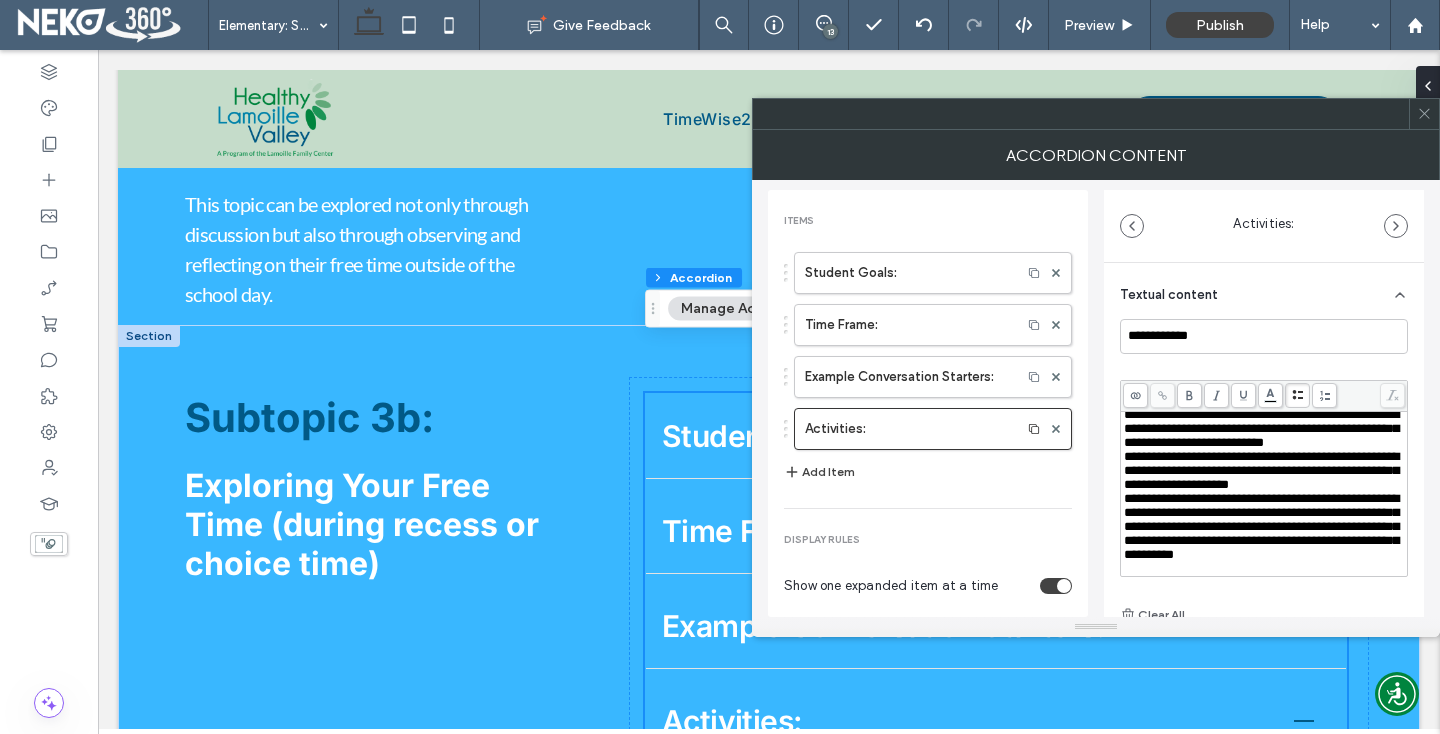 scroll, scrollTop: 314, scrollLeft: 0, axis: vertical 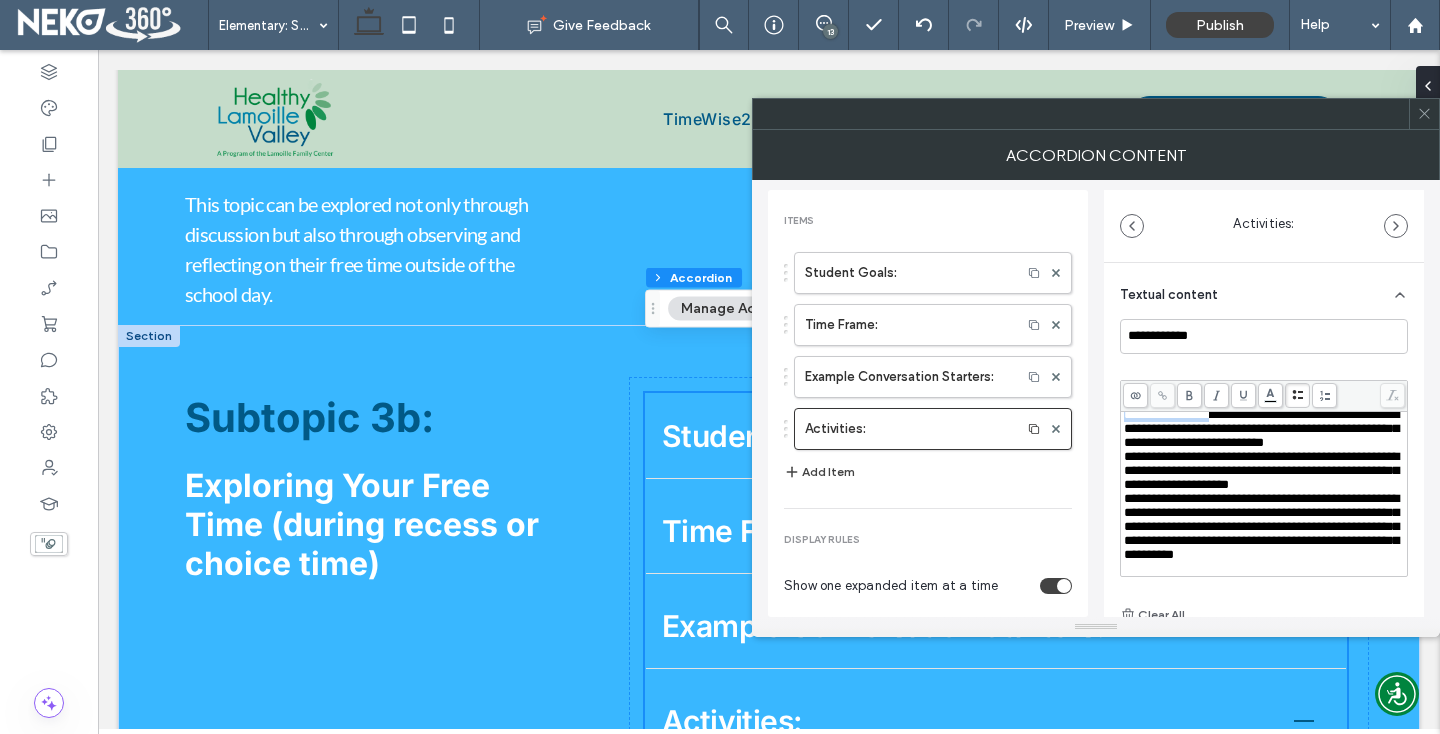 drag, startPoint x: 1234, startPoint y: 438, endPoint x: 1117, endPoint y: 439, distance: 117.00427 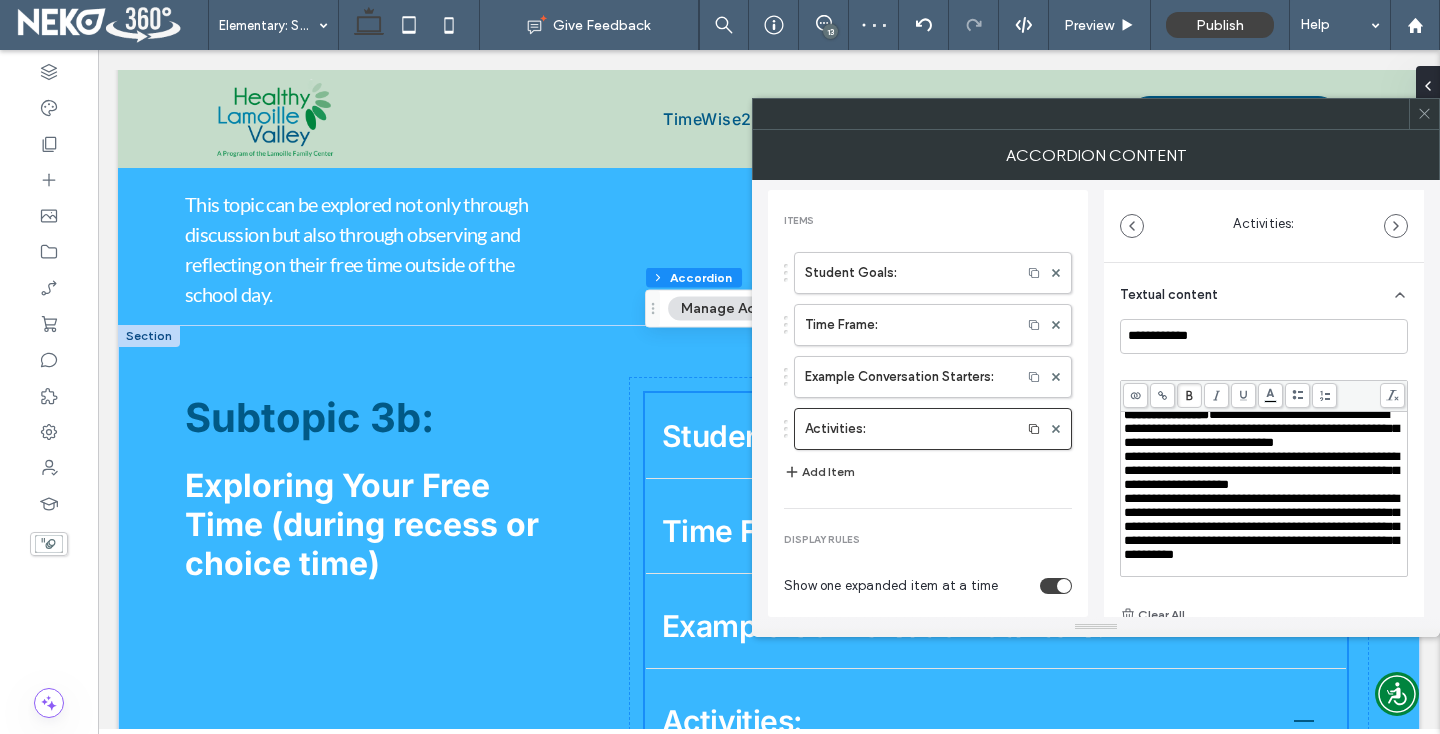 click on "**********" at bounding box center [1261, 428] 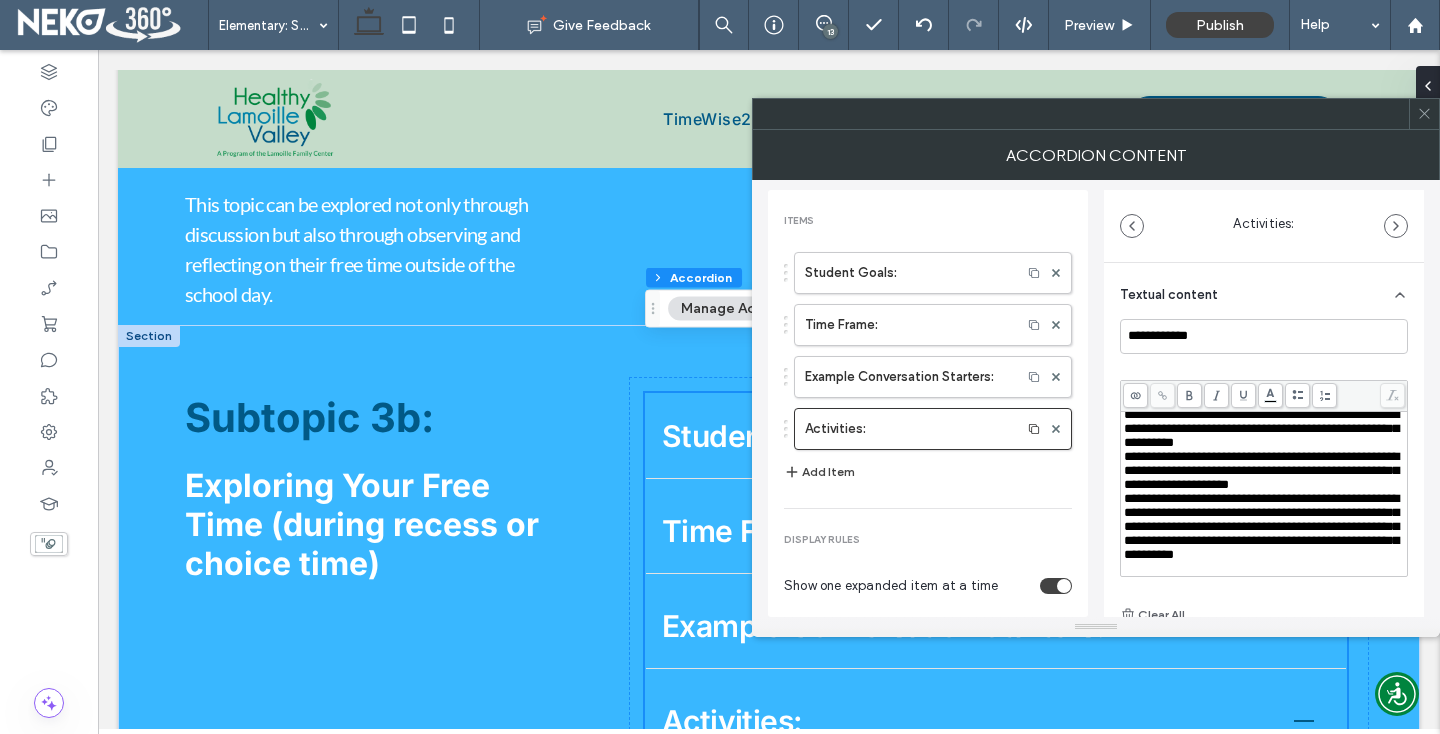 click on "**********" at bounding box center (1261, 470) 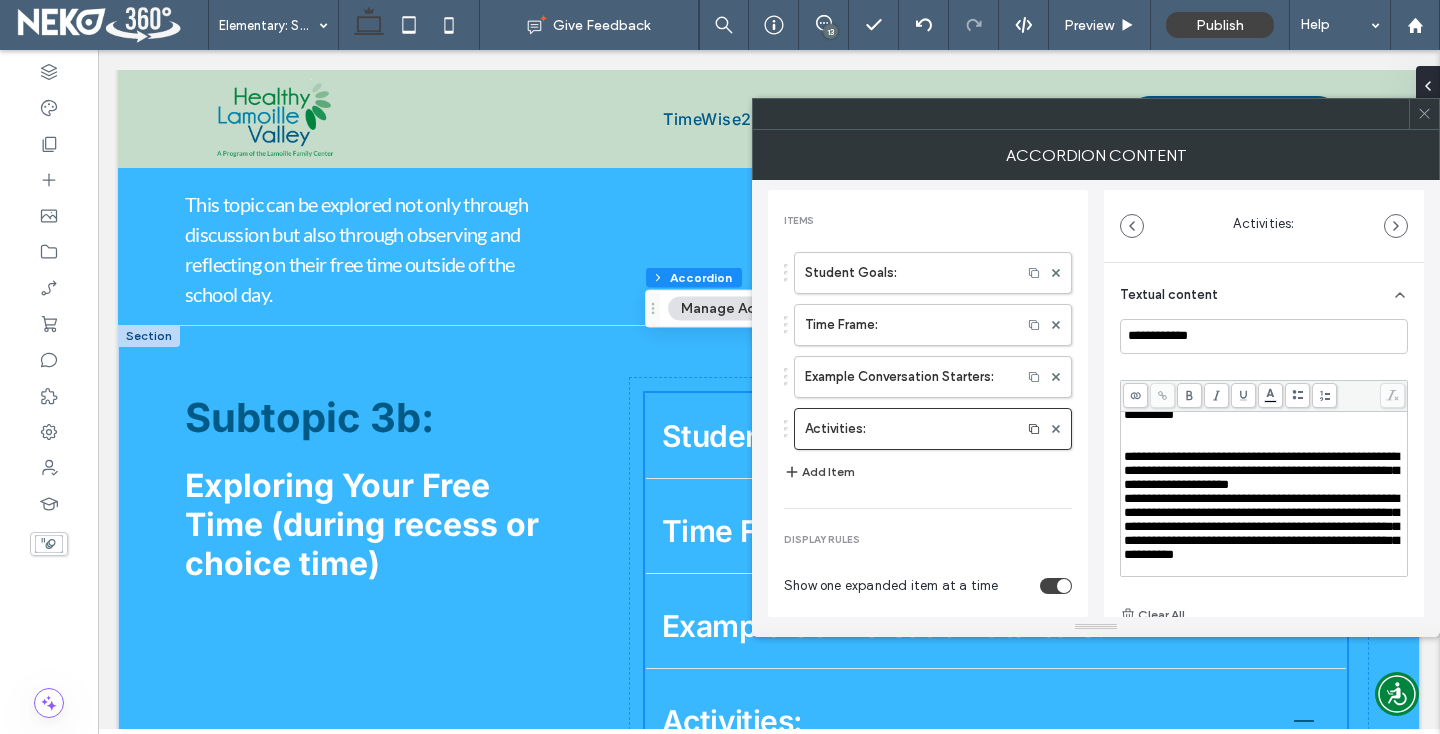 scroll, scrollTop: 342, scrollLeft: 0, axis: vertical 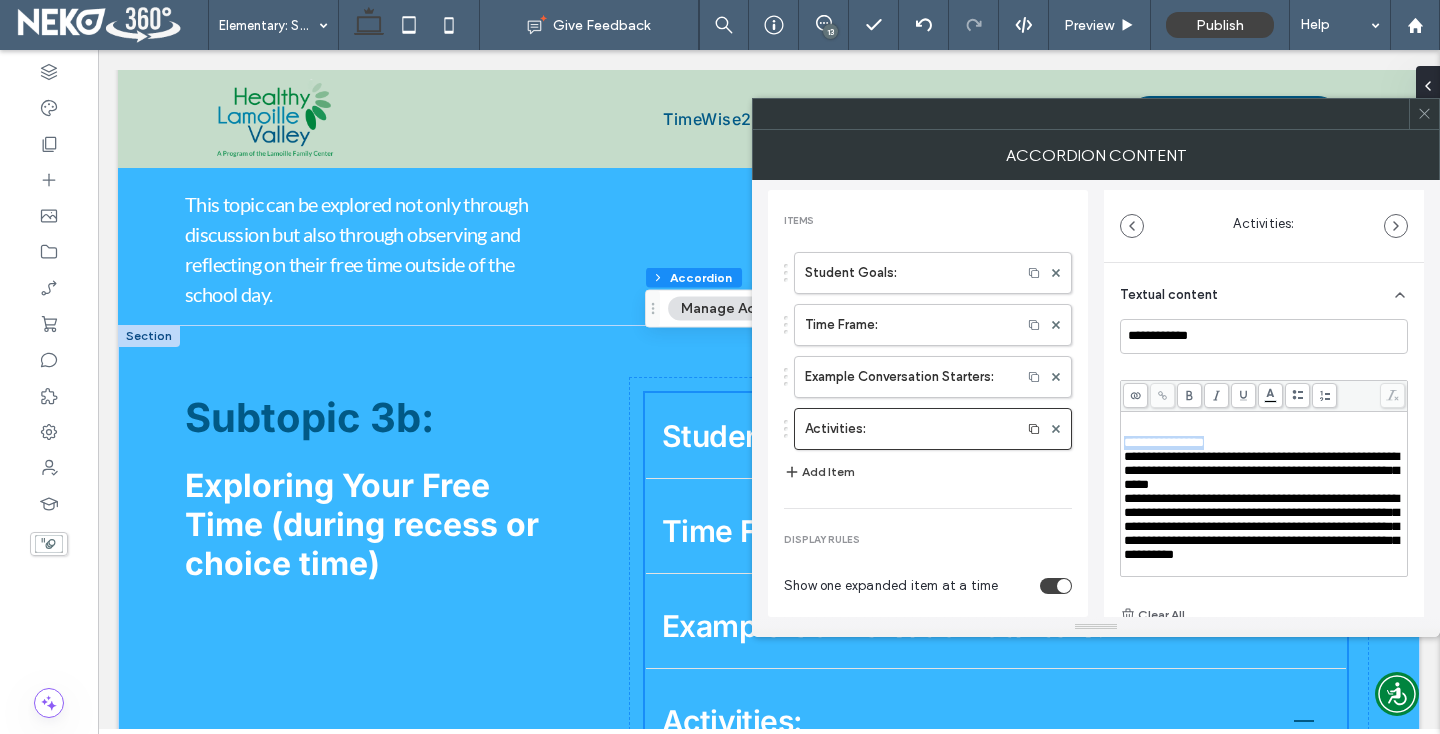 drag, startPoint x: 1217, startPoint y: 509, endPoint x: 1094, endPoint y: 506, distance: 123.03658 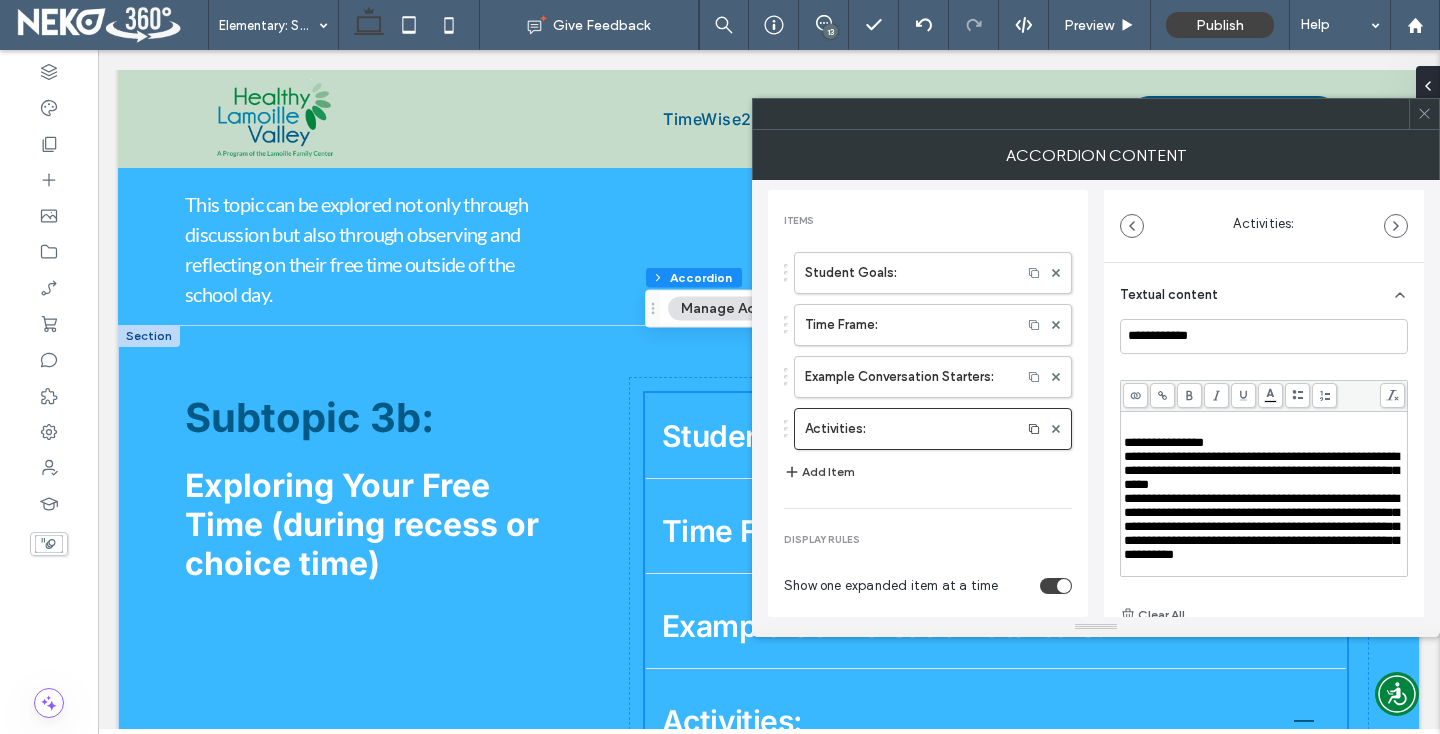 type 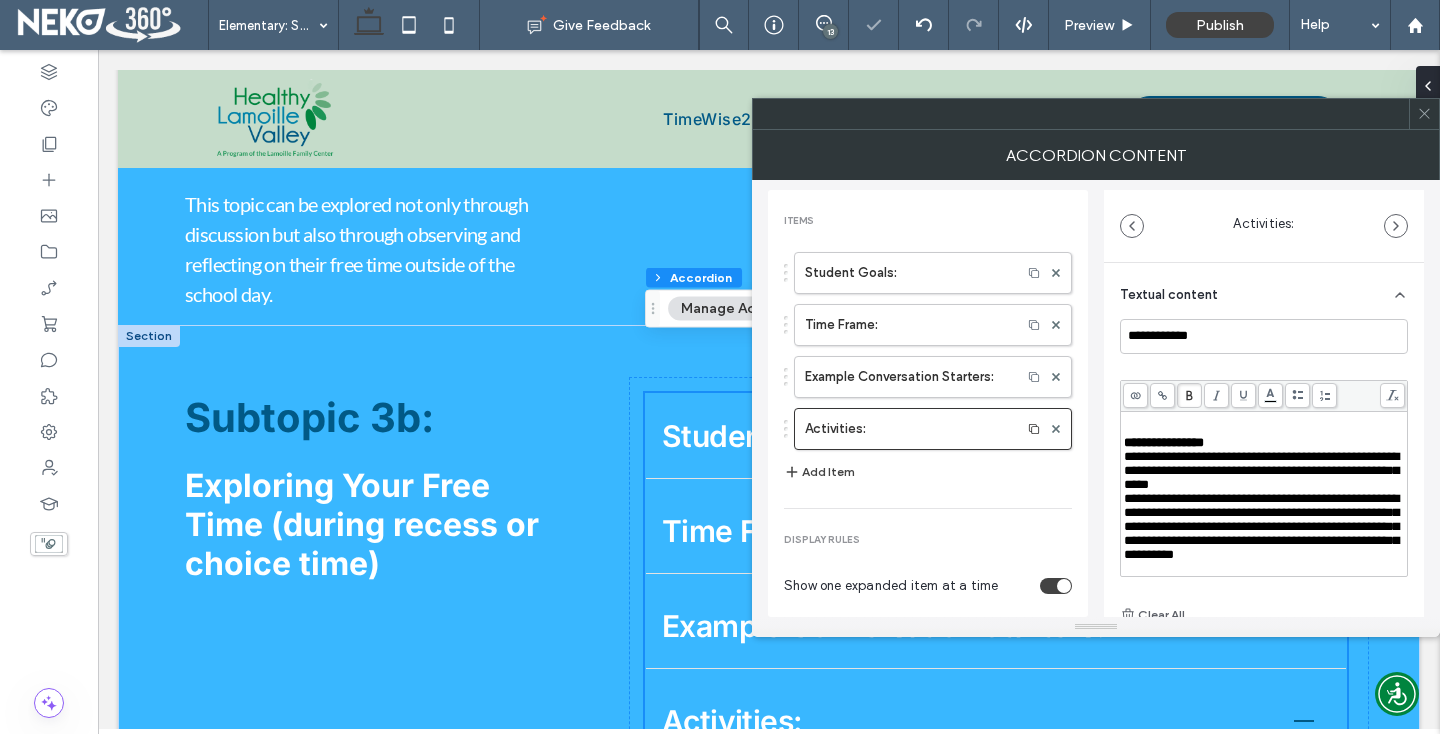 click at bounding box center [1264, 429] 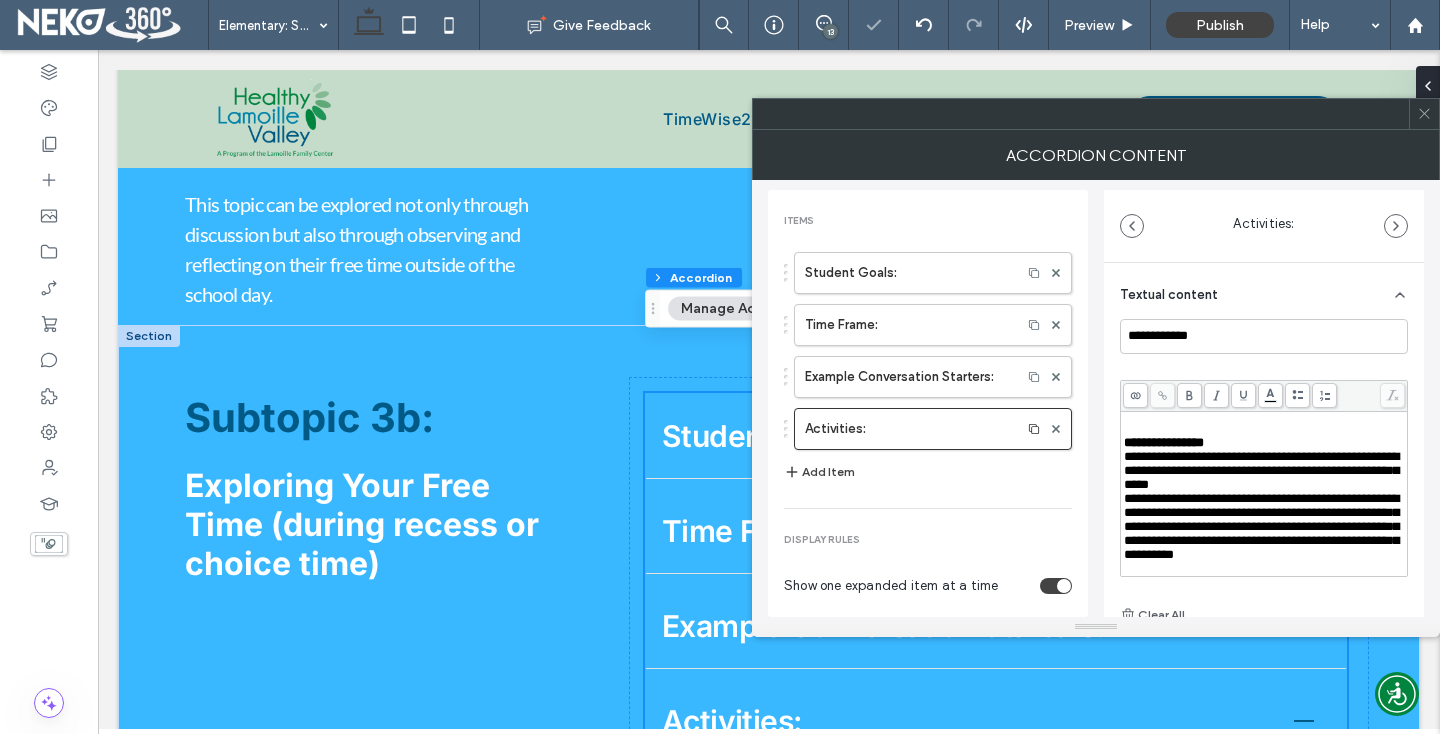 scroll, scrollTop: 446, scrollLeft: 0, axis: vertical 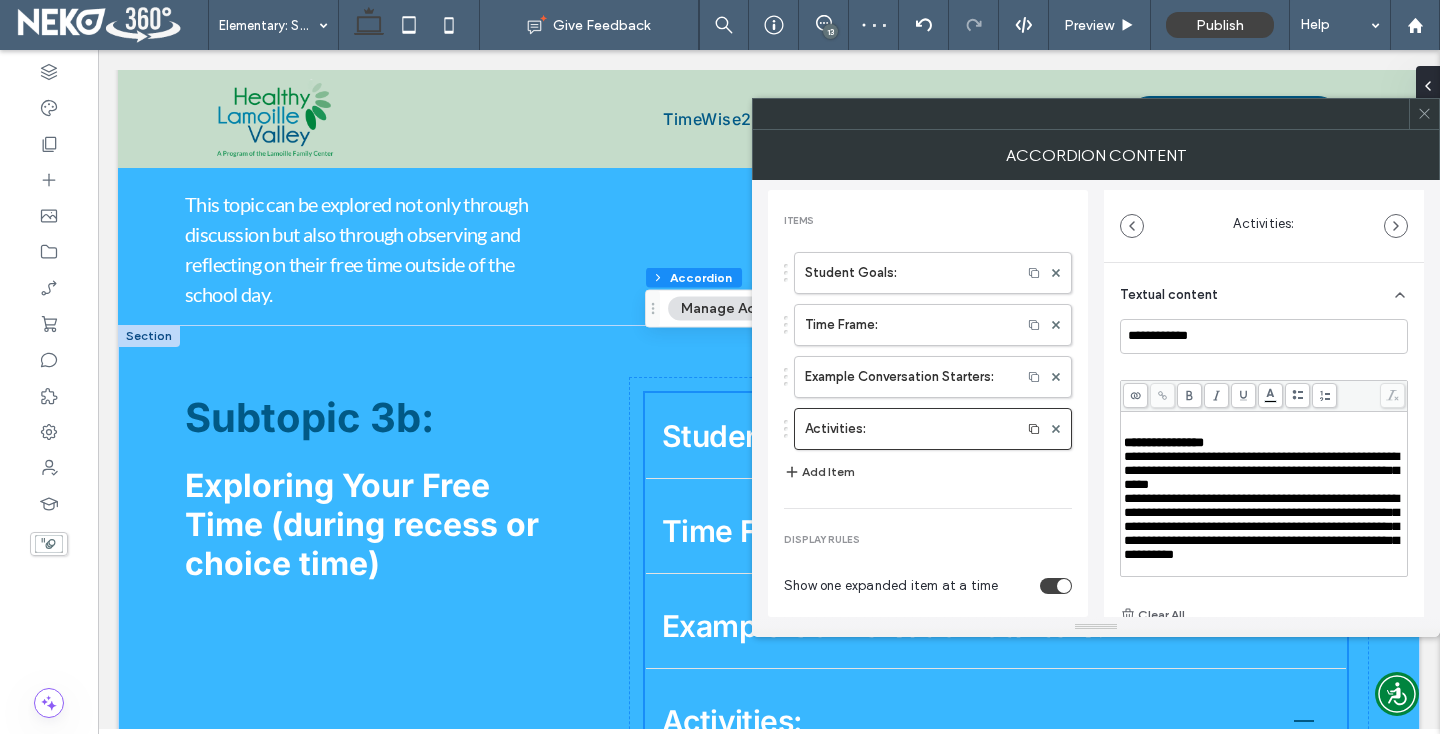 click on "**********" at bounding box center [1264, 494] 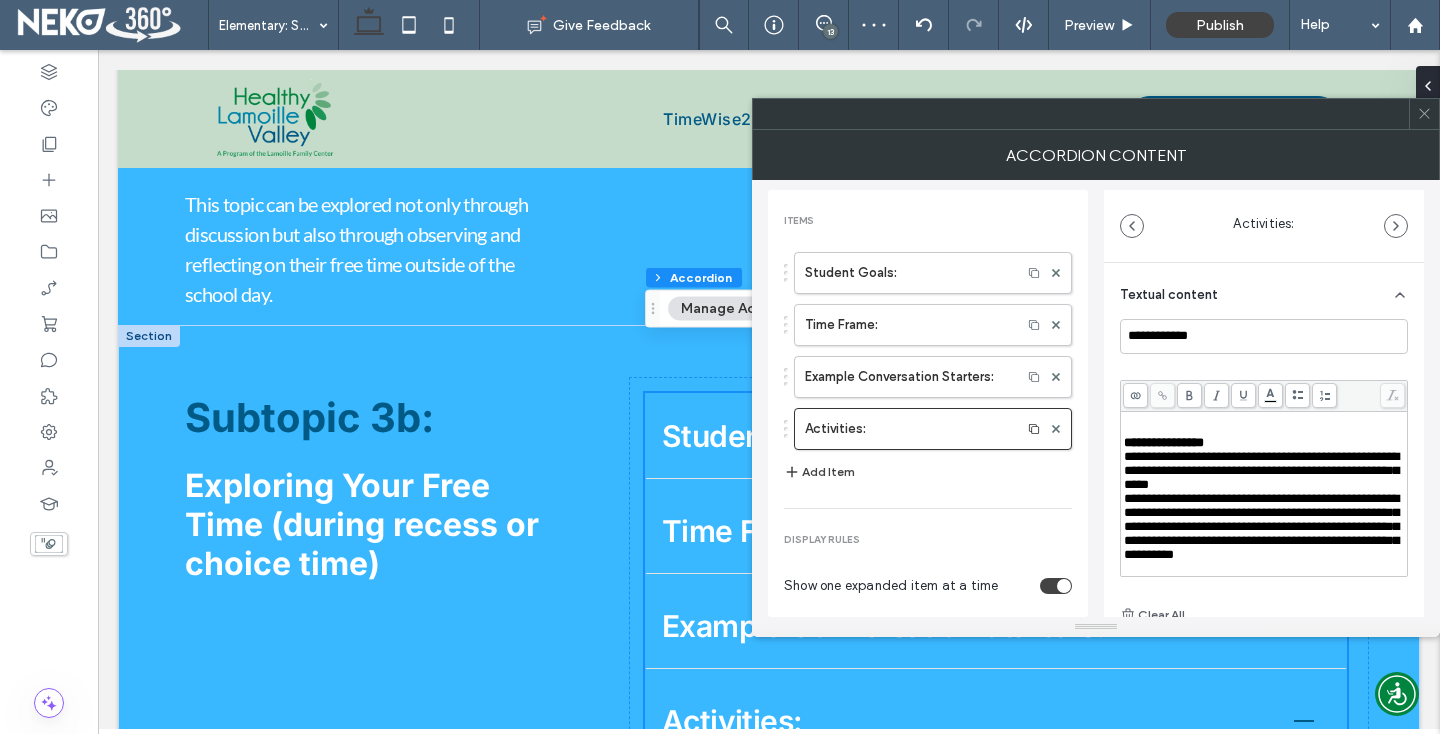 click on "**********" at bounding box center (1261, 526) 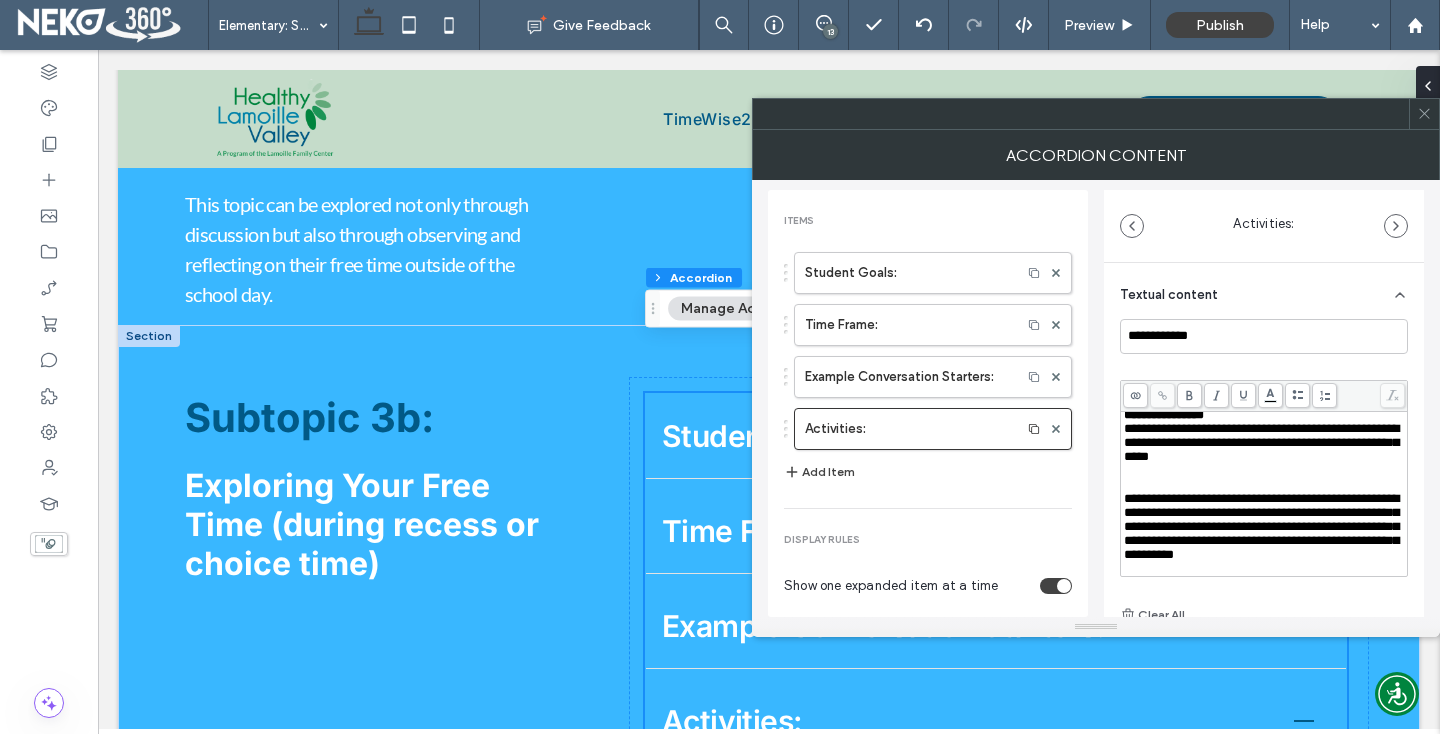 scroll, scrollTop: 470, scrollLeft: 0, axis: vertical 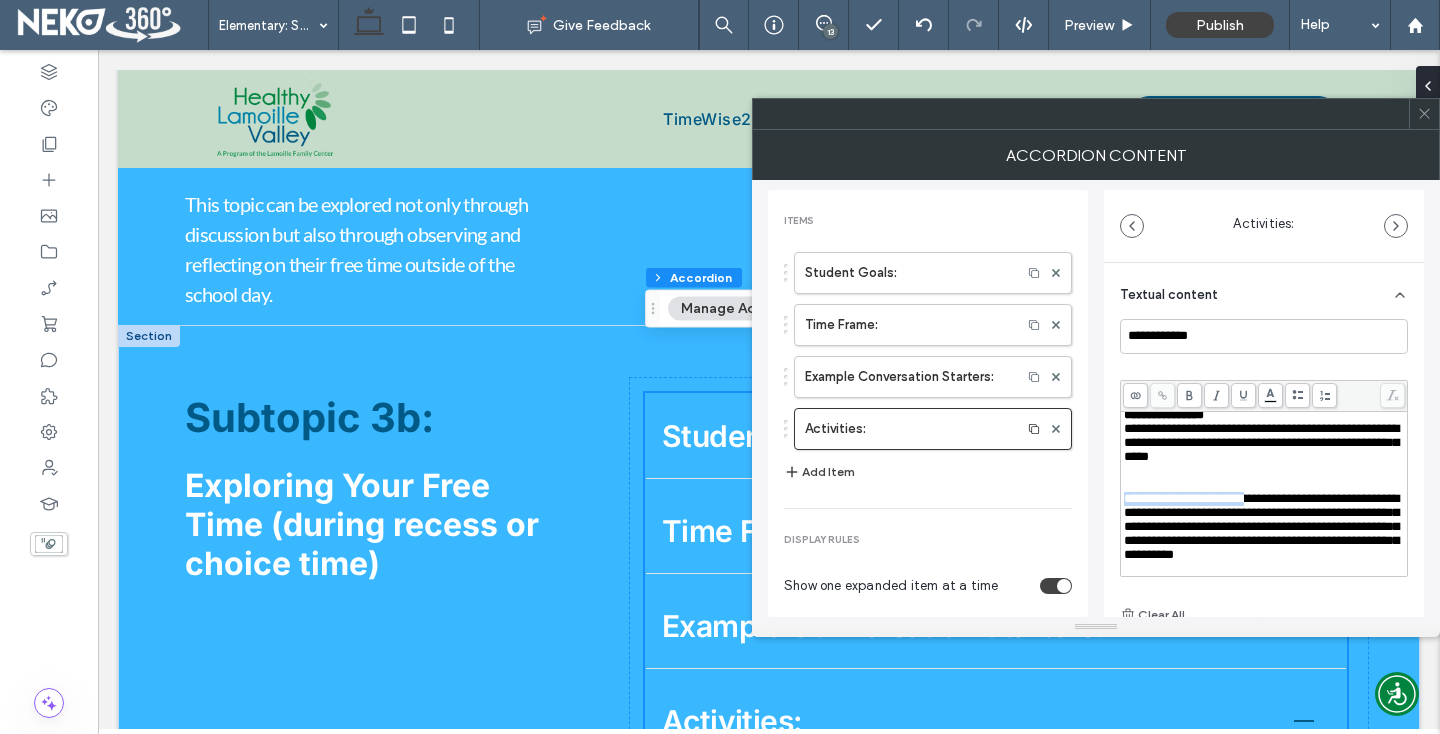 drag, startPoint x: 1270, startPoint y: 479, endPoint x: 1109, endPoint y: 477, distance: 161.01242 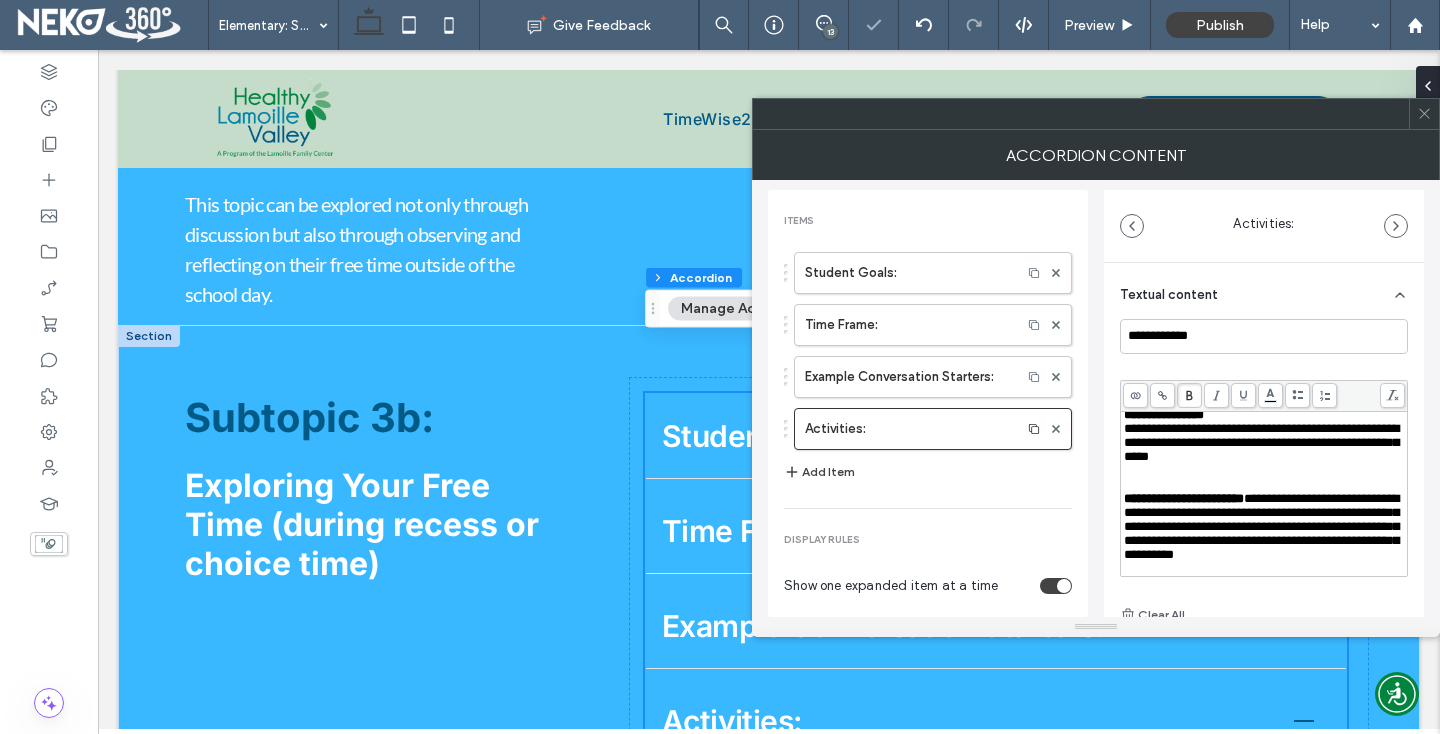click on "**********" at bounding box center (1184, 498) 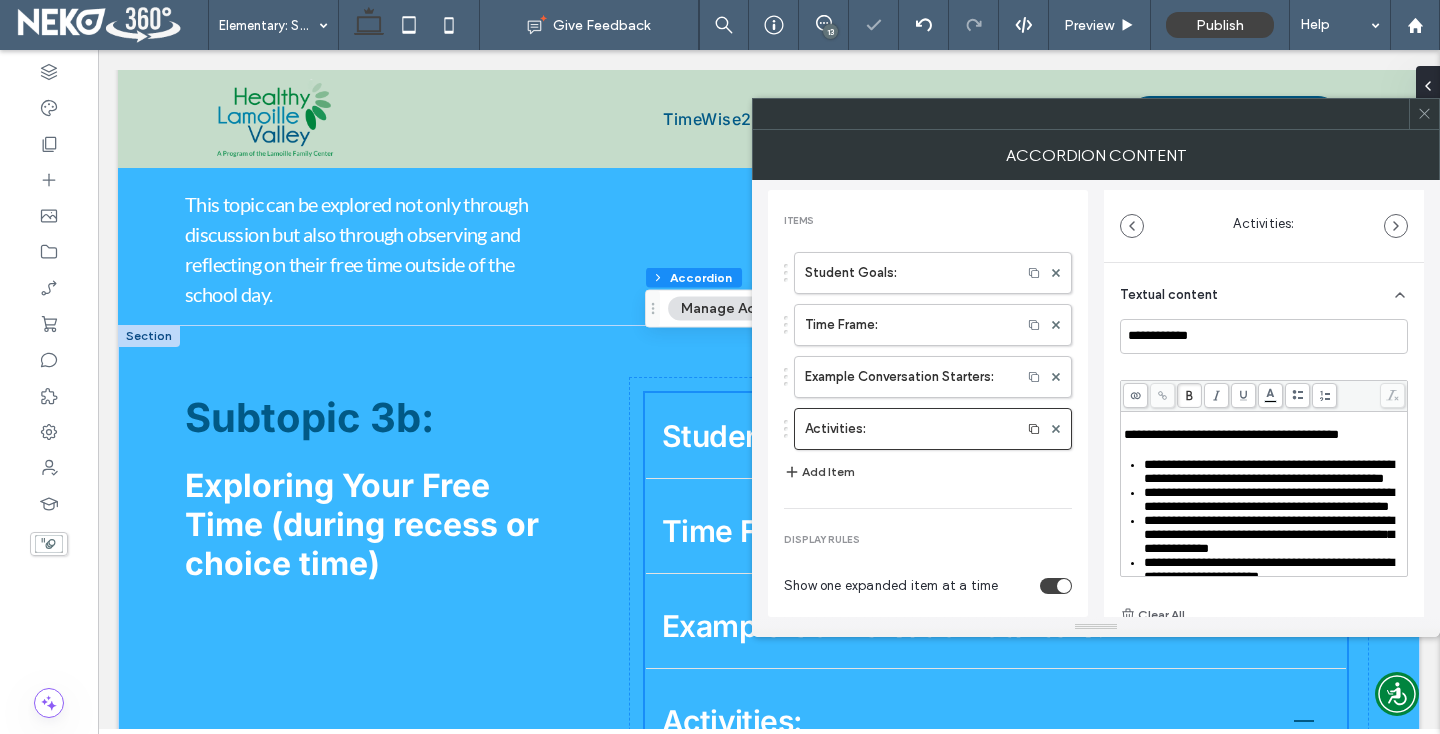 scroll, scrollTop: 0, scrollLeft: 0, axis: both 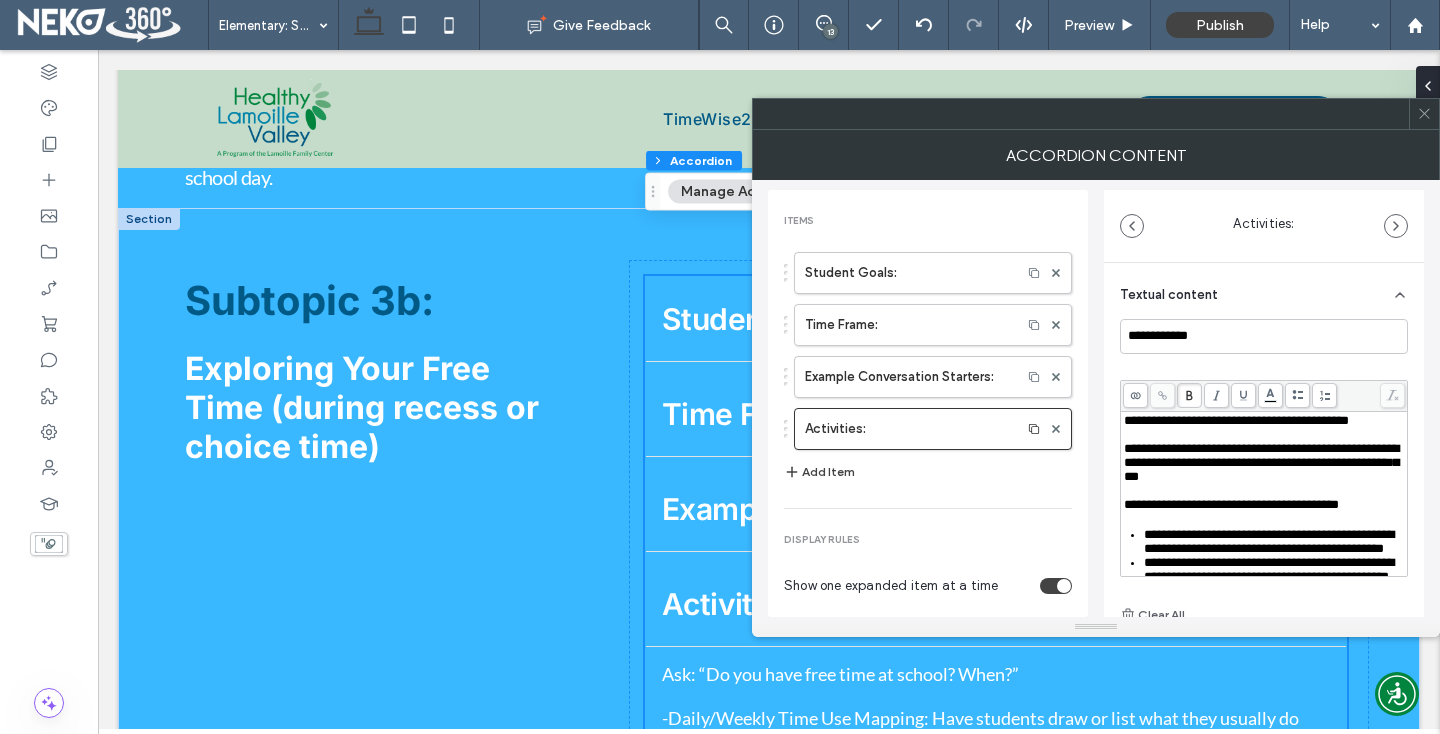 click at bounding box center [1424, 114] 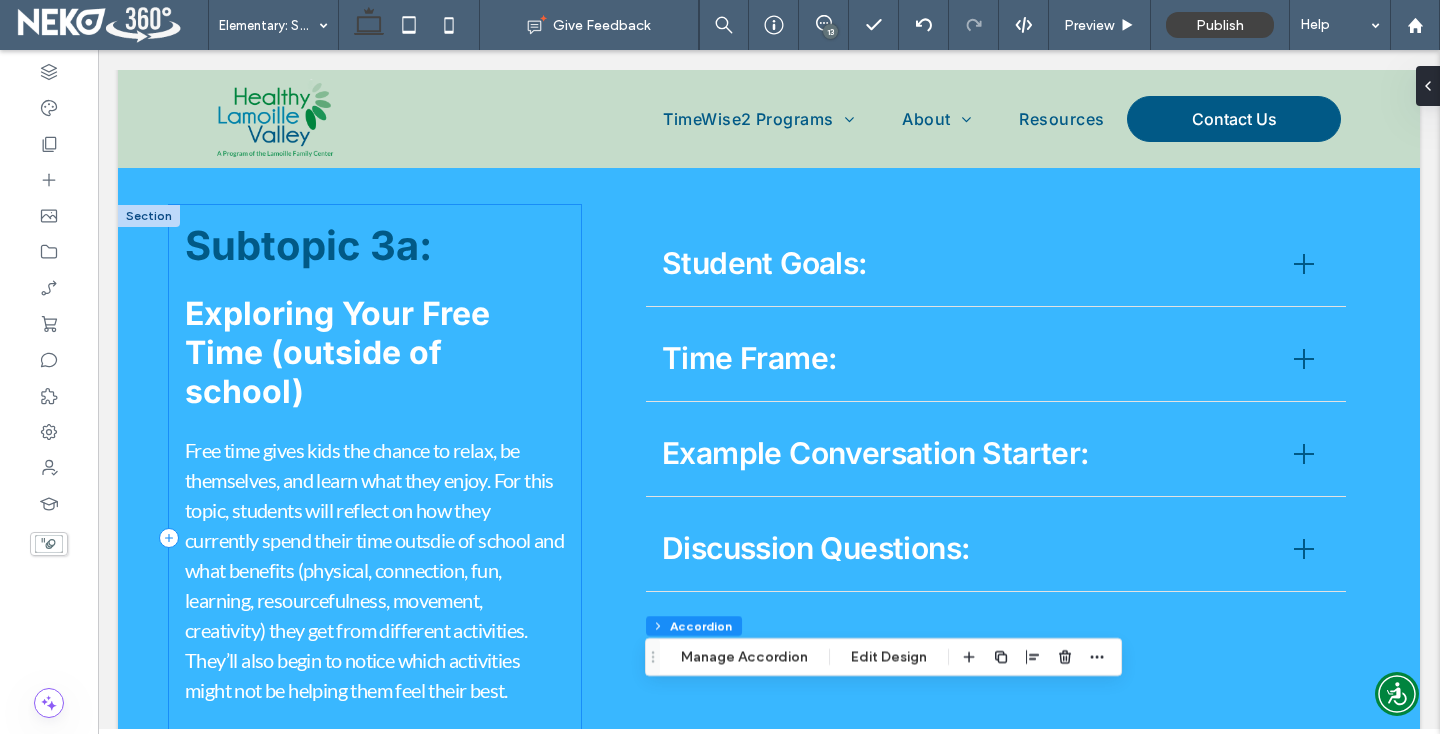 scroll, scrollTop: 2898, scrollLeft: 0, axis: vertical 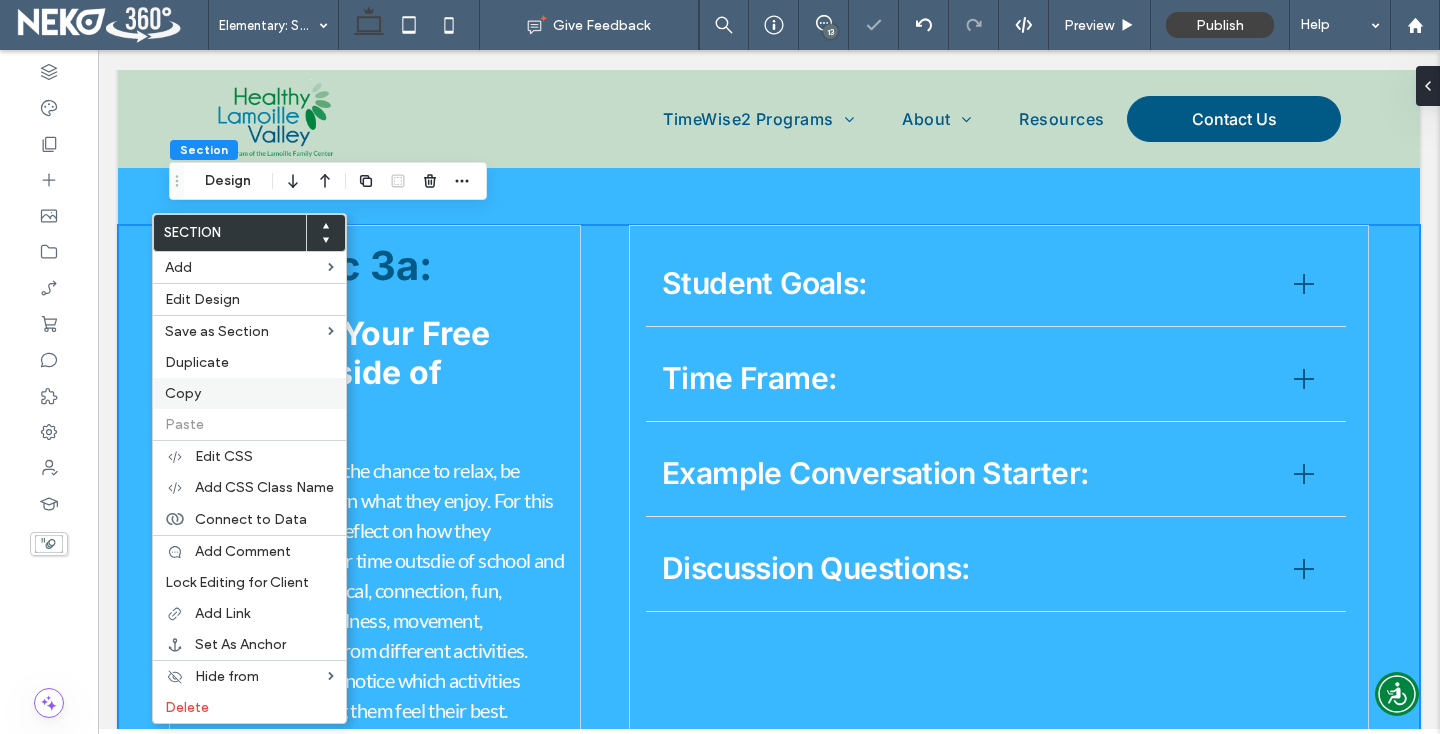 click on "Copy" at bounding box center (249, 393) 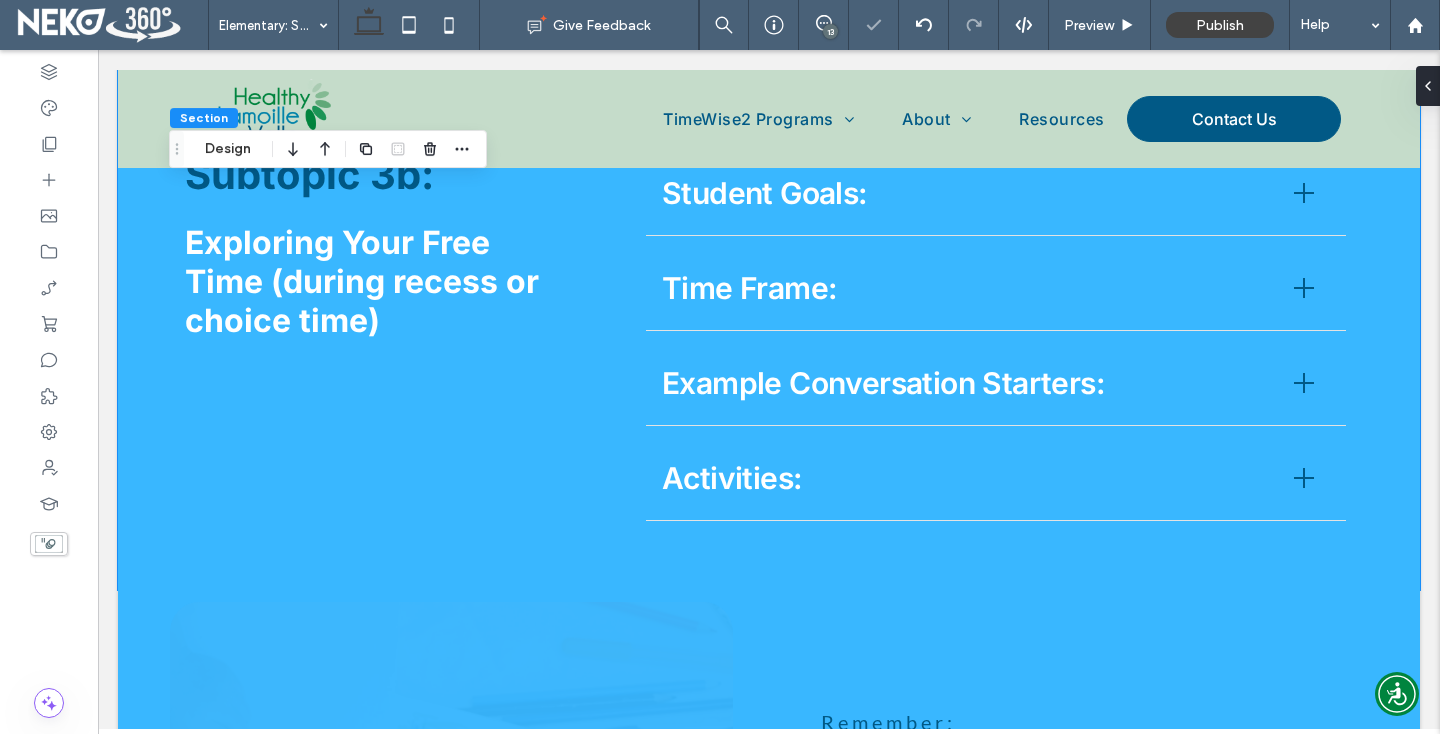 scroll, scrollTop: 3725, scrollLeft: 0, axis: vertical 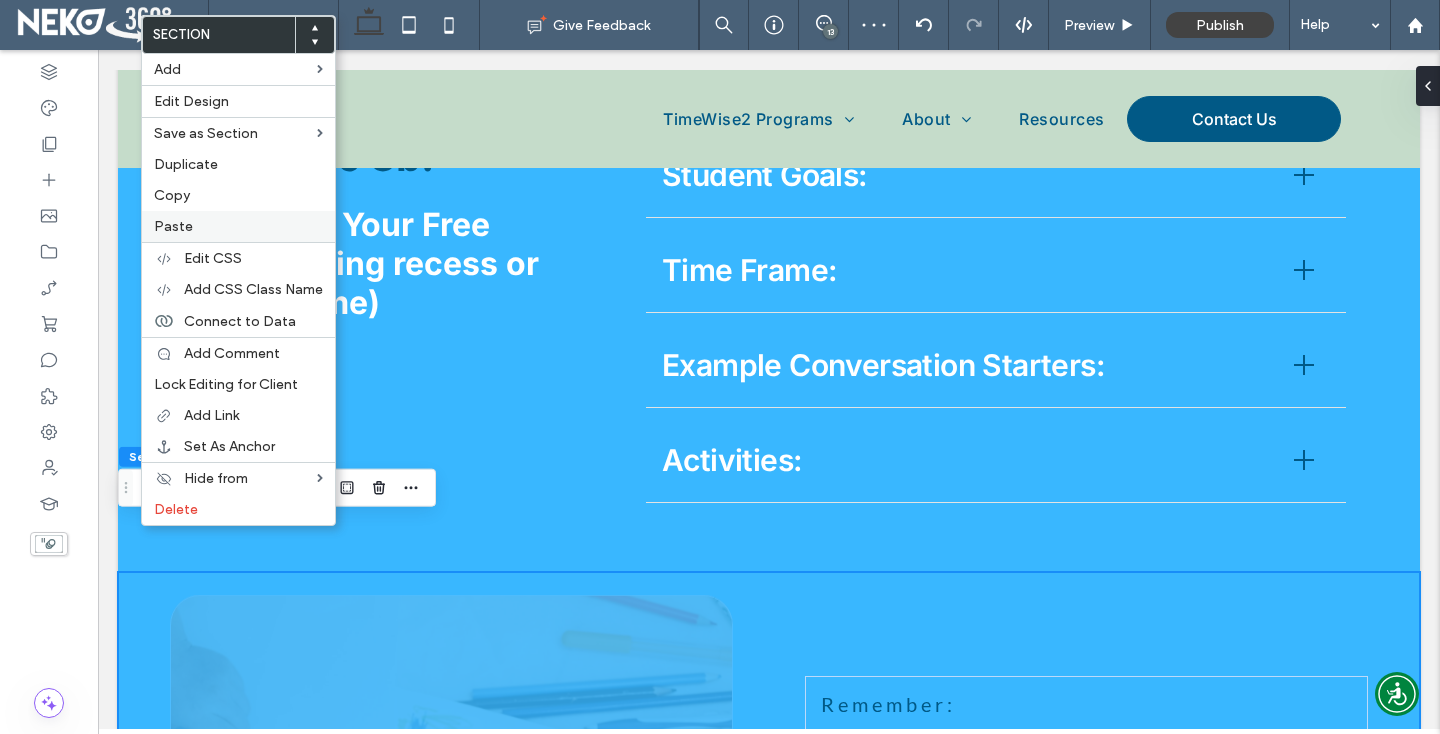 click on "Paste" at bounding box center (238, 226) 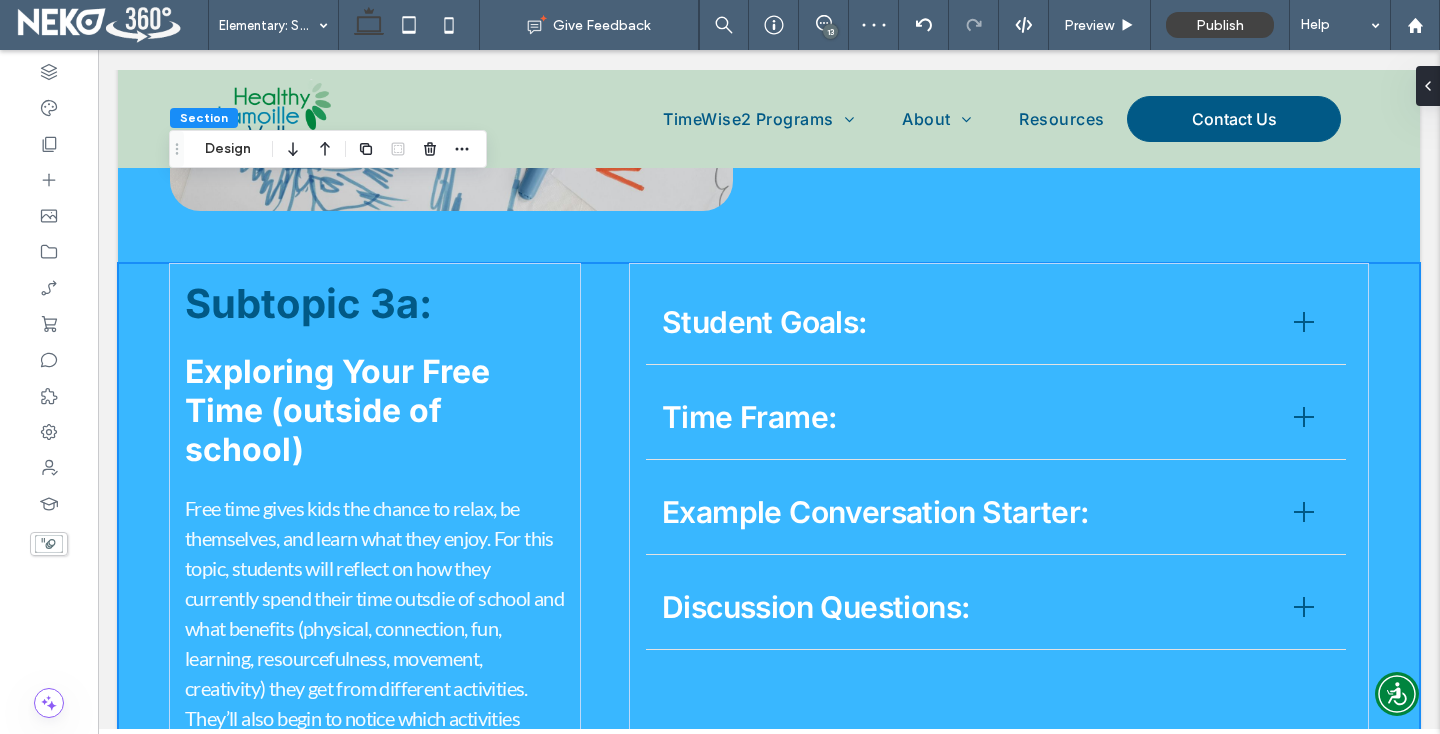 scroll, scrollTop: 4457, scrollLeft: 0, axis: vertical 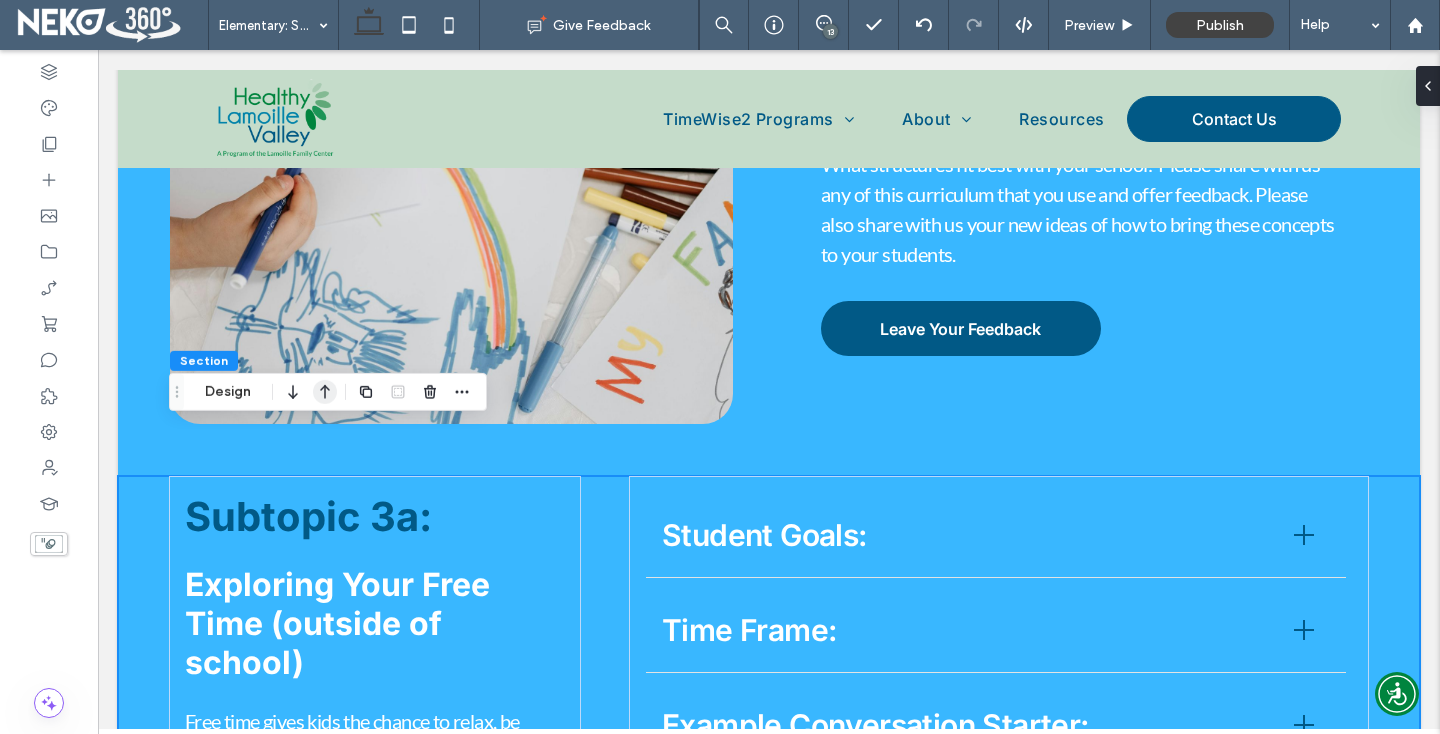 click 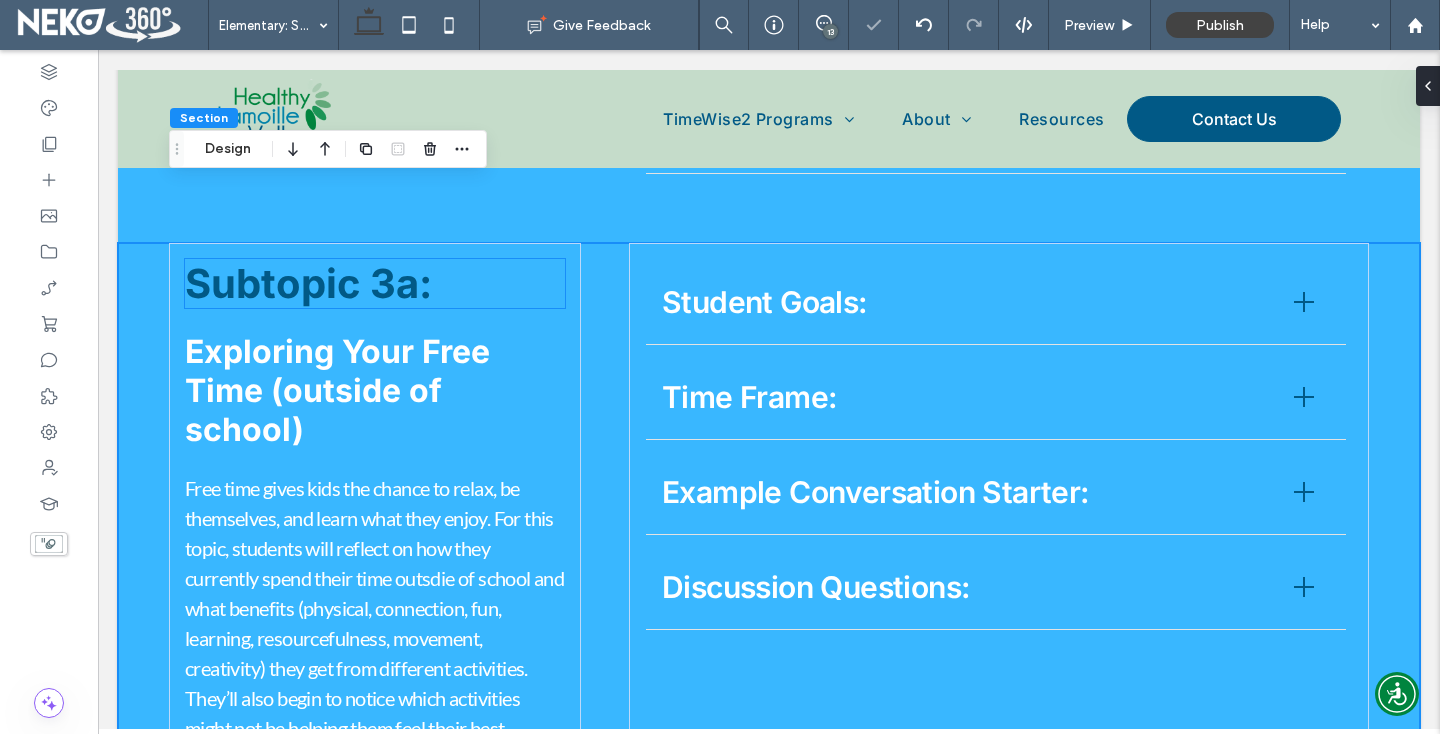 scroll, scrollTop: 4013, scrollLeft: 0, axis: vertical 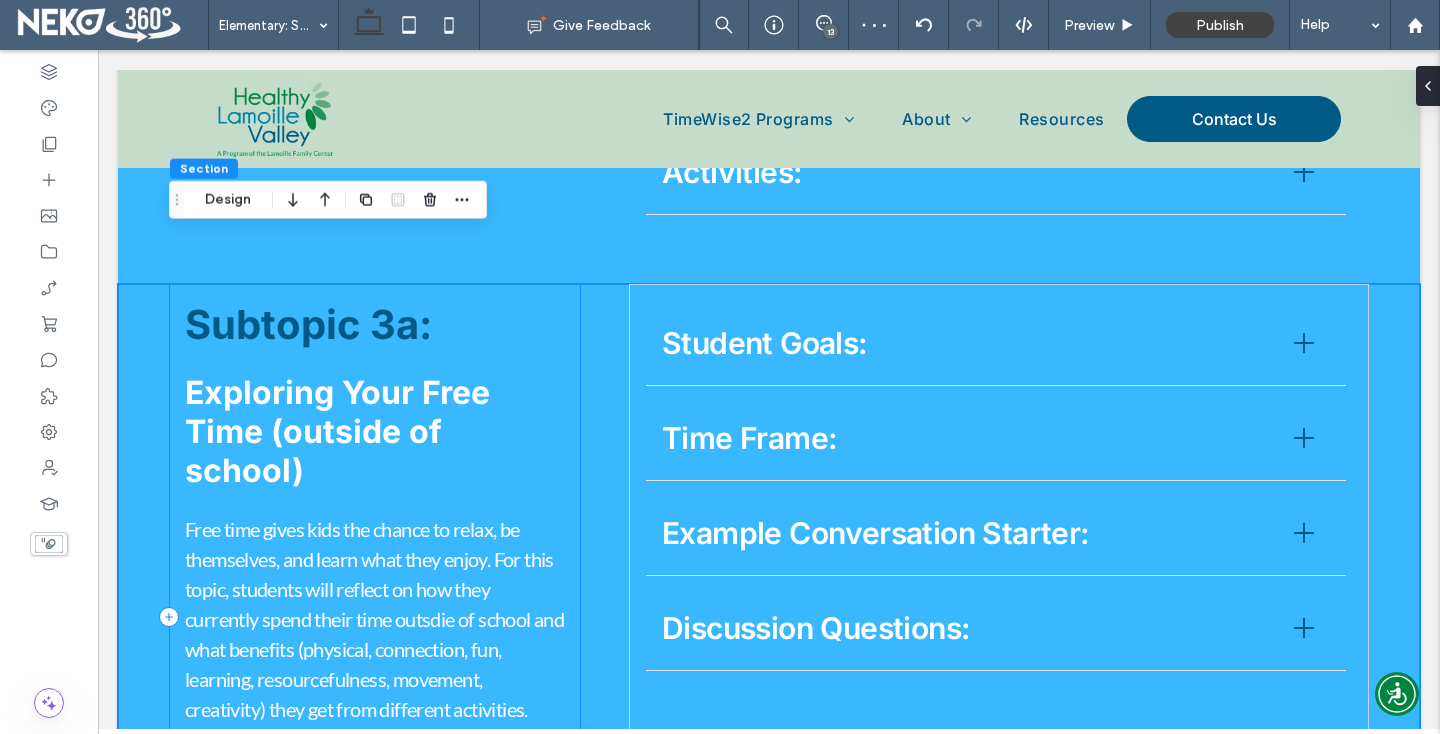 click on "Subtopic 3a:
Exploring Your Free Time (outside of school)
Free time gives kids the chance to relax, be themselves, and learn what they enjoy. For this topic, students will reflect on how they currently spend their time outsdie of school and what benefits (physical, connection, fun, learning, resourcefulness, movement, creativity) they get from different activities. They’ll also begin to notice which activities might not be helping them feel their best. This topic can be explored not only through discussion but also through observing and reflecting on their free time outside of the school day." at bounding box center (375, 617) 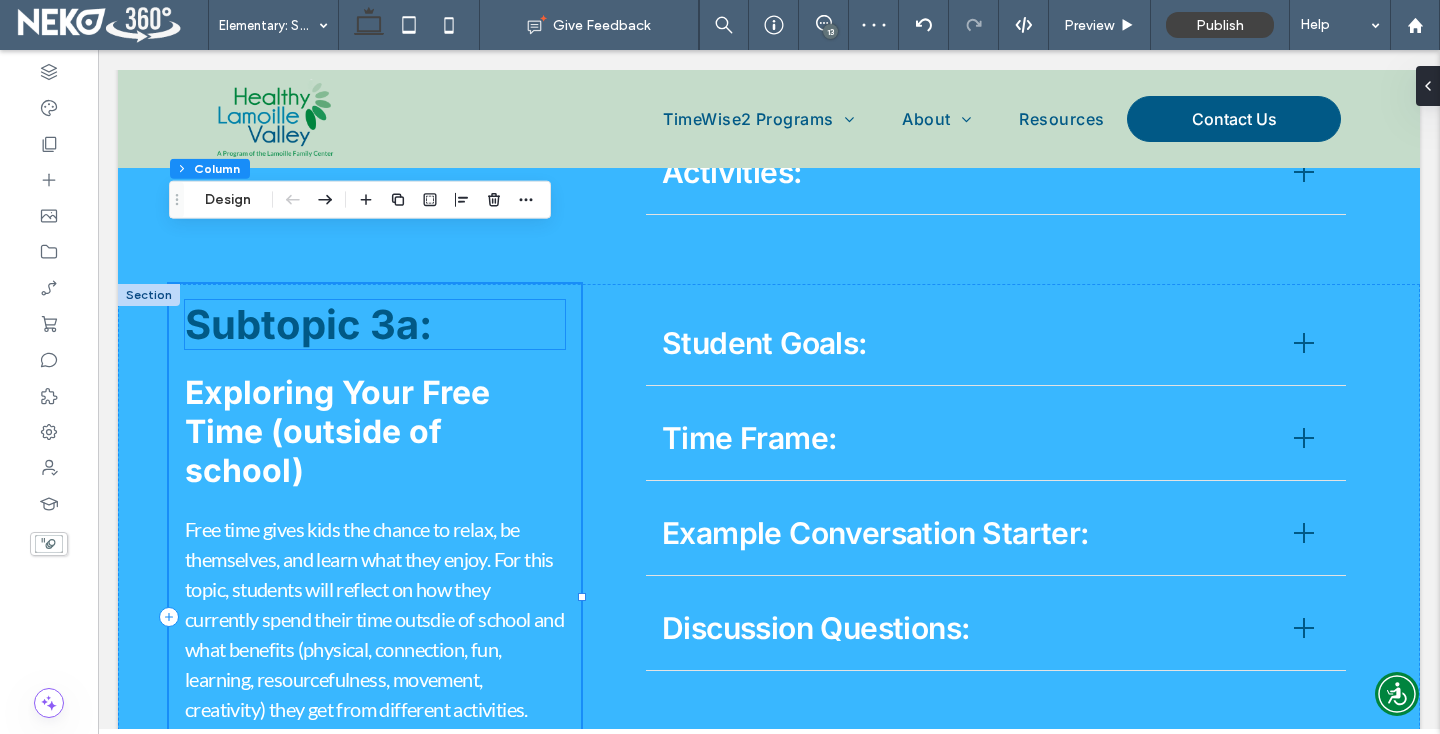 click on "Subtopic 3a:" at bounding box center [308, 324] 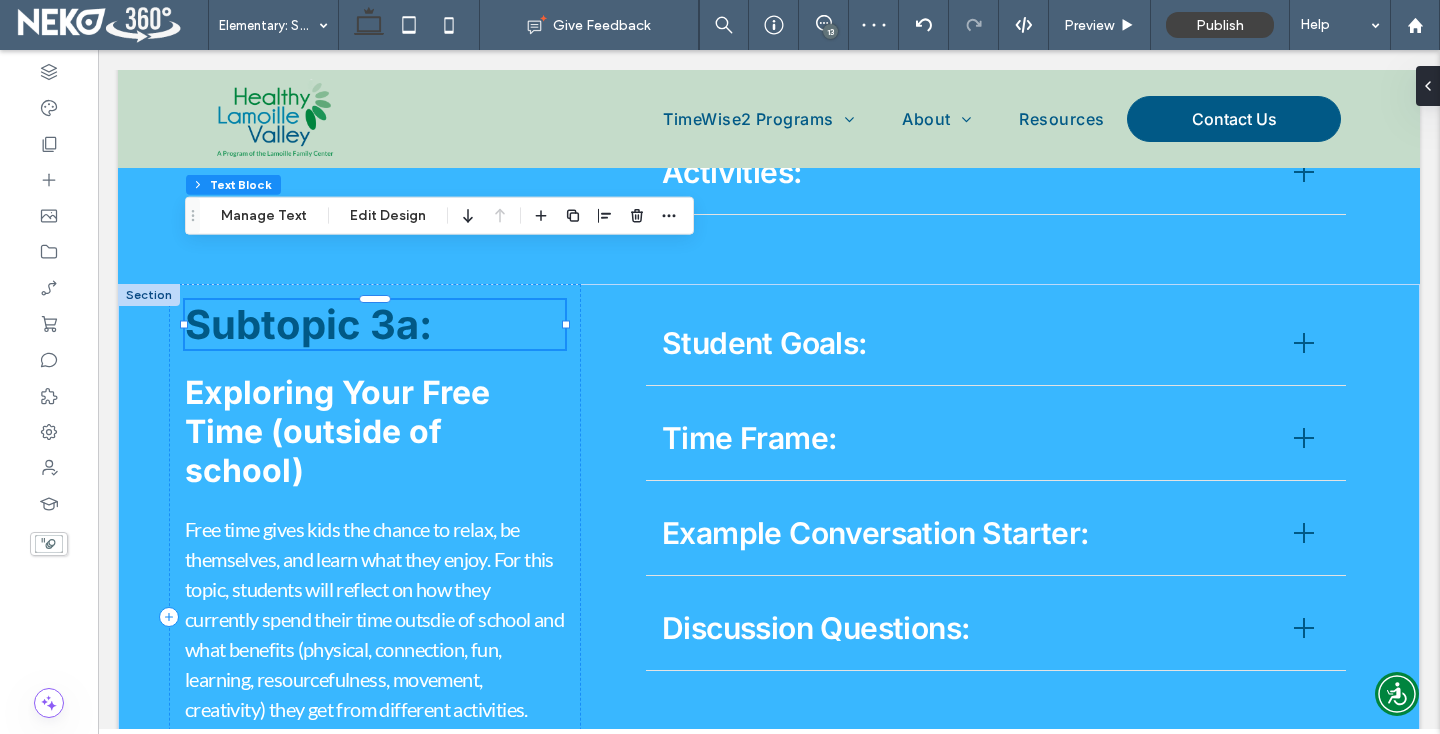 click on "Subtopic 3a:" at bounding box center (308, 324) 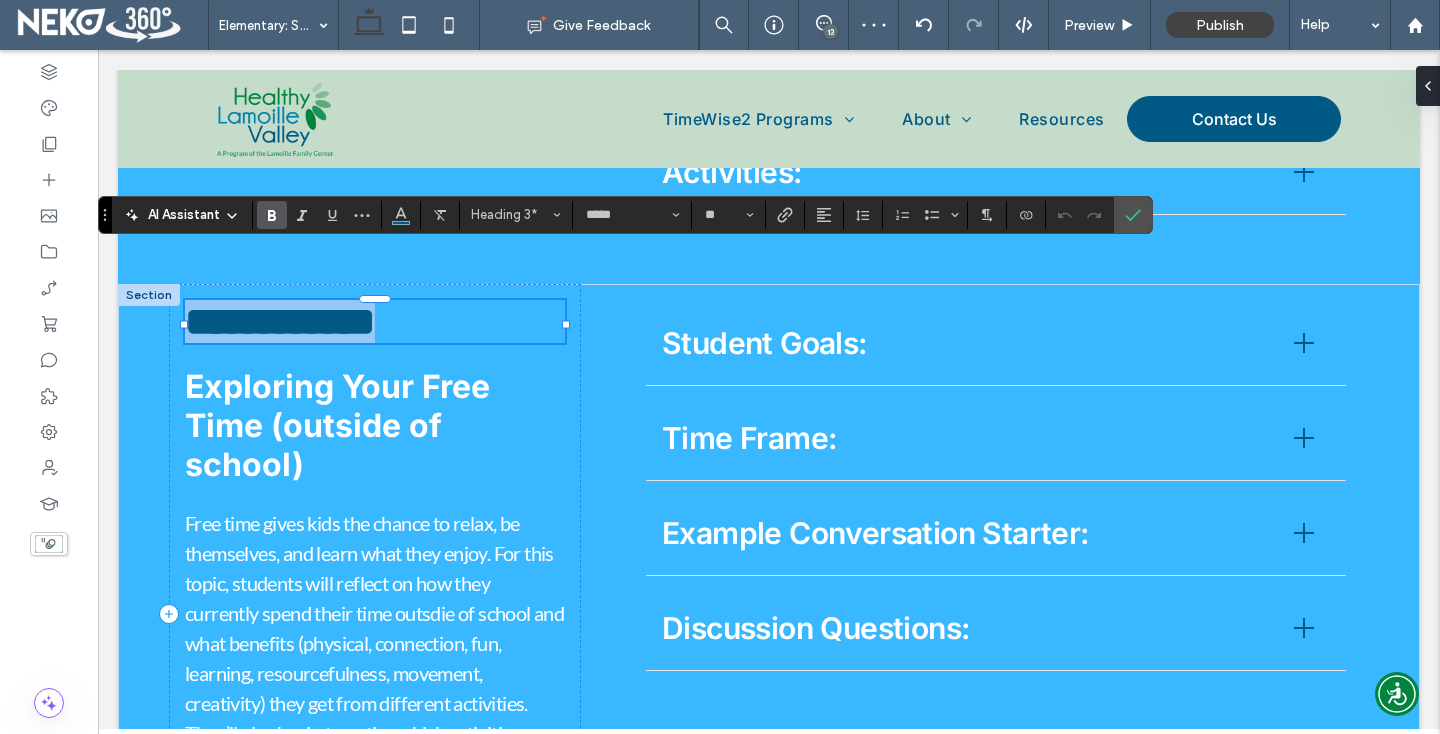 click on "**********" at bounding box center (280, 321) 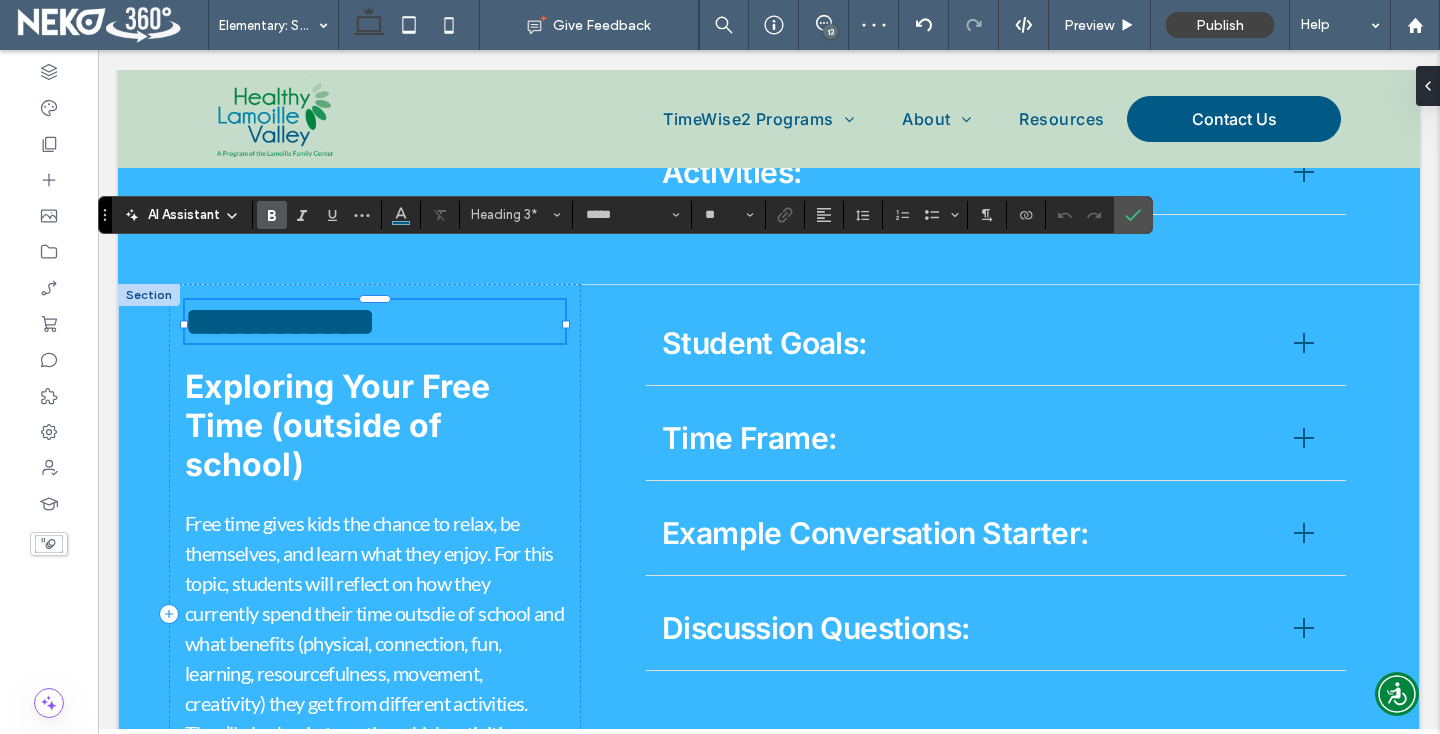 type 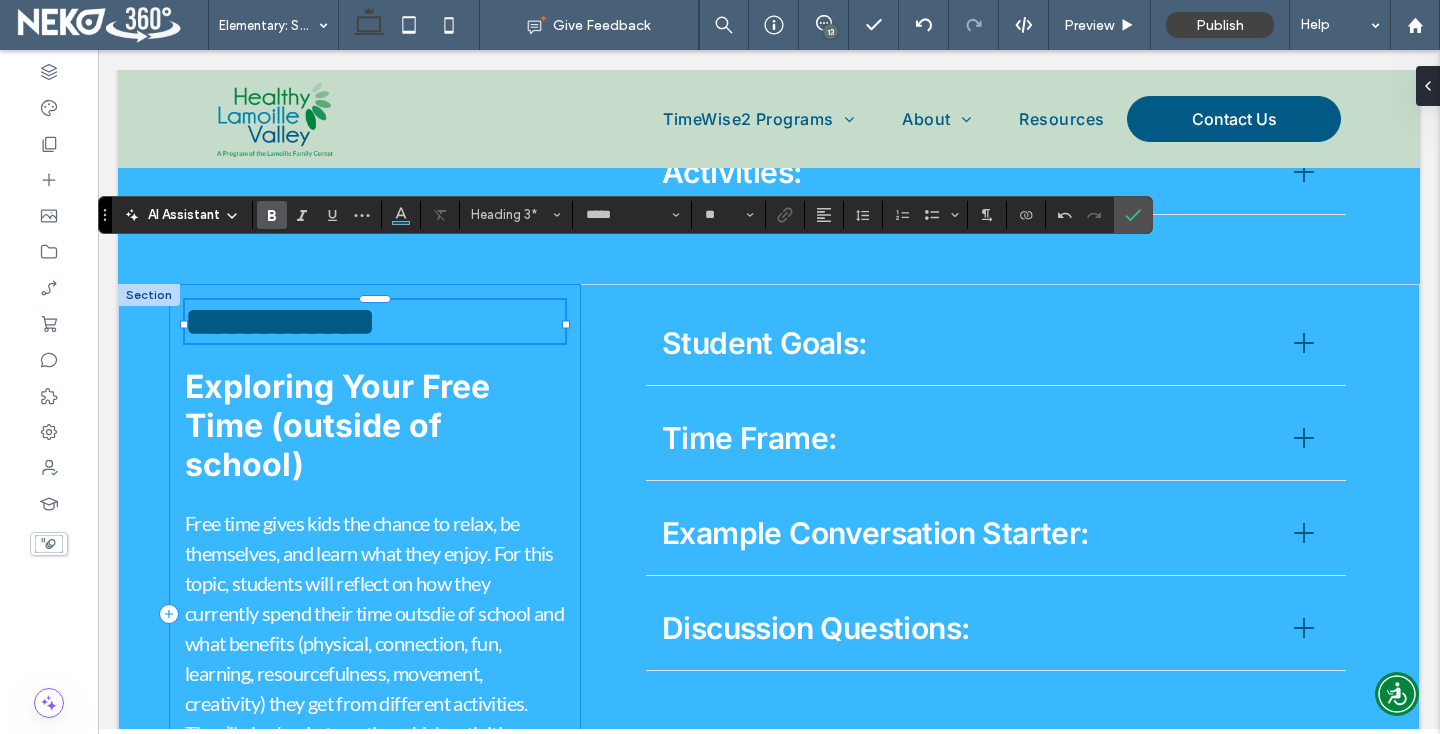click on "**********" at bounding box center [375, 614] 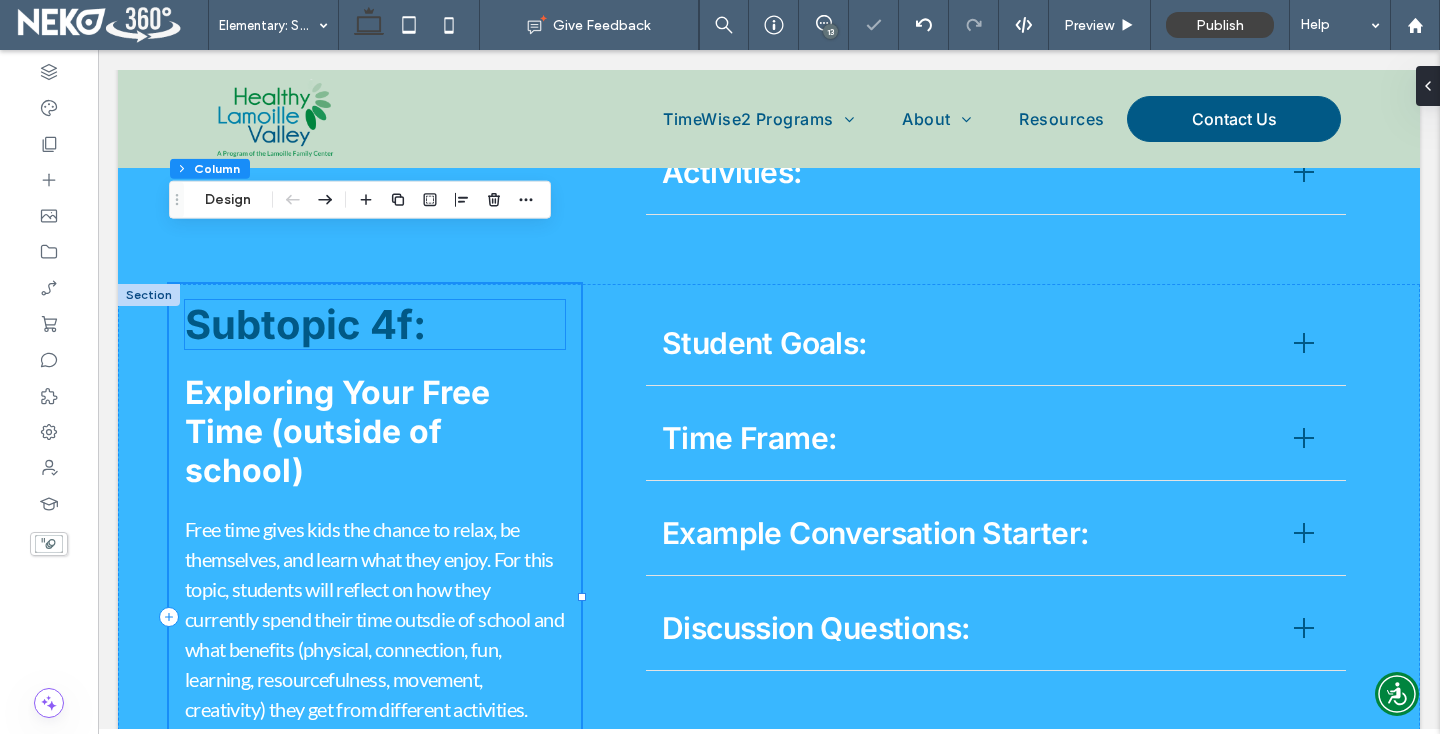 click on "Subtopic 4f:" at bounding box center (305, 324) 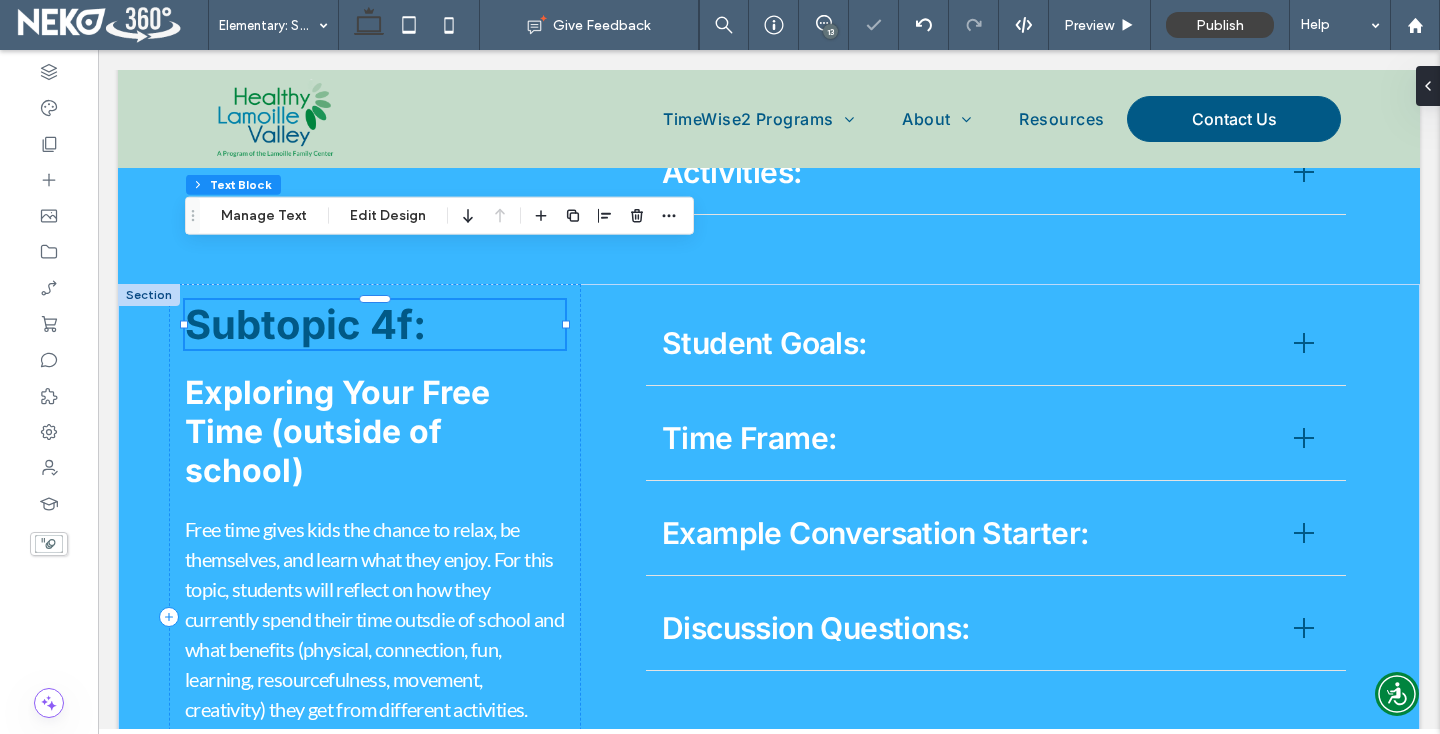click on "Subtopic 4f:" at bounding box center (305, 324) 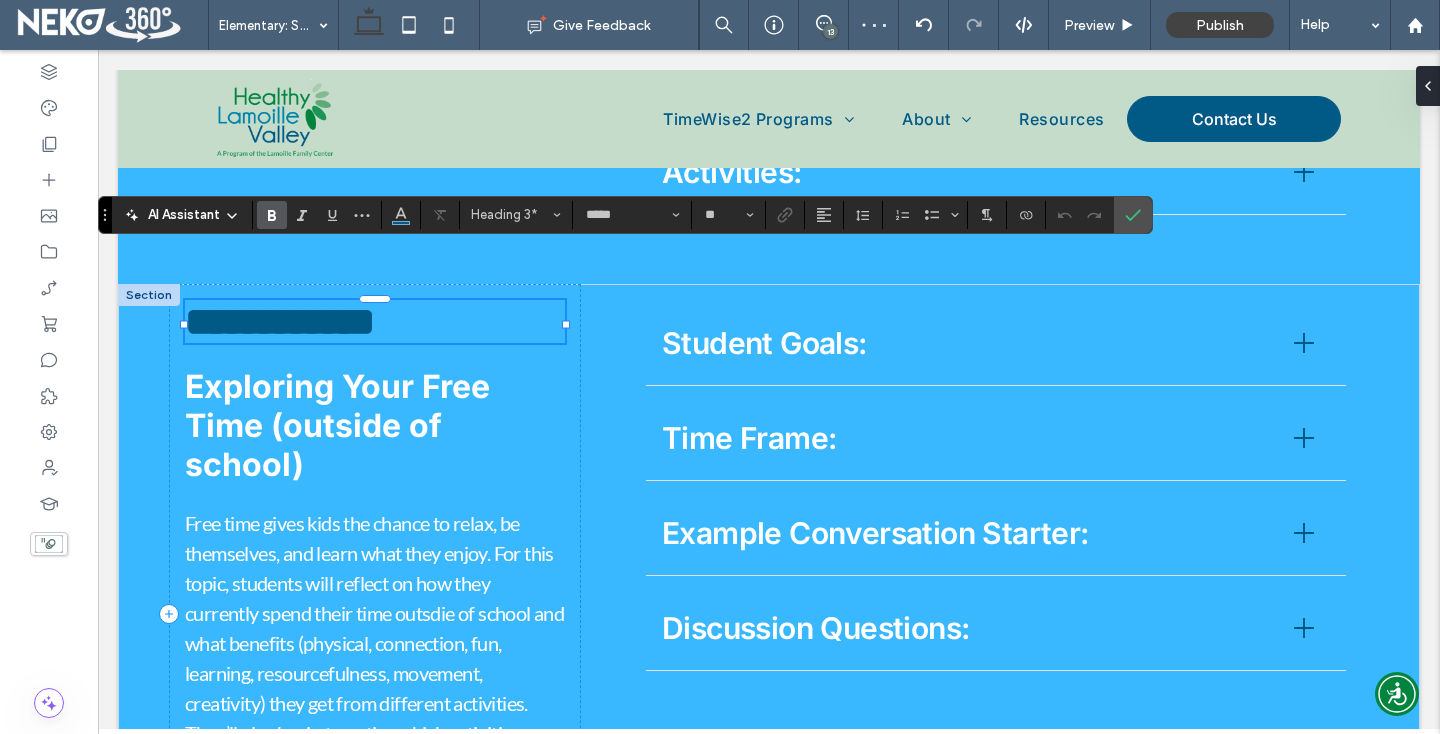 type 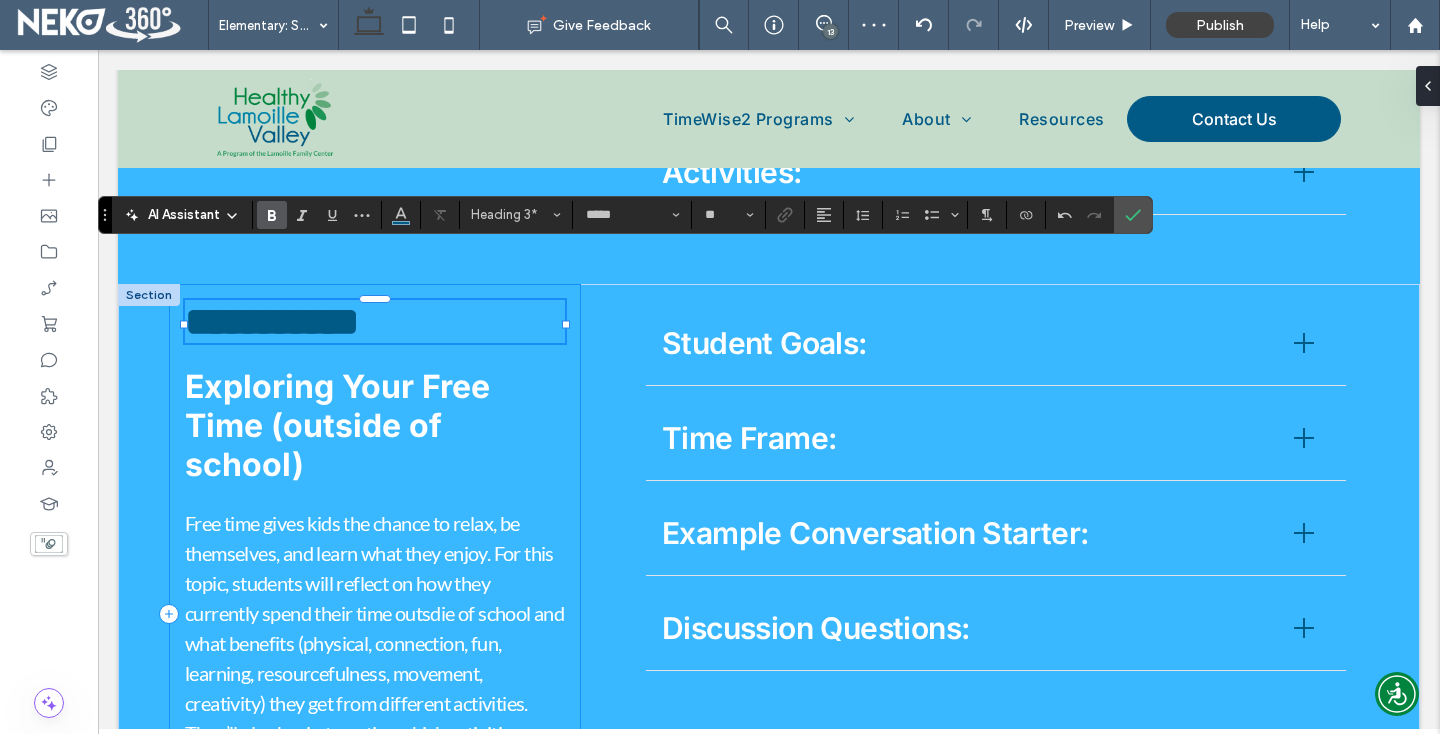 click on "Exploring Your Free Time (outside of school)" at bounding box center (337, 425) 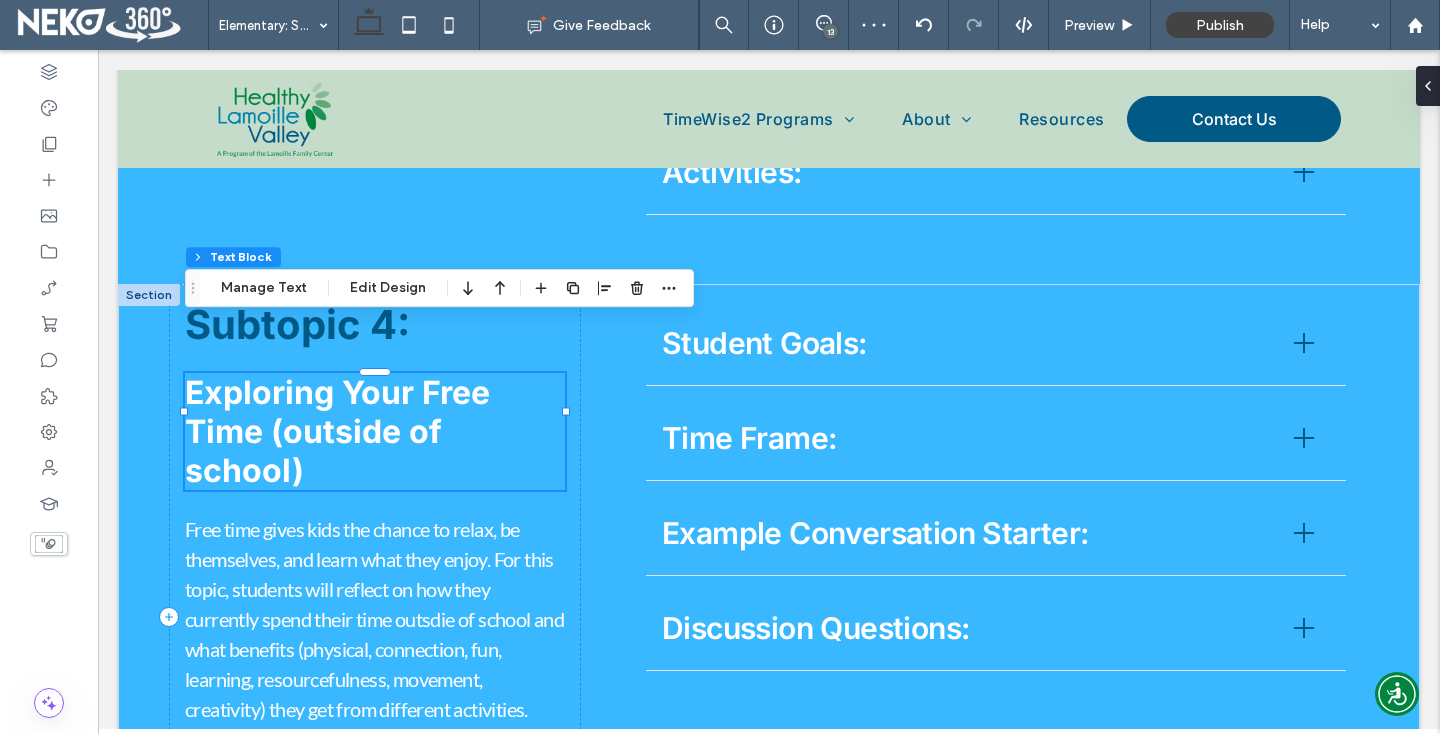 click on "Exploring Your Free Time (outside of school)" at bounding box center [337, 431] 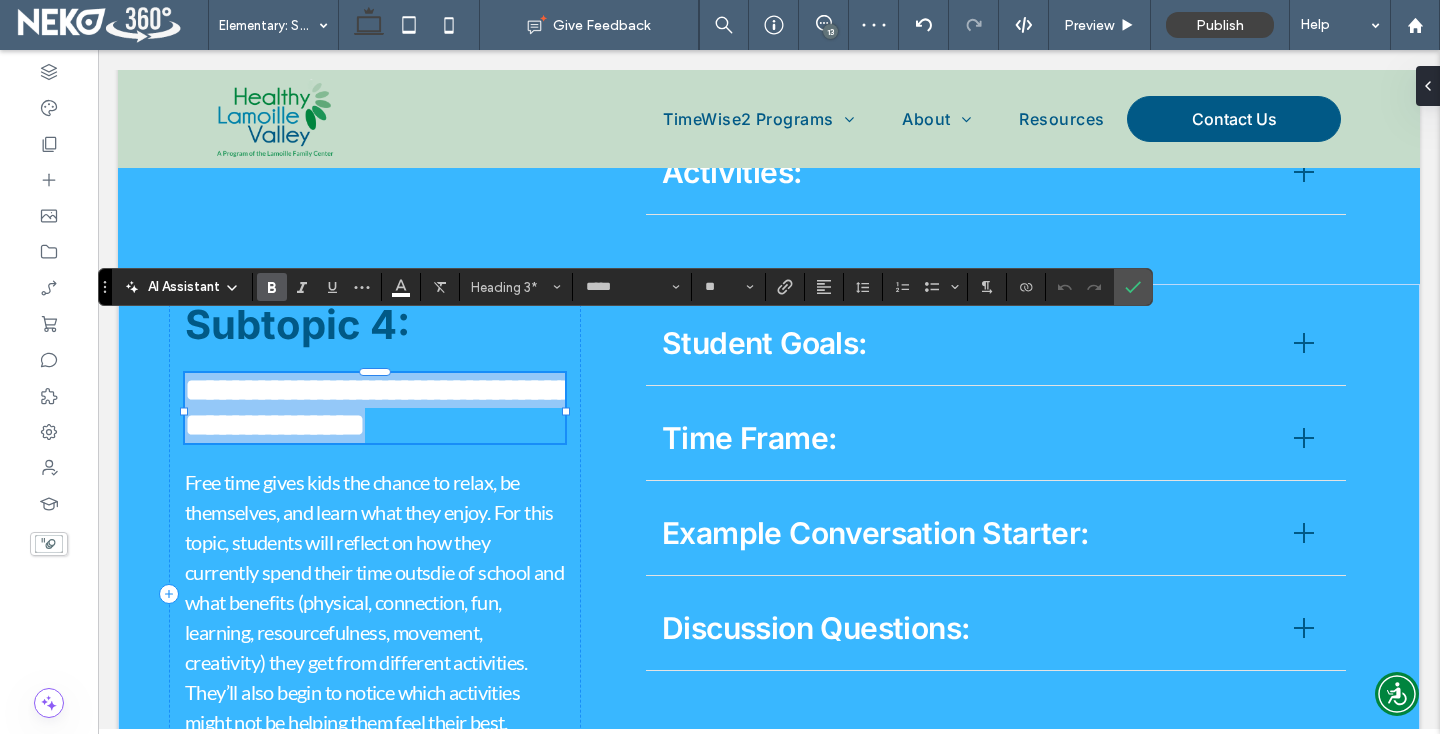 type 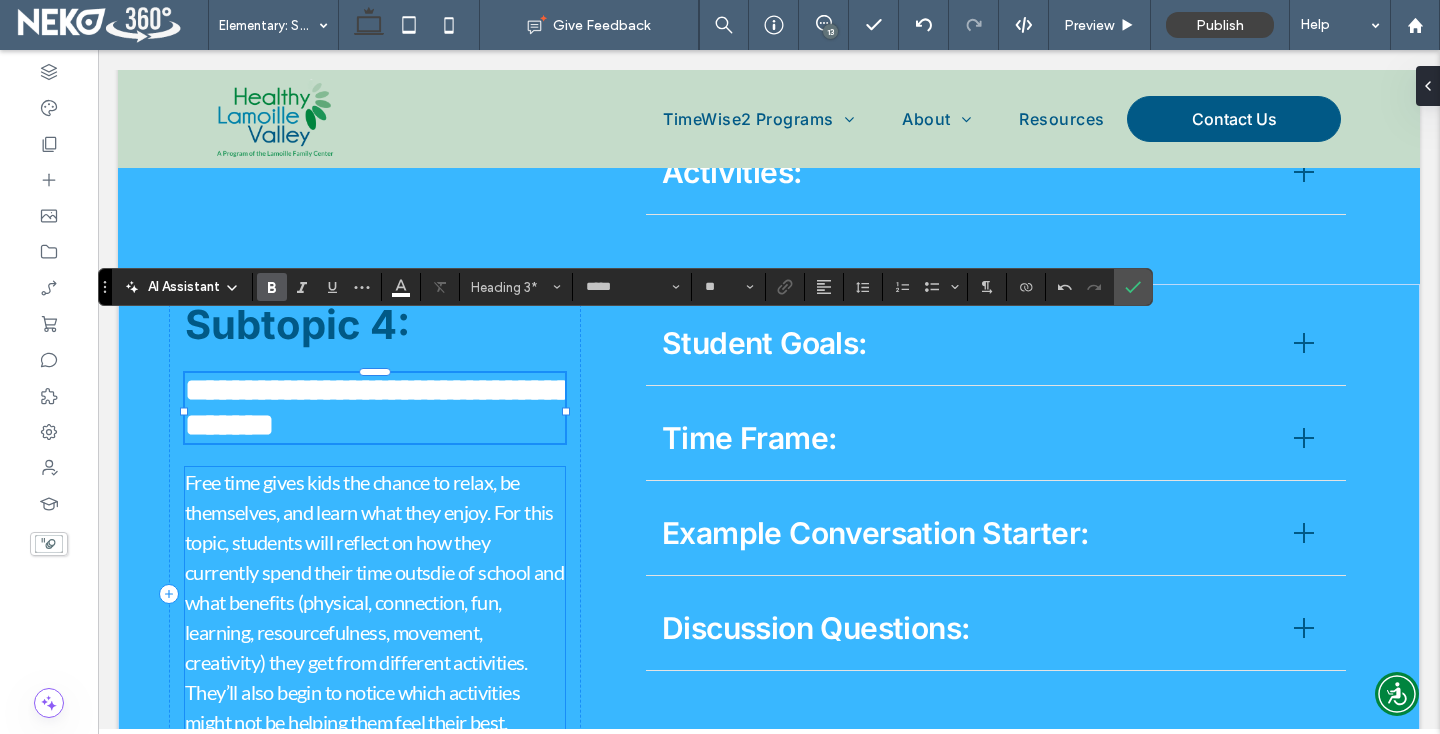 click on "Free time gives kids the chance to relax, be themselves, and learn what they enjoy. For this topic, students will reflect on how they currently spend their time outsdie of school and what benefits (physical, connection, fun, learning, resourcefulness, movement, creativity) they get from different activities. They’ll also begin to notice which activities might not be helping them feel their best." at bounding box center (374, 602) 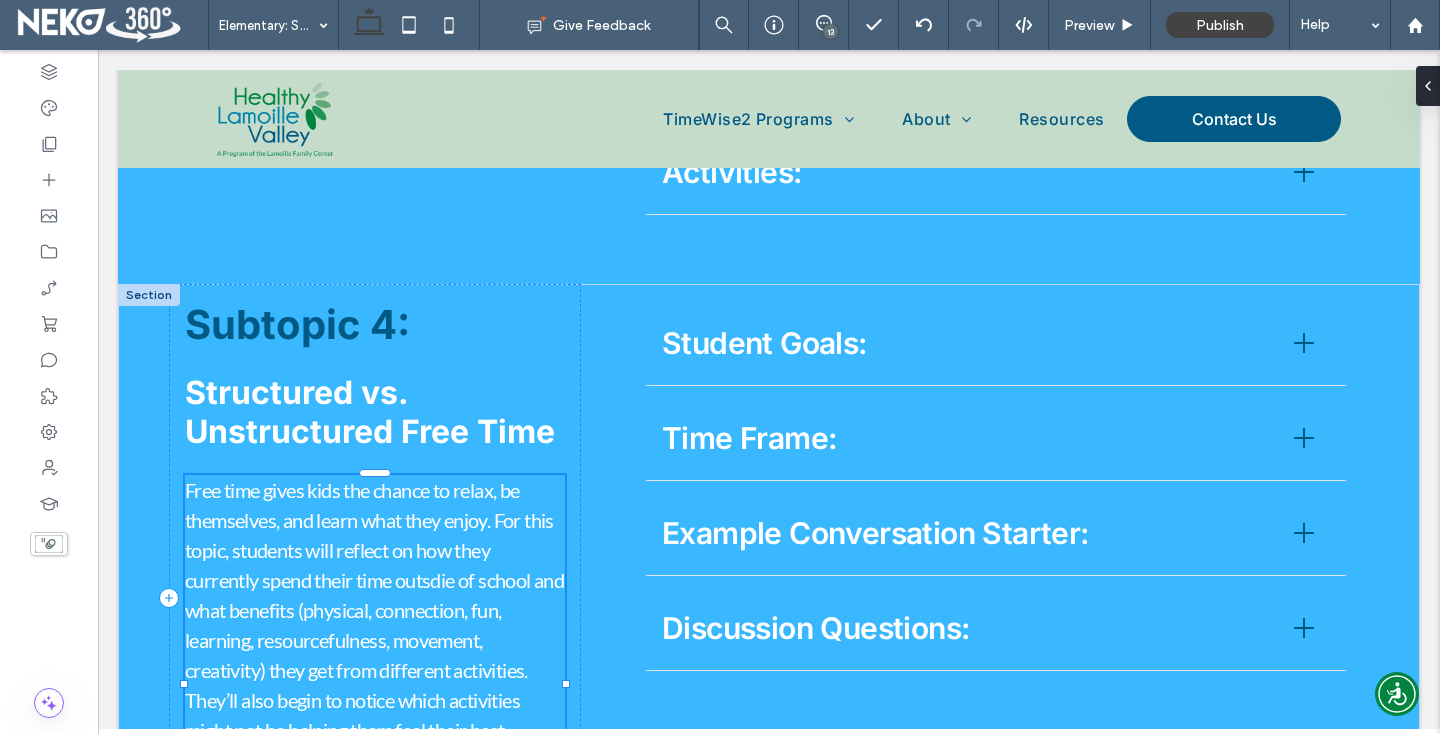 click on "Free time gives kids the chance to relax, be themselves, and learn what they enjoy. For this topic, students will reflect on how they currently spend their time outsdie of school and what benefits (physical, connection, fun, learning, resourcefulness, movement, creativity) they get from different activities. They’ll also begin to notice which activities might not be helping them feel their best. This topic can be explored not only through discussion but also through observing and reflecting on their free time outside of the school day." at bounding box center [375, 685] 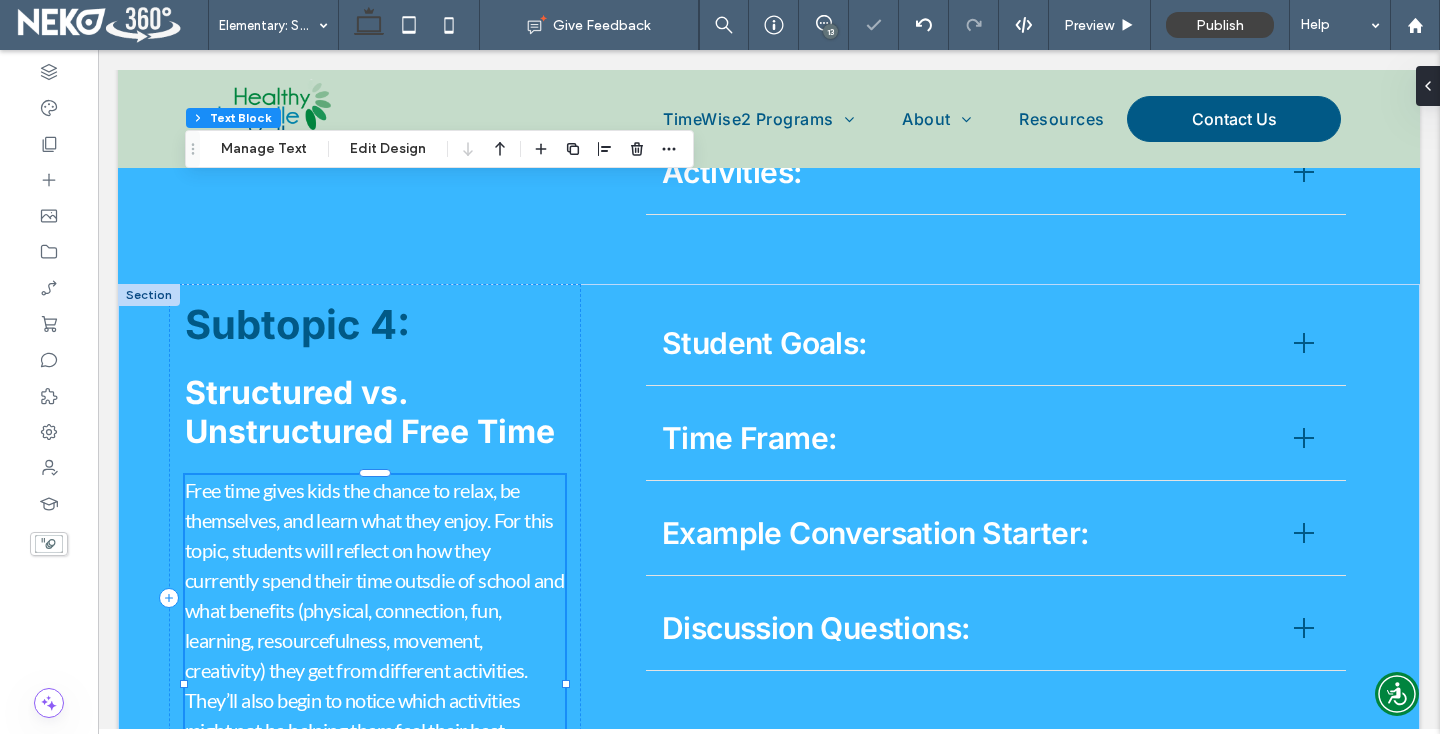 type on "****" 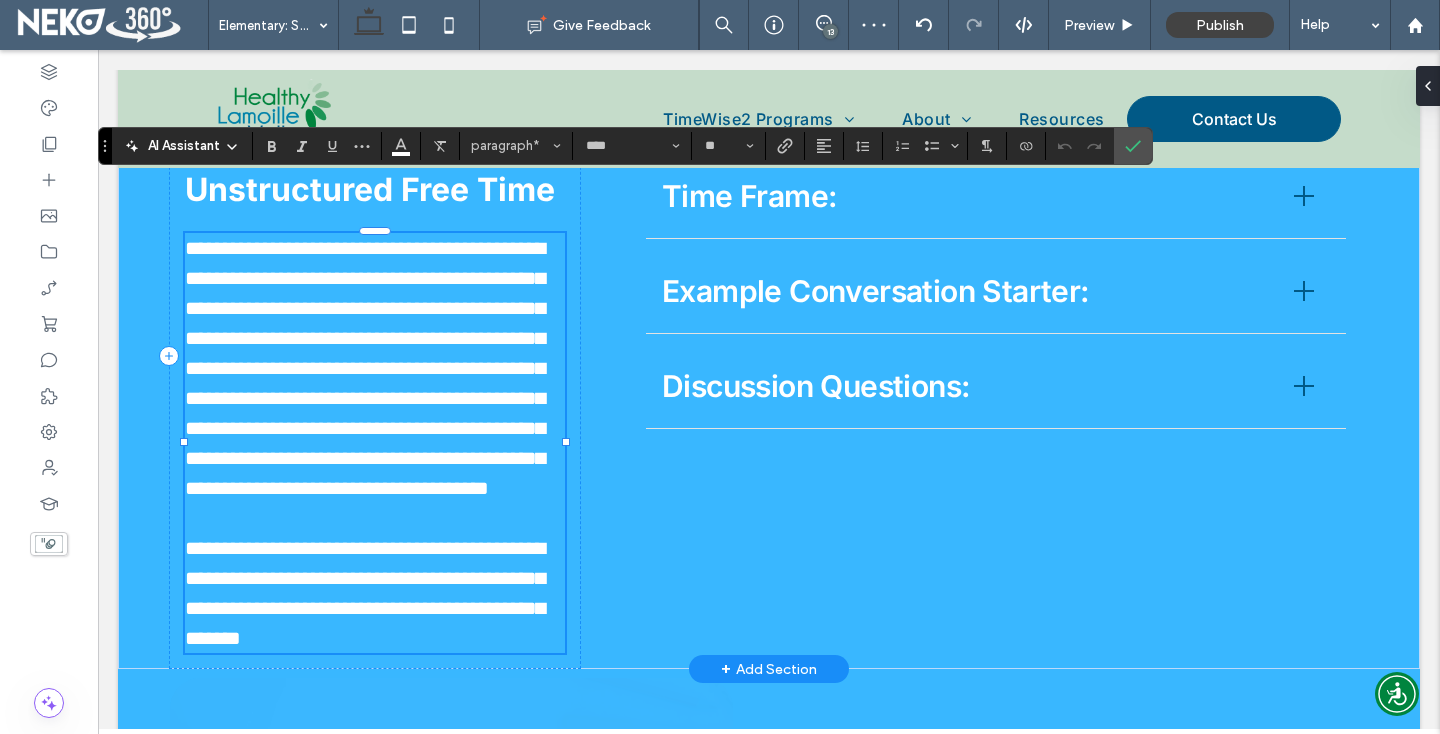 scroll, scrollTop: 0, scrollLeft: 0, axis: both 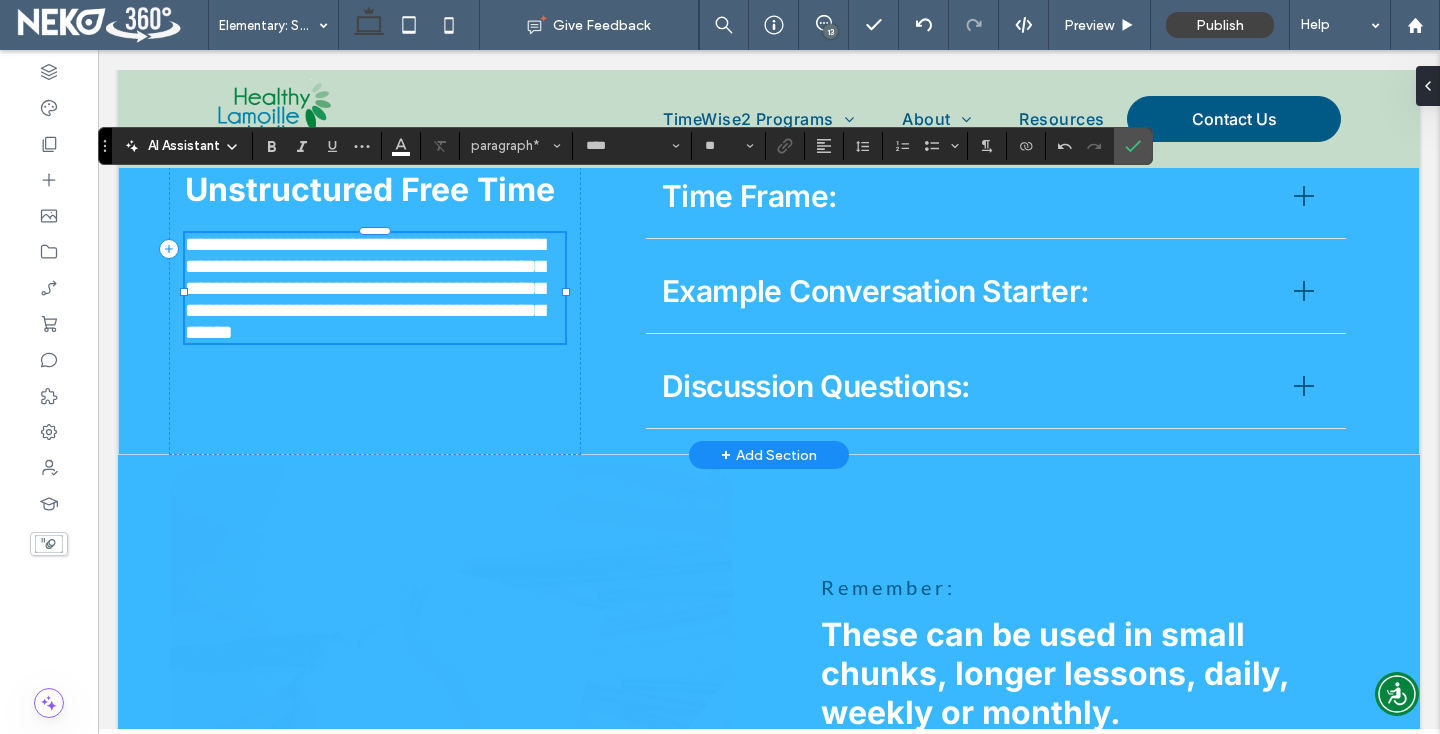 click on "**********" at bounding box center [365, 288] 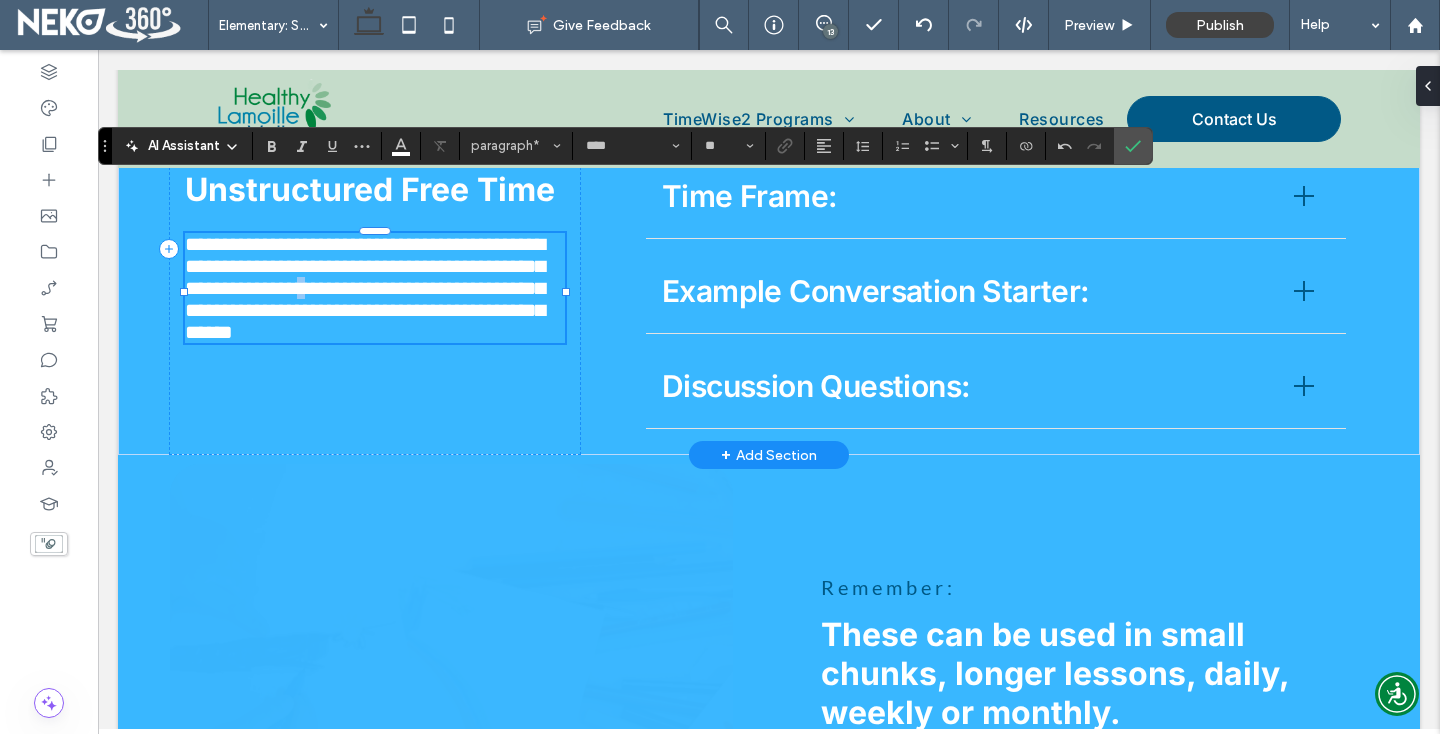 click on "**********" at bounding box center (365, 288) 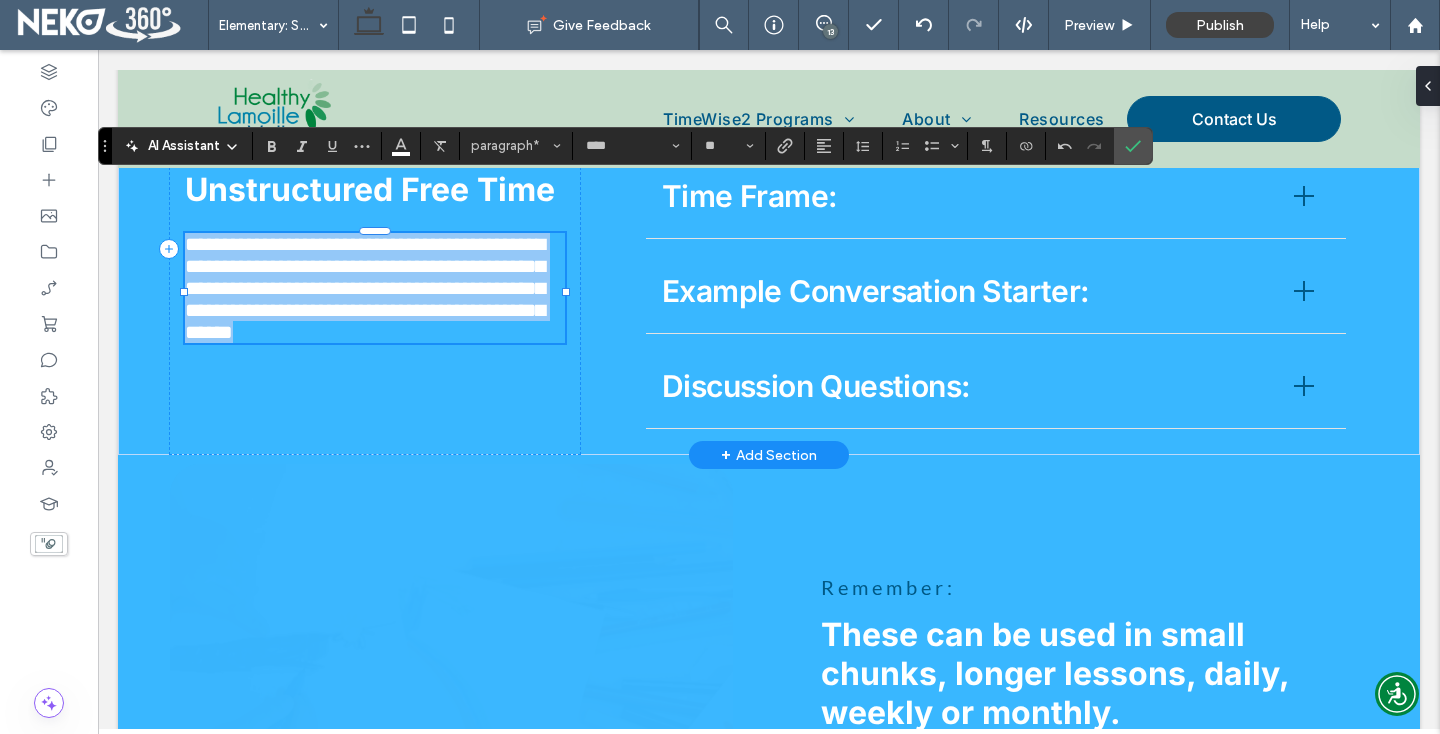 click on "**********" at bounding box center (365, 288) 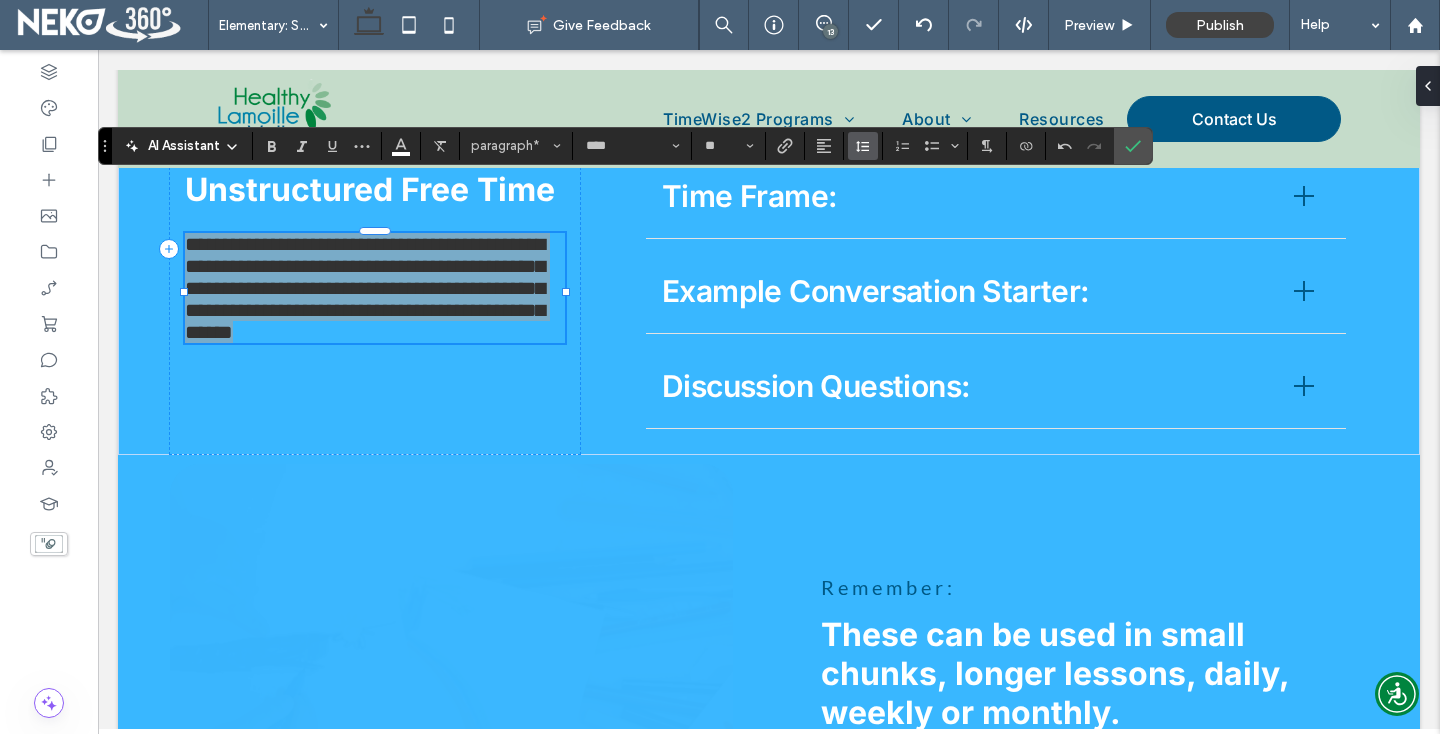 click 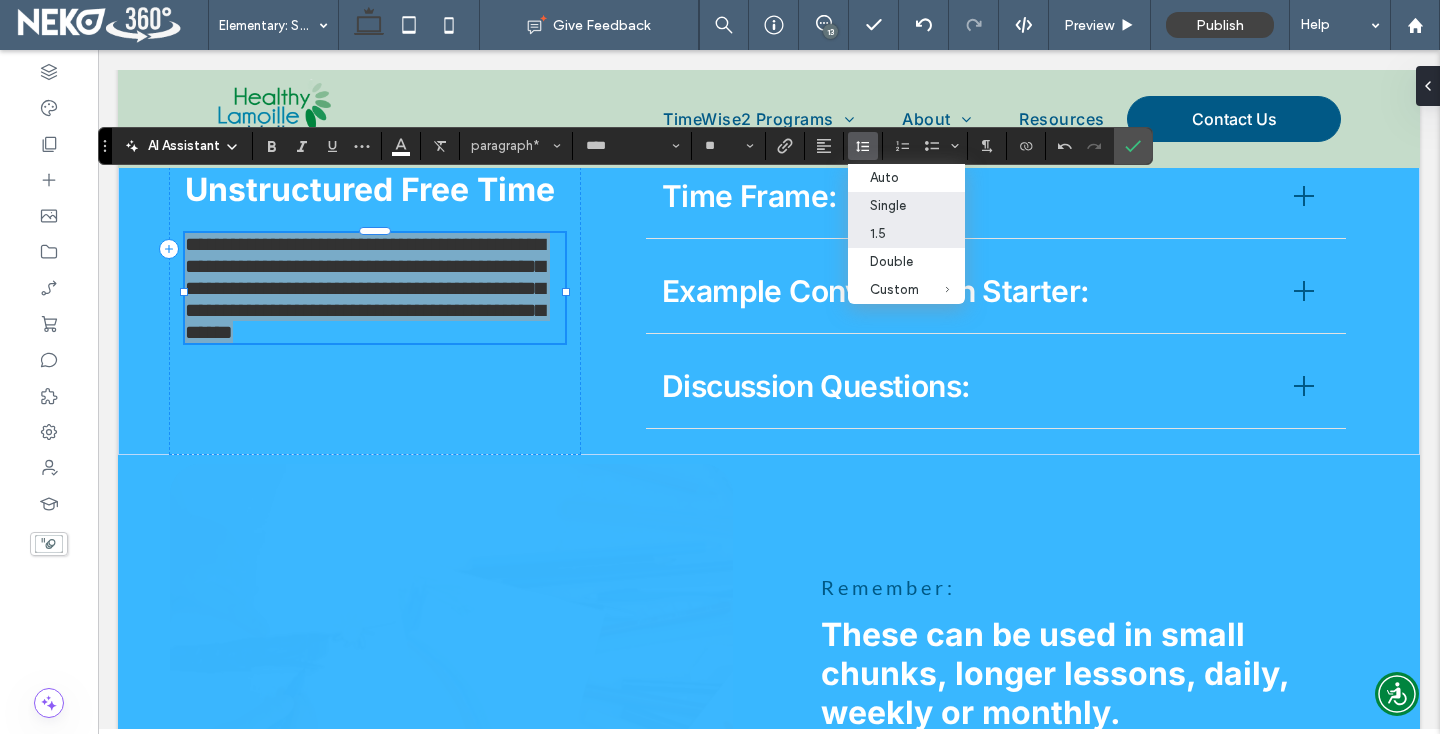 click on "1.5" at bounding box center [894, 233] 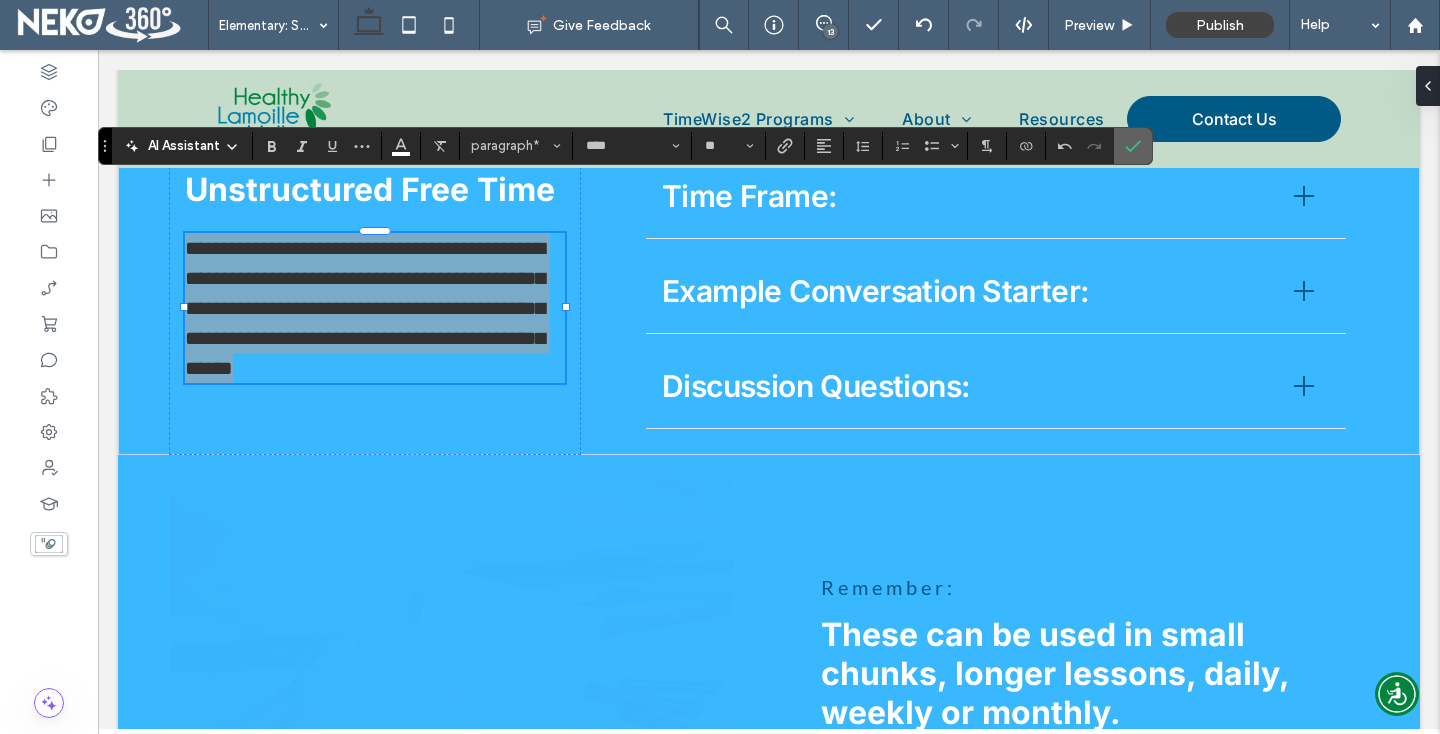 click at bounding box center (1133, 146) 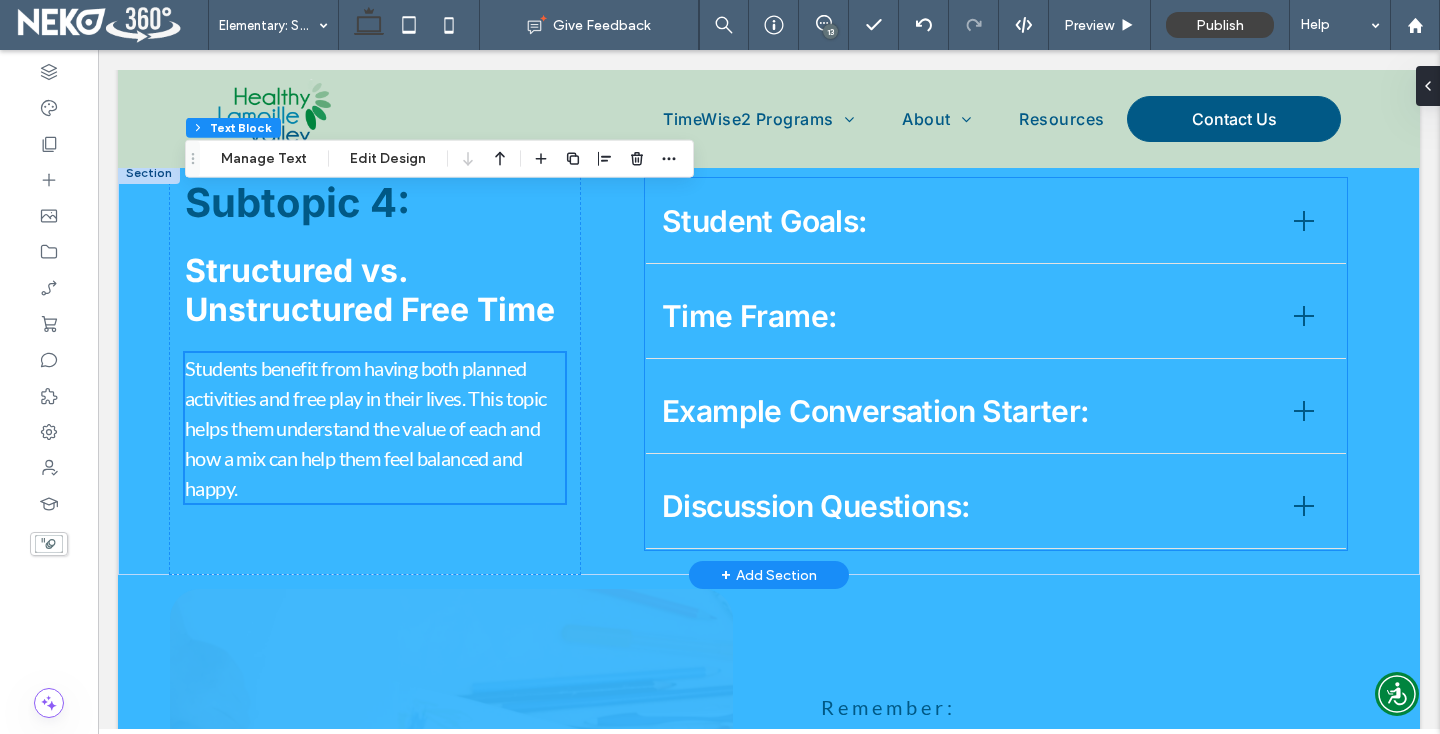scroll, scrollTop: 3899, scrollLeft: 0, axis: vertical 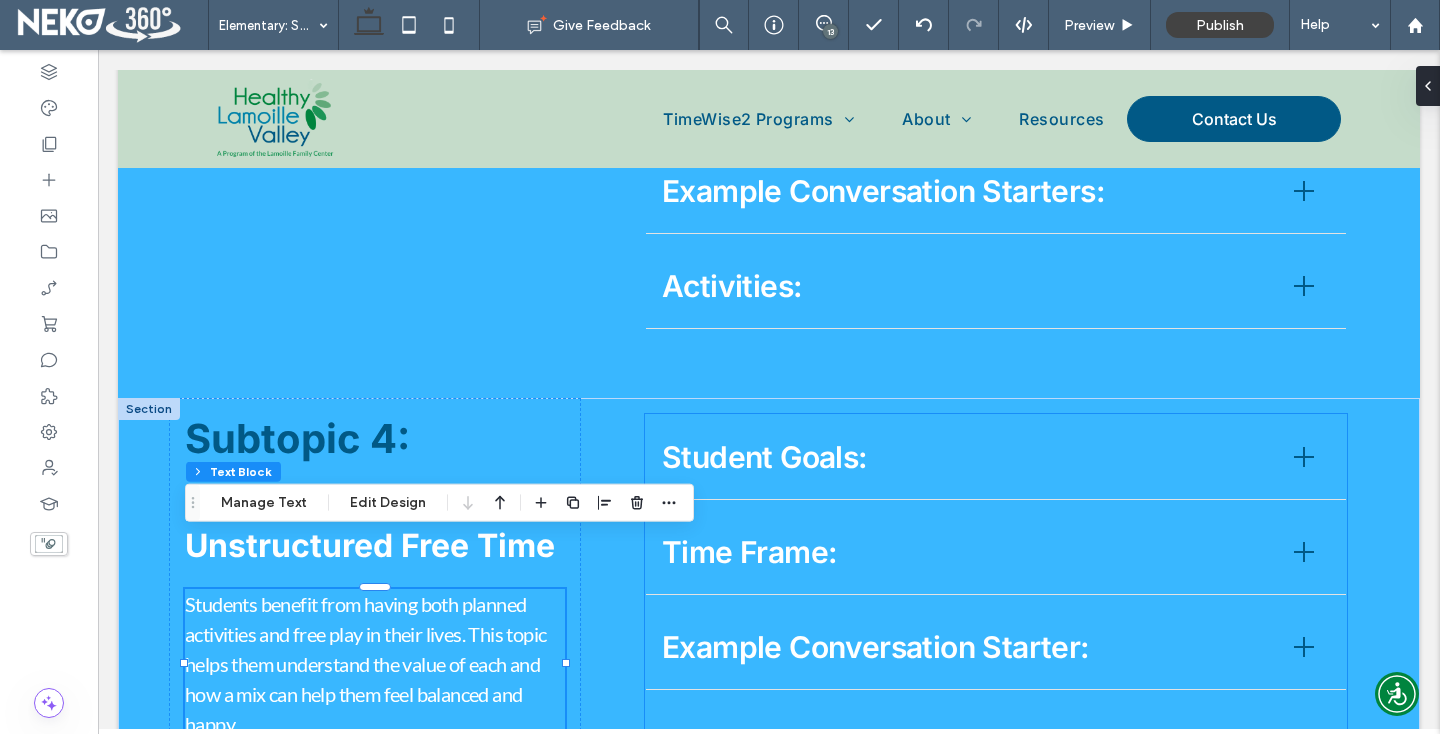 click on "Student Goals:" at bounding box center (966, 457) 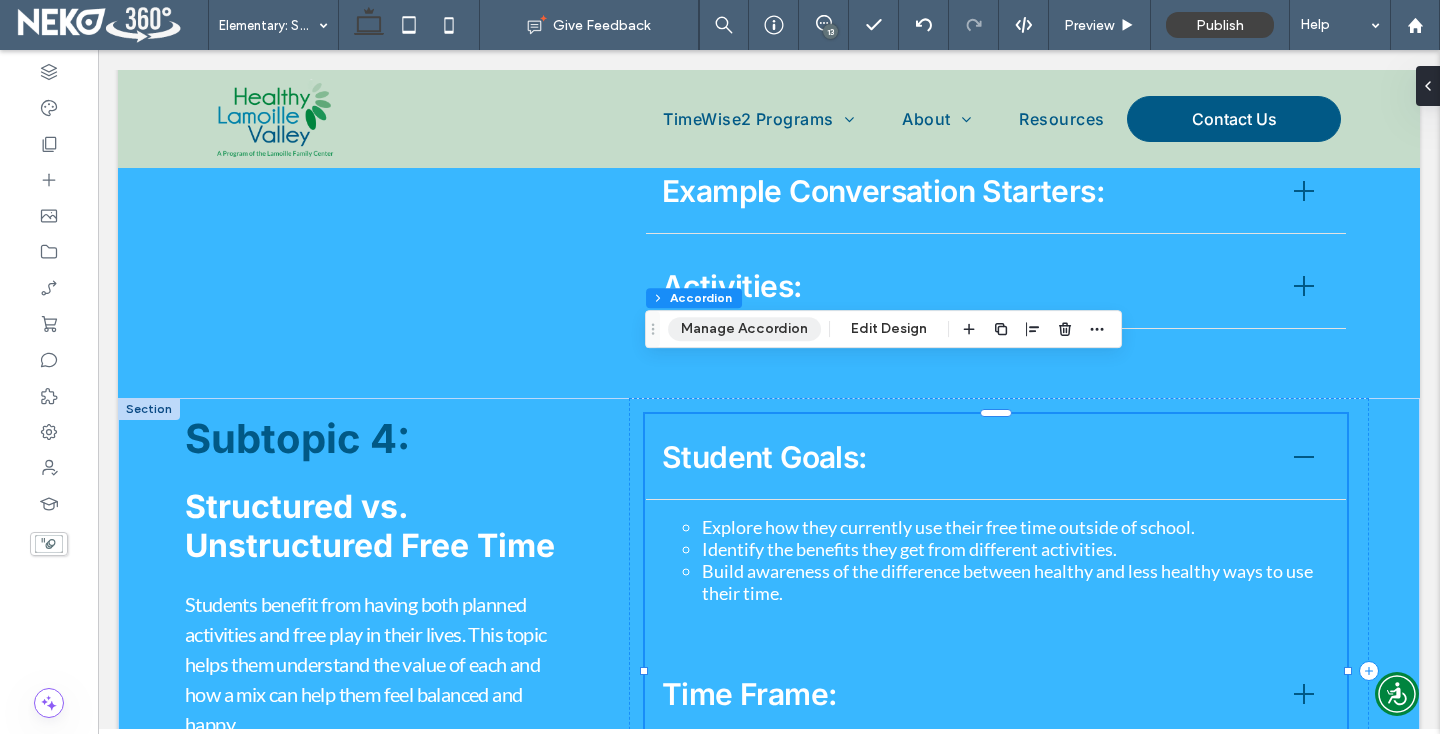 click on "Manage Accordion" at bounding box center (744, 329) 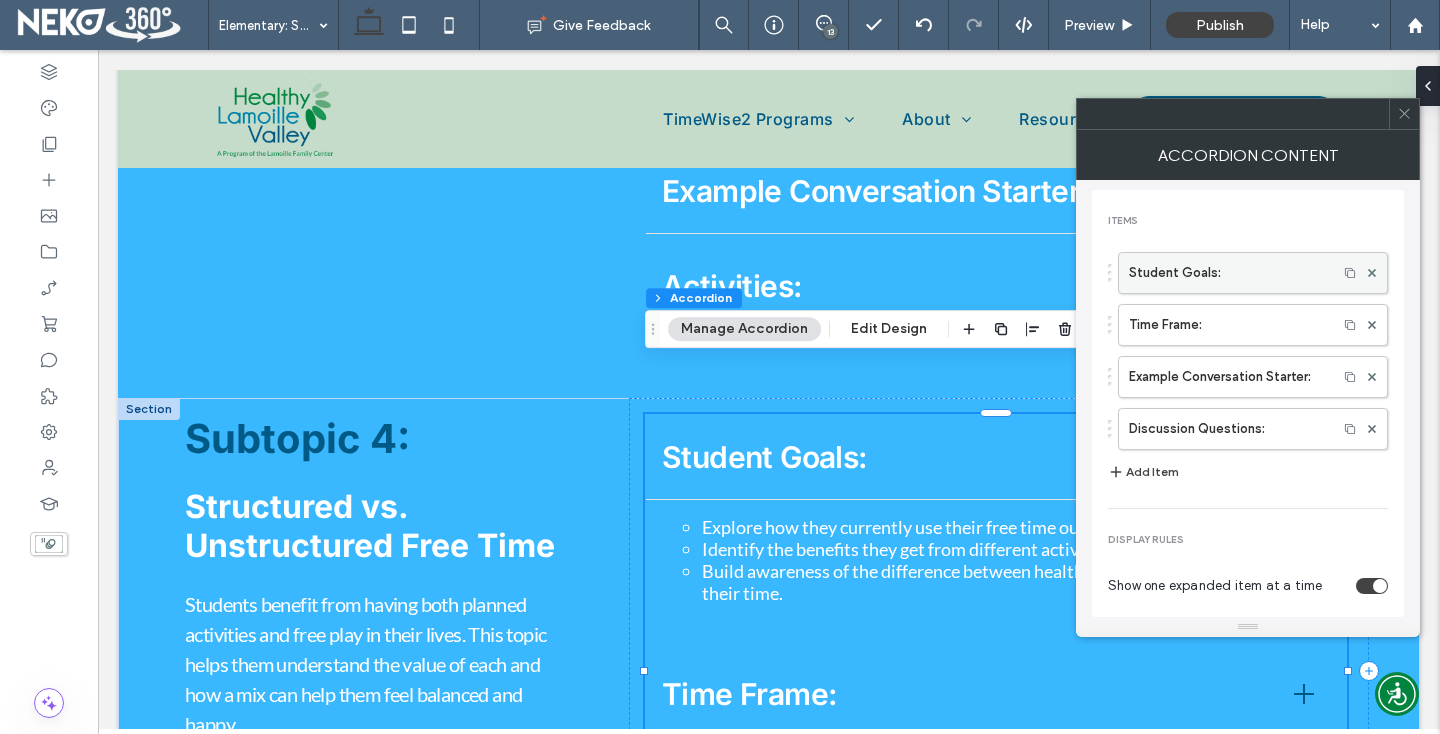 click on "Student Goals:" at bounding box center [1228, 273] 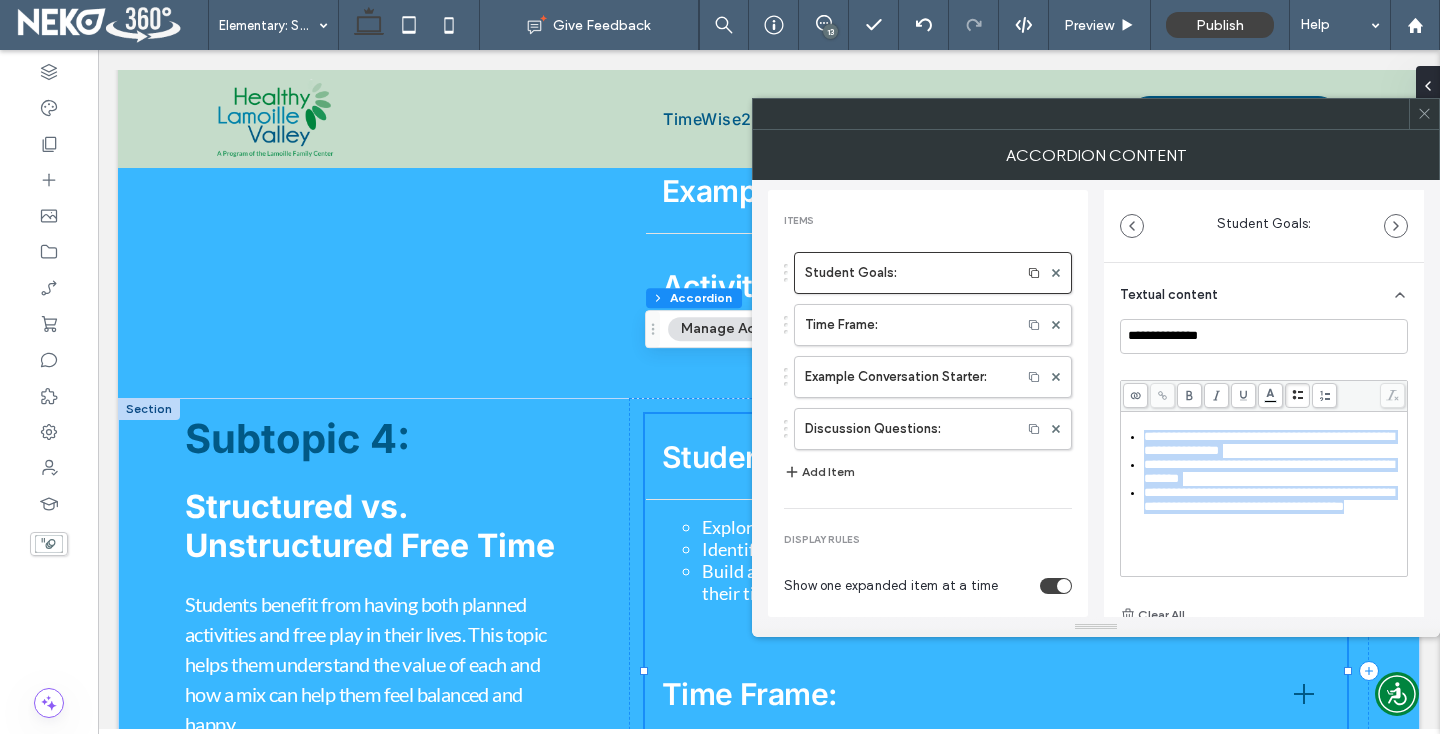 drag, startPoint x: 1145, startPoint y: 437, endPoint x: 1287, endPoint y: 558, distance: 186.56099 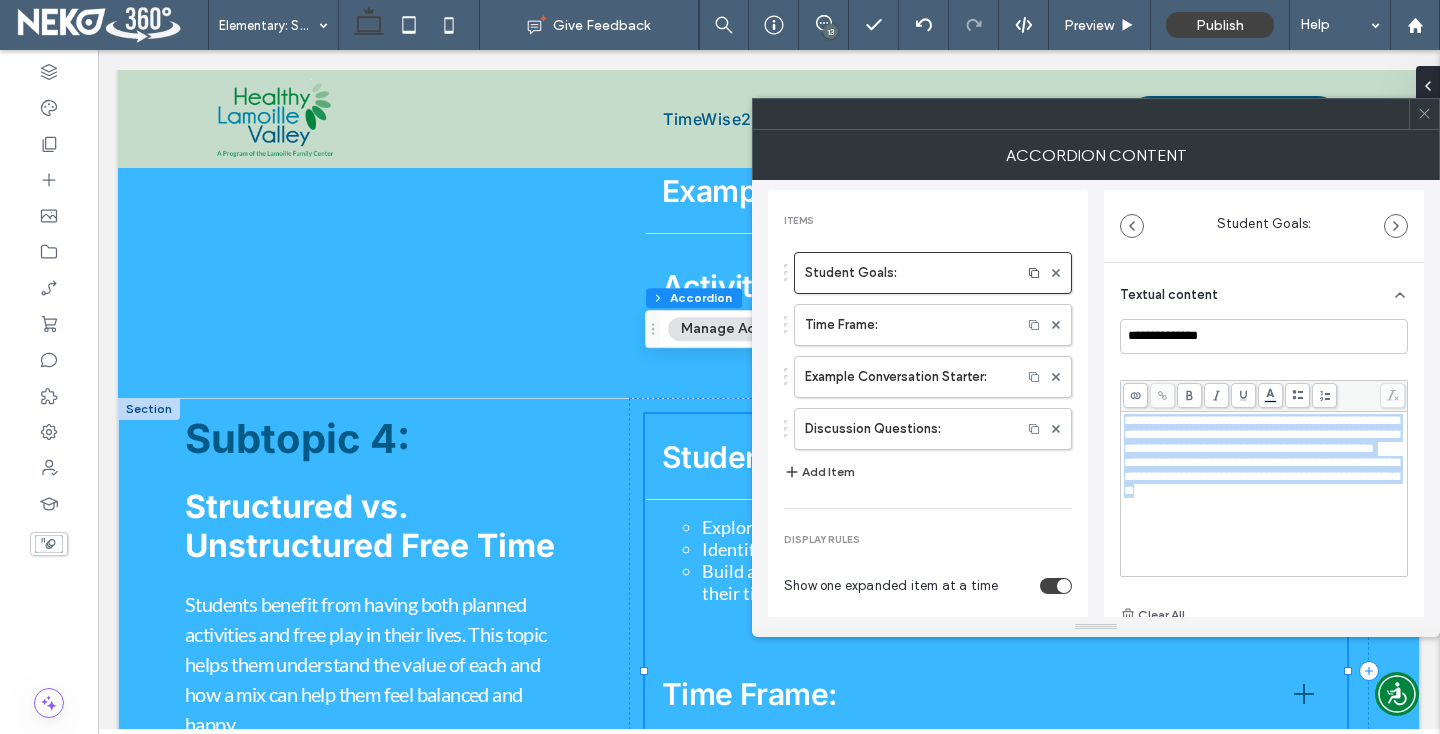 drag, startPoint x: 1124, startPoint y: 419, endPoint x: 1360, endPoint y: 534, distance: 262.5281 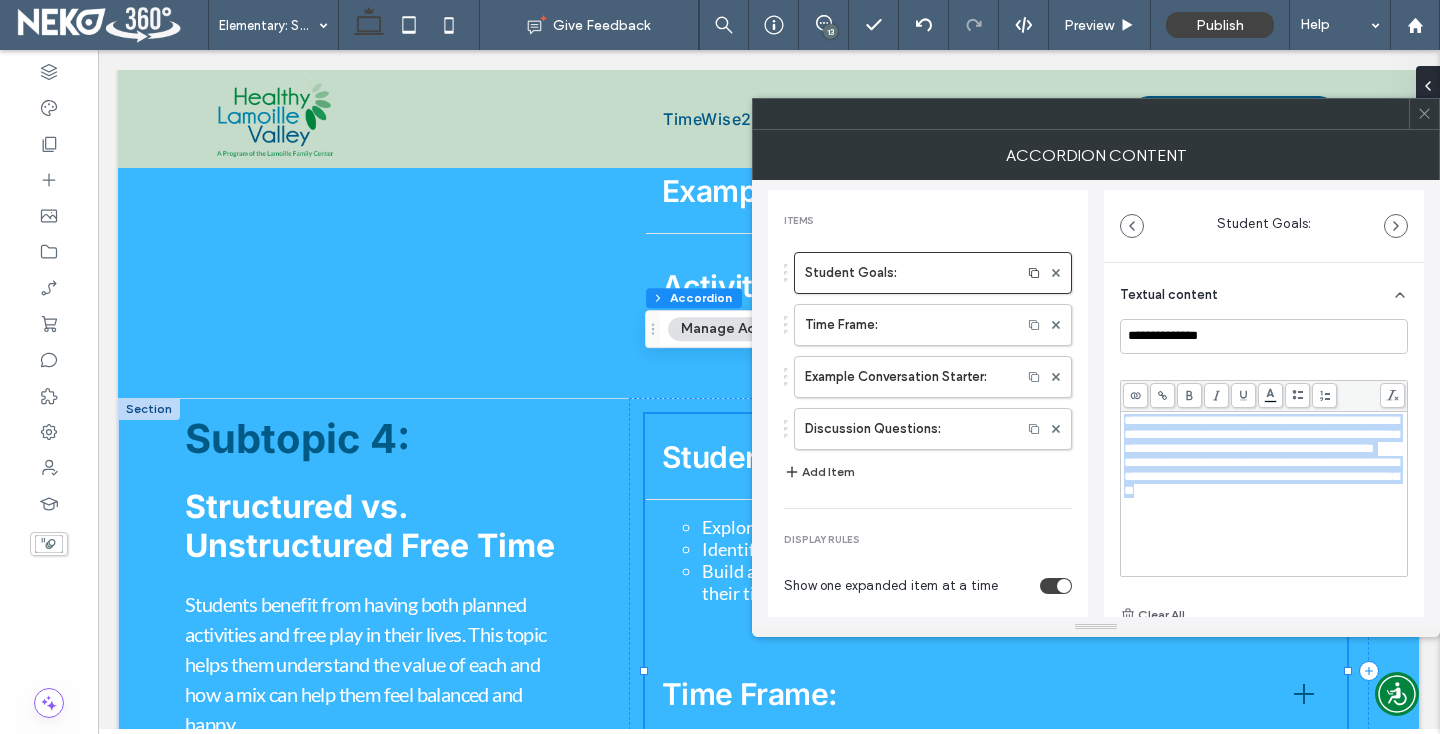click at bounding box center [1297, 395] 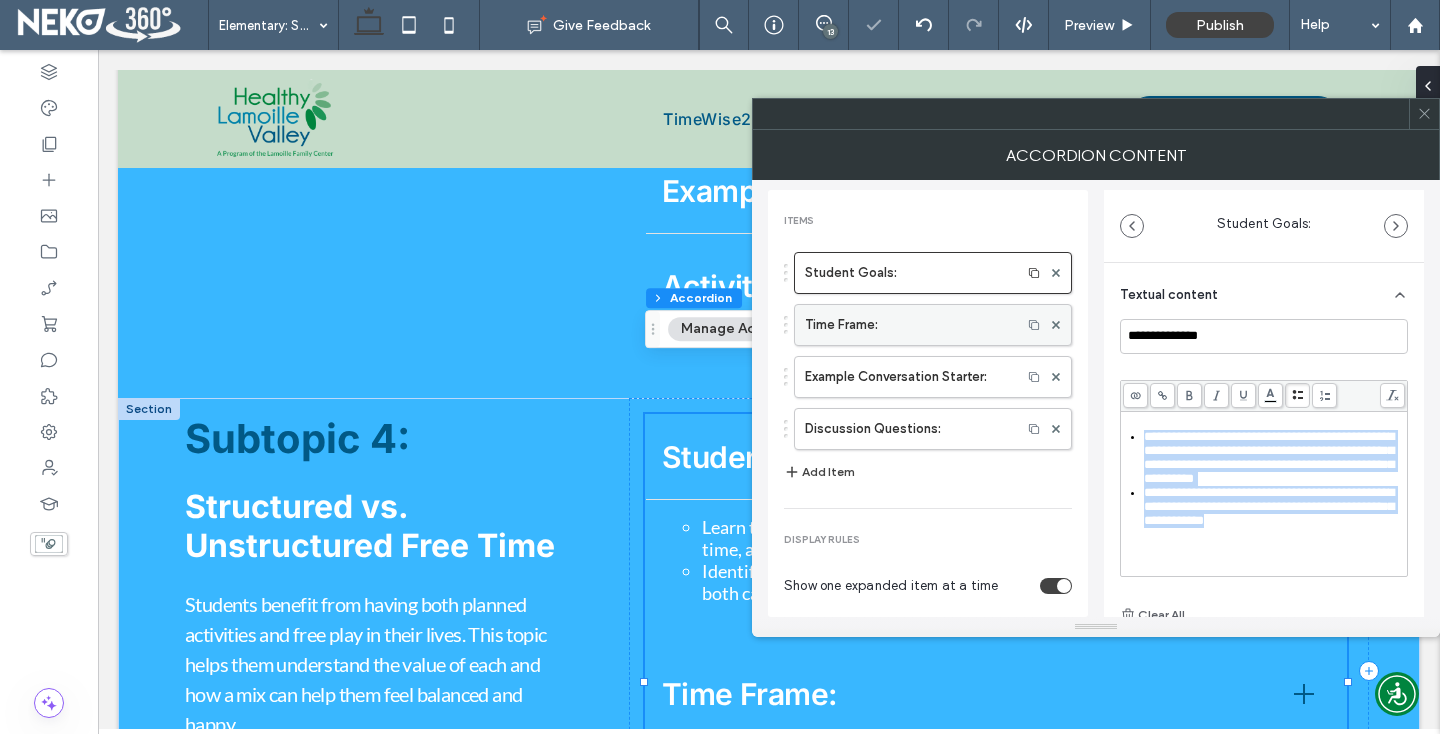 click on "Time Frame:" at bounding box center (908, 325) 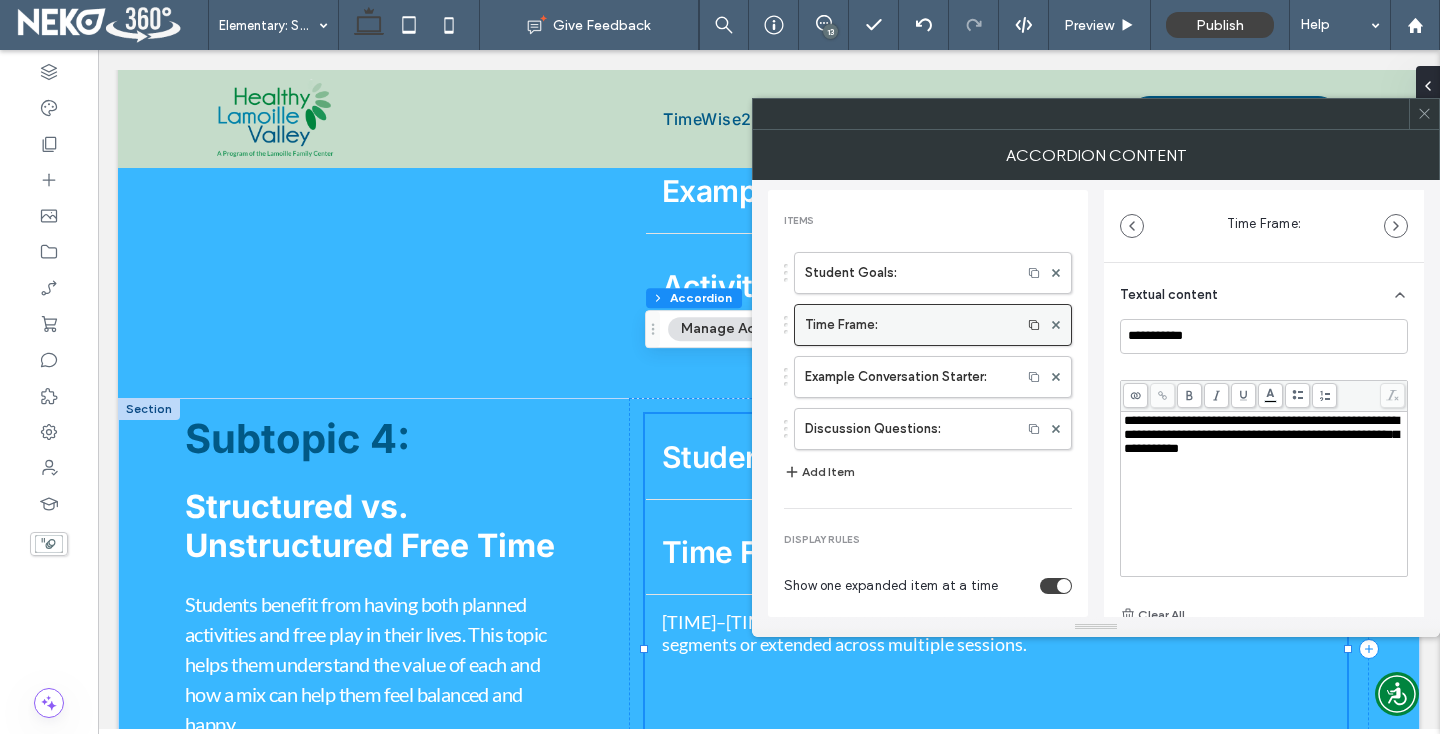 click on "Time Frame:" at bounding box center (908, 325) 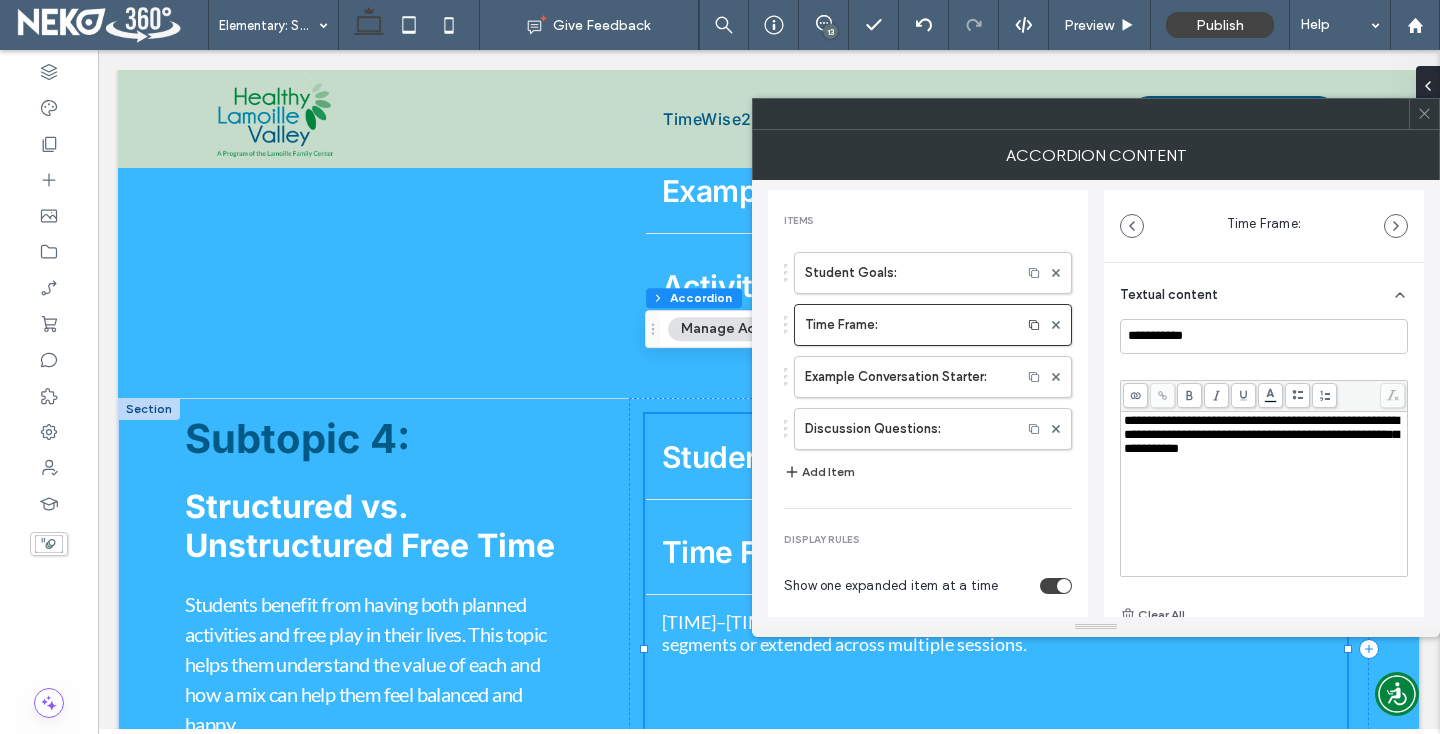 click on "**********" at bounding box center [1261, 434] 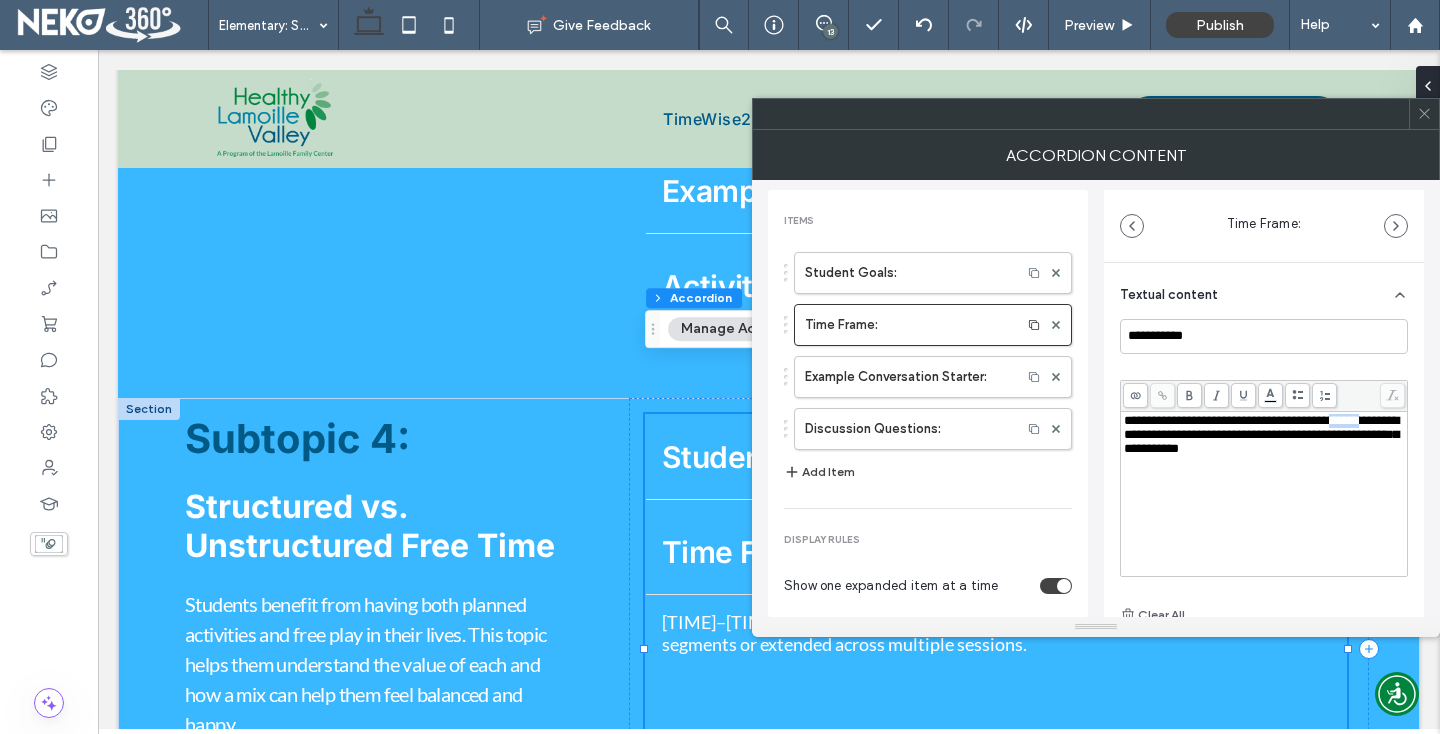 click on "**********" at bounding box center [1261, 434] 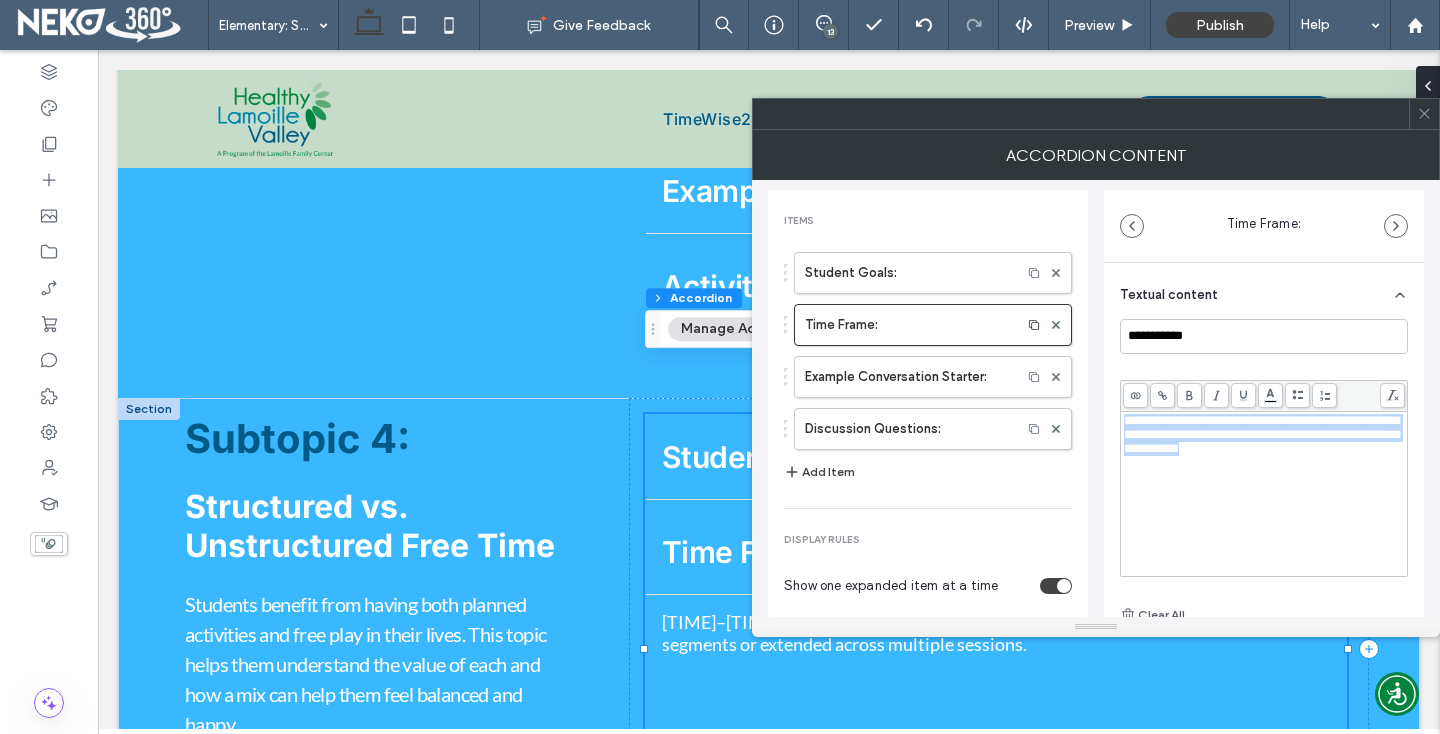 click on "**********" at bounding box center [1261, 434] 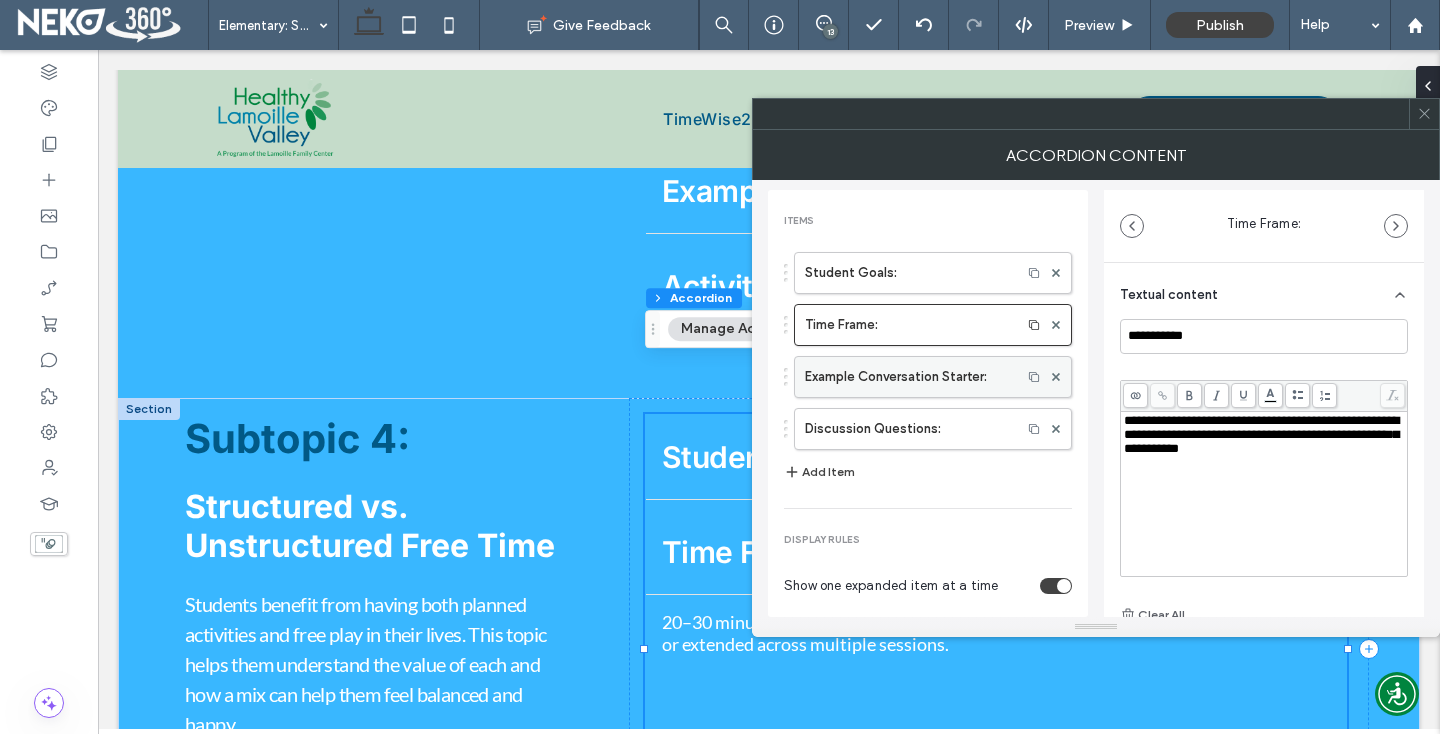 click on "Example Conversation Starter:" at bounding box center [908, 377] 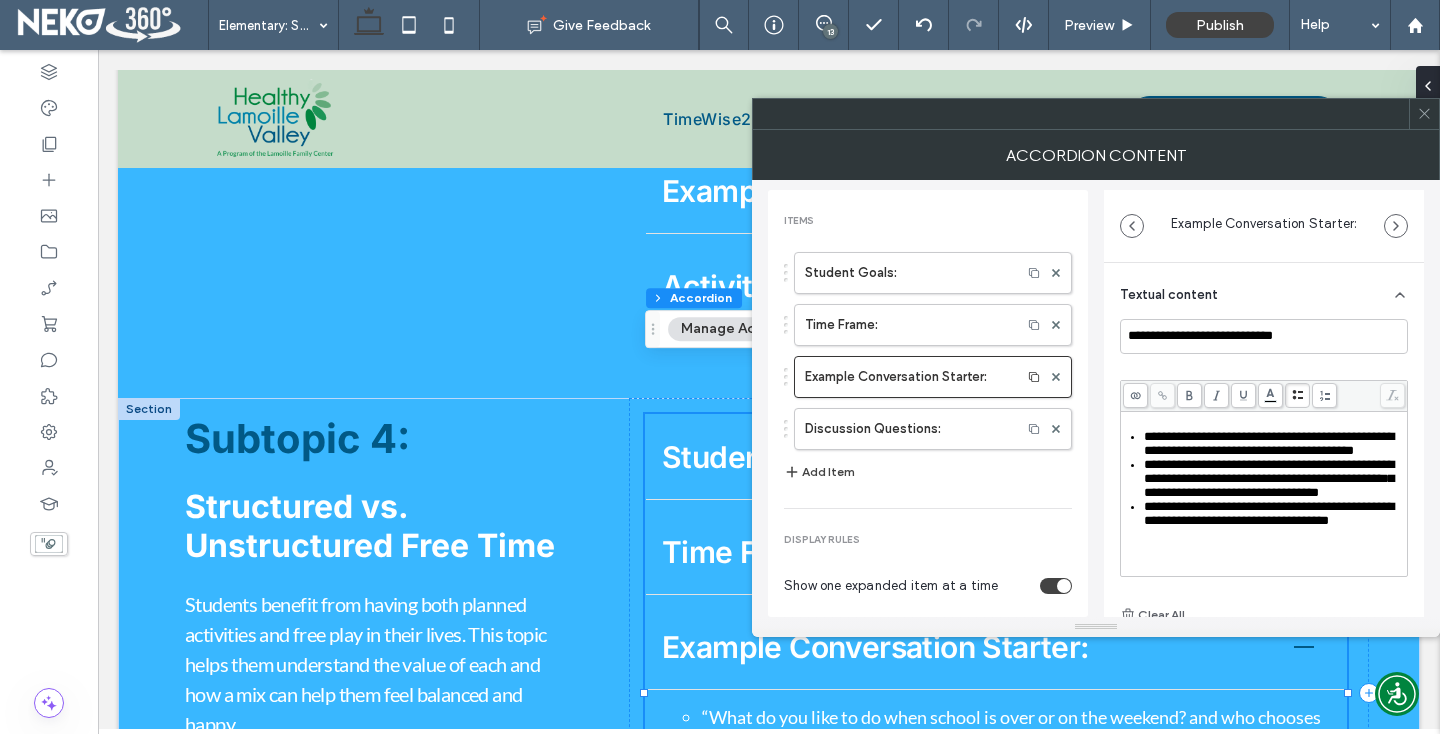 click on "**********" at bounding box center (1269, 443) 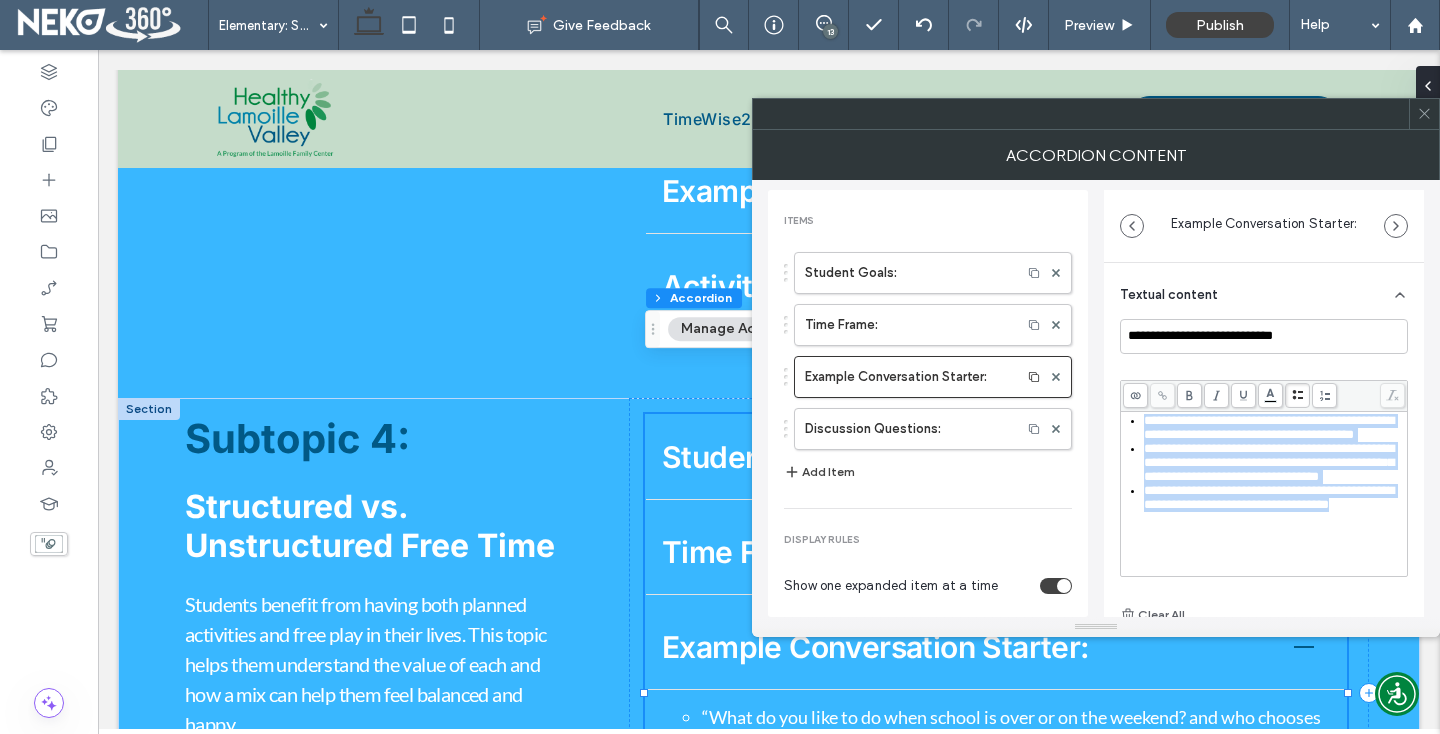 drag, startPoint x: 1142, startPoint y: 430, endPoint x: 1278, endPoint y: 605, distance: 221.63258 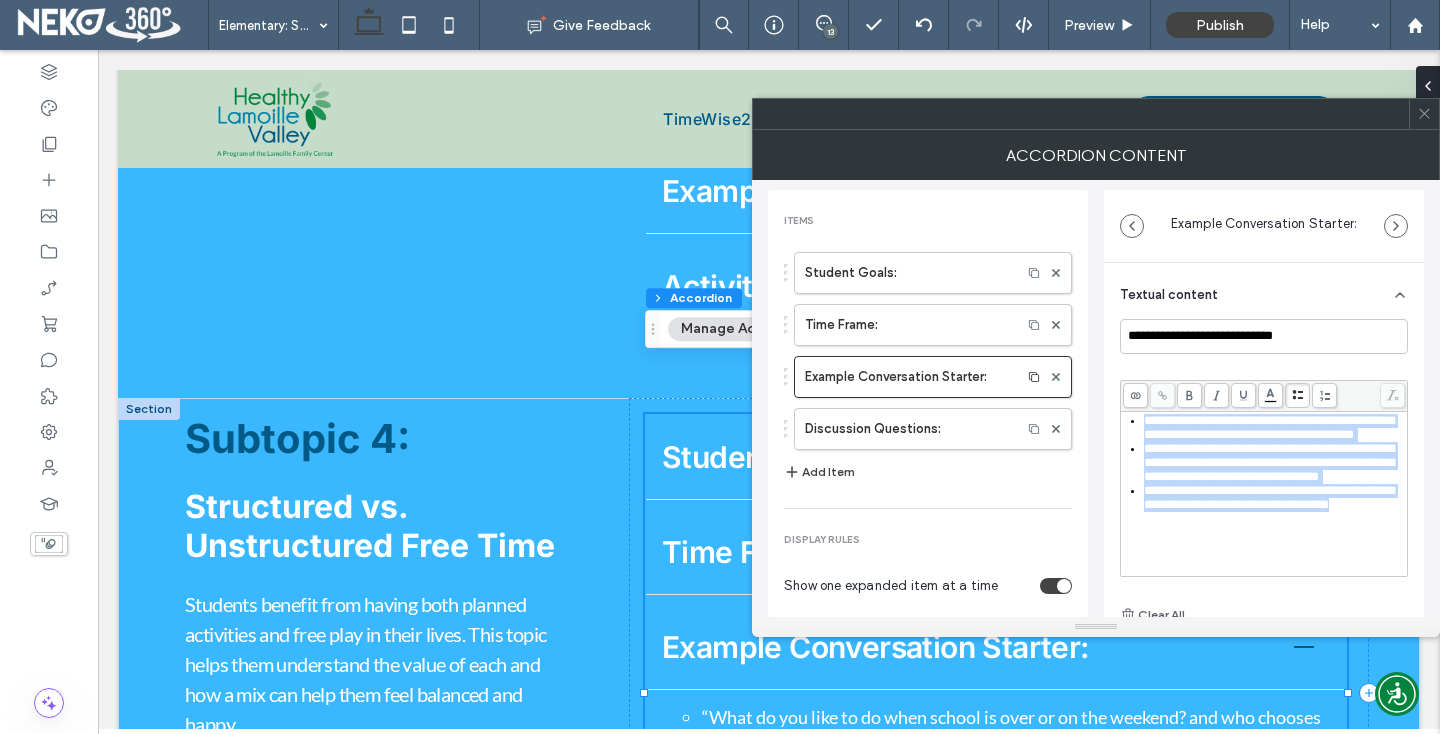 click on "**********" at bounding box center (1264, 473) 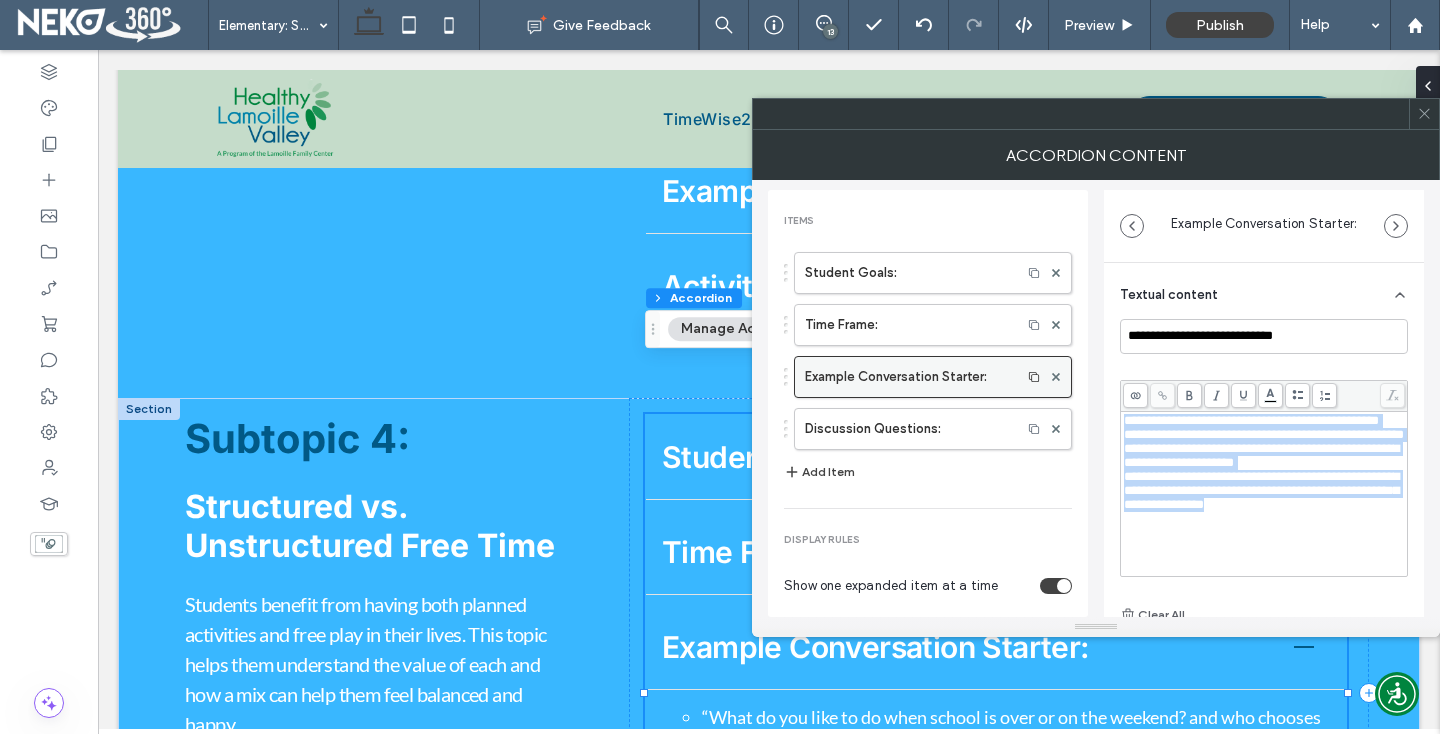scroll, scrollTop: 0, scrollLeft: 0, axis: both 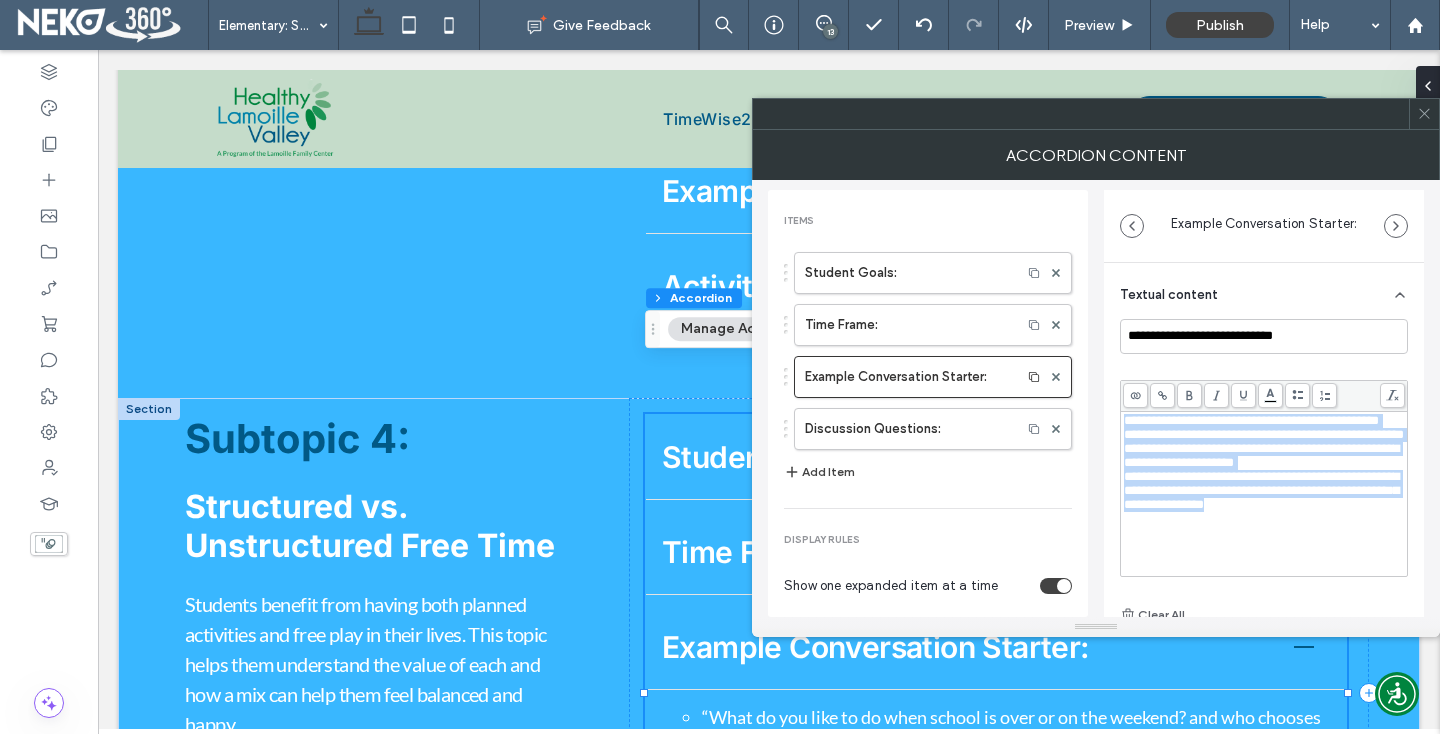 click at bounding box center [1297, 395] 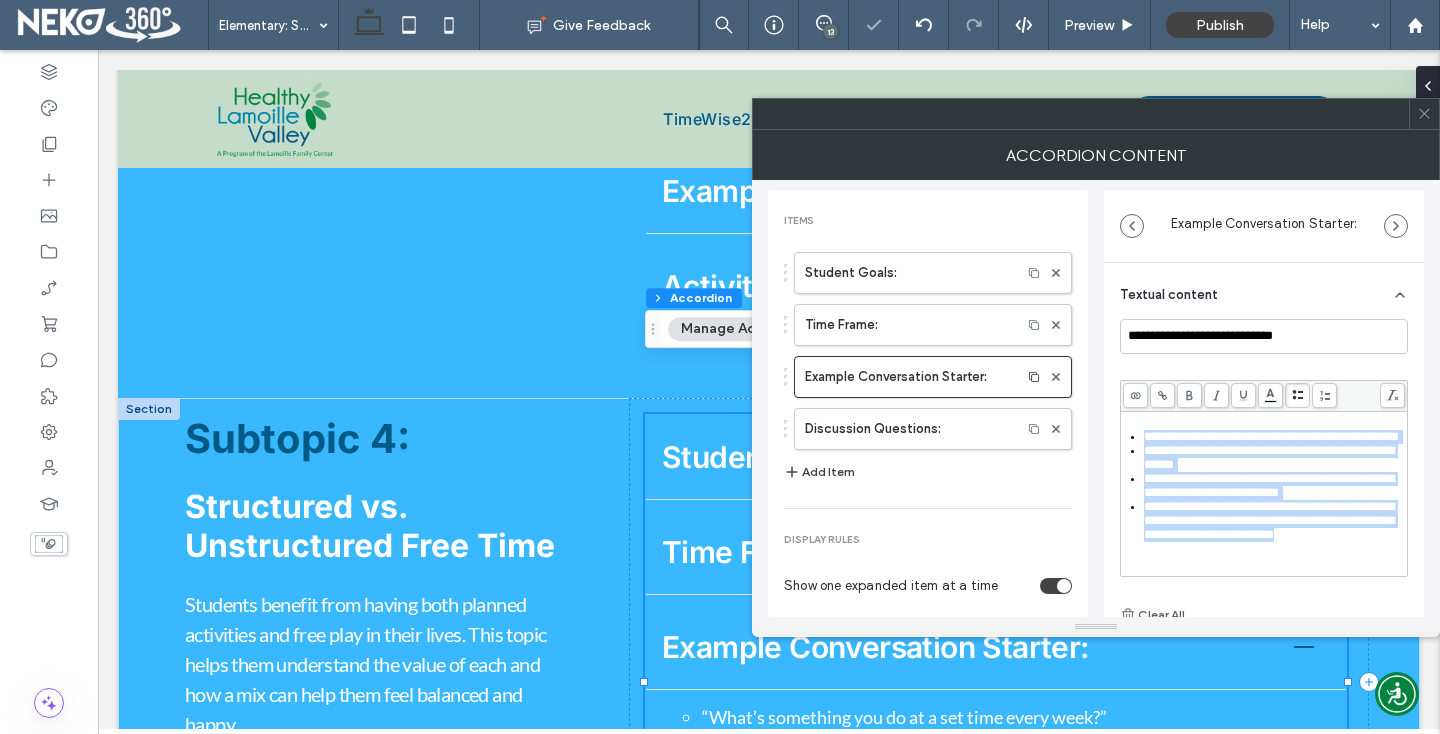 click on "**********" at bounding box center (1269, 485) 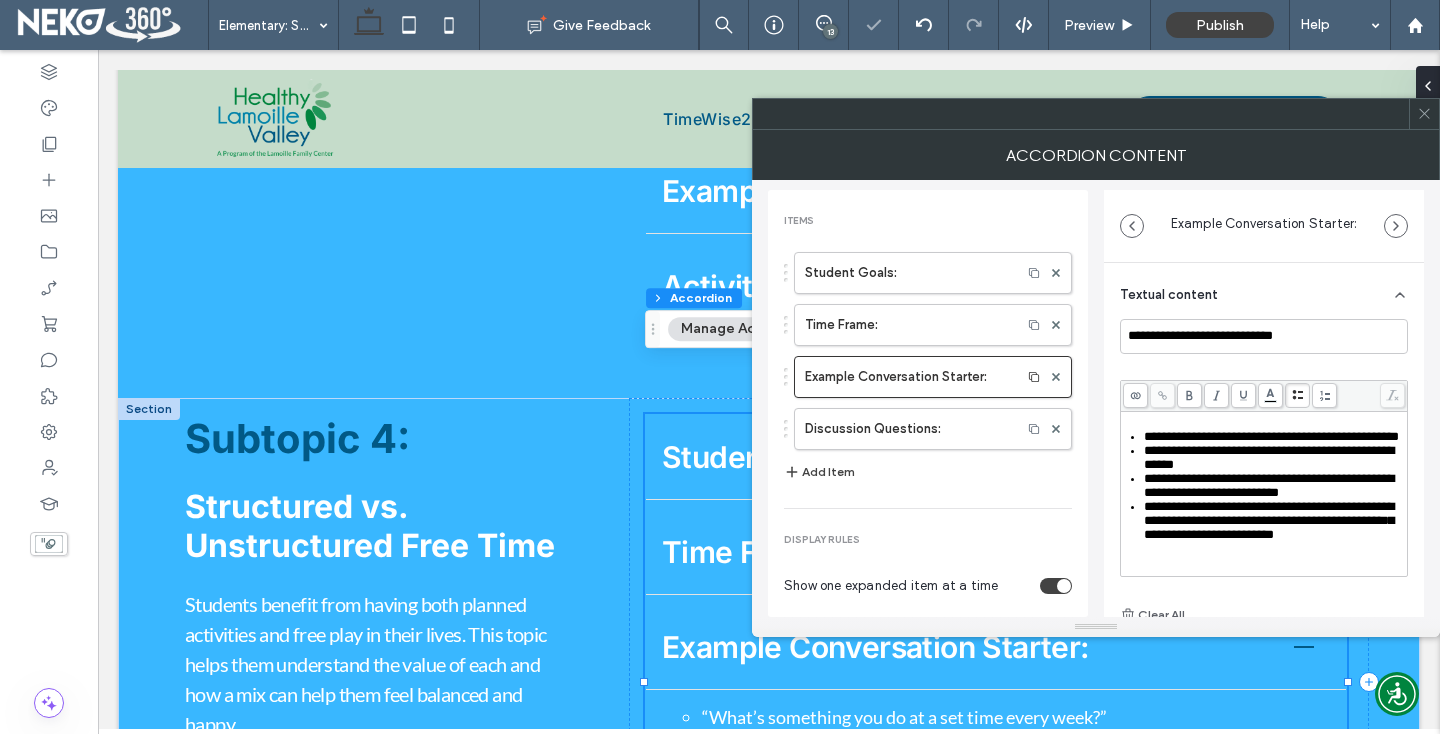 scroll, scrollTop: 46, scrollLeft: 0, axis: vertical 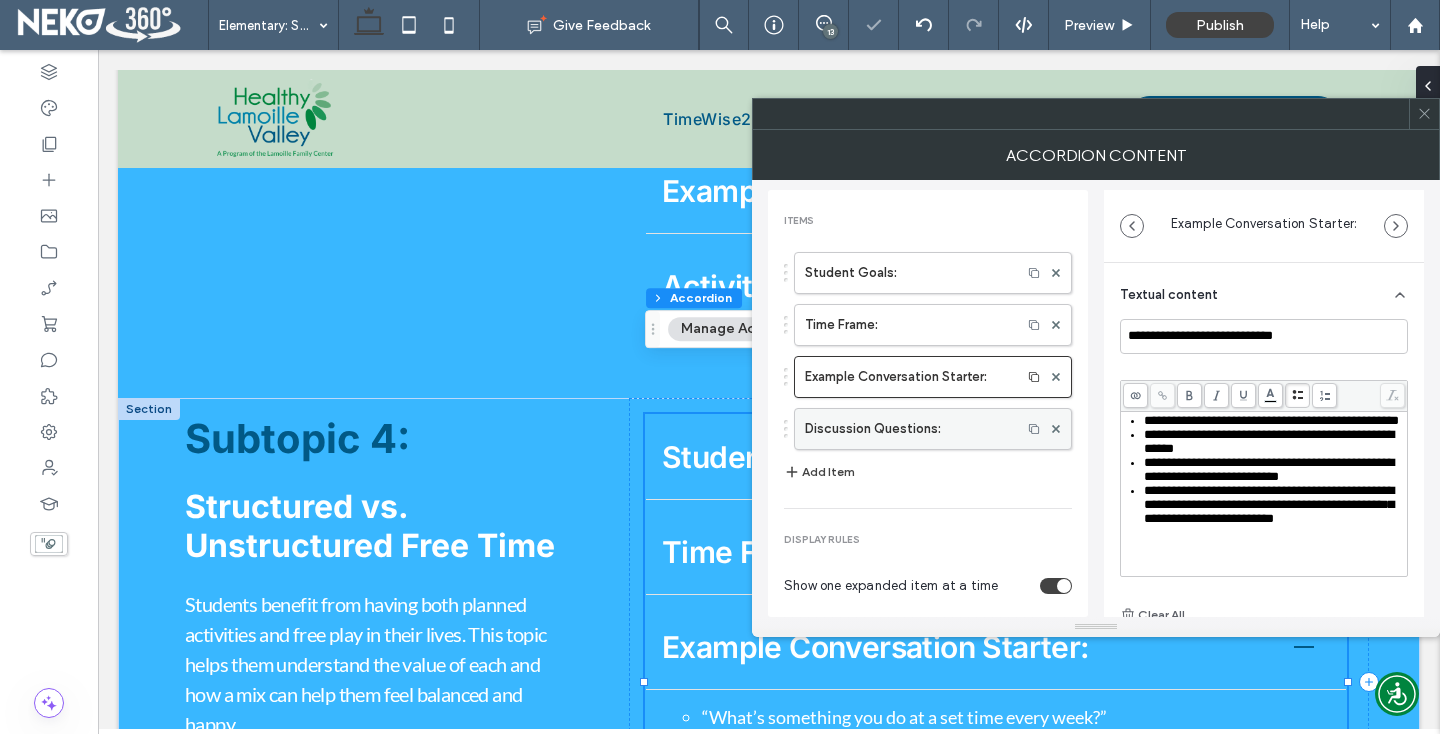 click on "Discussion Questions:" at bounding box center [908, 429] 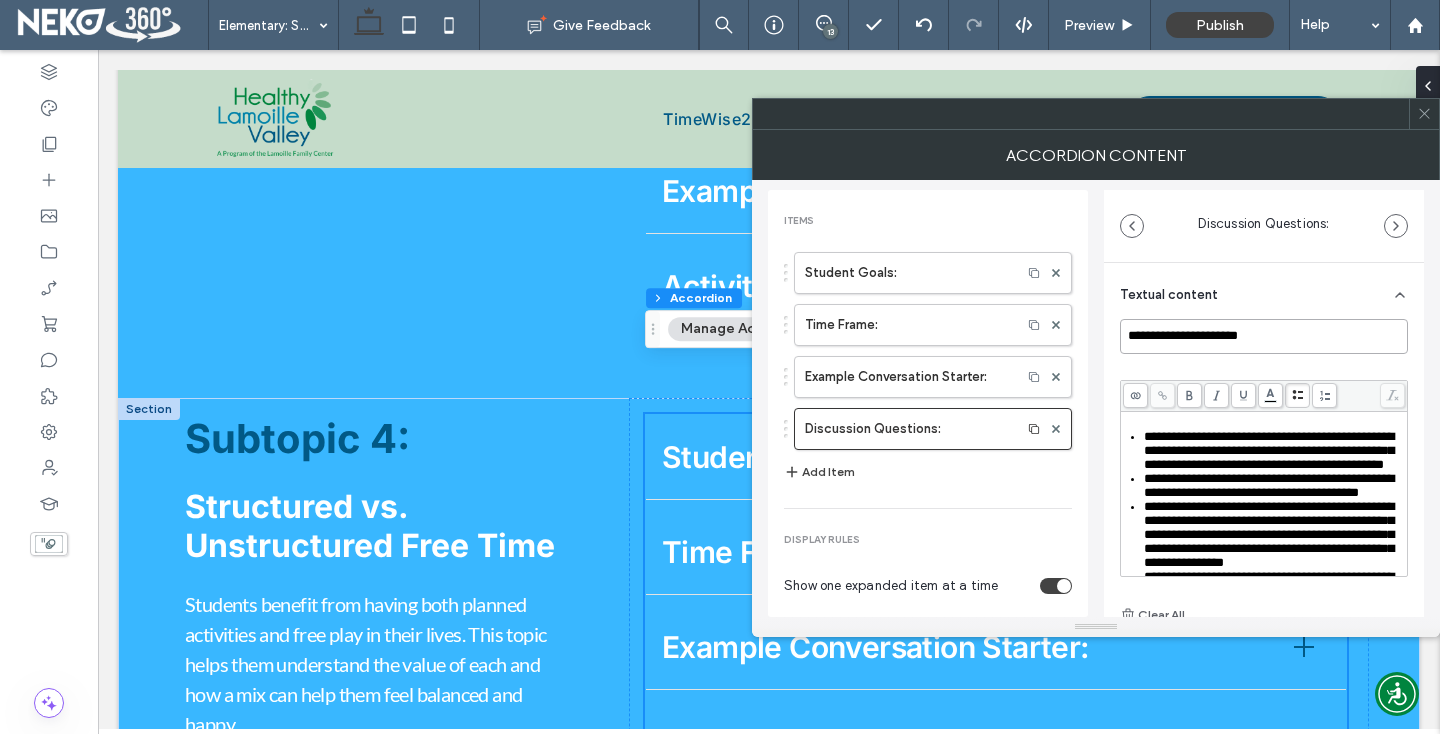 click on "**********" at bounding box center (1264, 336) 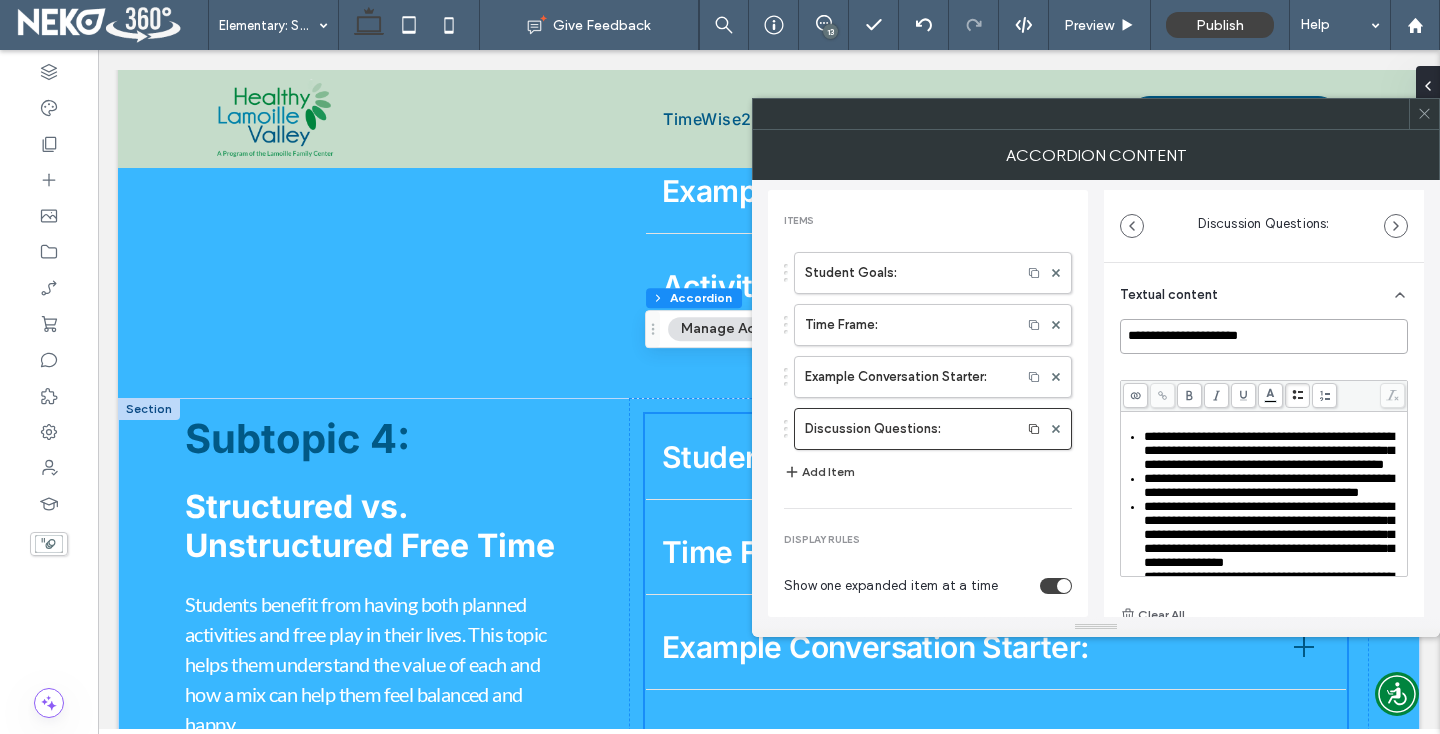 click on "**********" at bounding box center [1264, 336] 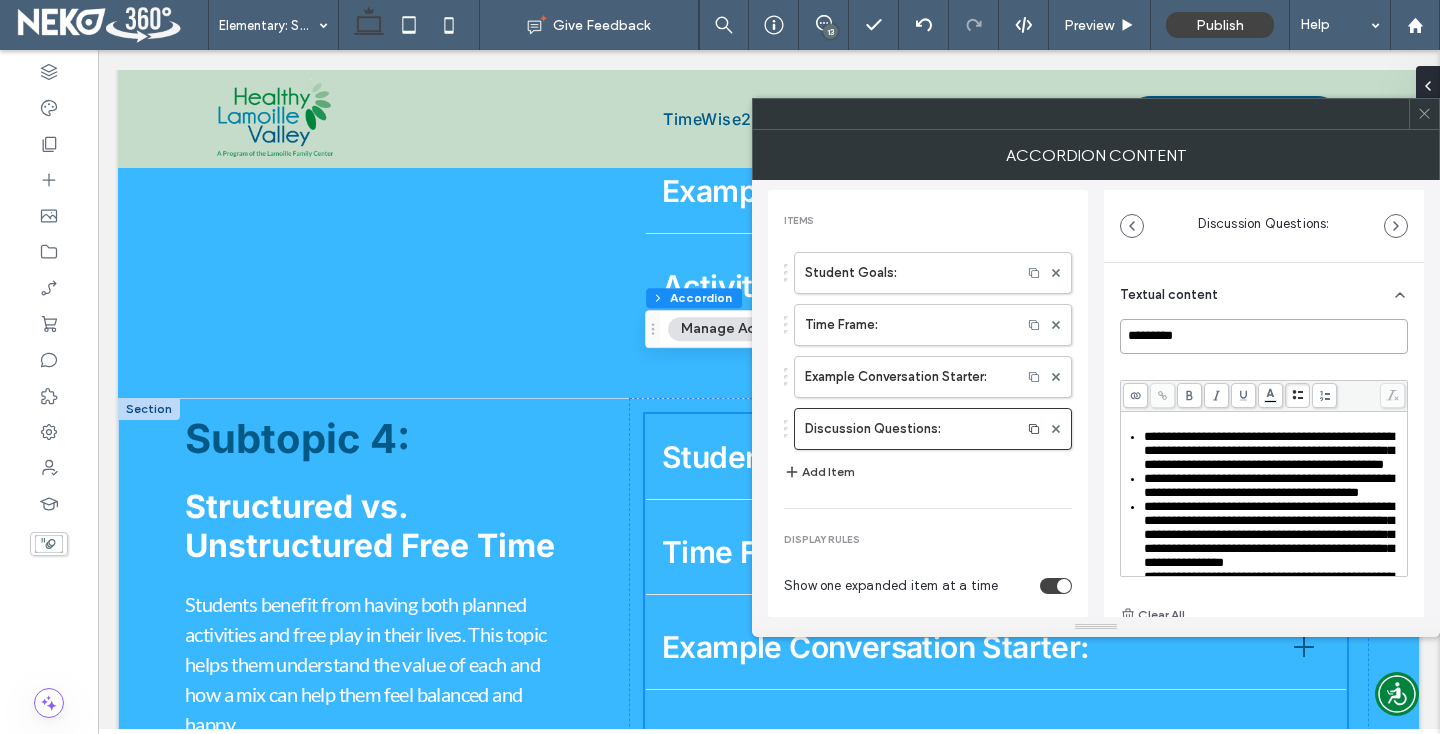 type on "*********" 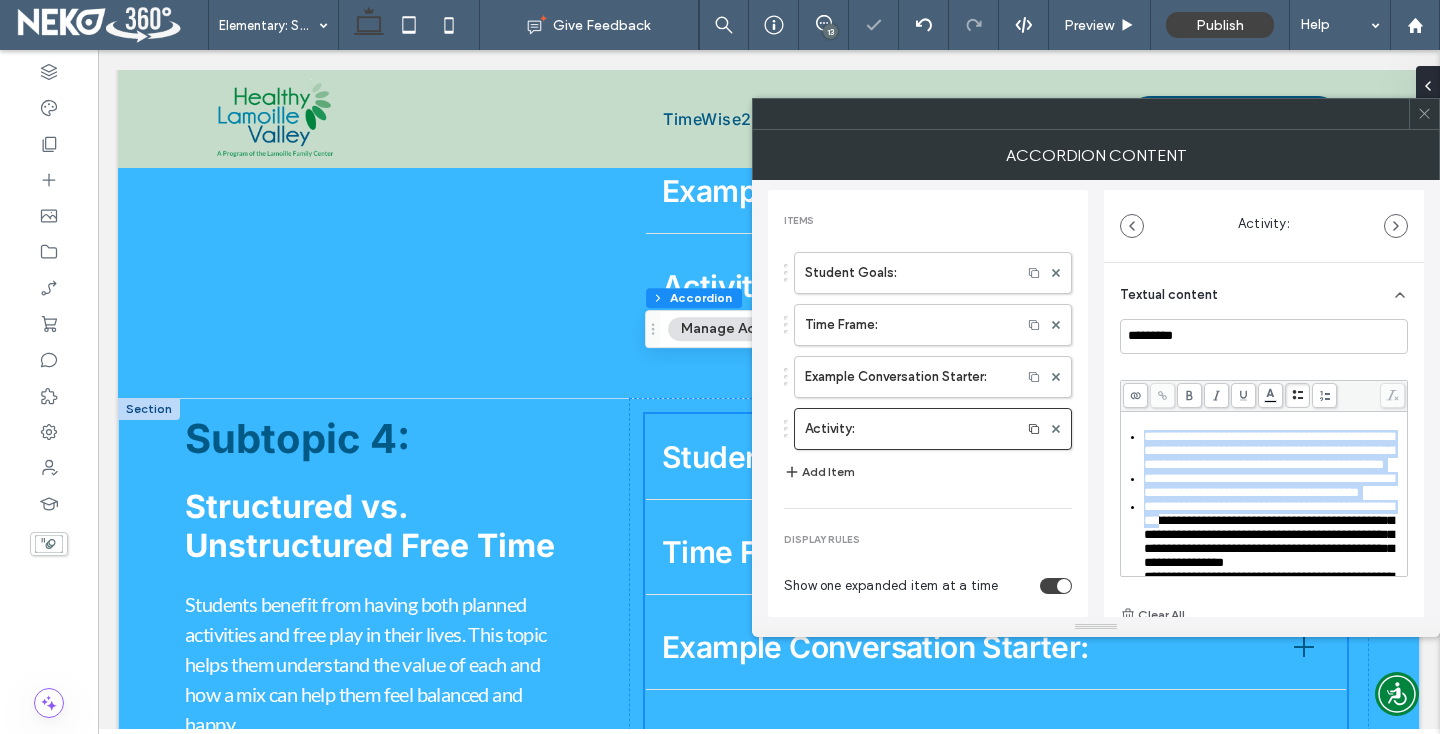 scroll, scrollTop: 270, scrollLeft: 0, axis: vertical 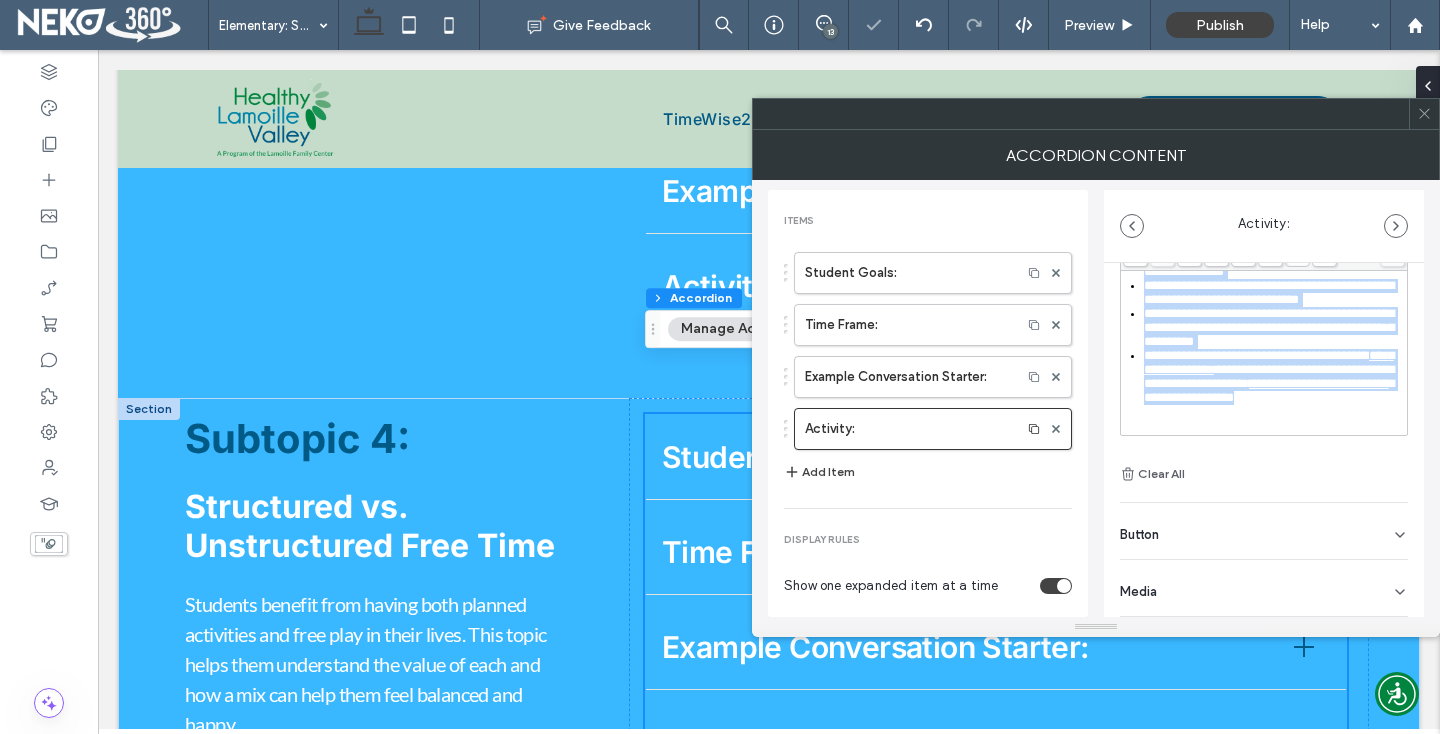 drag, startPoint x: 1238, startPoint y: 481, endPoint x: 1309, endPoint y: 657, distance: 189.78145 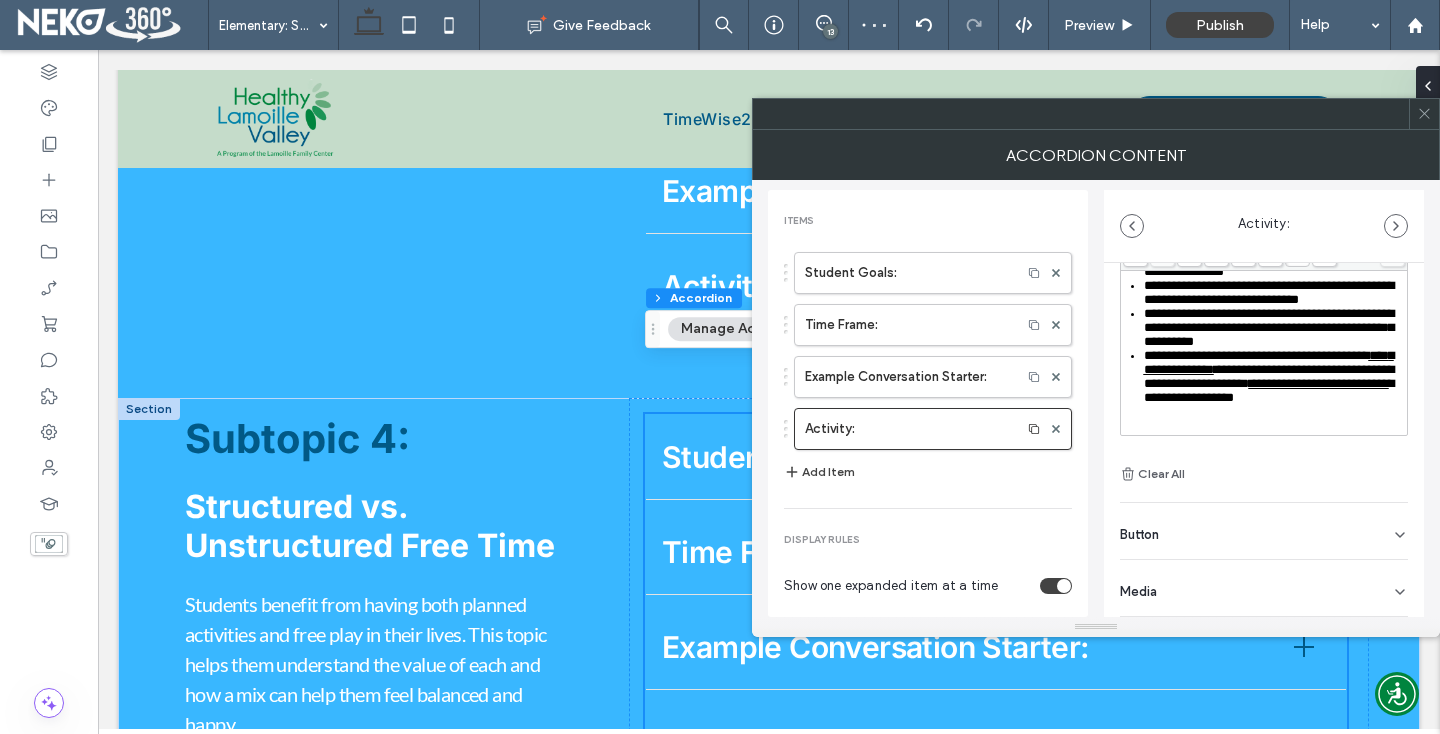 click on "**********" at bounding box center (1275, 377) 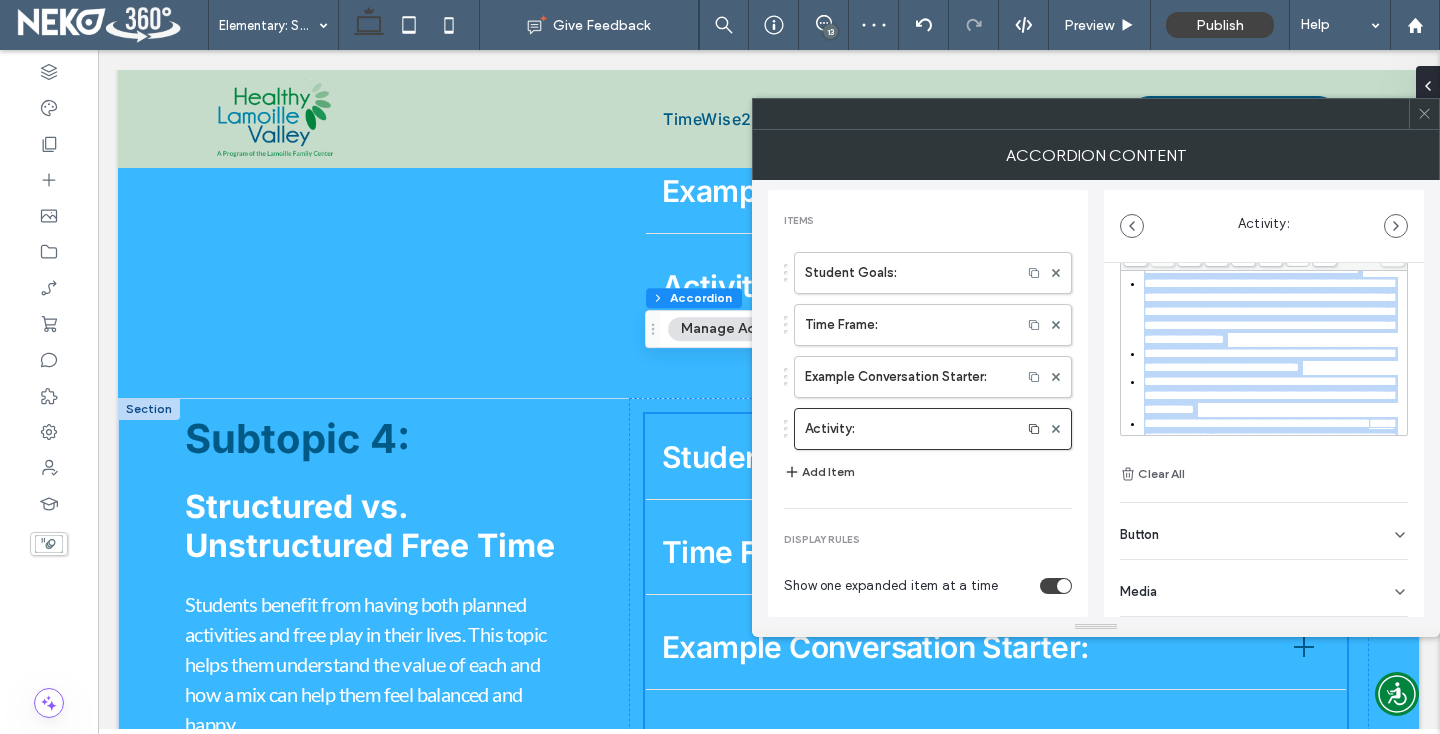scroll, scrollTop: 0, scrollLeft: 0, axis: both 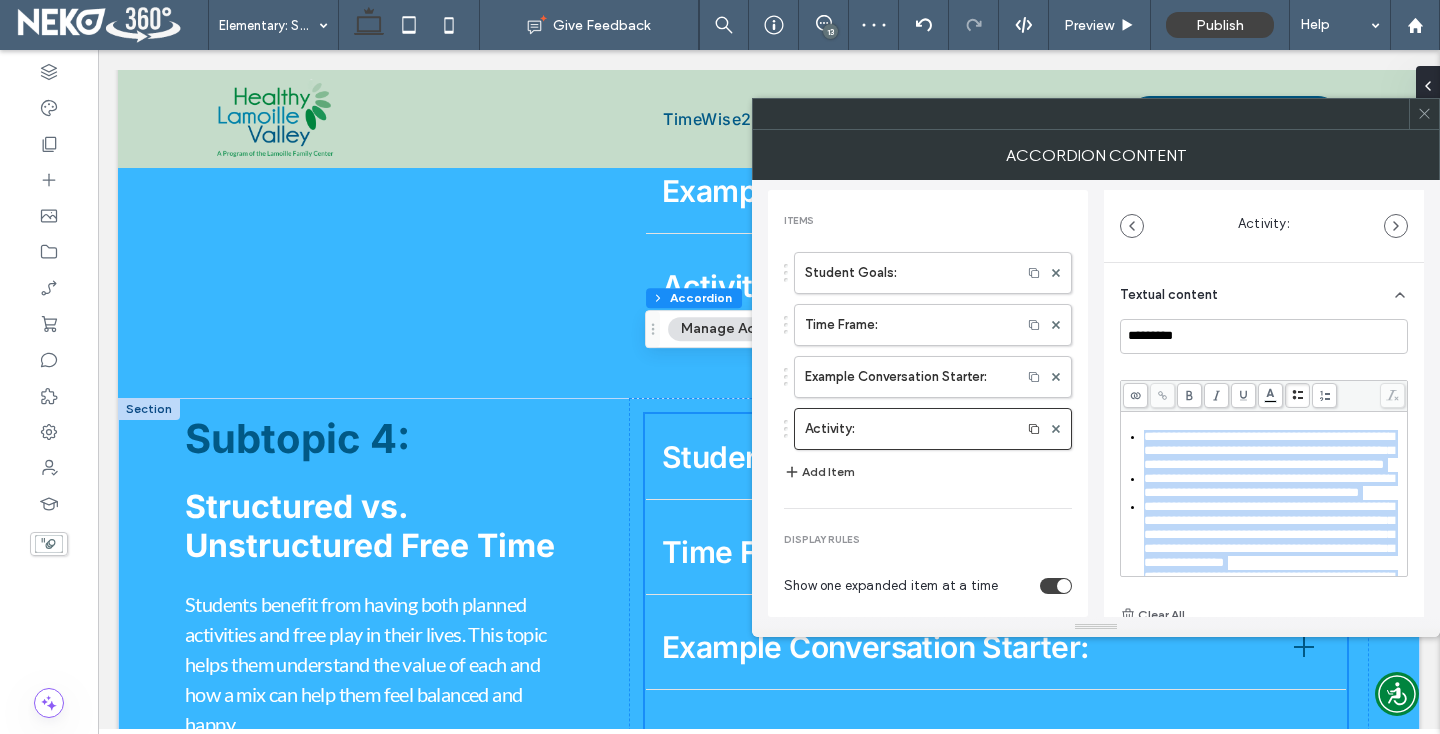 drag, startPoint x: 1203, startPoint y: 391, endPoint x: 1081, endPoint y: 242, distance: 192.57466 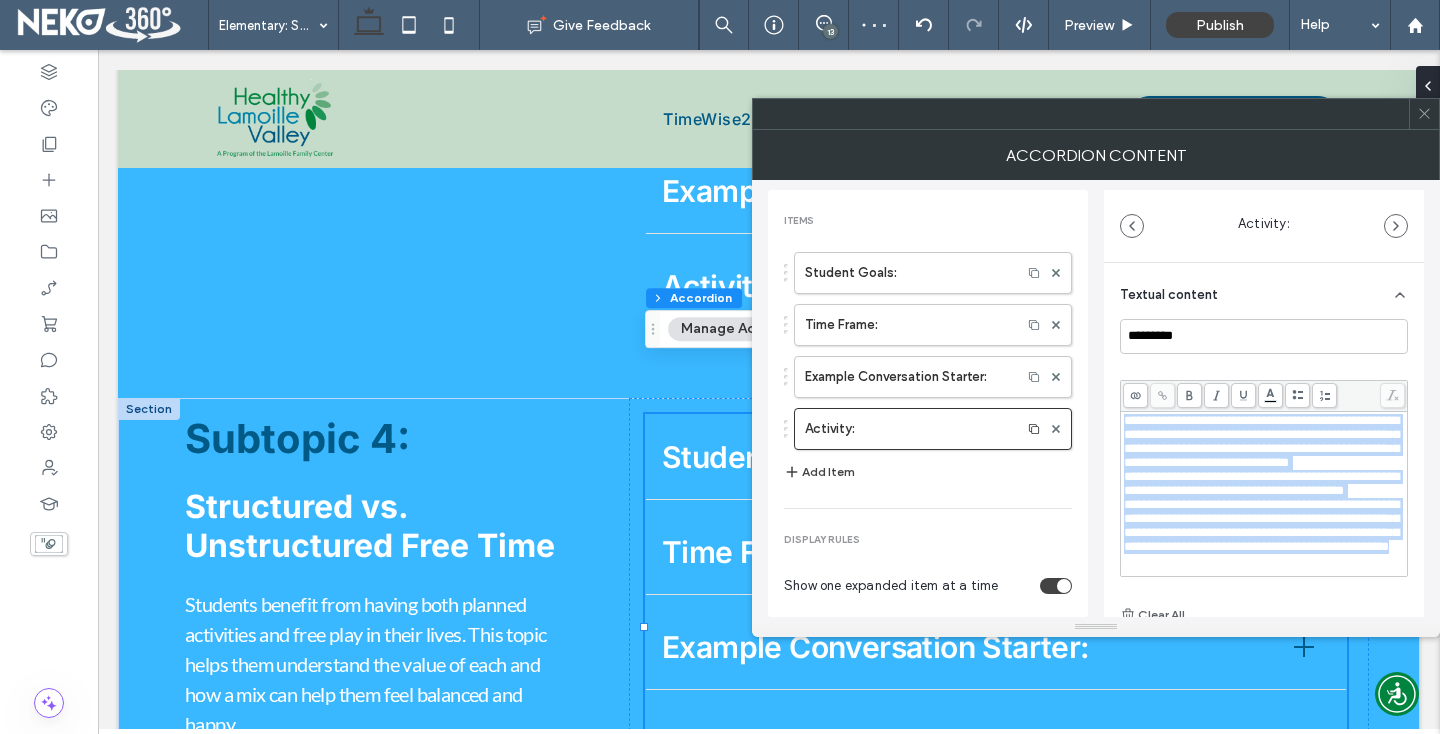scroll, scrollTop: 78, scrollLeft: 0, axis: vertical 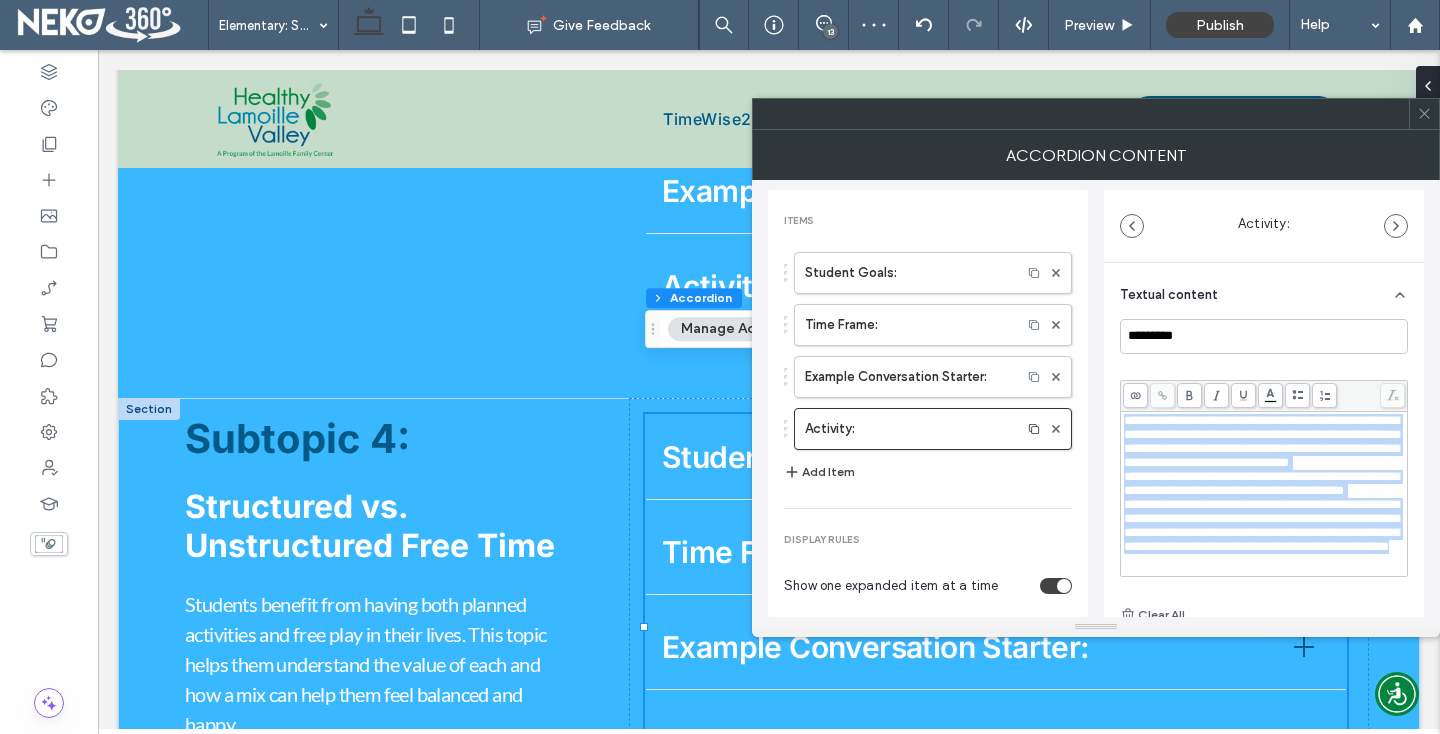 drag, startPoint x: 1124, startPoint y: 419, endPoint x: 1276, endPoint y: 578, distance: 219.96591 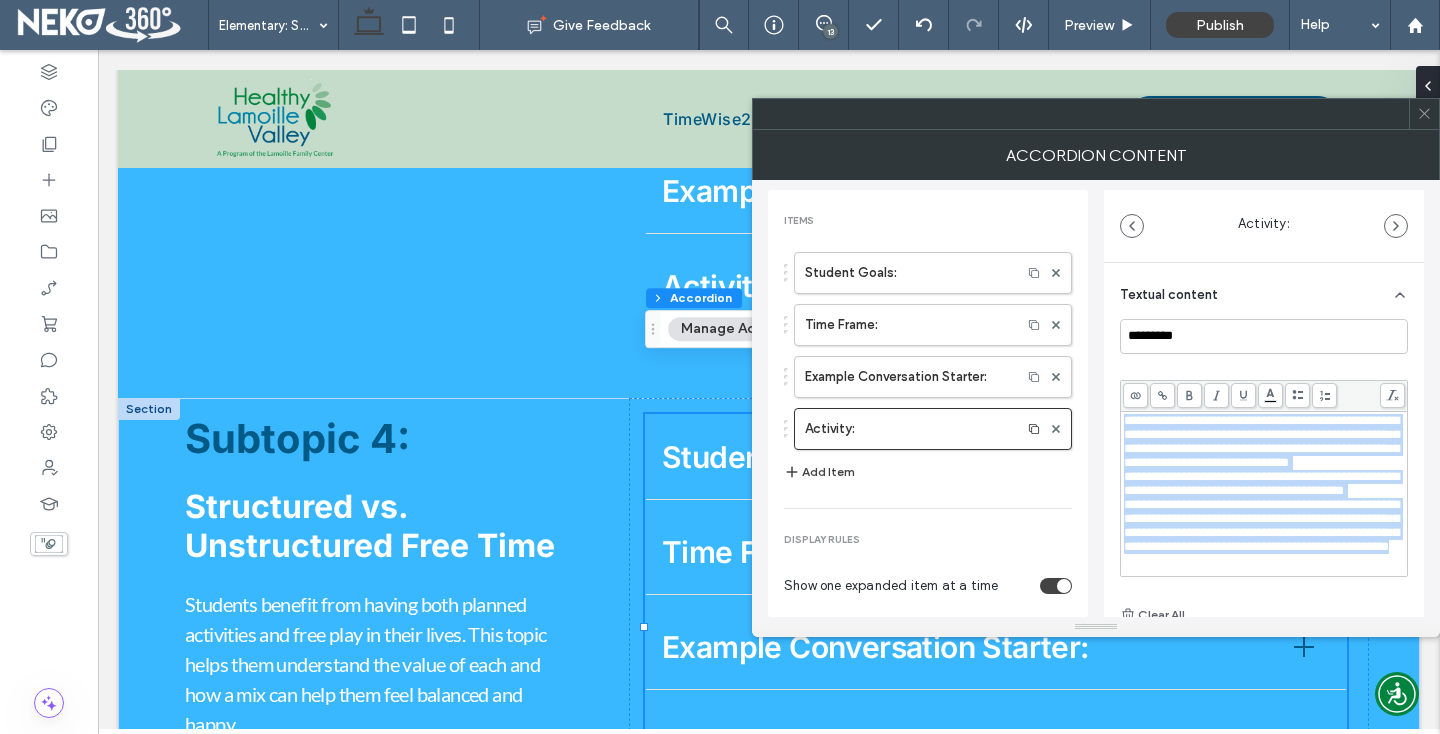 click 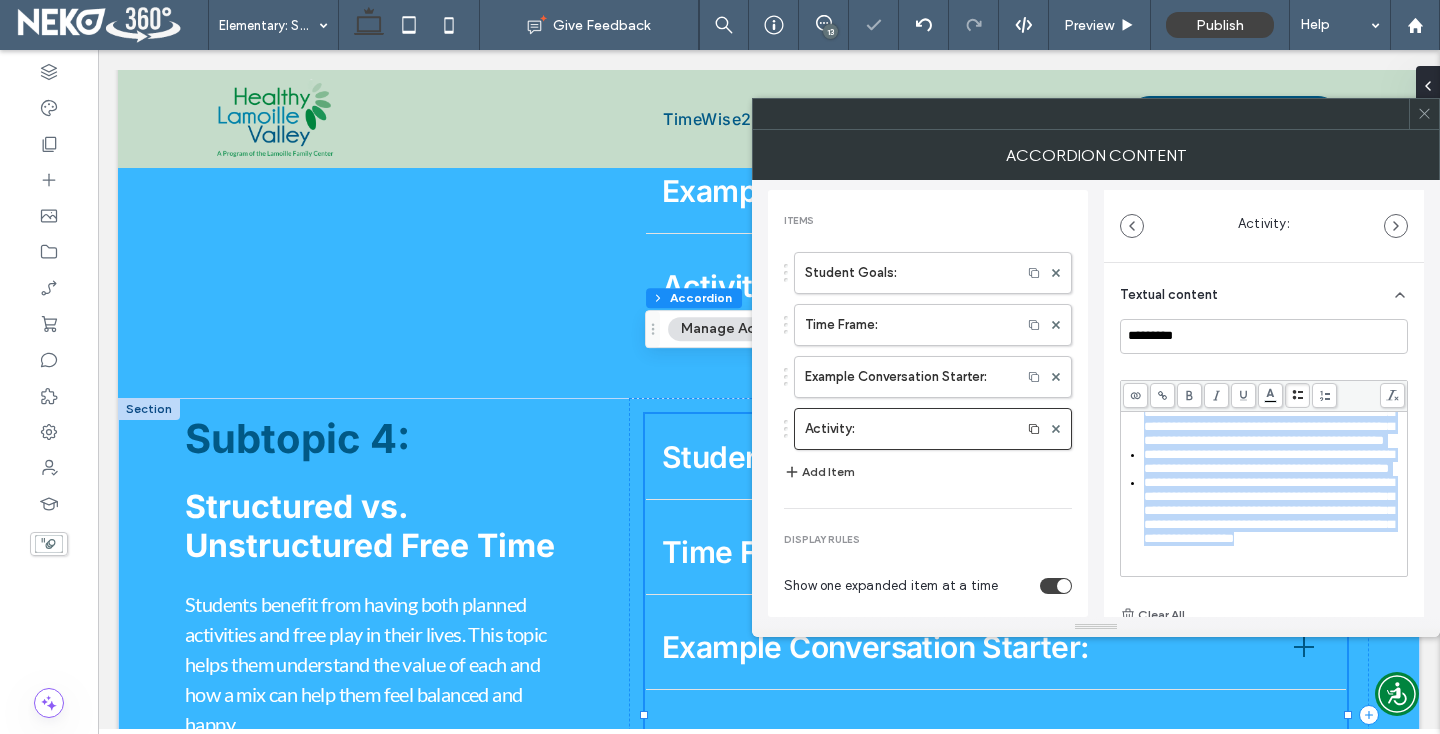 click on "**********" at bounding box center (1269, 510) 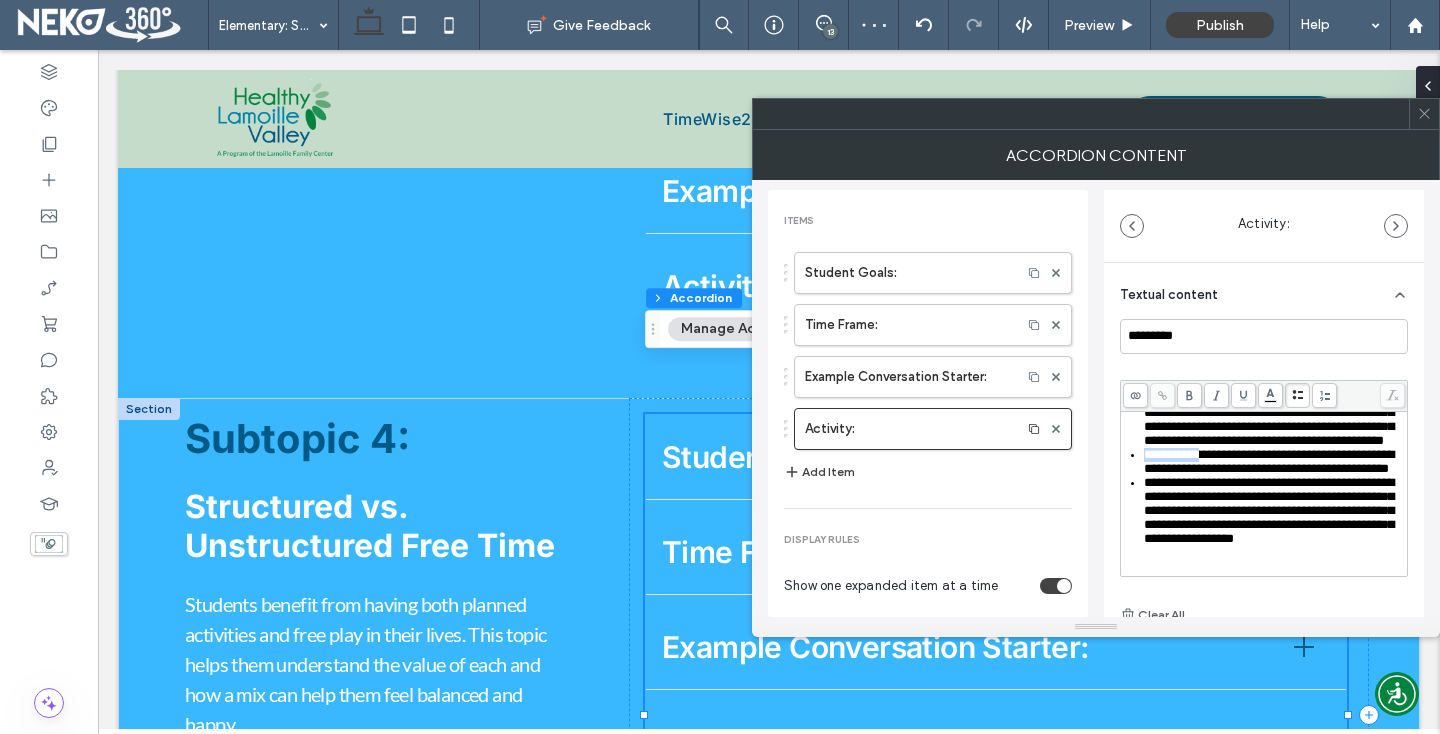 drag, startPoint x: 1212, startPoint y: 426, endPoint x: 1121, endPoint y: 421, distance: 91.13726 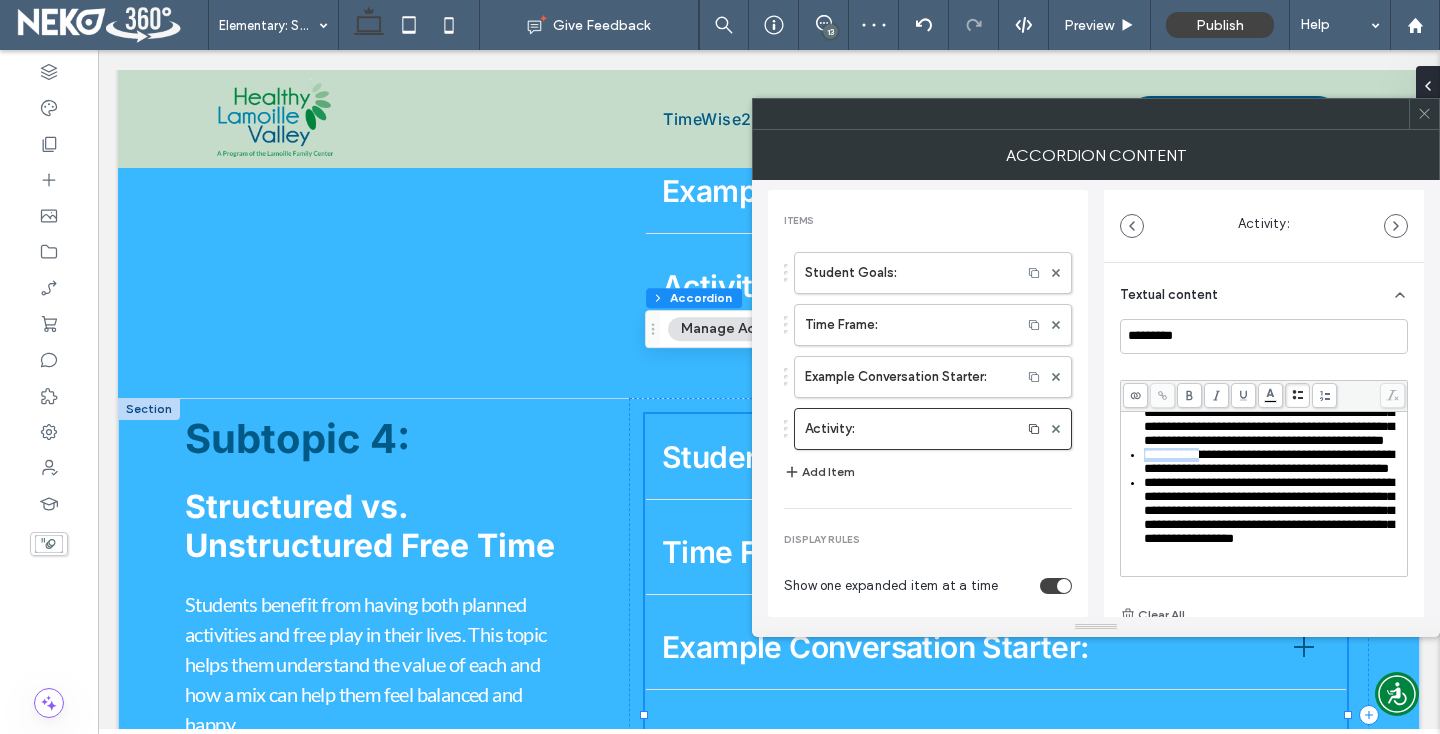 click on "**********" at bounding box center [1264, 494] 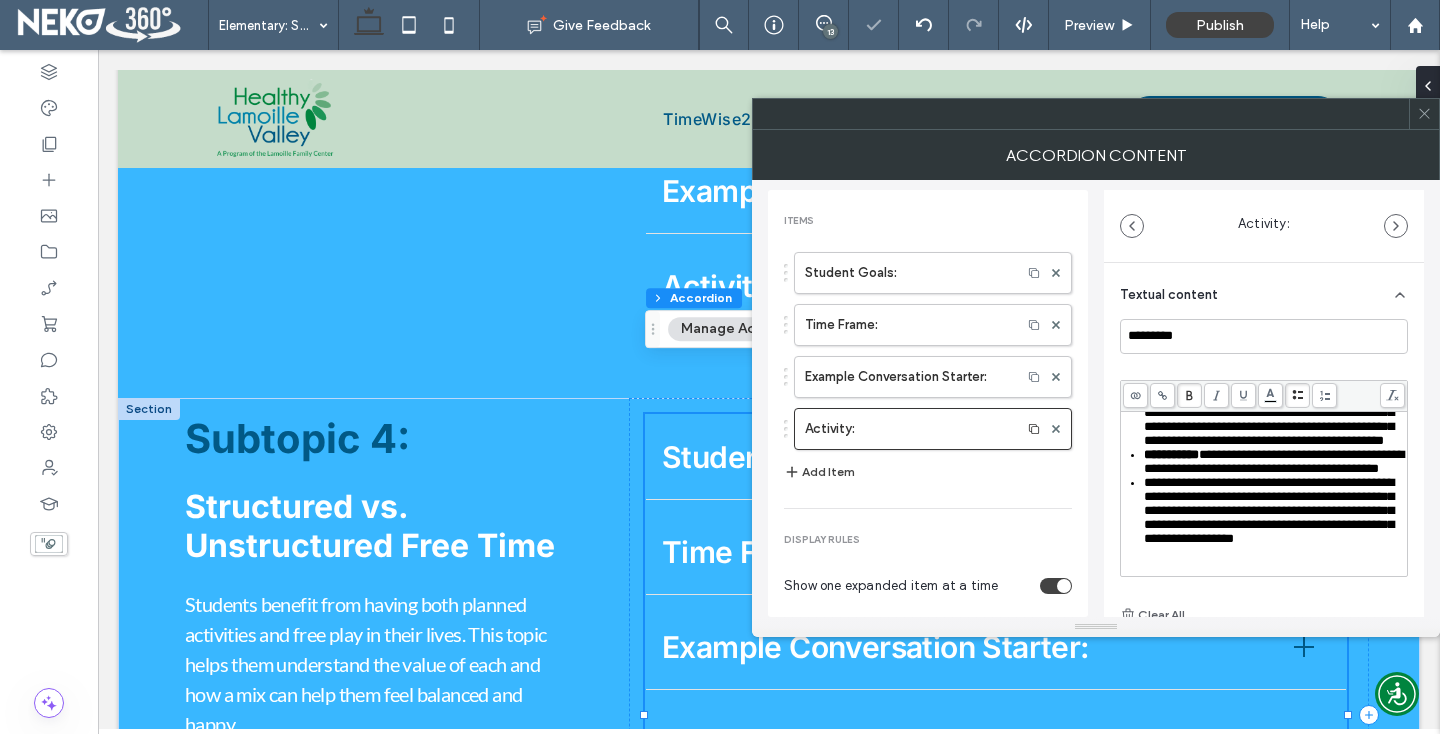 click on "**********" at bounding box center (1269, 510) 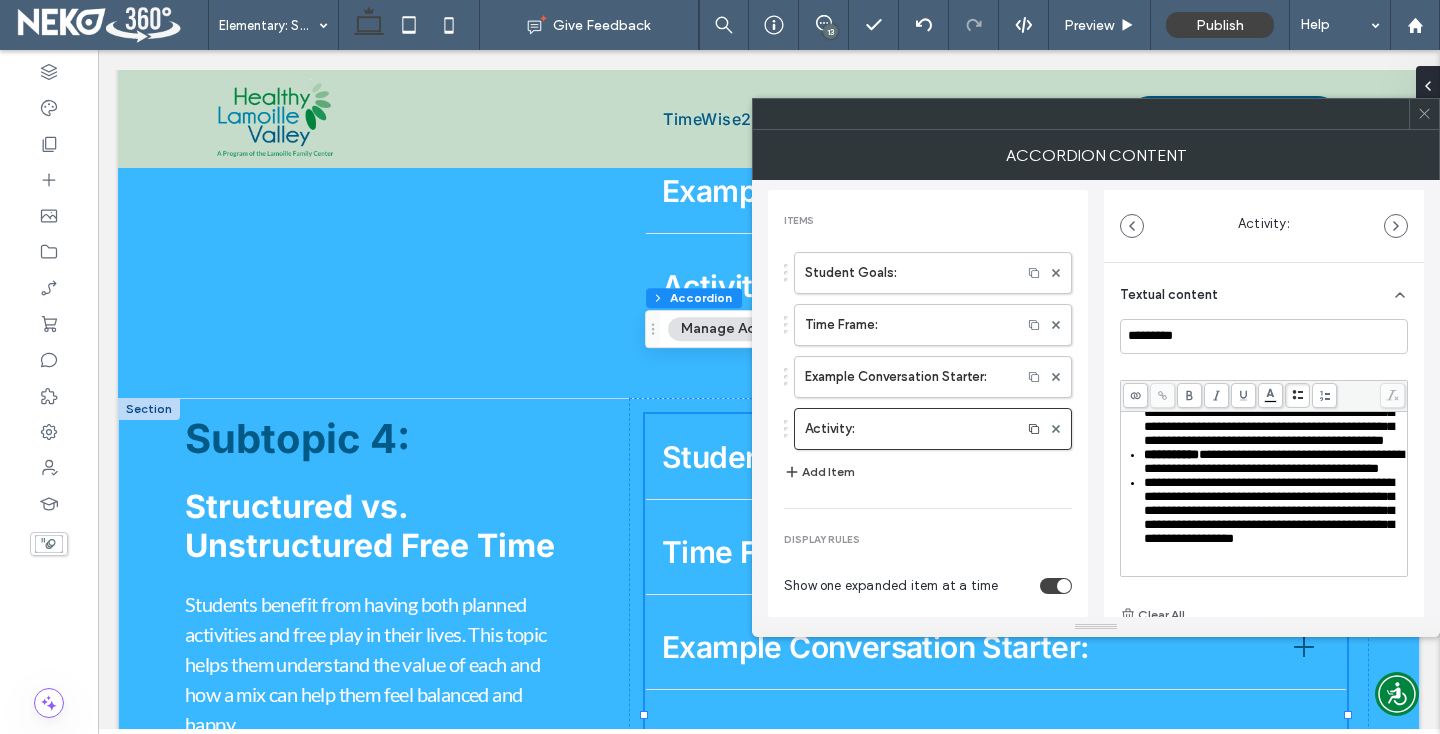 click at bounding box center [1424, 114] 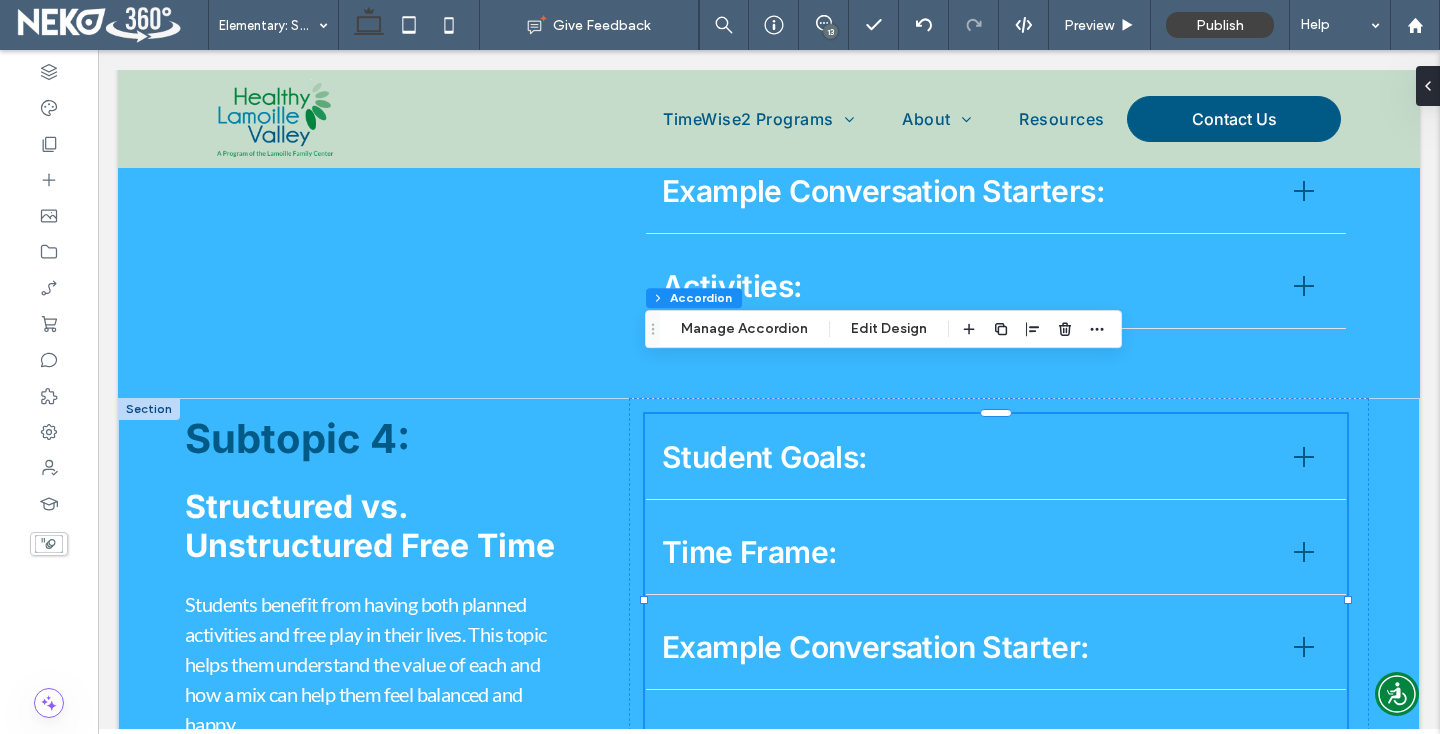 click at bounding box center (149, 409) 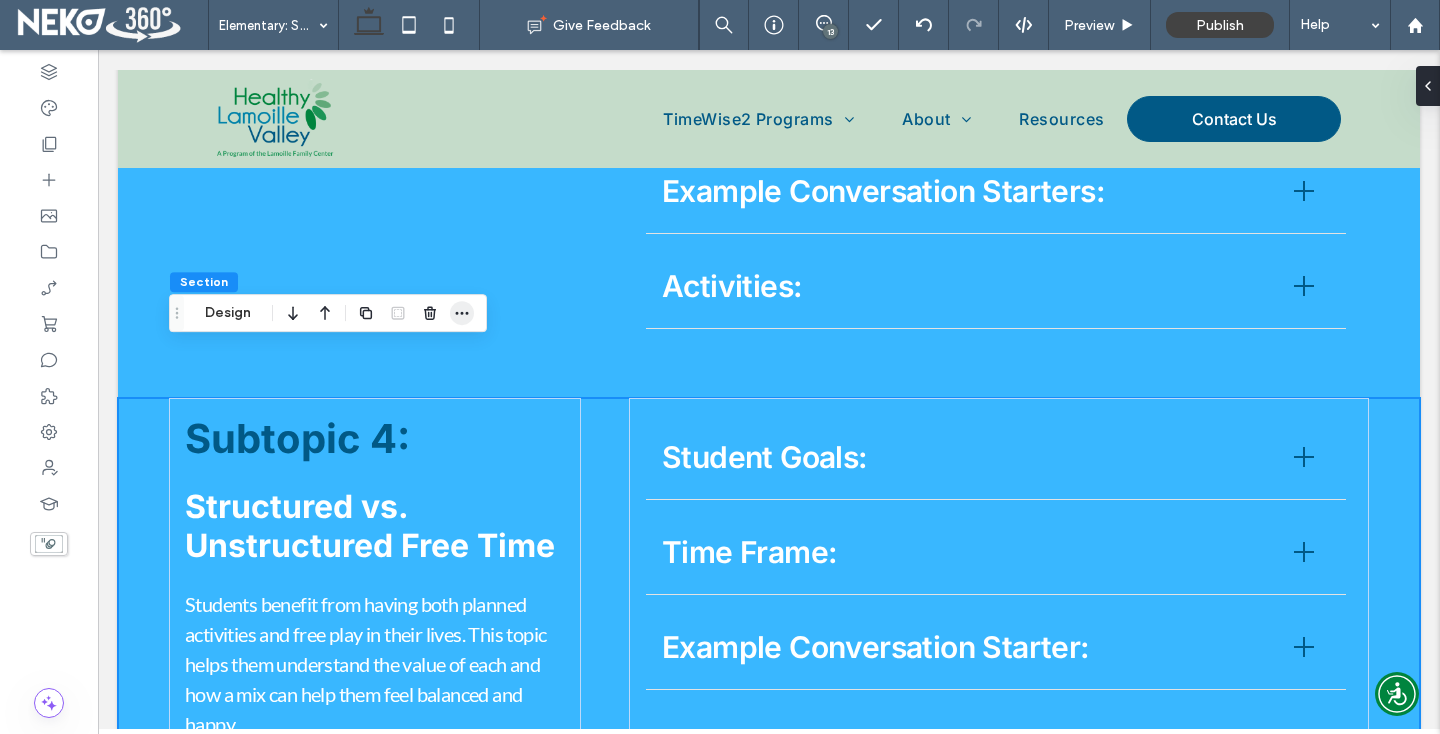 click at bounding box center (462, 313) 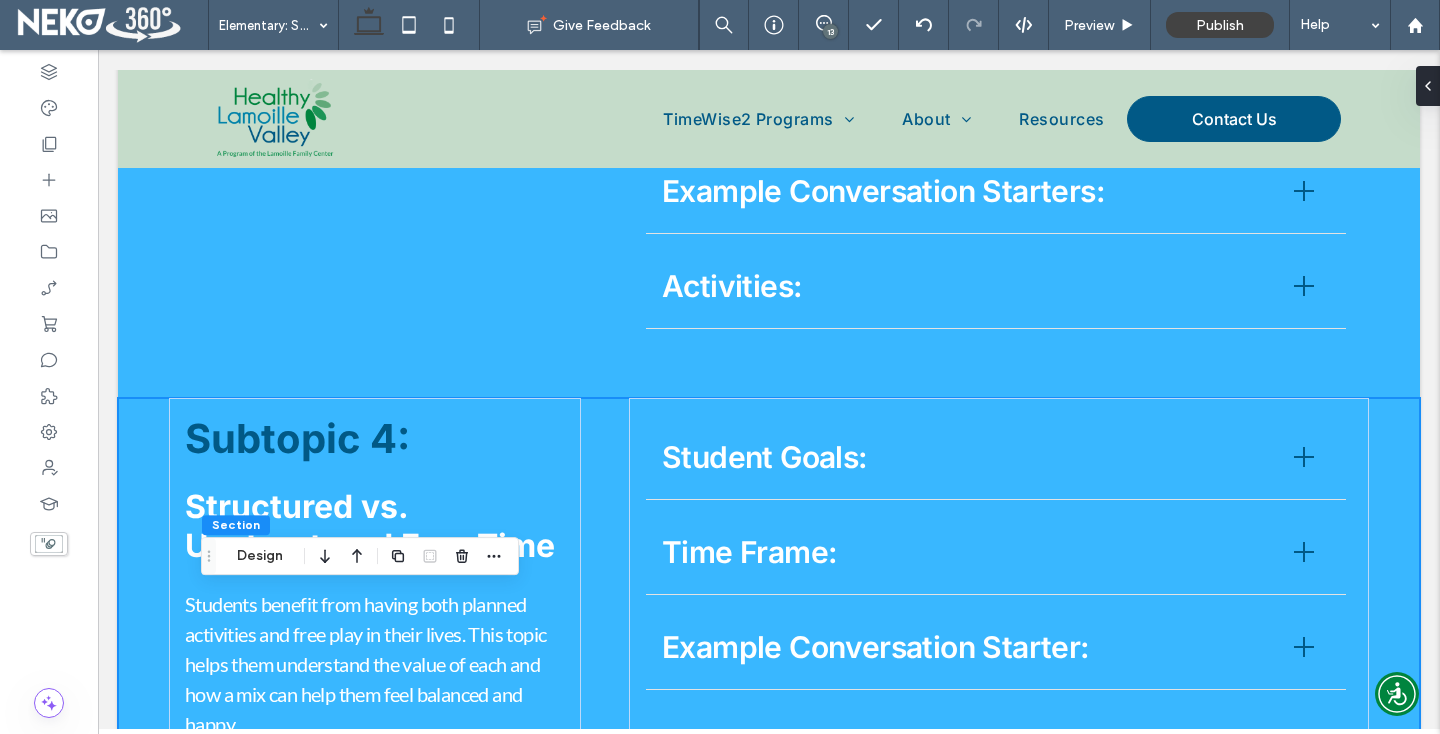 drag, startPoint x: 176, startPoint y: 310, endPoint x: 215, endPoint y: 565, distance: 257.96512 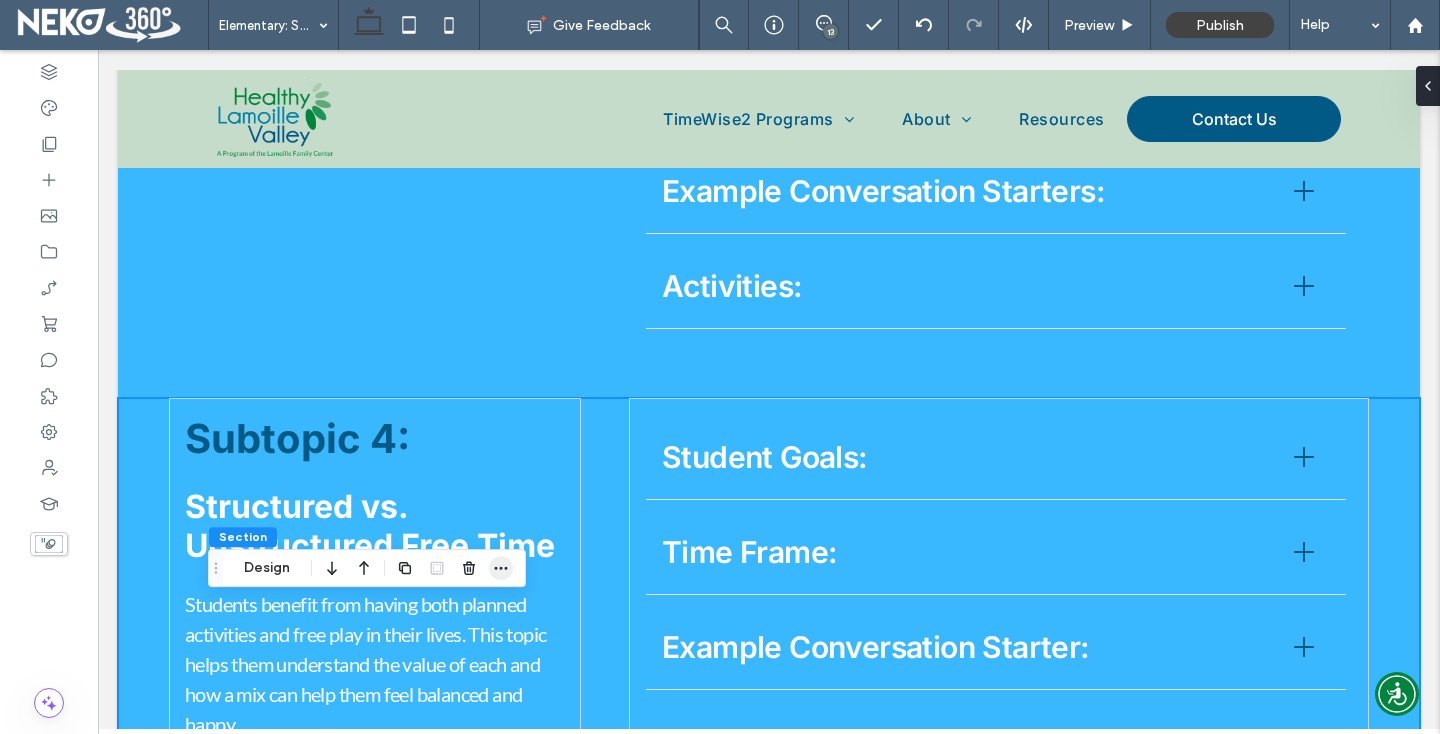 click 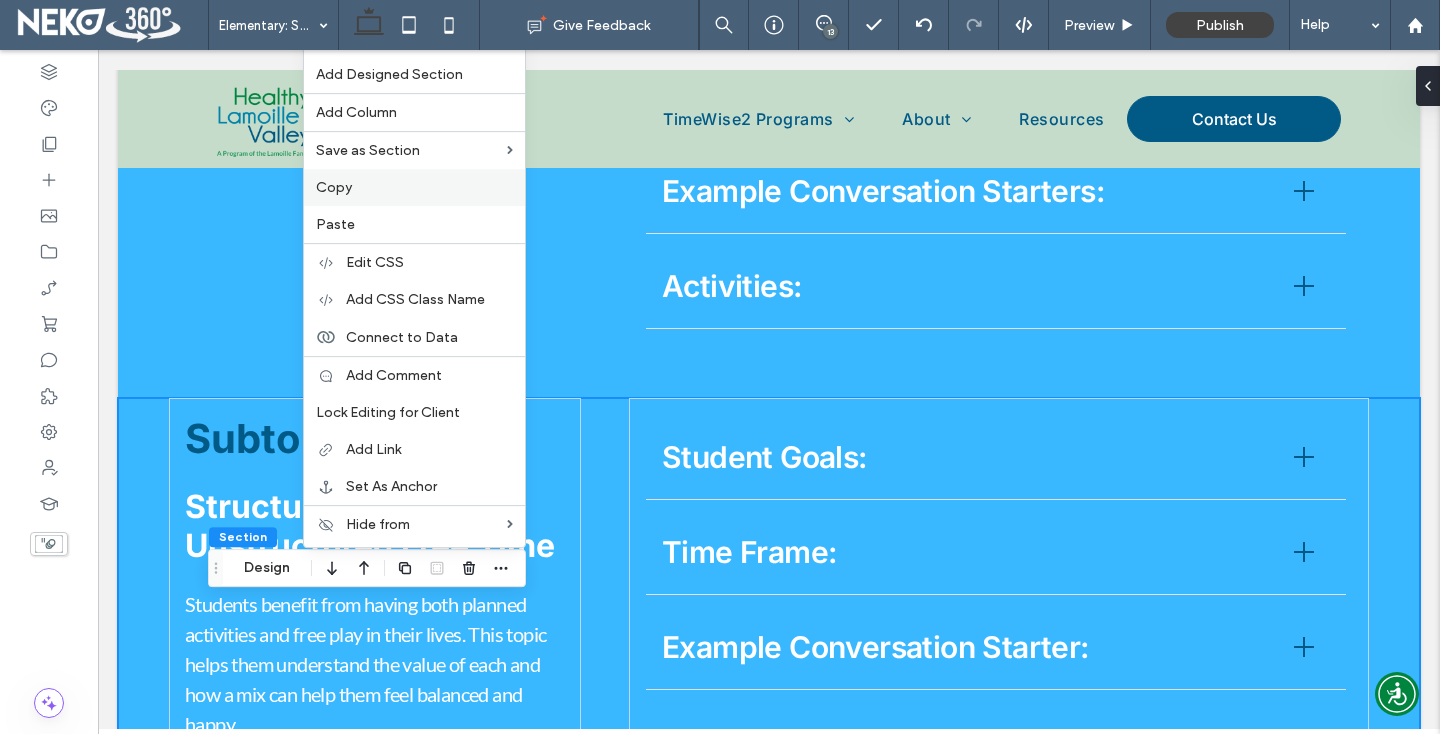 click on "Copy" at bounding box center [414, 187] 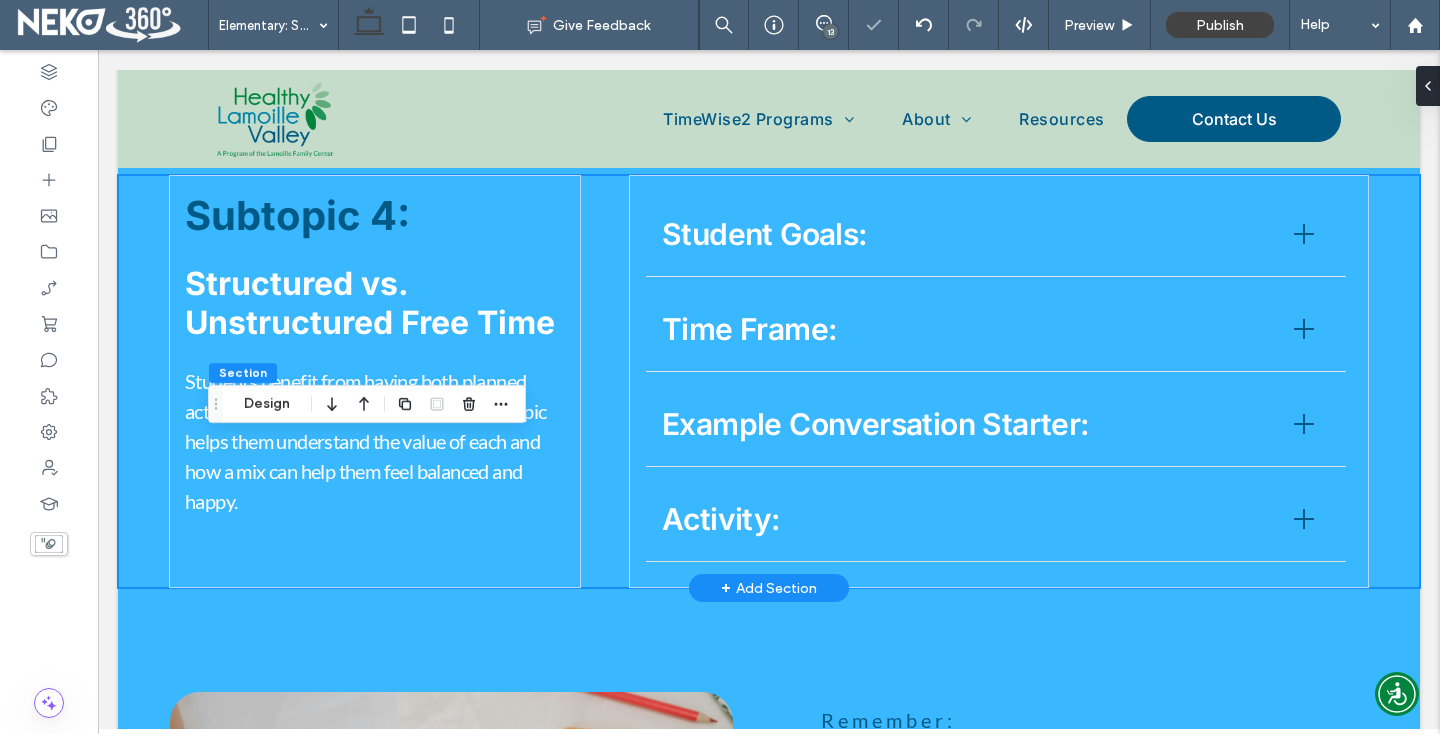 scroll, scrollTop: 4146, scrollLeft: 0, axis: vertical 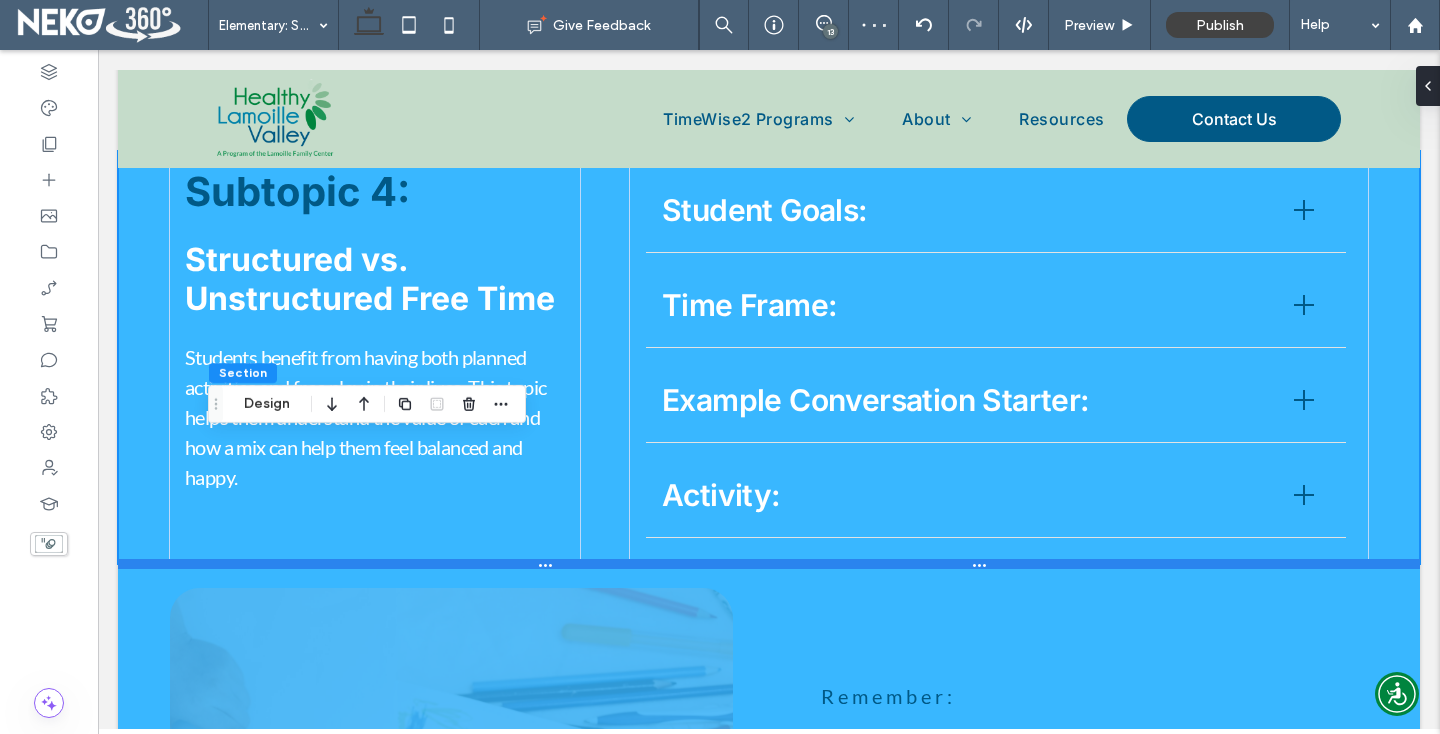 click at bounding box center (769, 564) 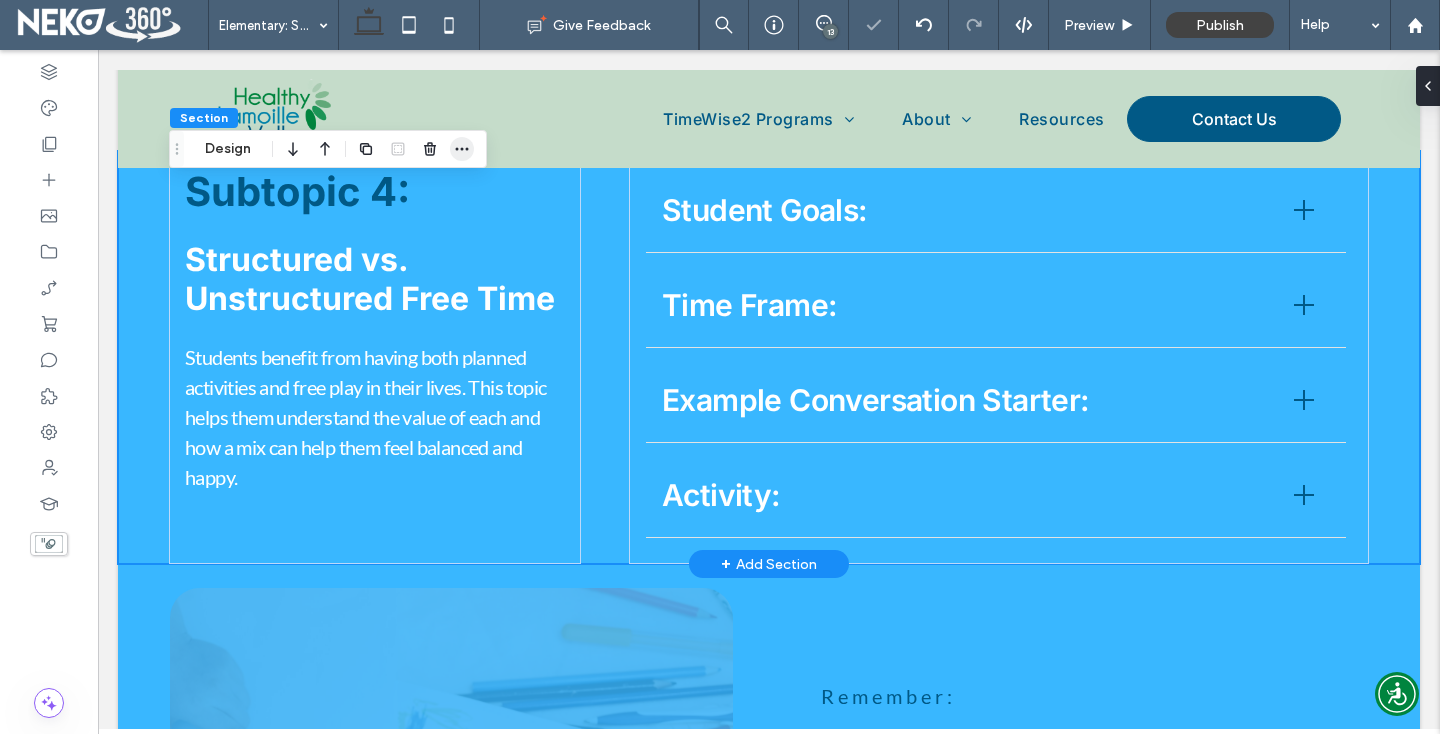 click at bounding box center (462, 149) 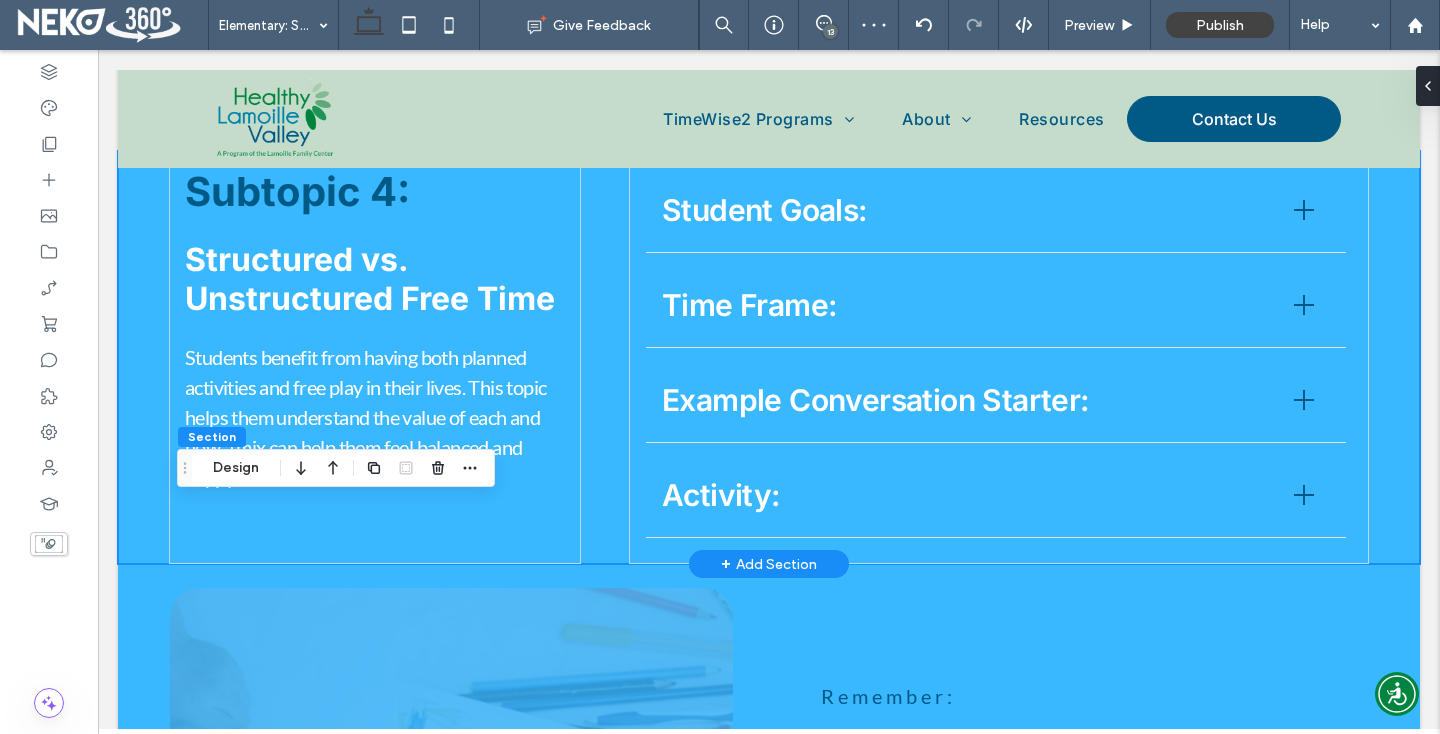 drag, startPoint x: 178, startPoint y: 151, endPoint x: 187, endPoint y: 470, distance: 319.12692 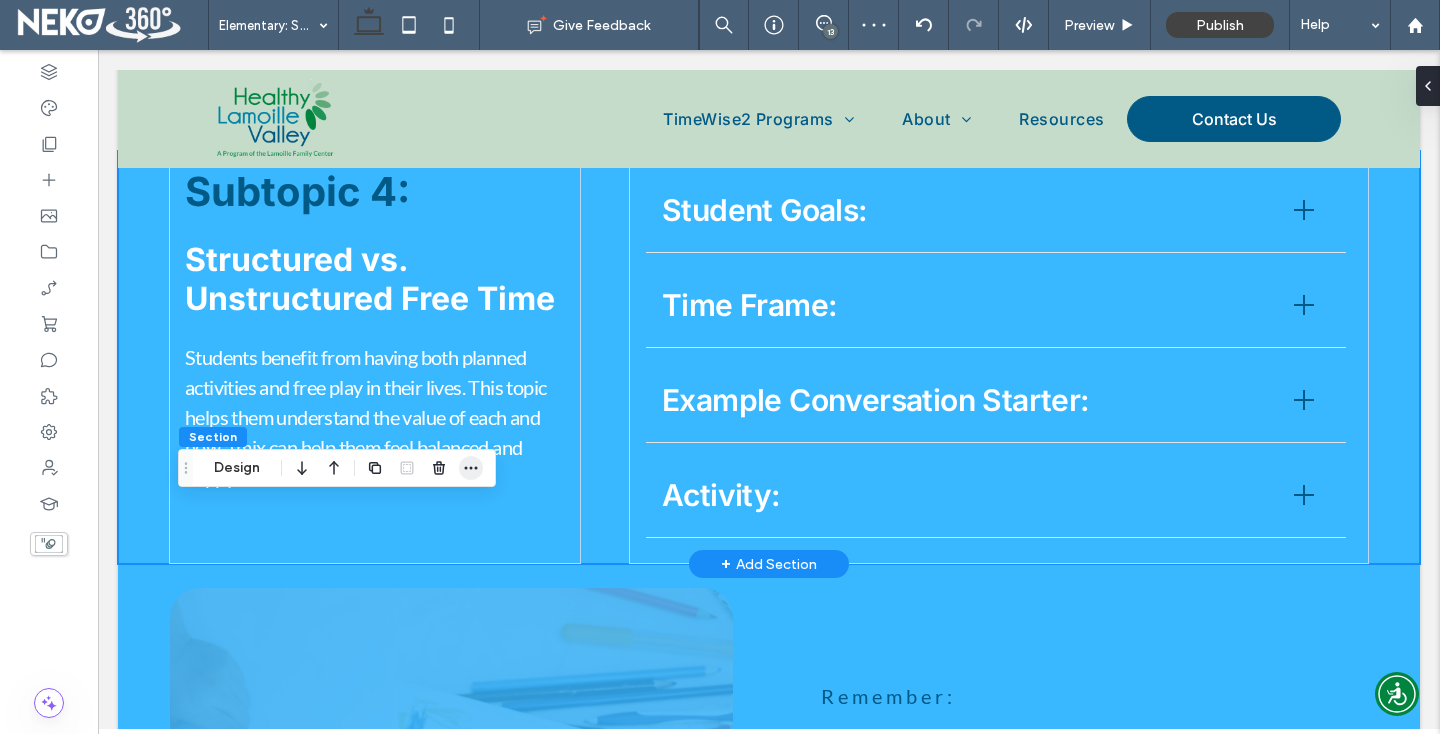 click at bounding box center [471, 468] 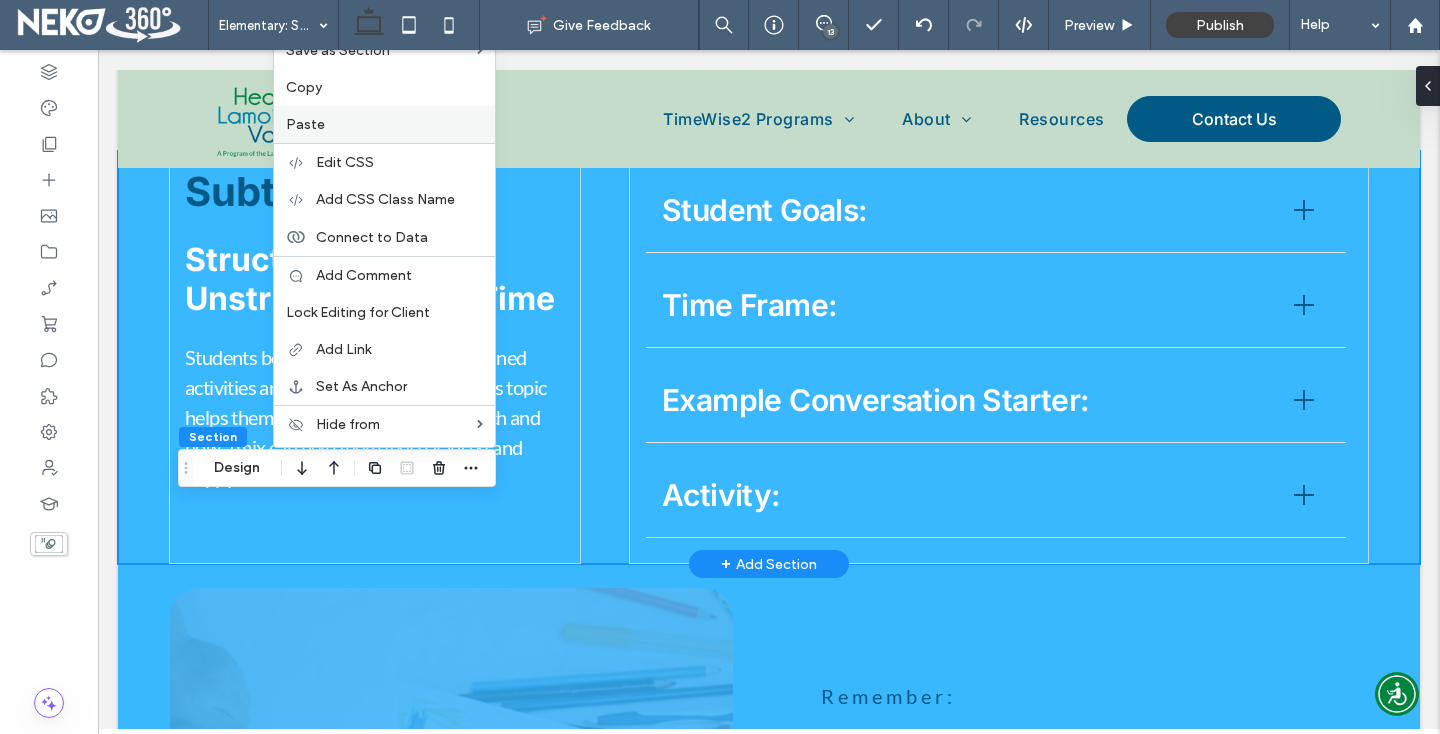 click on "Paste" at bounding box center (384, 124) 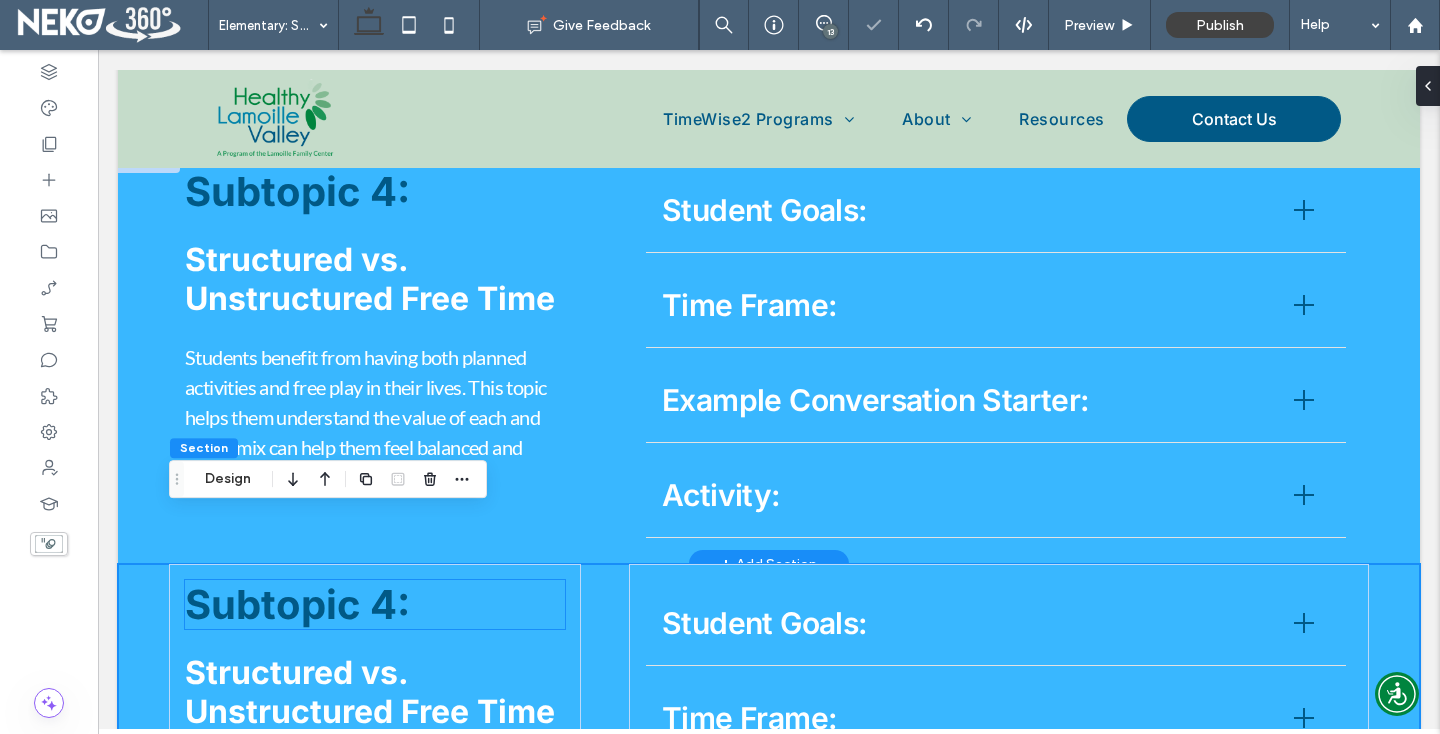 click on "Subtopic 4:" at bounding box center (297, 604) 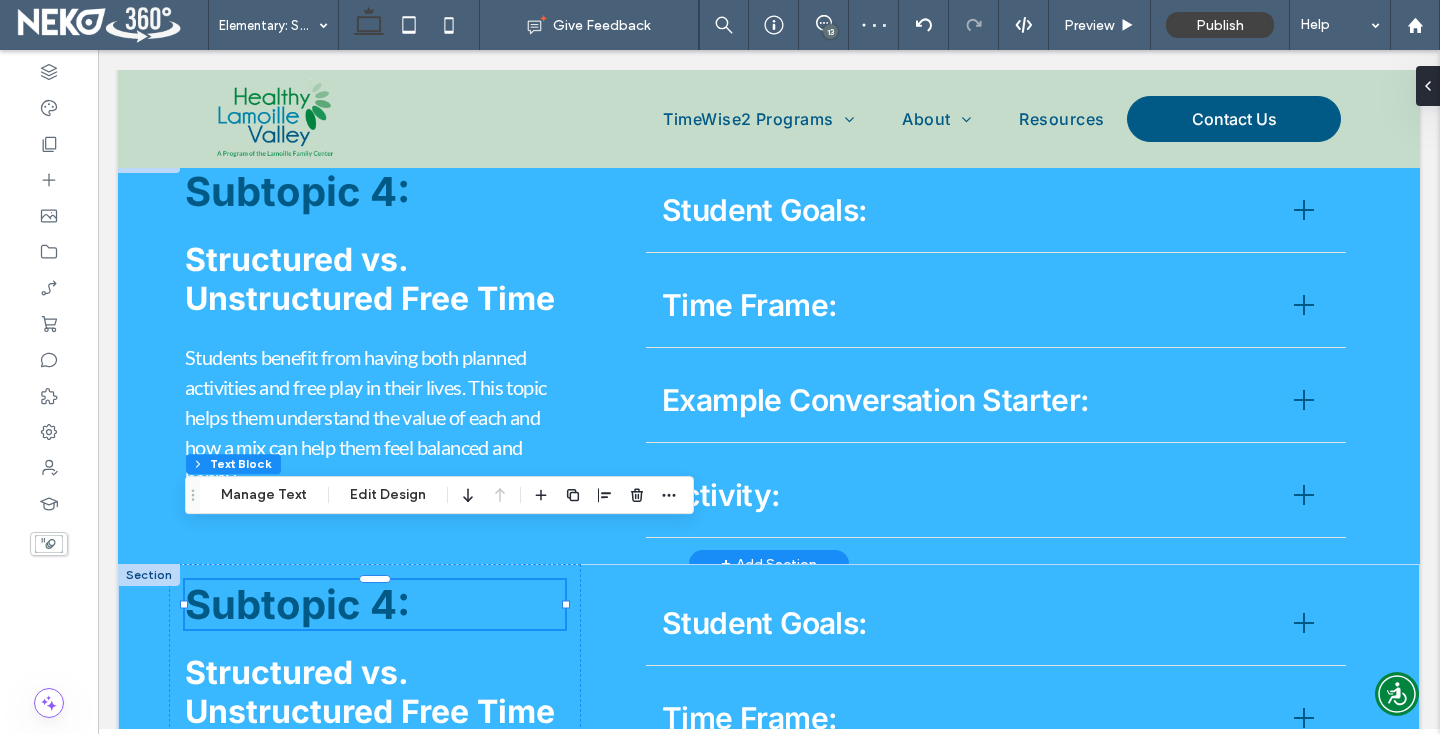 click on "Subtopic 4:" at bounding box center [297, 604] 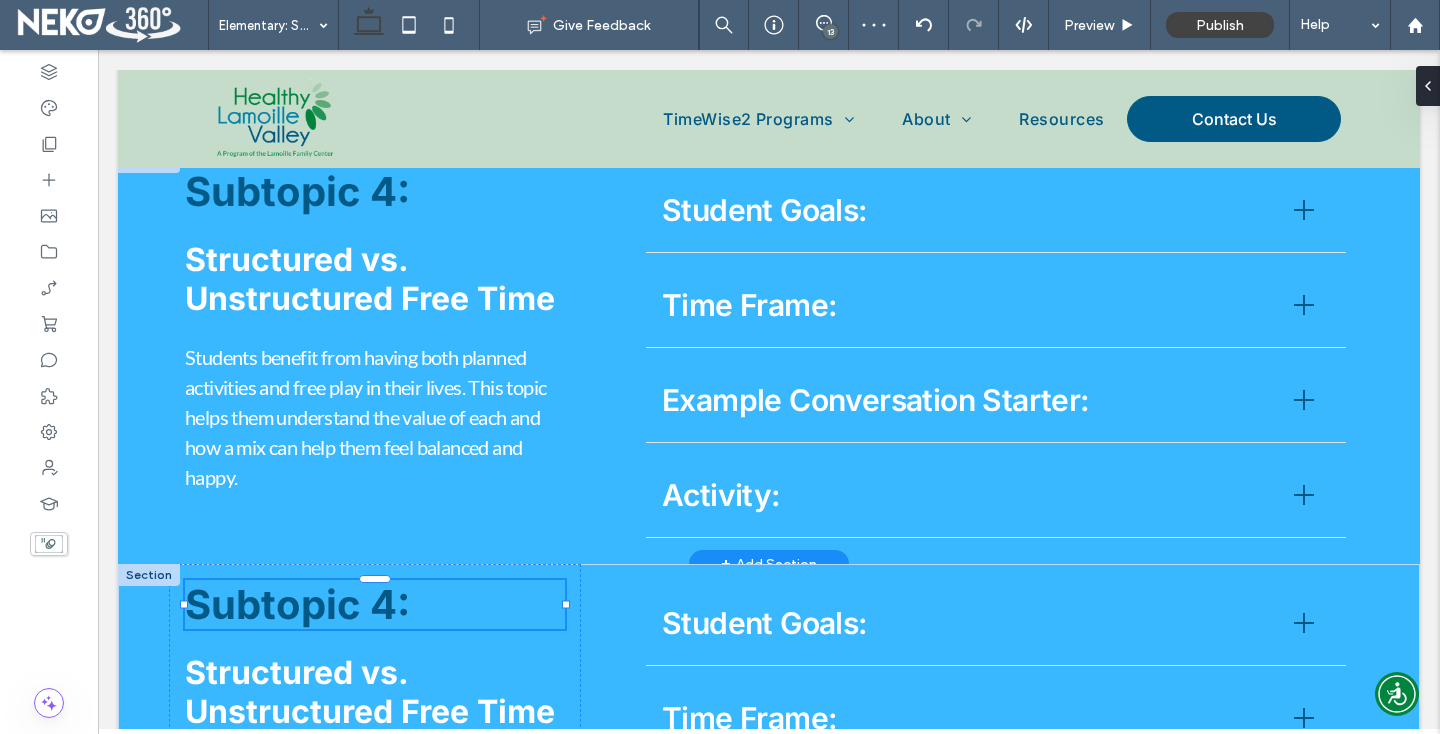 type on "*****" 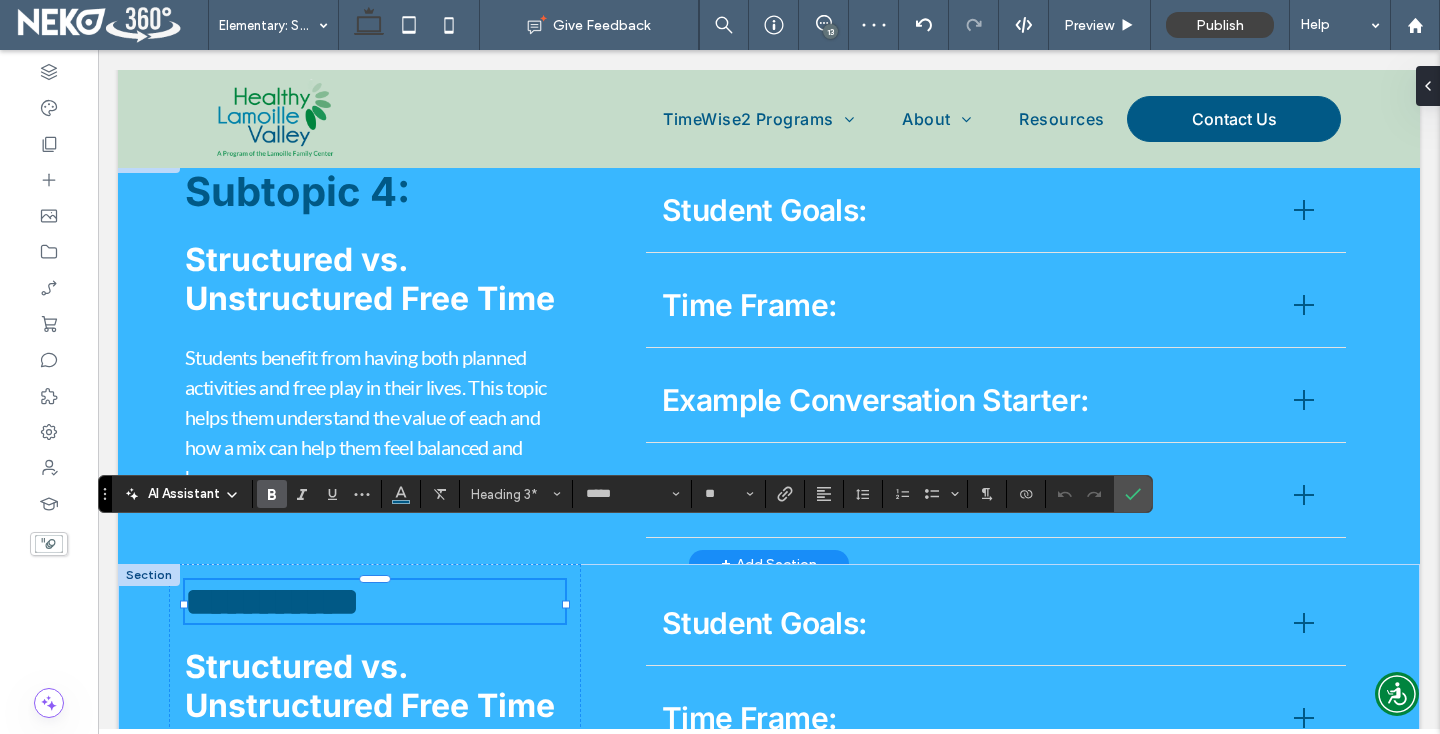 click on "**********" at bounding box center (272, 601) 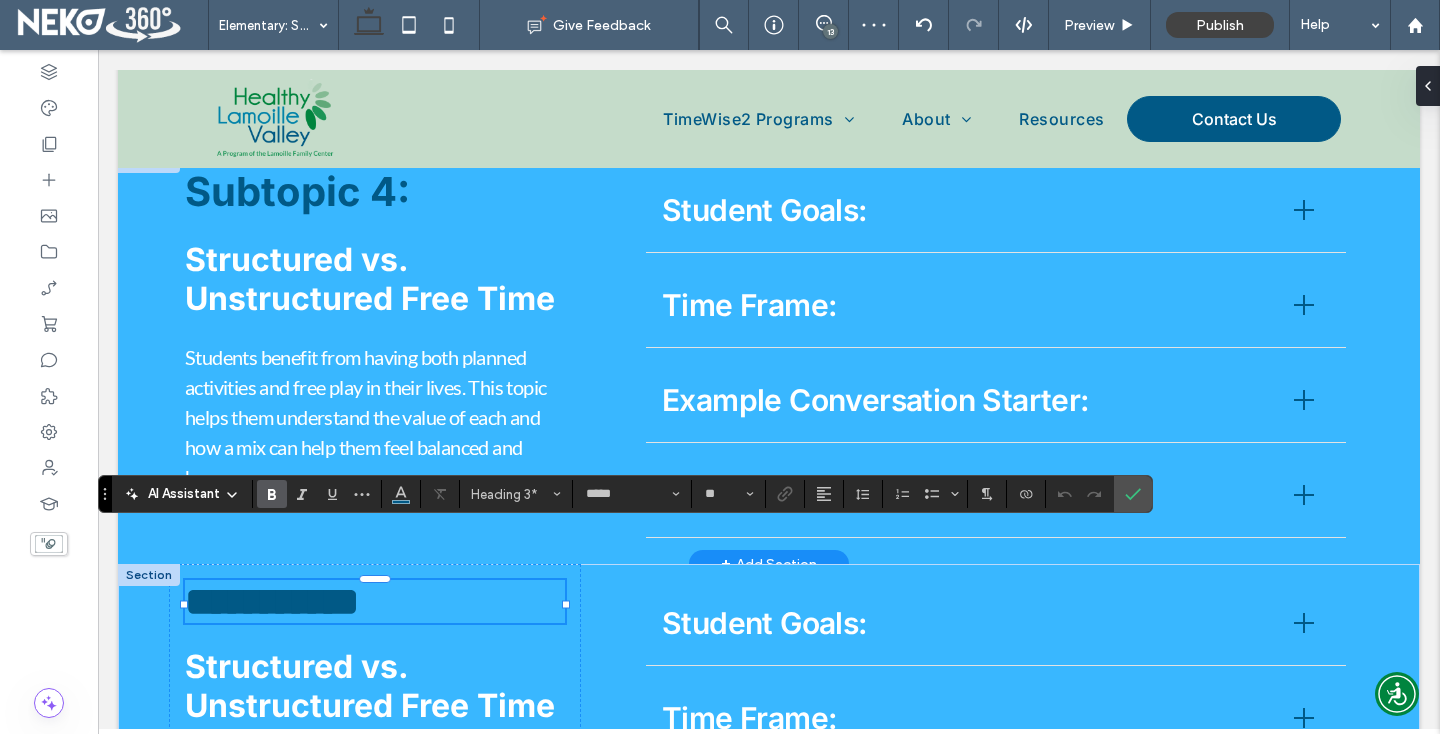 type 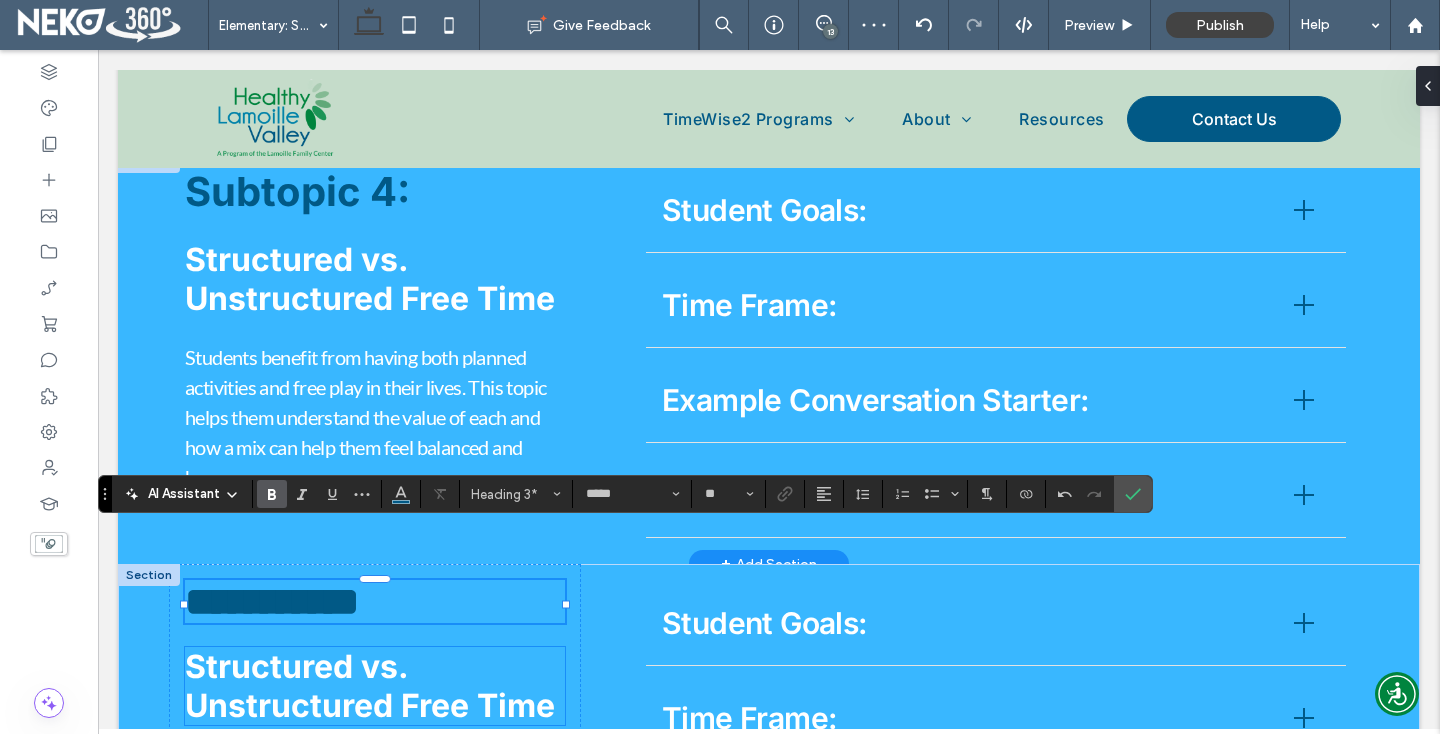 click on "Structured vs. Unstructured Free Time" at bounding box center [370, 686] 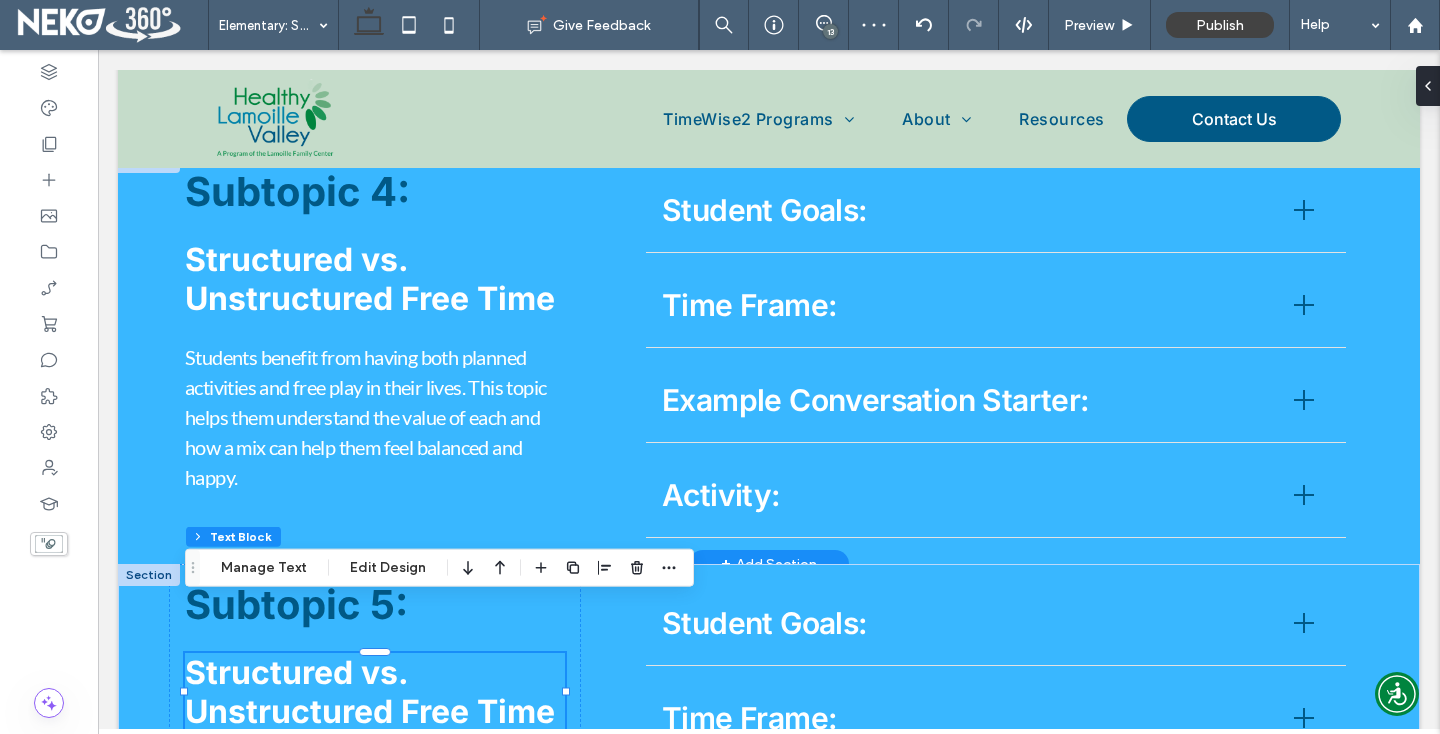 click on "Structured vs. Unstructured Free Time" at bounding box center [370, 692] 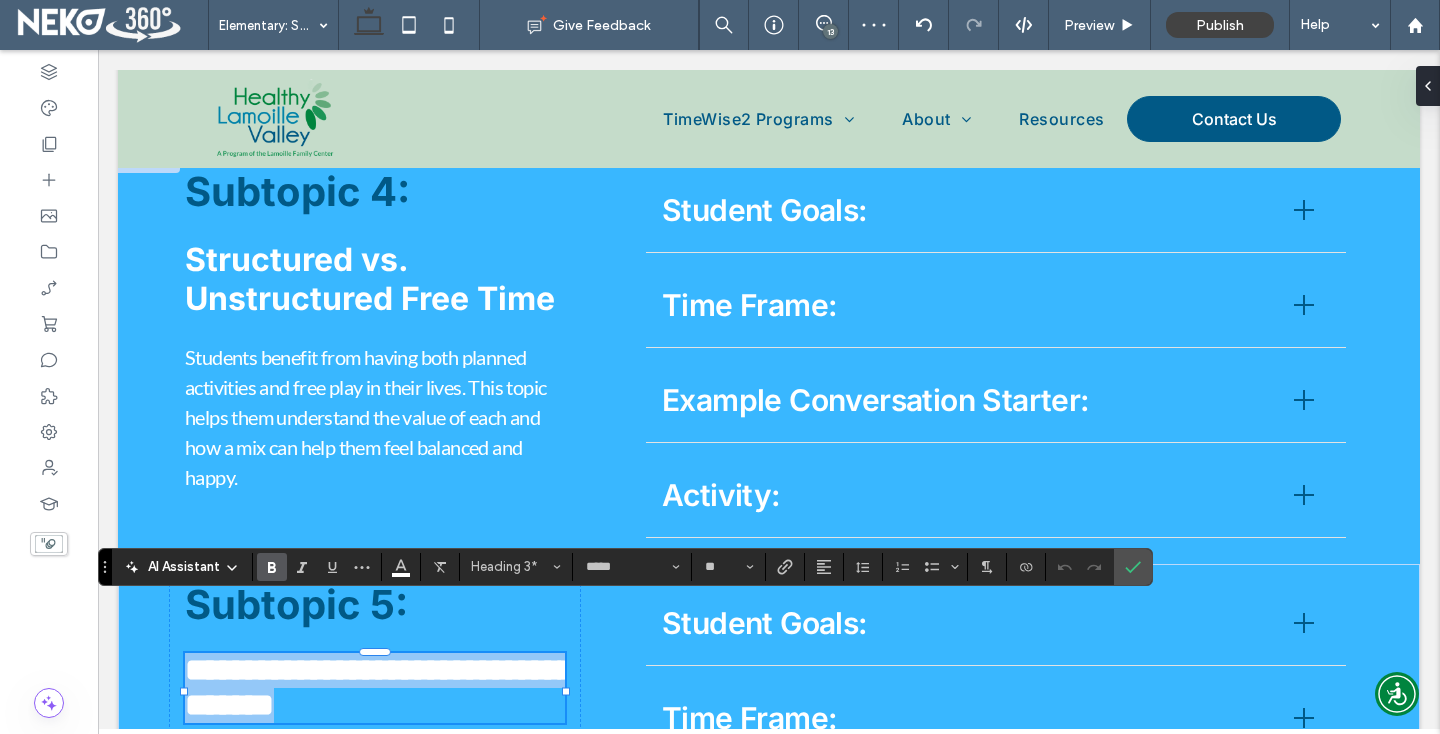 type 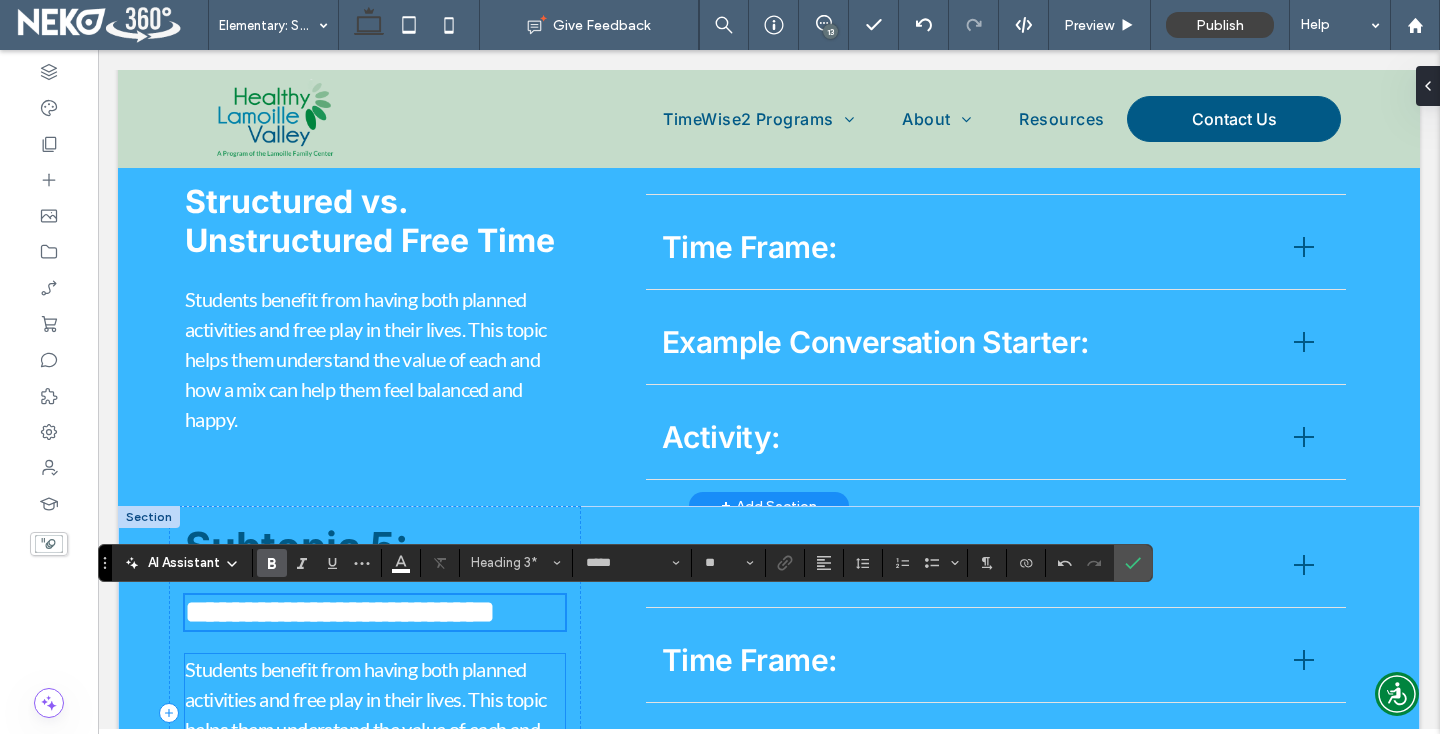 scroll, scrollTop: 4307, scrollLeft: 0, axis: vertical 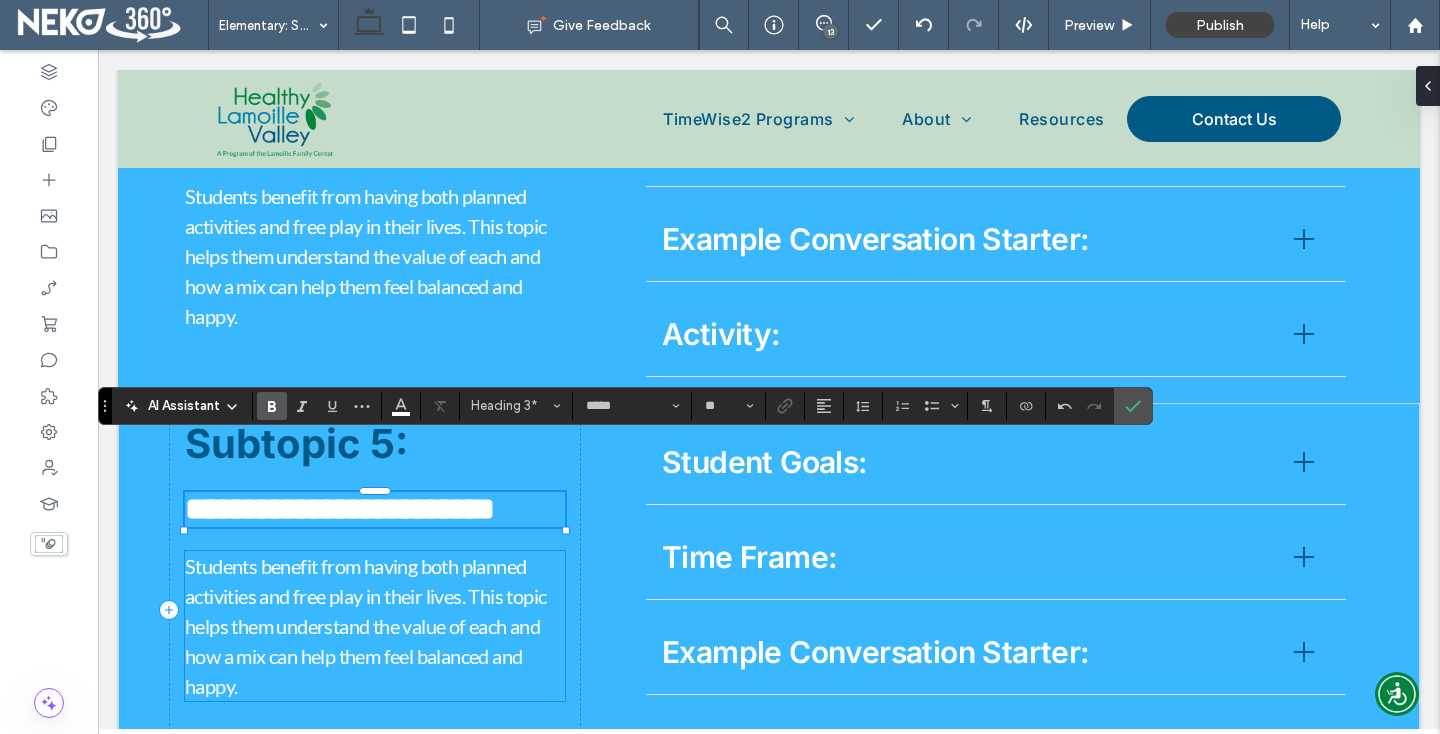 click on "Students benefit from having both planned activities and free play in their lives. This topic helps them understand the value of each and how a mix can help them feel balanced and happy." at bounding box center [365, 626] 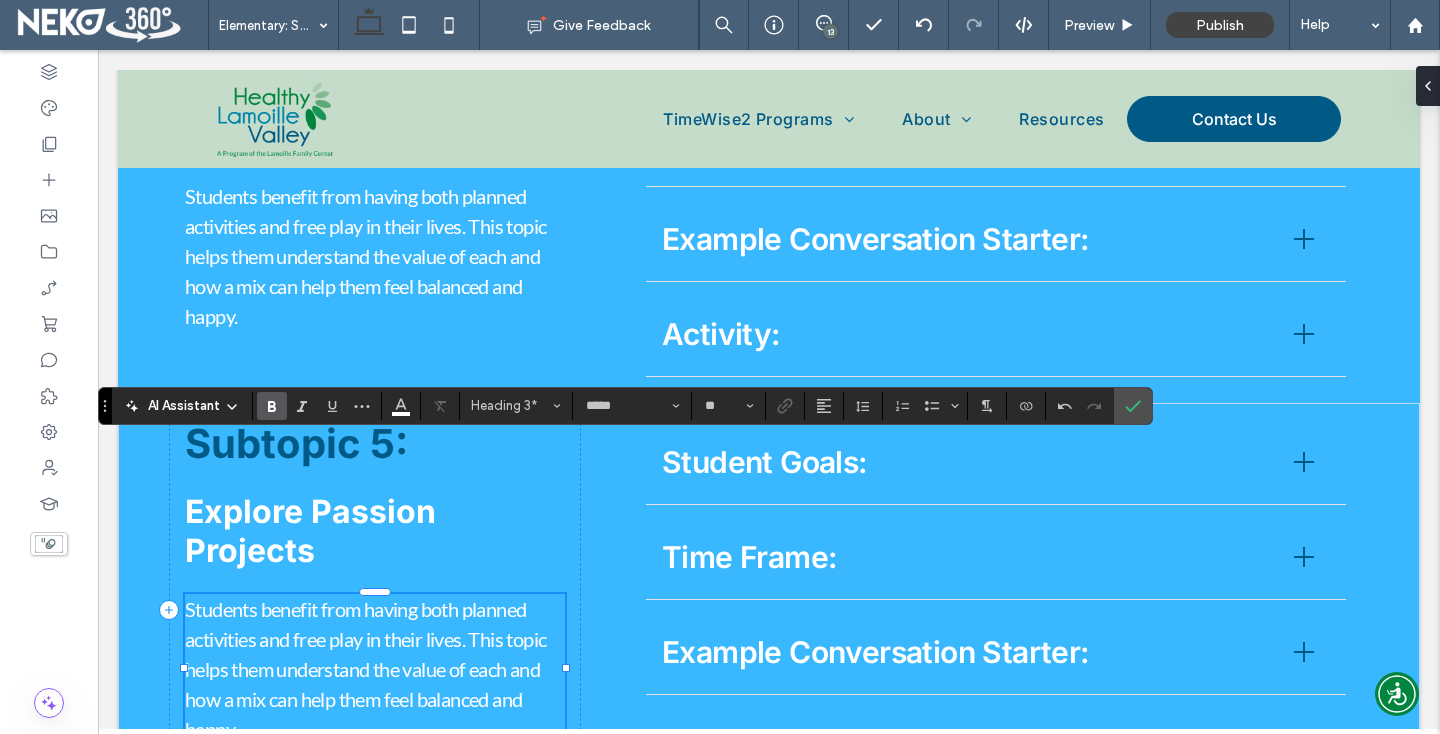click on "Students benefit from having both planned activities and free play in their lives. This topic helps them understand the value of each and how a mix can help them feel balanced and happy." at bounding box center (365, 669) 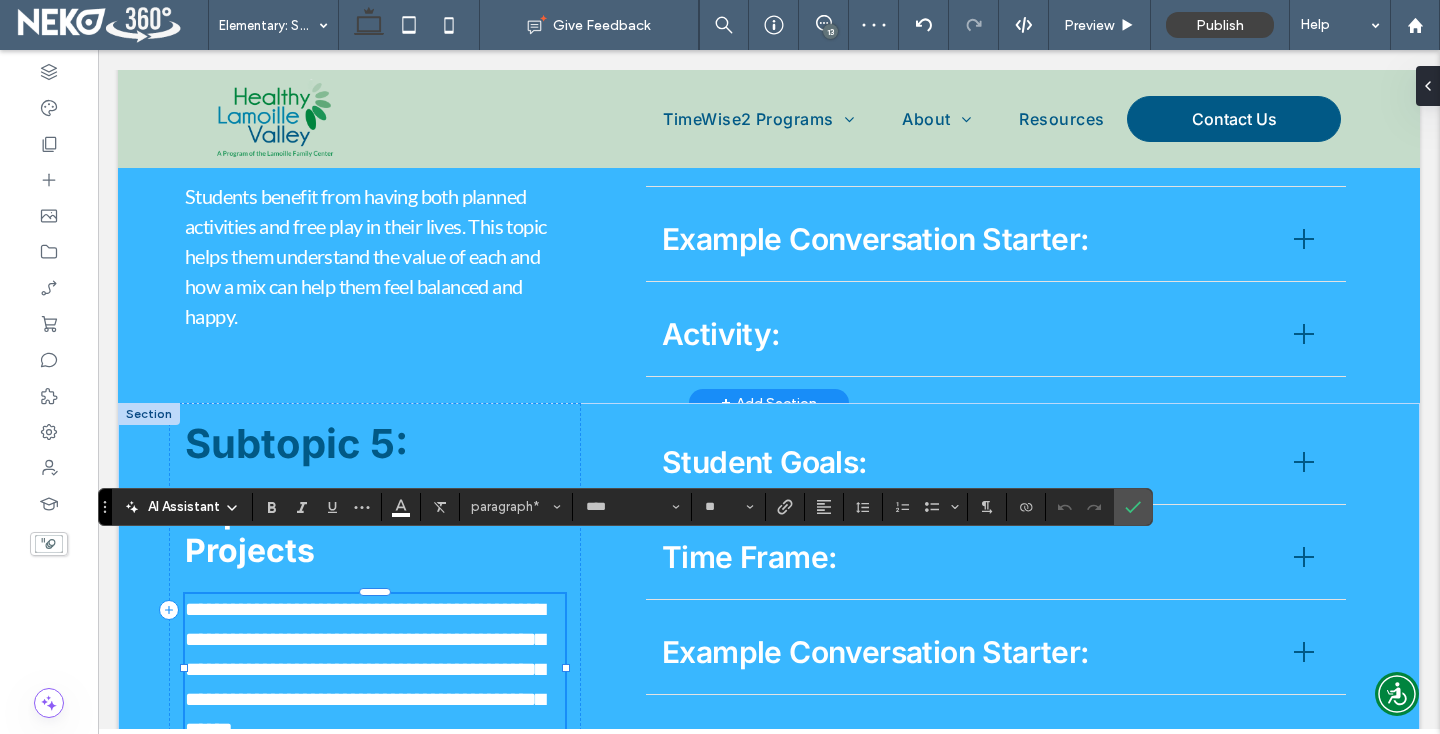 scroll, scrollTop: 0, scrollLeft: 0, axis: both 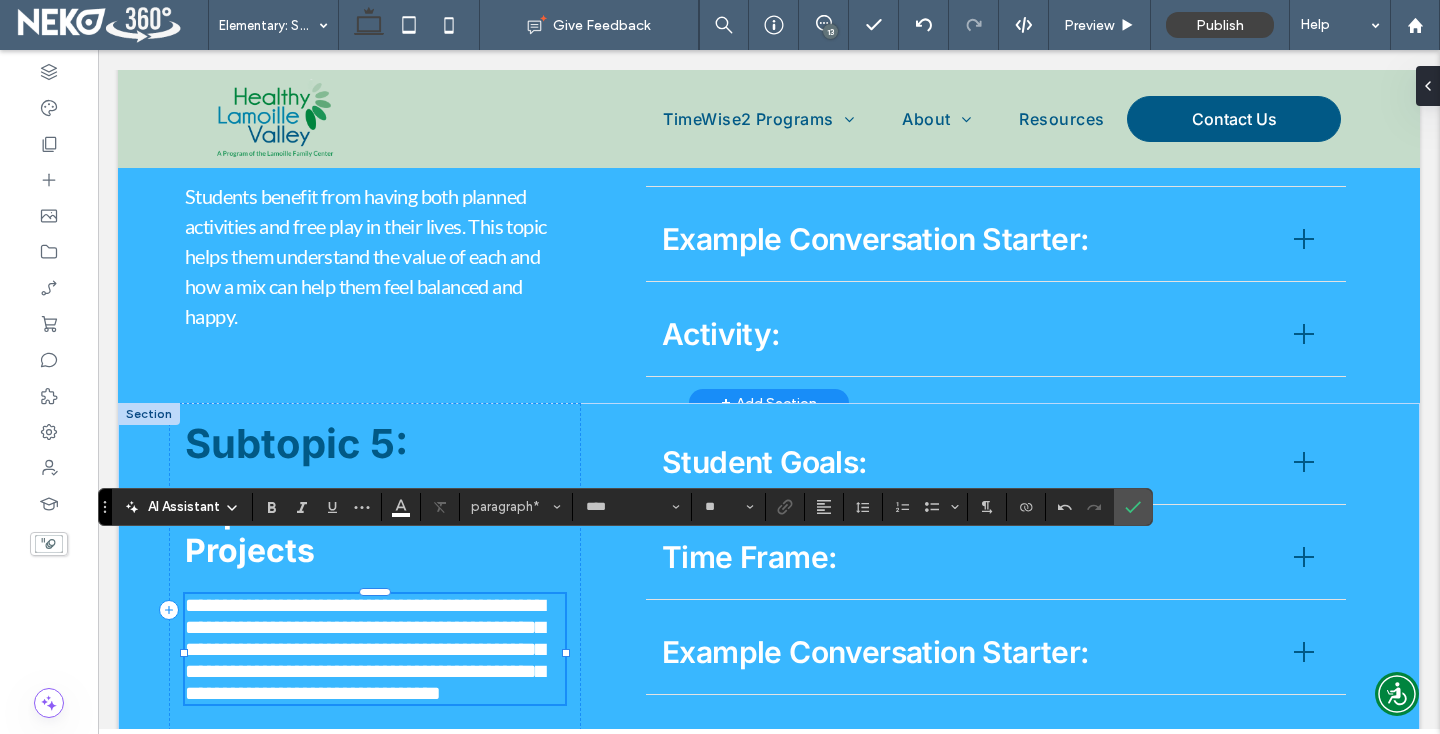 click on "**********" at bounding box center [365, 649] 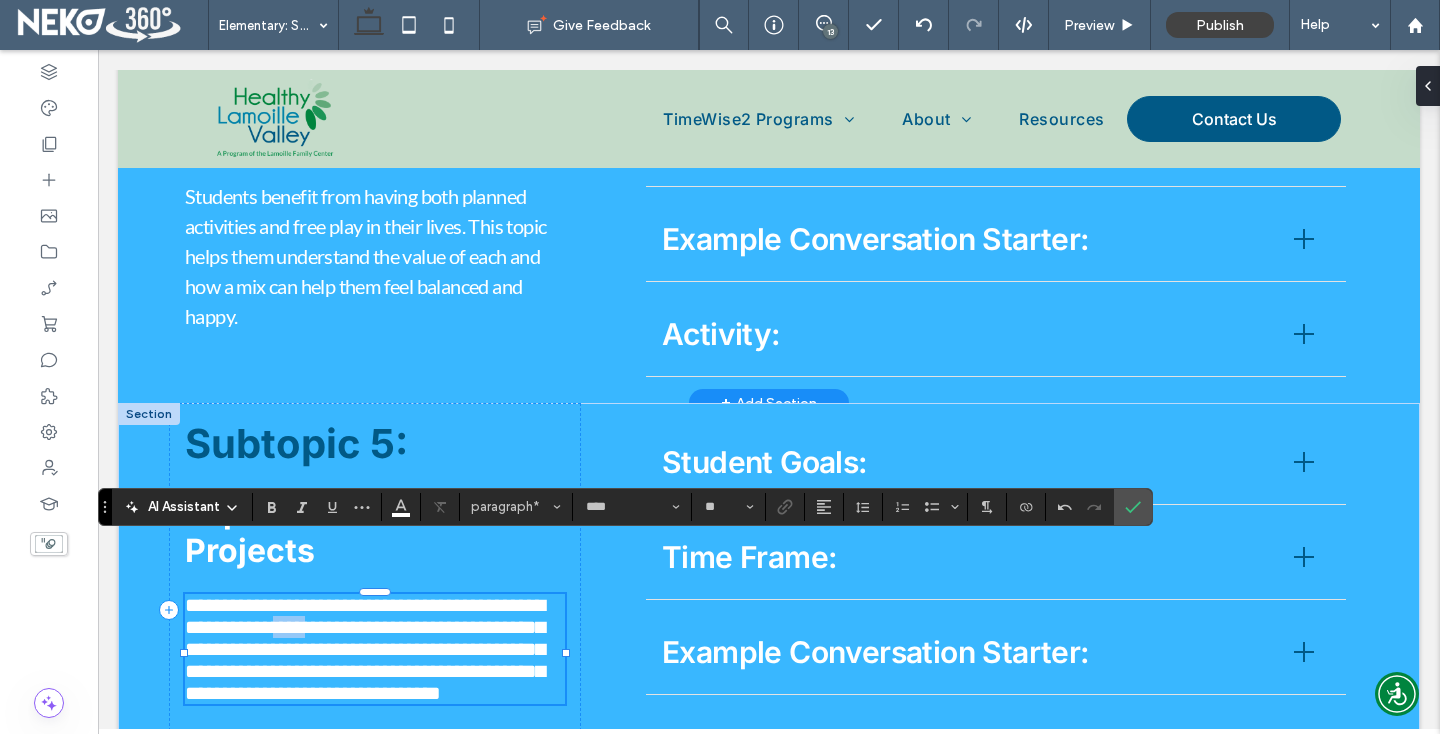 click on "**********" at bounding box center [365, 649] 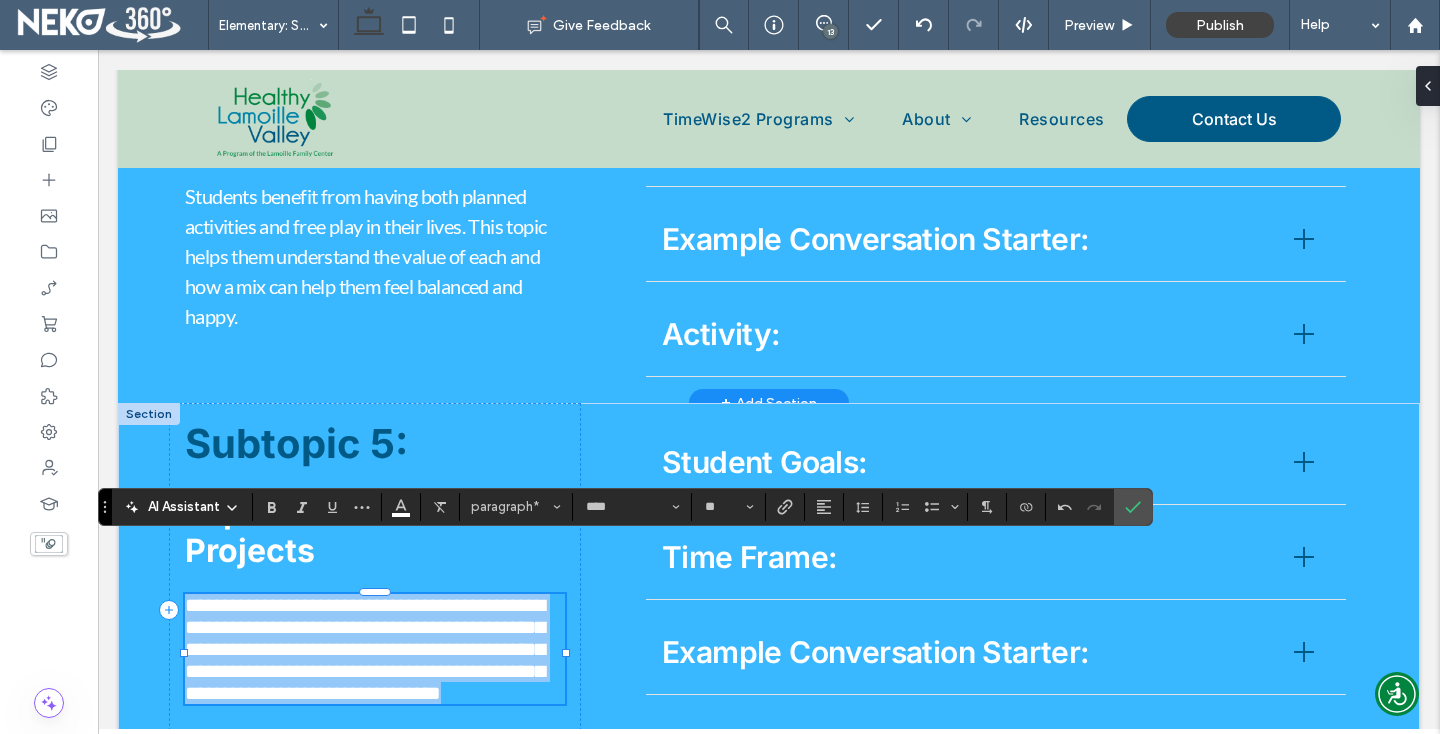 click on "**********" at bounding box center (365, 649) 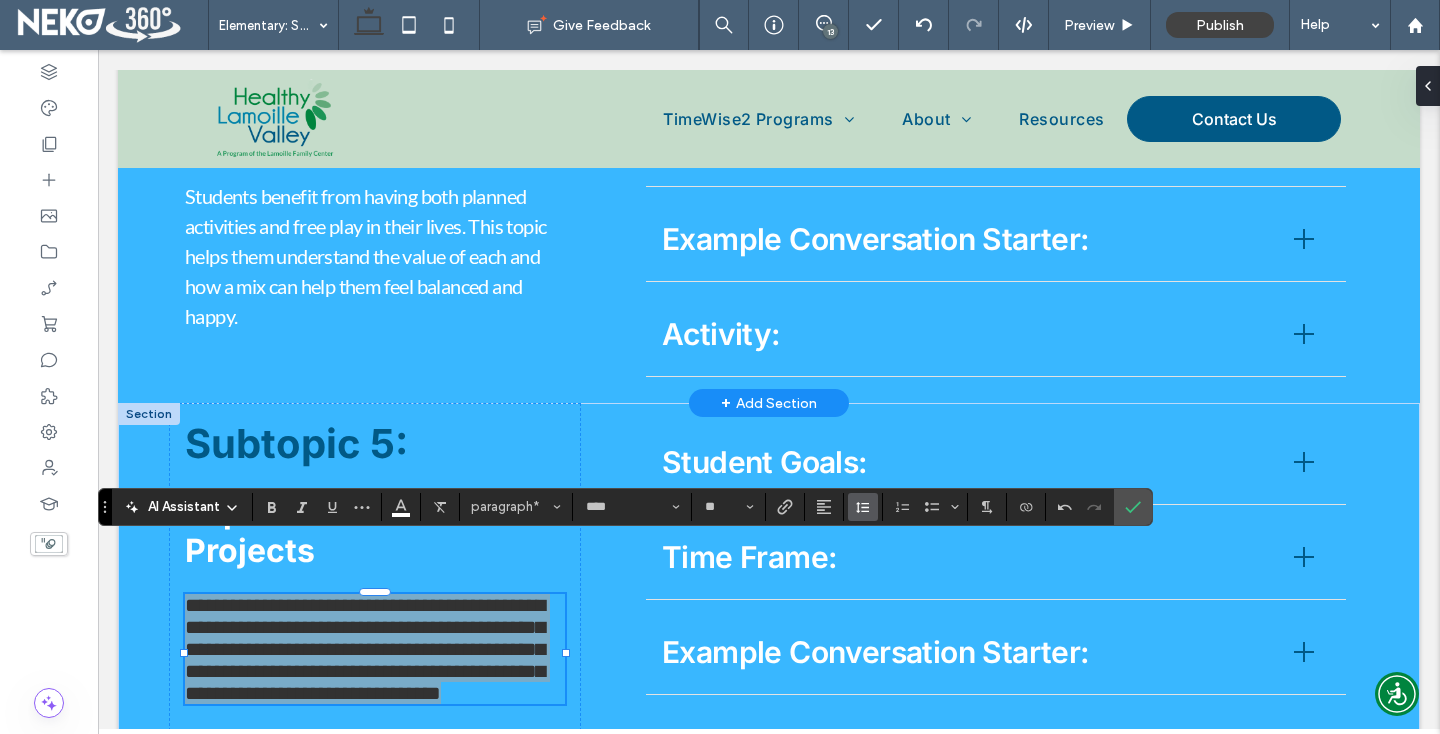 click 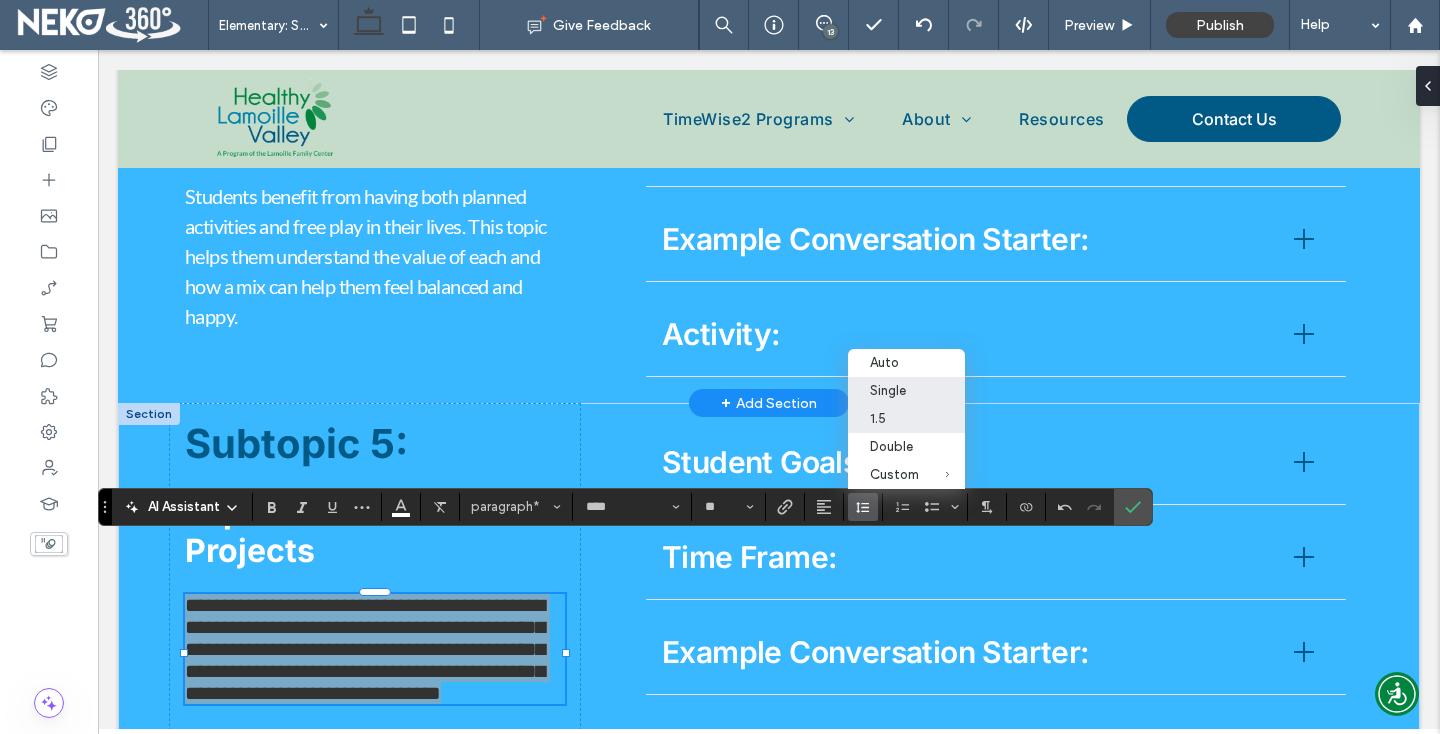 click on "1.5" at bounding box center [894, 418] 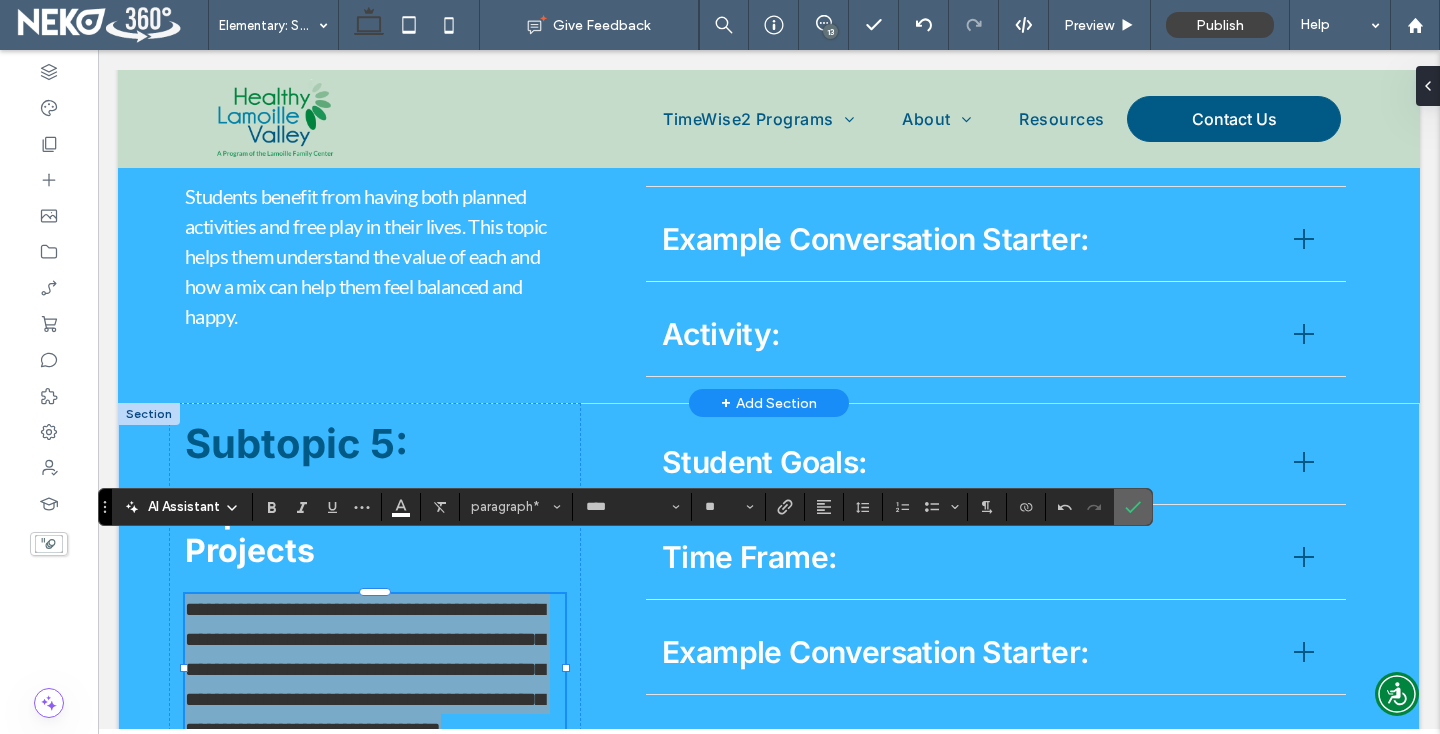 click 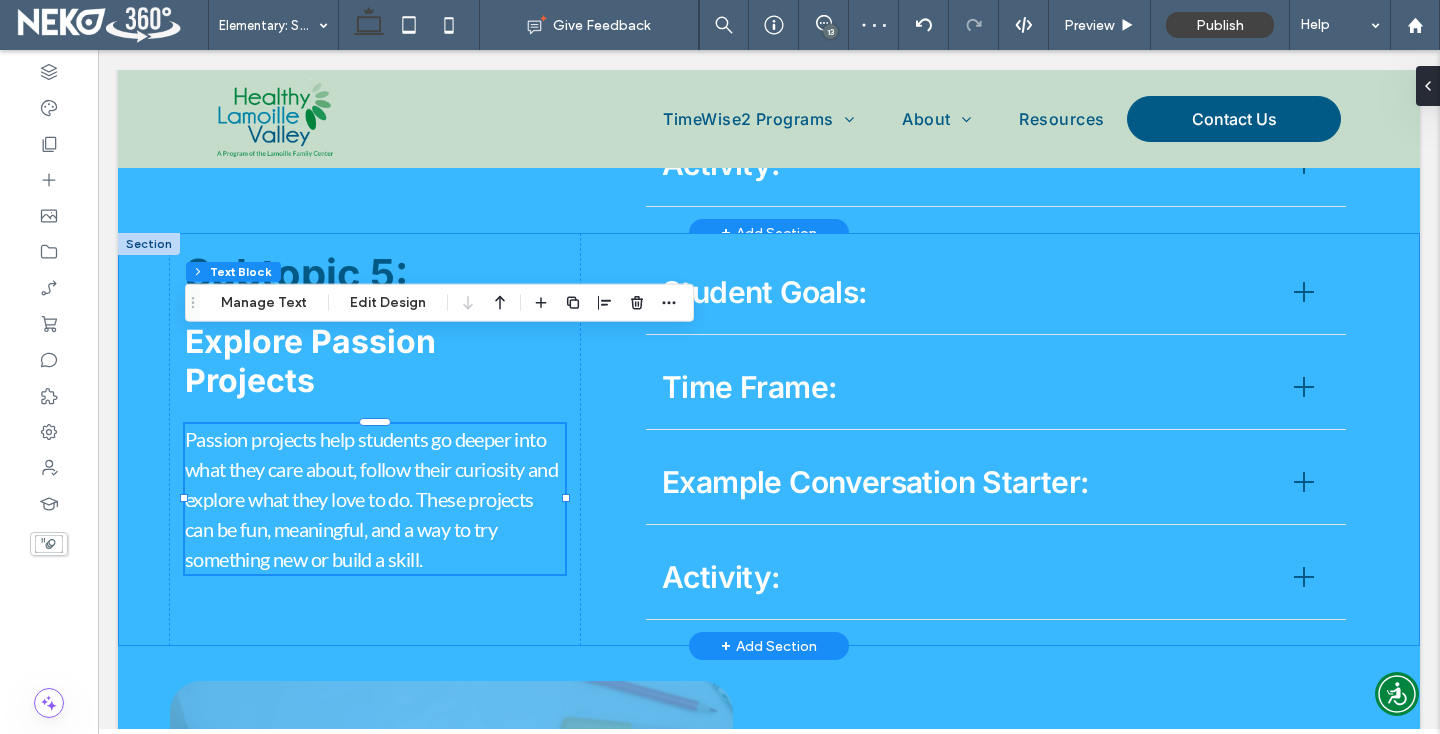 scroll, scrollTop: 4301, scrollLeft: 0, axis: vertical 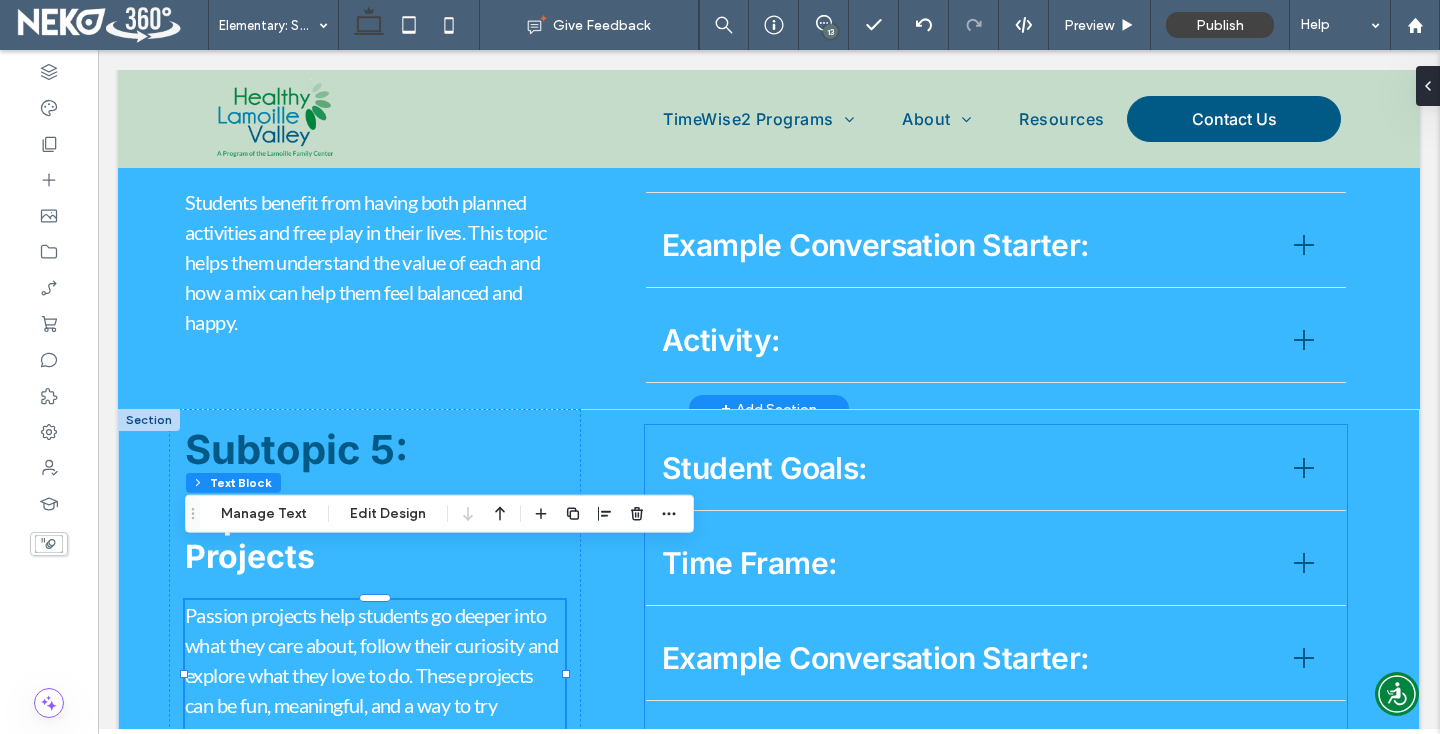 click on "Student Goals:" at bounding box center (996, 468) 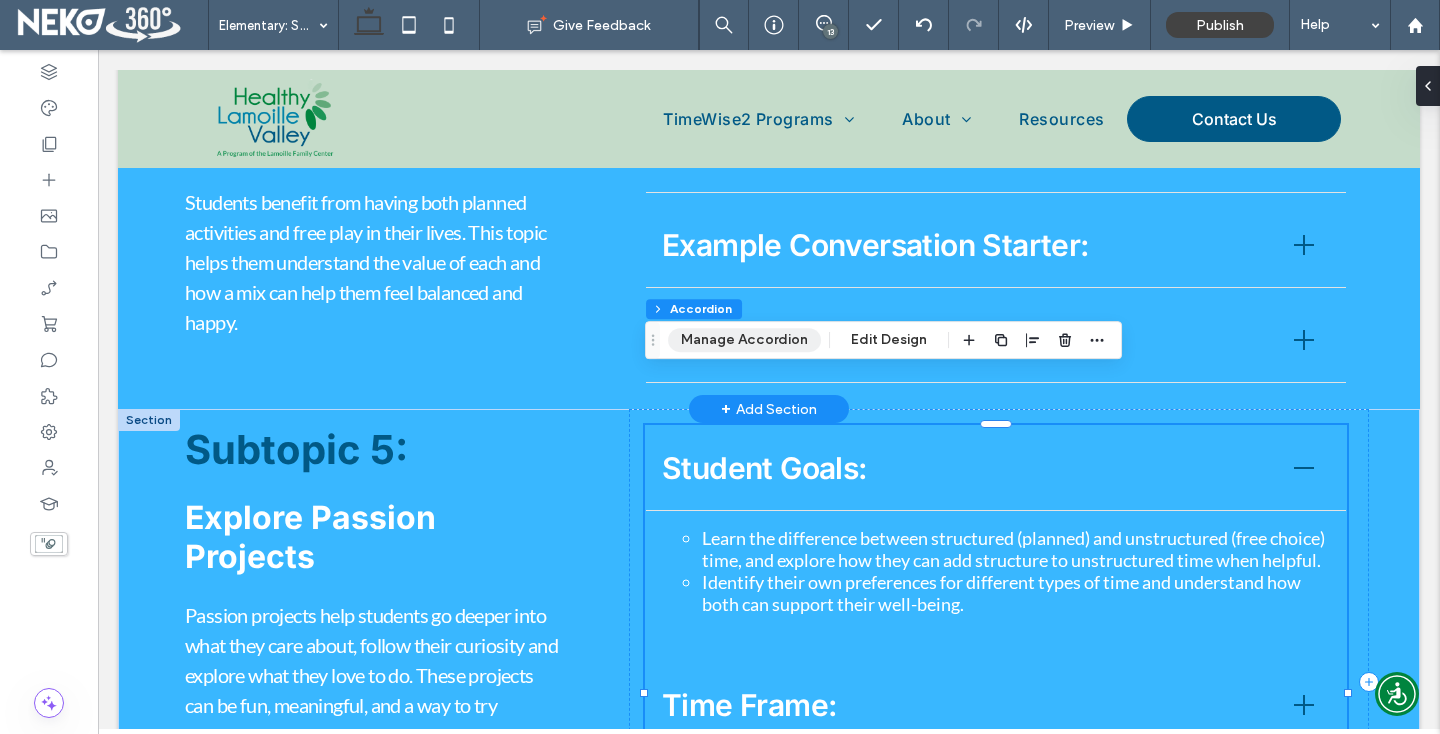 click on "Manage Accordion" at bounding box center (744, 340) 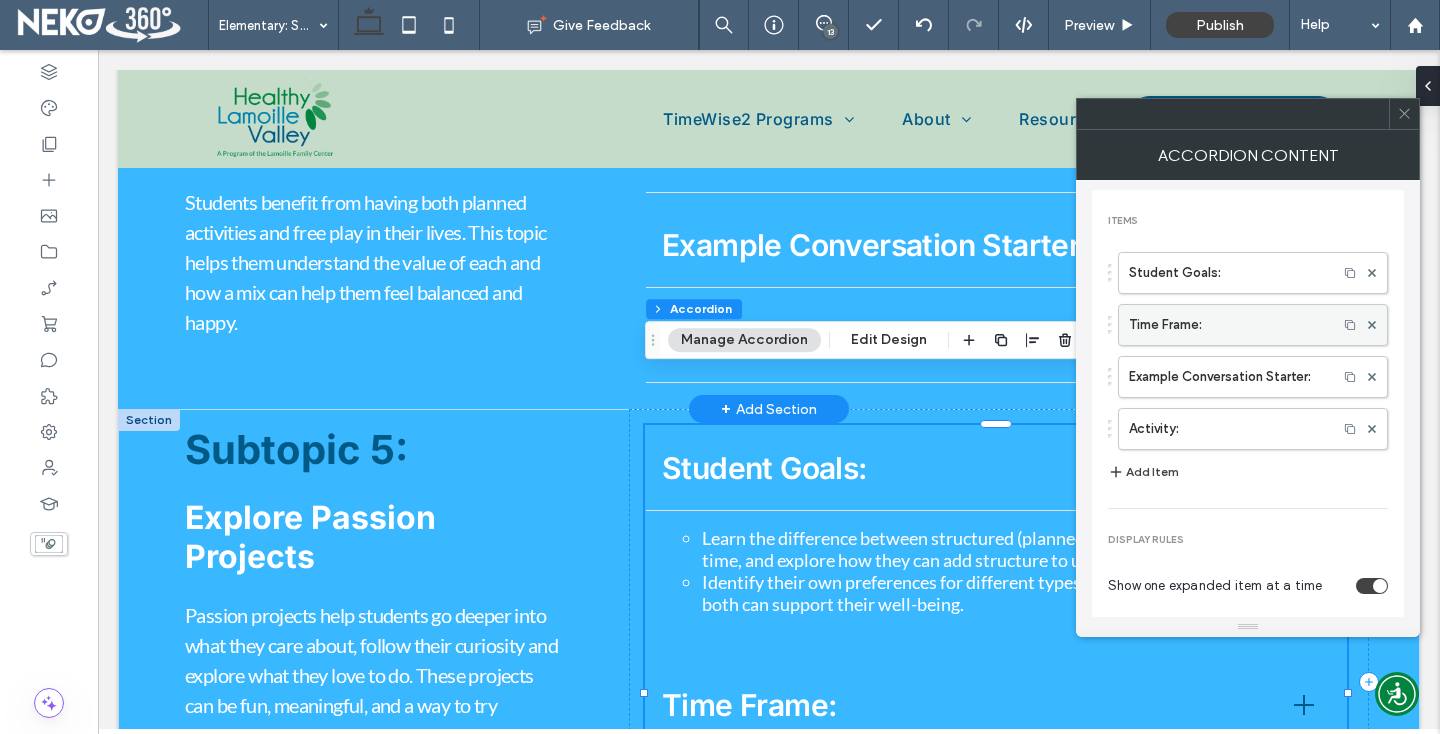 click on "Time Frame:" at bounding box center (1228, 325) 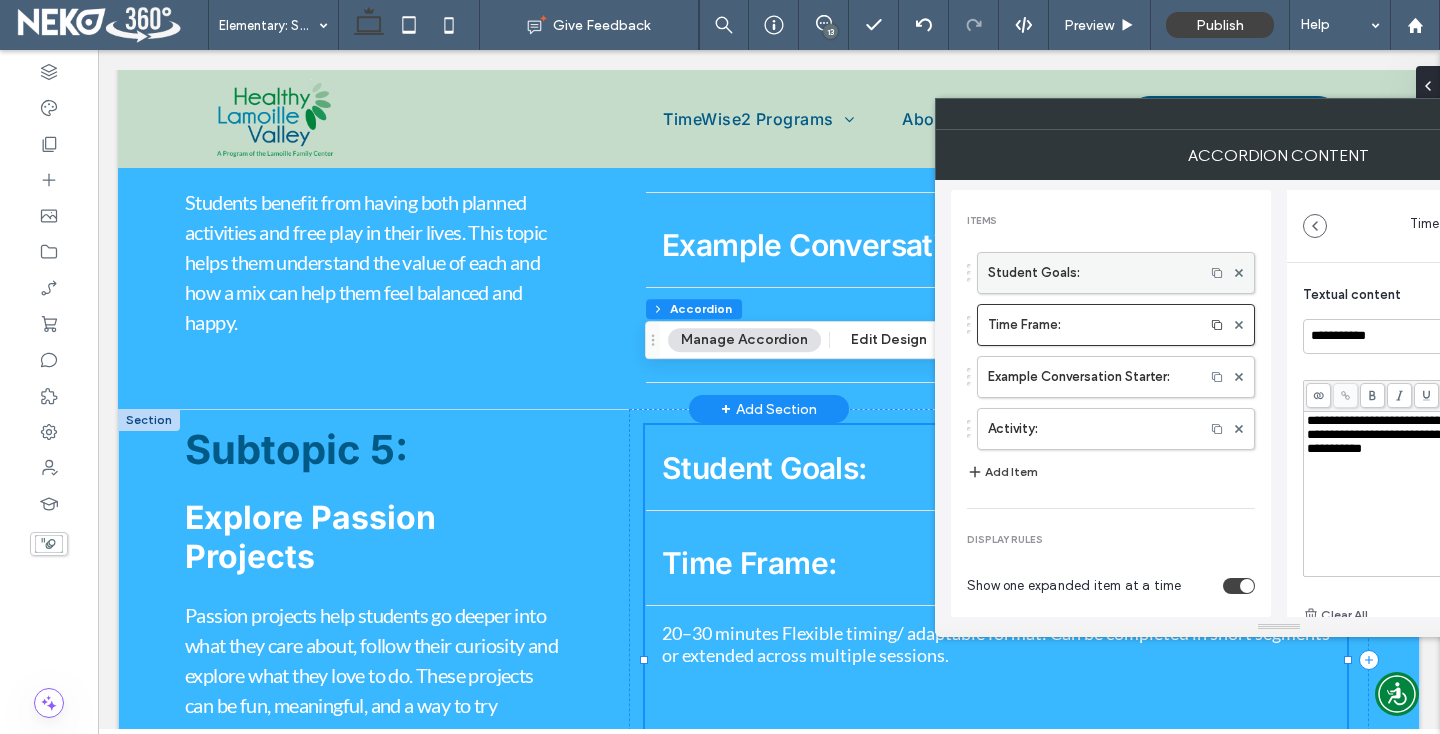 click on "**********" at bounding box center (1279, 398) 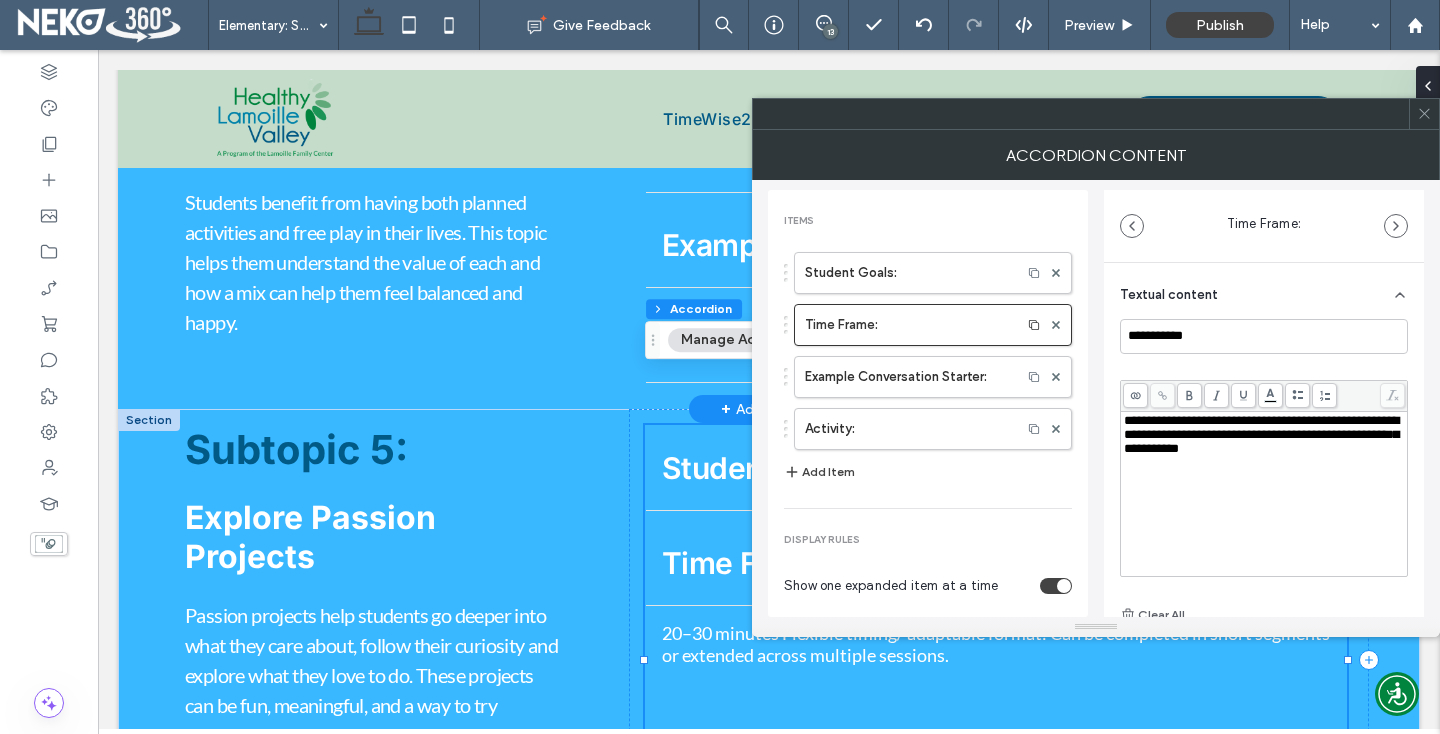 click on "**********" at bounding box center (1261, 434) 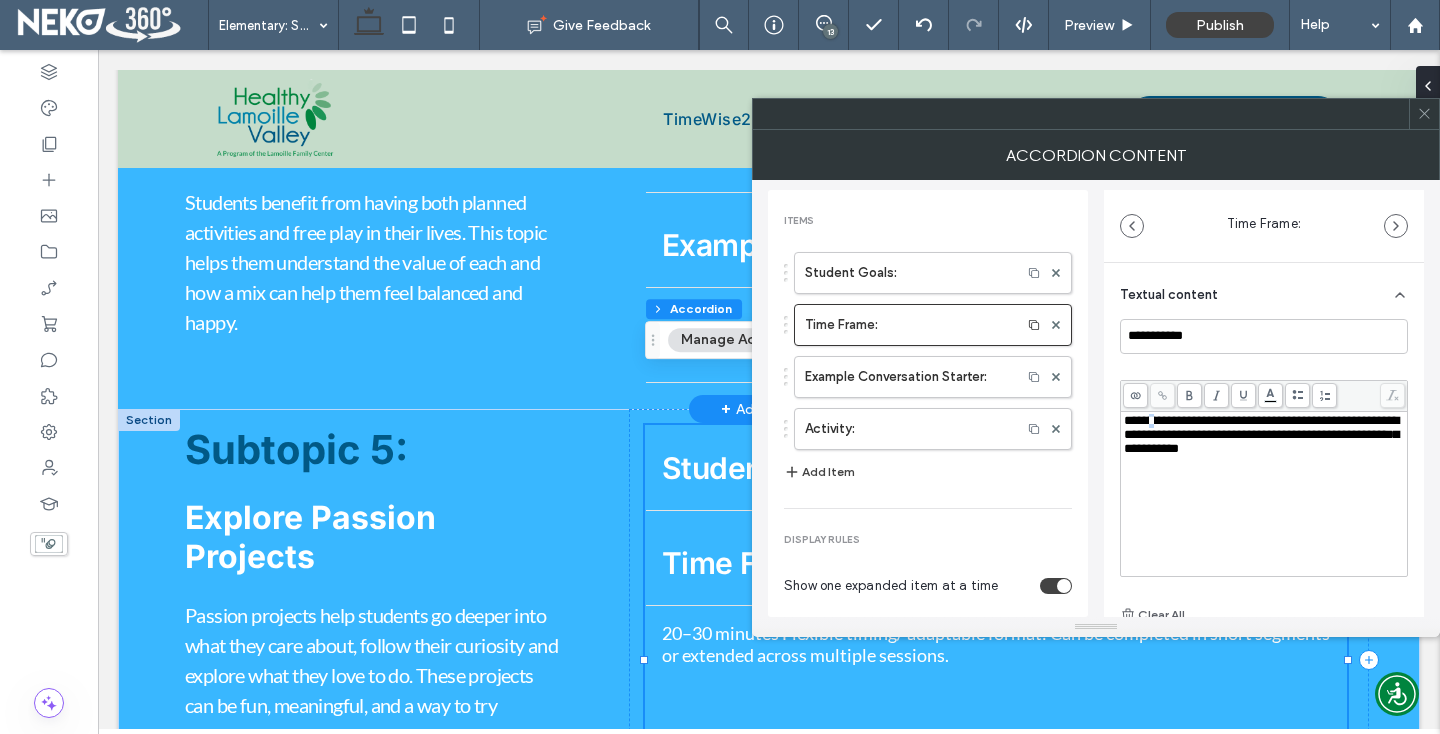 click on "**********" at bounding box center [1261, 434] 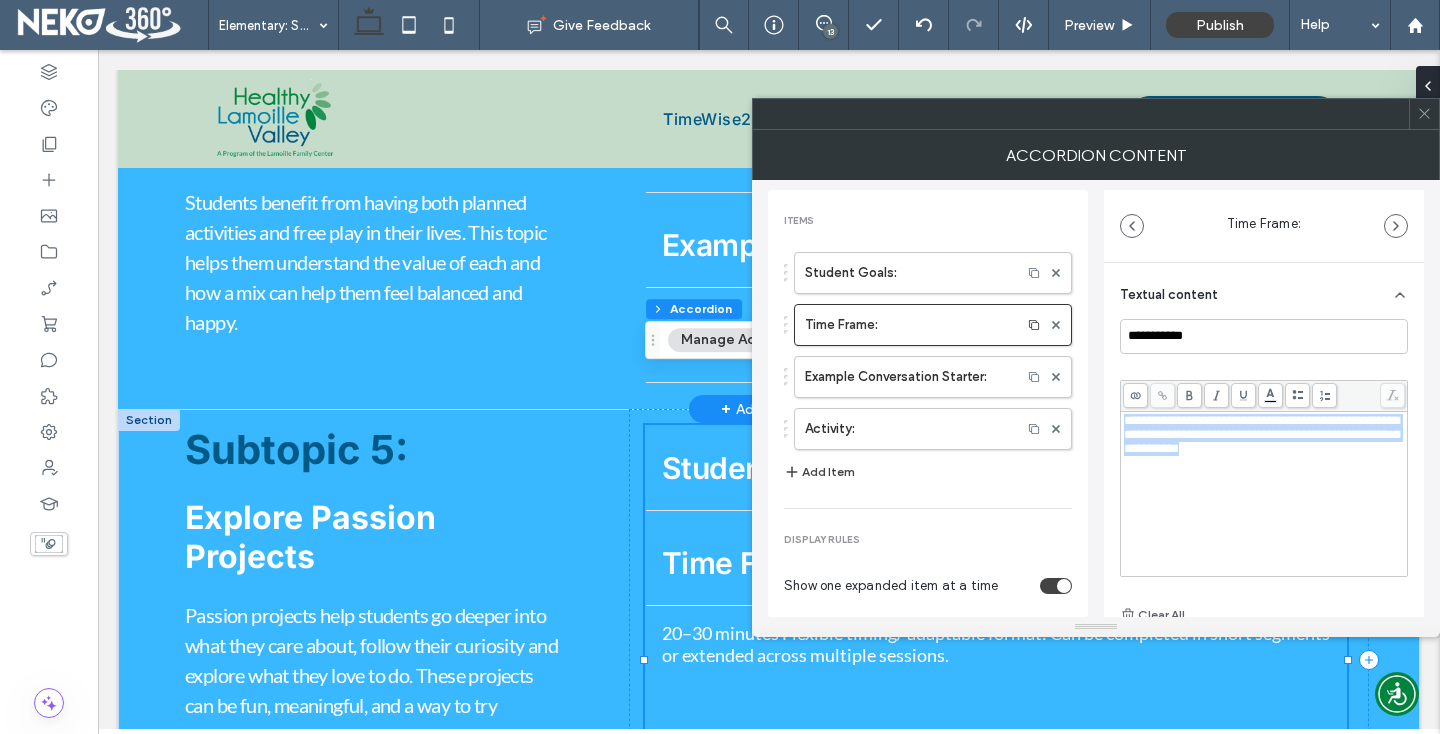 click on "**********" at bounding box center [1261, 434] 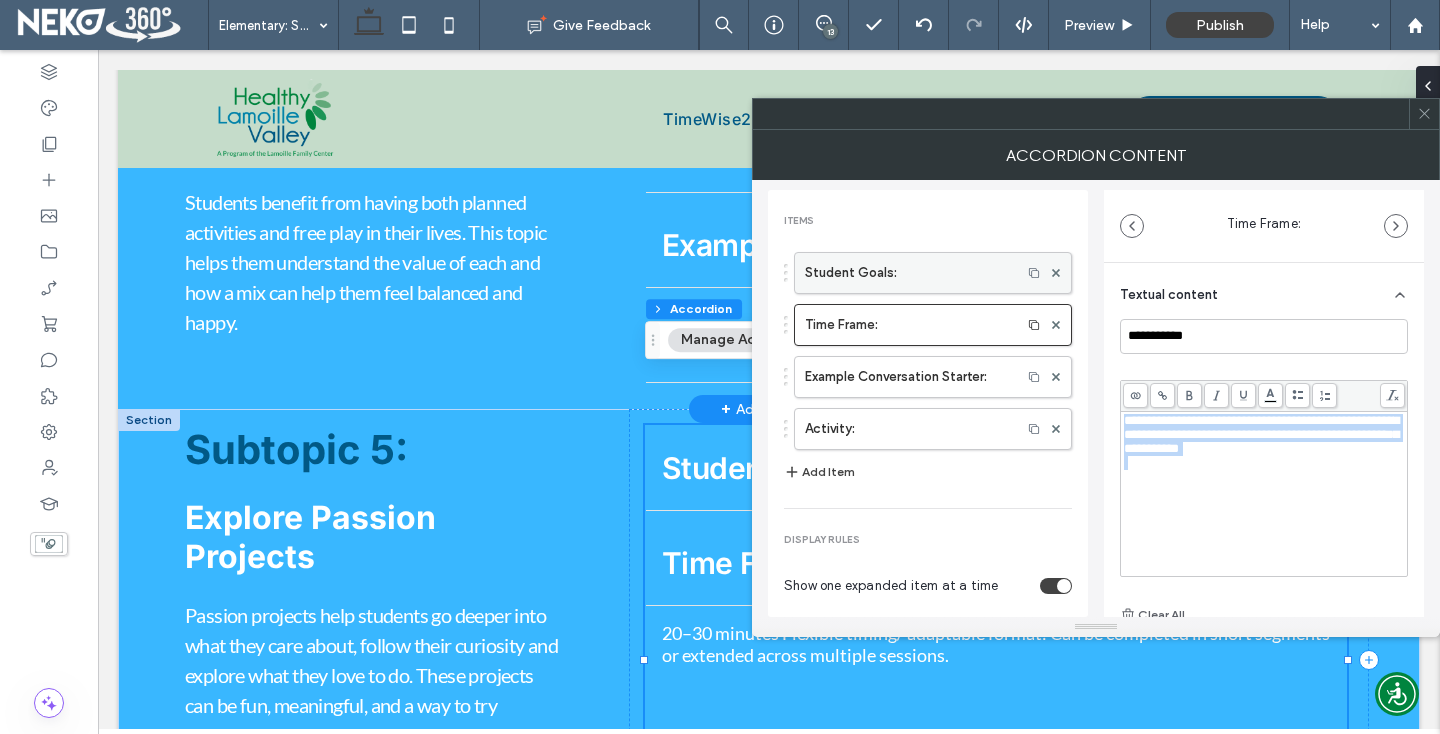 click on "Student Goals:" at bounding box center [908, 273] 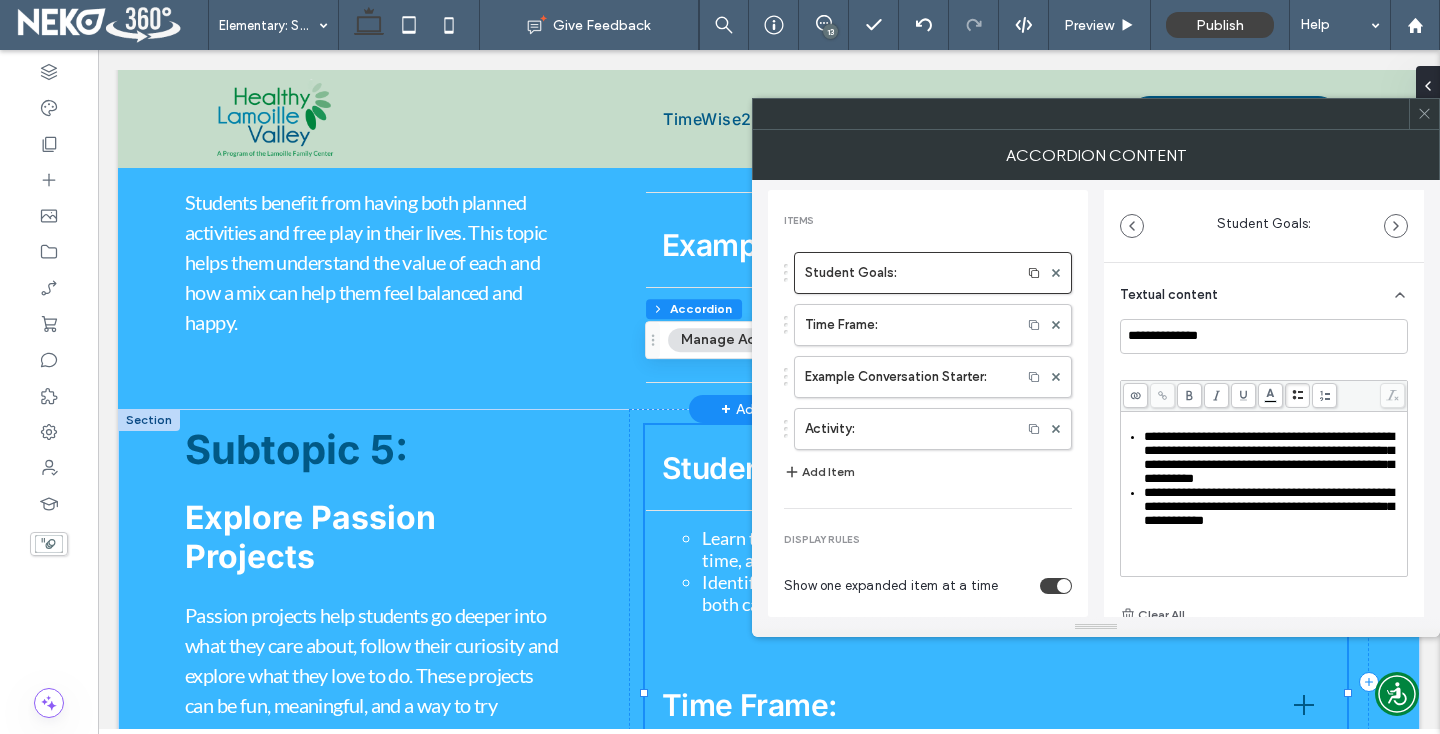 click on "**********" at bounding box center [1269, 457] 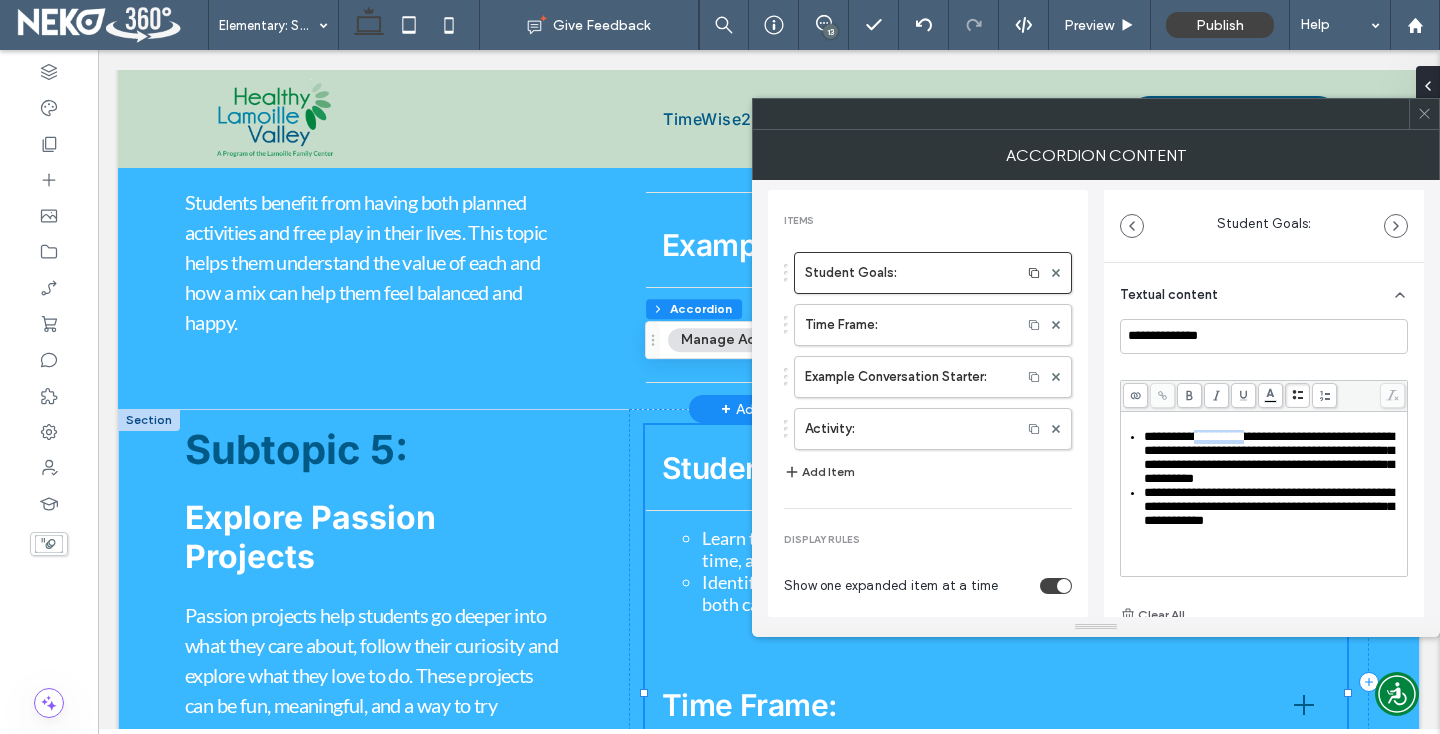 click on "**********" at bounding box center [1269, 457] 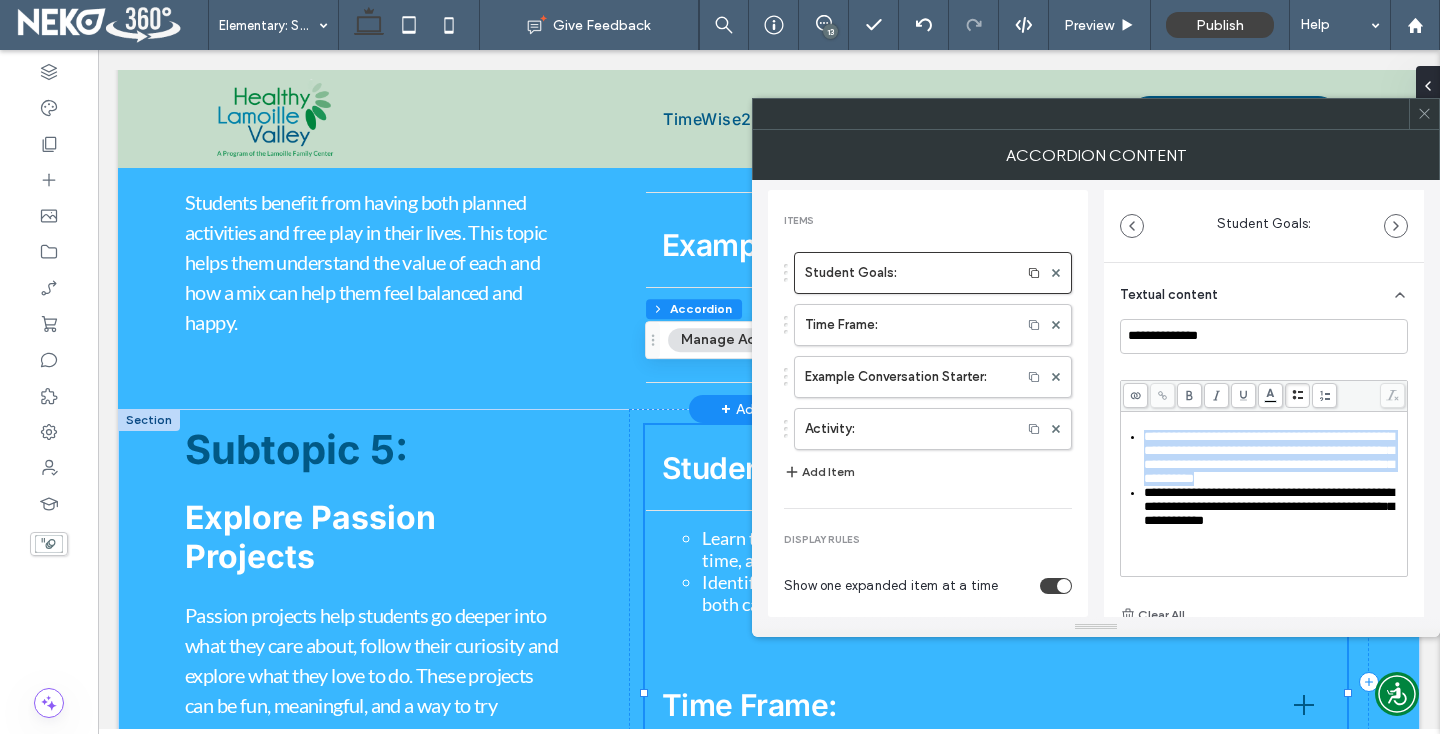 click on "**********" at bounding box center (1269, 457) 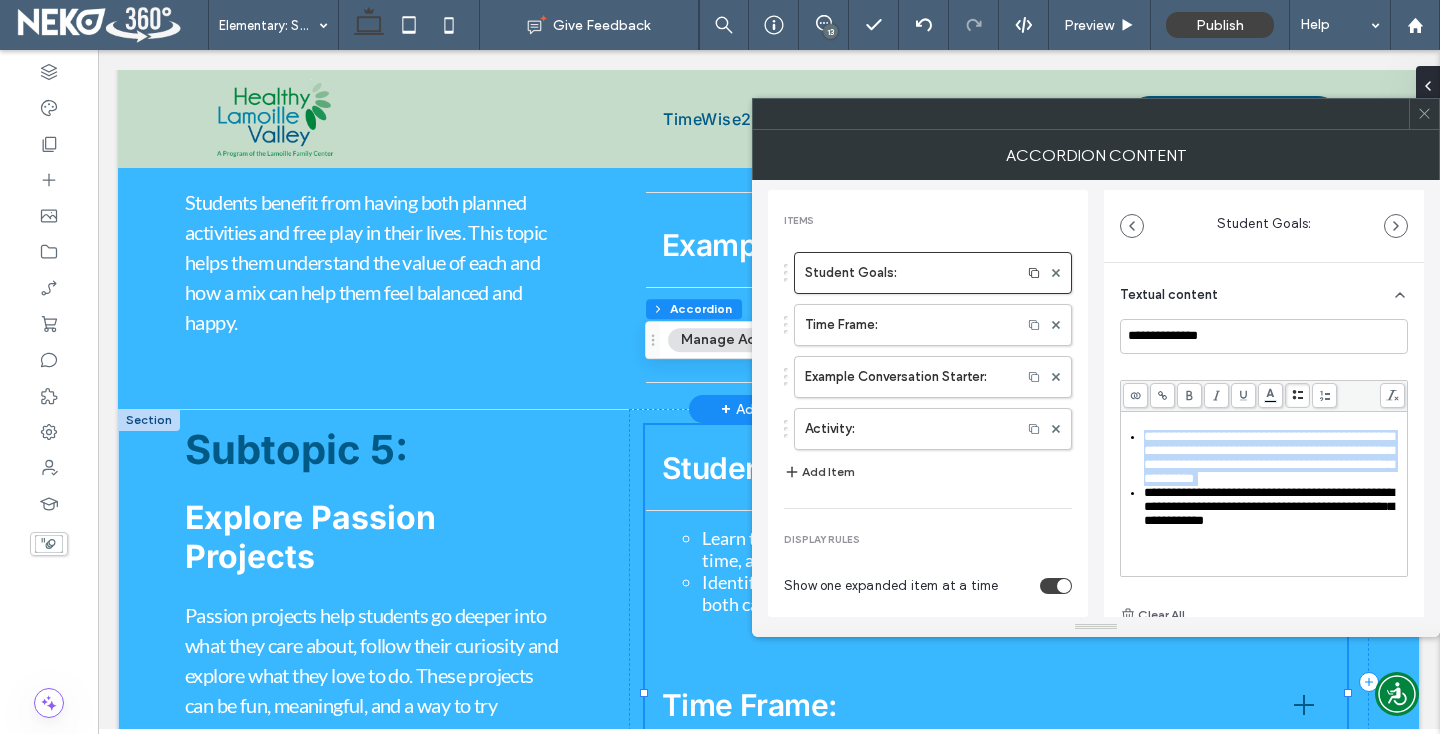 click on "**********" at bounding box center [1269, 457] 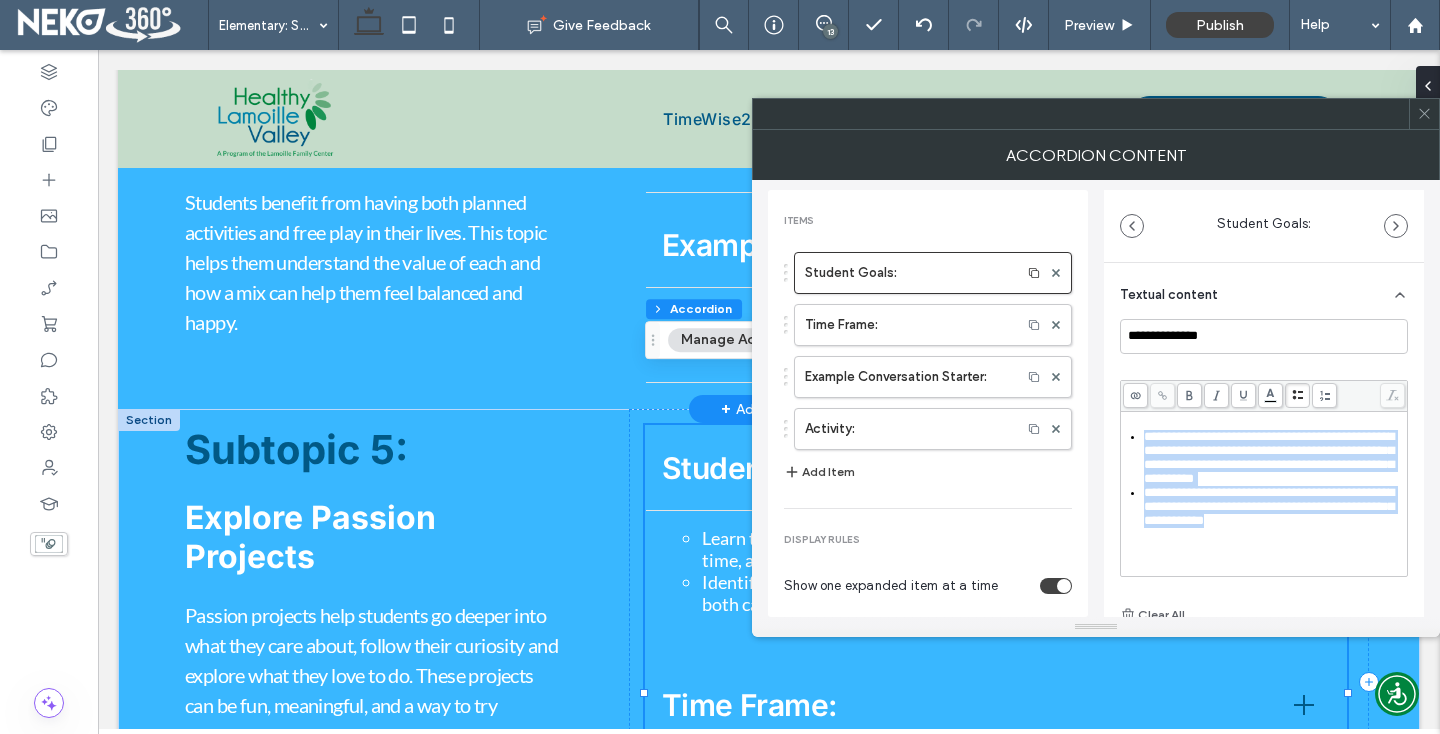scroll, scrollTop: 16, scrollLeft: 0, axis: vertical 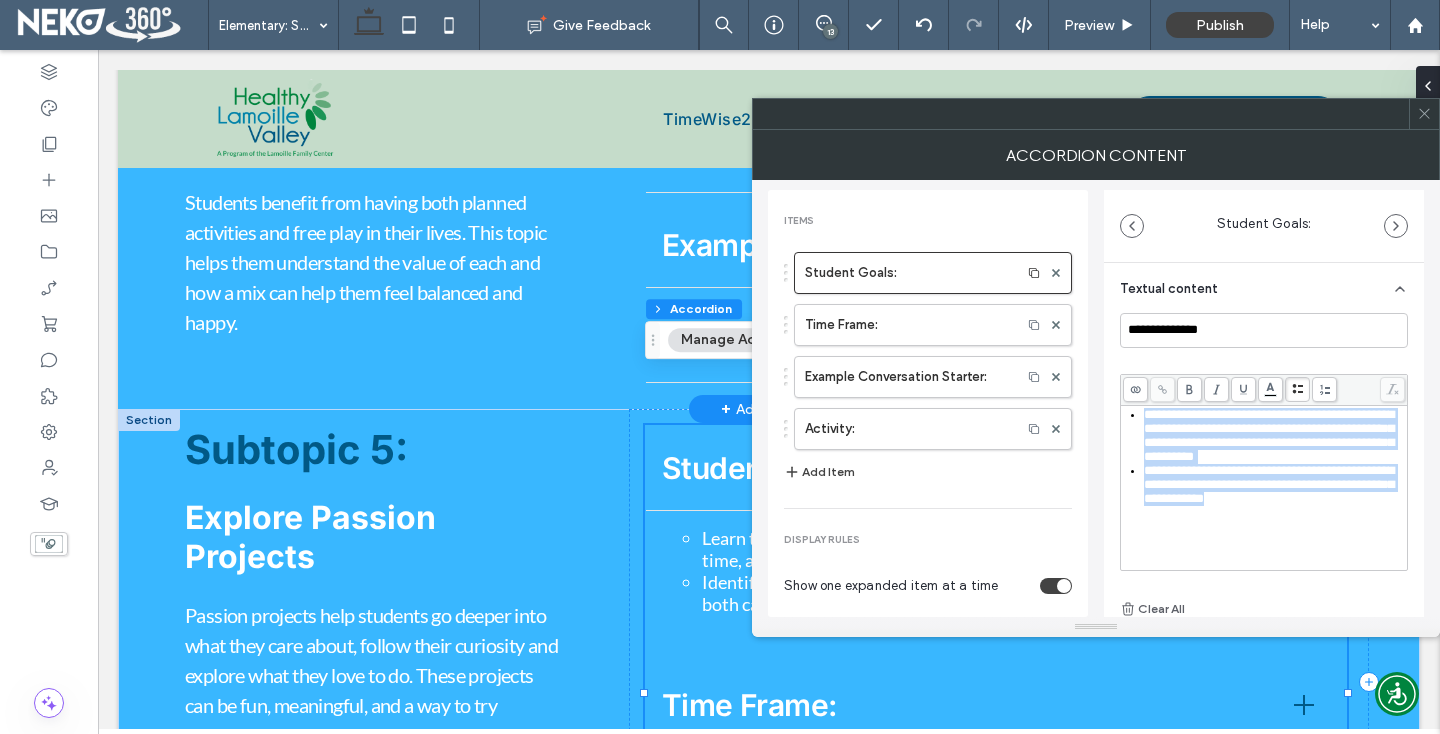drag, startPoint x: 1145, startPoint y: 439, endPoint x: 1378, endPoint y: 607, distance: 287.25076 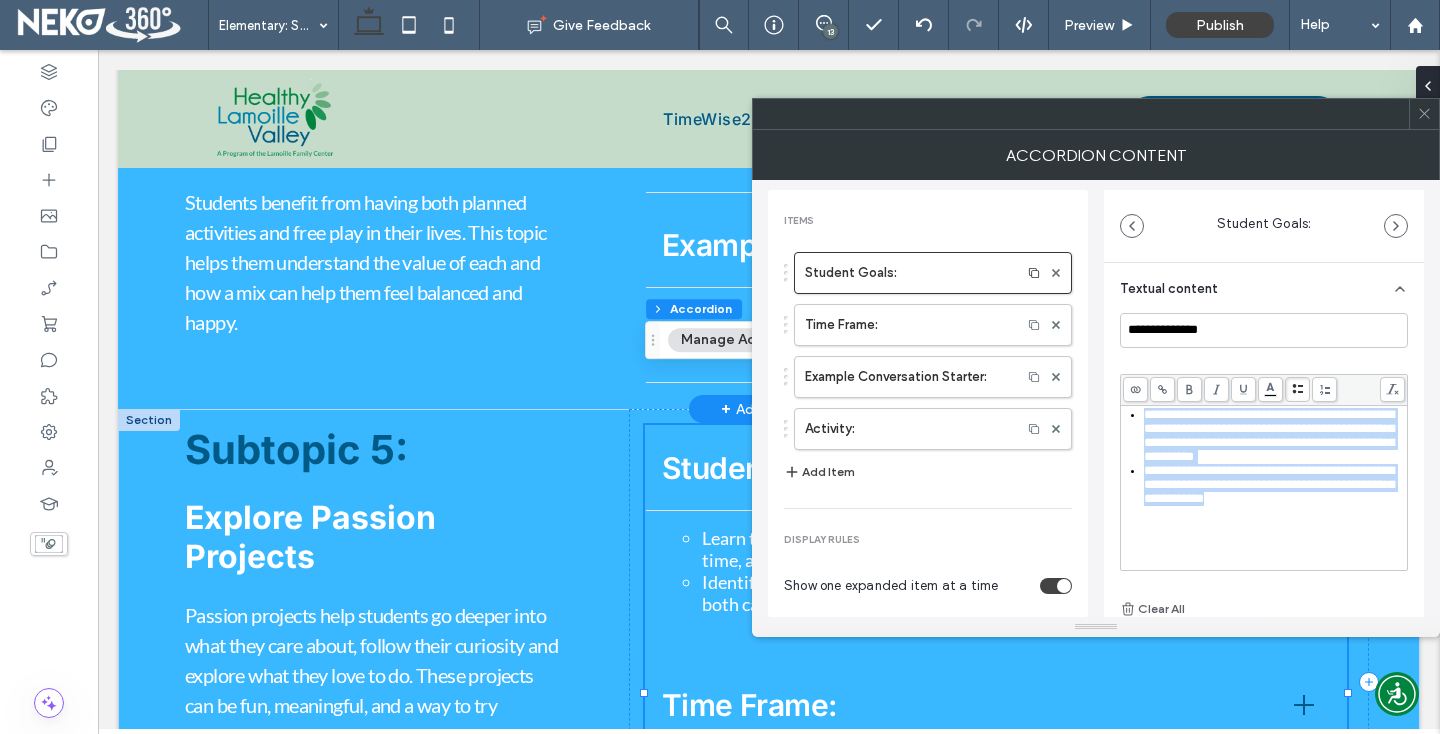 scroll, scrollTop: 9, scrollLeft: 0, axis: vertical 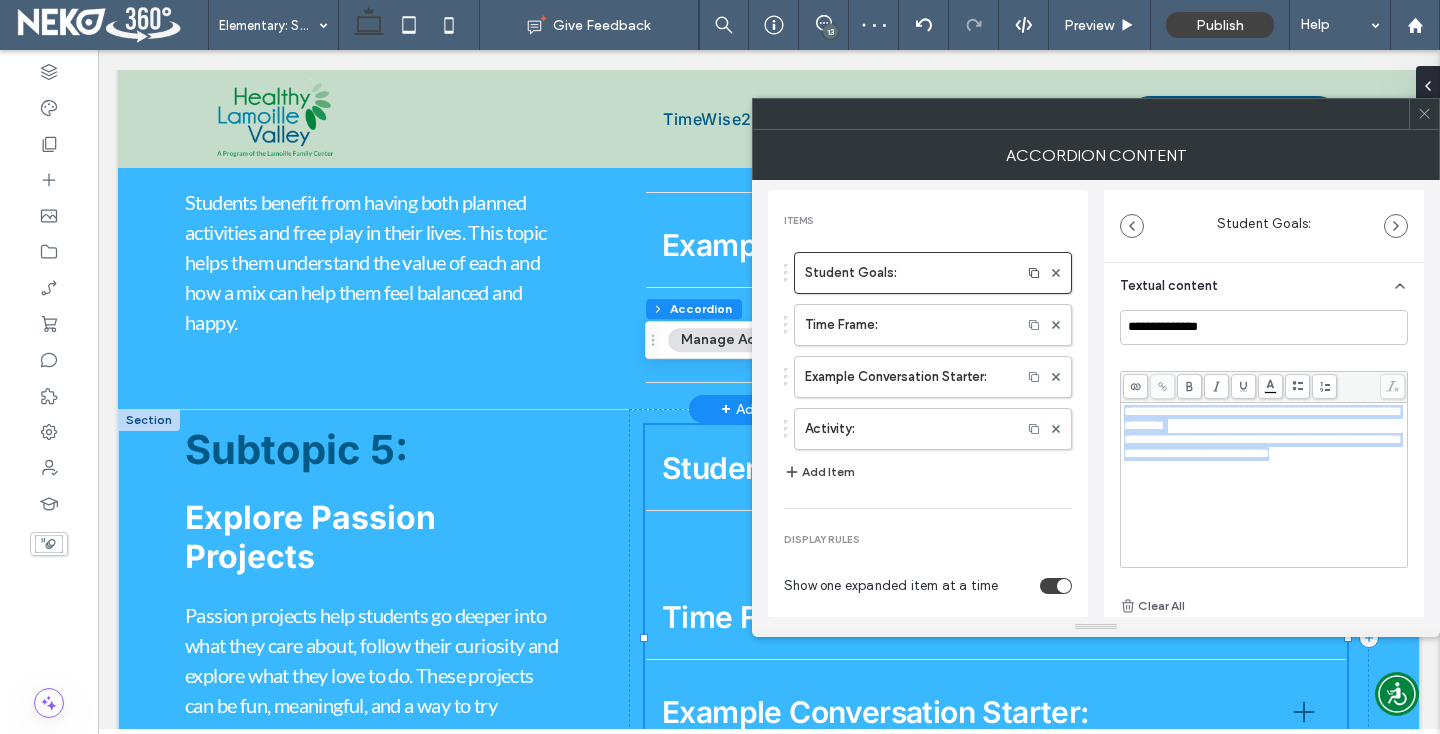 drag, startPoint x: 1211, startPoint y: 483, endPoint x: 1098, endPoint y: 411, distance: 133.9888 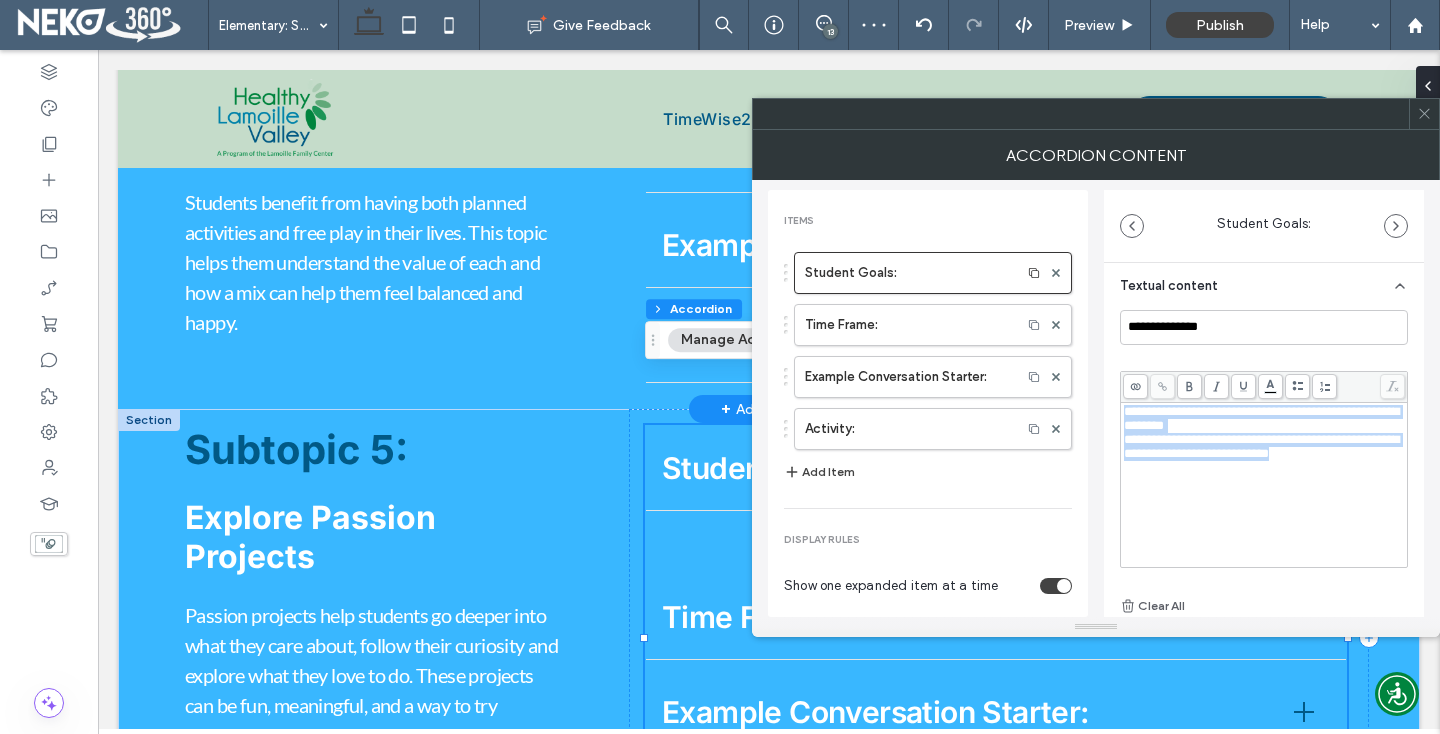 click on "**********" at bounding box center (1096, 398) 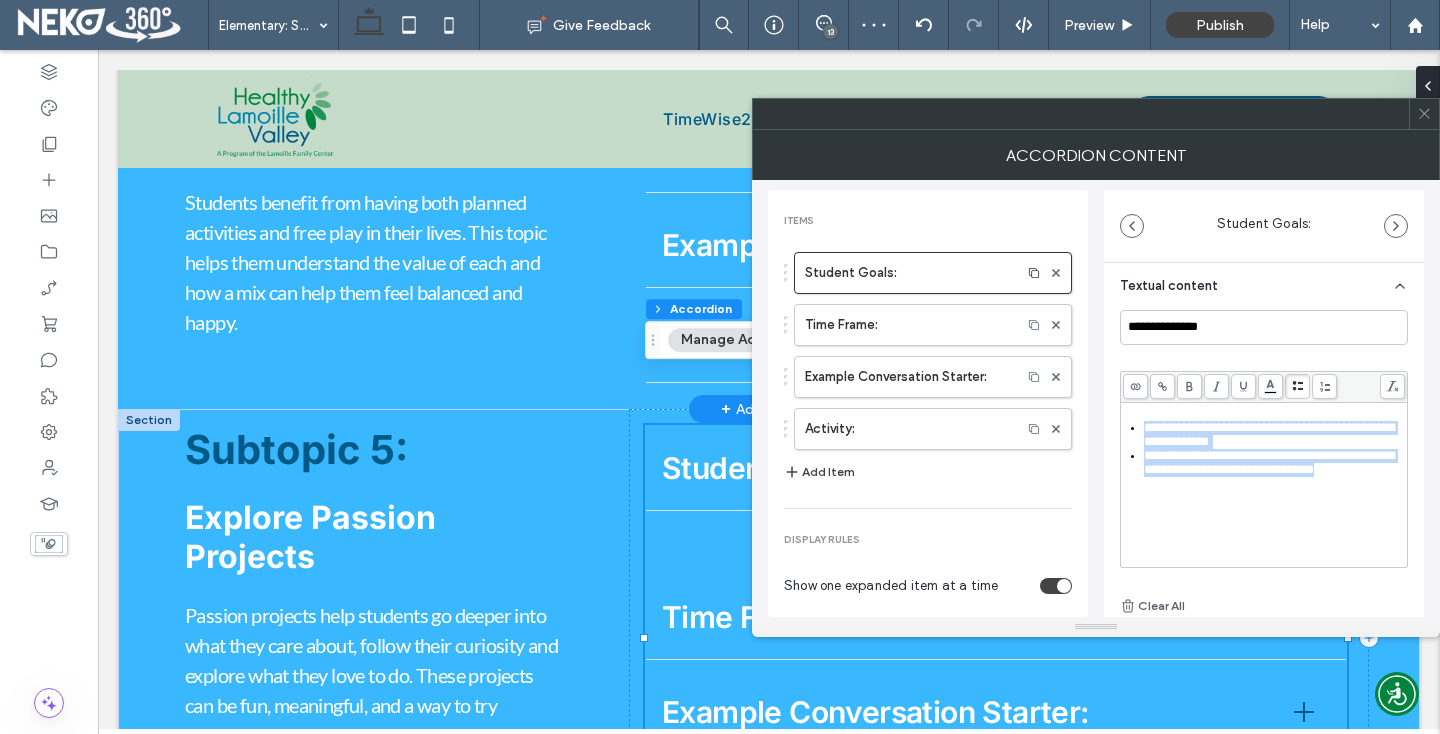 click at bounding box center [1264, 387] 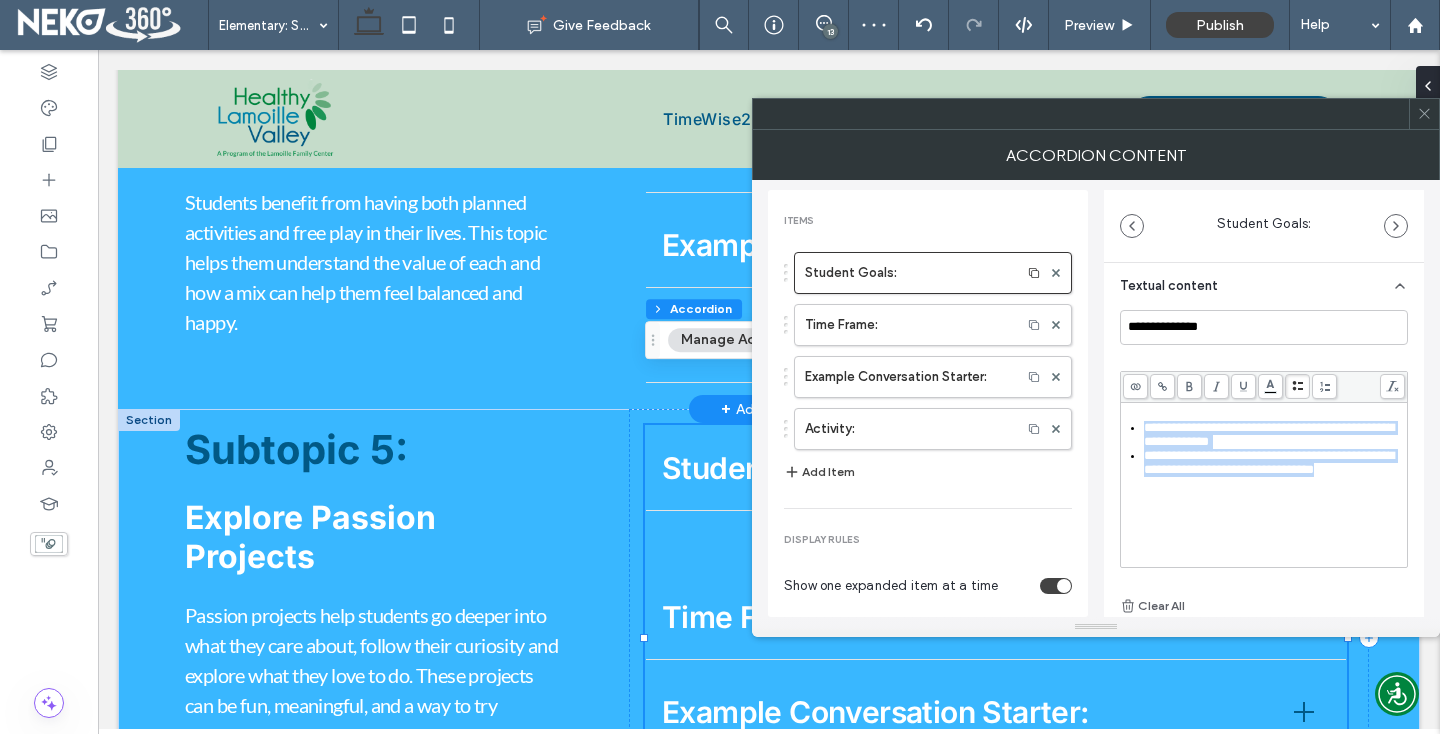 scroll, scrollTop: 25, scrollLeft: 0, axis: vertical 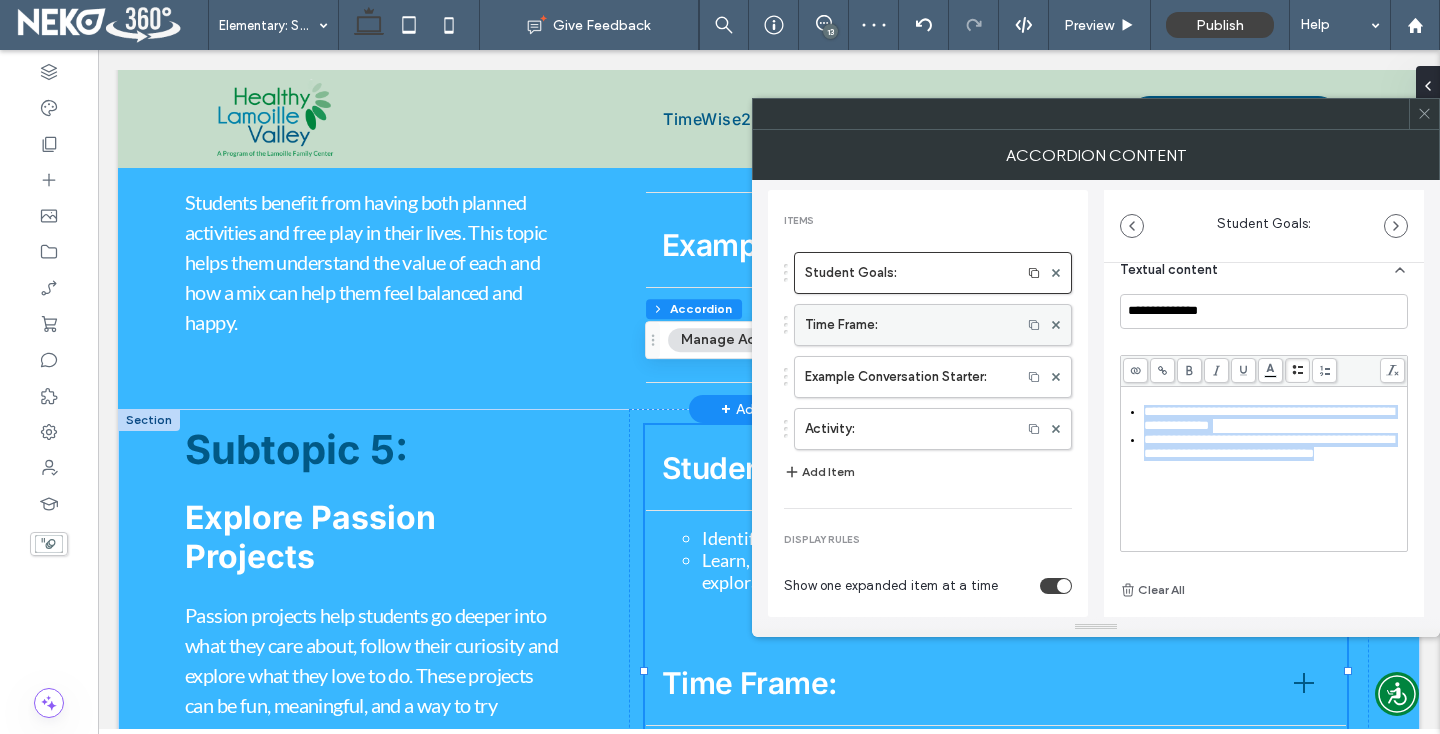 click on "Time Frame:" at bounding box center (908, 325) 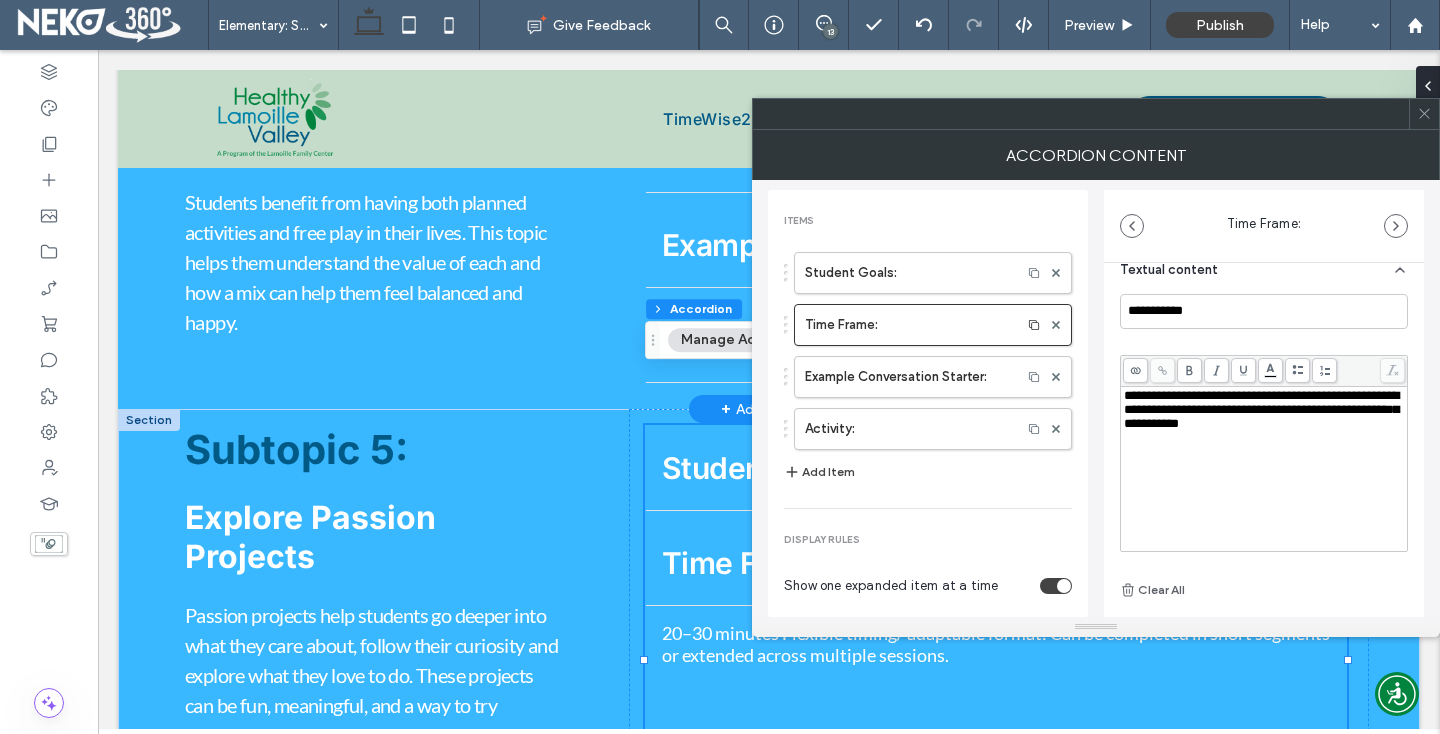 click on "**********" at bounding box center (1261, 409) 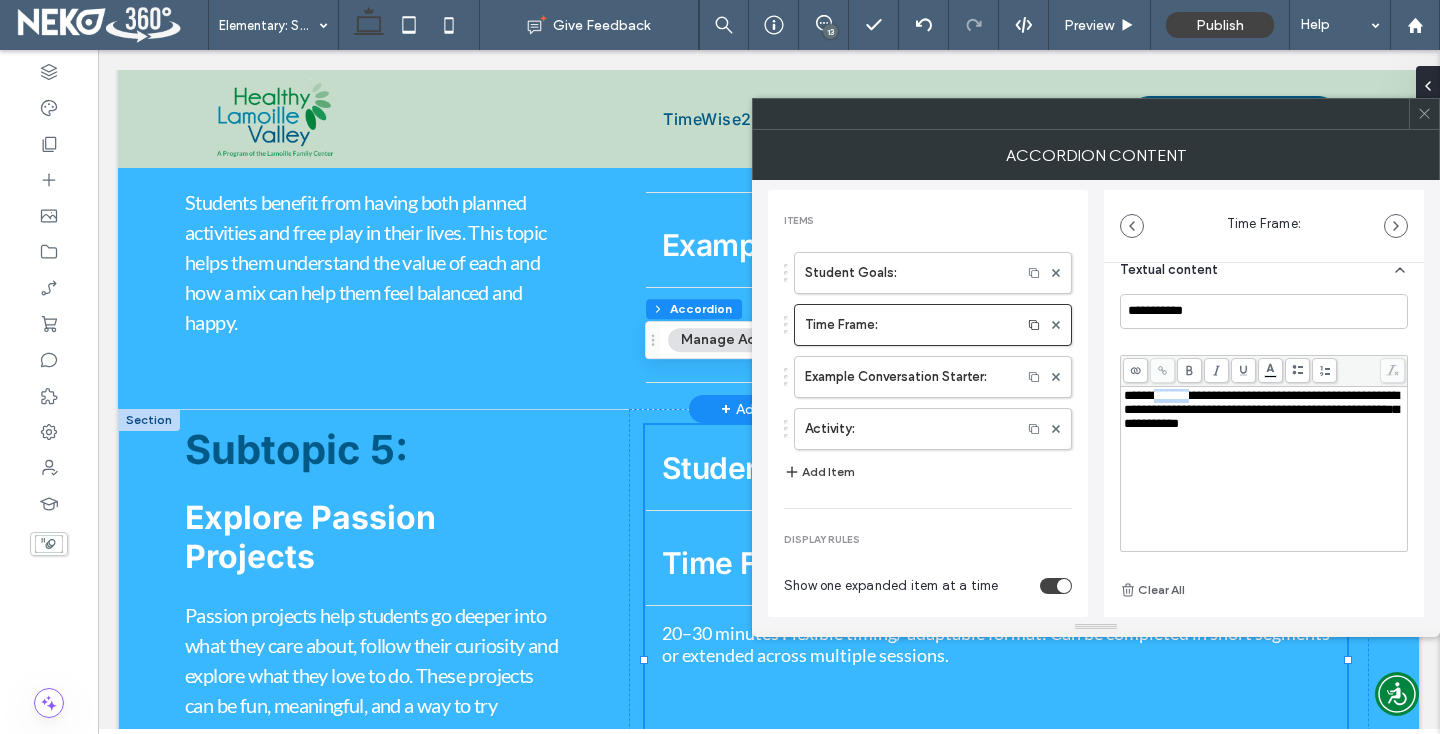 click on "**********" at bounding box center (1261, 409) 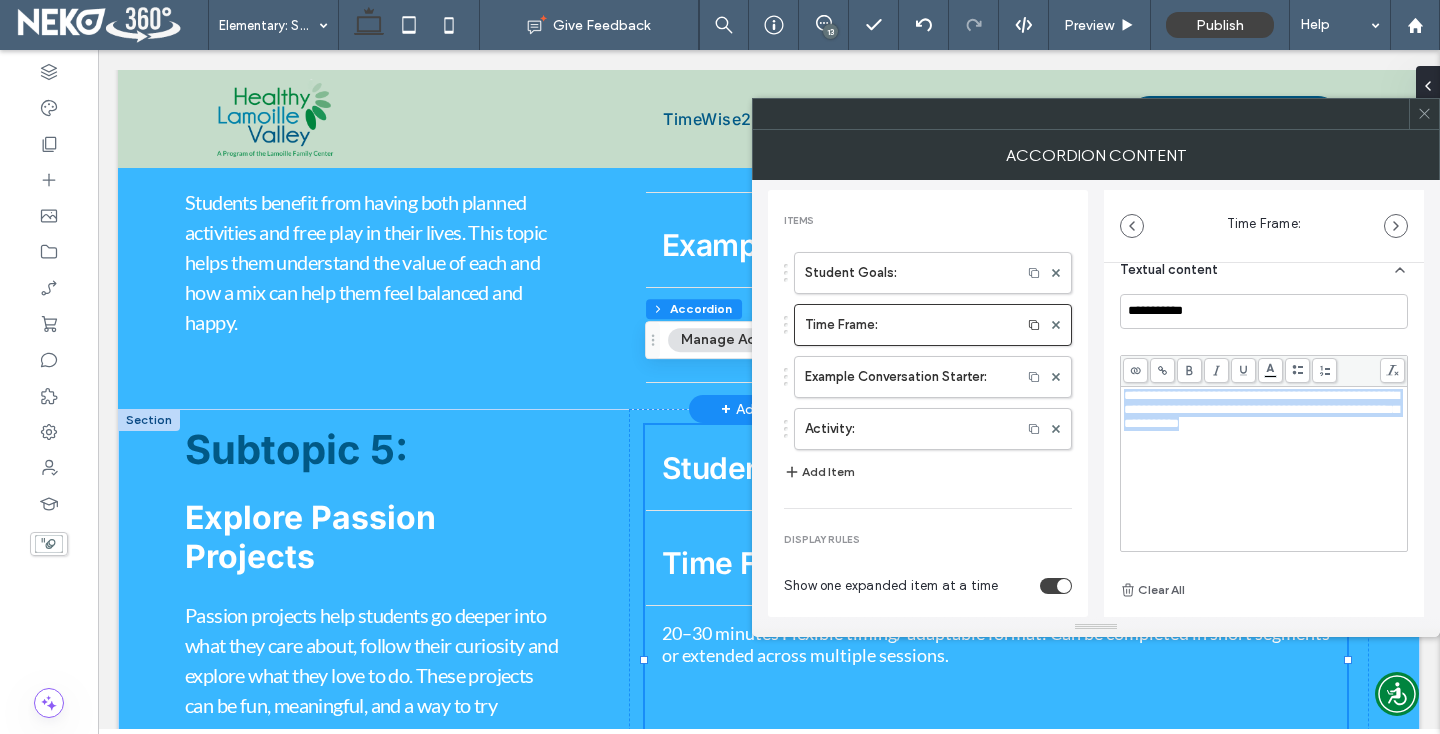 click on "**********" at bounding box center (1261, 409) 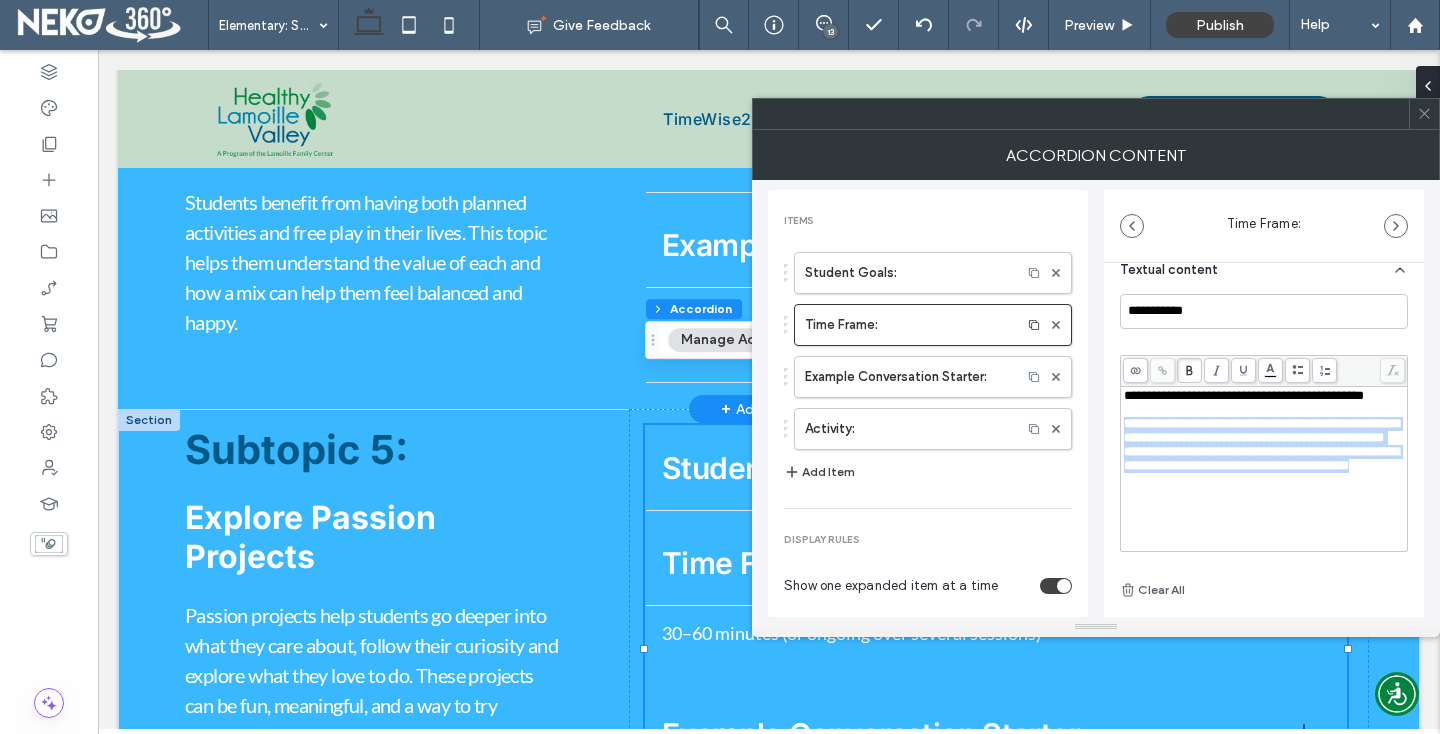 drag, startPoint x: 1215, startPoint y: 519, endPoint x: 1102, endPoint y: 436, distance: 140.20699 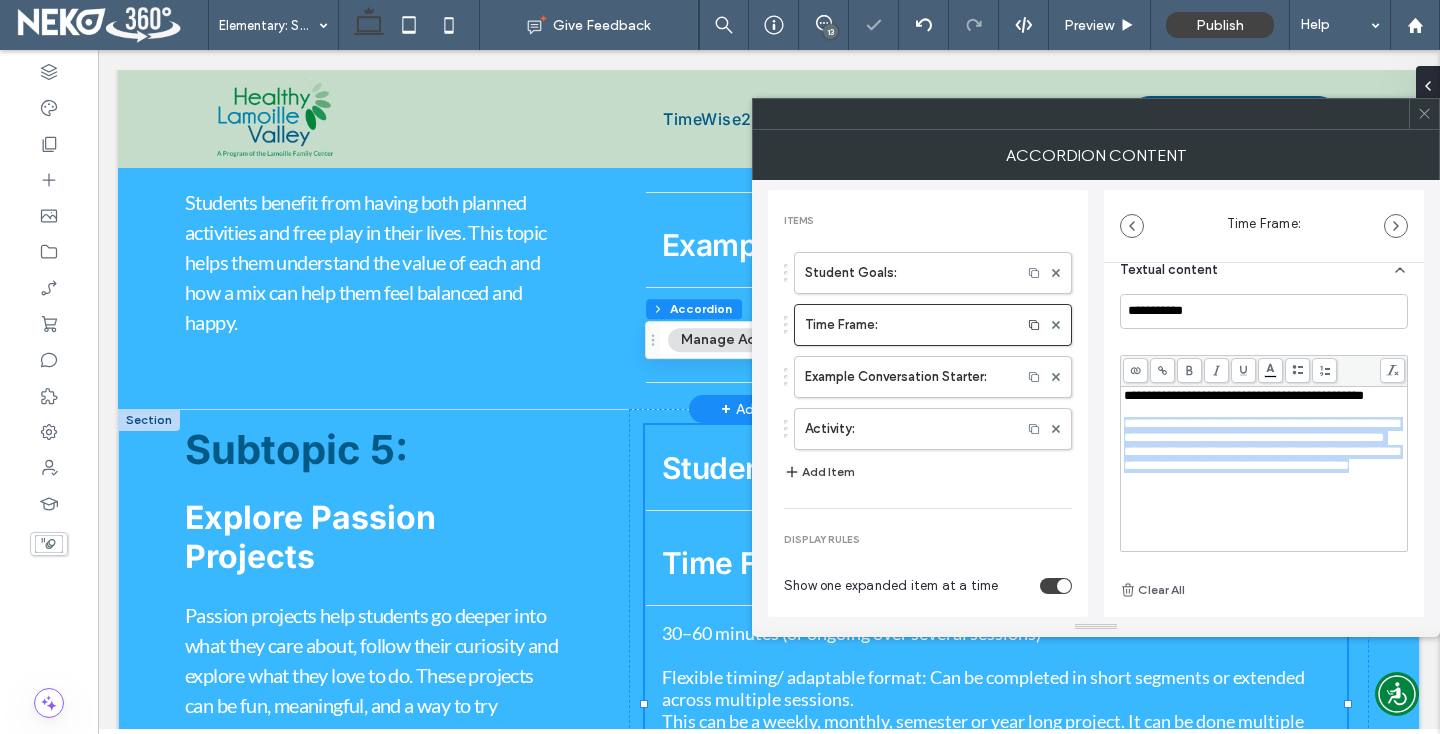 click on "**********" at bounding box center (1261, 458) 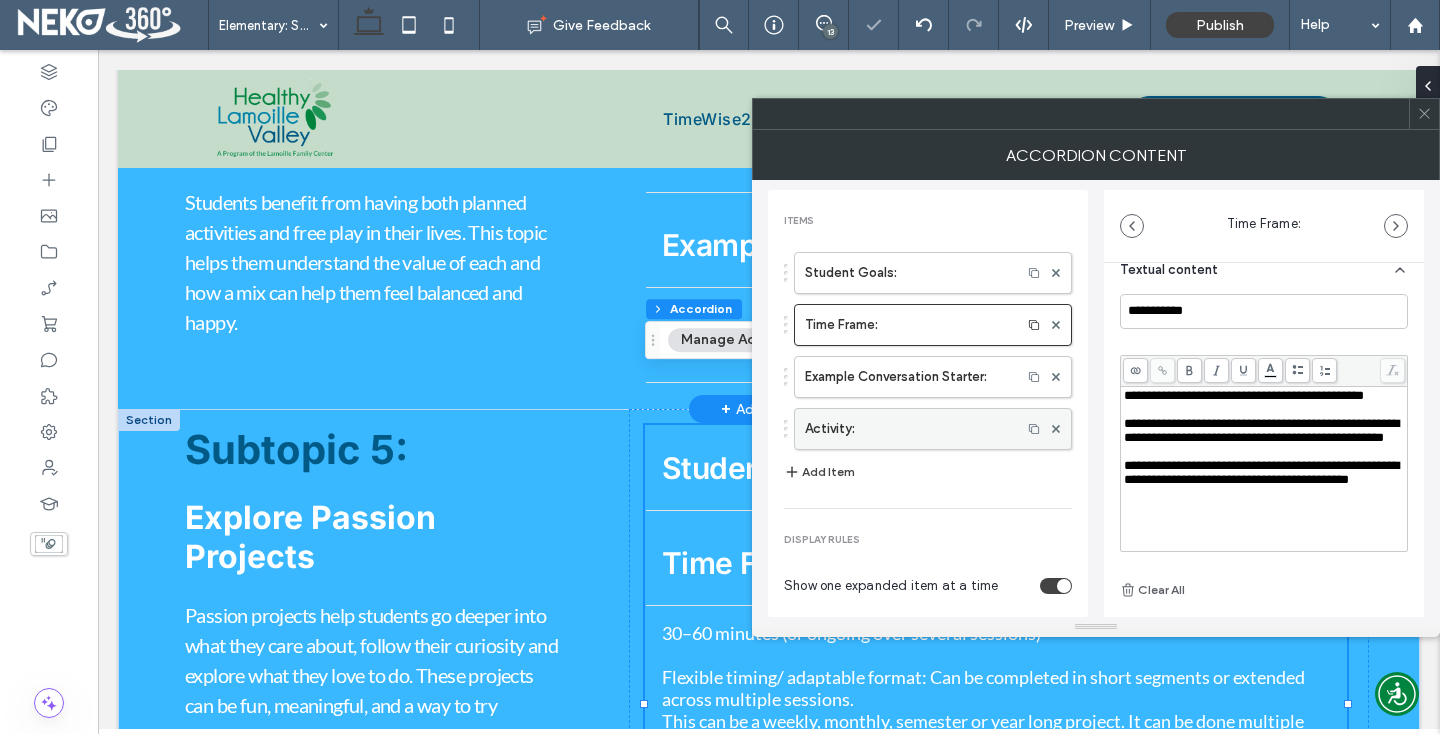 click on "Activity:" at bounding box center (908, 429) 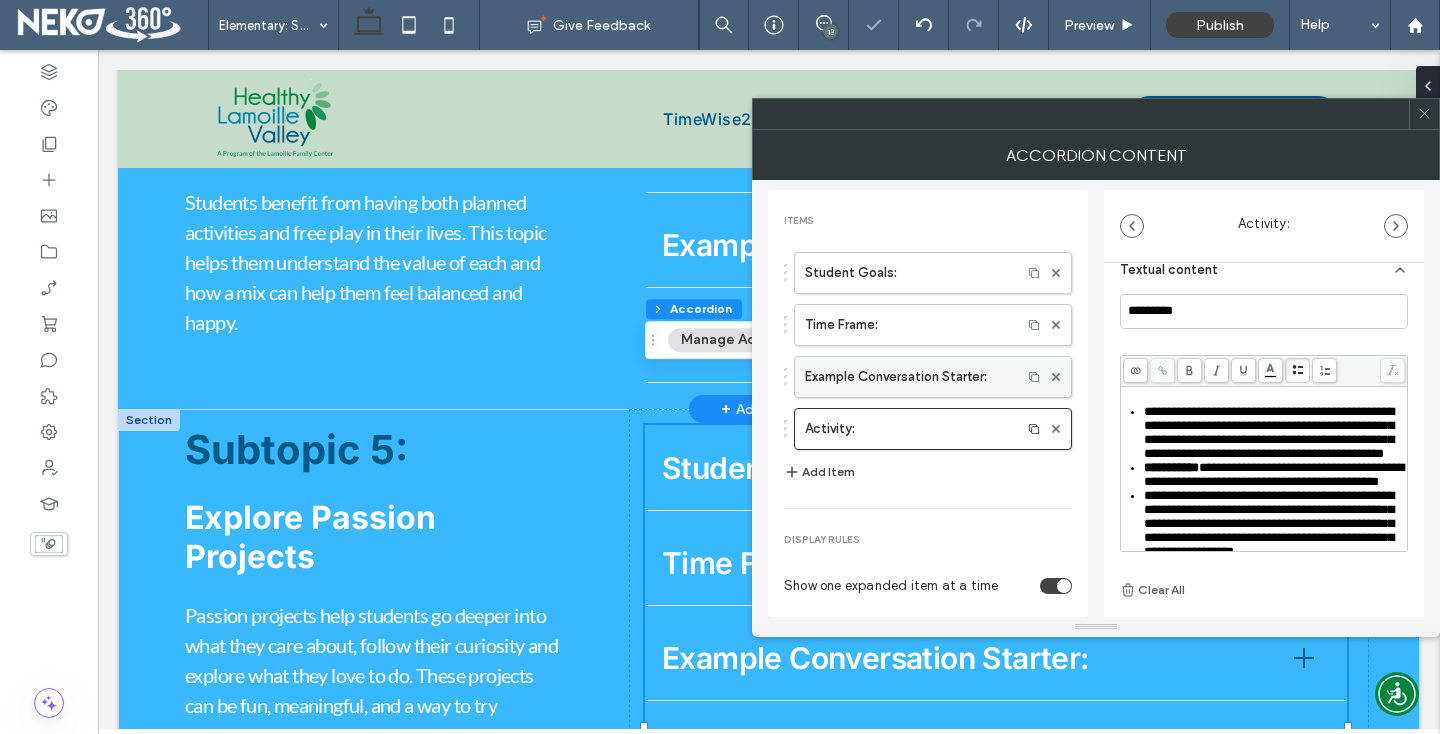 click on "Example Conversation Starter:" at bounding box center (908, 377) 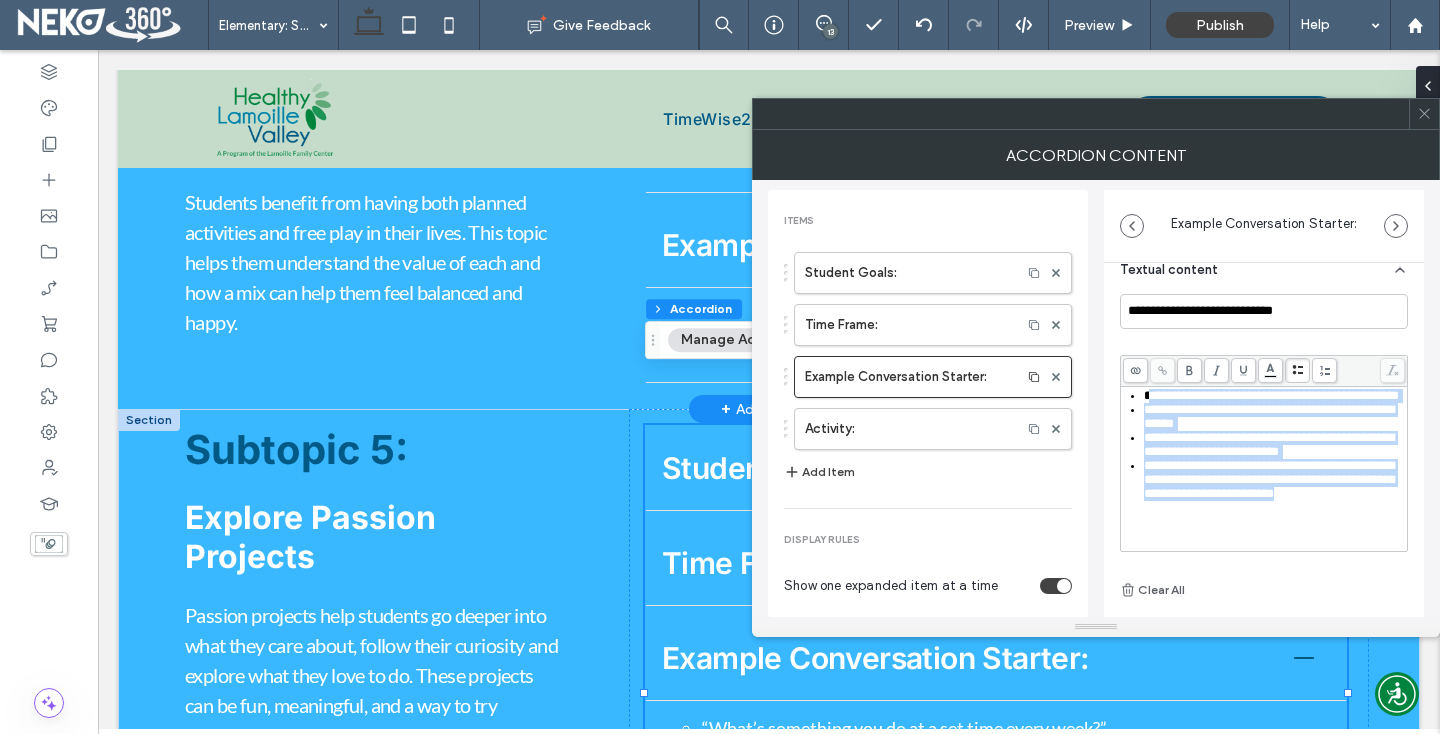 drag, startPoint x: 1146, startPoint y: 411, endPoint x: 1251, endPoint y: 577, distance: 196.42047 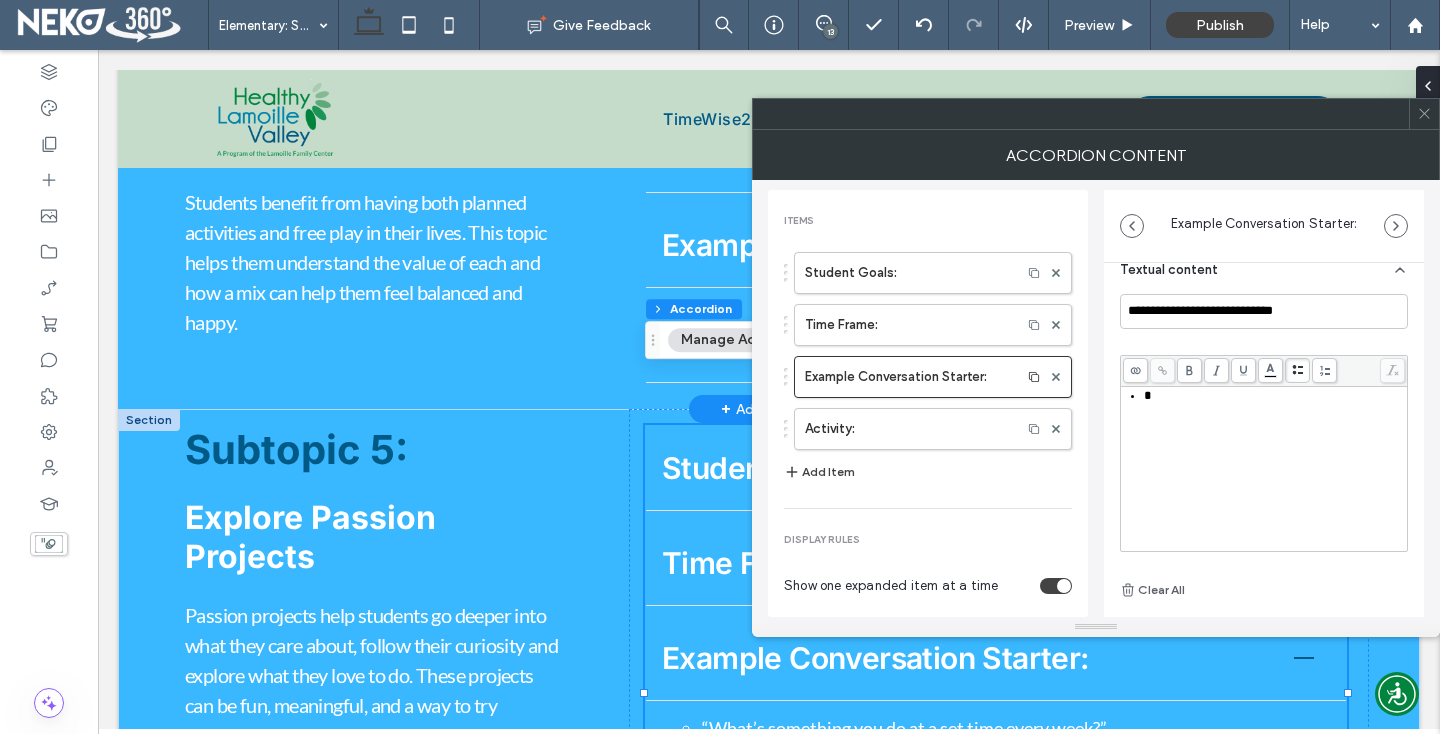 scroll, scrollTop: 16, scrollLeft: 0, axis: vertical 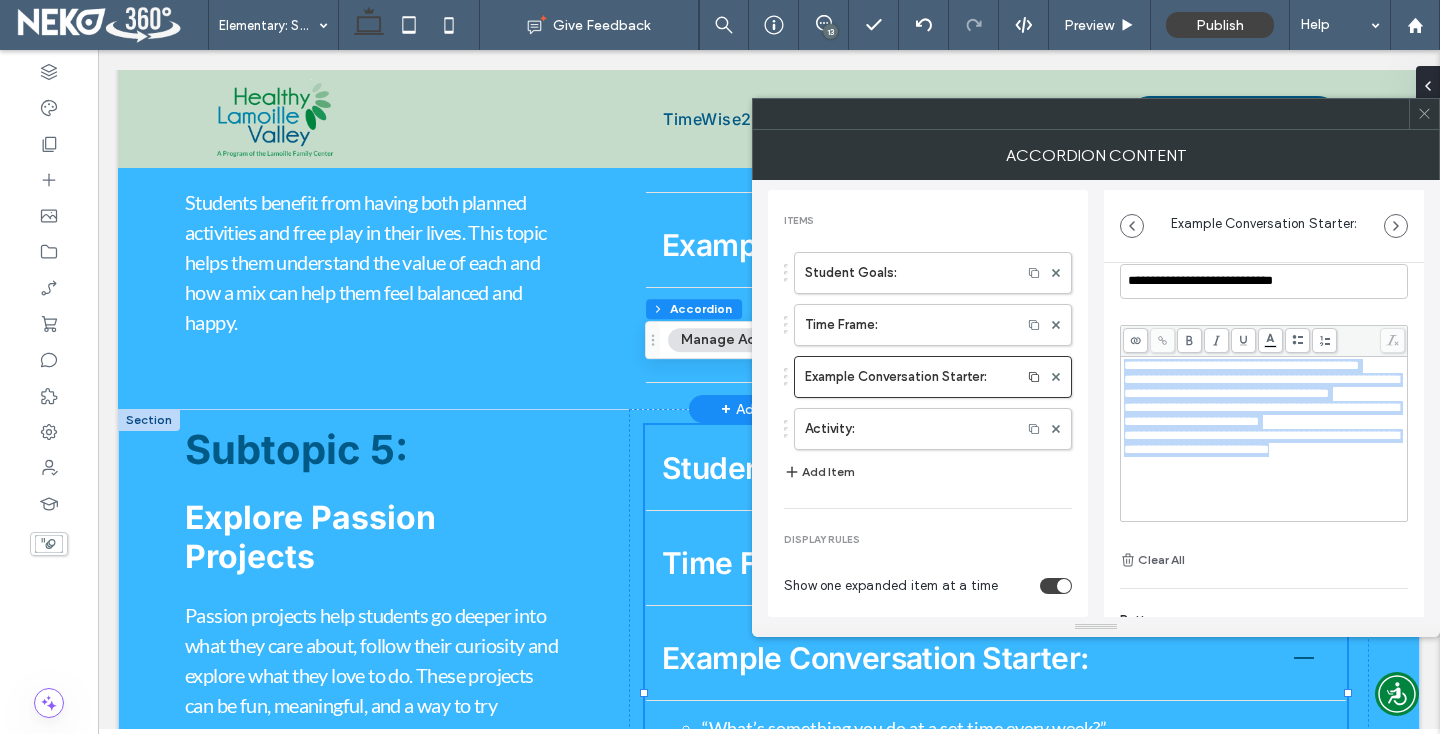 drag, startPoint x: 1123, startPoint y: 362, endPoint x: 1406, endPoint y: 509, distance: 318.90125 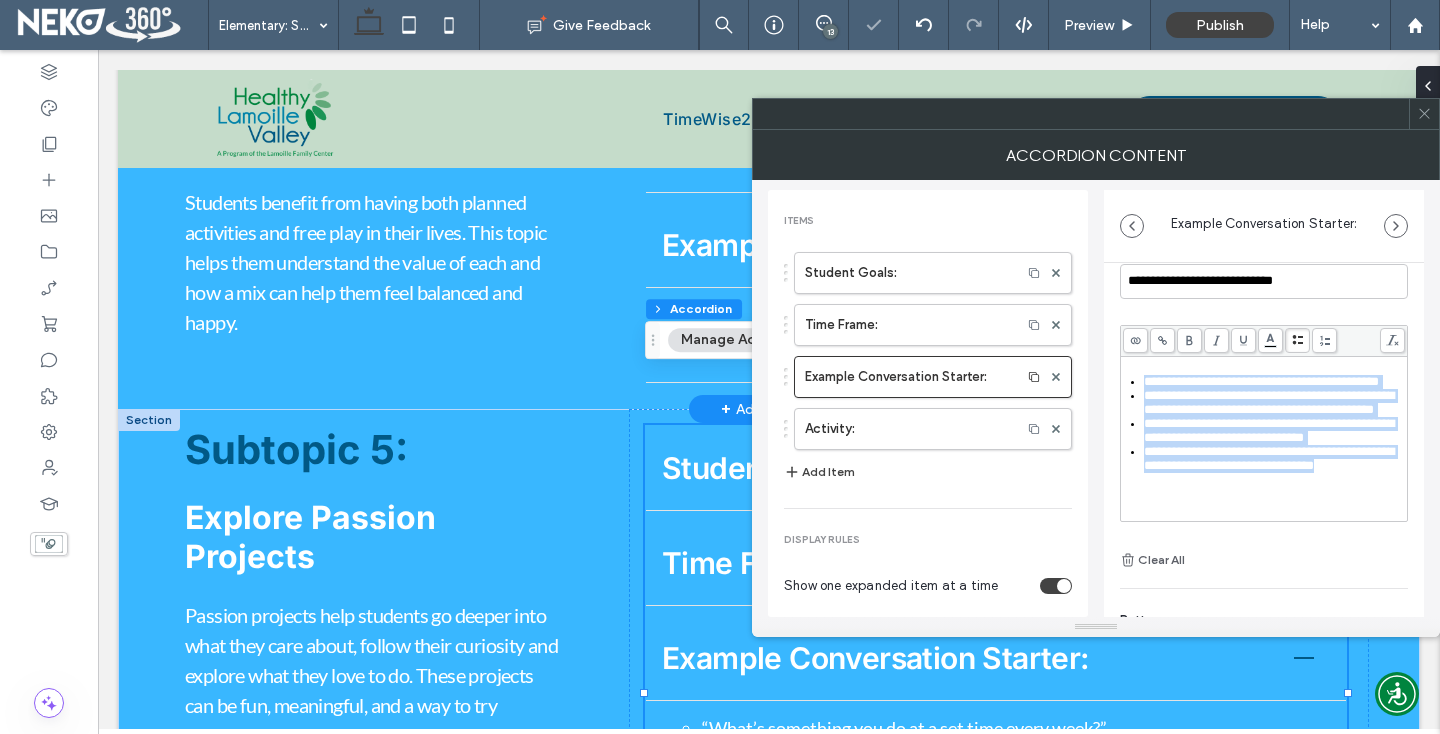click at bounding box center [1264, 341] 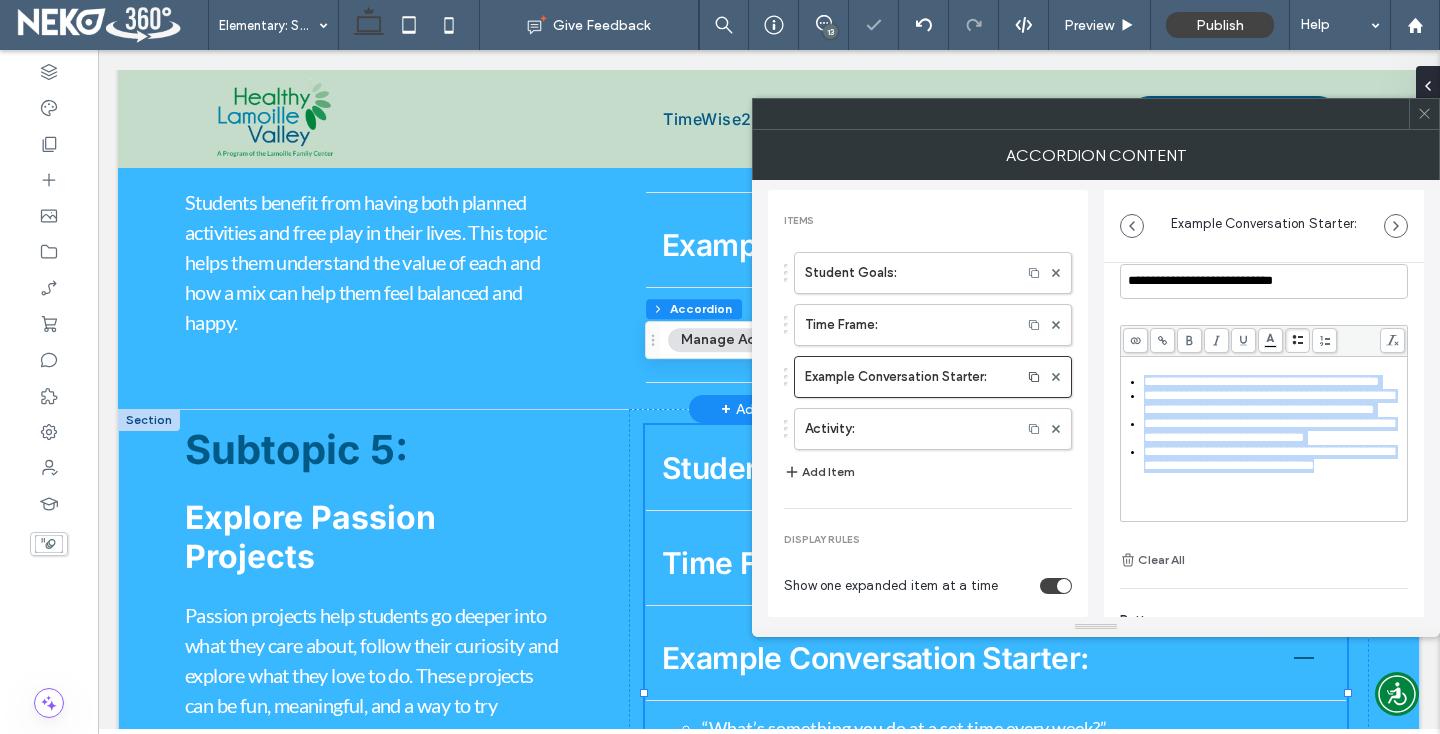 scroll, scrollTop: 71, scrollLeft: 0, axis: vertical 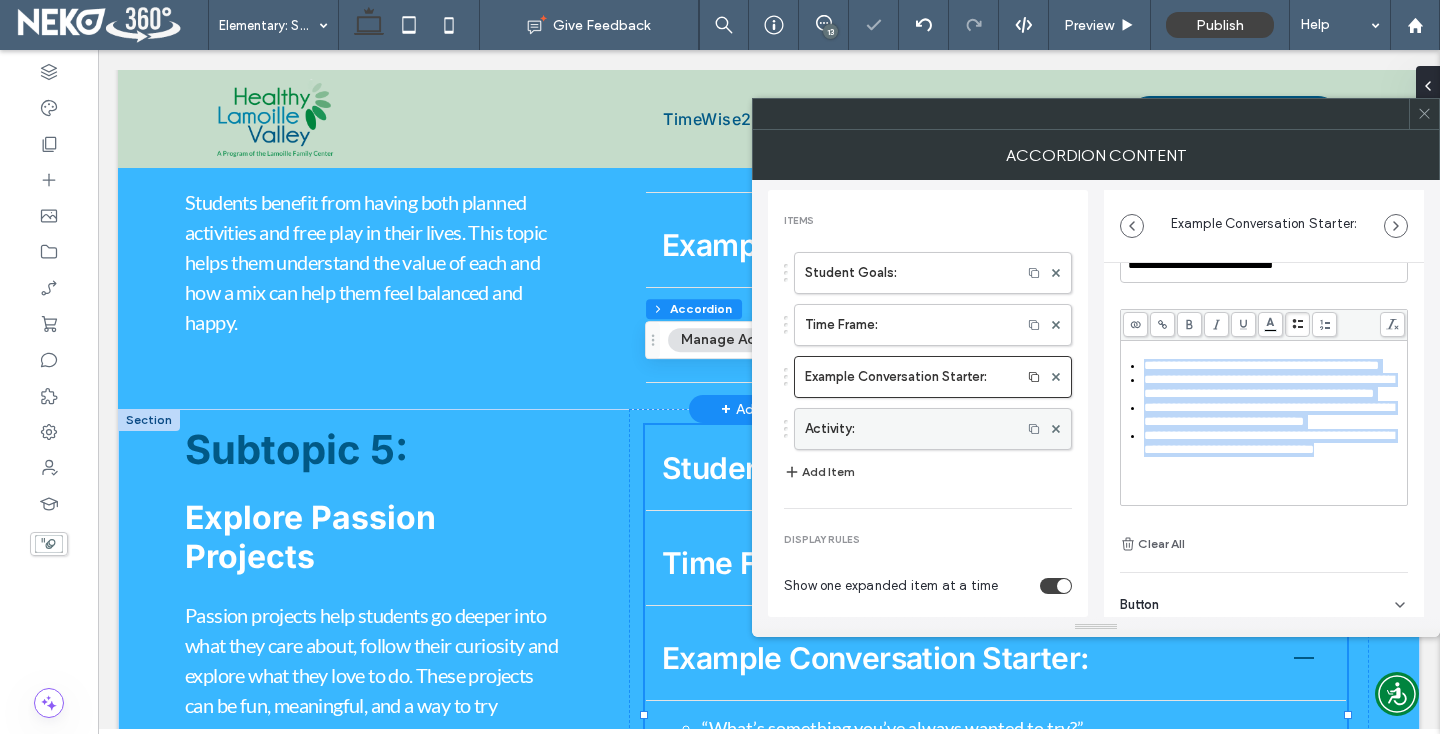 click on "Activity:" at bounding box center [908, 429] 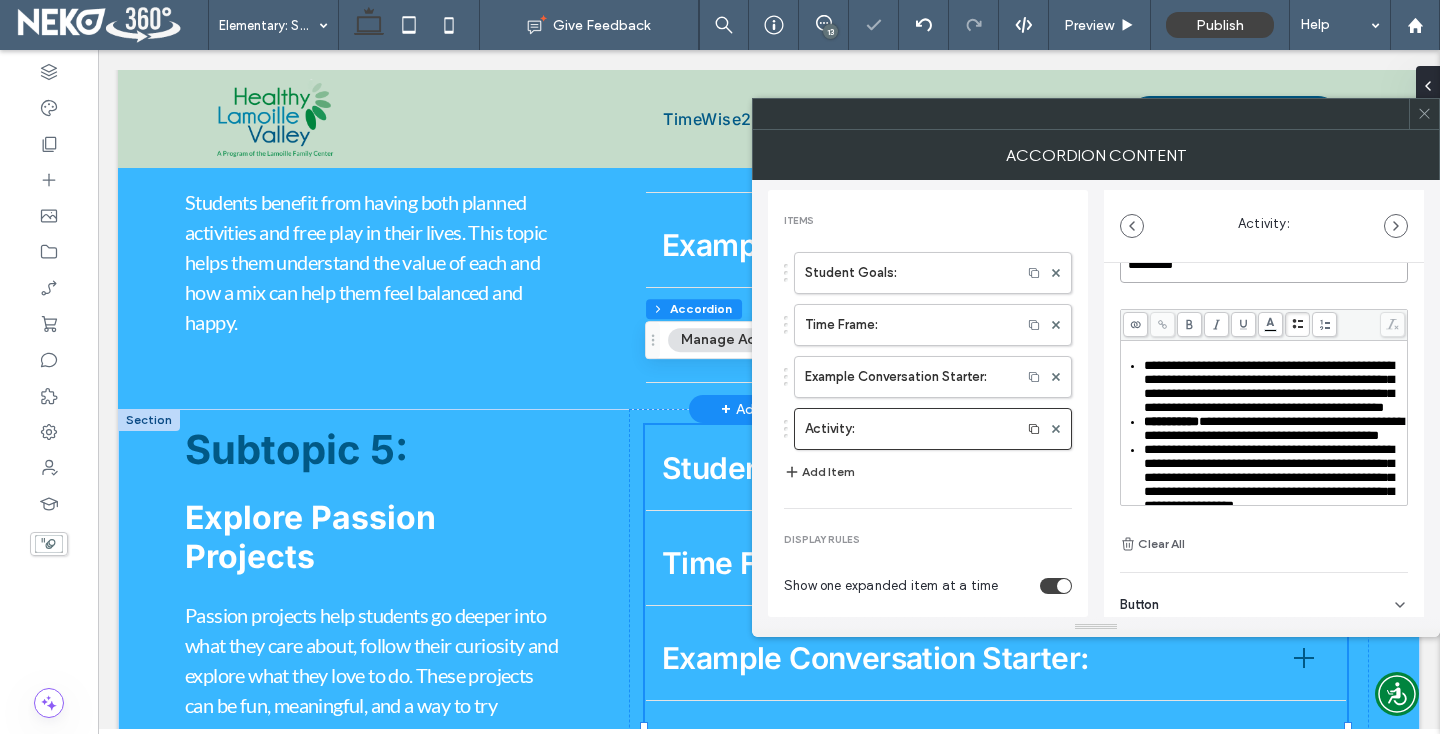 click on "*********" at bounding box center [1264, 265] 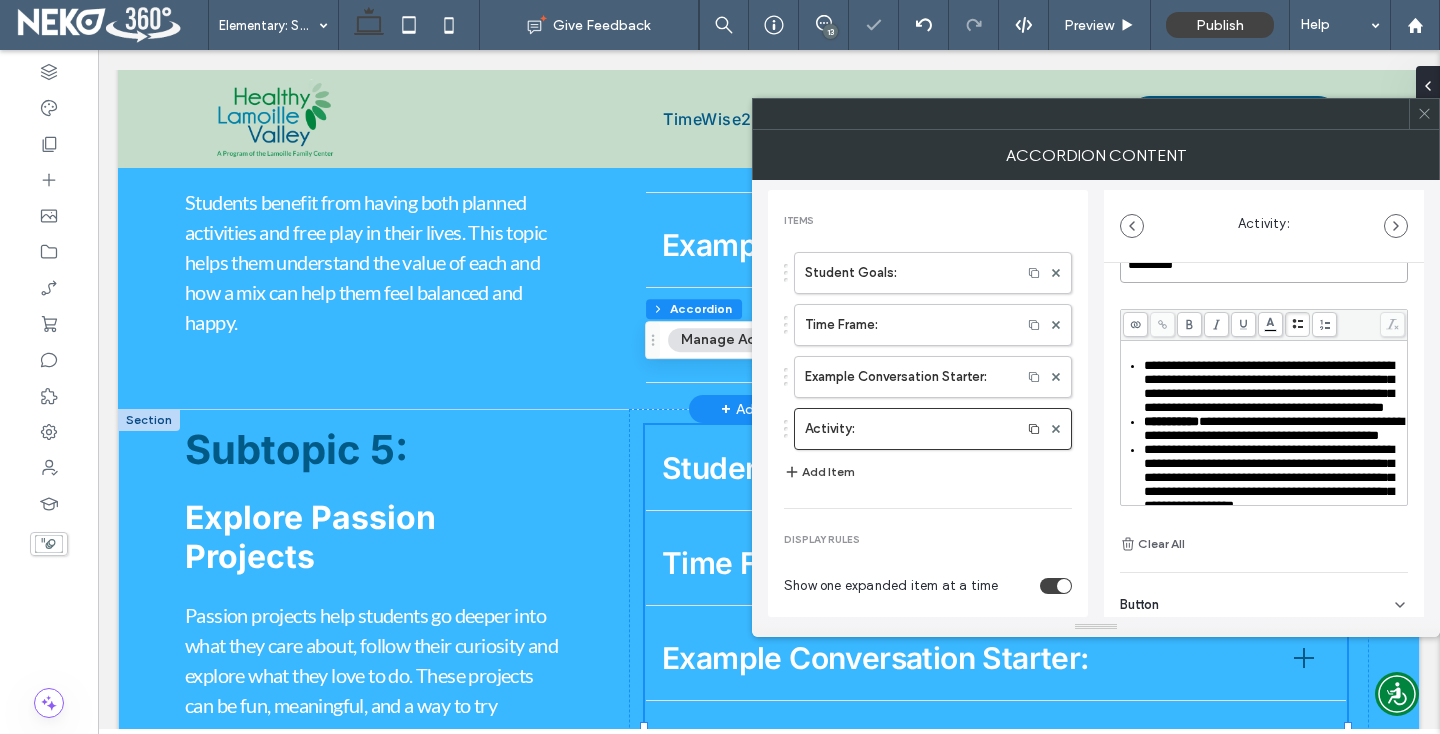 click on "*********" at bounding box center [1264, 265] 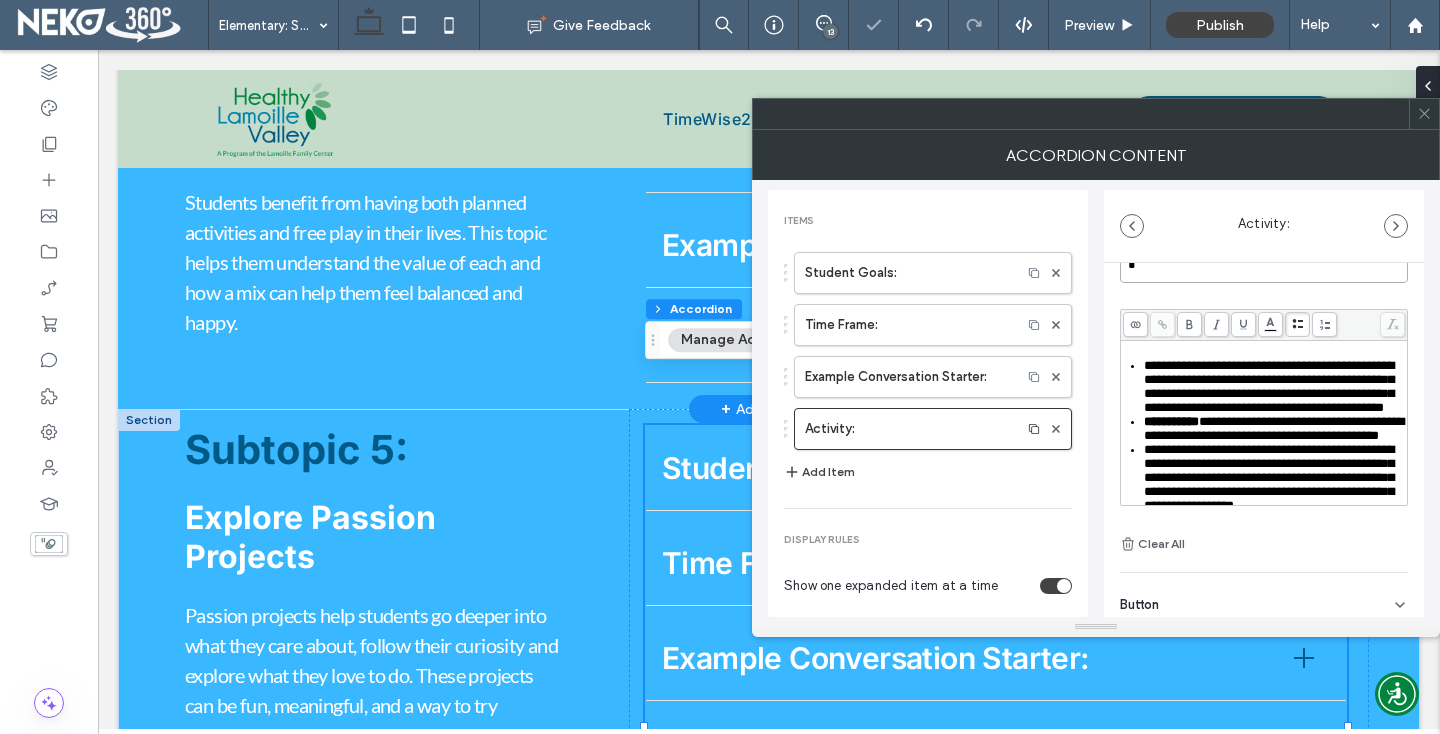 scroll, scrollTop: 65, scrollLeft: 0, axis: vertical 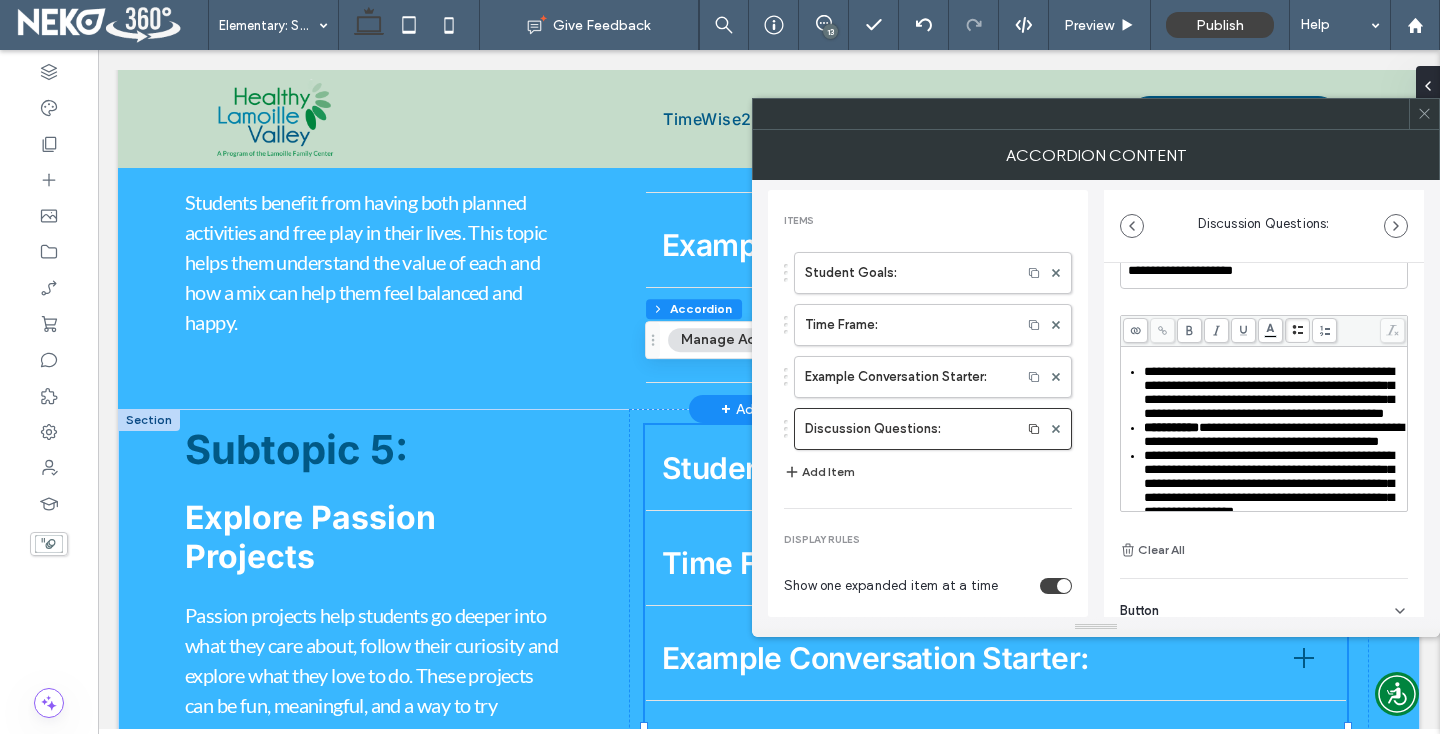 click on "**********" at bounding box center (1269, 392) 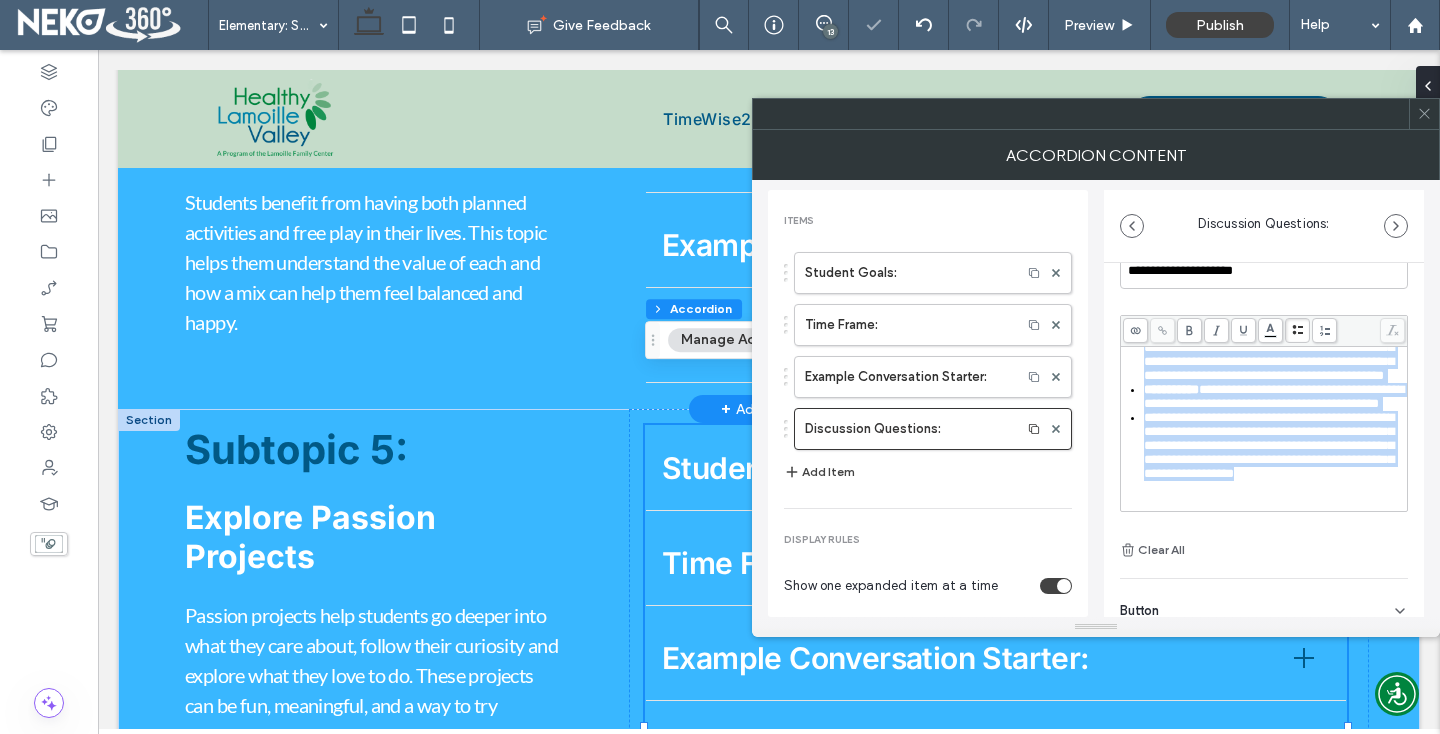 drag, startPoint x: 1143, startPoint y: 370, endPoint x: 1325, endPoint y: 553, distance: 258.09494 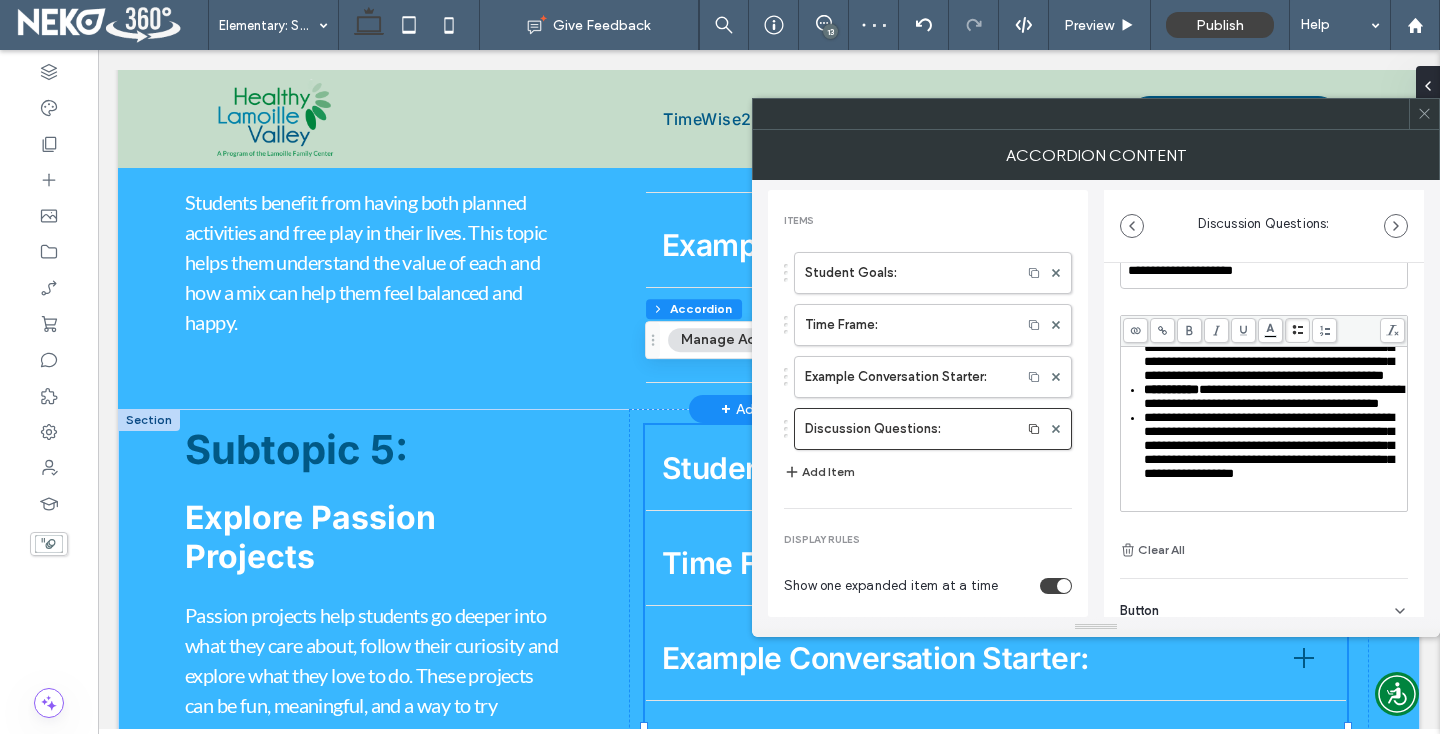 scroll, scrollTop: 16, scrollLeft: 0, axis: vertical 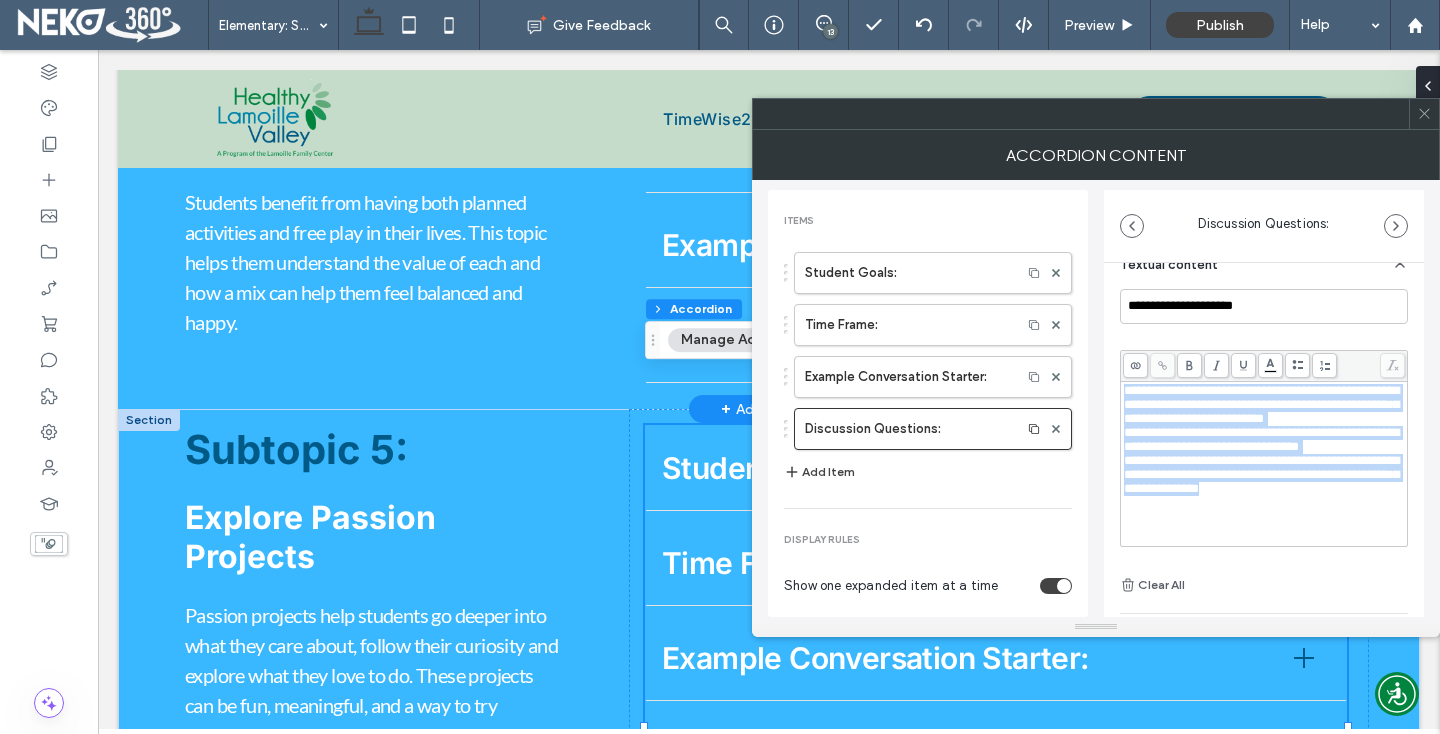 drag, startPoint x: 1125, startPoint y: 388, endPoint x: 1372, endPoint y: 540, distance: 290.0224 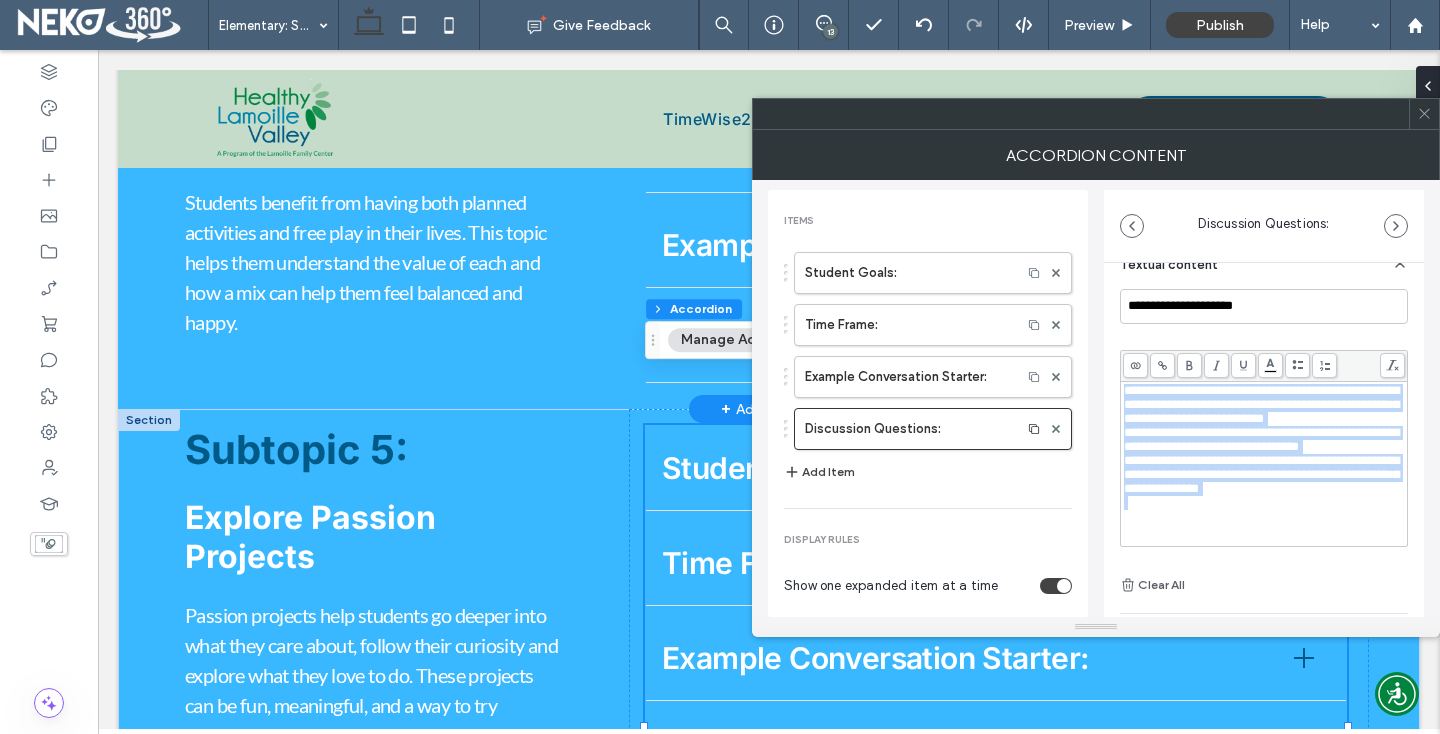 click at bounding box center [1297, 365] 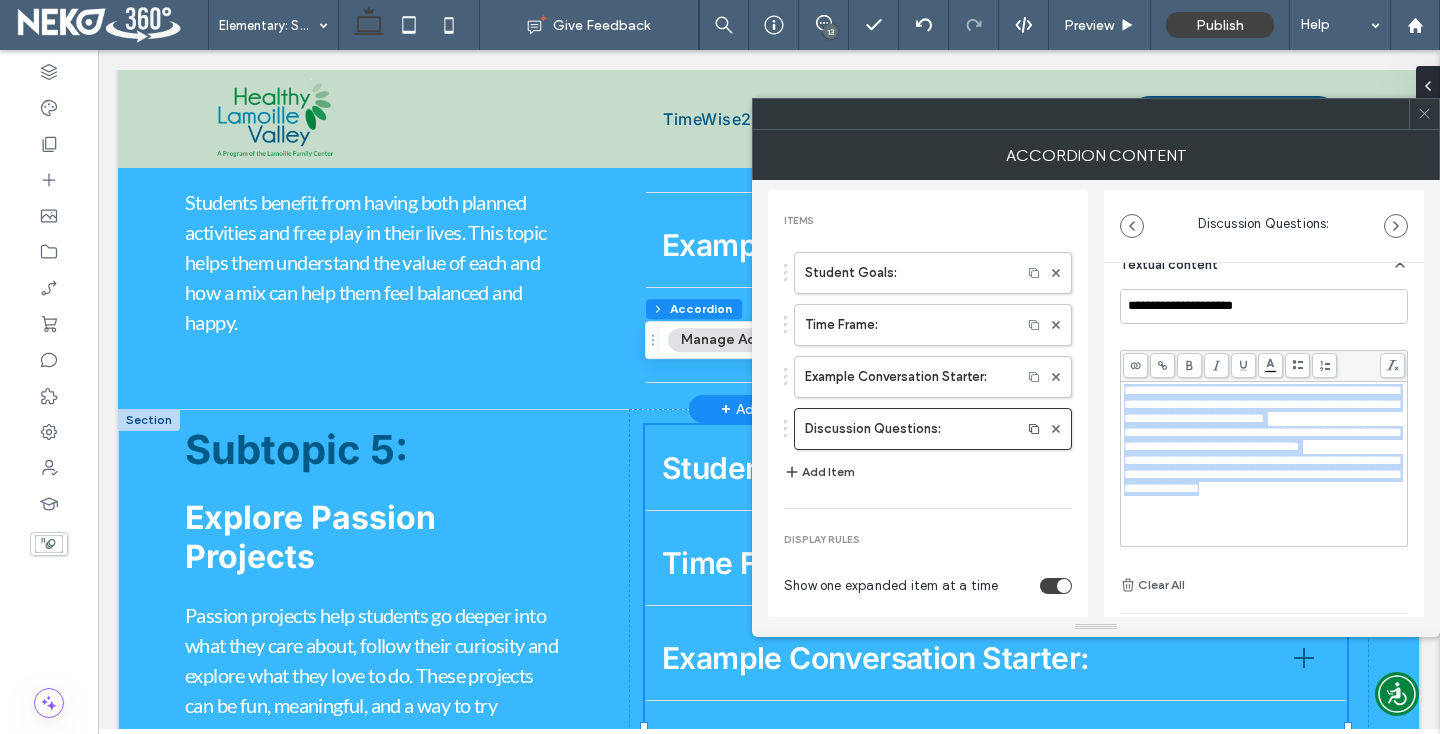 scroll, scrollTop: 46, scrollLeft: 0, axis: vertical 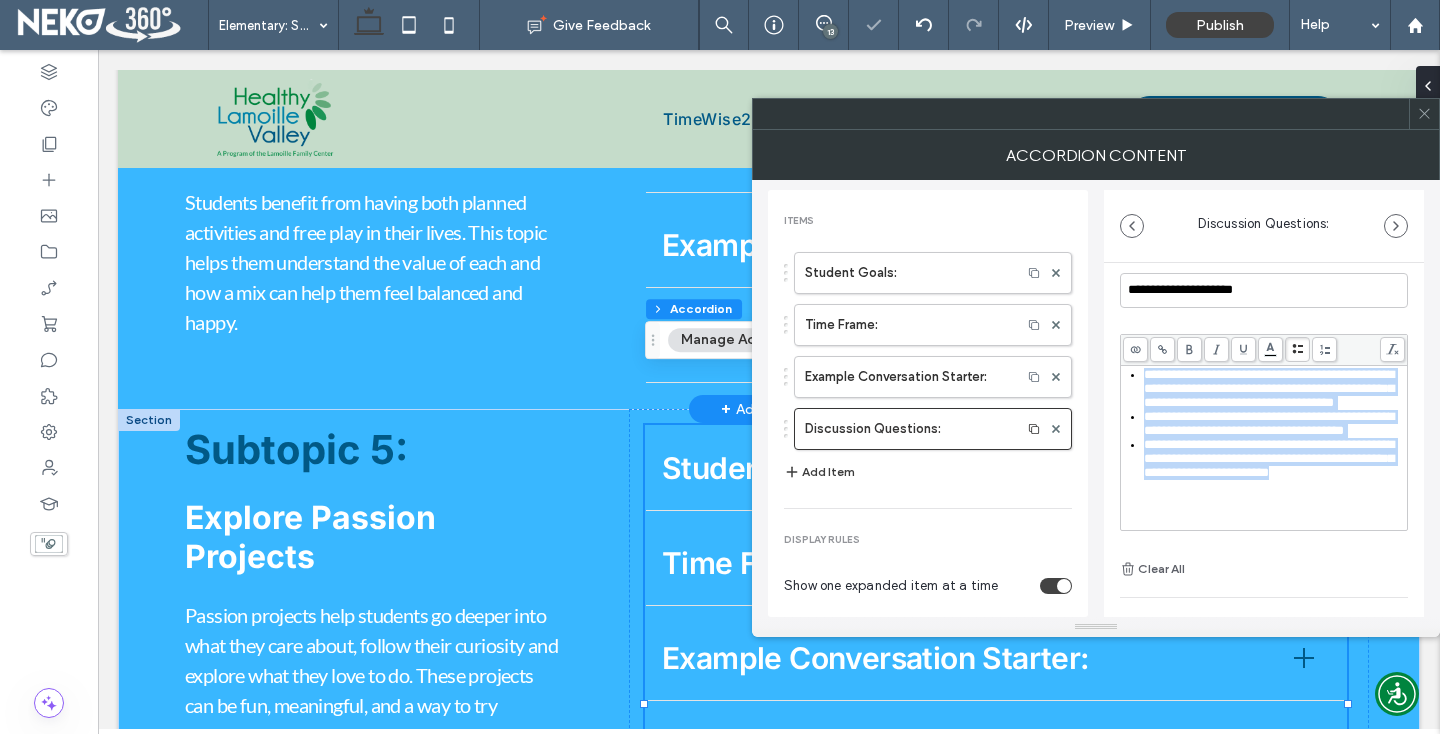 click on "Add Item" at bounding box center [819, 472] 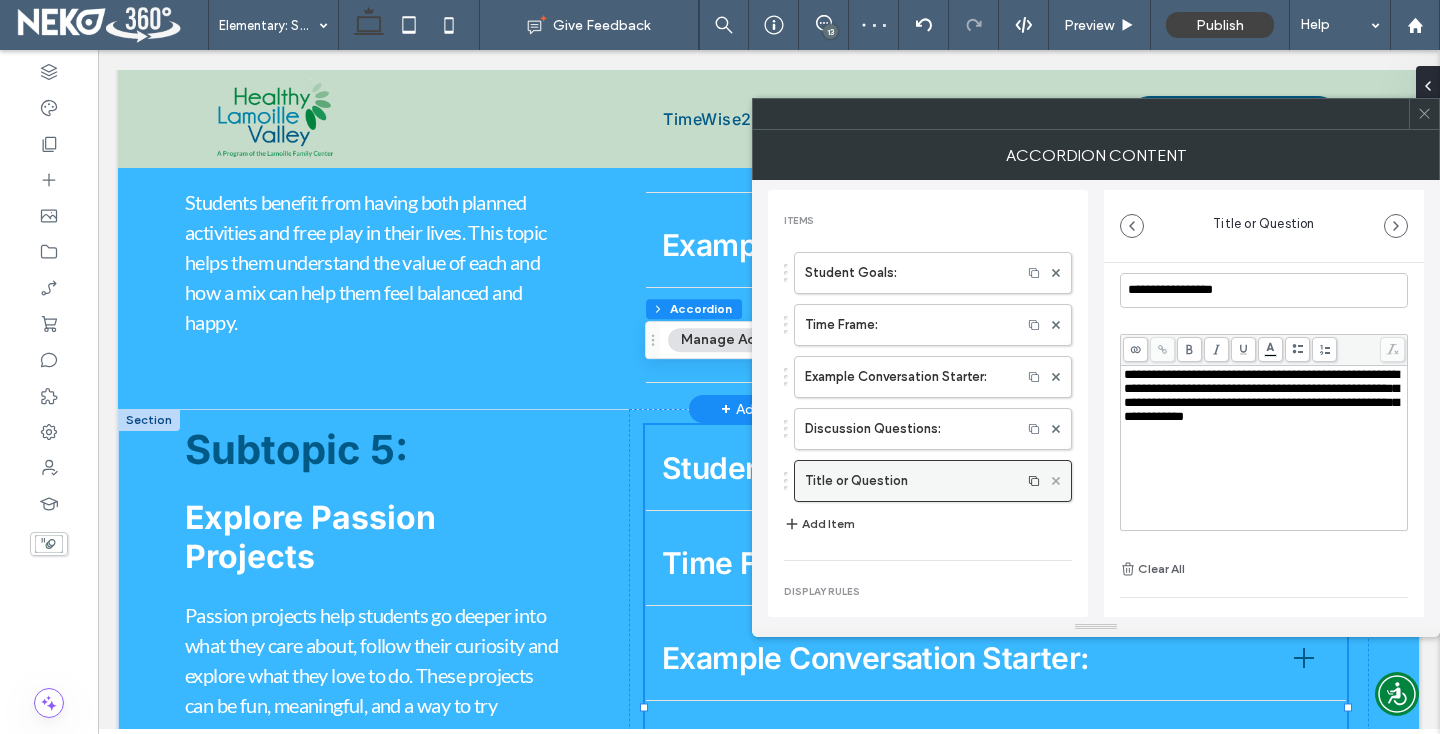 click 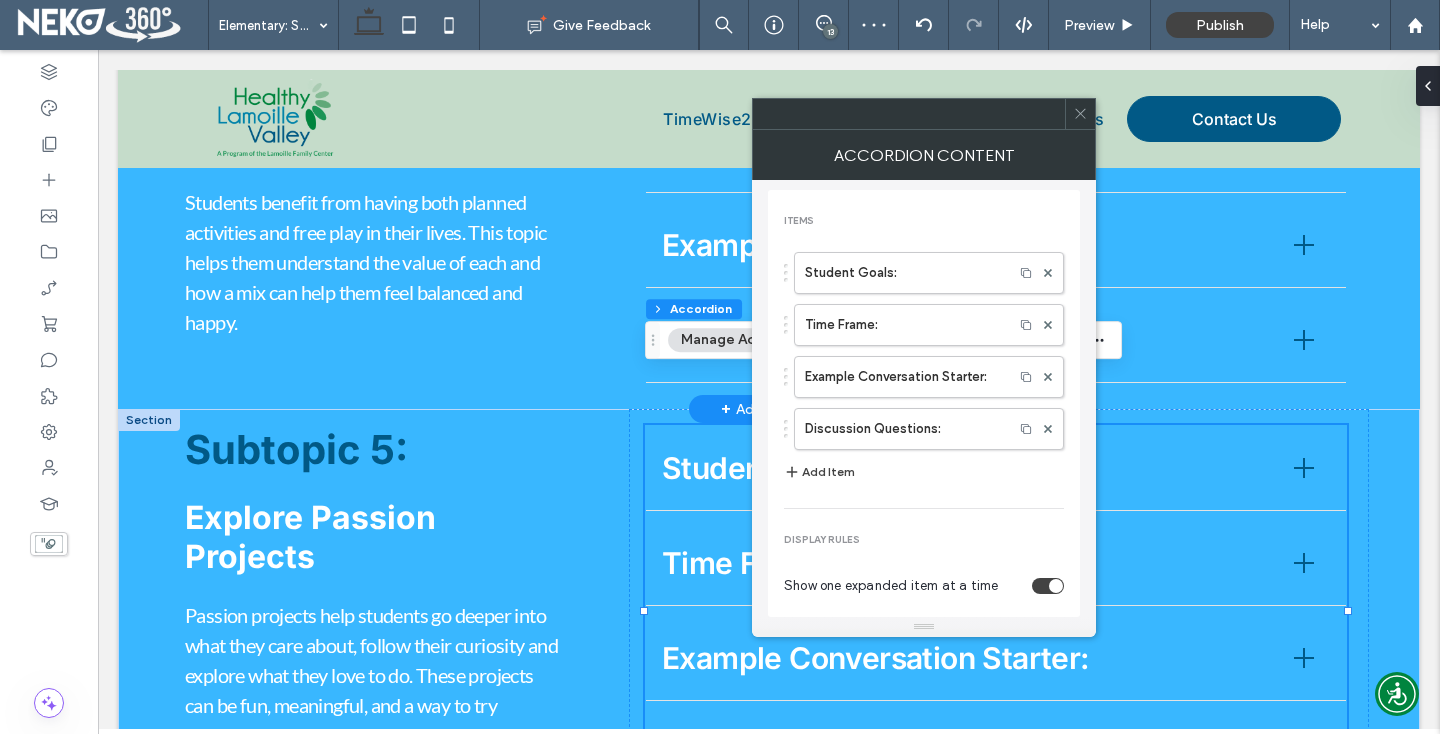 click at bounding box center (1080, 114) 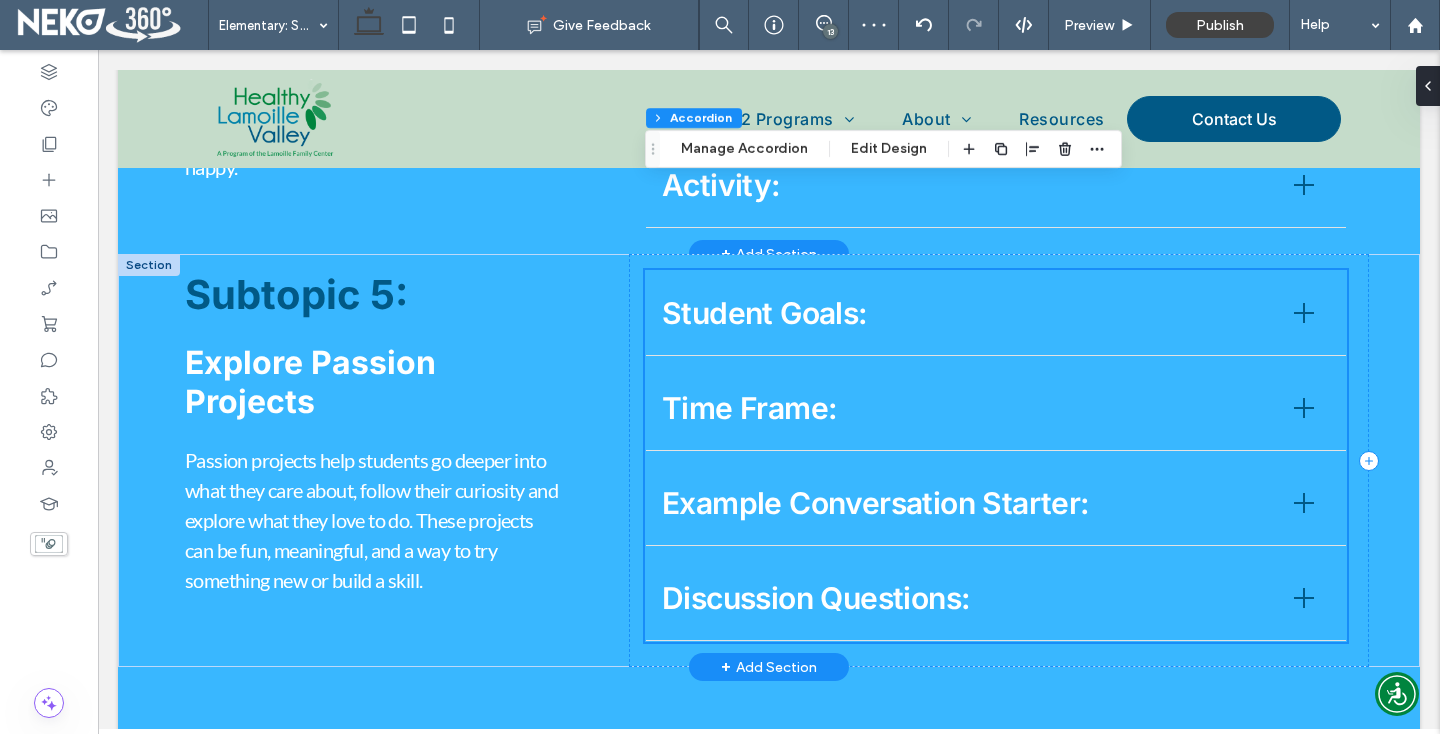 scroll, scrollTop: 4534, scrollLeft: 0, axis: vertical 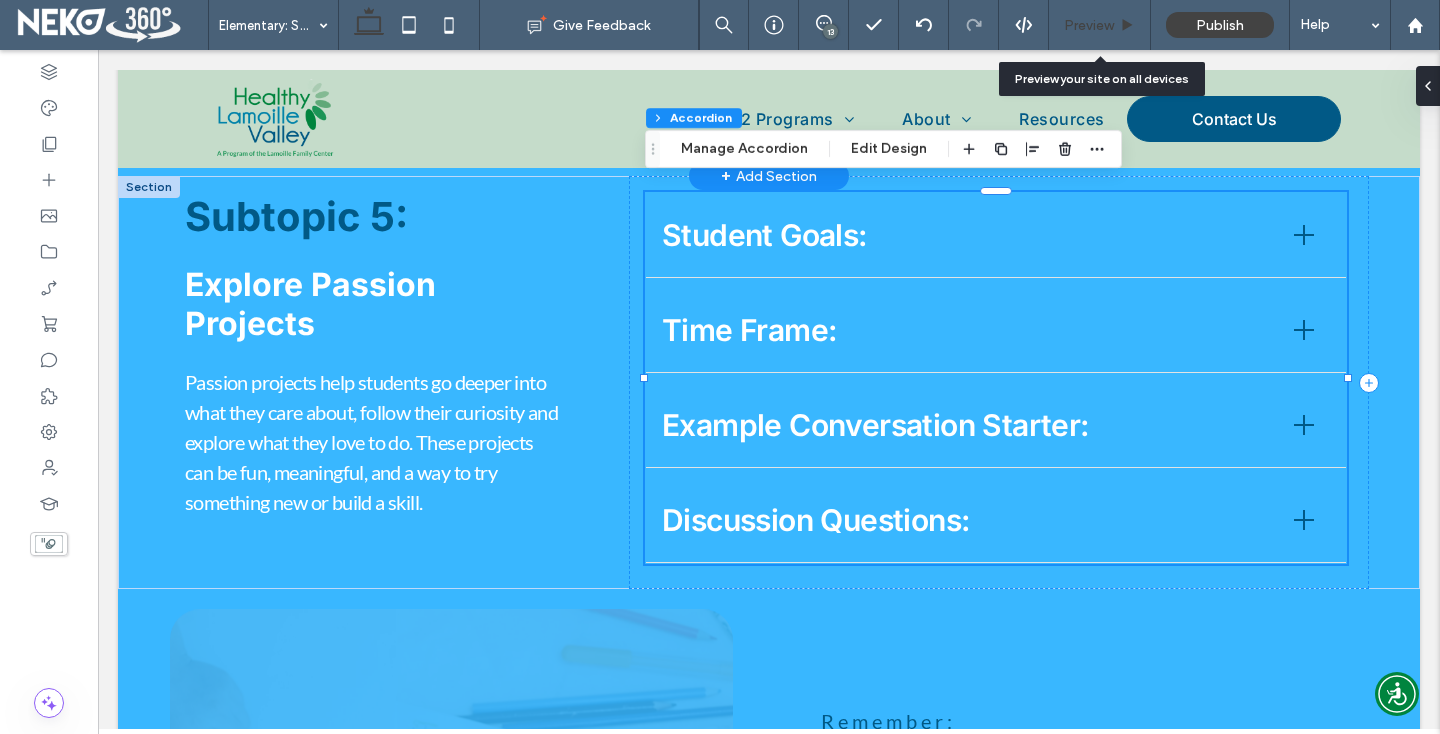 click on "Preview" at bounding box center (1089, 25) 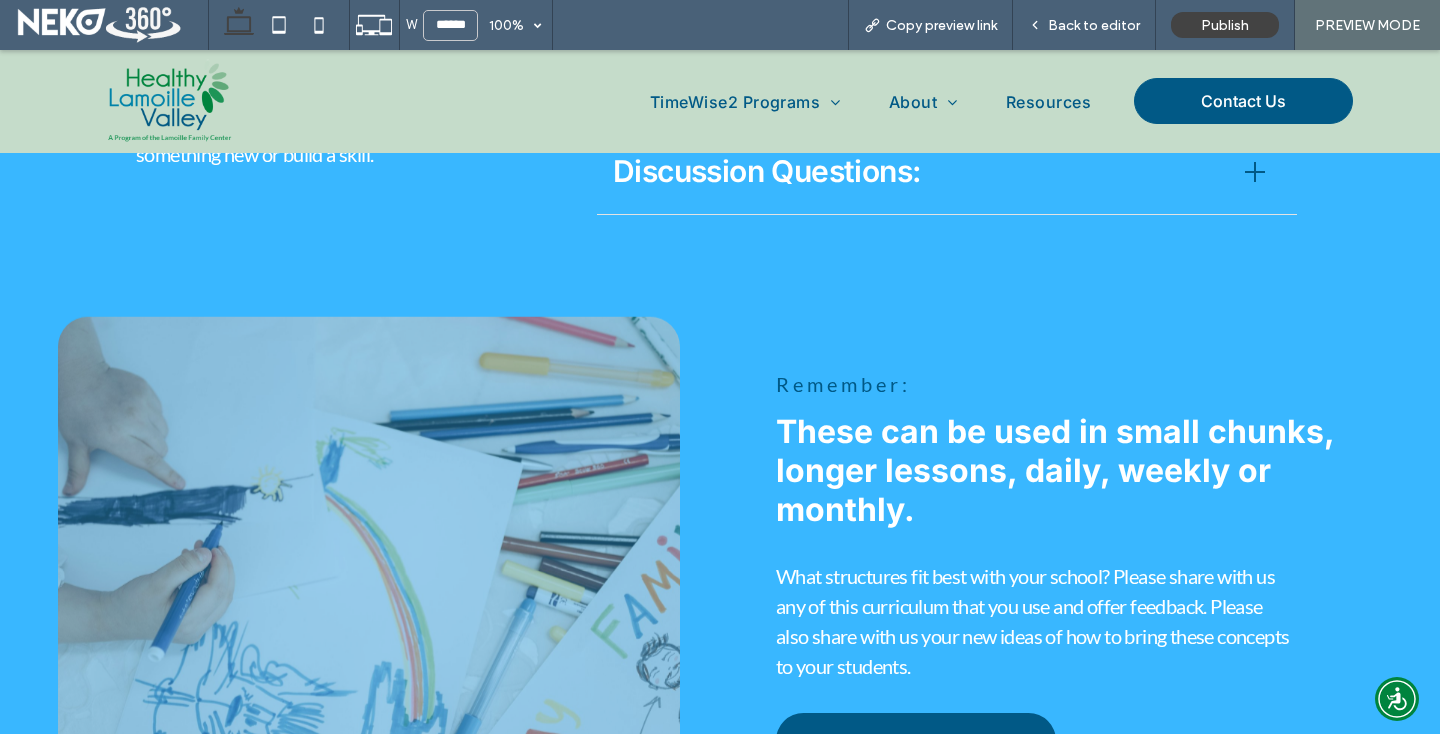 scroll, scrollTop: 4923, scrollLeft: 0, axis: vertical 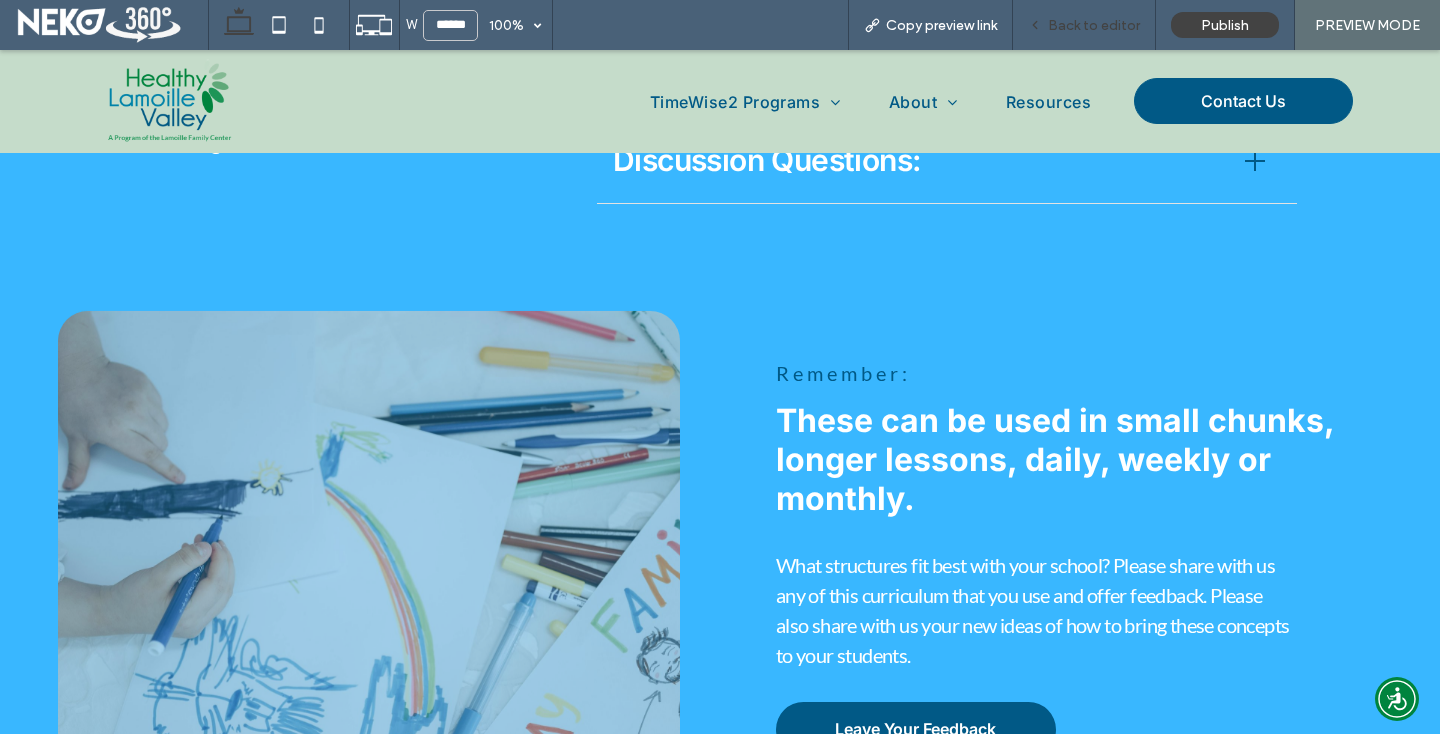 click on "Back to editor" at bounding box center (1084, 25) 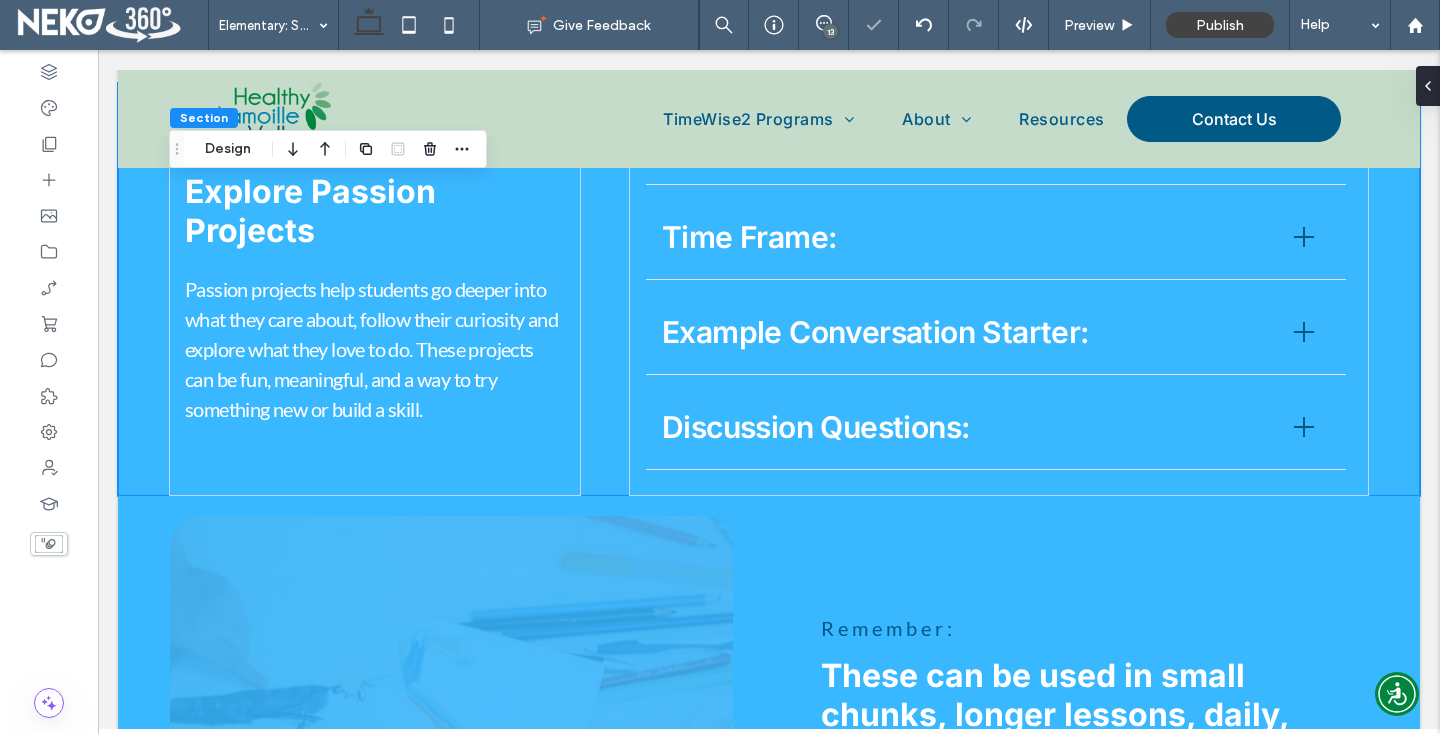 scroll, scrollTop: 4089, scrollLeft: 0, axis: vertical 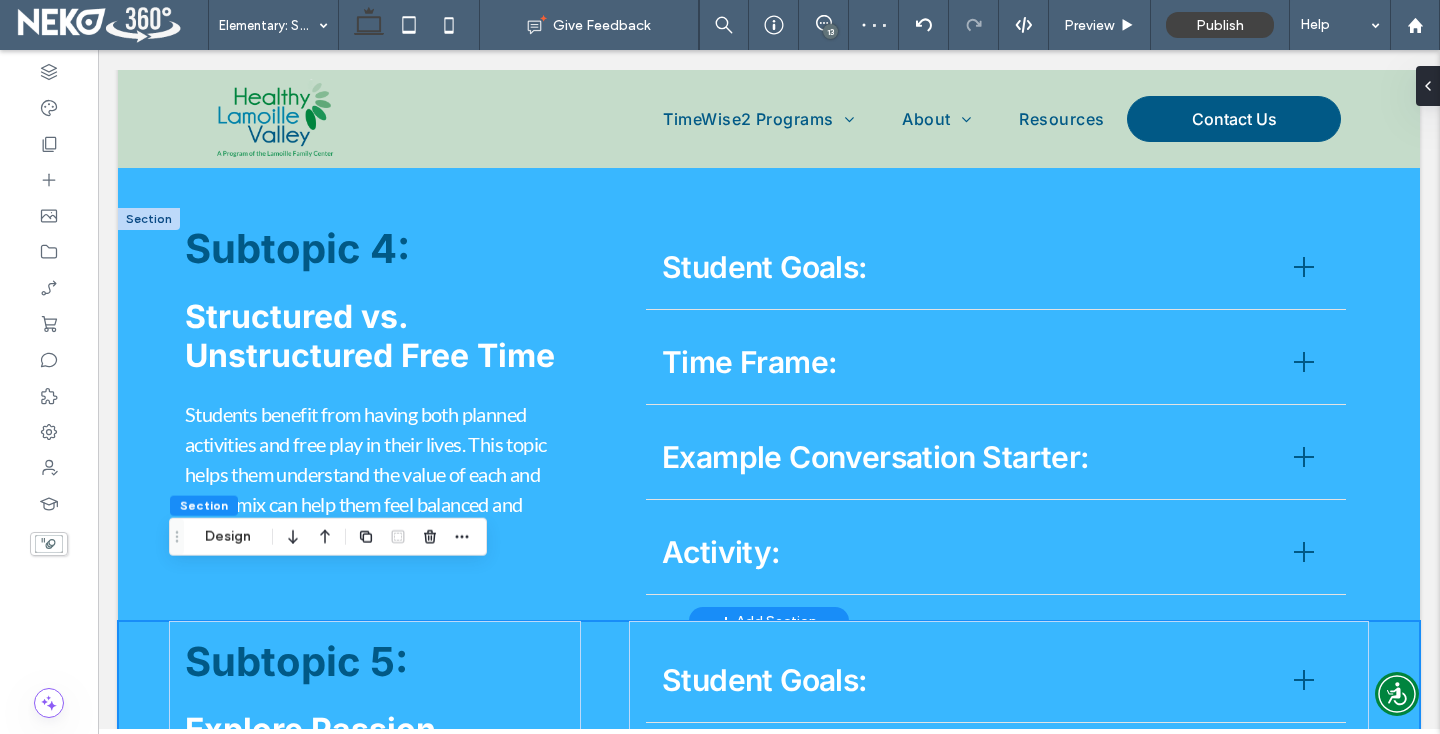 click on "Subtopic 5:
Explore Passion Projects
Passion projects help students go deeper into what they care about, follow their curiosity and explore what they love to do. These projects can be fun, meaningful, and a way to try something new or build a skill.
Student Goals: Identify personal interests they would like to explore further. Learn, build confidence, and express creativity through passion project exploration.
Time Frame: 30–60 minutes (or ongoing over several sessions) Flexible timing/ adaptable format: Can be completed in short segments or extended across multiple sessions. This can be a weekly, monthly, semester or year long project. It can be done multiple times a year.  Example Conversation Starter: “What’s something you’ve always wanted to try?” “What are you good at? What do you want to get better at? What do you want to learn more about?” “If you could become an expert or teach a class about anything, what would it be?”" at bounding box center [769, 827] 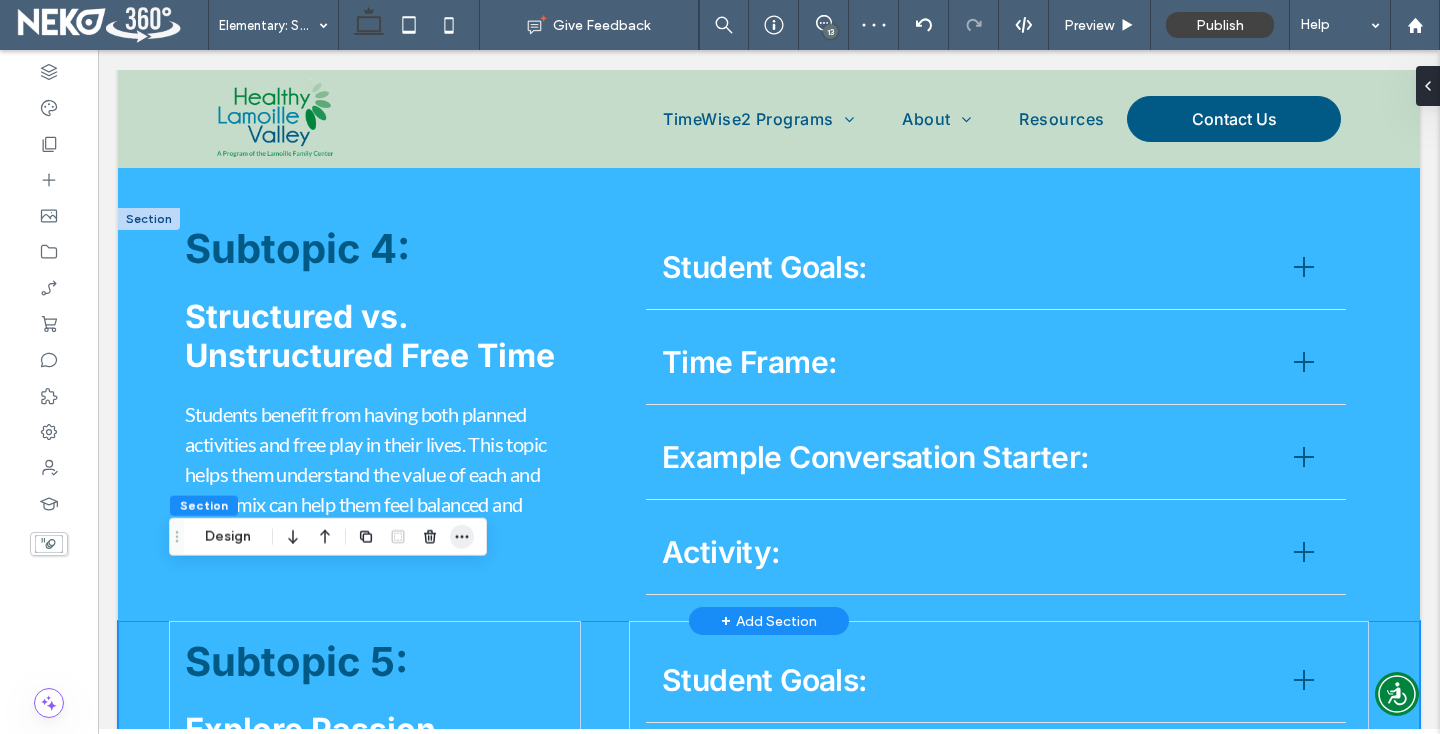 click at bounding box center (462, 537) 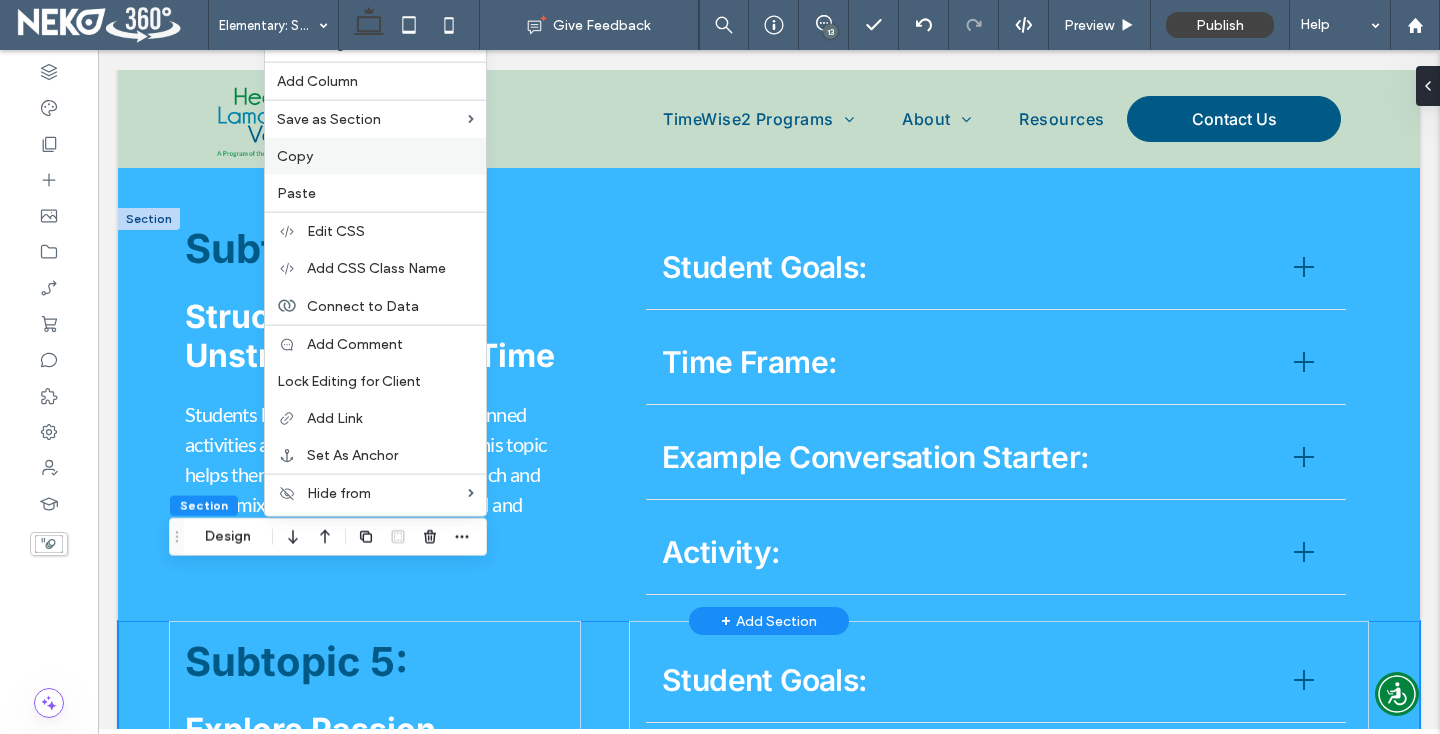 click on "Copy" at bounding box center [375, 156] 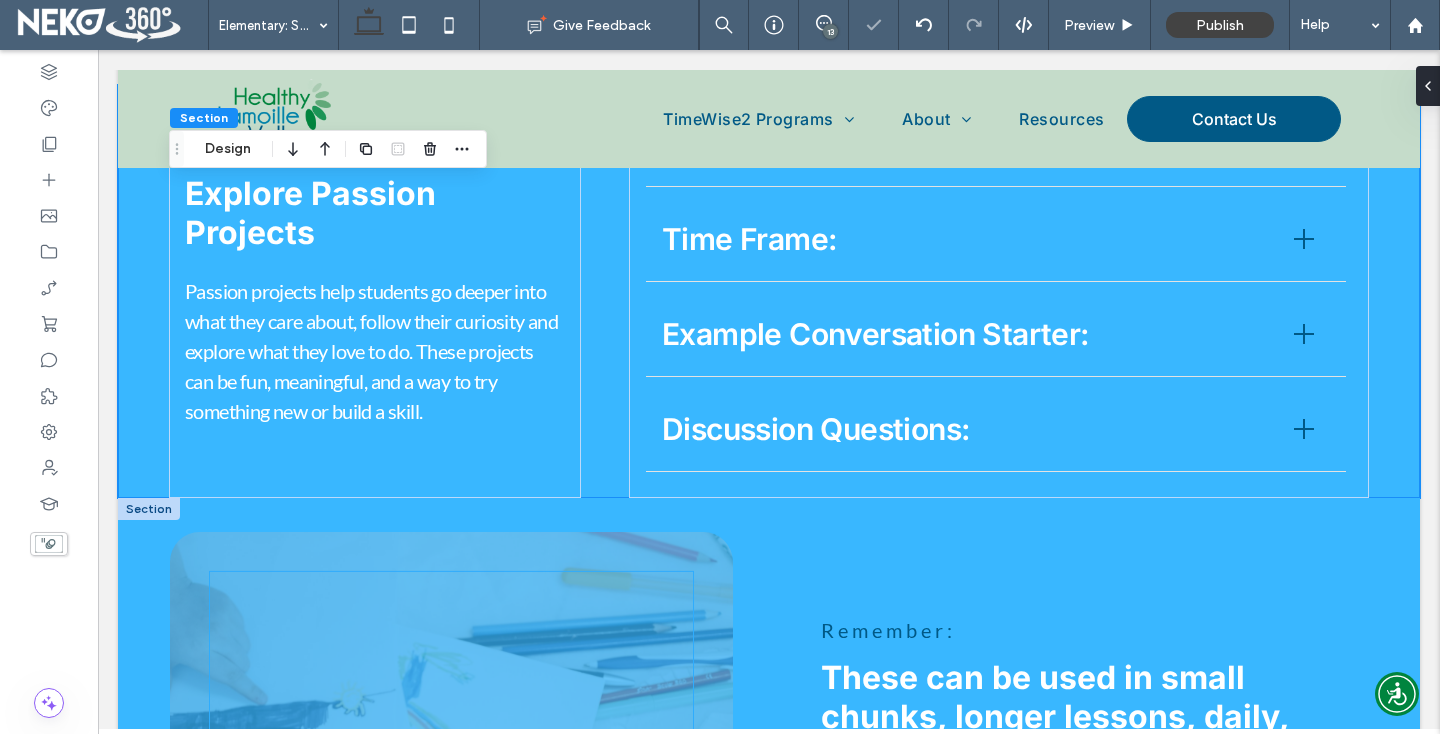 scroll, scrollTop: 4630, scrollLeft: 0, axis: vertical 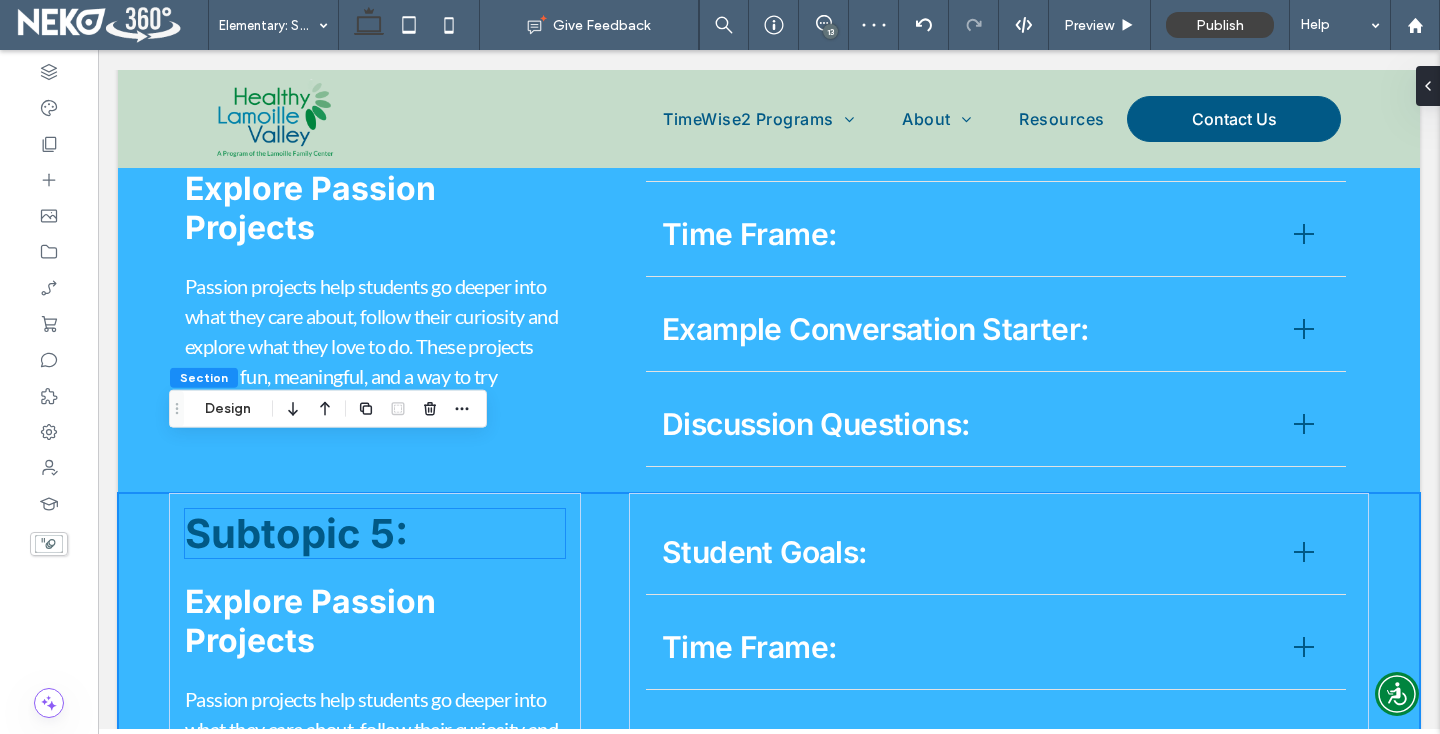click on "Subtopic 5:" at bounding box center (296, 533) 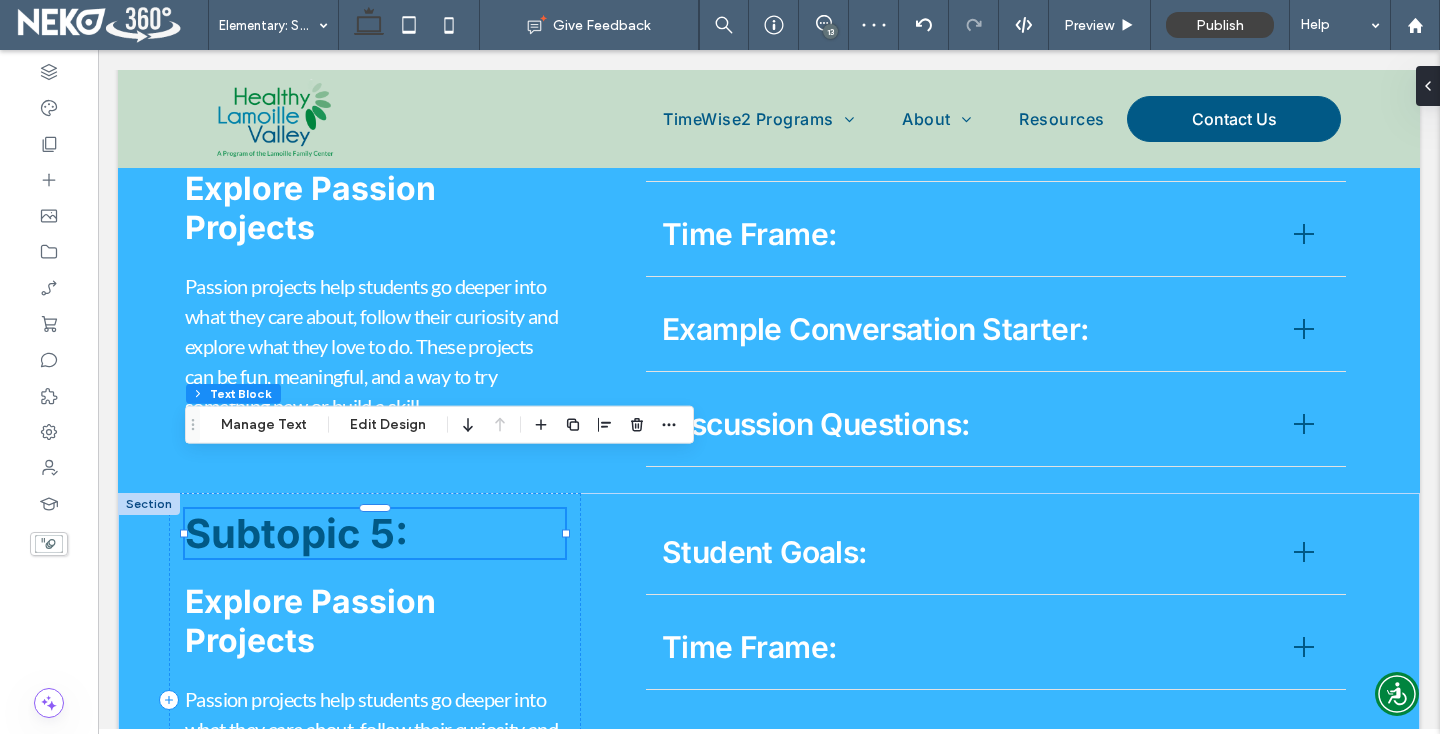 click on "Subtopic 5:" at bounding box center (375, 533) 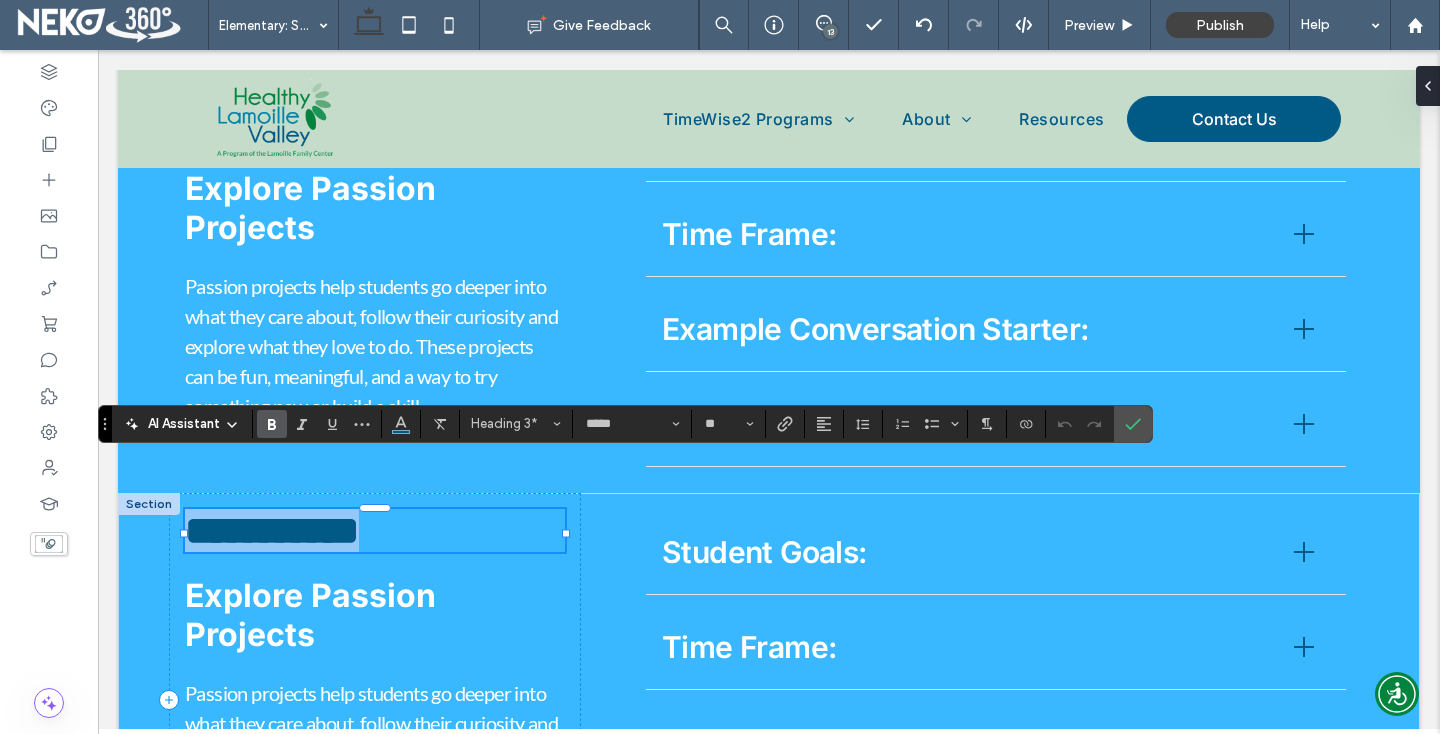 click on "**********" at bounding box center (272, 530) 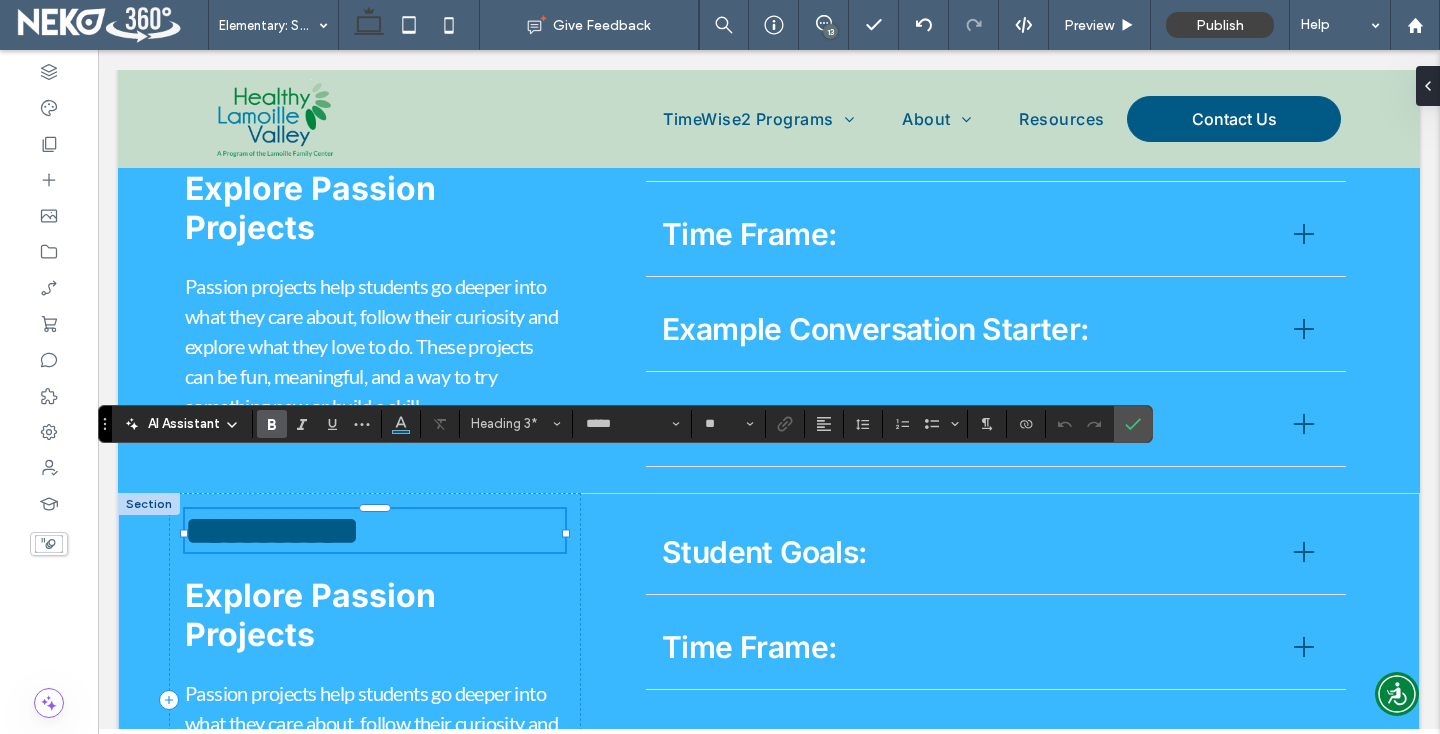 type 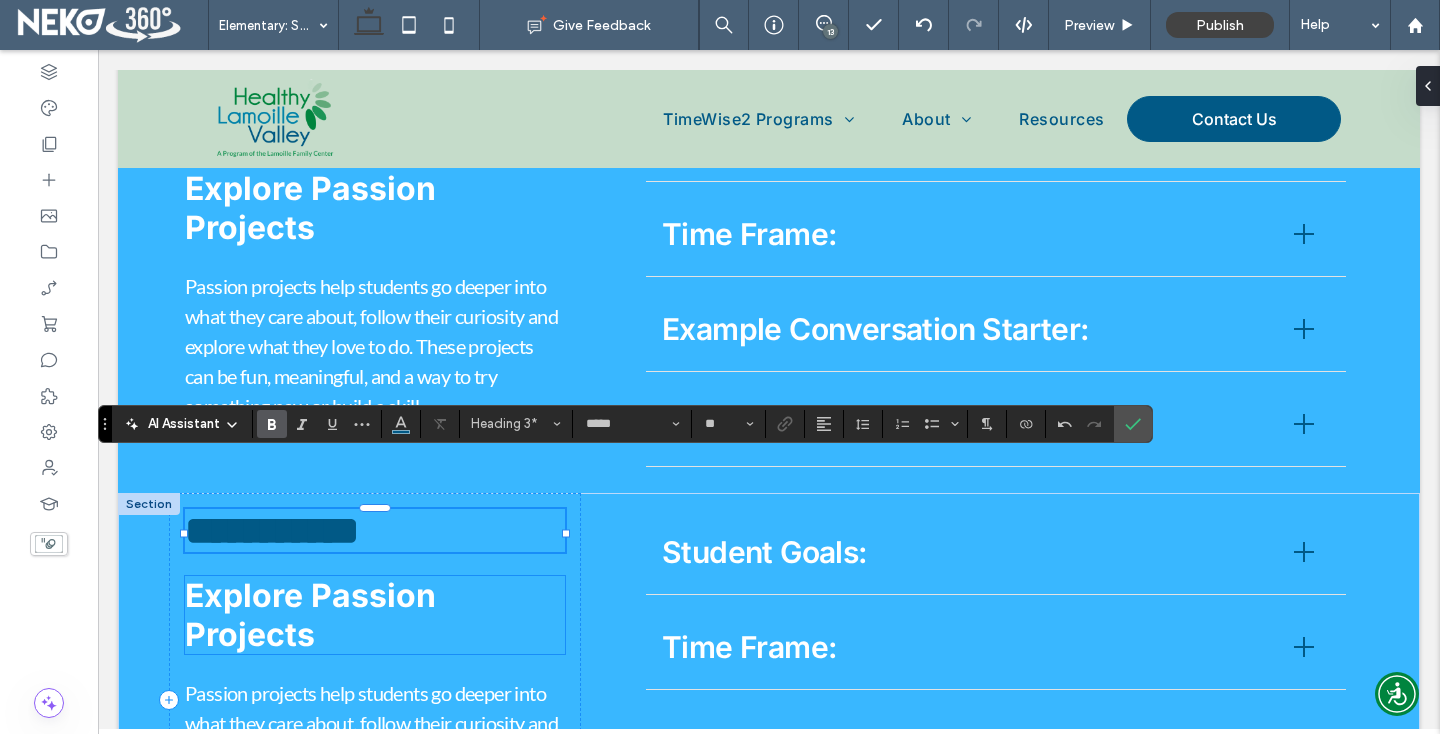 click on "Explore Passion Projects" at bounding box center [310, 615] 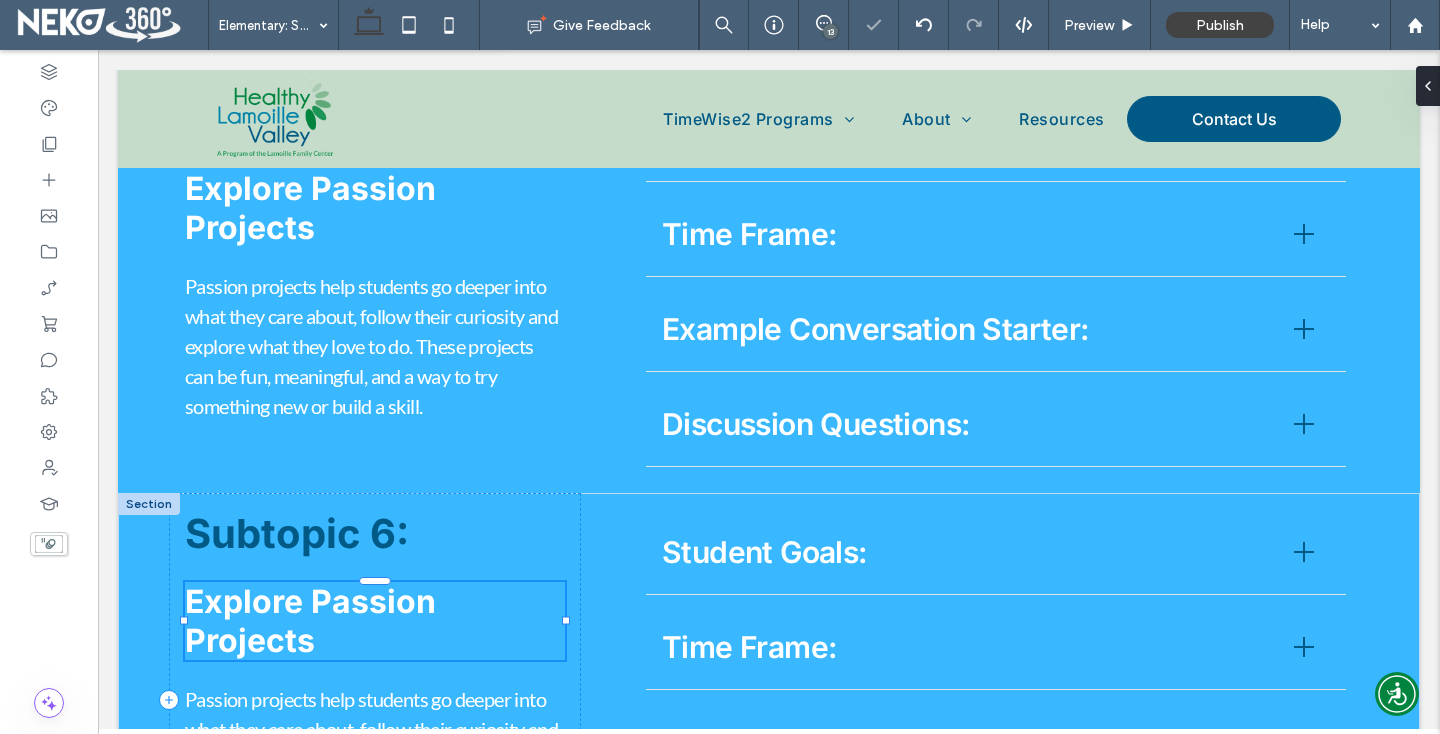 click on "Explore Passion Projects" at bounding box center (375, 621) 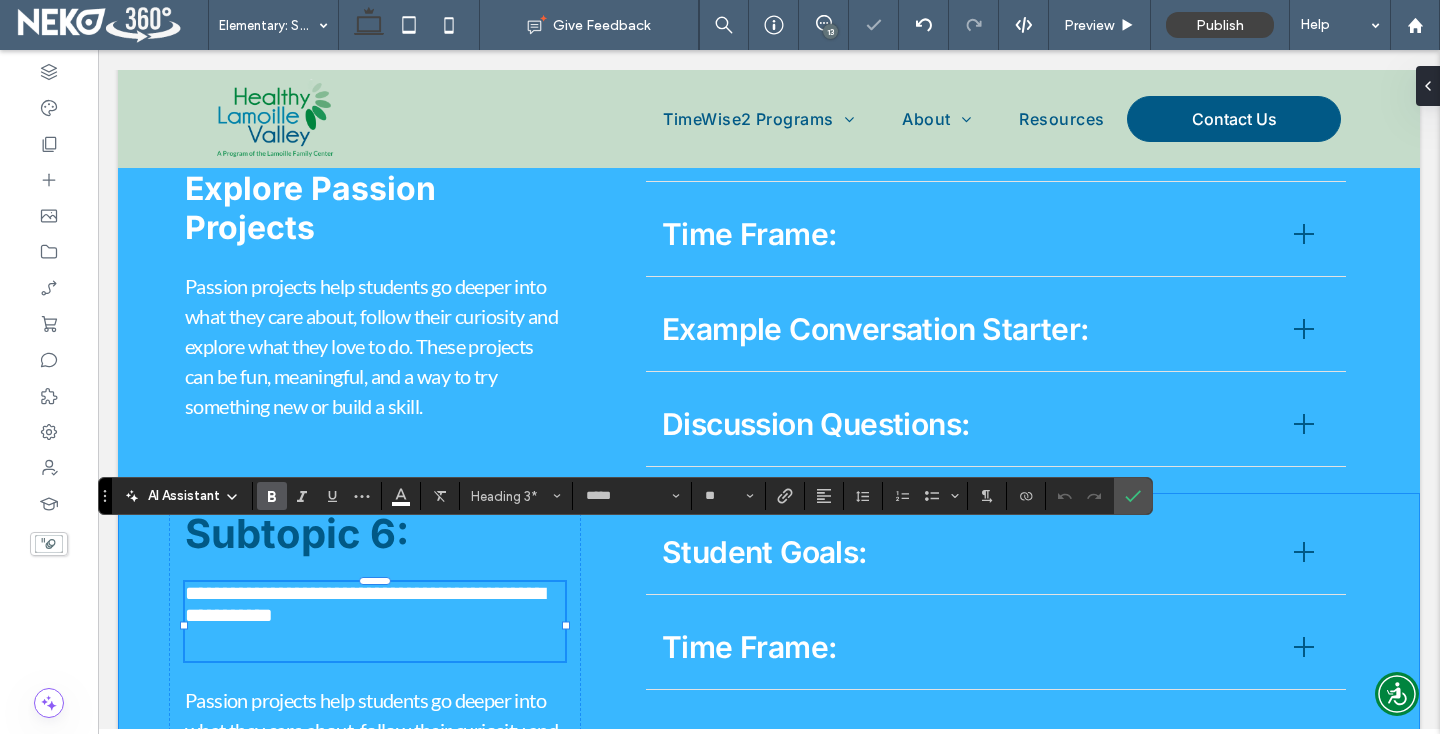scroll, scrollTop: 0, scrollLeft: 0, axis: both 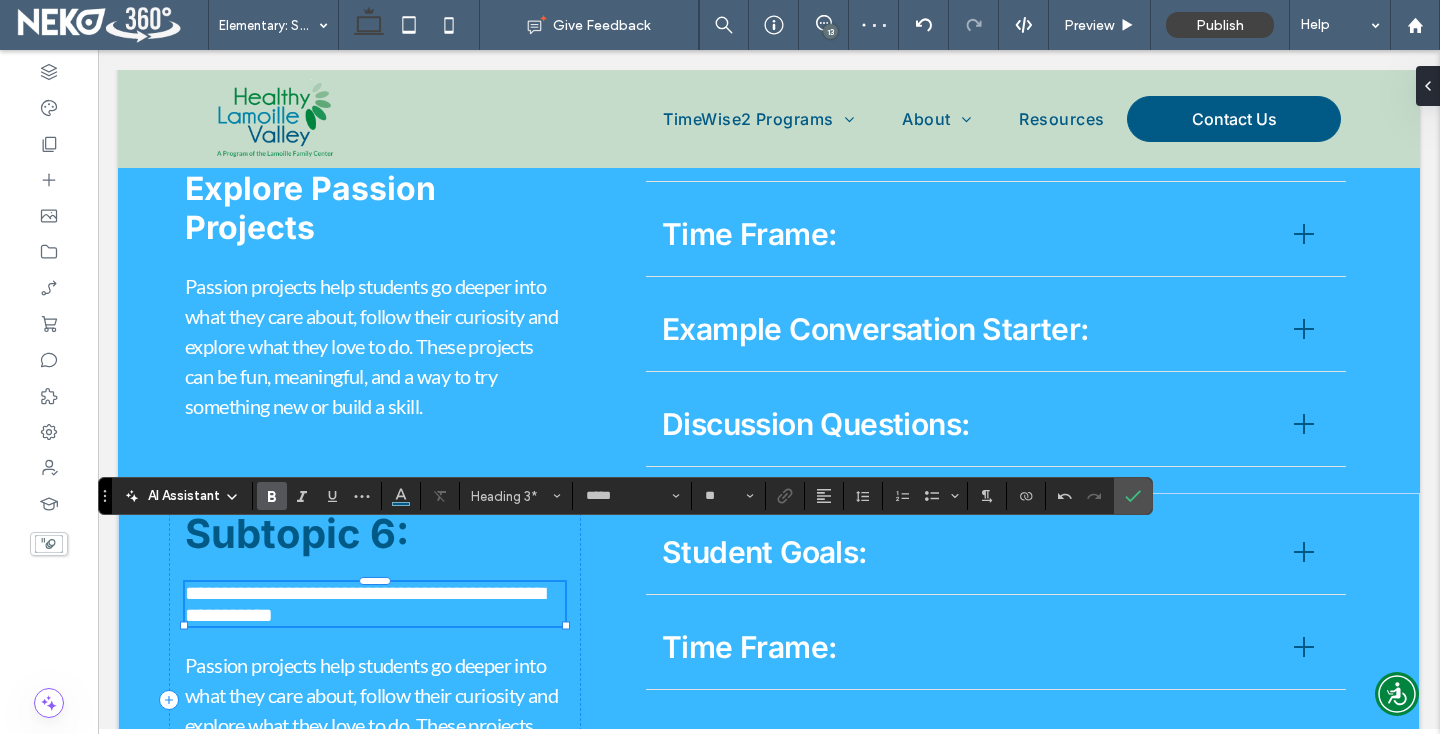 type on "****" 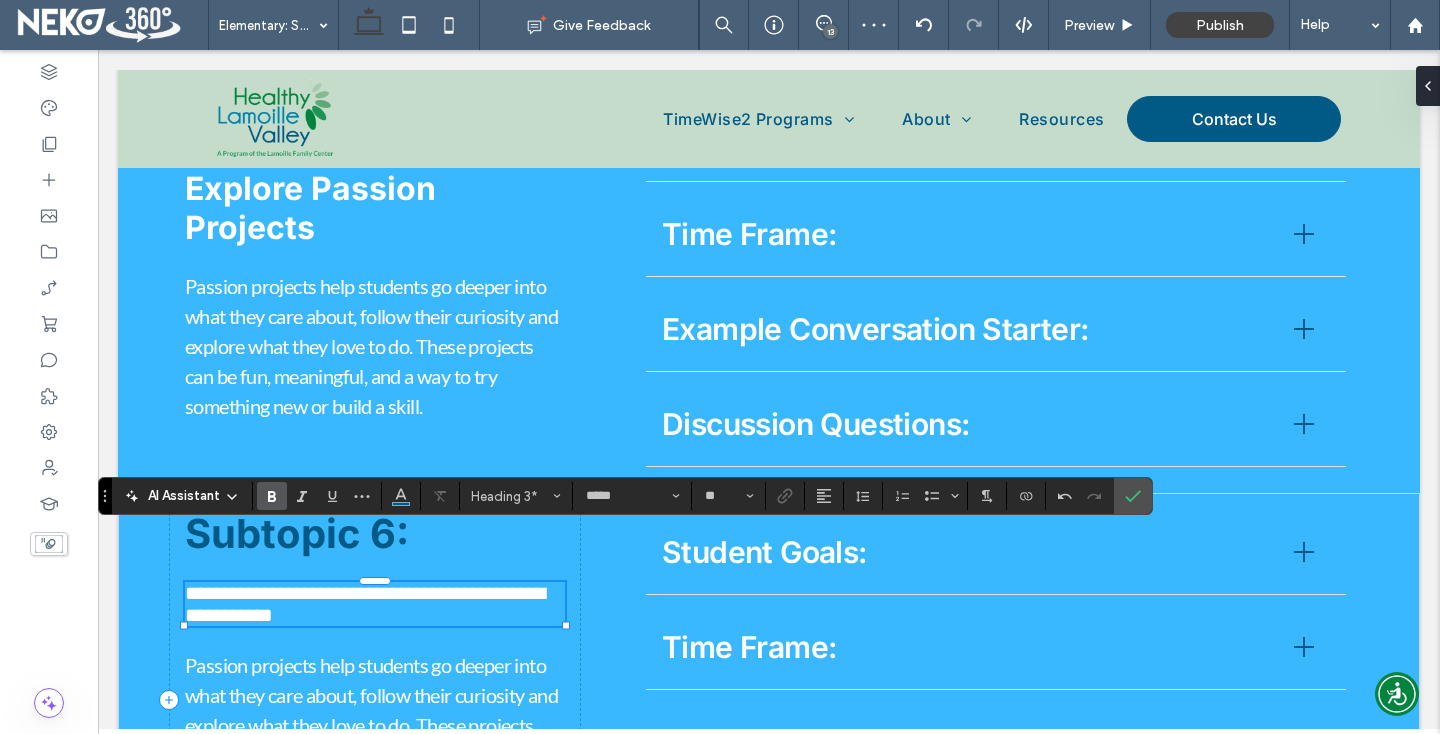 type on "**" 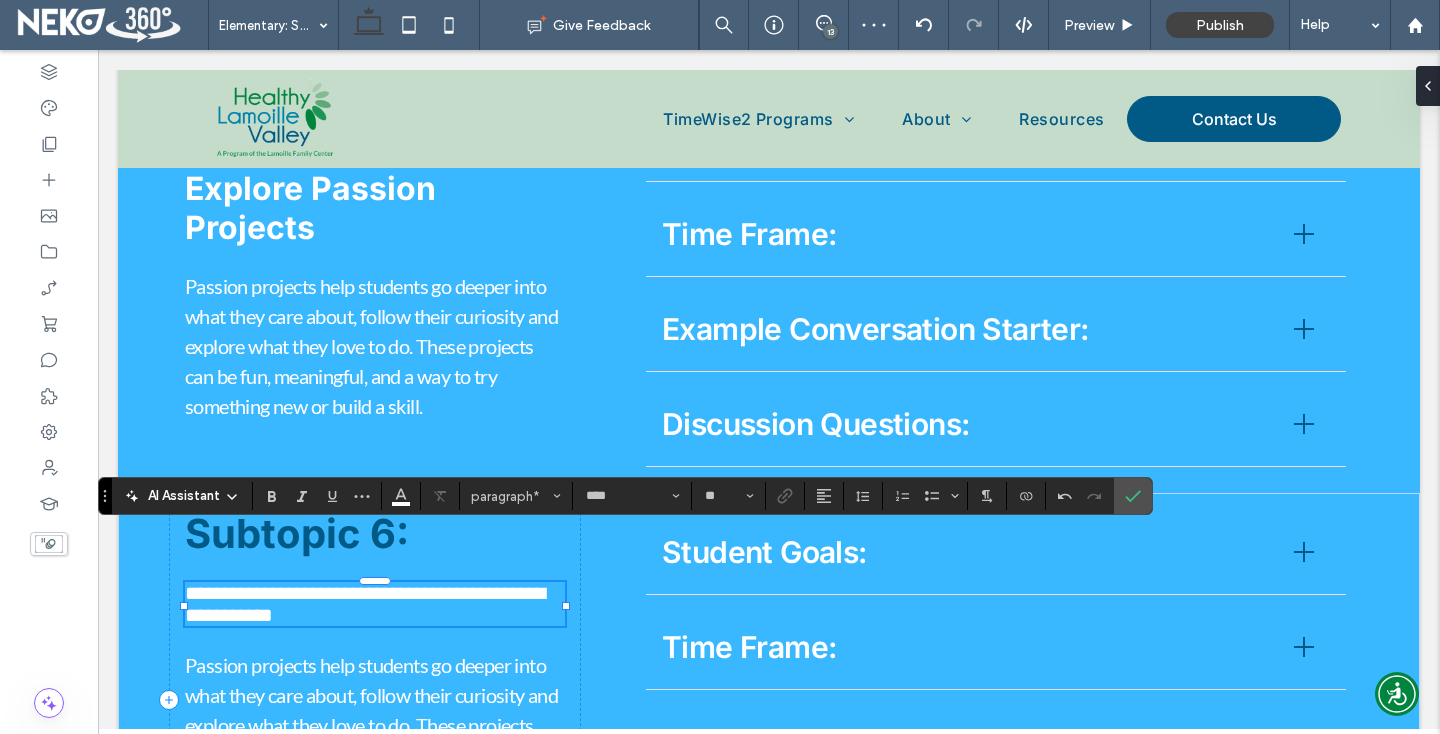 click on "**********" at bounding box center (375, 604) 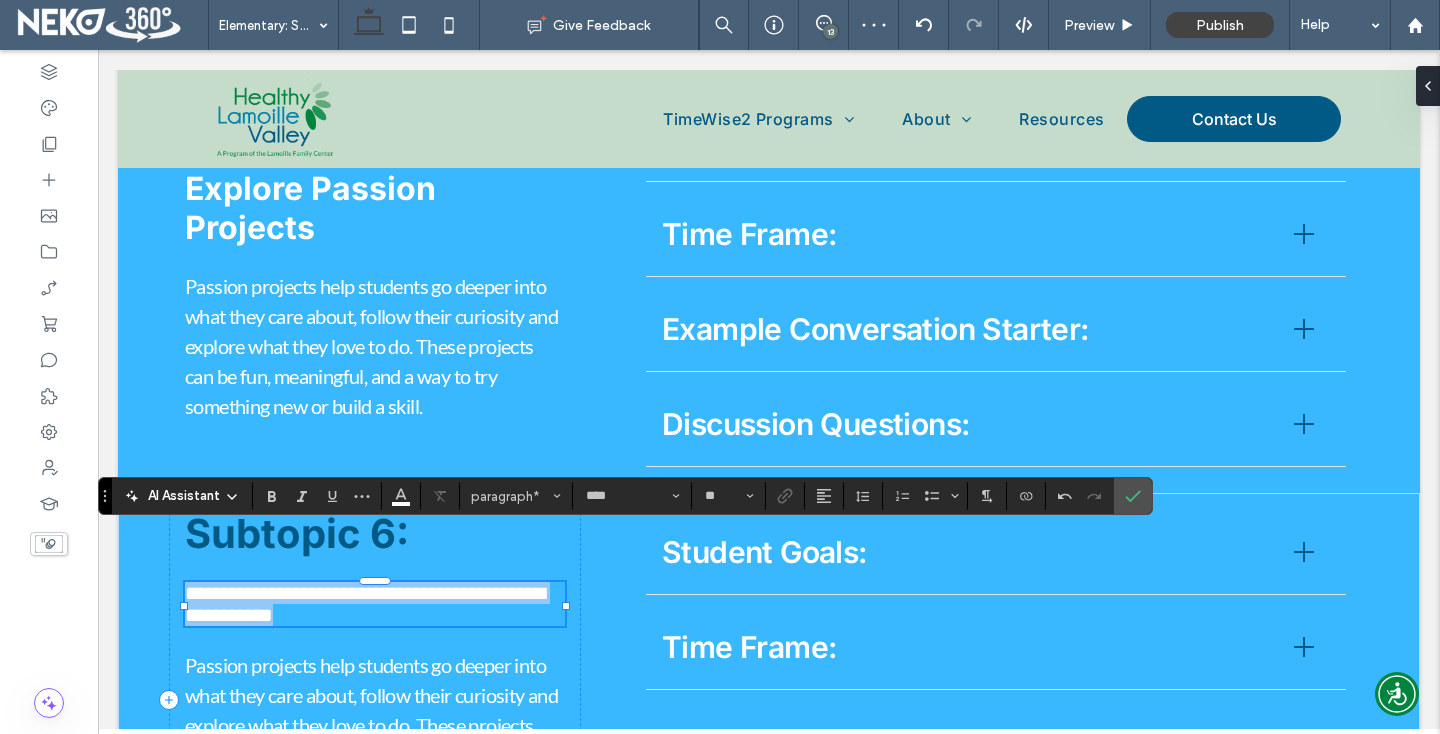 click on "**********" at bounding box center [375, 604] 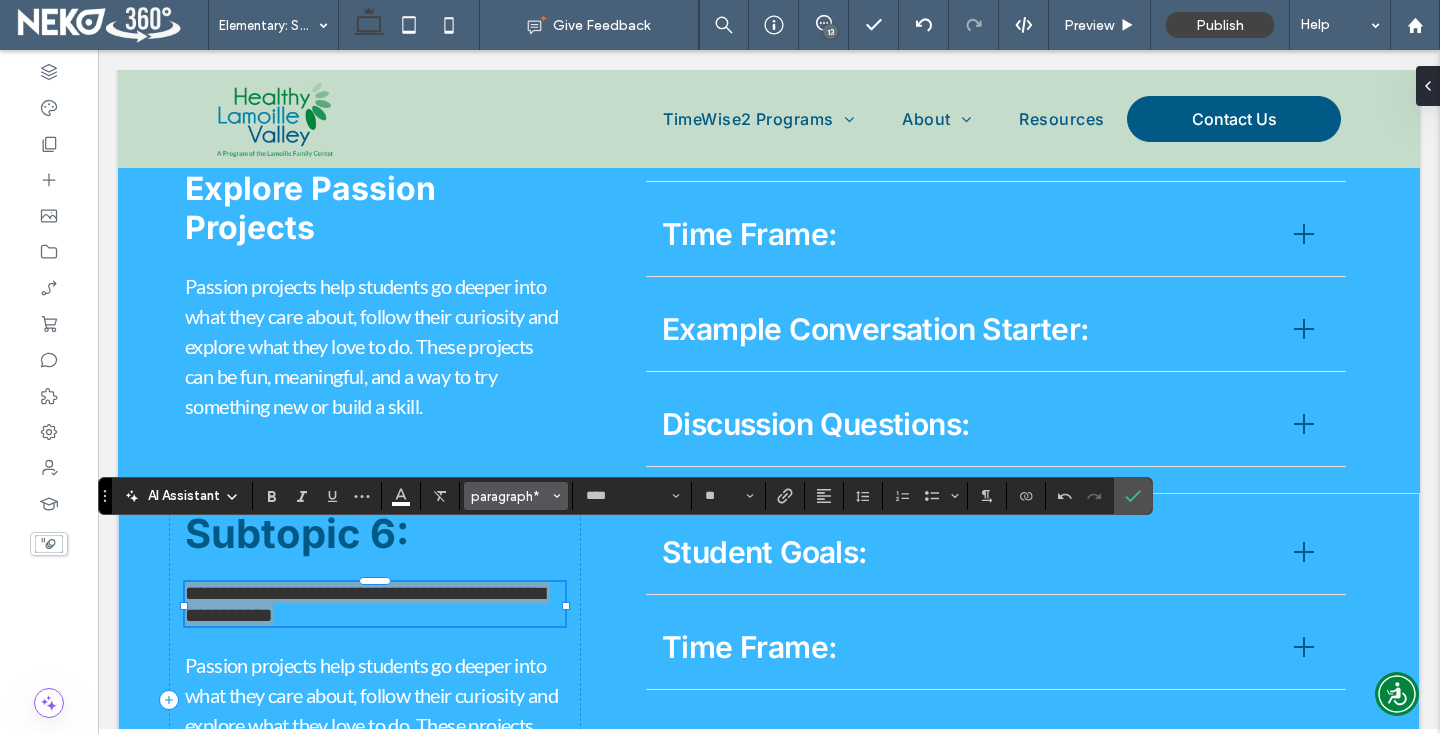 click on "paragraph*" at bounding box center [510, 496] 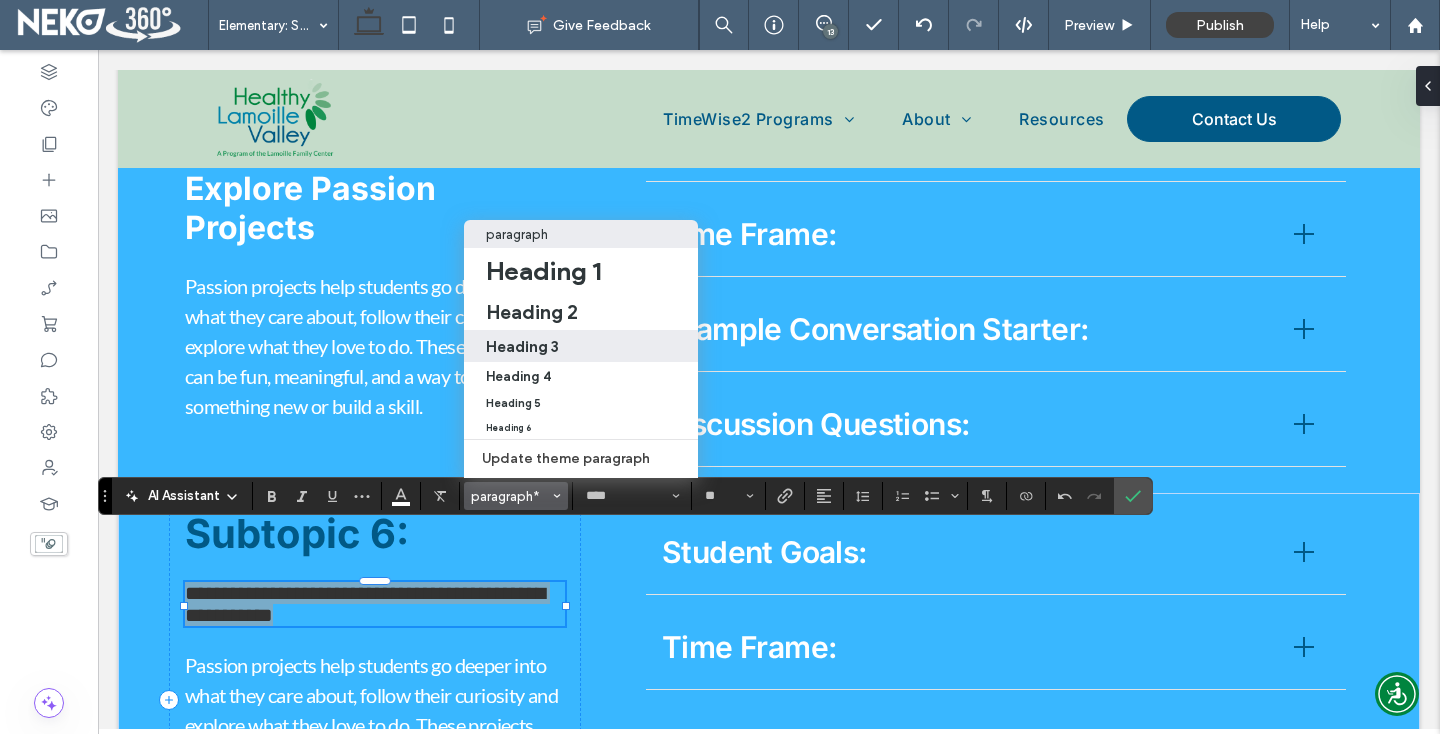 click on "Heading 3" at bounding box center (581, 346) 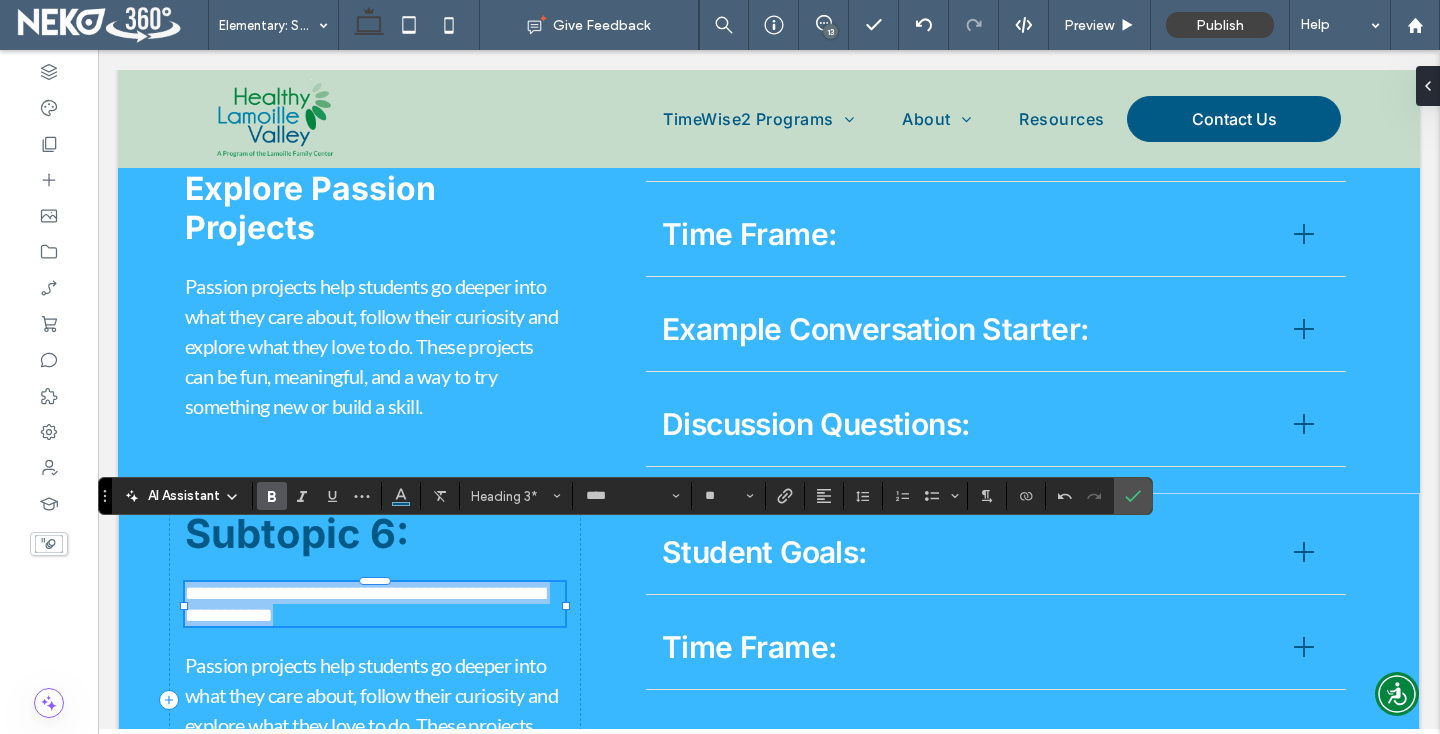 type on "*****" 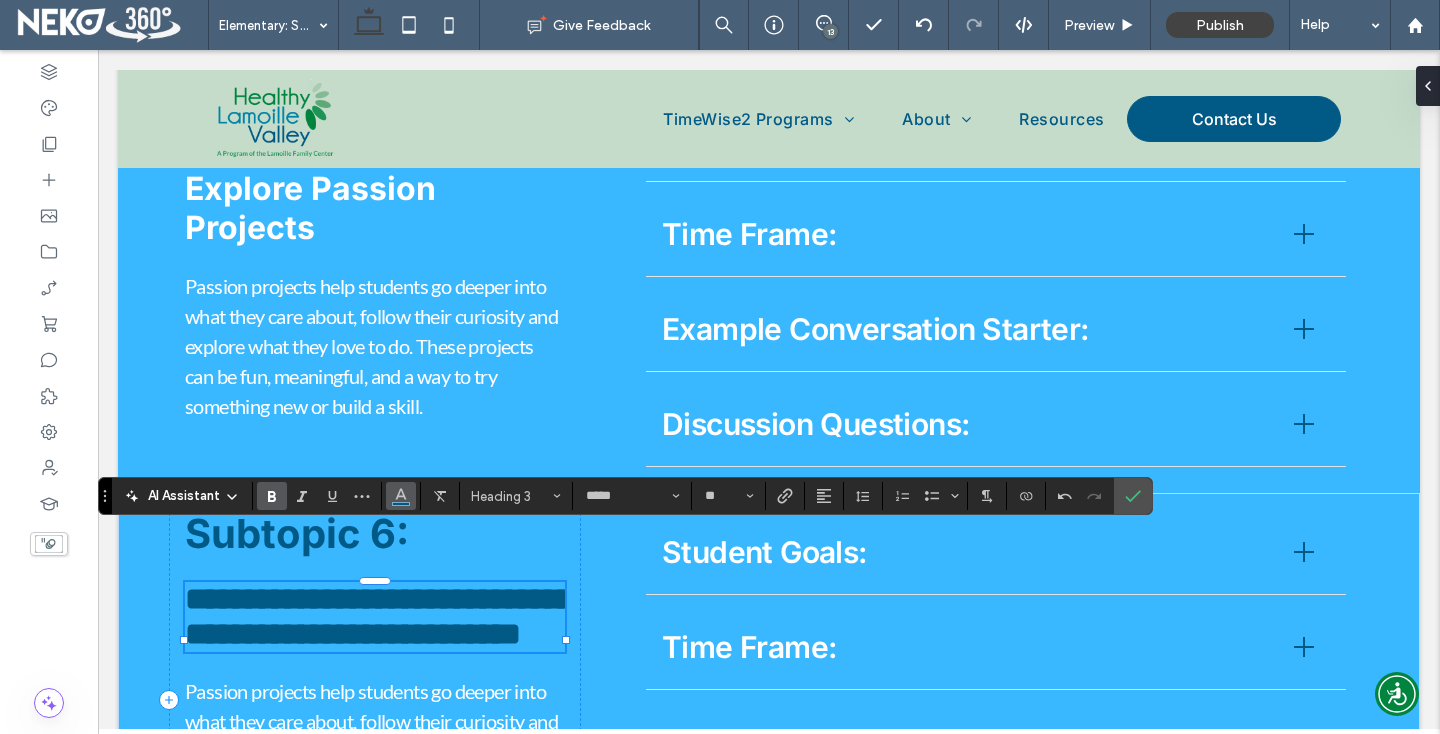 click 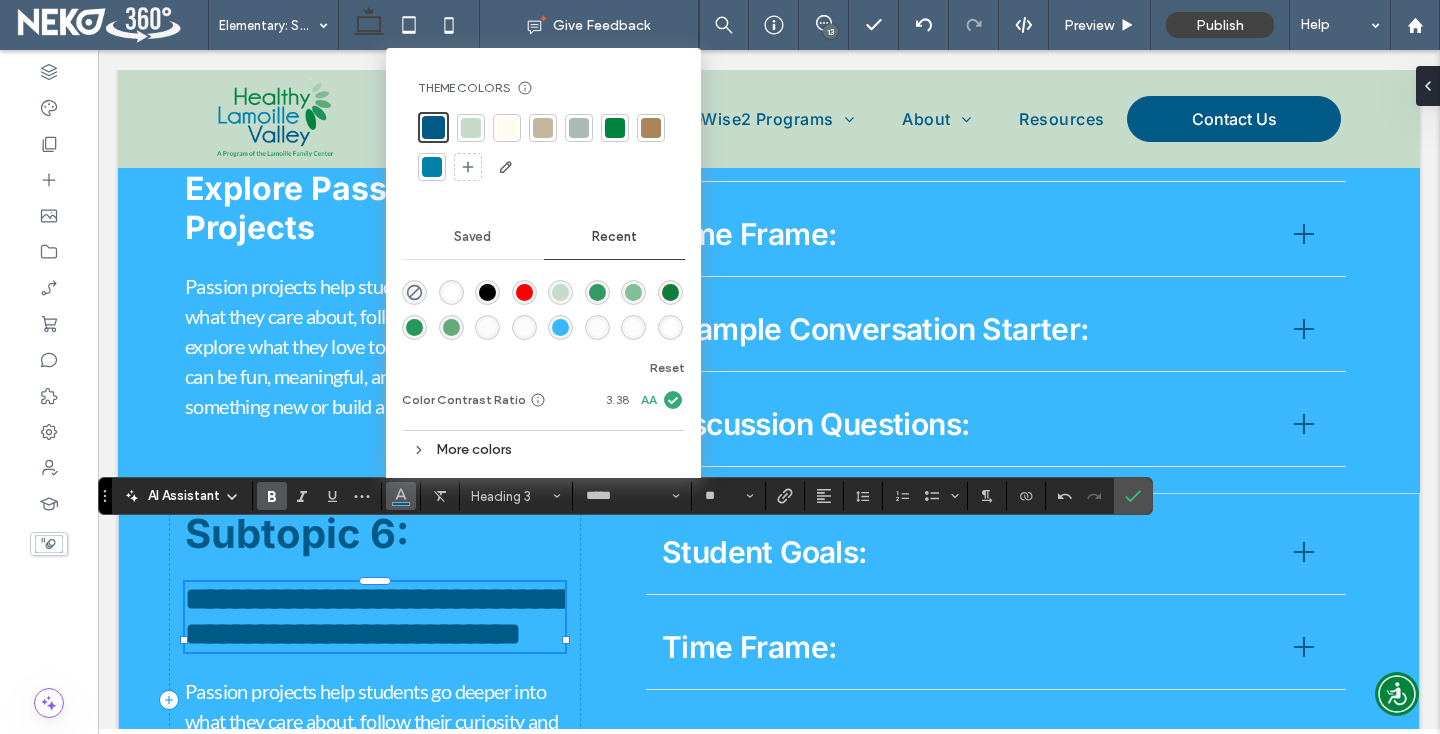 click at bounding box center [451, 292] 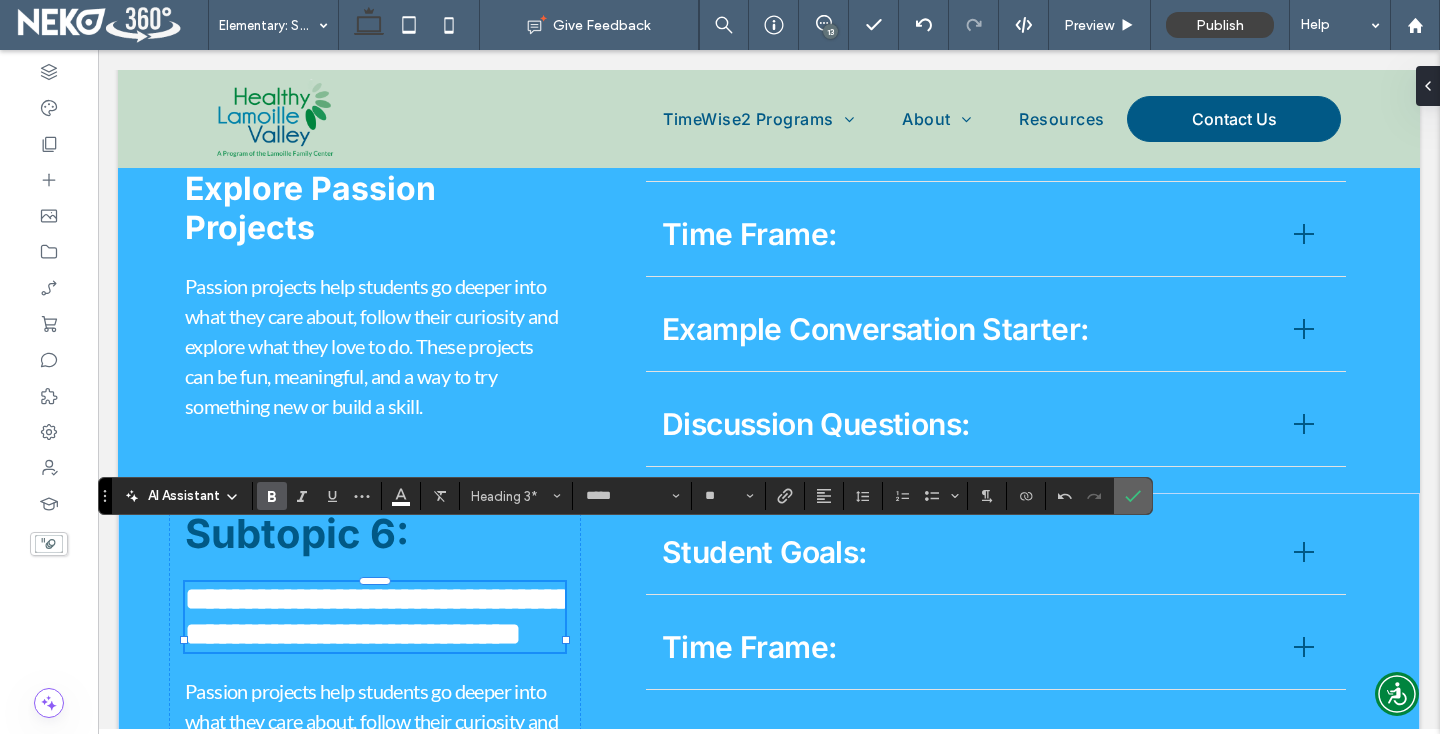 click 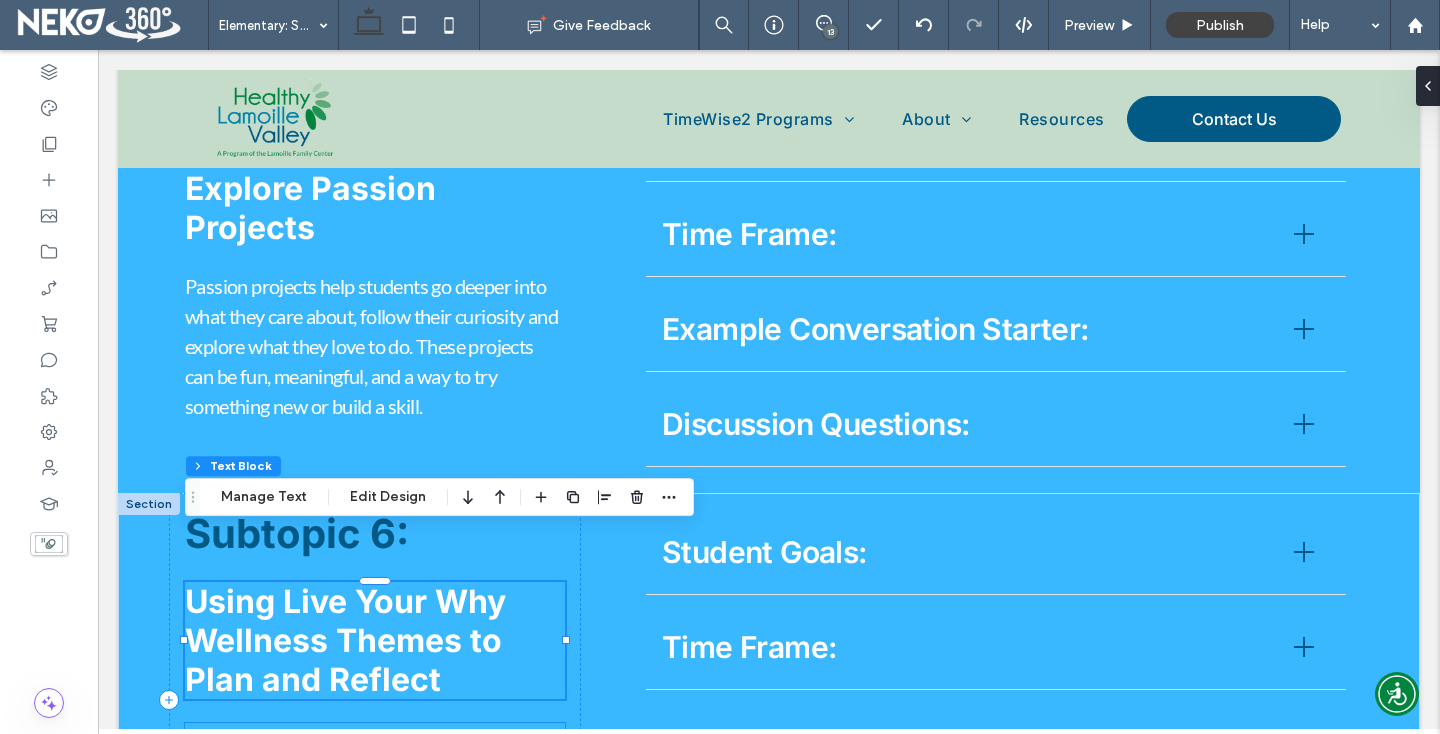 click on "Passion projects help students go deeper into what they care about, follow their curiosity and explore what they love to do. These projects can be fun, meaningful, and a way to try something new or build a skill." at bounding box center [371, 798] 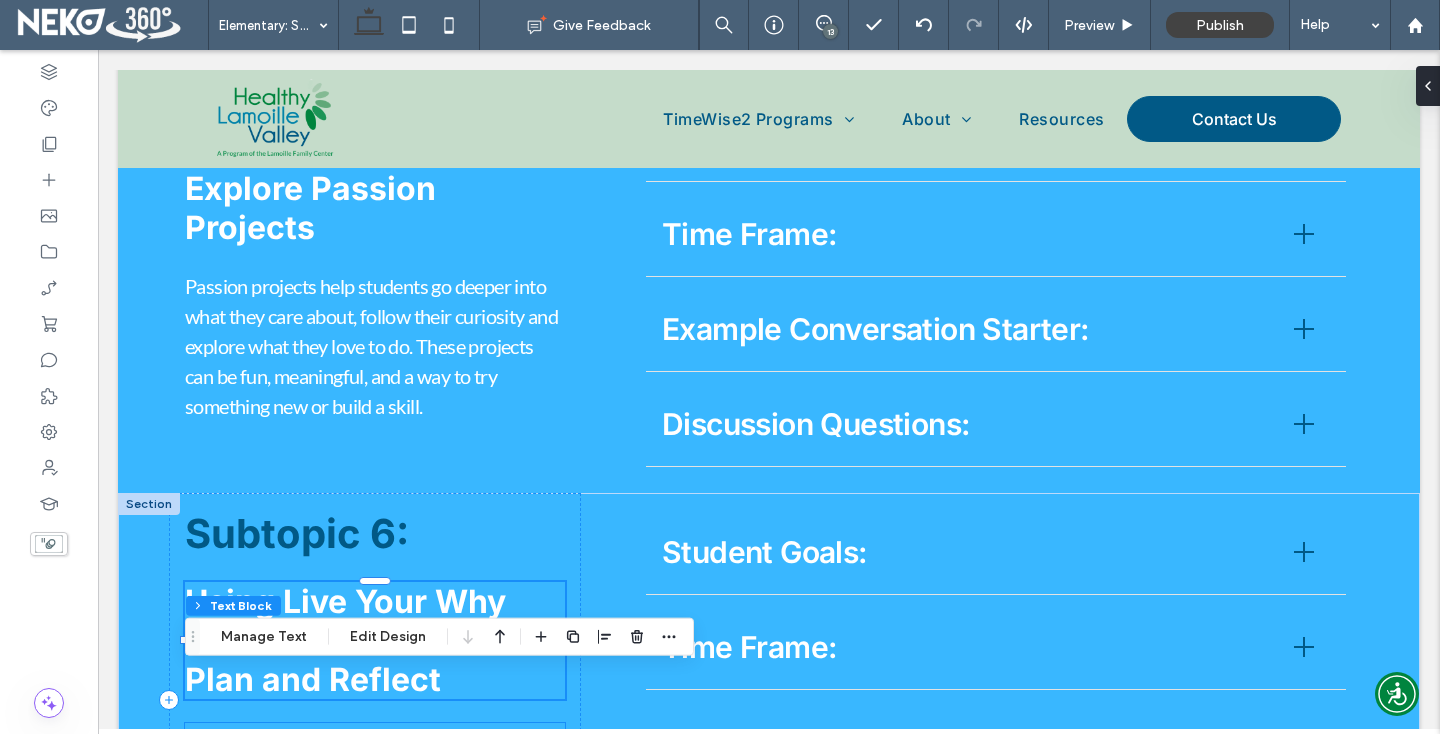 click on "Passion projects help students go deeper into what they care about, follow their curiosity and explore what they love to do. These projects can be fun, meaningful, and a way to try something new or build a skill." at bounding box center [375, 798] 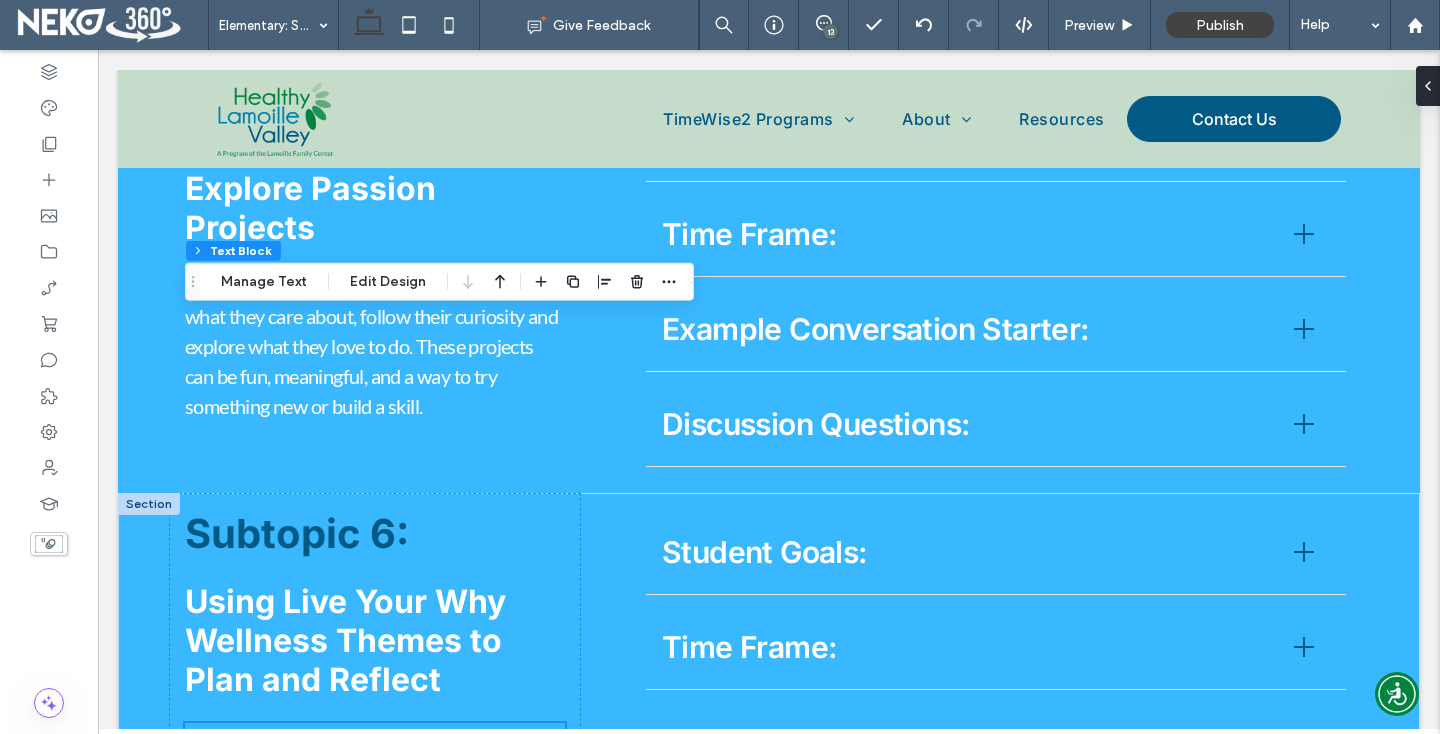 scroll, scrollTop: 4985, scrollLeft: 0, axis: vertical 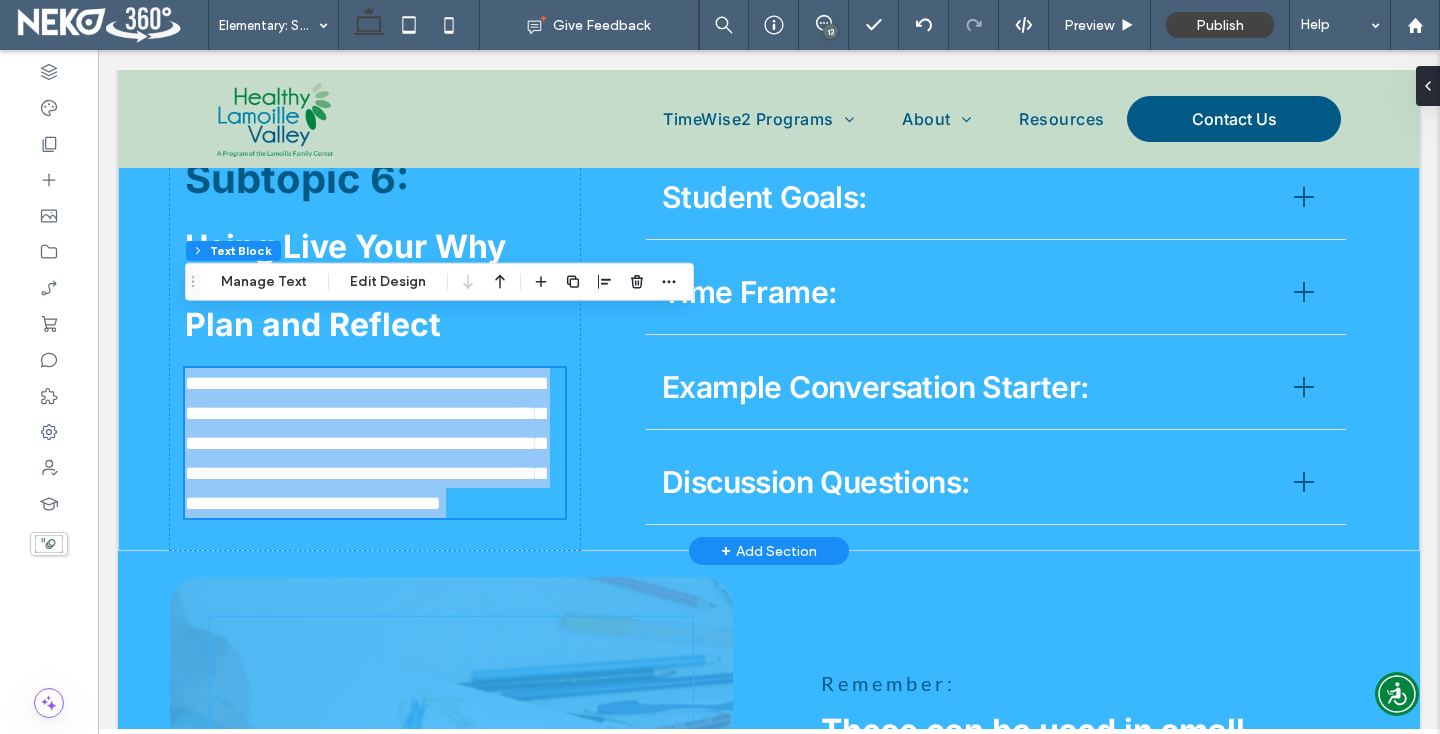 type on "****" 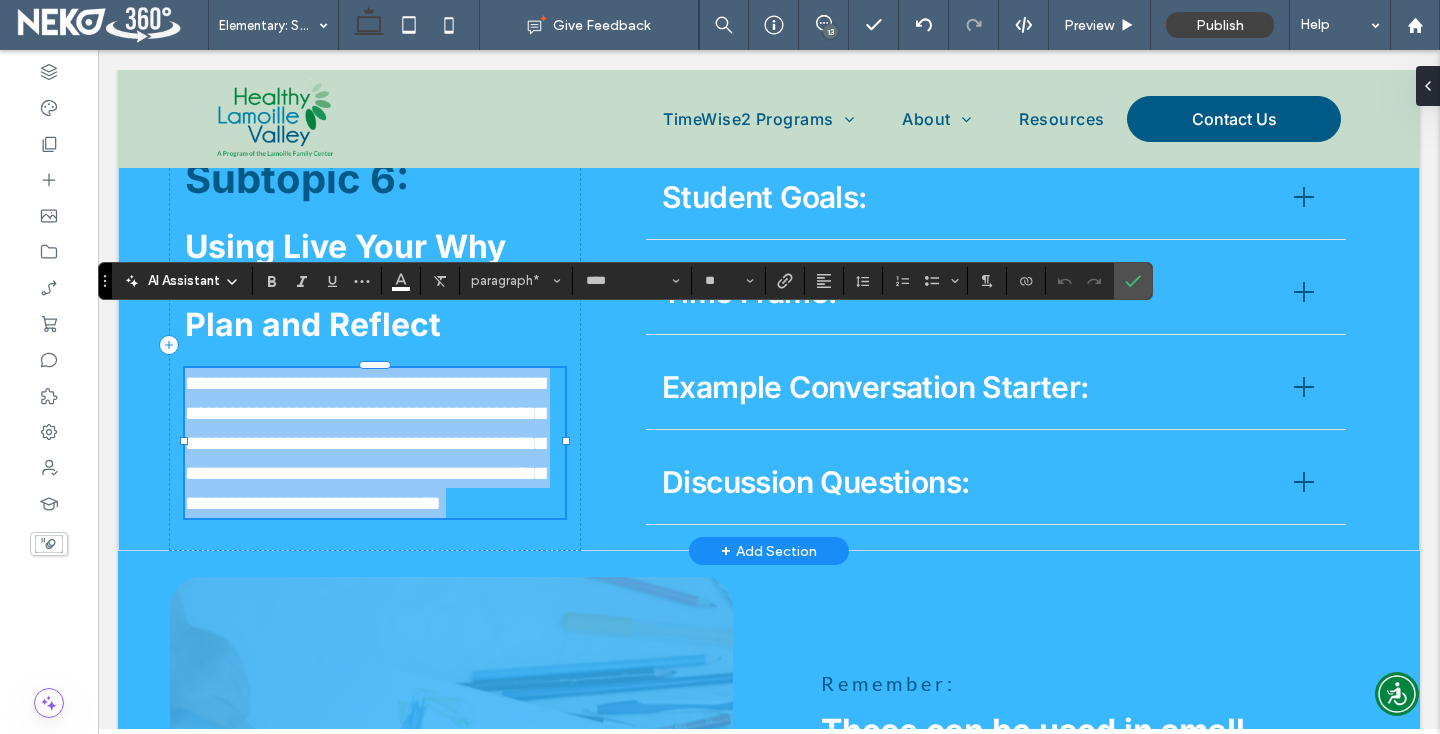 scroll, scrollTop: 0, scrollLeft: 0, axis: both 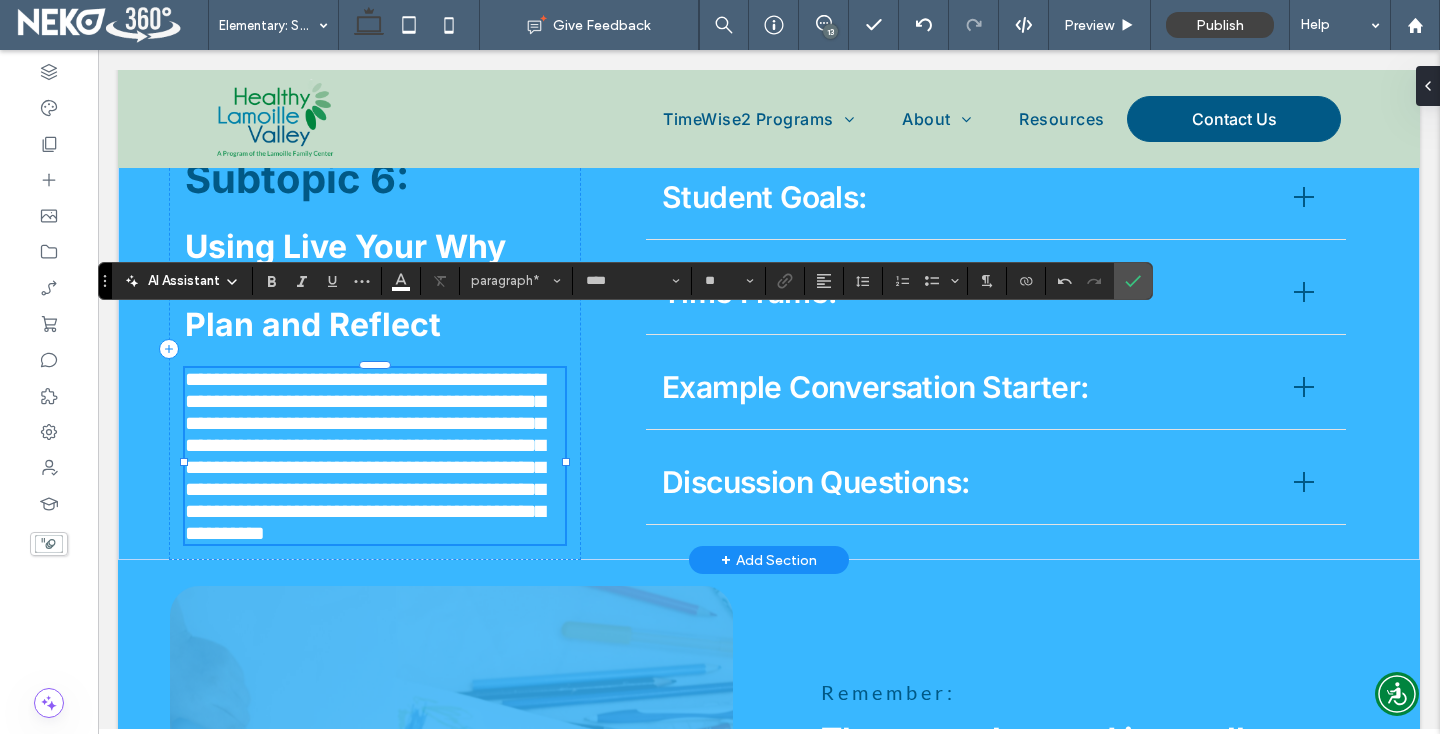 click on "**********" at bounding box center (365, 456) 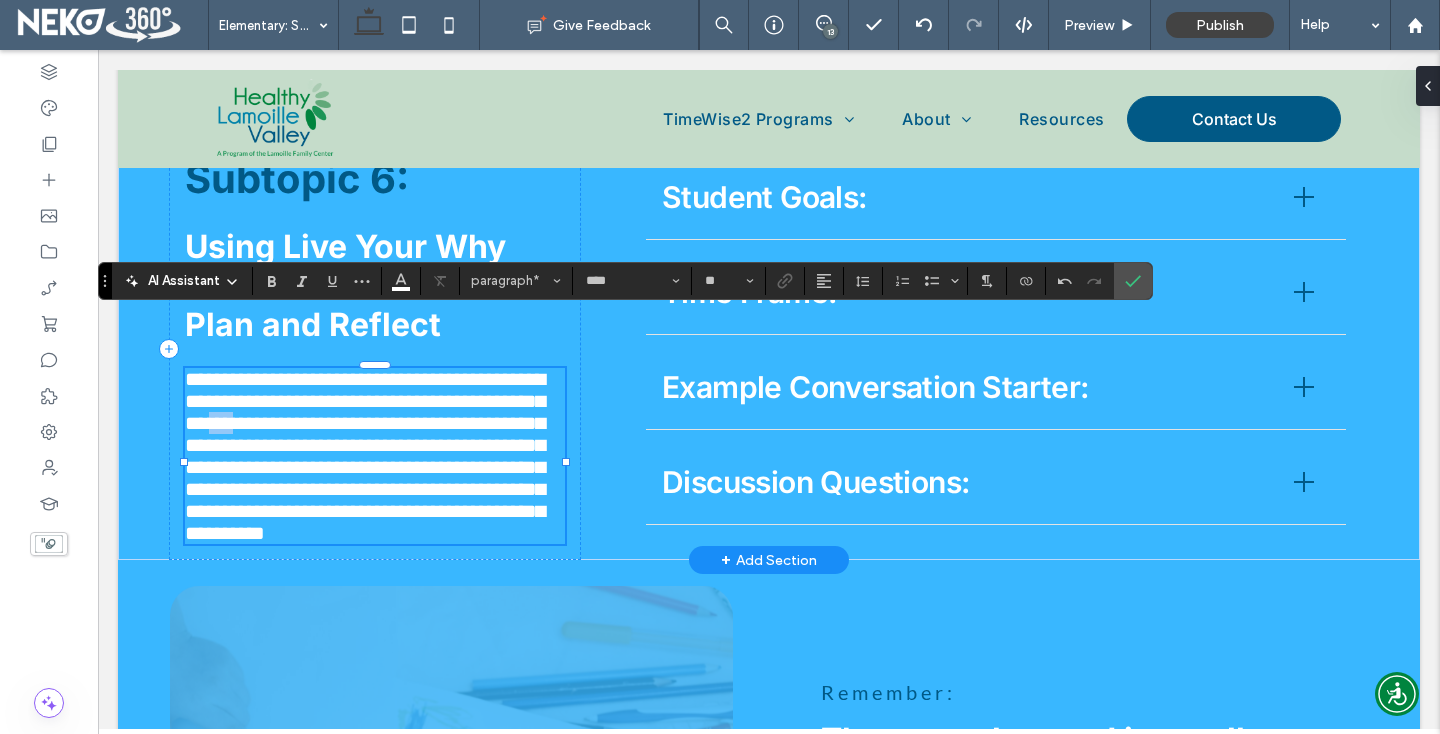 click on "**********" at bounding box center (365, 456) 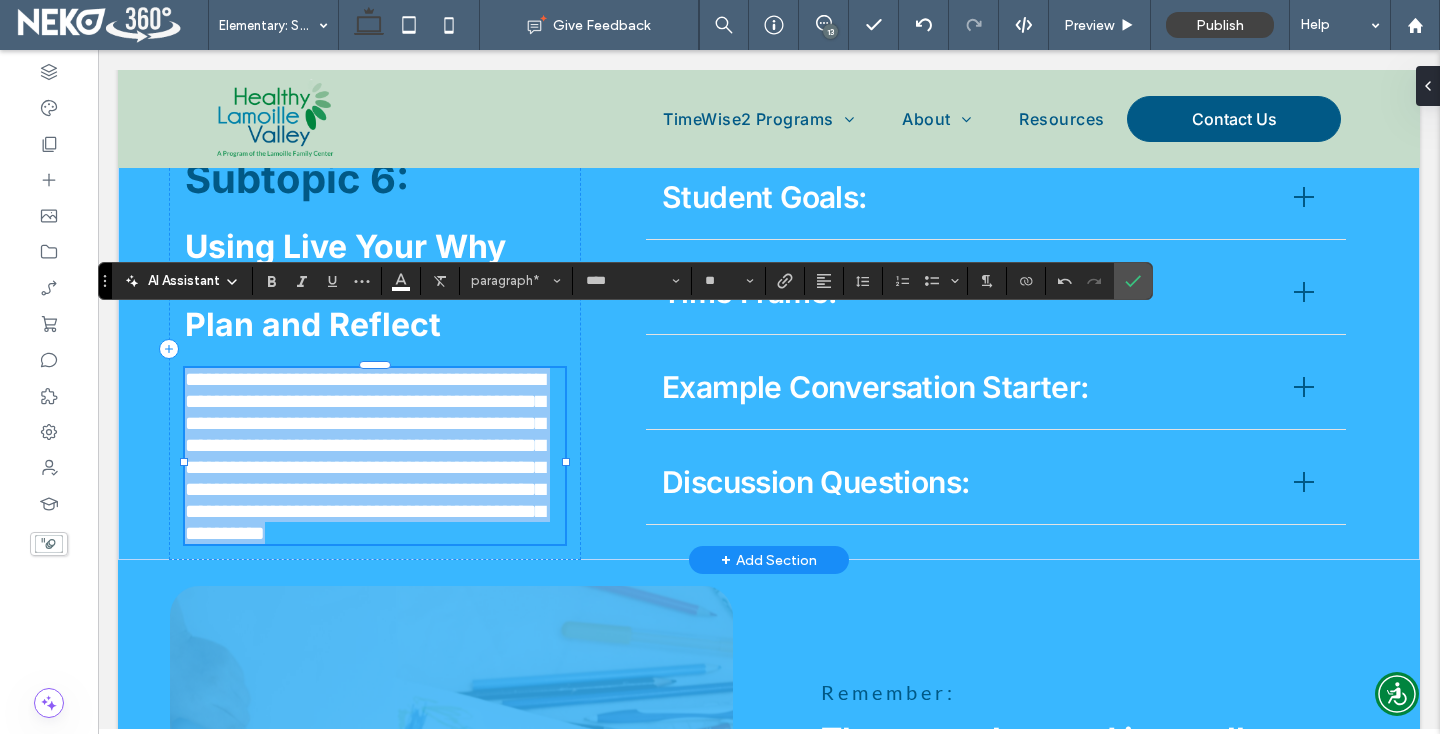 click on "**********" at bounding box center (365, 456) 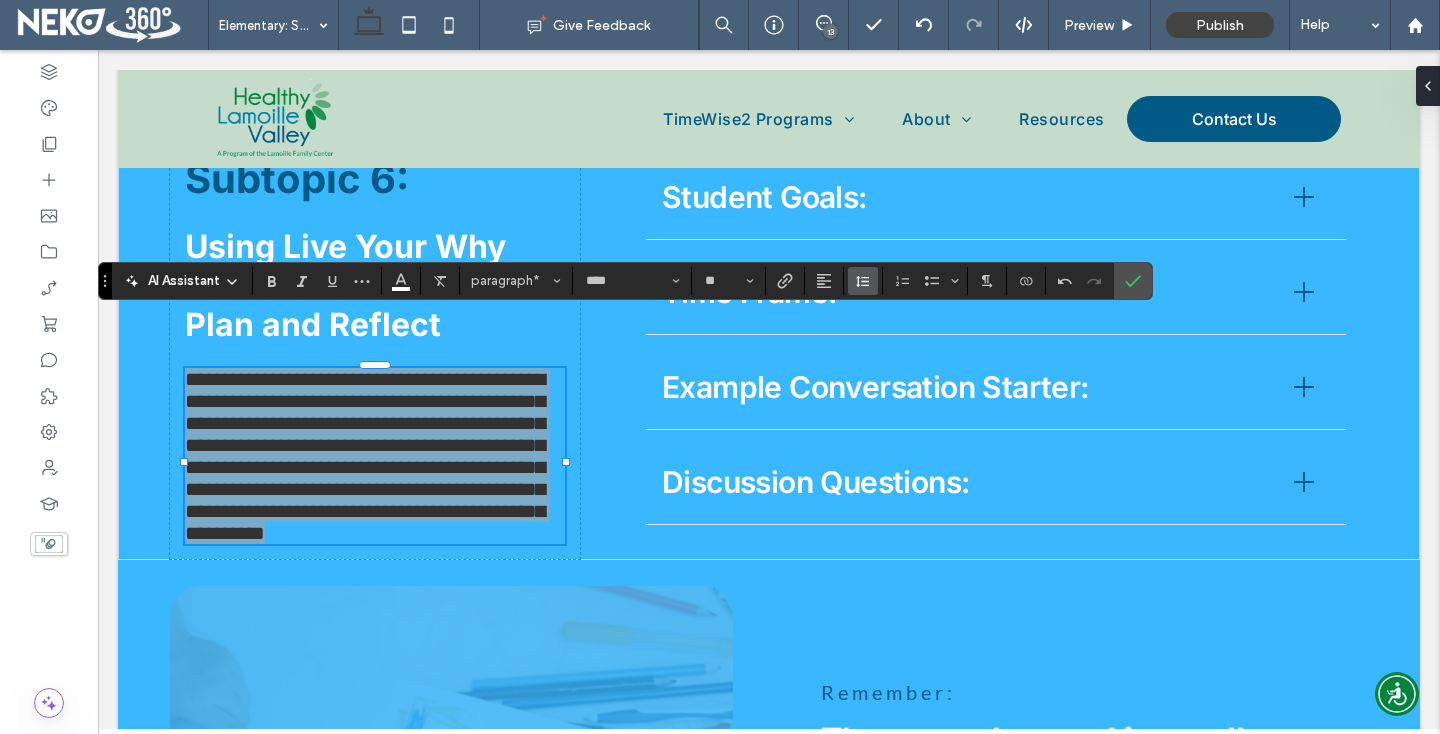 click at bounding box center [863, 281] 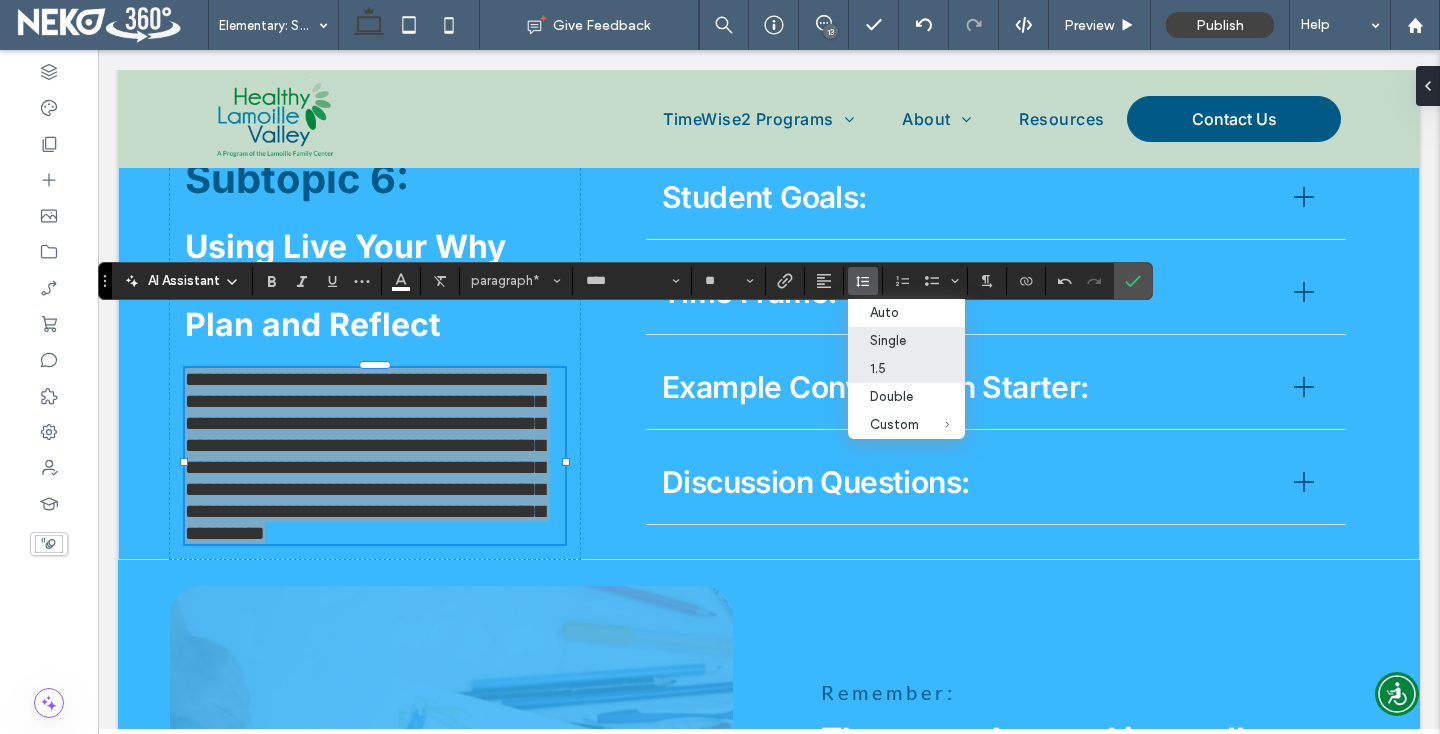 click on "1.5" at bounding box center [906, 369] 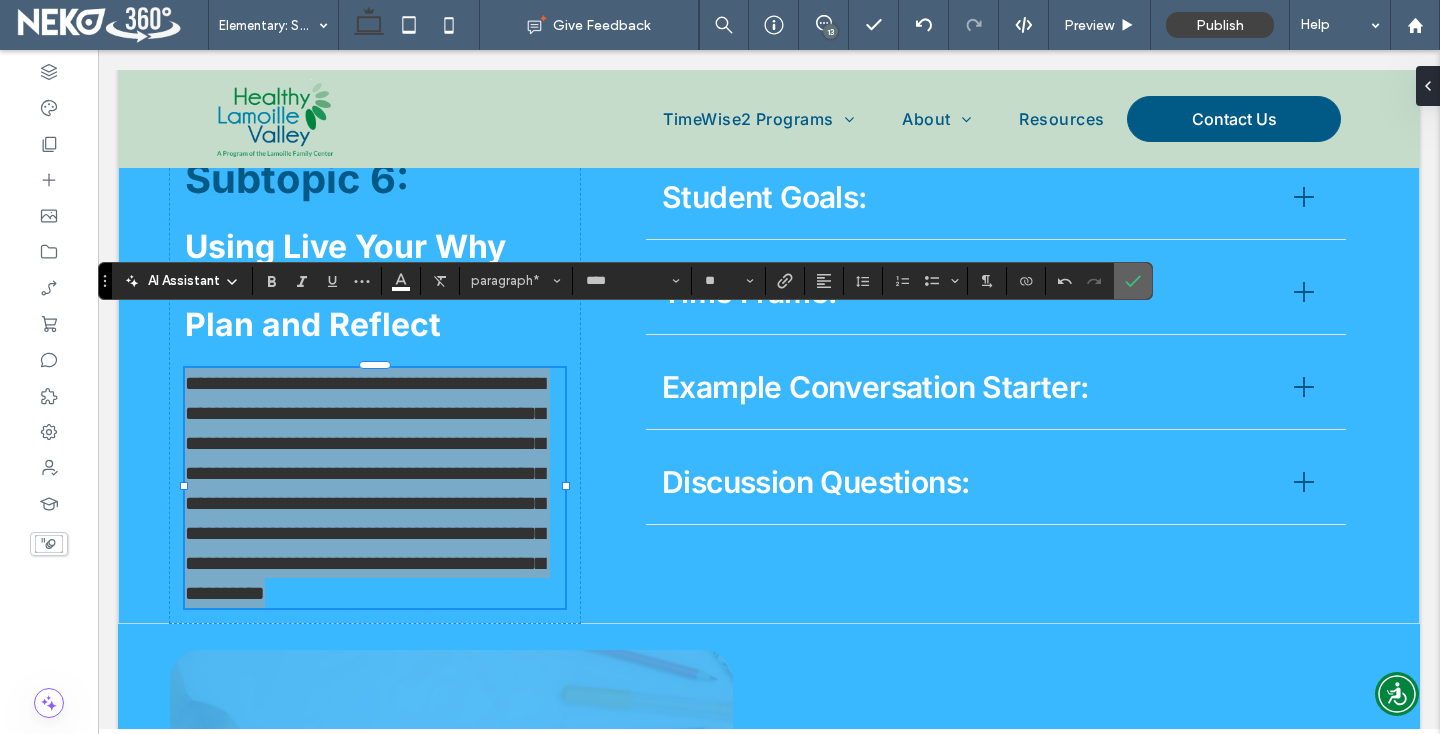 click at bounding box center [1133, 281] 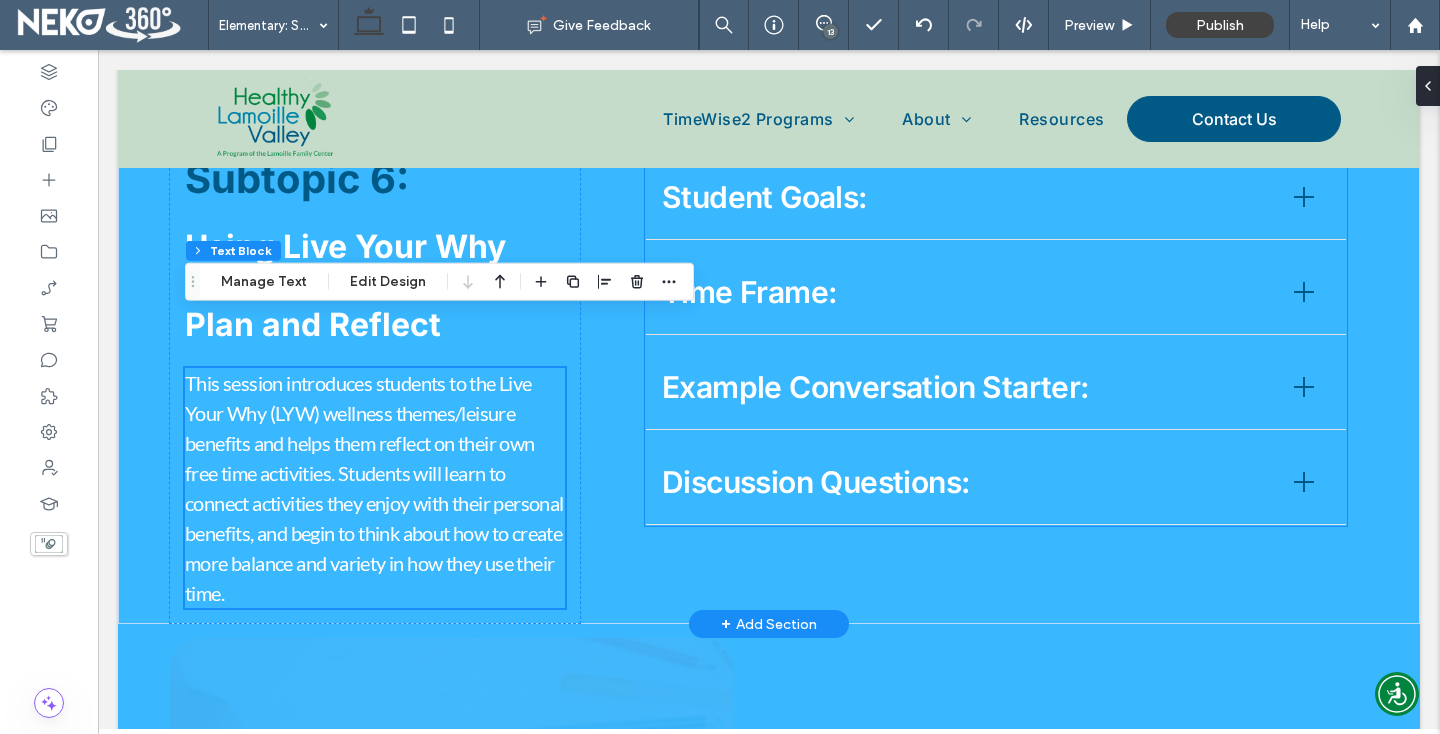 scroll, scrollTop: 4870, scrollLeft: 0, axis: vertical 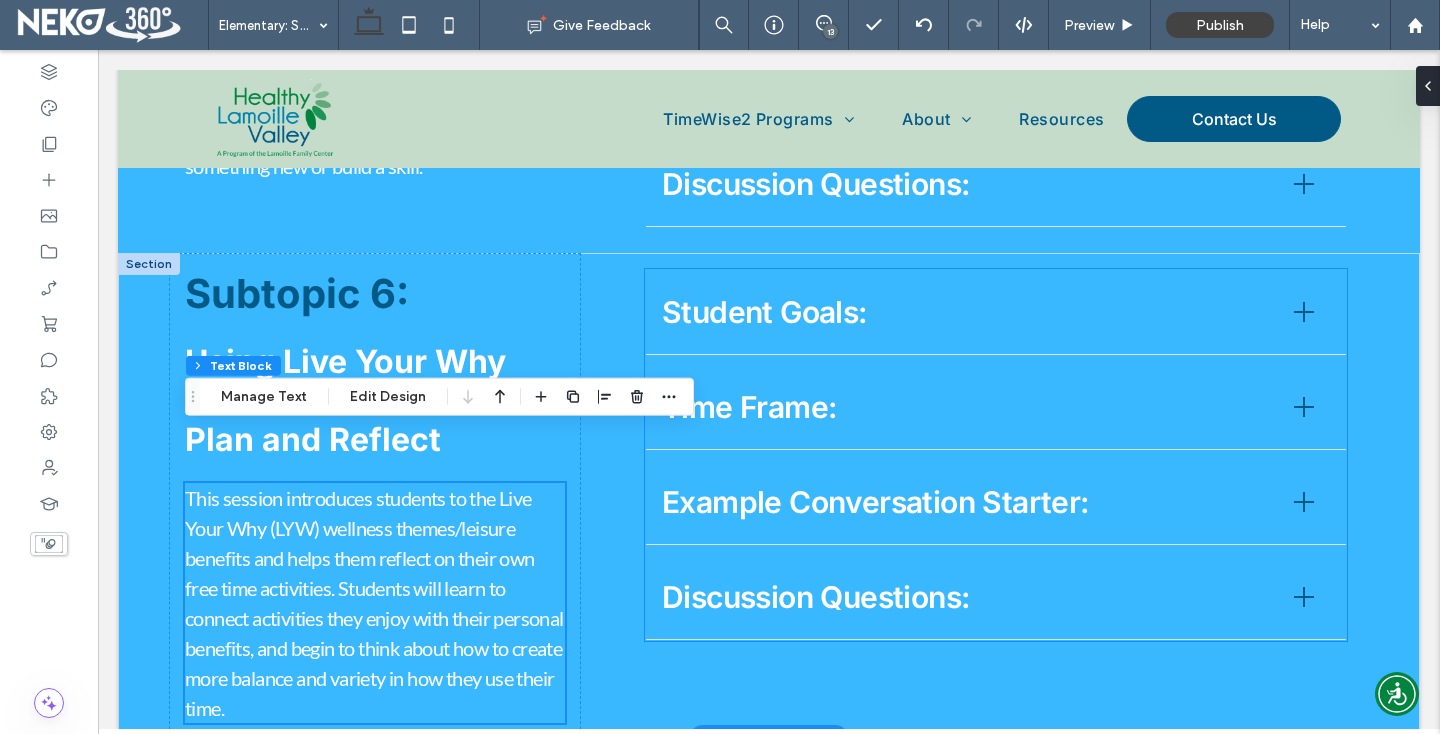 click on "Student Goals: Identify personal interests they would like to explore further. Learn, build confidence, and express creativity through passion project exploration. Time Frame: [TIME] Flexible timing/ adaptable format: Can be completed in short segments or extended across multiple sessions. This can be a weekly, monthly, semester or year long project. It can be done multiple times a year. Example Conversation Starter: “What’s something you’ve always wanted to try?” “What are you good at? What do you want to get better at? What do you want to learn more about?” “If you could become an expert or teach a class about anything, what would it be?” “How can you bring together your passions and things you care about to help others?” Discussion Questions: Passion Brainstorm: Invite students to create a “My Ideas” sheet with activities they’d love to try (cooking, art, coding, dancing, etc.)." at bounding box center (996, 455) 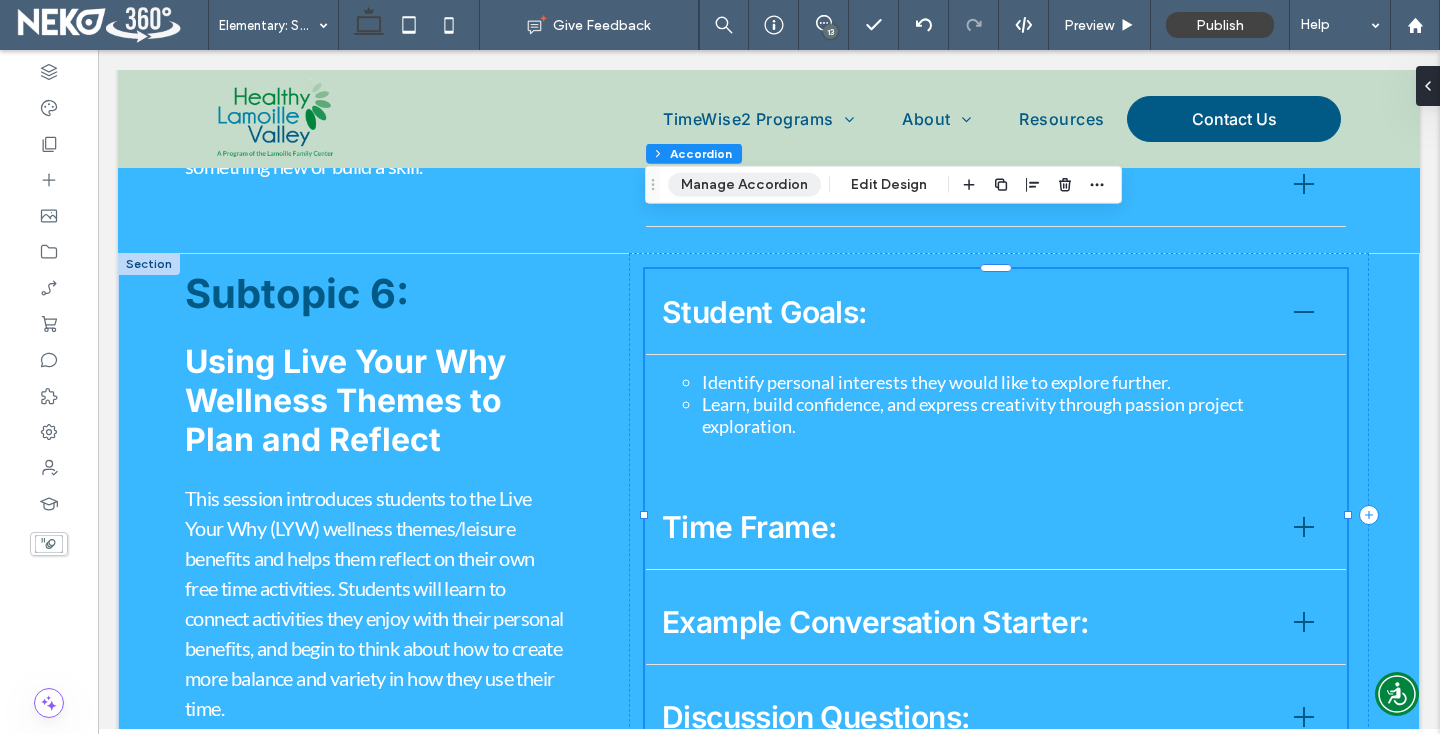 click on "Manage Accordion" at bounding box center [744, 185] 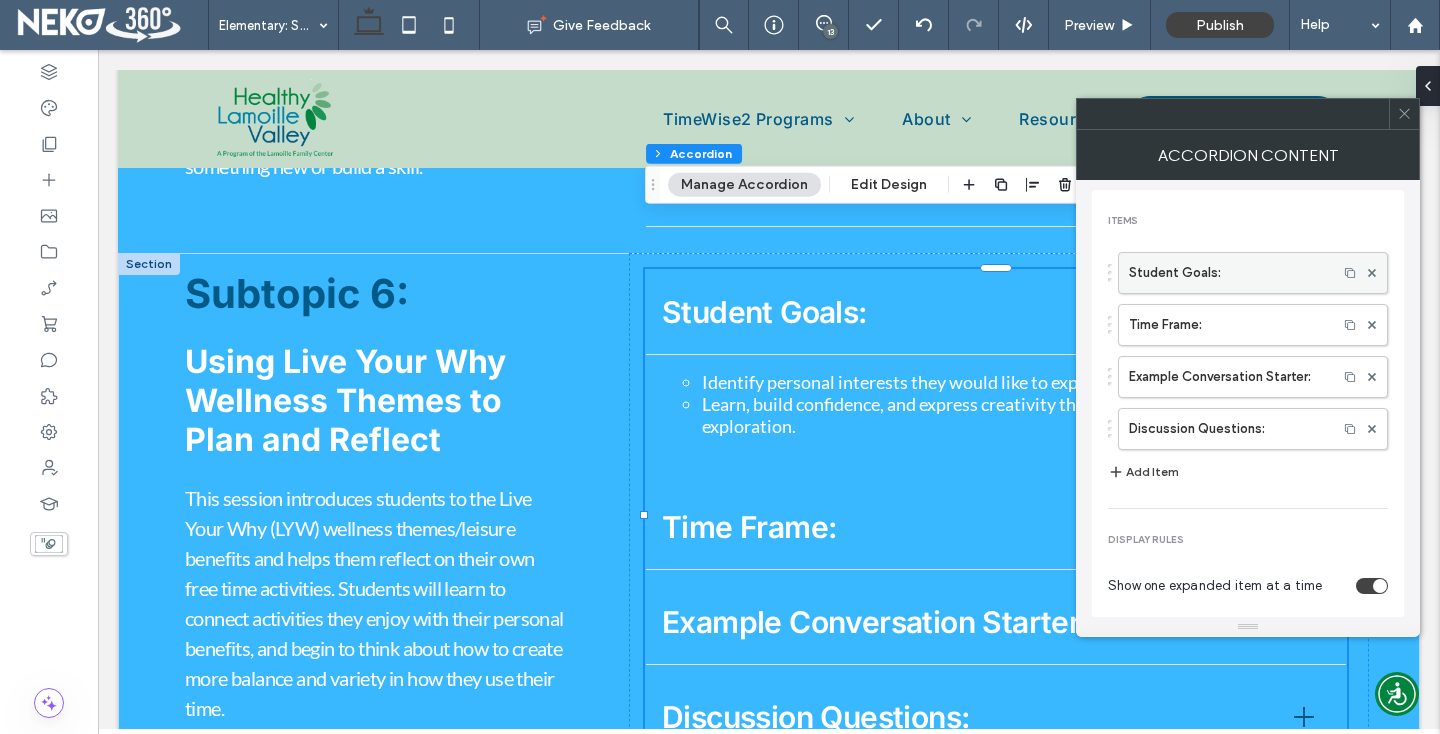 click on "Student Goals:" at bounding box center (1228, 273) 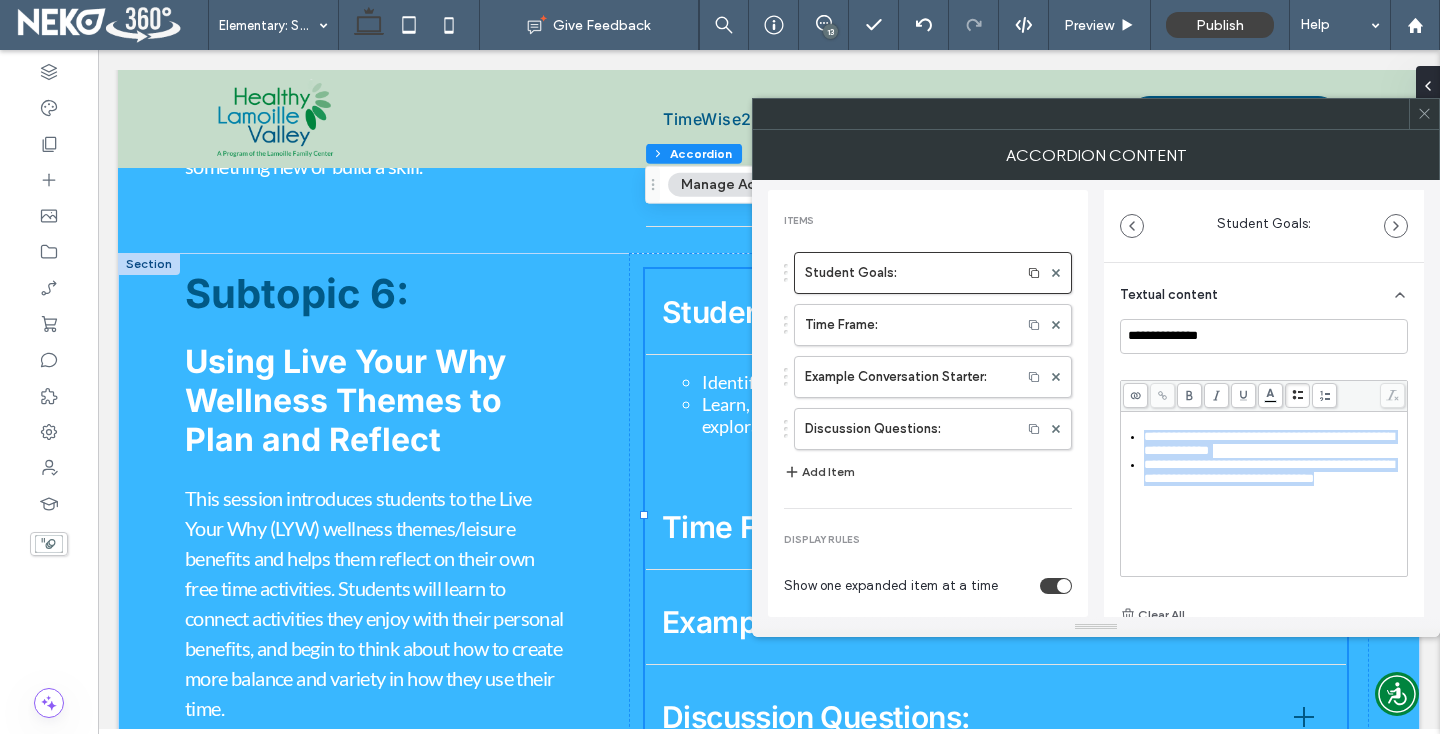 drag, startPoint x: 1143, startPoint y: 436, endPoint x: 1271, endPoint y: 519, distance: 152.5549 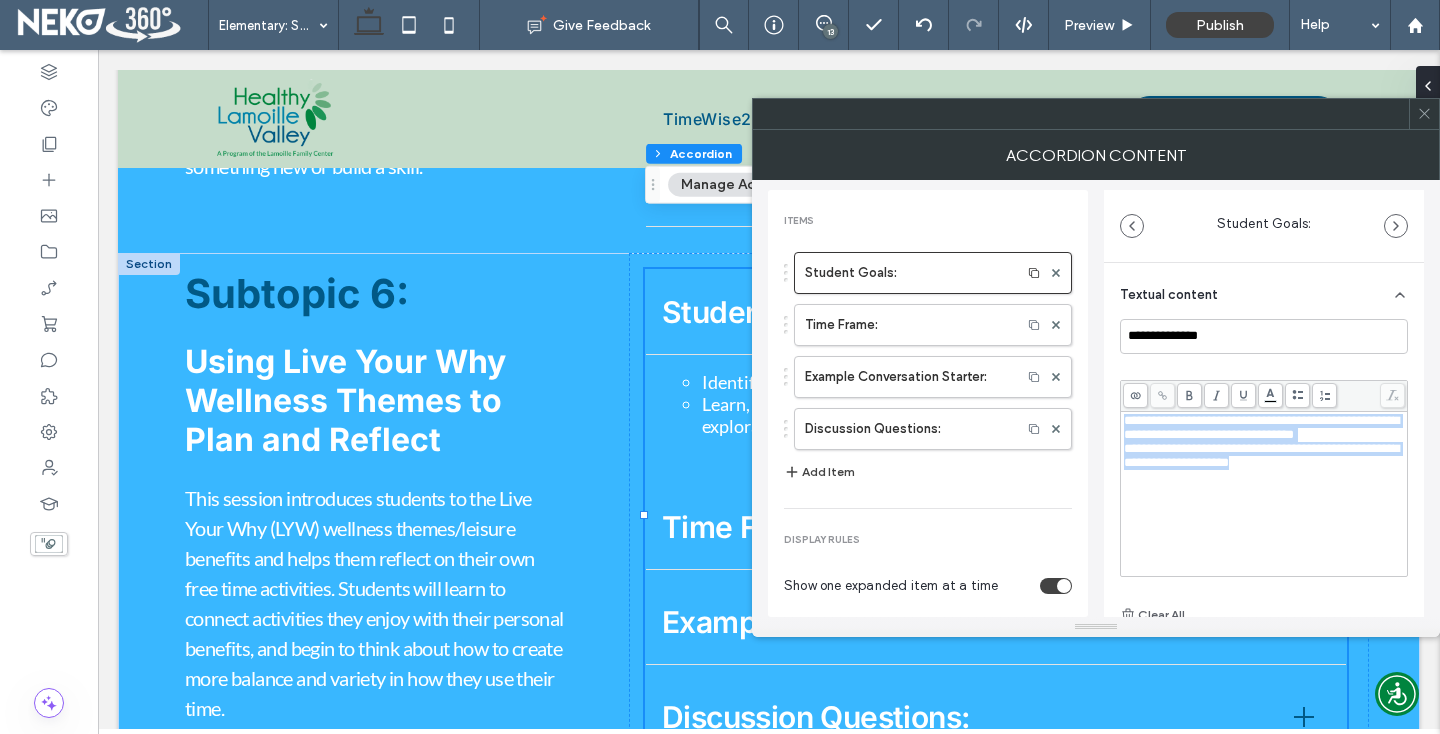 drag, startPoint x: 1294, startPoint y: 487, endPoint x: 1077, endPoint y: 405, distance: 231.97629 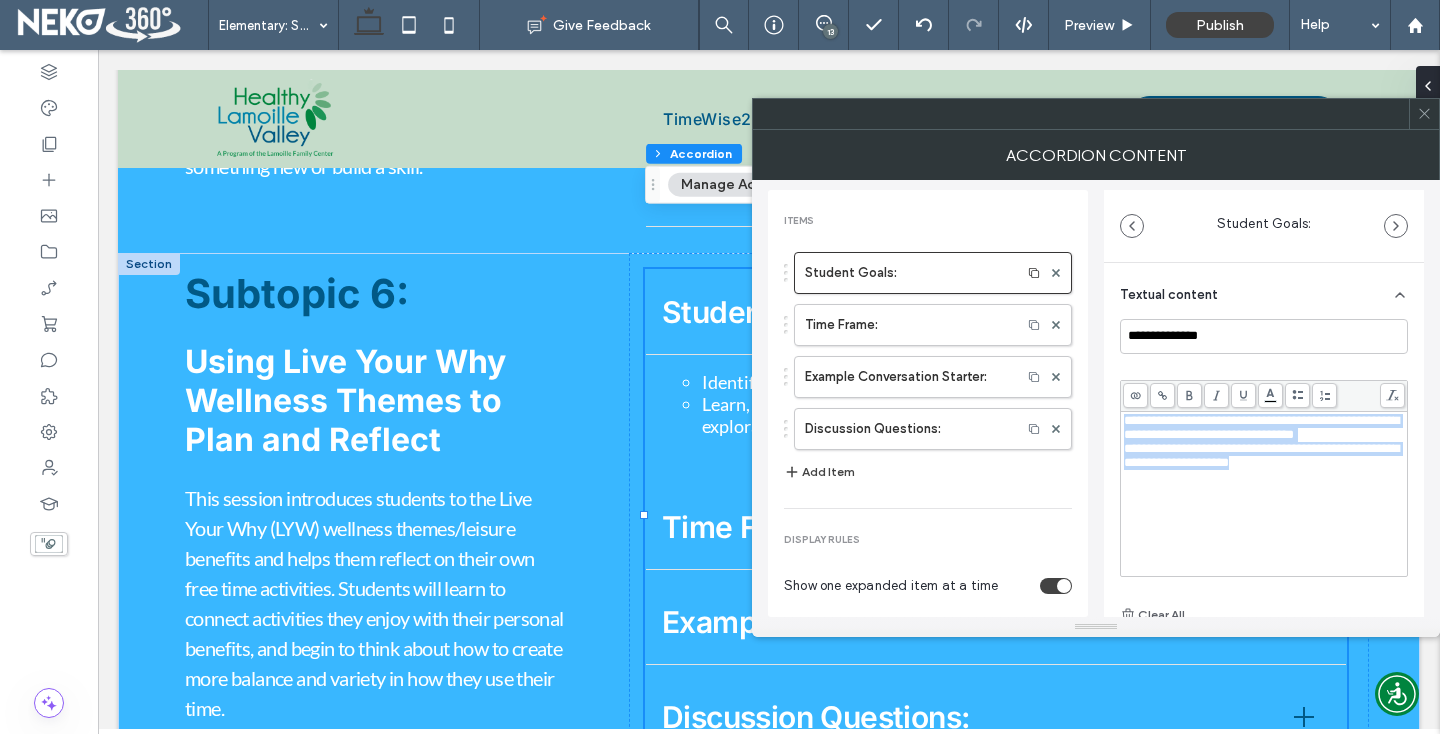 click 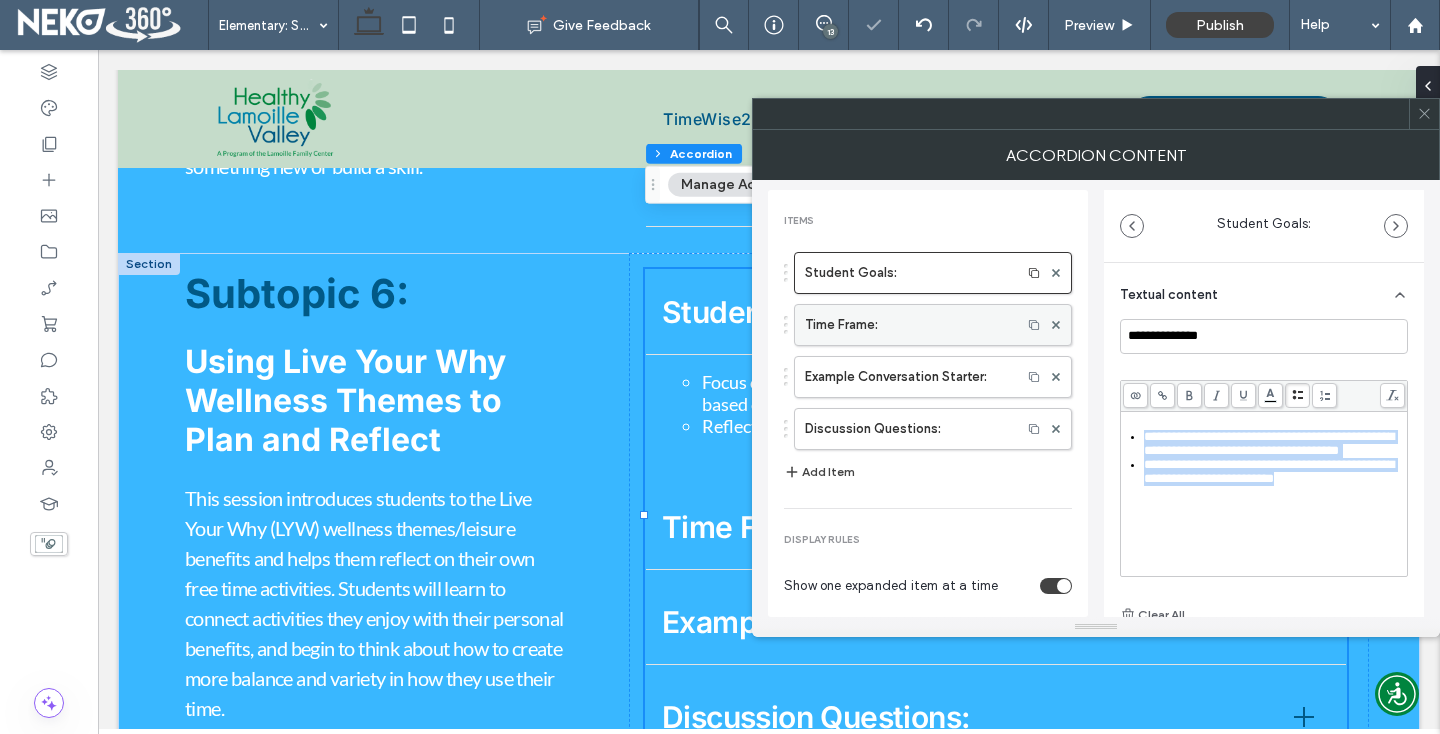 click on "Time Frame:" at bounding box center (908, 325) 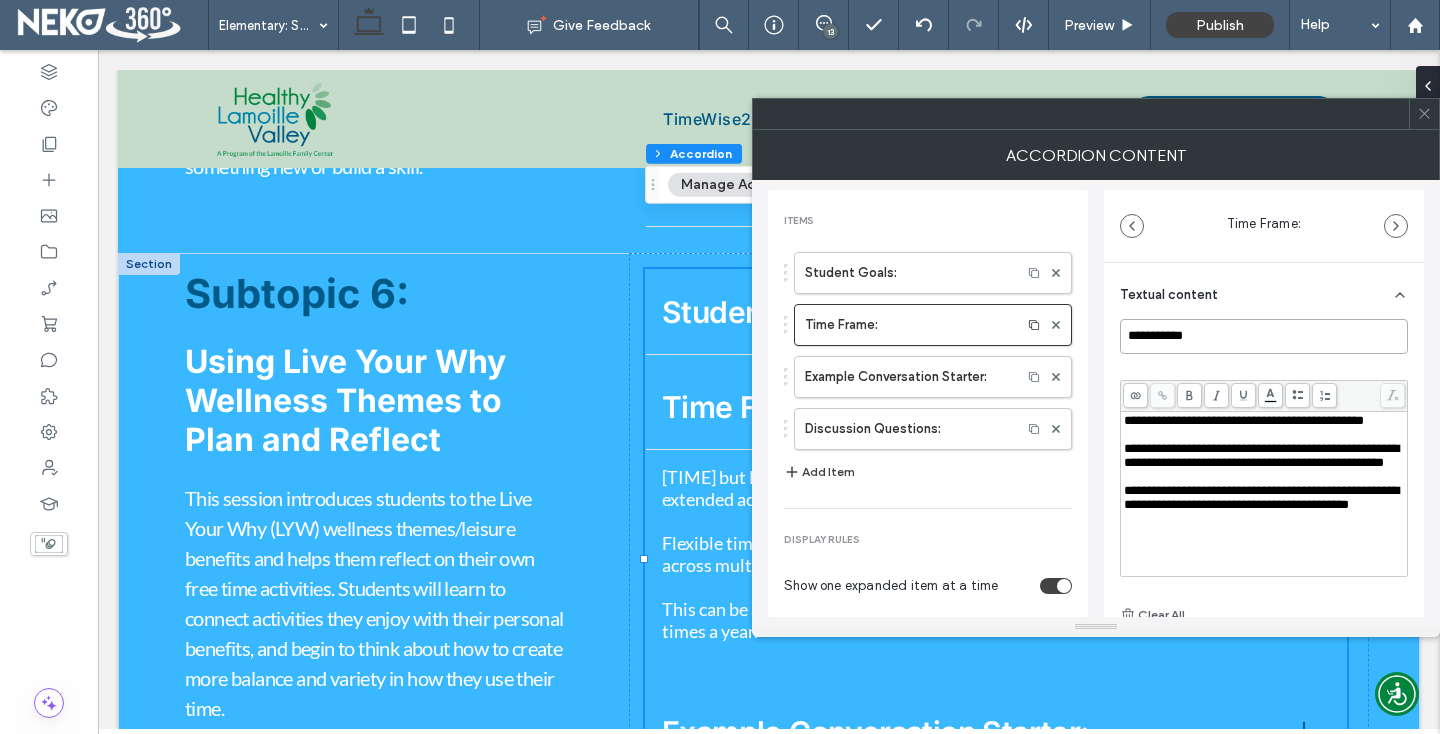 click on "**********" at bounding box center [1264, 336] 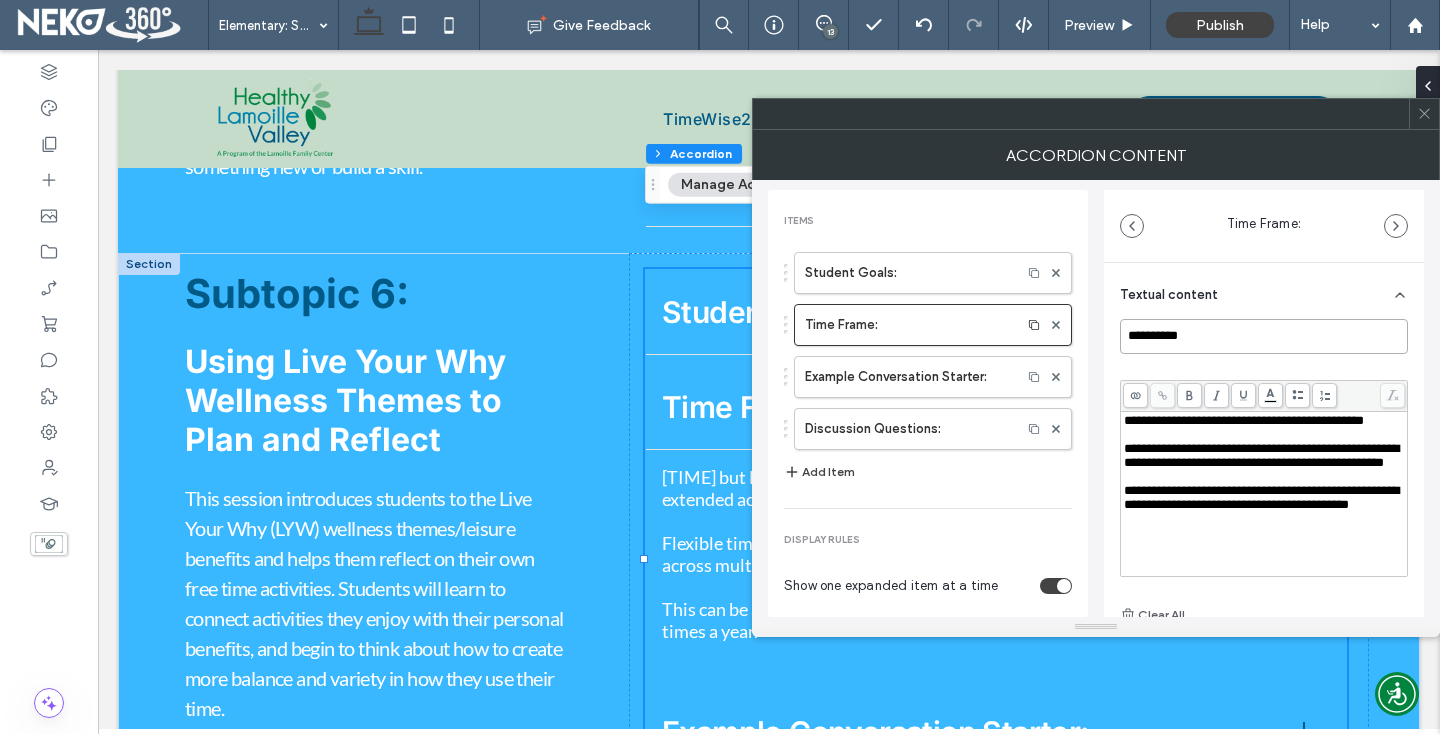 type on "**********" 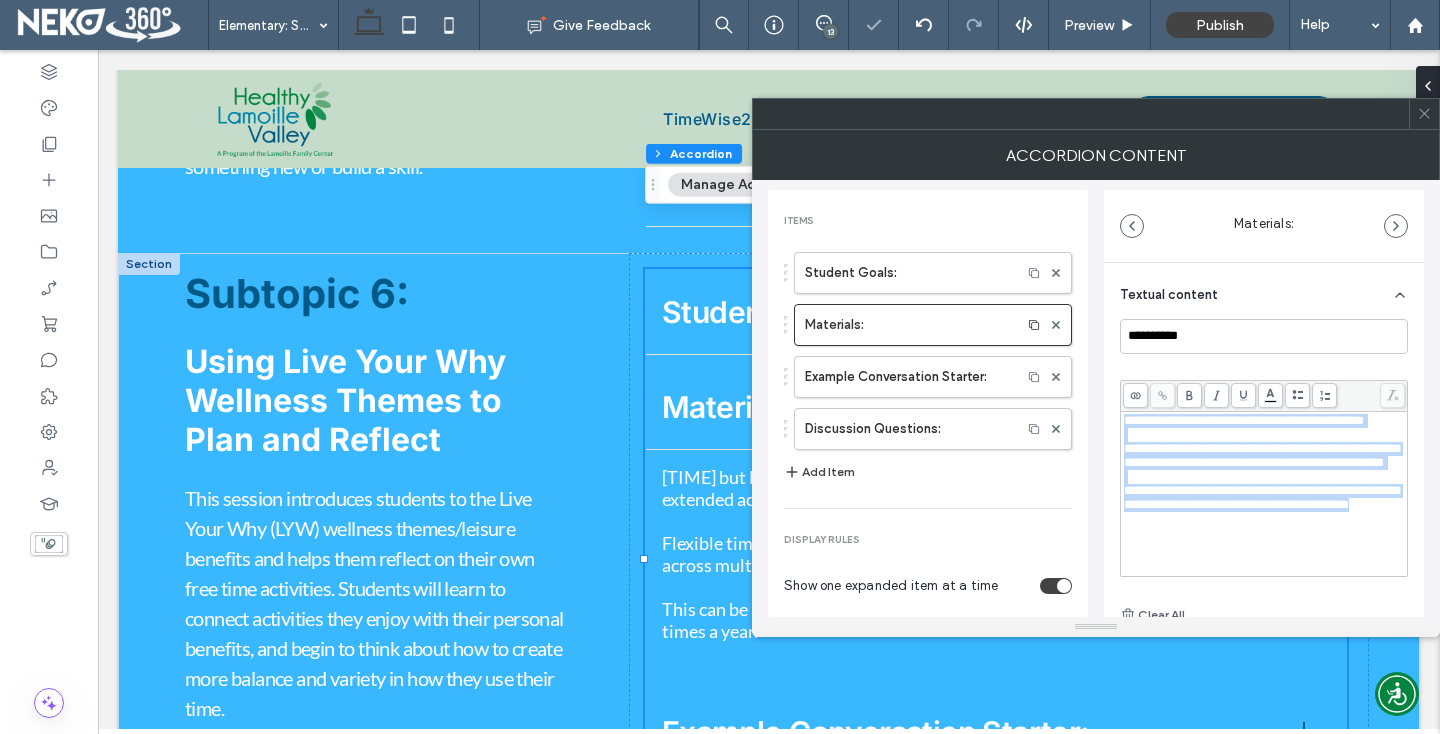 scroll, scrollTop: 14, scrollLeft: 0, axis: vertical 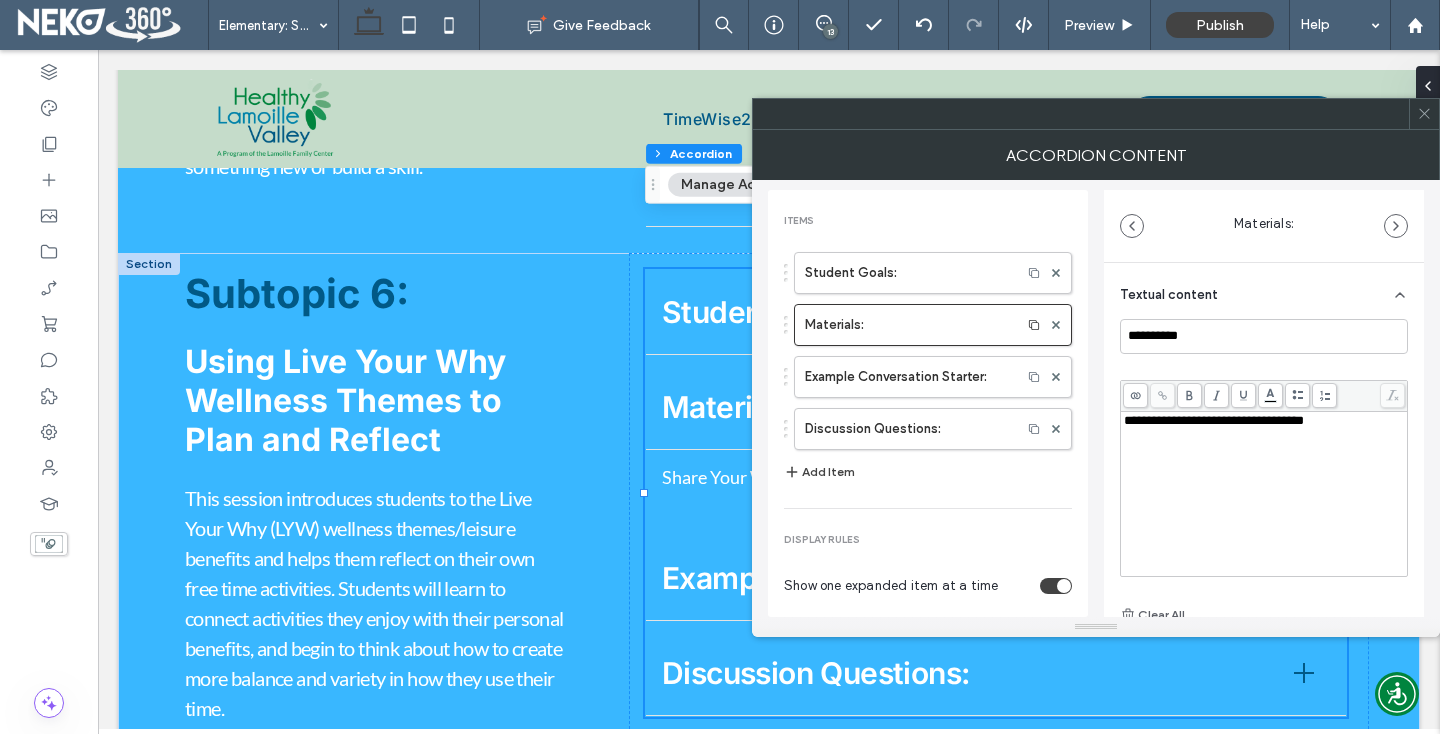 click on "**********" at bounding box center [1214, 420] 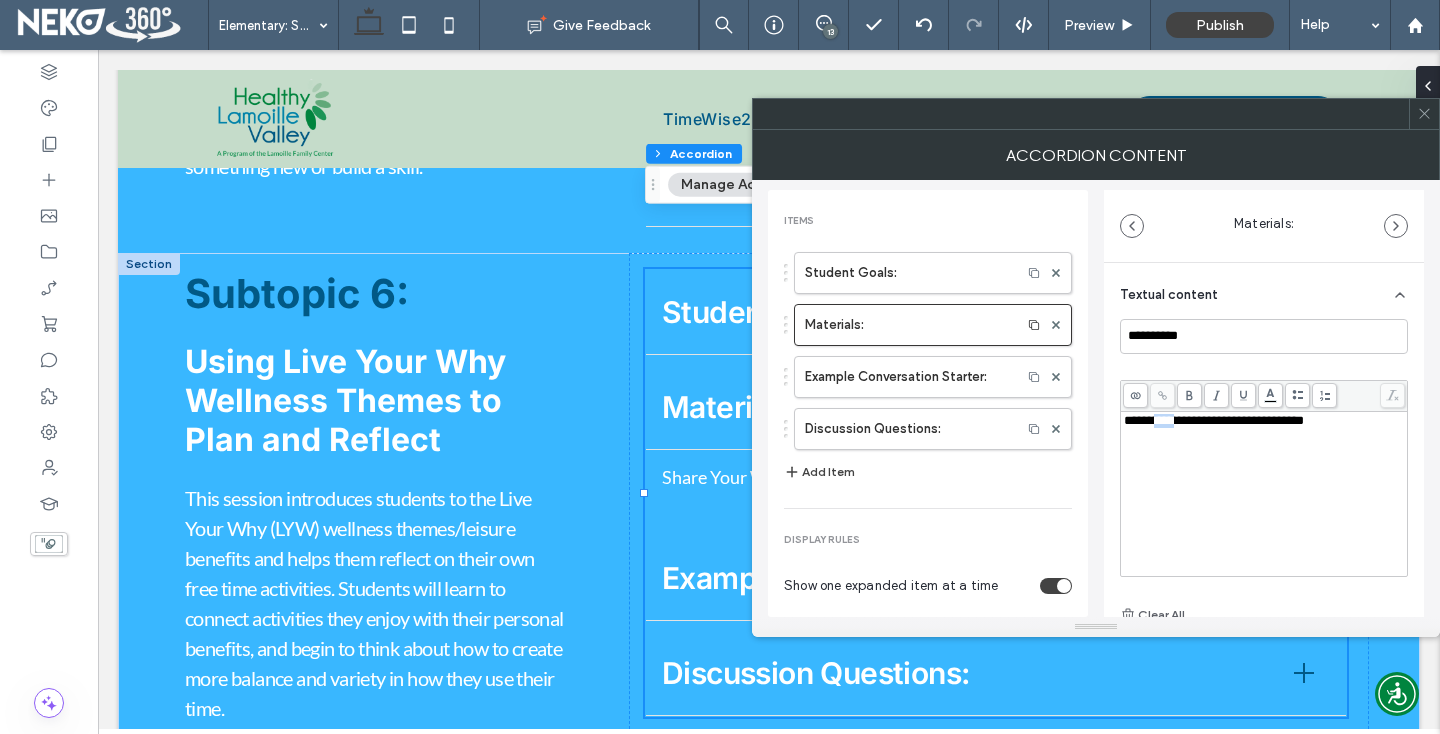 click on "**********" at bounding box center [1214, 420] 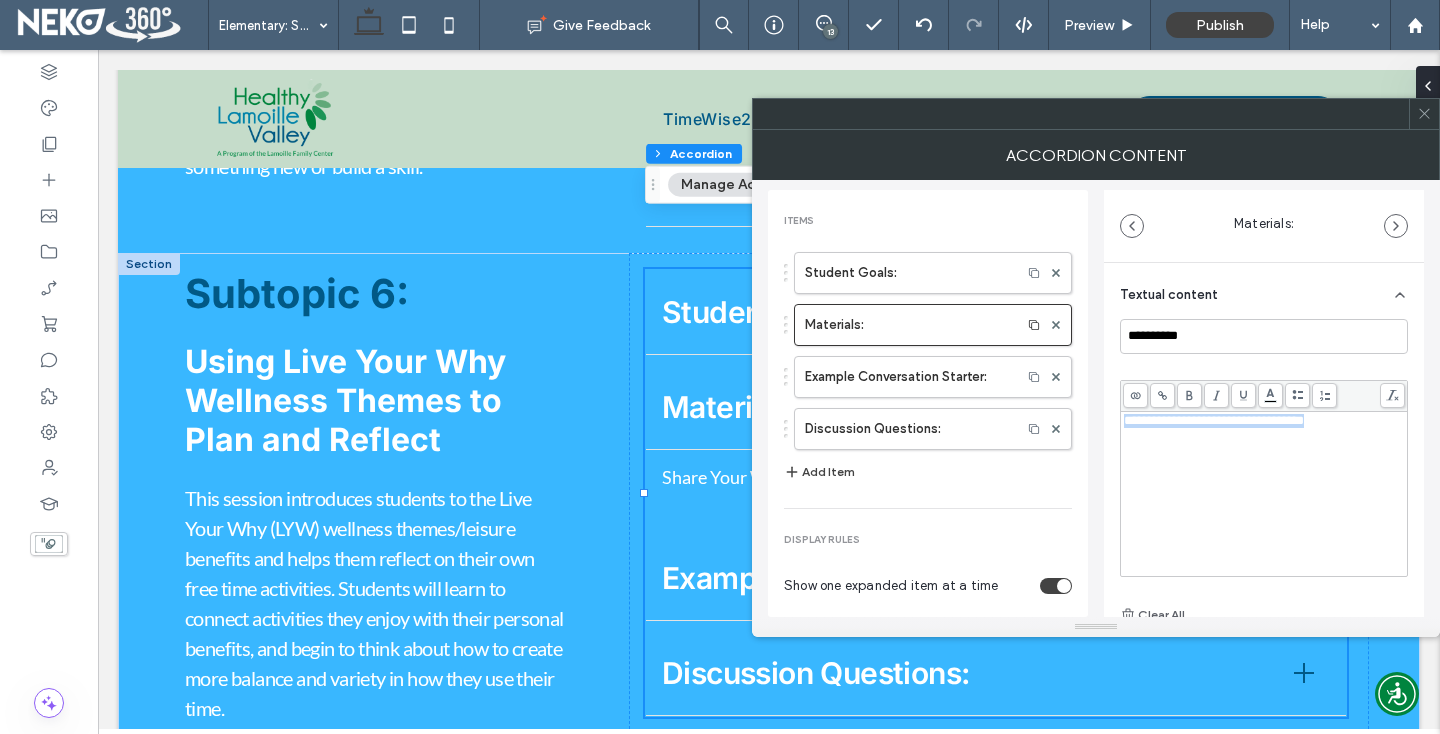 click on "**********" at bounding box center (1214, 420) 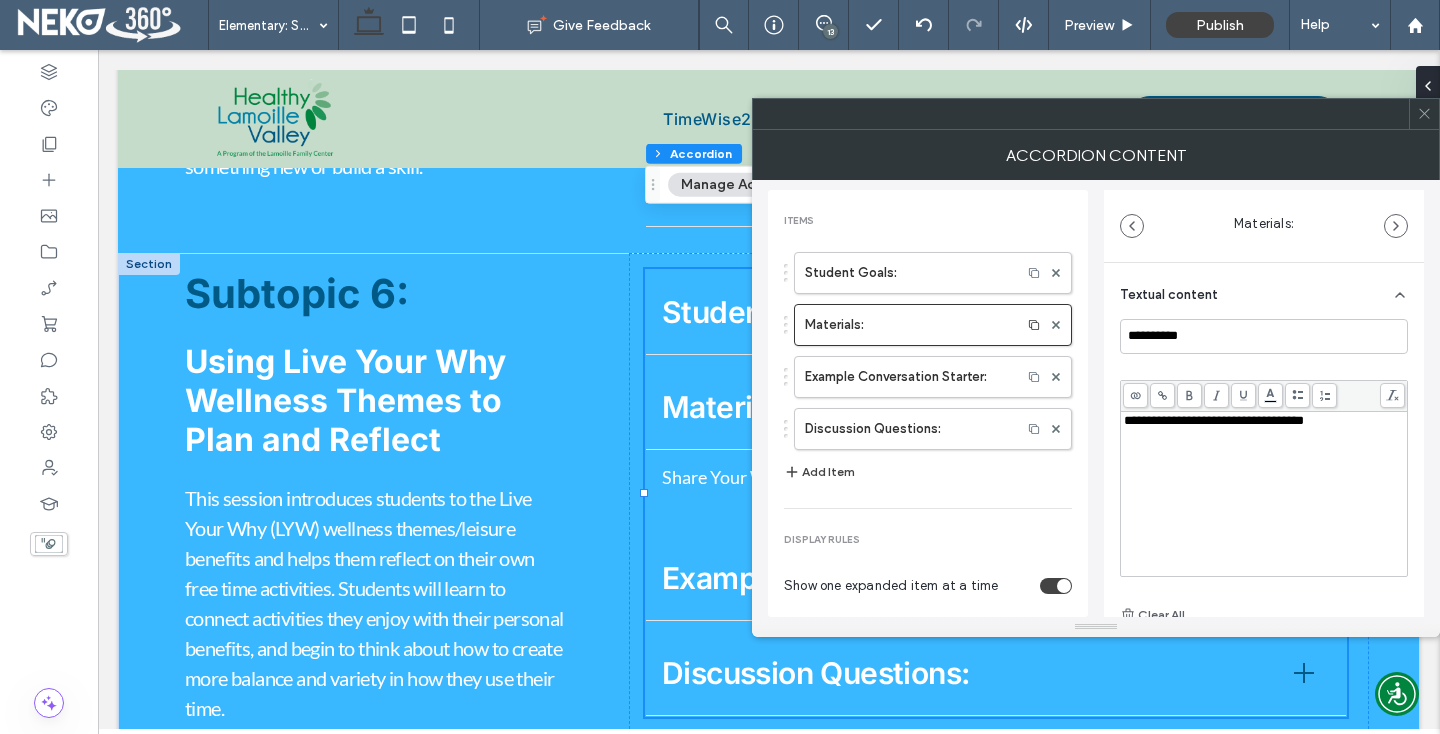click 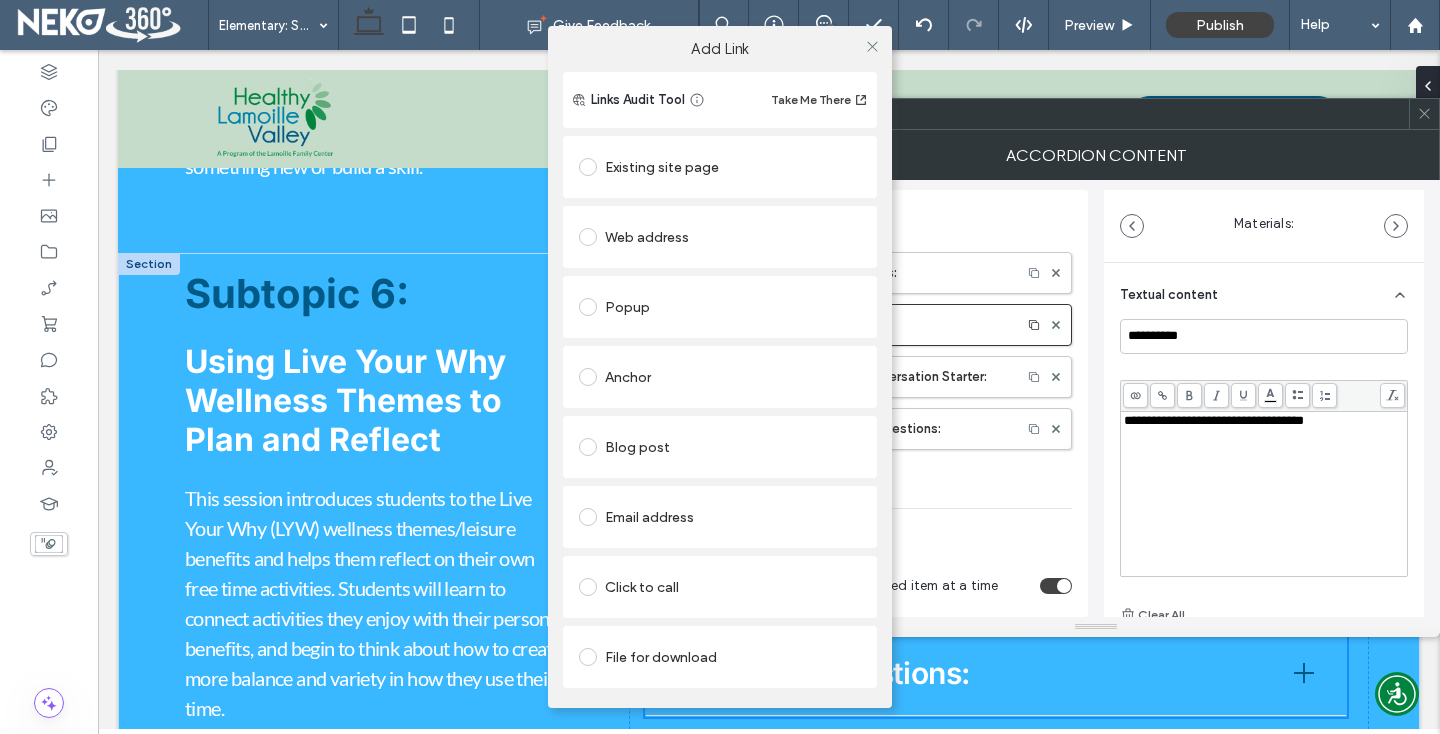 click at bounding box center (588, 237) 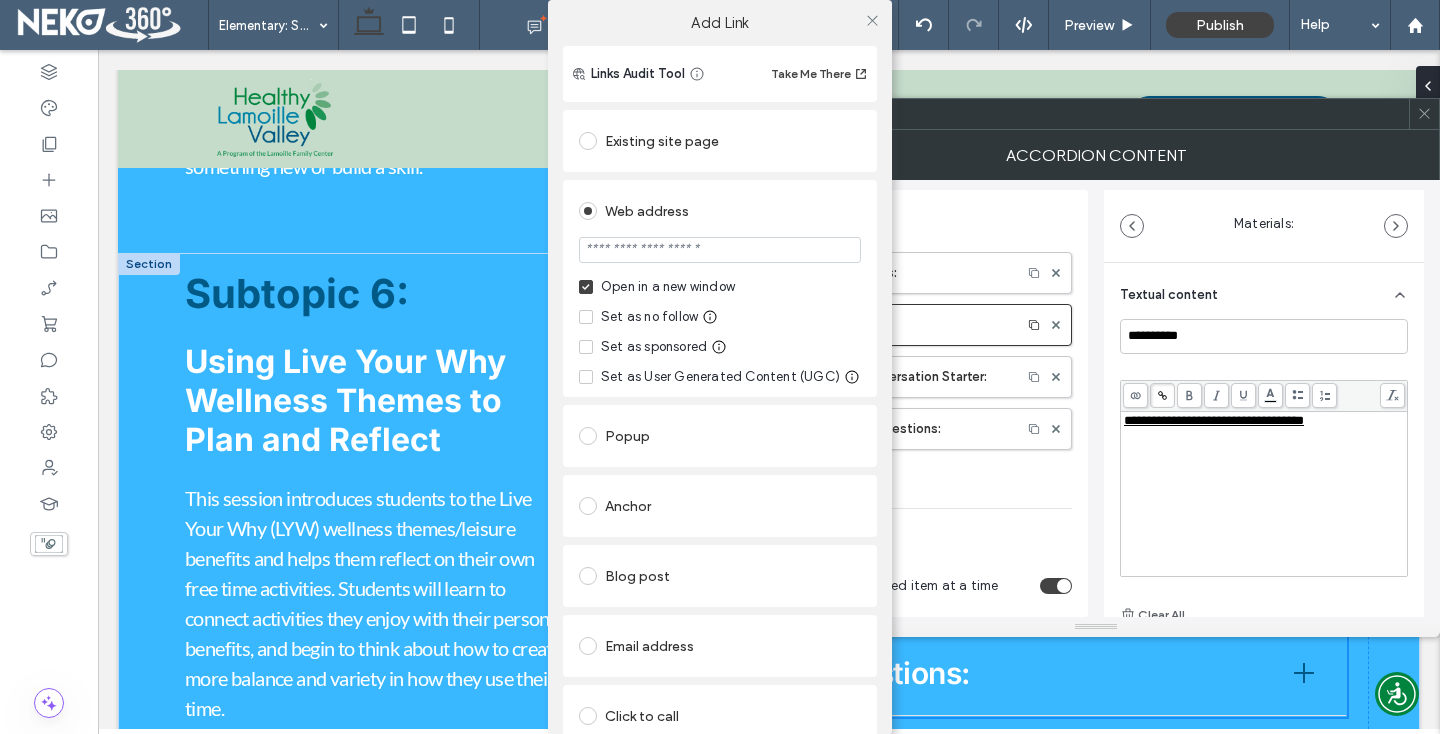 click at bounding box center [720, 250] 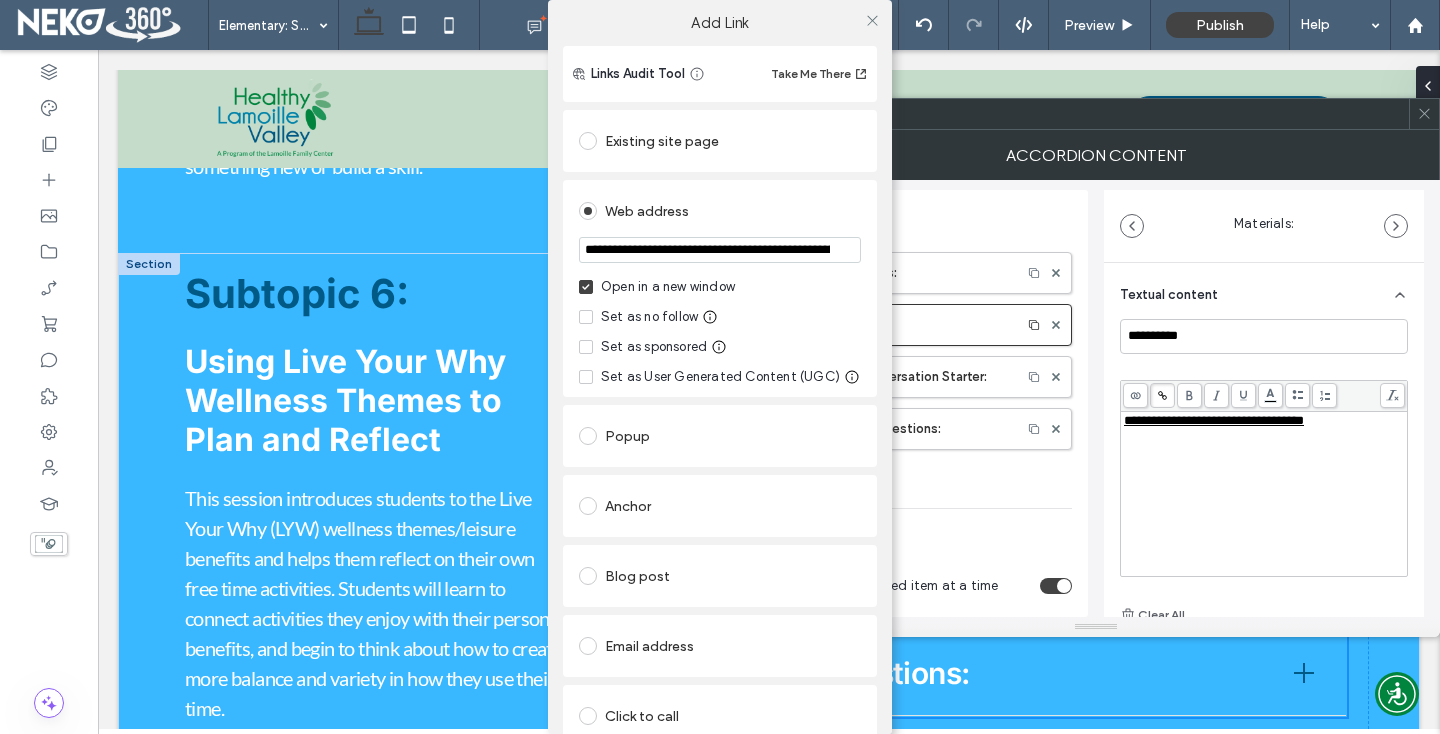 scroll, scrollTop: 0, scrollLeft: 346, axis: horizontal 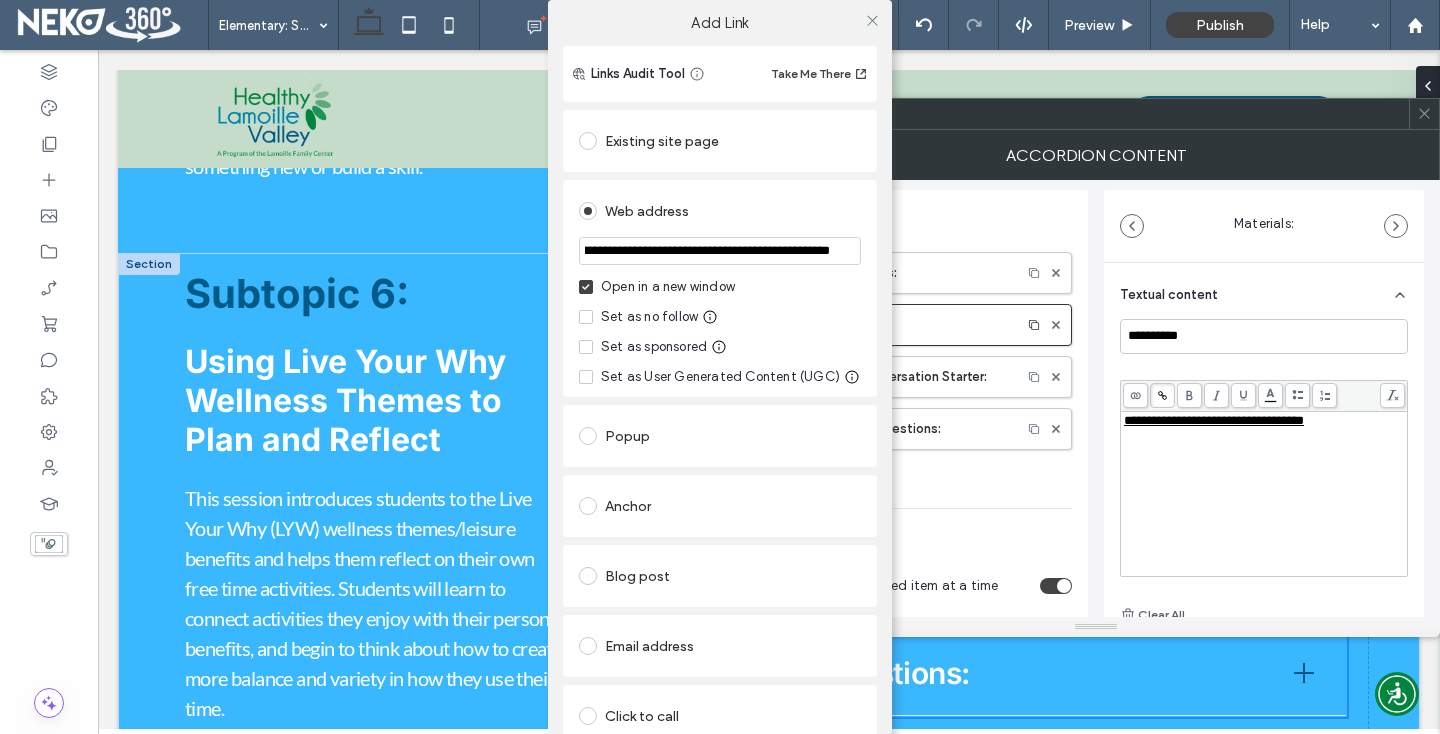 type on "**********" 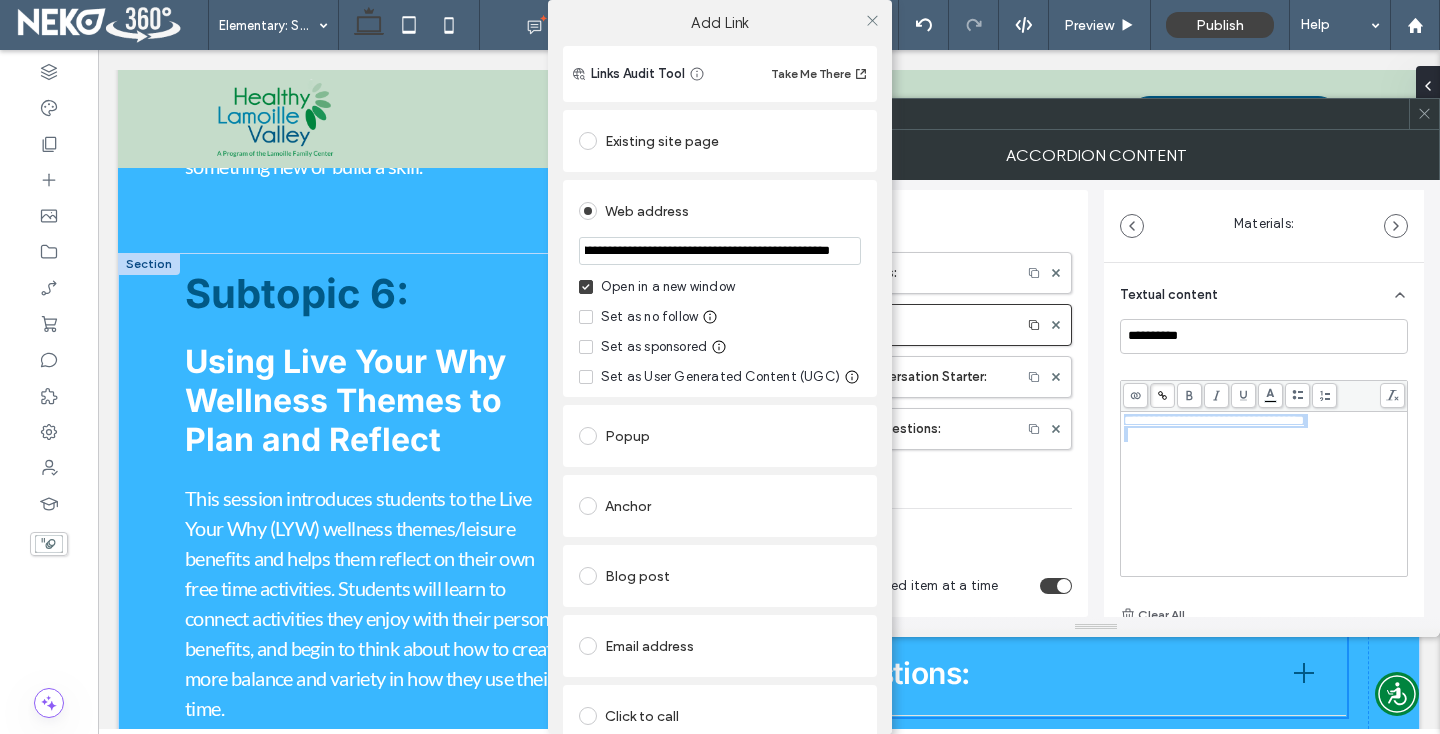 click on "Existing site page" at bounding box center (720, 141) 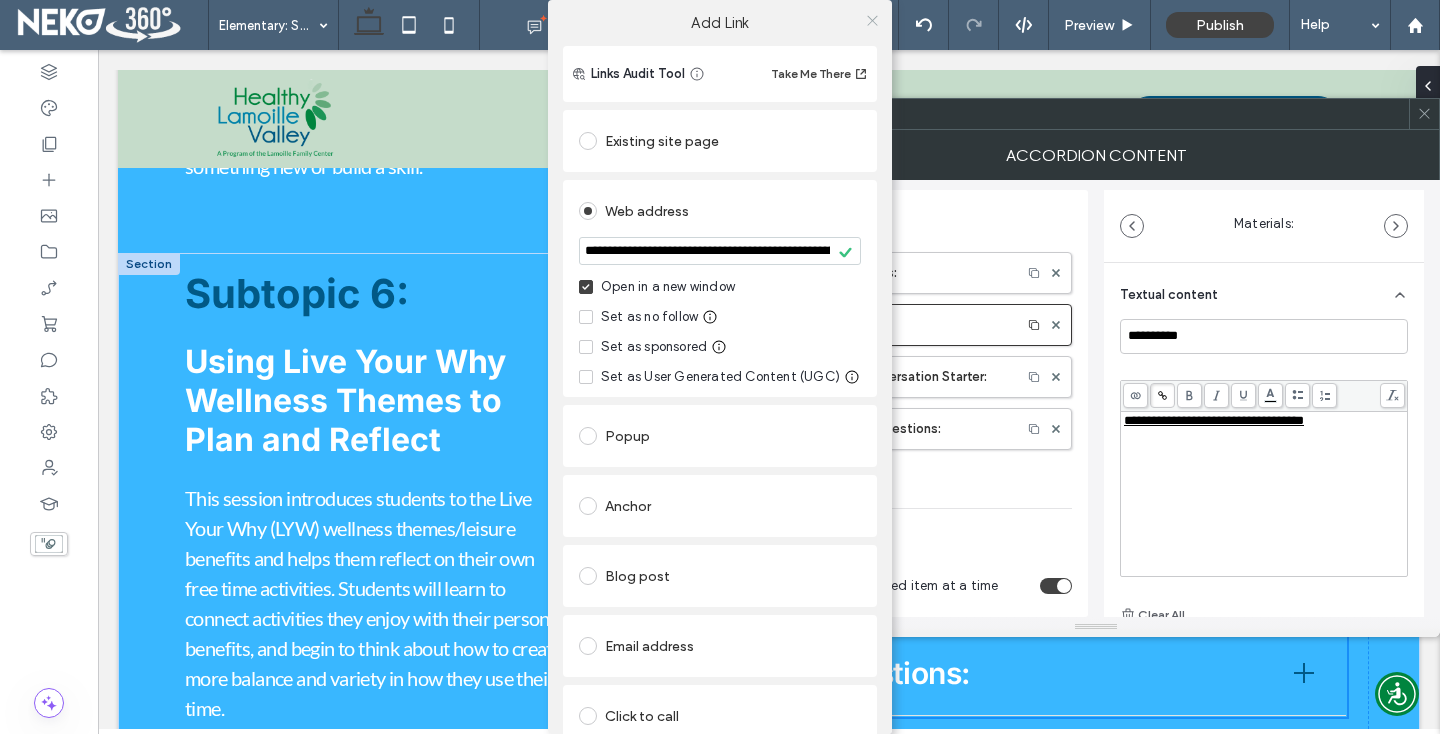 click 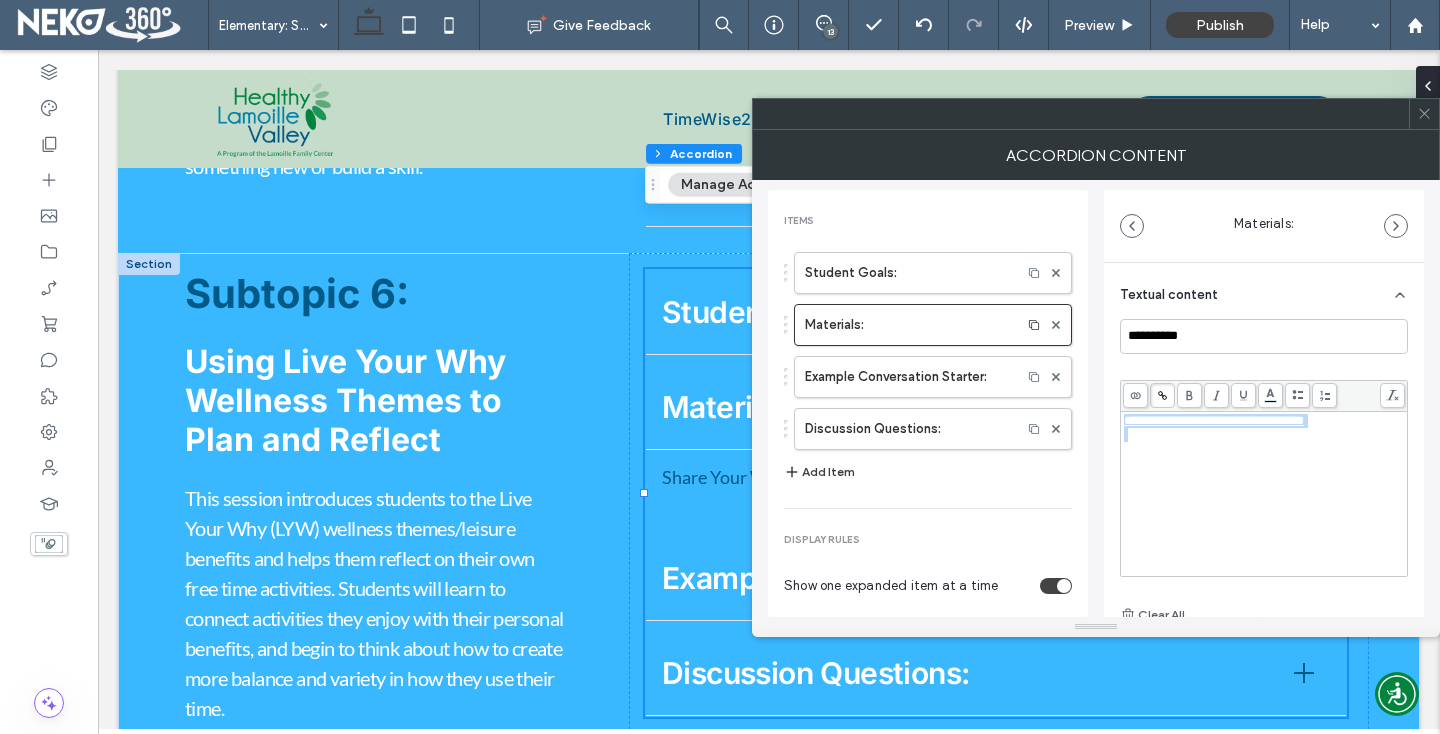 click on "Add Item" at bounding box center (819, 472) 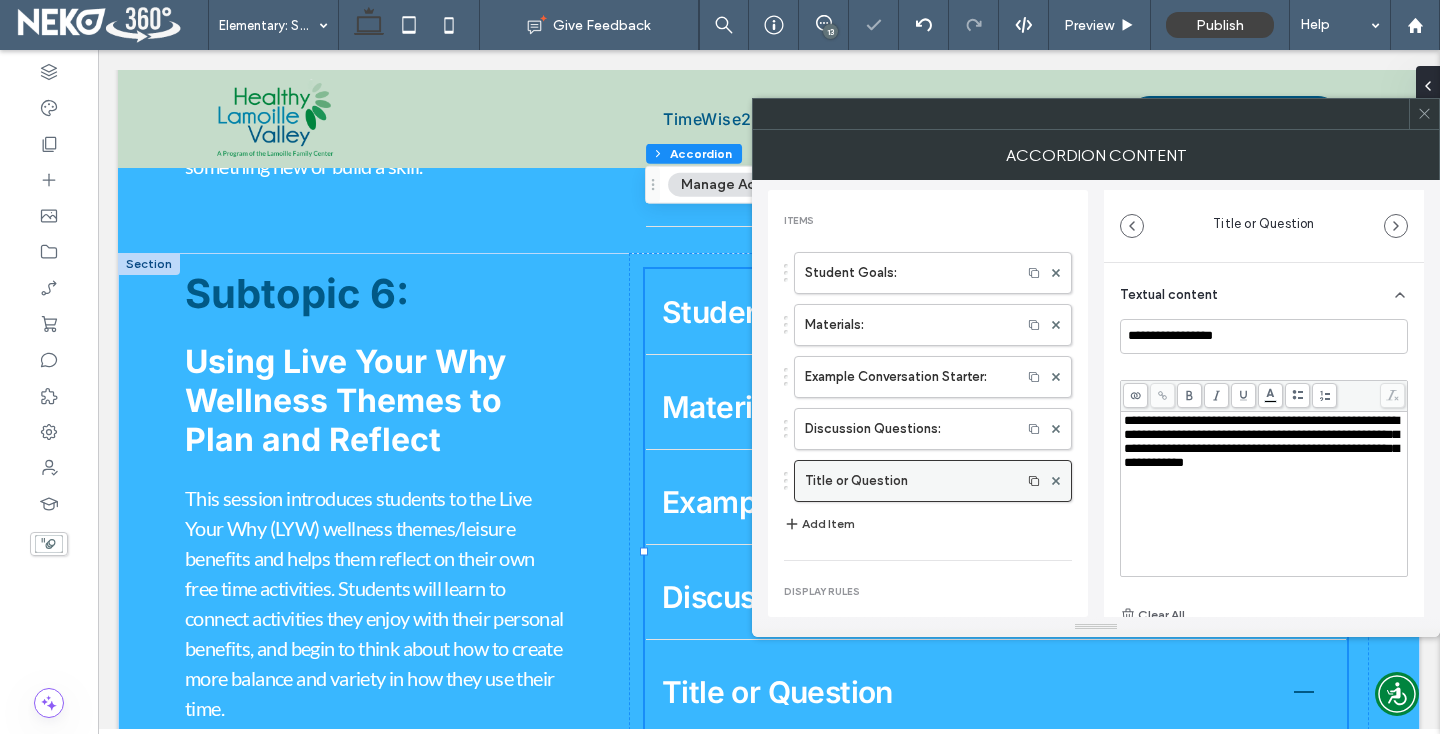 click on "Title or Question" at bounding box center [908, 481] 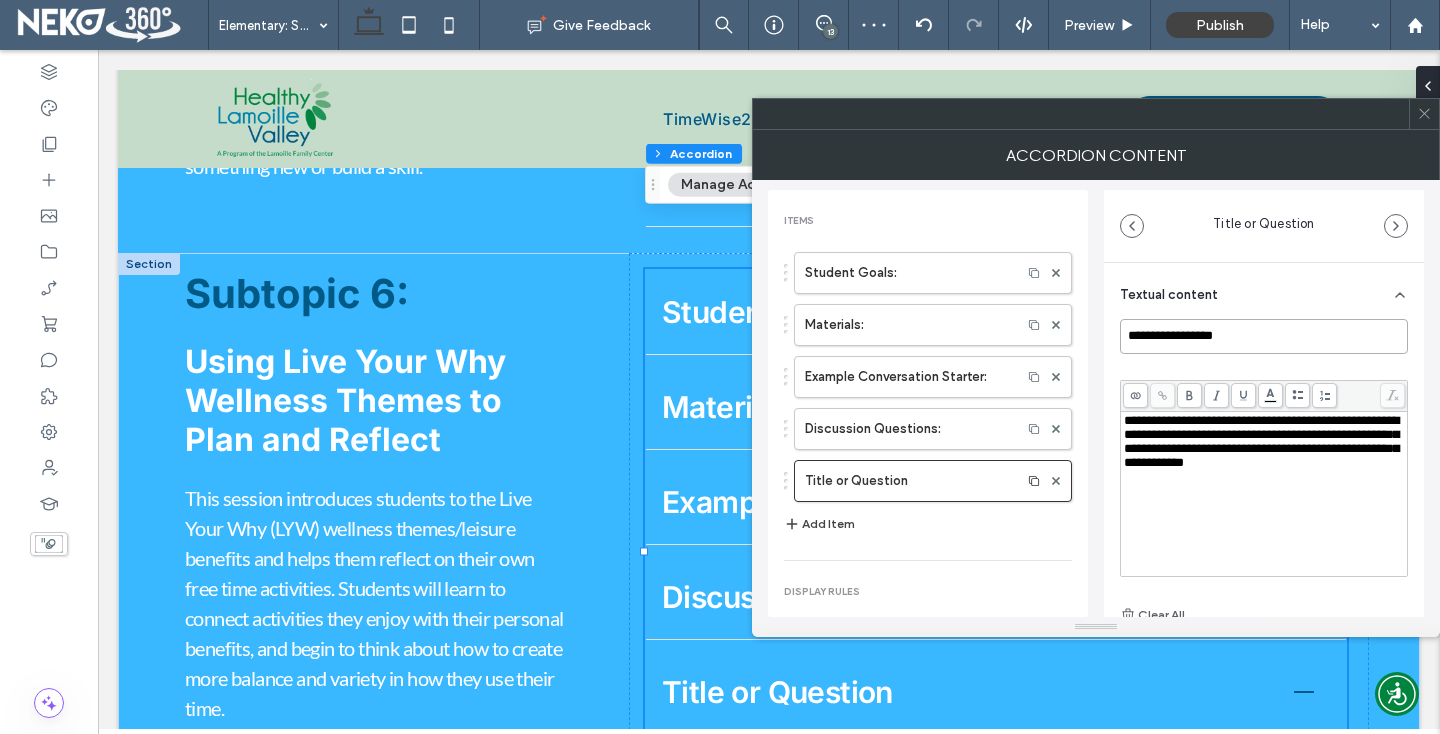 click on "**********" at bounding box center (1264, 336) 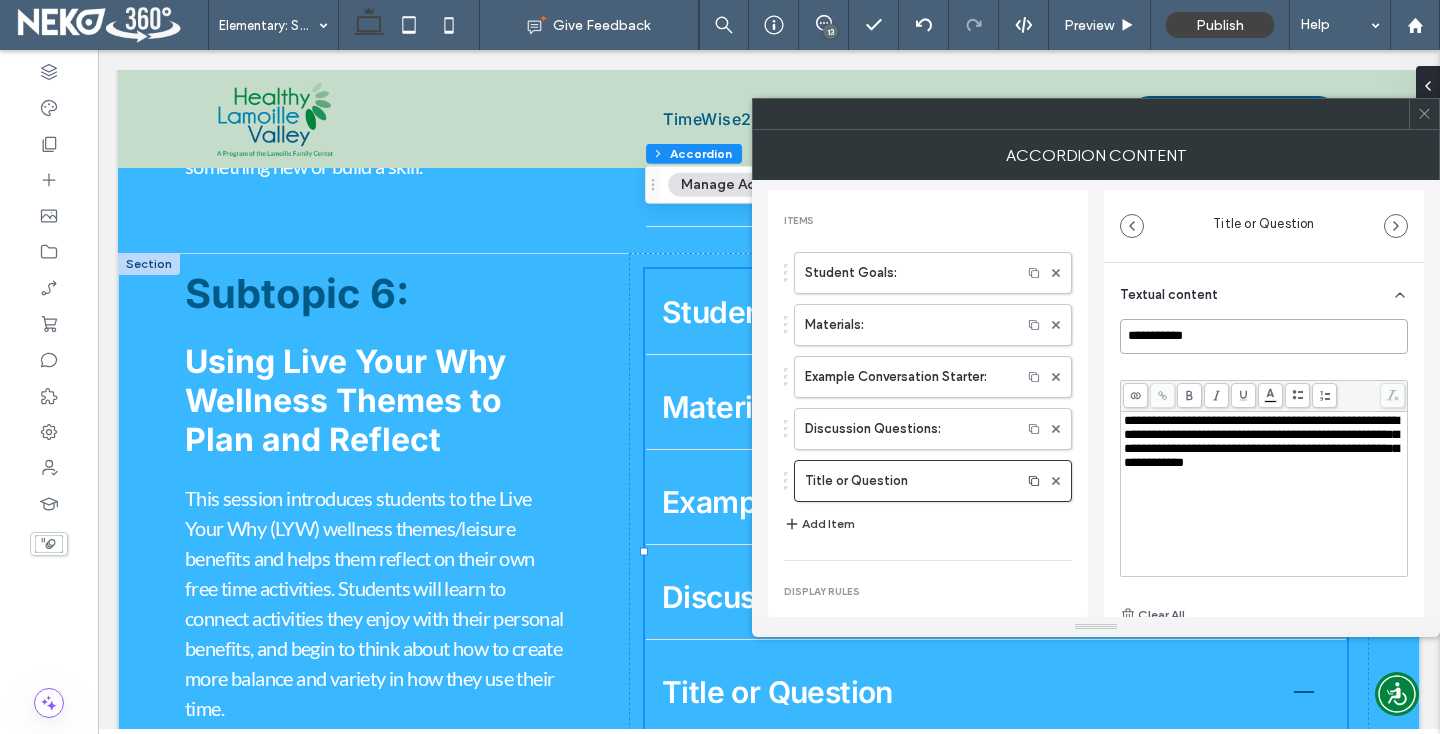 type on "**********" 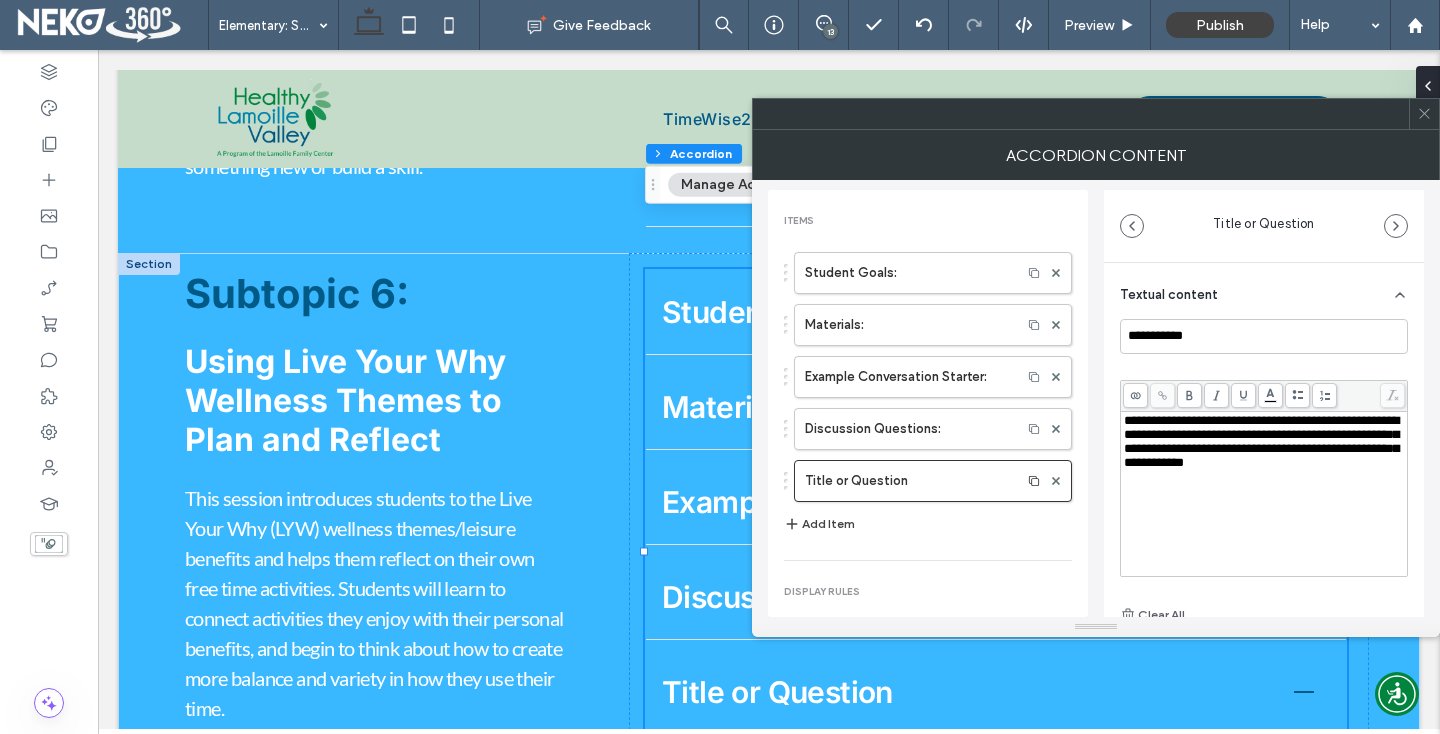 click on "**********" at bounding box center [1261, 441] 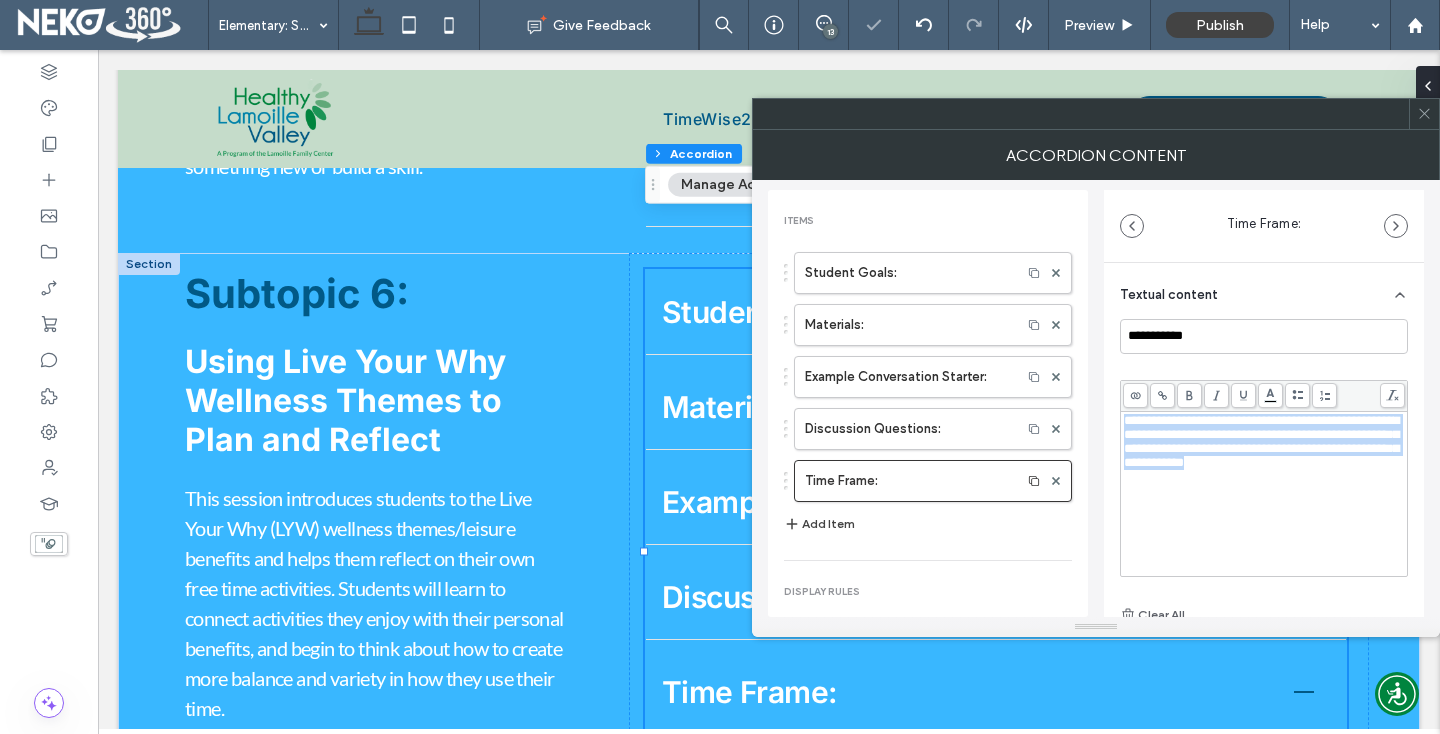 click on "**********" at bounding box center [1261, 441] 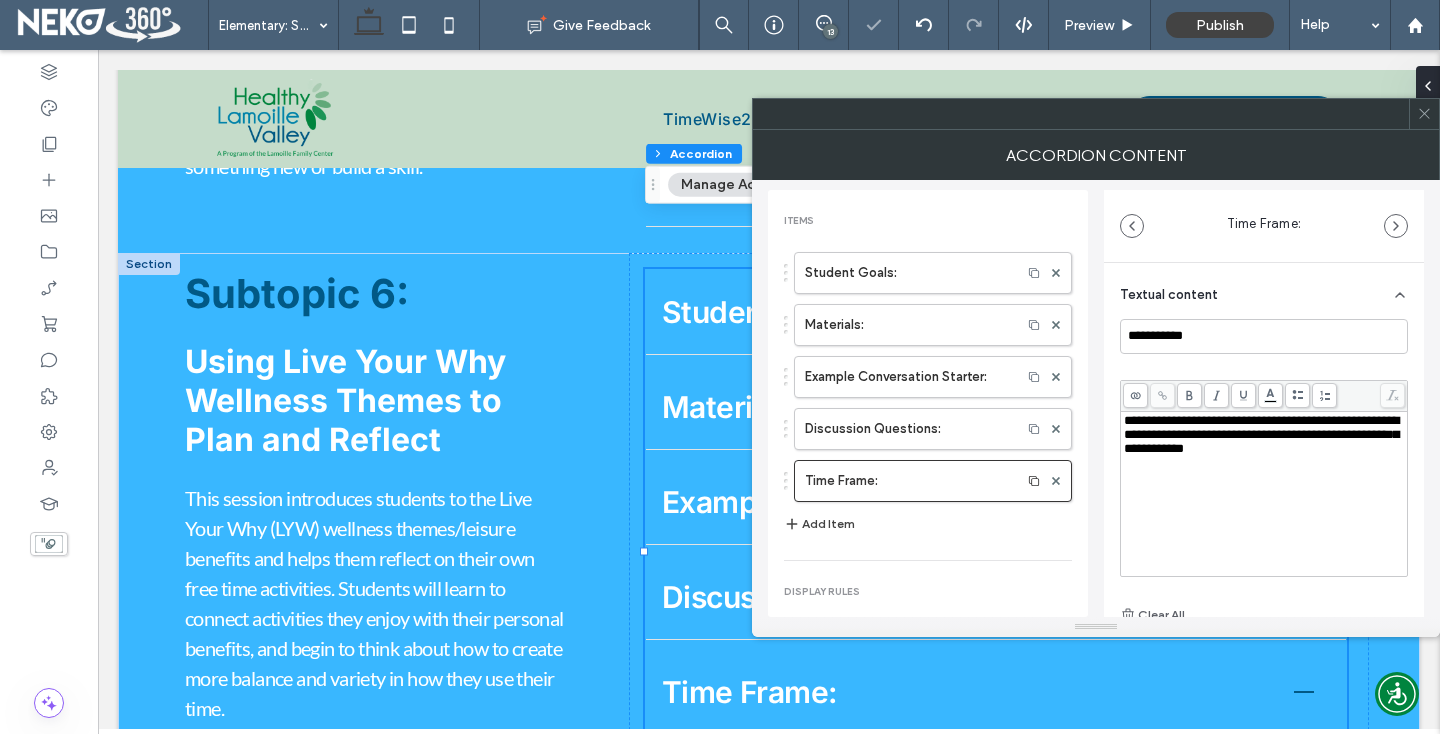 click on "**********" at bounding box center [1264, 494] 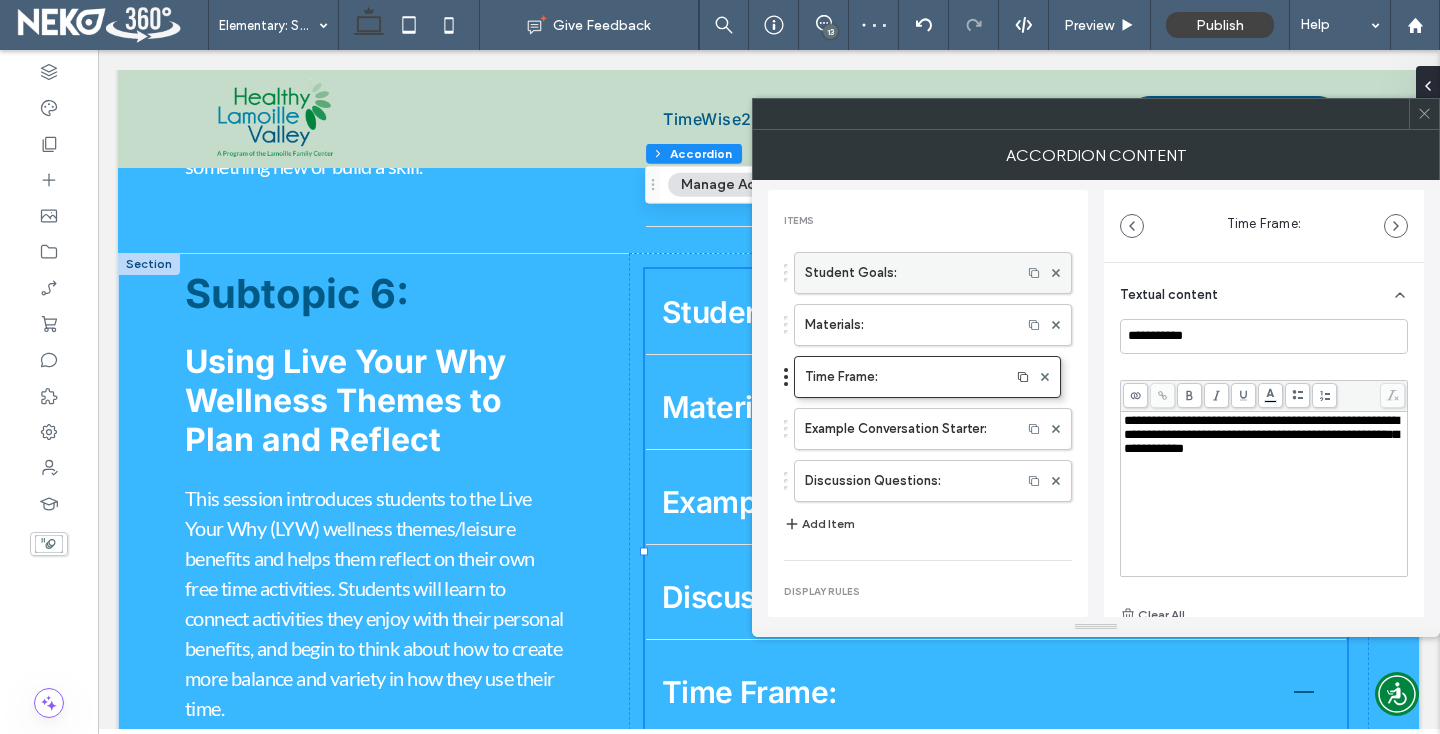 drag, startPoint x: 856, startPoint y: 466, endPoint x: 859, endPoint y: 282, distance: 184.02446 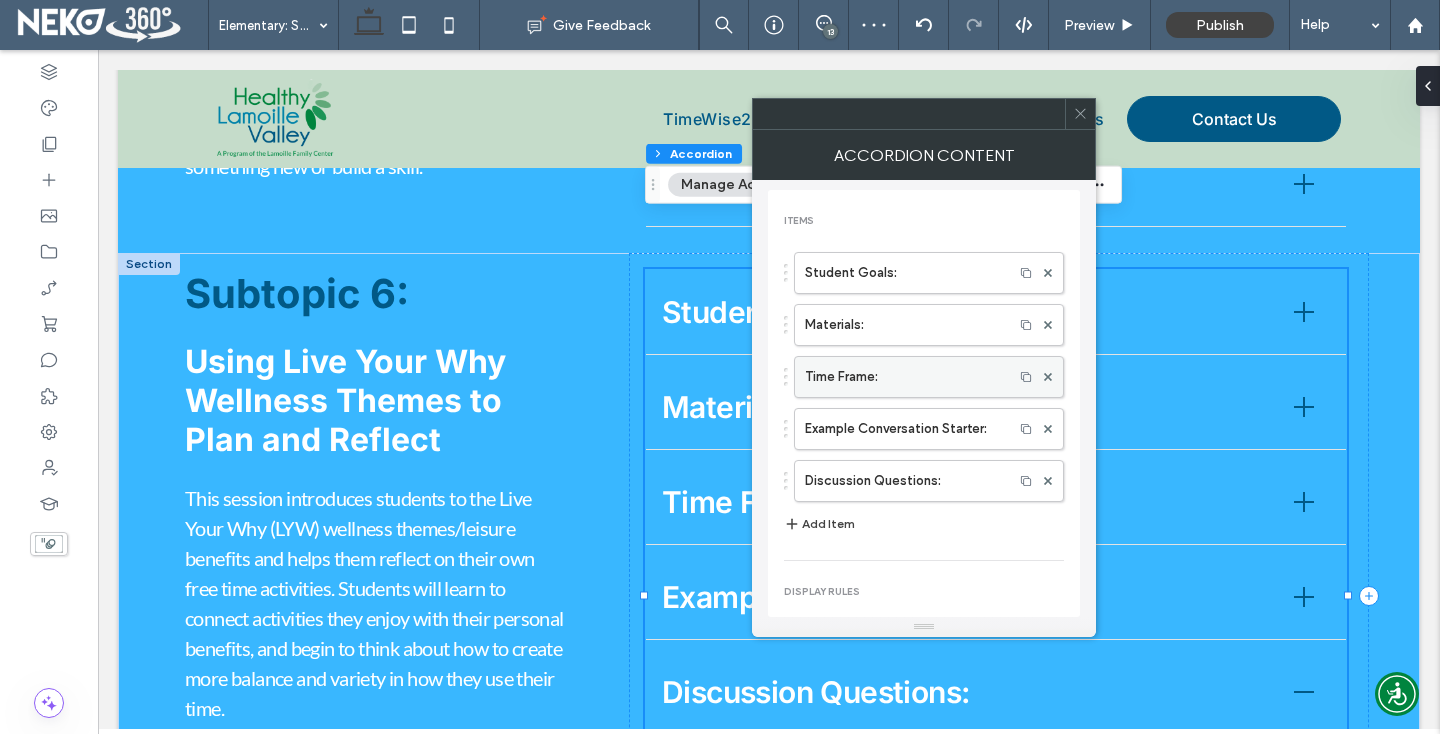 click on "Time Frame:" at bounding box center (904, 377) 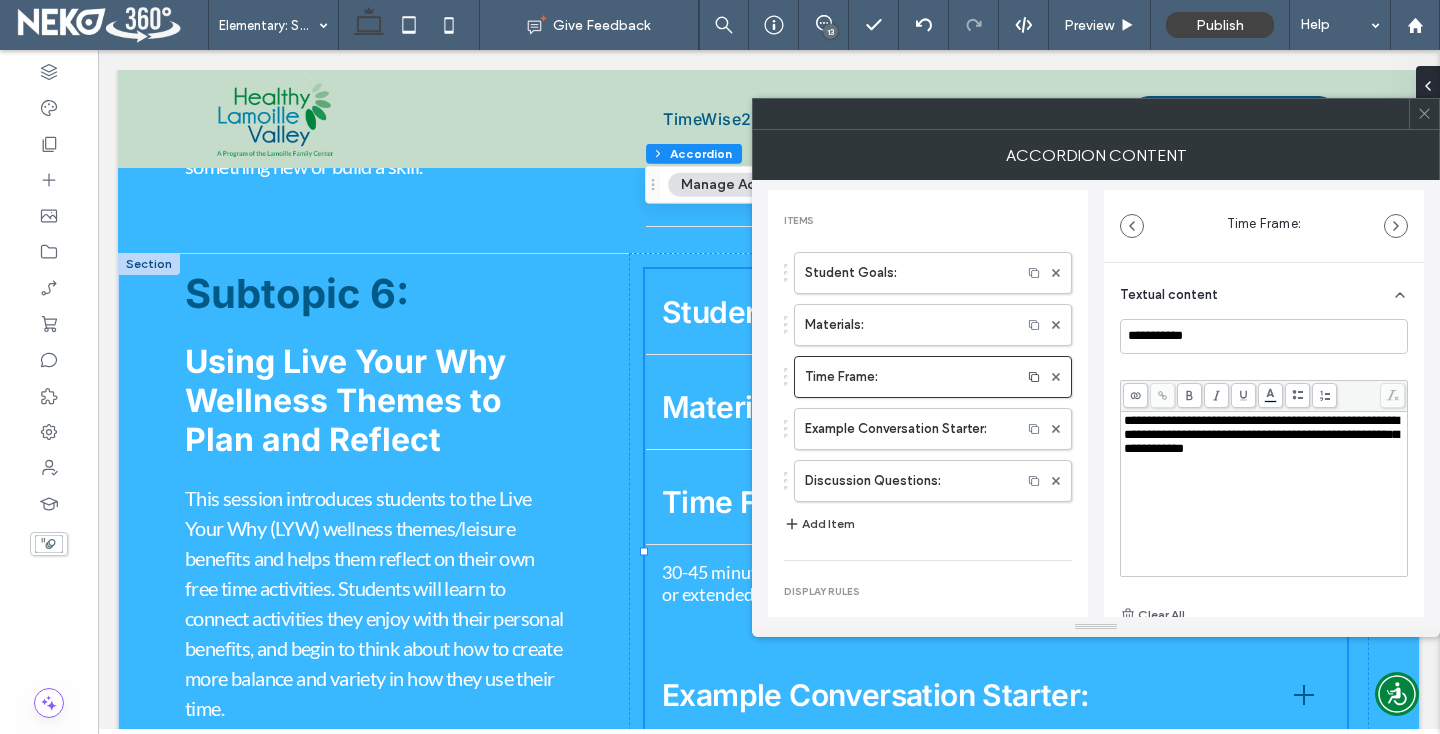 click on "**********" at bounding box center (1261, 434) 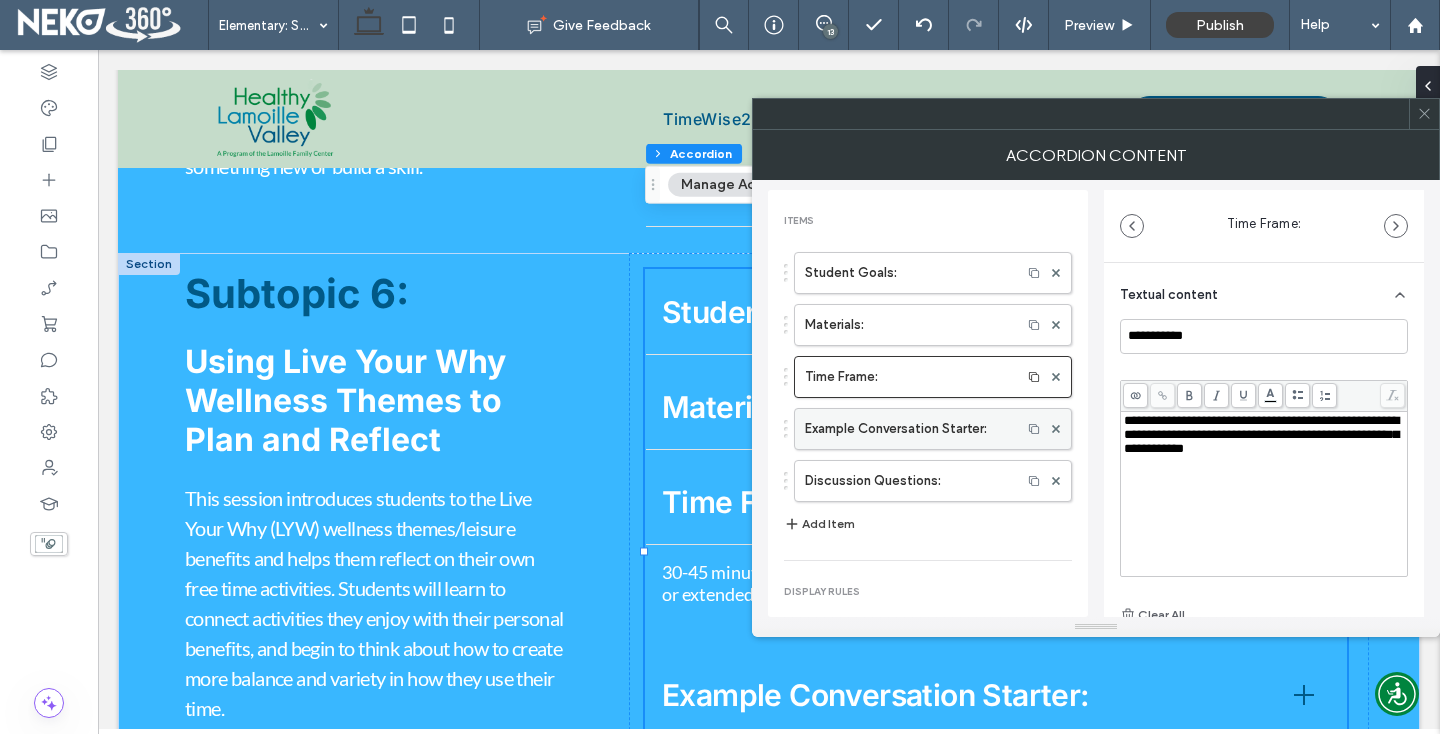 click on "Example Conversation Starter:" at bounding box center [908, 429] 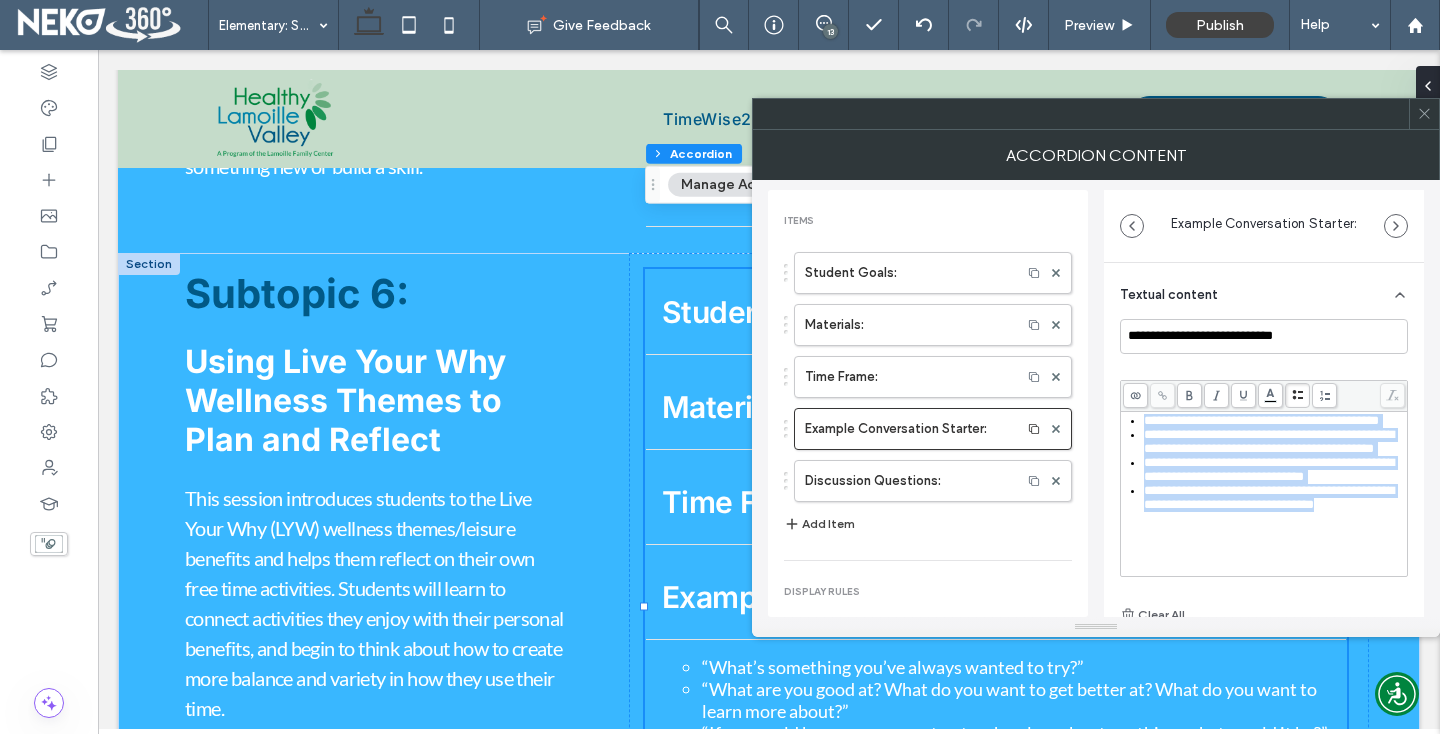 drag, startPoint x: 1144, startPoint y: 435, endPoint x: 1270, endPoint y: 587, distance: 197.43353 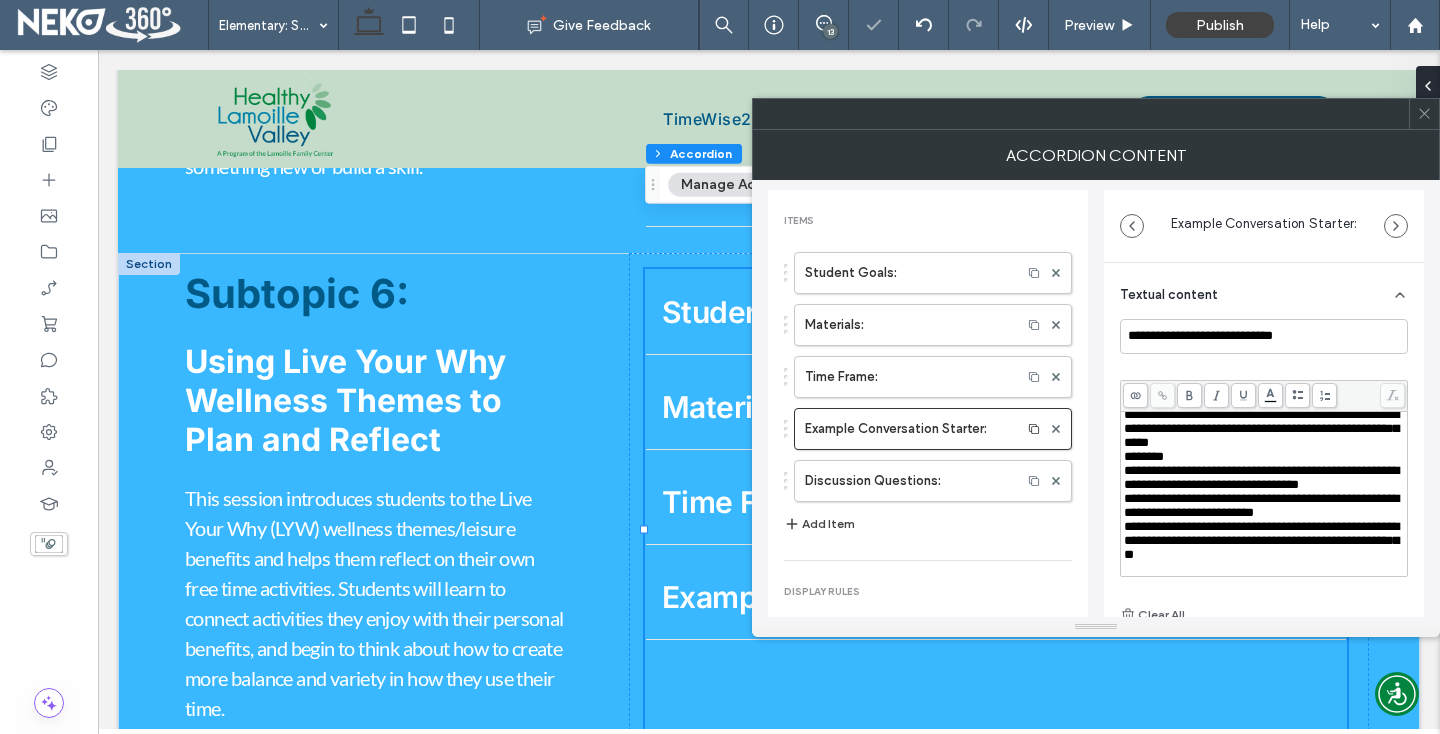 scroll, scrollTop: 0, scrollLeft: 0, axis: both 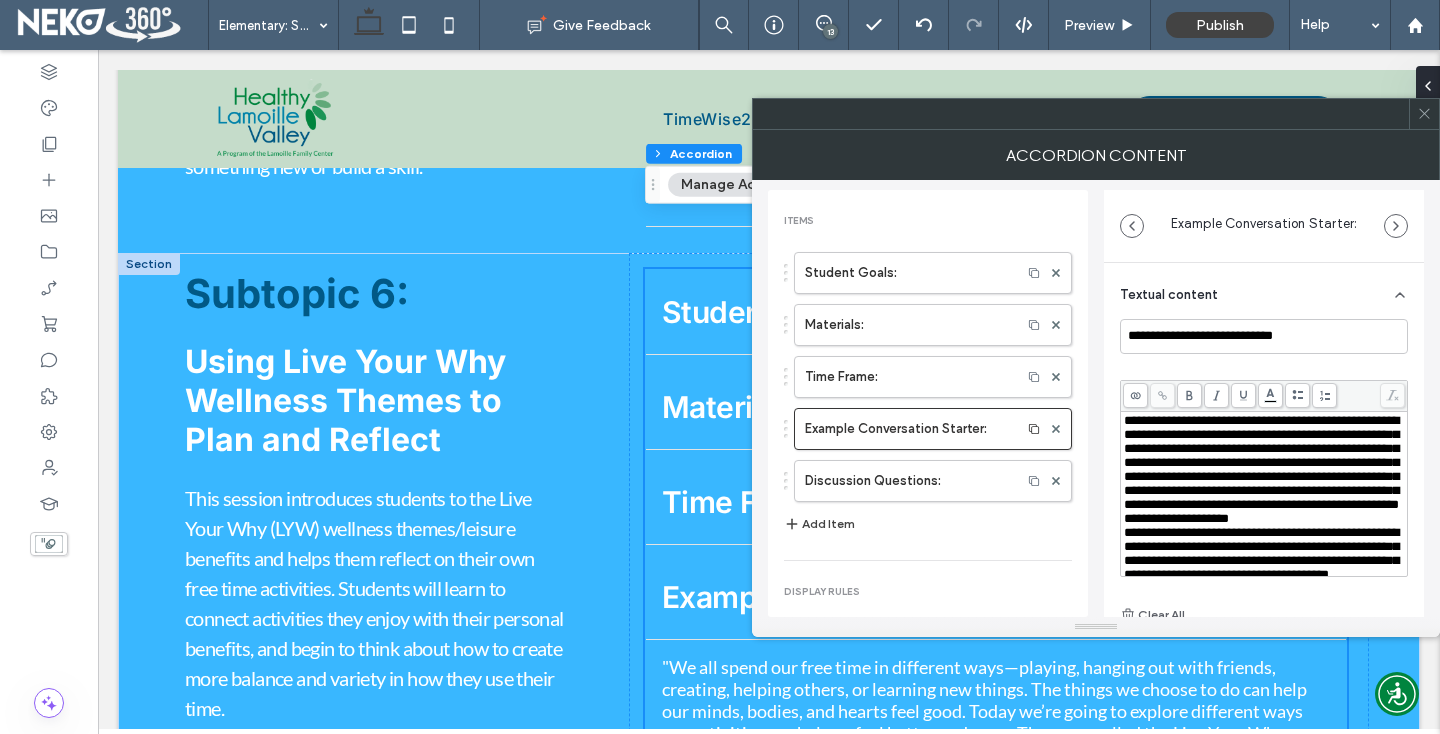 click on "**********" at bounding box center (1261, 462) 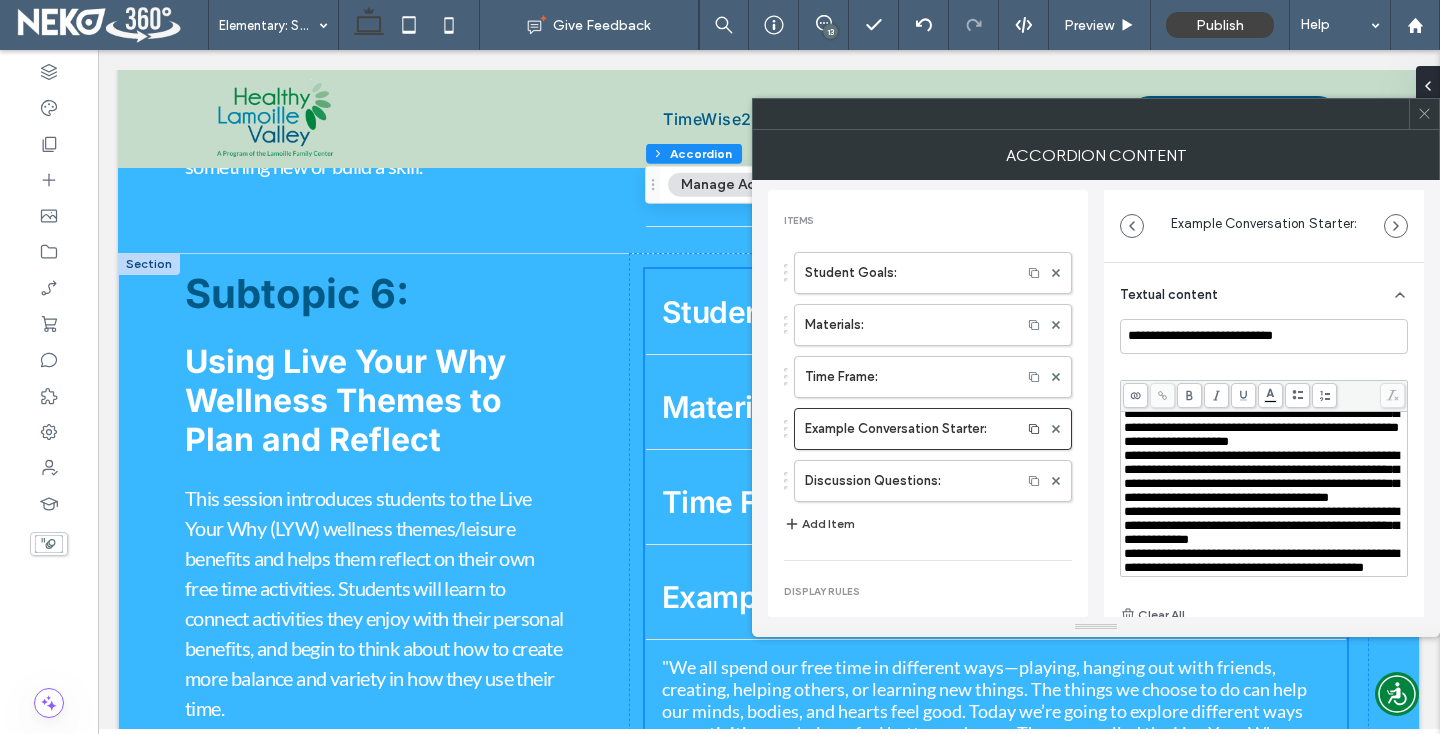 scroll, scrollTop: 84, scrollLeft: 0, axis: vertical 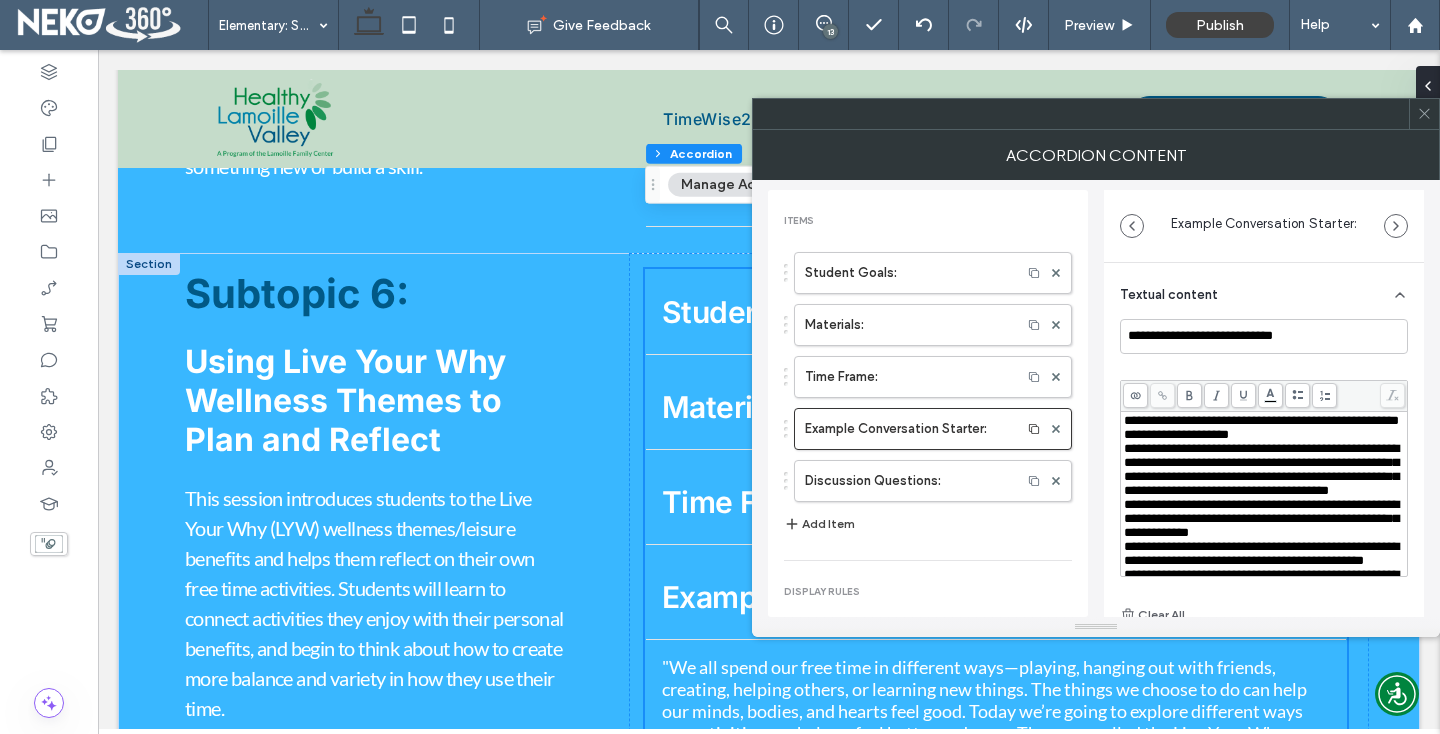 click on "**********" at bounding box center [1176, 434] 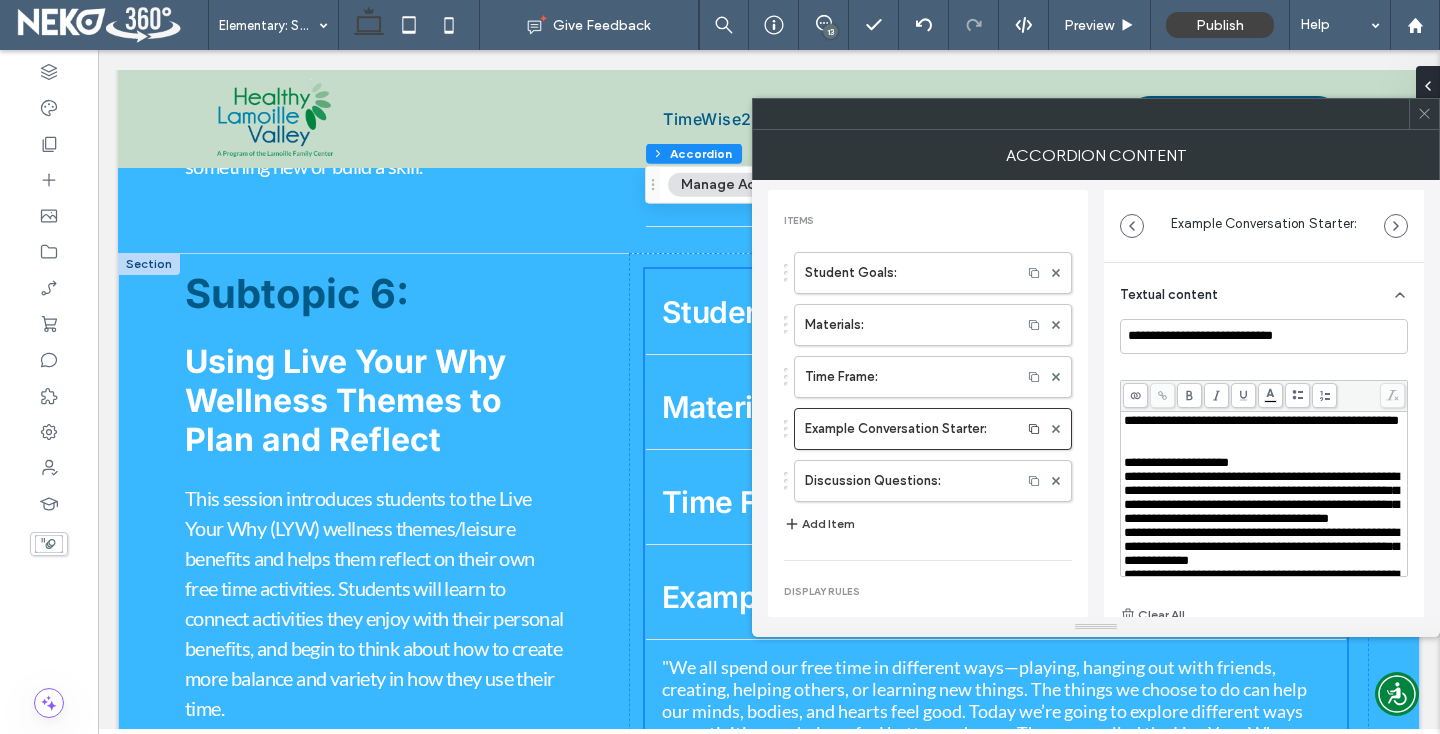 click on "**********" at bounding box center [1176, 462] 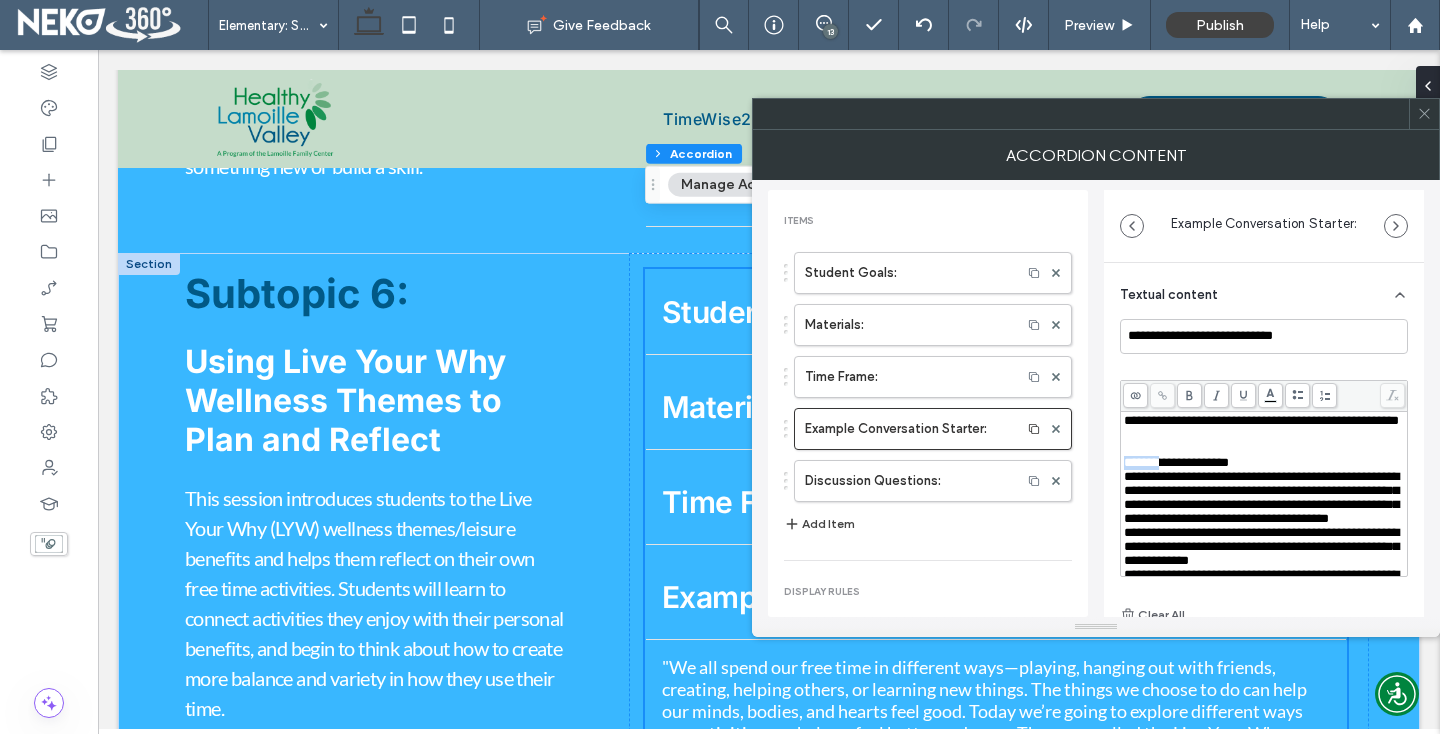 click on "**********" at bounding box center [1176, 462] 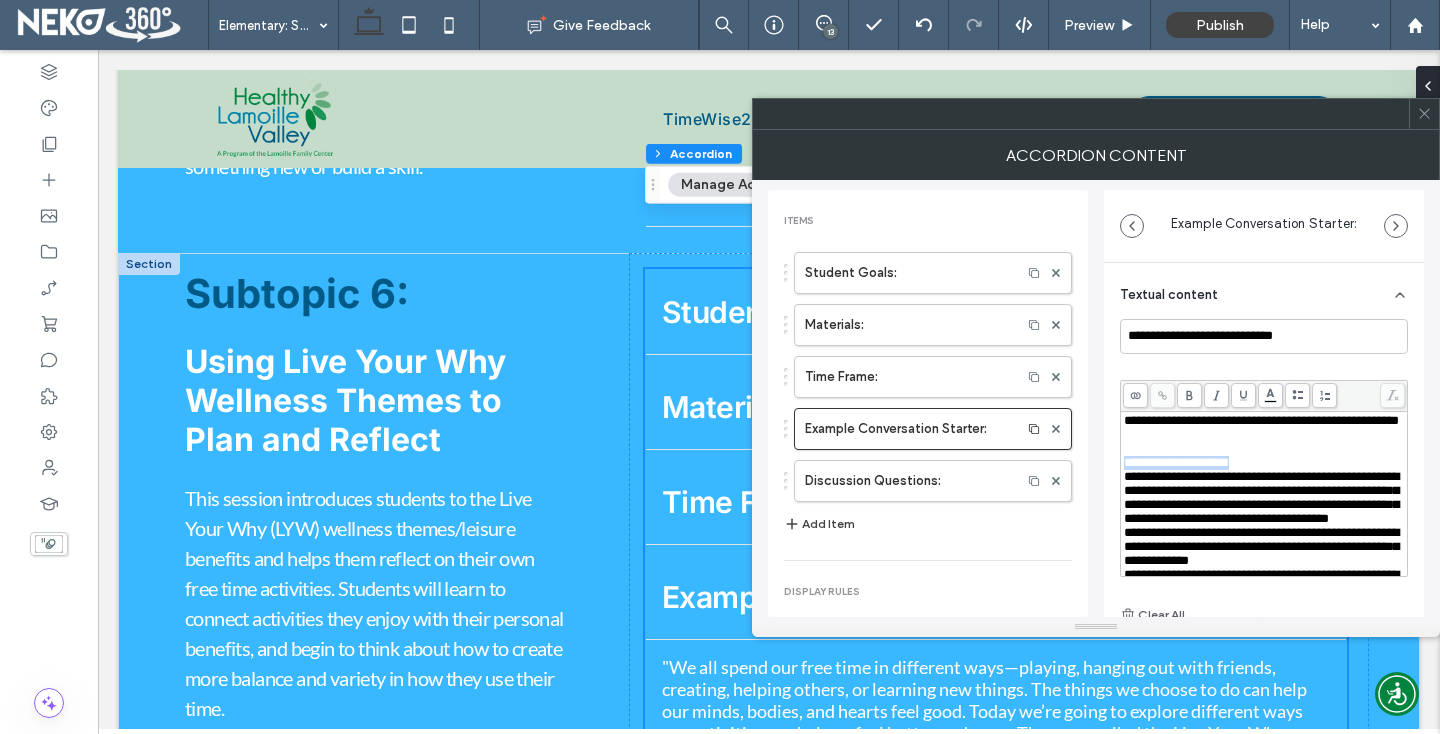 click on "**********" at bounding box center (1176, 462) 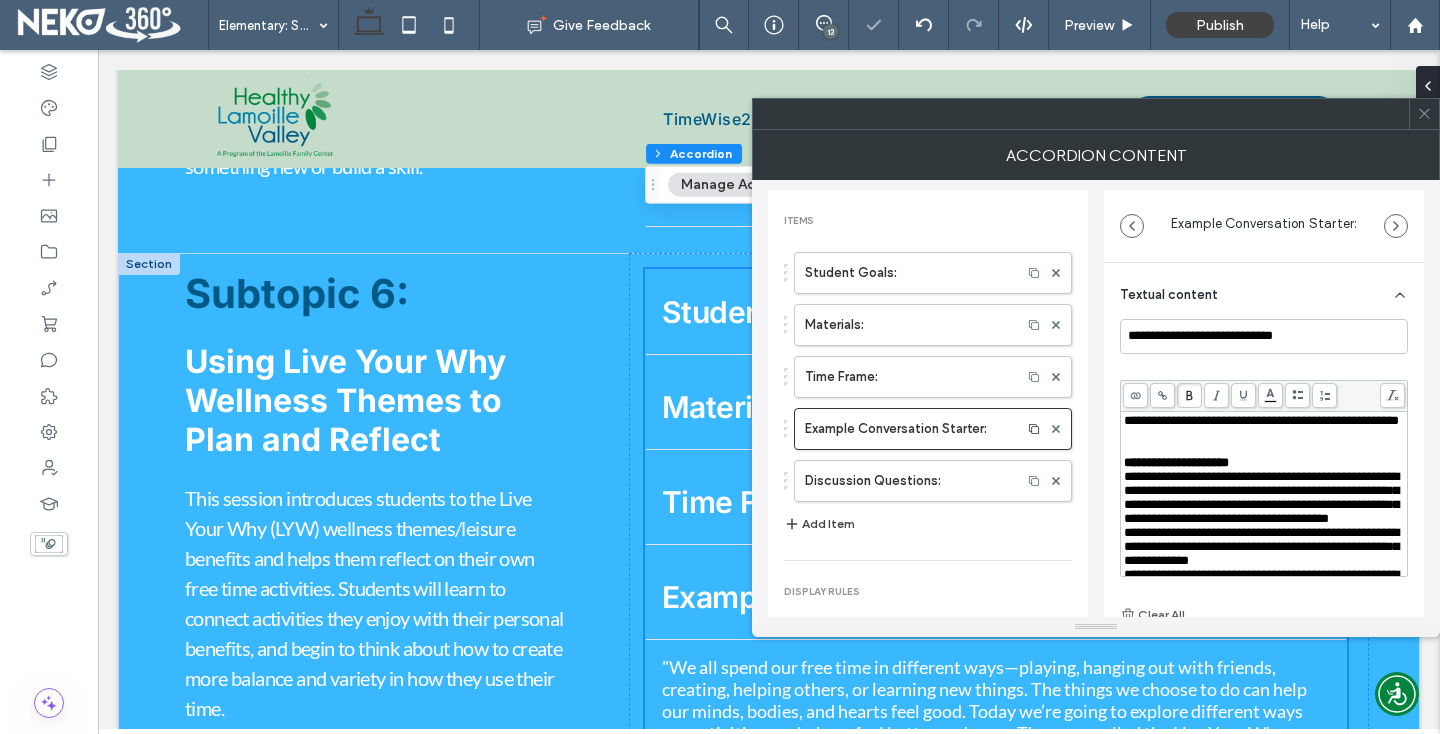 click on "**********" at bounding box center [1176, 462] 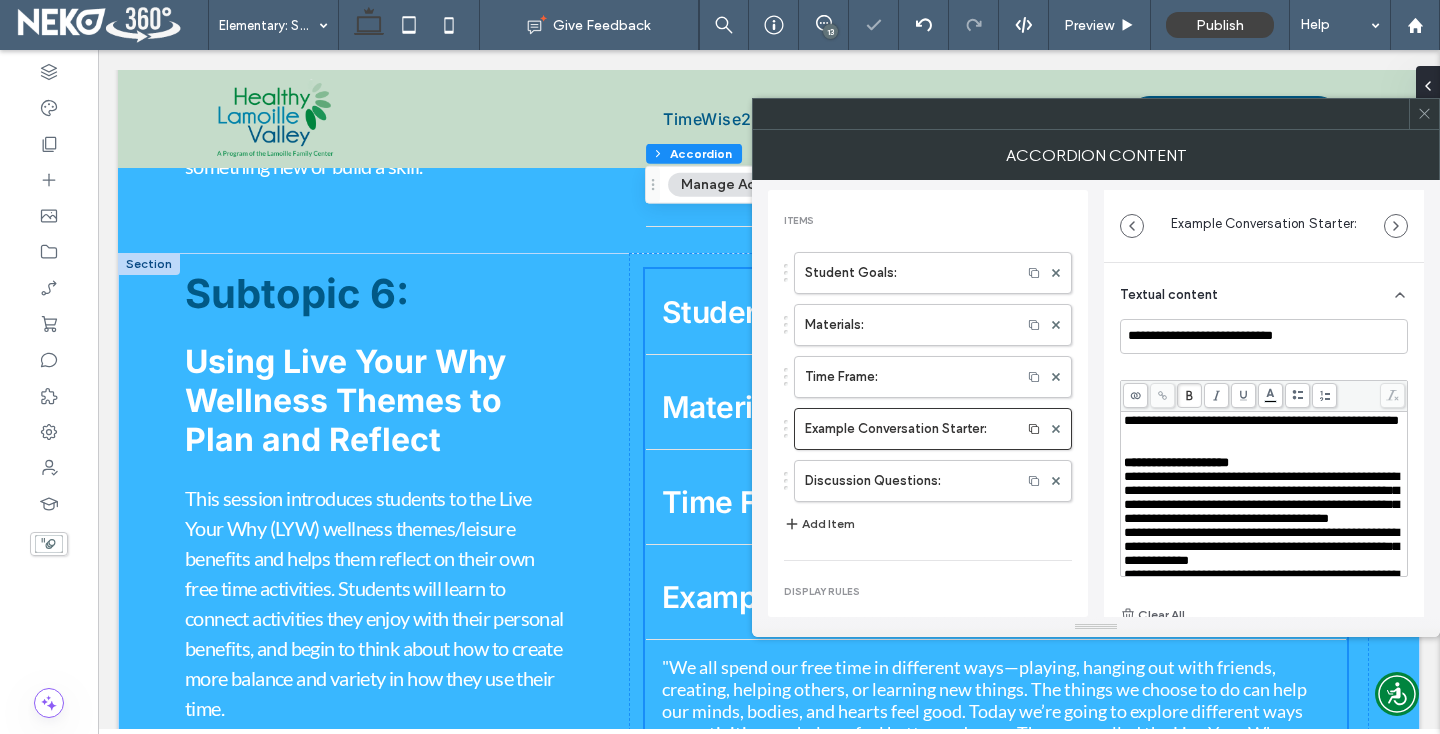 click on "**********" at bounding box center (1264, 463) 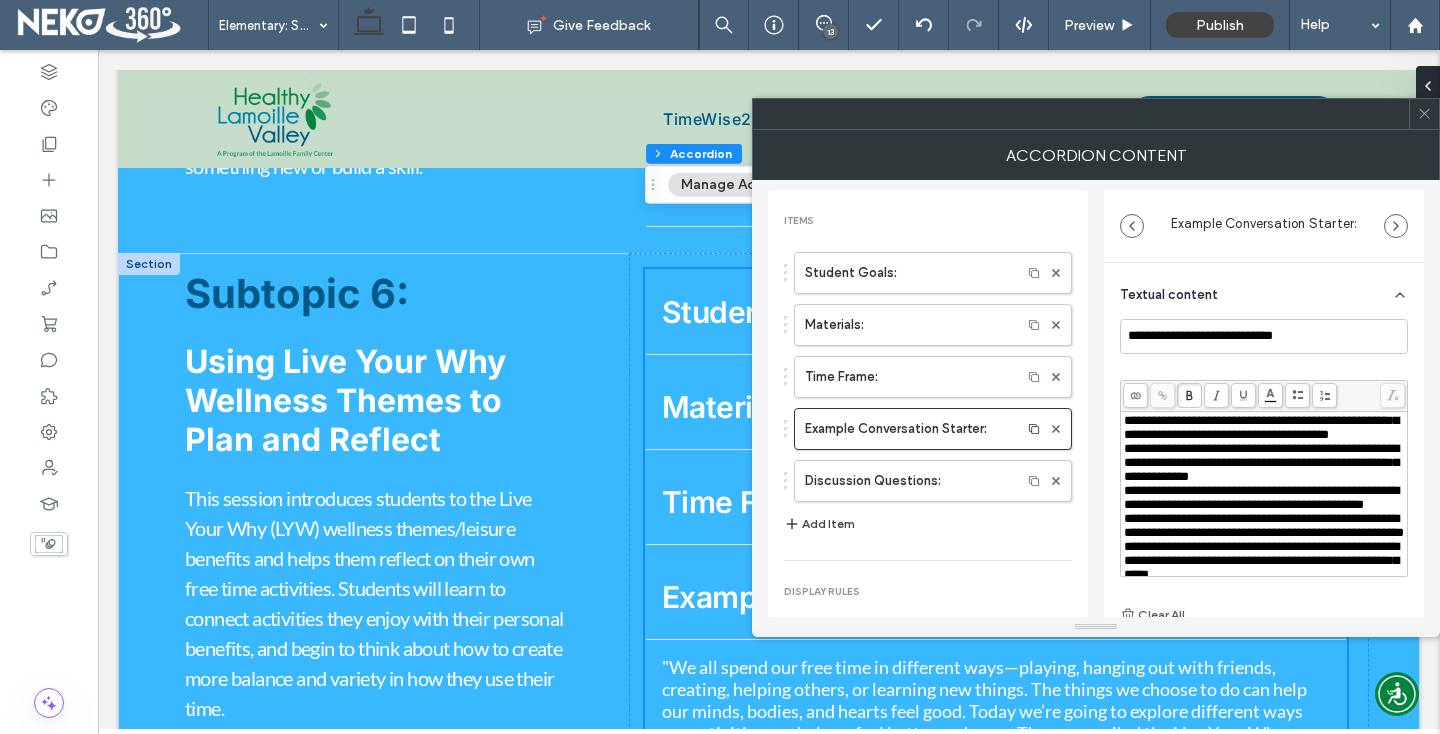 scroll, scrollTop: 187, scrollLeft: 0, axis: vertical 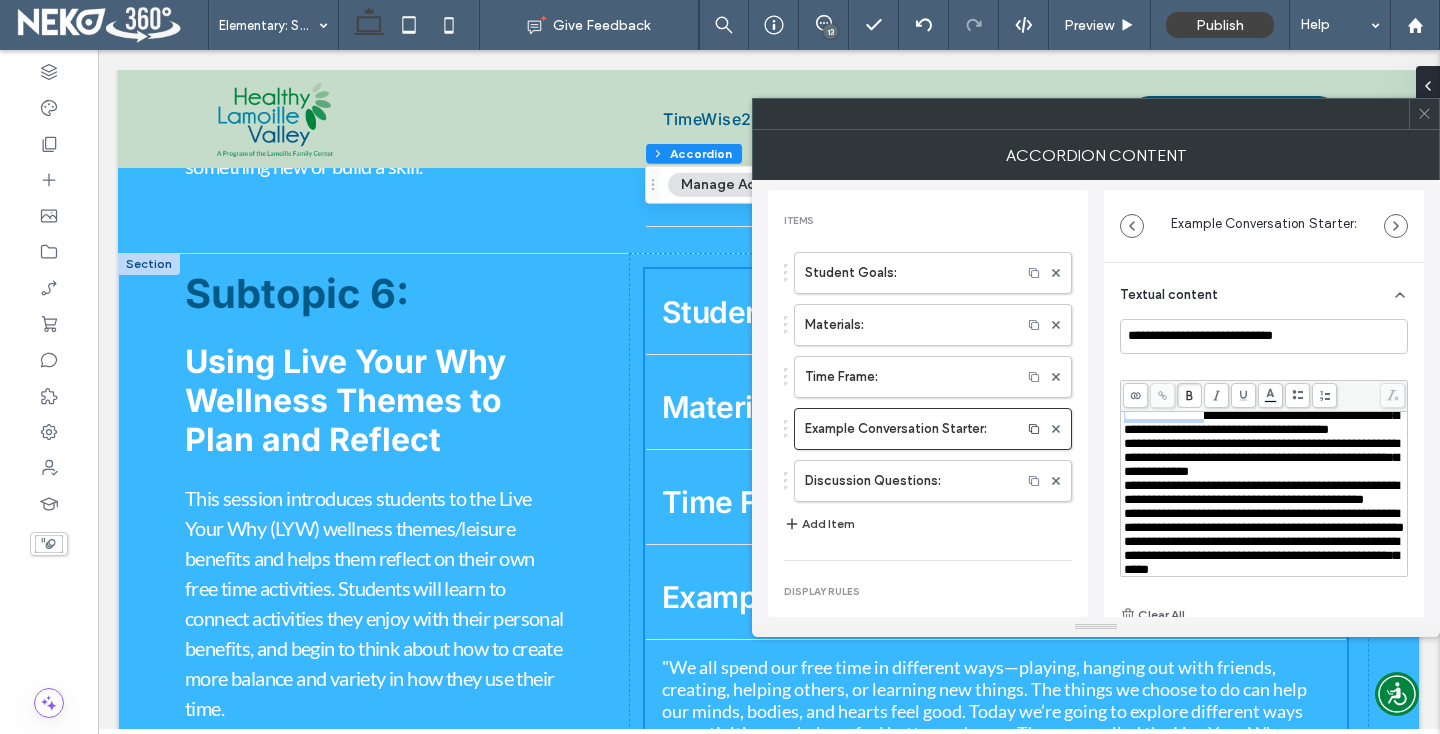 drag, startPoint x: 1368, startPoint y: 458, endPoint x: 1372, endPoint y: 476, distance: 18.439089 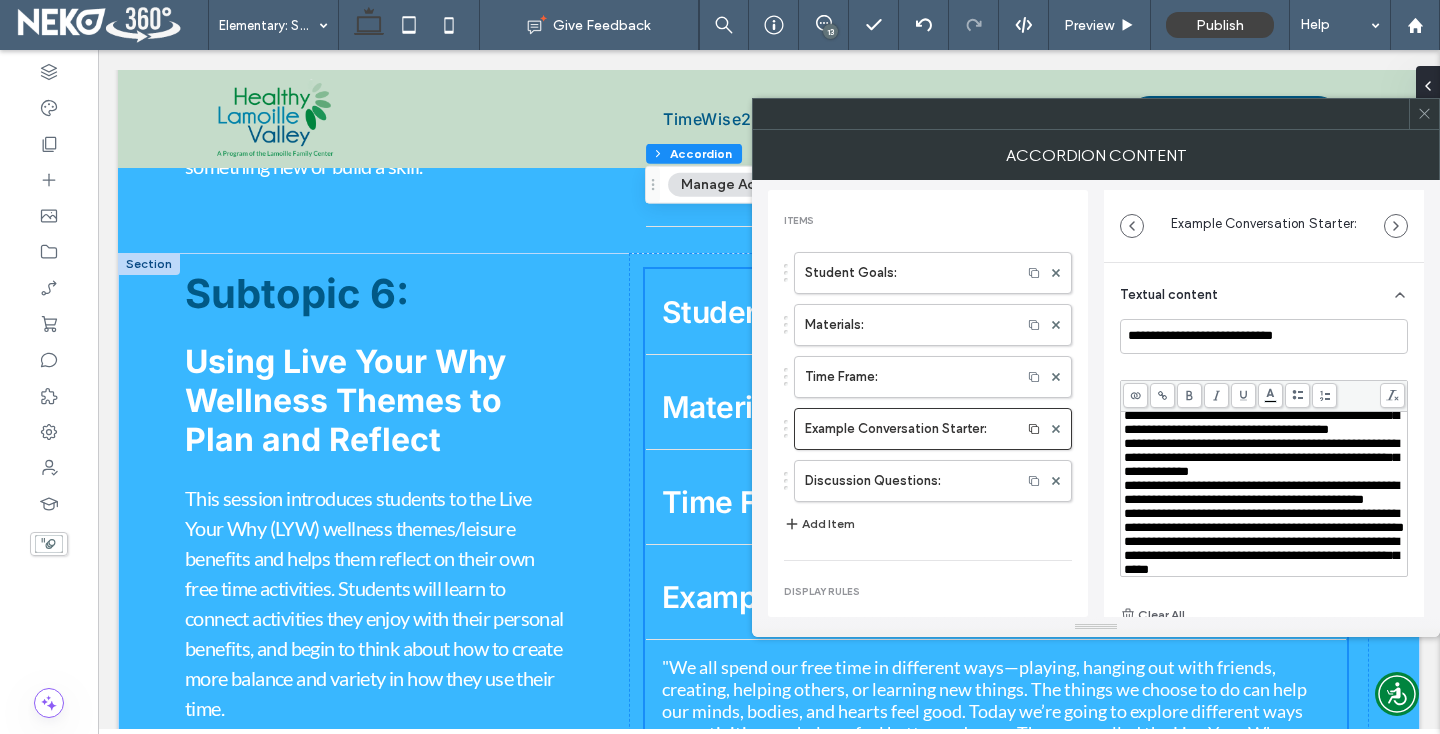 click at bounding box center [1162, 395] 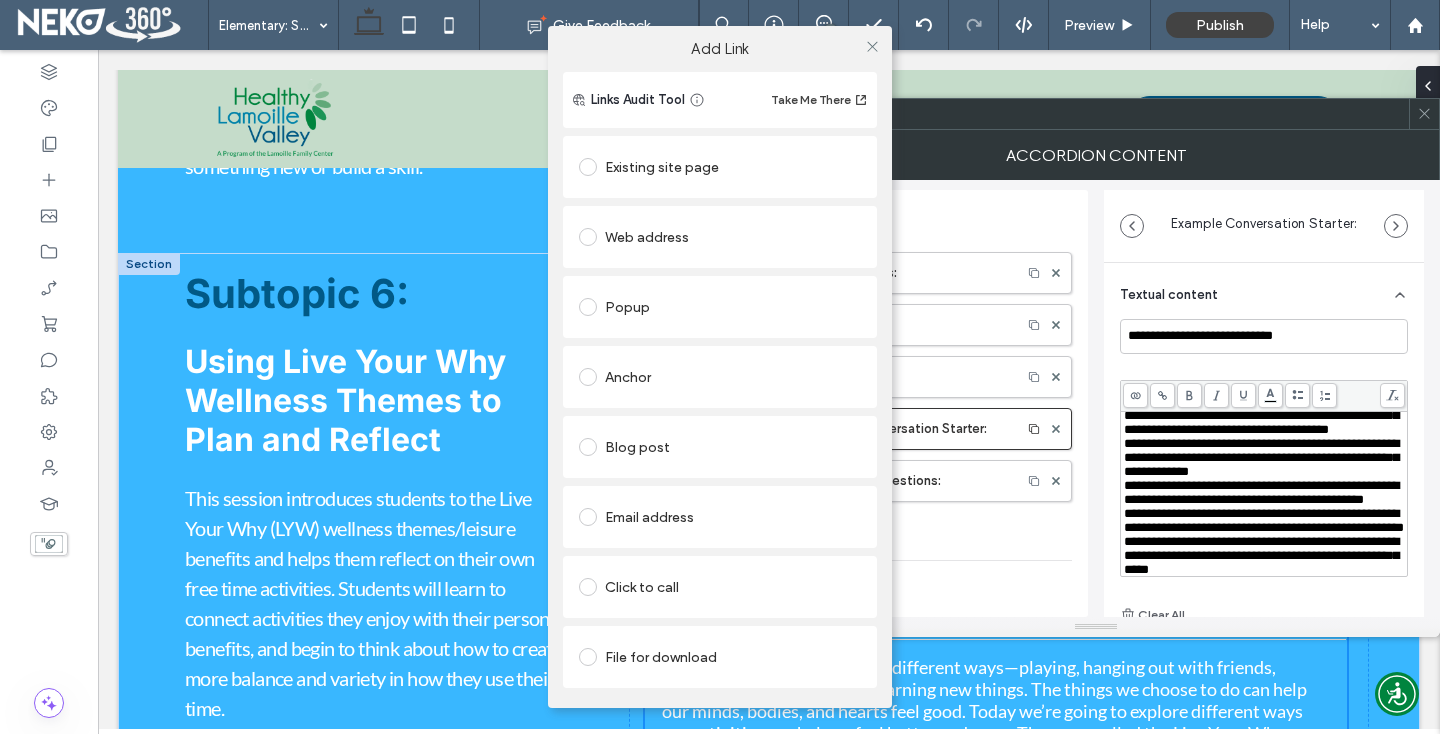 click at bounding box center [588, 237] 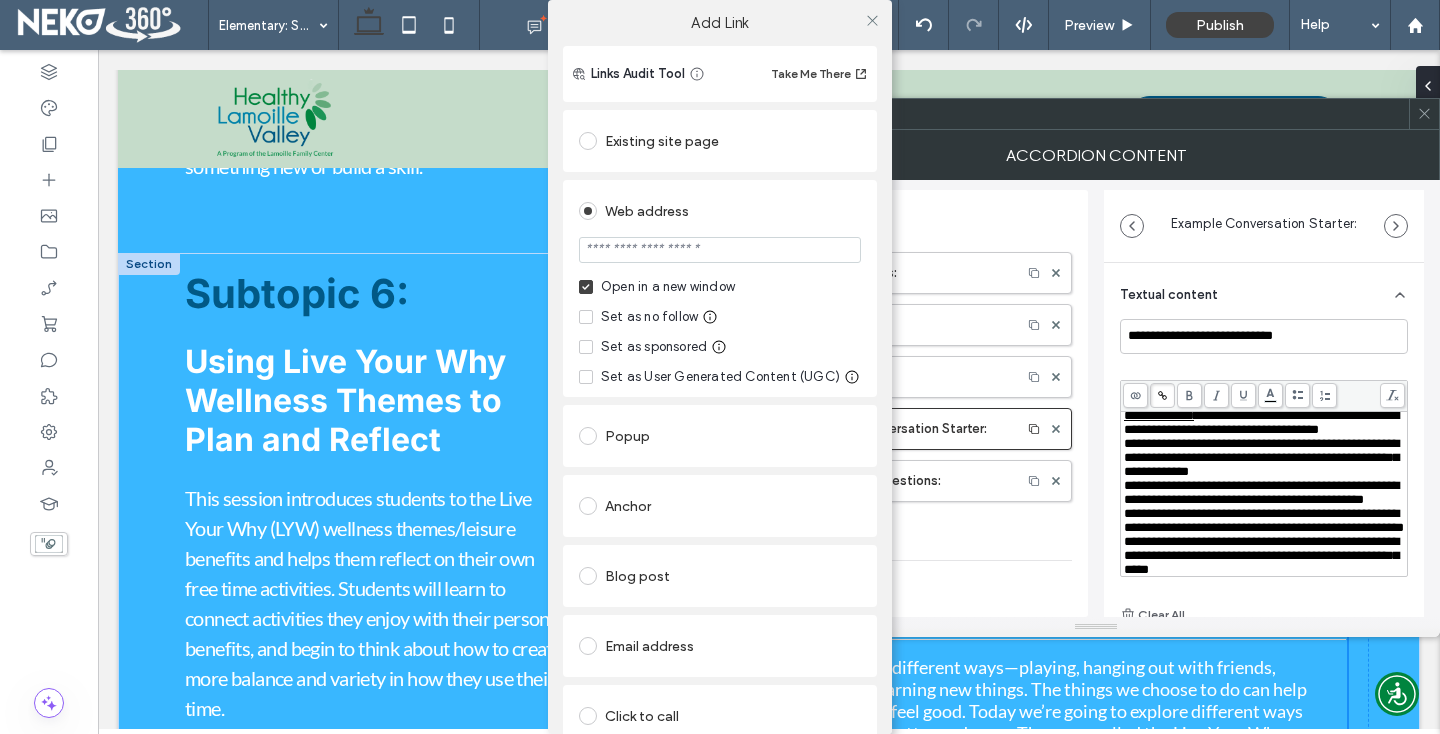 scroll, scrollTop: 187, scrollLeft: 0, axis: vertical 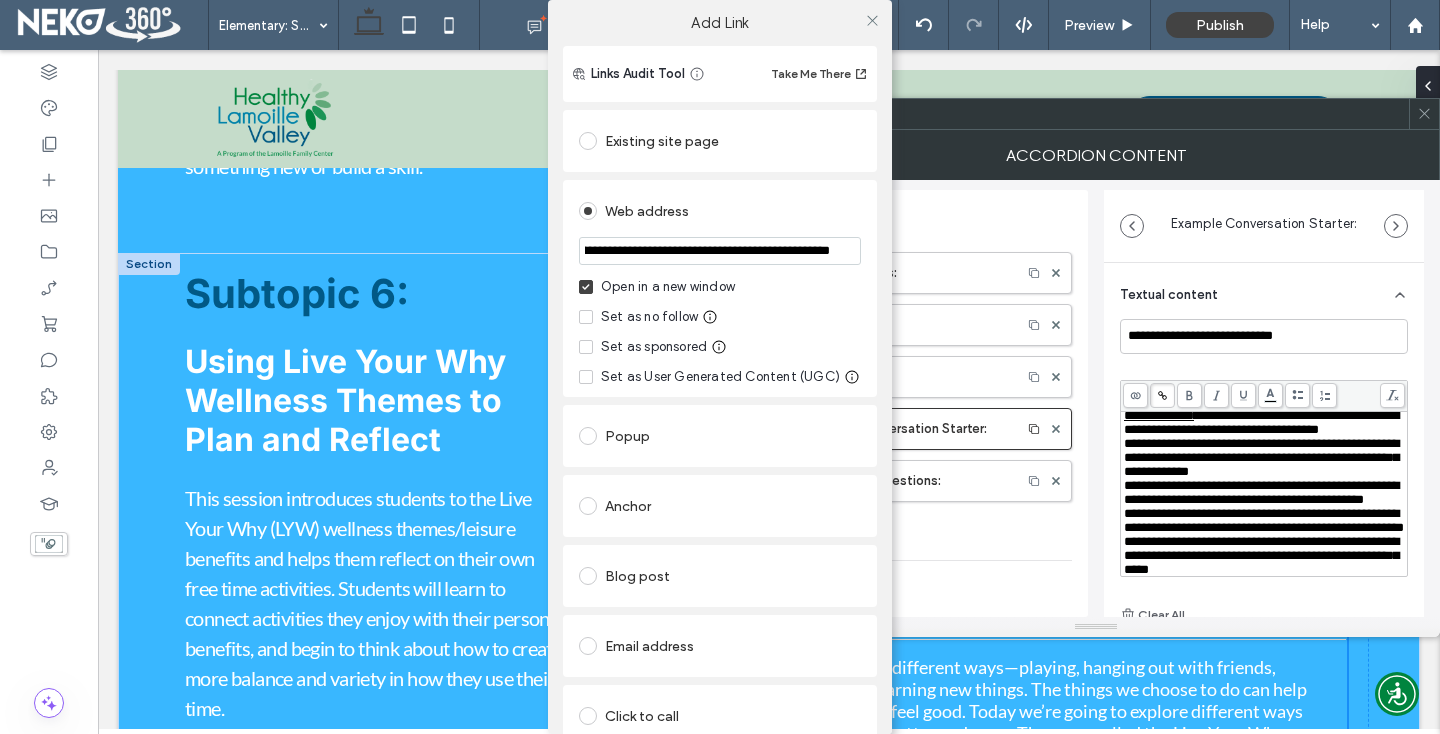 type on "**********" 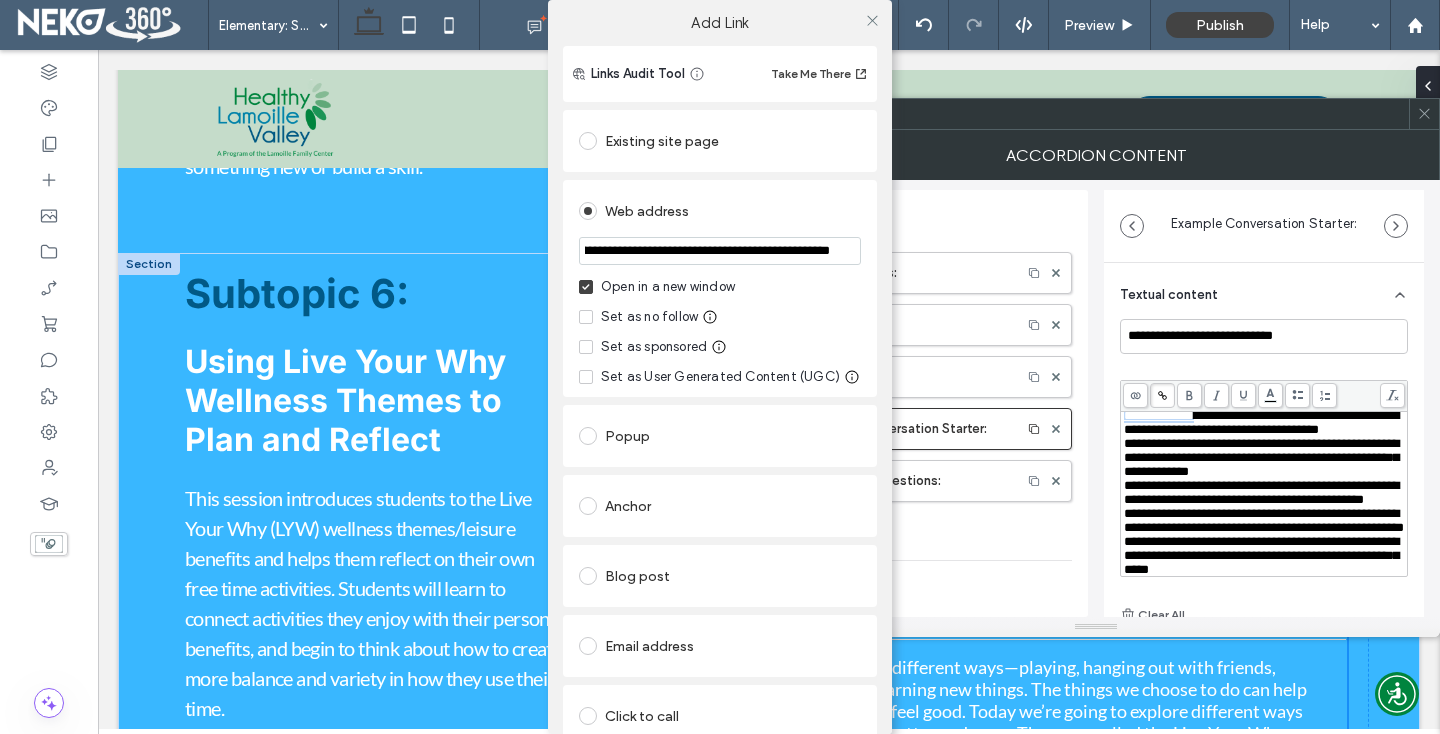 click on "**********" at bounding box center [720, 441] 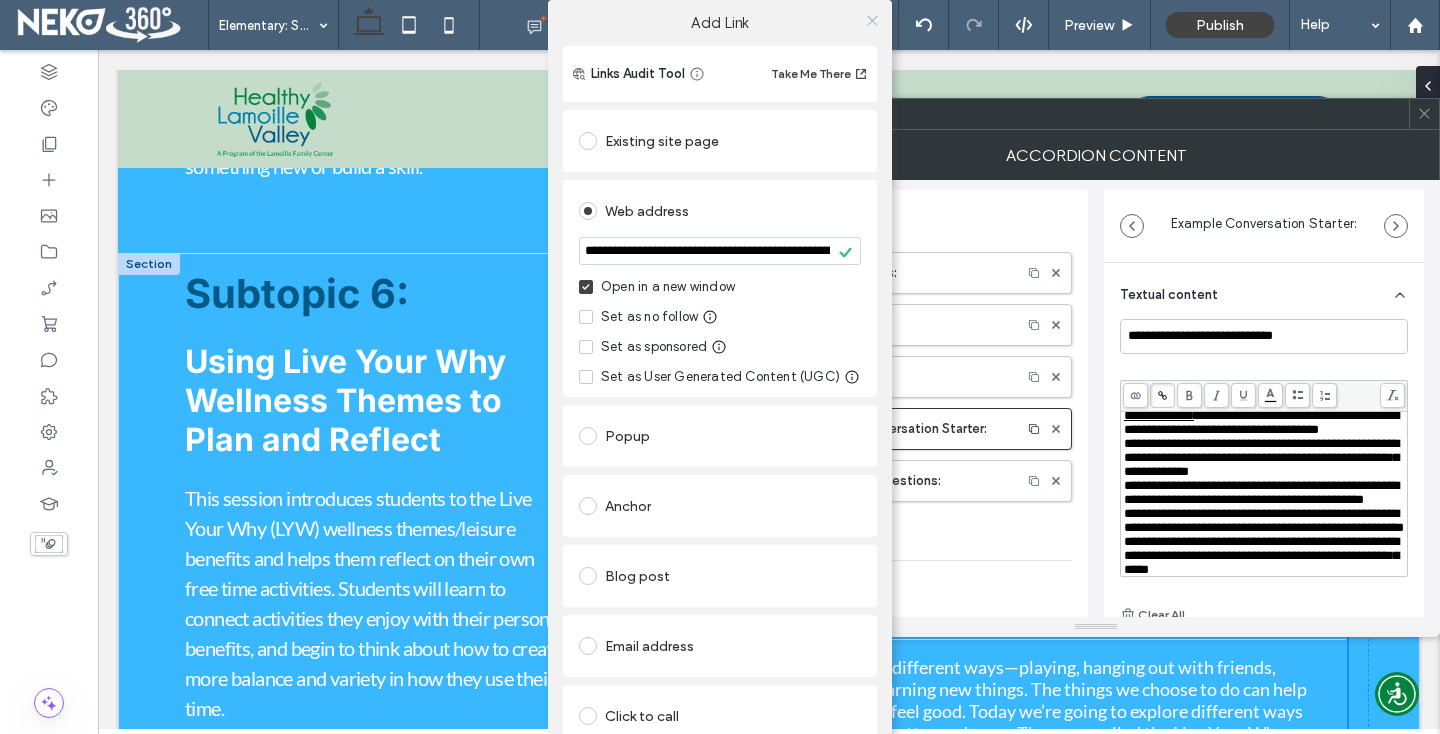 click 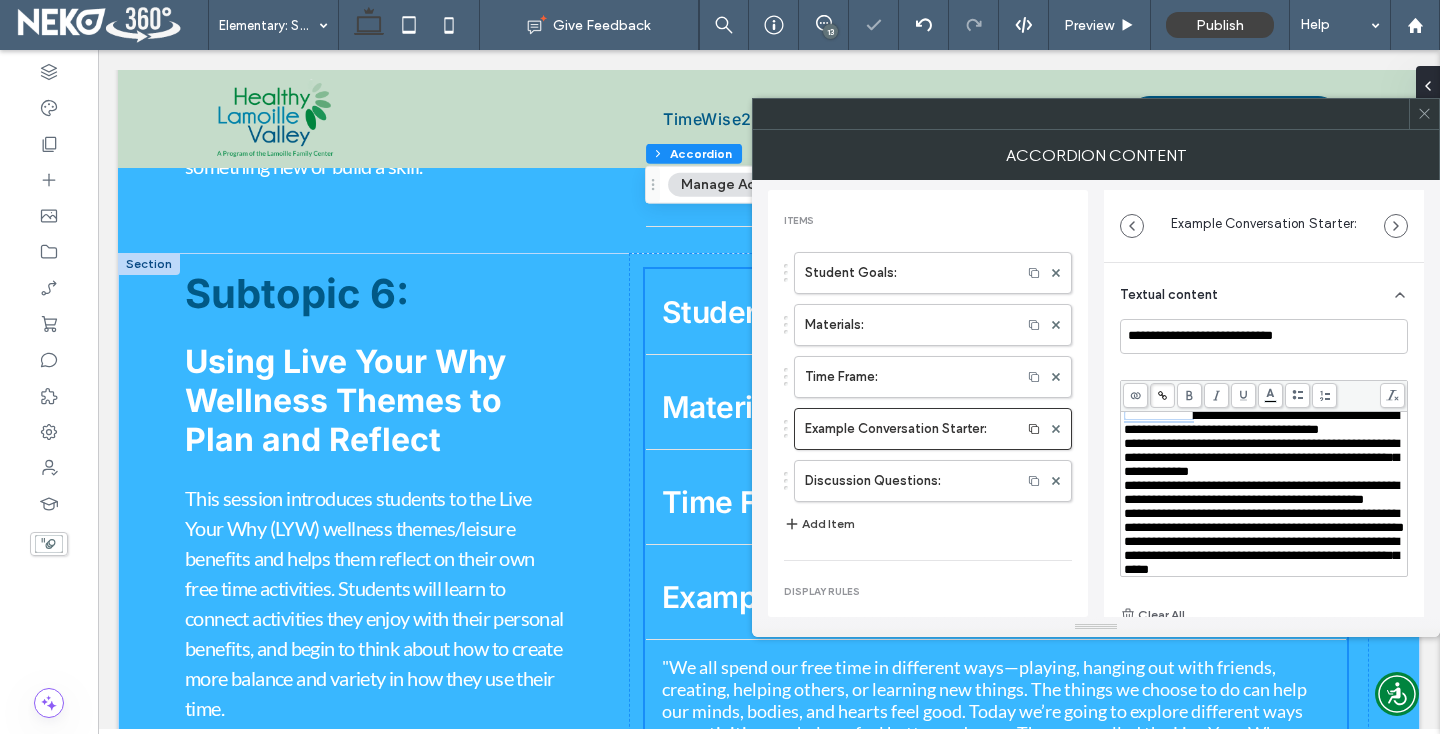 scroll, scrollTop: 187, scrollLeft: 0, axis: vertical 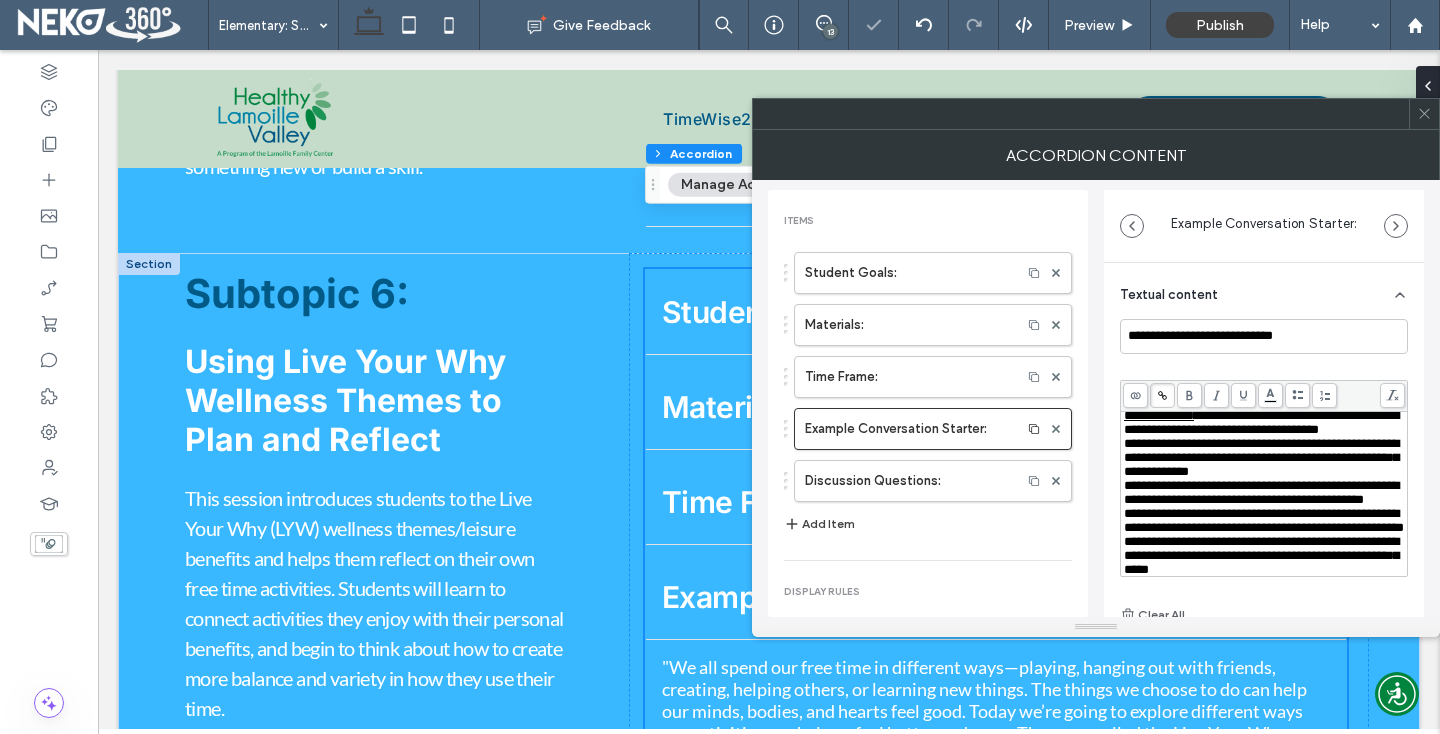 click on "**********" at bounding box center [1261, 457] 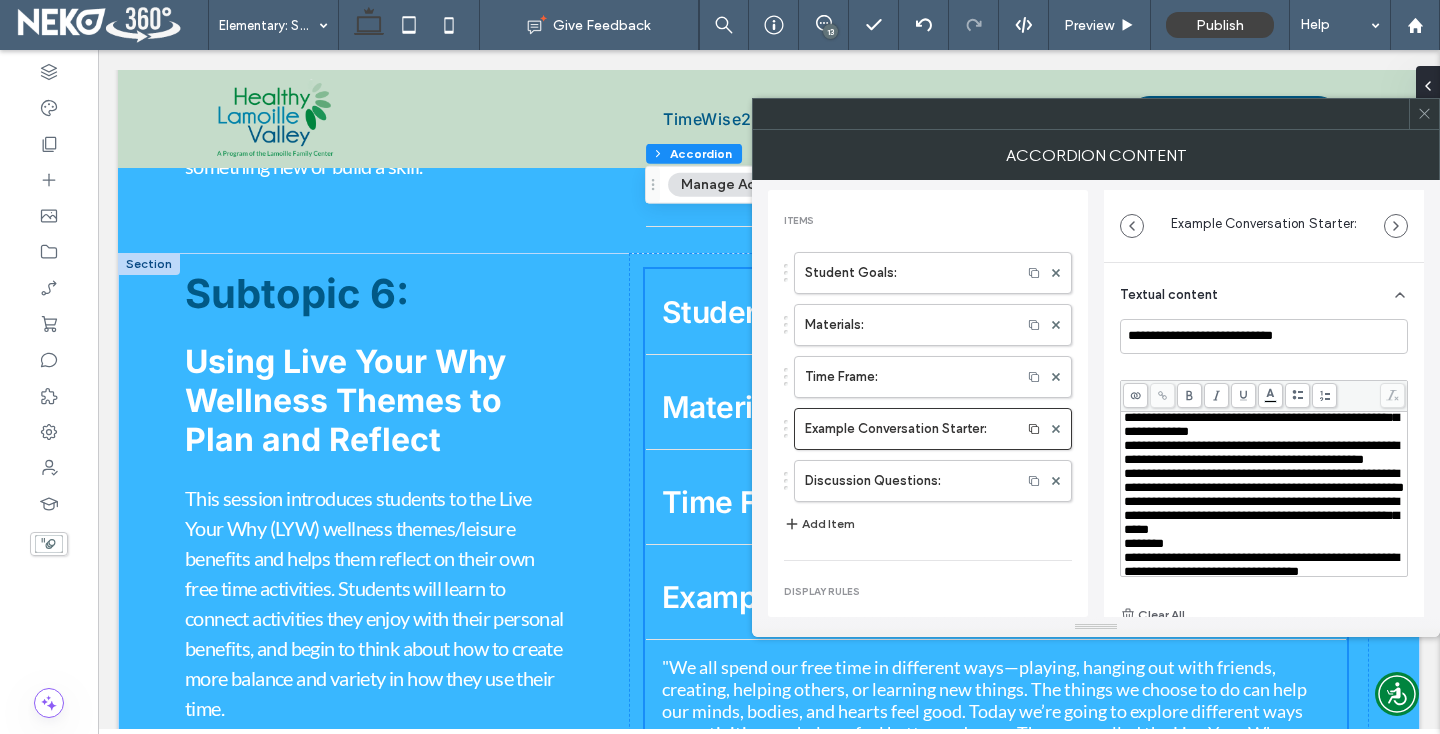scroll, scrollTop: 208, scrollLeft: 0, axis: vertical 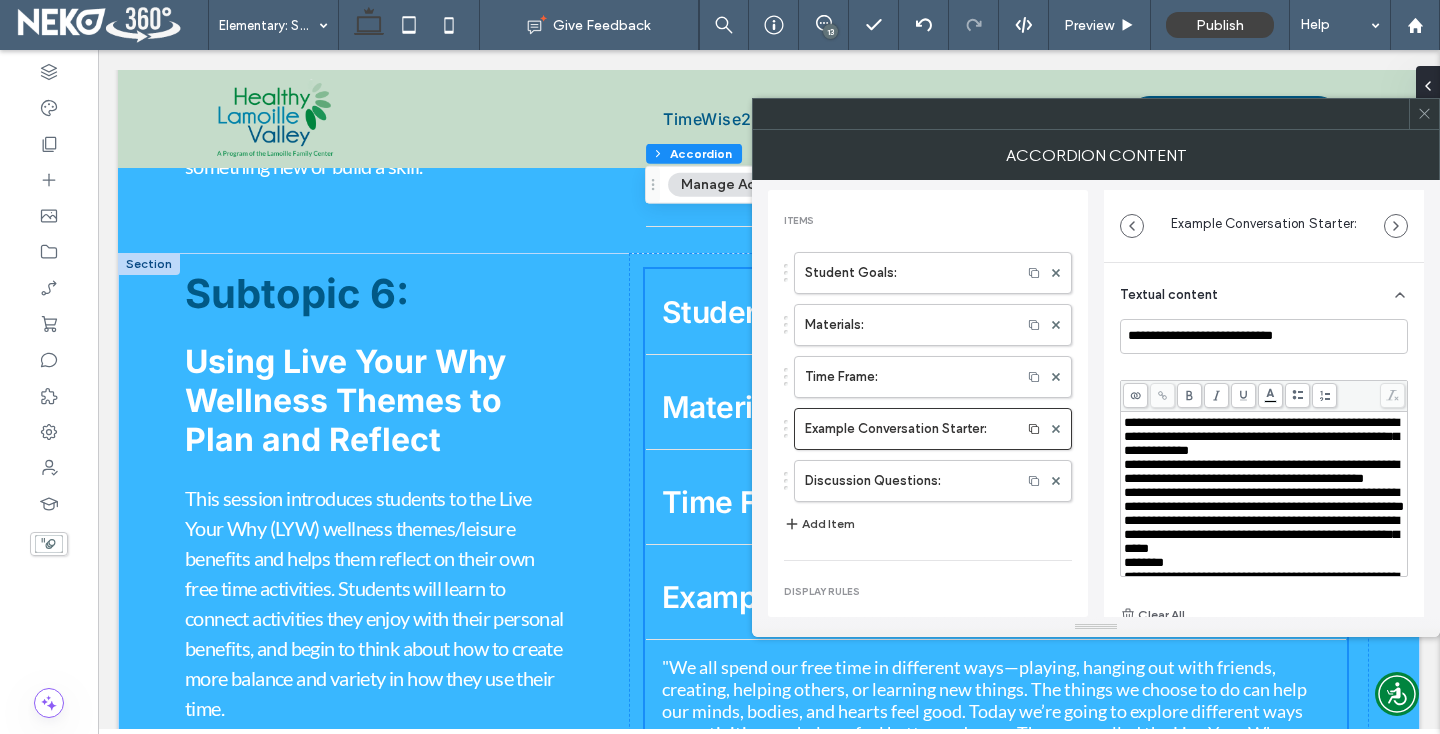 click on "**********" at bounding box center (1261, 436) 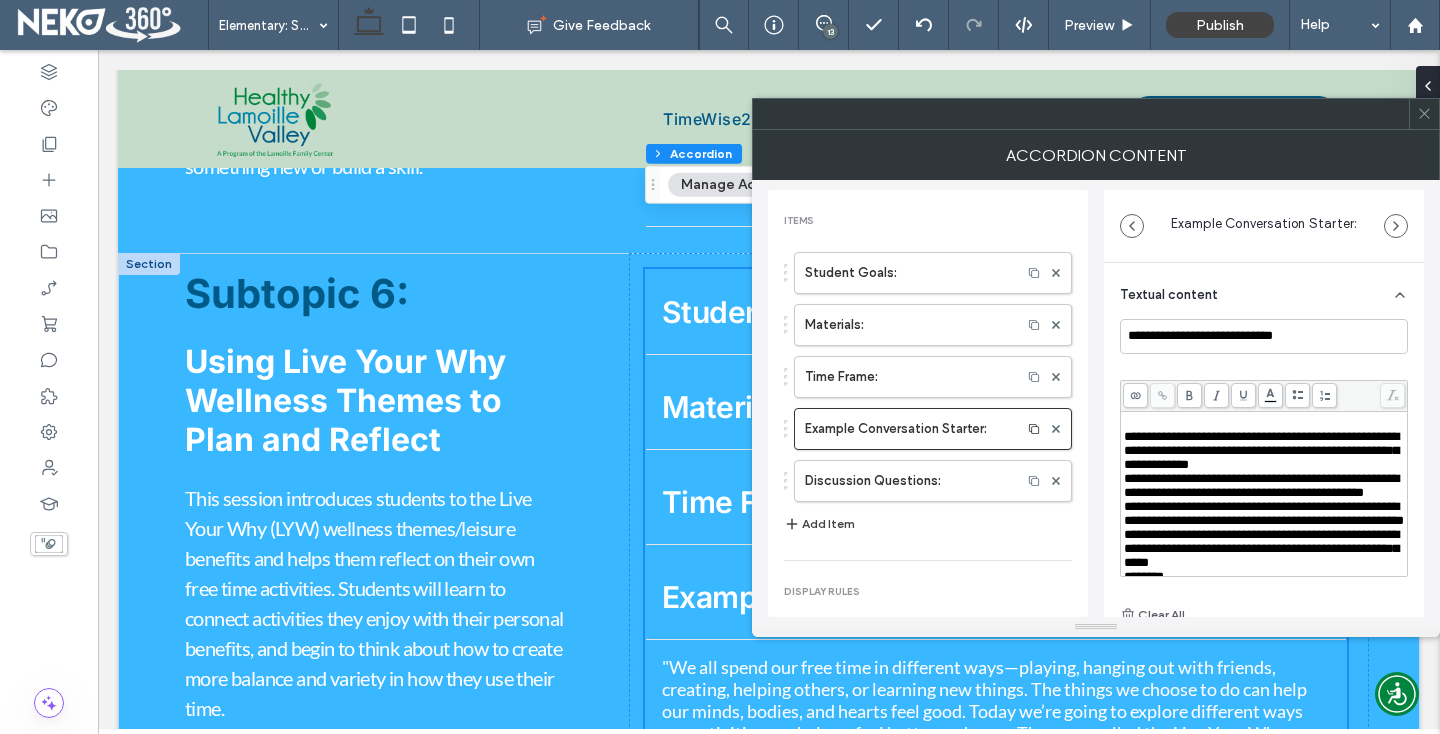 scroll, scrollTop: 277, scrollLeft: 0, axis: vertical 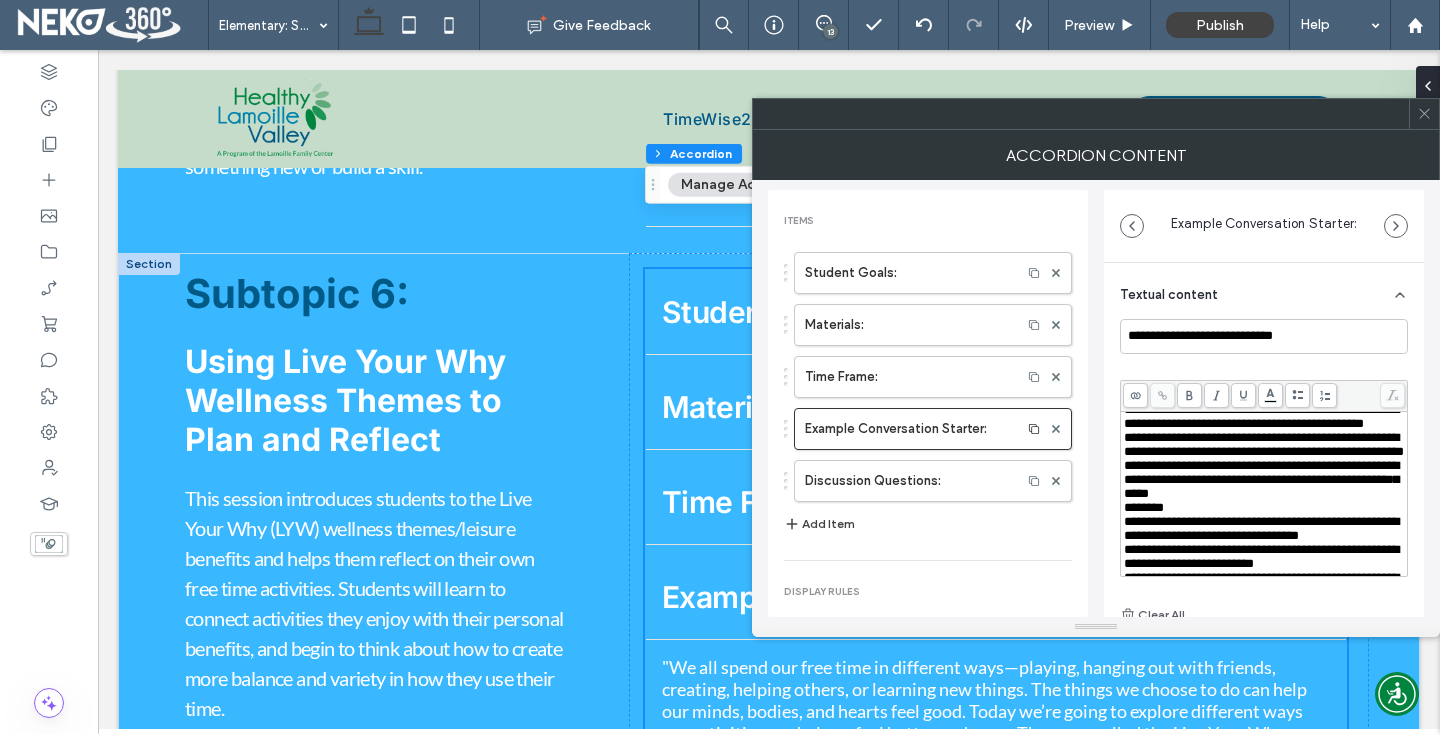 click on "**********" at bounding box center (1261, 416) 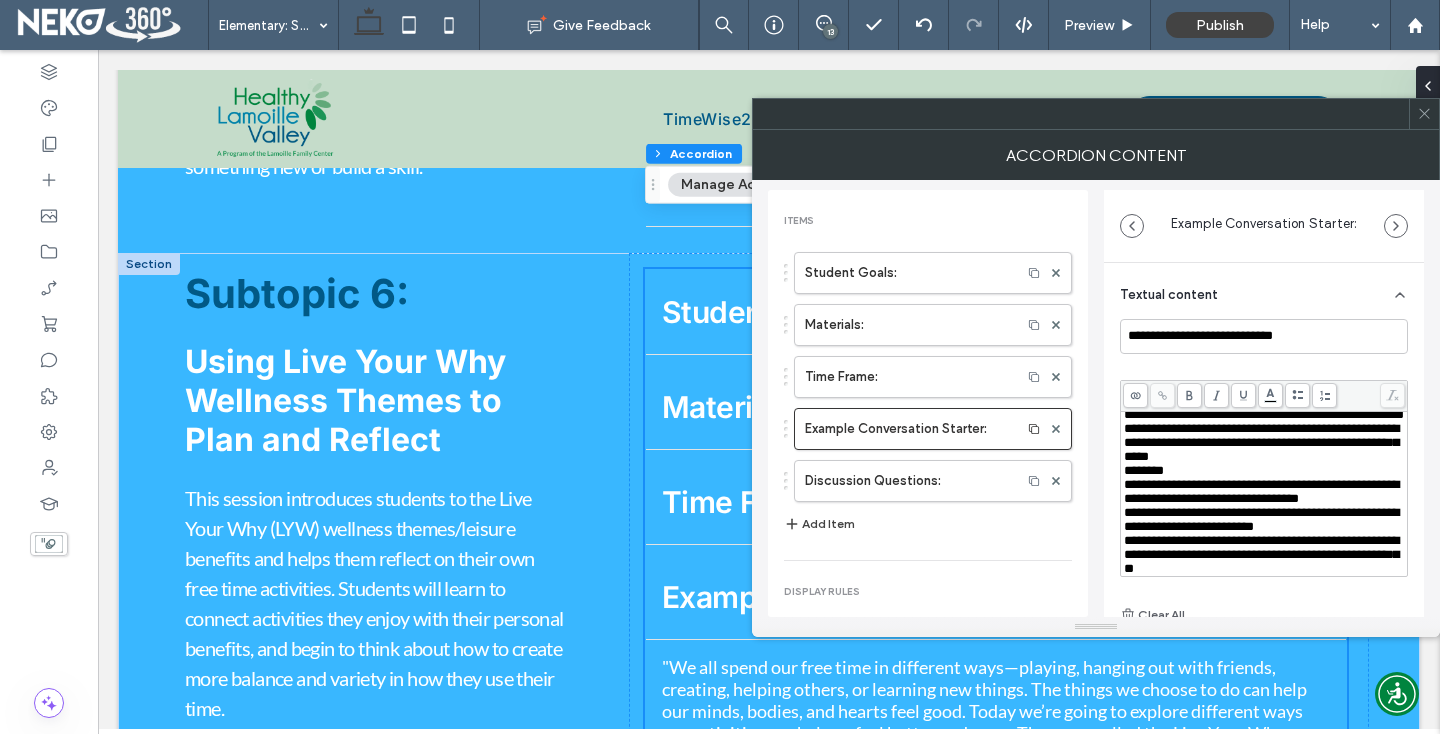 scroll, scrollTop: 337, scrollLeft: 0, axis: vertical 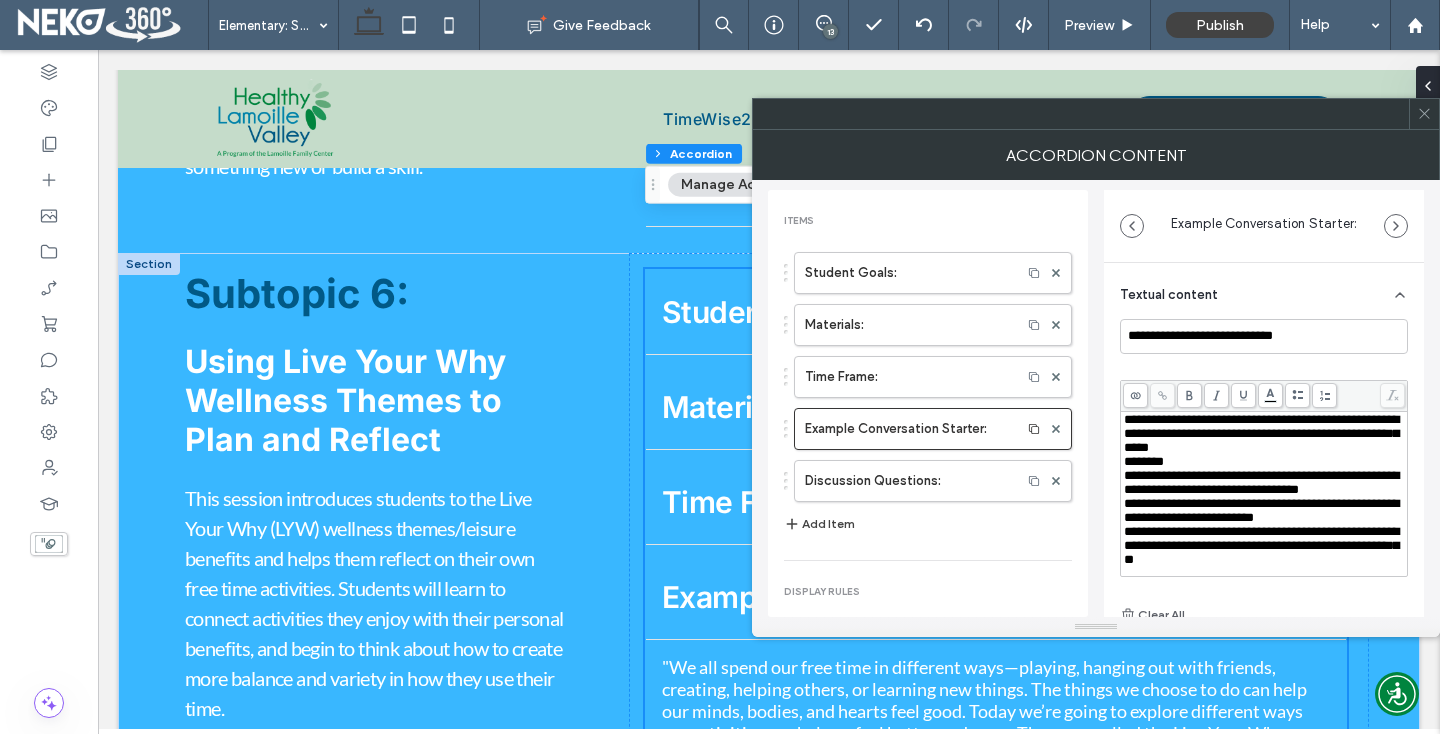 click on "**********" at bounding box center (1264, 398) 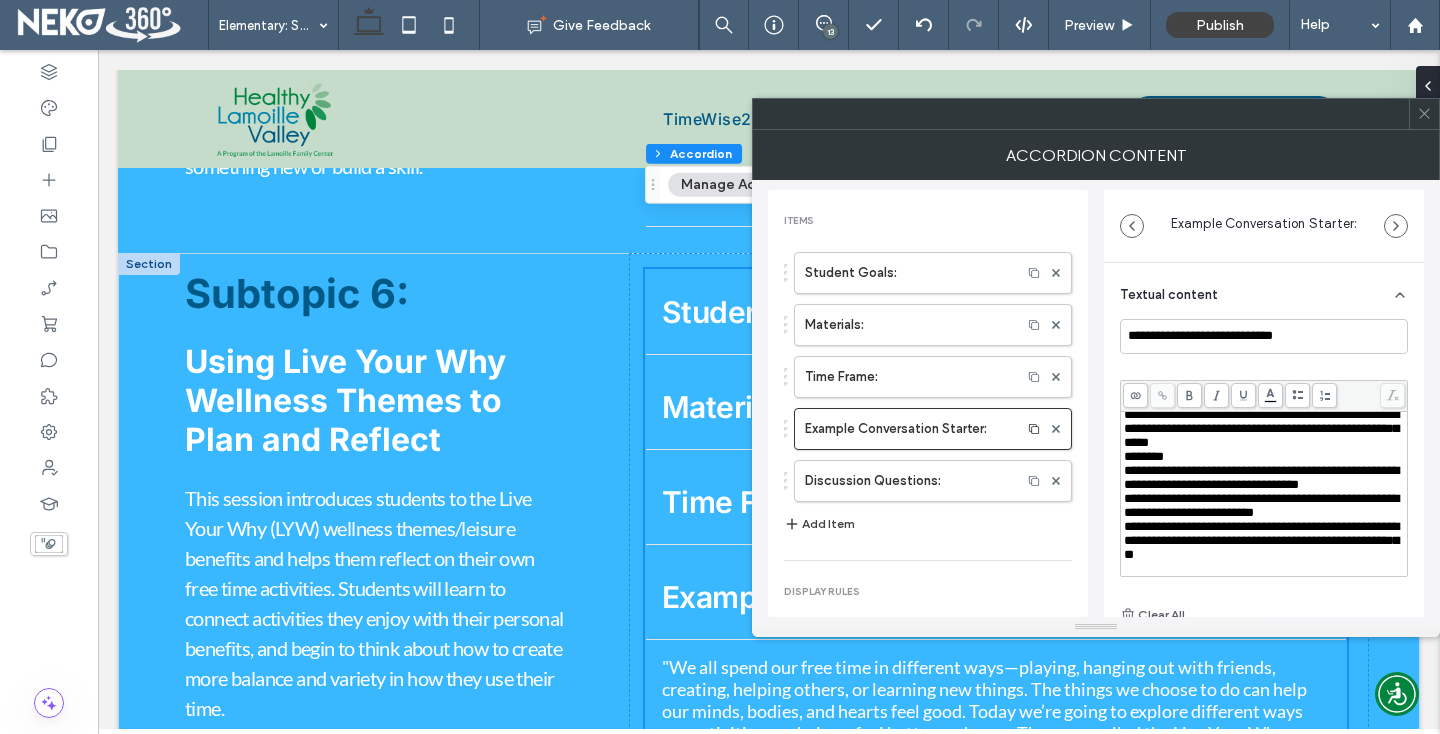 scroll, scrollTop: 397, scrollLeft: 0, axis: vertical 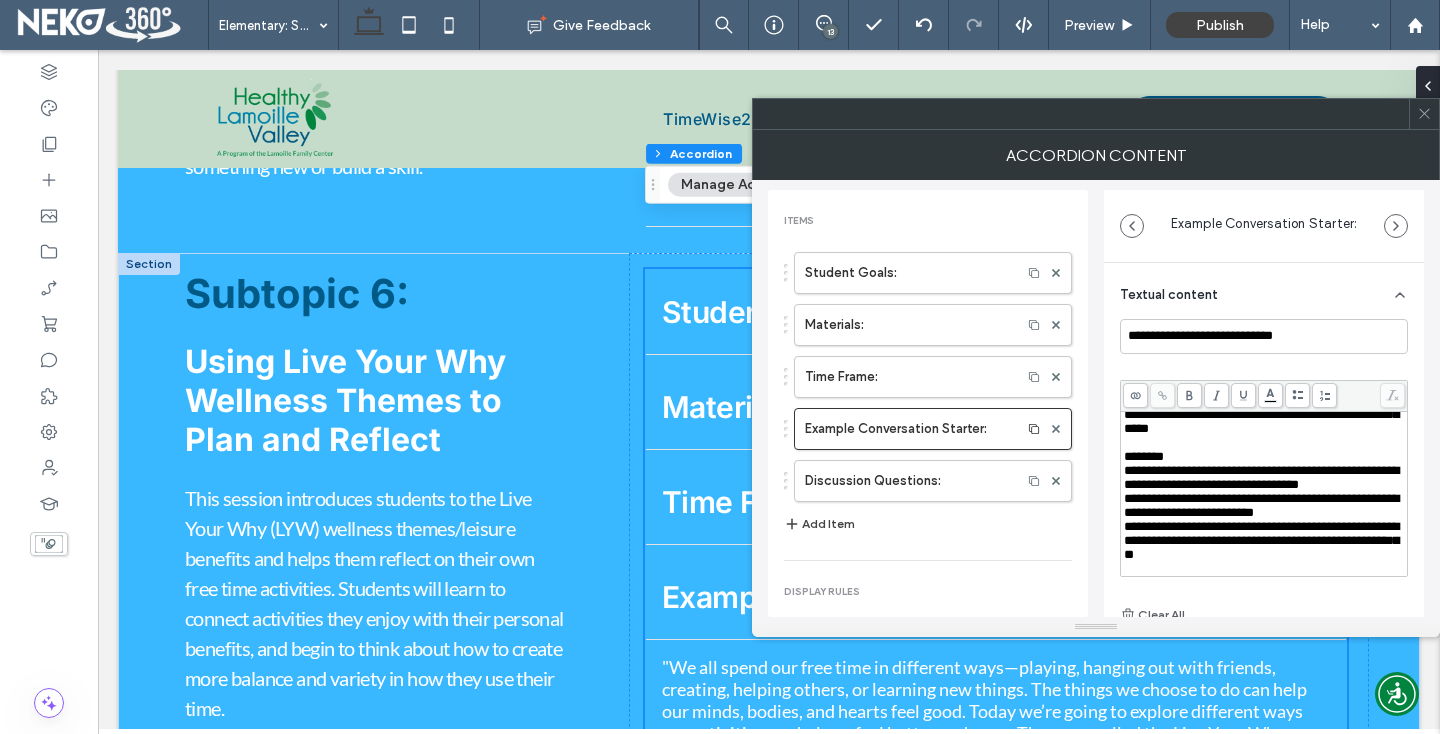 click on "********" at bounding box center [1144, 456] 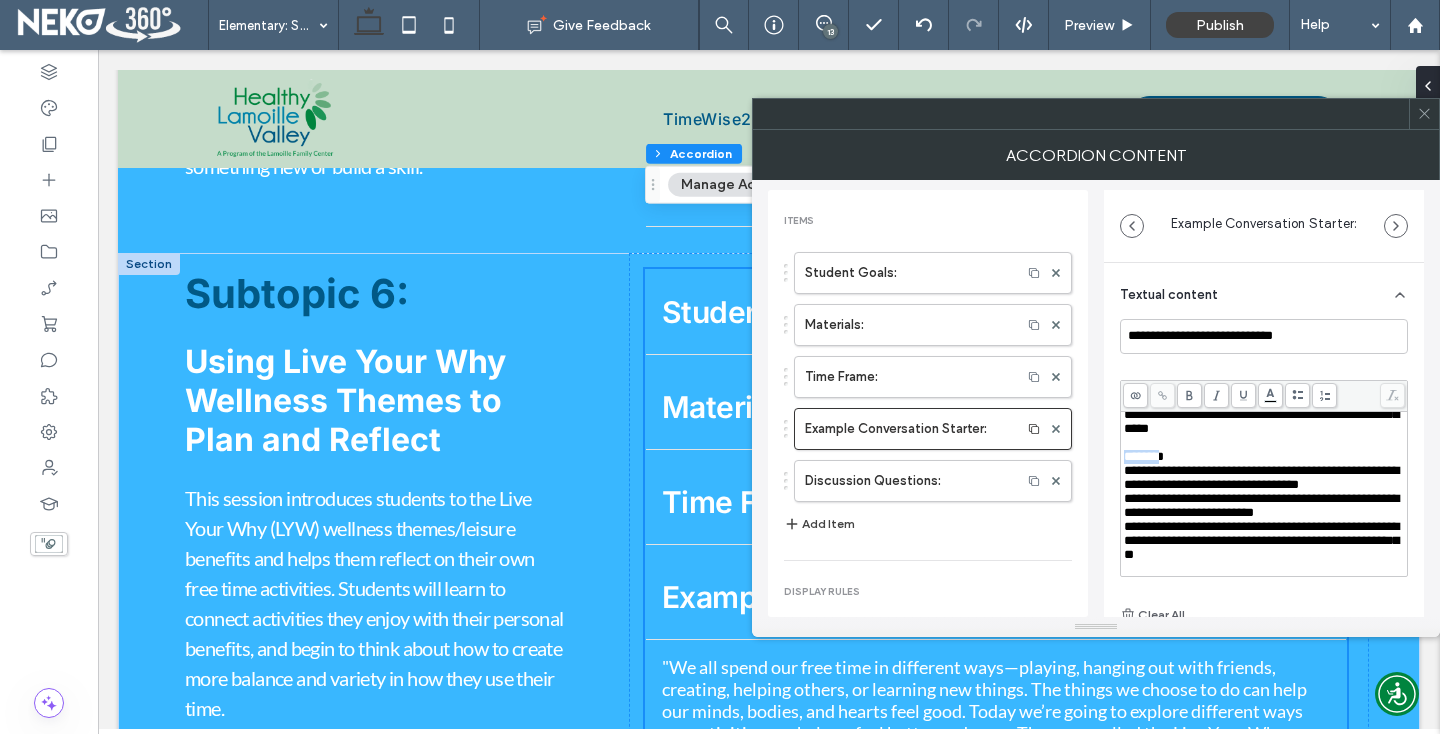 click on "********" at bounding box center [1144, 456] 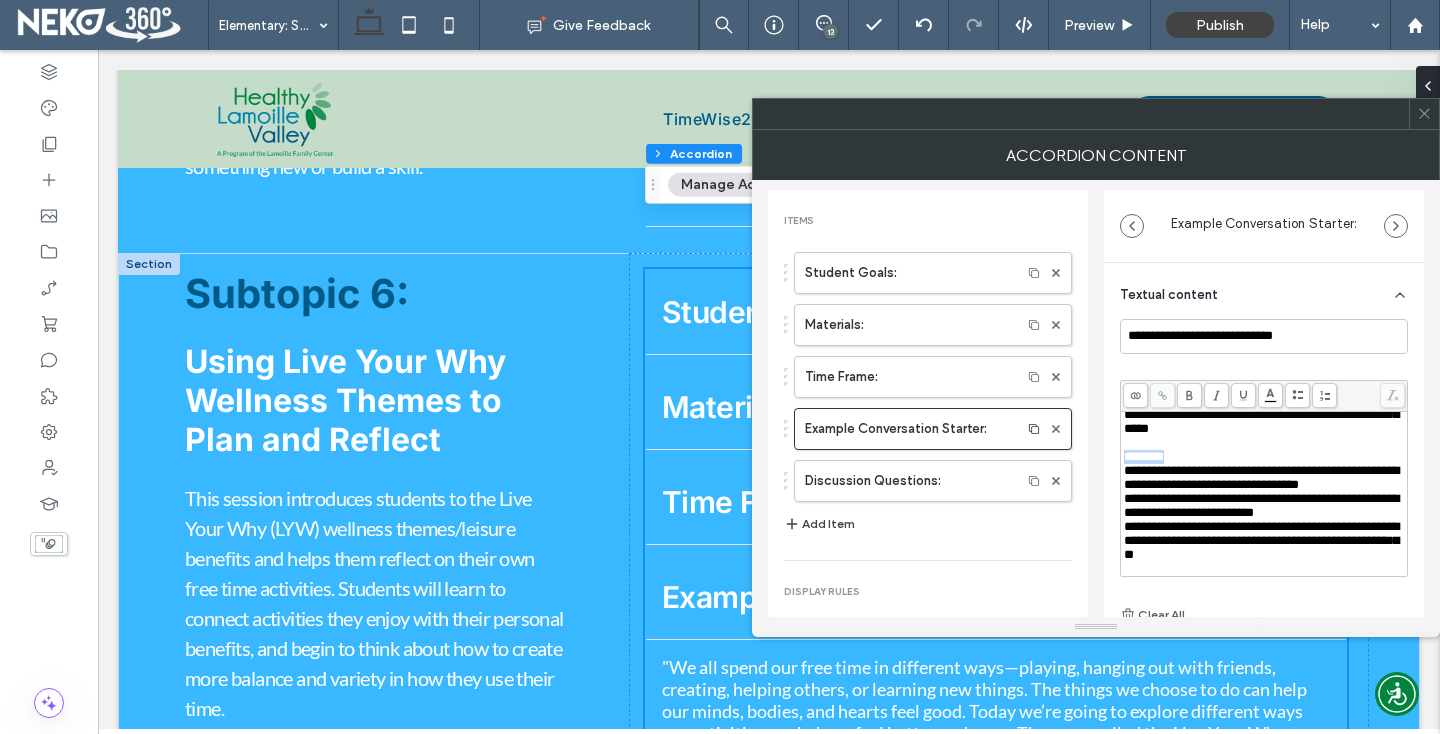 click on "********" at bounding box center (1144, 456) 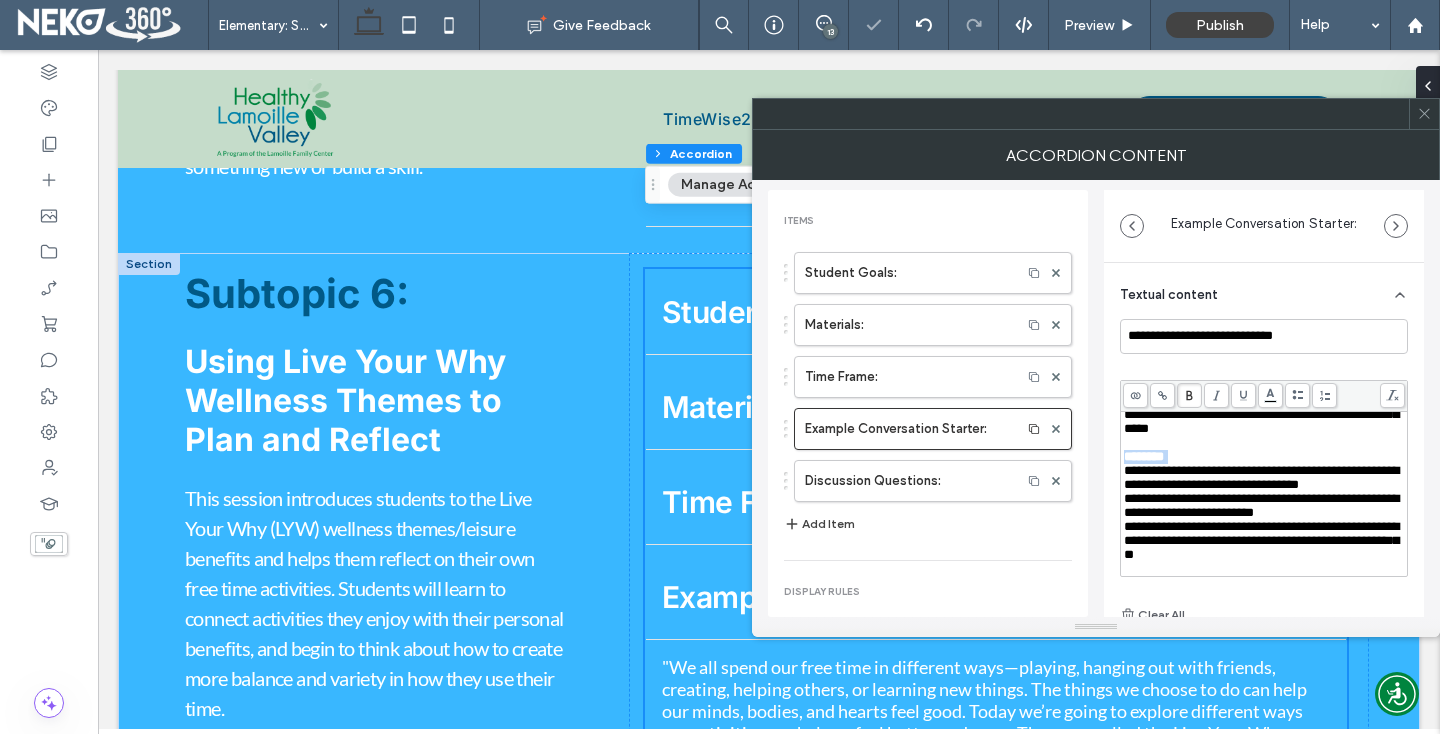 click on "**********" at bounding box center (1261, 477) 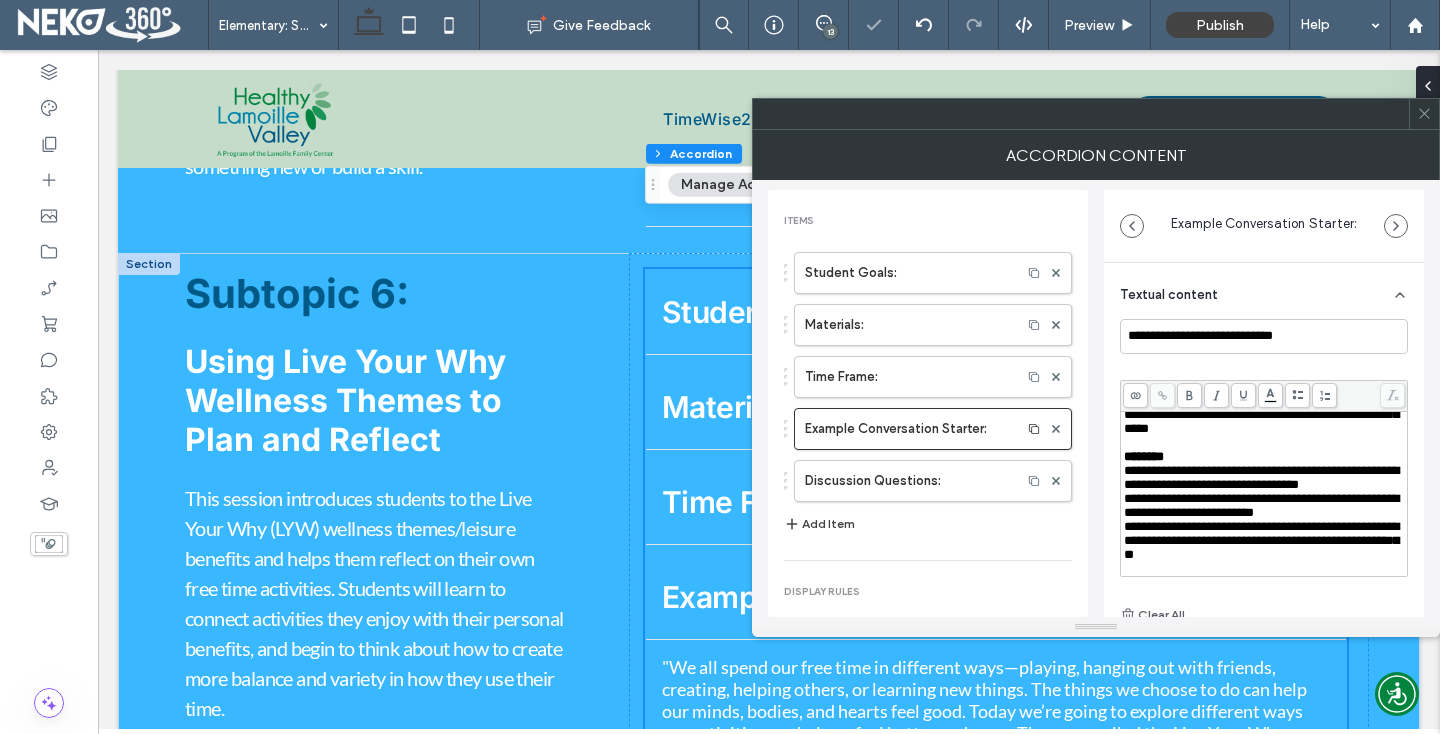 click on "********" at bounding box center (1264, 457) 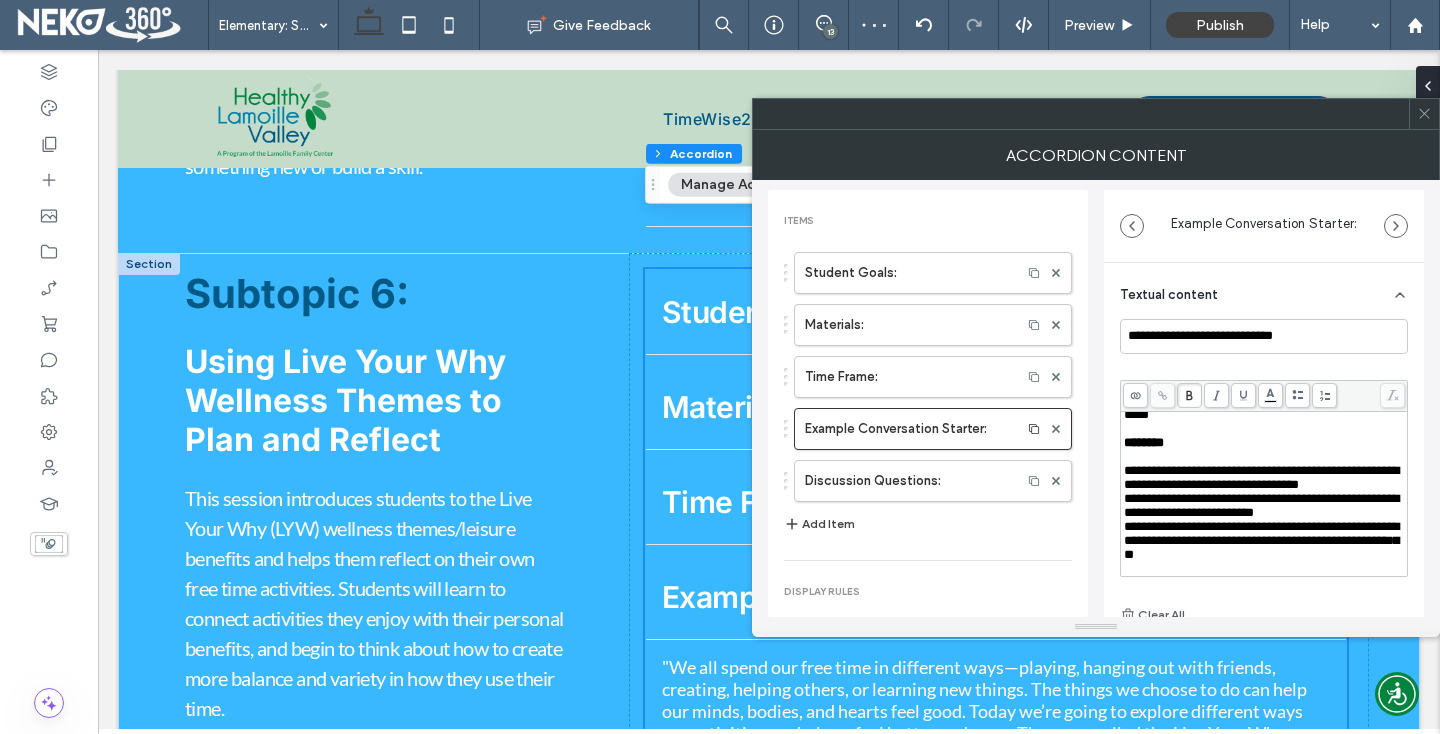 scroll, scrollTop: 574, scrollLeft: 0, axis: vertical 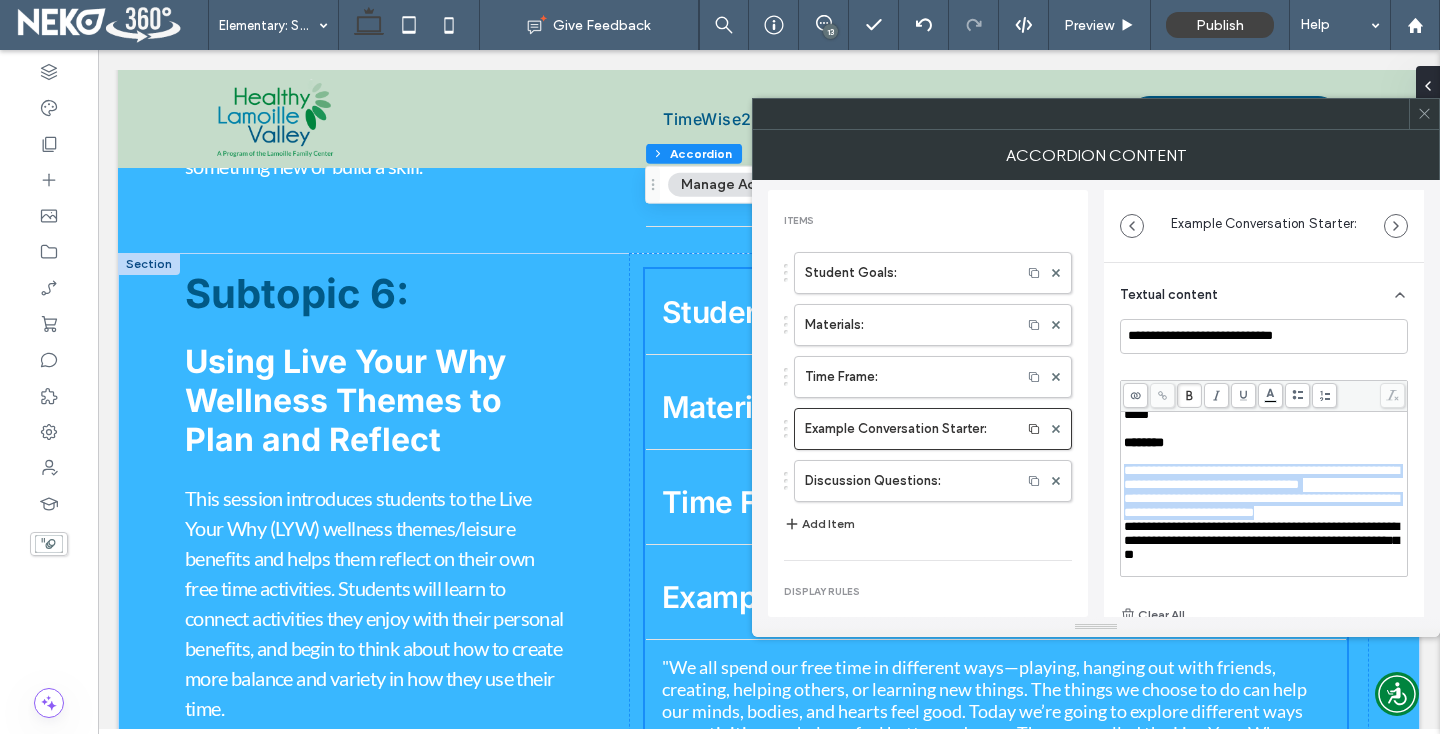 drag, startPoint x: 1123, startPoint y: 436, endPoint x: 1353, endPoint y: 500, distance: 238.73836 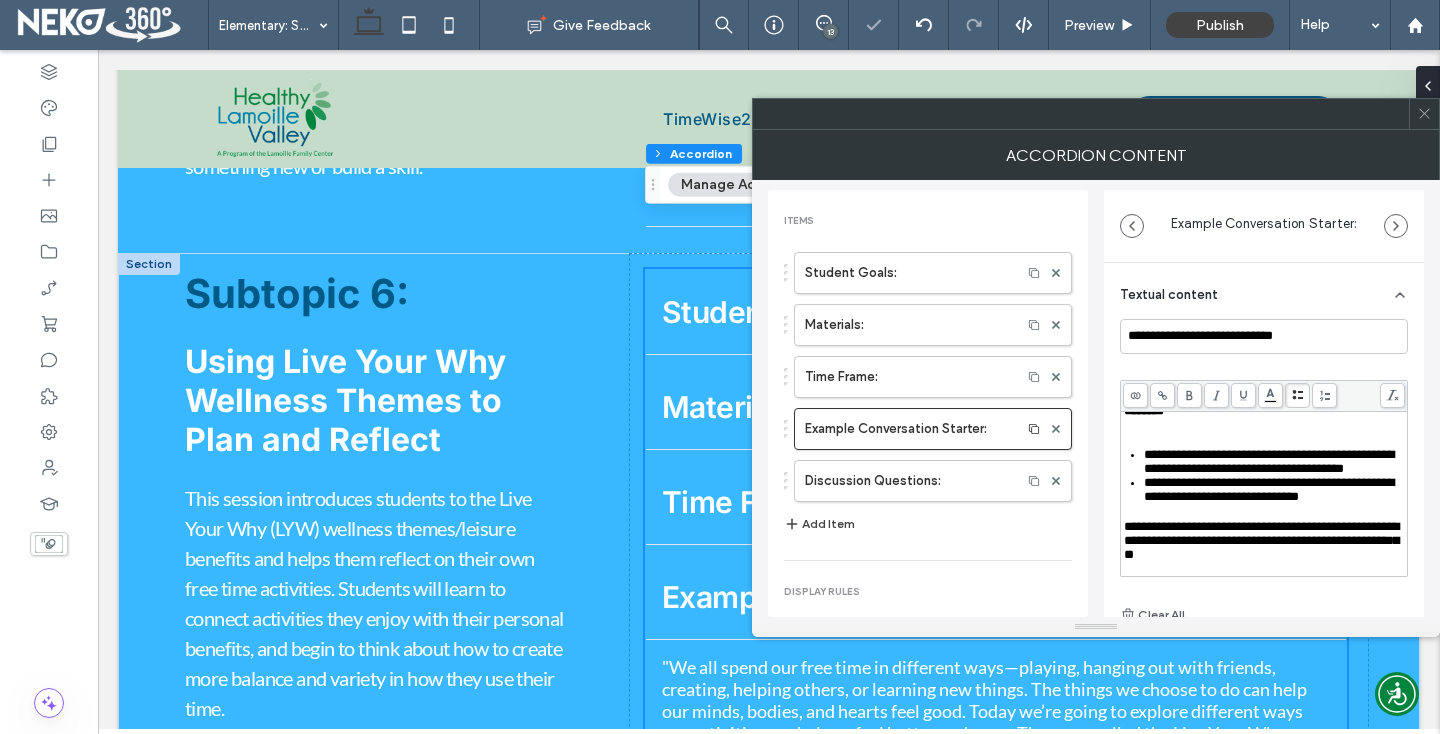 click at bounding box center (1297, 395) 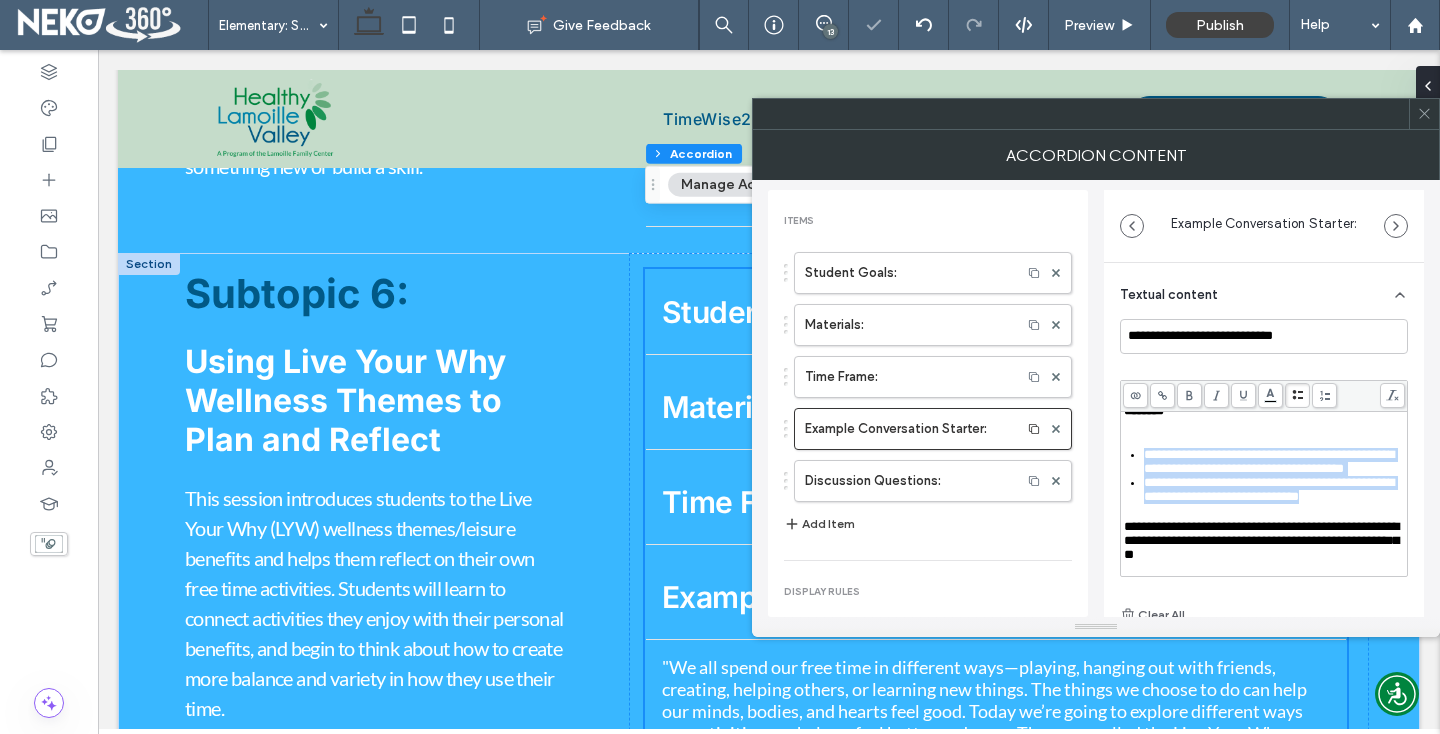click on "**********" at bounding box center (1269, 489) 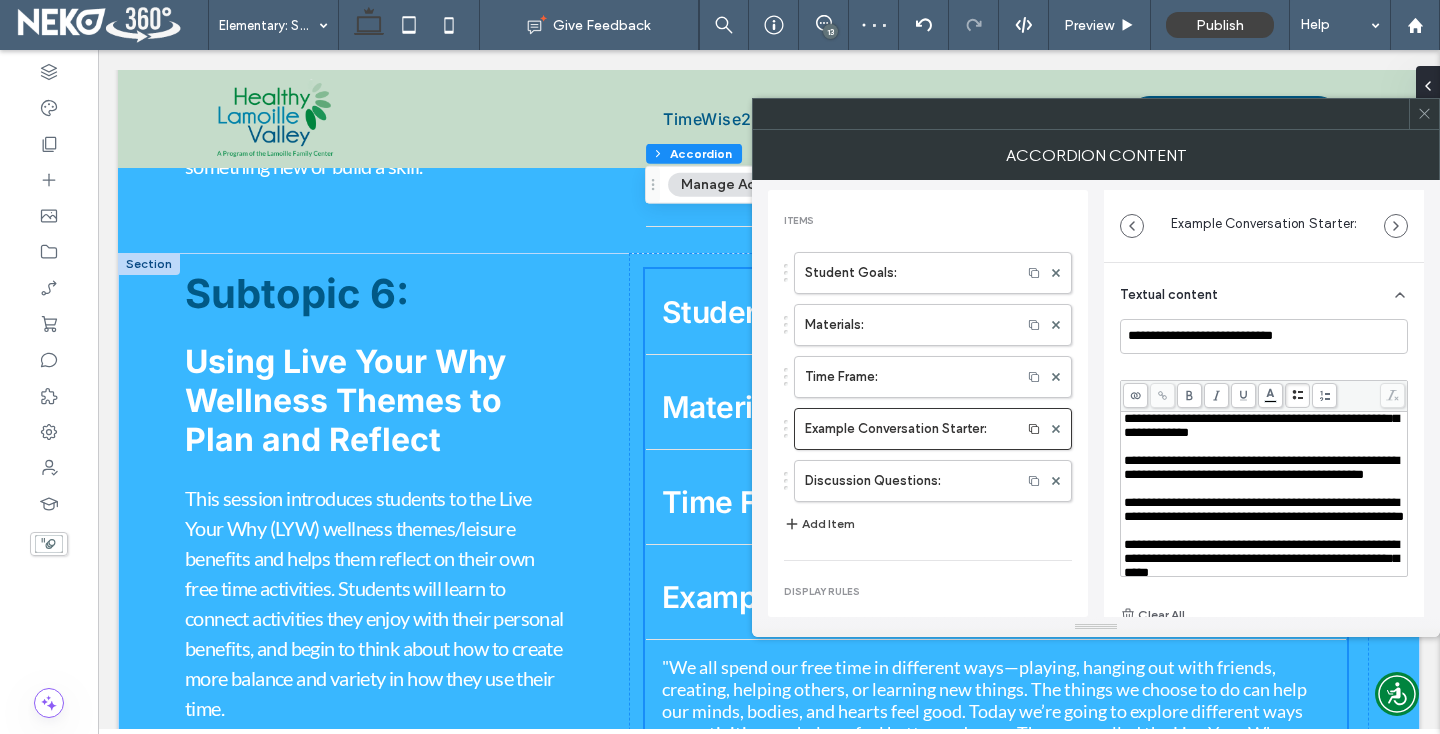 scroll, scrollTop: 0, scrollLeft: 0, axis: both 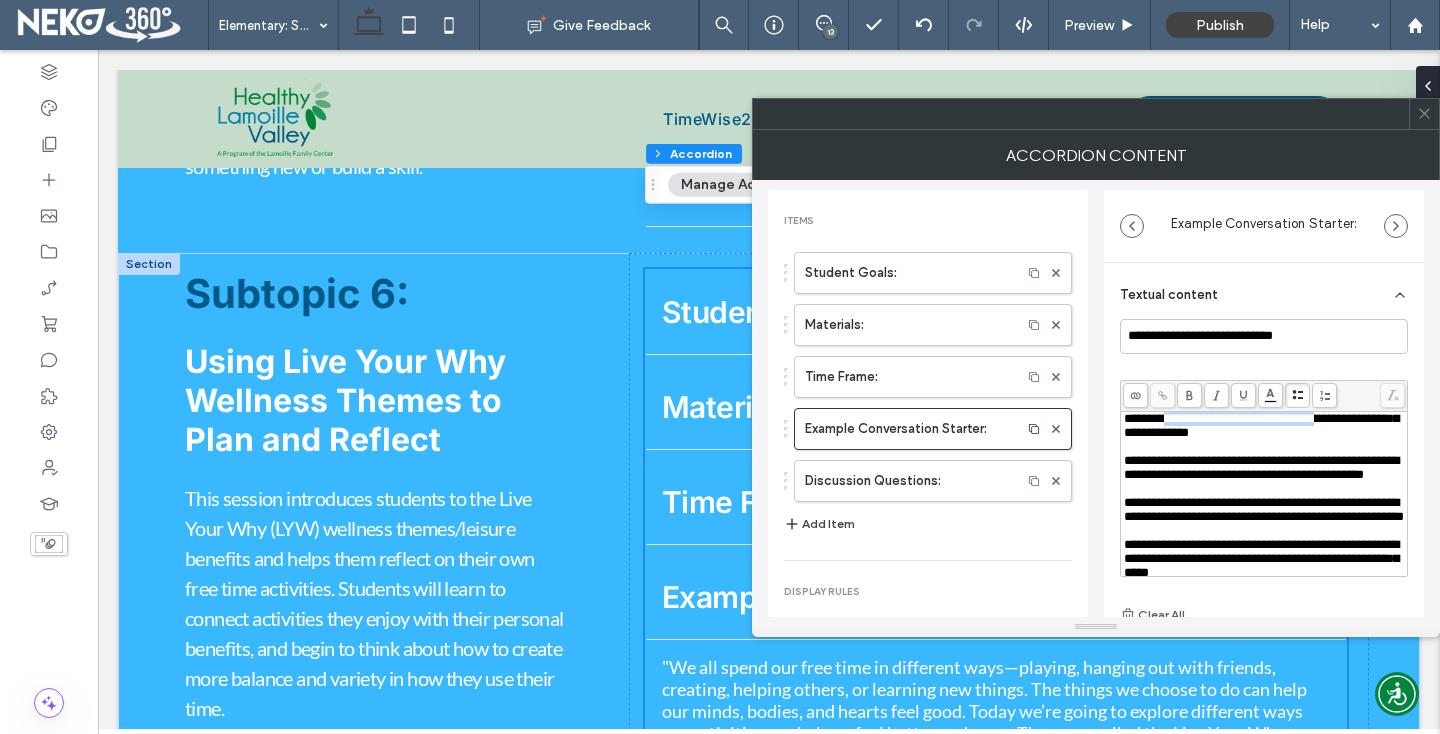 drag, startPoint x: 1244, startPoint y: 500, endPoint x: 1164, endPoint y: 518, distance: 82 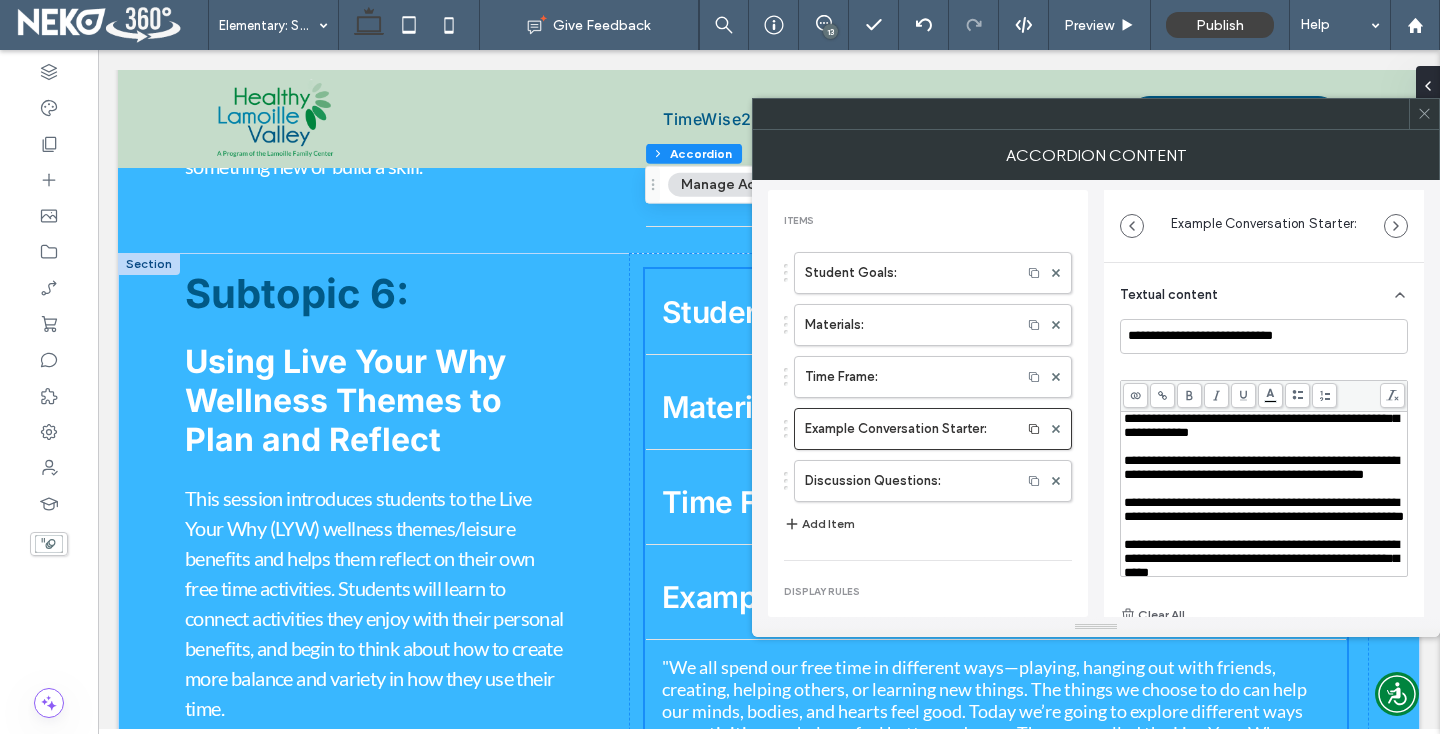 click 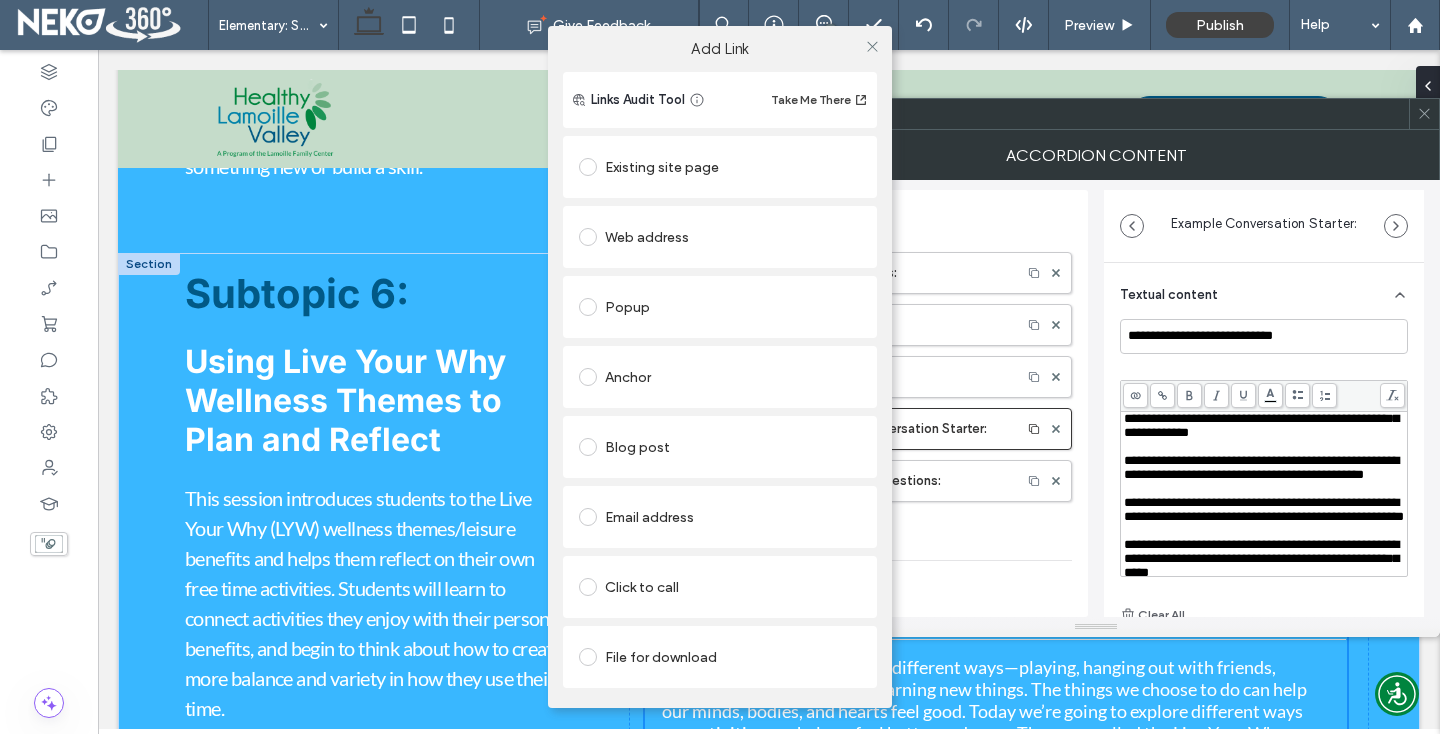 click on "Web address" at bounding box center [720, 237] 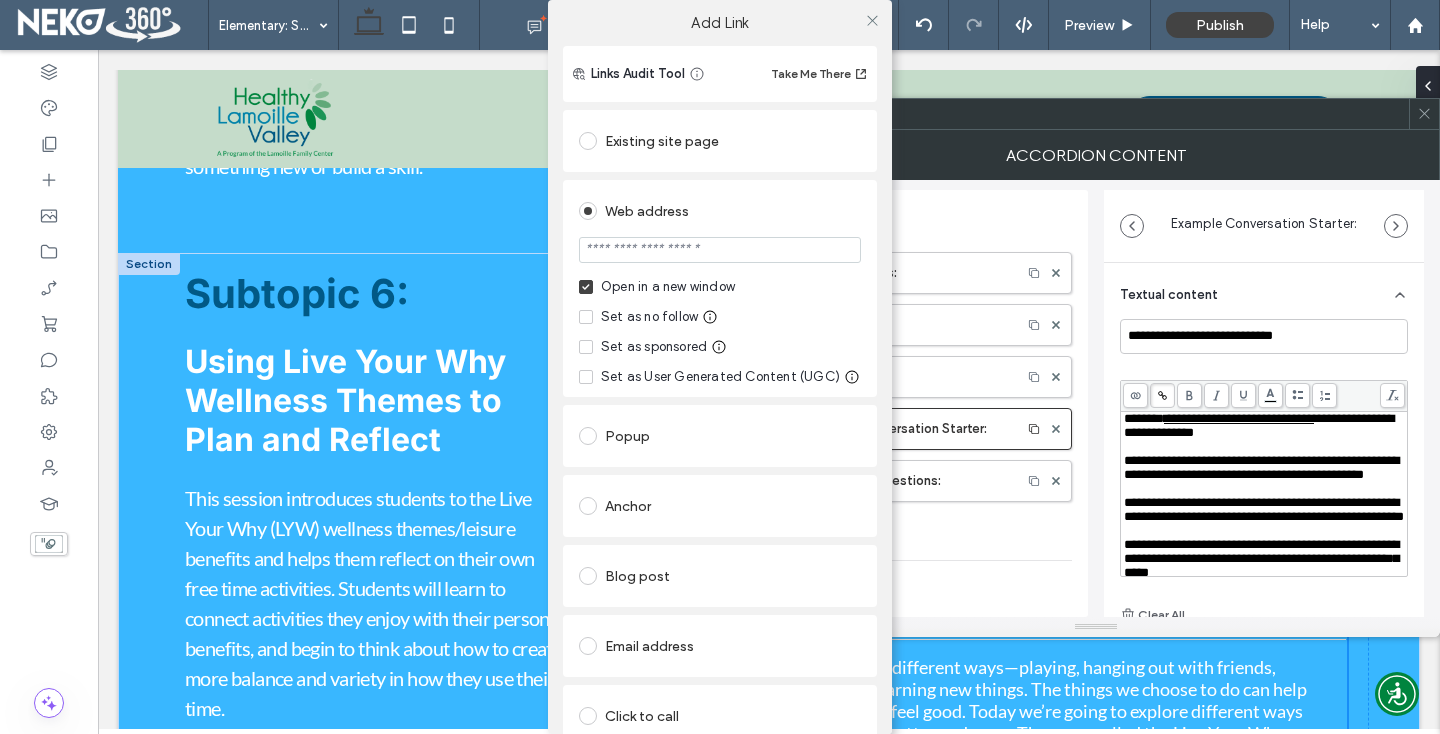 scroll, scrollTop: 240, scrollLeft: 0, axis: vertical 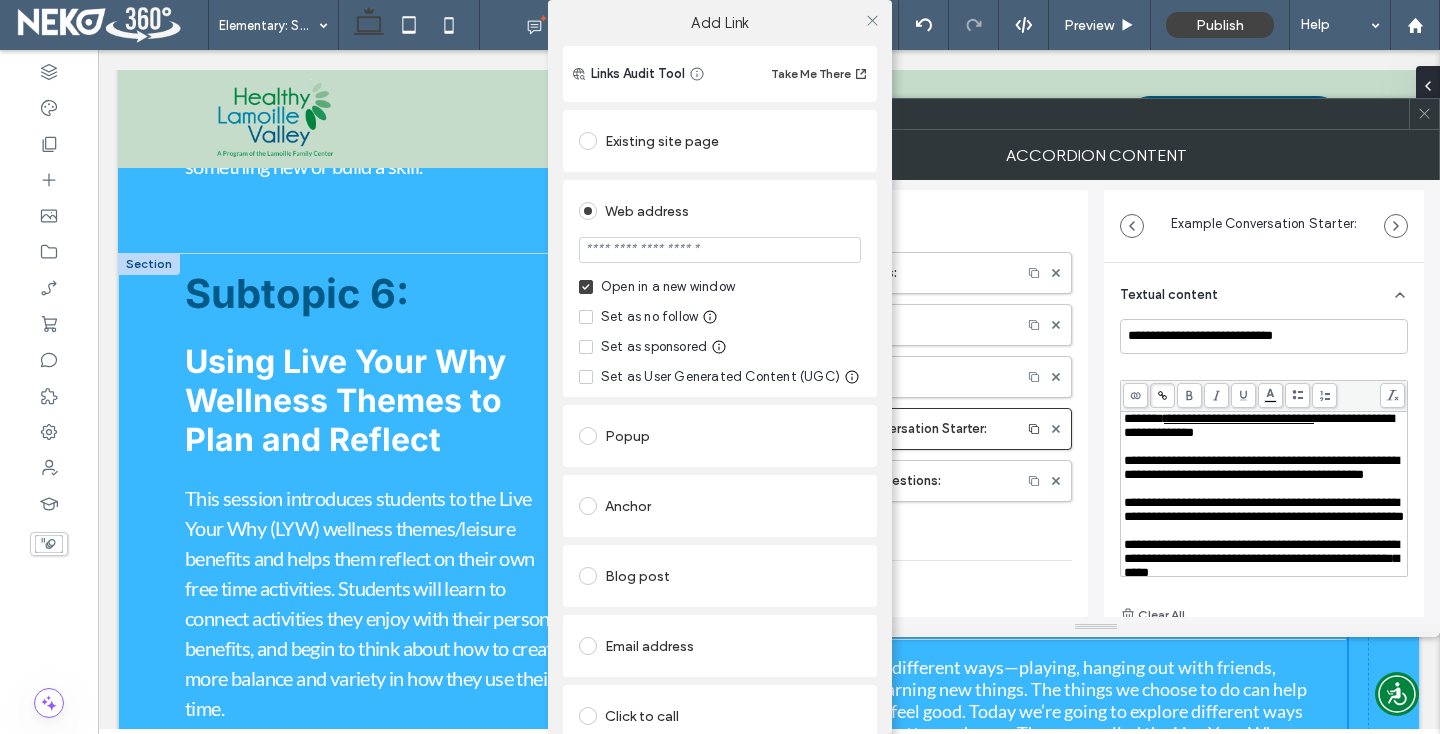 click at bounding box center [720, 250] 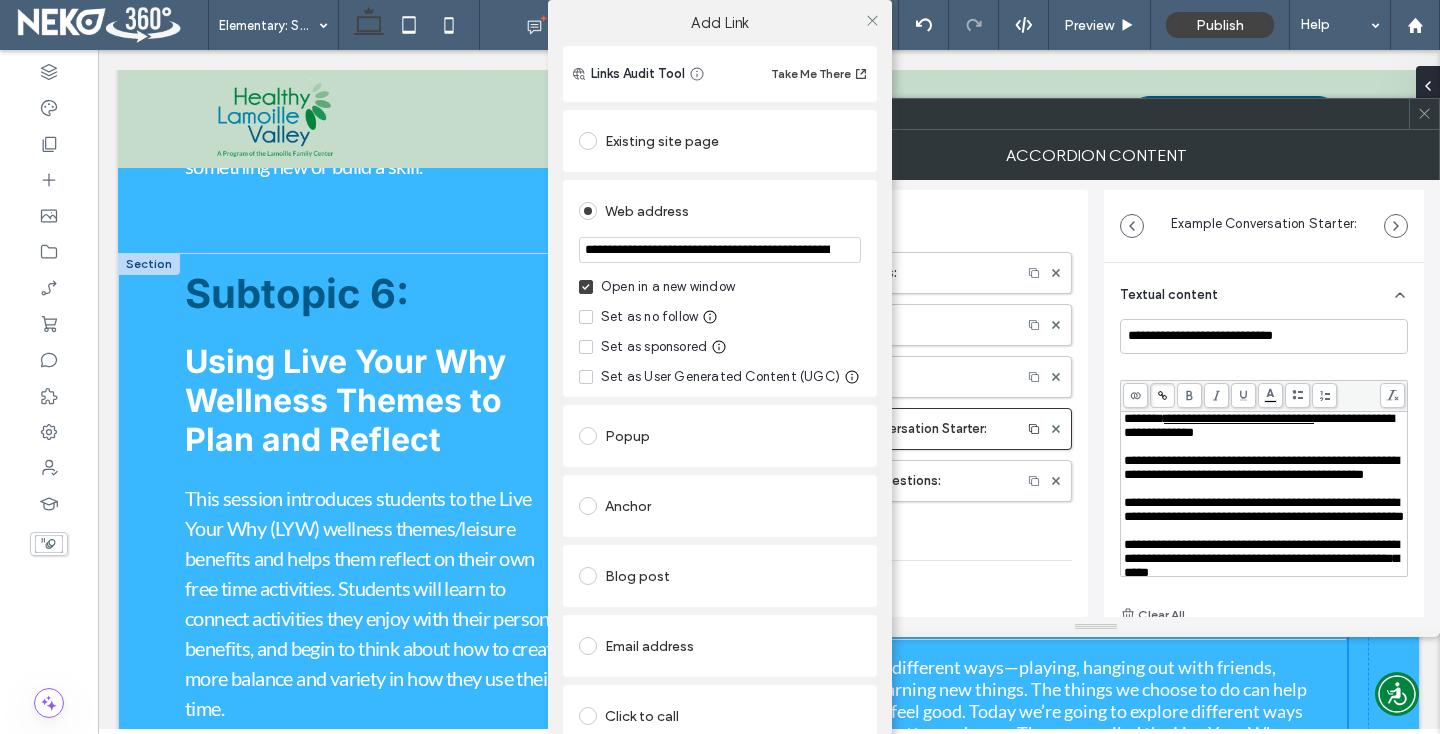 scroll, scrollTop: 0, scrollLeft: 346, axis: horizontal 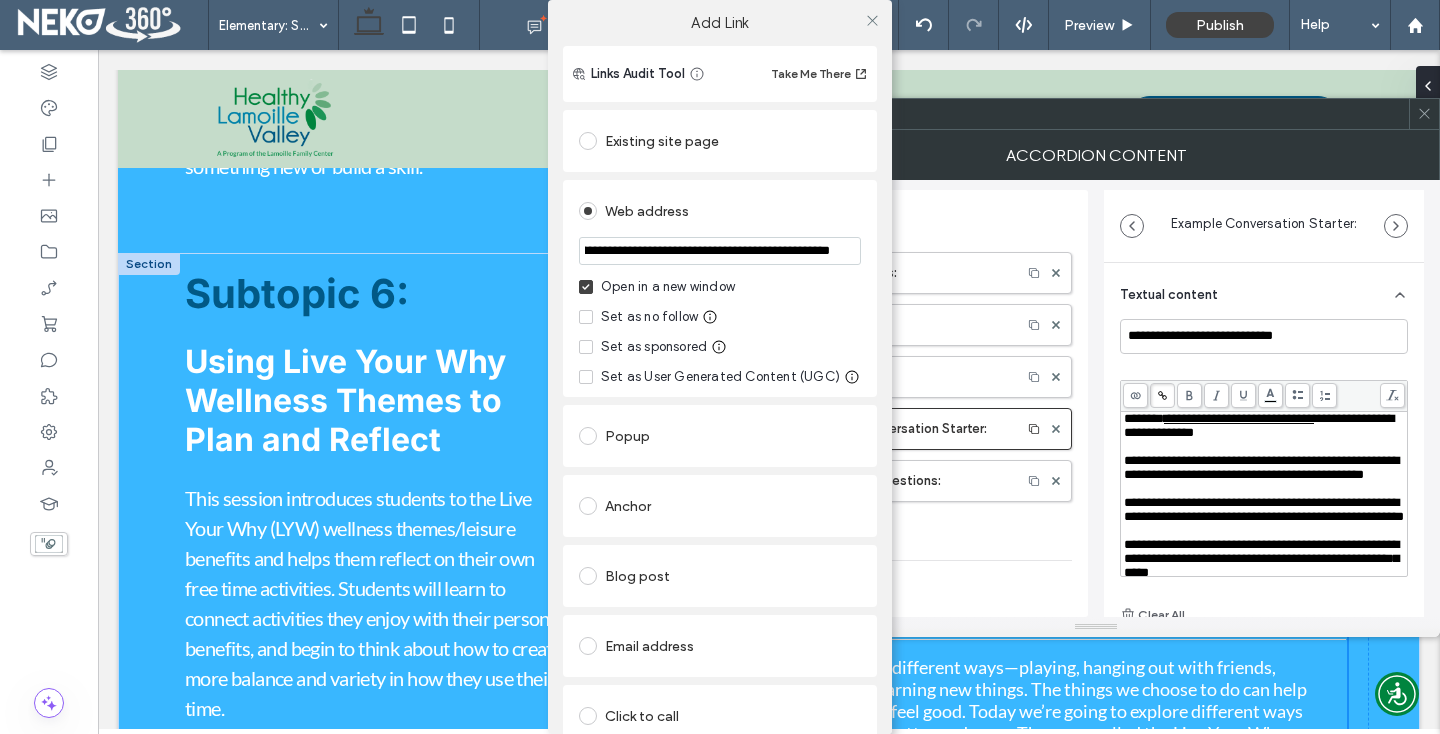 type on "**********" 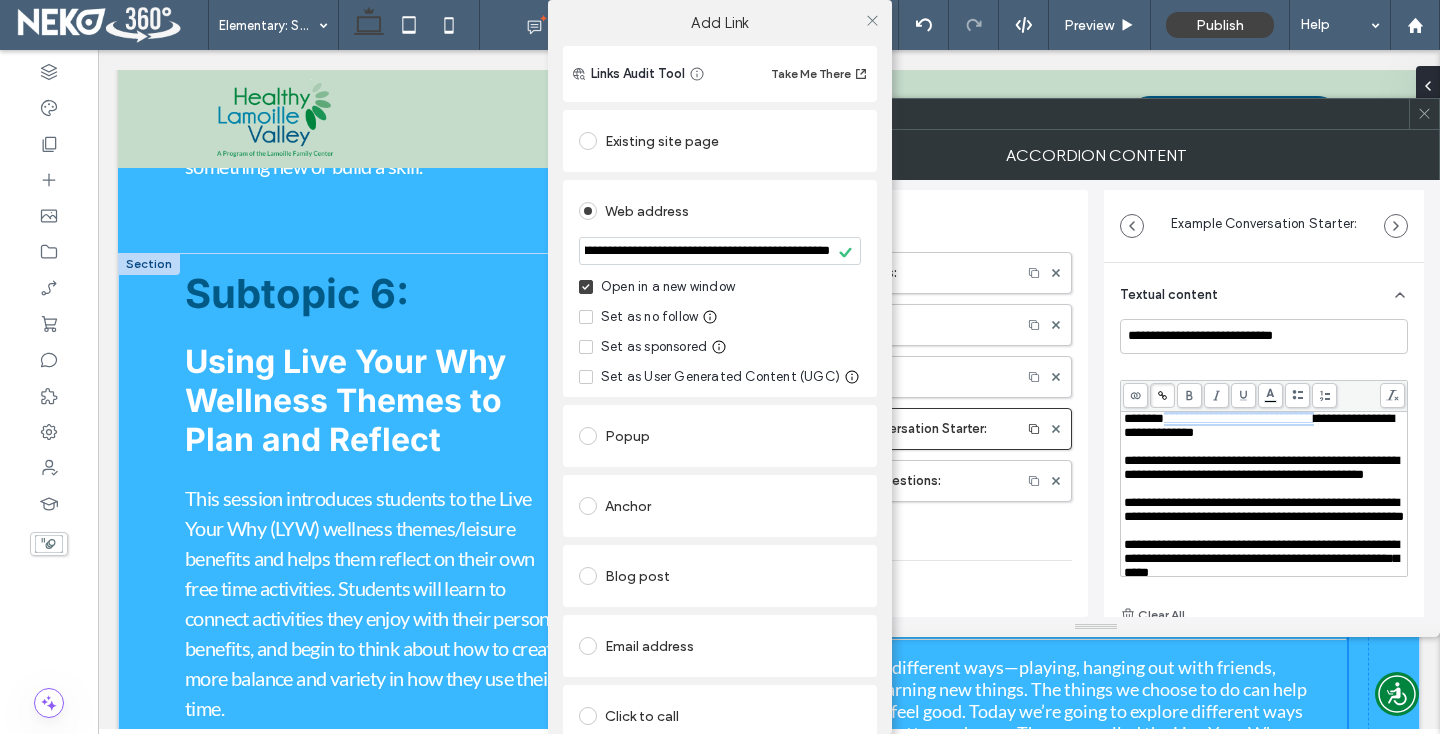 click on "Web address [URL] Open in a new window Set as no follow Set as sponsored Set as User Generated Content (UGC)" at bounding box center (720, 288) 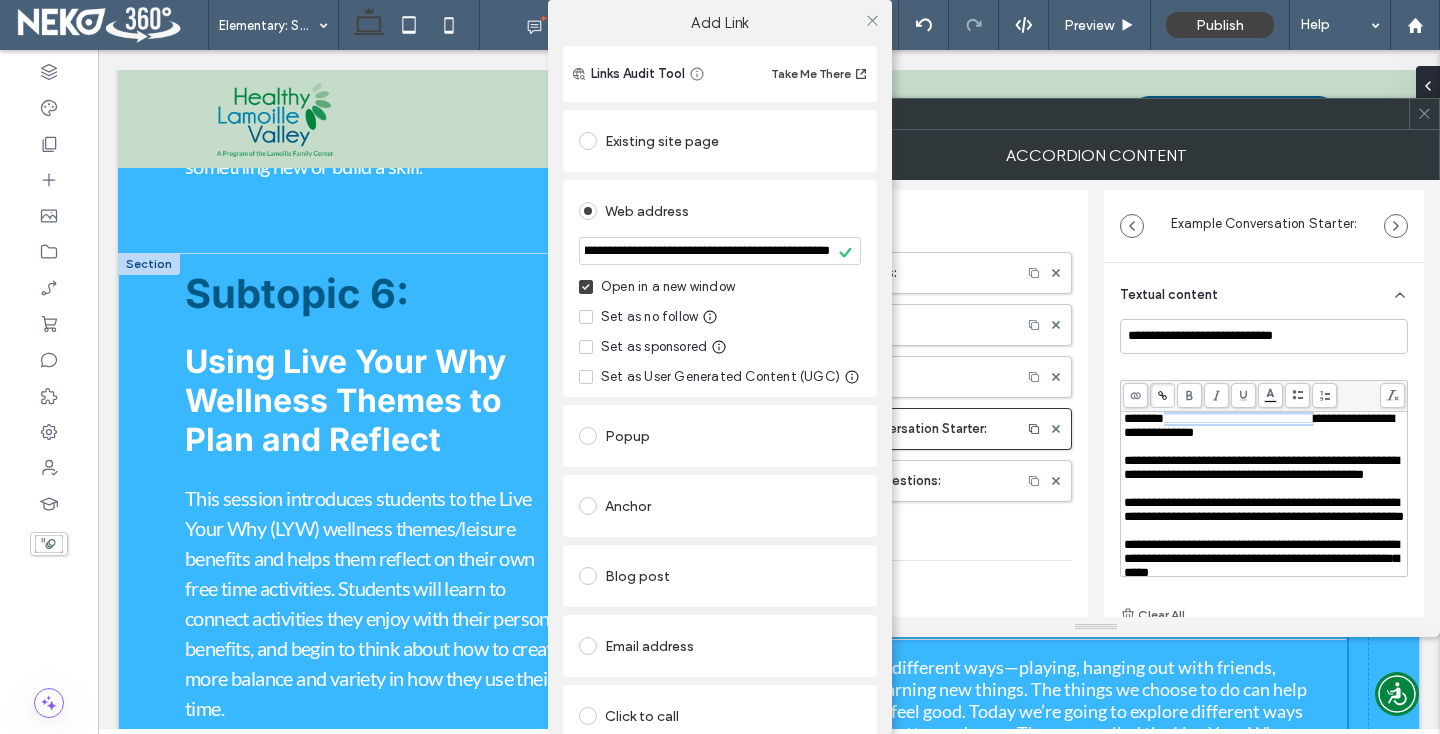 scroll, scrollTop: 0, scrollLeft: 0, axis: both 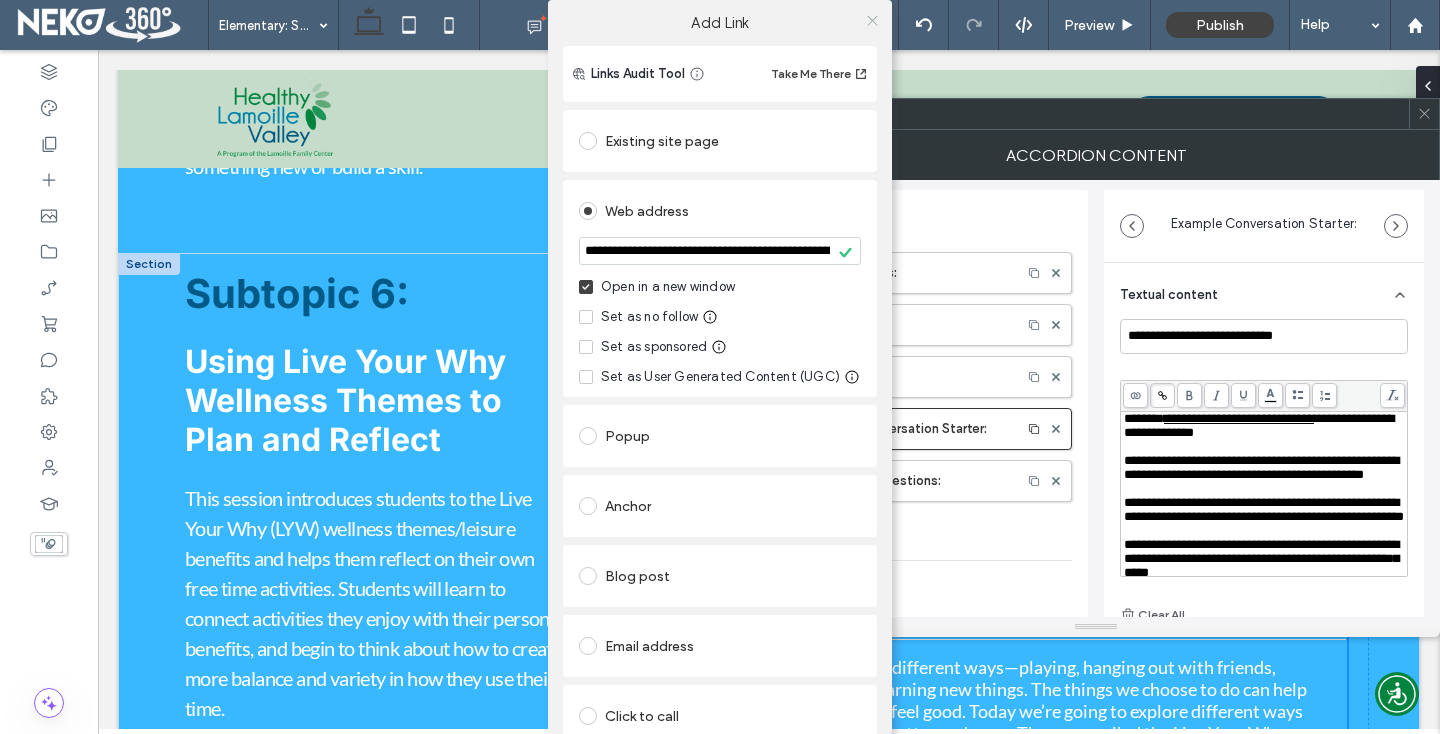 click 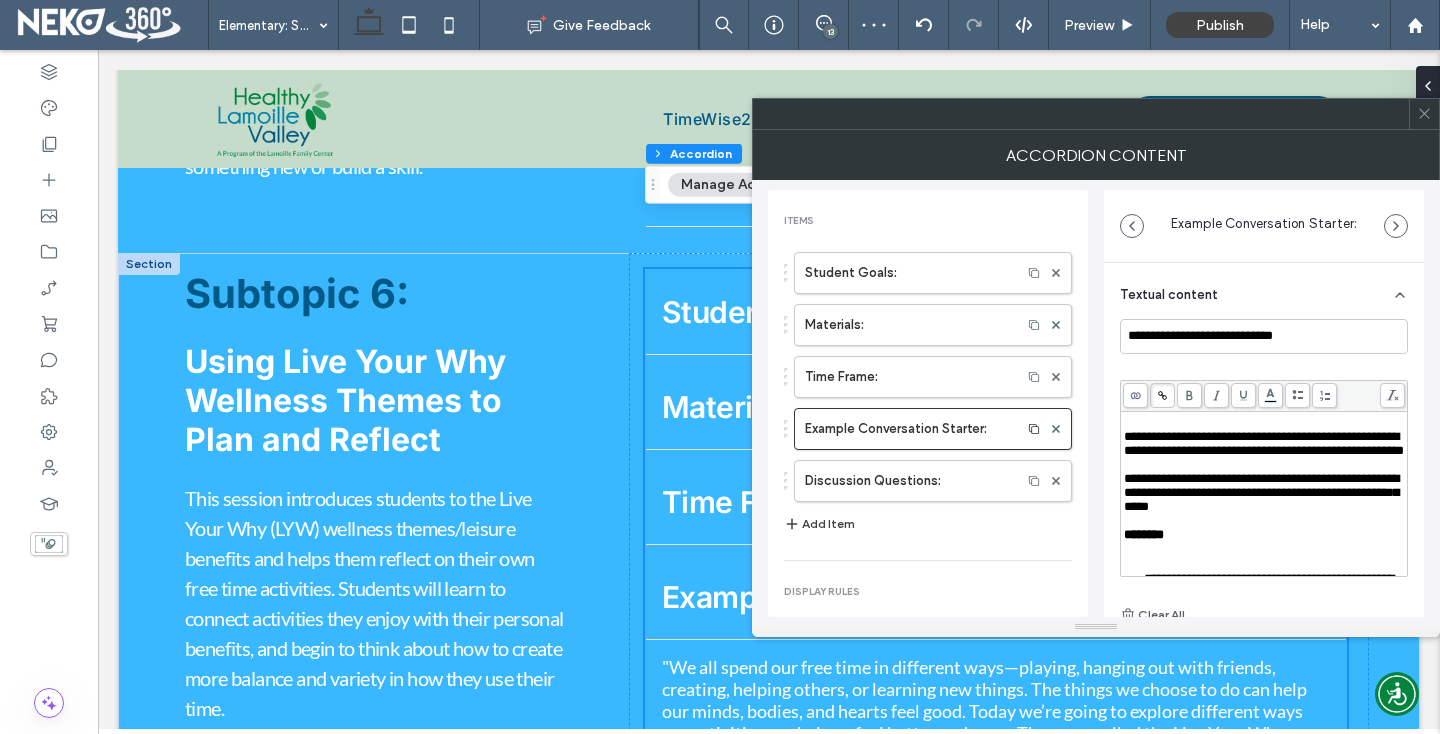 scroll, scrollTop: 307, scrollLeft: 0, axis: vertical 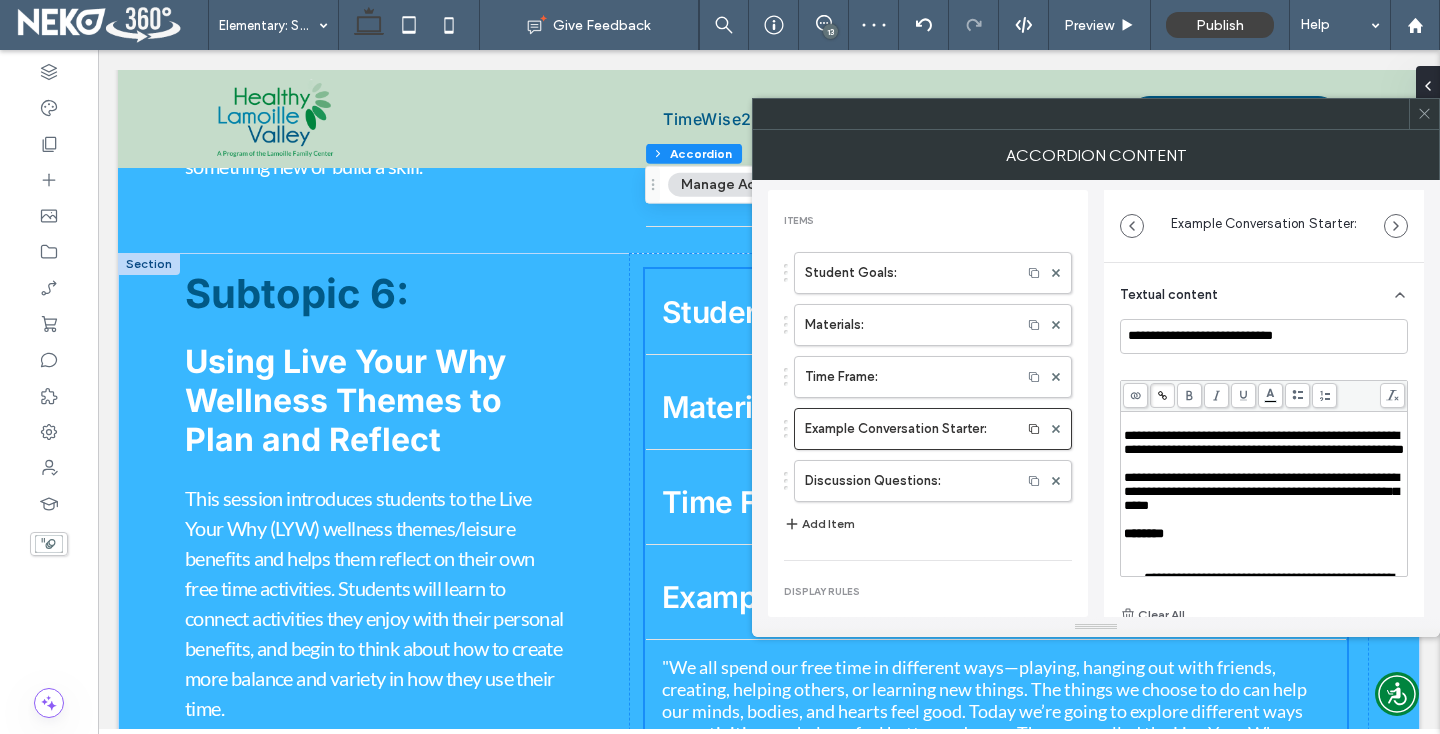 click at bounding box center [1264, 380] 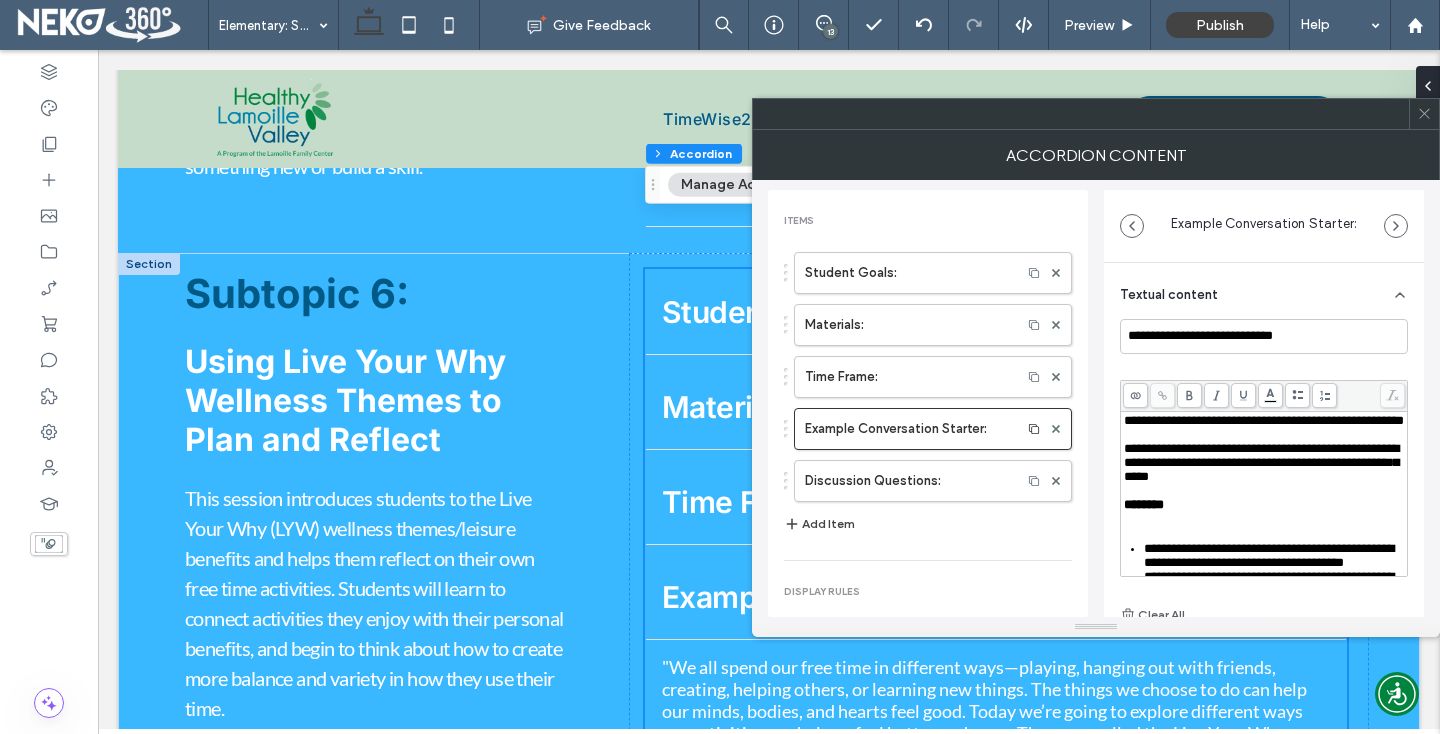 scroll, scrollTop: 344, scrollLeft: 0, axis: vertical 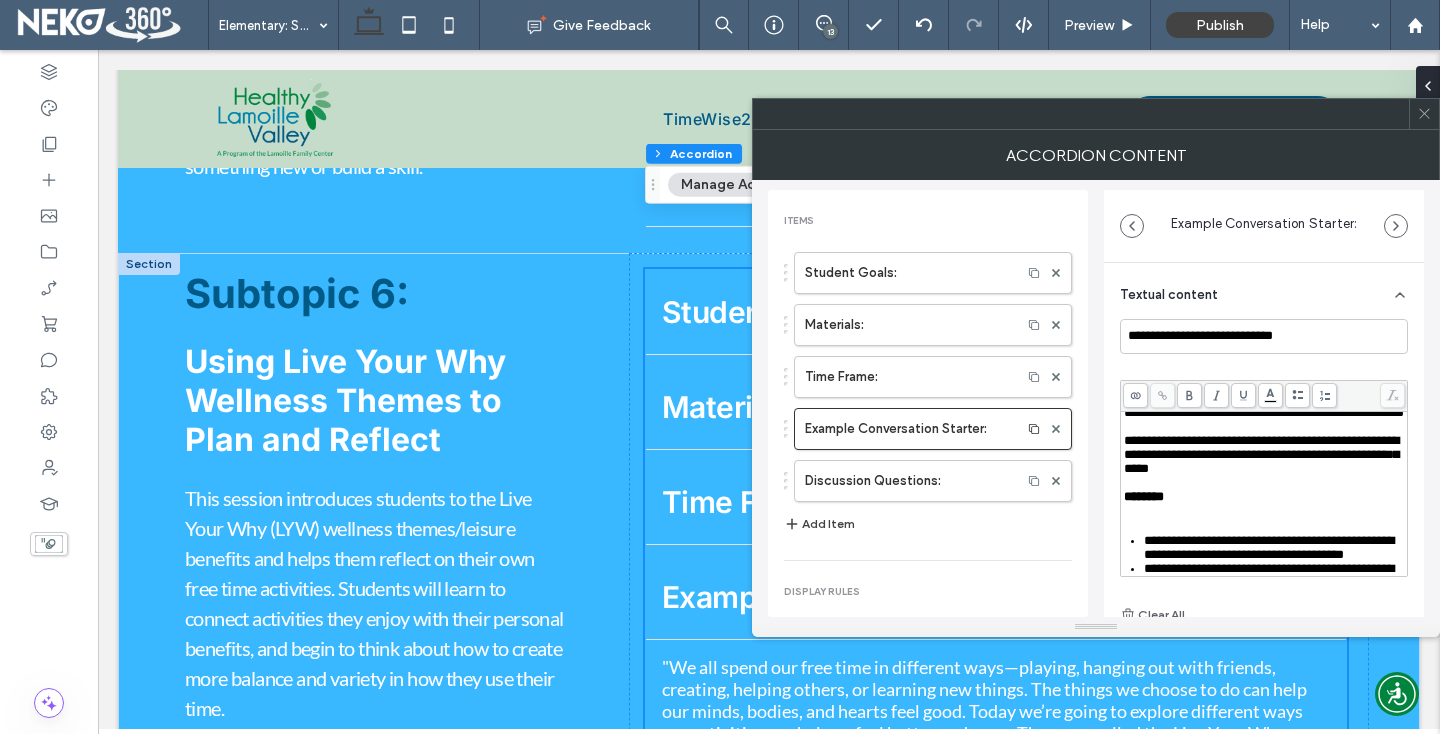 click at bounding box center (1424, 114) 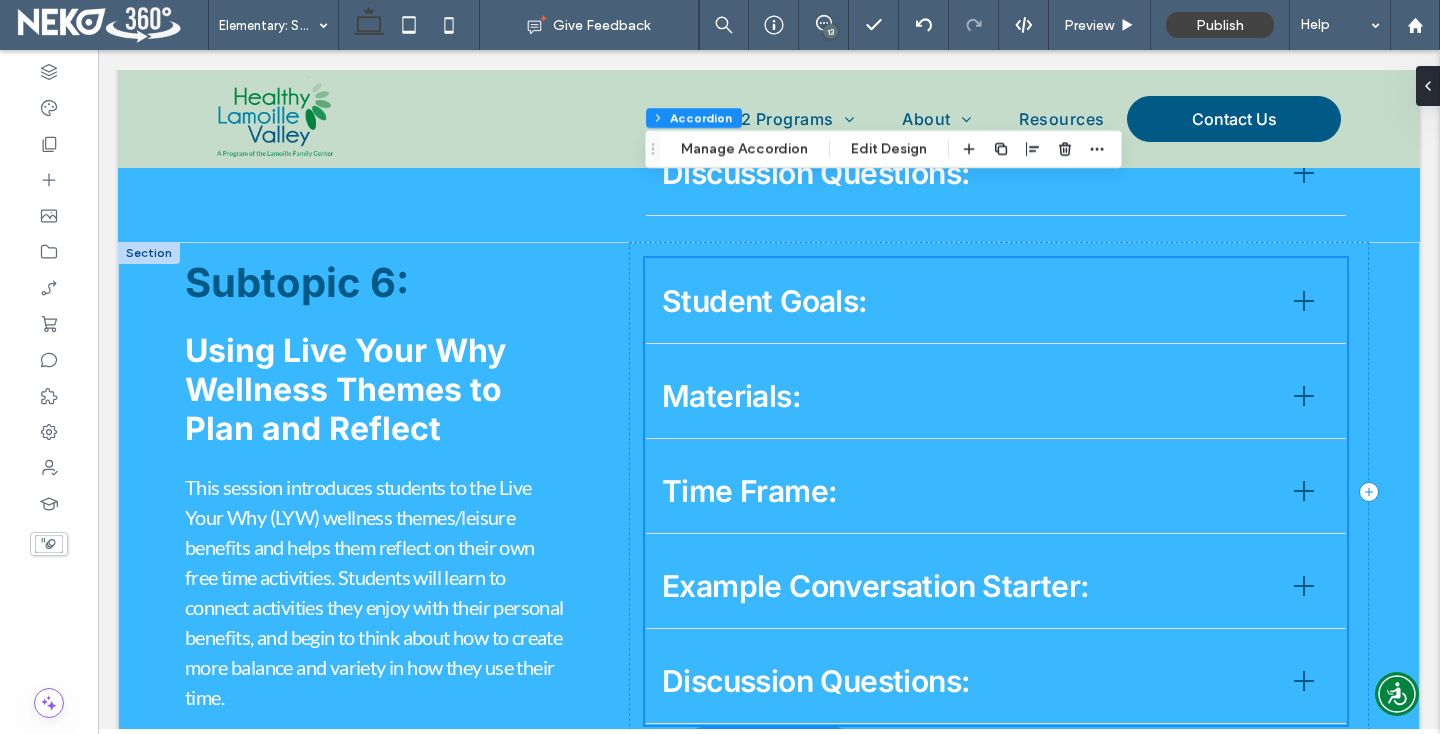 scroll, scrollTop: 4865, scrollLeft: 0, axis: vertical 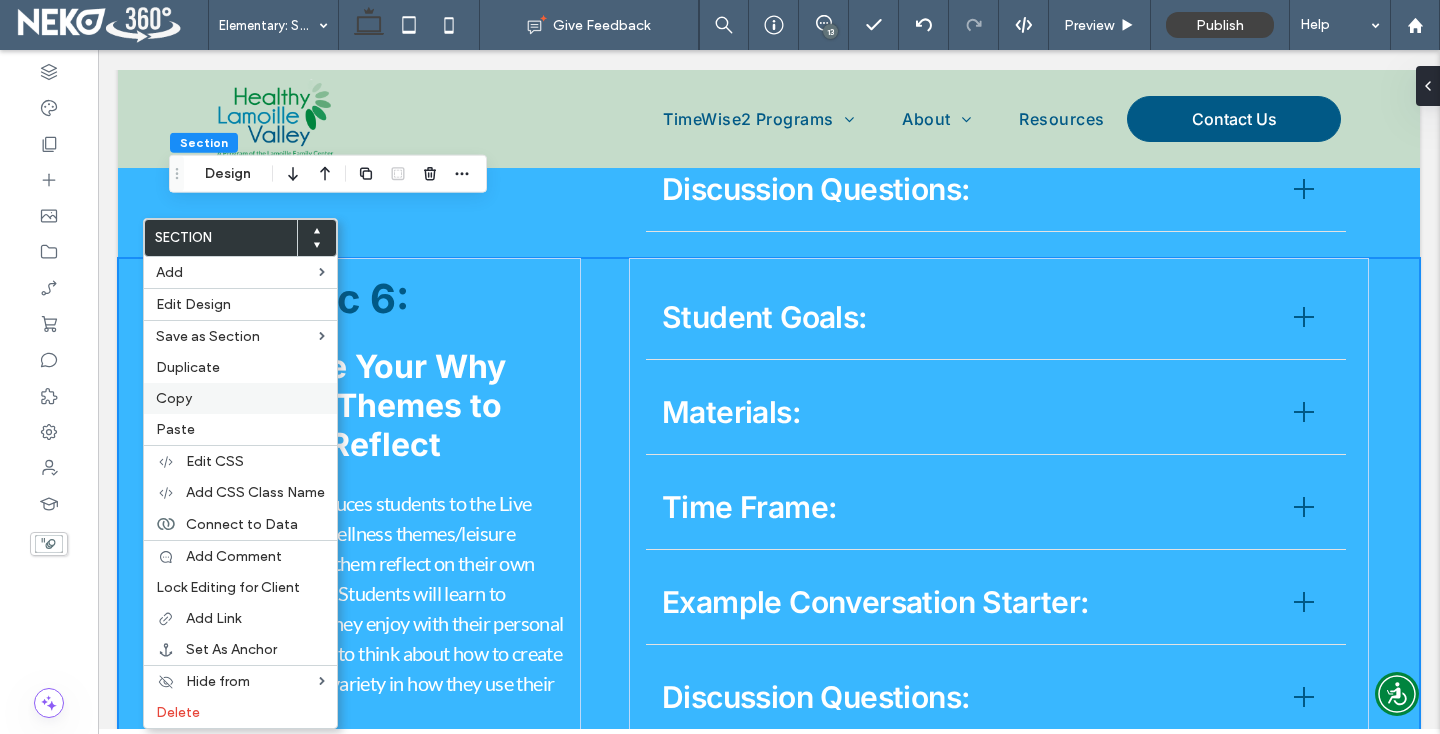 click on "Copy" at bounding box center [174, 398] 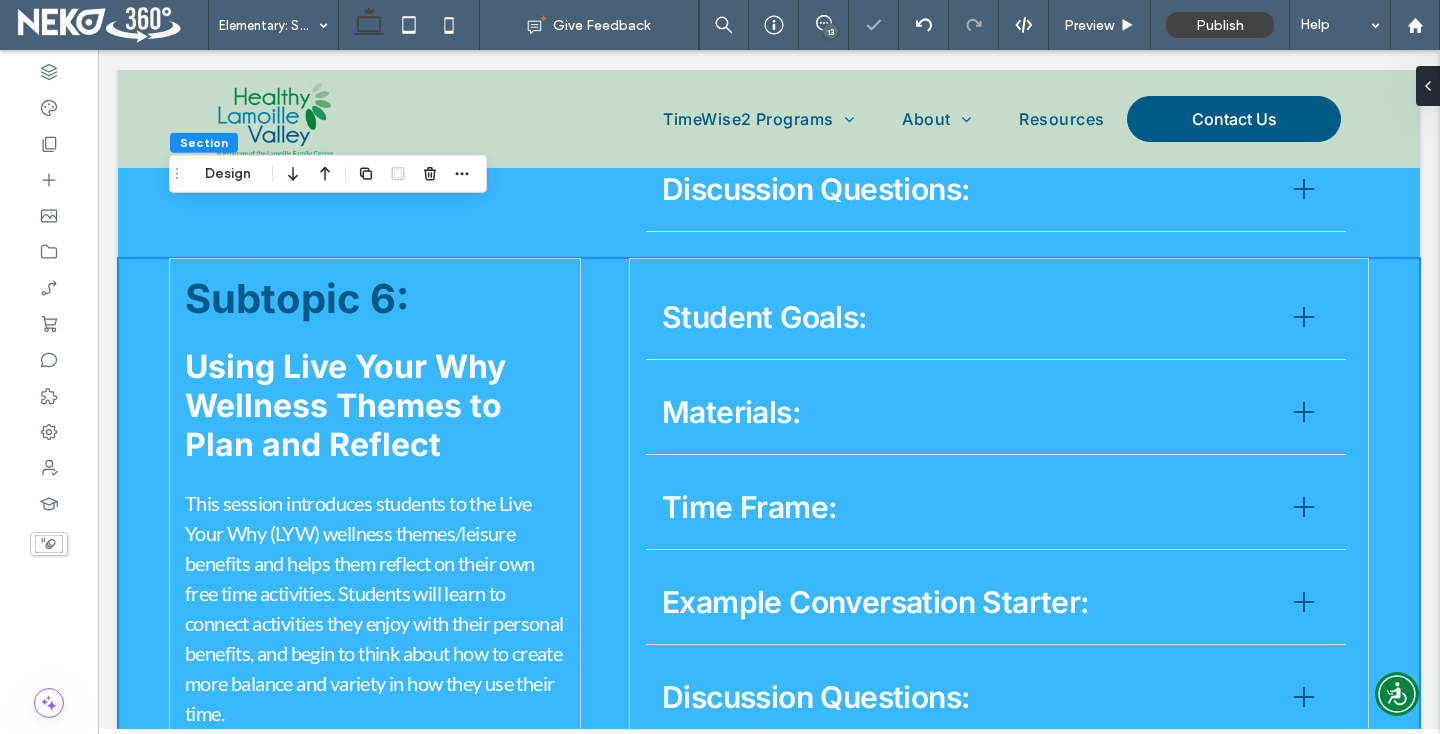 type on "***" 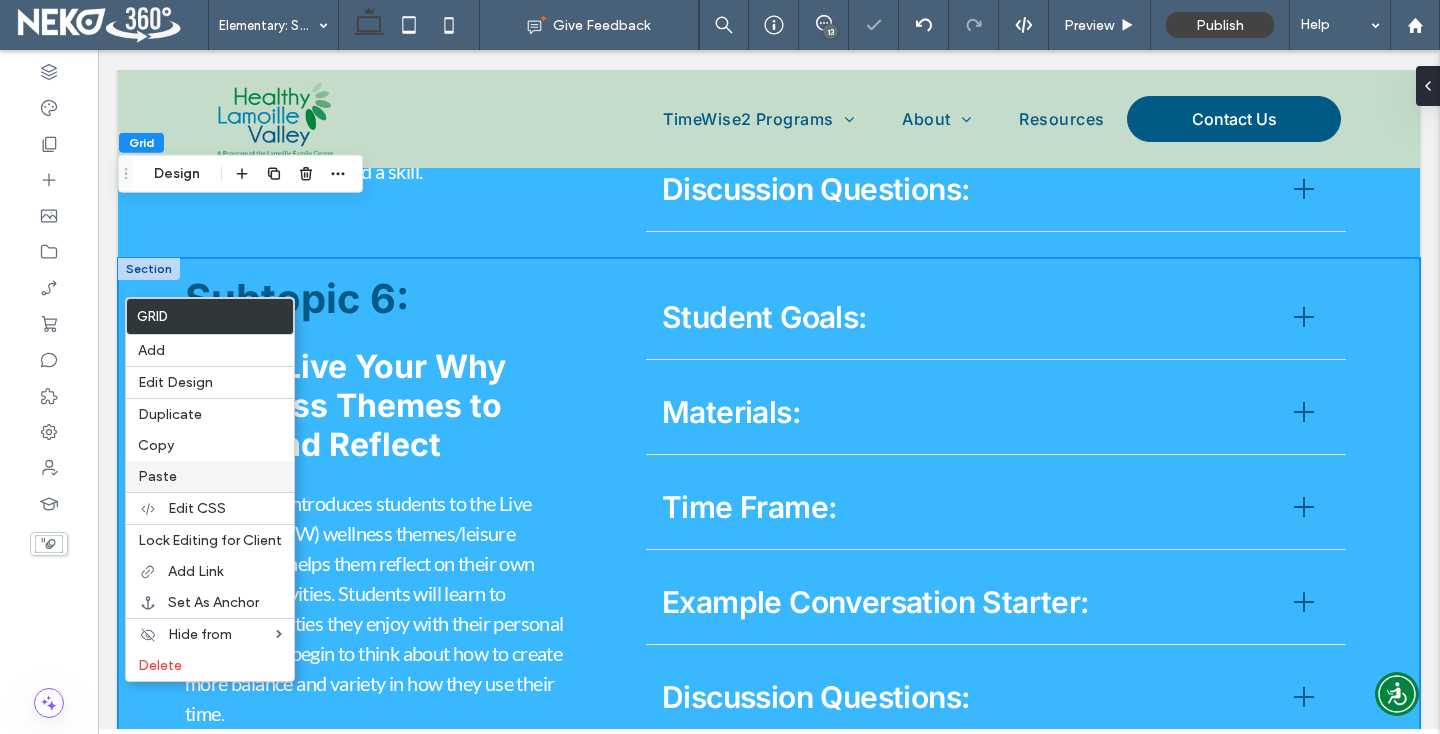 click on "Paste" at bounding box center (157, 476) 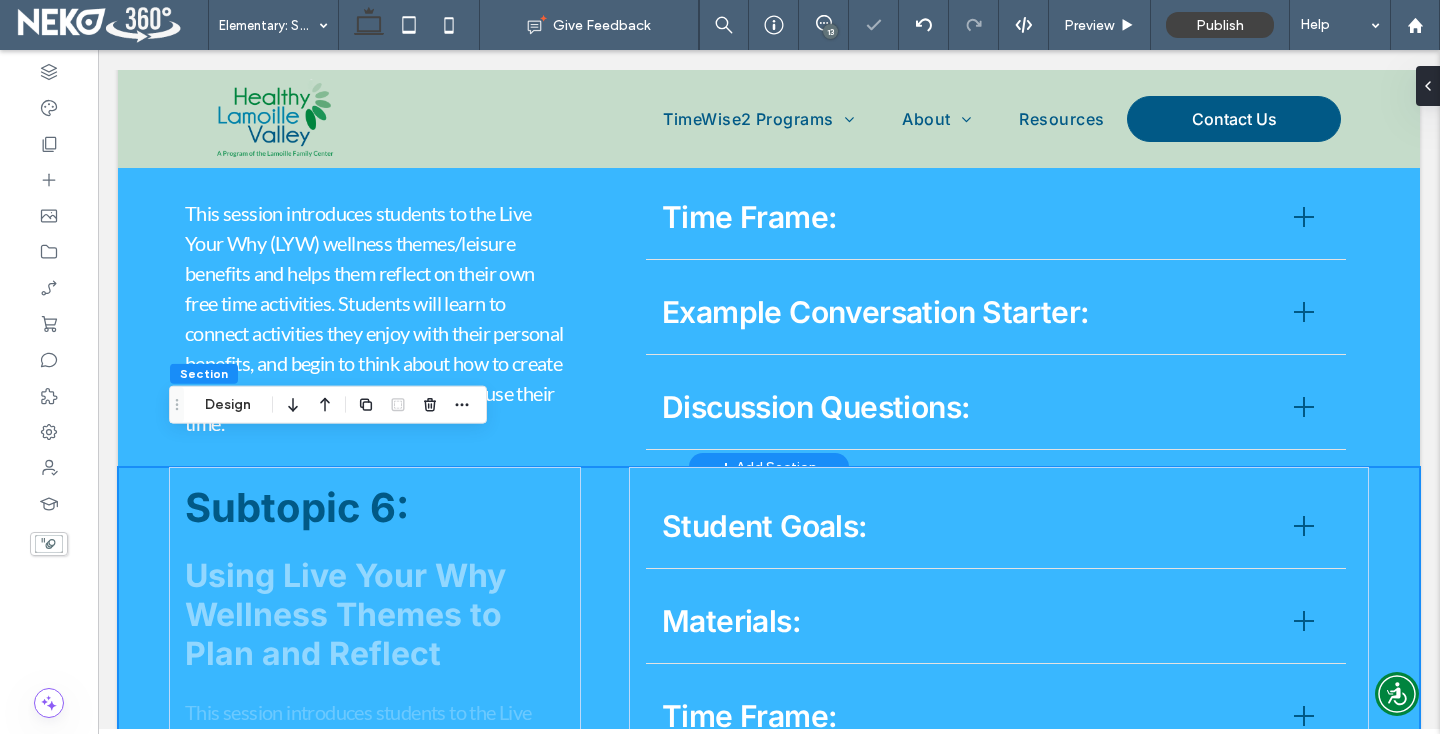 scroll, scrollTop: 5168, scrollLeft: 0, axis: vertical 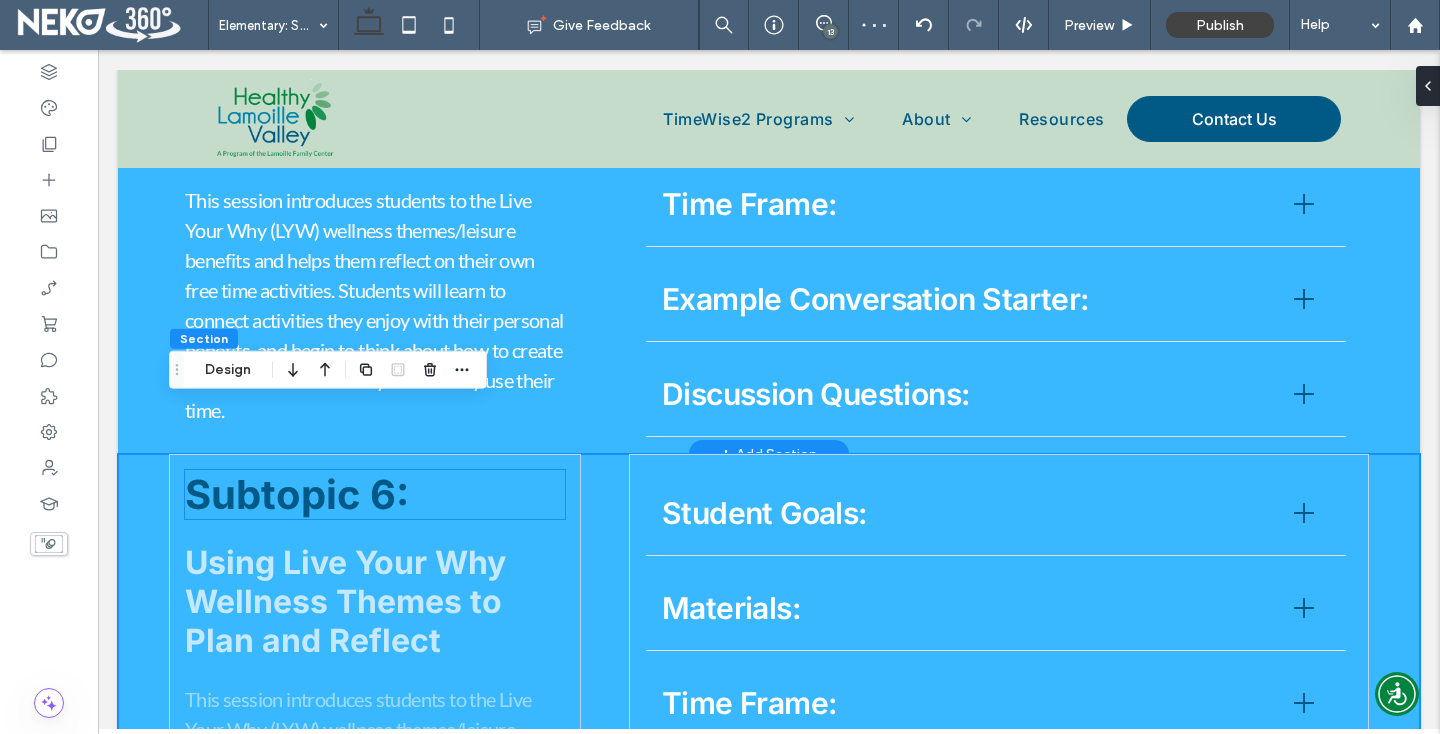click on "Subtopic 6:" at bounding box center (297, 494) 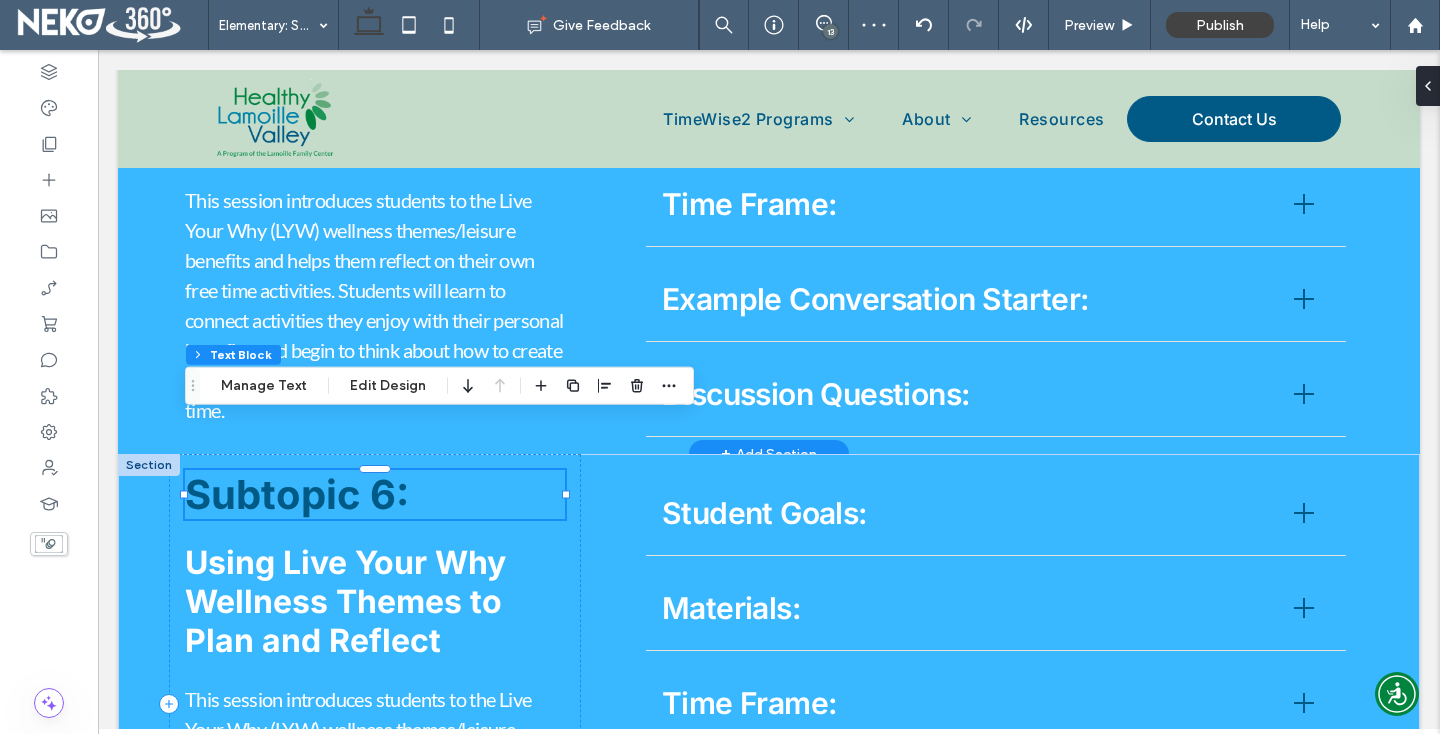 click on "Subtopic 6:" at bounding box center [297, 494] 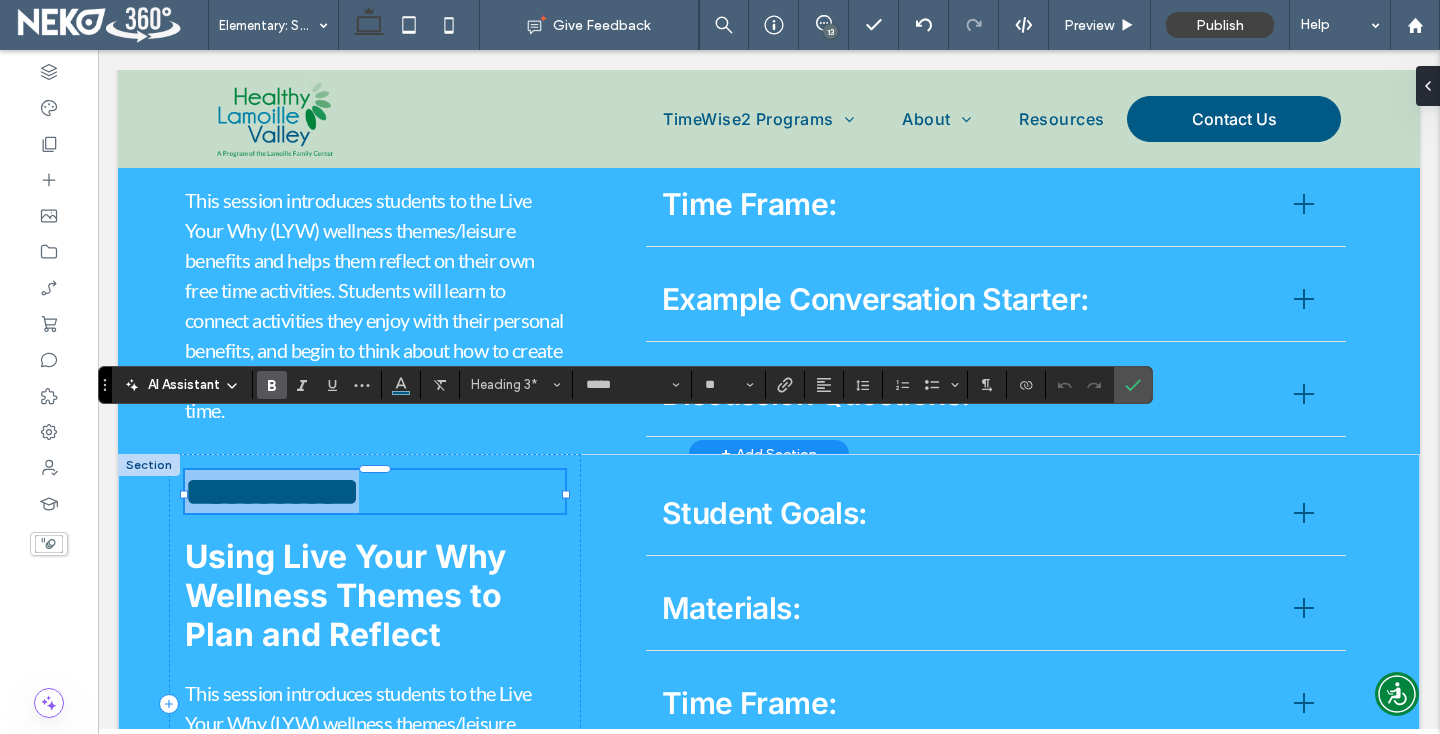 type 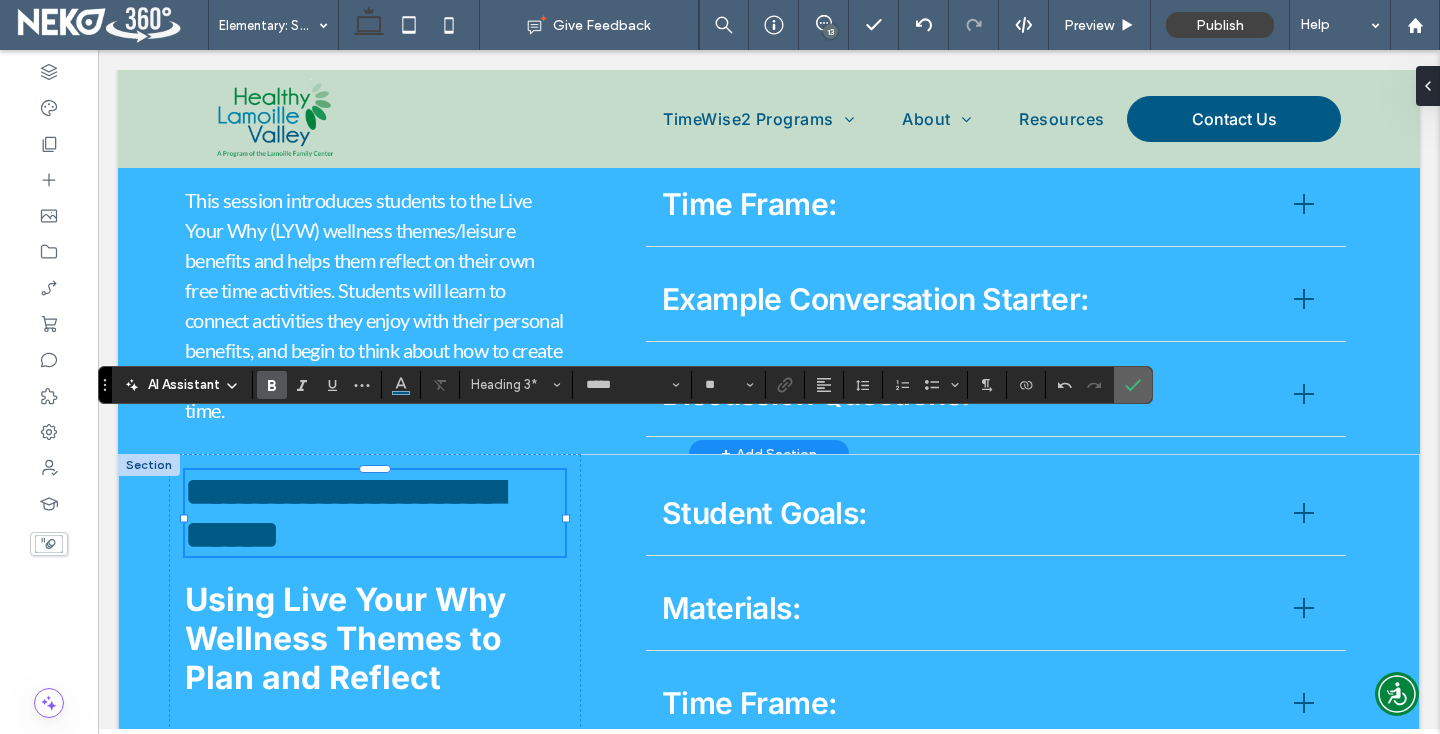 click 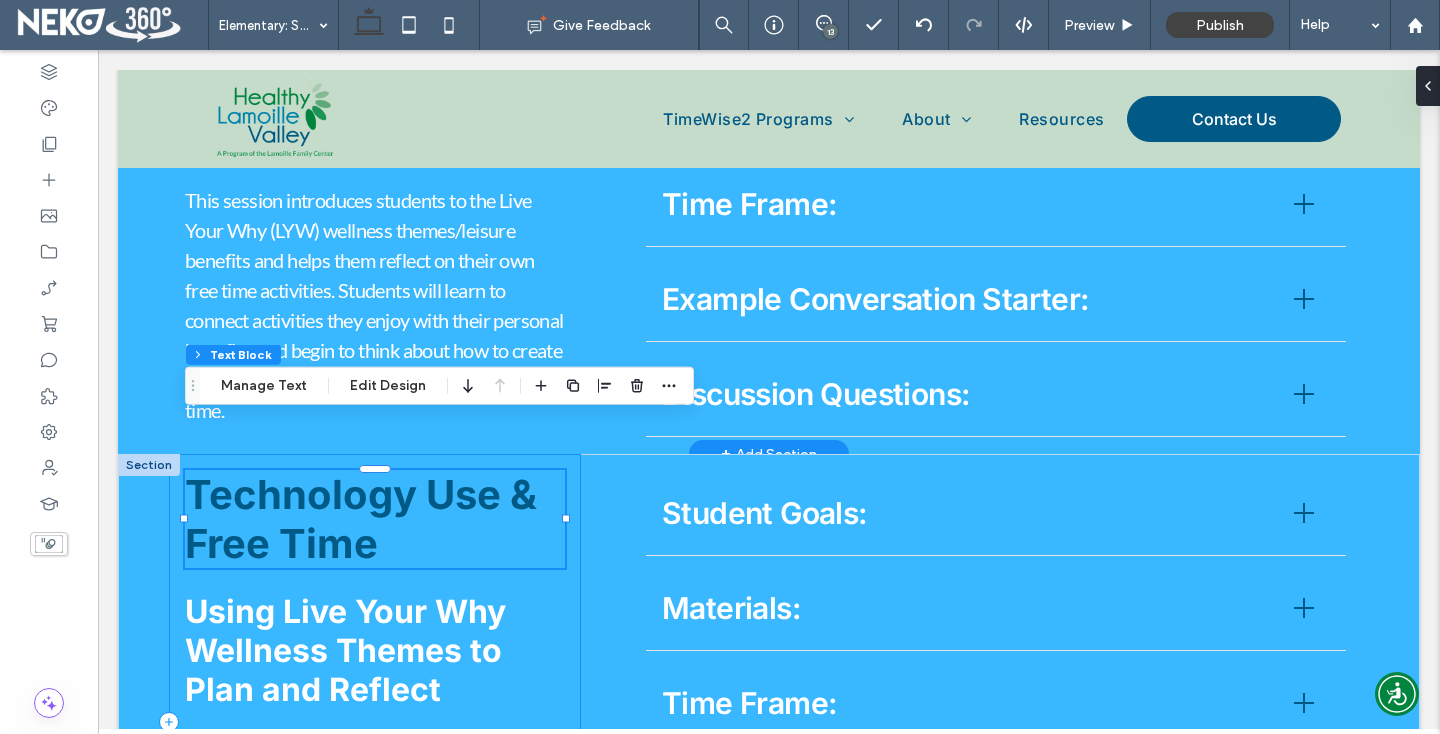 click on "Using Live Your Why Wellness Themes to Plan and Reflect" at bounding box center (375, 650) 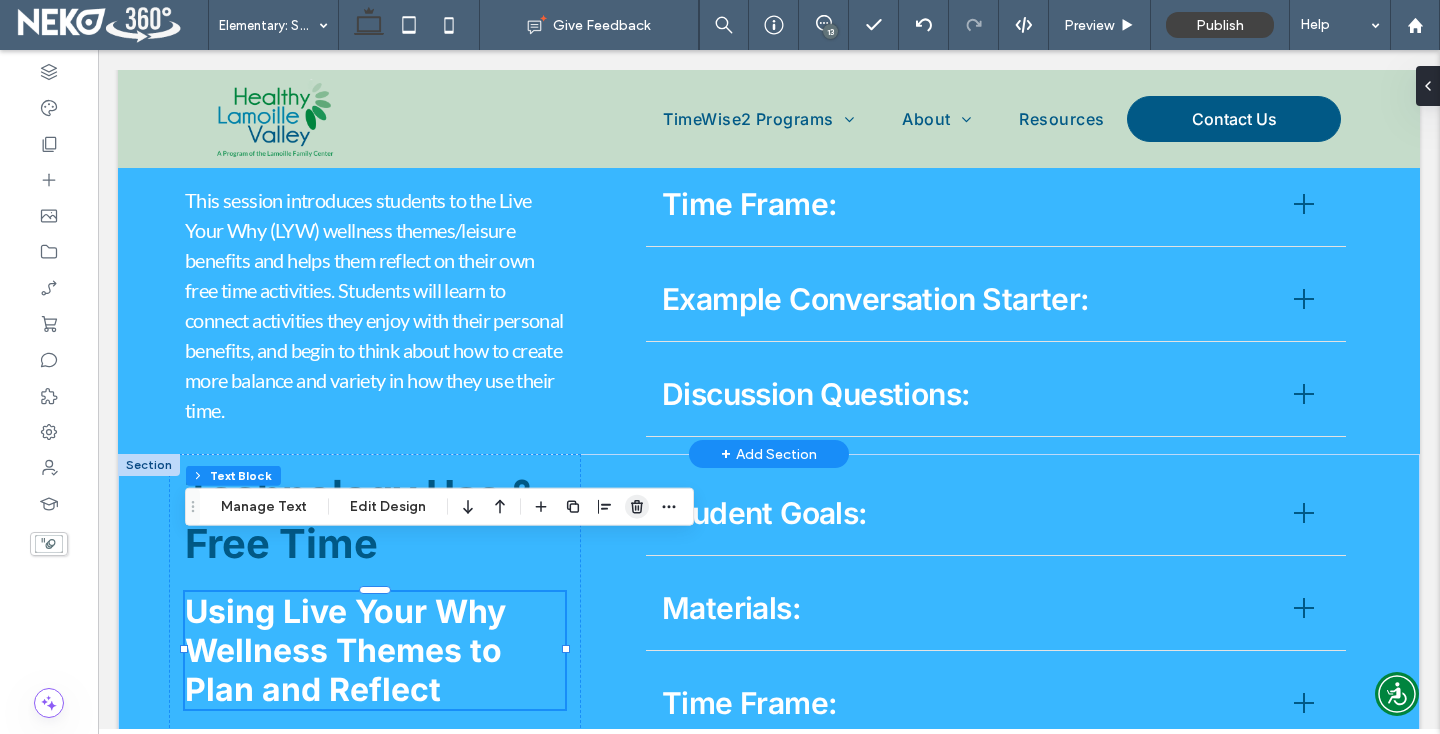 click 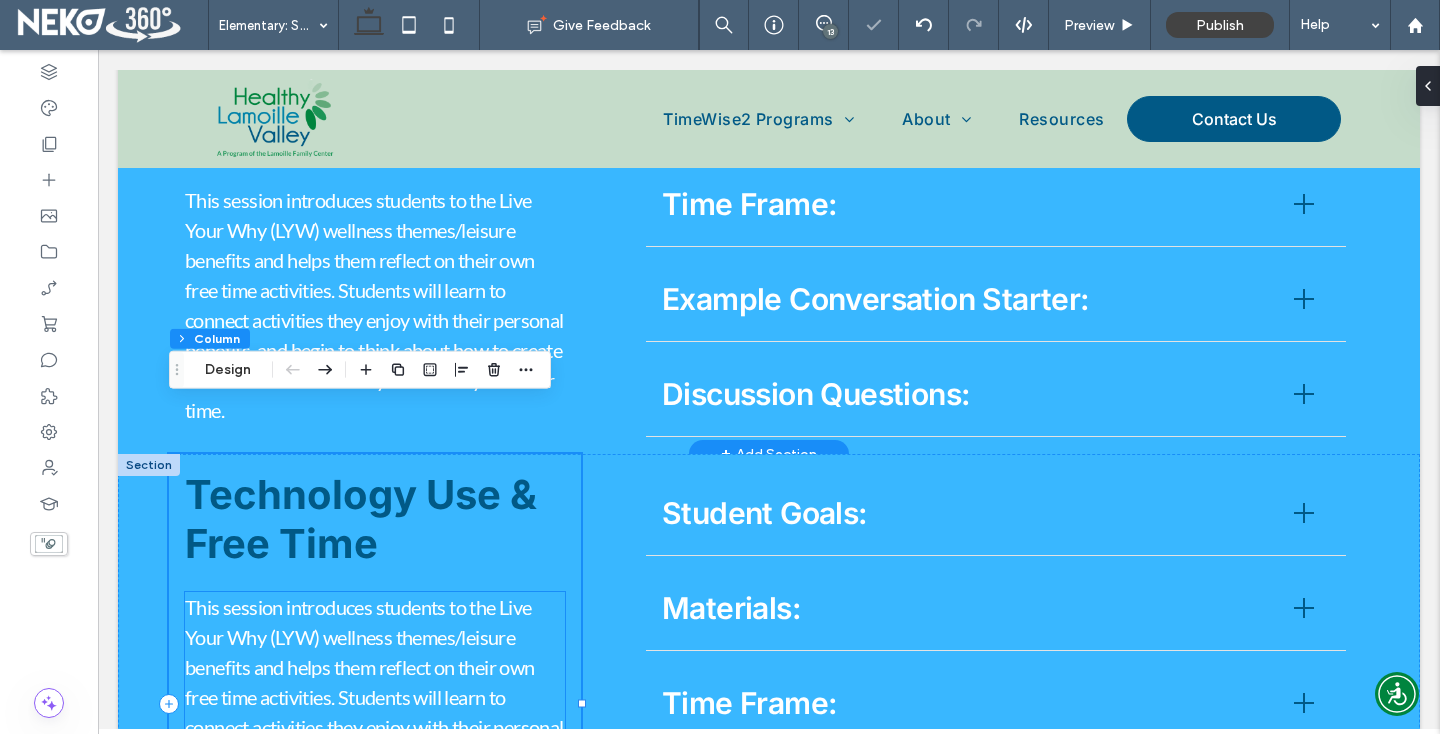 click on "This session introduces students to the Live Your Why (LYW) wellness themes/leisure benefits and helps them reflect on their own free time activities. Students will learn to connect activities they enjoy with their personal benefits, and begin to think about how to create more balance and variety in how they use their time." at bounding box center (374, 712) 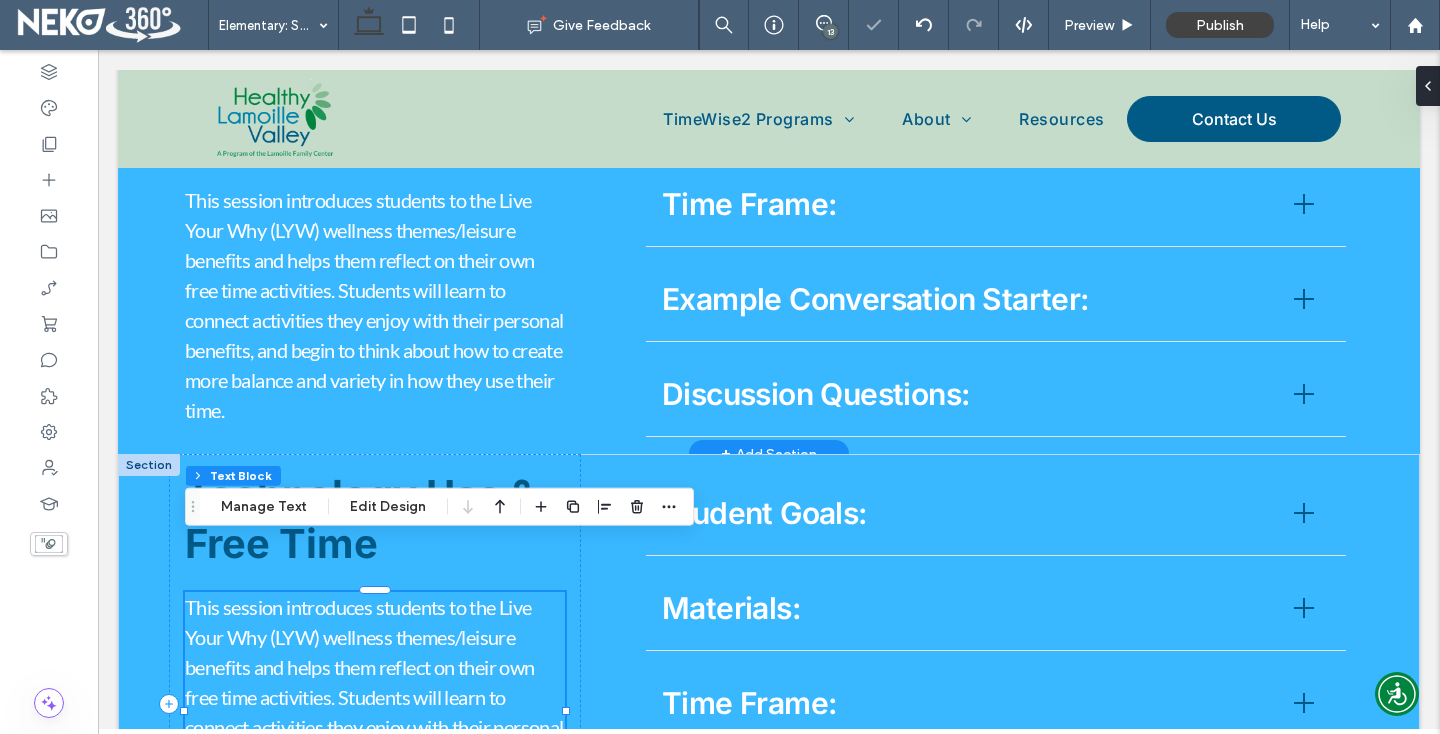 click on "This session introduces students to the Live Your Why (LYW) wellness themes/leisure benefits and helps them reflect on their own free time activities. Students will learn to connect activities they enjoy with their personal benefits, and begin to think about how to create more balance and variety in how they use their time." at bounding box center (374, 712) 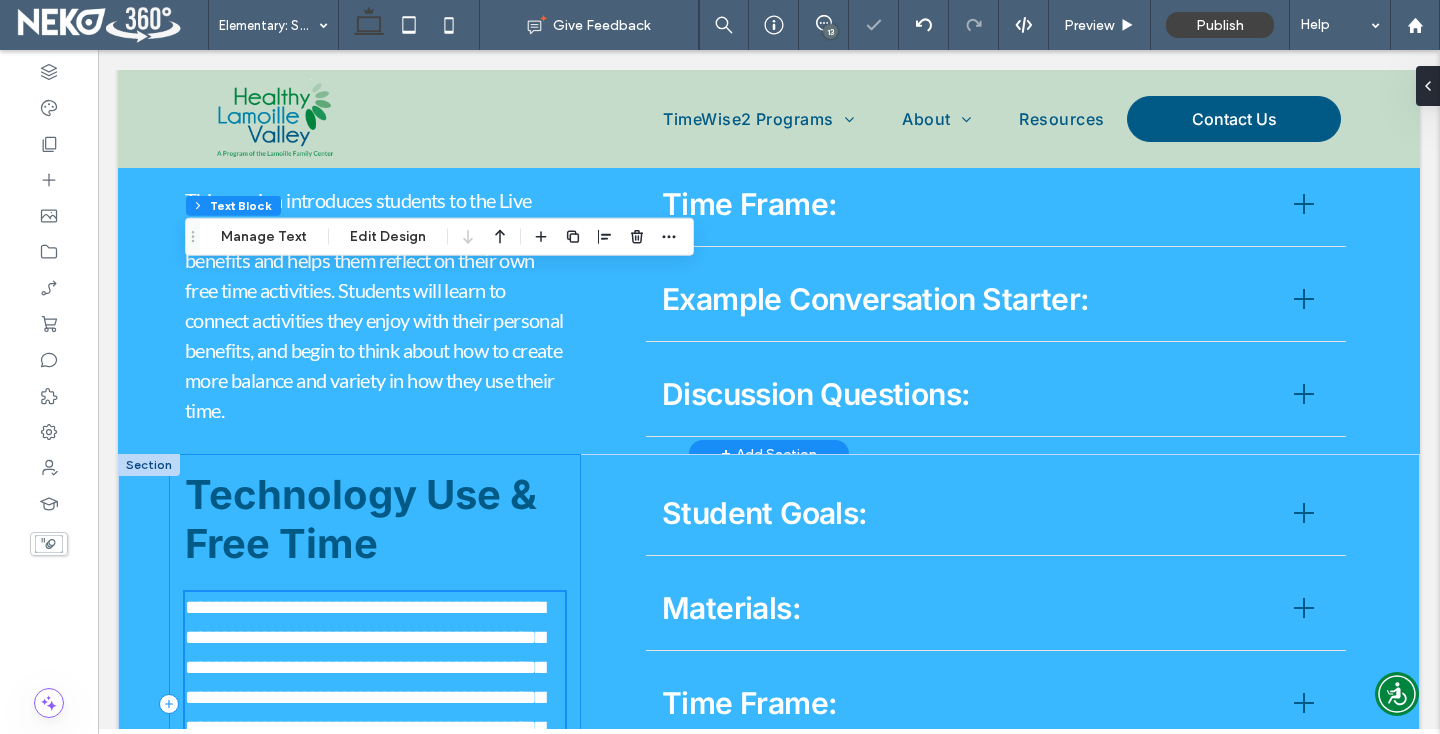 type on "****" 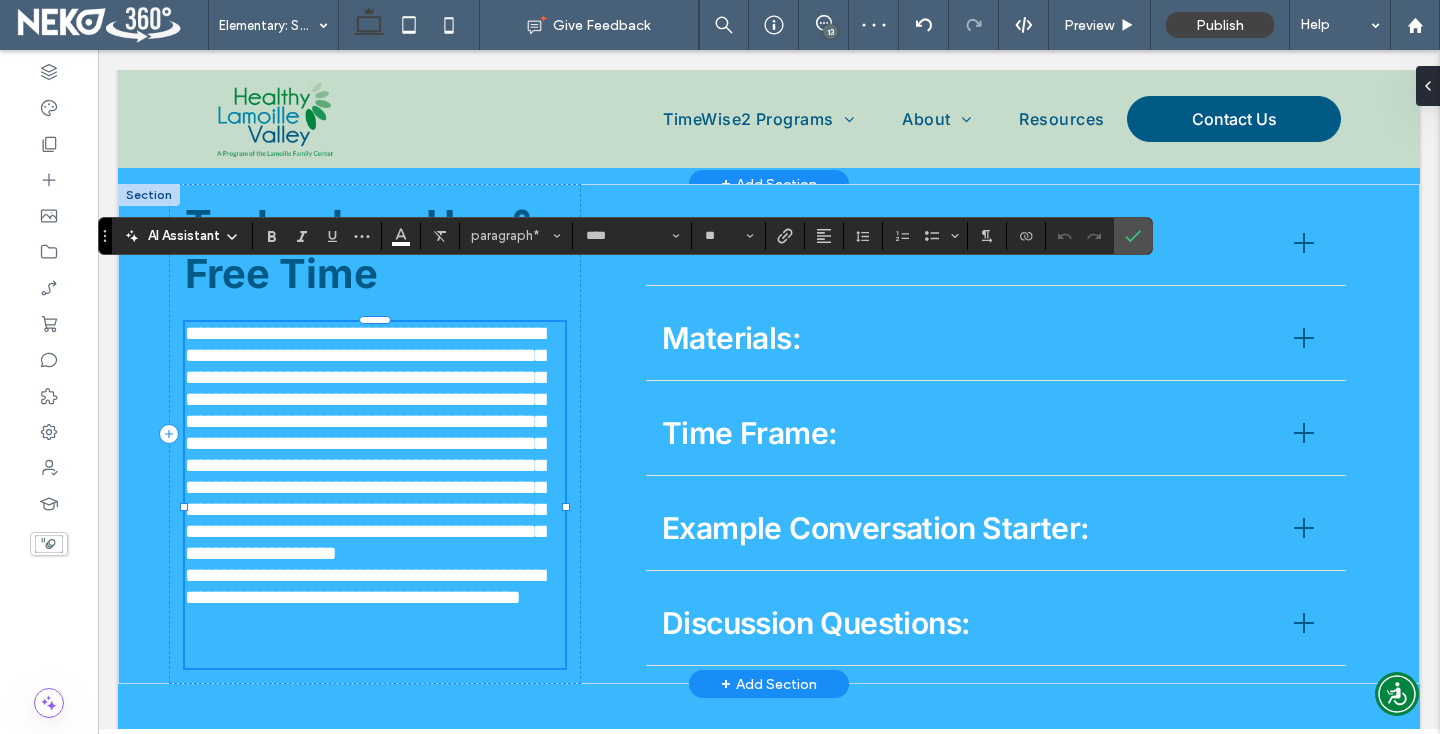 scroll, scrollTop: 0, scrollLeft: 0, axis: both 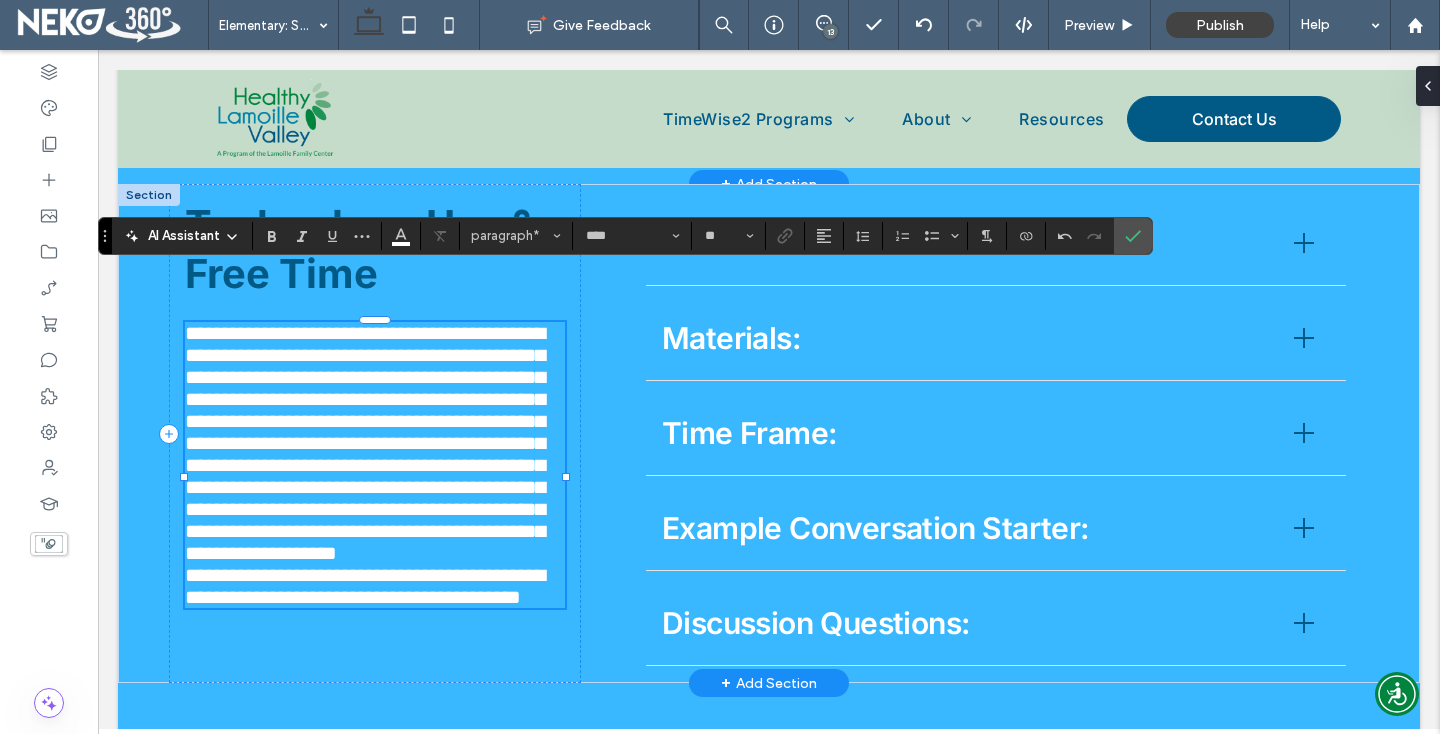 click on "**********" at bounding box center [365, 443] 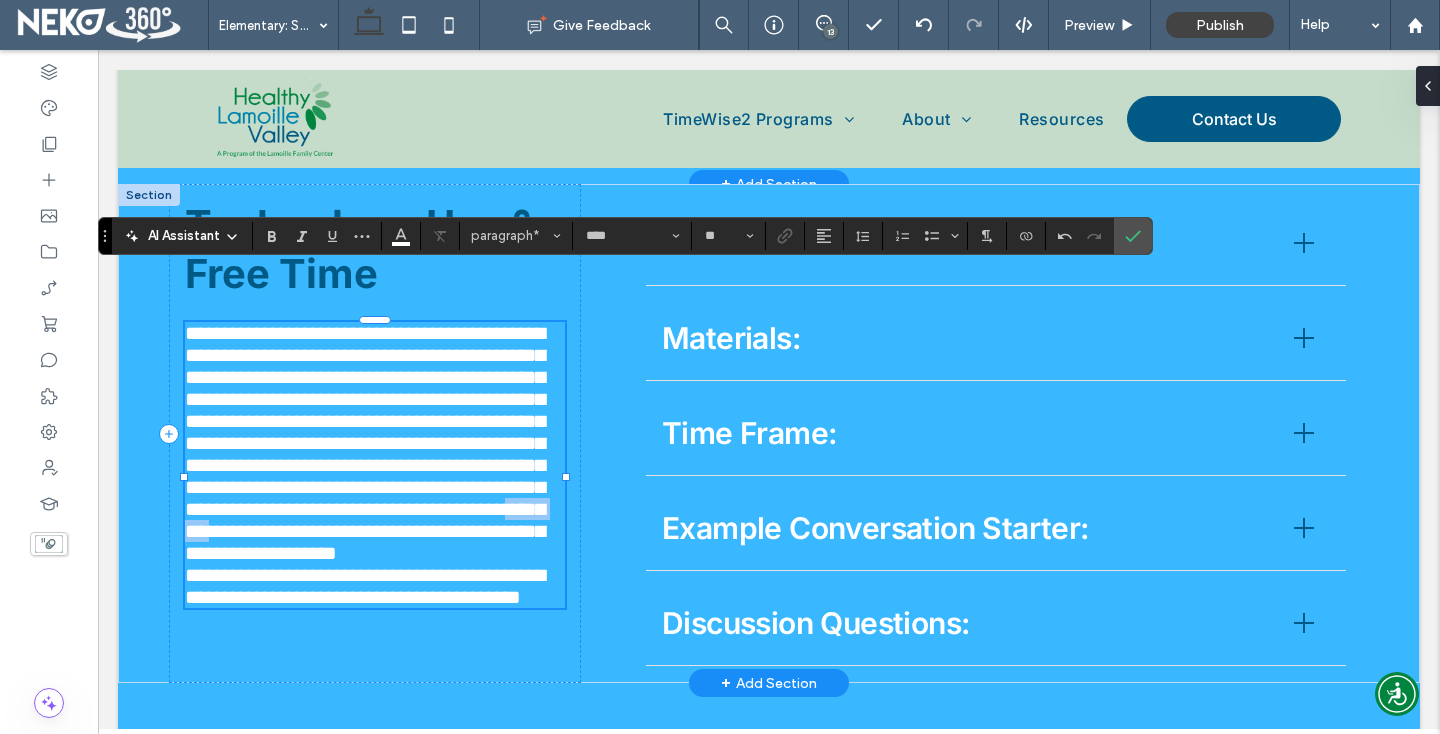 click on "**********" at bounding box center (365, 443) 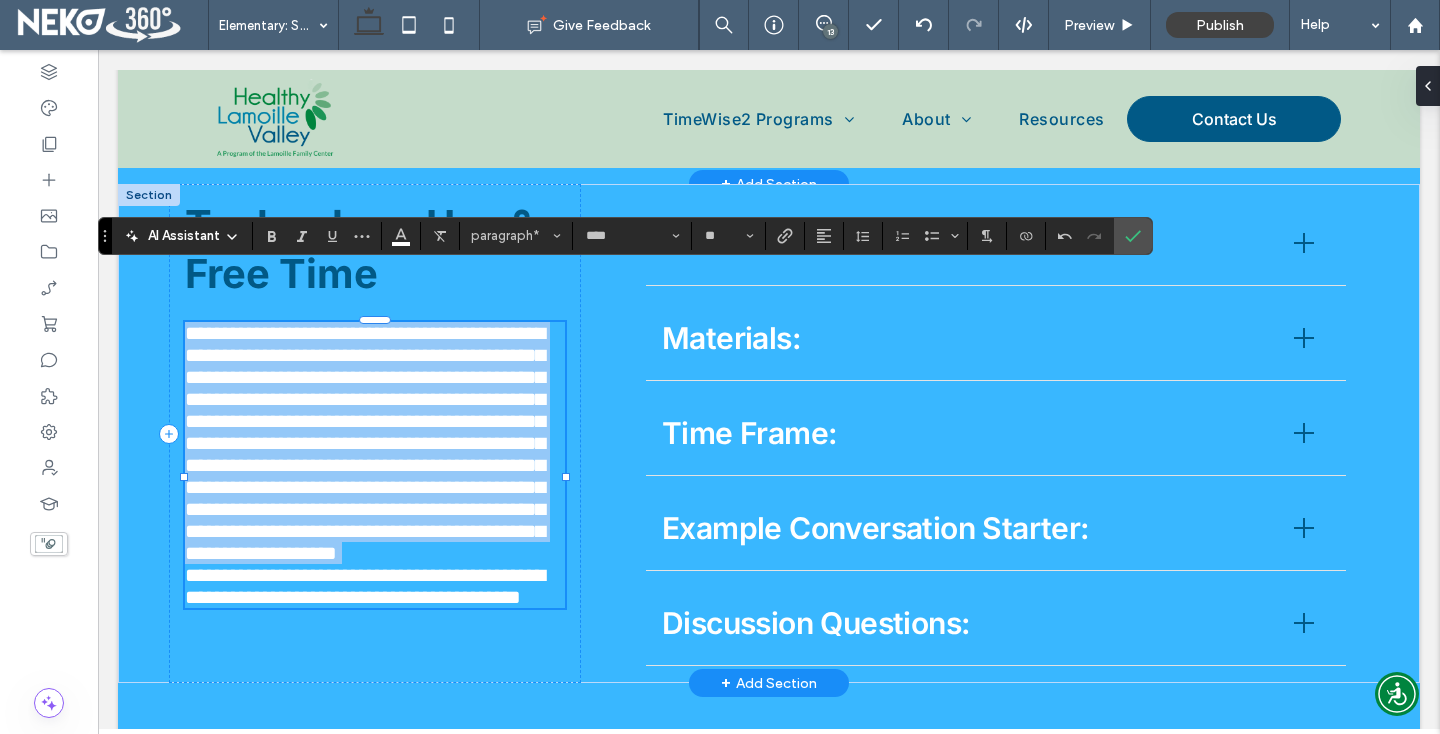 click on "**********" at bounding box center [365, 443] 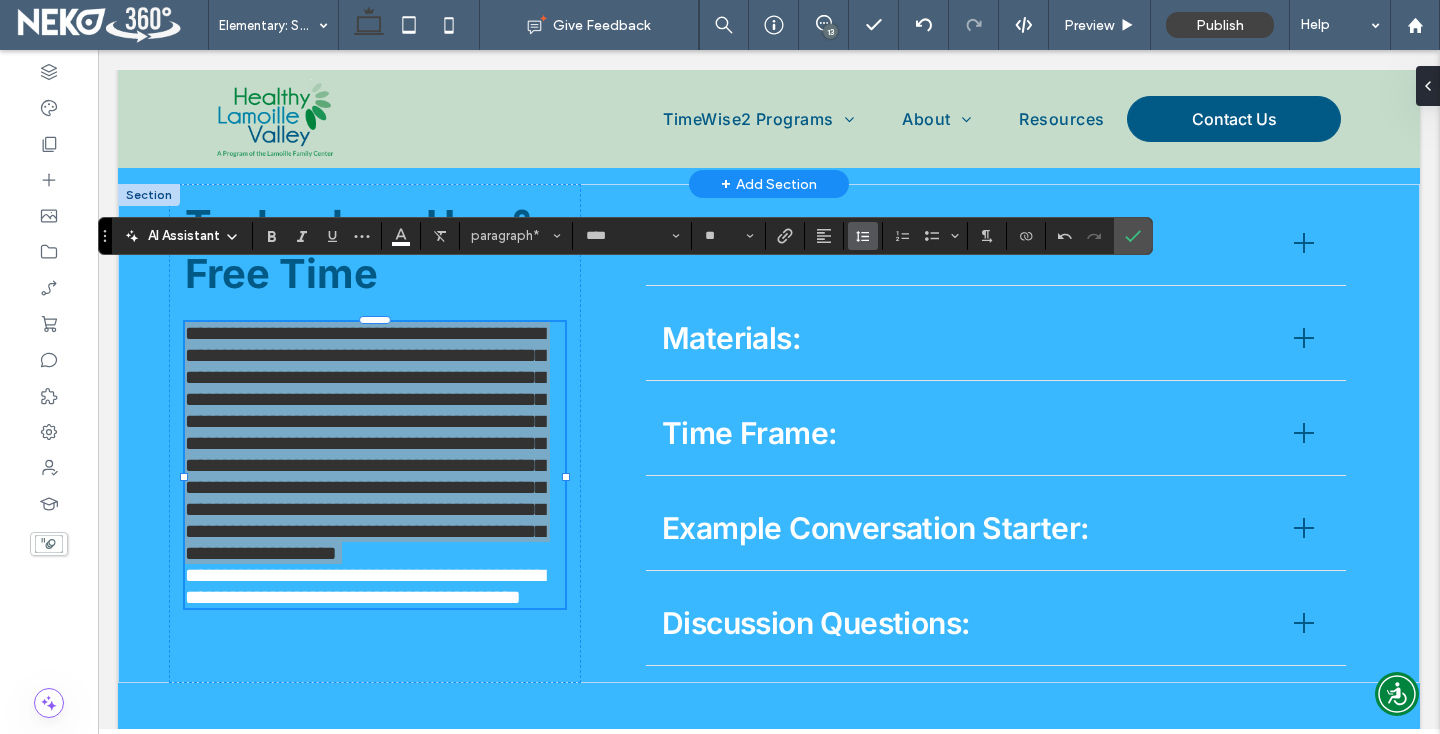 click 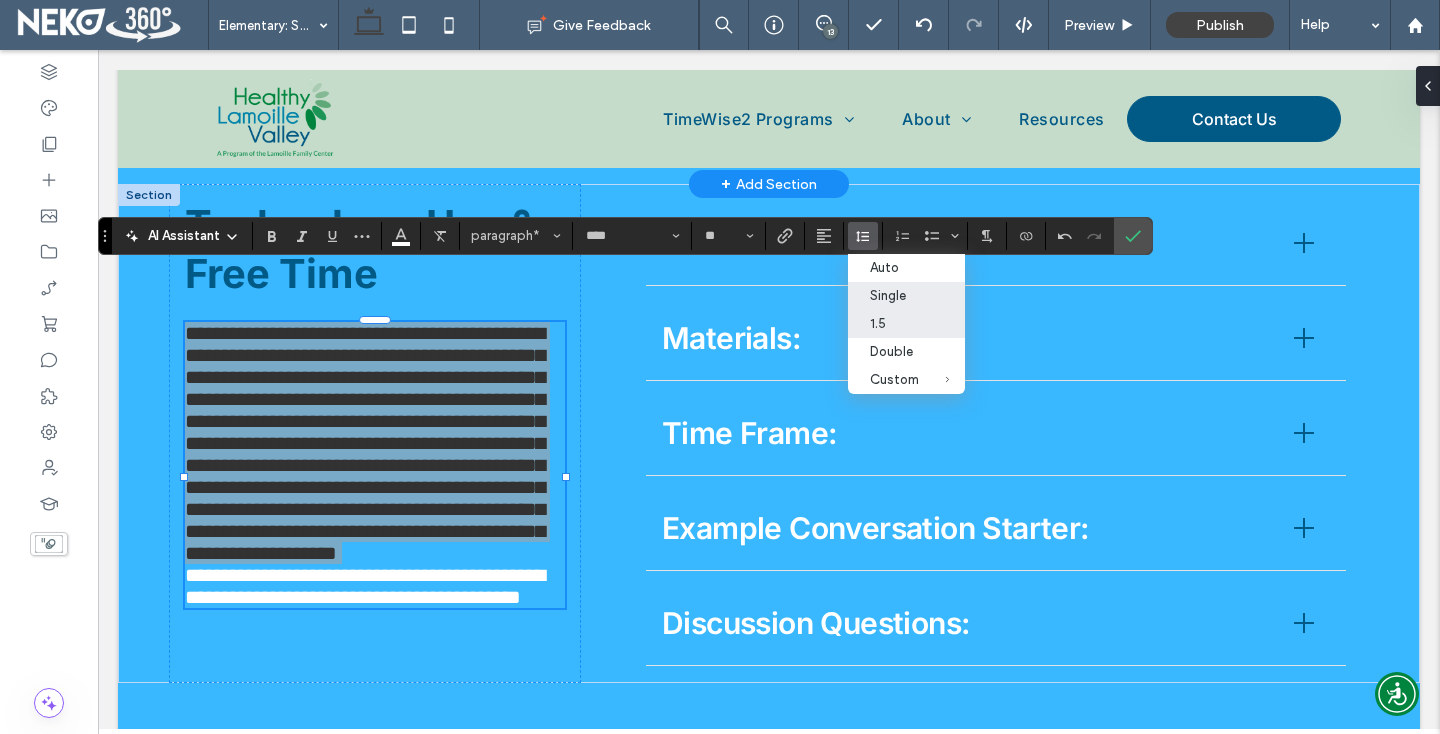 click on "1.5" at bounding box center (894, 323) 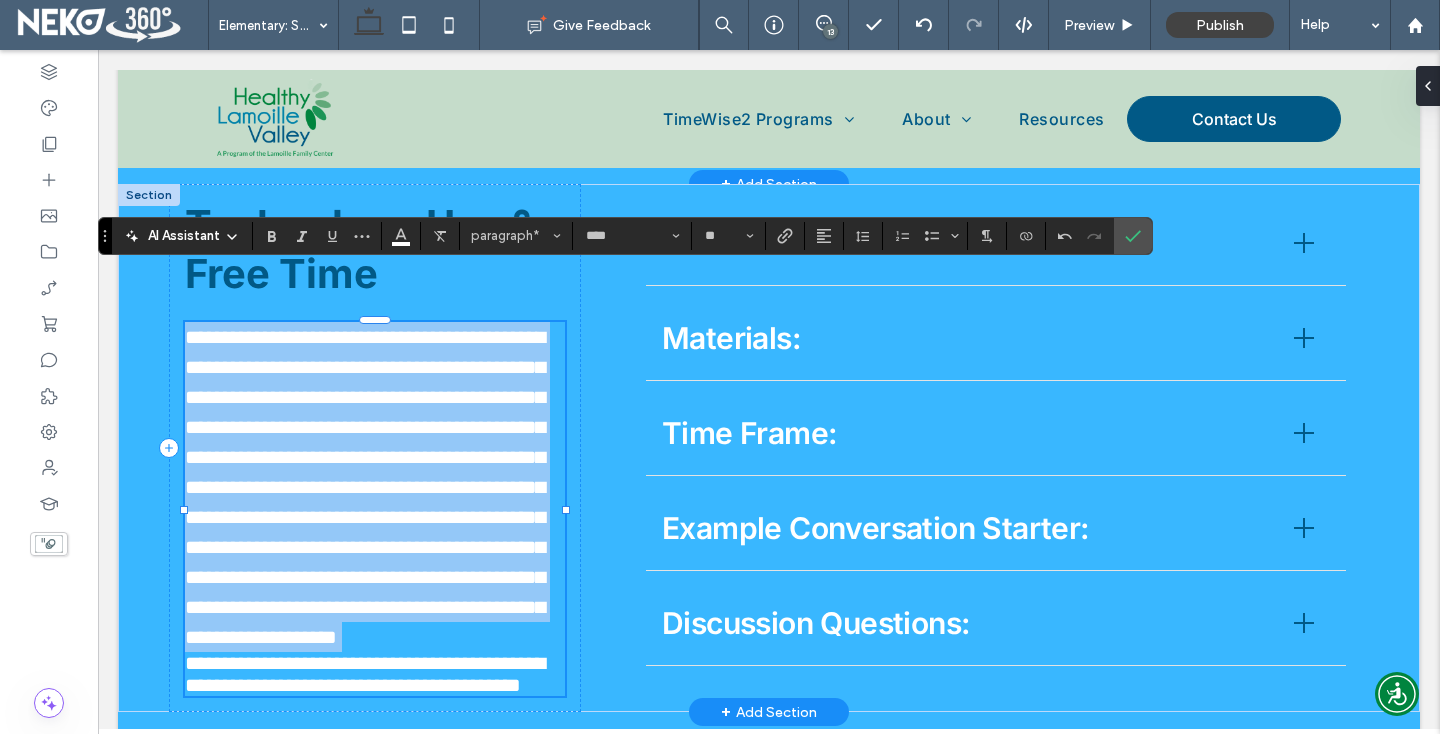 click on "**********" at bounding box center (375, 487) 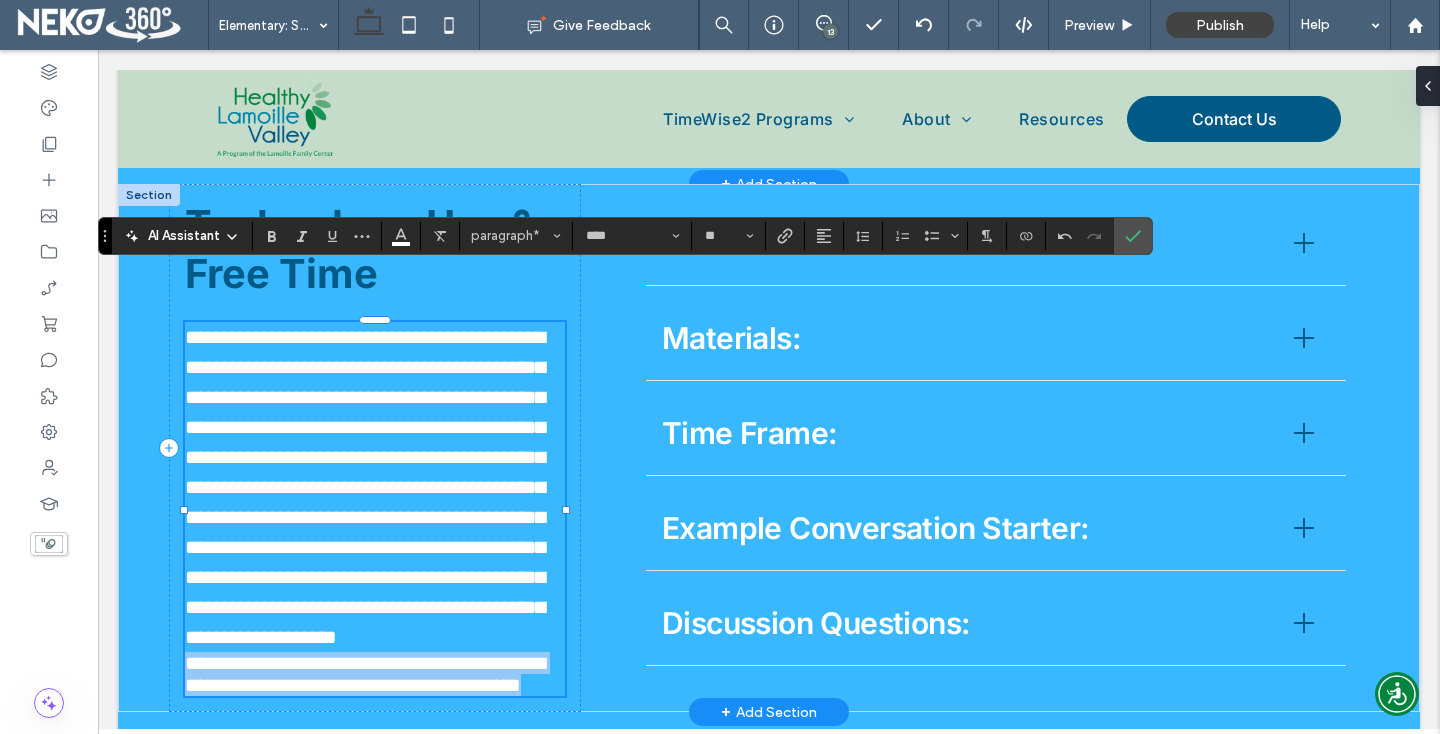 drag, startPoint x: 534, startPoint y: 634, endPoint x: 186, endPoint y: 615, distance: 348.51828 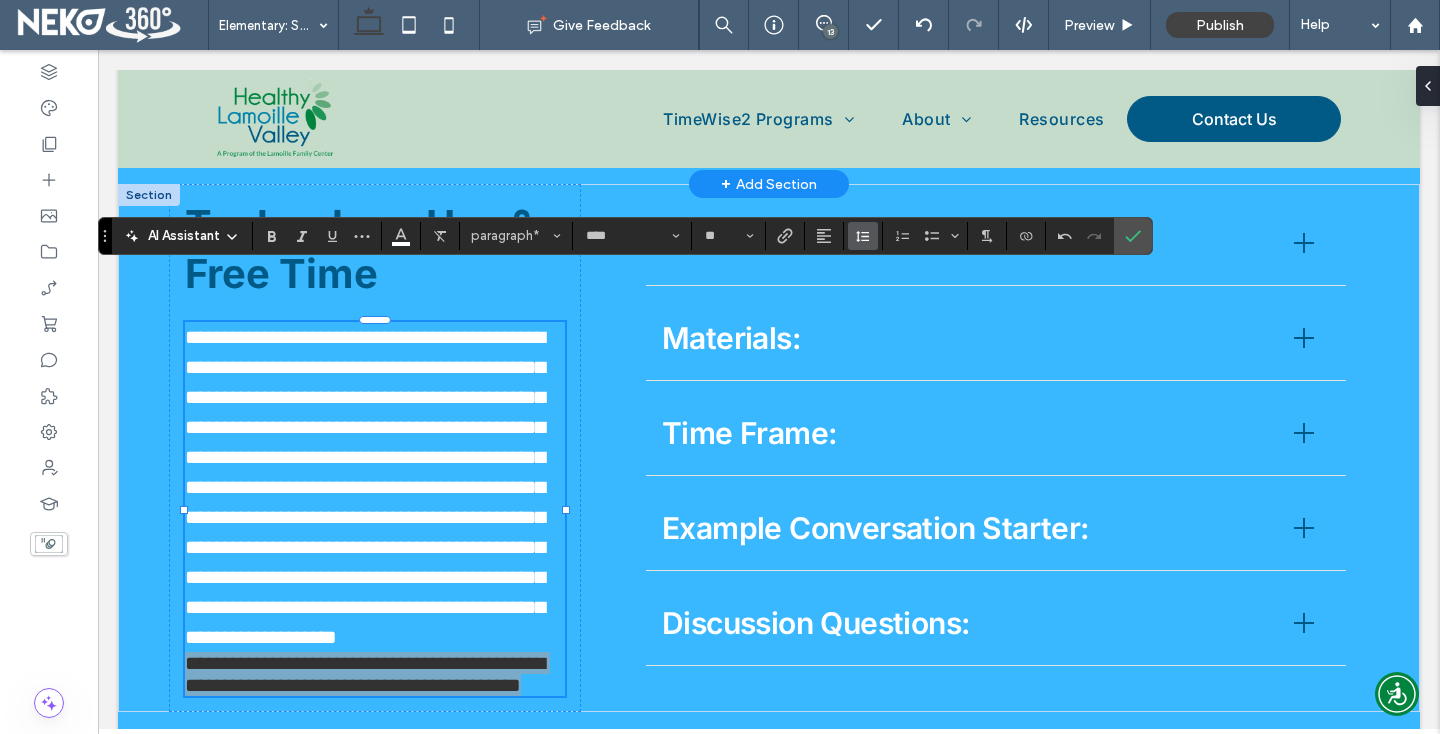 click 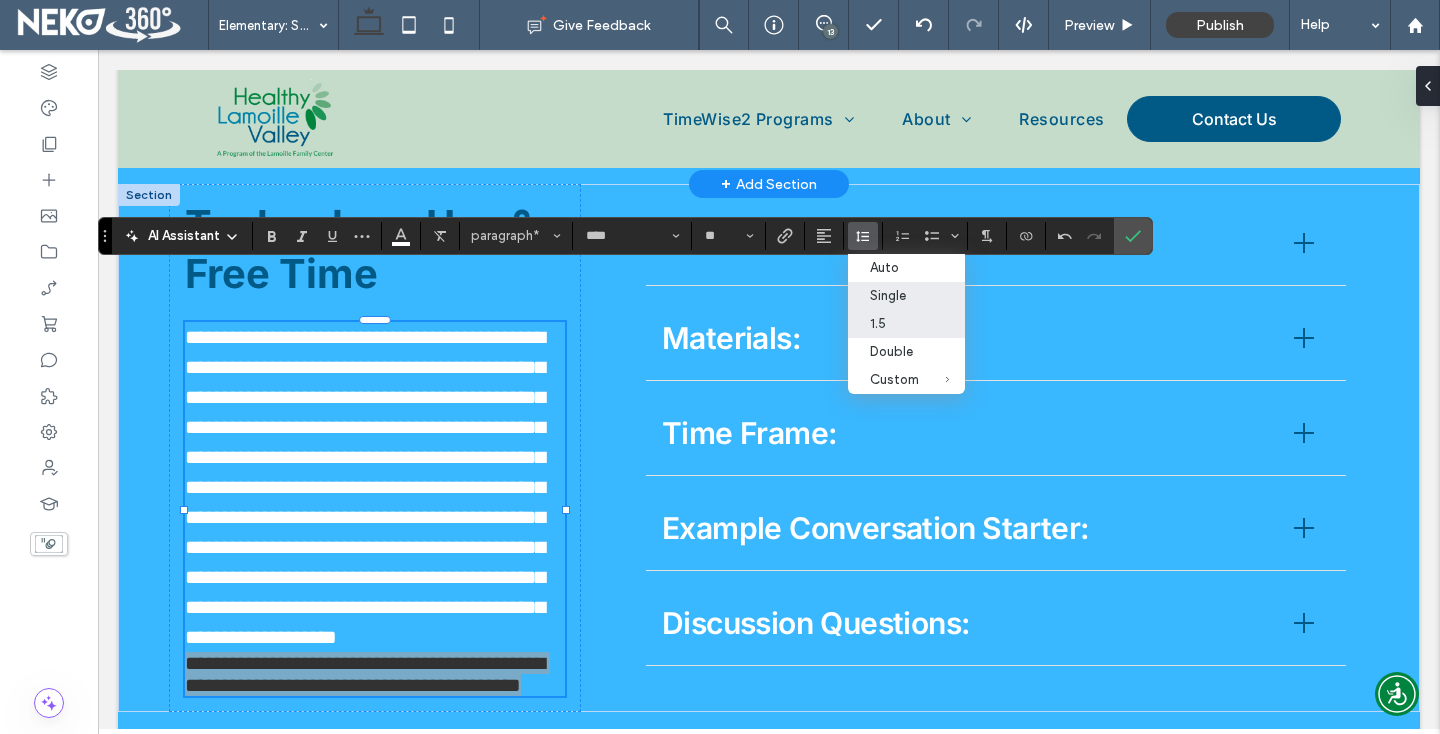click on "1.5" at bounding box center (894, 323) 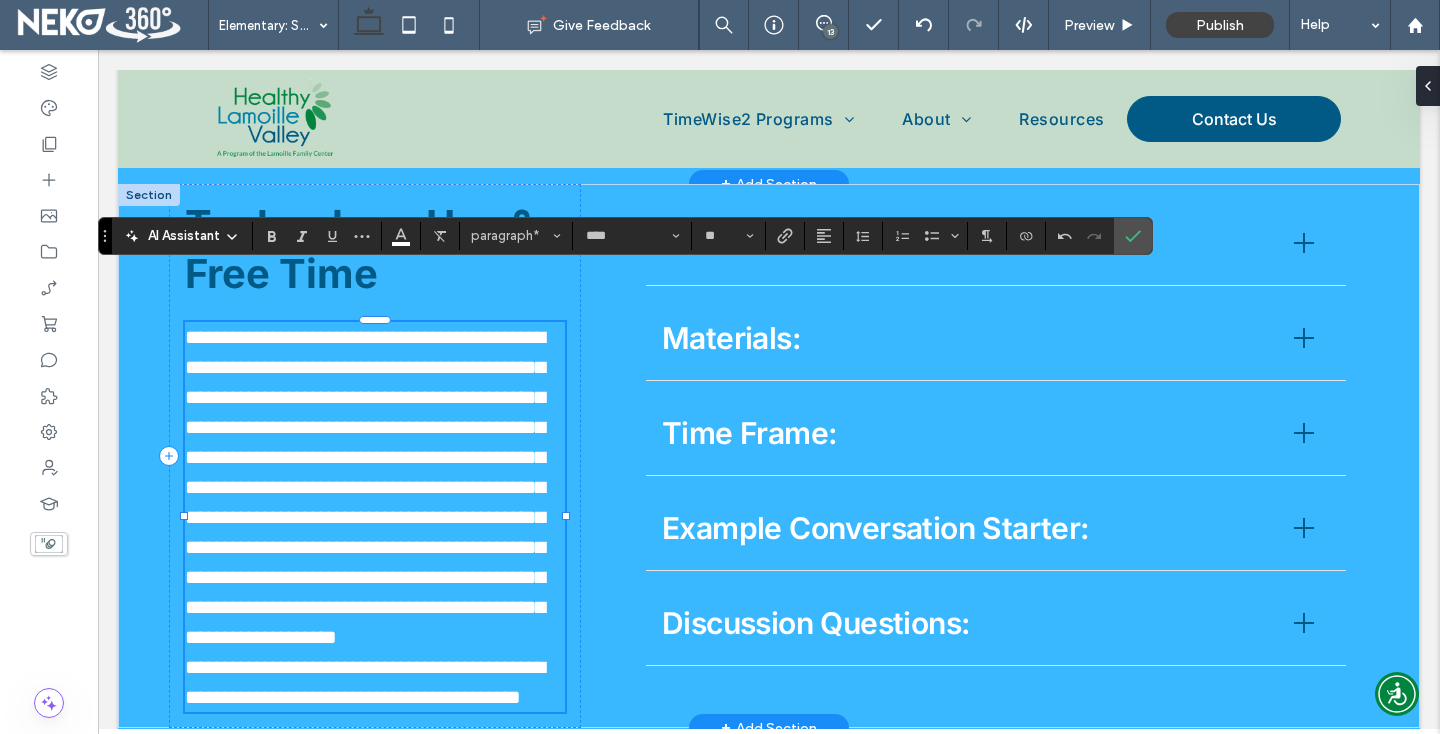 click on "**********" at bounding box center (375, 487) 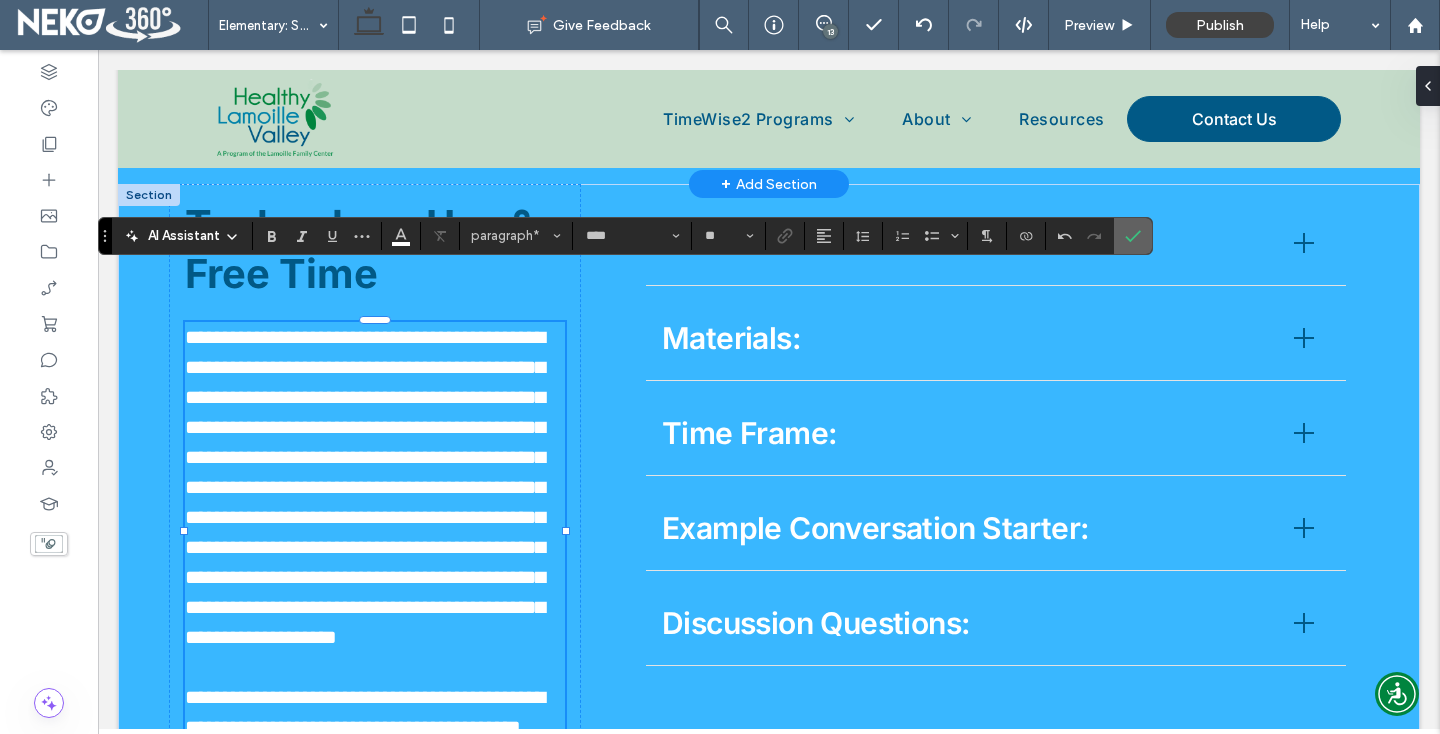 click 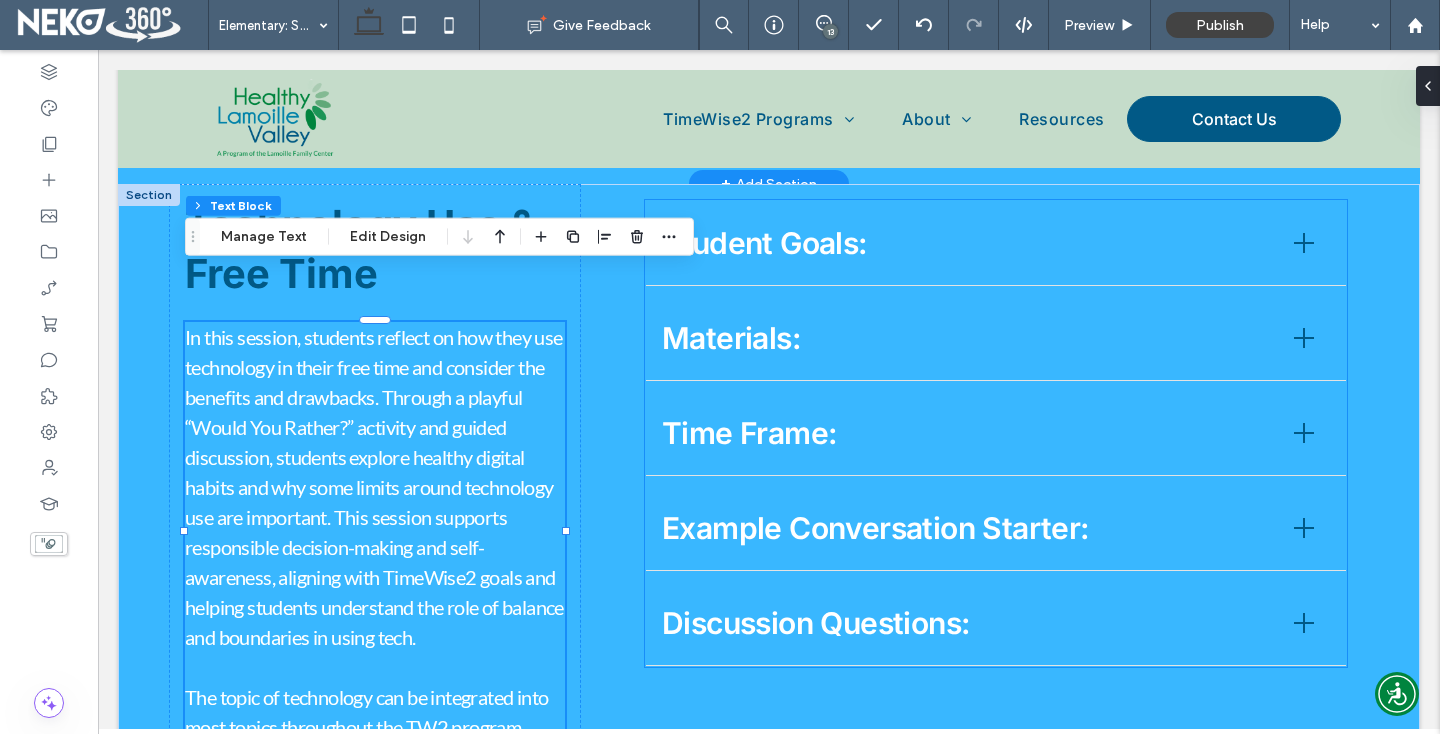 click on "Materials:" at bounding box center (996, 338) 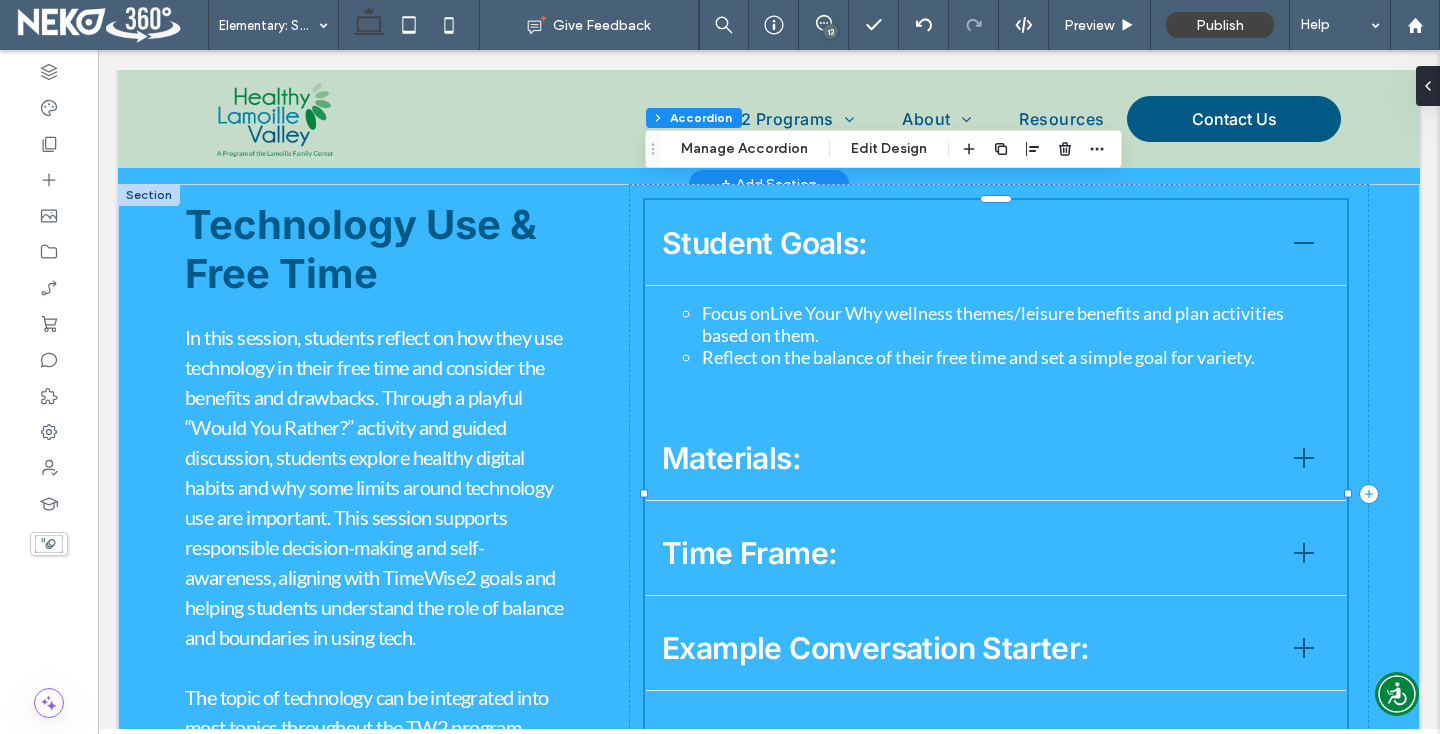 click on "Focus onLive Your Why wellness themes/leisure benefits and plan activities based on them." at bounding box center (1016, 324) 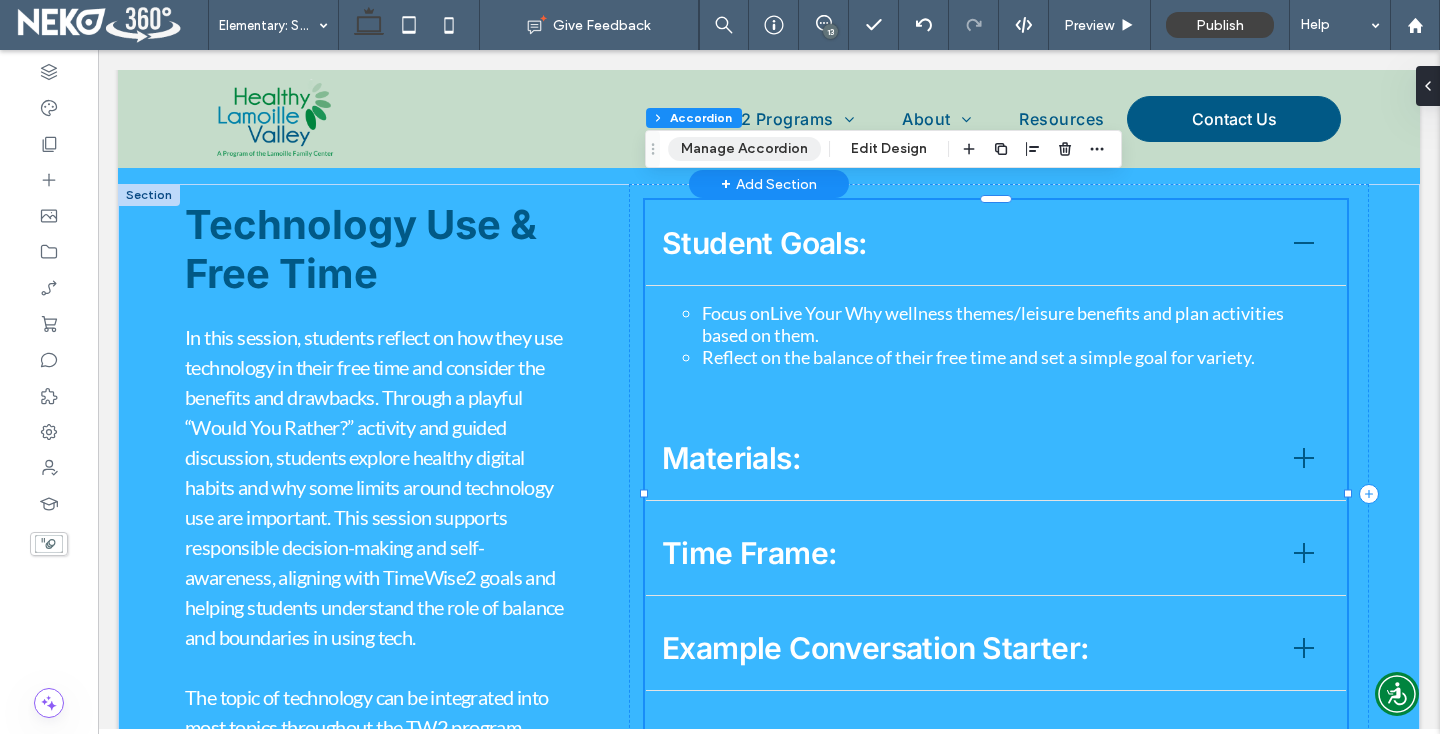 click on "Manage Accordion" at bounding box center (744, 149) 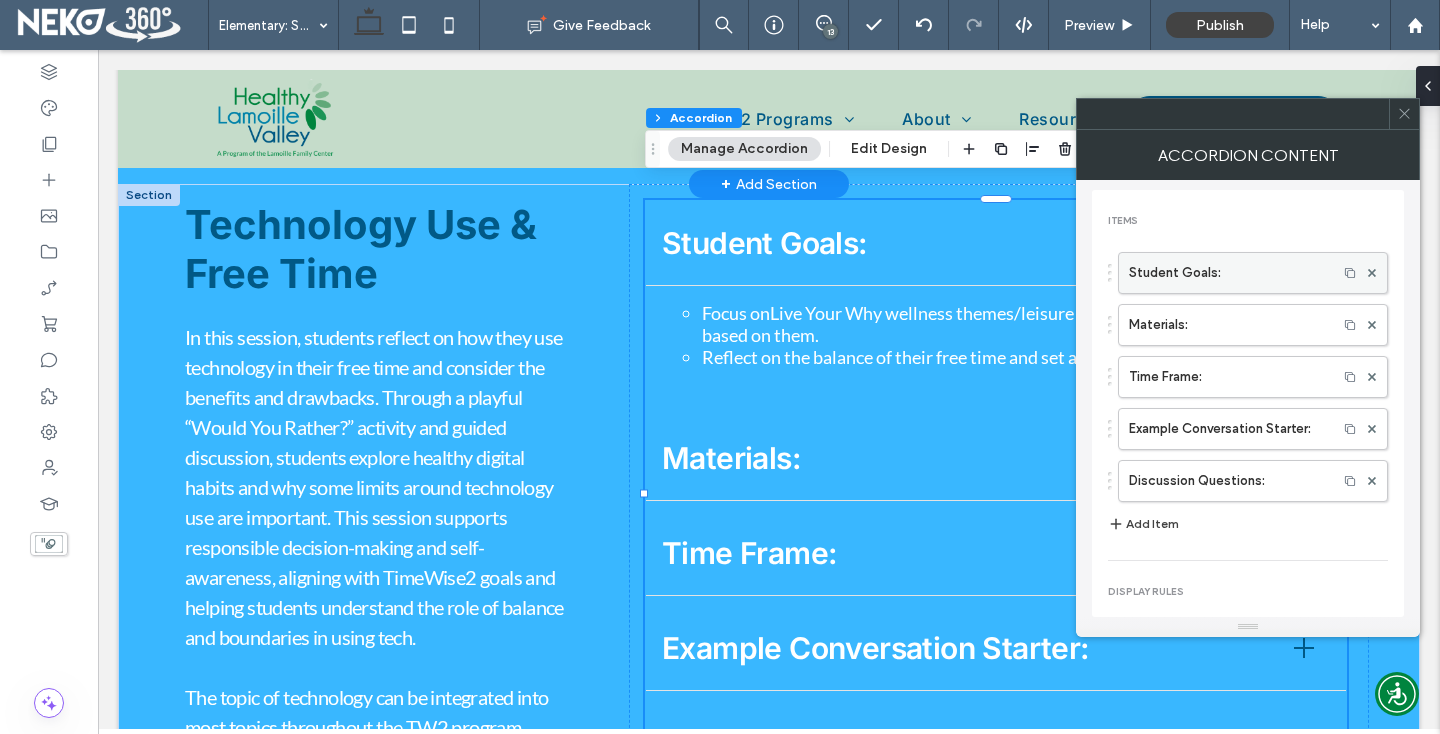 click on "Student Goals:" at bounding box center [1228, 273] 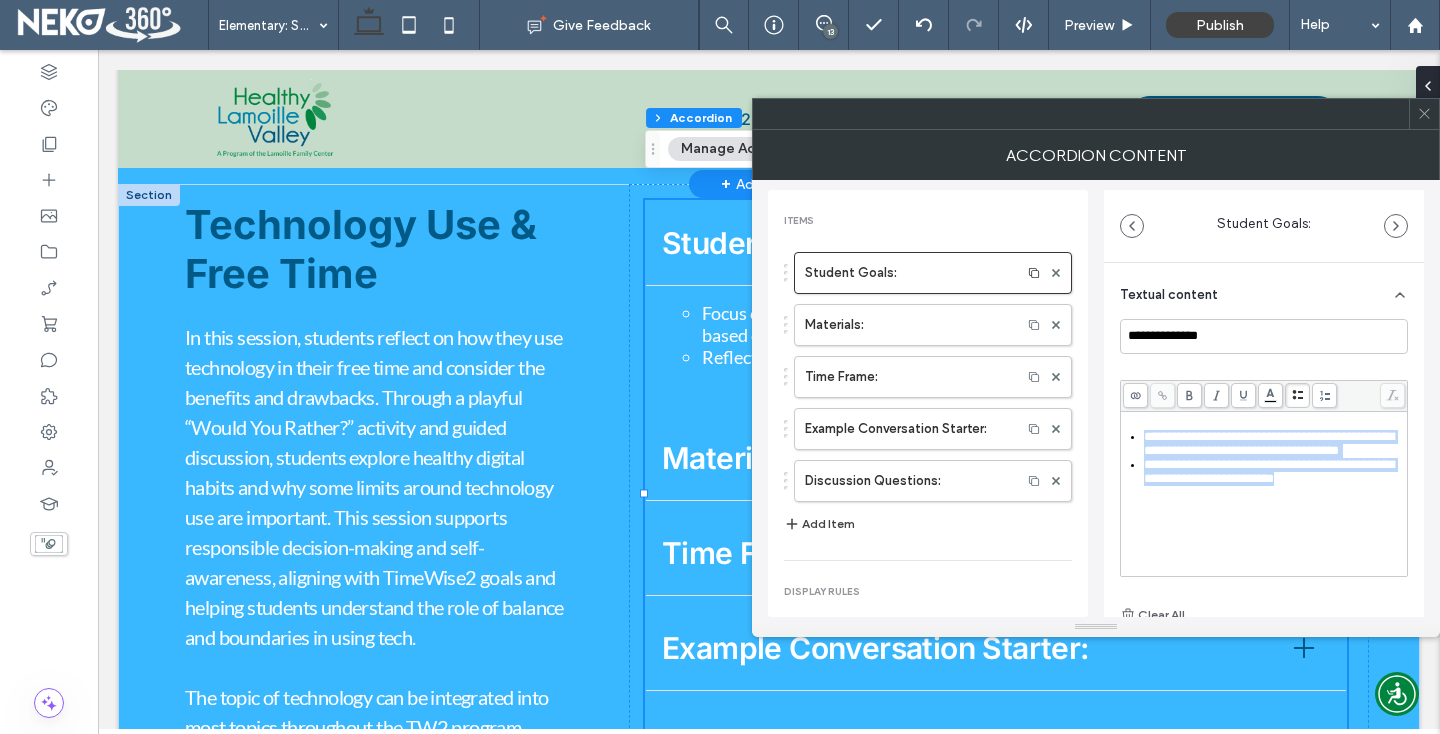 drag, startPoint x: 1346, startPoint y: 503, endPoint x: 1140, endPoint y: 421, distance: 221.72055 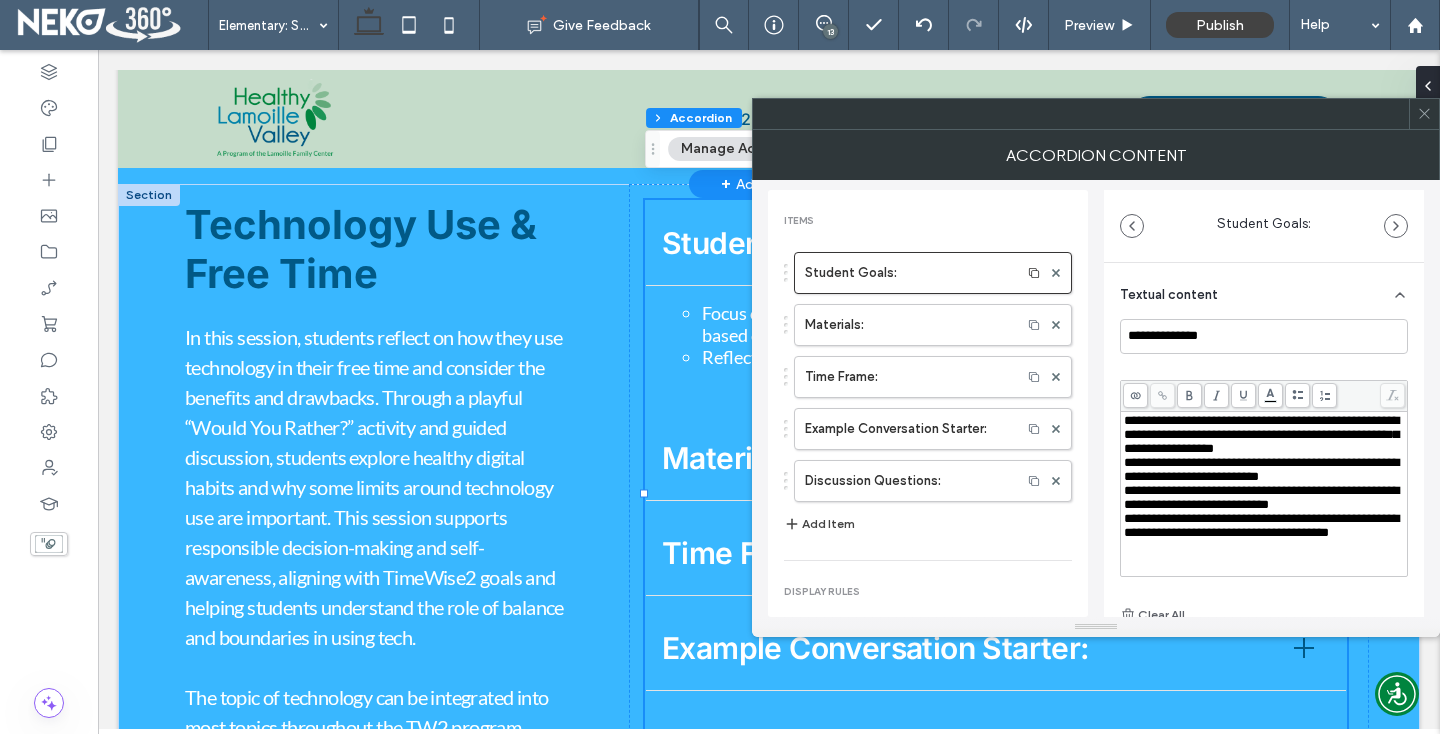 scroll, scrollTop: 0, scrollLeft: 0, axis: both 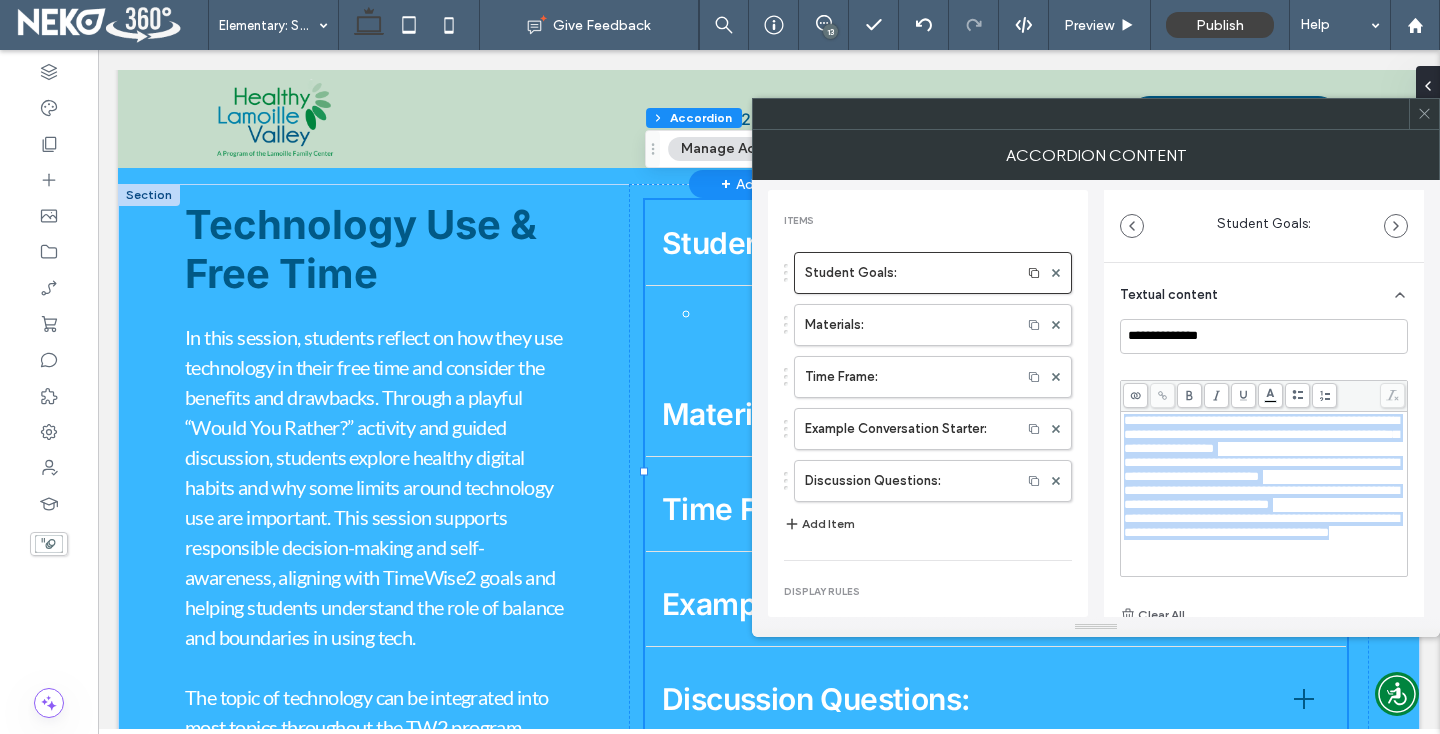 drag, startPoint x: 1175, startPoint y: 545, endPoint x: 1069, endPoint y: 368, distance: 206.31287 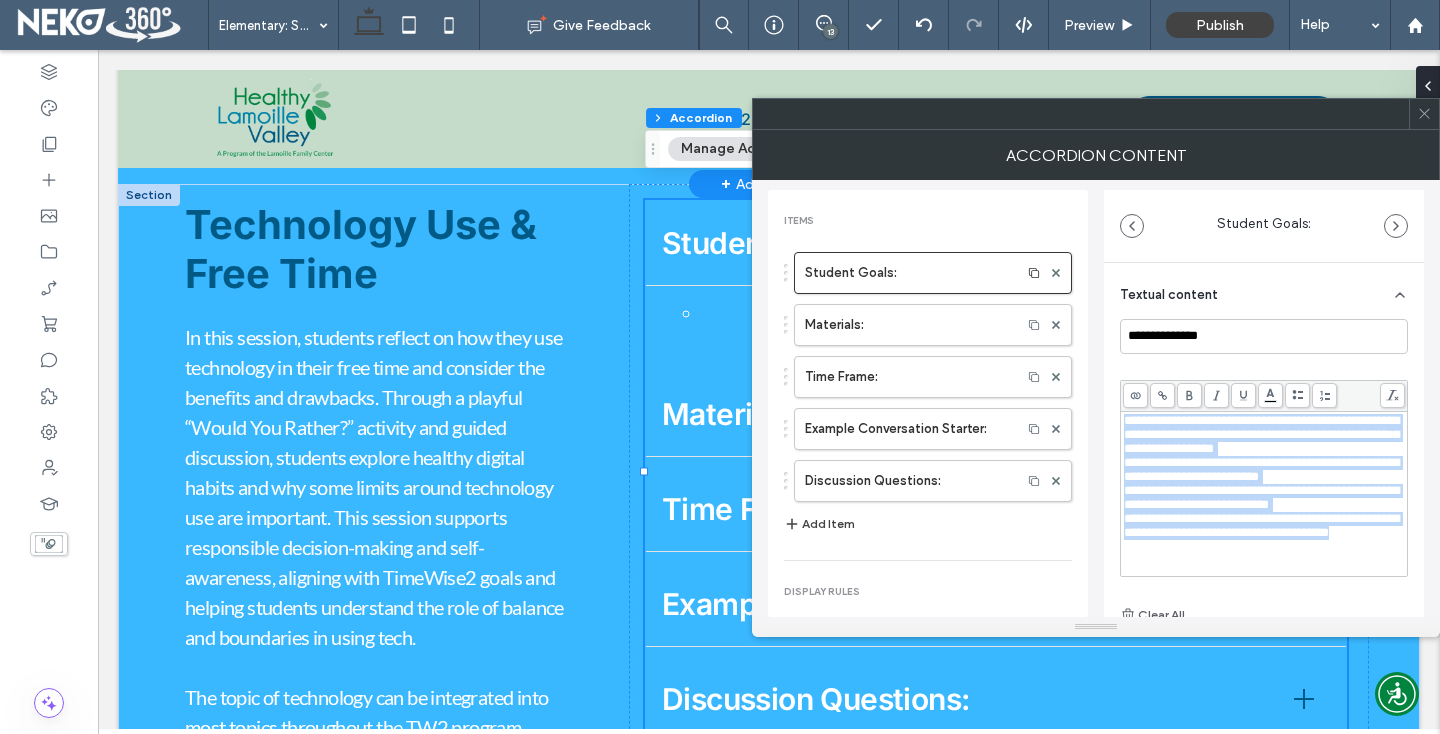 click at bounding box center (1297, 395) 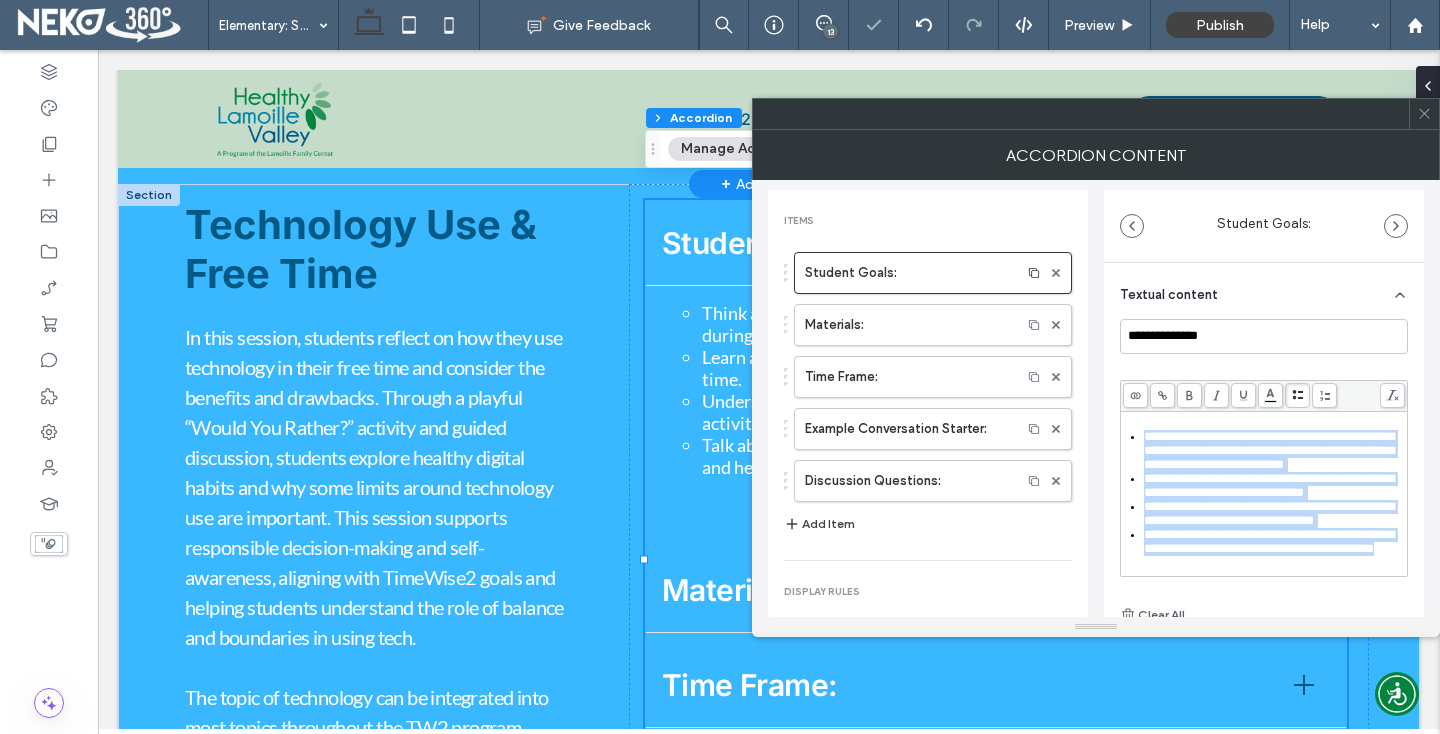 click on "**********" at bounding box center [1269, 450] 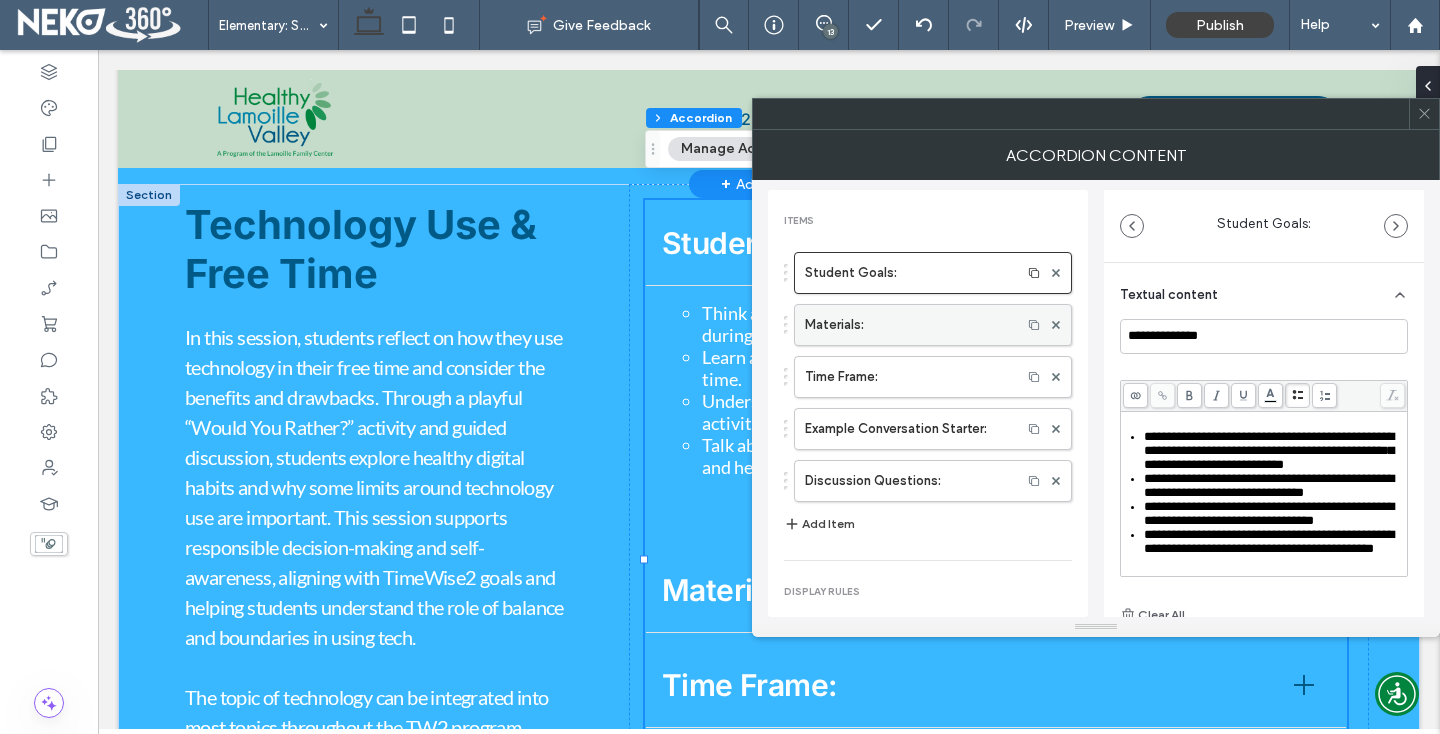 click on "Materials:" at bounding box center (908, 325) 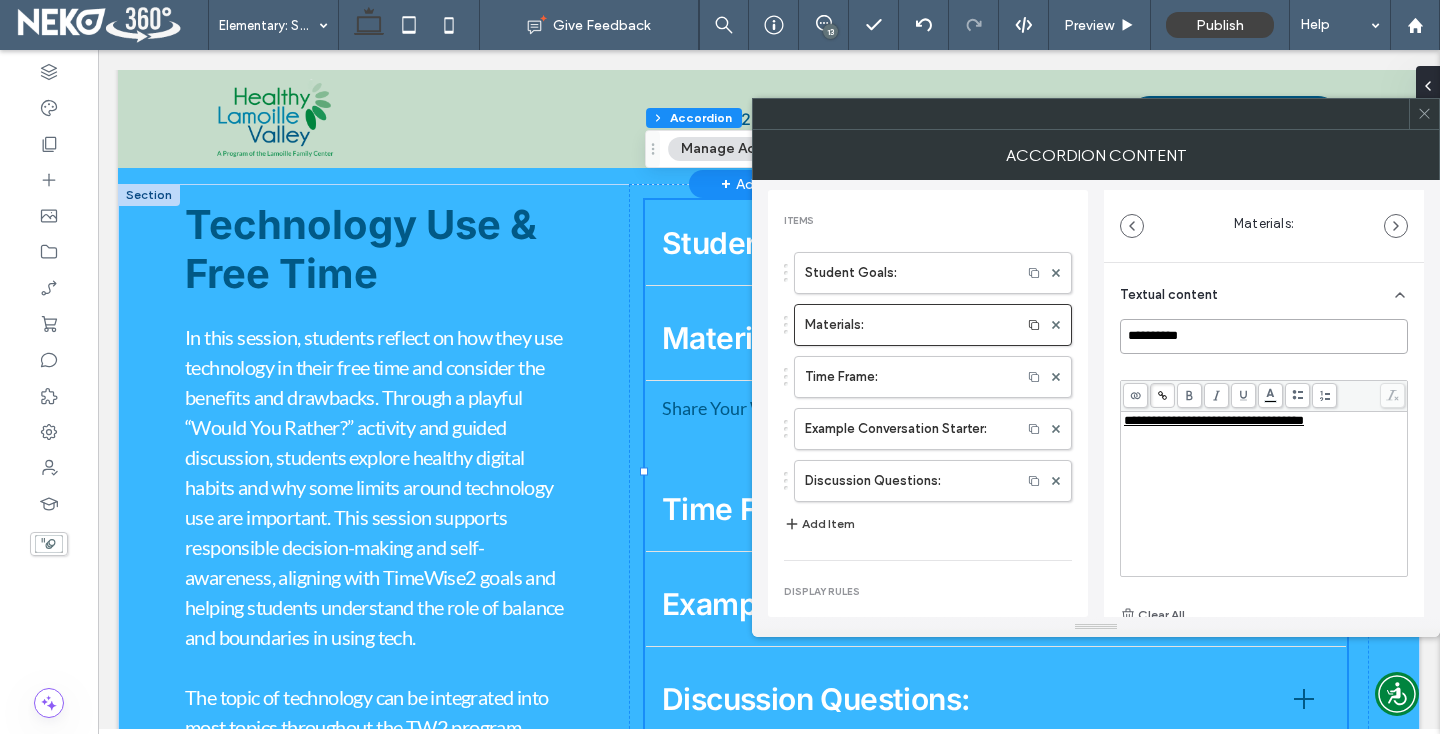 click on "**********" at bounding box center (1264, 336) 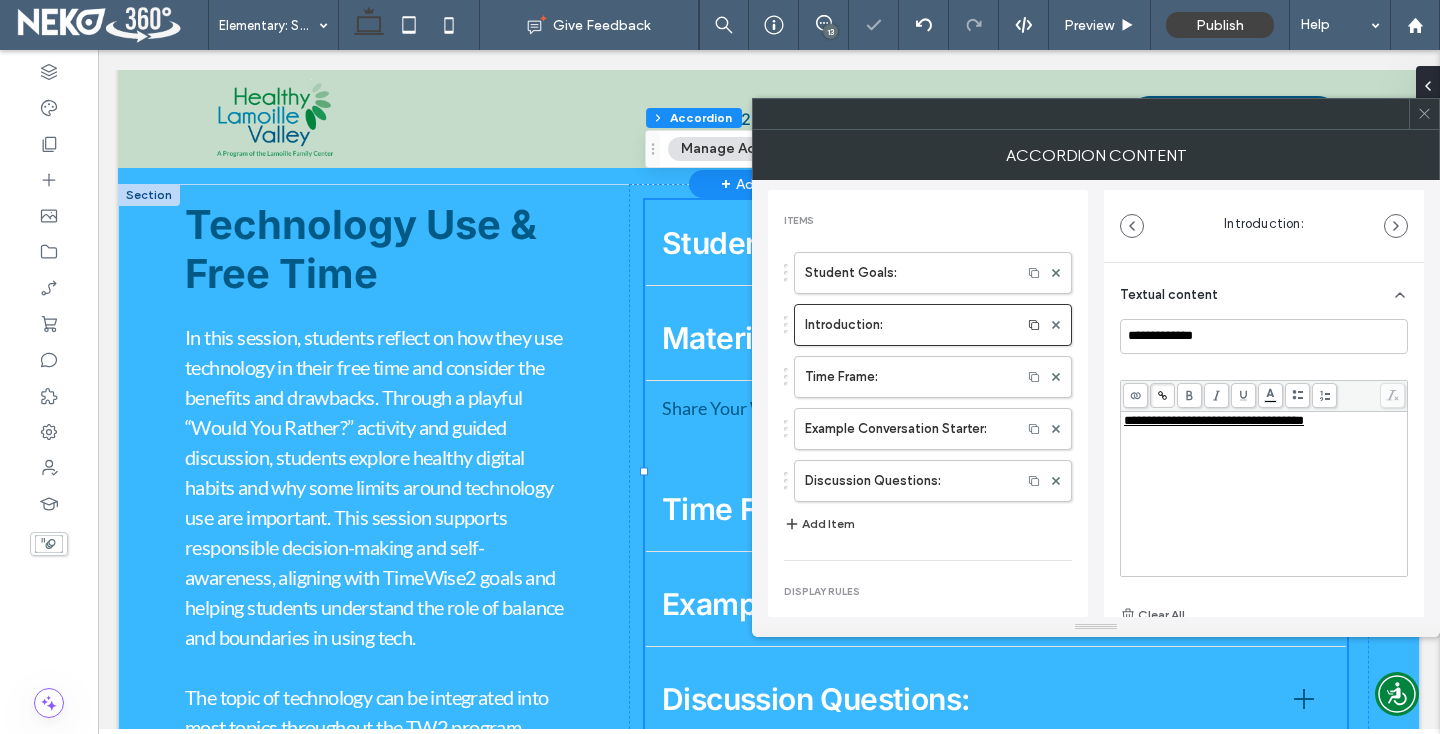 click at bounding box center [1264, 435] 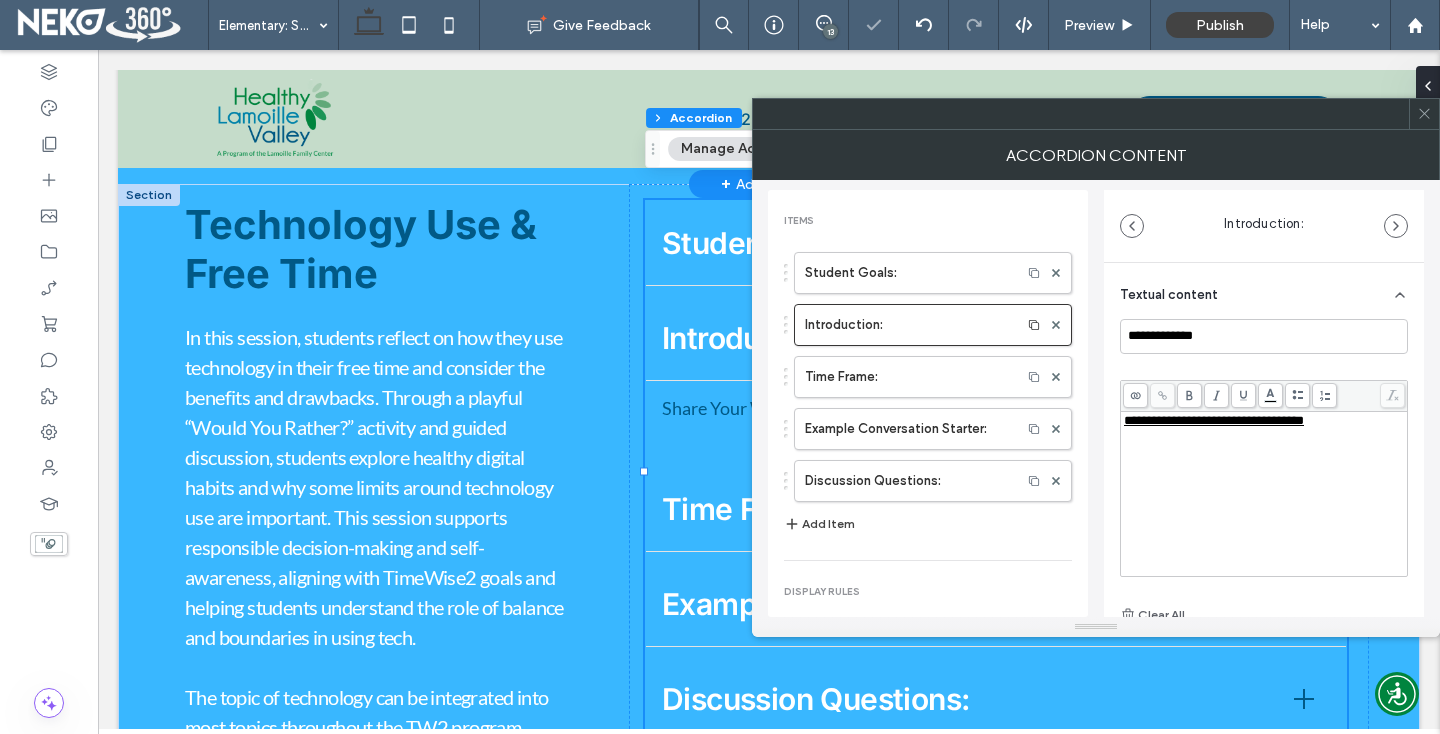 click at bounding box center (1264, 435) 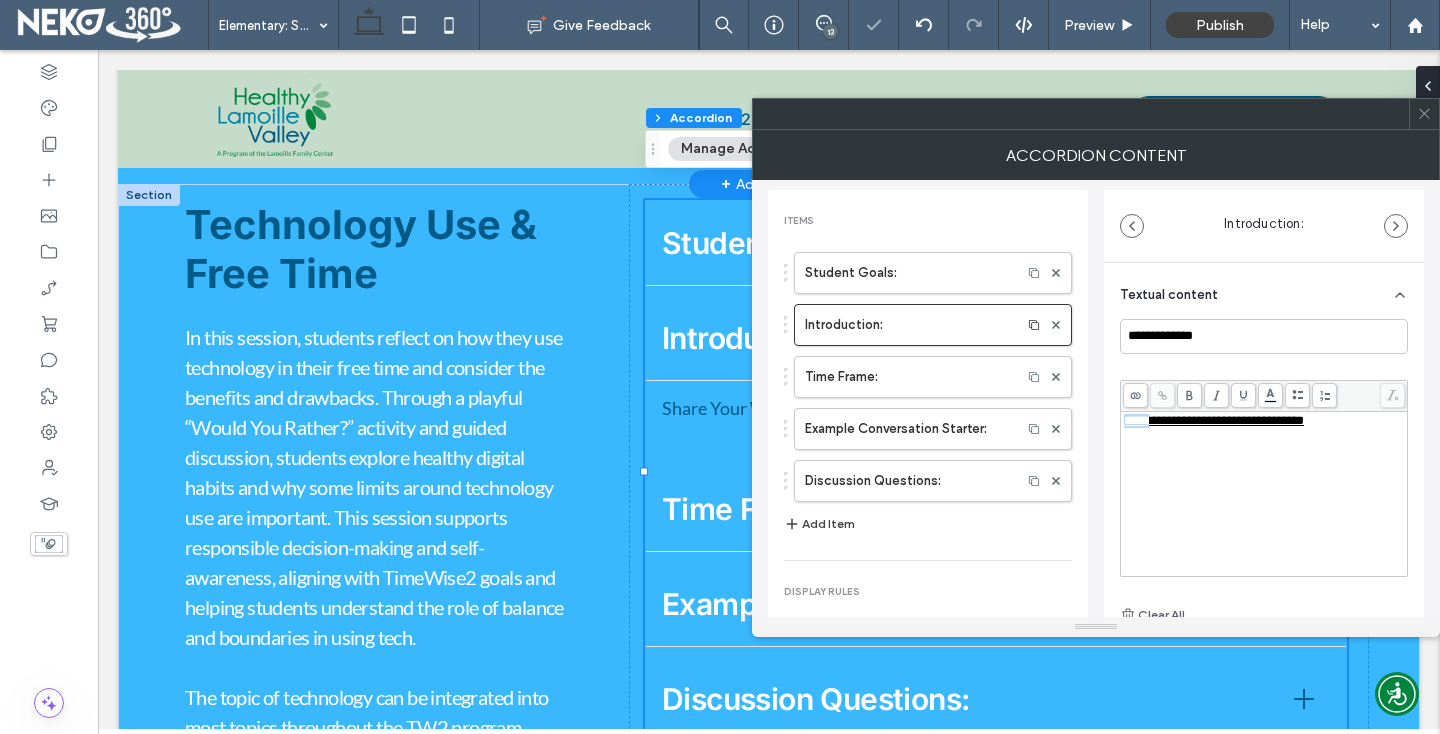 click on "**********" at bounding box center (1214, 420) 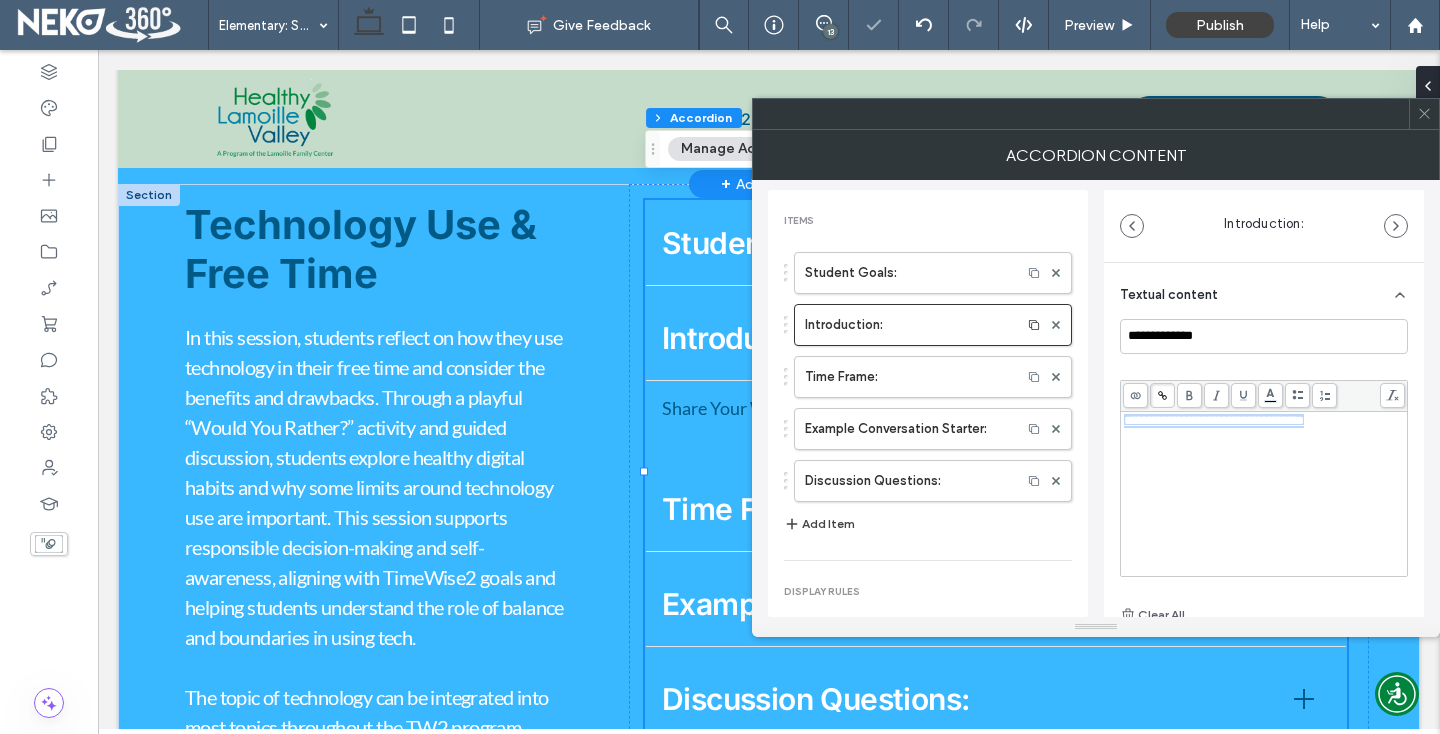 click on "**********" at bounding box center [1214, 420] 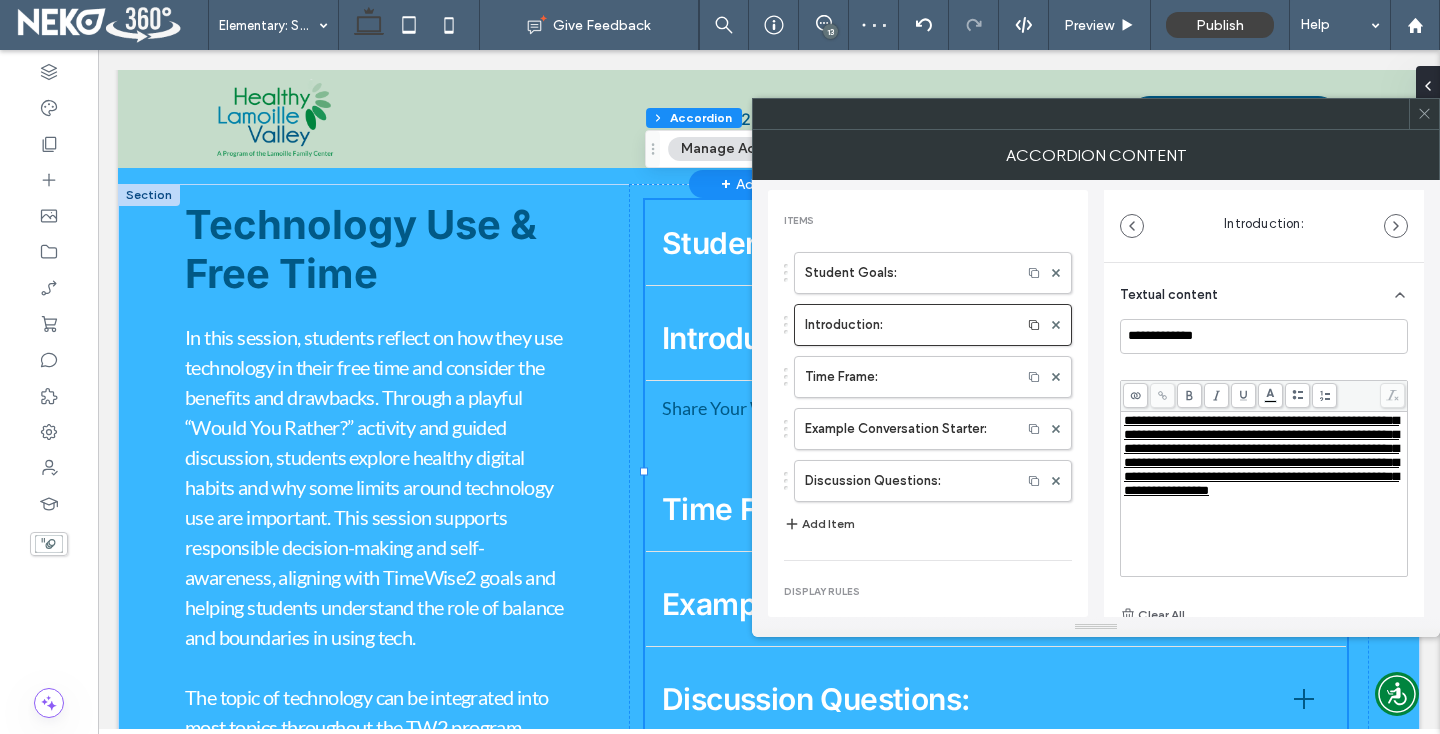 click on "**********" at bounding box center [1261, 455] 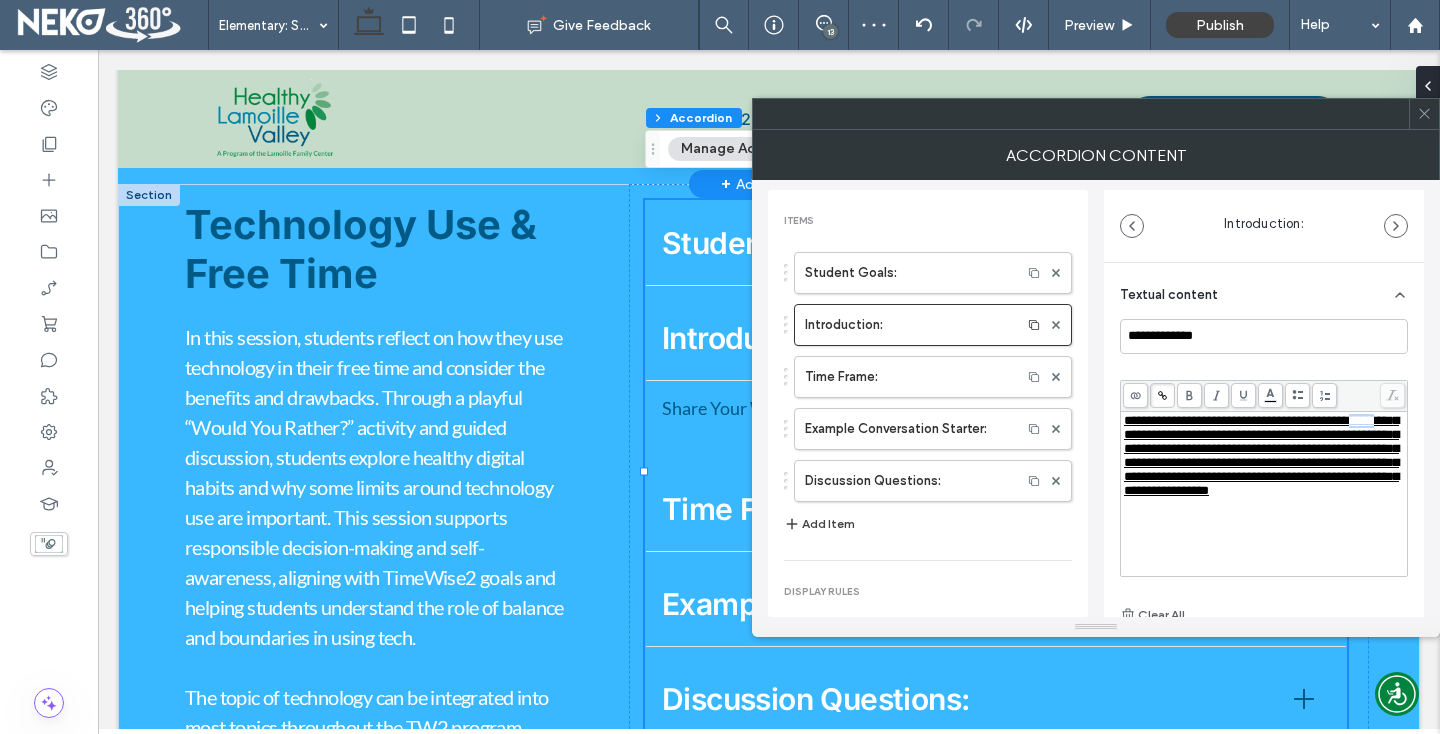 click on "**********" at bounding box center [1261, 455] 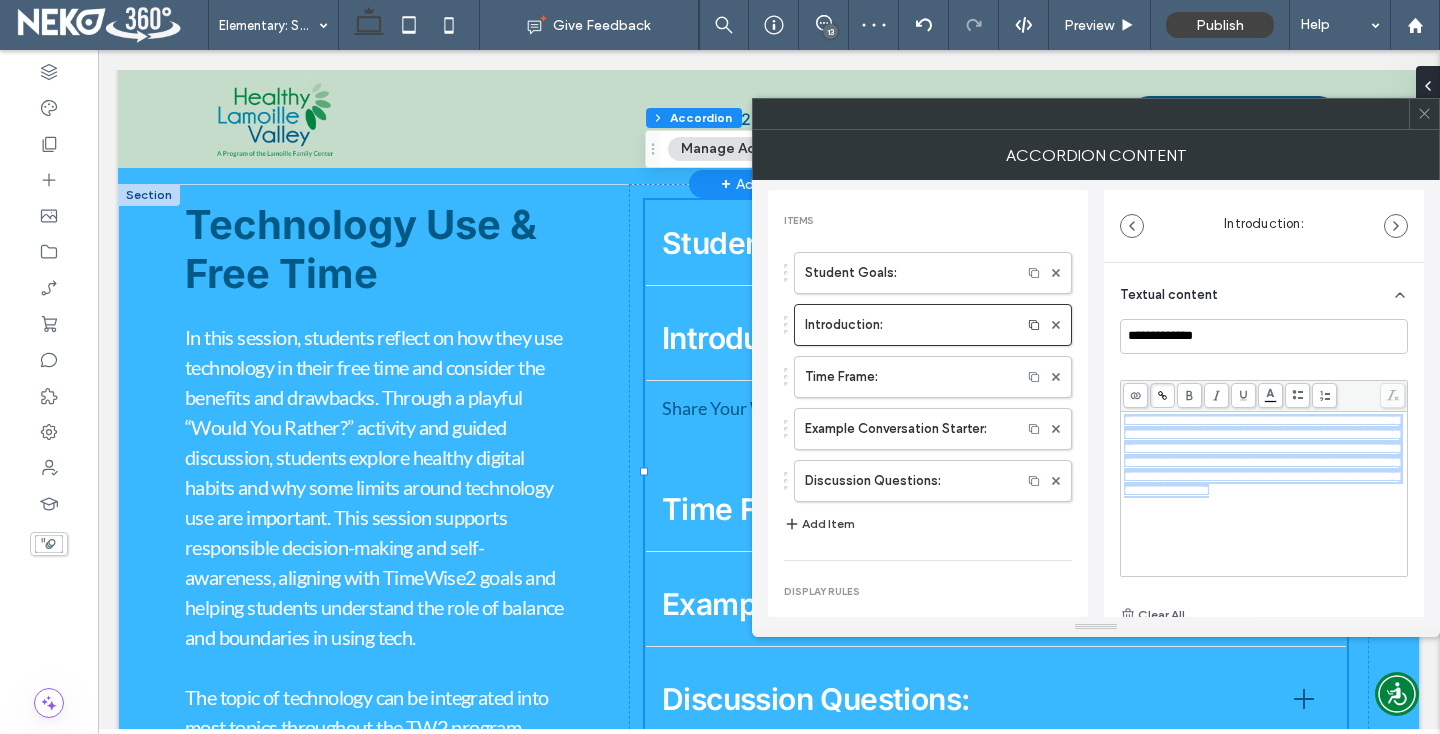 click on "**********" at bounding box center [1261, 455] 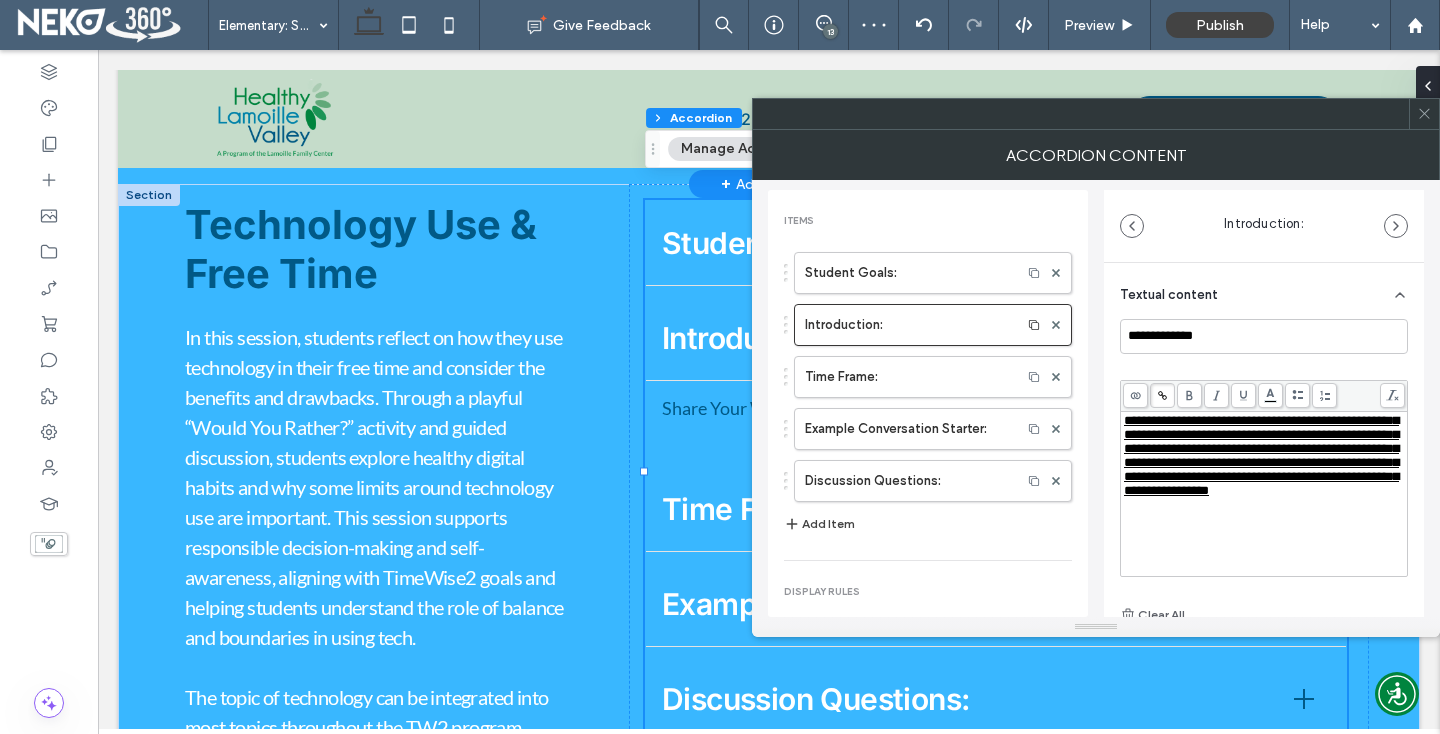 click 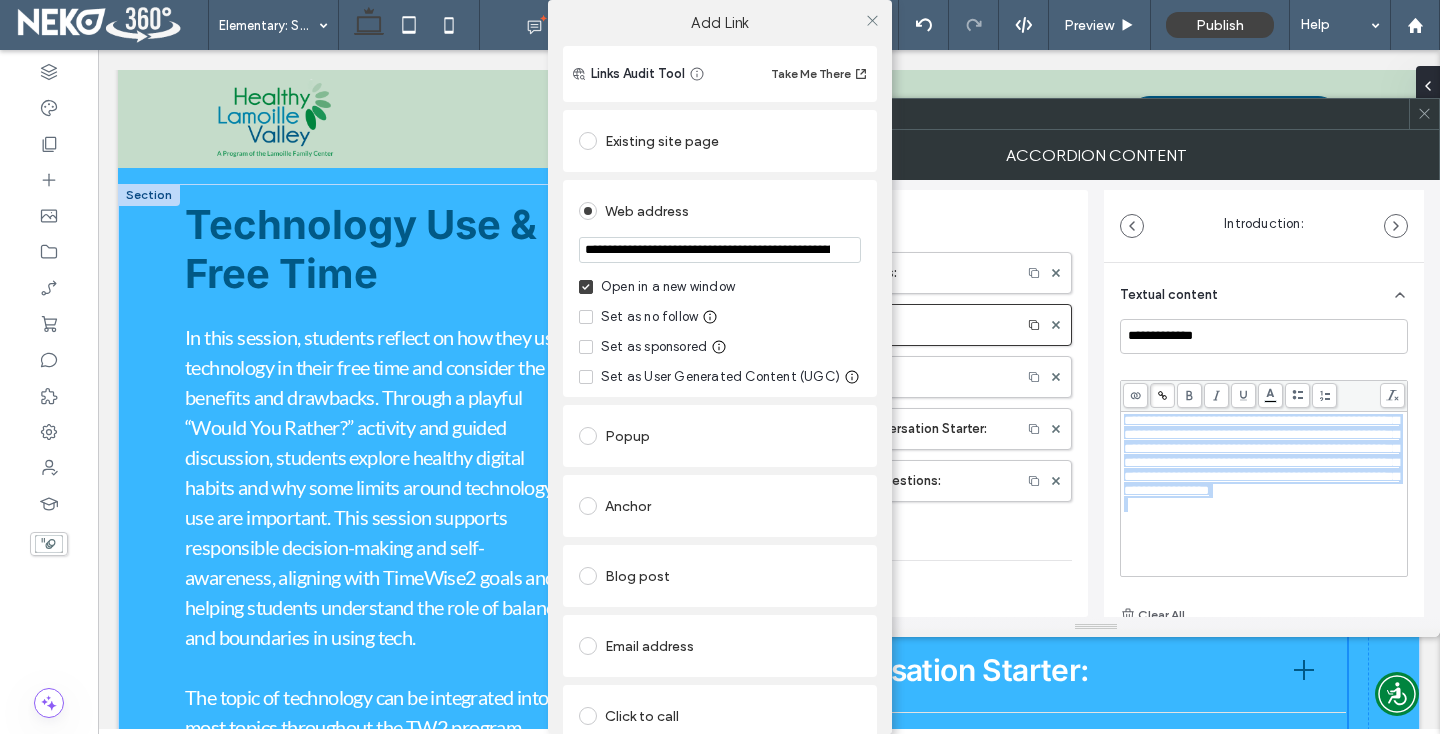 scroll, scrollTop: 155, scrollLeft: 0, axis: vertical 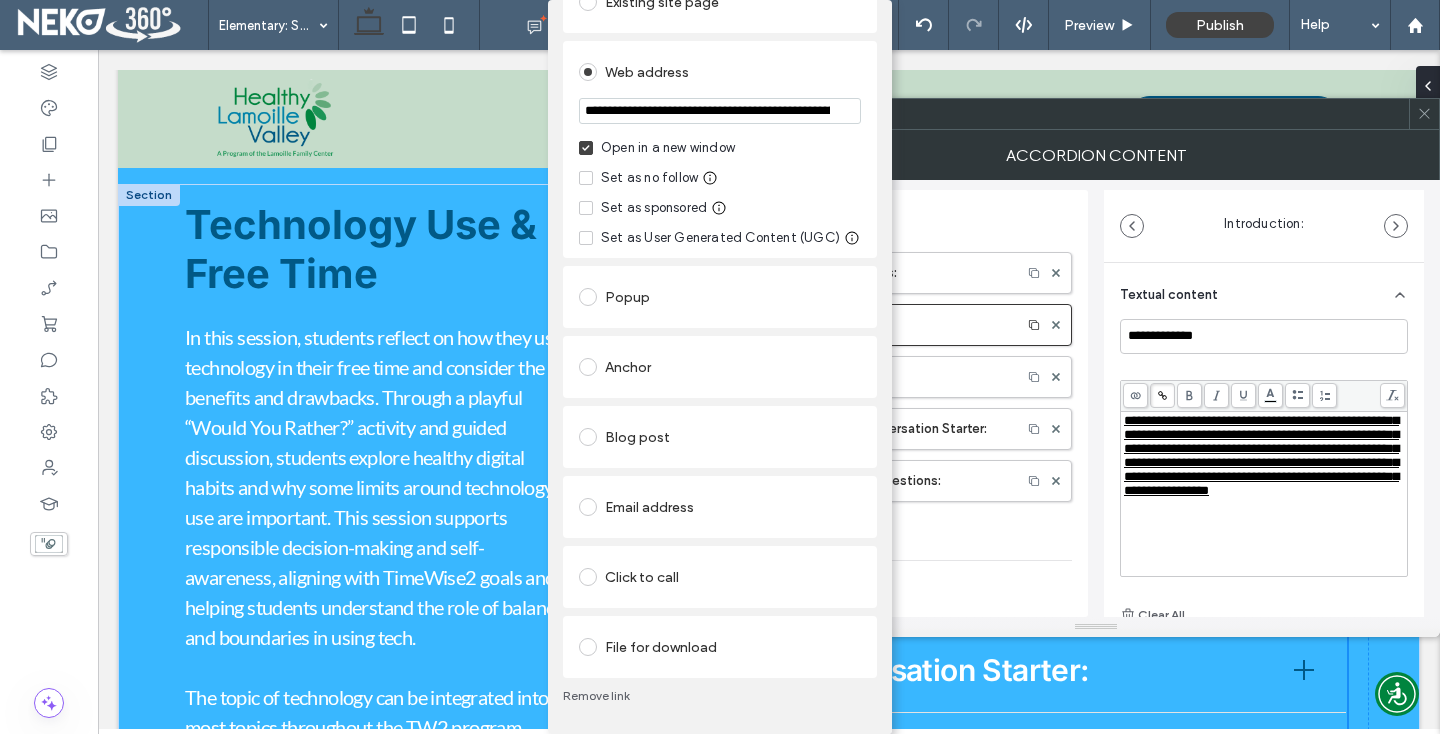 click on "Remove link" at bounding box center [720, 696] 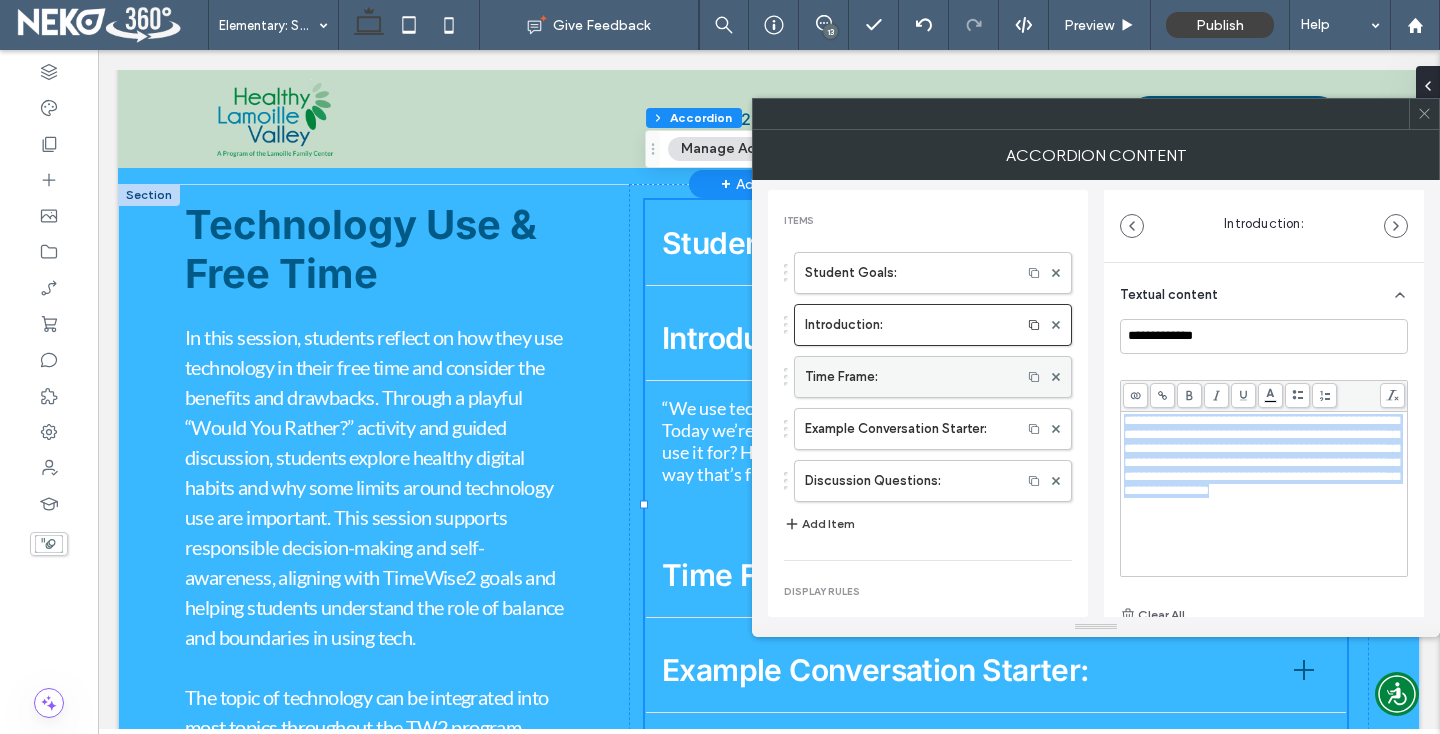 click on "Time Frame:" at bounding box center (908, 377) 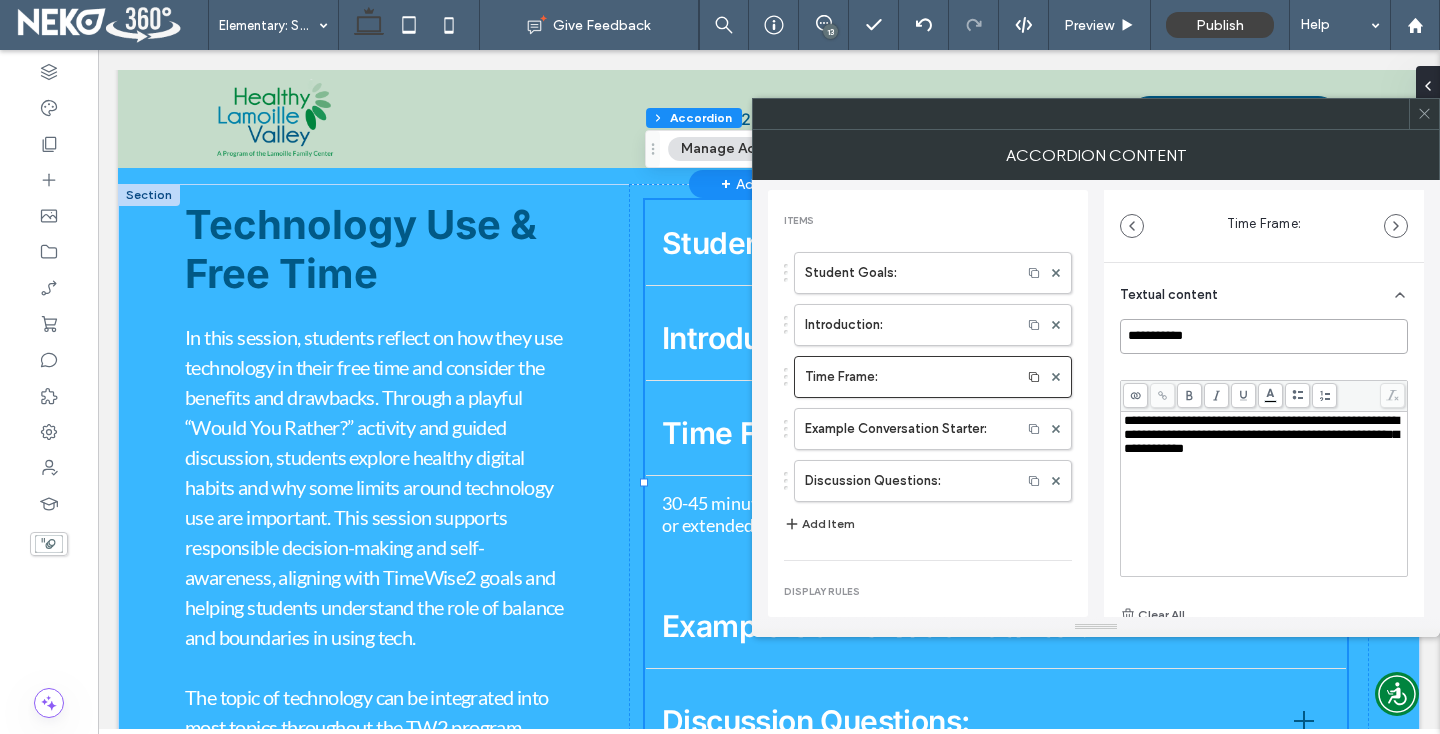 click on "**********" at bounding box center [1264, 336] 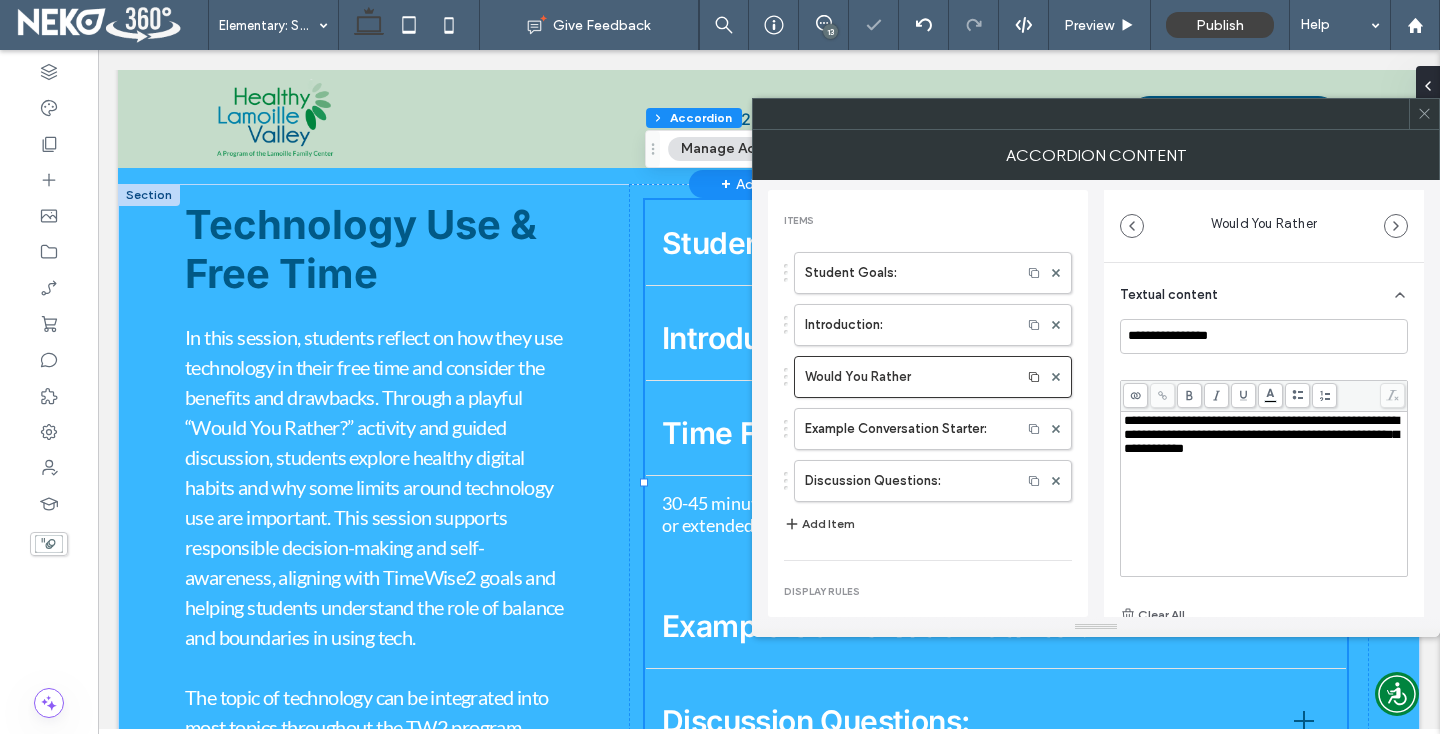 click on "**********" at bounding box center [1261, 434] 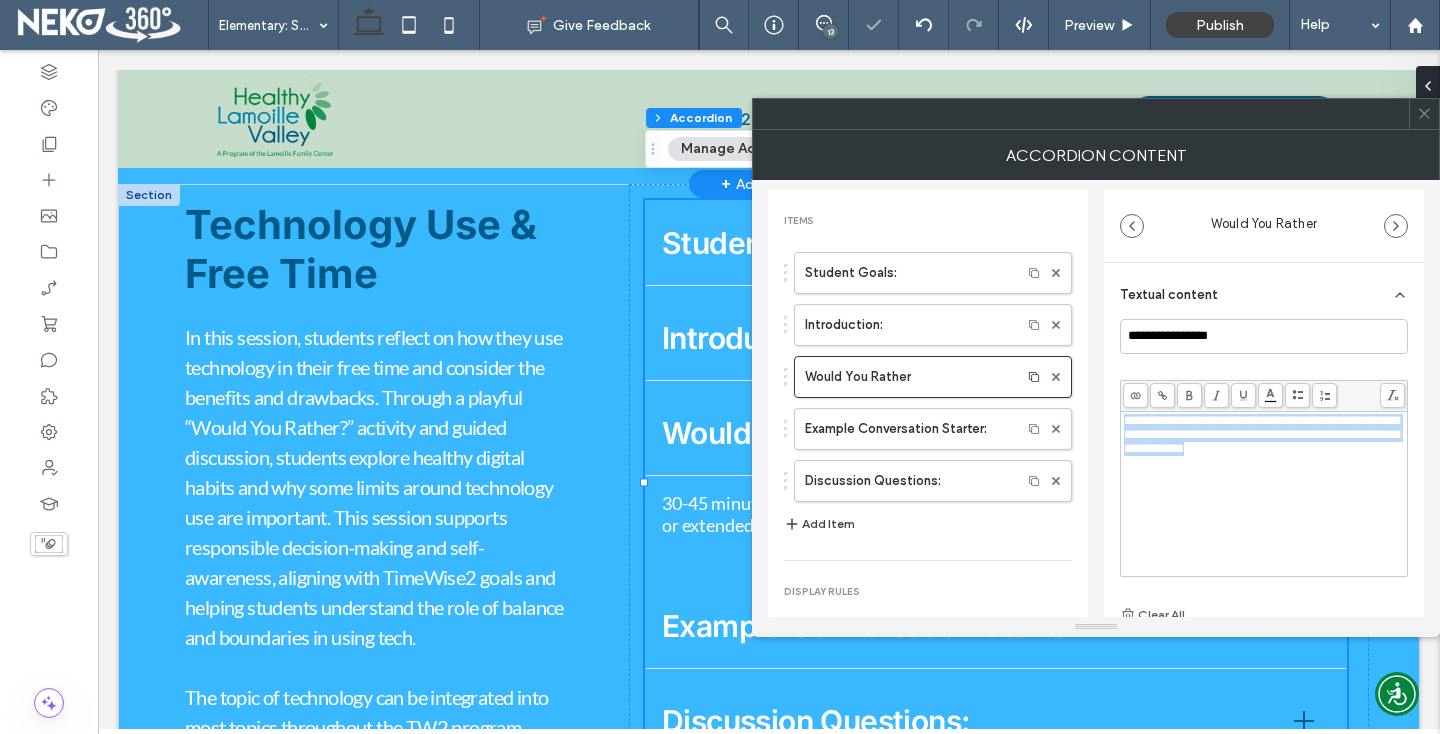 click on "**********" at bounding box center (1261, 434) 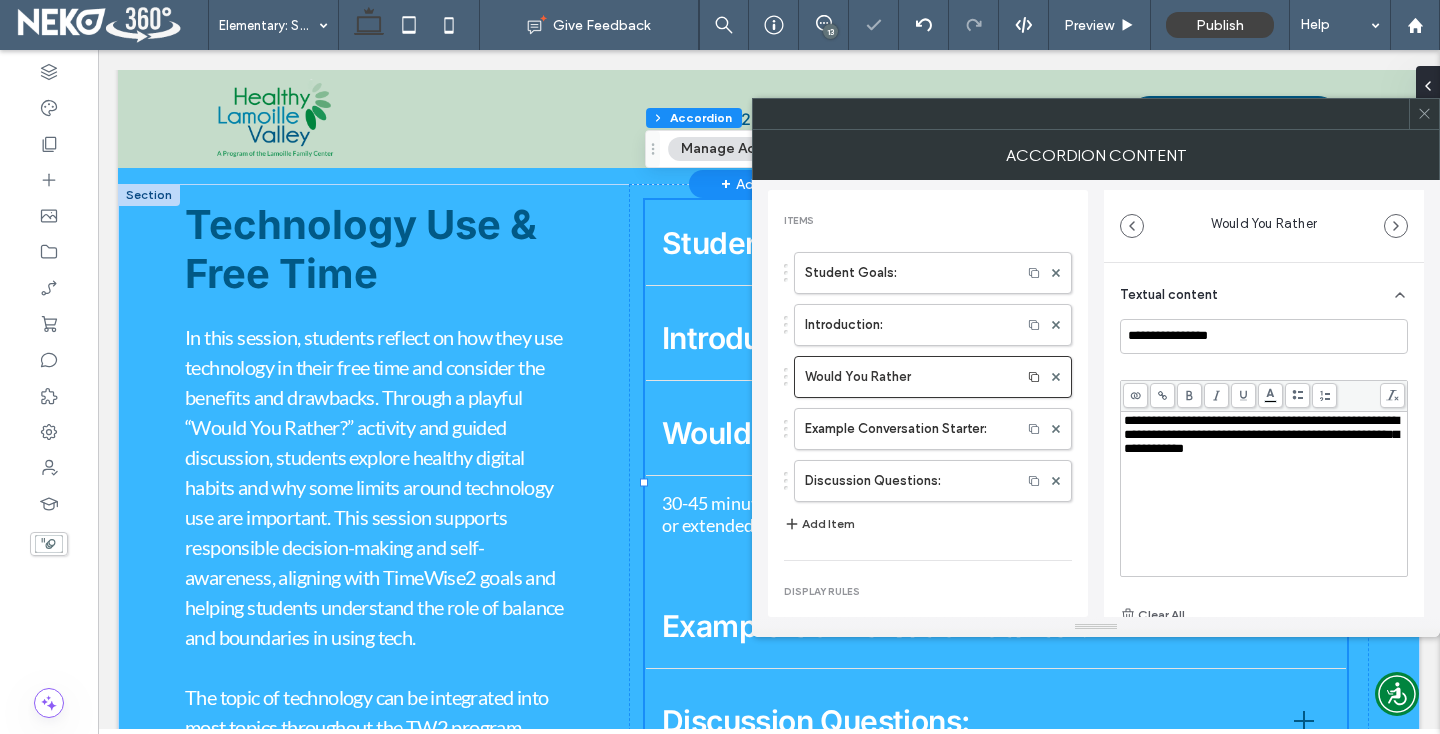 scroll, scrollTop: 158, scrollLeft: 0, axis: vertical 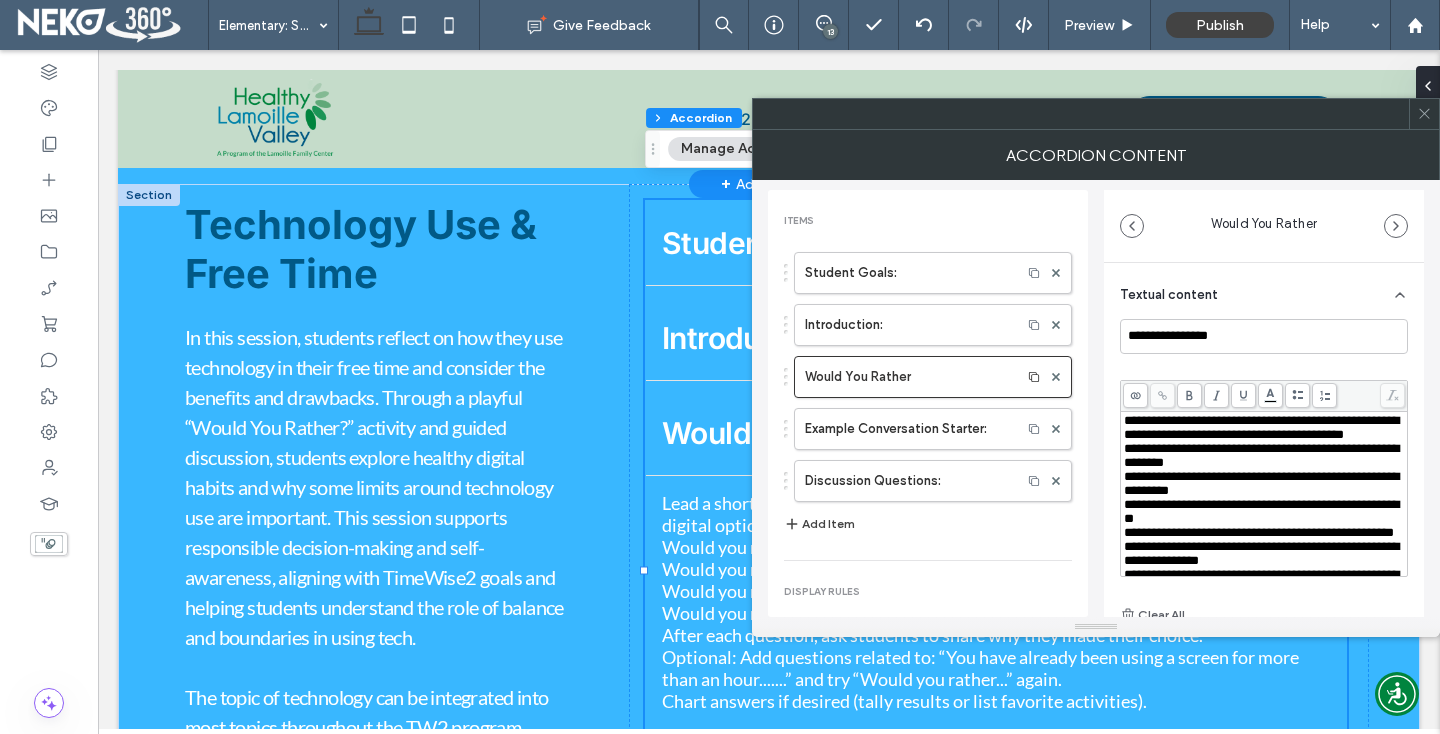 click on "**********" at bounding box center [1261, 427] 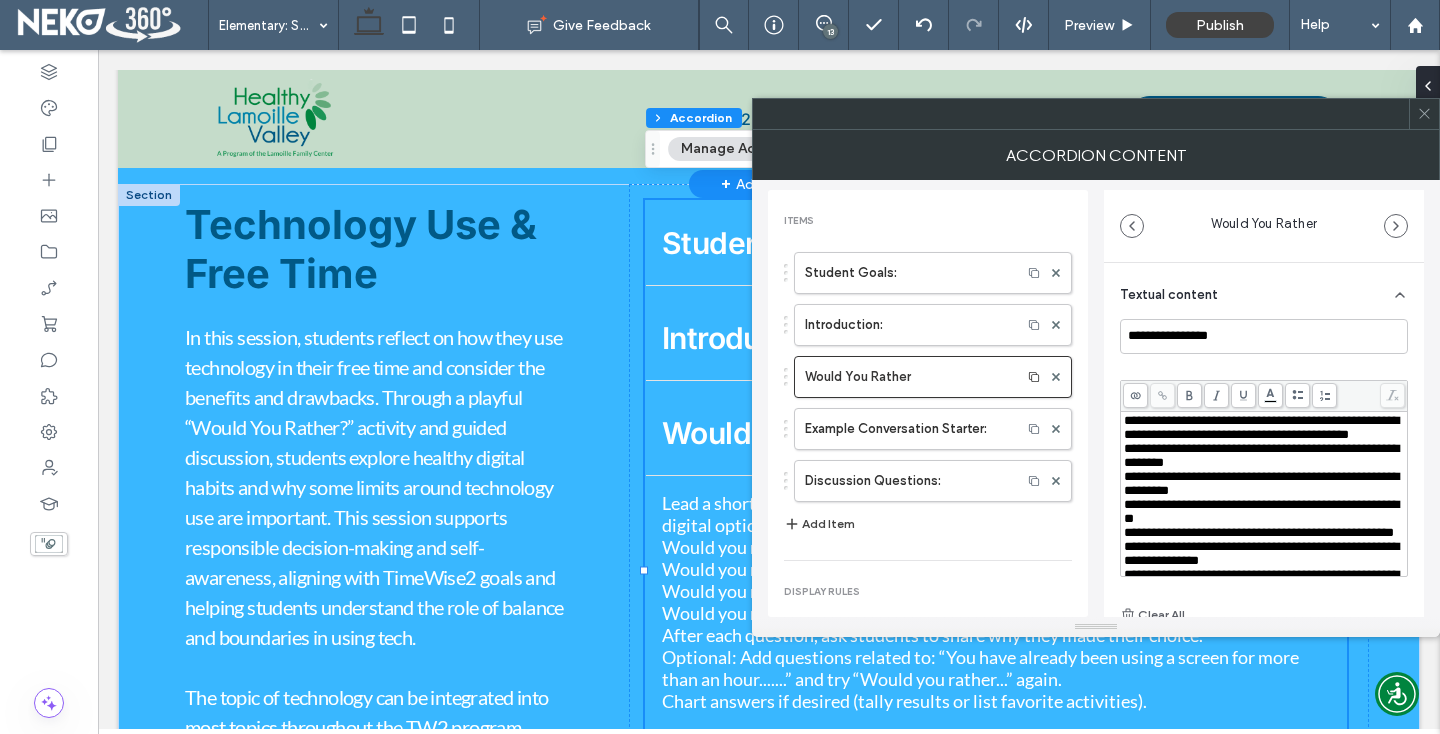 click on "**********" at bounding box center [1261, 455] 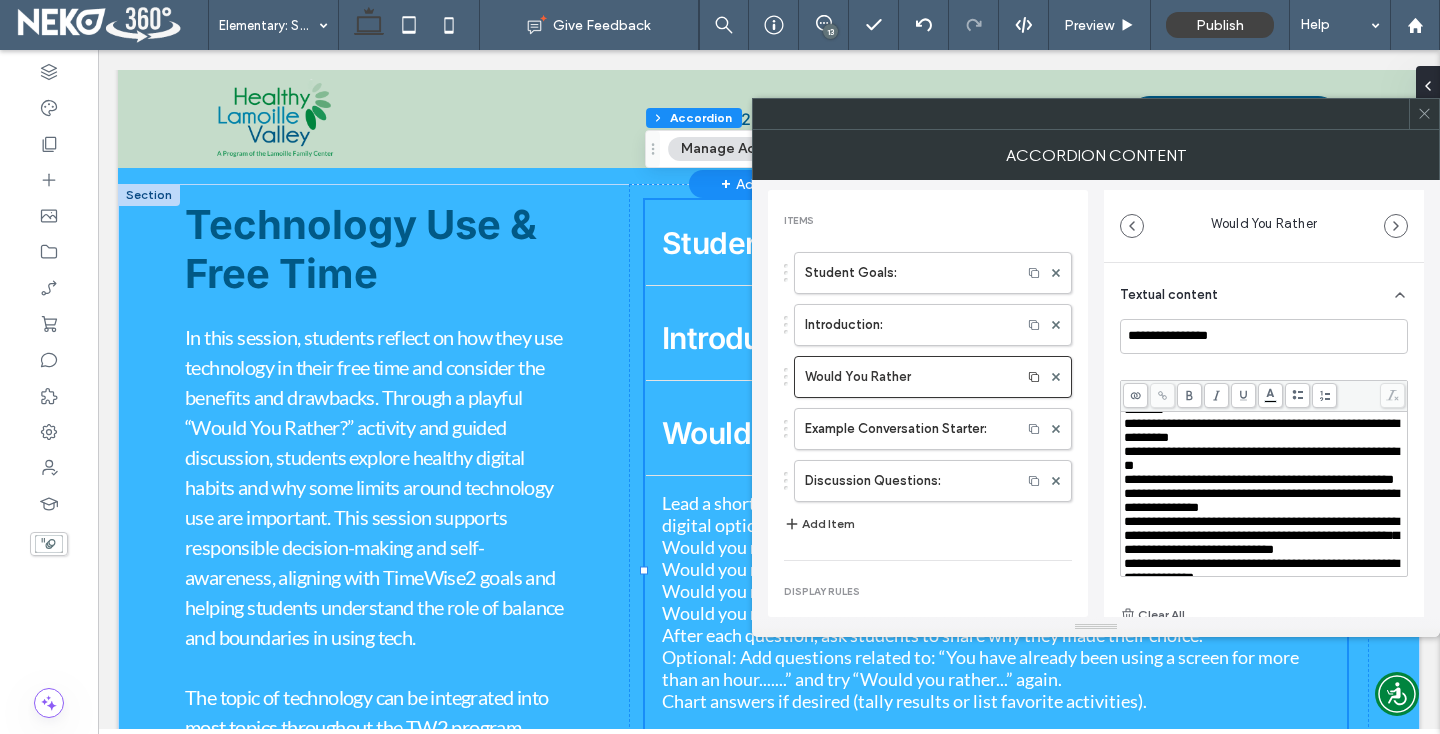 scroll, scrollTop: 49, scrollLeft: 0, axis: vertical 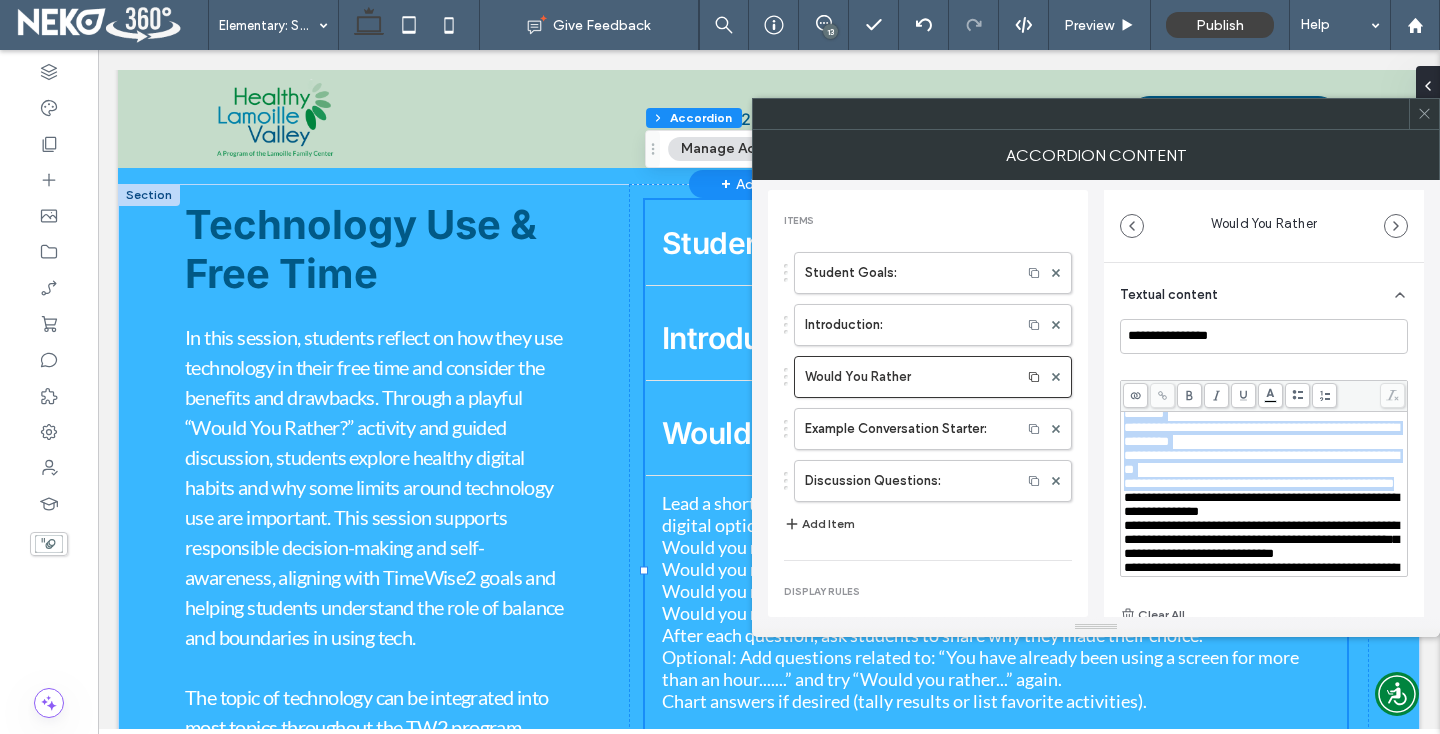 drag, startPoint x: 1125, startPoint y: 419, endPoint x: 1238, endPoint y: 536, distance: 162.65915 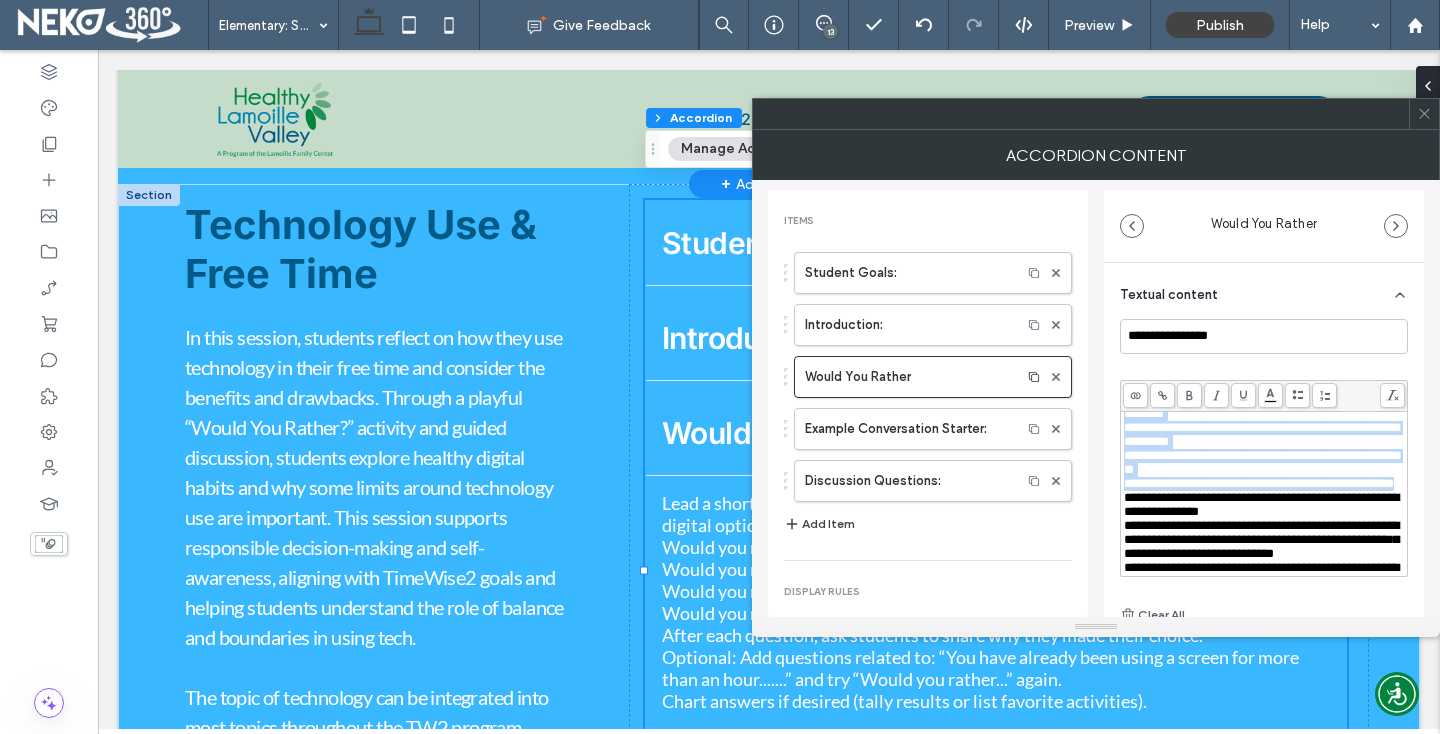 click at bounding box center (1297, 395) 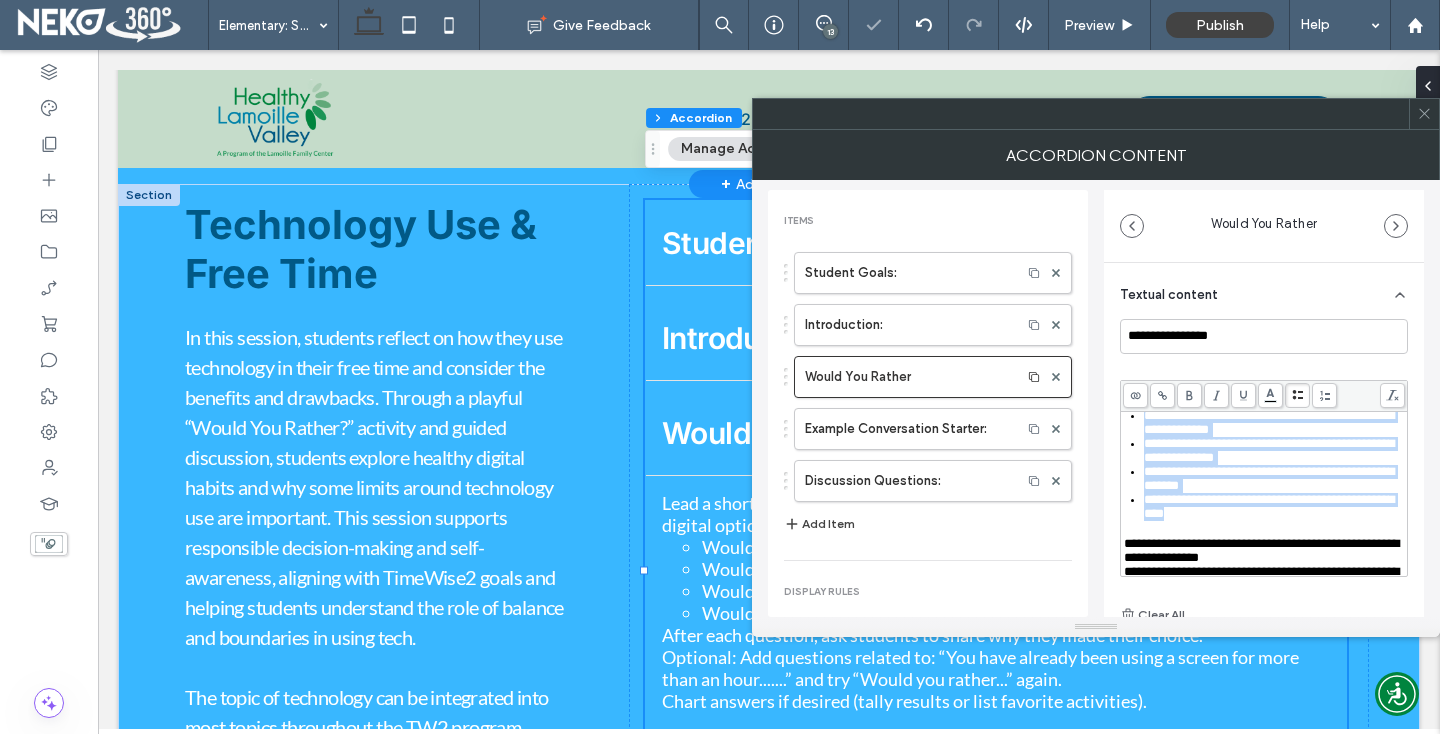 scroll, scrollTop: 133, scrollLeft: 0, axis: vertical 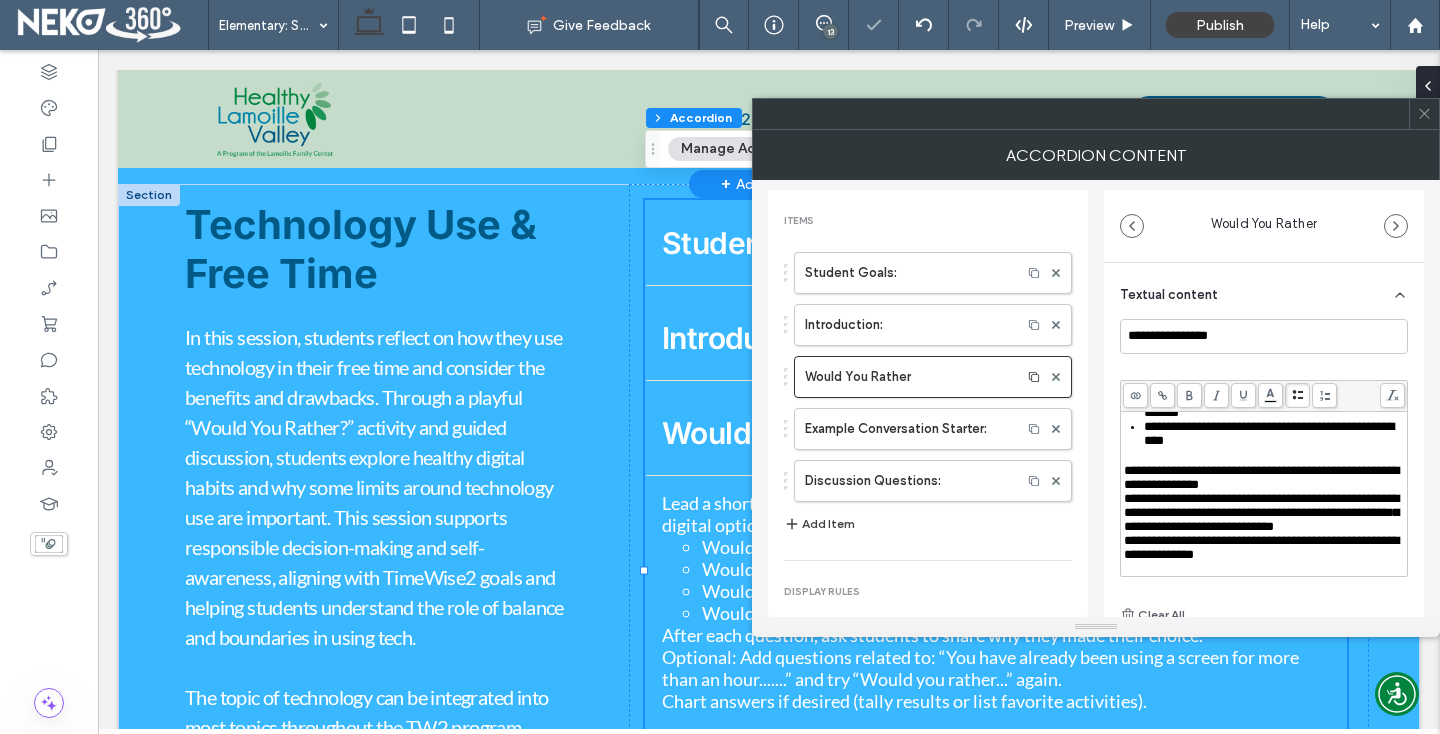 click on "**********" at bounding box center [1261, 477] 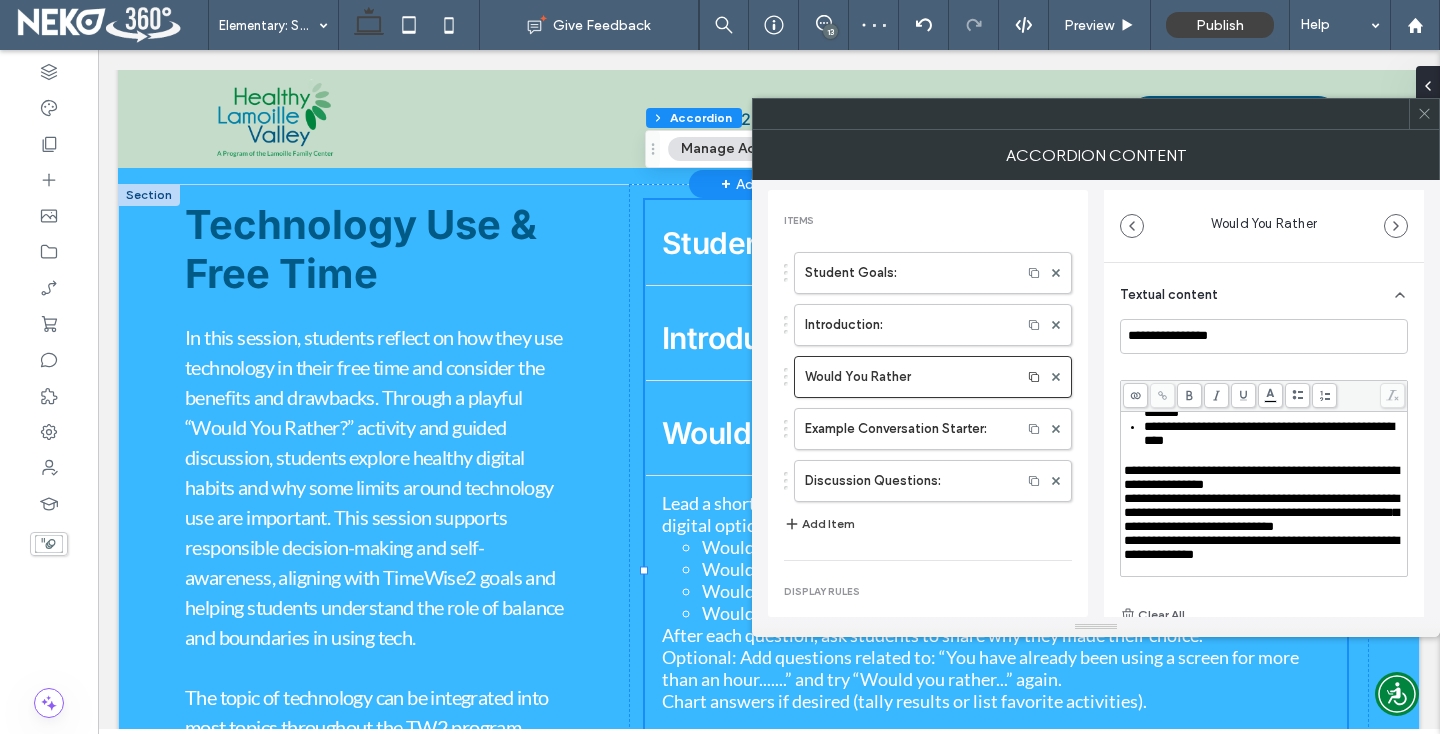 click on "**********" at bounding box center [1261, 512] 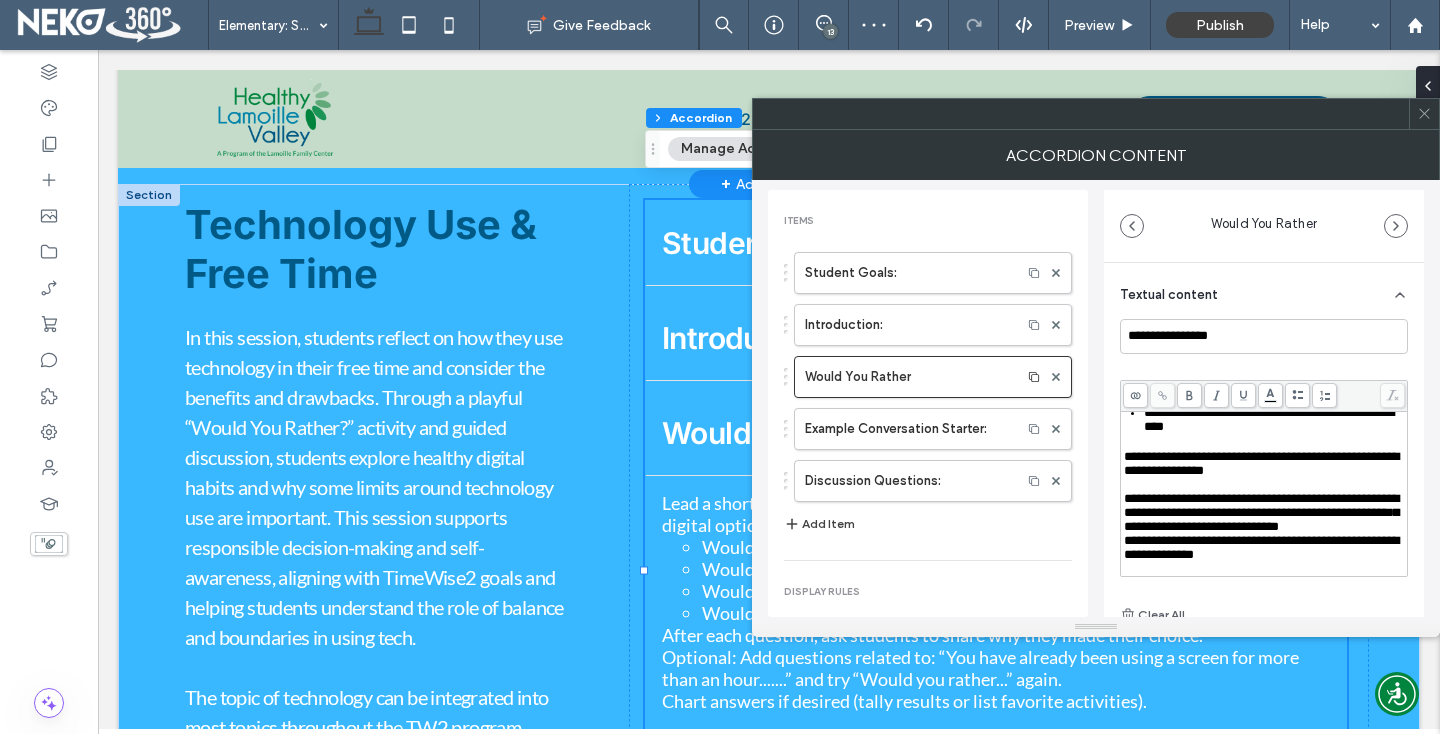 scroll, scrollTop: 206, scrollLeft: 0, axis: vertical 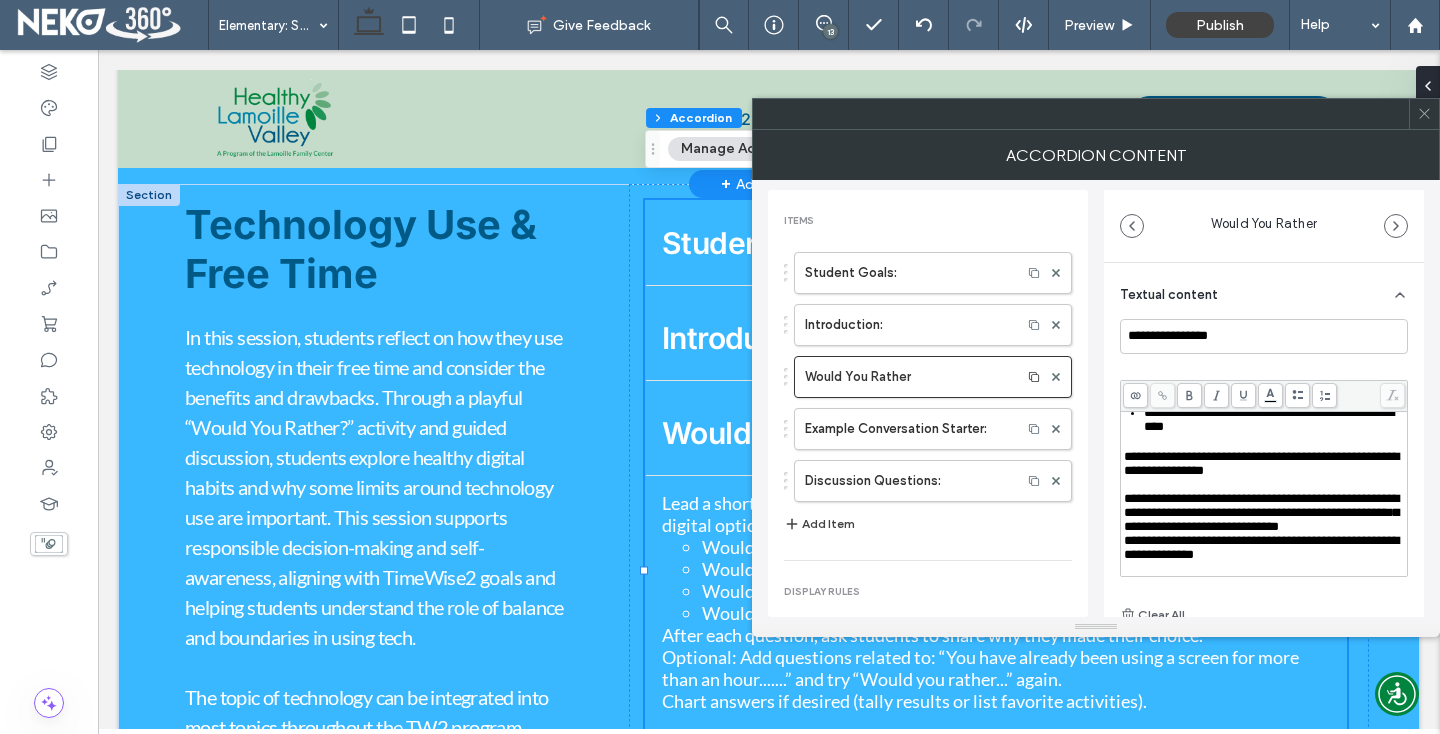 click on "**********" at bounding box center (1261, 547) 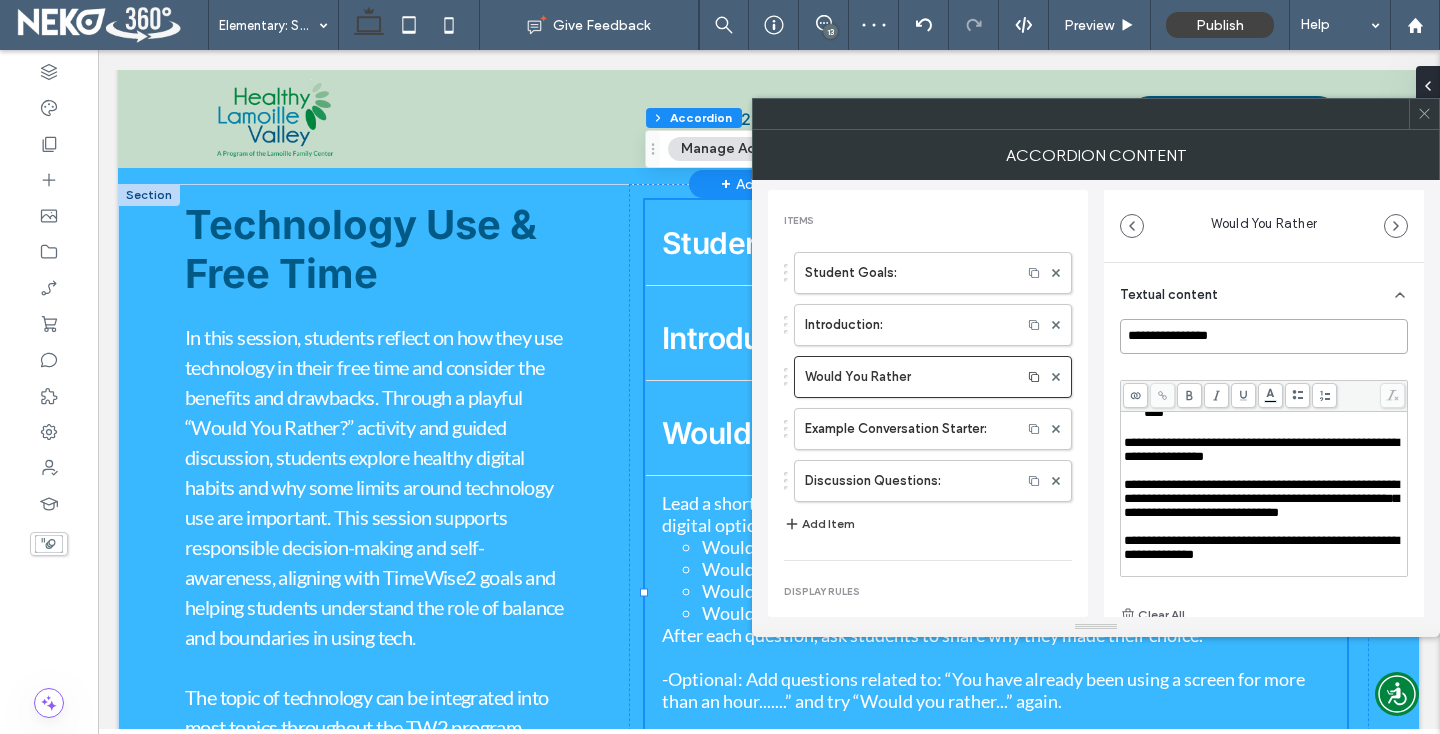 click on "**********" at bounding box center (1264, 336) 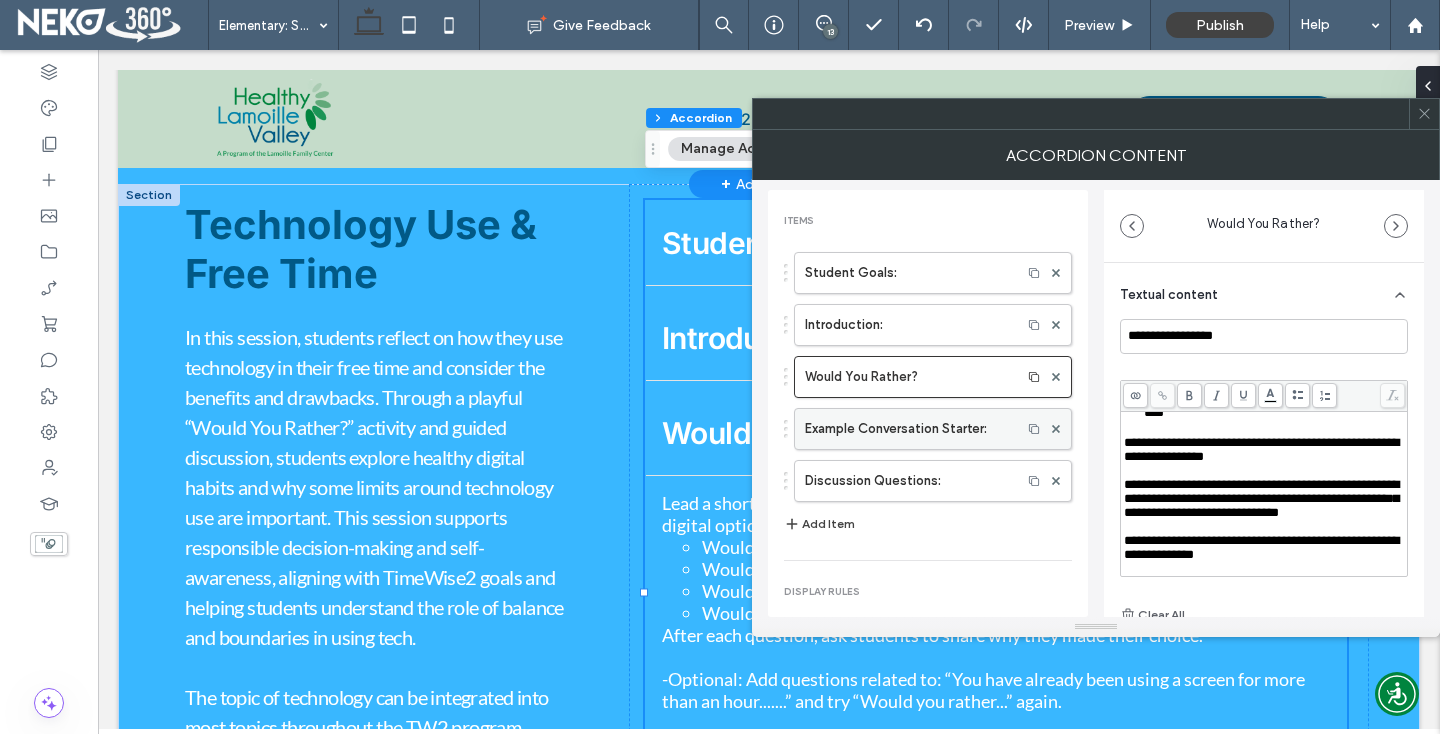 click on "Example Conversation Starter:" at bounding box center [908, 429] 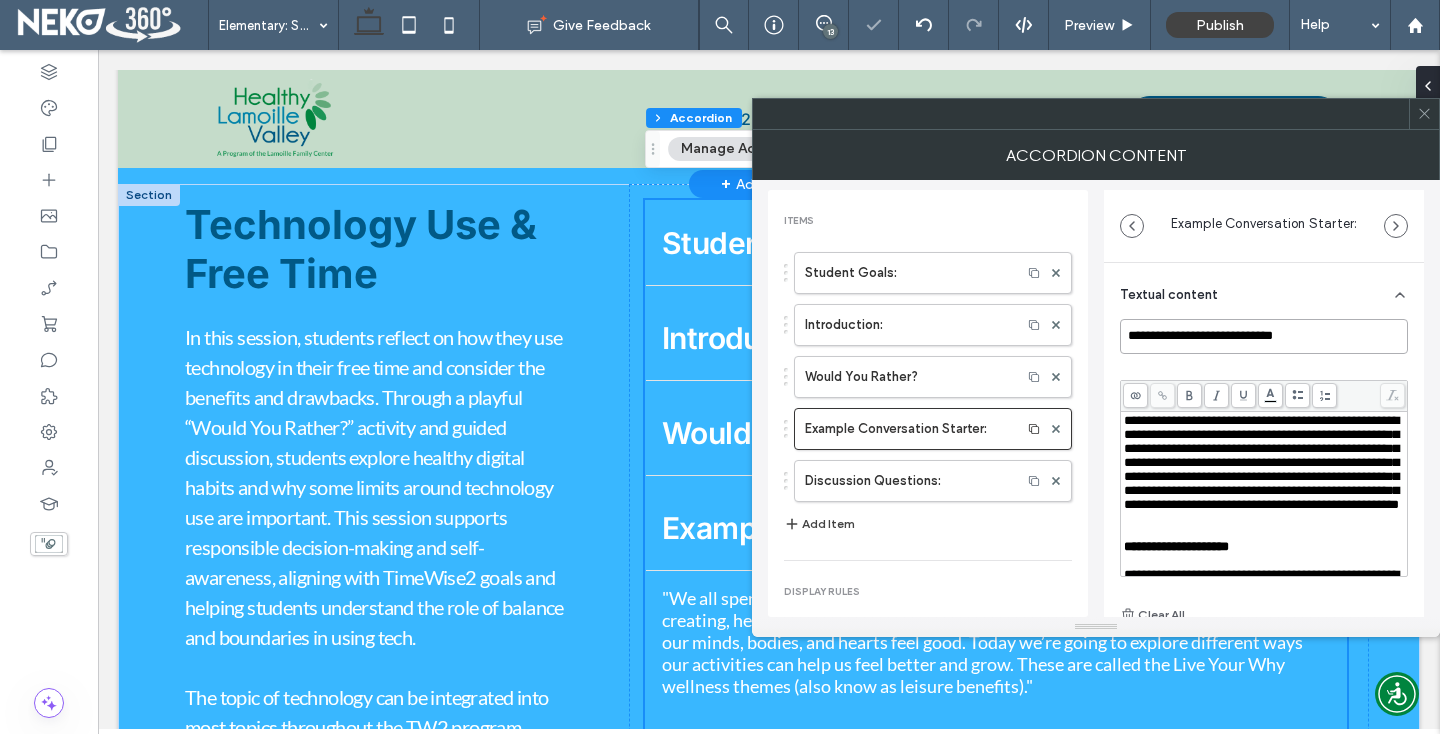 click on "**********" at bounding box center (1264, 336) 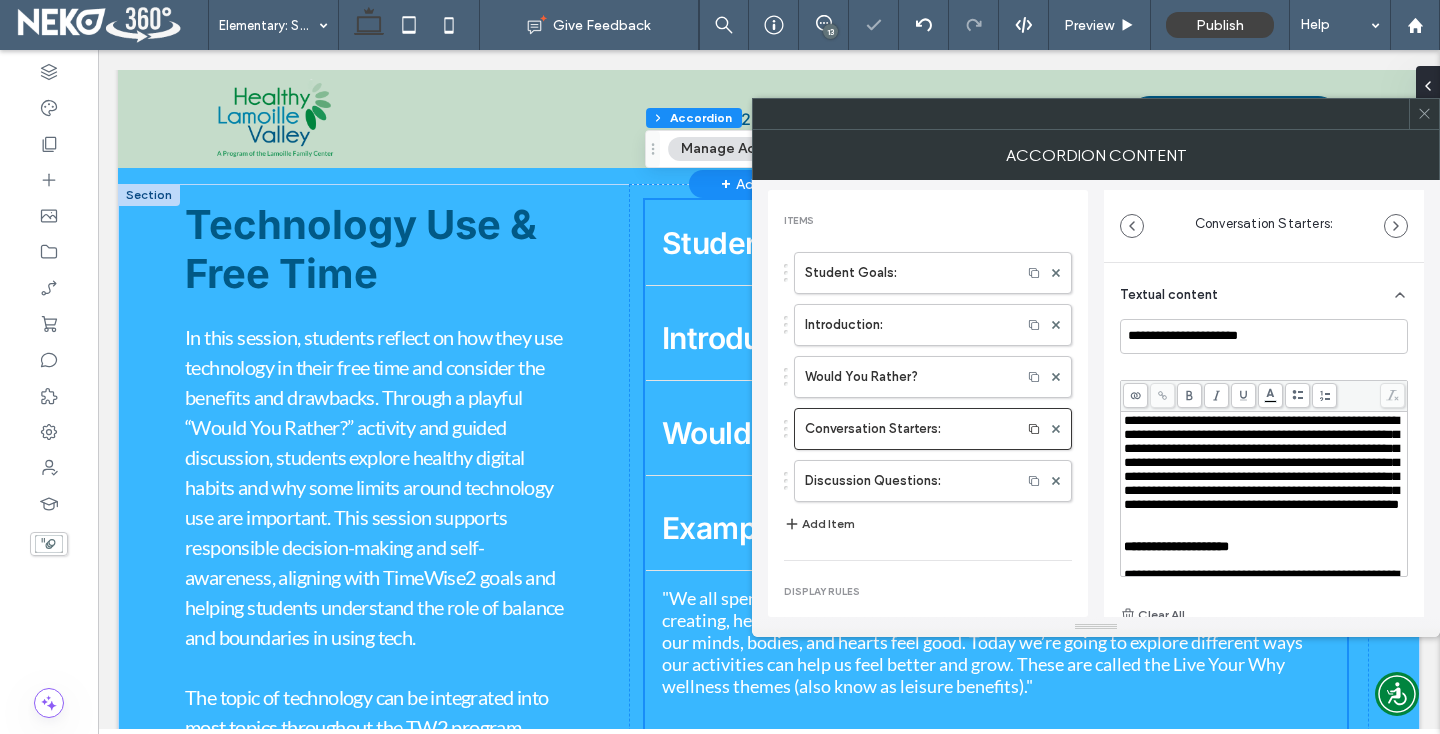 click on "**********" at bounding box center [1261, 462] 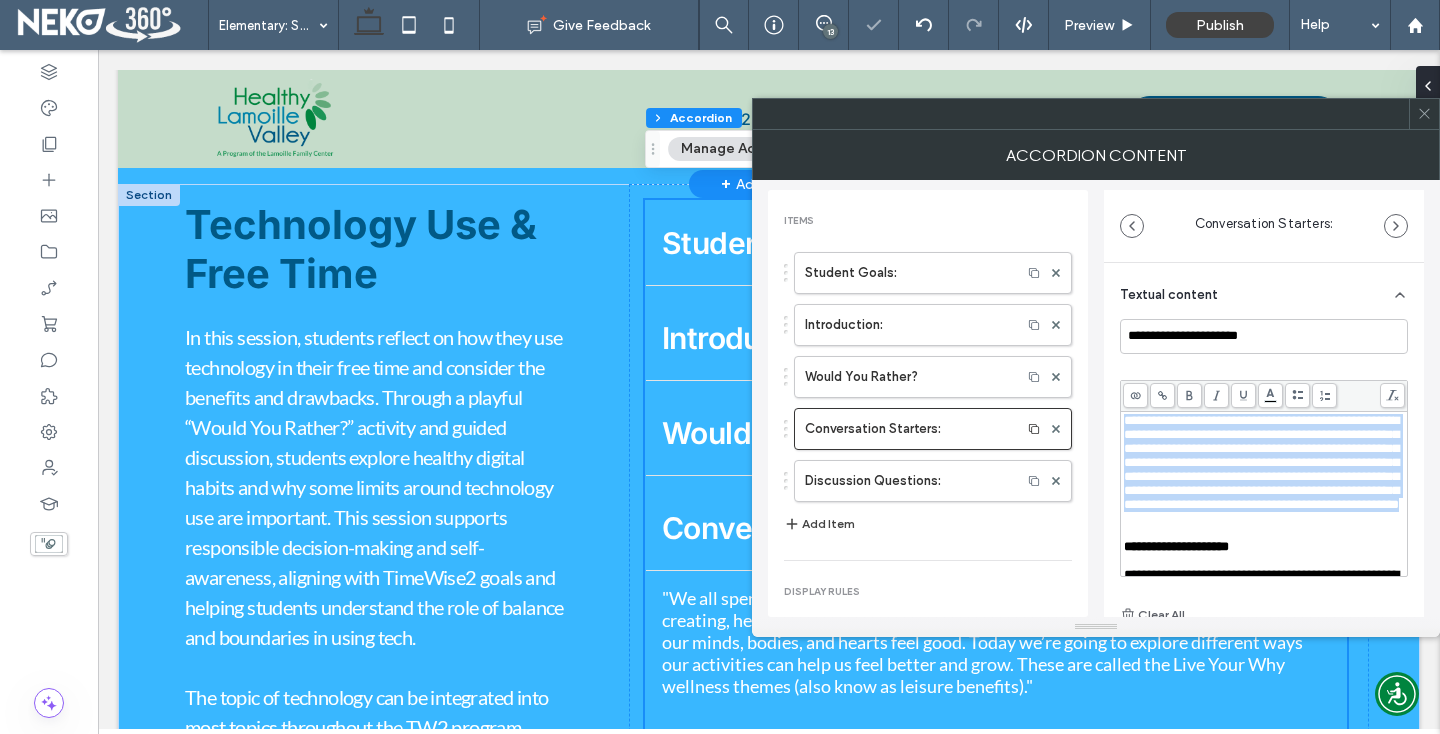 click on "**********" at bounding box center (1261, 462) 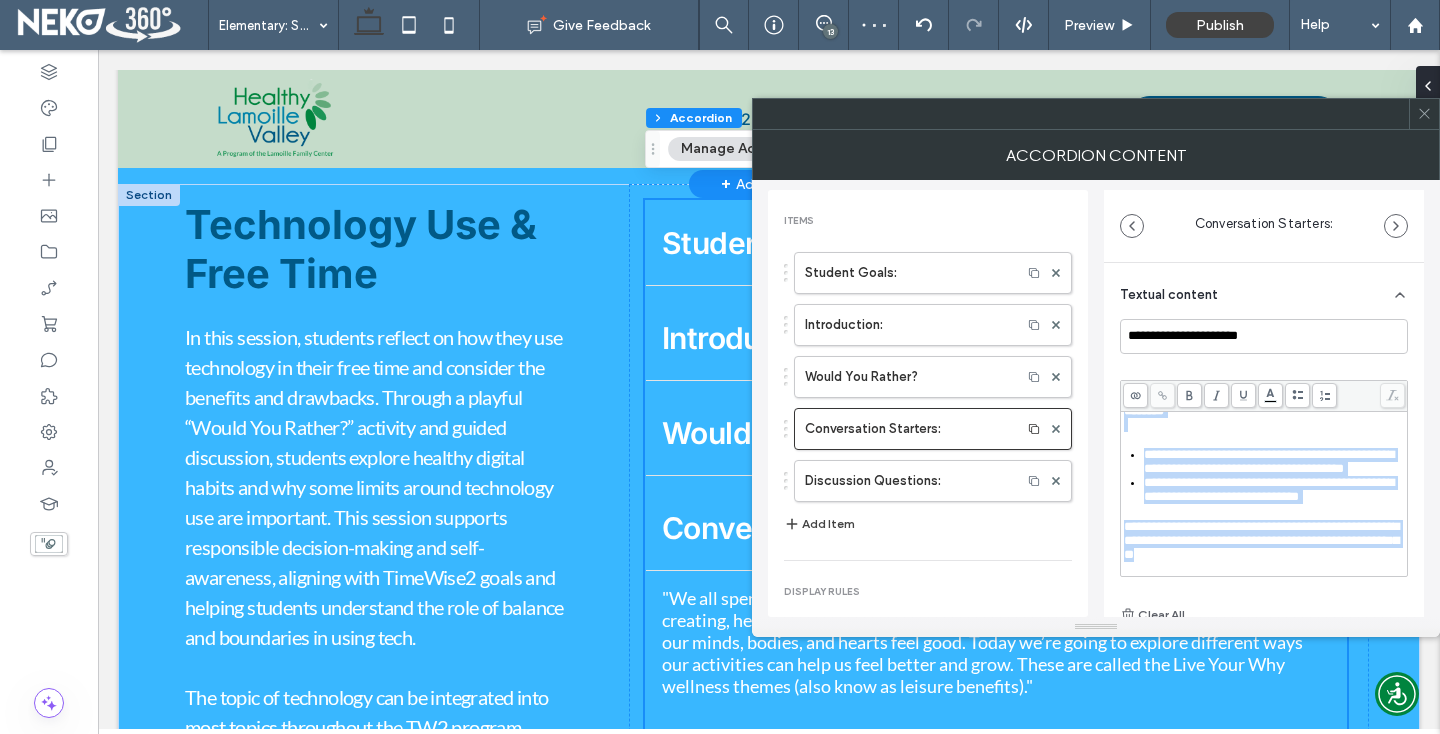 scroll, scrollTop: 462, scrollLeft: 0, axis: vertical 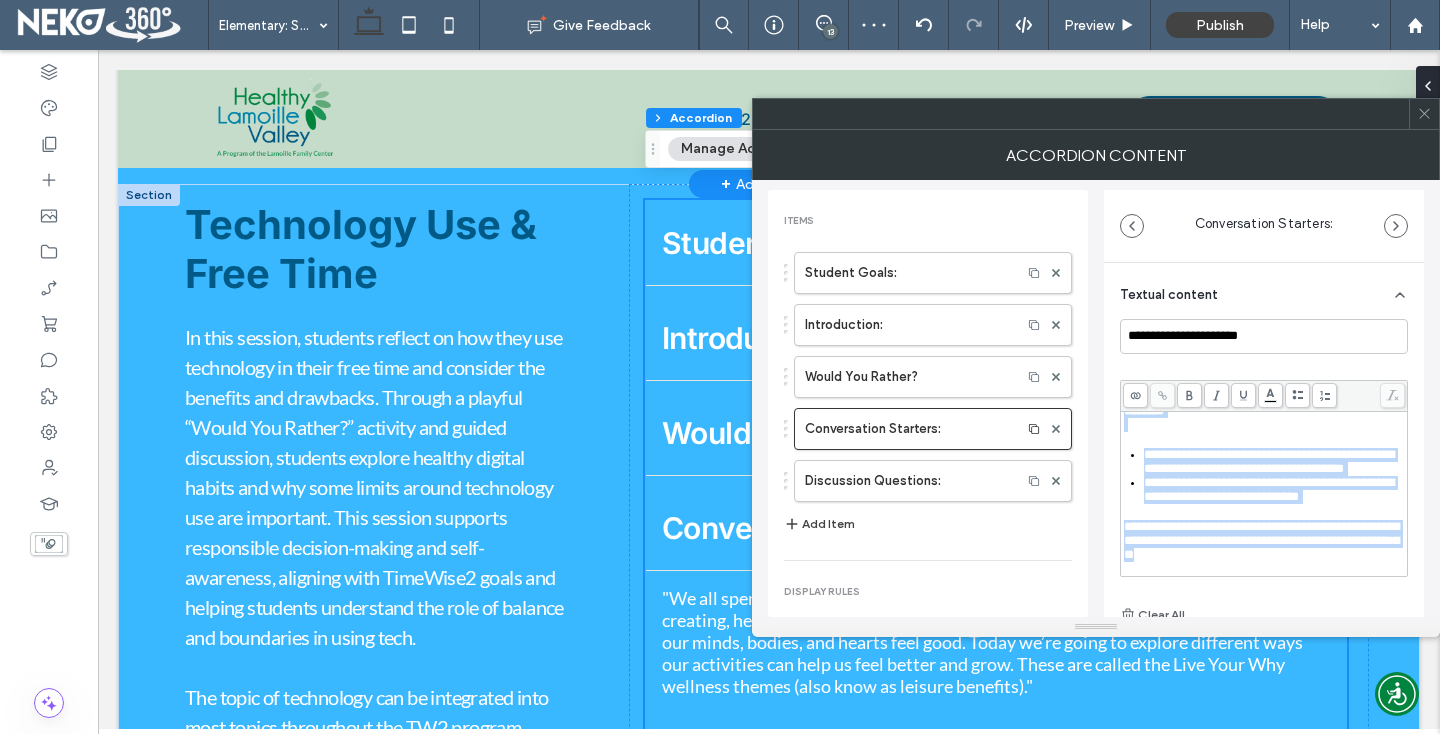drag, startPoint x: 1124, startPoint y: 452, endPoint x: 1296, endPoint y: 582, distance: 215.60149 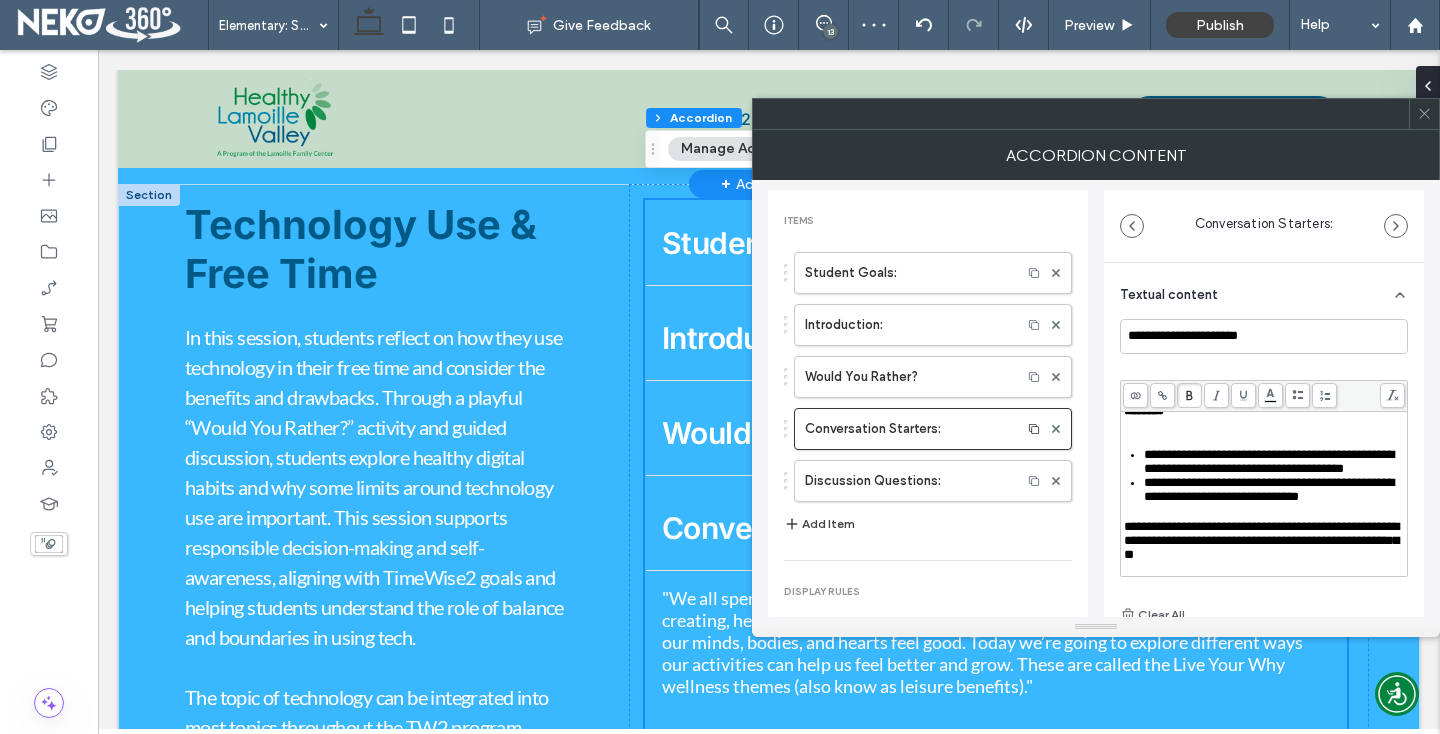scroll, scrollTop: 0, scrollLeft: 0, axis: both 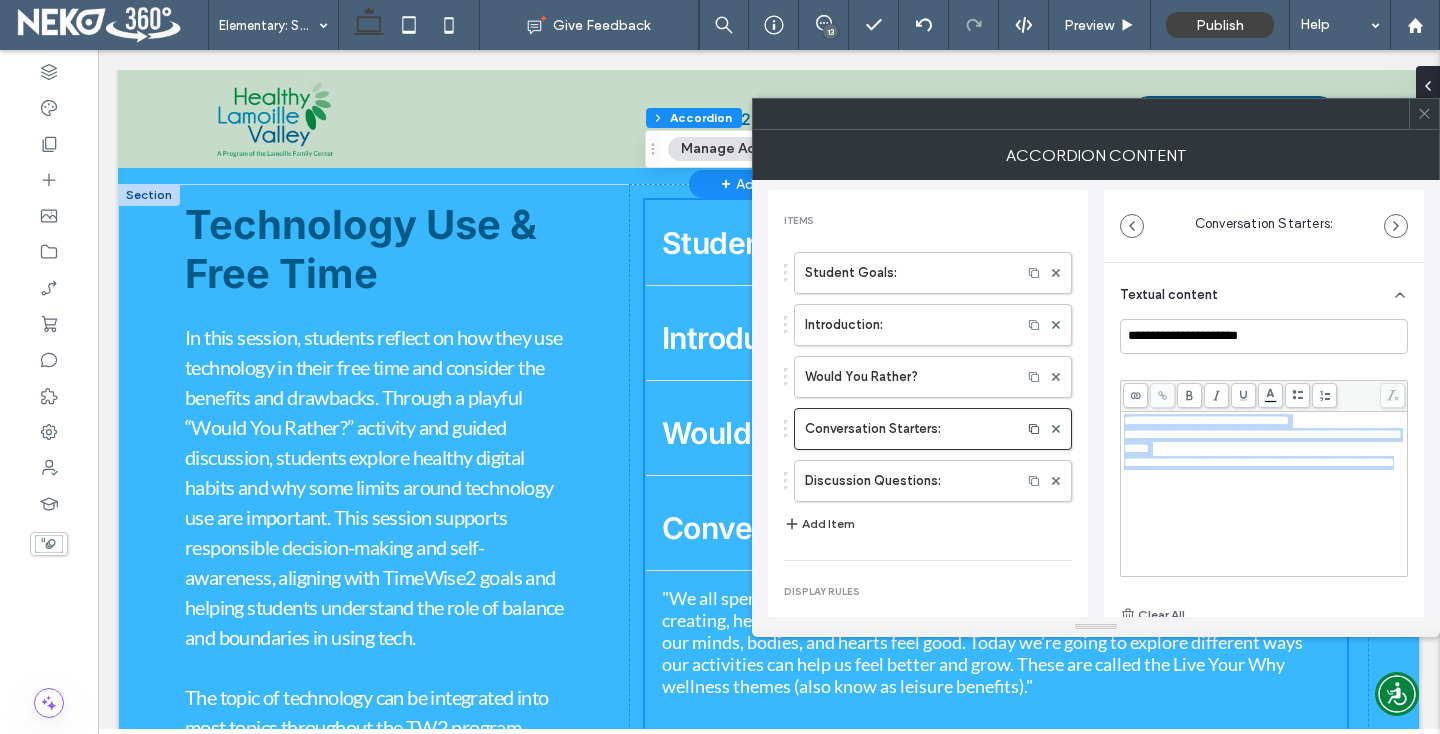 drag, startPoint x: 1242, startPoint y: 485, endPoint x: 1108, endPoint y: 400, distance: 158.68523 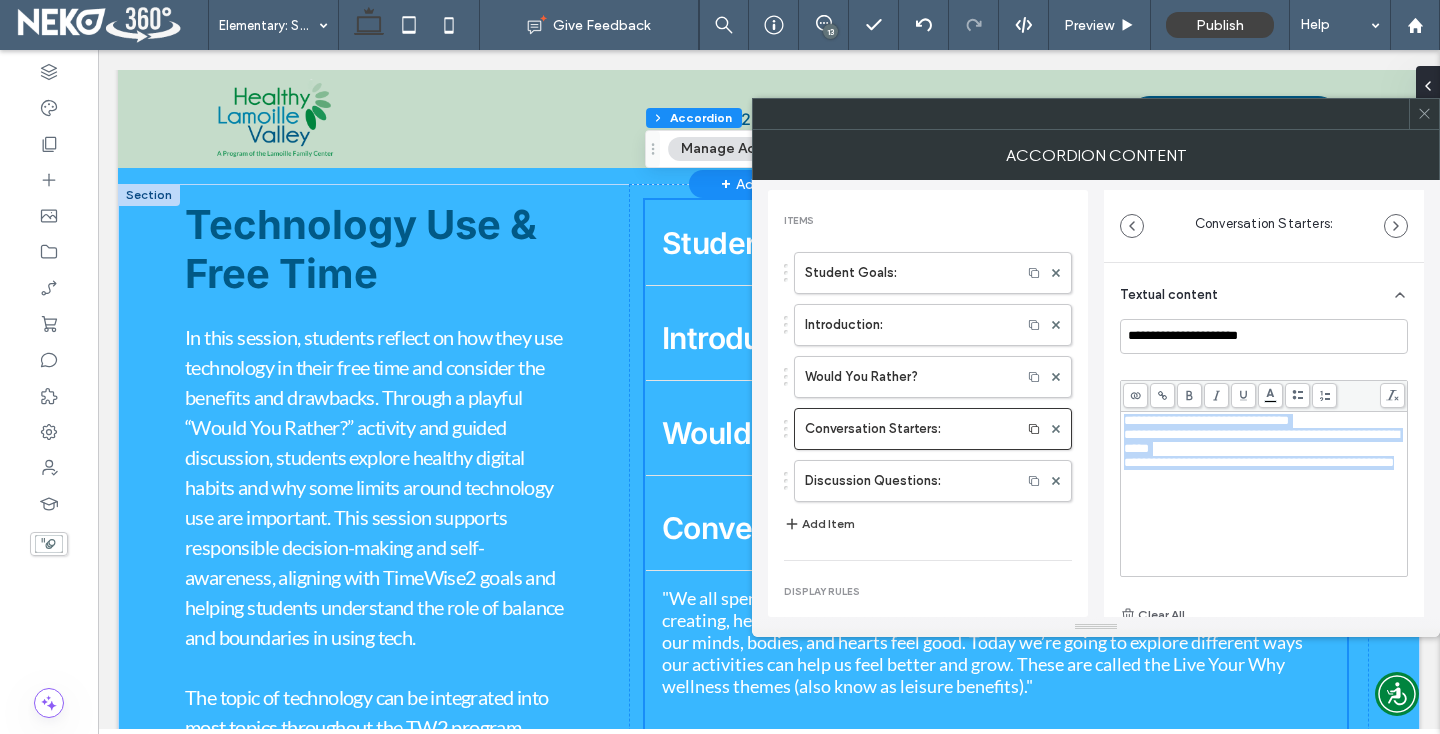 click 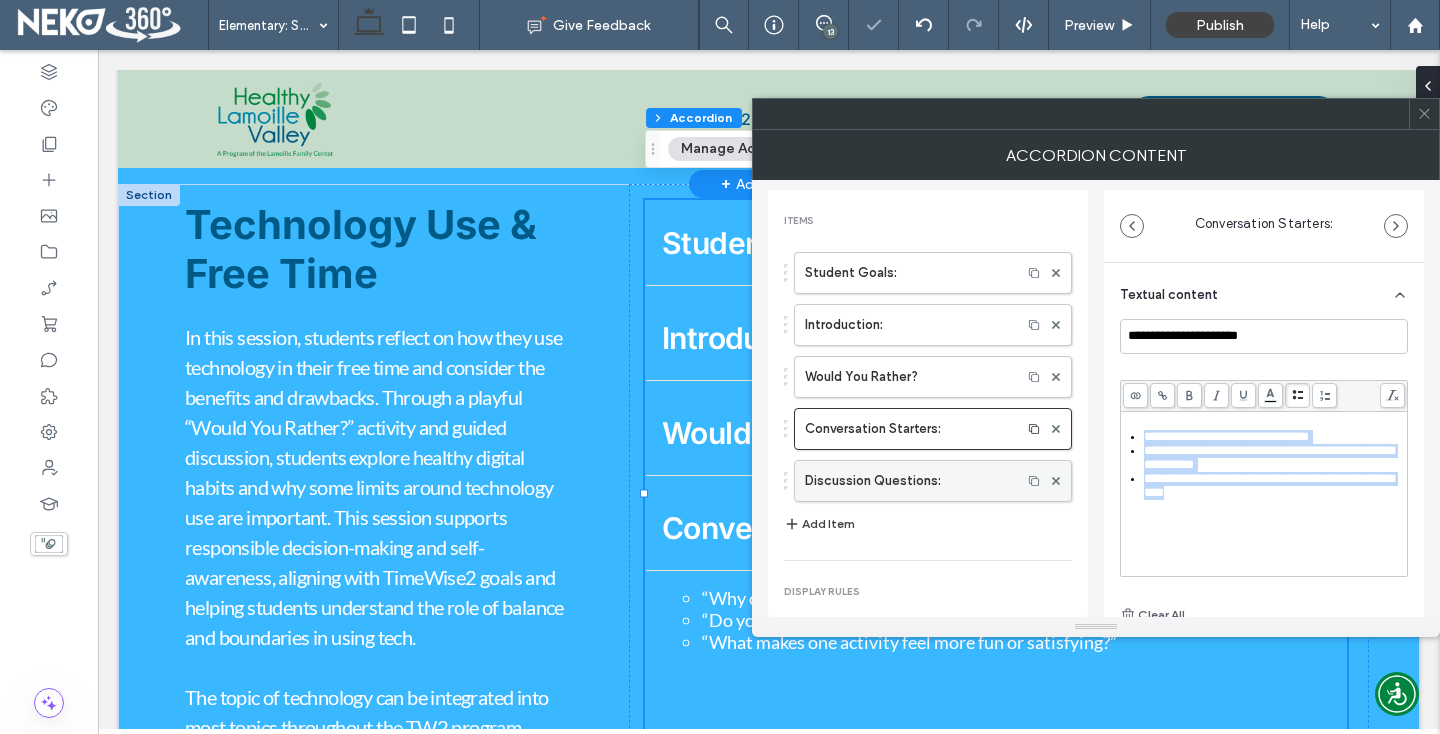 click on "Discussion Questions:" at bounding box center [908, 481] 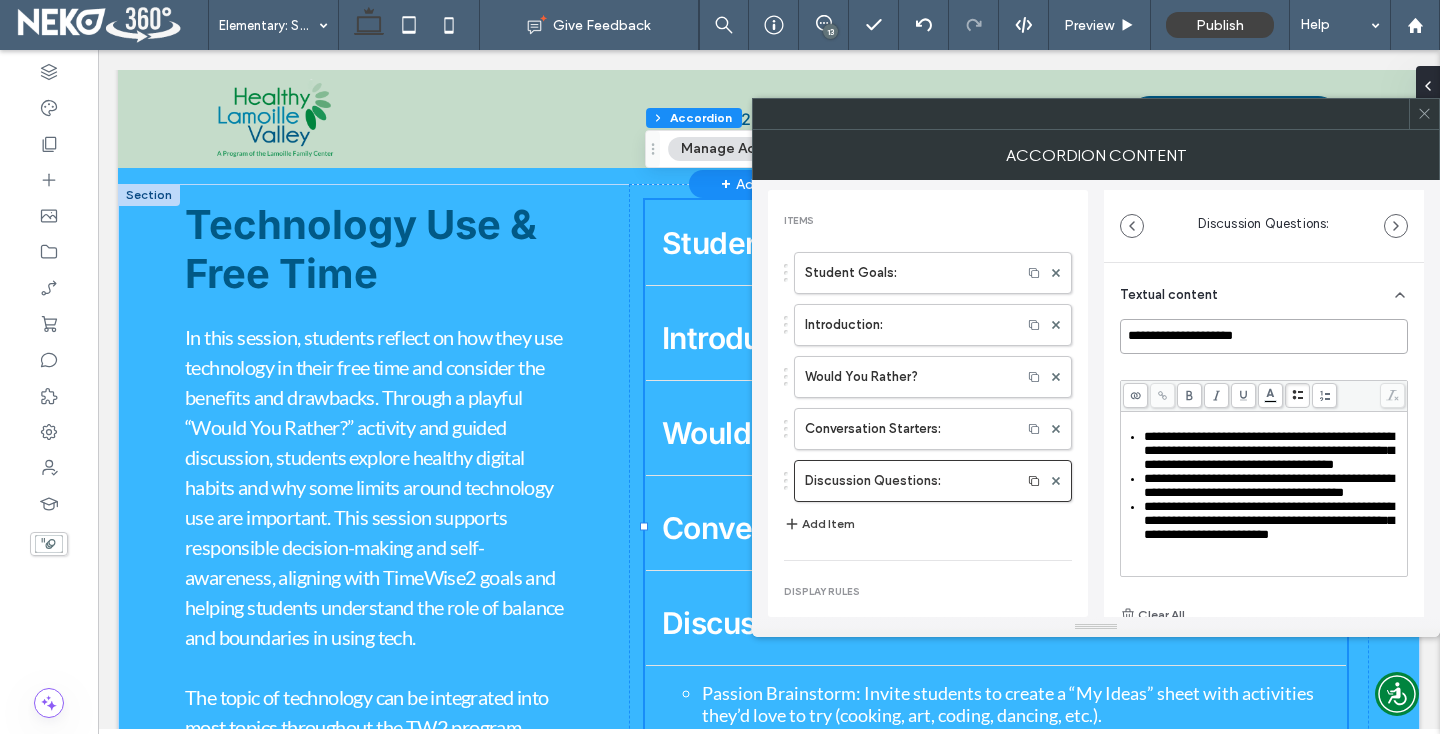 click on "**********" at bounding box center [1264, 336] 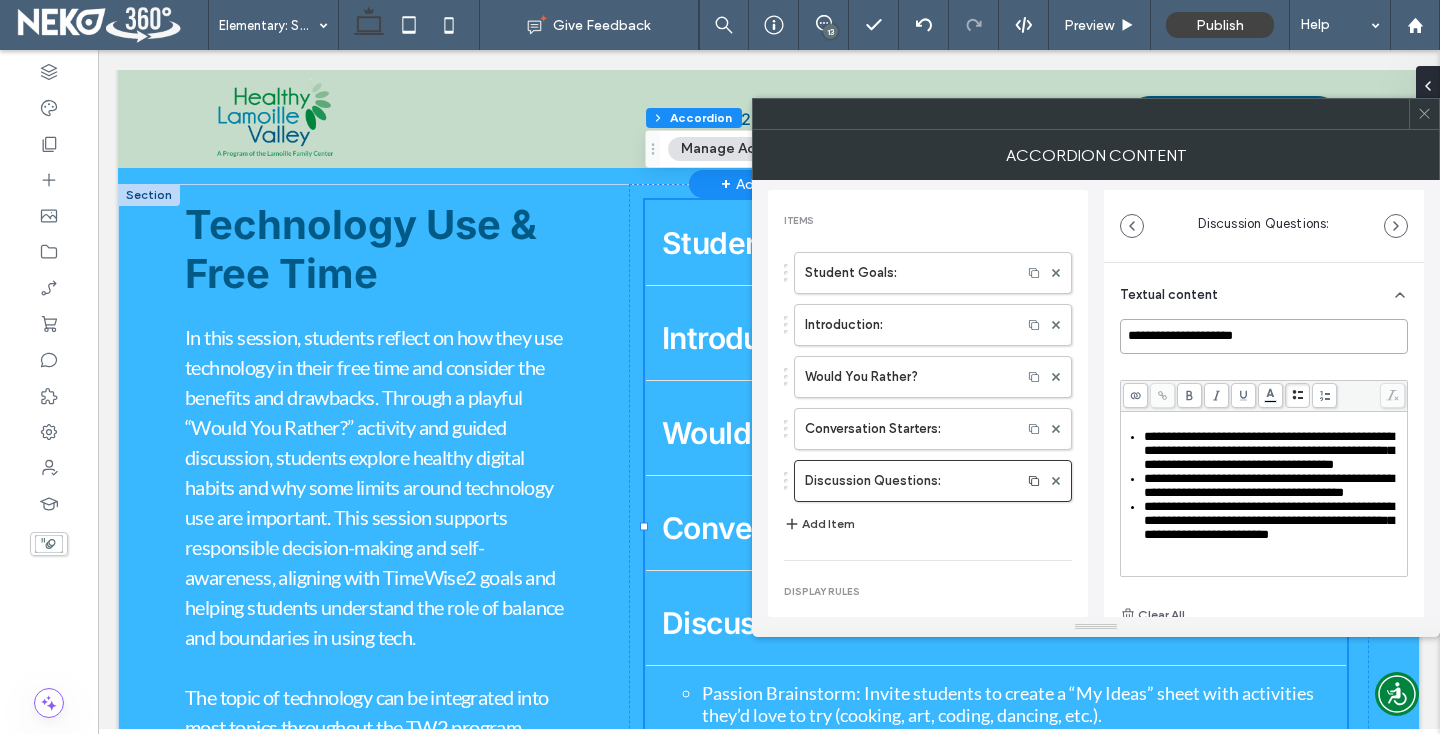 click on "**********" at bounding box center [1264, 336] 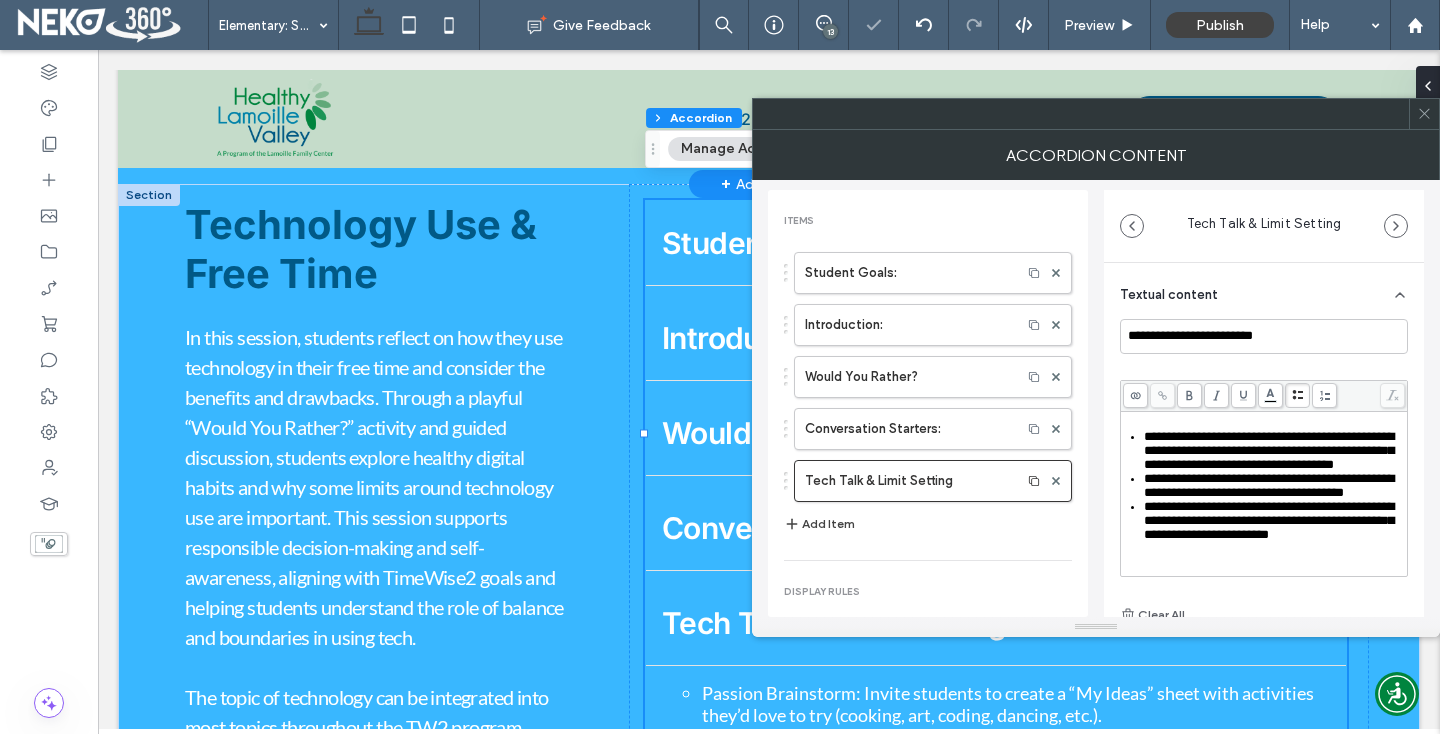 scroll, scrollTop: 46, scrollLeft: 0, axis: vertical 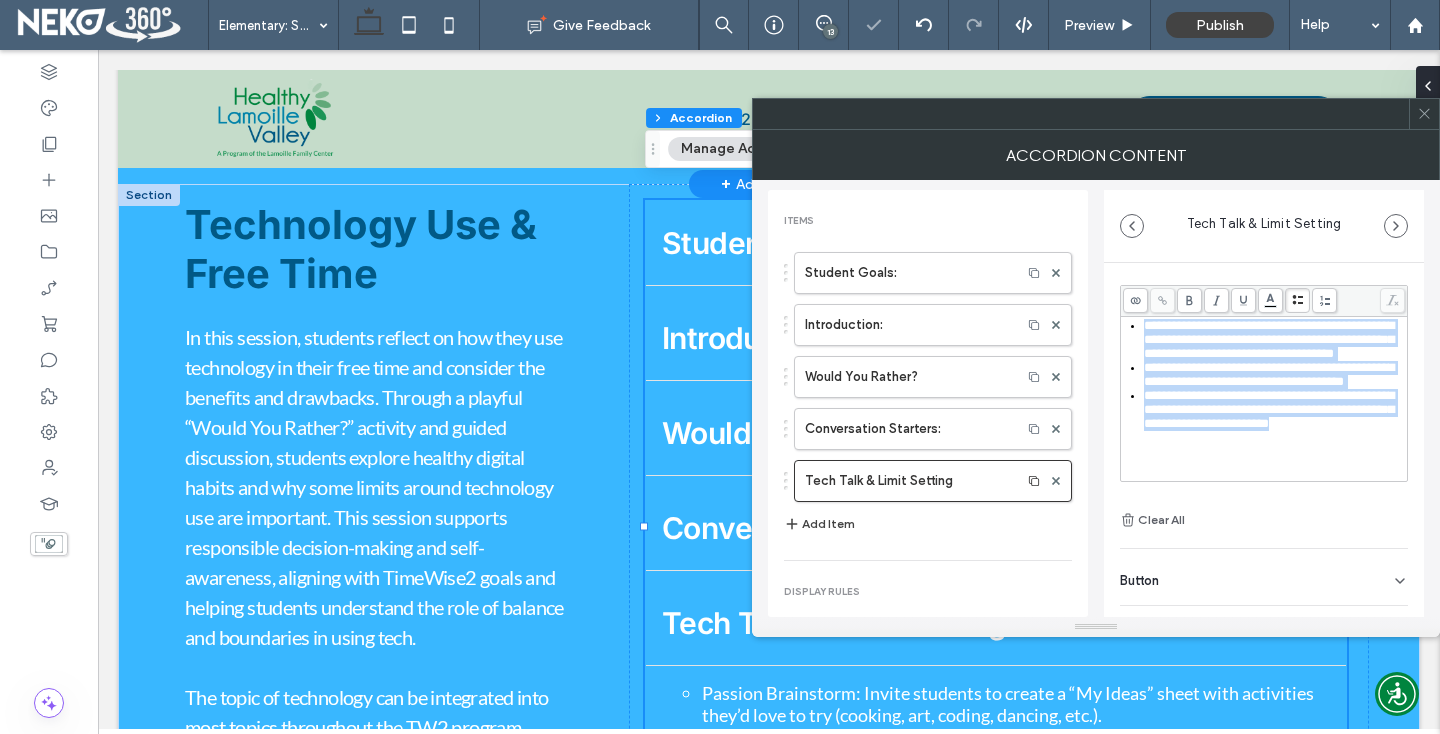 drag, startPoint x: 1142, startPoint y: 436, endPoint x: 1385, endPoint y: 608, distance: 297.71295 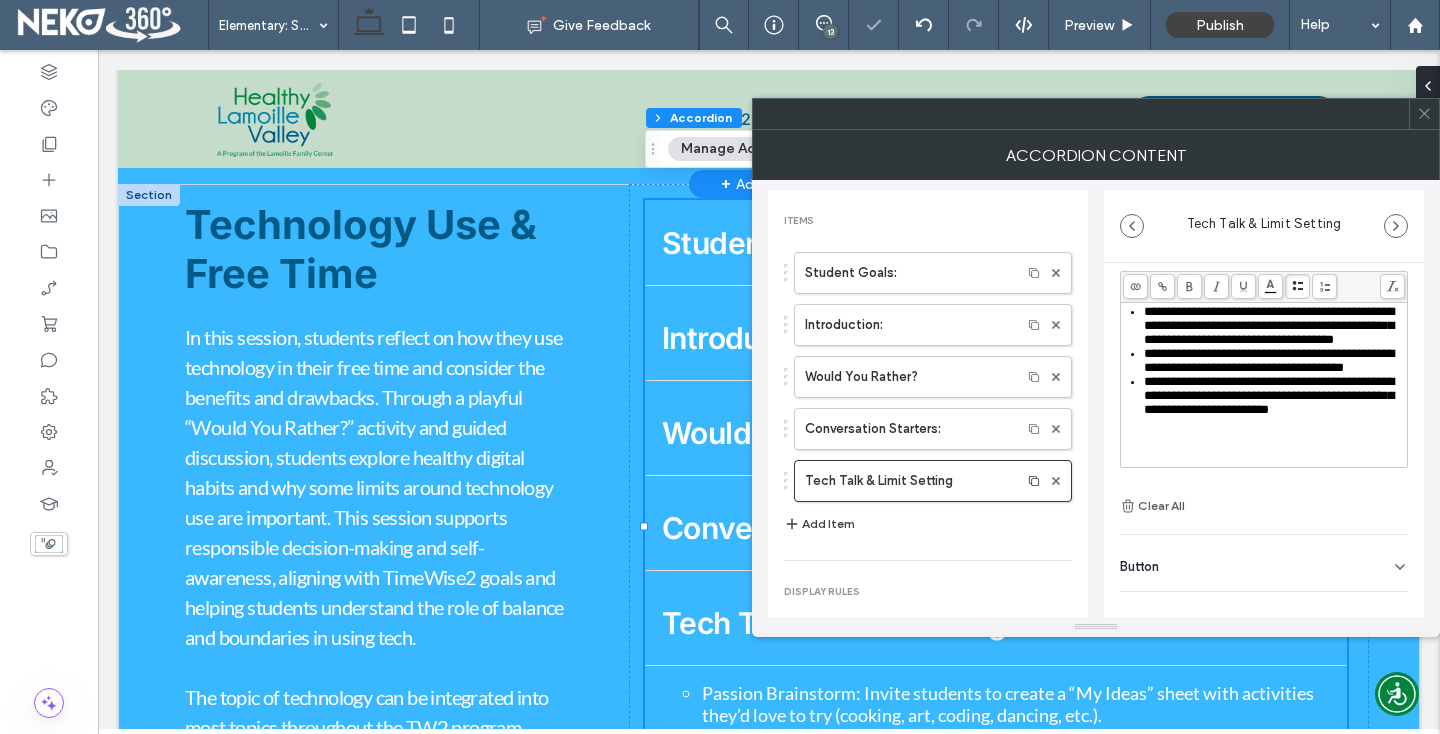 scroll, scrollTop: 16, scrollLeft: 0, axis: vertical 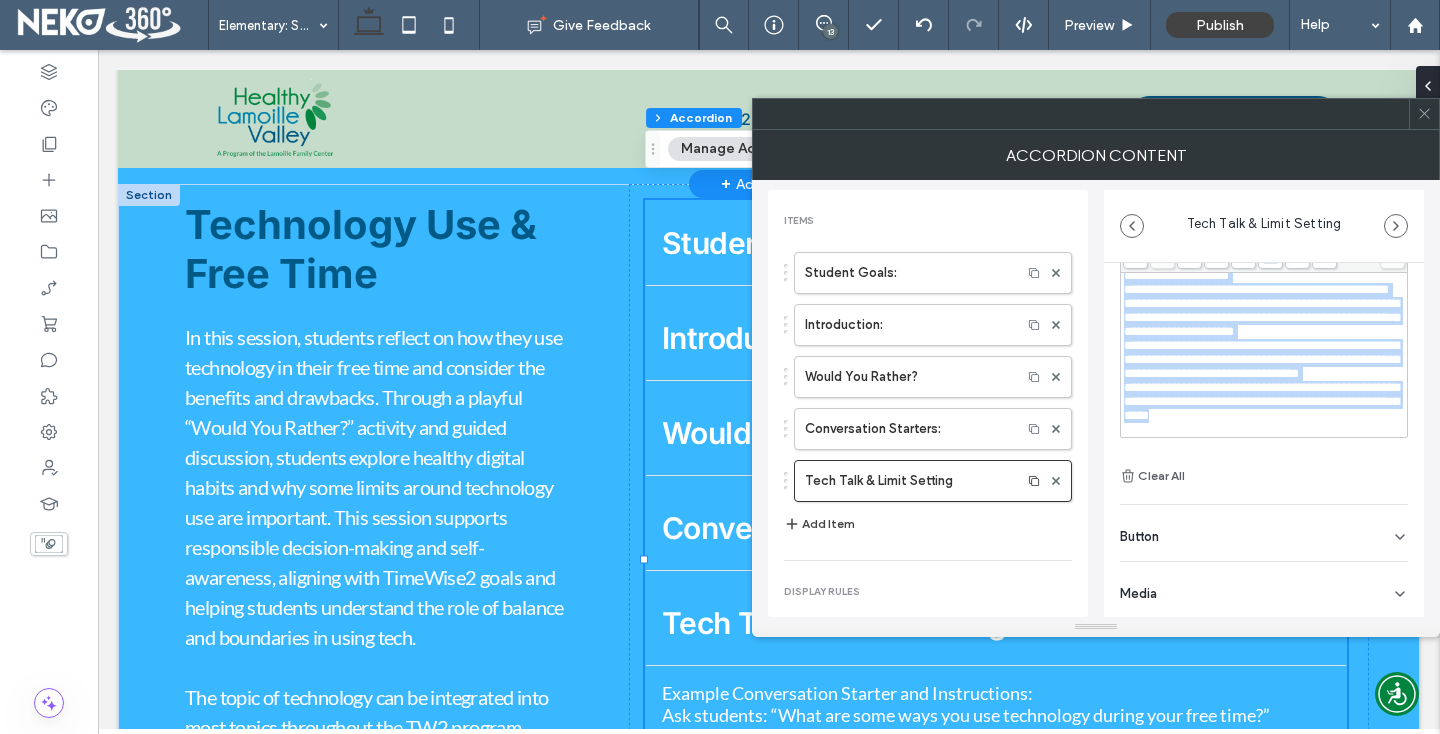 drag, startPoint x: 1124, startPoint y: 312, endPoint x: 1244, endPoint y: 465, distance: 194.44536 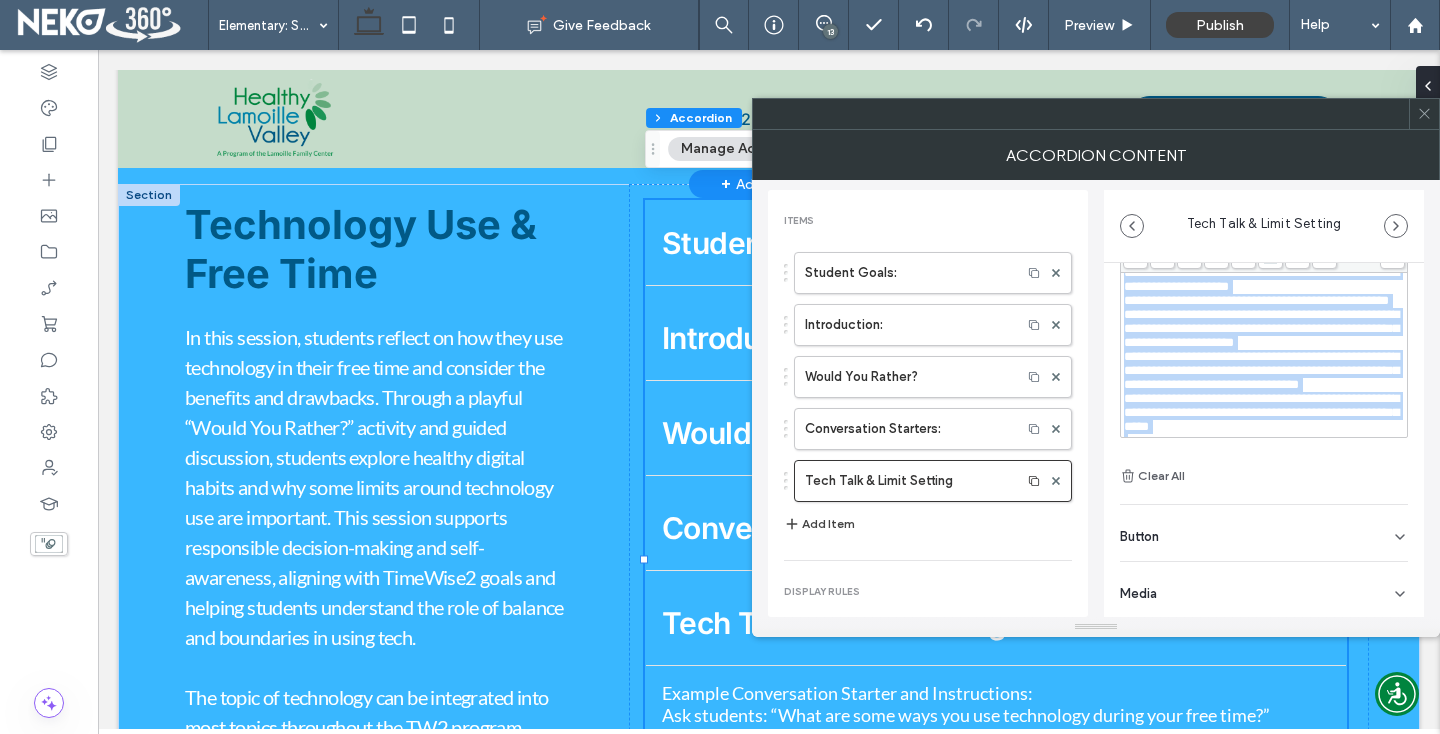 scroll, scrollTop: 0, scrollLeft: 0, axis: both 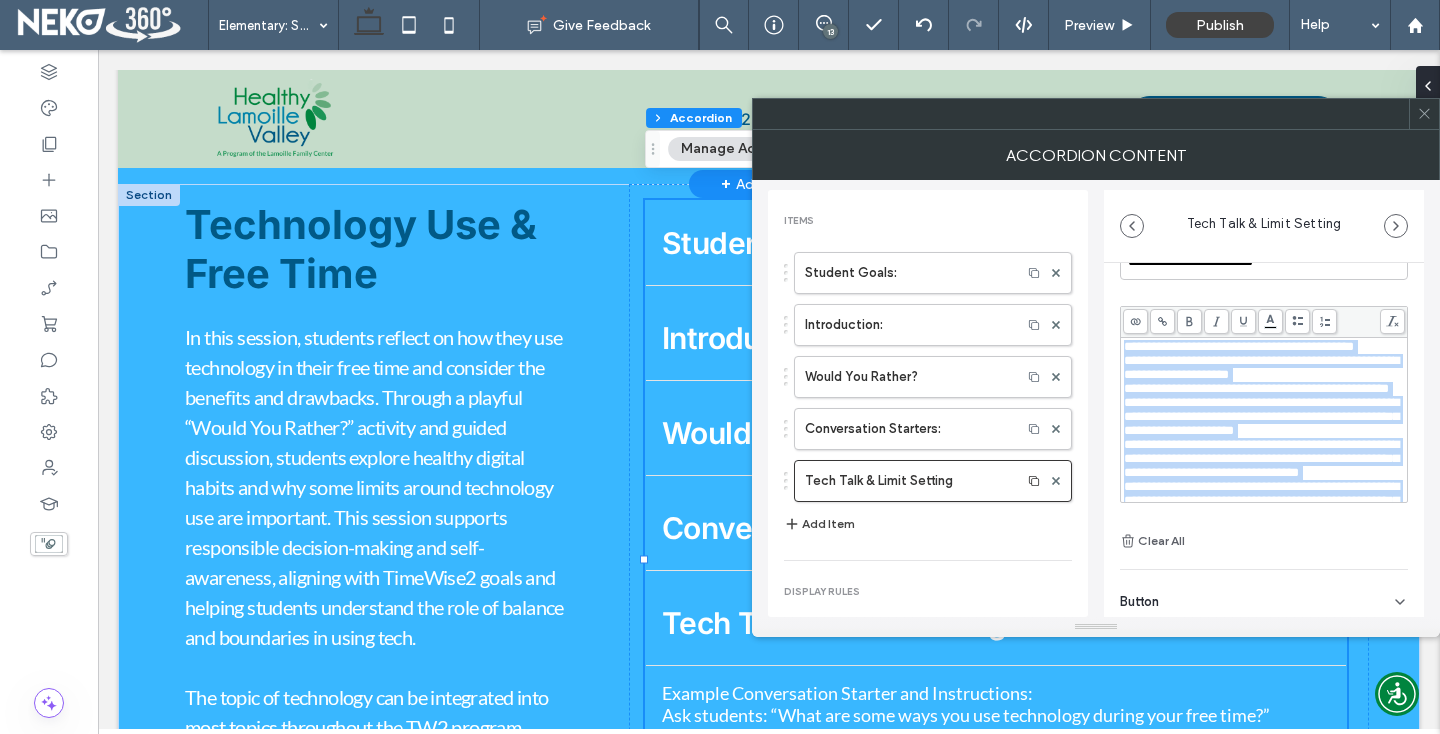 click 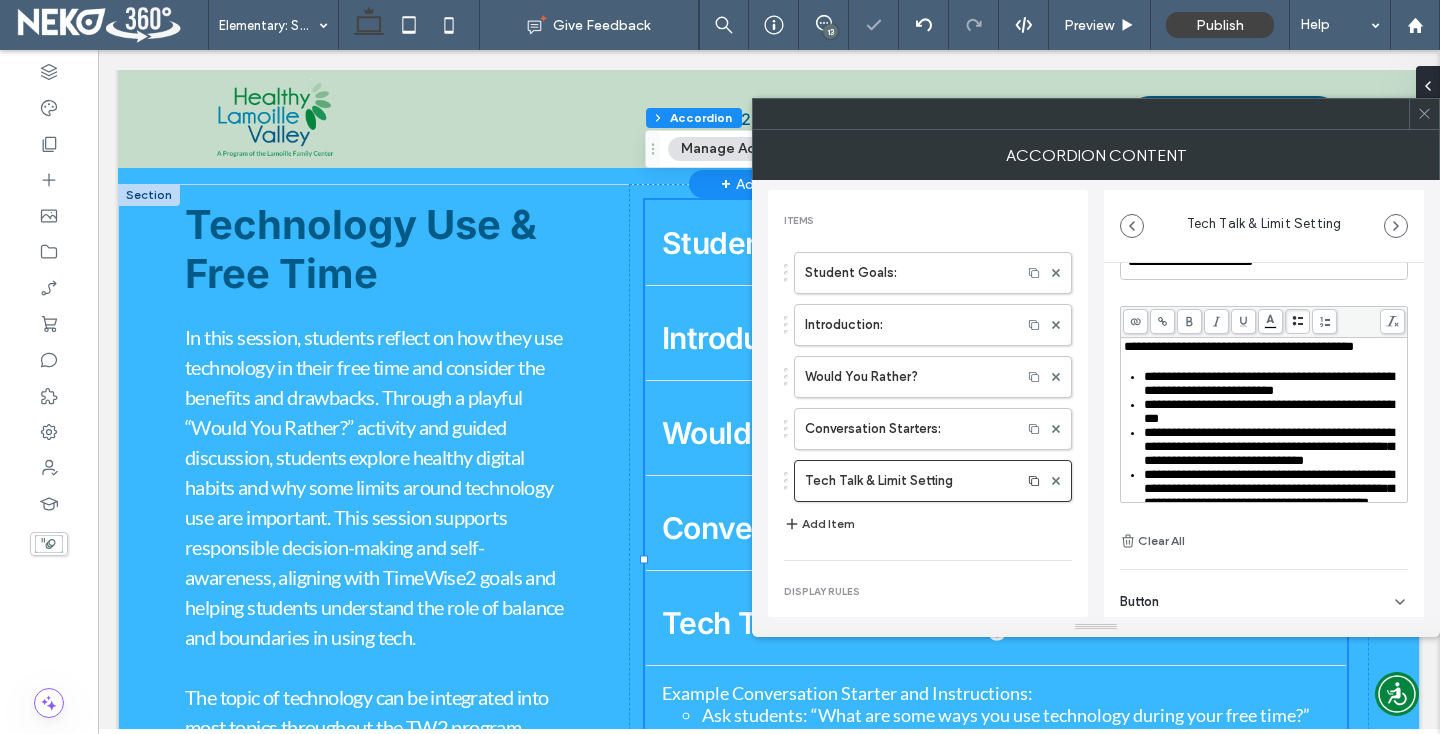 click on "**********" at bounding box center [1264, 347] 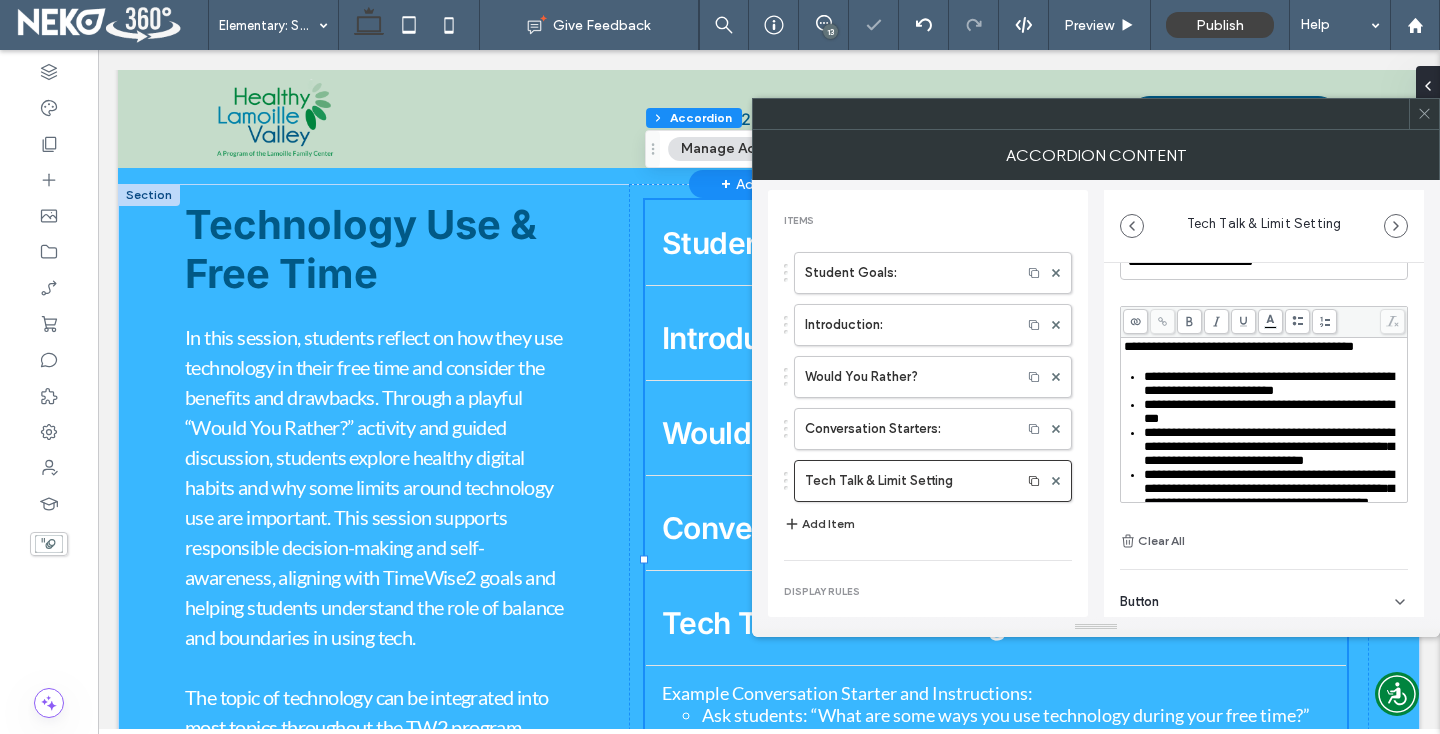 click on "Add Item" at bounding box center (819, 524) 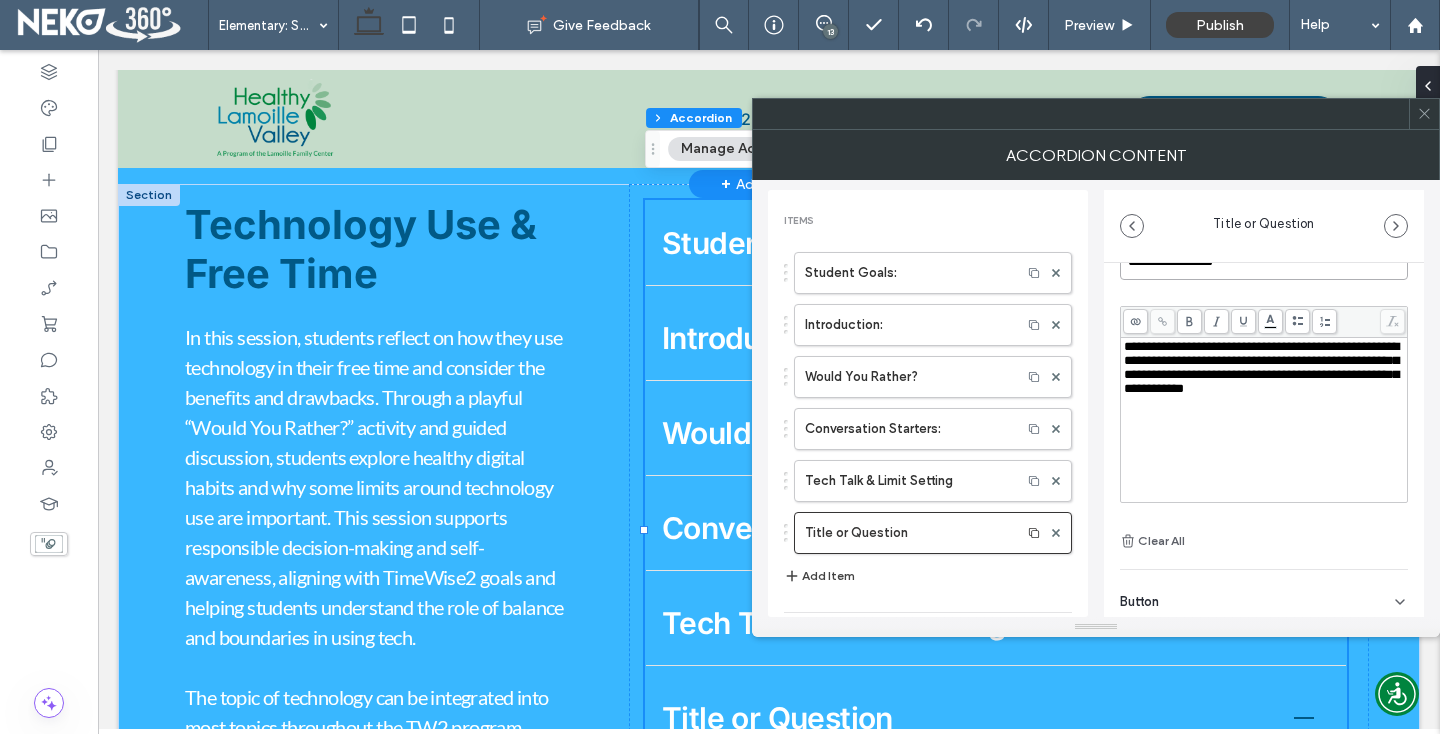 click on "**********" at bounding box center (1264, 262) 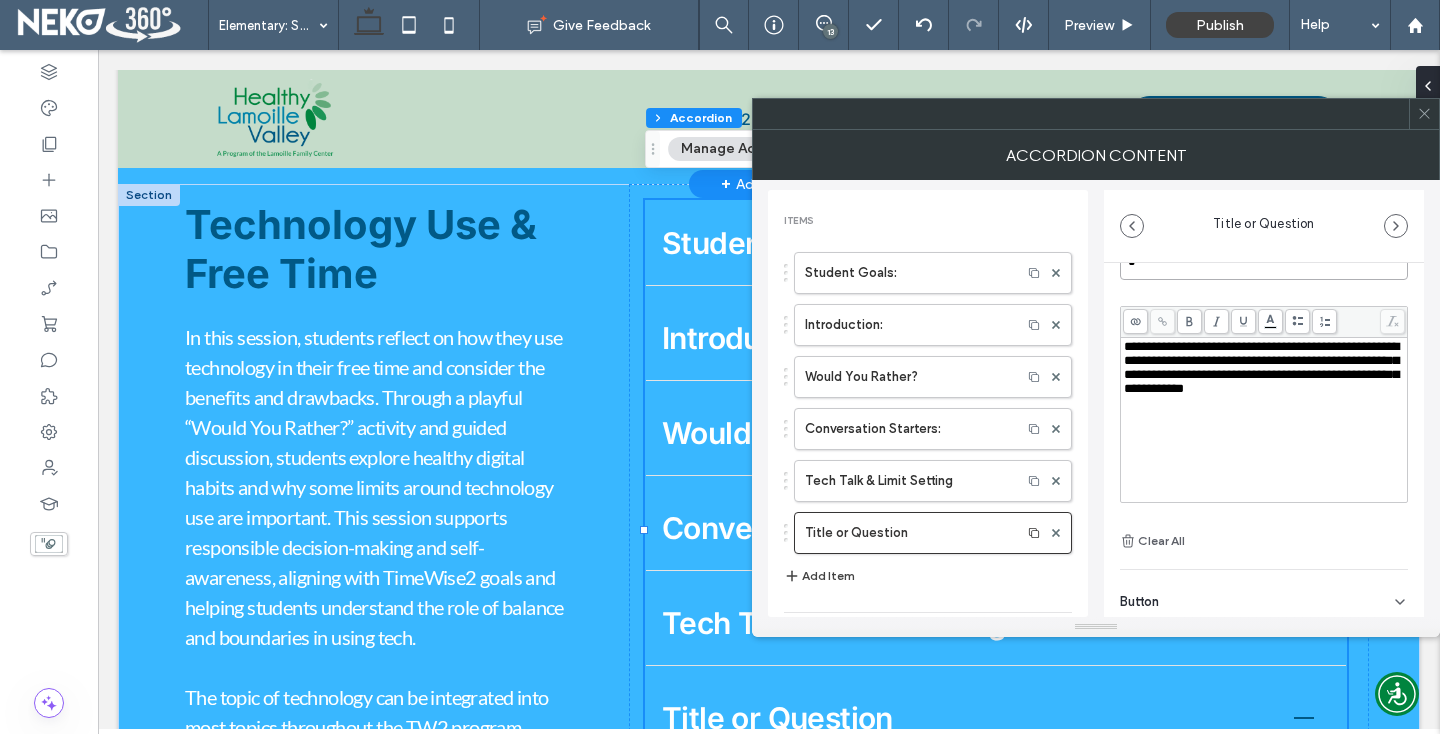 scroll, scrollTop: 65, scrollLeft: 0, axis: vertical 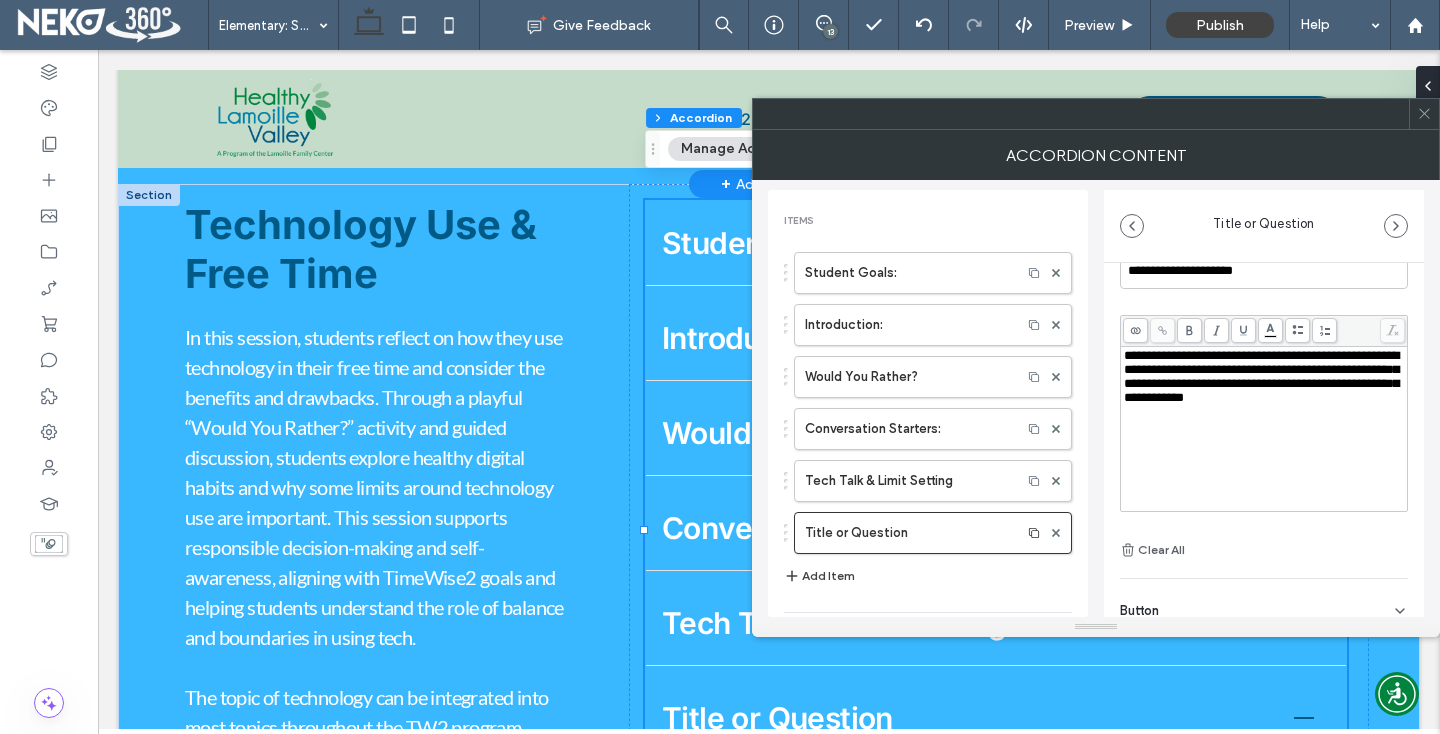 click on "**********" at bounding box center [1261, 376] 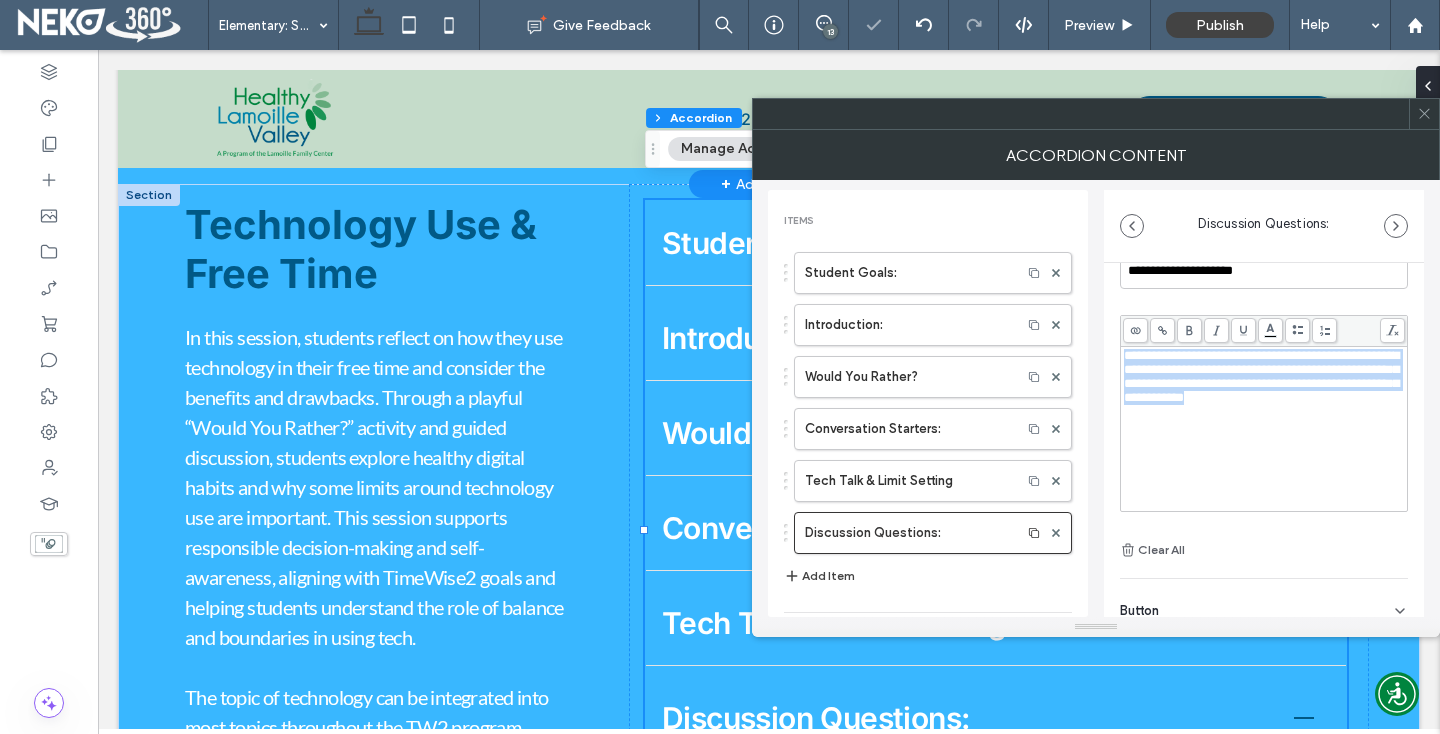 click on "**********" at bounding box center (1261, 376) 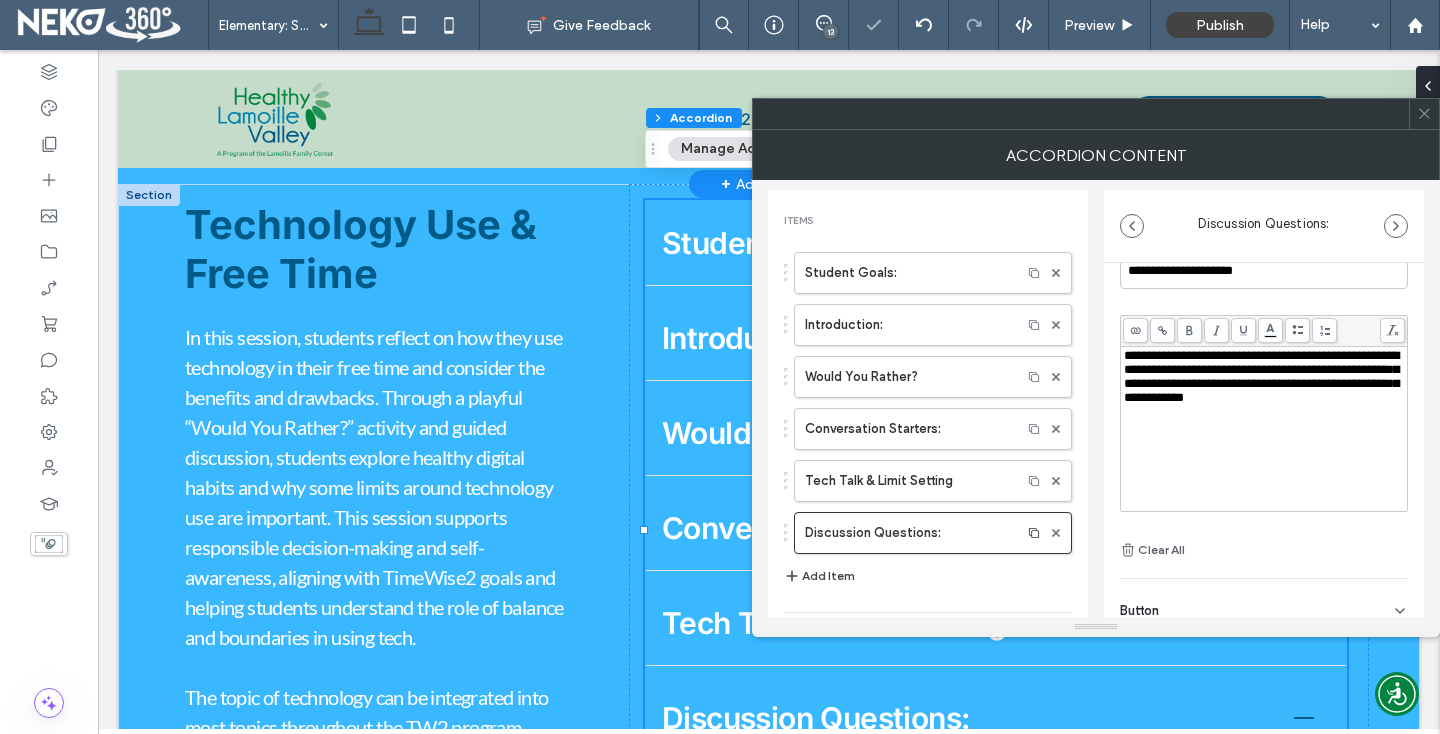 scroll, scrollTop: 174, scrollLeft: 0, axis: vertical 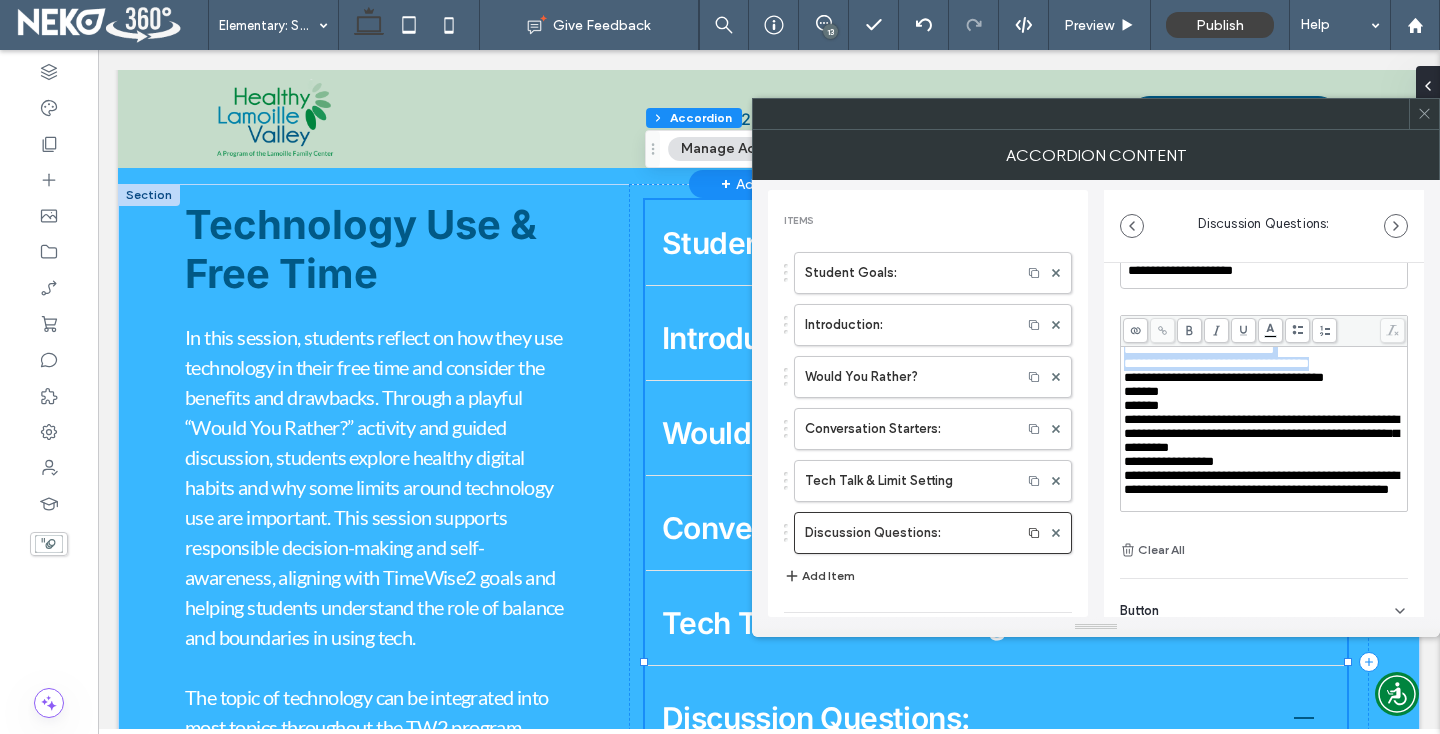 drag, startPoint x: 1124, startPoint y: 352, endPoint x: 1353, endPoint y: 394, distance: 232.81967 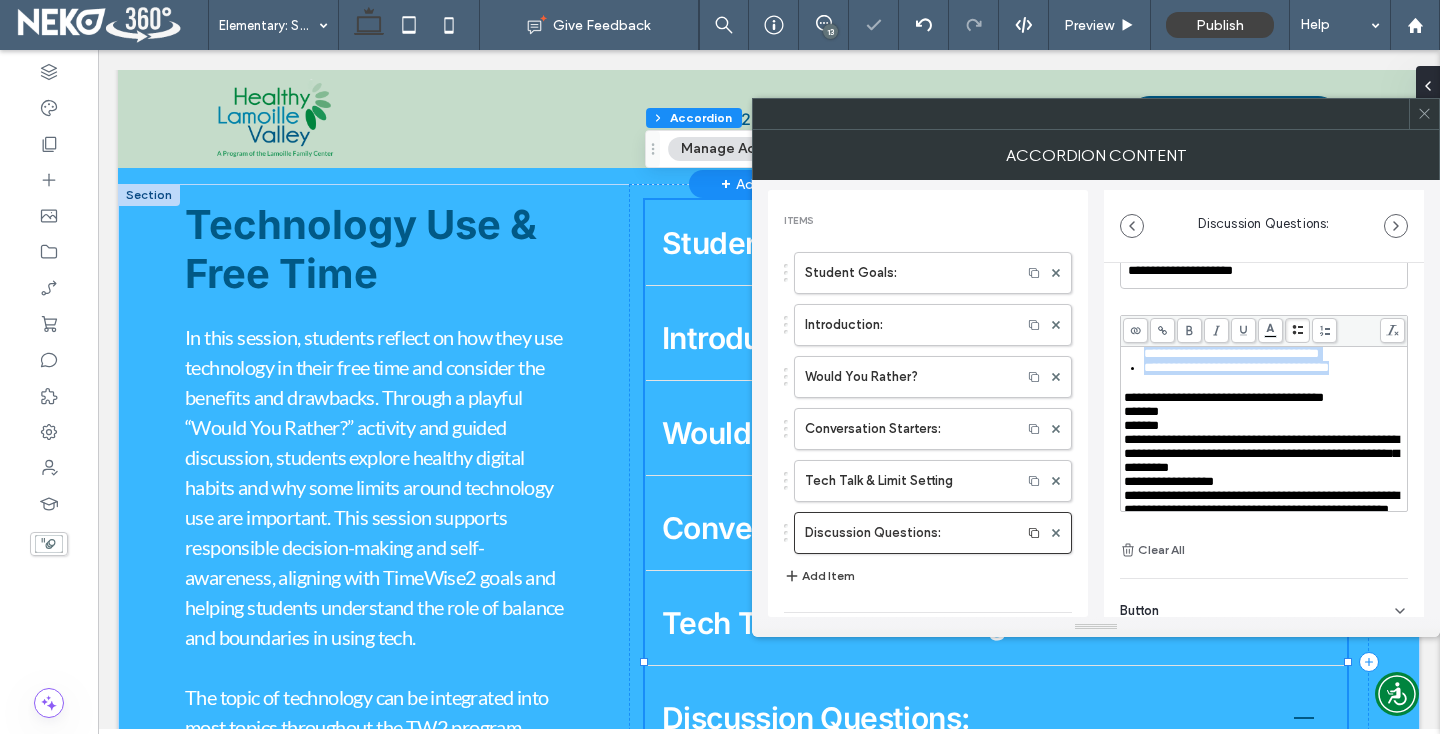 click at bounding box center [1297, 330] 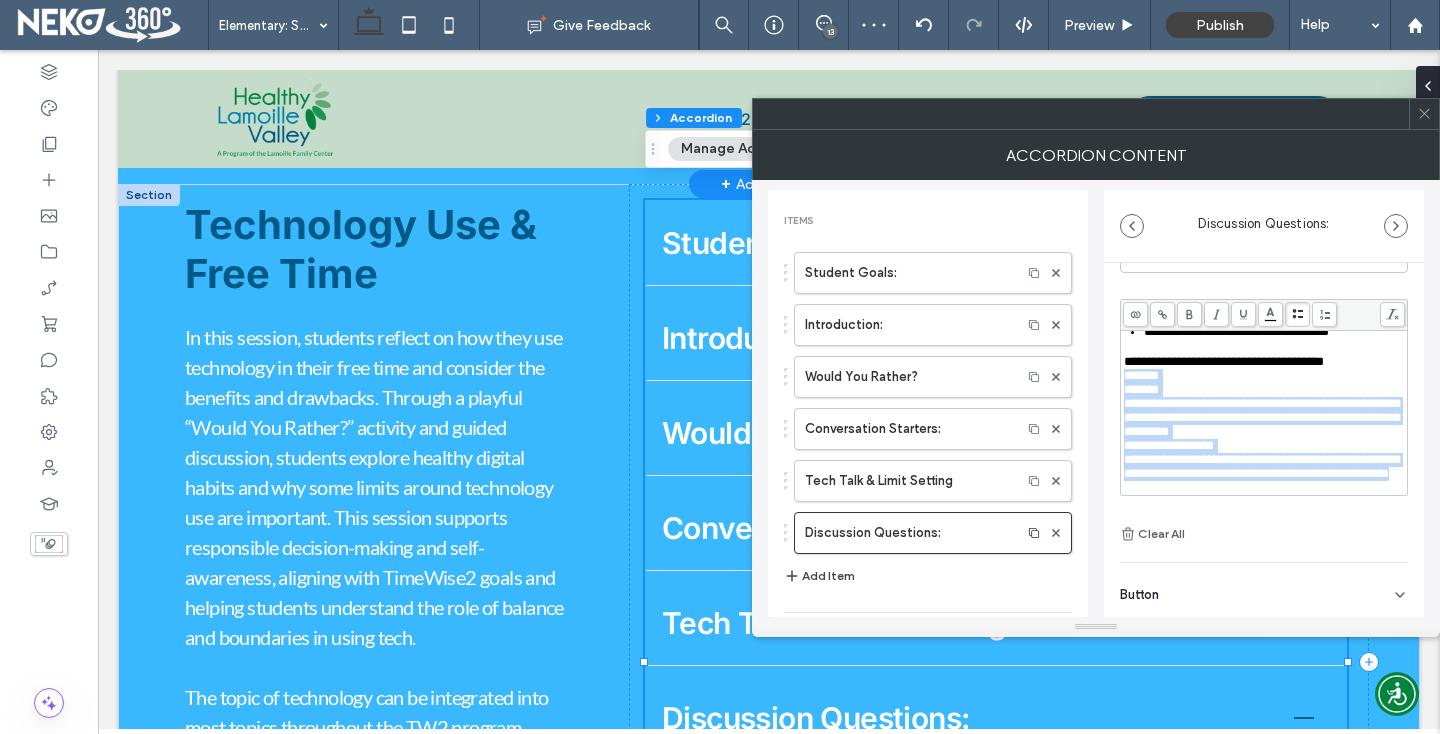 scroll, scrollTop: 206, scrollLeft: 0, axis: vertical 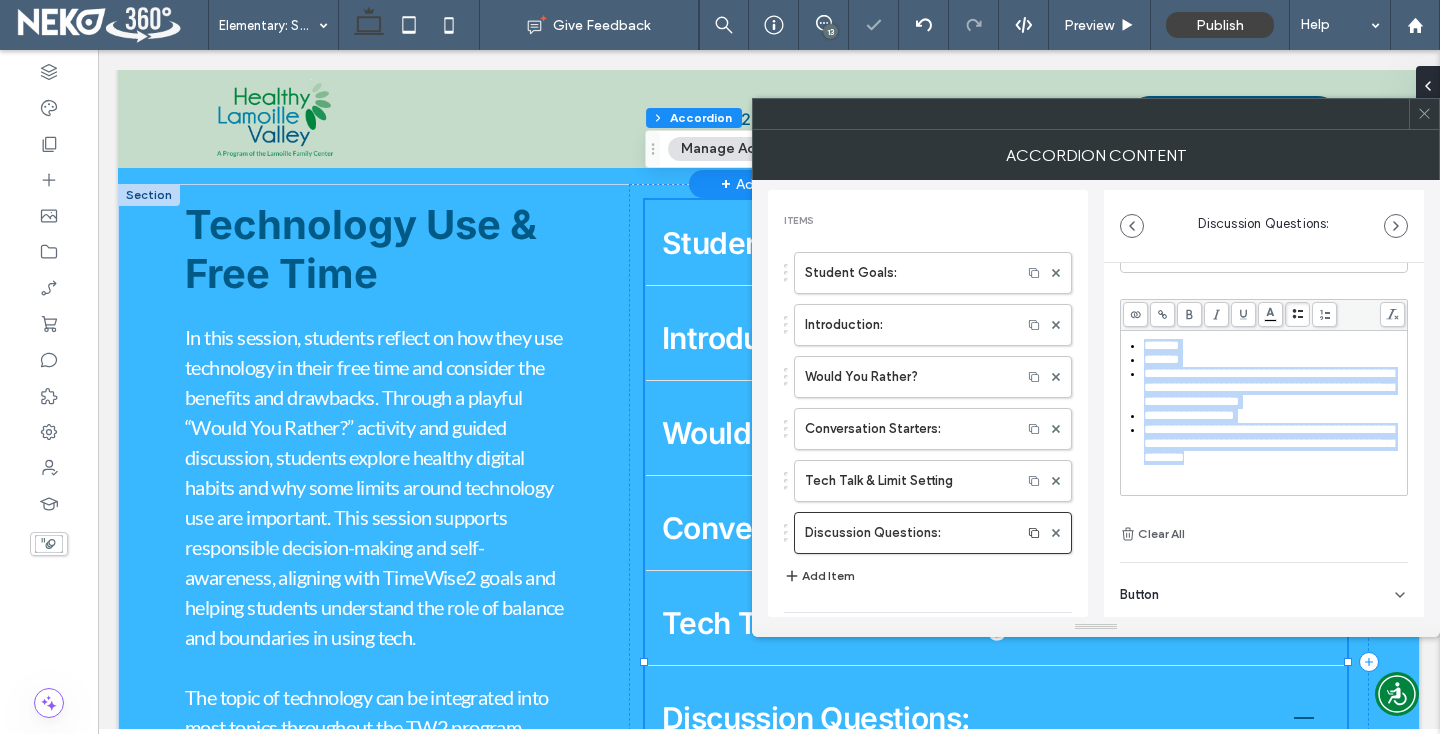 click 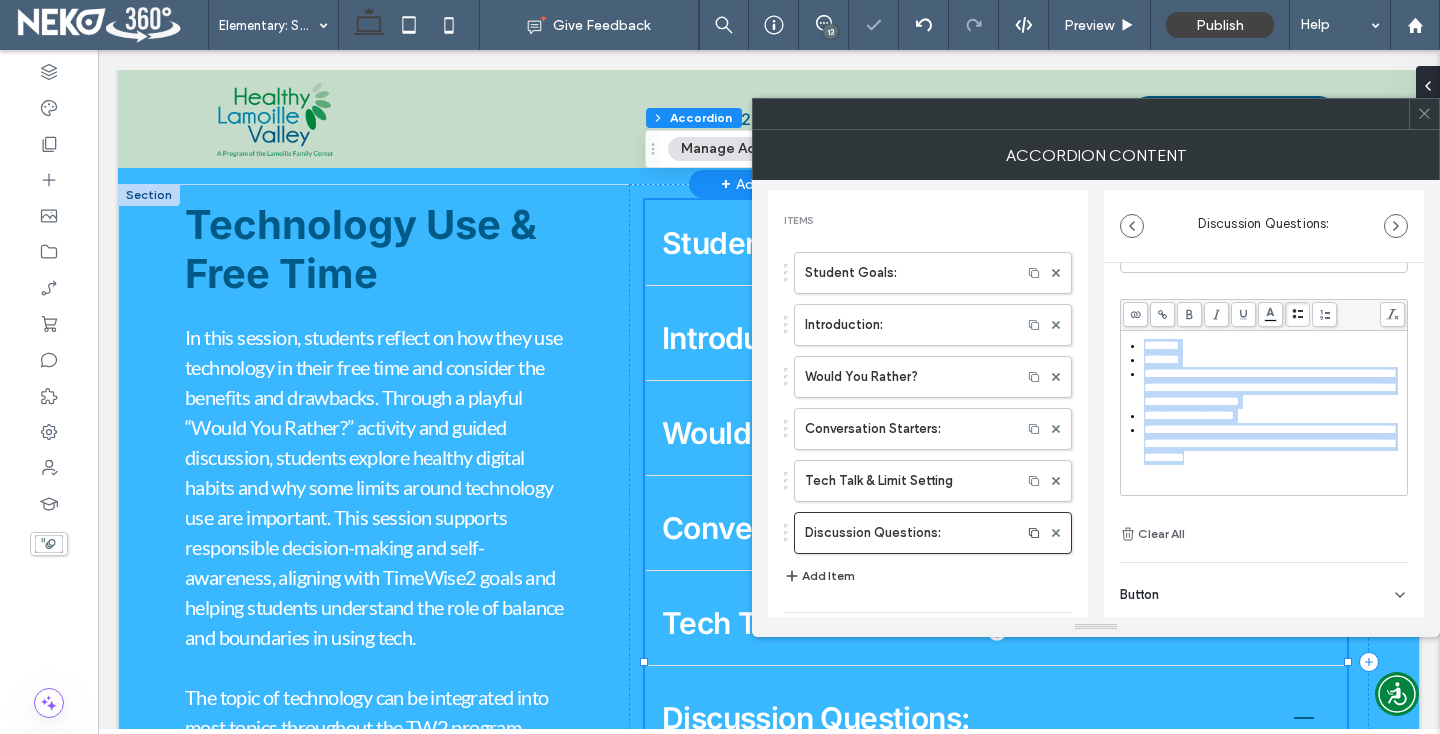 click on "**********" at bounding box center [1269, 387] 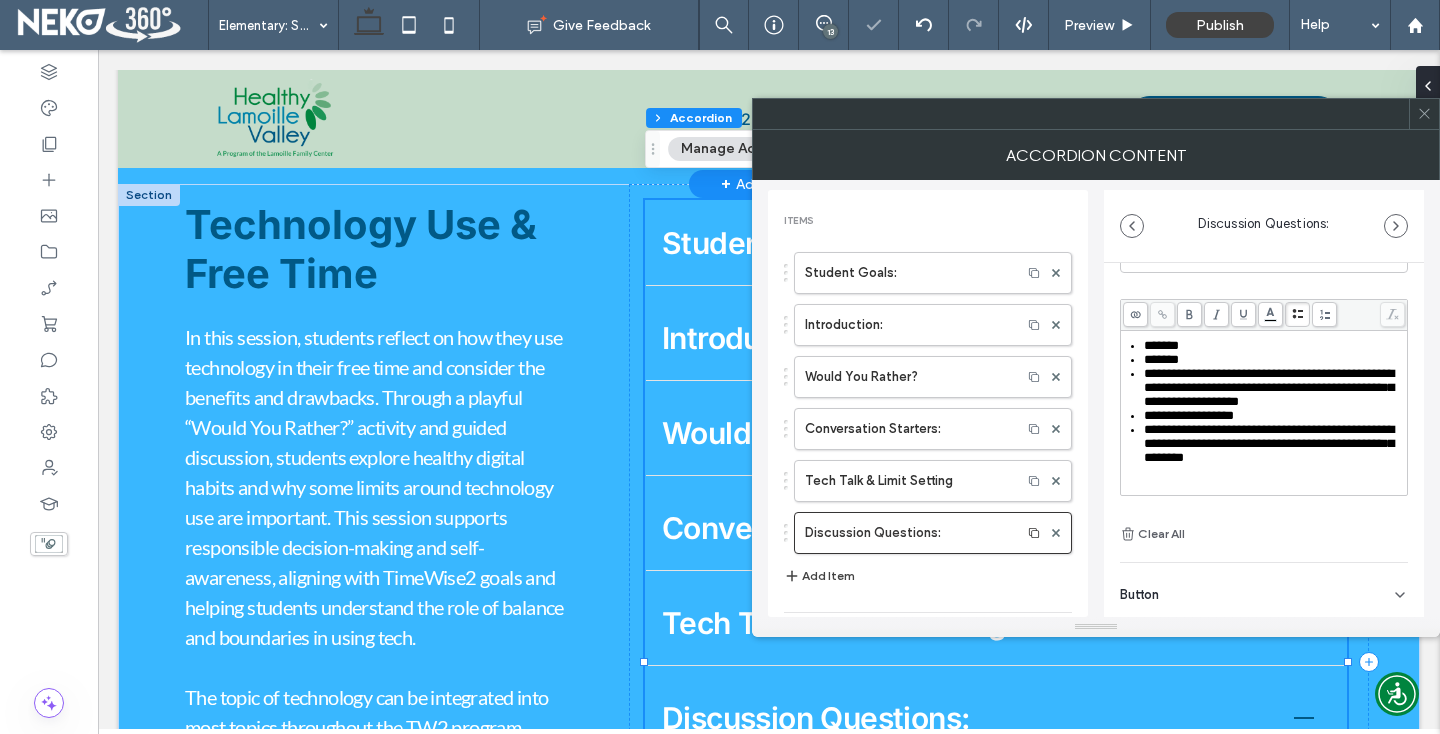 scroll, scrollTop: 108, scrollLeft: 0, axis: vertical 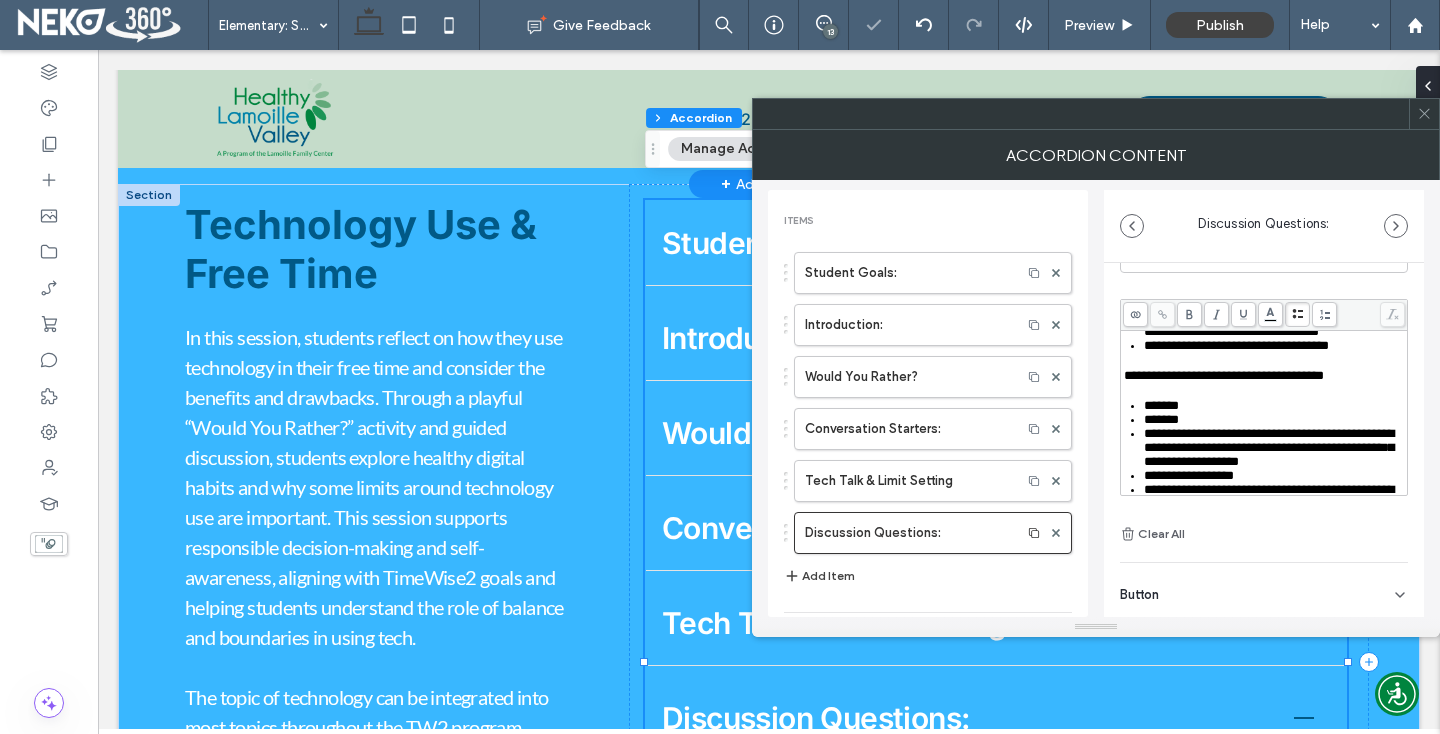 click on "**********" at bounding box center (1224, 375) 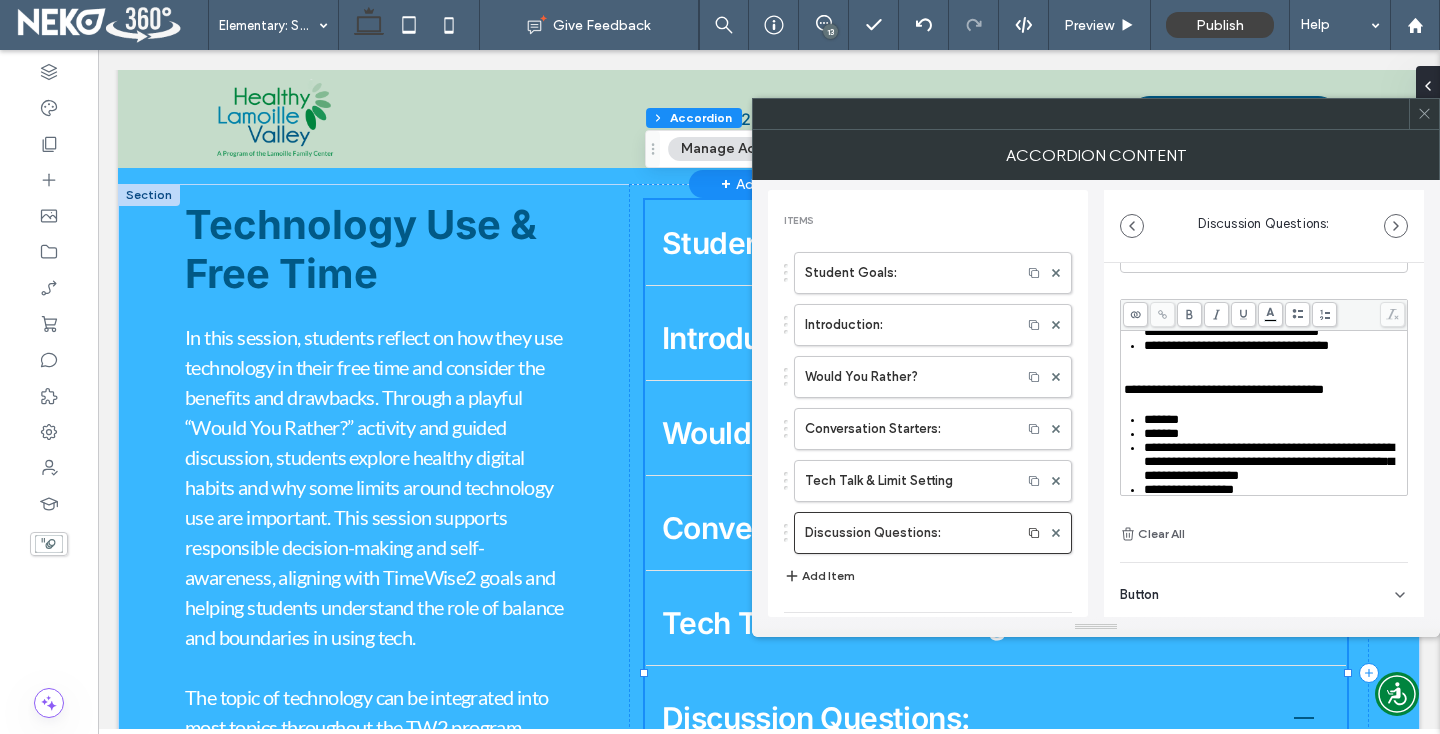 click on "Add Item" at bounding box center (819, 576) 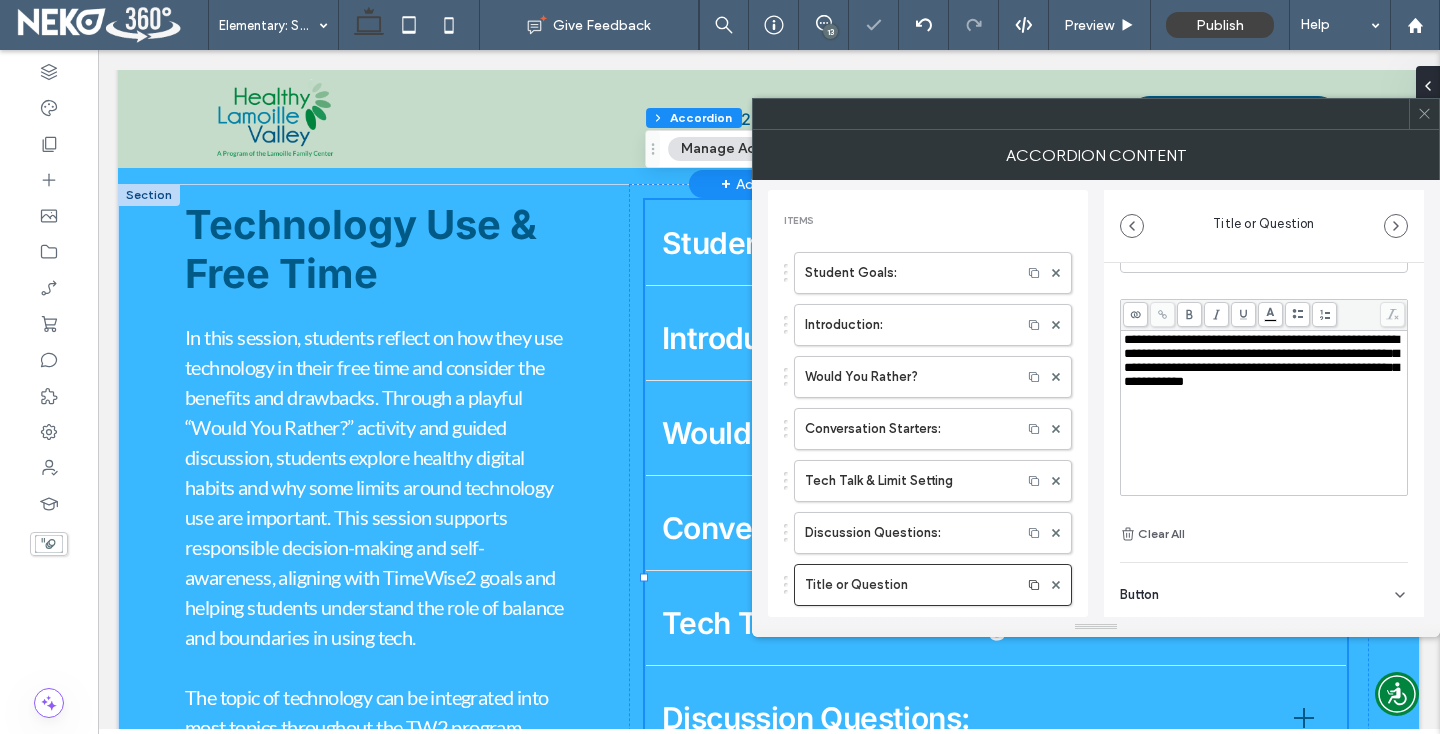 scroll, scrollTop: 0, scrollLeft: 0, axis: both 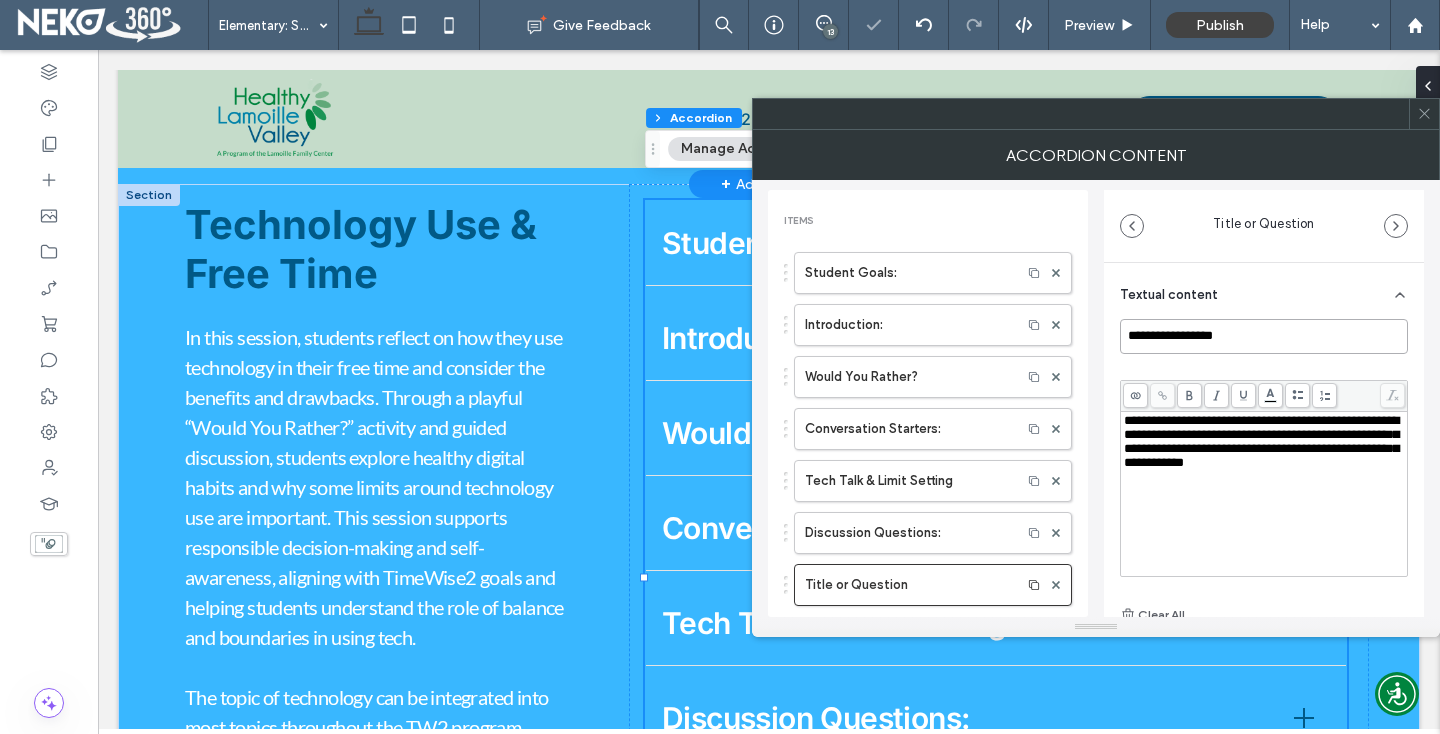 click on "**********" at bounding box center (1264, 336) 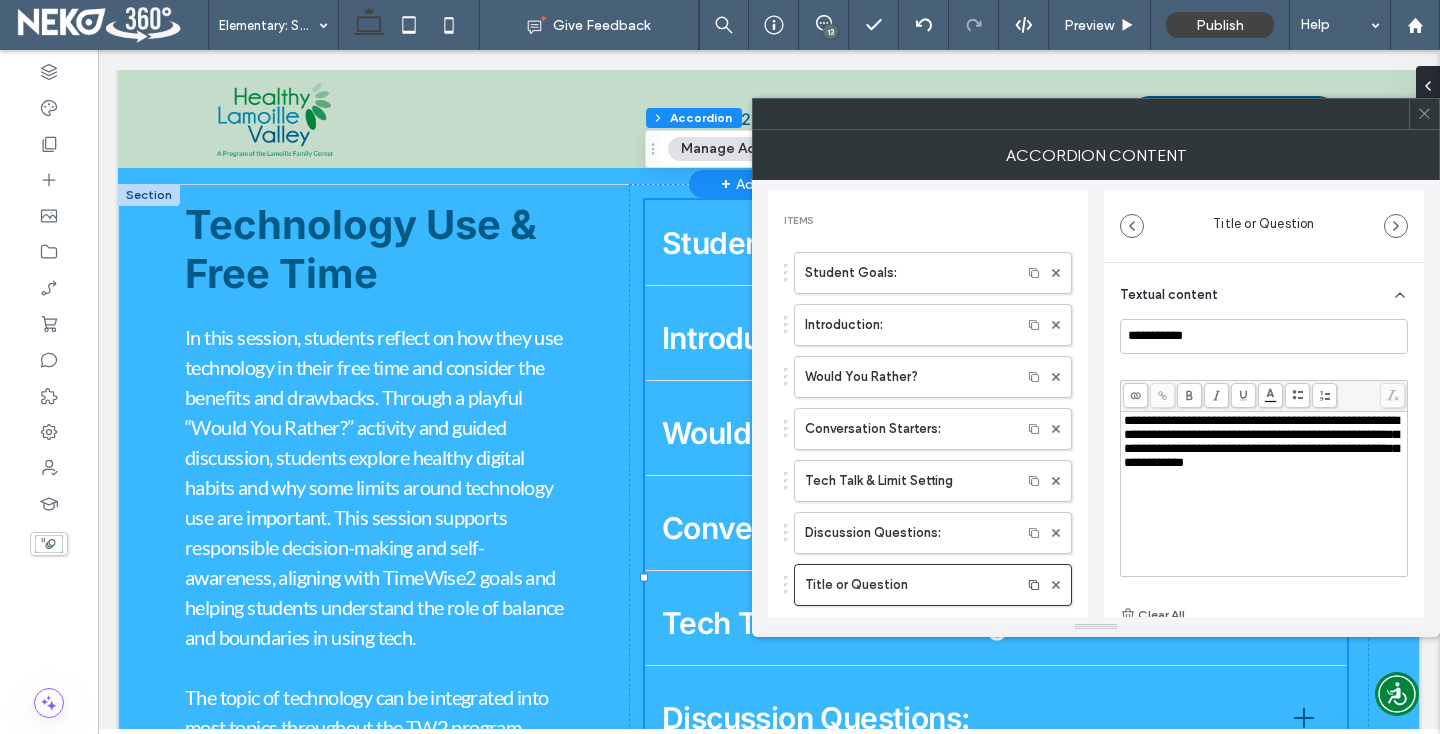 click on "**********" at bounding box center [1261, 441] 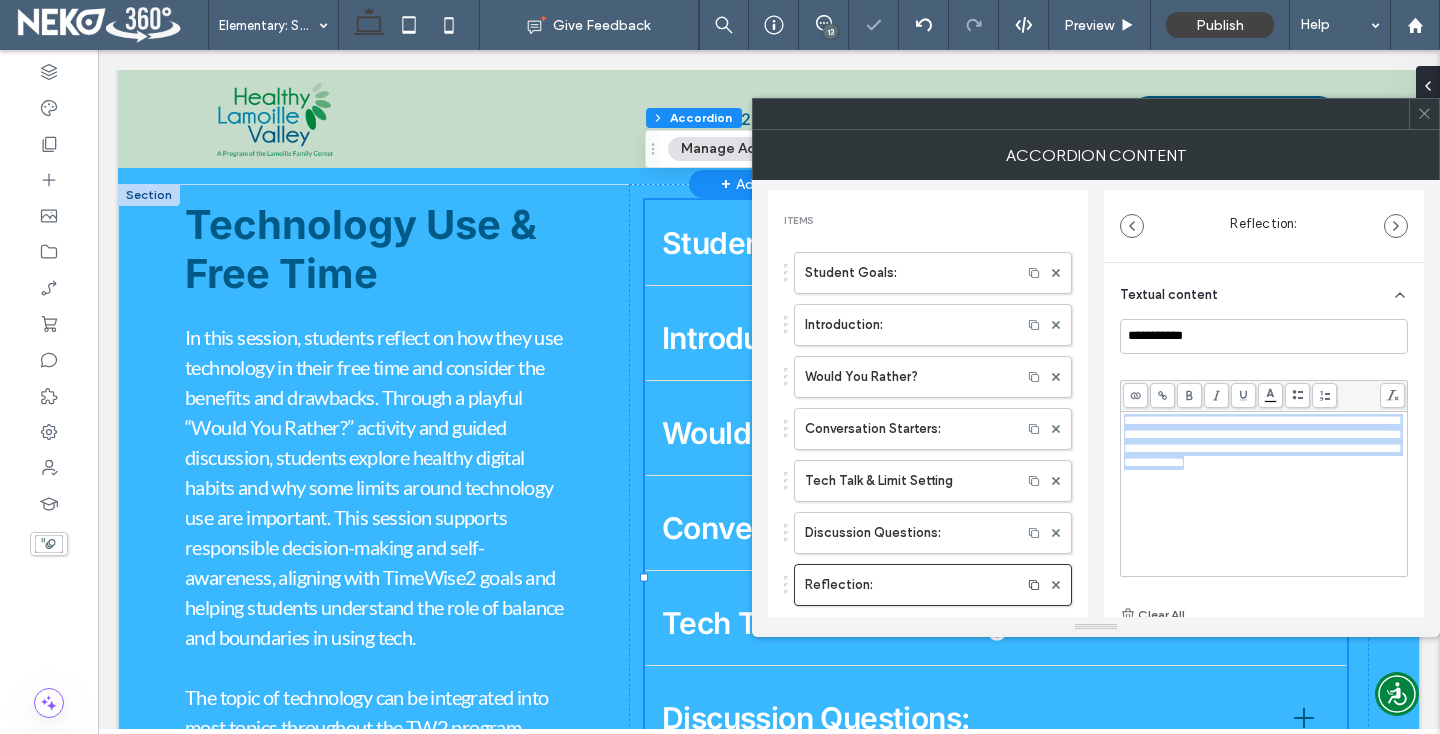 click on "**********" at bounding box center [1261, 441] 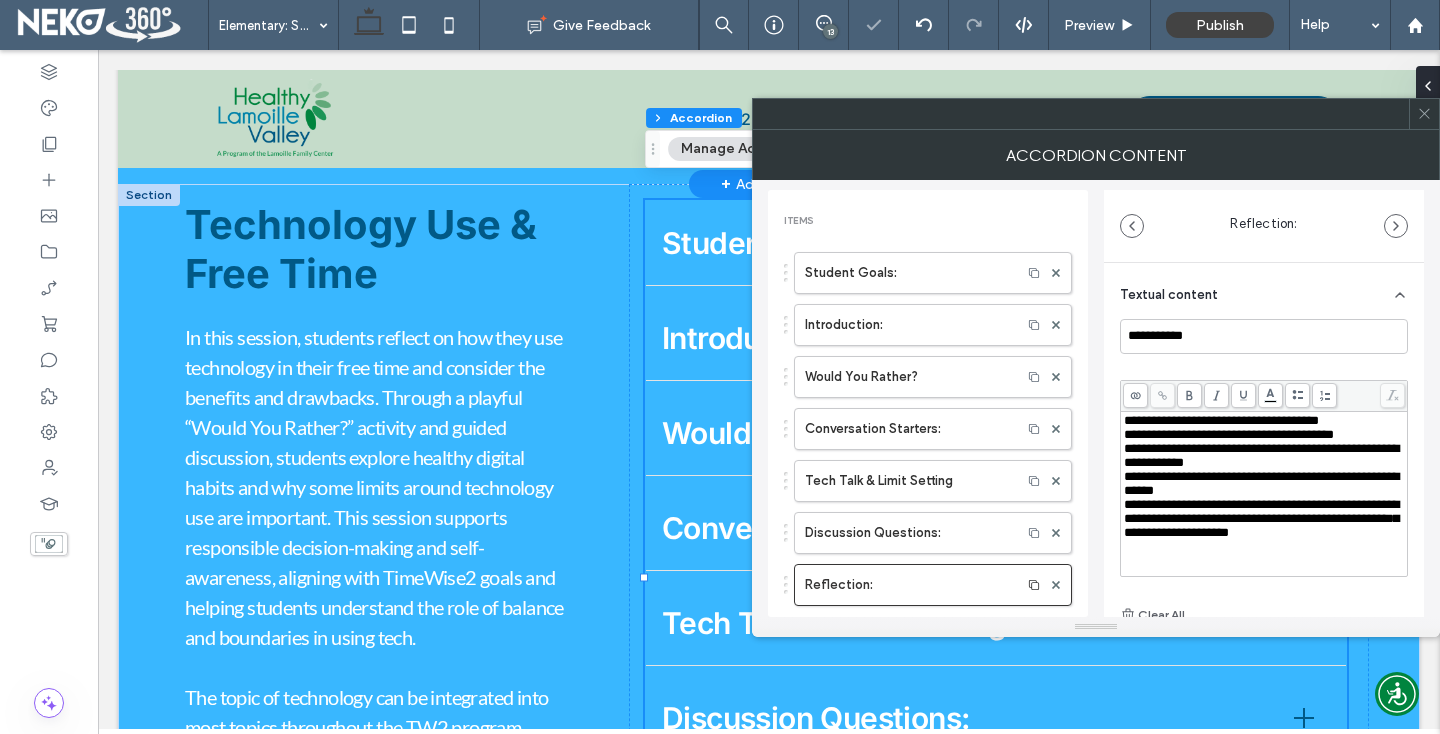 scroll, scrollTop: 0, scrollLeft: 0, axis: both 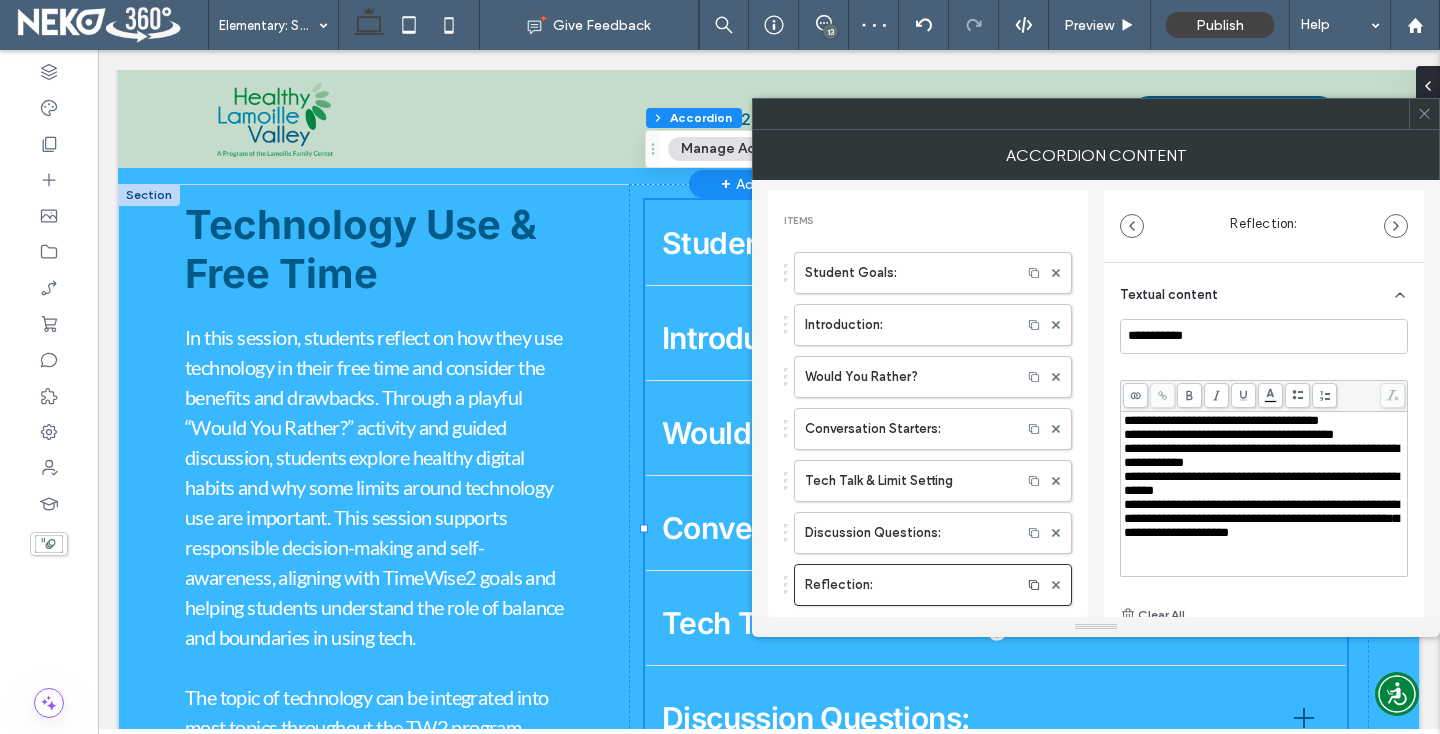 click on "**********" at bounding box center [1264, 494] 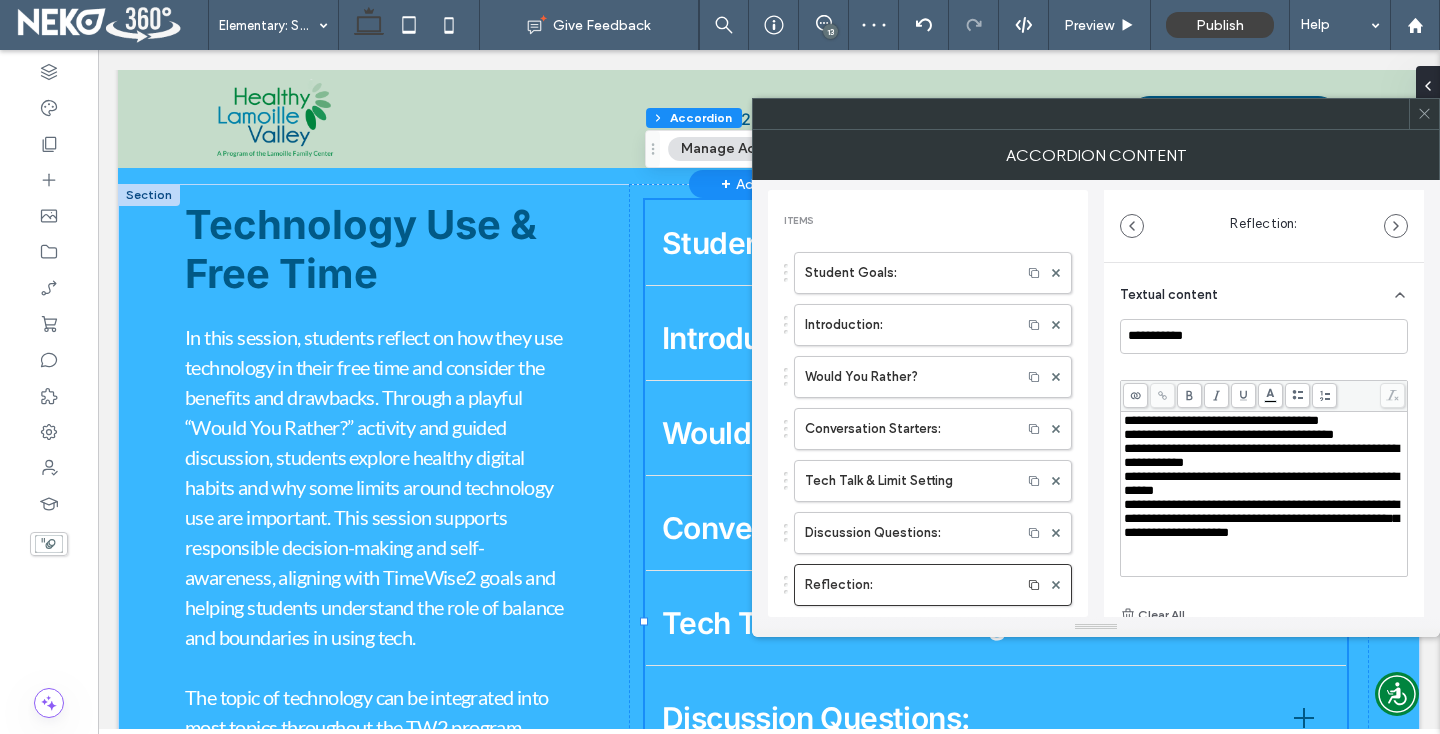 click on "**********" at bounding box center [1221, 420] 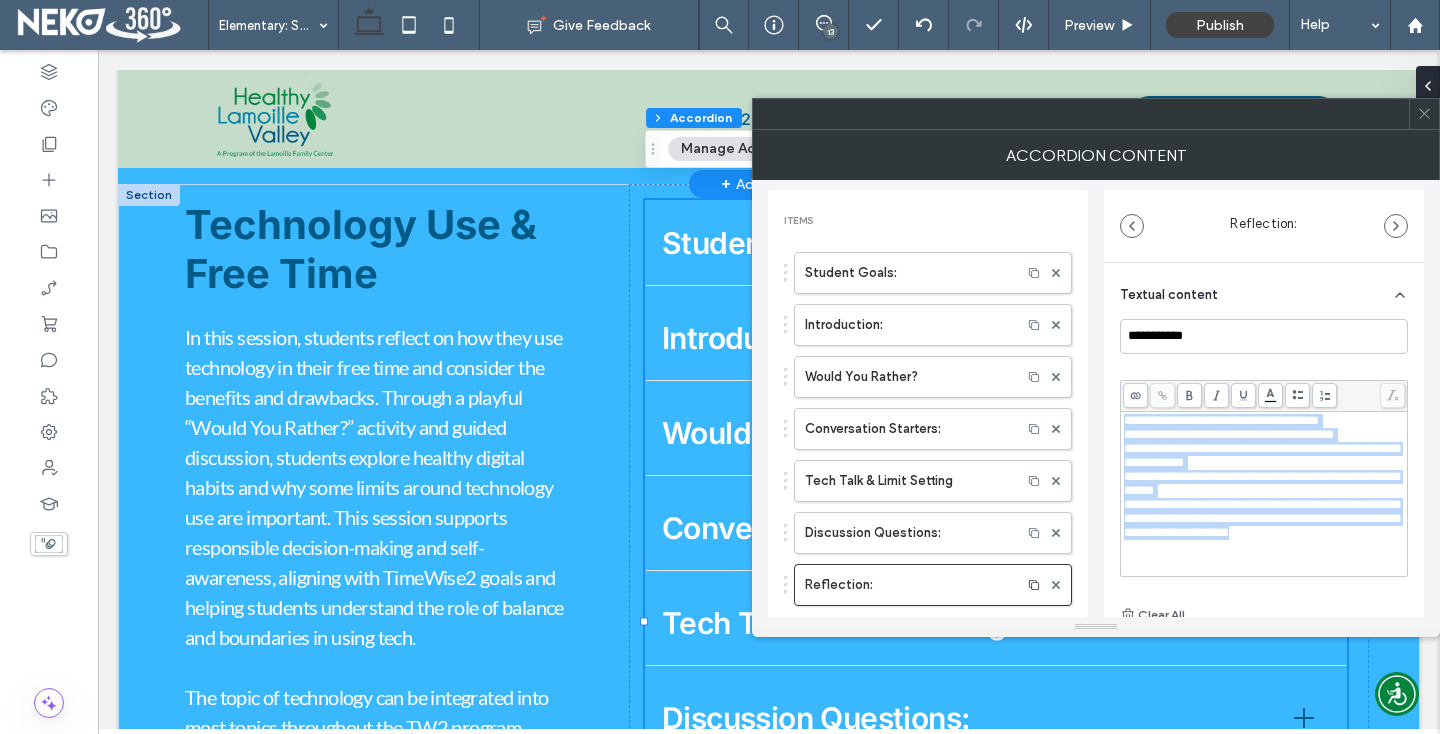 drag, startPoint x: 1125, startPoint y: 424, endPoint x: 1259, endPoint y: 580, distance: 205.65019 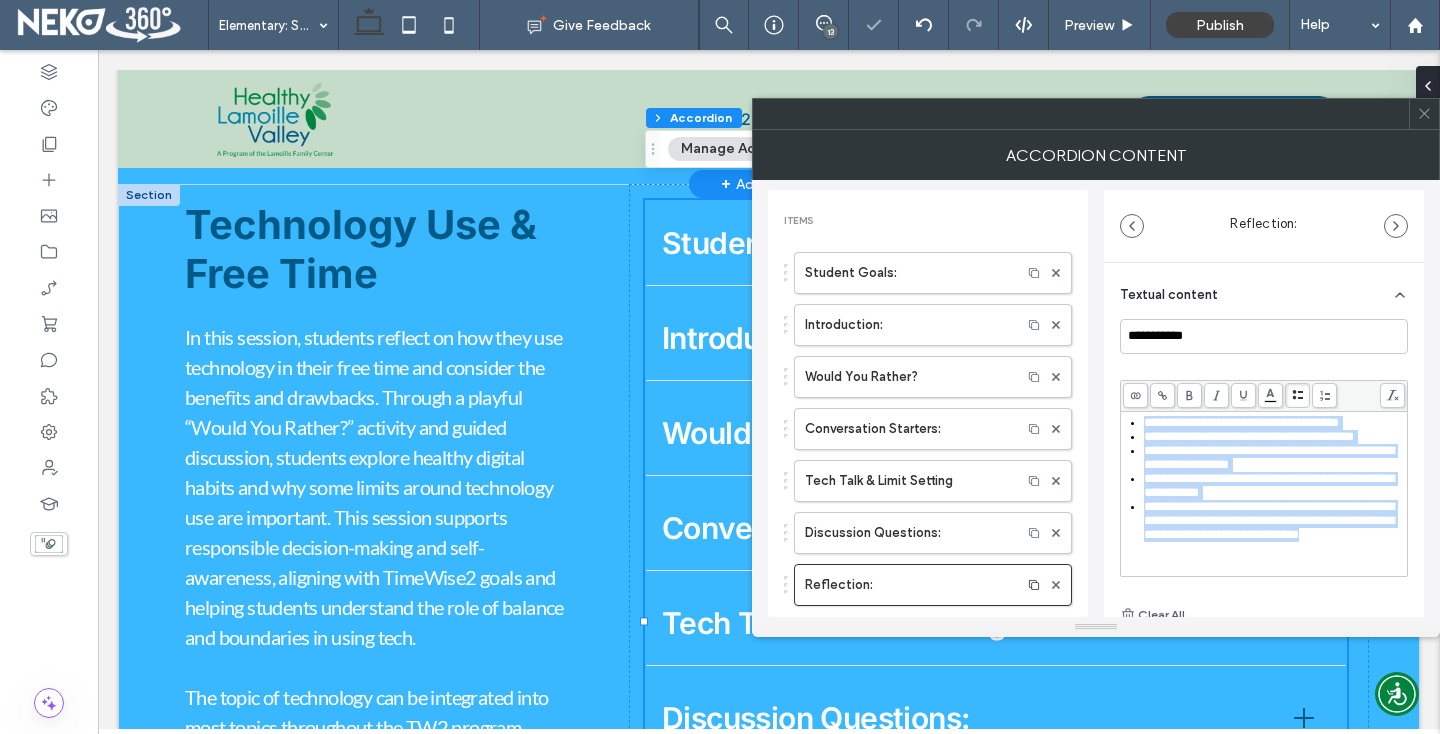 click 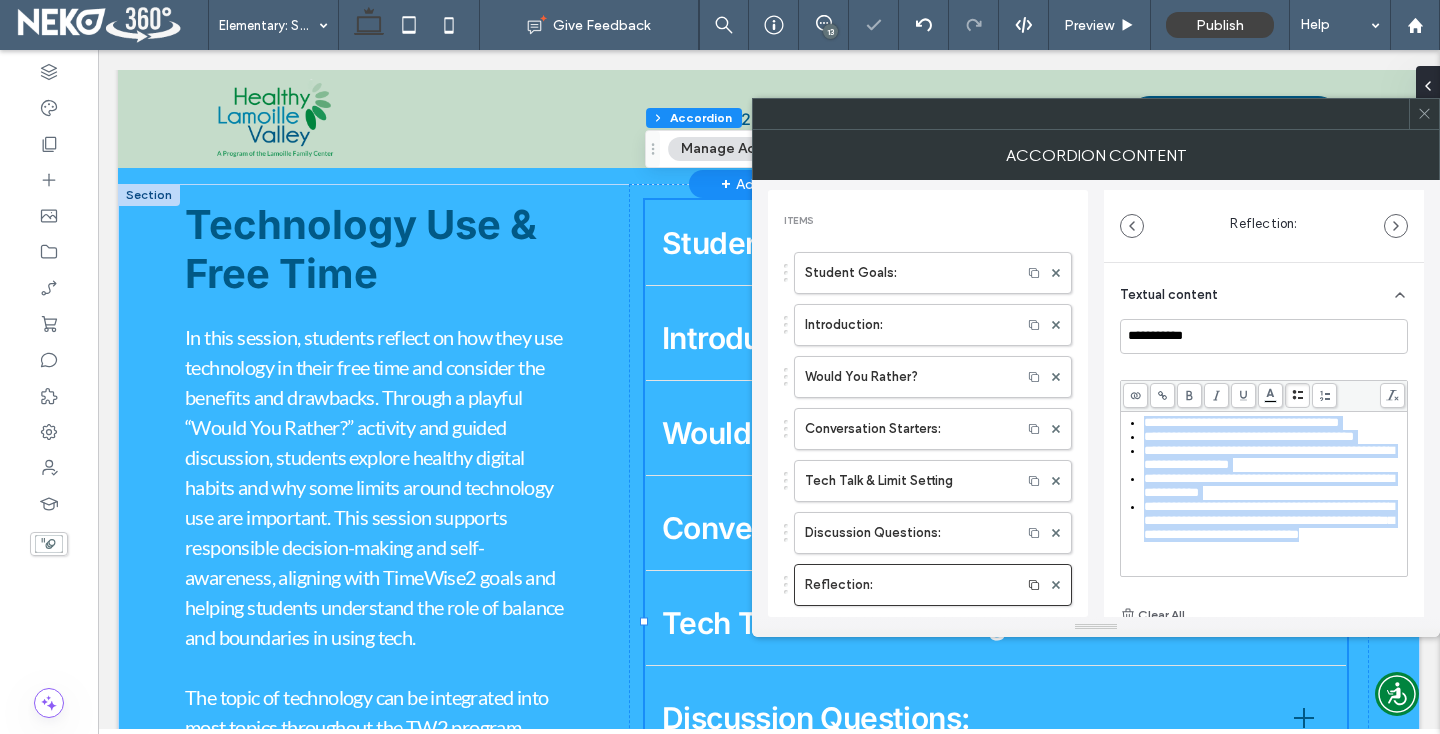 scroll, scrollTop: 30, scrollLeft: 0, axis: vertical 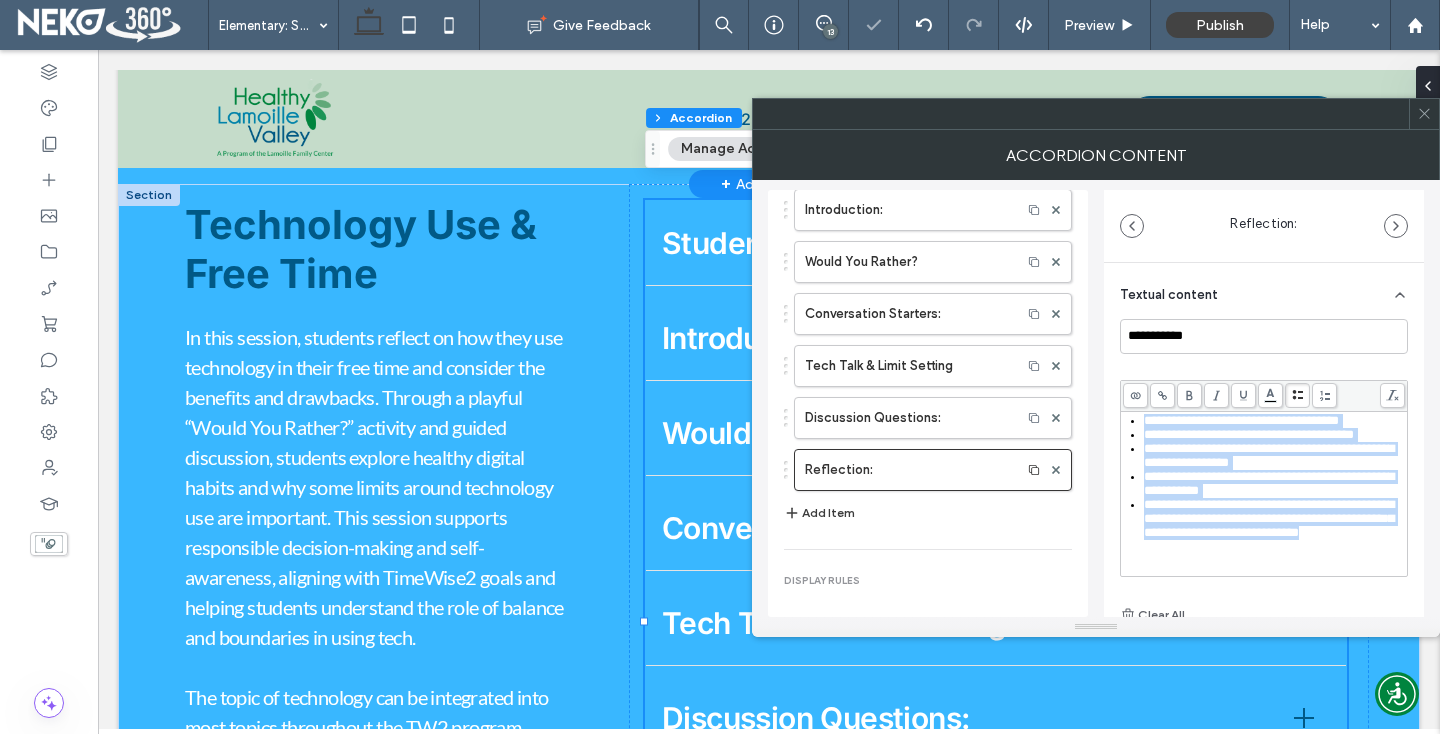 click on "Add Item" at bounding box center [819, 513] 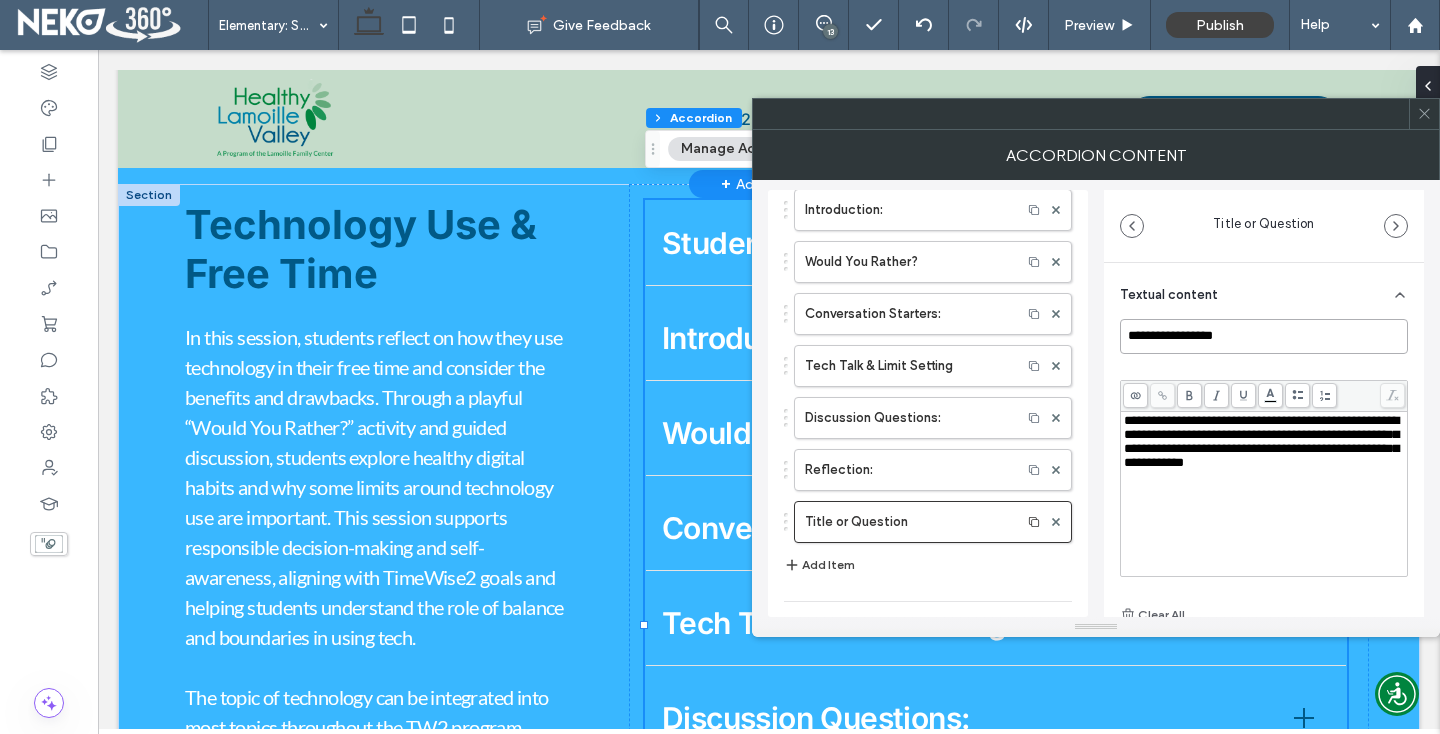 click on "**********" at bounding box center (1264, 336) 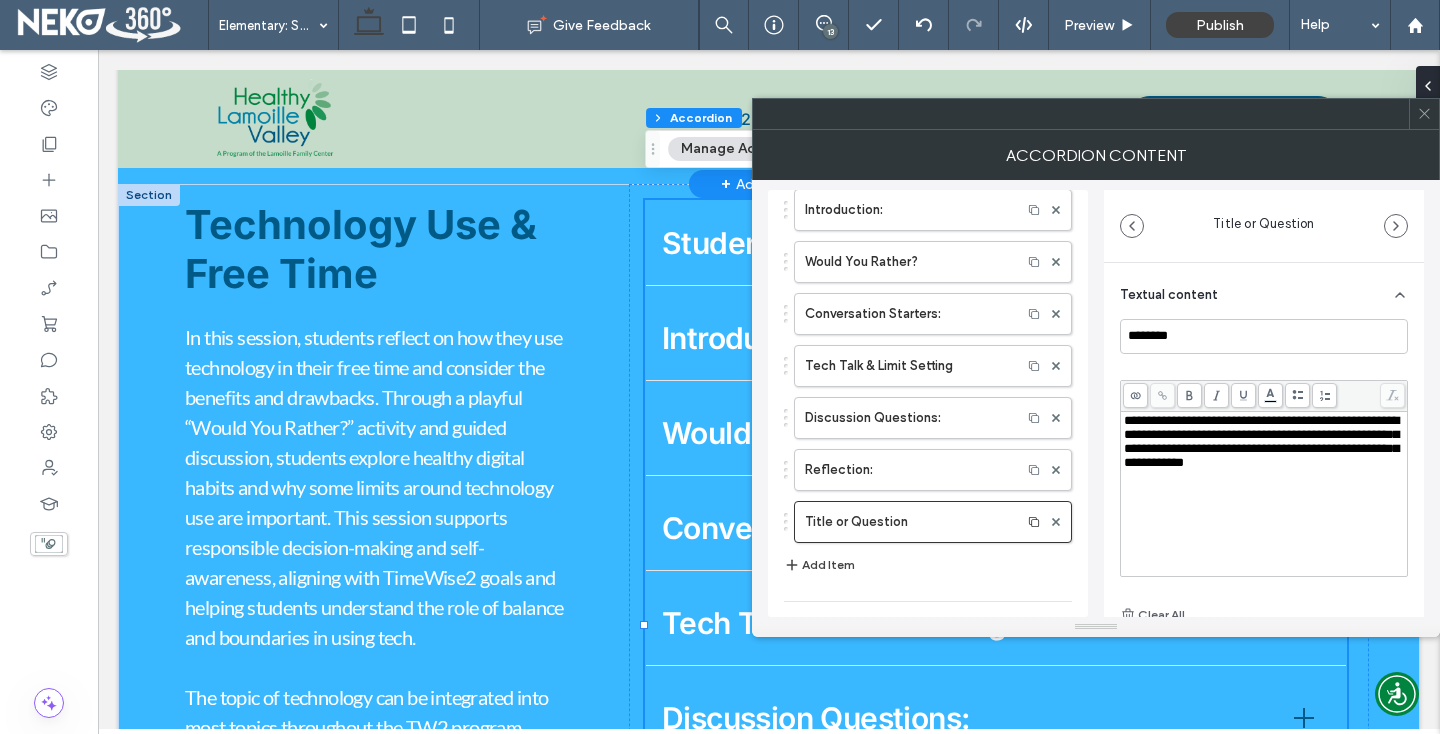 click on "**********" at bounding box center (1261, 441) 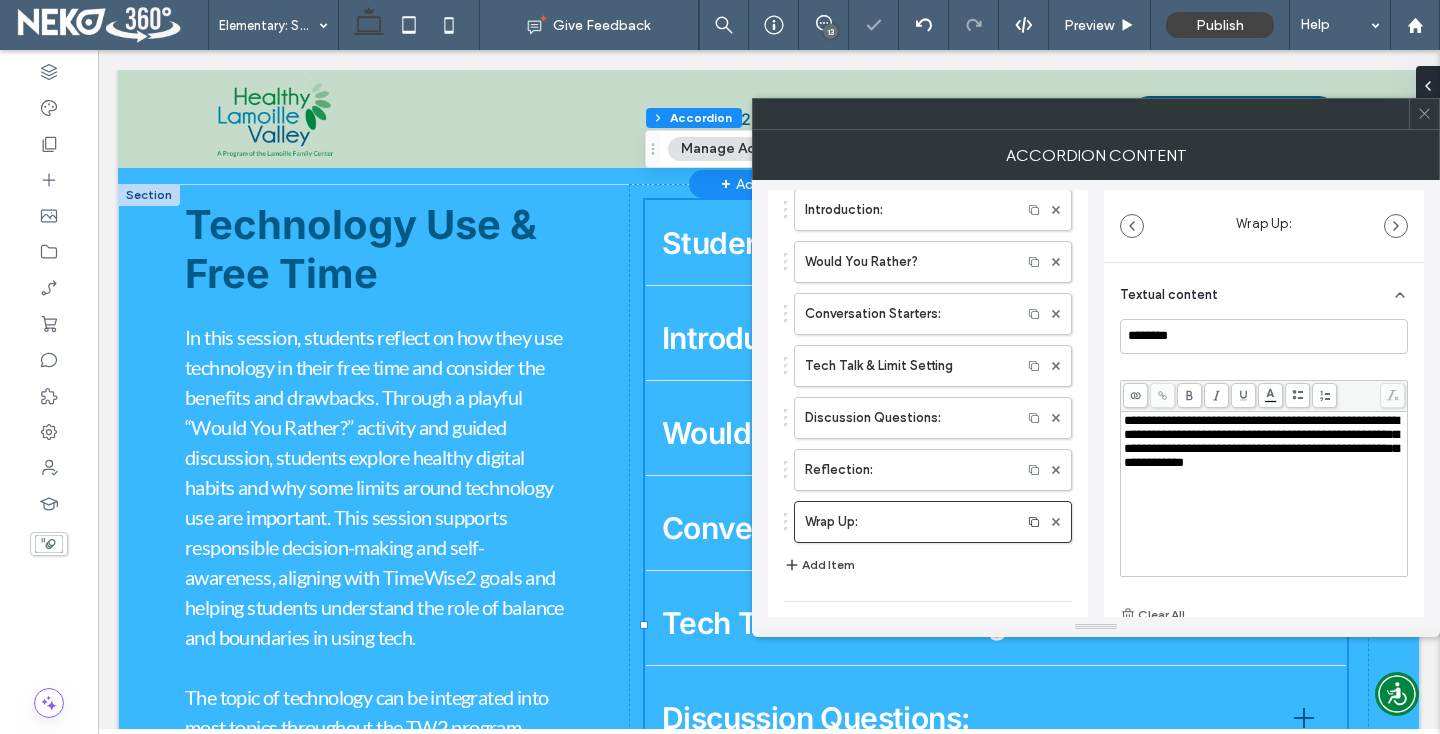 click on "**********" at bounding box center (1261, 441) 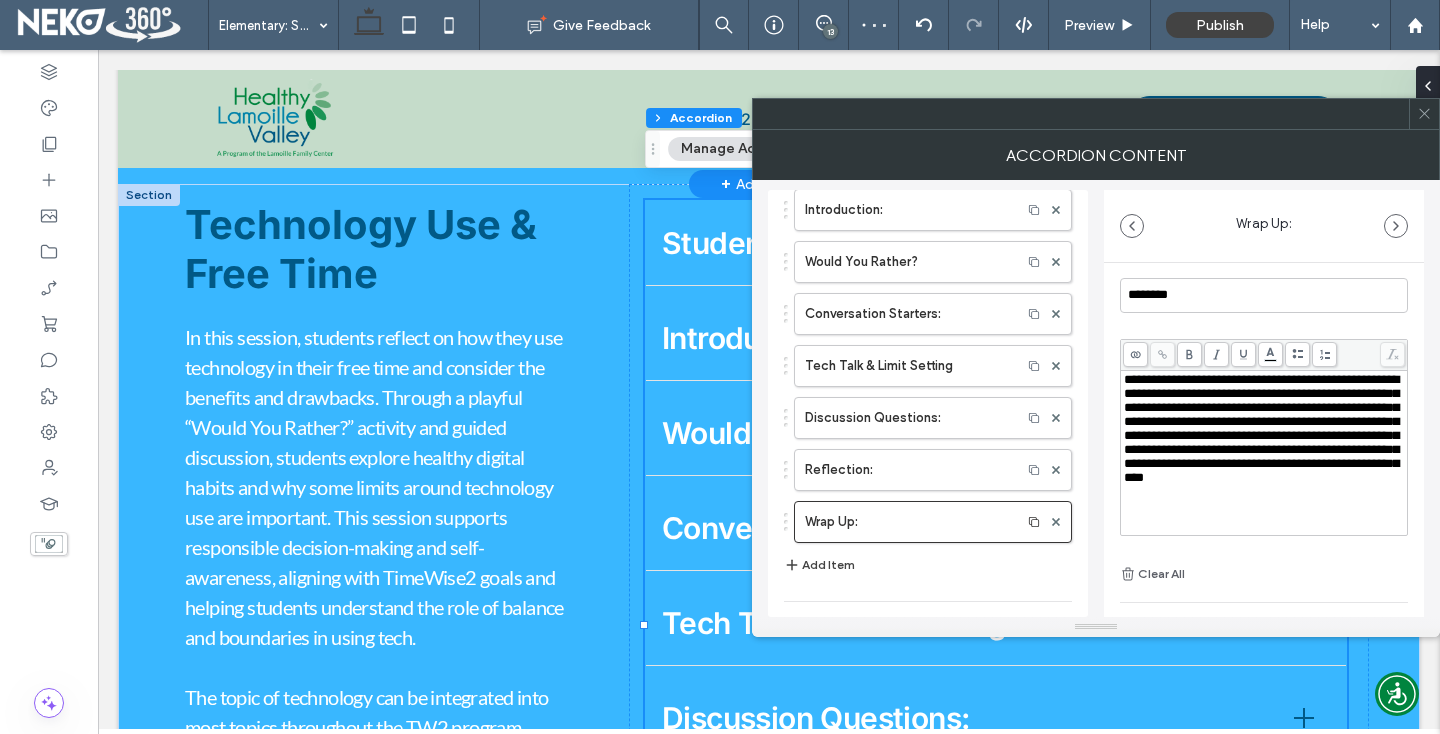 scroll, scrollTop: 30, scrollLeft: 0, axis: vertical 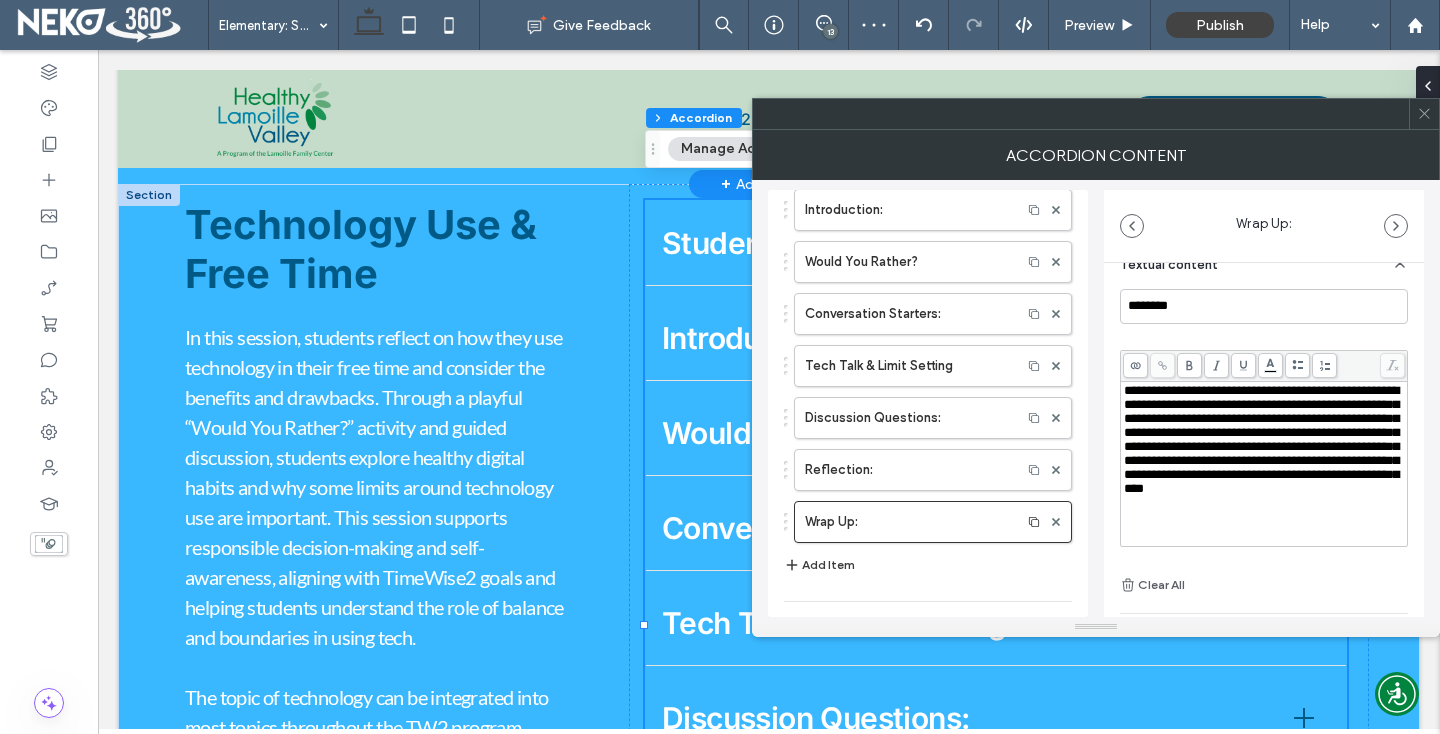 click on "Add Item" at bounding box center (819, 565) 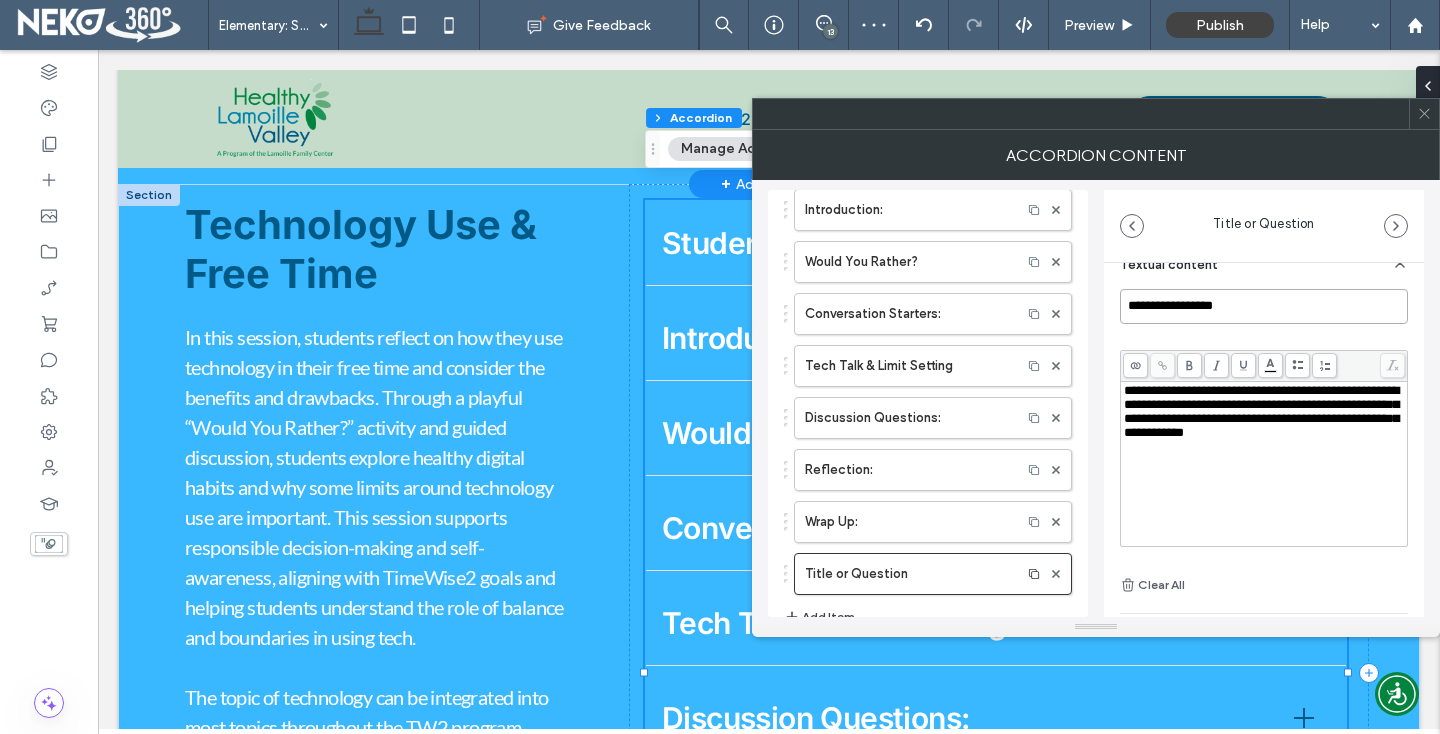 click on "**********" at bounding box center (1264, 306) 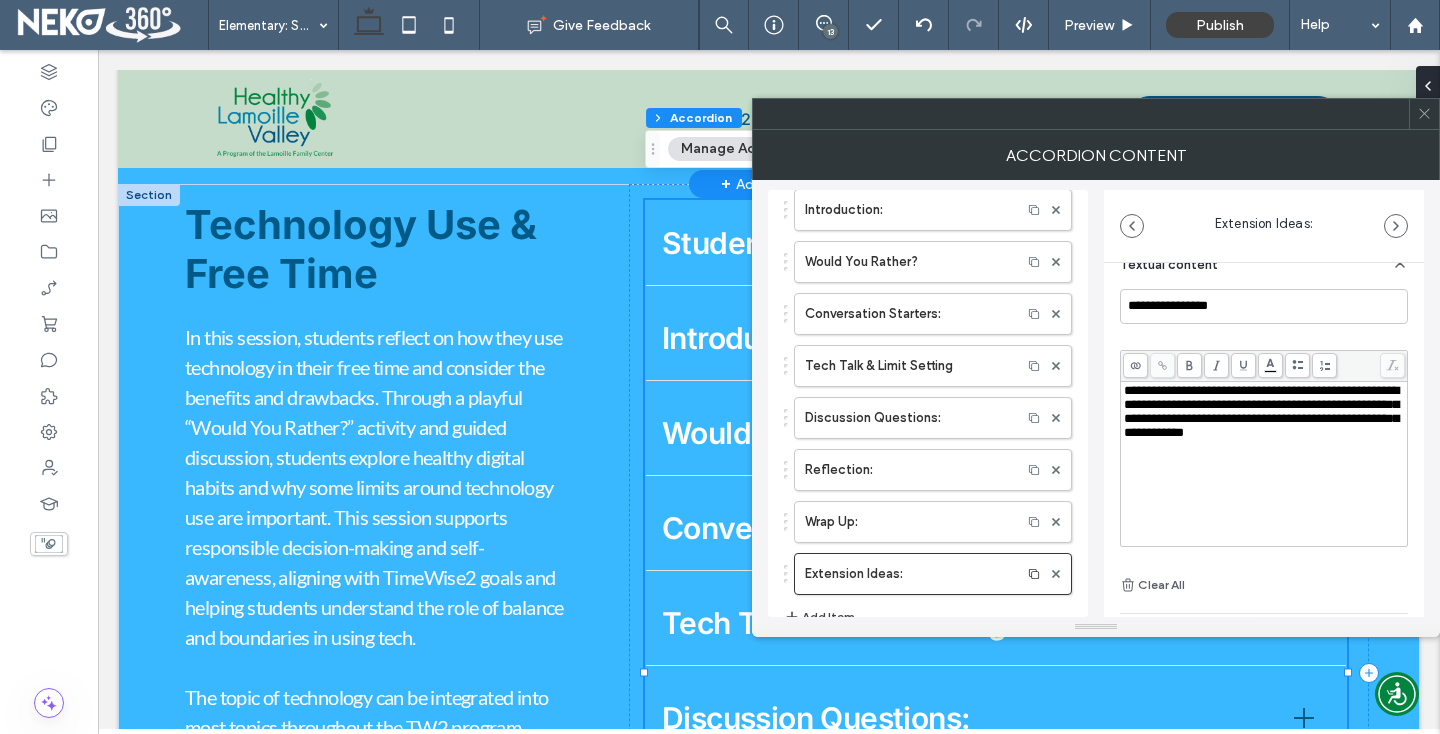 click on "**********" at bounding box center [1261, 411] 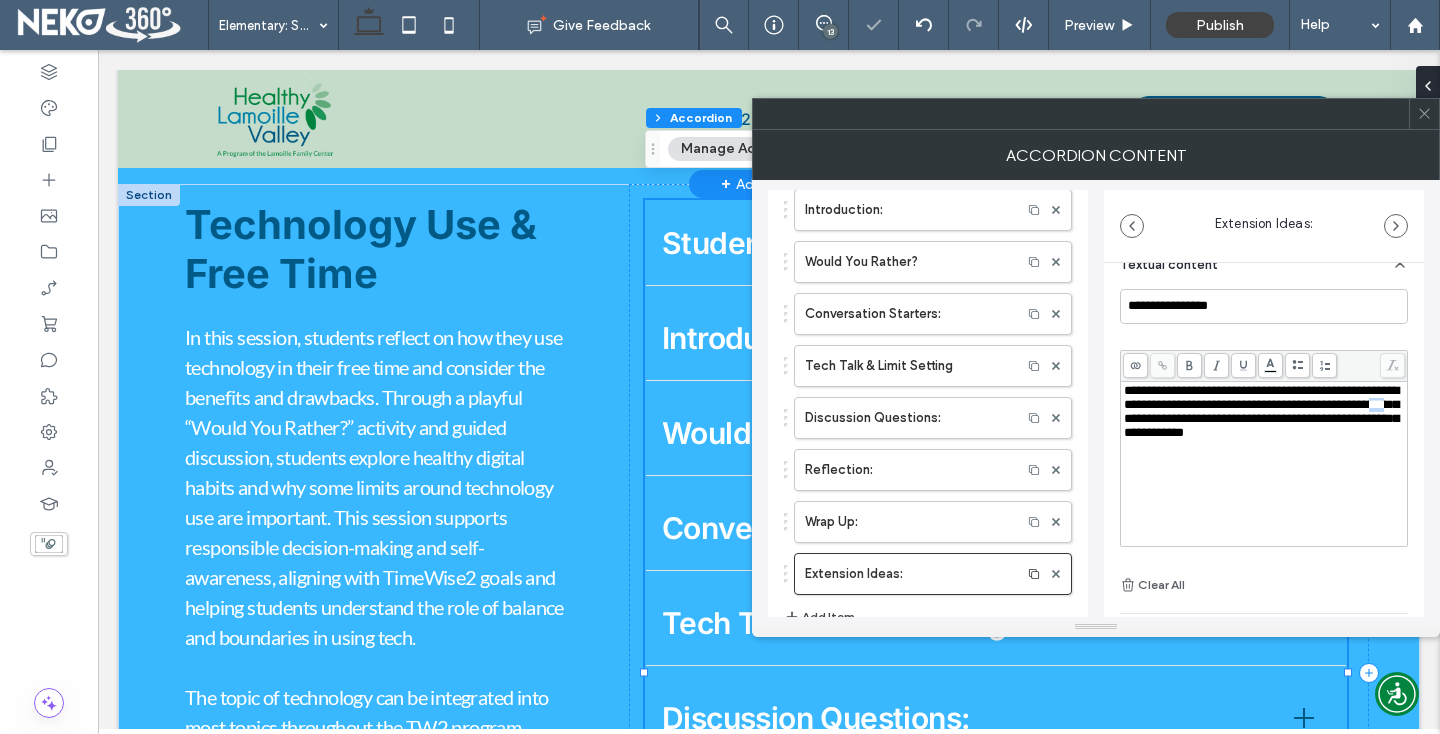 click on "**********" at bounding box center (1261, 411) 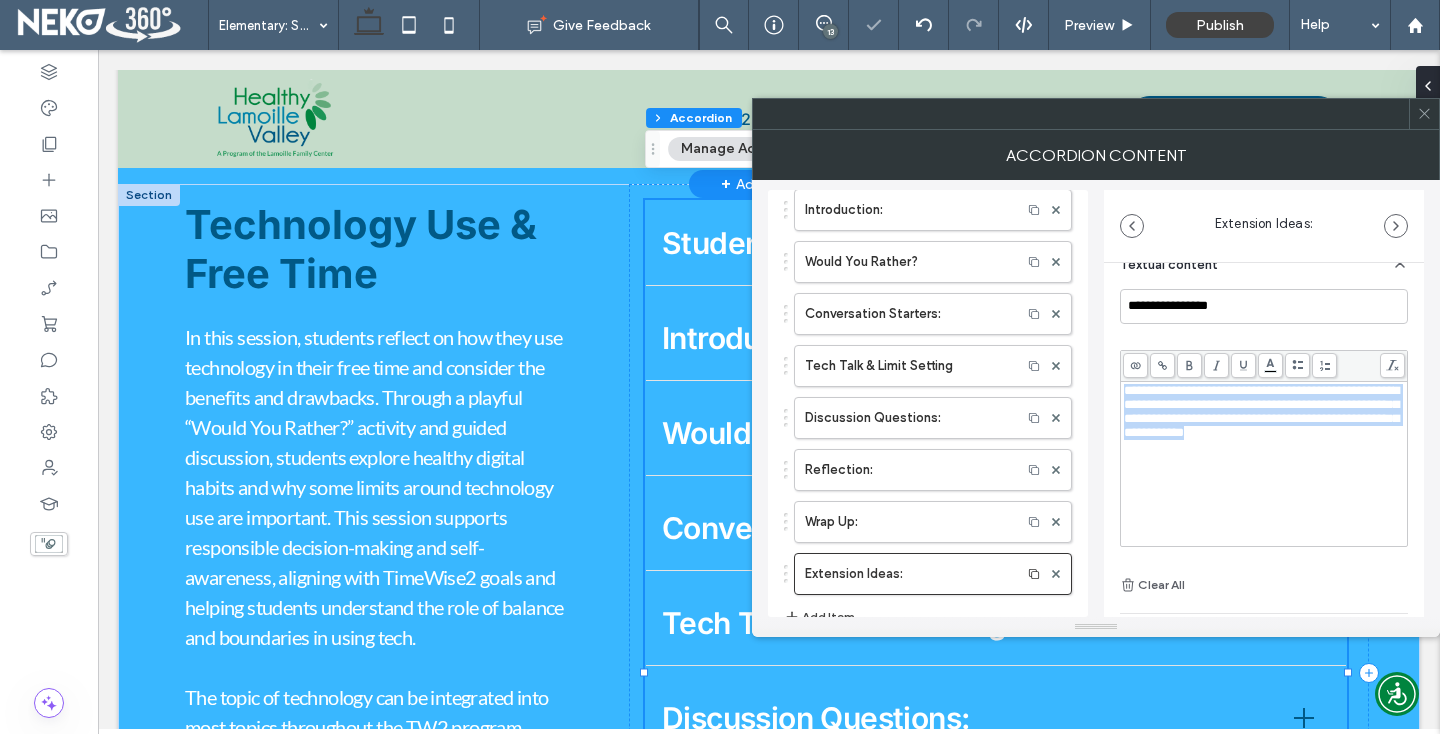 click on "**********" at bounding box center [1261, 411] 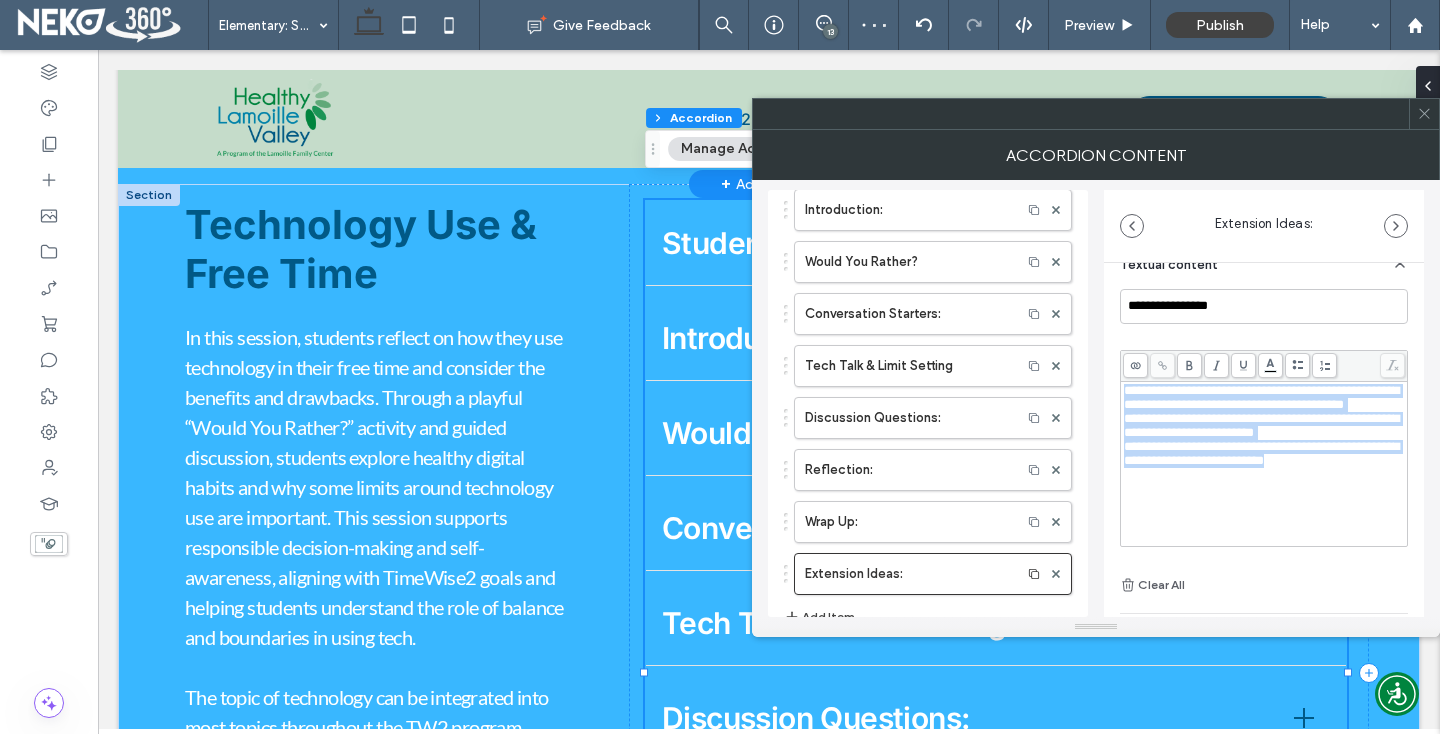 drag, startPoint x: 1125, startPoint y: 386, endPoint x: 1387, endPoint y: 556, distance: 312.32034 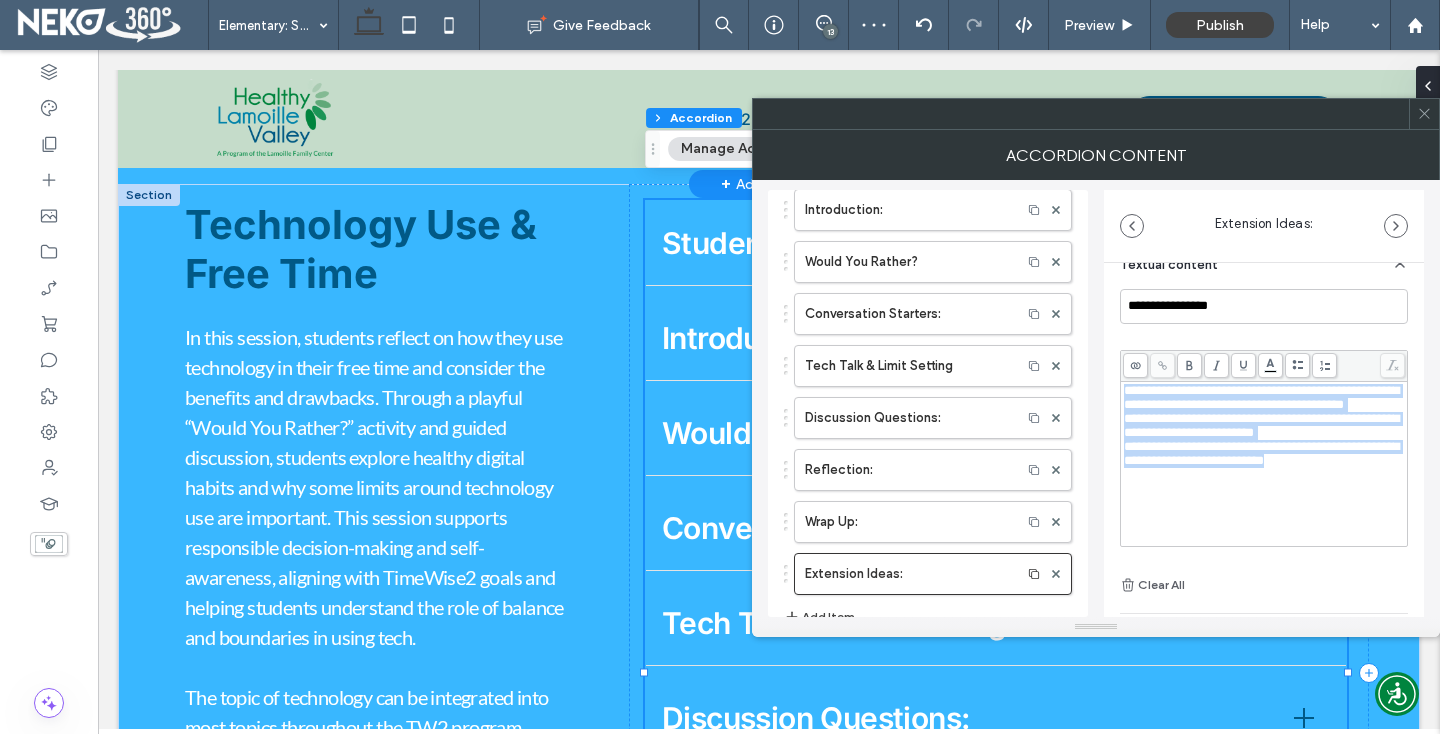 click on "**********" at bounding box center (1264, 443) 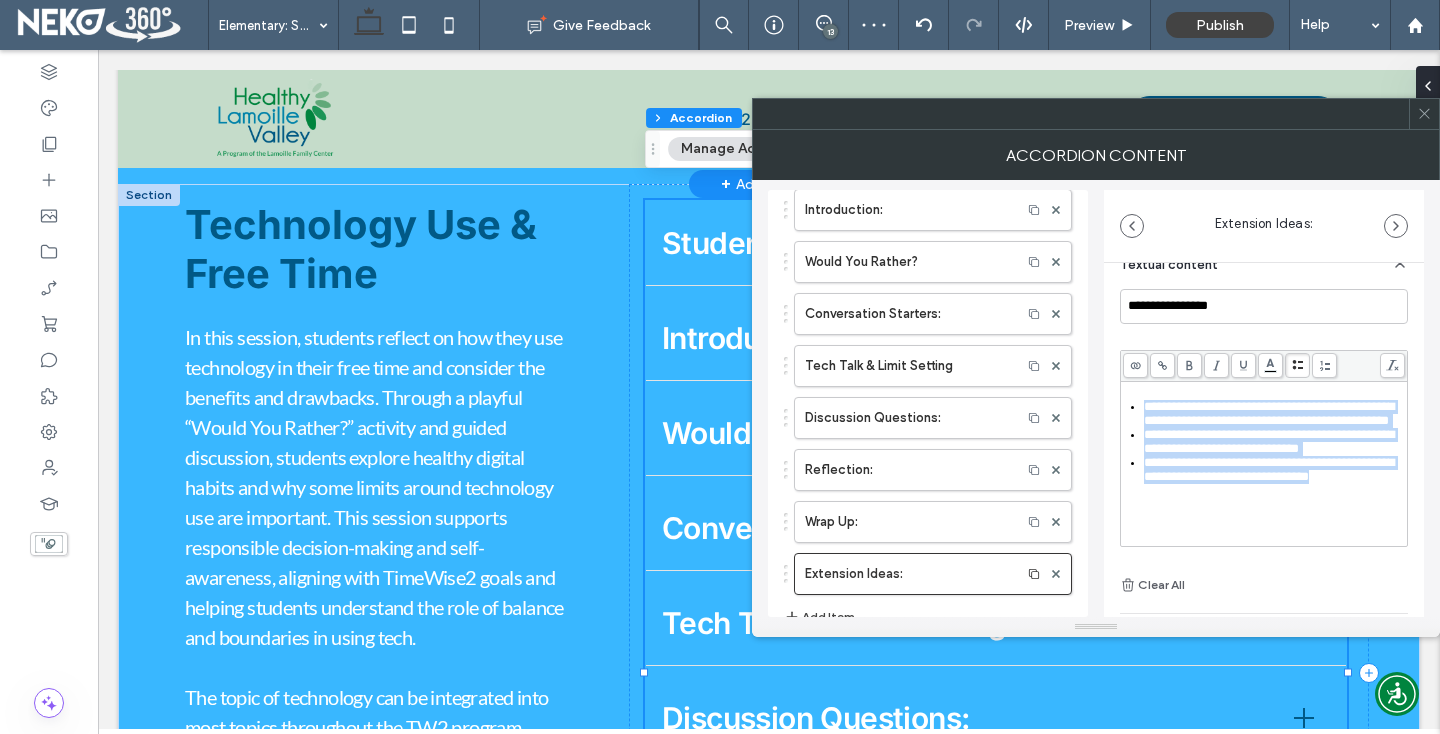 click on "**********" at bounding box center (1264, 448) 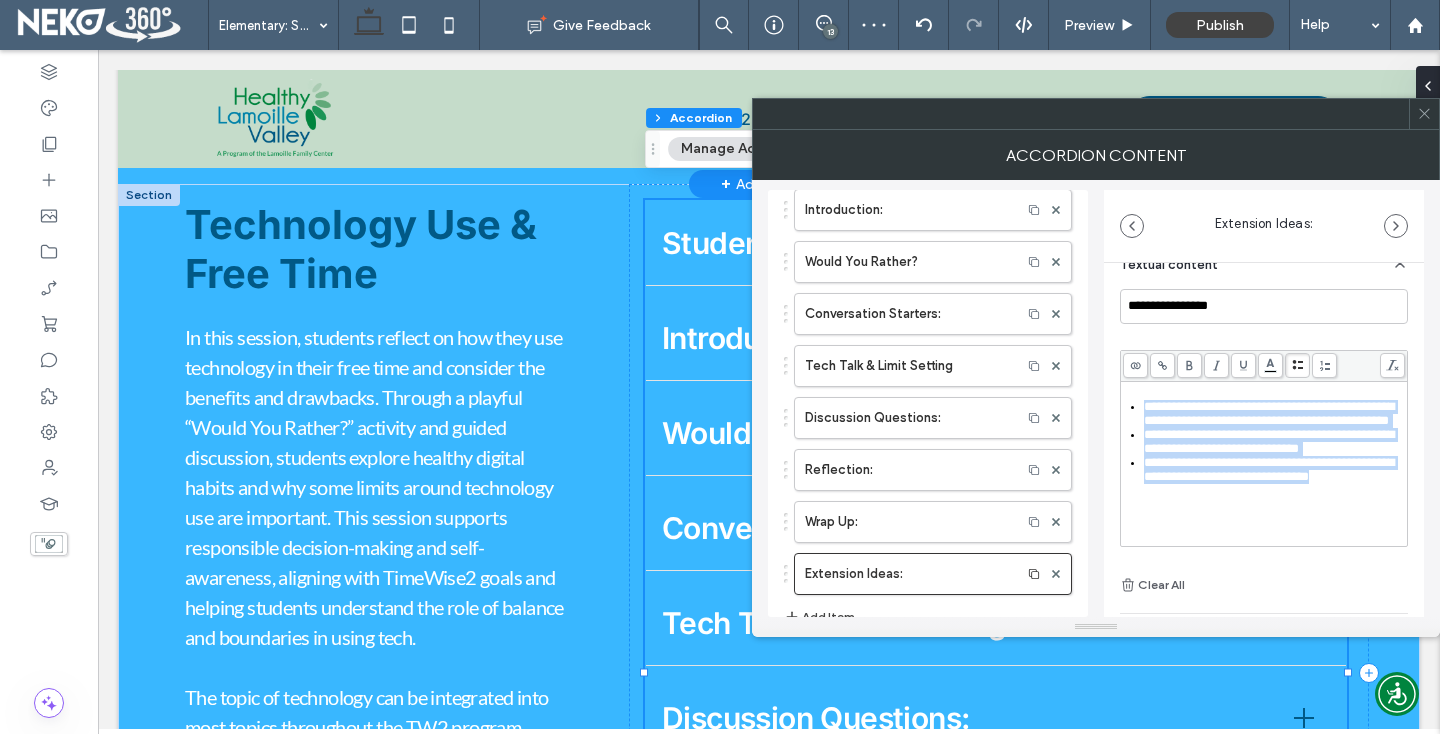 scroll, scrollTop: 46, scrollLeft: 0, axis: vertical 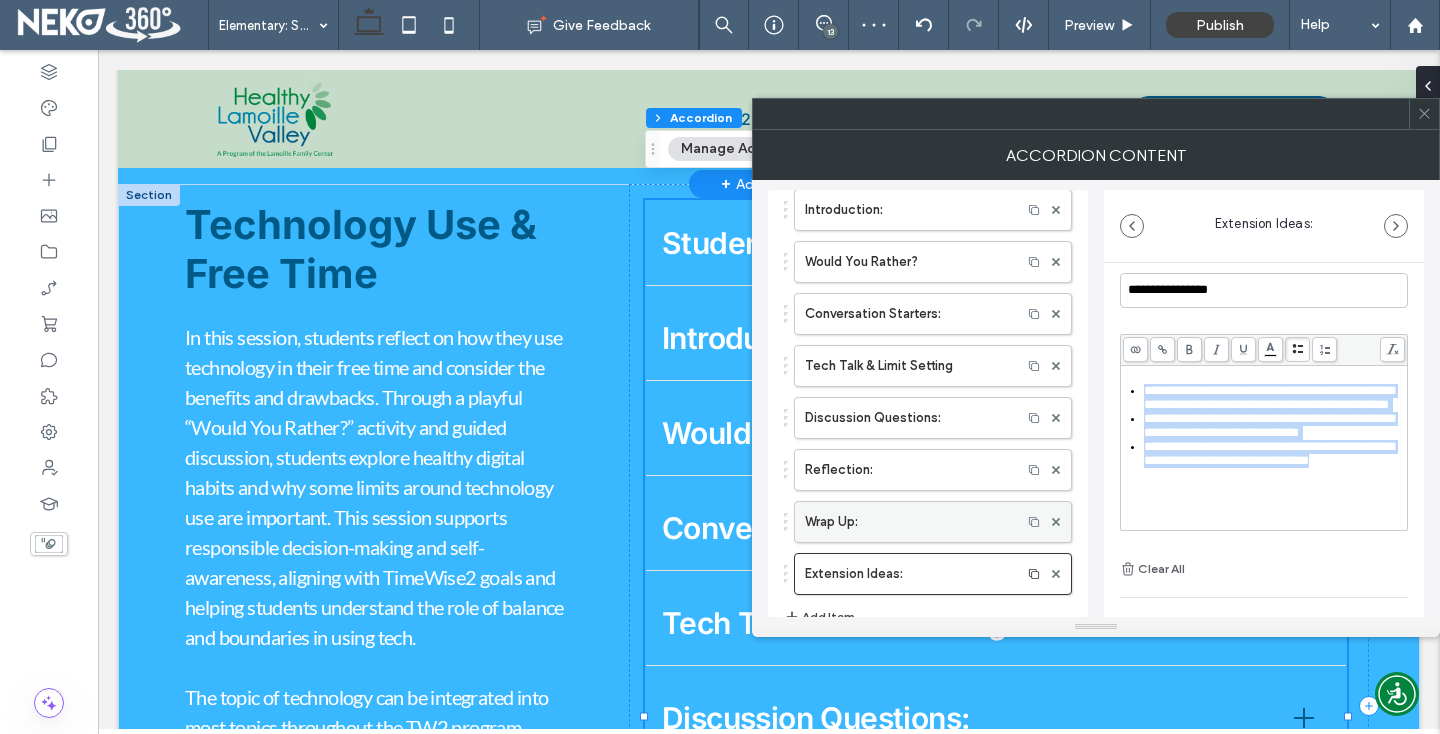 click on "Wrap Up:" at bounding box center (908, 522) 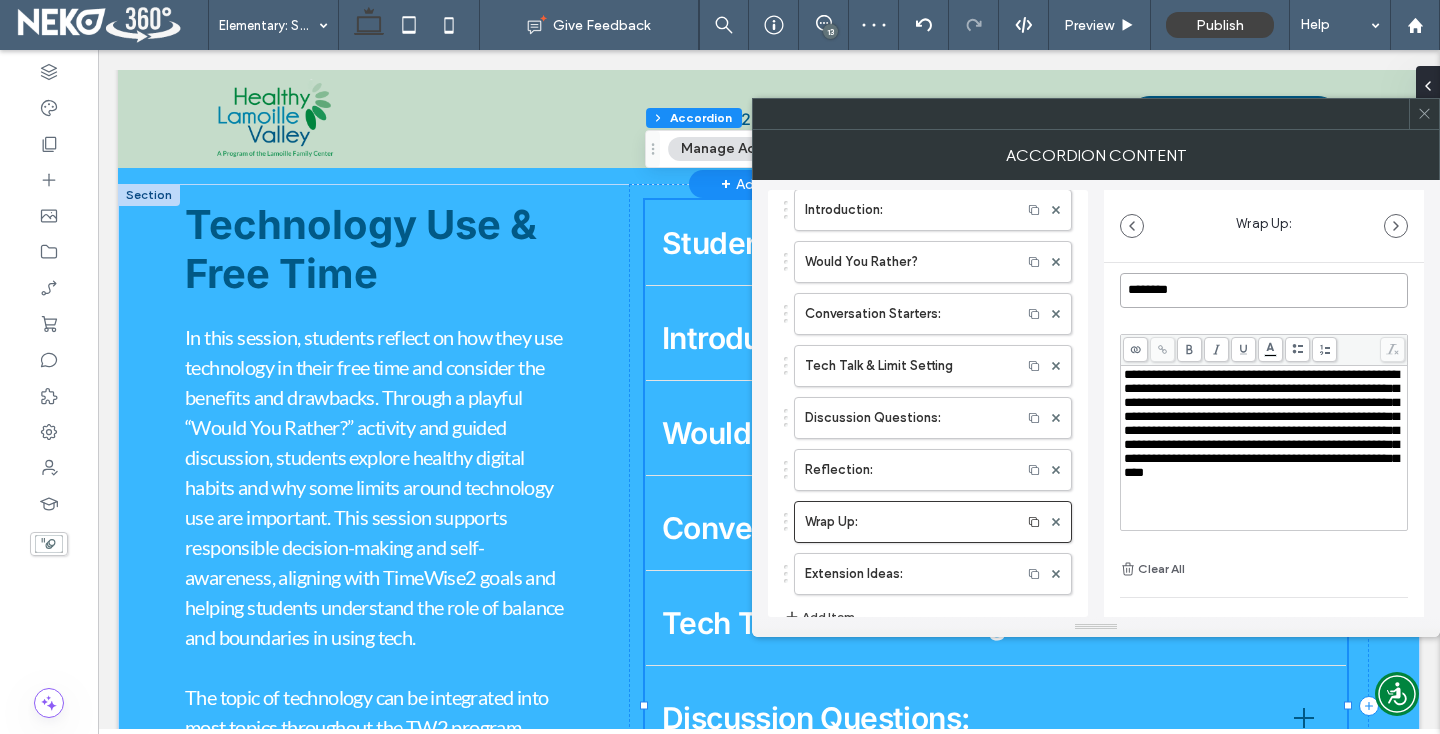 click on "********" at bounding box center (1264, 290) 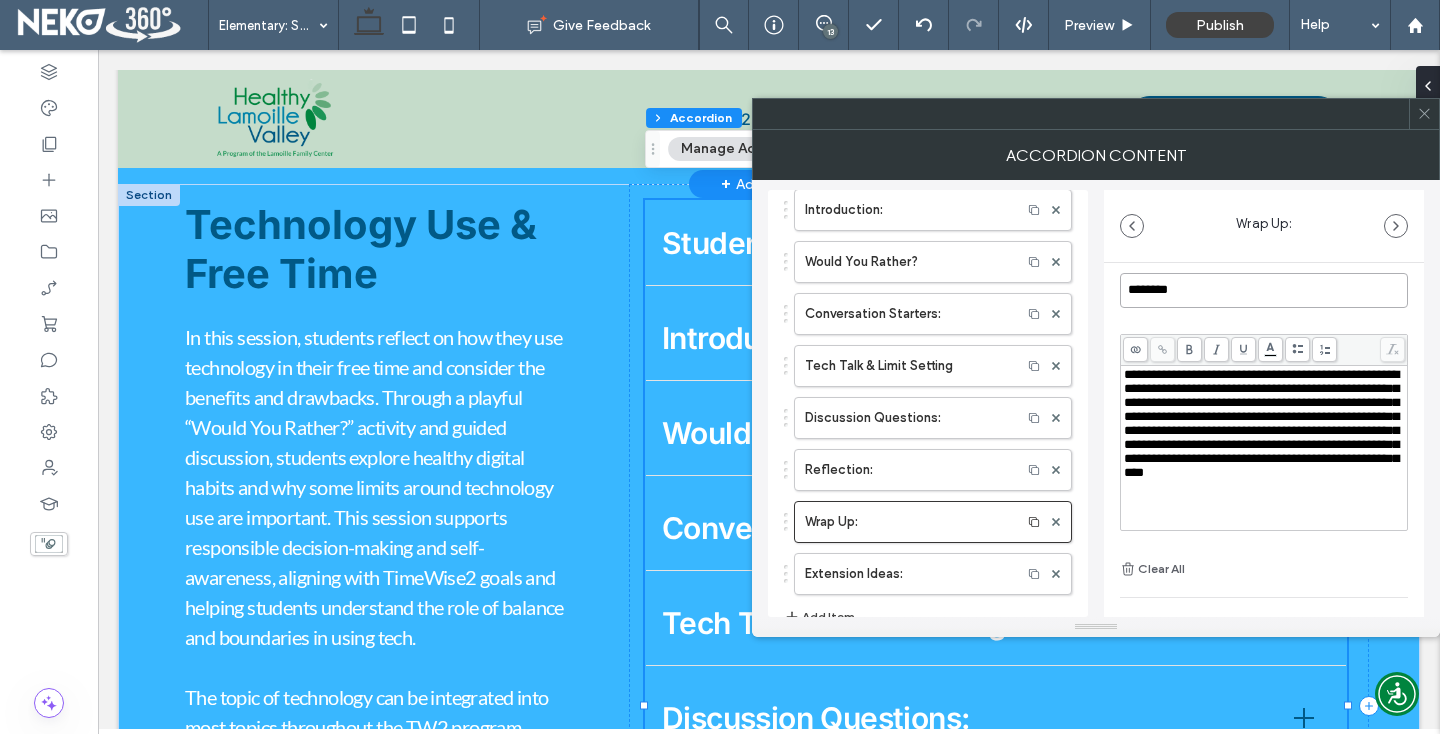 type on "********" 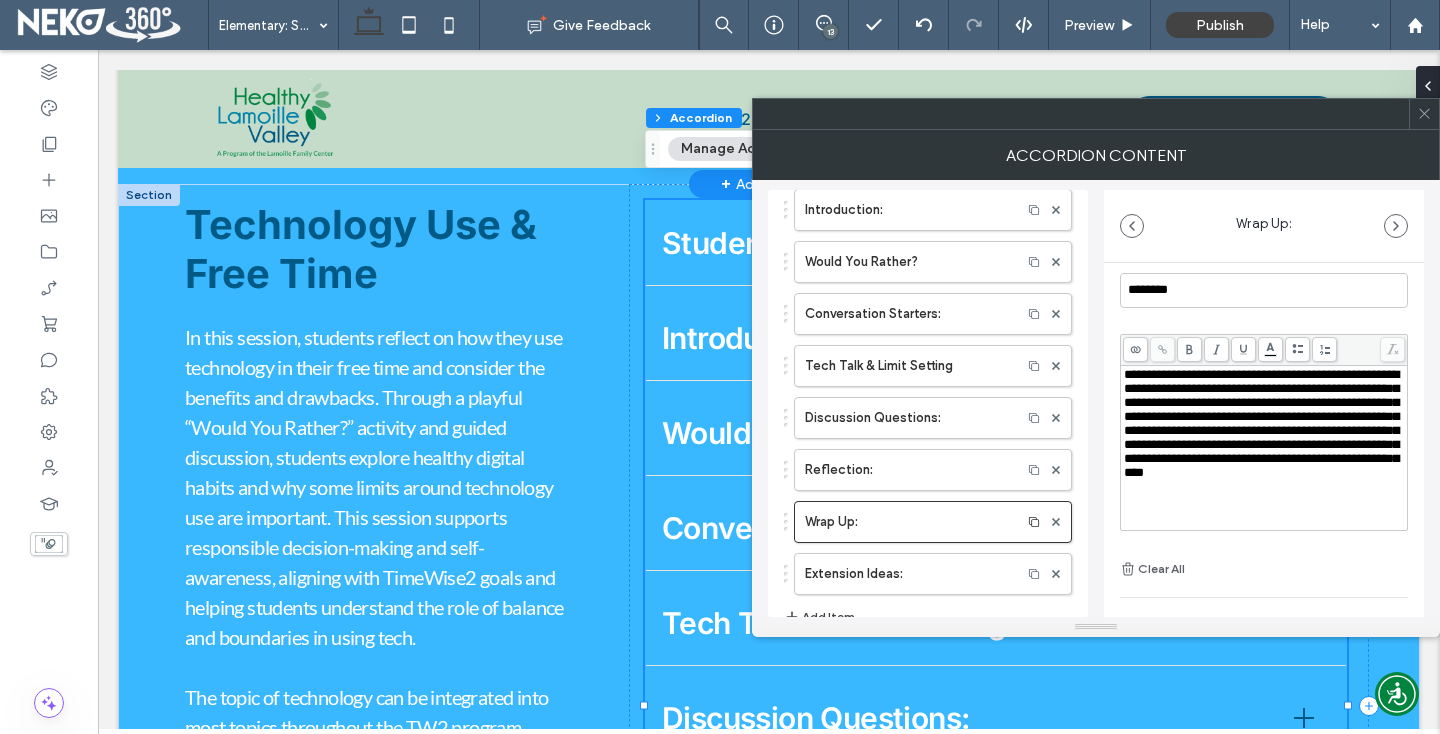 click on "**********" at bounding box center (1096, 398) 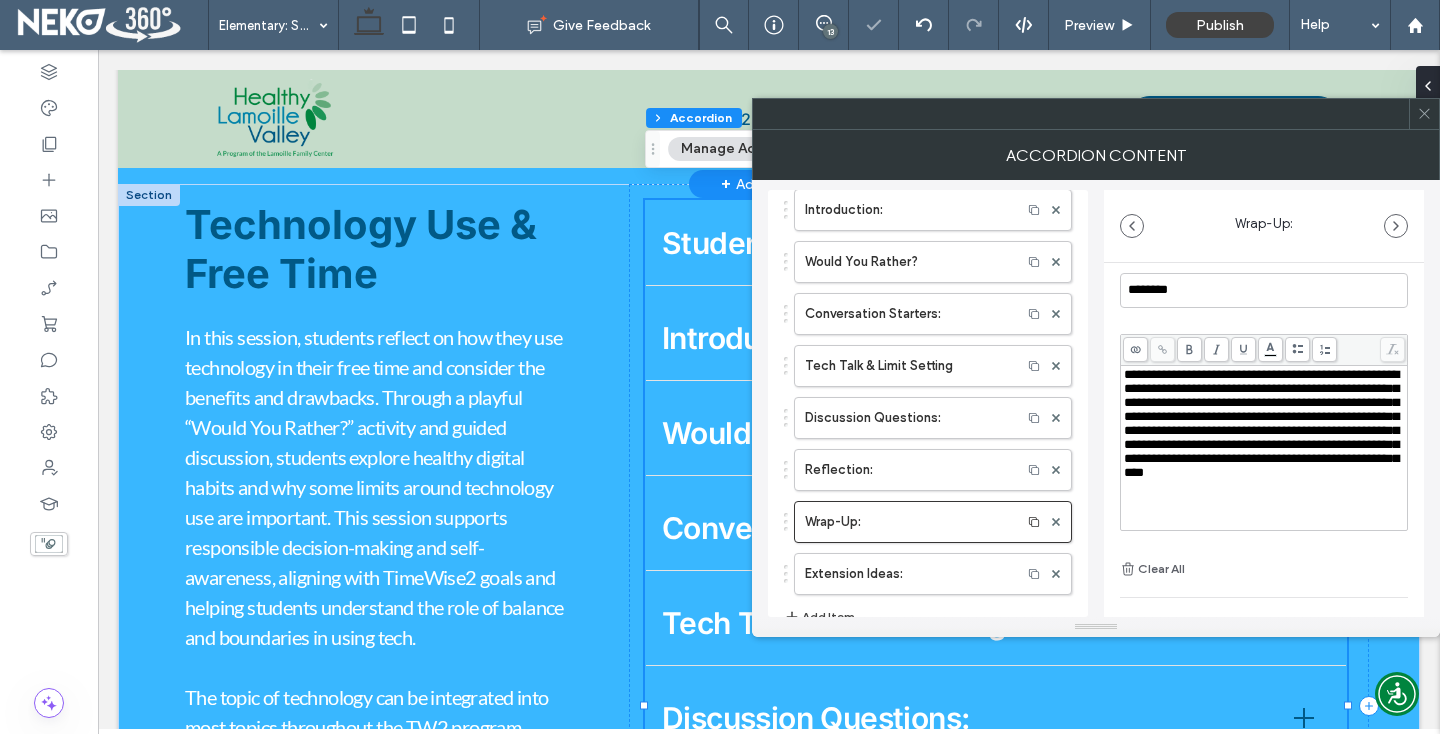 click at bounding box center (1424, 114) 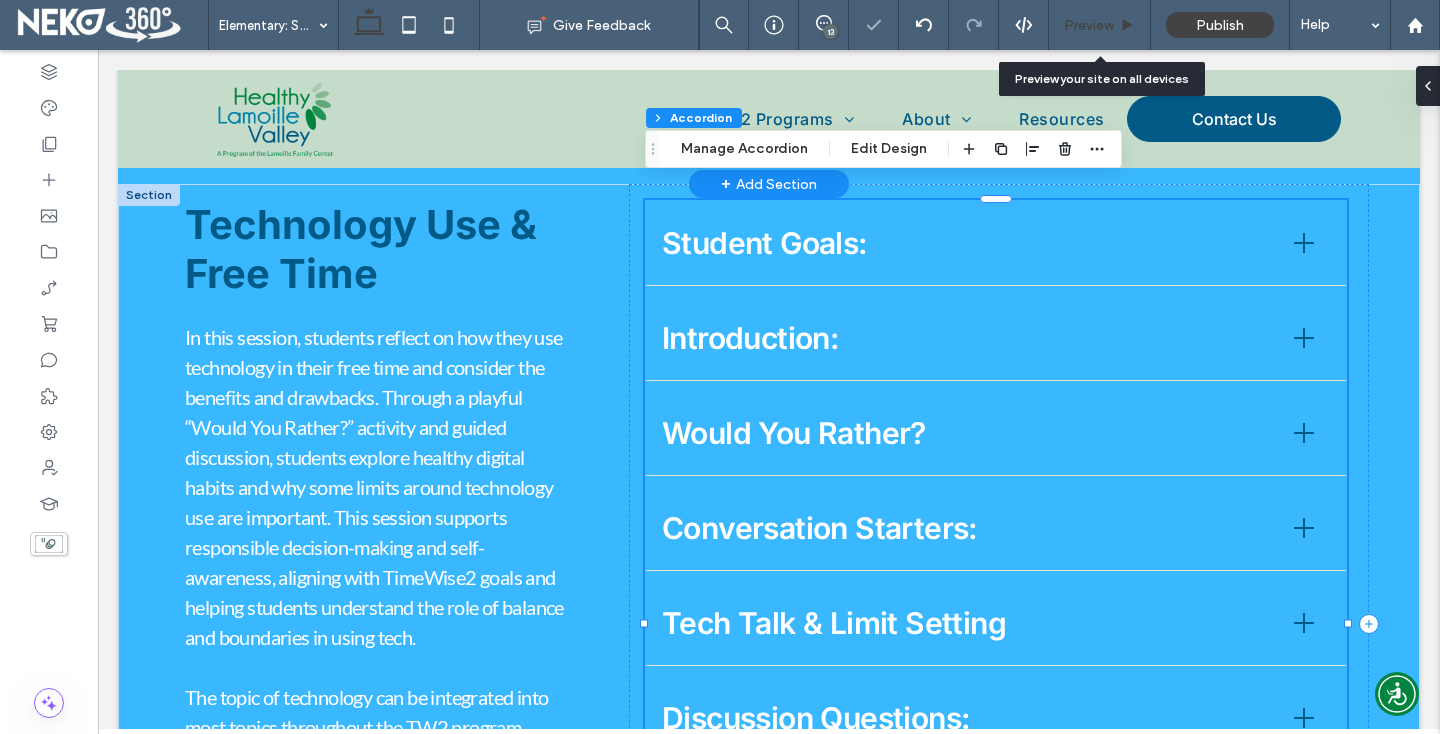 click on "Preview" at bounding box center [1089, 25] 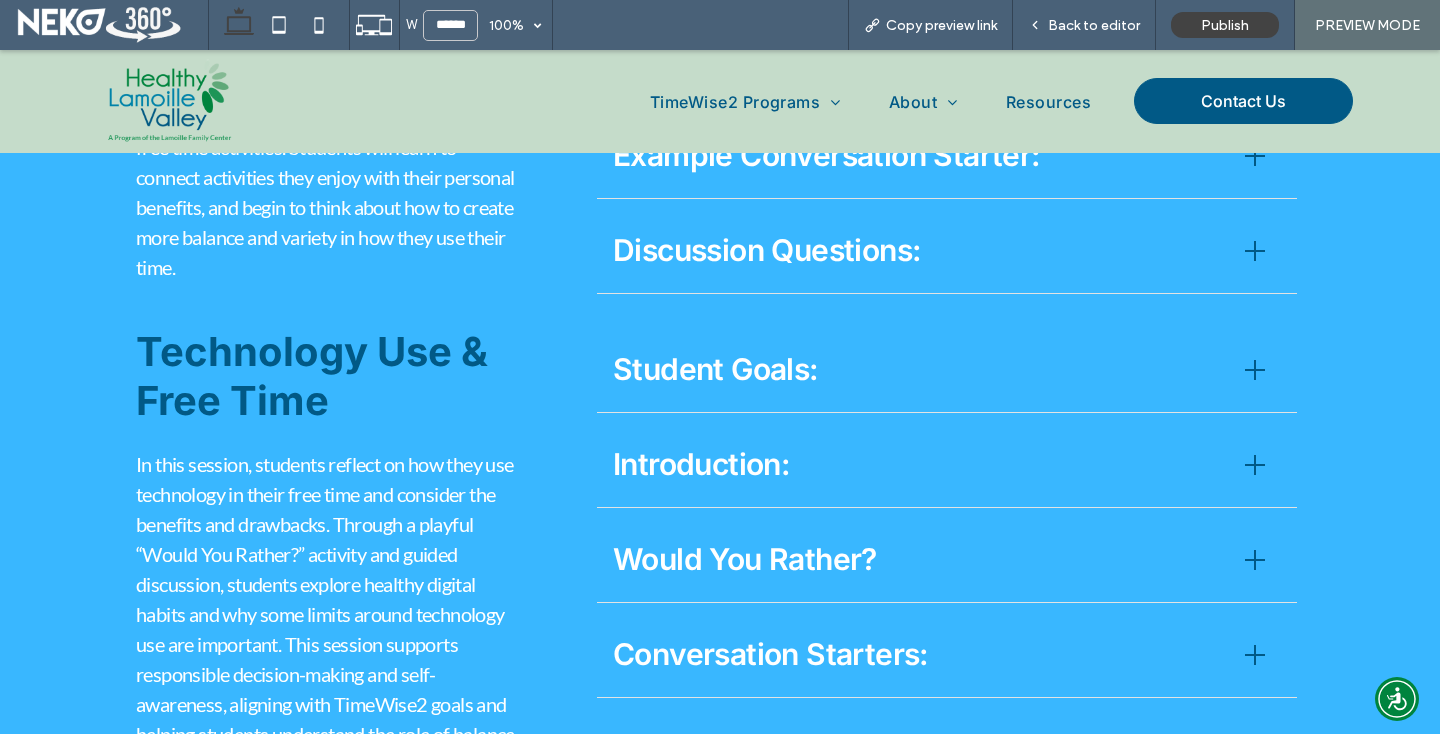 scroll, scrollTop: 5336, scrollLeft: 0, axis: vertical 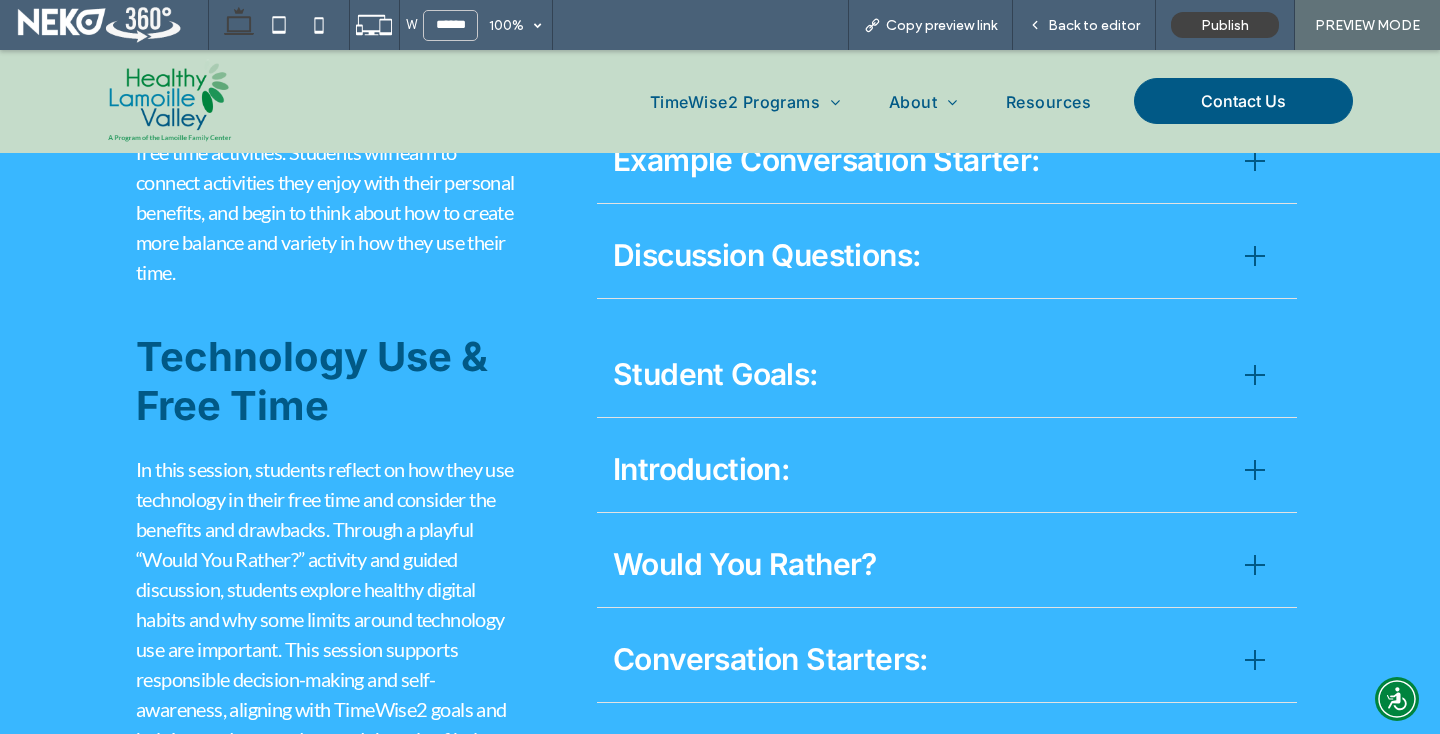 click at bounding box center [1255, 375] 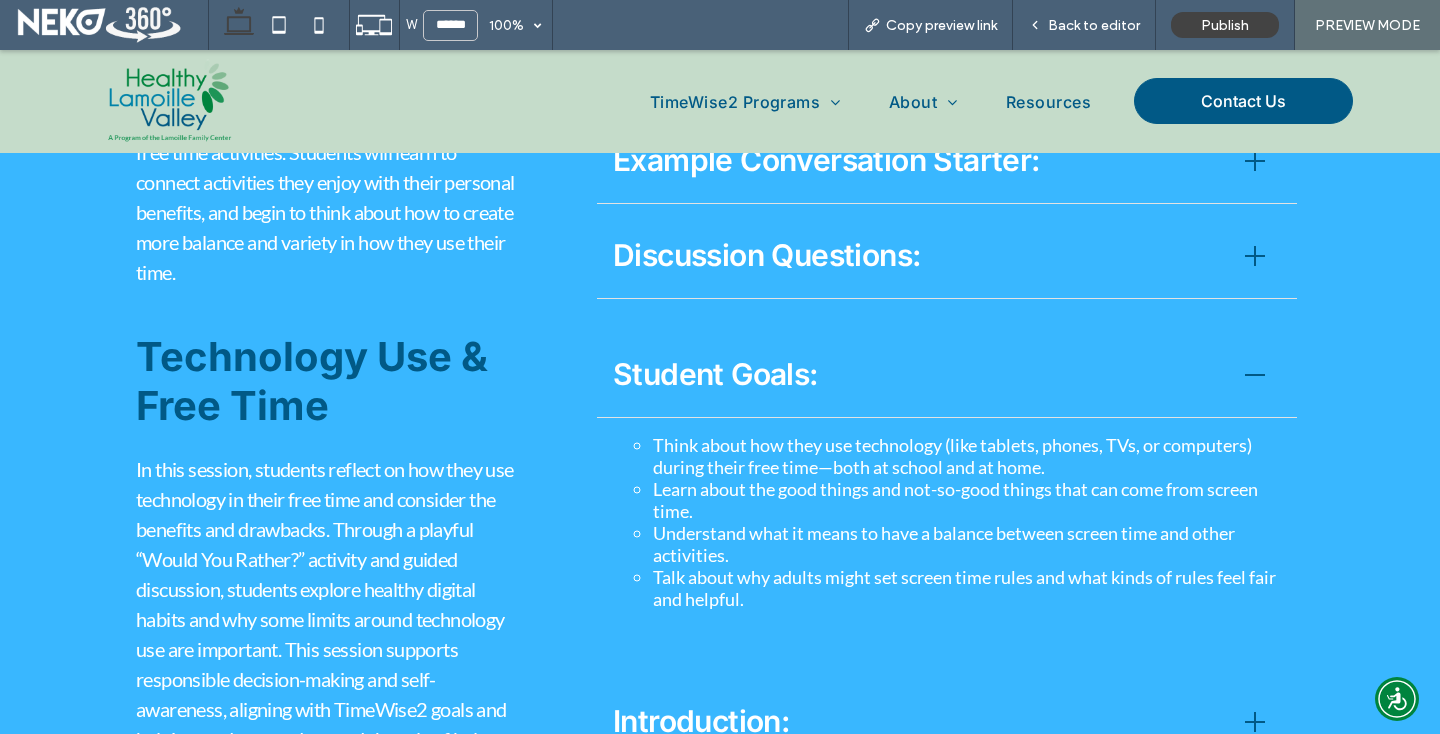 click at bounding box center (1255, 375) 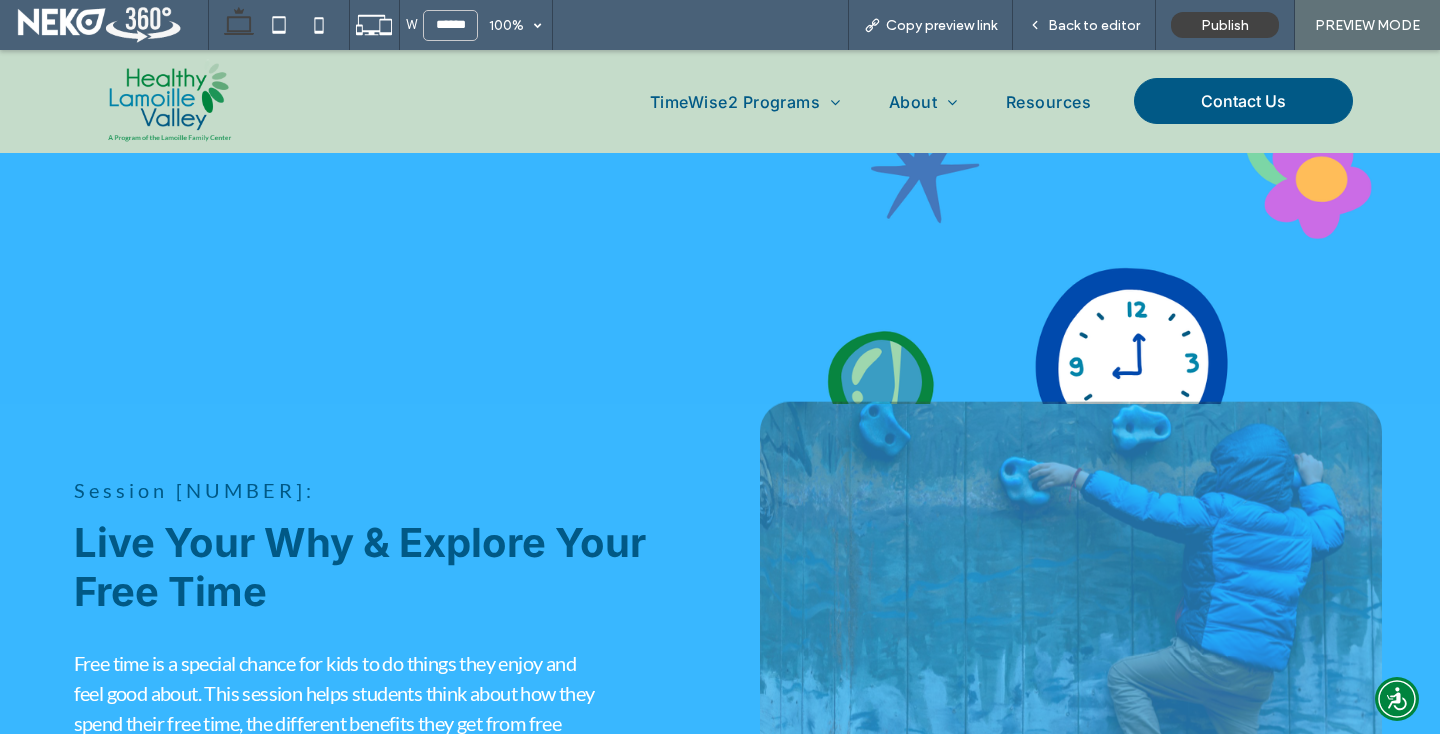 scroll, scrollTop: 301, scrollLeft: 0, axis: vertical 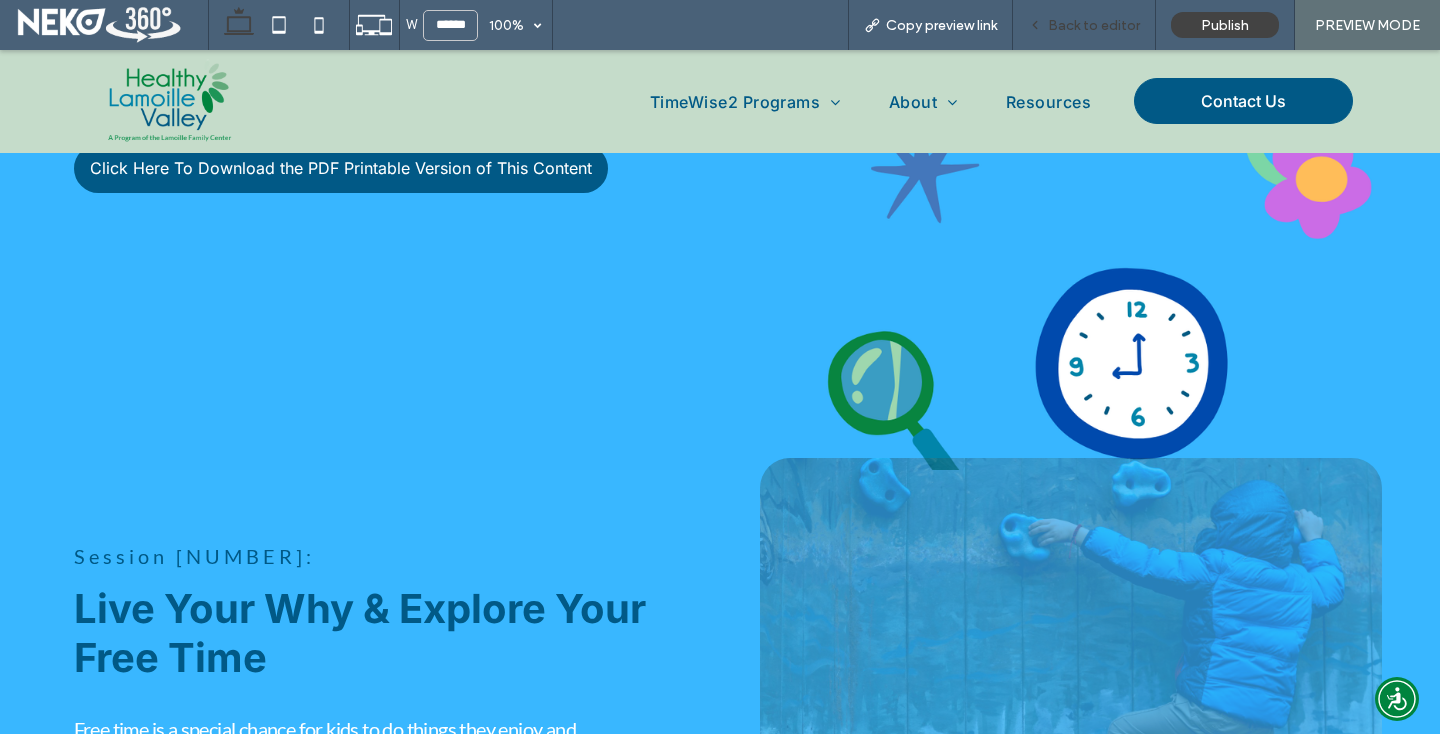 click on "Back to editor" at bounding box center [1094, 25] 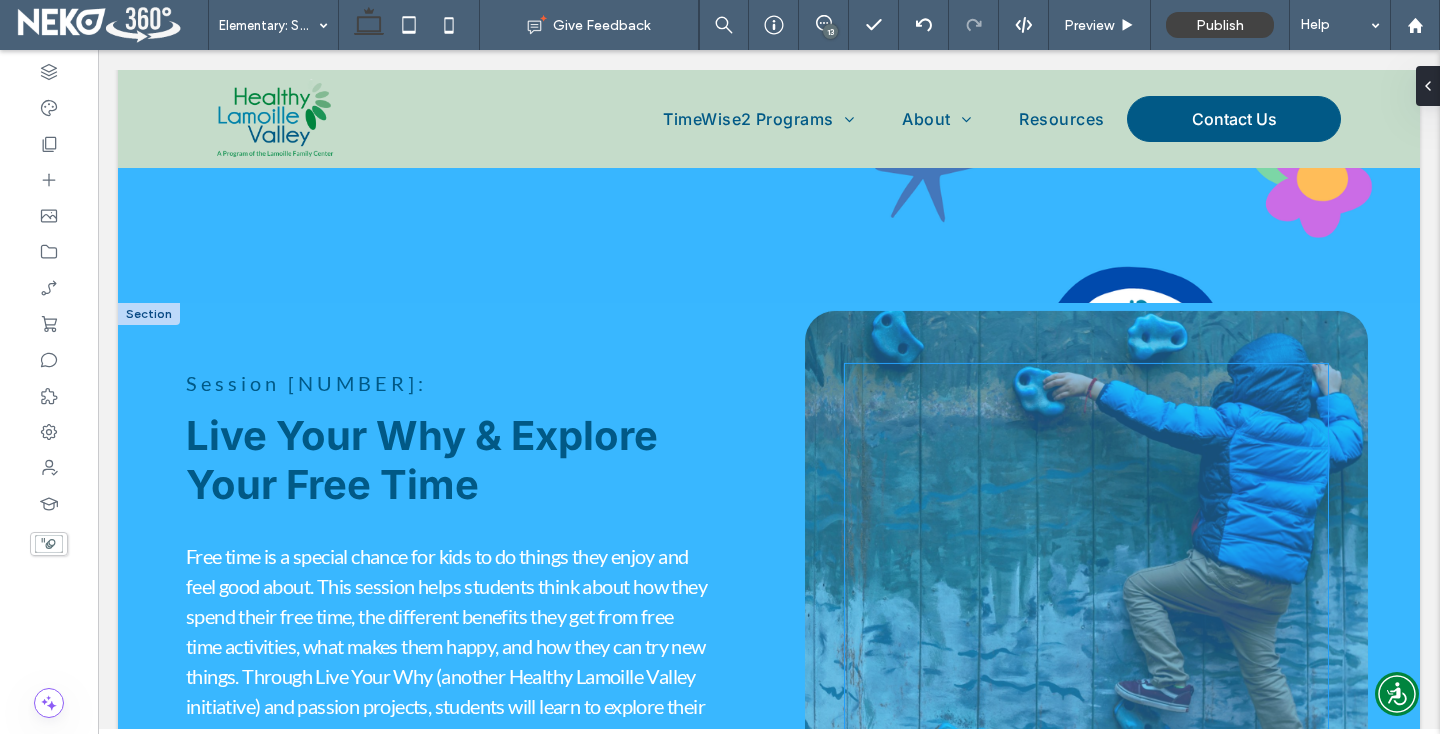 scroll, scrollTop: 514, scrollLeft: 0, axis: vertical 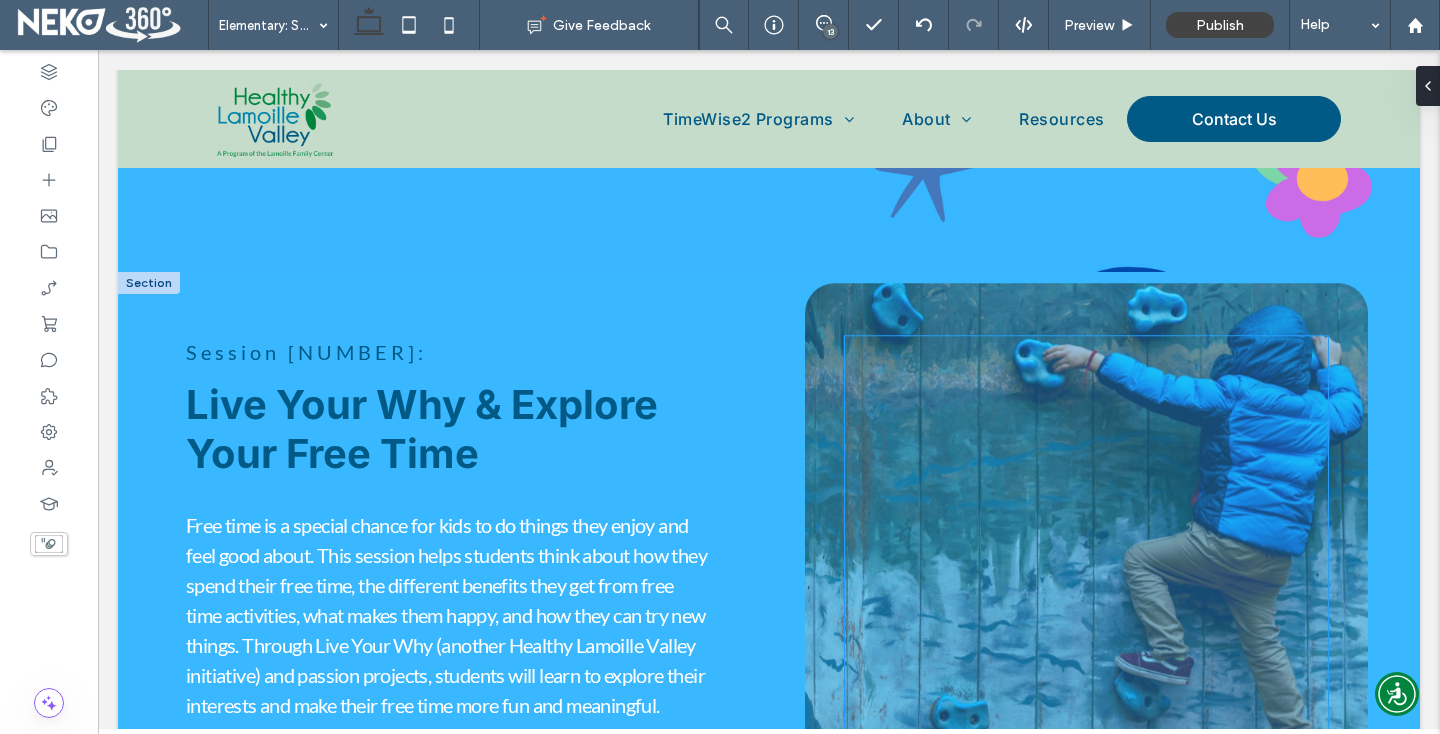click at bounding box center (1086, 536) 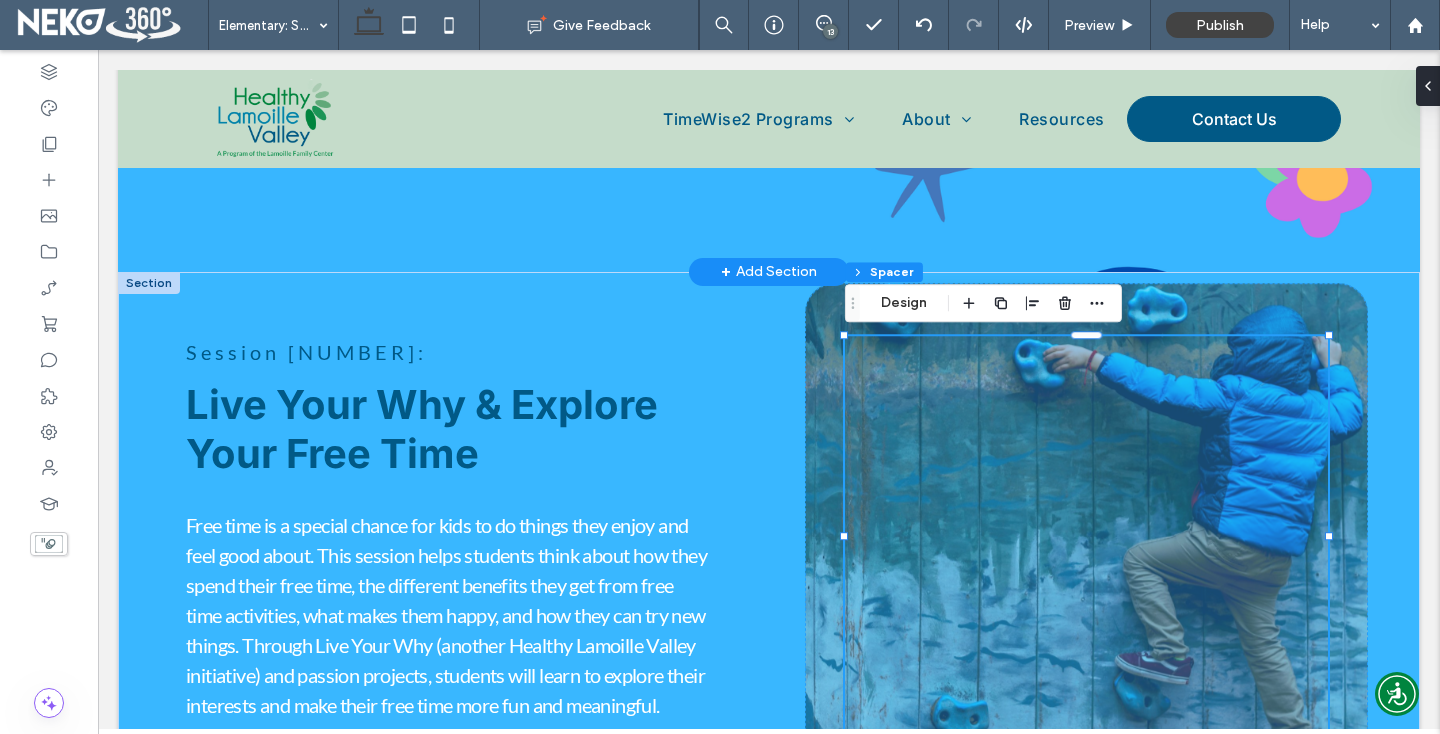 click on "+ Add Section" at bounding box center [769, 272] 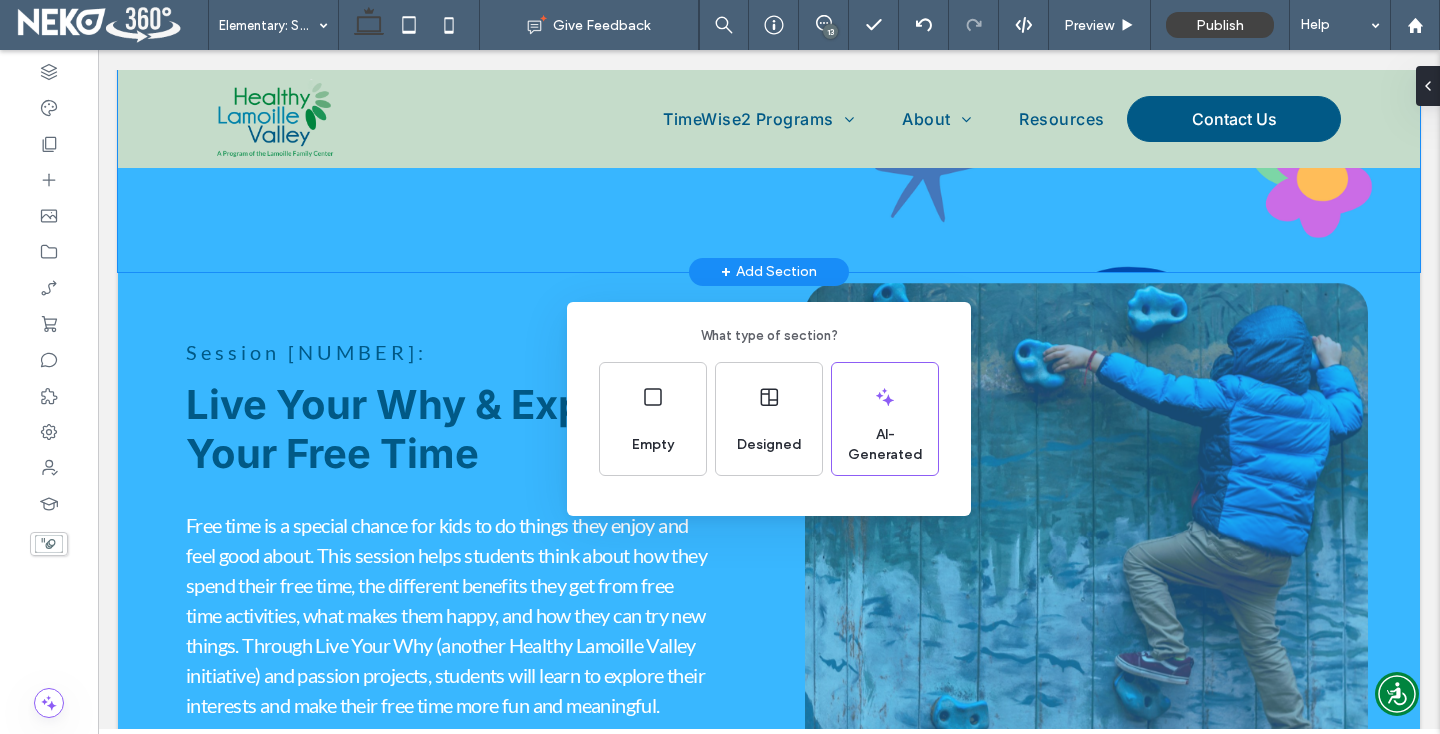 click on "What type of section? Empty Designed AI-Generated" at bounding box center [720, 416] 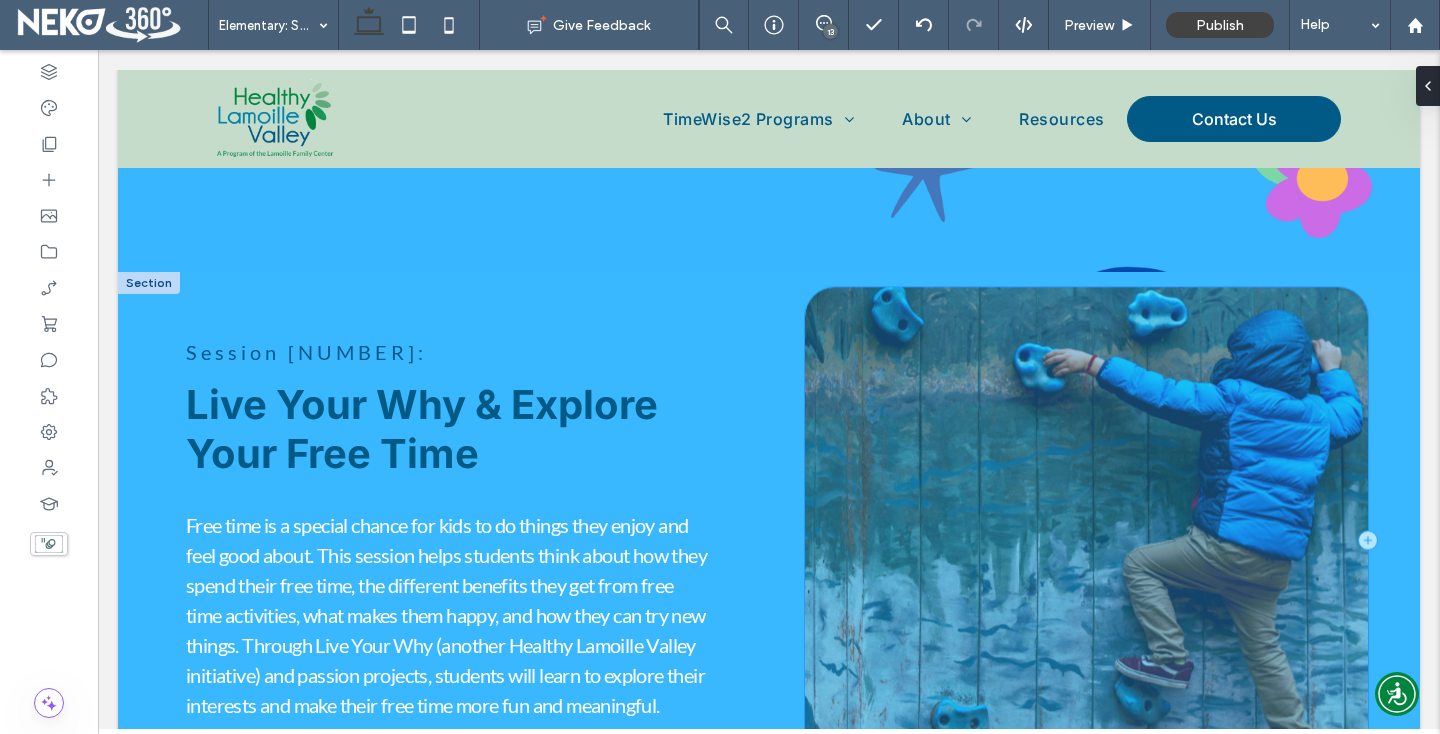 scroll, scrollTop: 706, scrollLeft: 0, axis: vertical 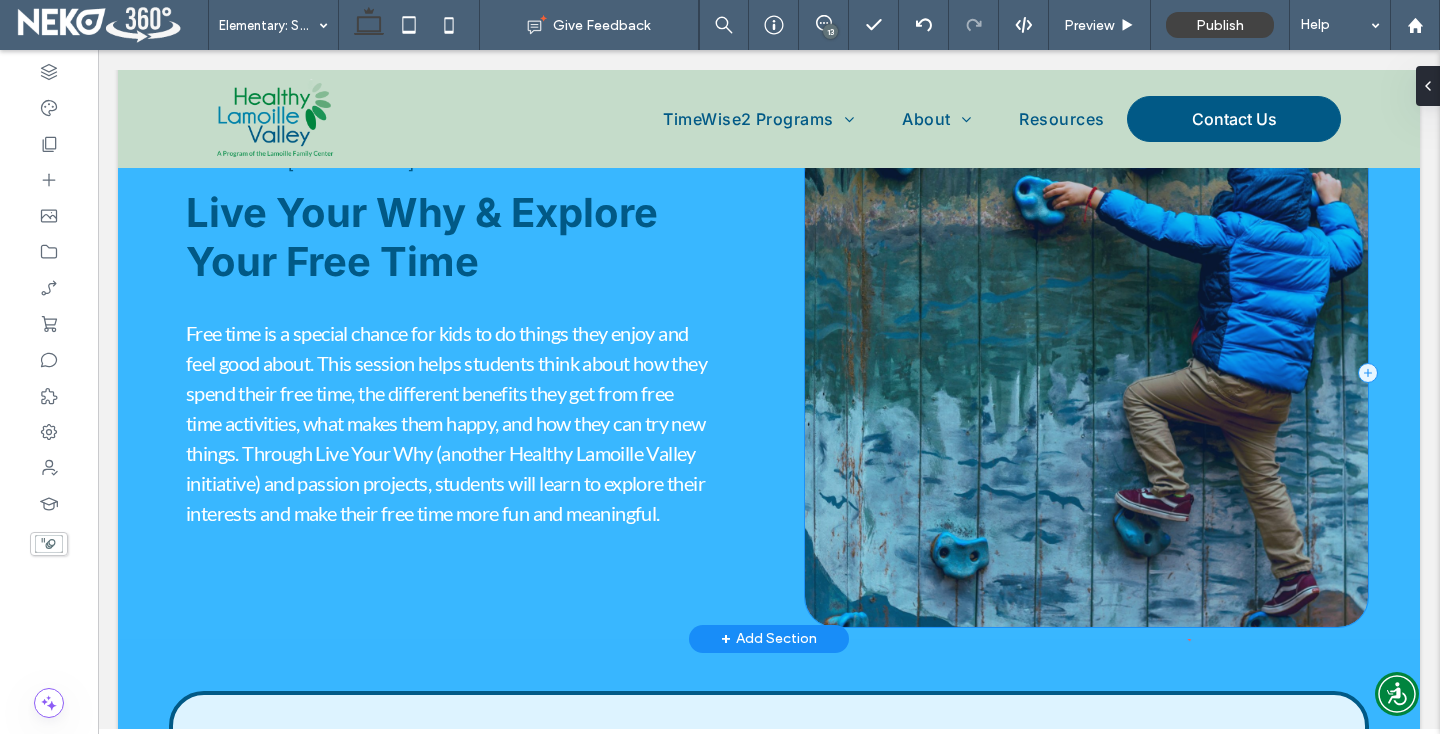 click at bounding box center [1086, 373] 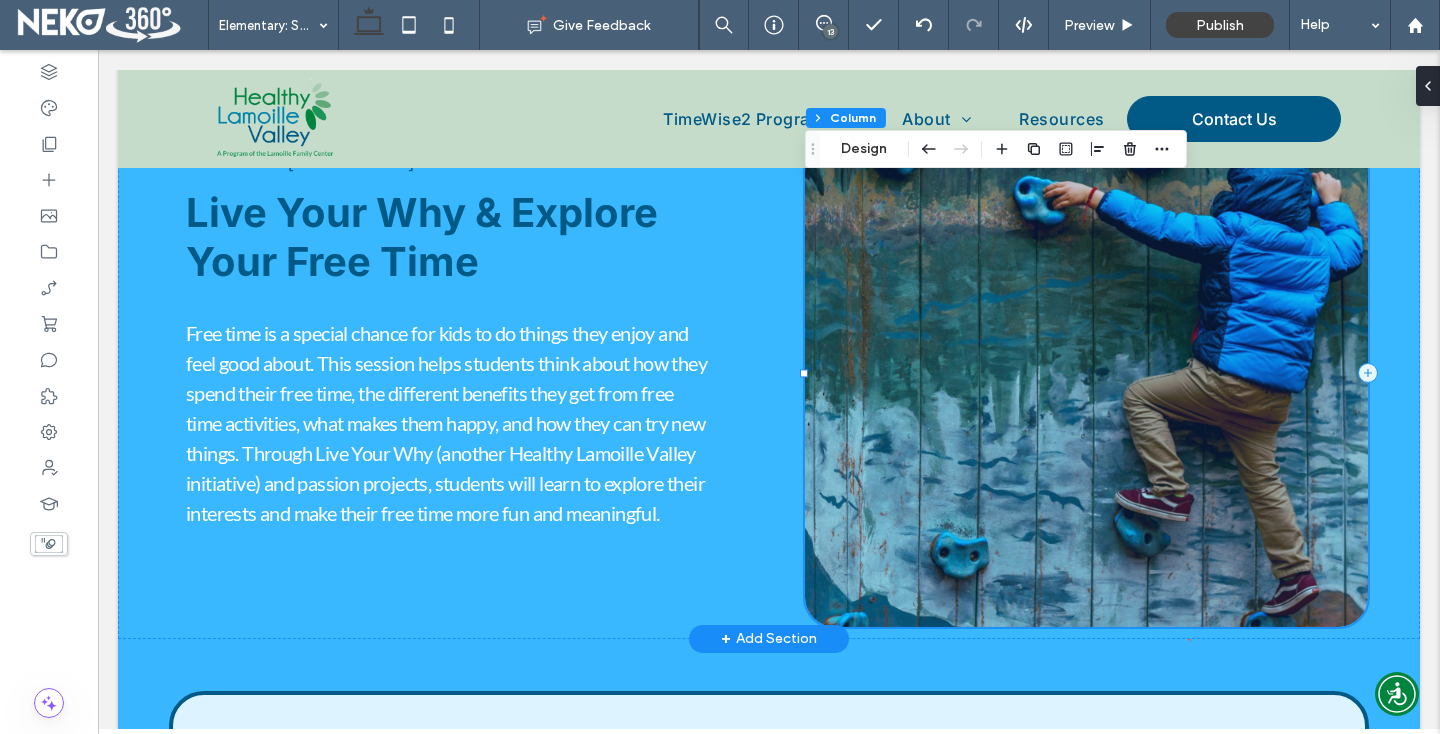click at bounding box center (1086, 373) 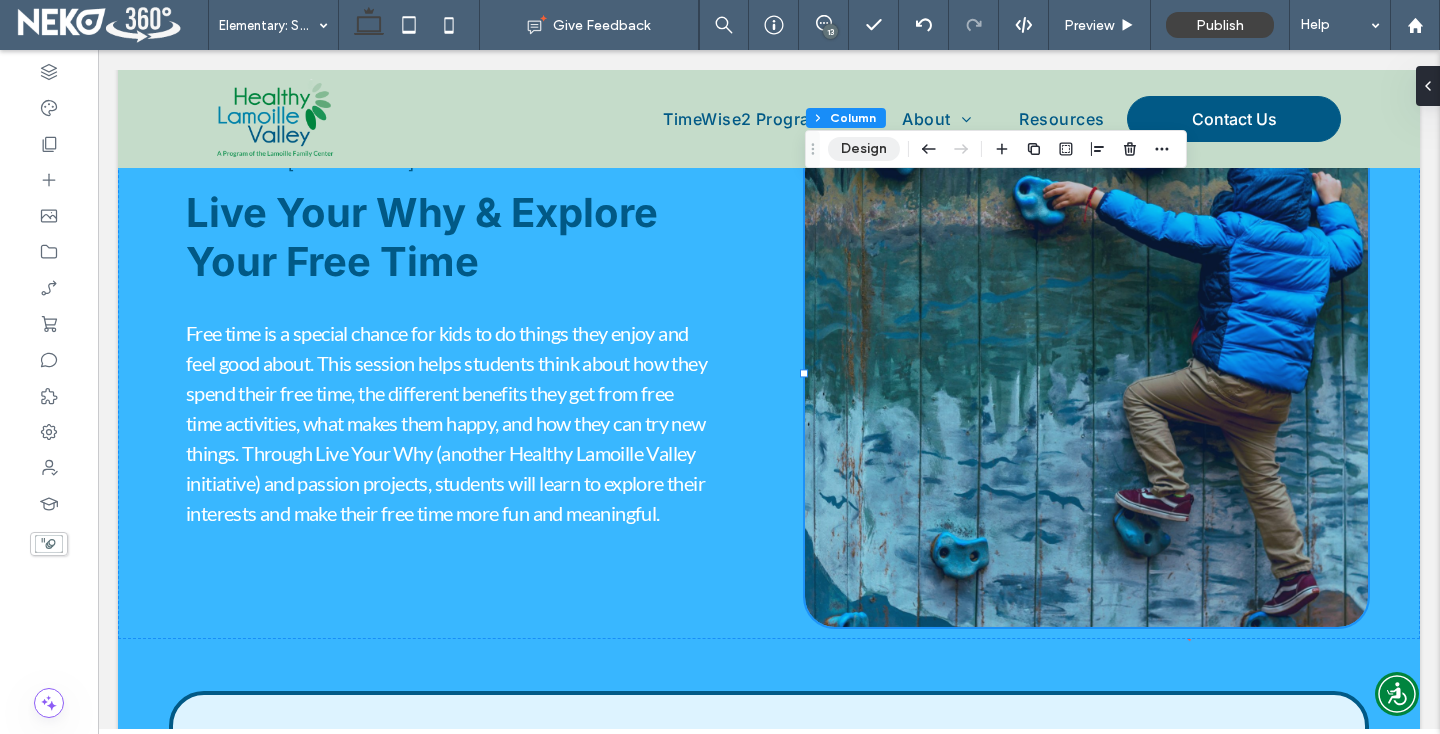 click on "Design" at bounding box center (864, 149) 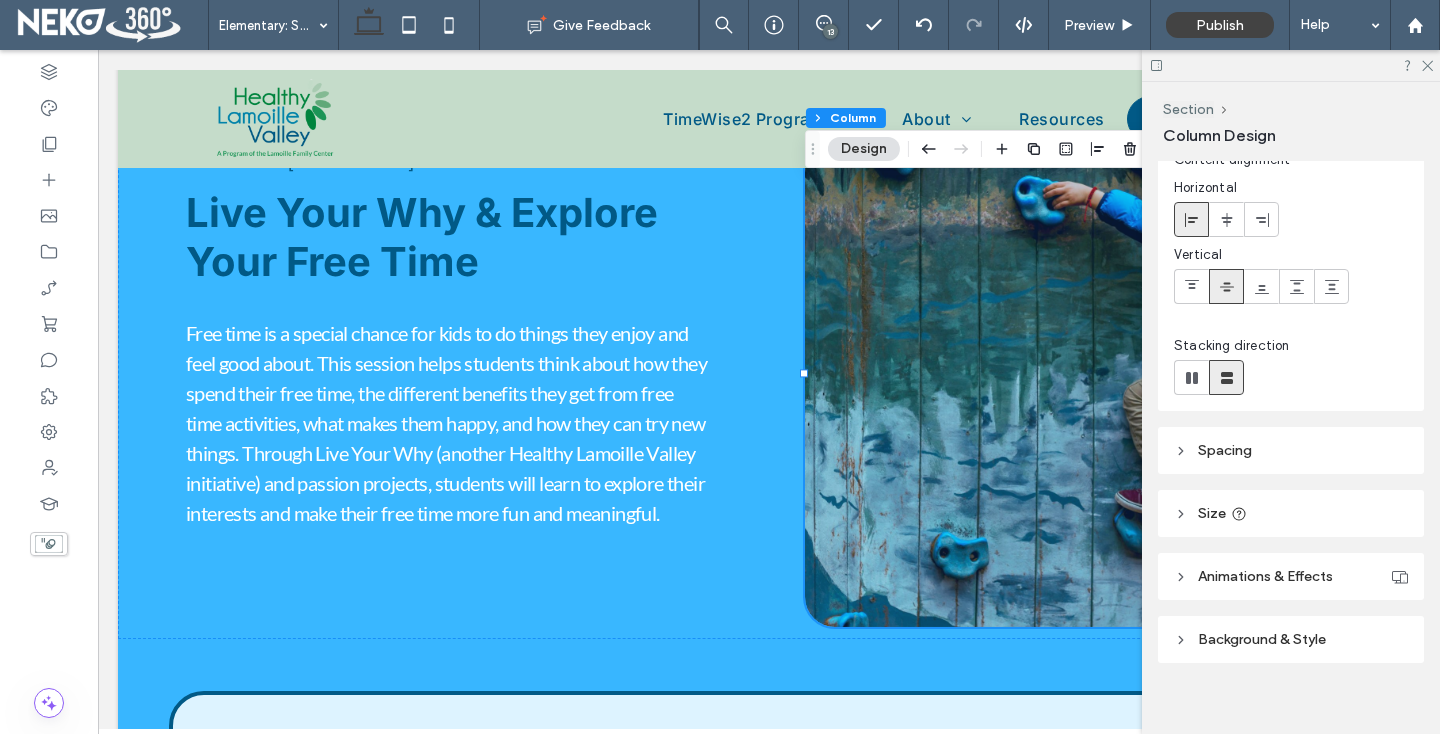scroll, scrollTop: 83, scrollLeft: 0, axis: vertical 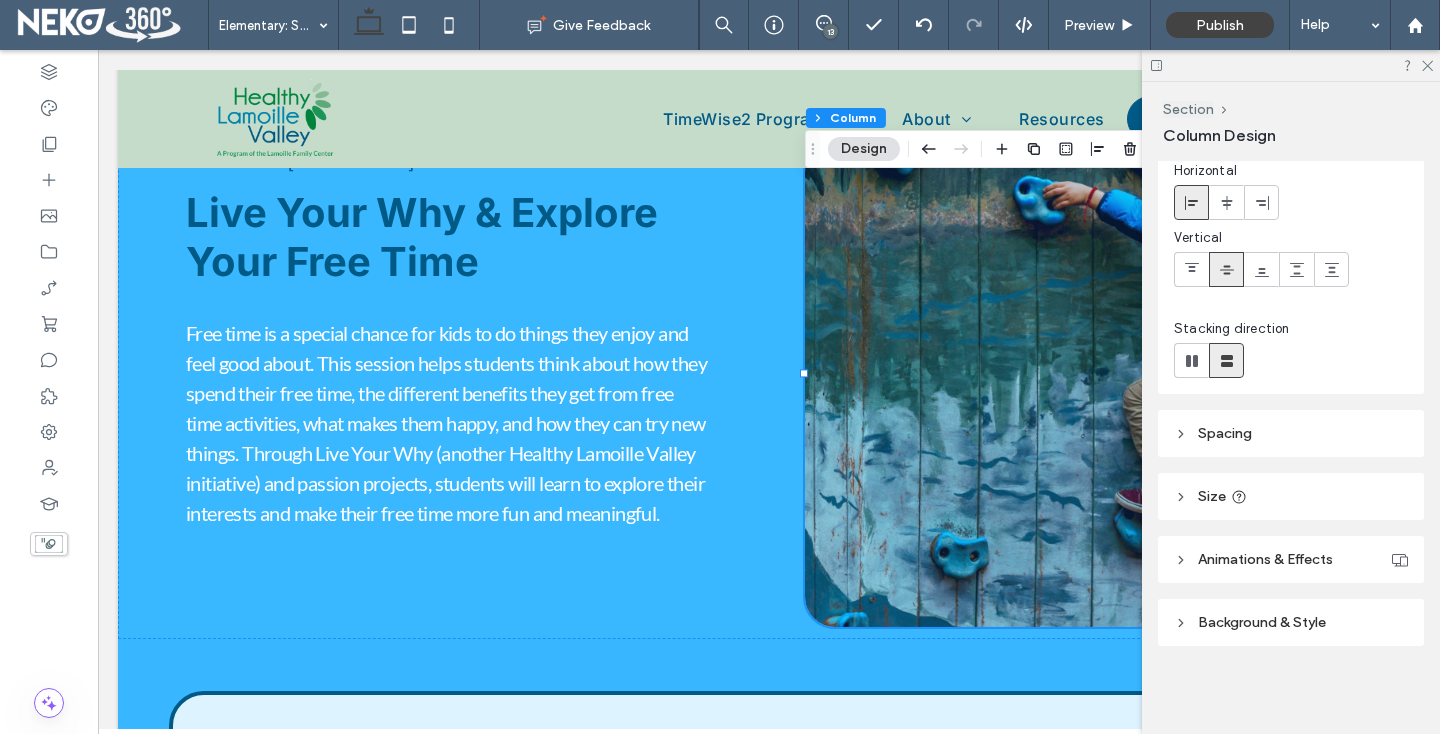 click on "Background & Style" at bounding box center [1262, 622] 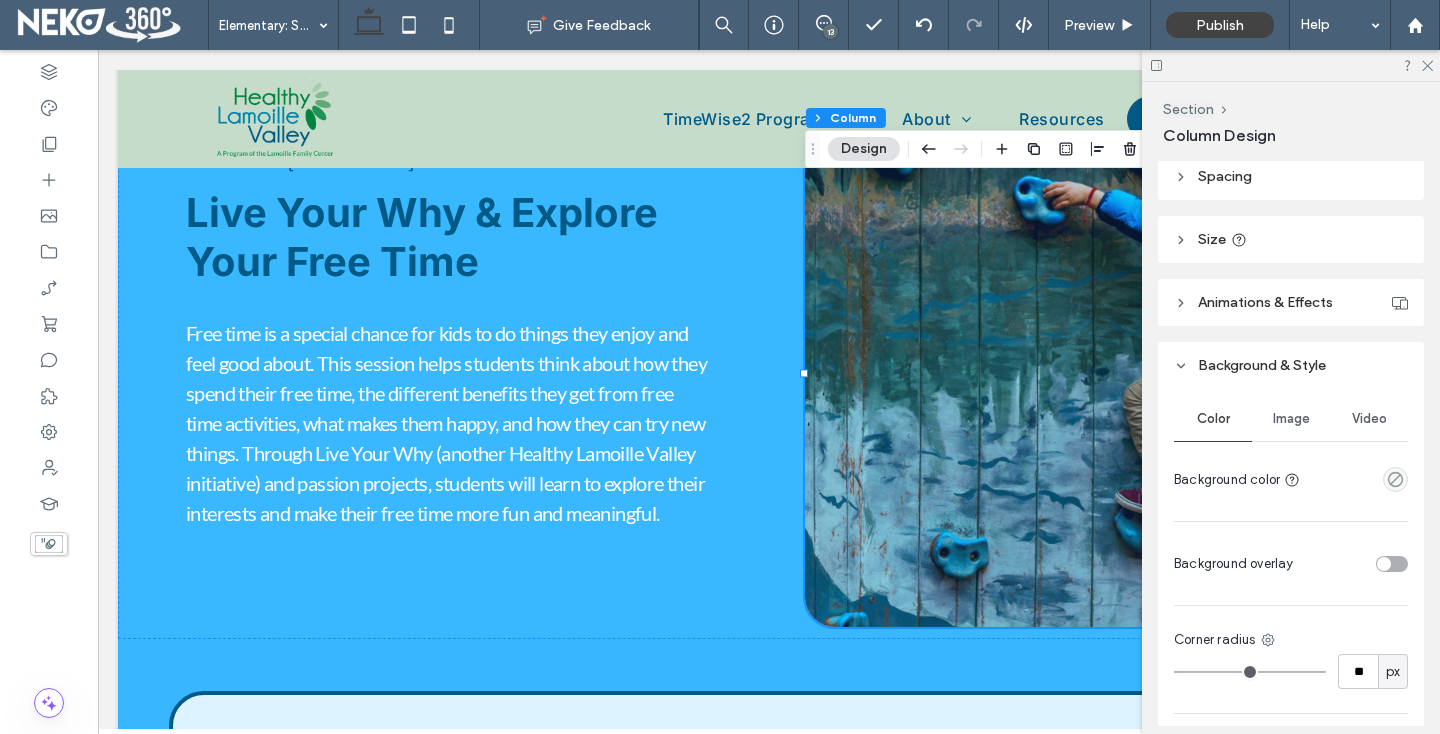 scroll, scrollTop: 346, scrollLeft: 0, axis: vertical 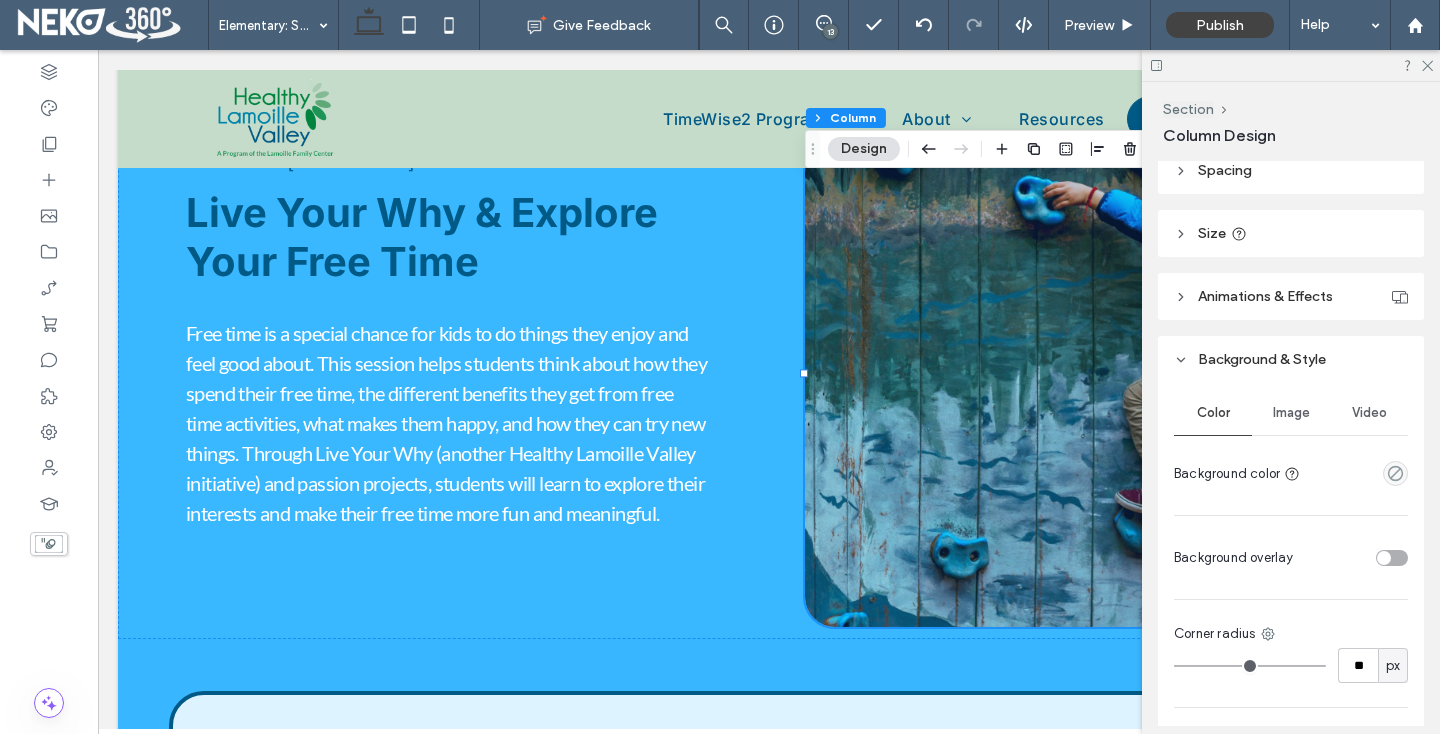 click on "Image" at bounding box center [1291, 413] 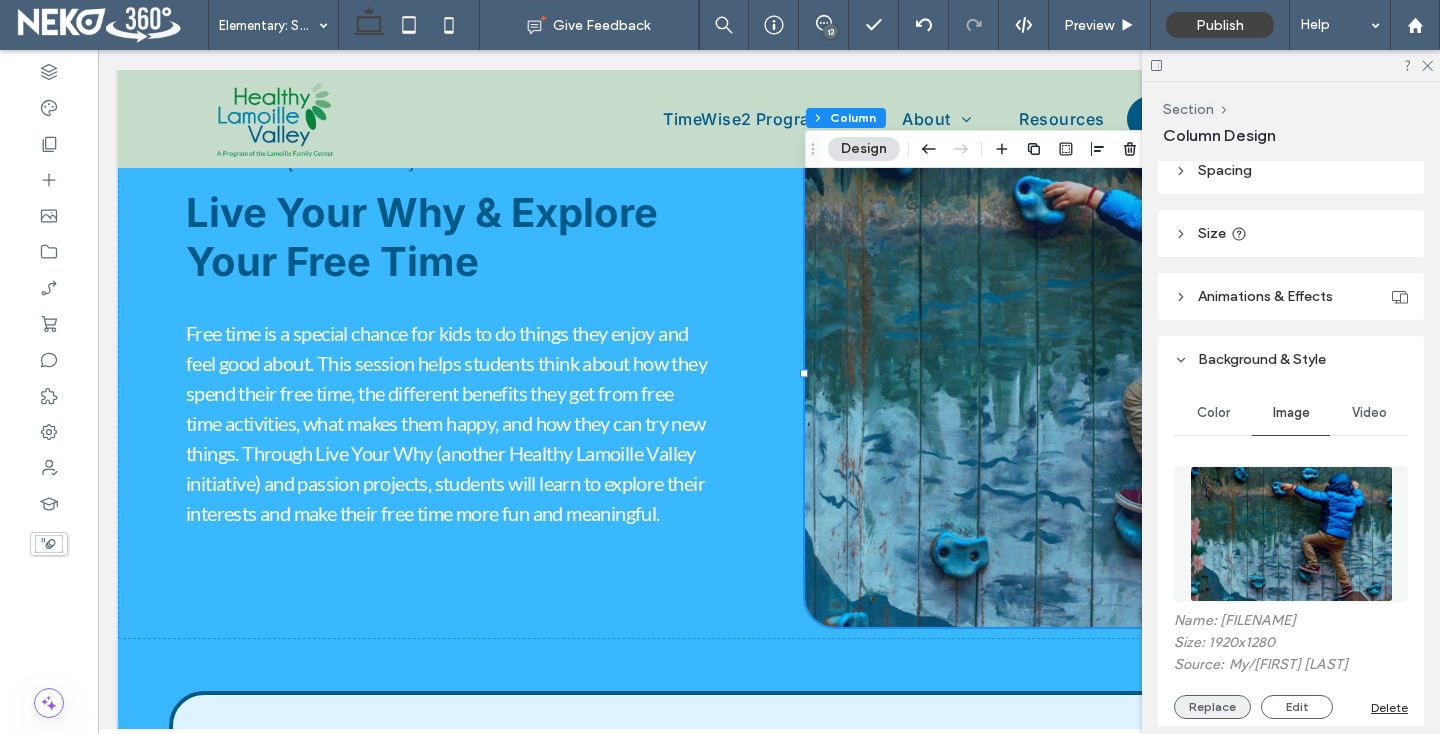 click on "Replace" at bounding box center (1212, 707) 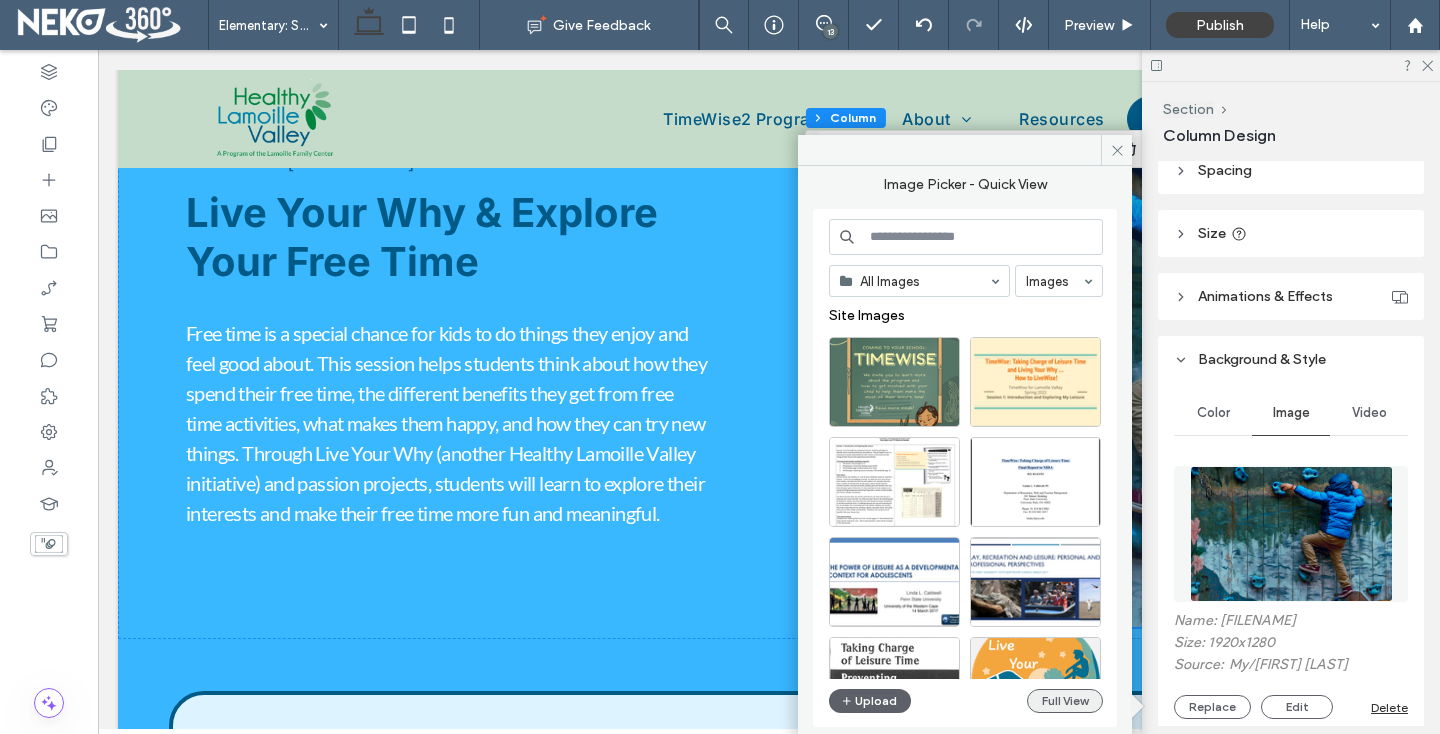 click on "Full View" at bounding box center (1065, 701) 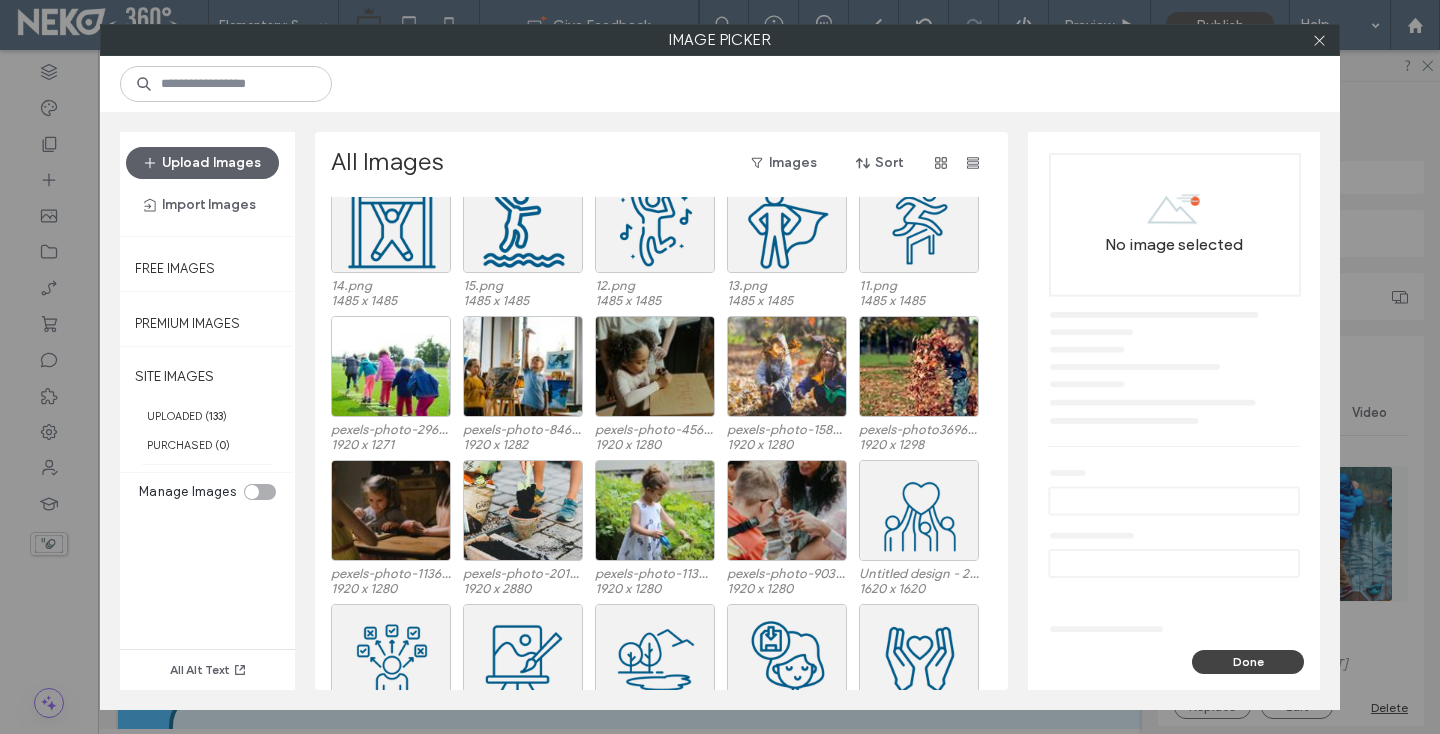 scroll, scrollTop: 1508, scrollLeft: 0, axis: vertical 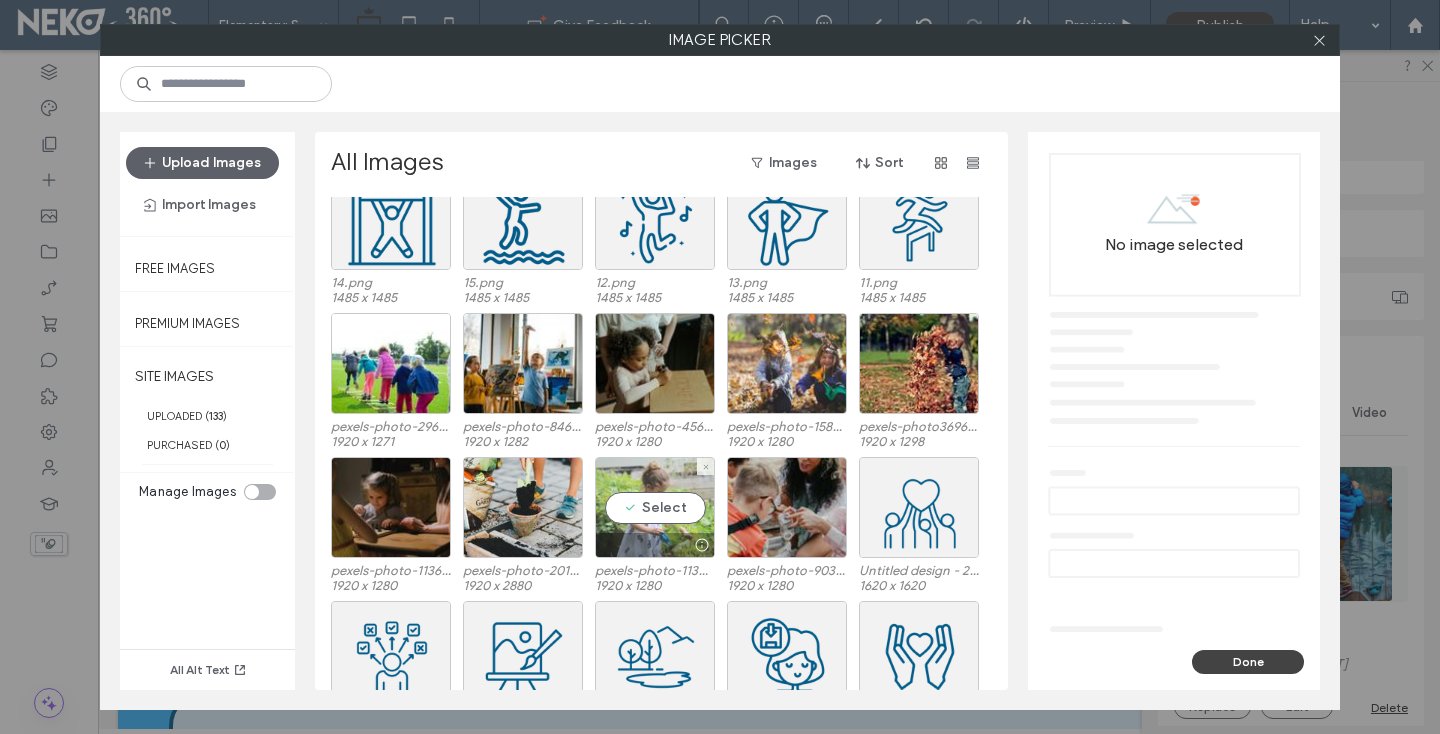 click on "Select" at bounding box center (655, 507) 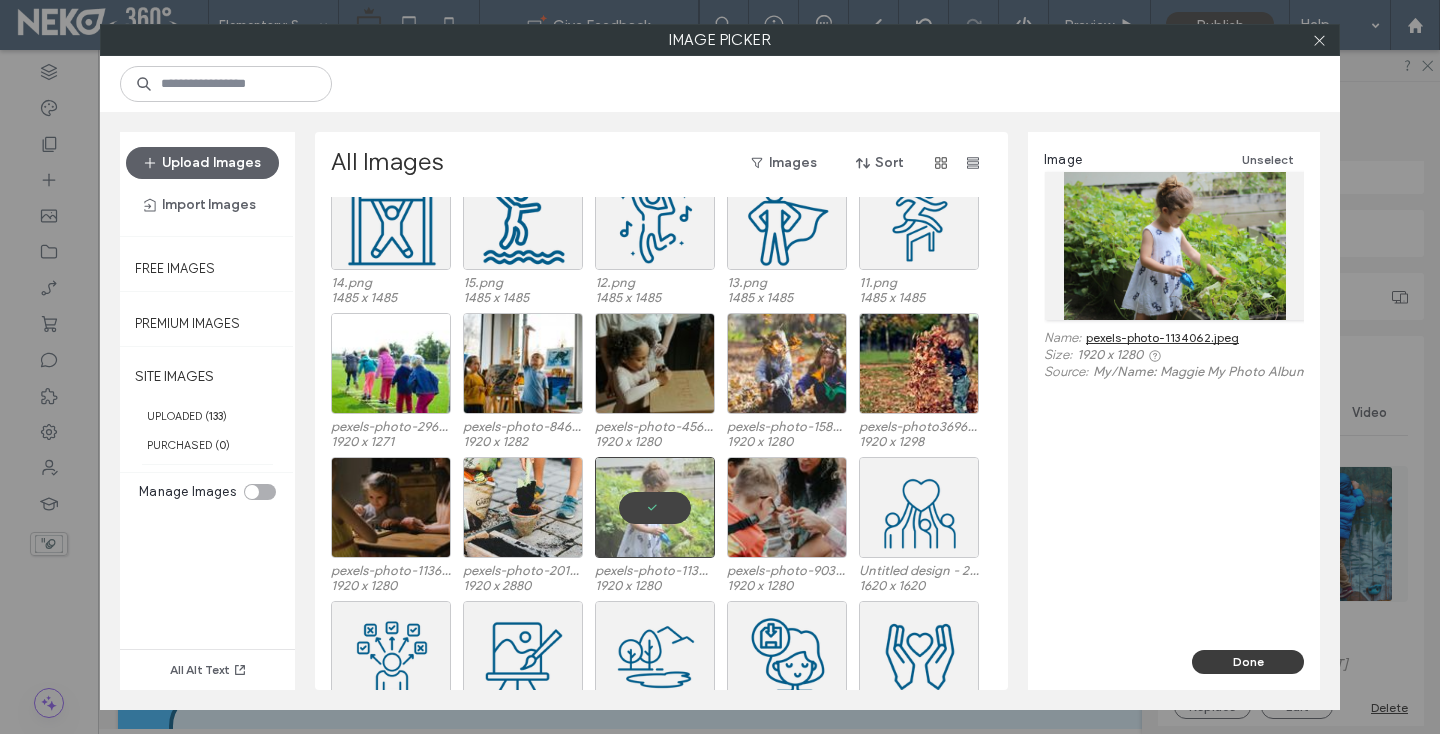 click on "Done" at bounding box center [1248, 662] 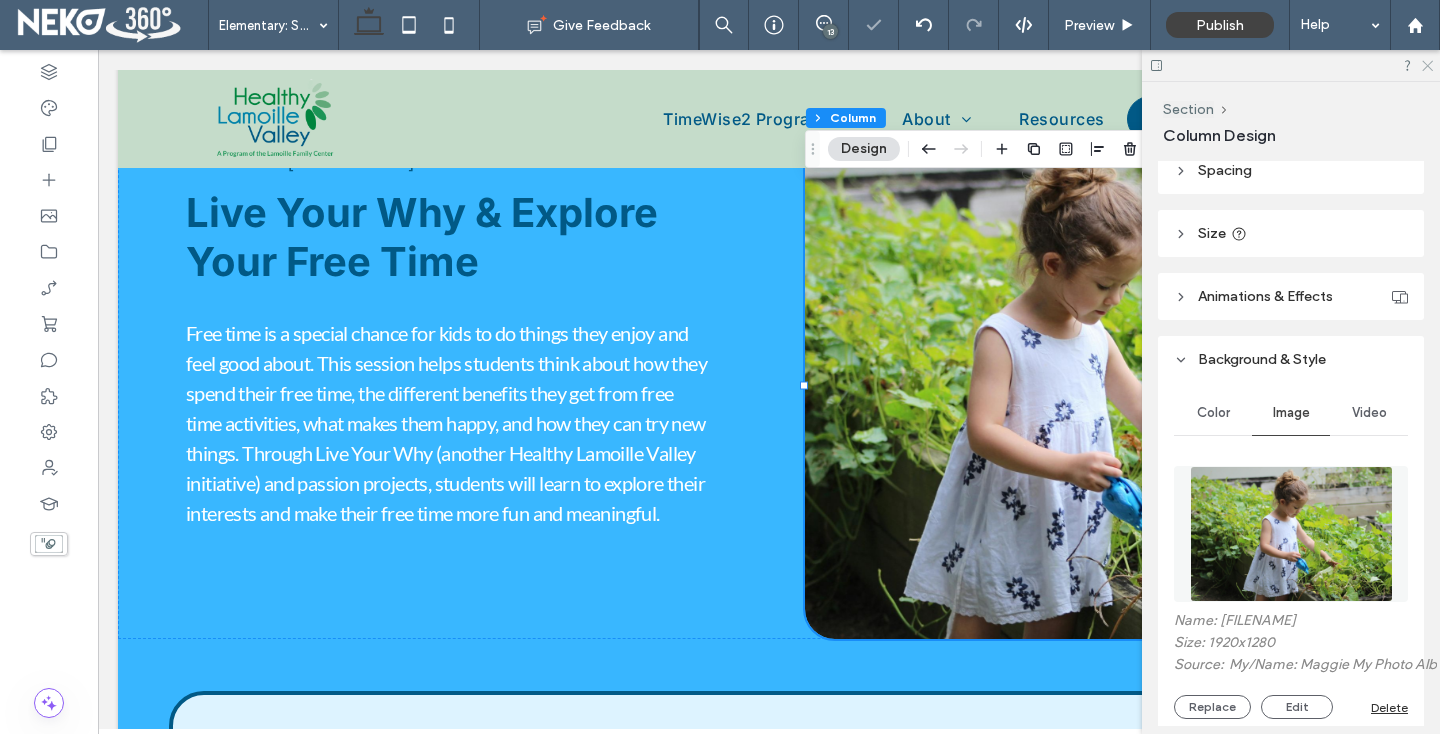 click 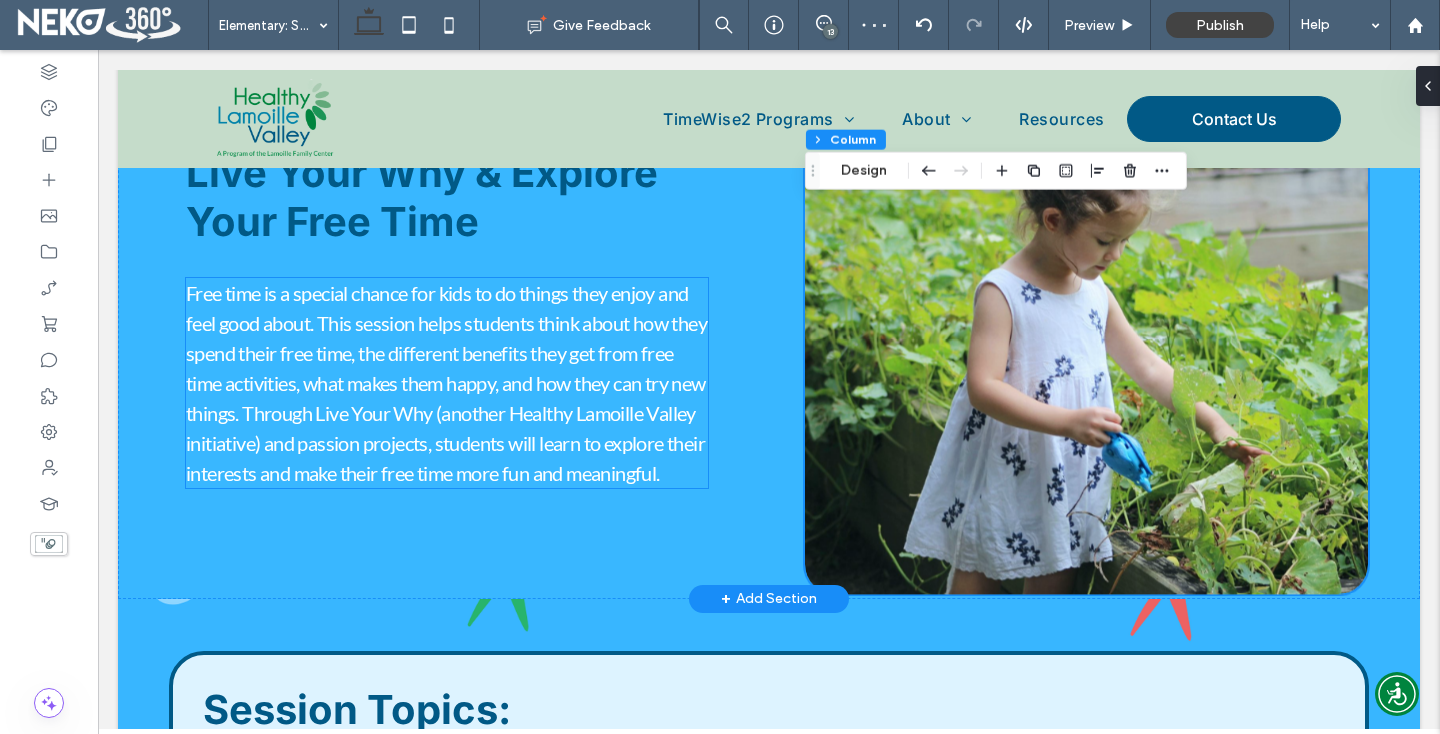 scroll, scrollTop: 782, scrollLeft: 0, axis: vertical 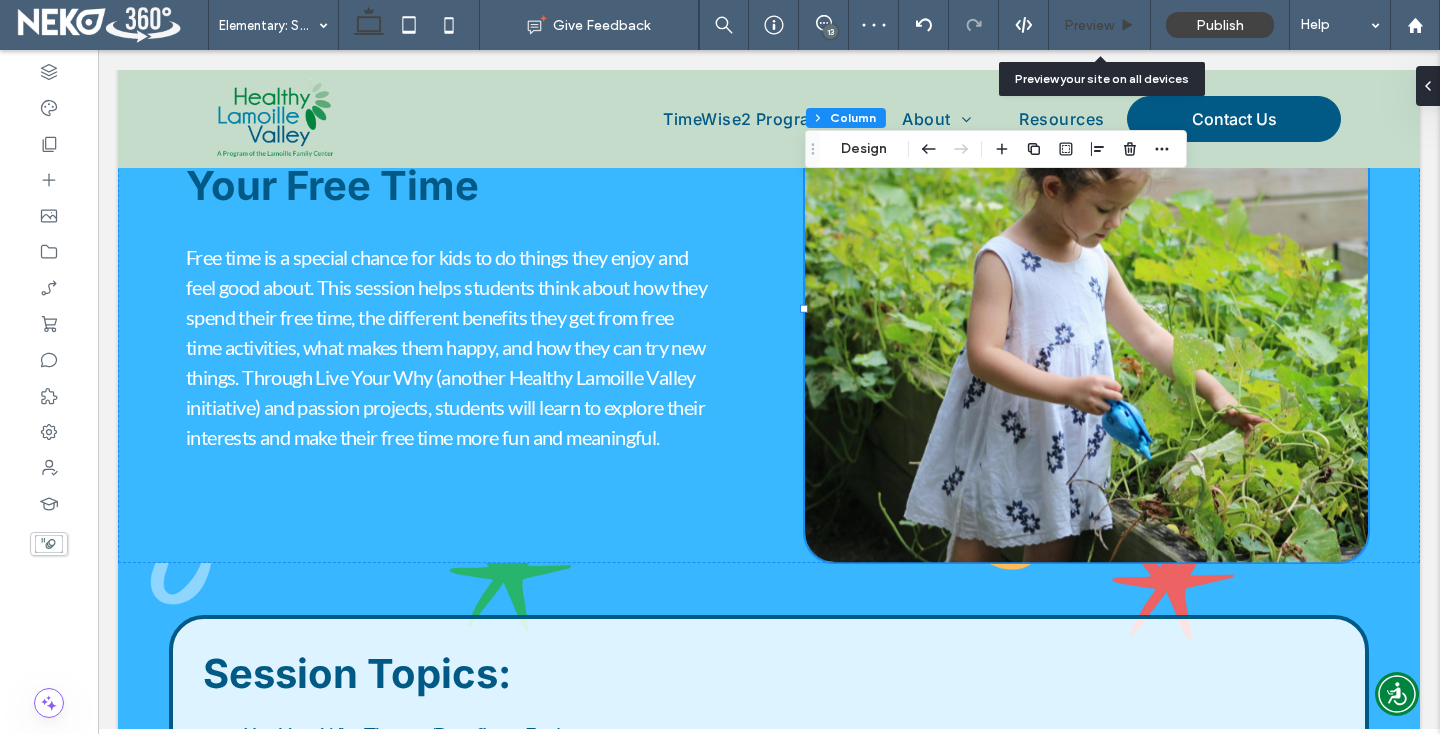 click on "Preview" at bounding box center [1100, 25] 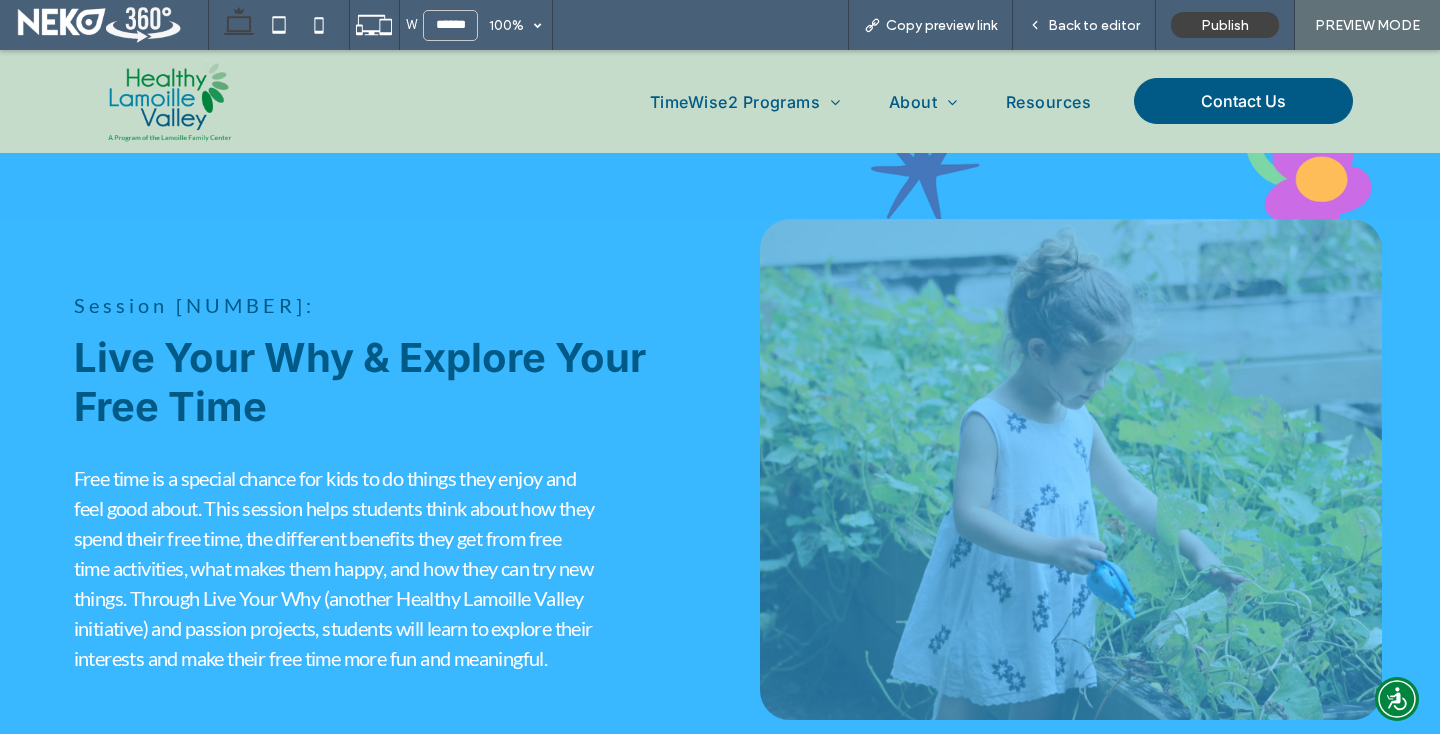 scroll, scrollTop: 0, scrollLeft: 0, axis: both 